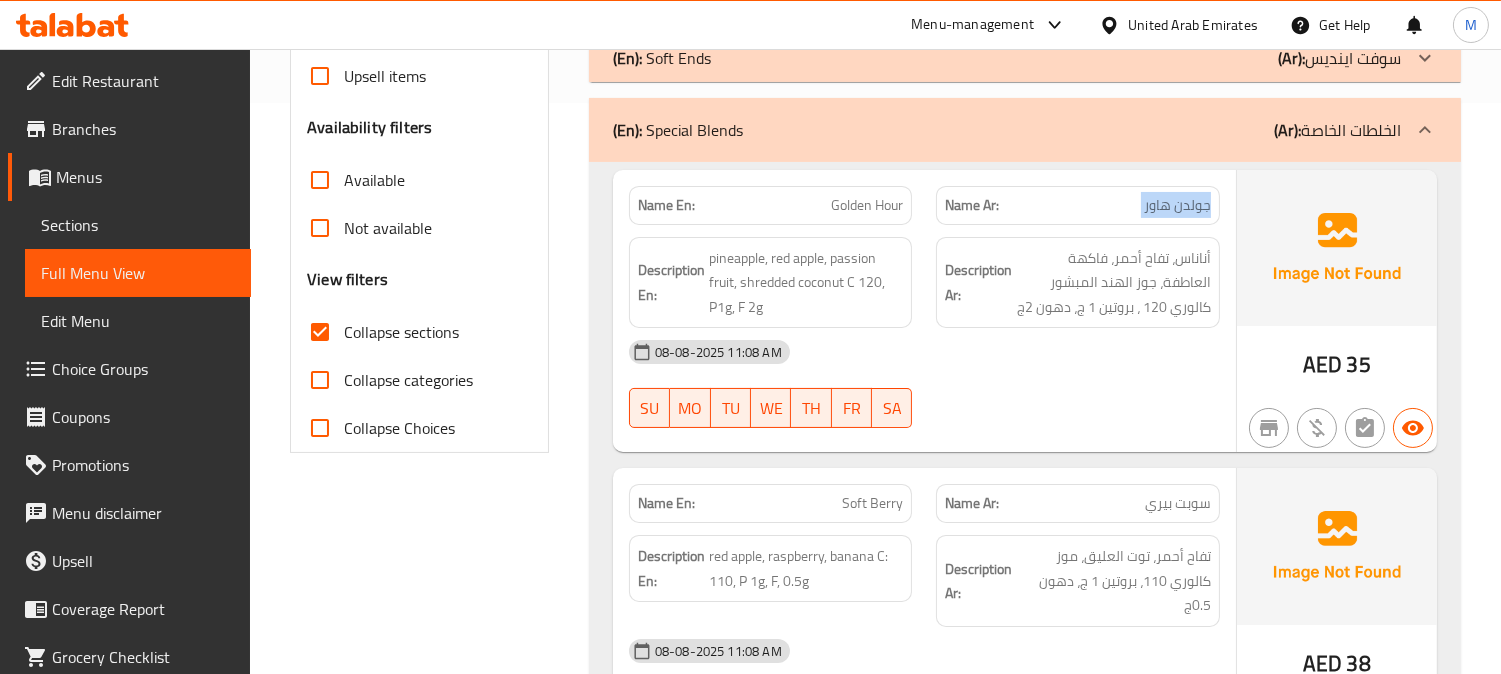 scroll, scrollTop: 501, scrollLeft: 0, axis: vertical 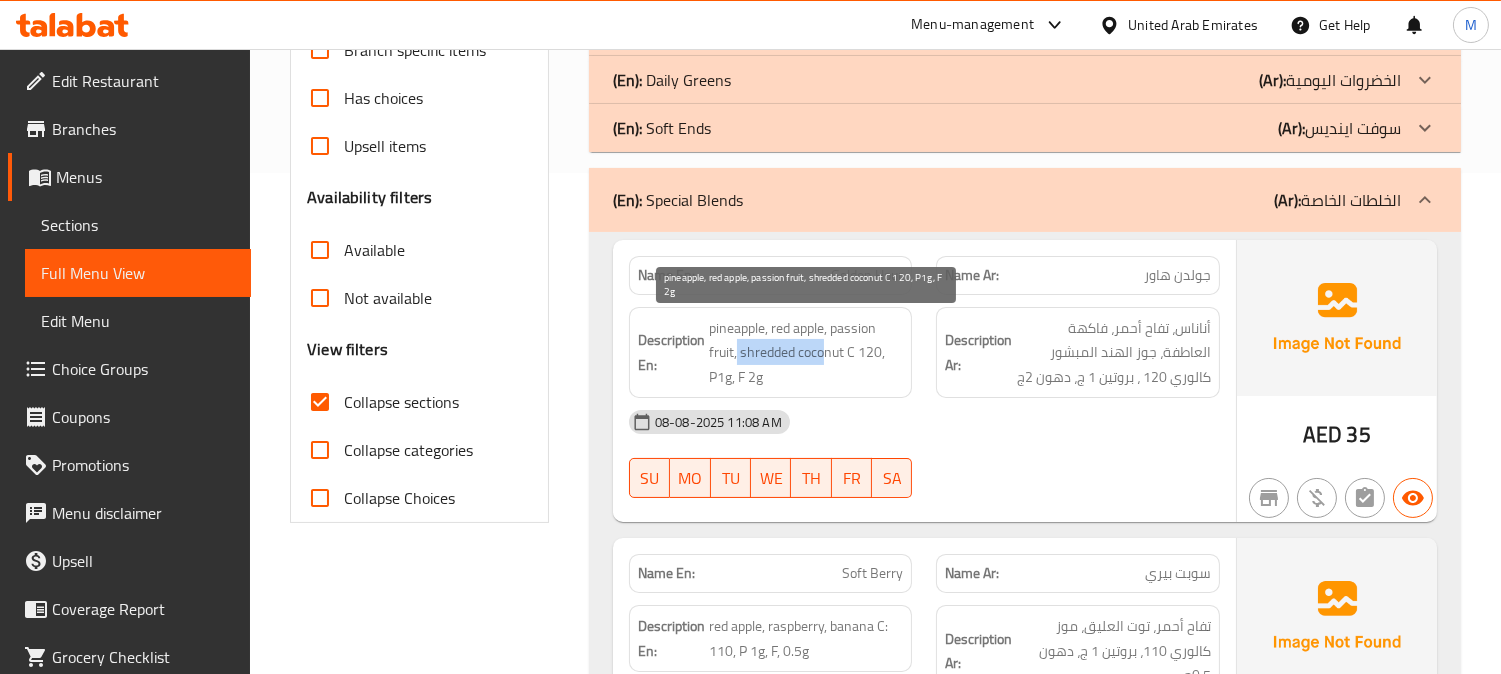 drag, startPoint x: 737, startPoint y: 352, endPoint x: 826, endPoint y: 360, distance: 89.358826 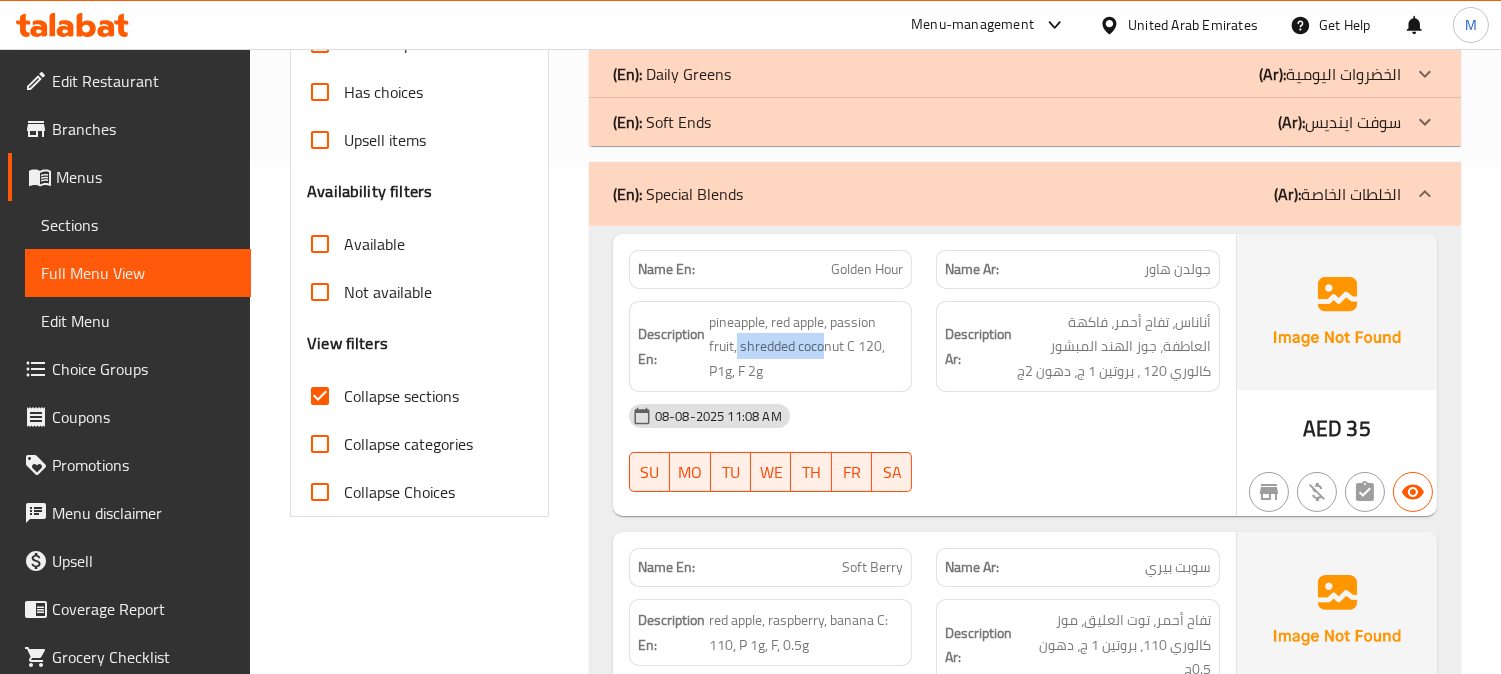 scroll, scrollTop: 501, scrollLeft: 0, axis: vertical 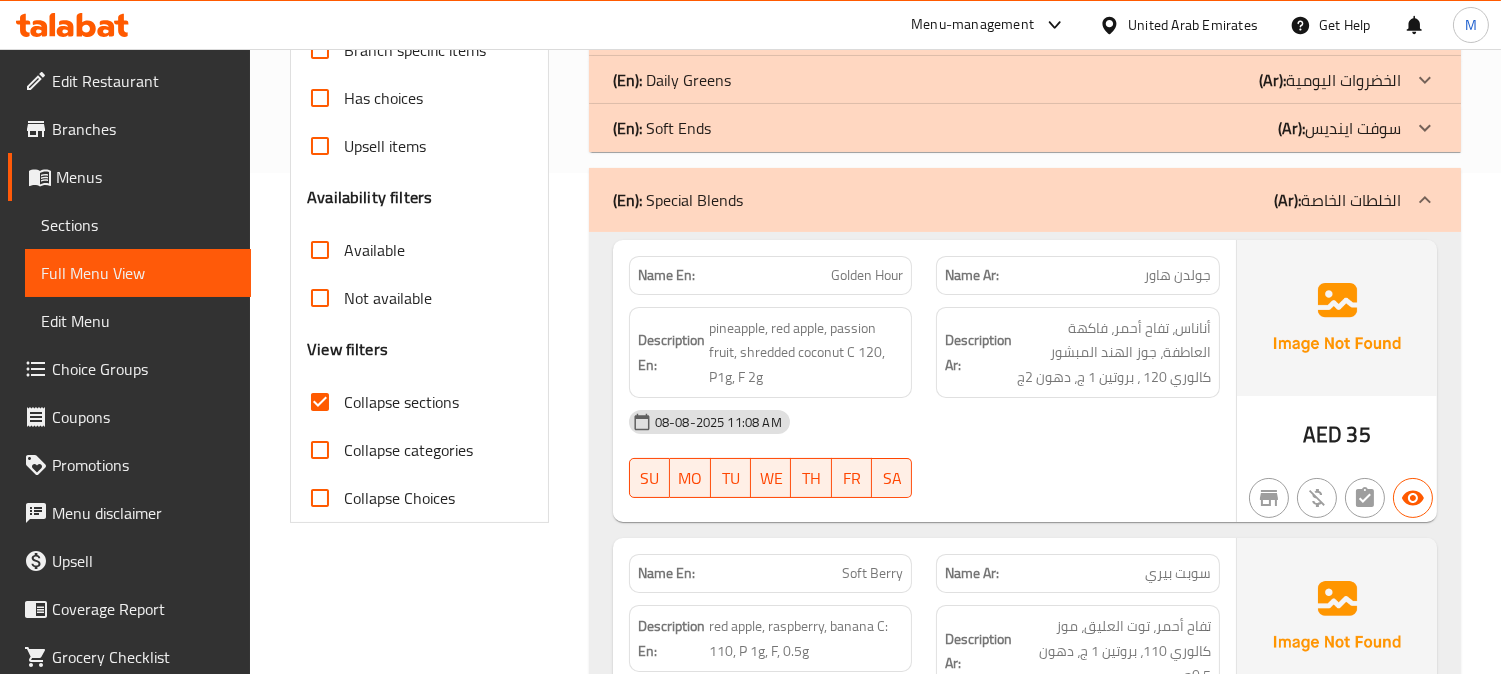 click on "Golden Hour" at bounding box center [867, 275] 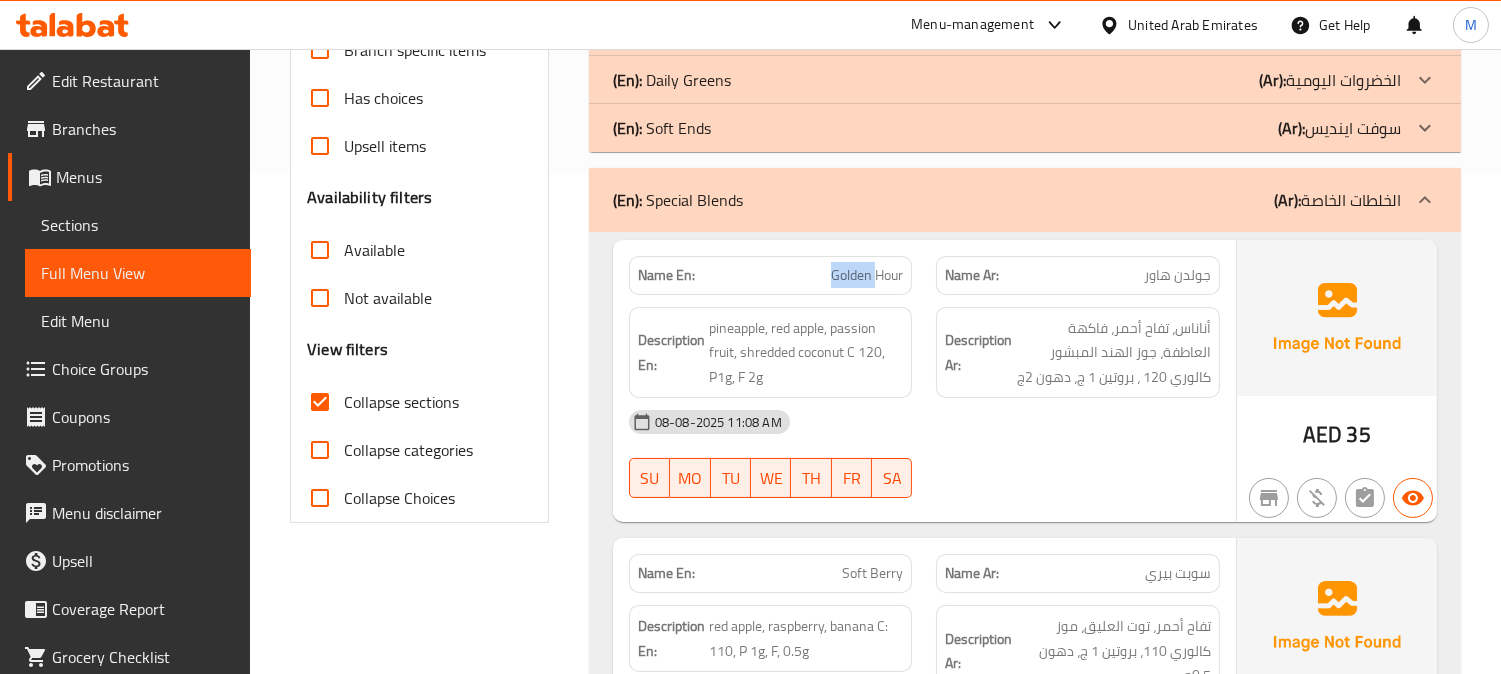 click on "Golden Hour" at bounding box center [867, 275] 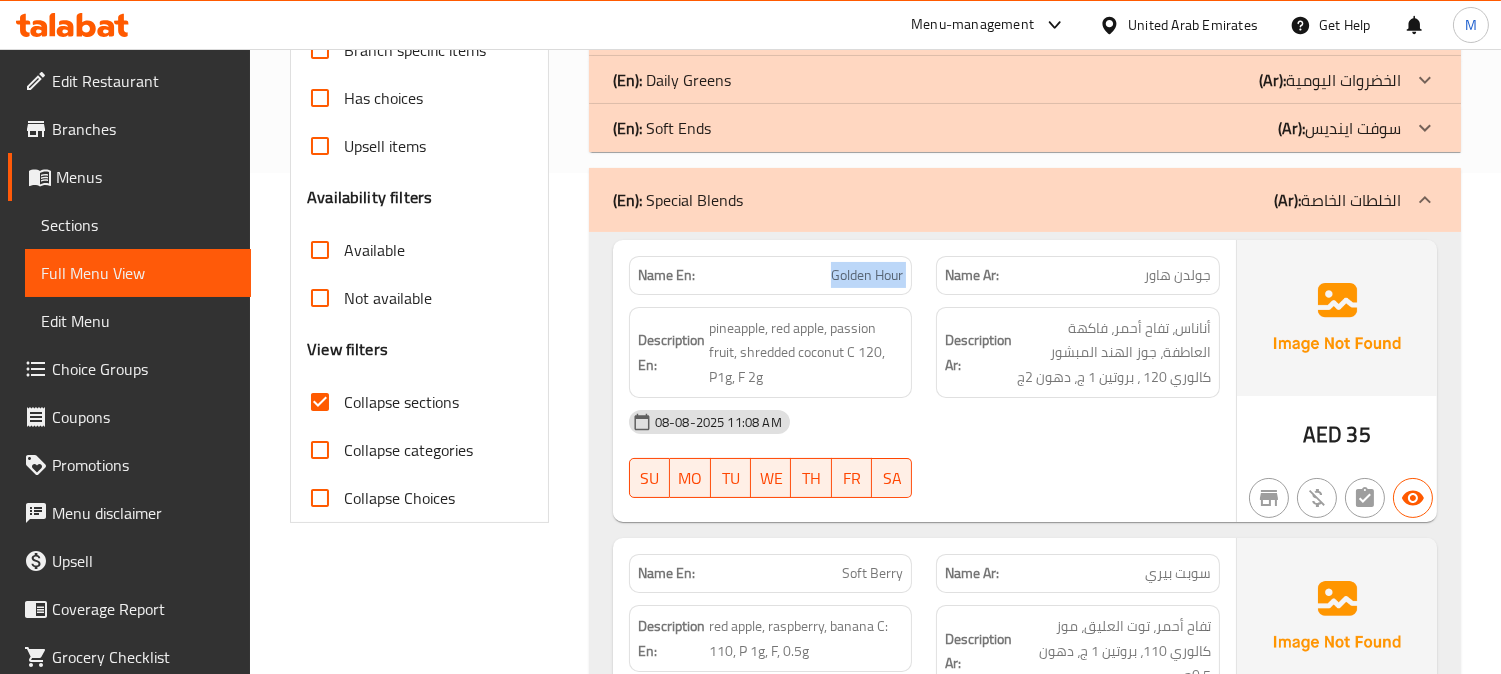 click on "Golden Hour" at bounding box center (867, 275) 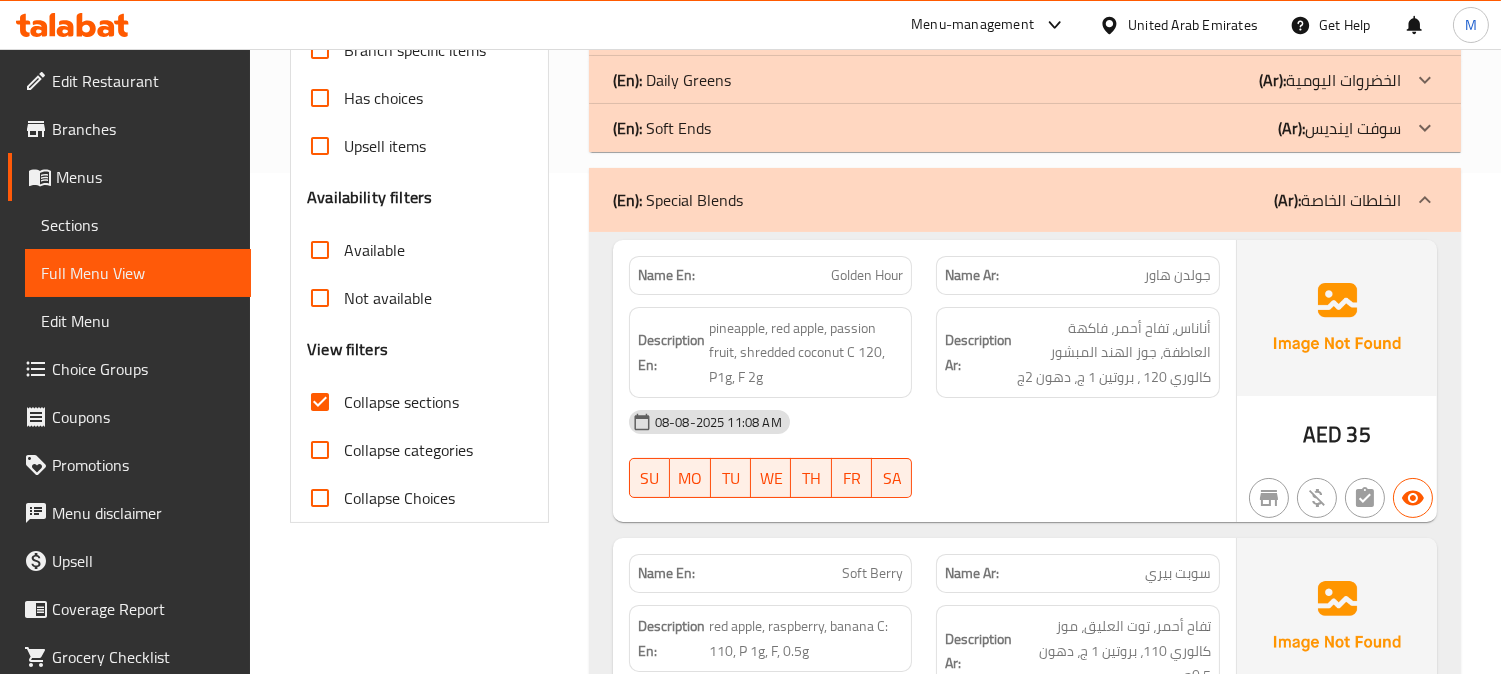 click on "pineapple, red apple, passion fruit, shredded coconut C 120, P1g, F 2g" at bounding box center [806, 353] 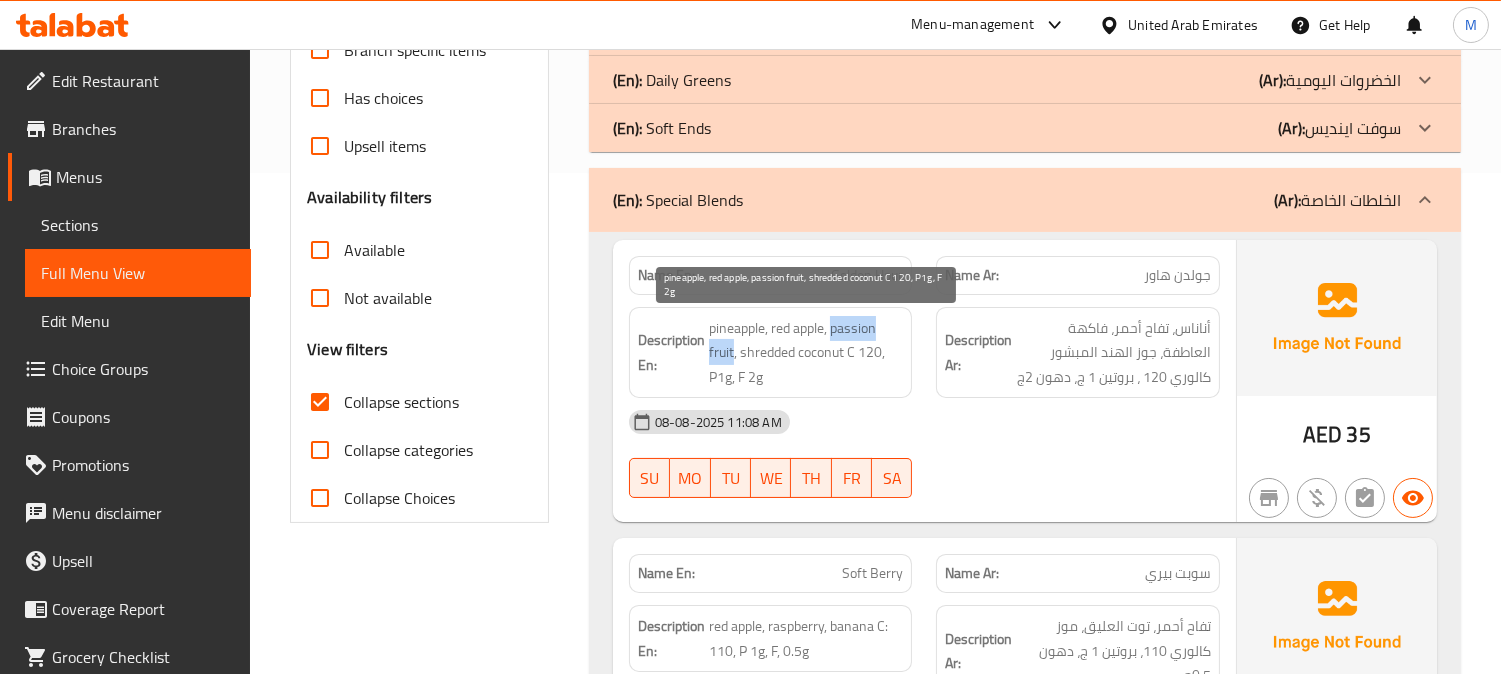 drag, startPoint x: 833, startPoint y: 332, endPoint x: 734, endPoint y: 351, distance: 100.80675 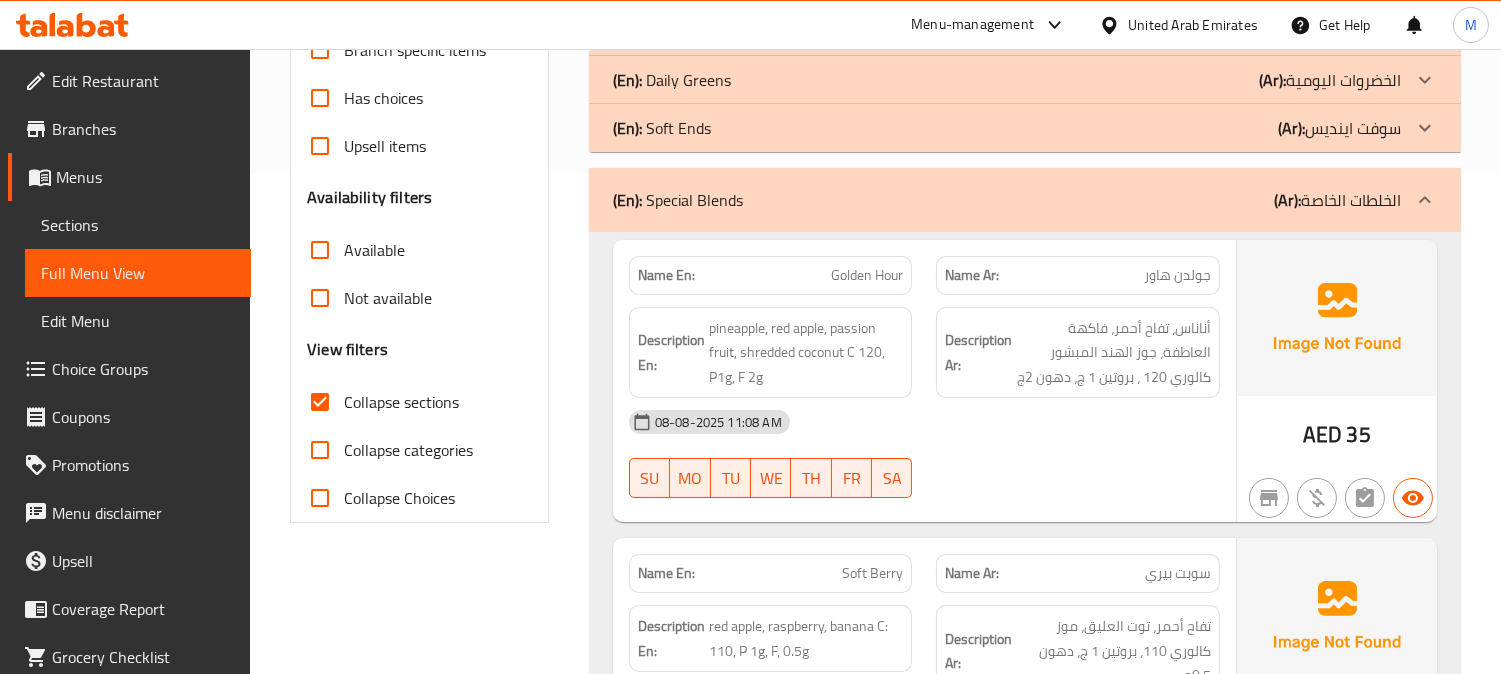 click on "Golden Hour" at bounding box center (867, 275) 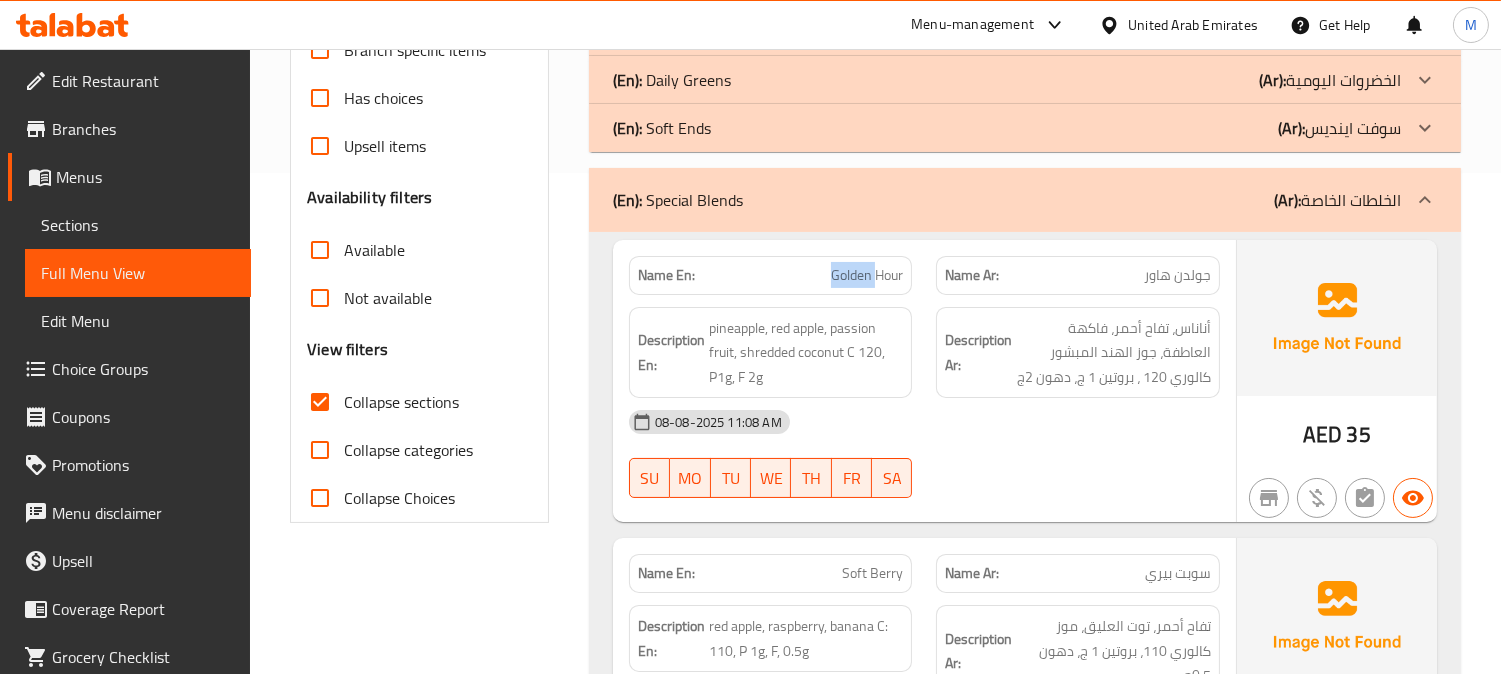 click on "Golden Hour" at bounding box center (867, 275) 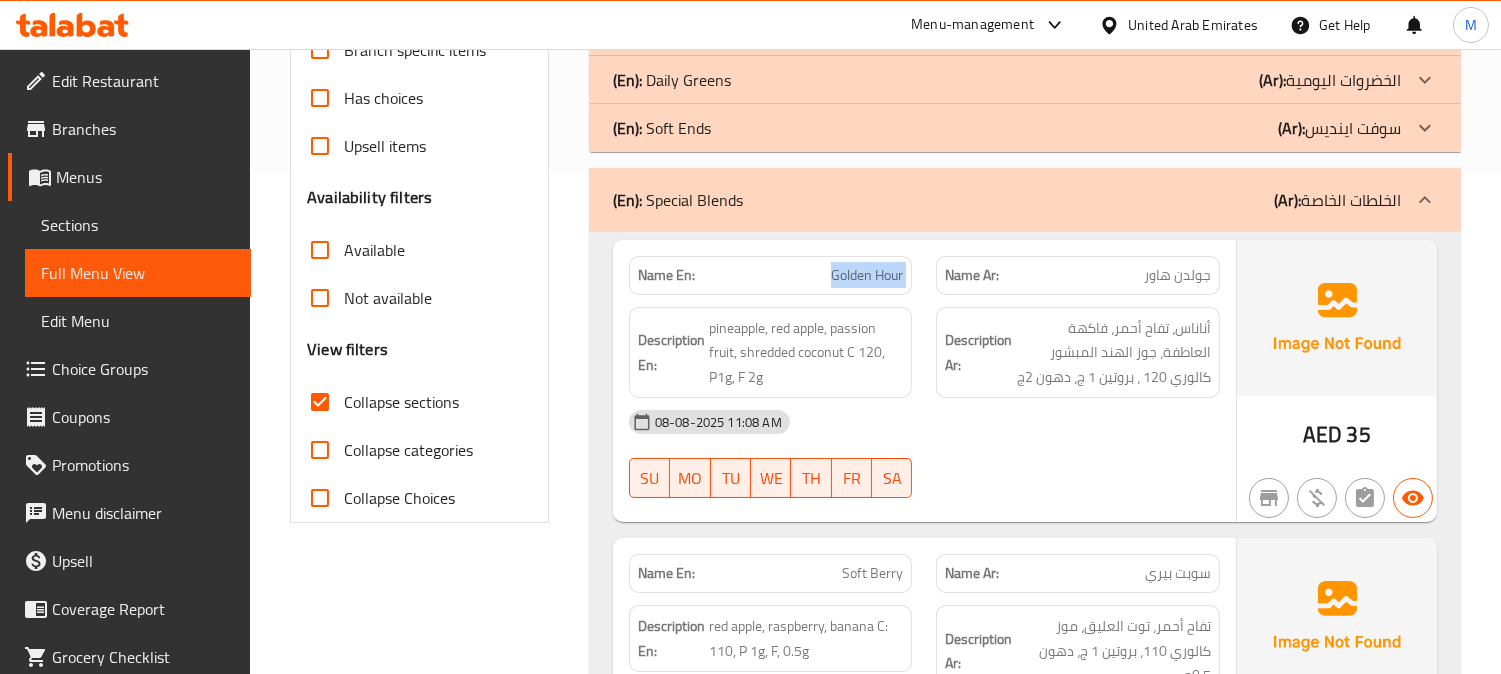 click on "Golden Hour" at bounding box center [867, 275] 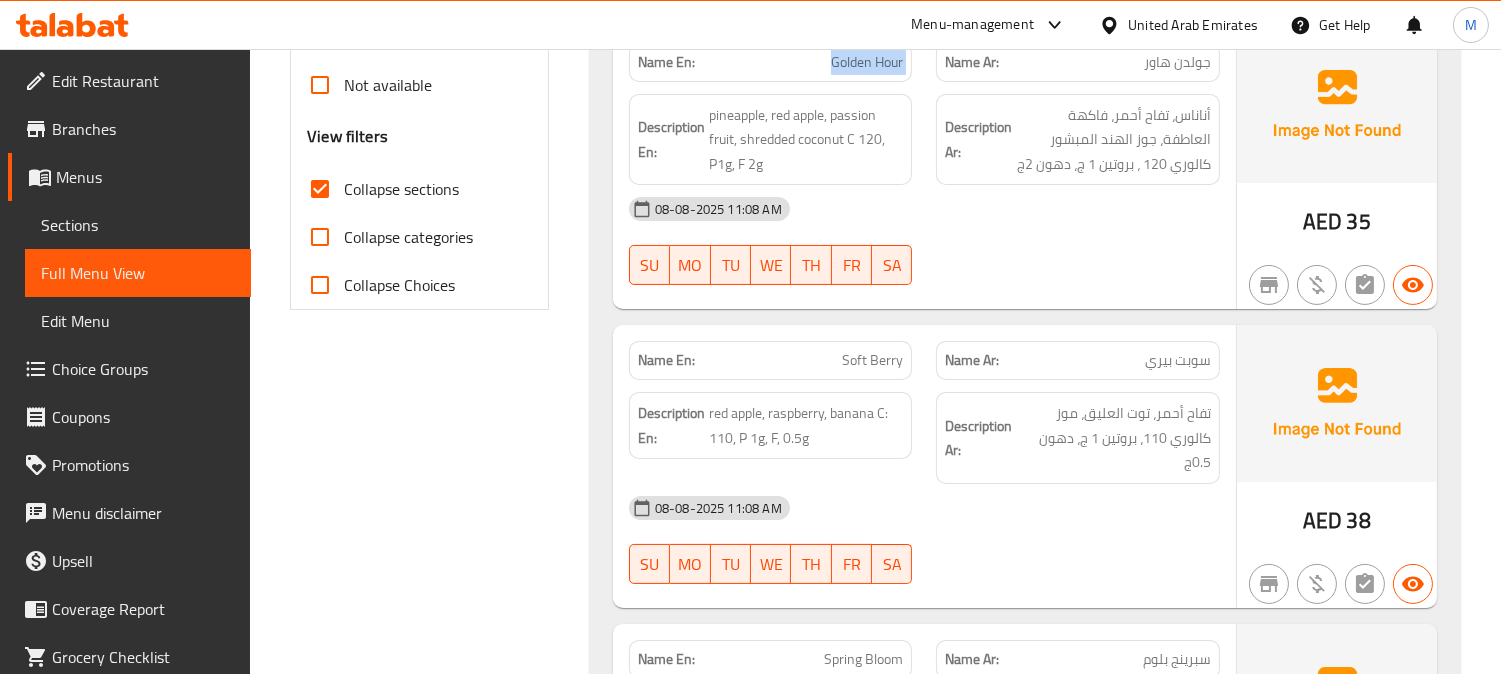 scroll, scrollTop: 723, scrollLeft: 0, axis: vertical 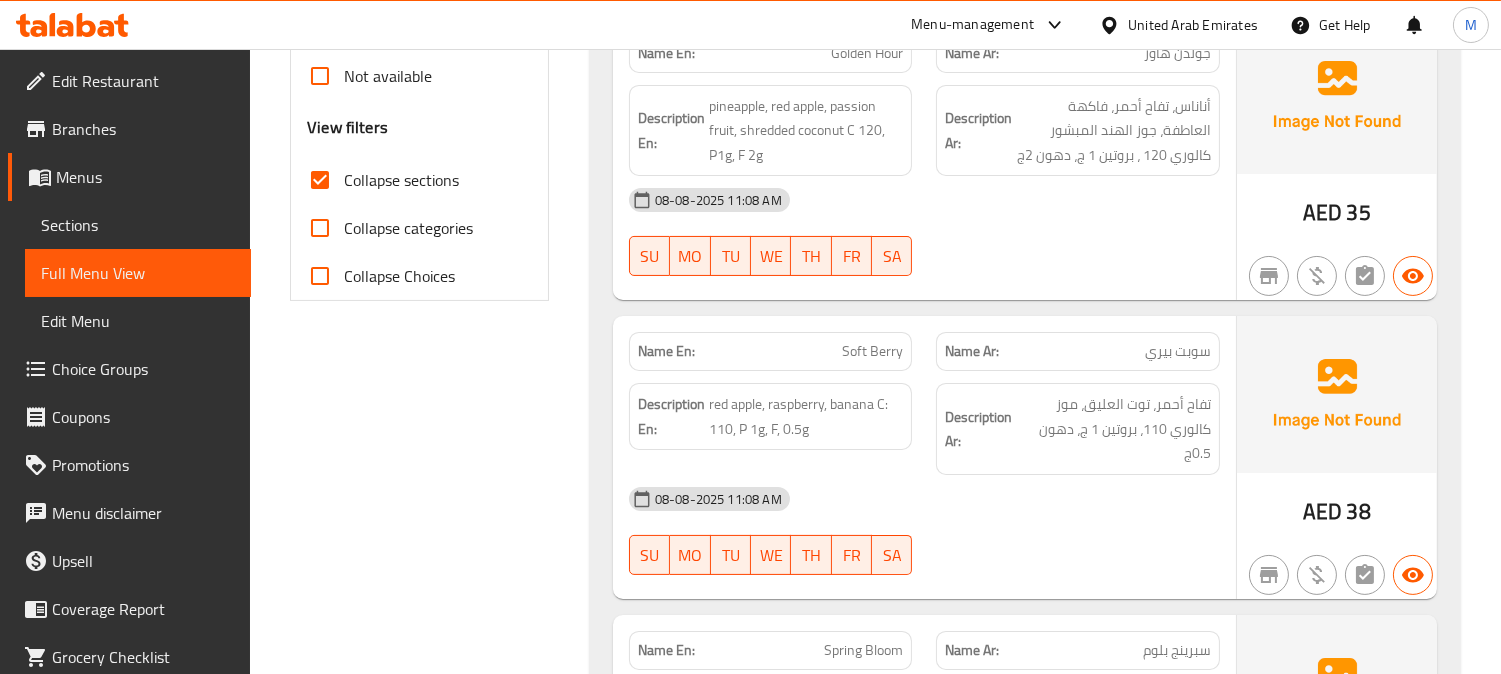 click on "Soft Berry" at bounding box center [872, 351] 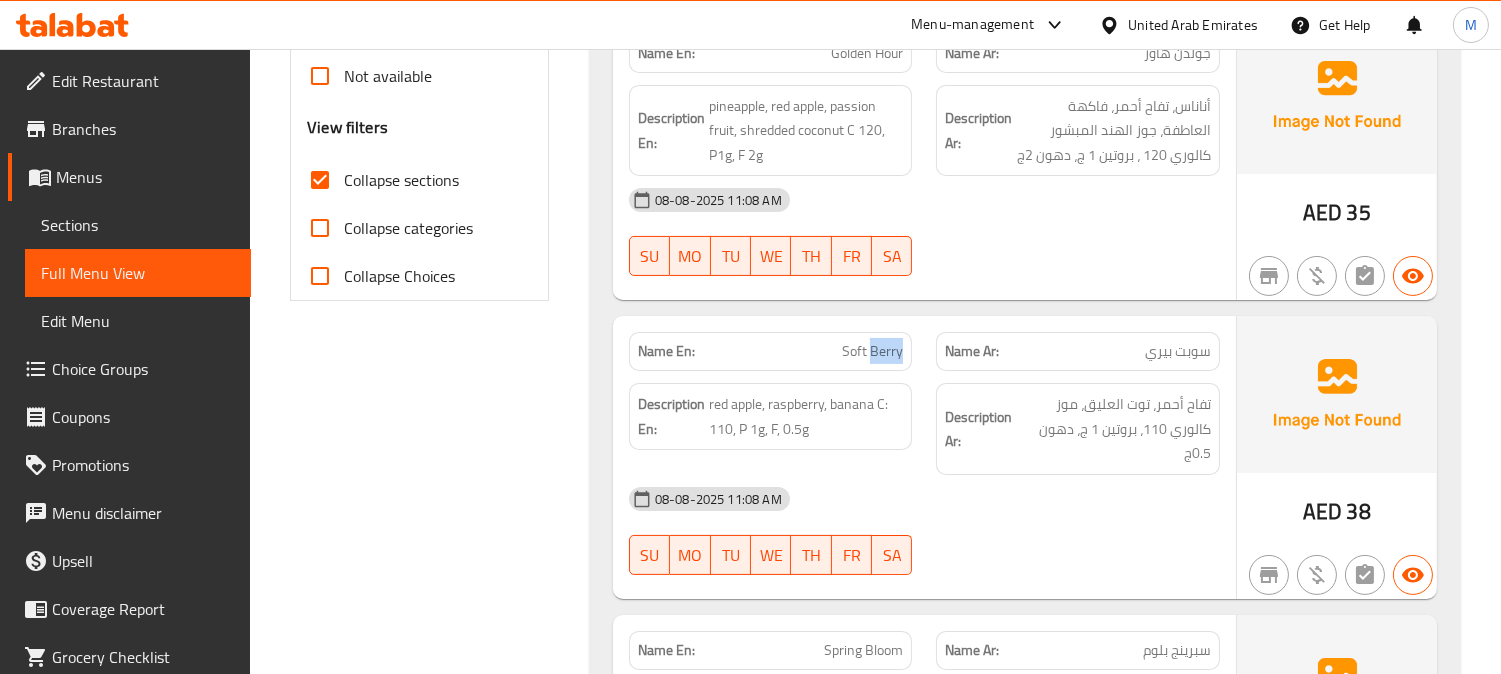 click on "Soft Berry" at bounding box center [872, 351] 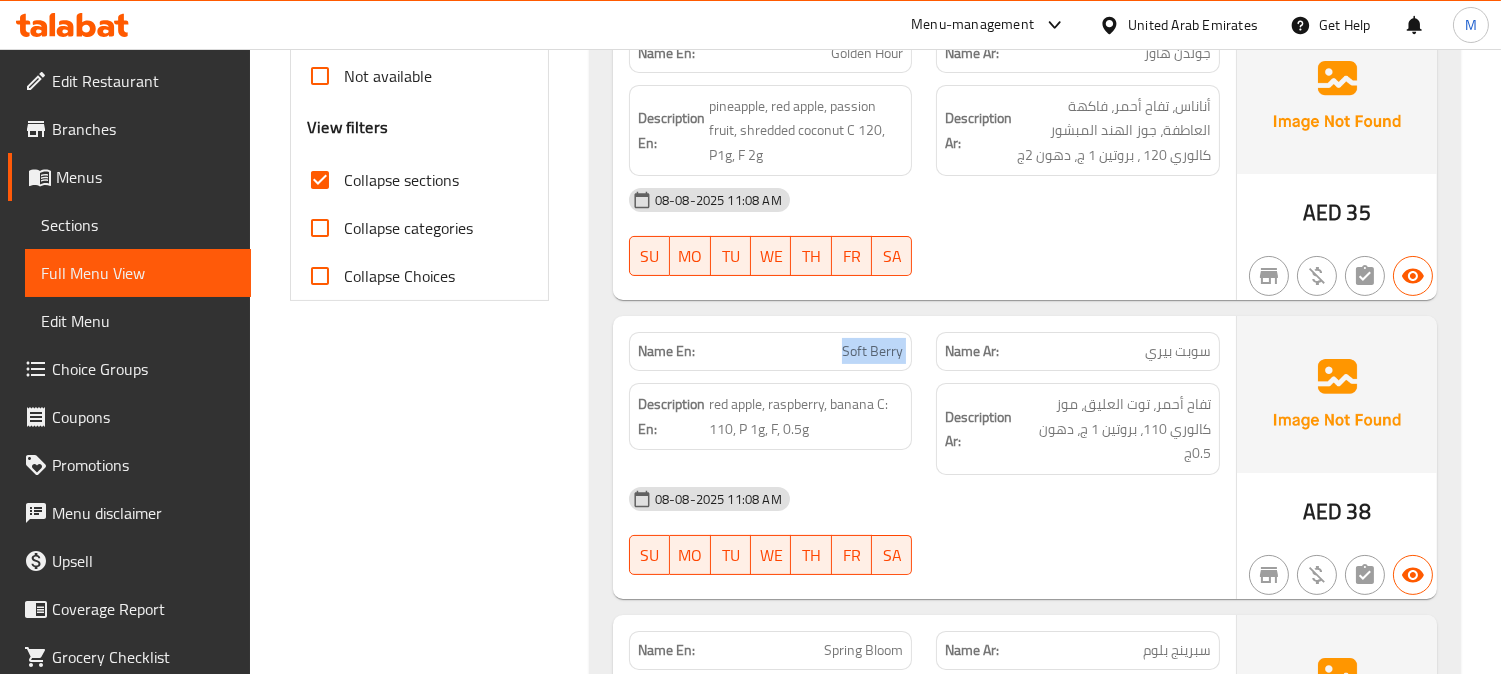 click on "Soft Berry" at bounding box center (872, 351) 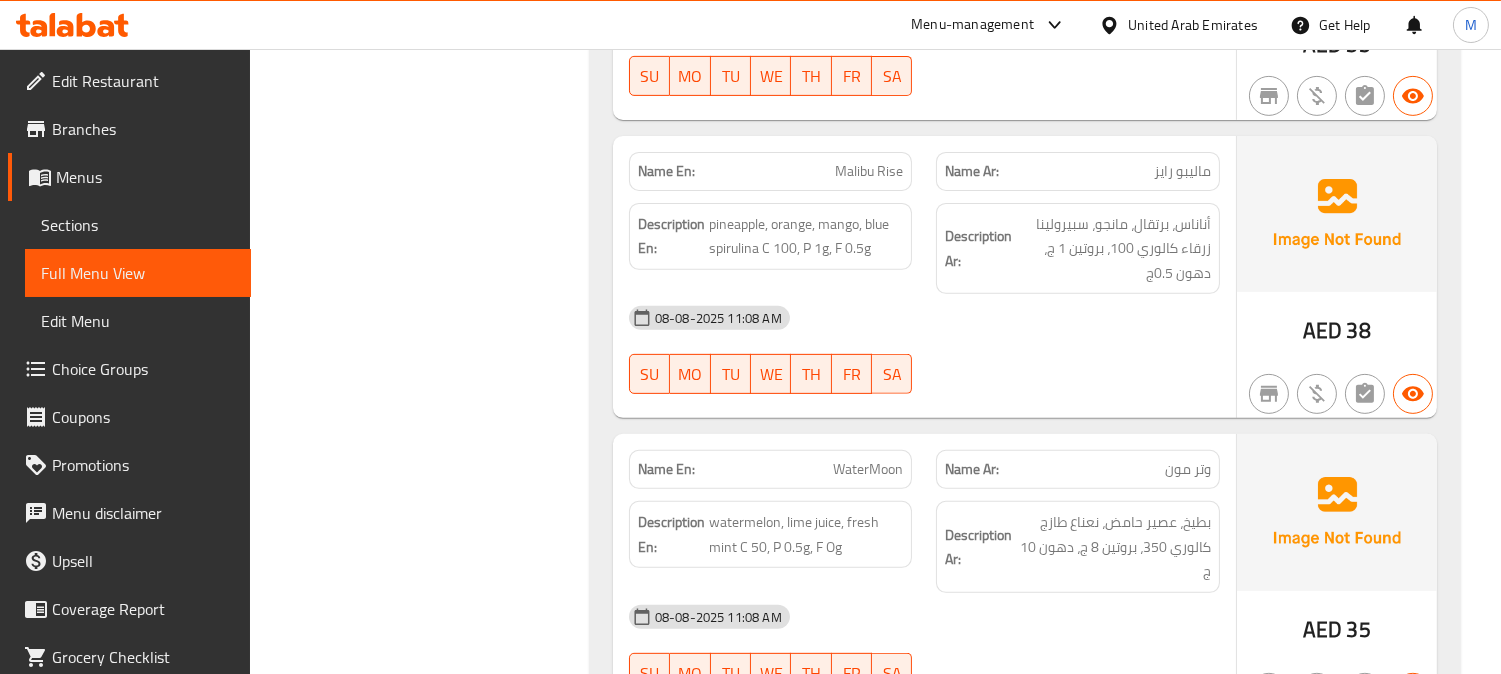 scroll, scrollTop: 1501, scrollLeft: 0, axis: vertical 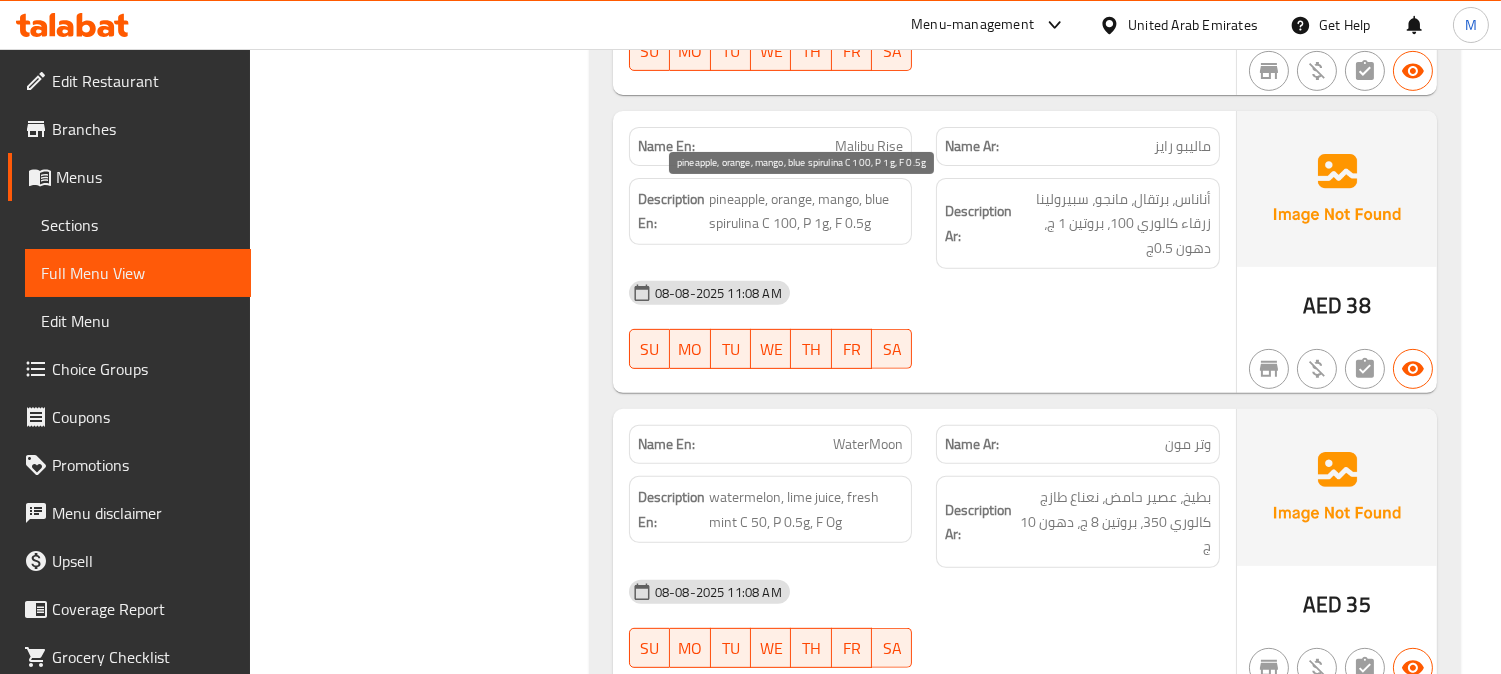 drag, startPoint x: 826, startPoint y: 214, endPoint x: 770, endPoint y: 217, distance: 56.0803 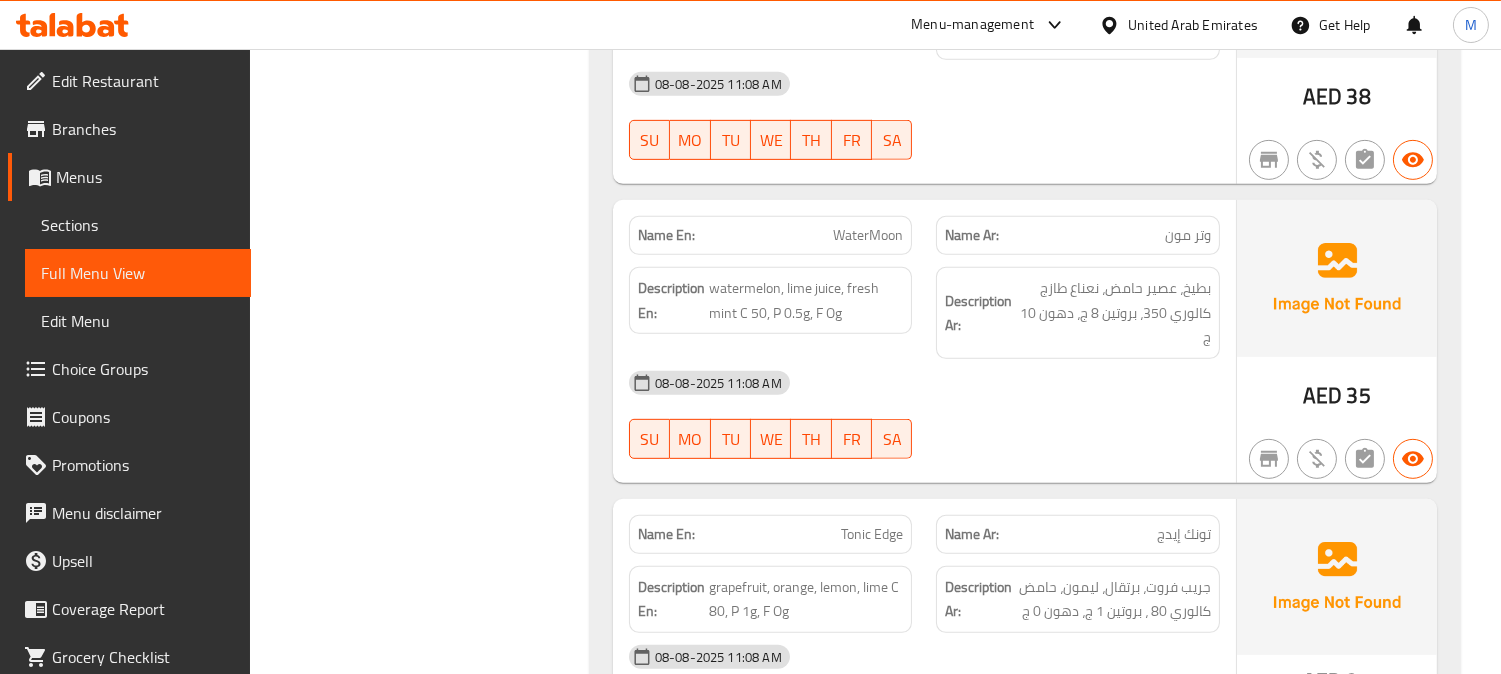 scroll, scrollTop: 1723, scrollLeft: 0, axis: vertical 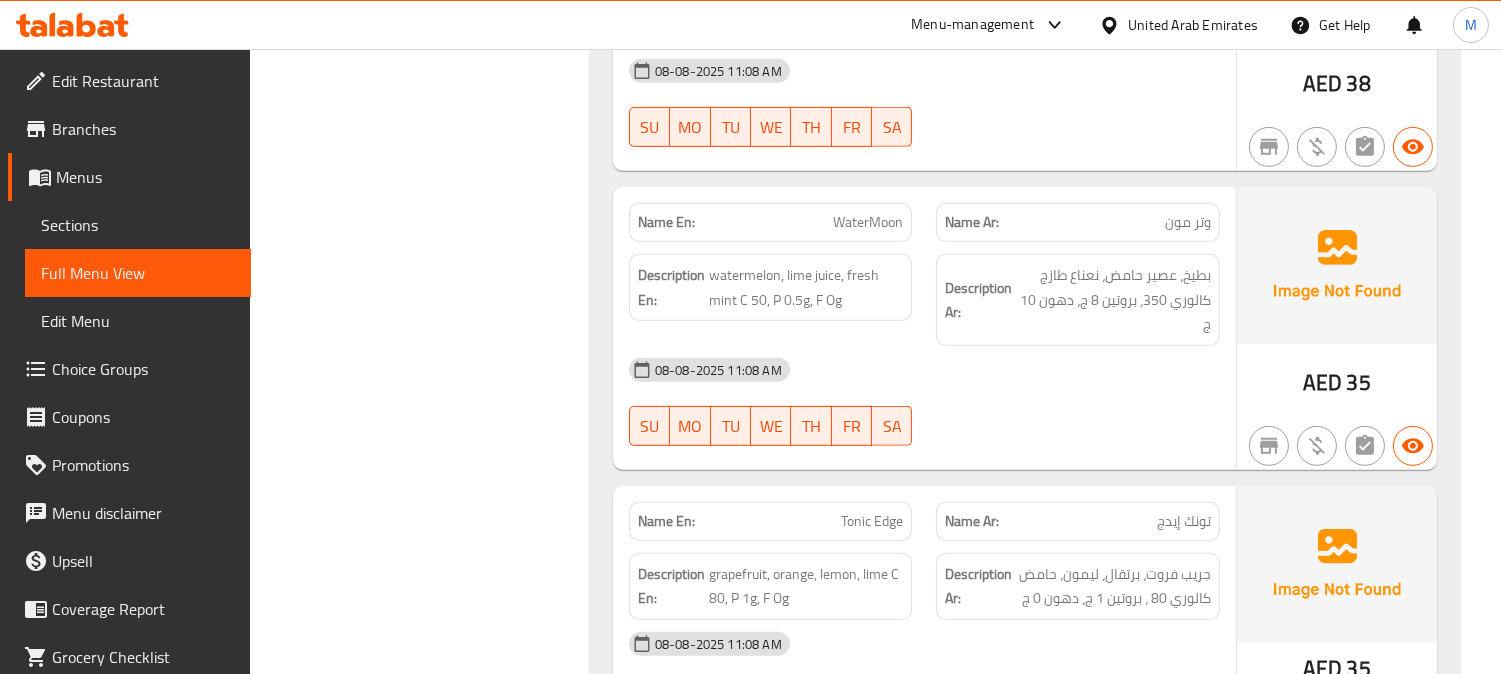 click on "WaterMoon" at bounding box center [868, 222] 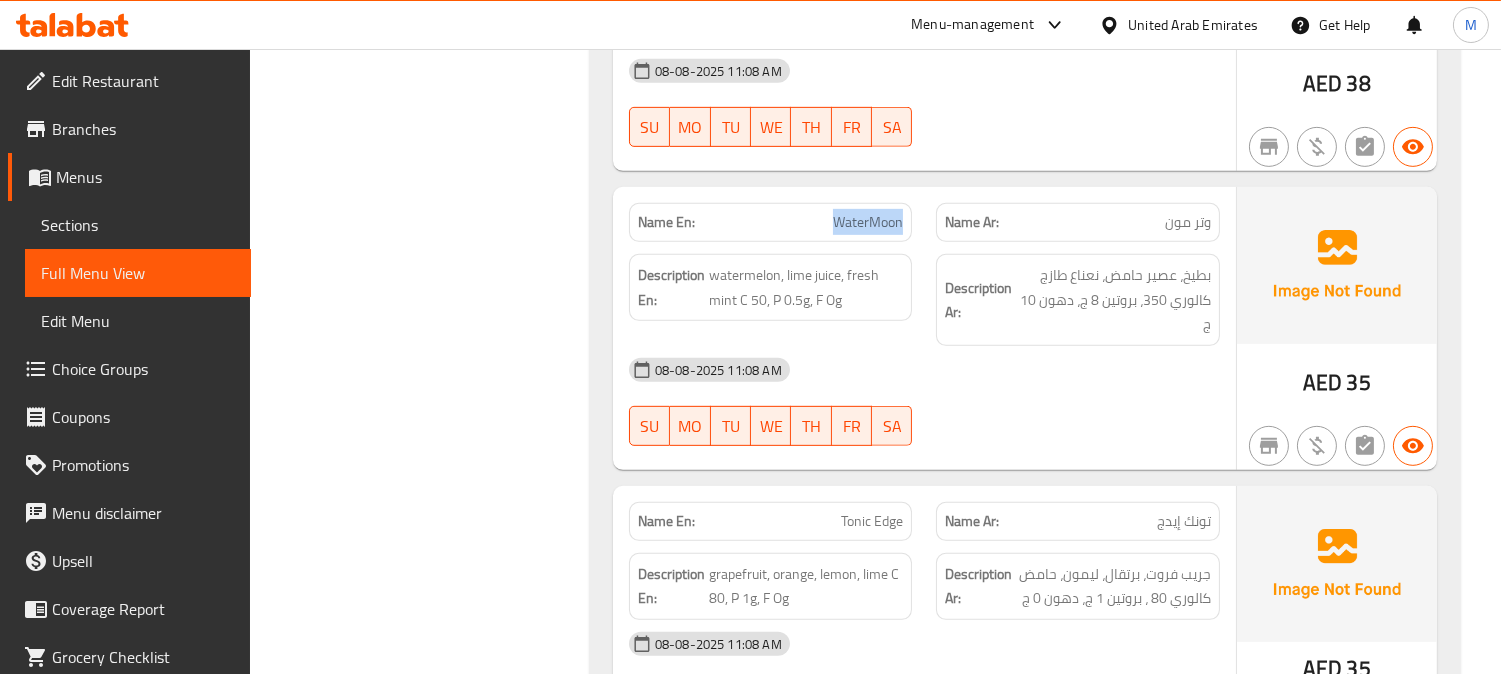 click on "WaterMoon" at bounding box center (868, 222) 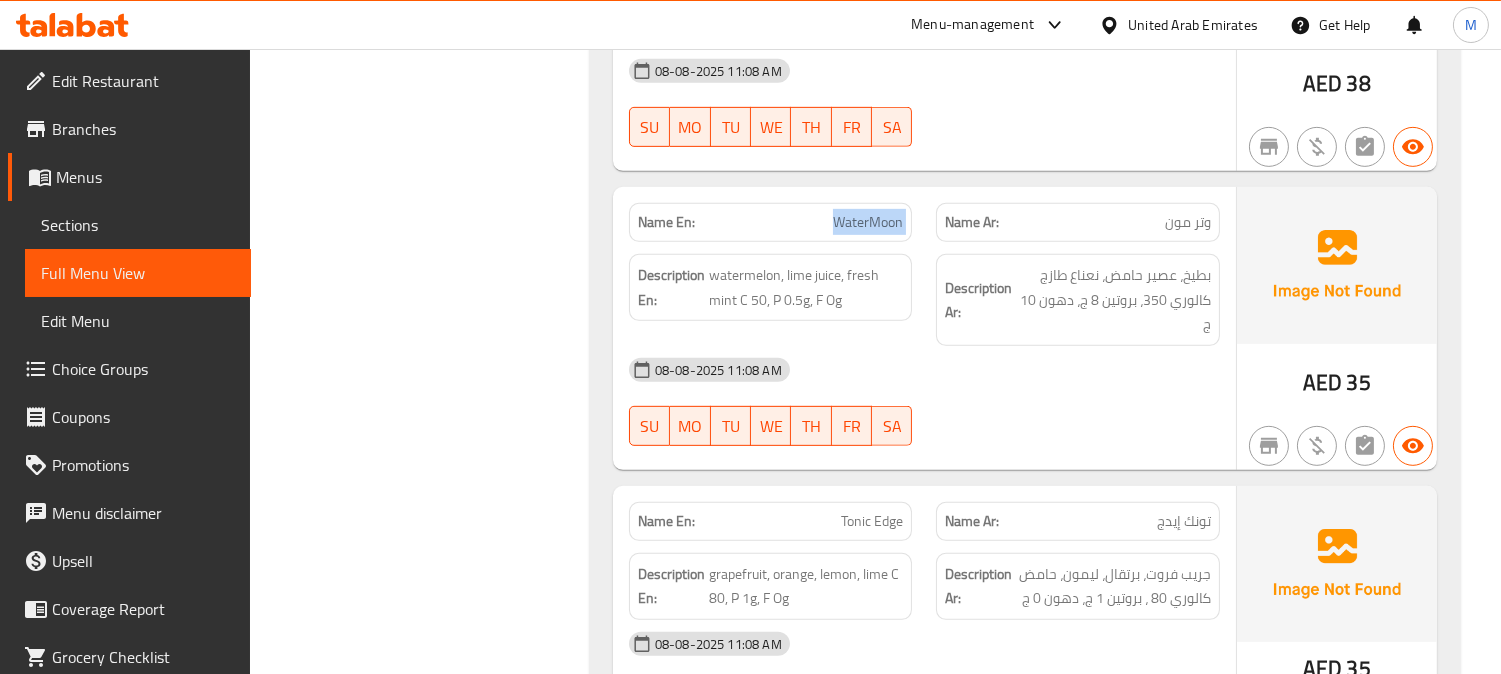 click on "WaterMoon" at bounding box center [868, 222] 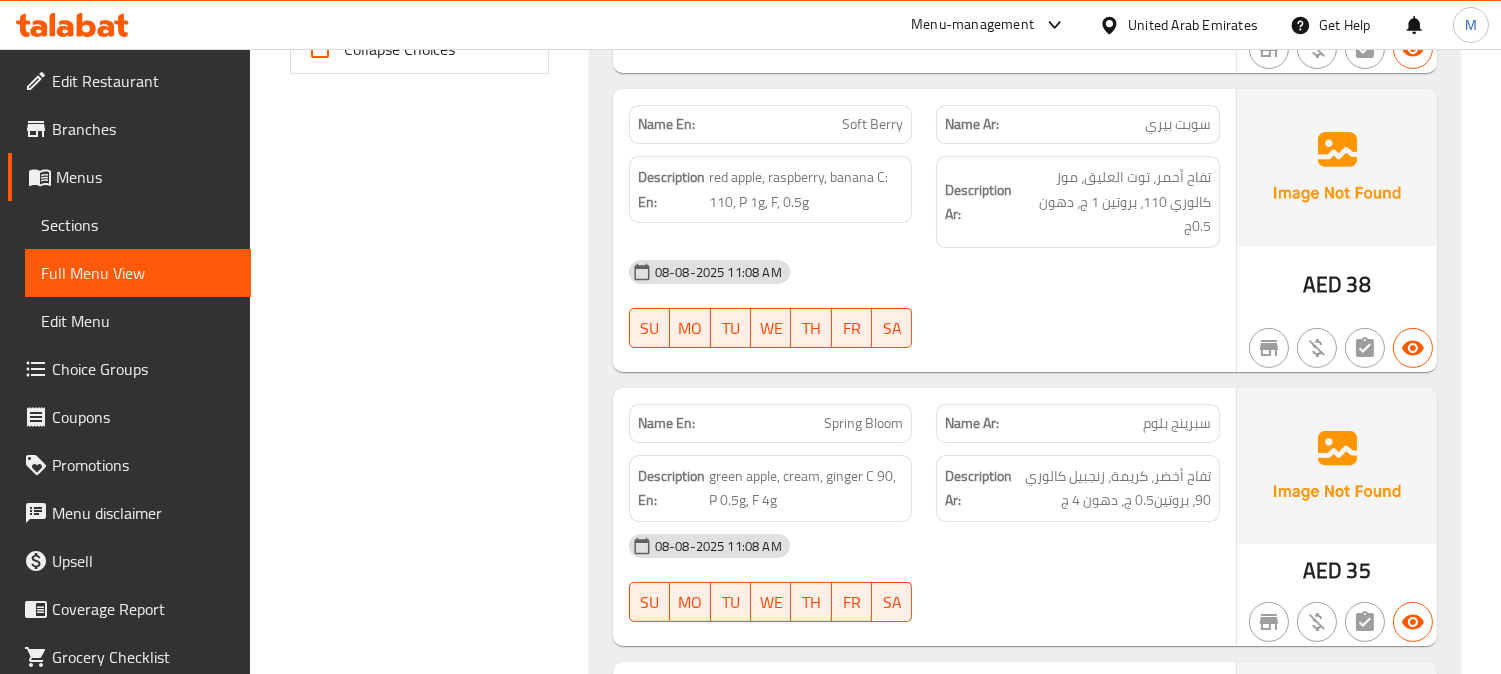 scroll, scrollTop: 834, scrollLeft: 0, axis: vertical 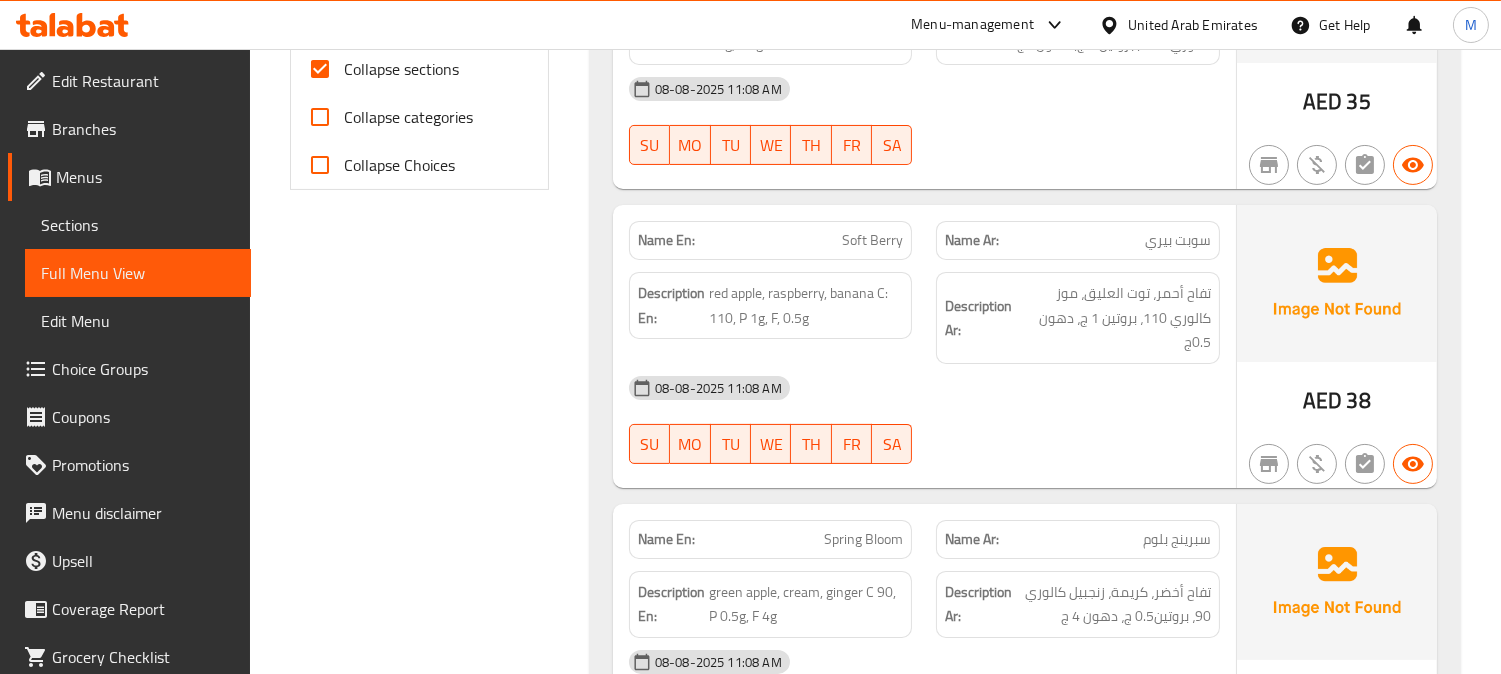 click on "Soft Berry" at bounding box center (872, 240) 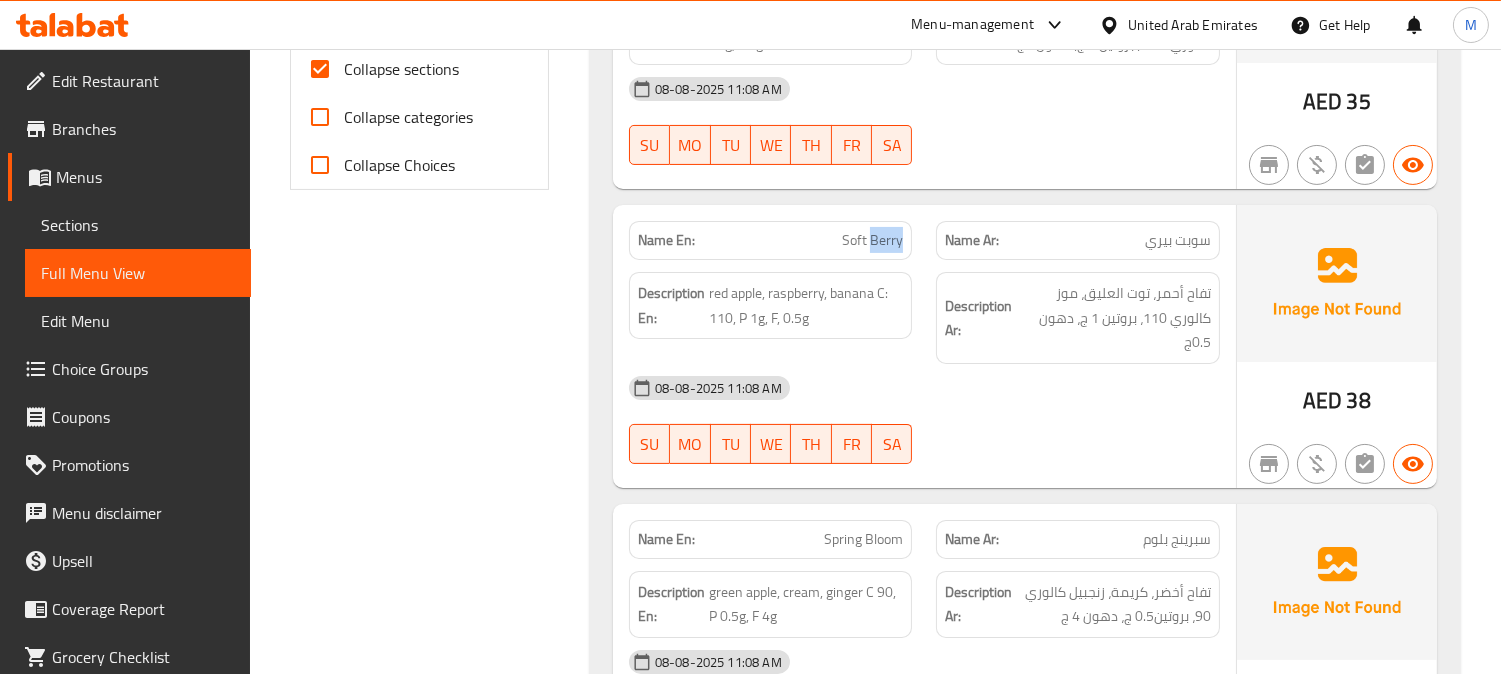 click on "Soft Berry" at bounding box center (872, 240) 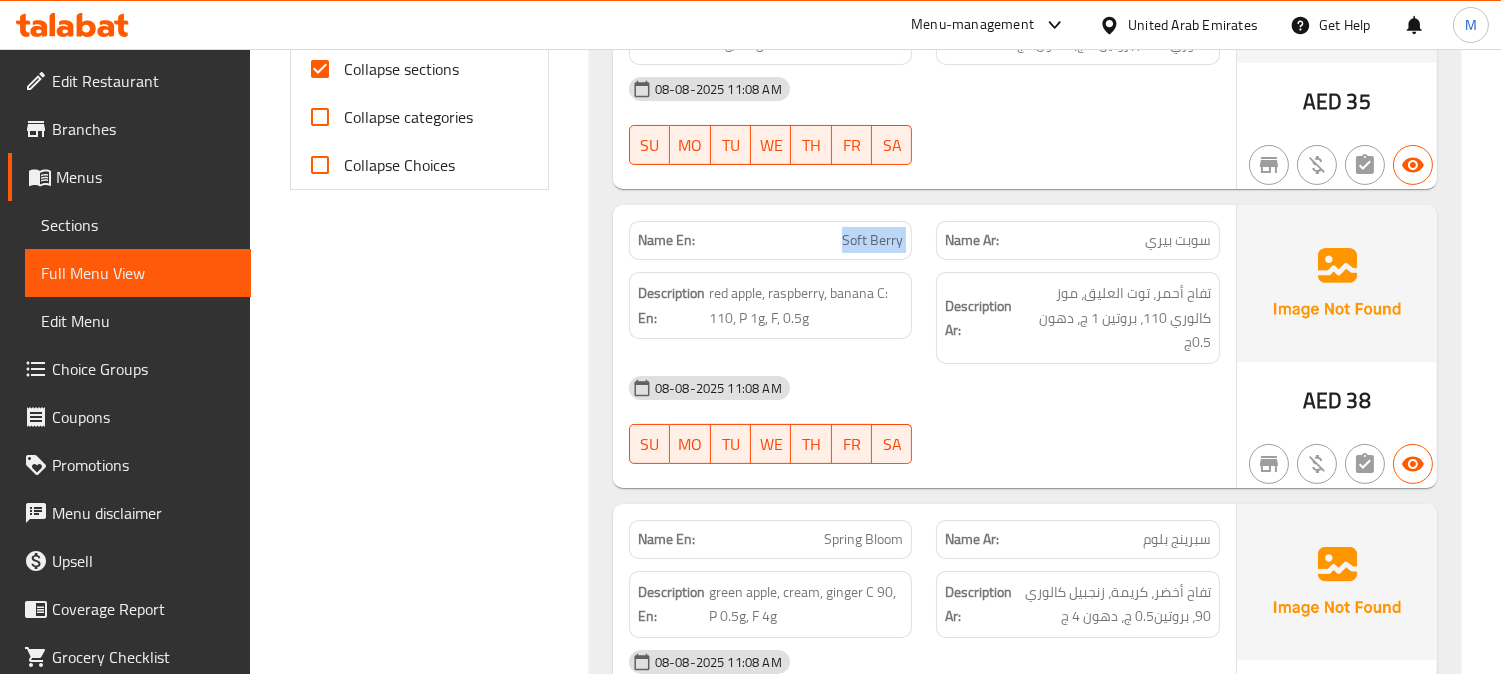 click on "Soft Berry" at bounding box center [872, 240] 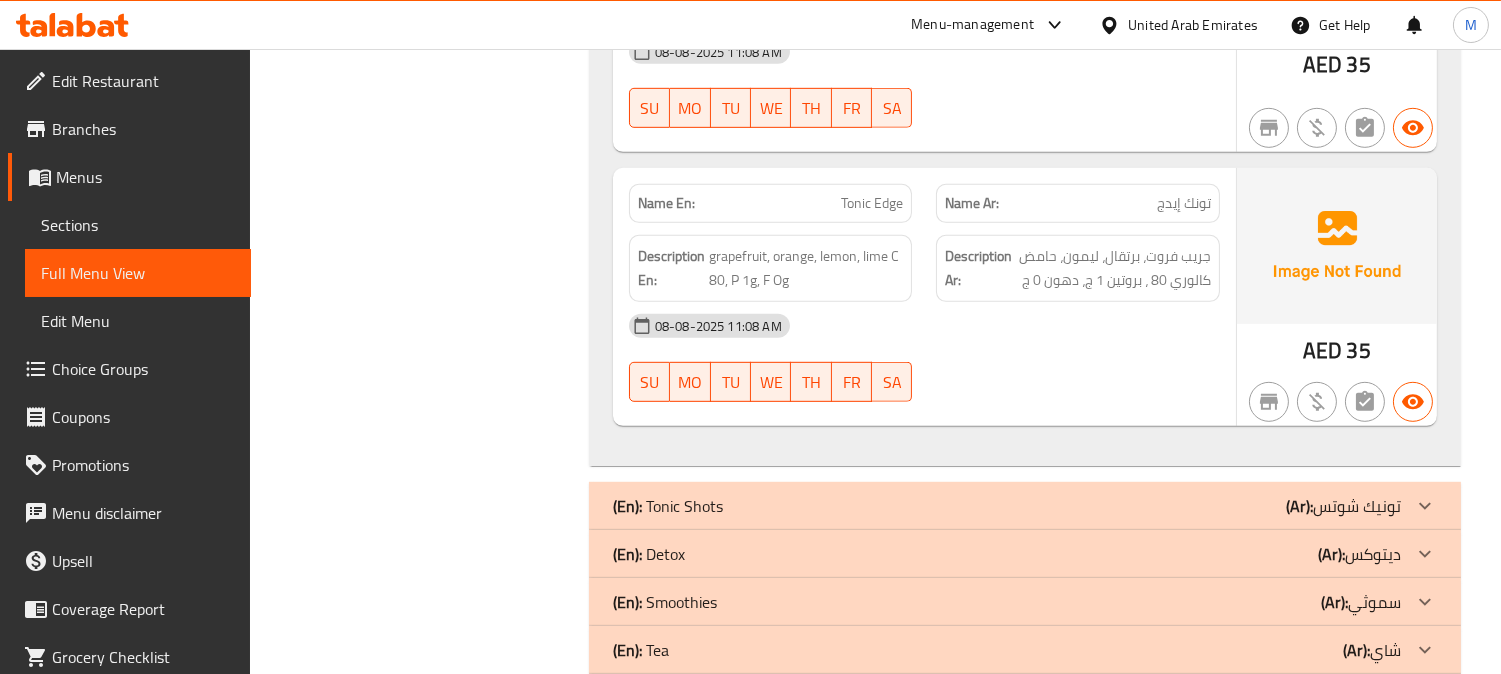 scroll, scrollTop: 2178, scrollLeft: 0, axis: vertical 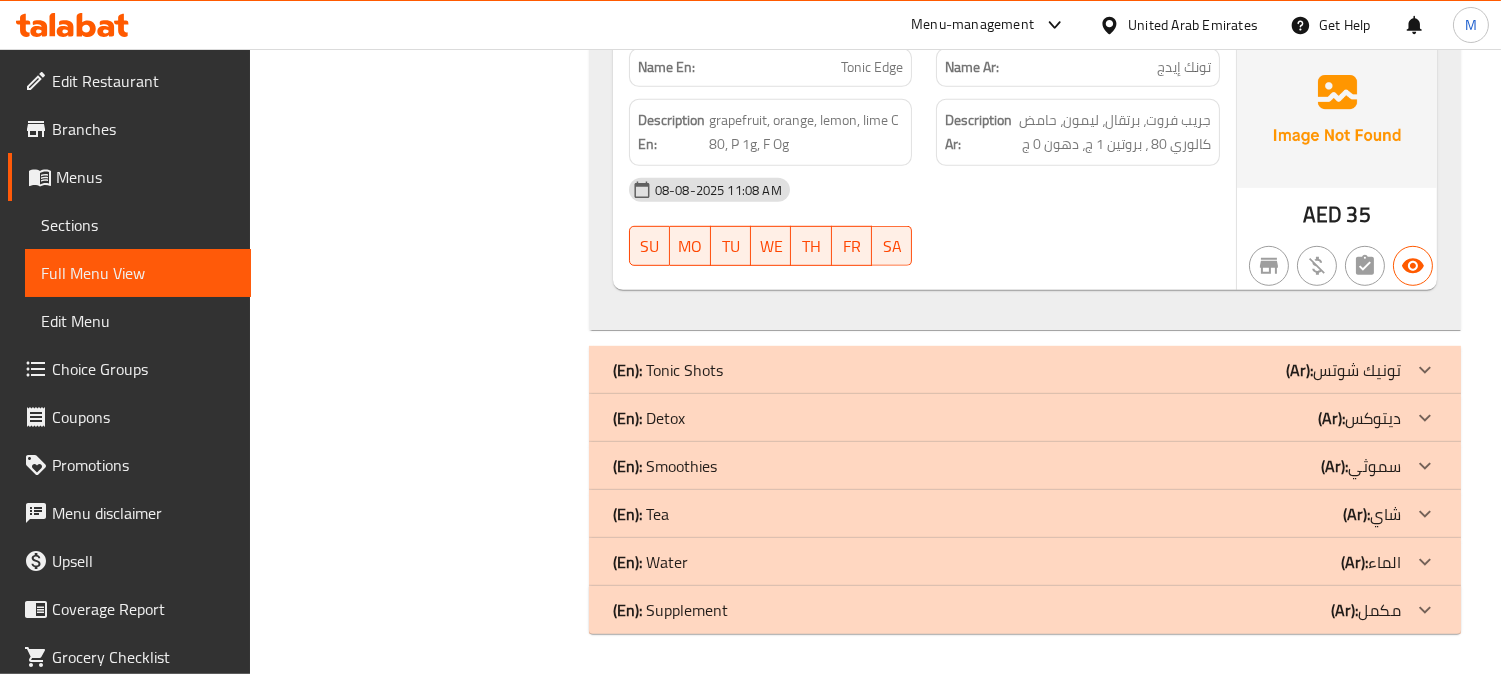 drag, startPoint x: 1221, startPoint y: 363, endPoint x: 1244, endPoint y: 370, distance: 24.04163 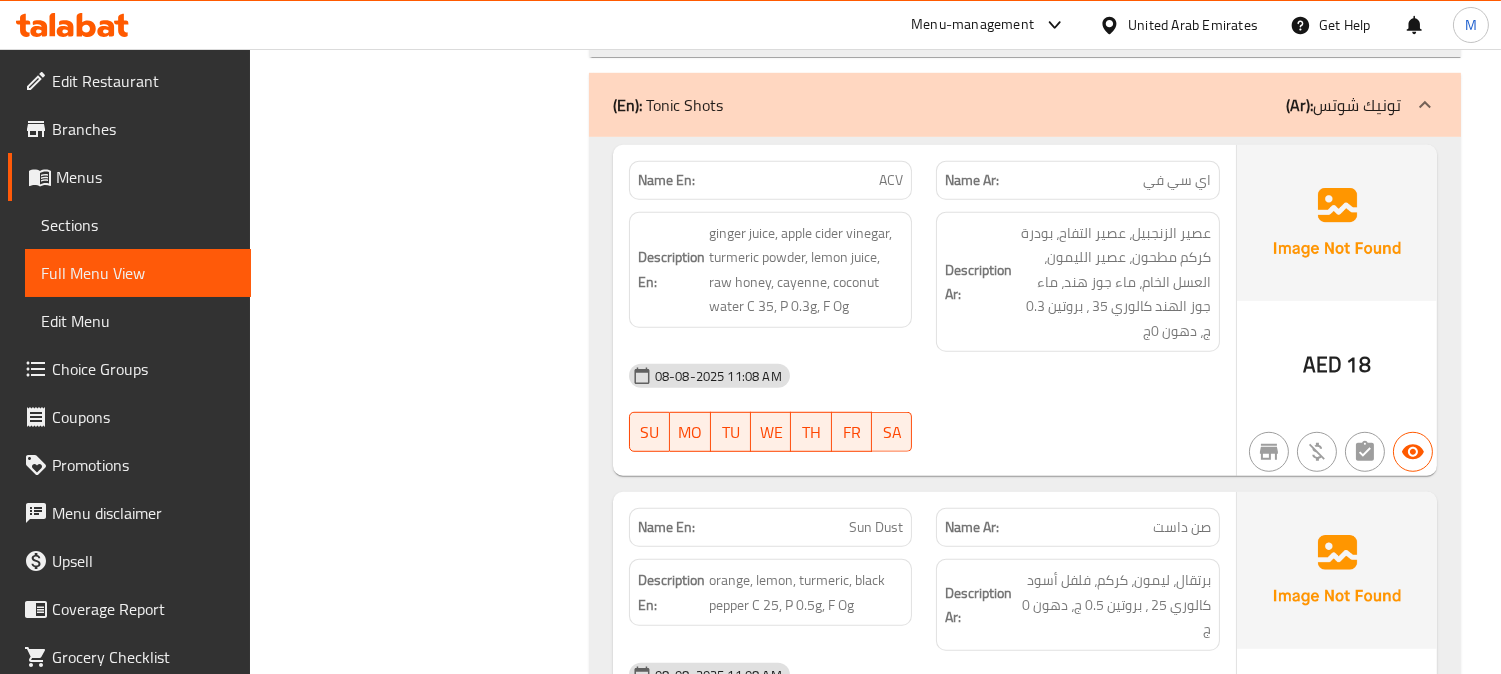 scroll, scrollTop: 2401, scrollLeft: 0, axis: vertical 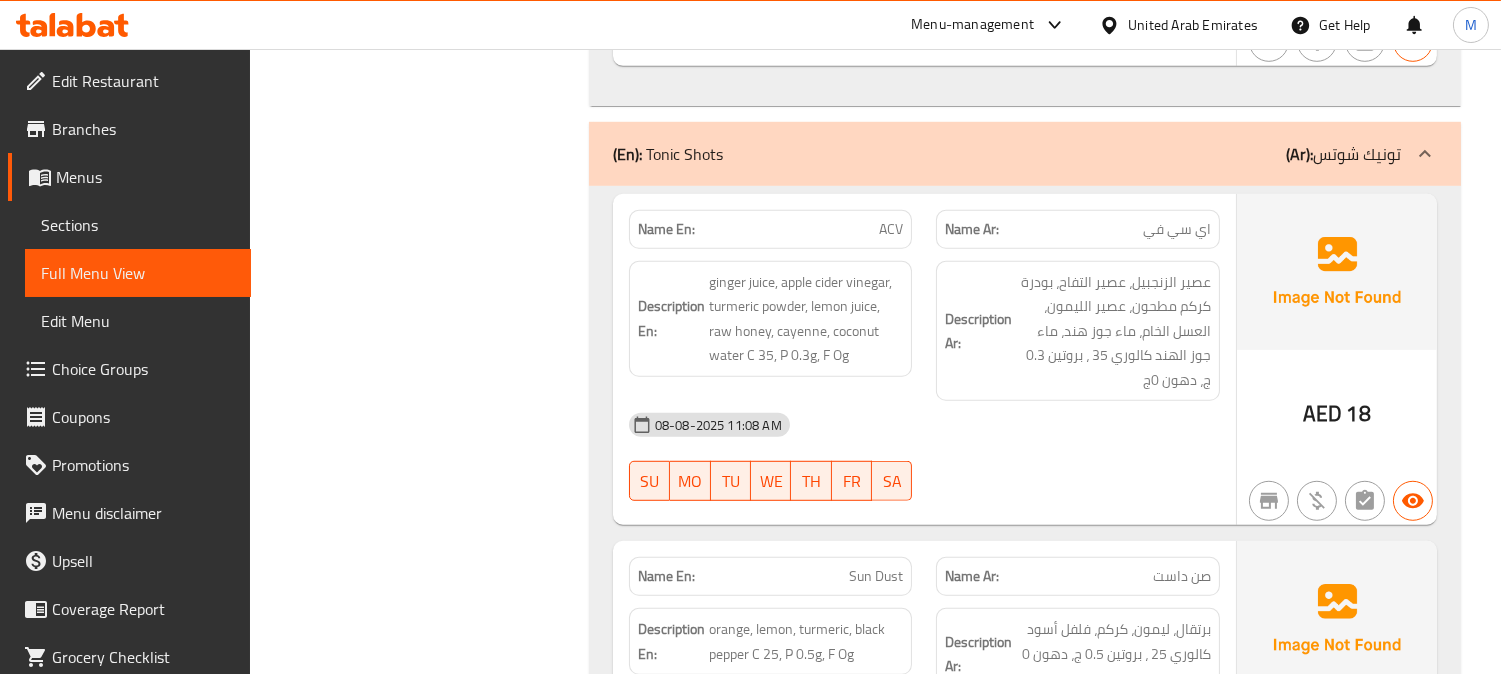 click on "ACV" at bounding box center (867, -1625) 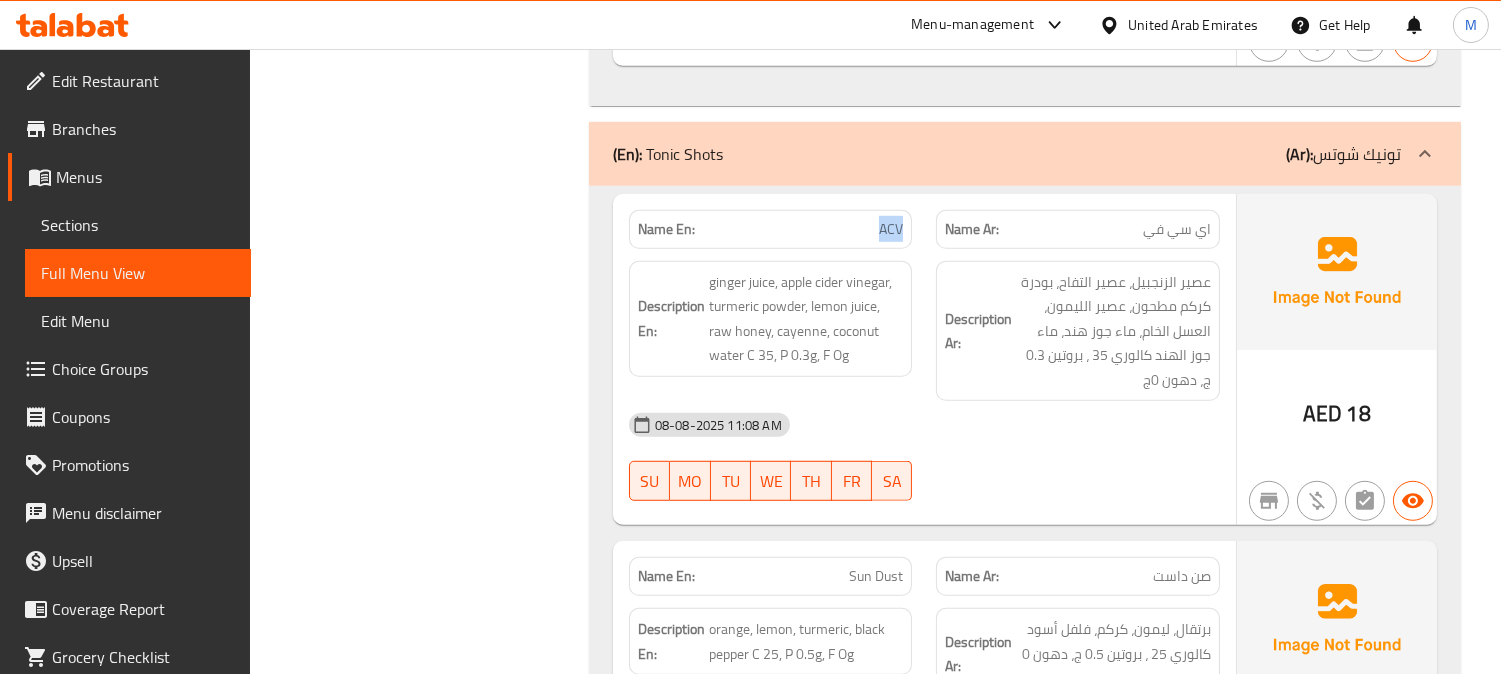 click on "ACV" at bounding box center [867, -1625] 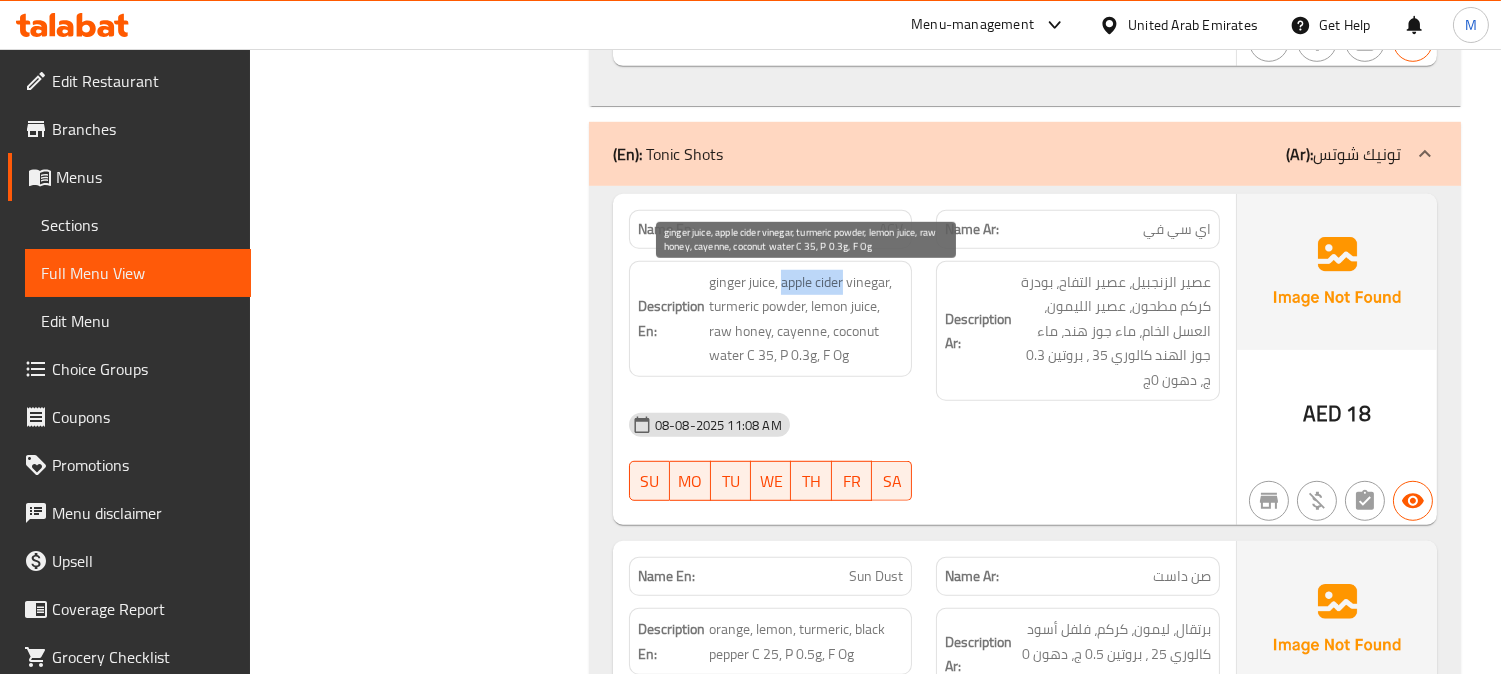 drag, startPoint x: 783, startPoint y: 284, endPoint x: 843, endPoint y: 285, distance: 60.00833 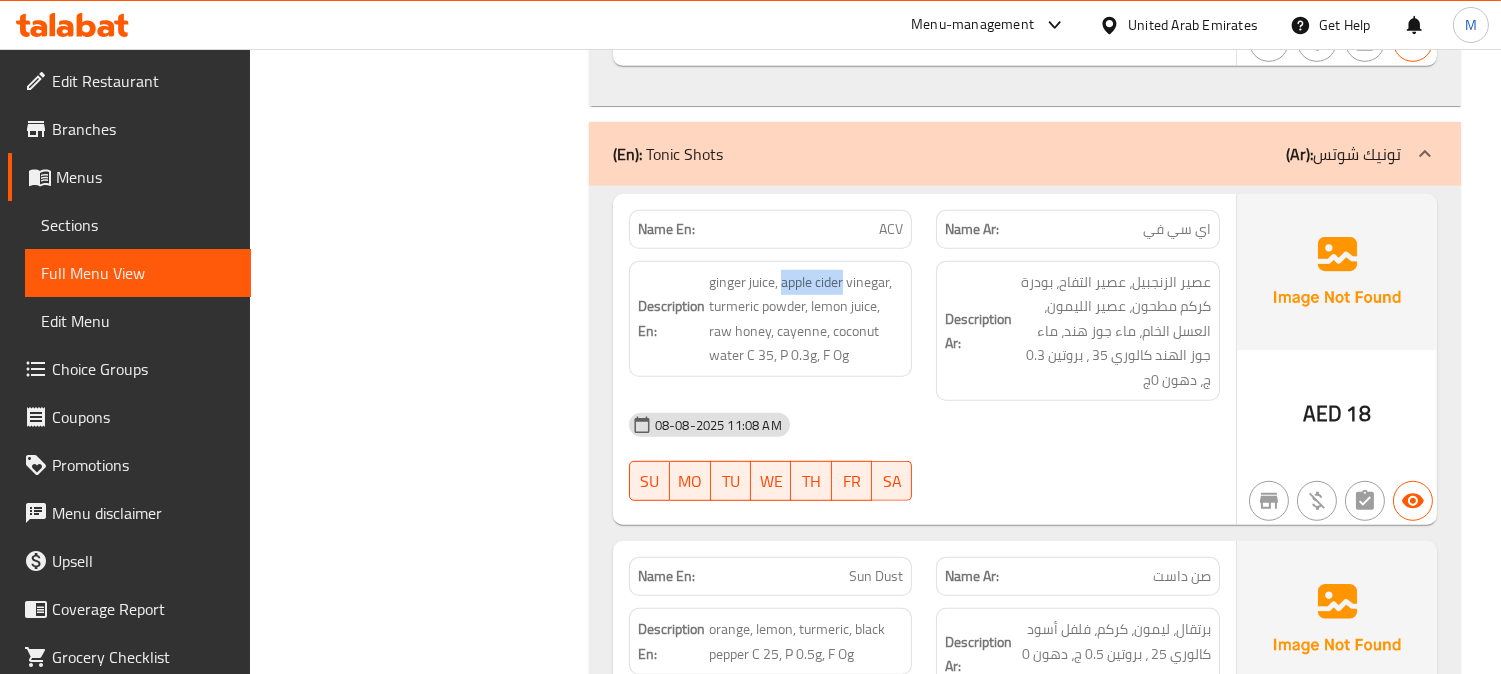 copy on "apple cider" 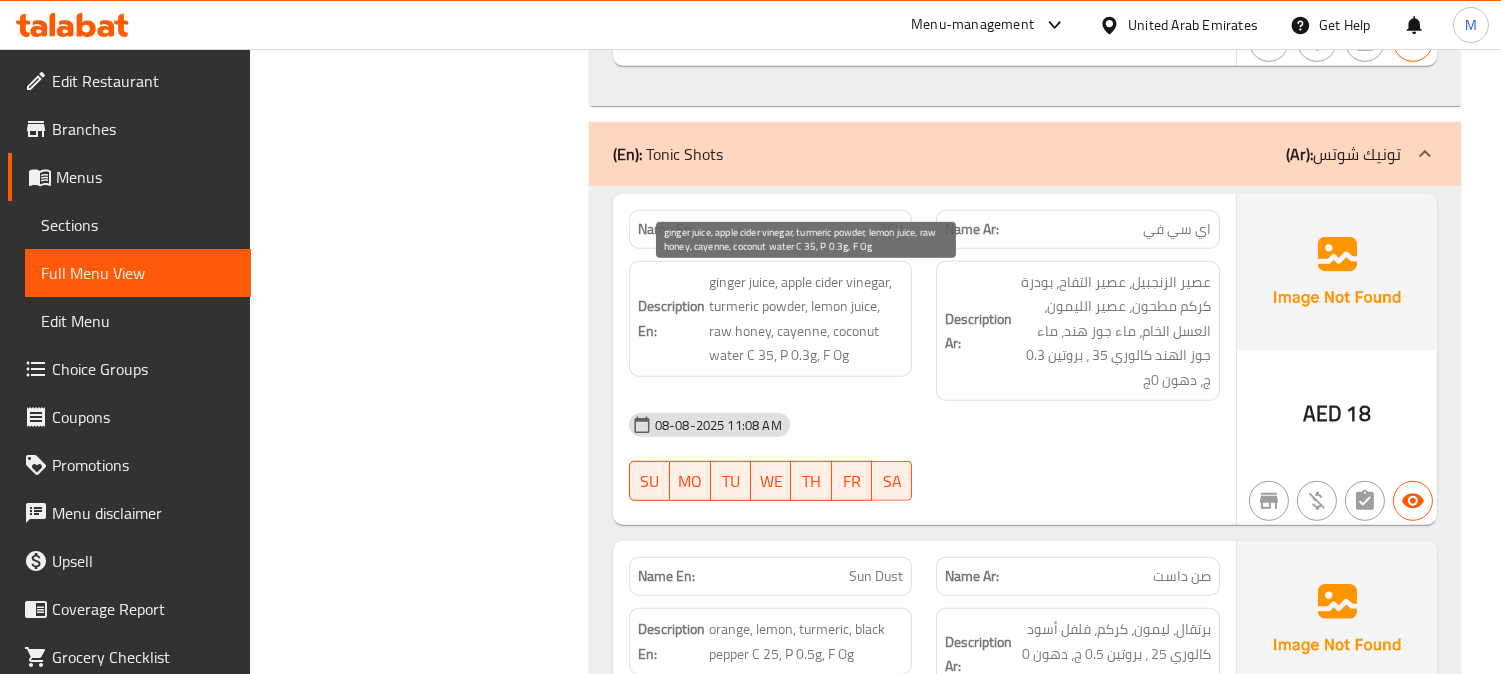click on "ginger juice, apple cider vinegar, turmeric powder, lemon juice, raw honey, cayenne, coconut water C 35, P 0.3g, F Og" at bounding box center (806, 319) 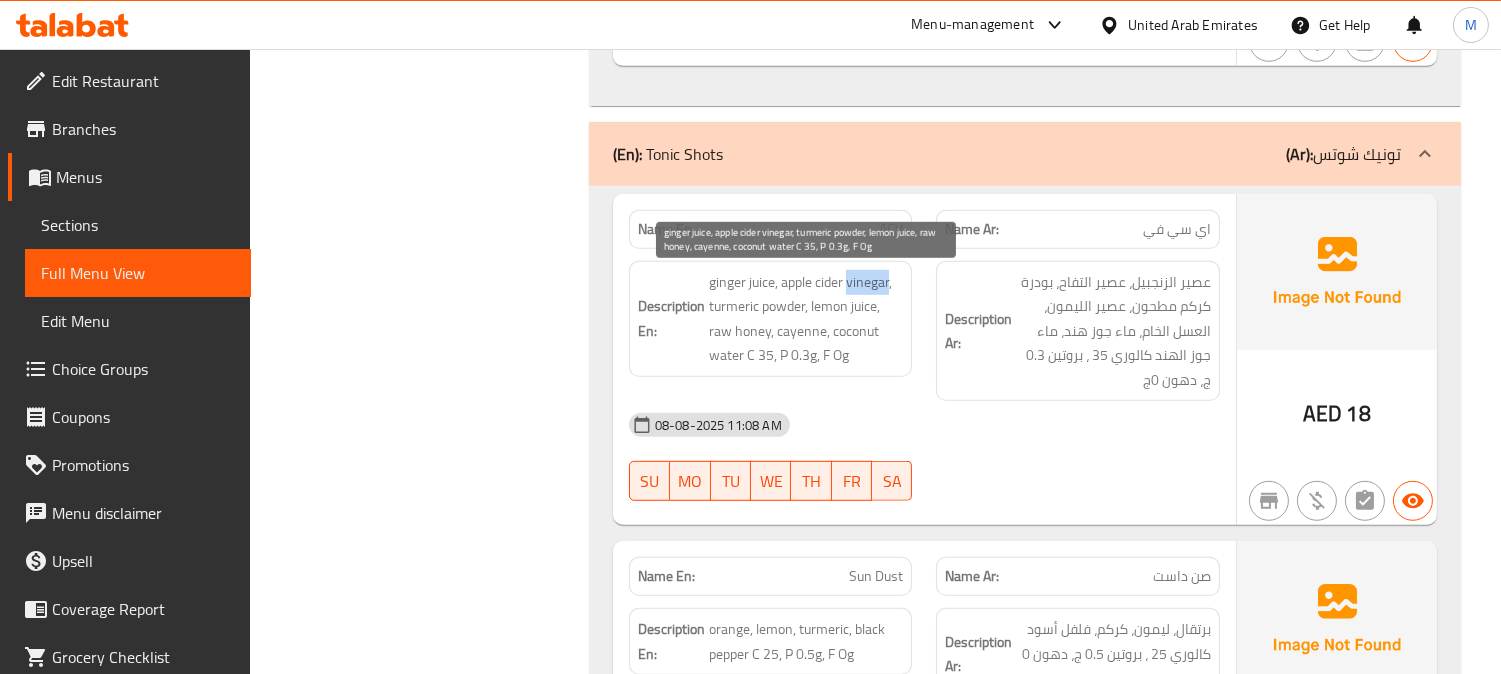 click on "ginger juice, apple cider vinegar, turmeric powder, lemon juice, raw honey, cayenne, coconut water C 35, P 0.3g, F Og" at bounding box center [806, 319] 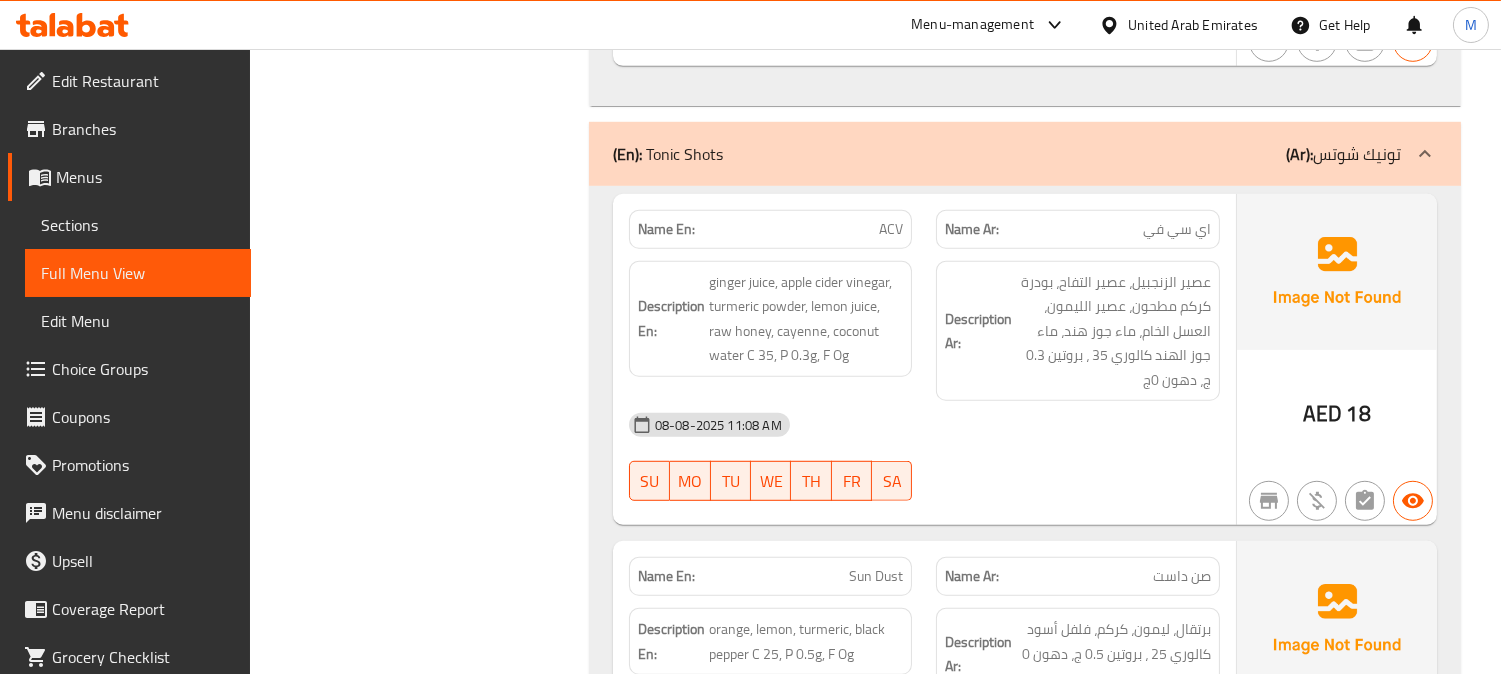 click on "ACV" at bounding box center (867, -1625) 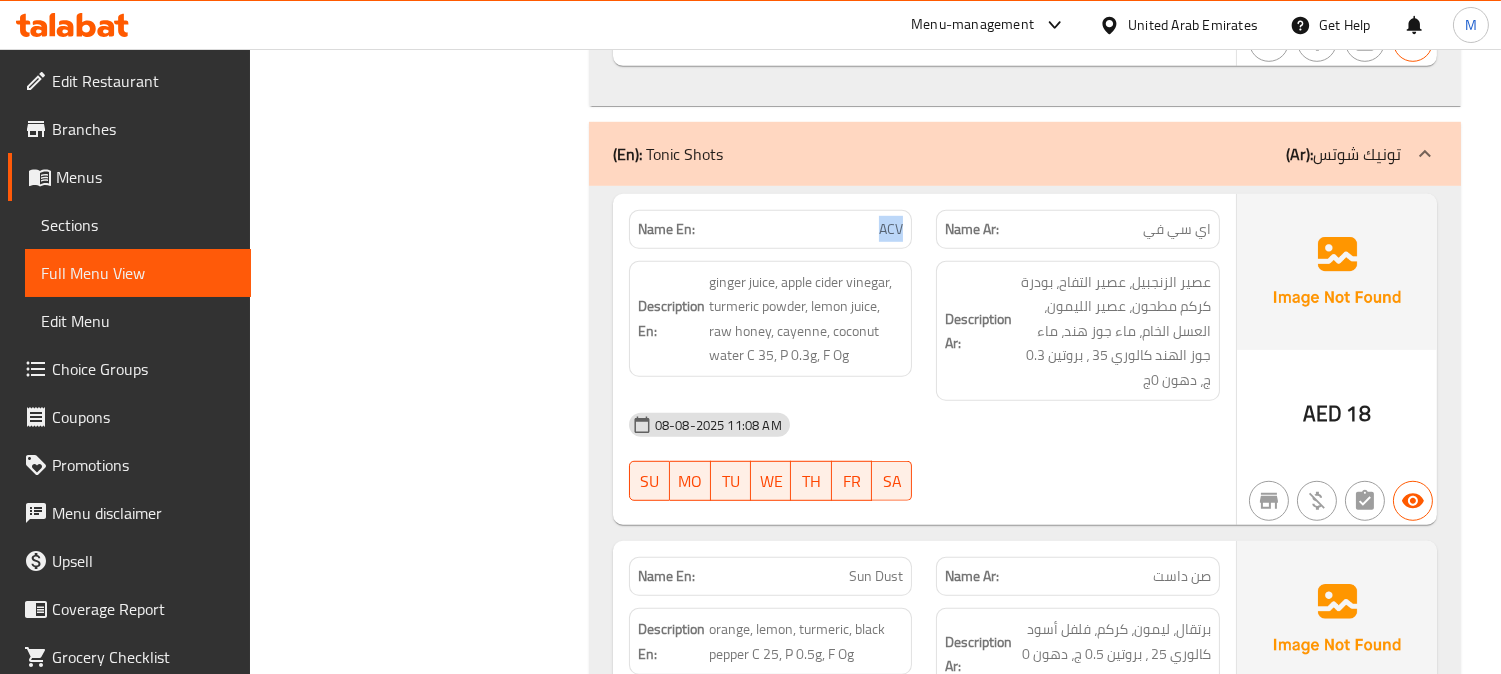 click on "ACV" at bounding box center [867, -1625] 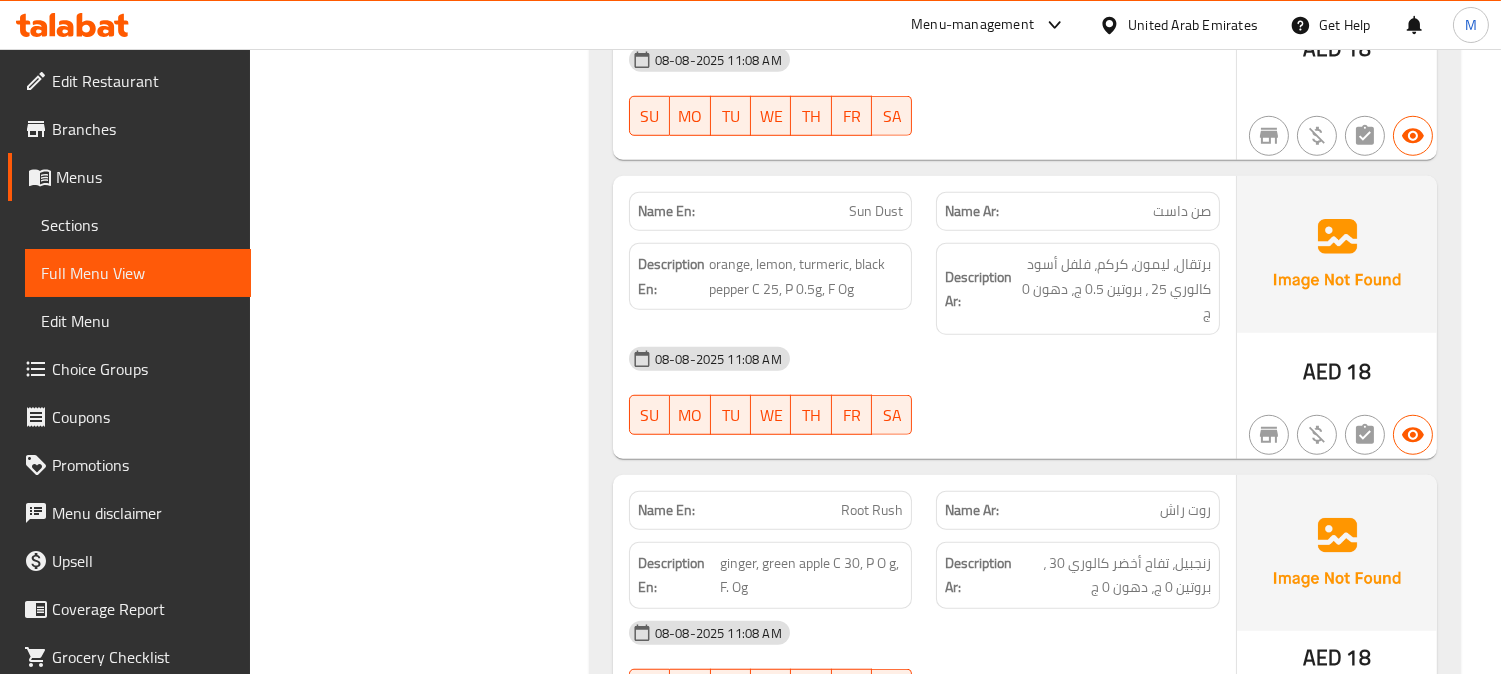 scroll, scrollTop: 2734, scrollLeft: 0, axis: vertical 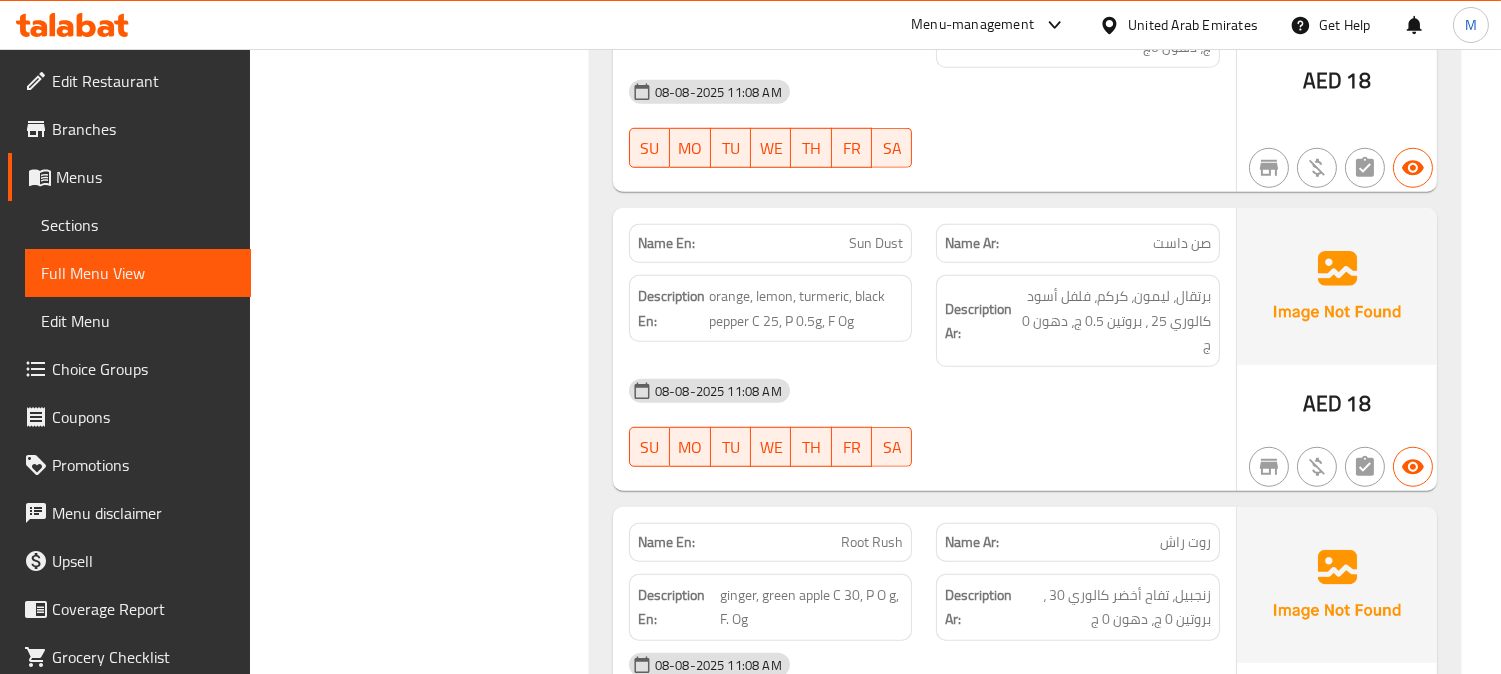 click on "Sun Dust" at bounding box center [872, -1660] 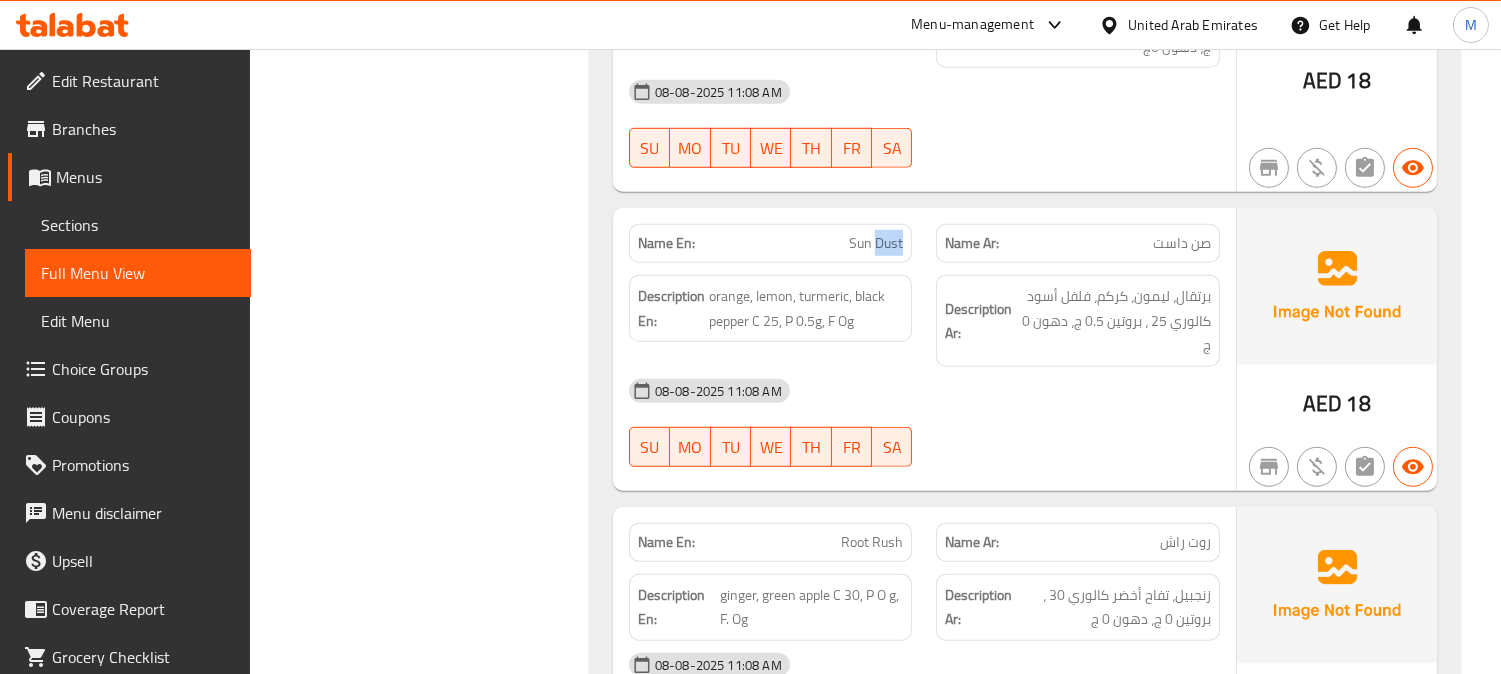 click on "Sun Dust" at bounding box center (872, -1660) 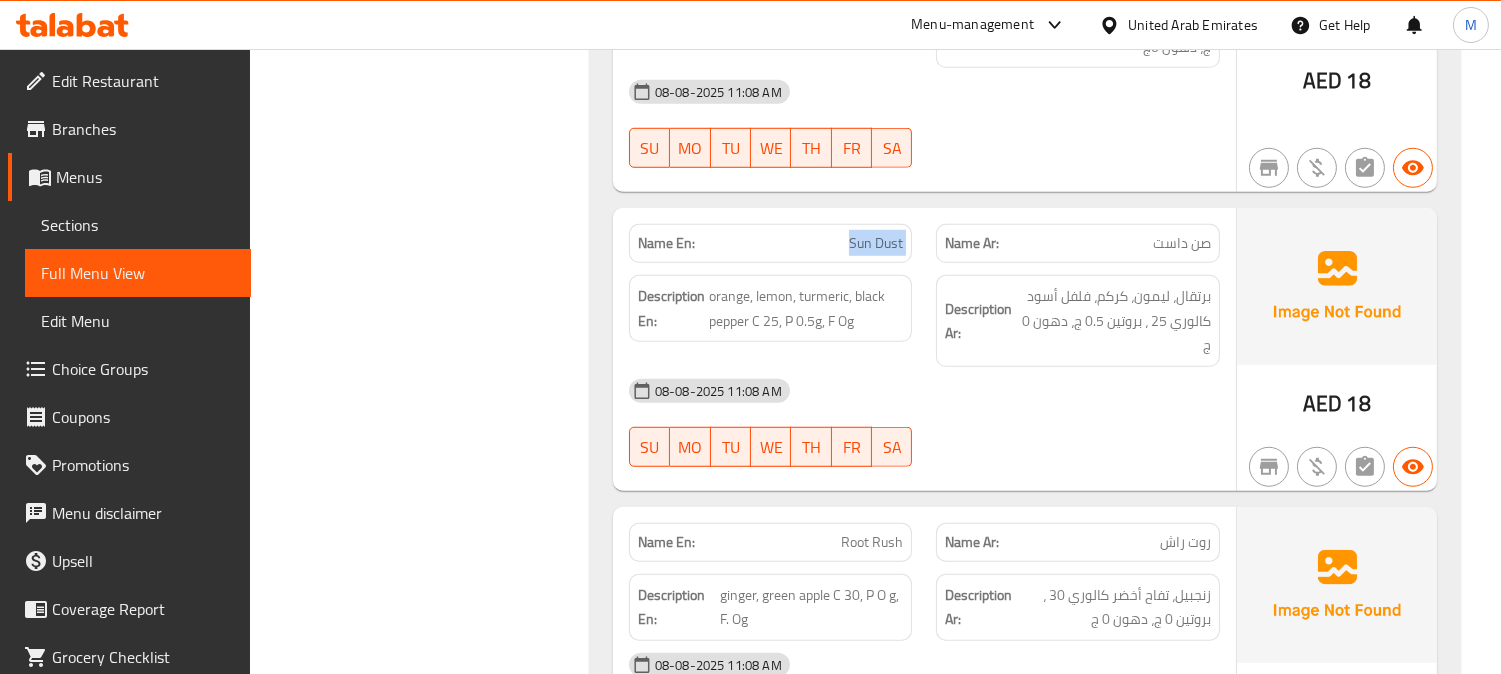 click on "Sun Dust" at bounding box center [872, -1660] 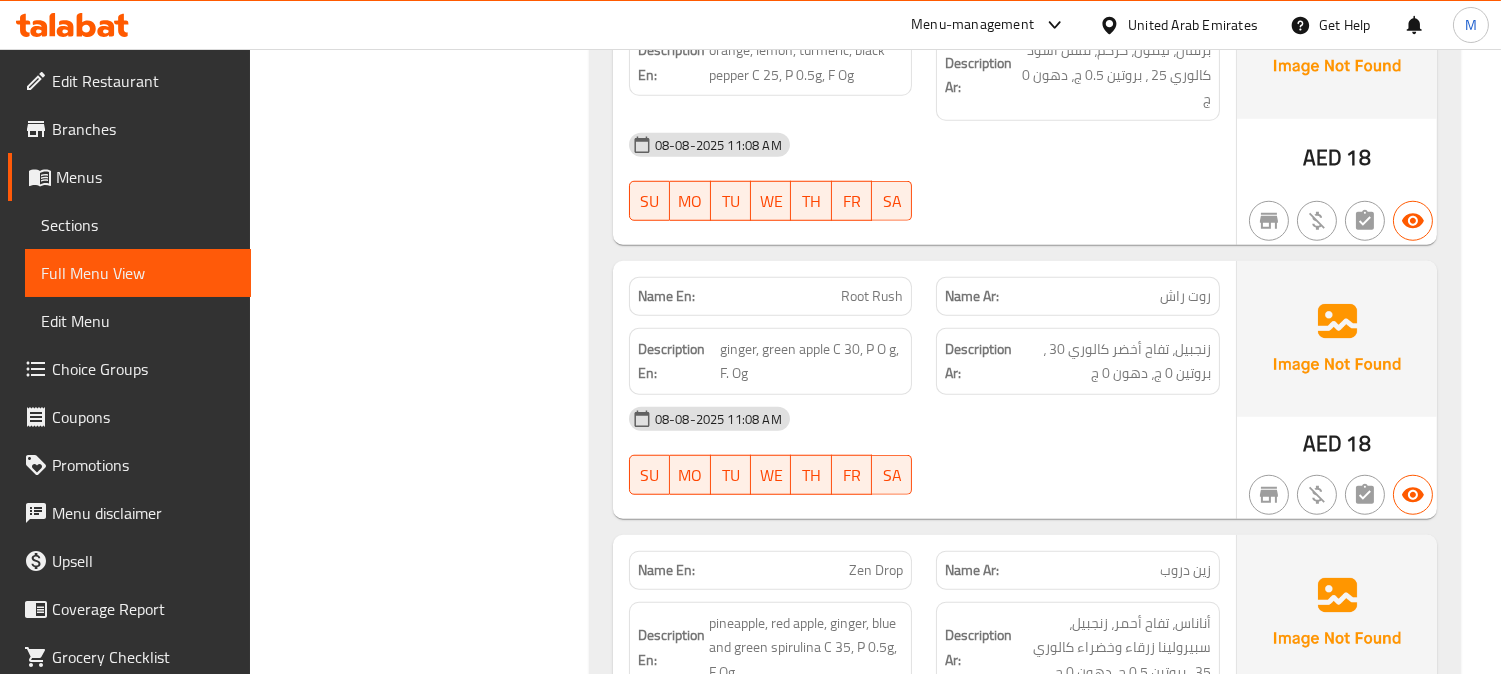 scroll, scrollTop: 2845, scrollLeft: 0, axis: vertical 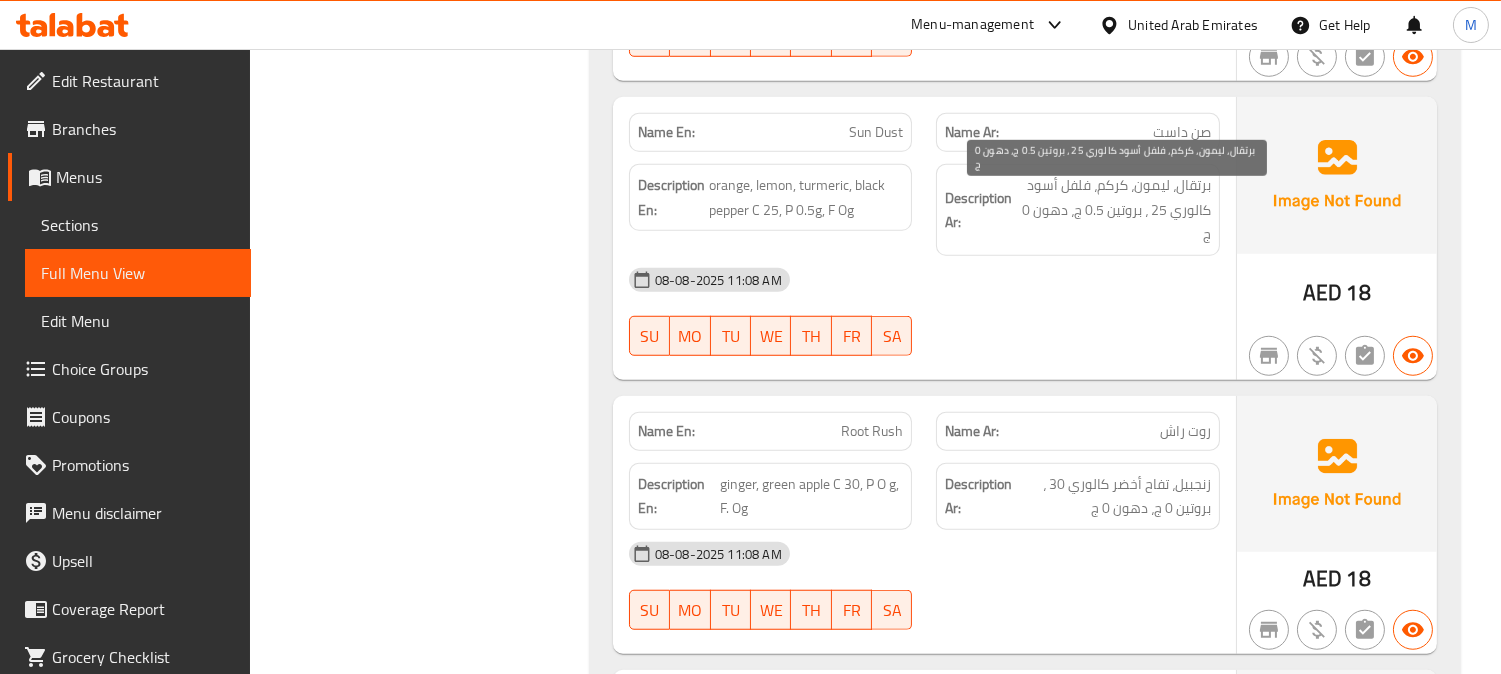 click on "برتقال، ليمون، كركم، فلفل أسود كالوري 25 ، بروتين 0.5 ج، دهون 0 ج" at bounding box center (1113, 210) 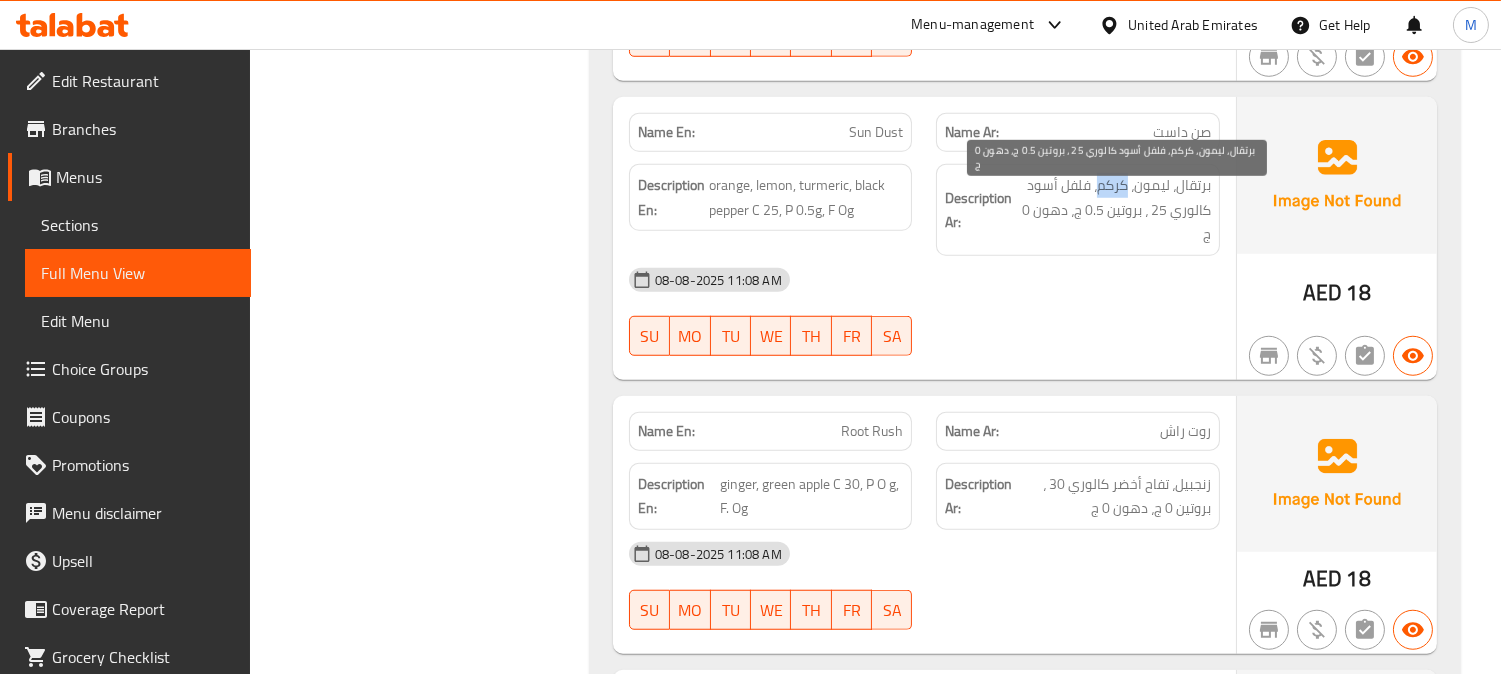 click on "برتقال، ليمون، كركم، فلفل أسود كالوري 25 ، بروتين 0.5 ج، دهون 0 ج" at bounding box center [1113, 210] 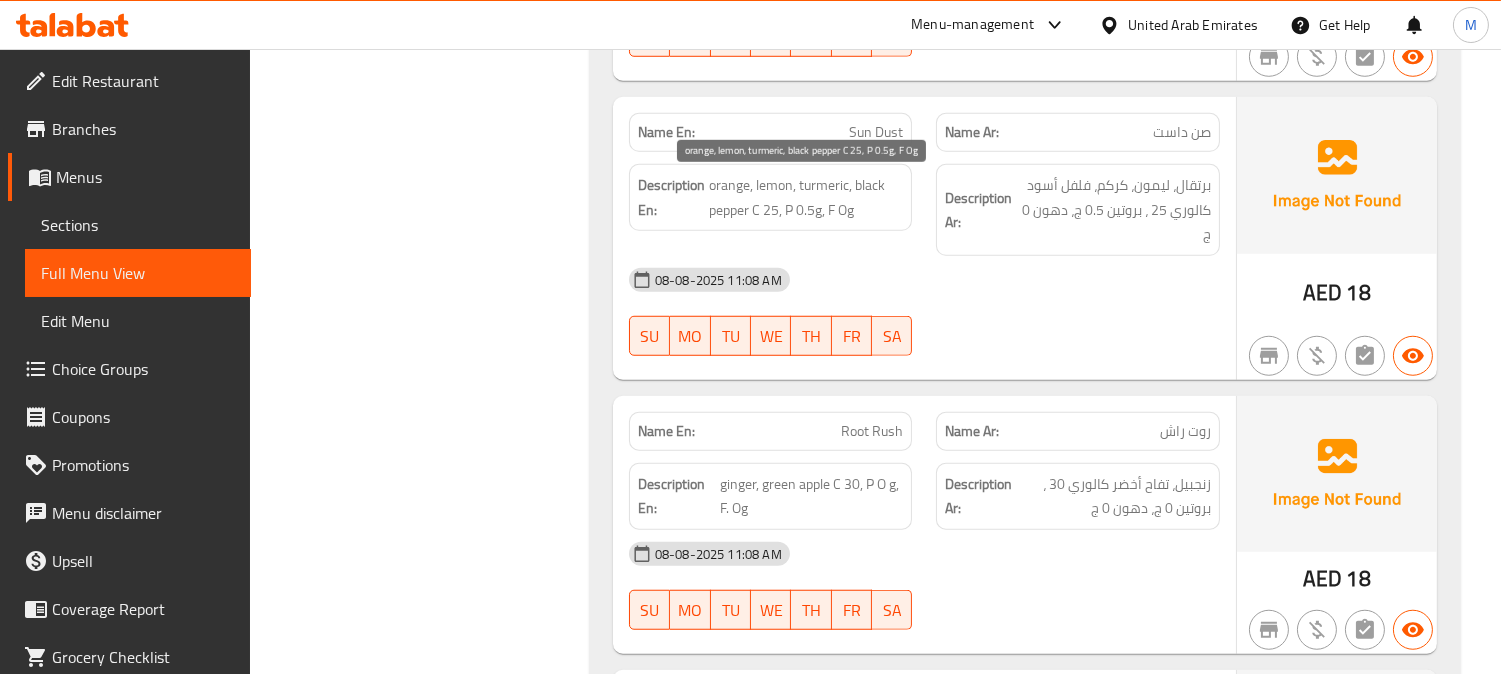 click on "orange, lemon, turmeric, black pepper C 25, P 0.5g, F Og" at bounding box center [806, 197] 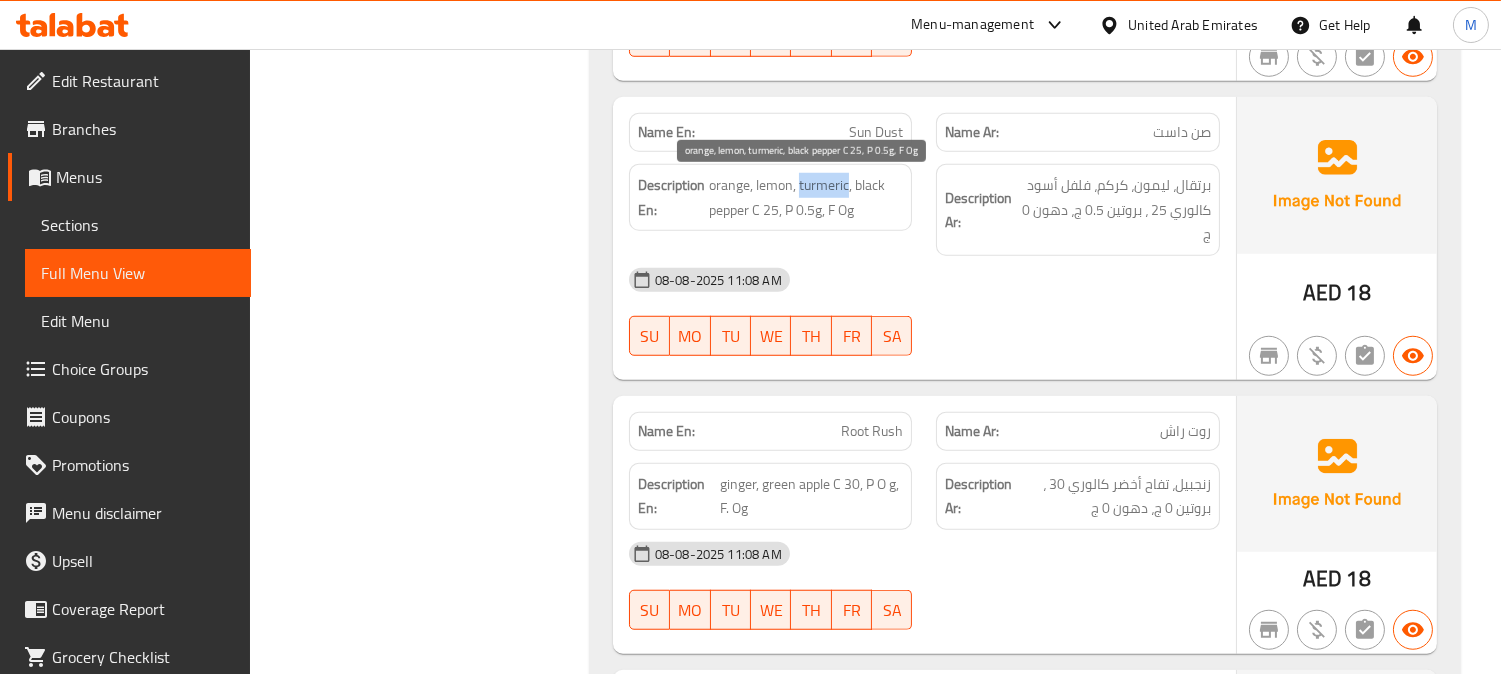 click on "orange, lemon, turmeric, black pepper C 25, P 0.5g, F Og" at bounding box center [806, 197] 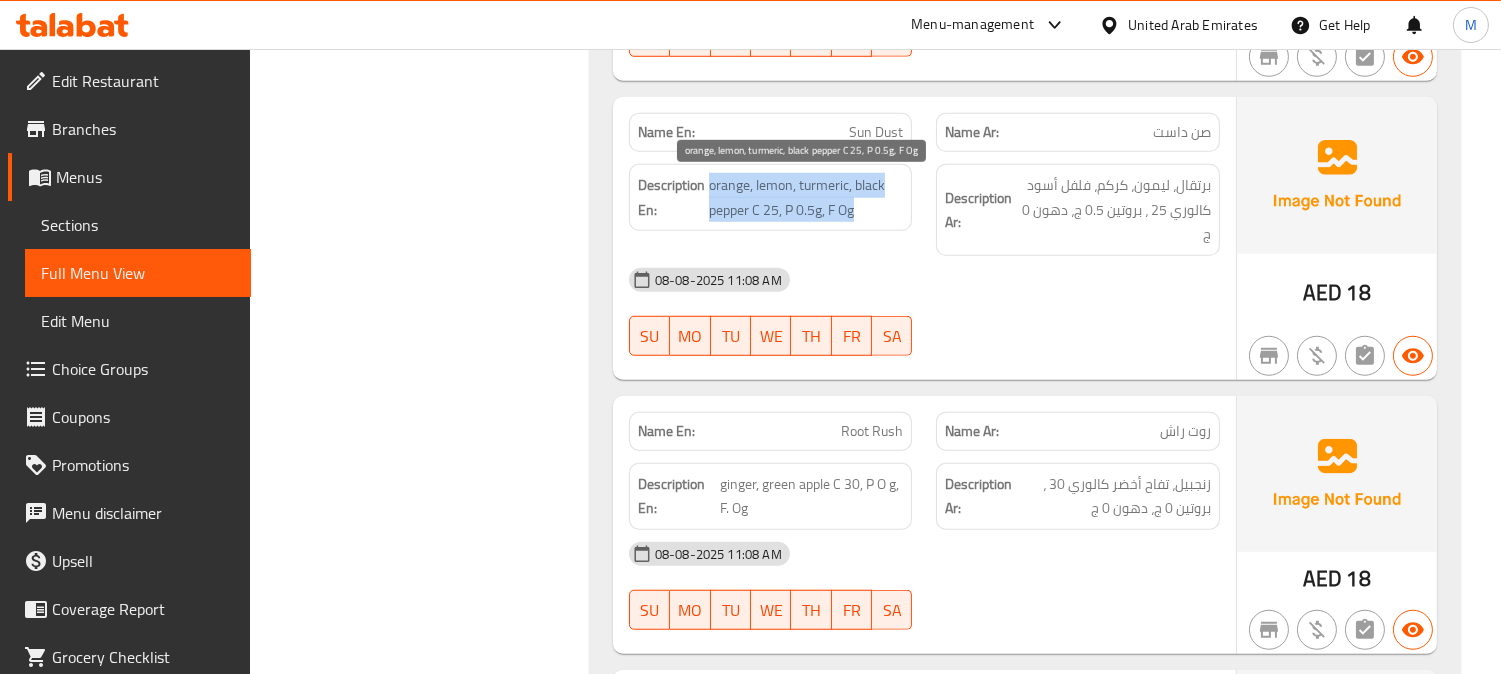 click on "orange, lemon, turmeric, black pepper C 25, P 0.5g, F Og" at bounding box center (806, 197) 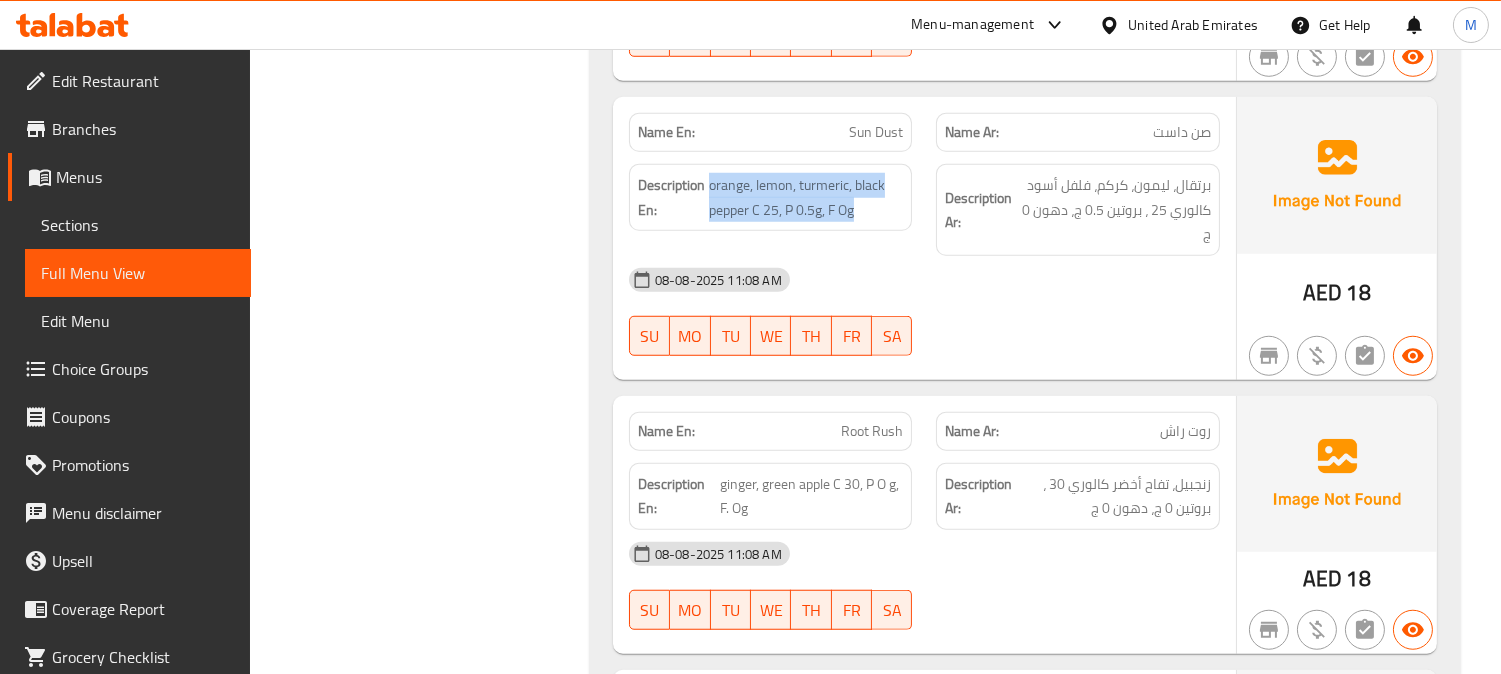 click on "Description En: orange, lemon, turmeric, black pepper C 25, P 0.5g, F Og" at bounding box center [771, -1693] 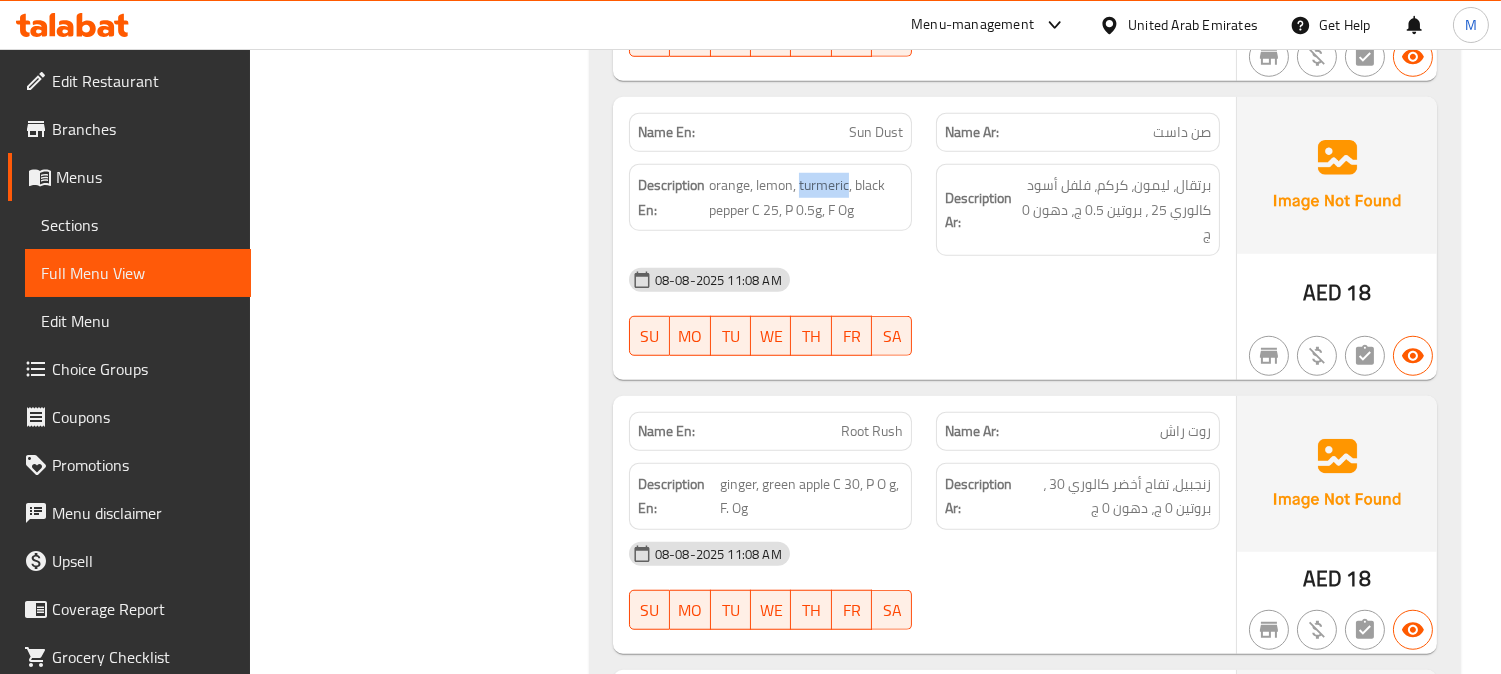 click on "Description En: orange, lemon, turmeric, black pepper C 25, P 0.5g, F Og" at bounding box center [771, -1693] 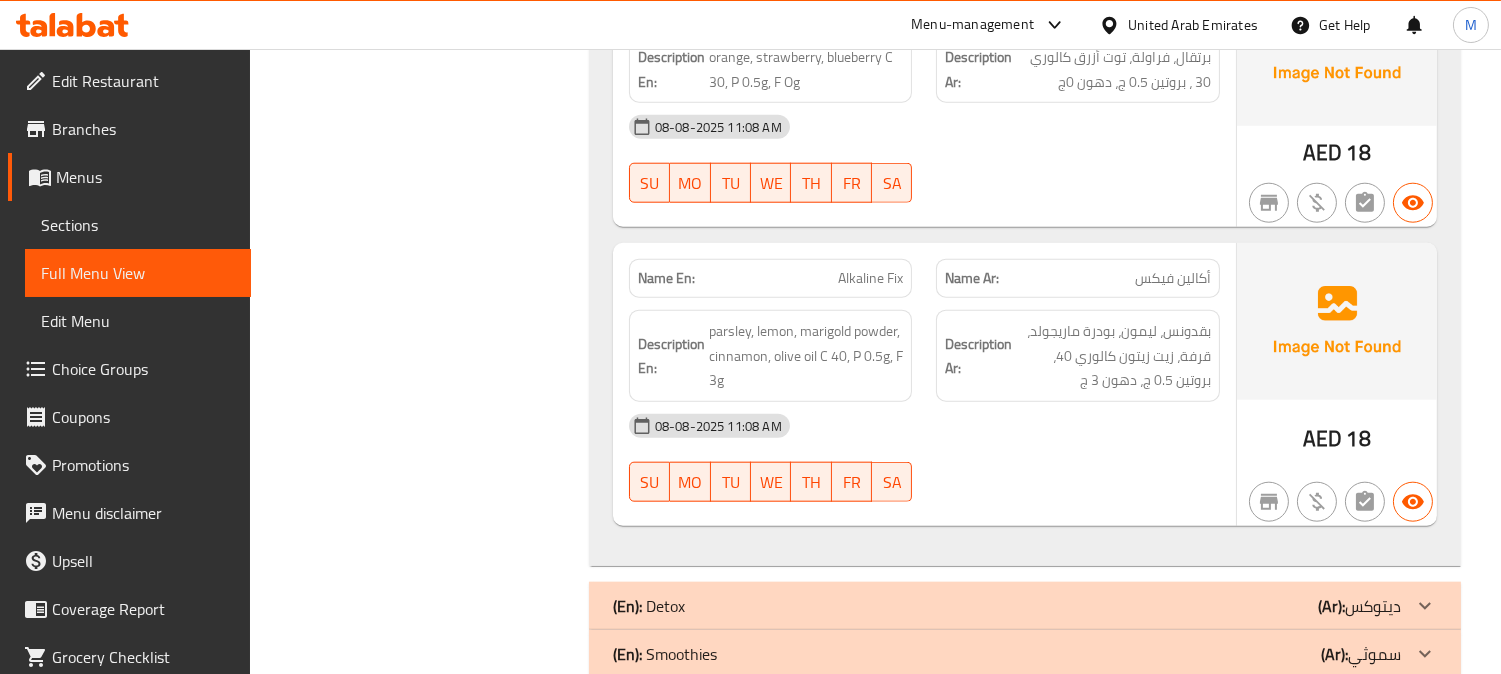 scroll, scrollTop: 3845, scrollLeft: 0, axis: vertical 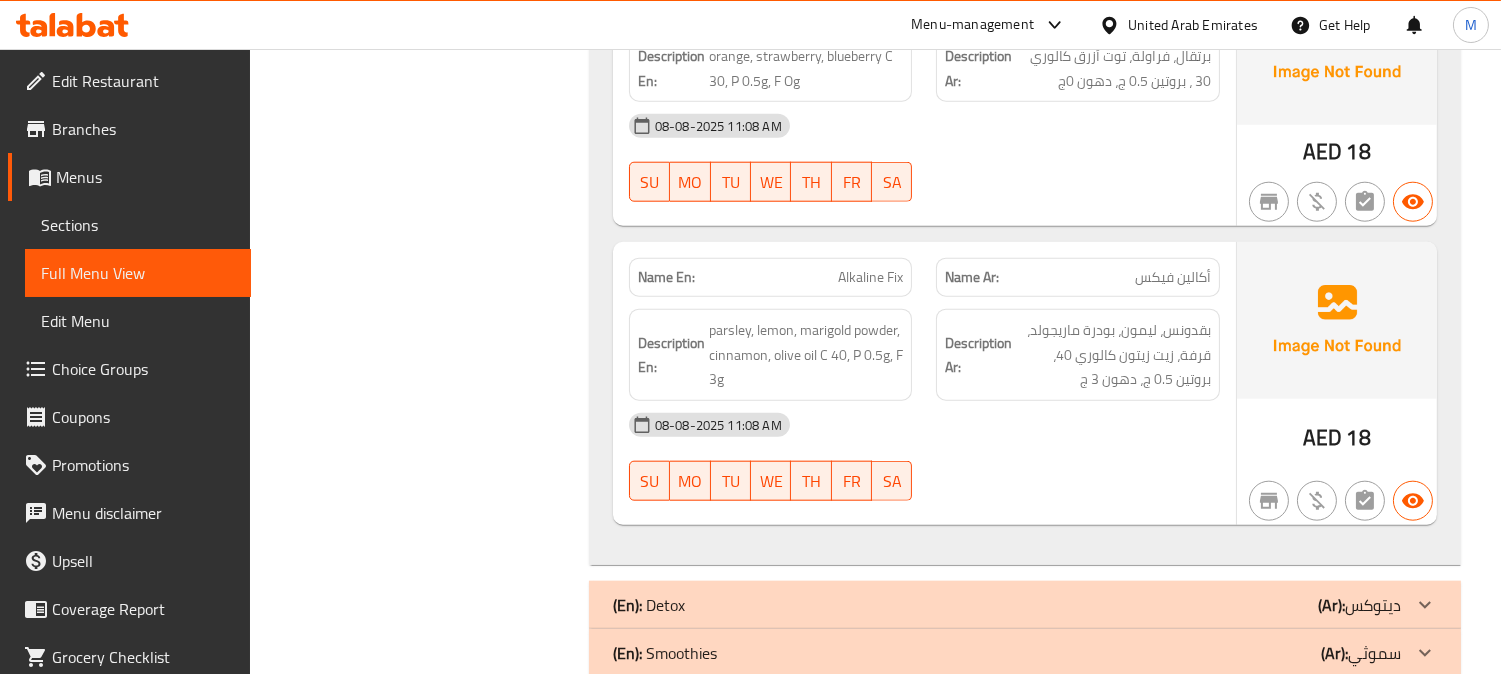 click on "Alkaline Fix" at bounding box center (872, -1601) 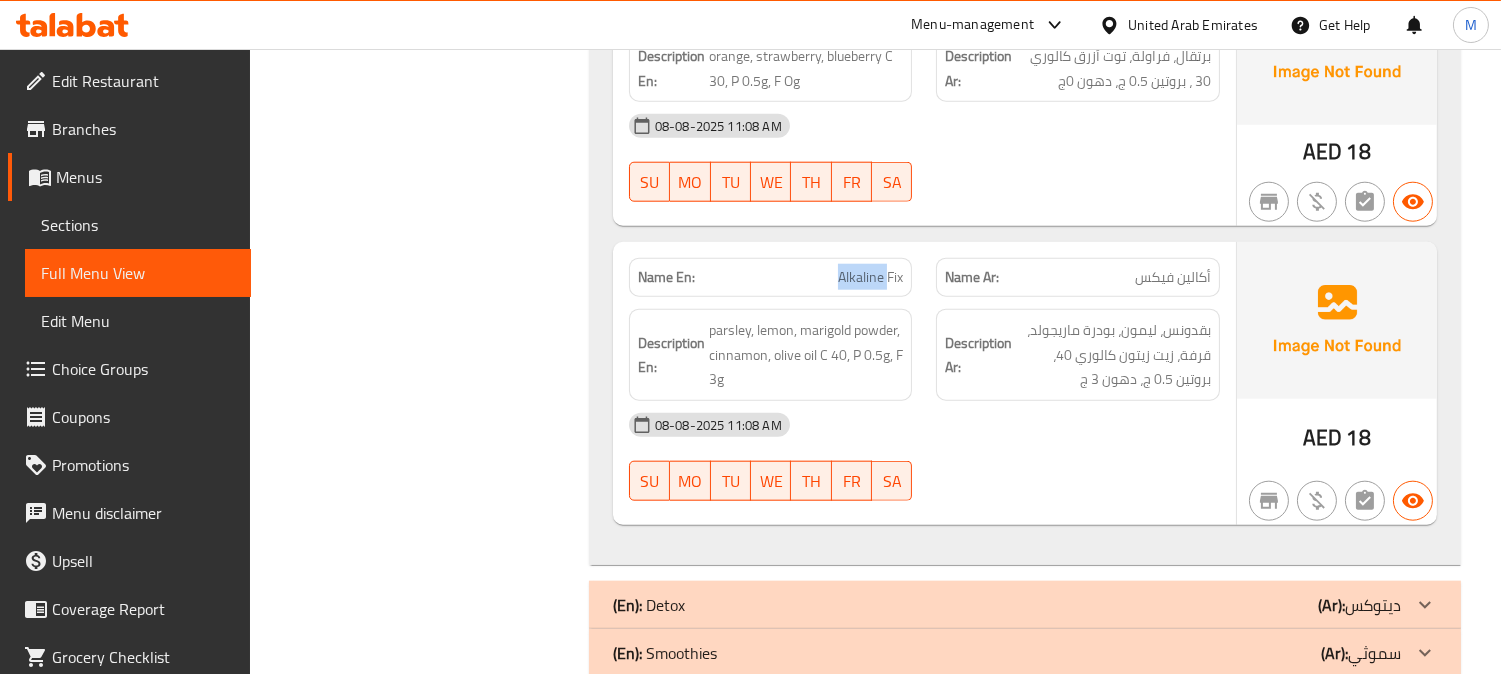 click on "Alkaline Fix" at bounding box center [872, -1601] 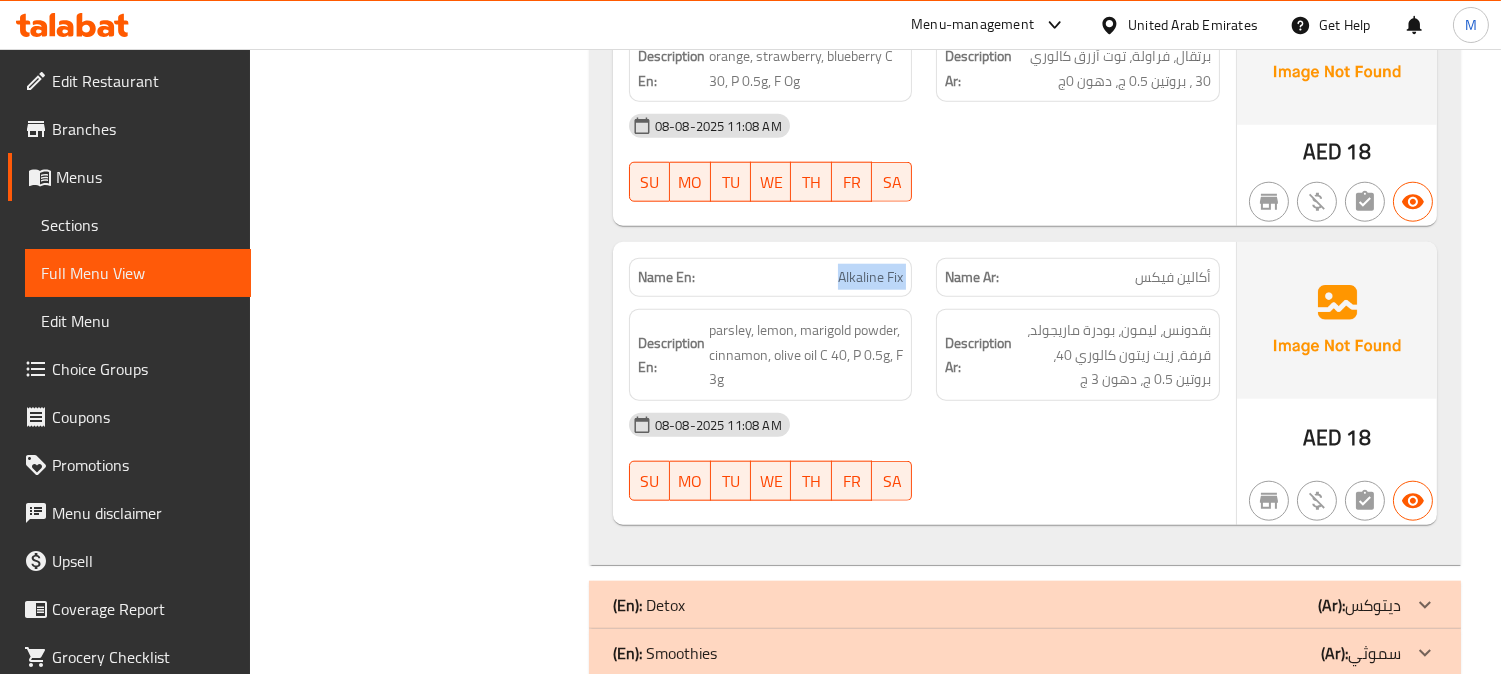 click on "Alkaline Fix" at bounding box center [872, -1601] 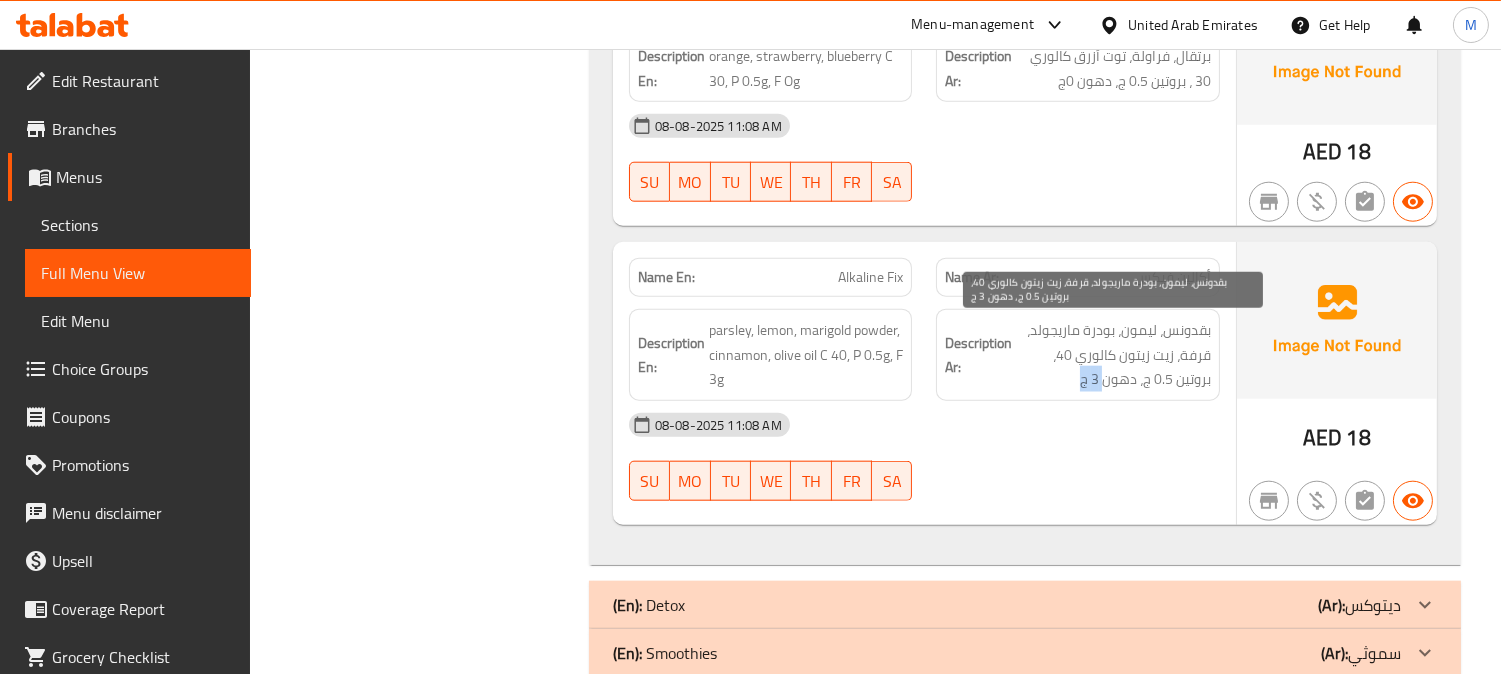drag, startPoint x: 1103, startPoint y: 388, endPoint x: 1073, endPoint y: 387, distance: 30.016663 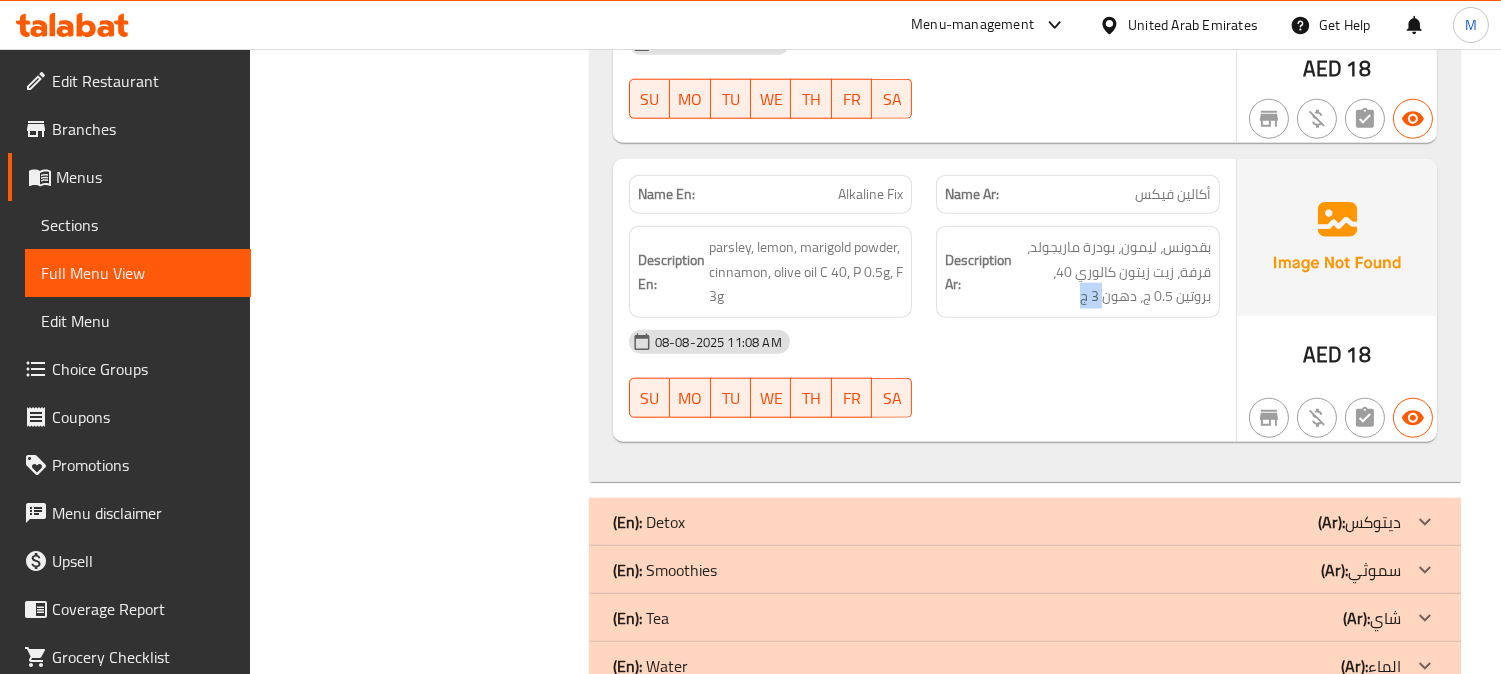 scroll, scrollTop: 4035, scrollLeft: 0, axis: vertical 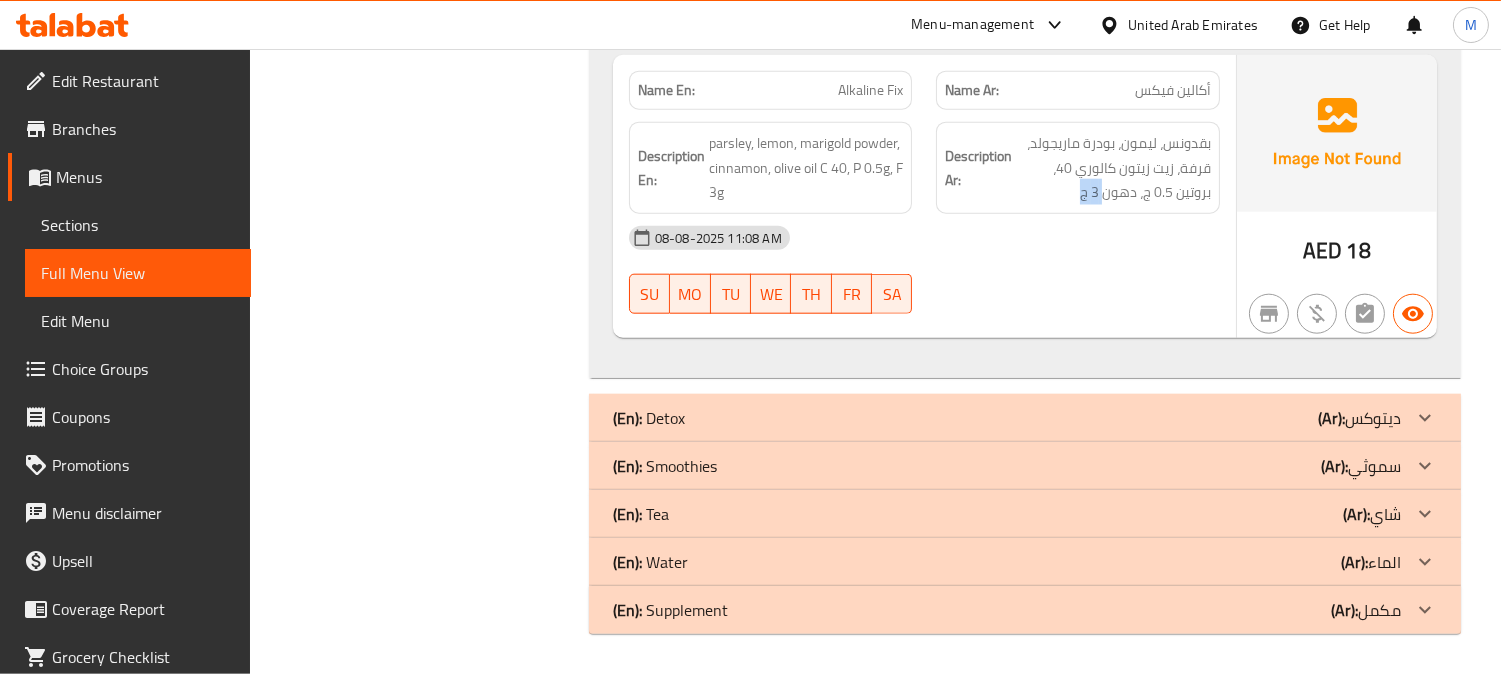 click on "(En):   Detox (Ar): ديتوكس" at bounding box center (1025, -3739) 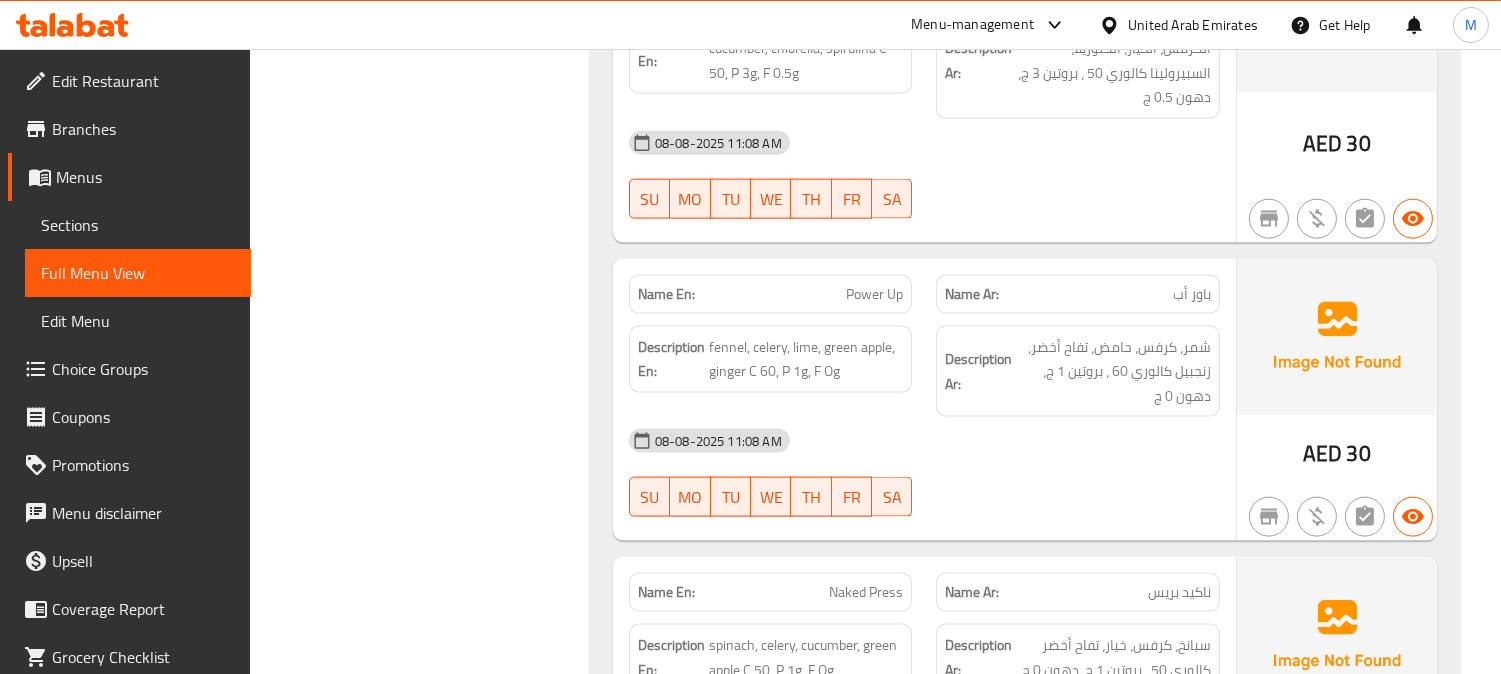 scroll, scrollTop: 4924, scrollLeft: 0, axis: vertical 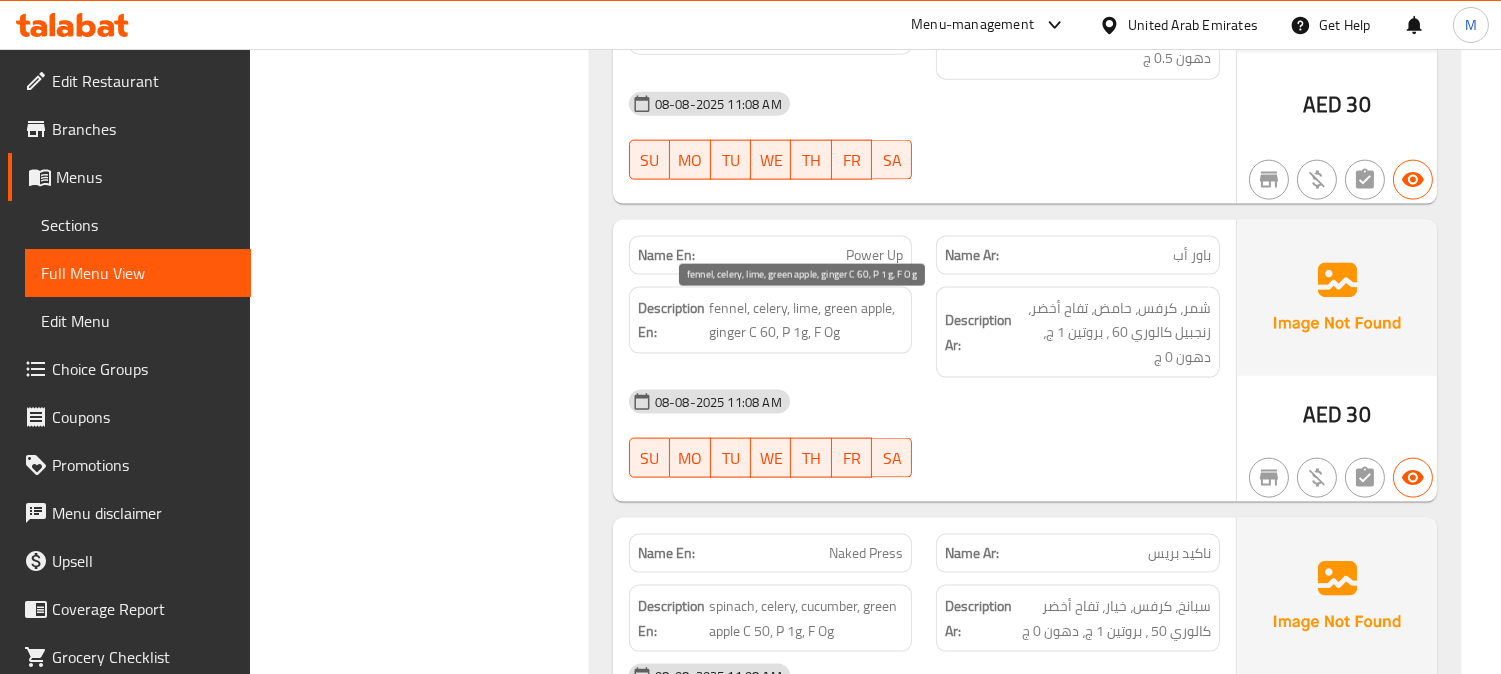 click on "fennel, celery, lime, green apple, ginger C 60, P 1g, F Og" at bounding box center [806, 320] 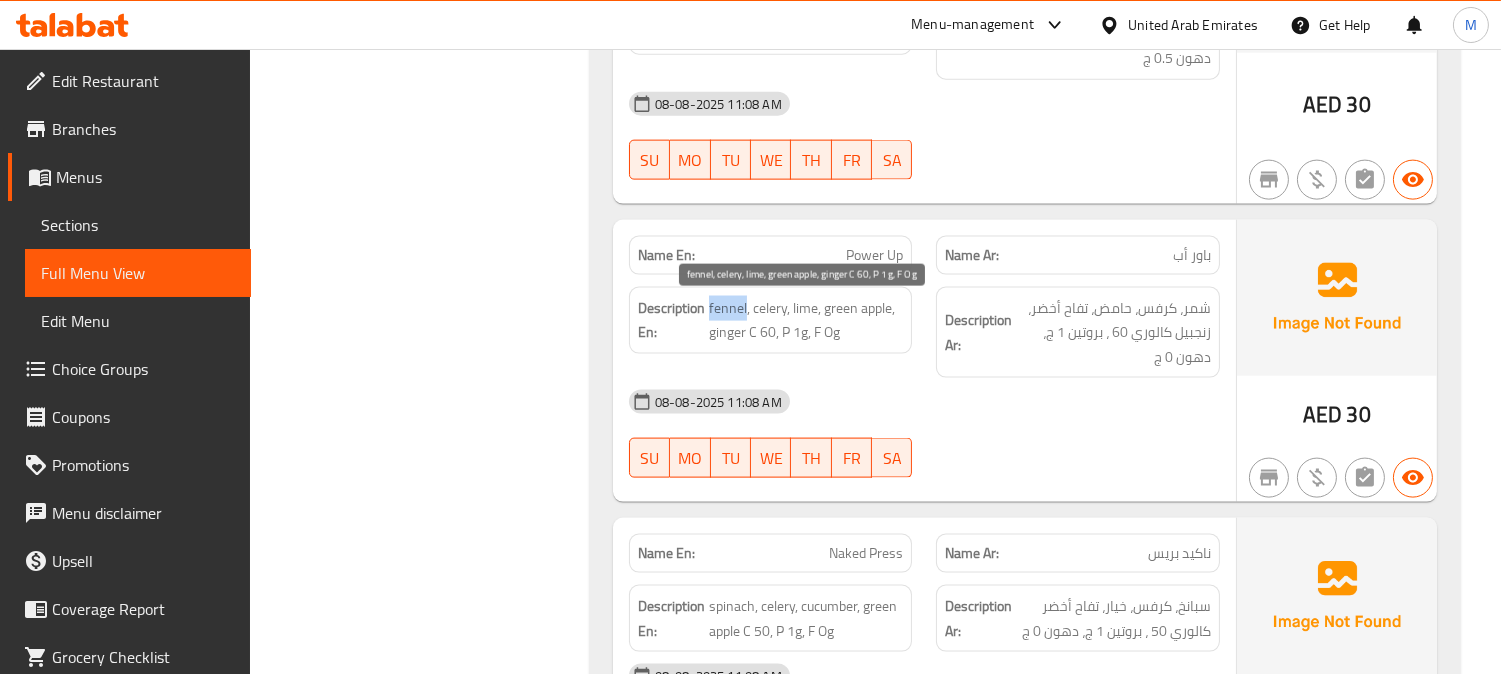 click on "fennel, celery, lime, green apple, ginger C 60, P 1g, F Og" at bounding box center [806, 320] 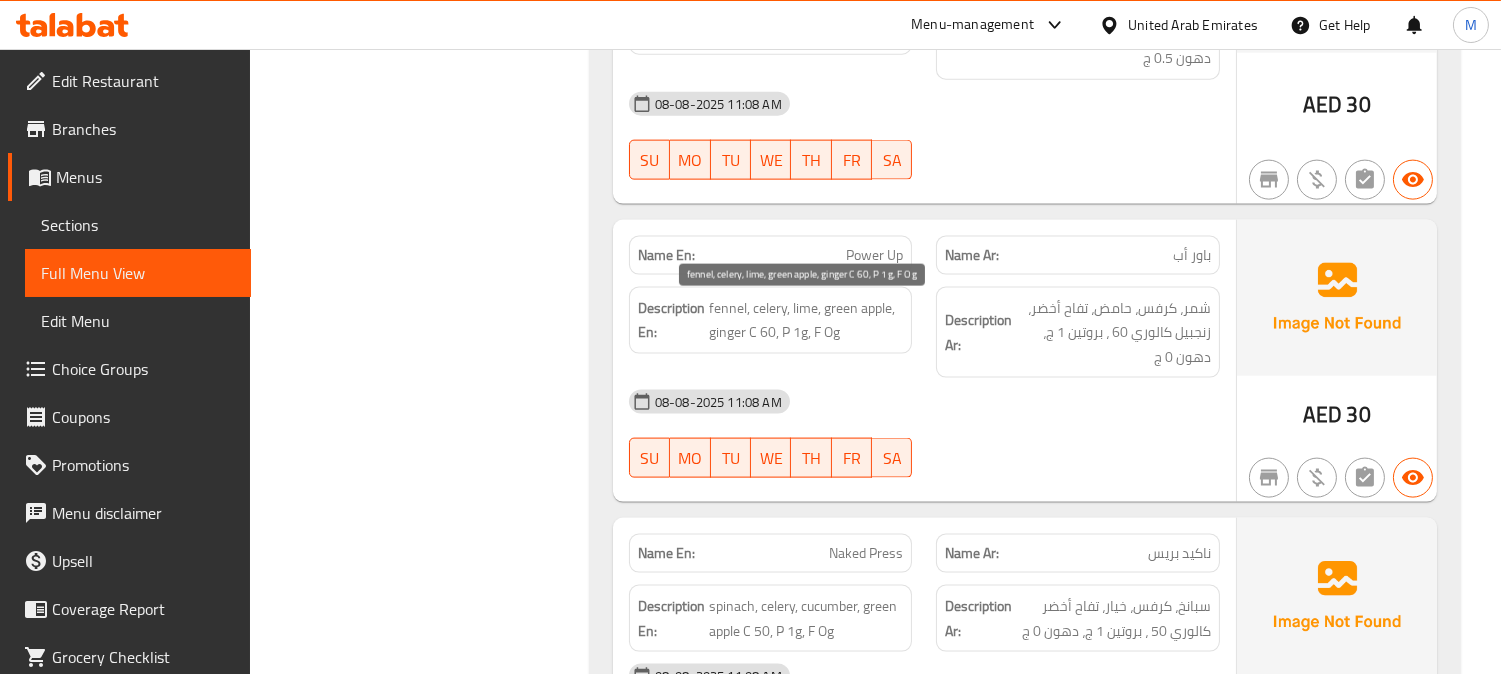 click on "fennel, celery, lime, green apple, ginger C 60, P 1g, F Og" at bounding box center (806, 320) 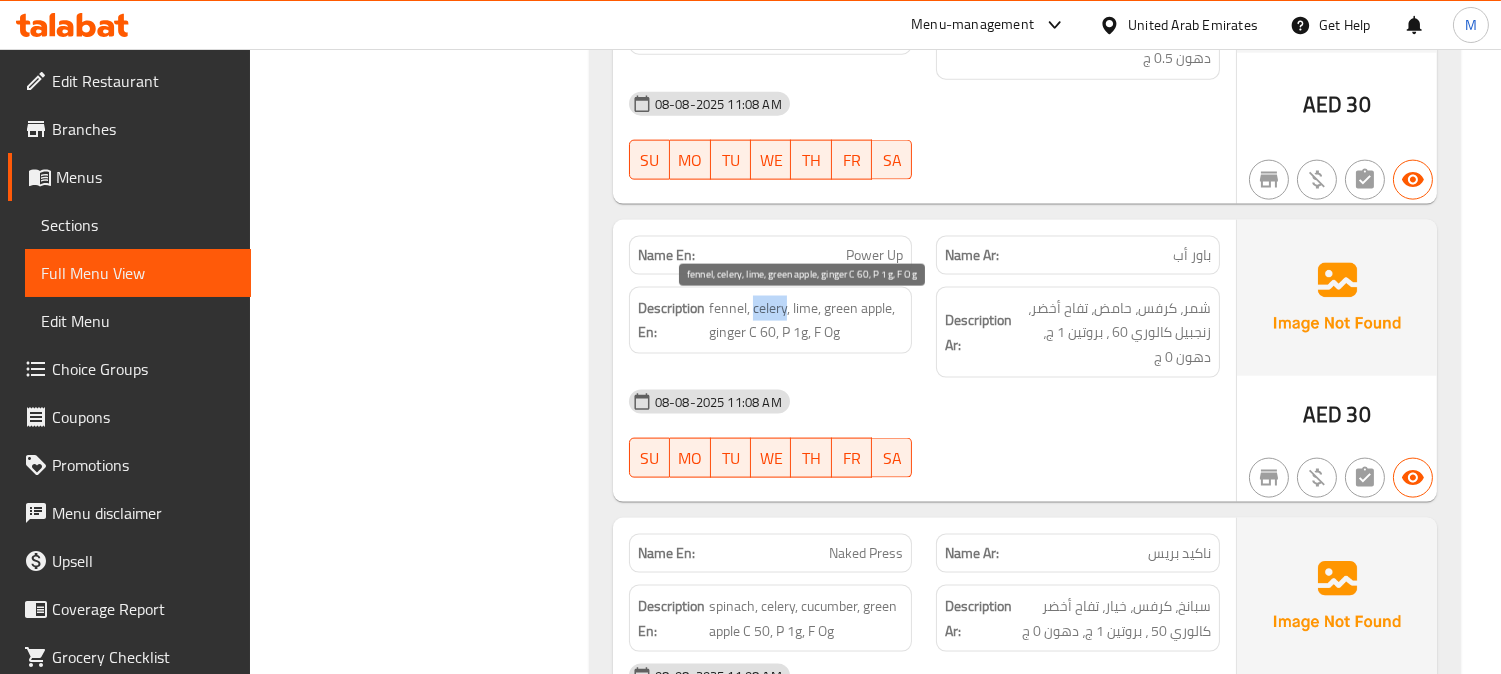 click on "fennel, celery, lime, green apple, ginger C 60, P 1g, F Og" at bounding box center [806, 320] 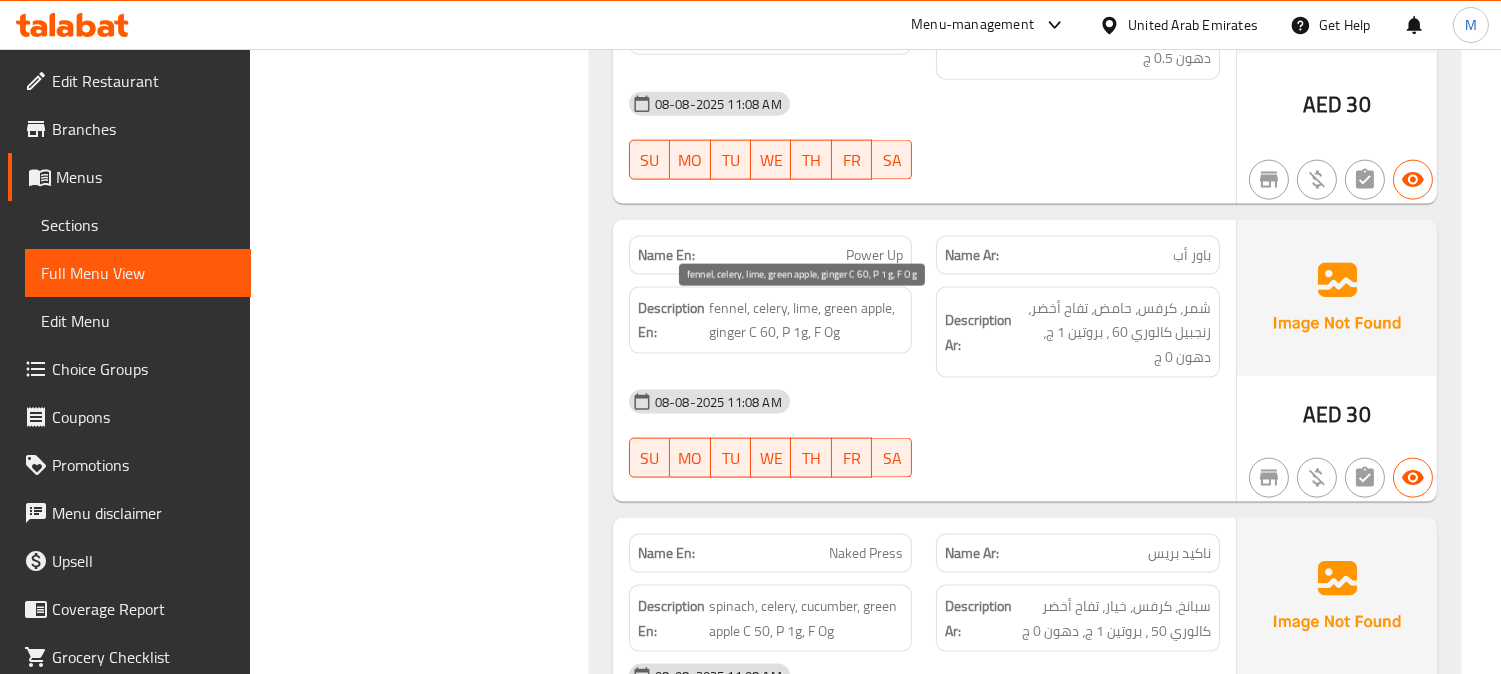 click on "fennel, celery, lime, green apple, ginger C 60, P 1g, F Og" at bounding box center (806, 320) 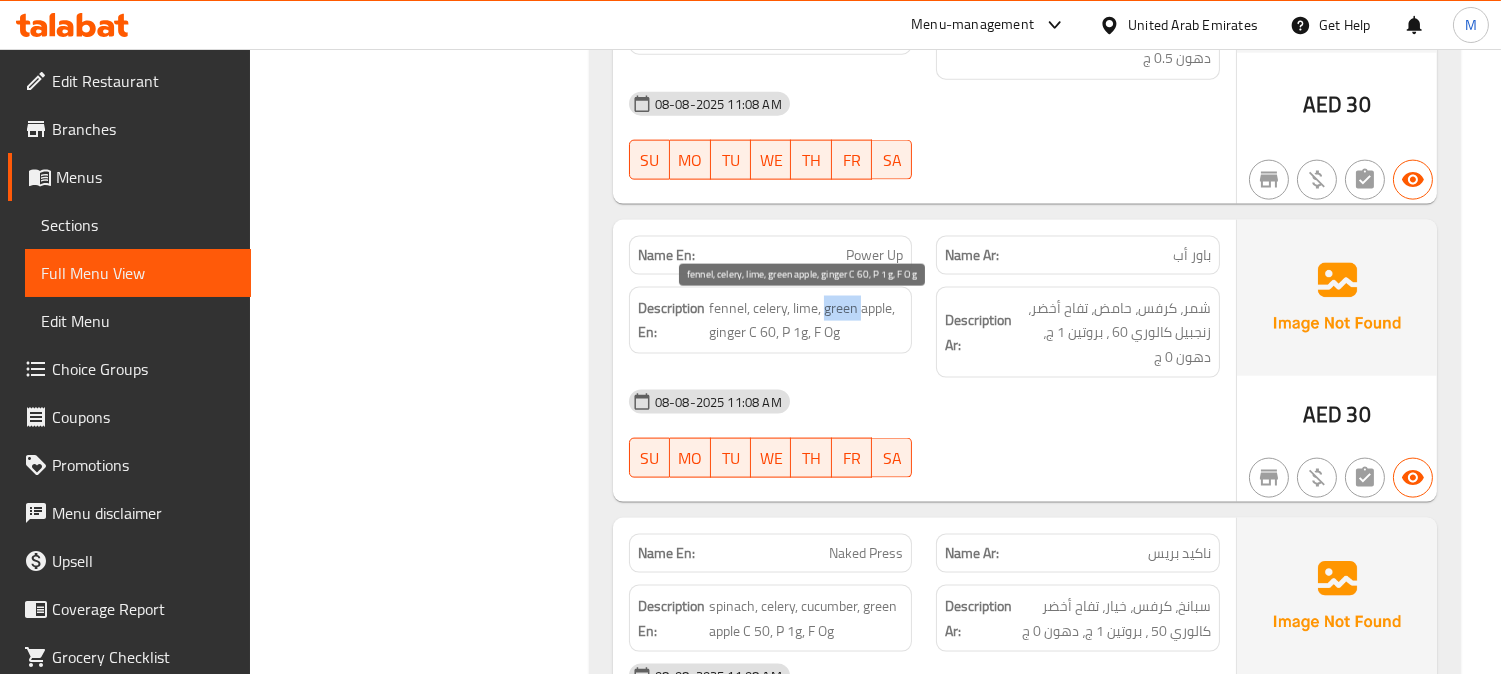 click on "fennel, celery, lime, green apple, ginger C 60, P 1g, F Og" at bounding box center (806, 320) 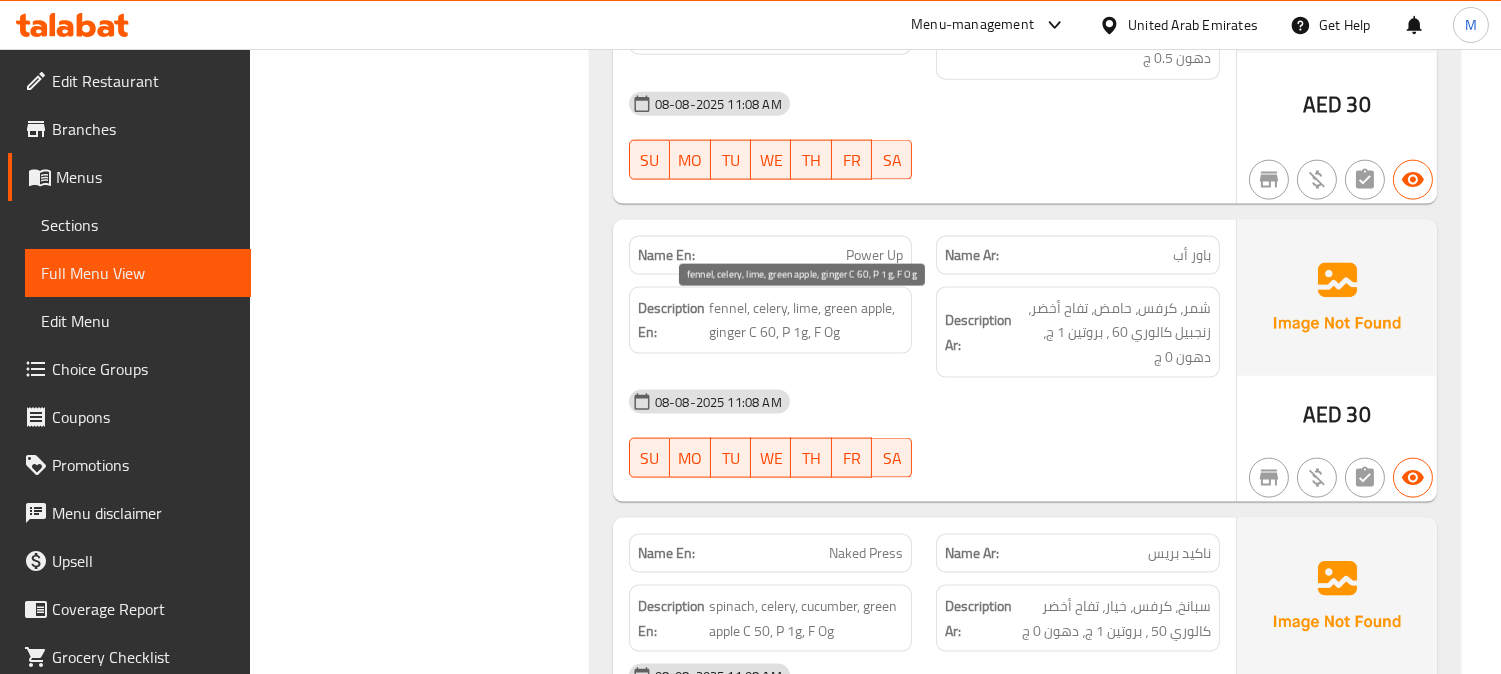 click on "fennel, celery, lime, green apple, ginger C 60, P 1g, F Og" at bounding box center (806, 320) 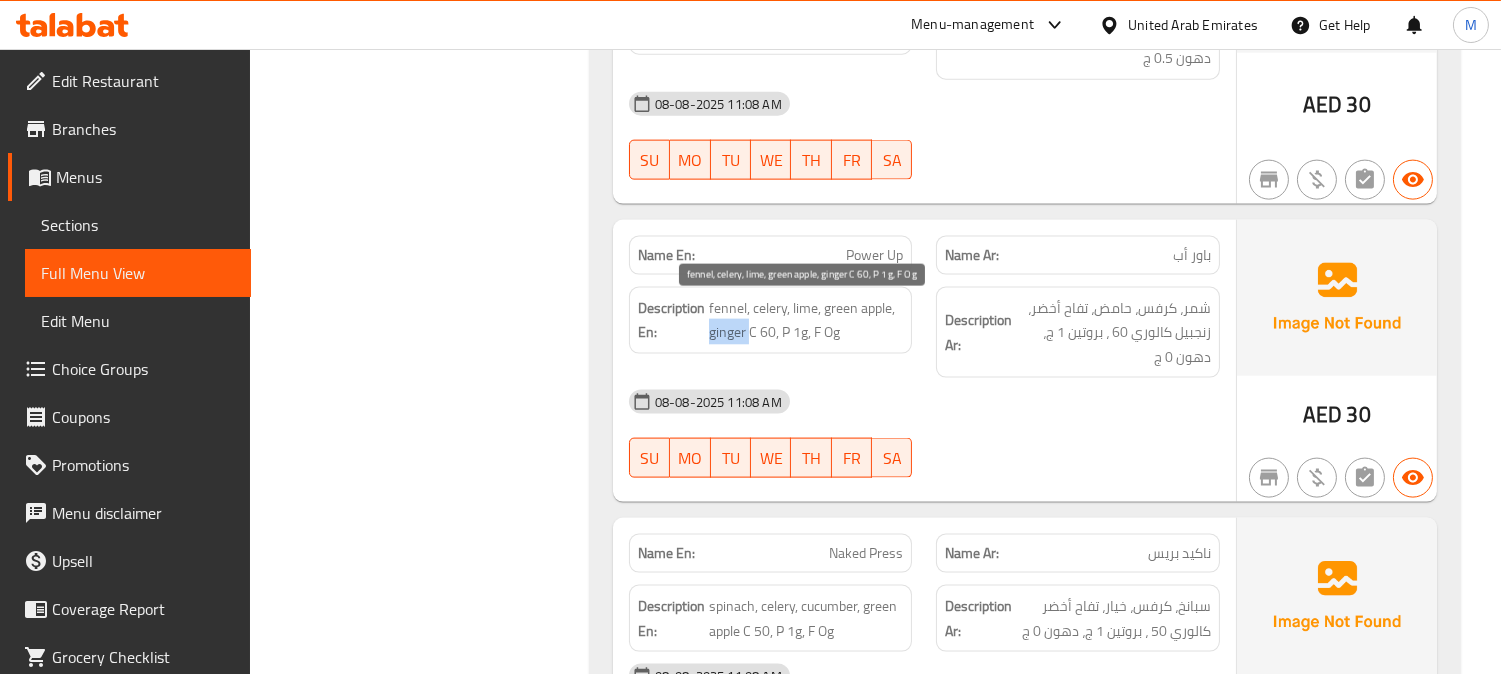 click on "fennel, celery, lime, green apple, ginger C 60, P 1g, F Og" at bounding box center [806, 320] 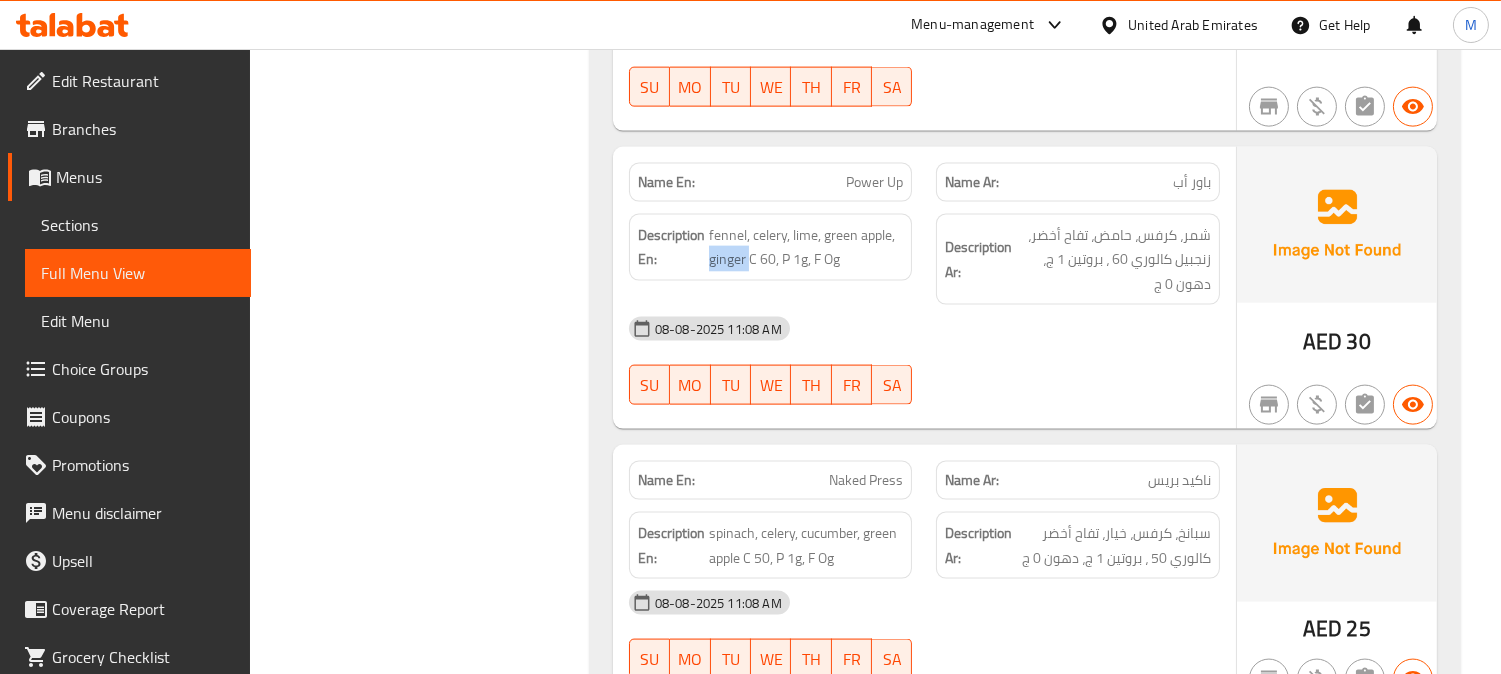 scroll, scrollTop: 5035, scrollLeft: 0, axis: vertical 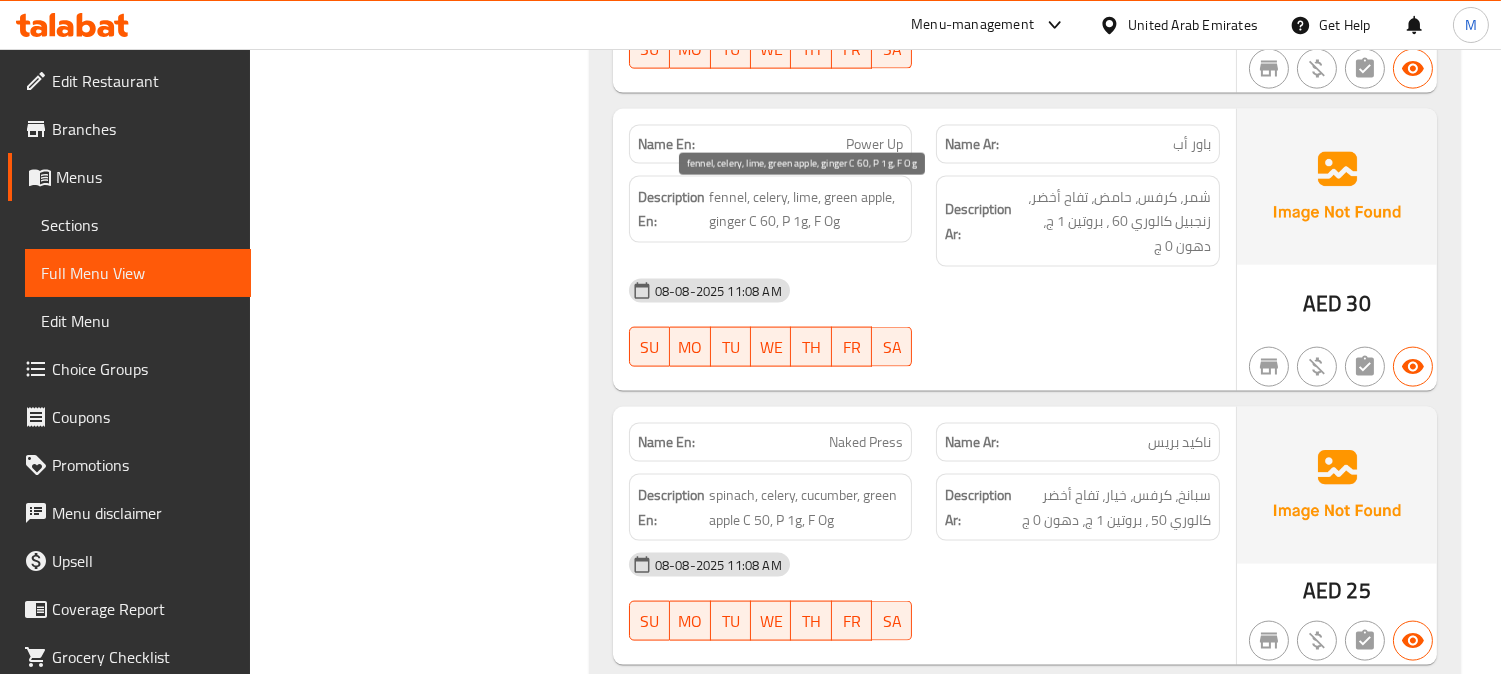 click on "fennel, celery, lime, green apple, ginger C 60, P 1g, F Og" at bounding box center (806, 209) 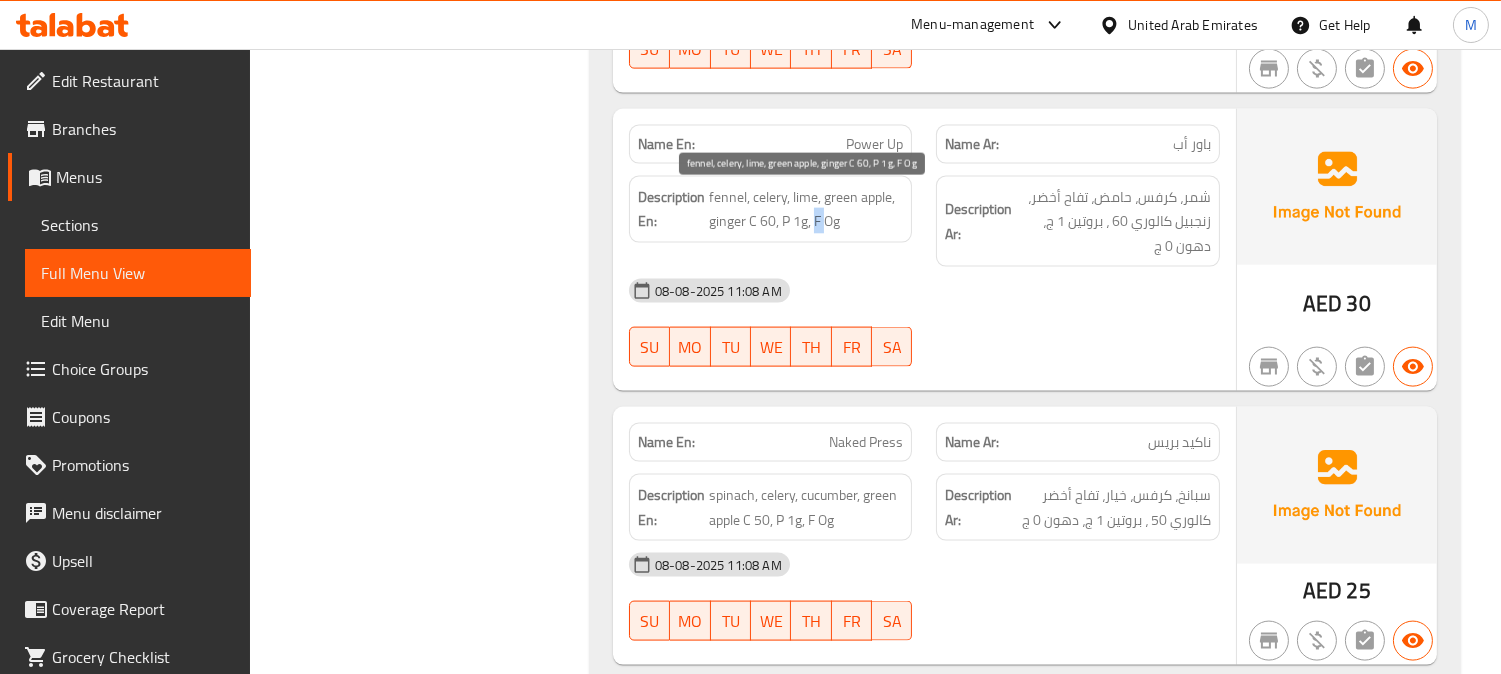 click on "fennel, celery, lime, green apple, ginger C 60, P 1g, F Og" at bounding box center [806, 209] 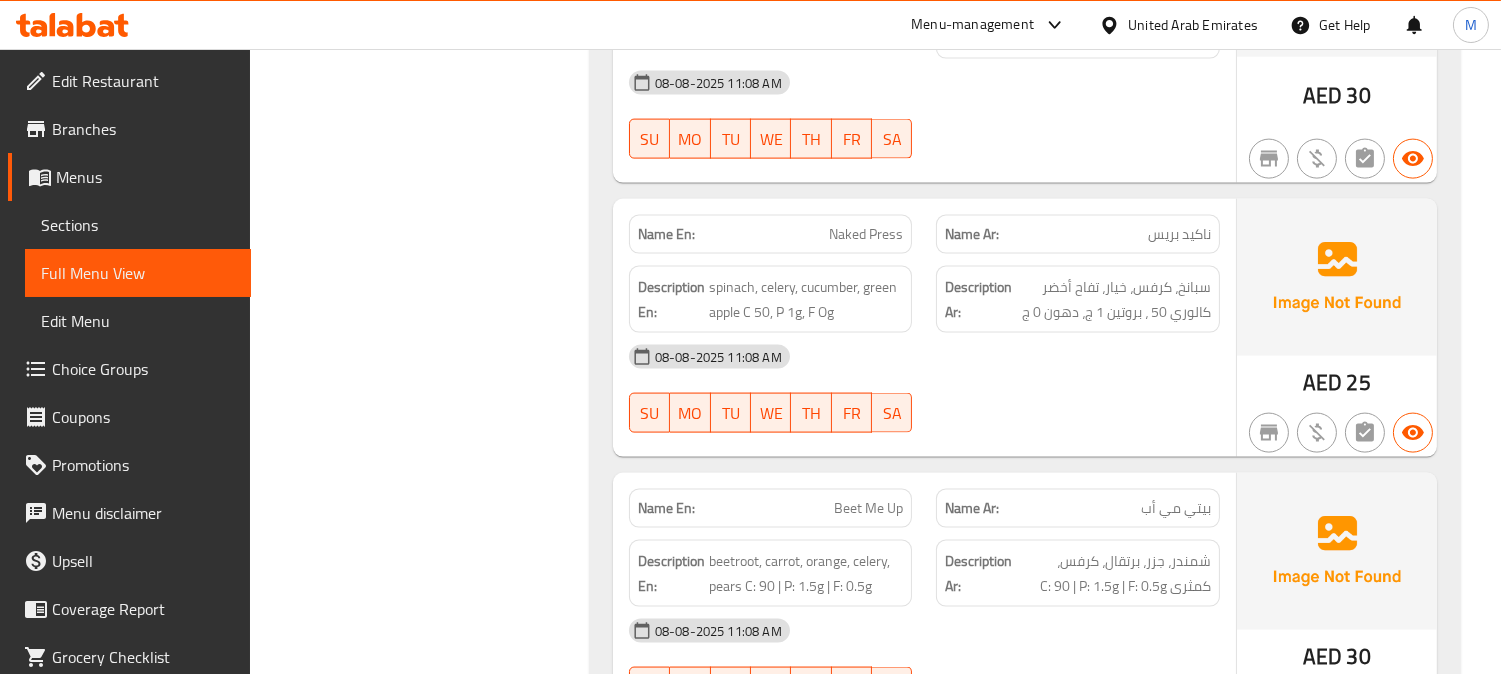 scroll, scrollTop: 5368, scrollLeft: 0, axis: vertical 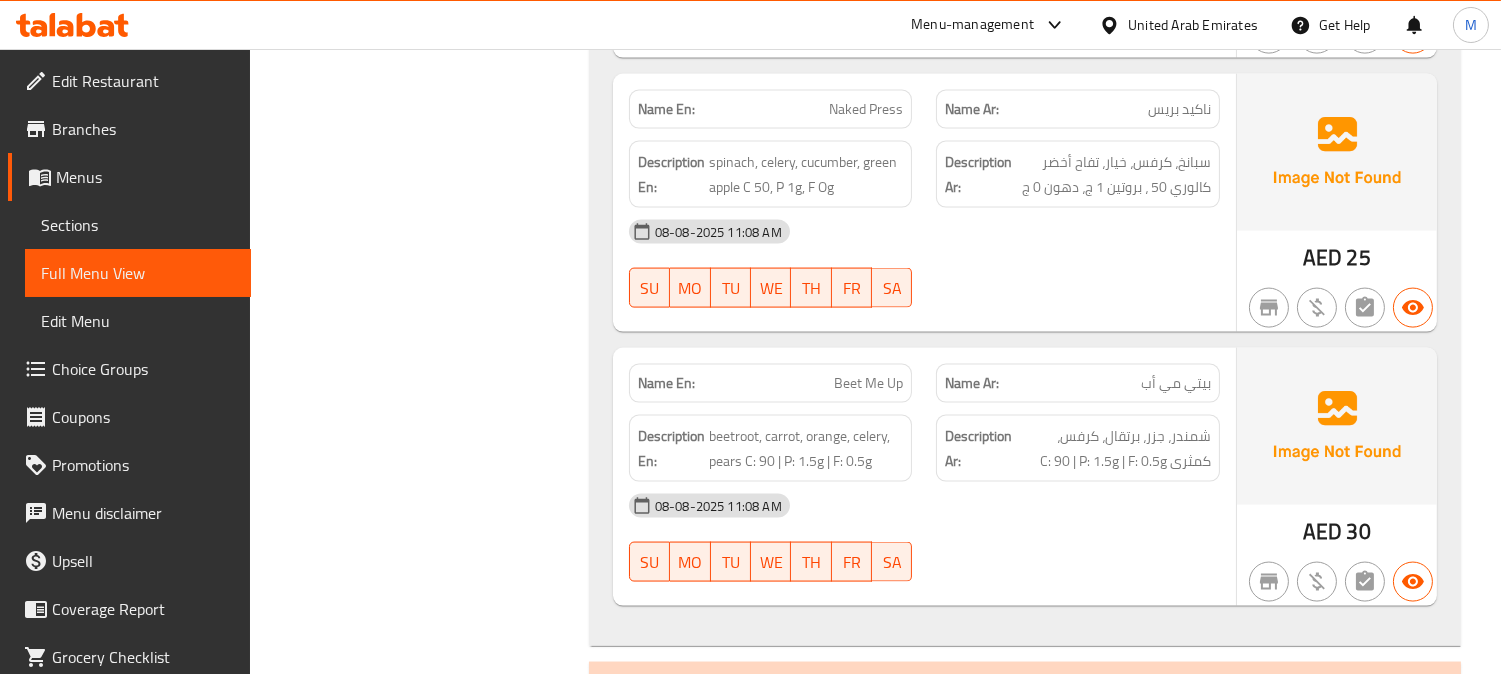 click on "Name Ar: ناكيد بريس" at bounding box center [1078, -3721] 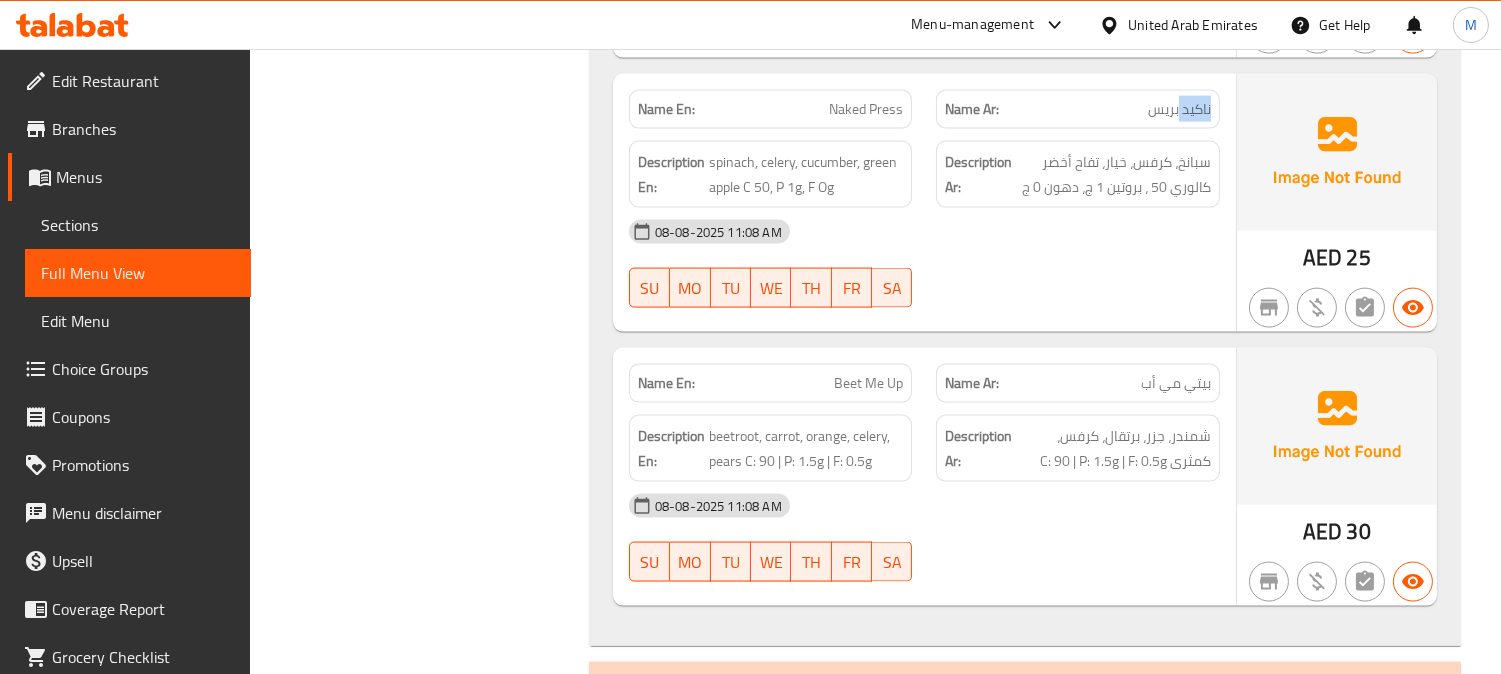 click on "ناكيد بريس" at bounding box center [1182, -3721] 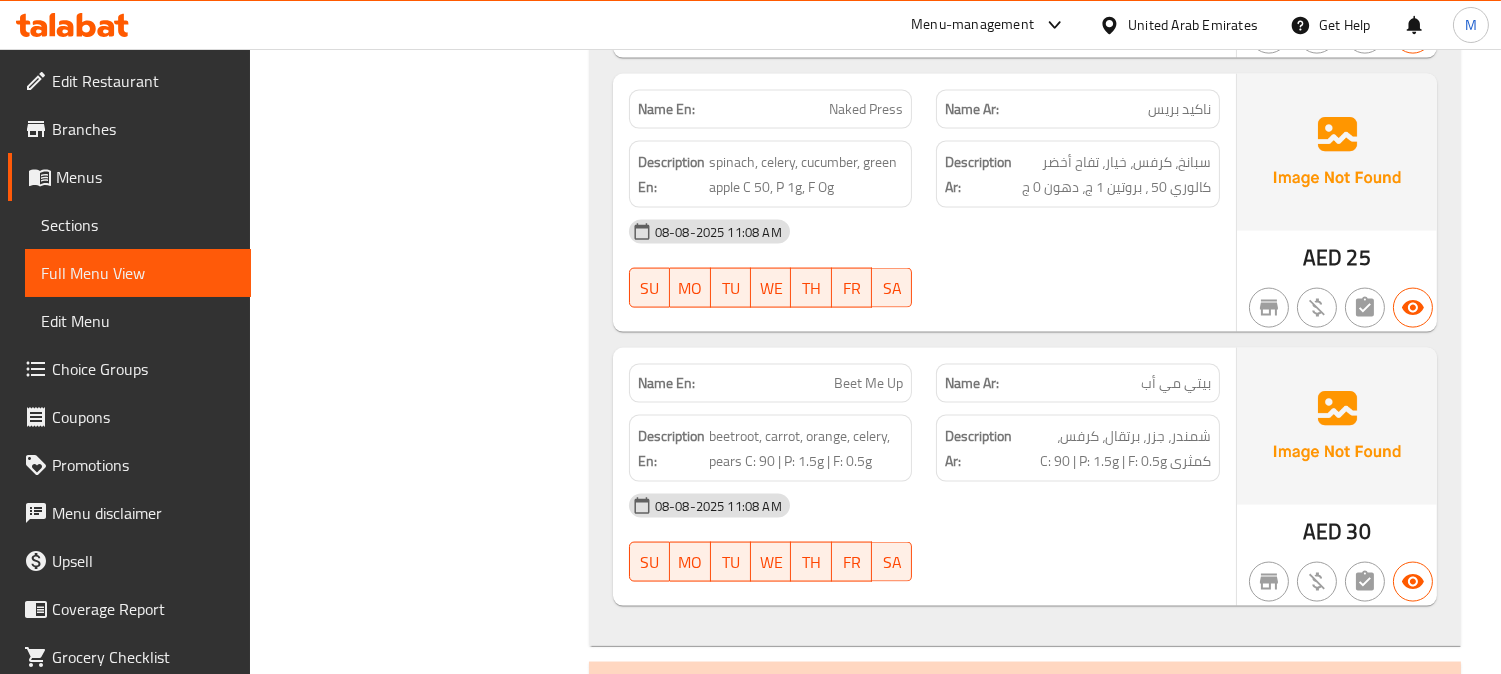 click on "Naked Press" at bounding box center (869, -3721) 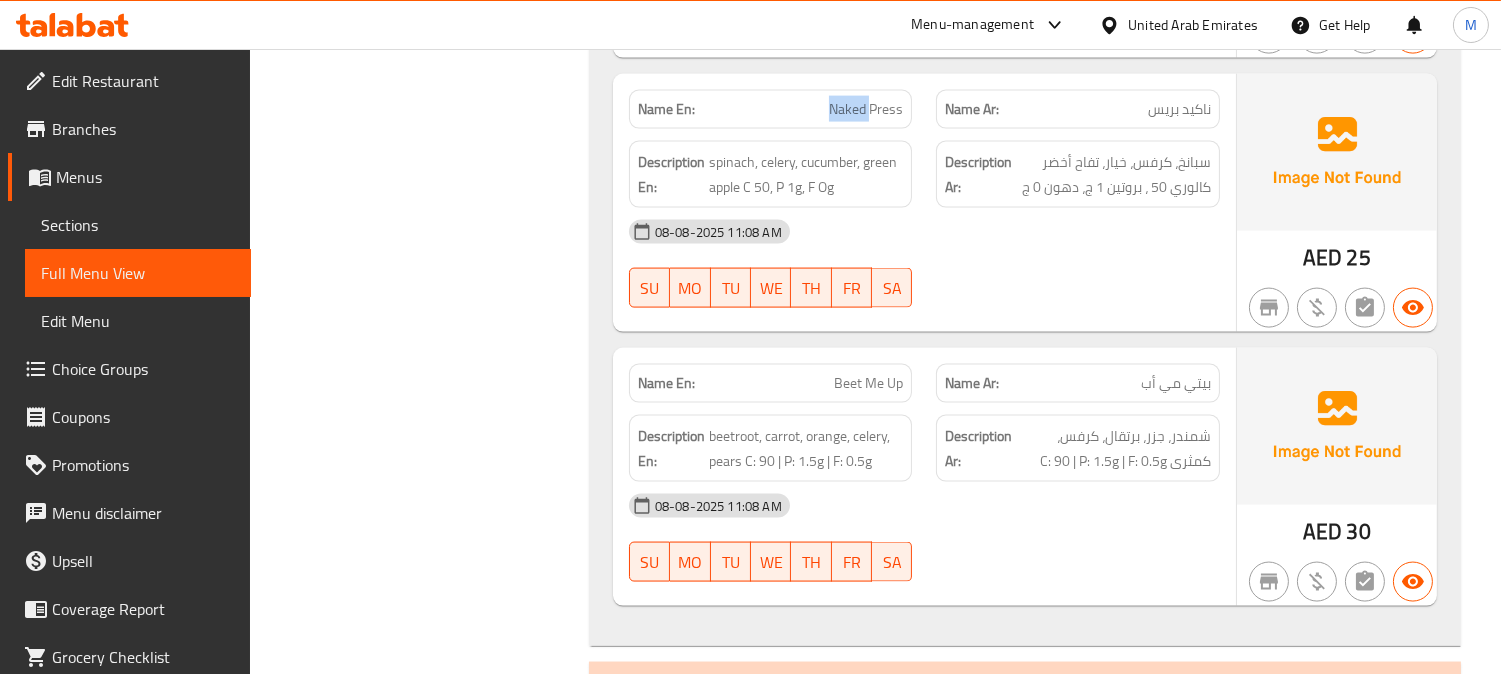 click on "Naked Press" at bounding box center (869, -3721) 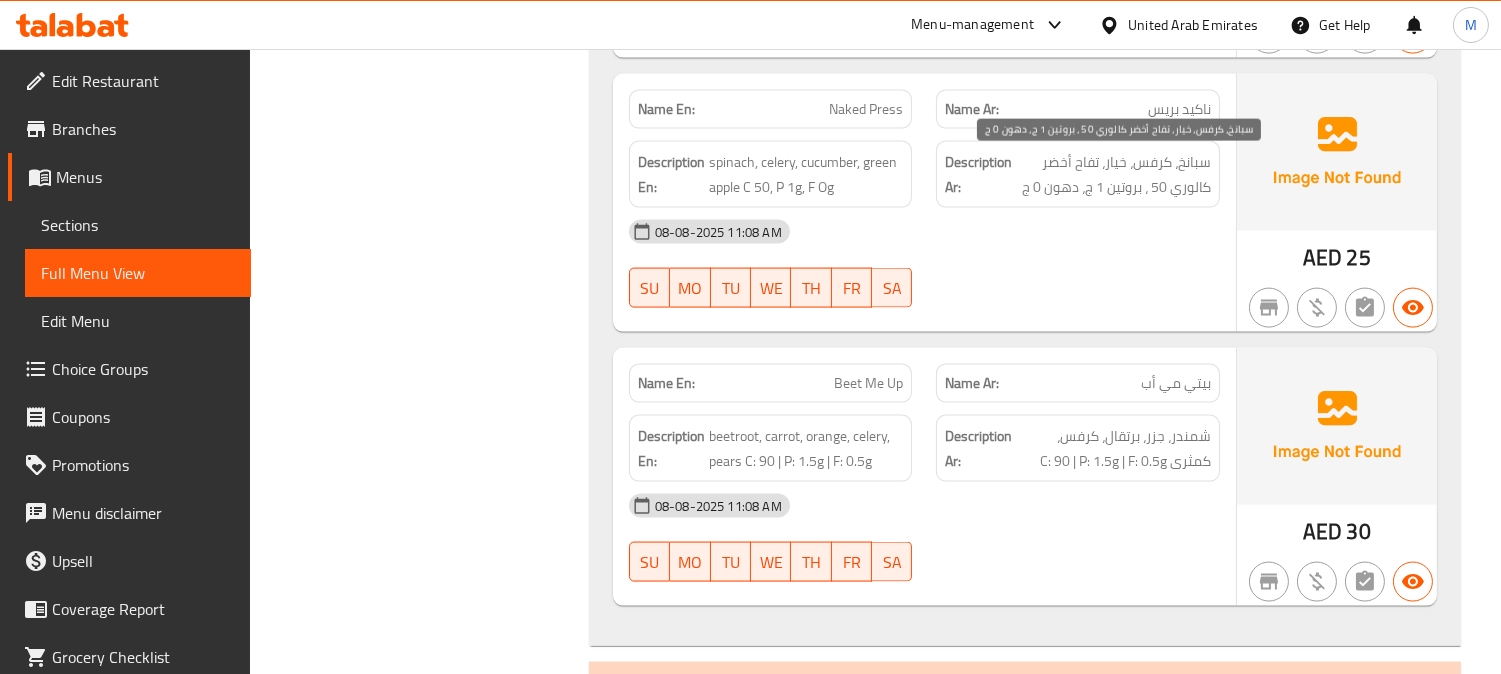 click on "سبانخ، كرفس، خيار، تفاح أخضر كالوري 50 ، بروتين 1 ج، دهون 0 ج" at bounding box center [1113, 174] 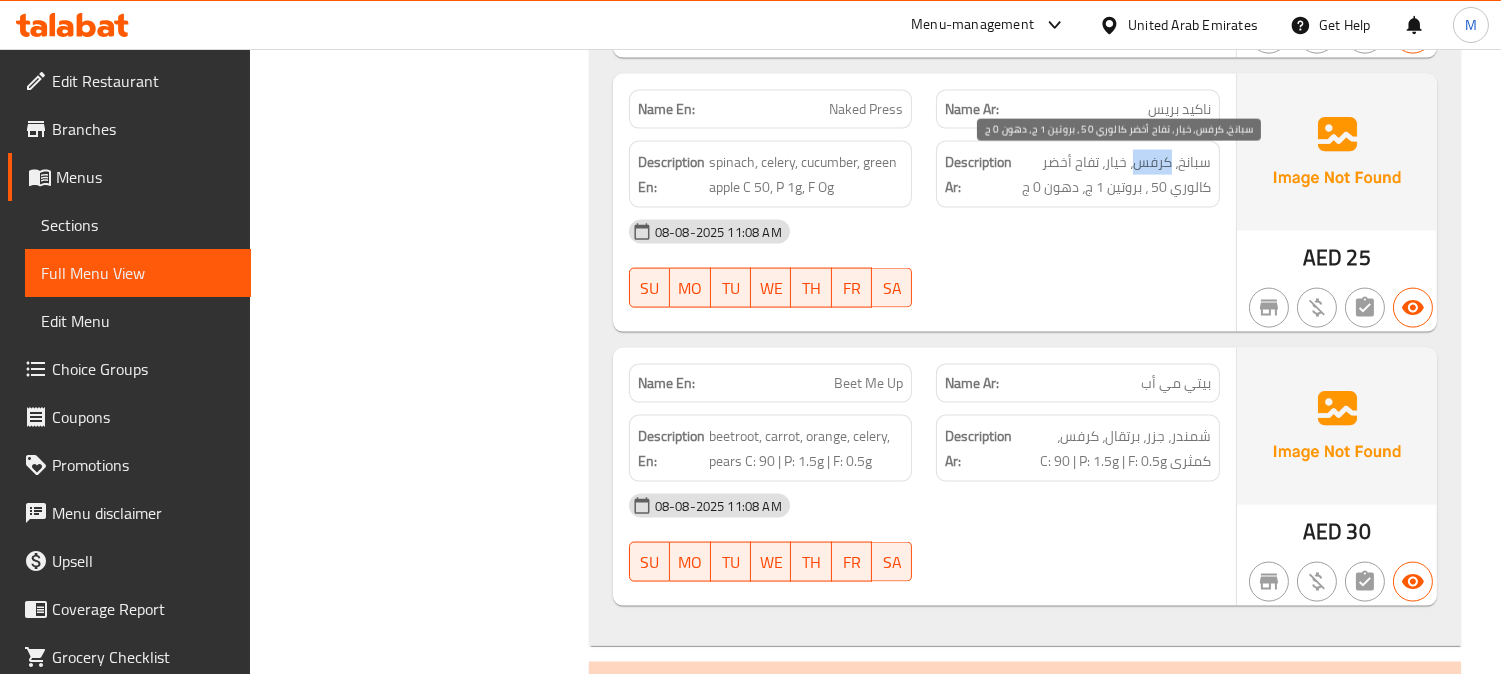 click on "سبانخ، كرفس، خيار، تفاح أخضر كالوري 50 ، بروتين 1 ج، دهون 0 ج" at bounding box center (1113, 174) 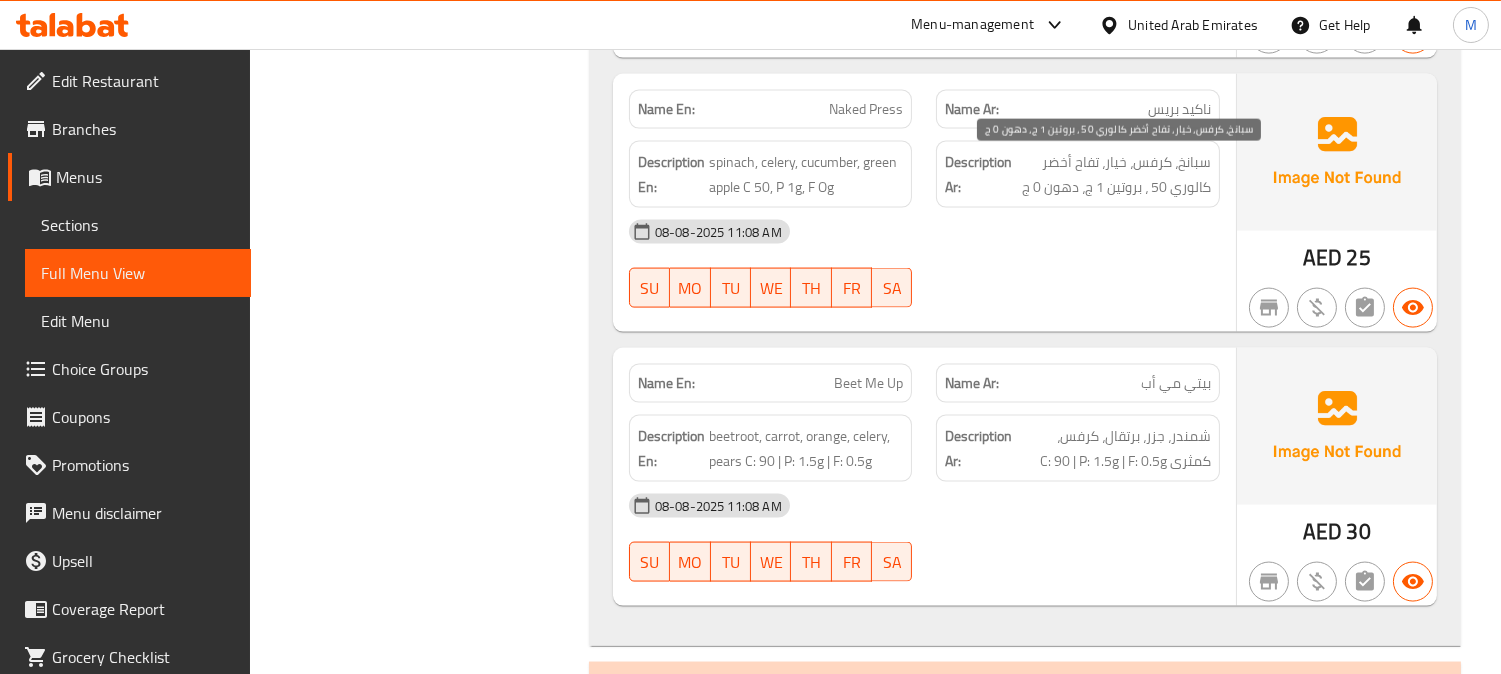 click on "سبانخ، كرفس، خيار، تفاح أخضر كالوري 50 ، بروتين 1 ج، دهون 0 ج" at bounding box center [1113, 174] 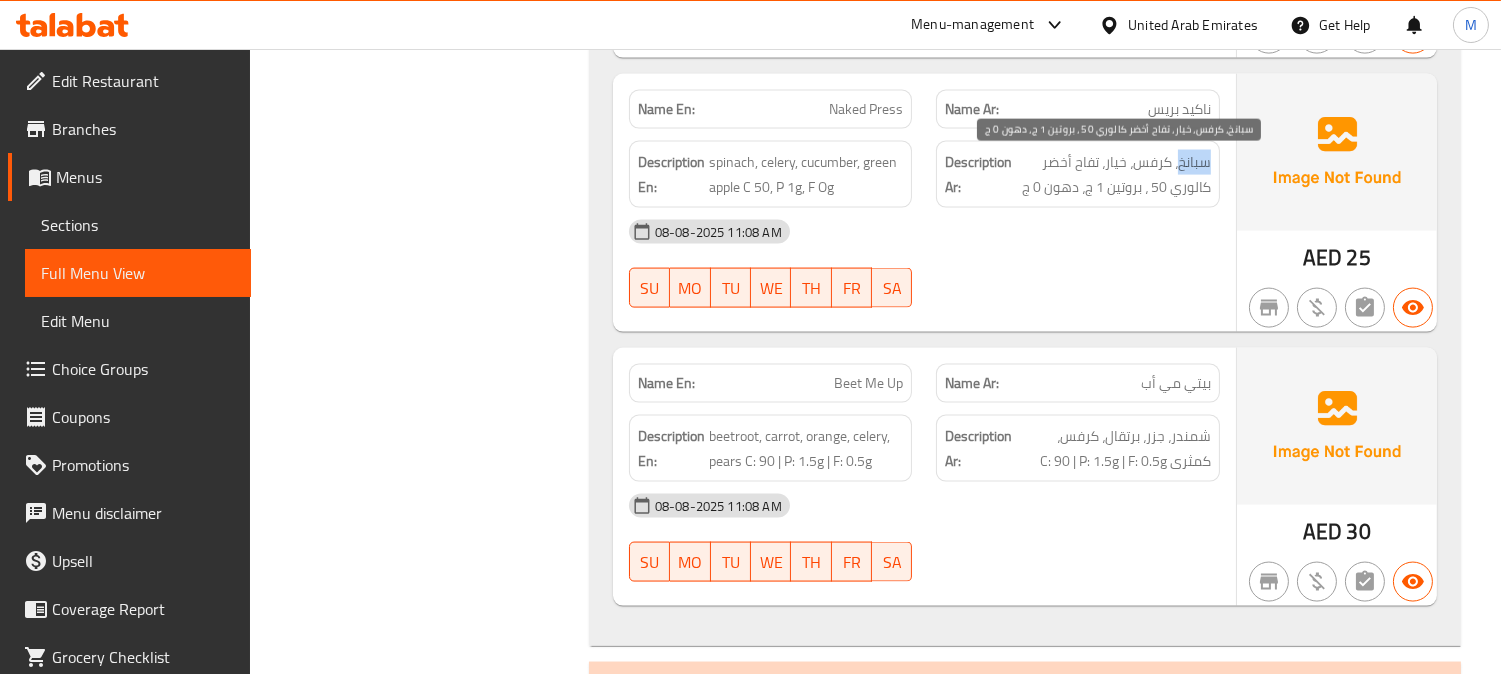 click on "سبانخ، كرفس، خيار، تفاح أخضر كالوري 50 ، بروتين 1 ج، دهون 0 ج" at bounding box center (1113, 174) 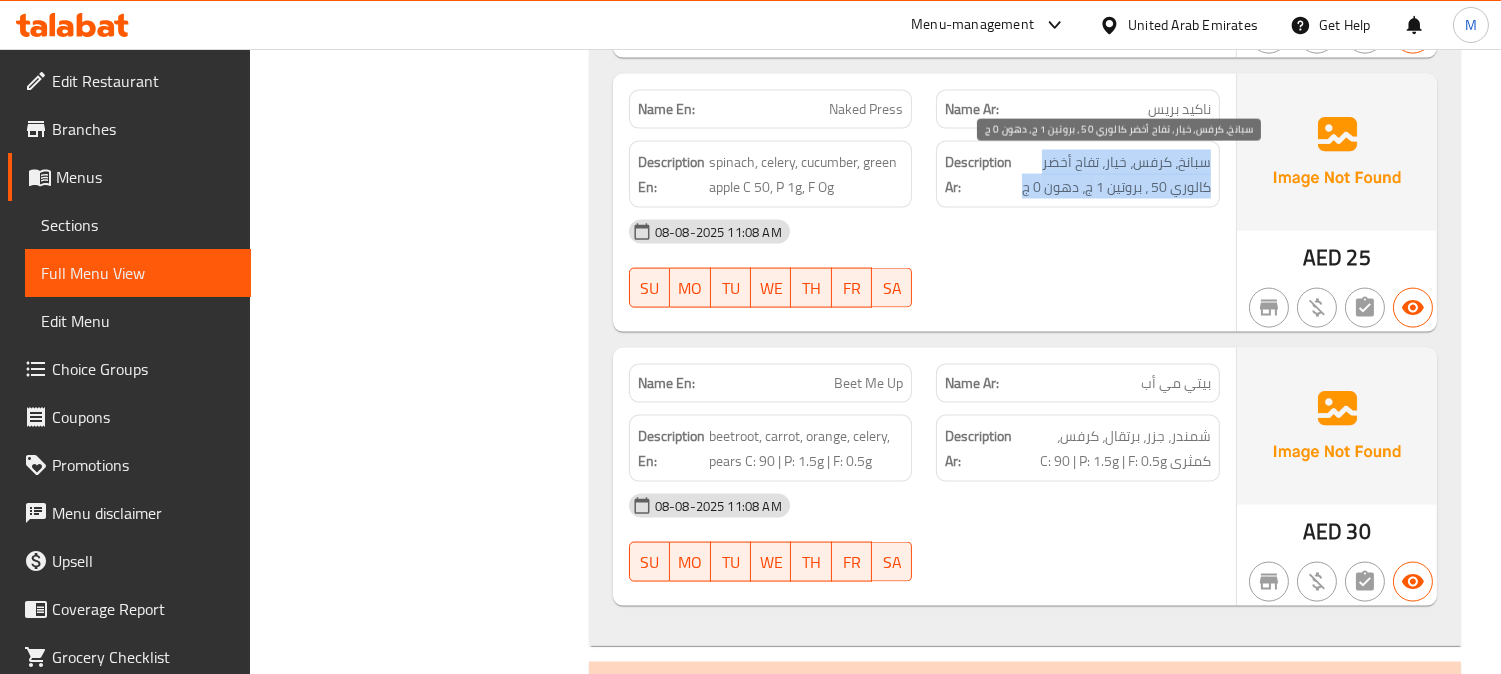 click on "سبانخ، كرفس، خيار، تفاح أخضر كالوري 50 ، بروتين 1 ج، دهون 0 ج" at bounding box center (1113, 174) 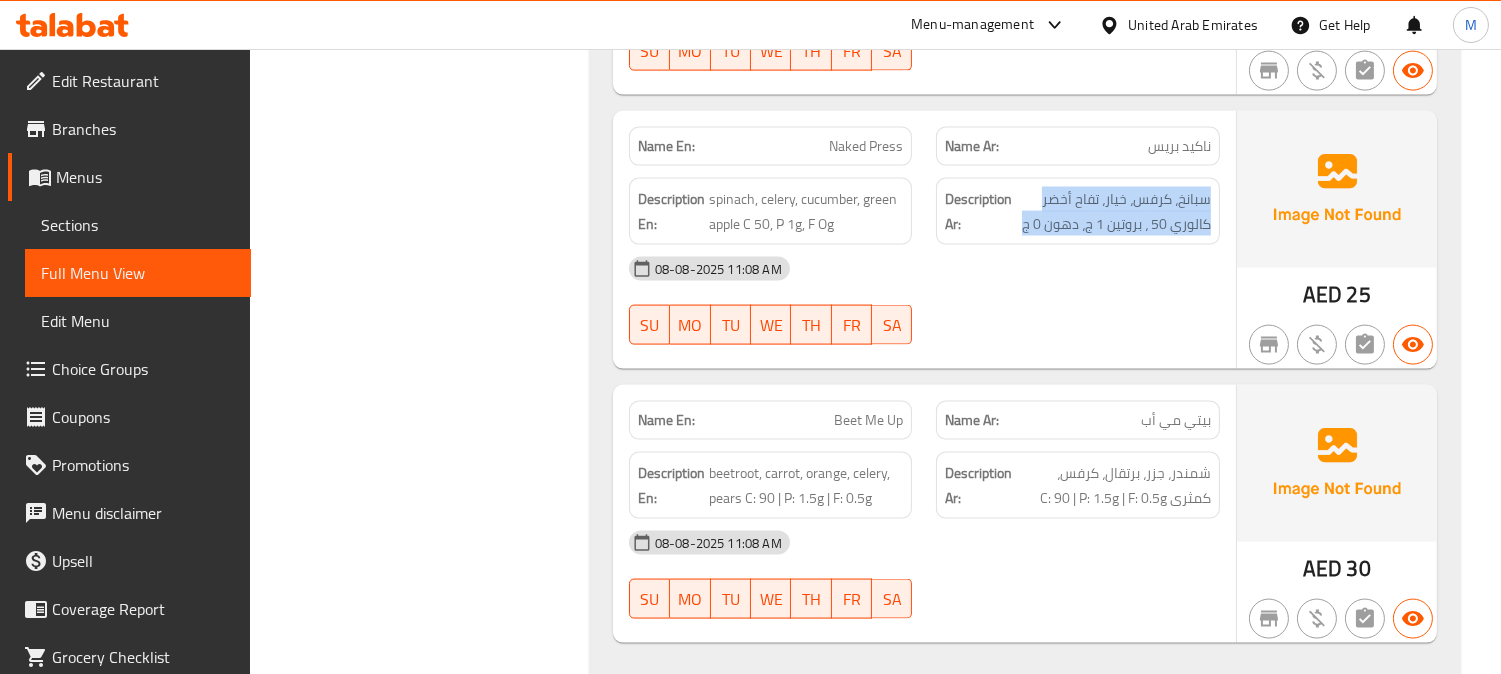 scroll, scrollTop: 5480, scrollLeft: 0, axis: vertical 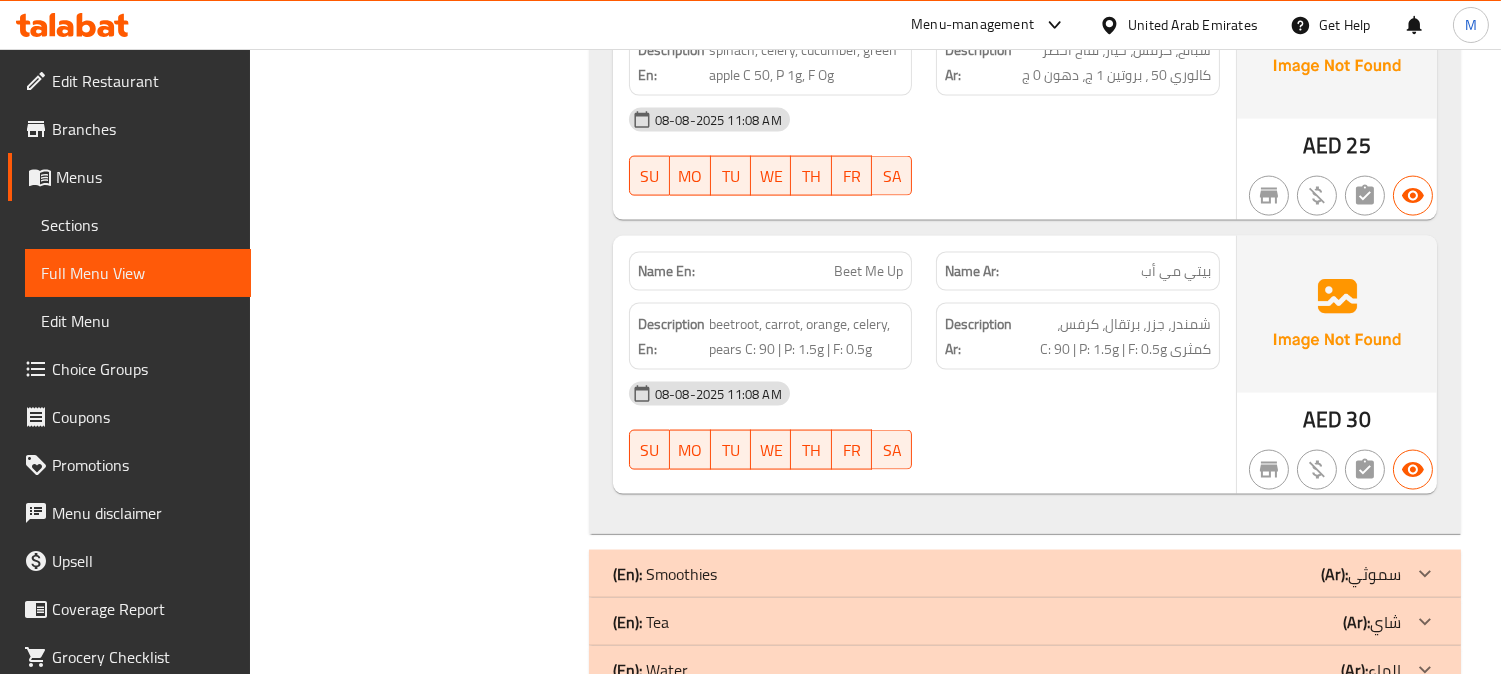 click on "Beet Me Up" at bounding box center (868, -3535) 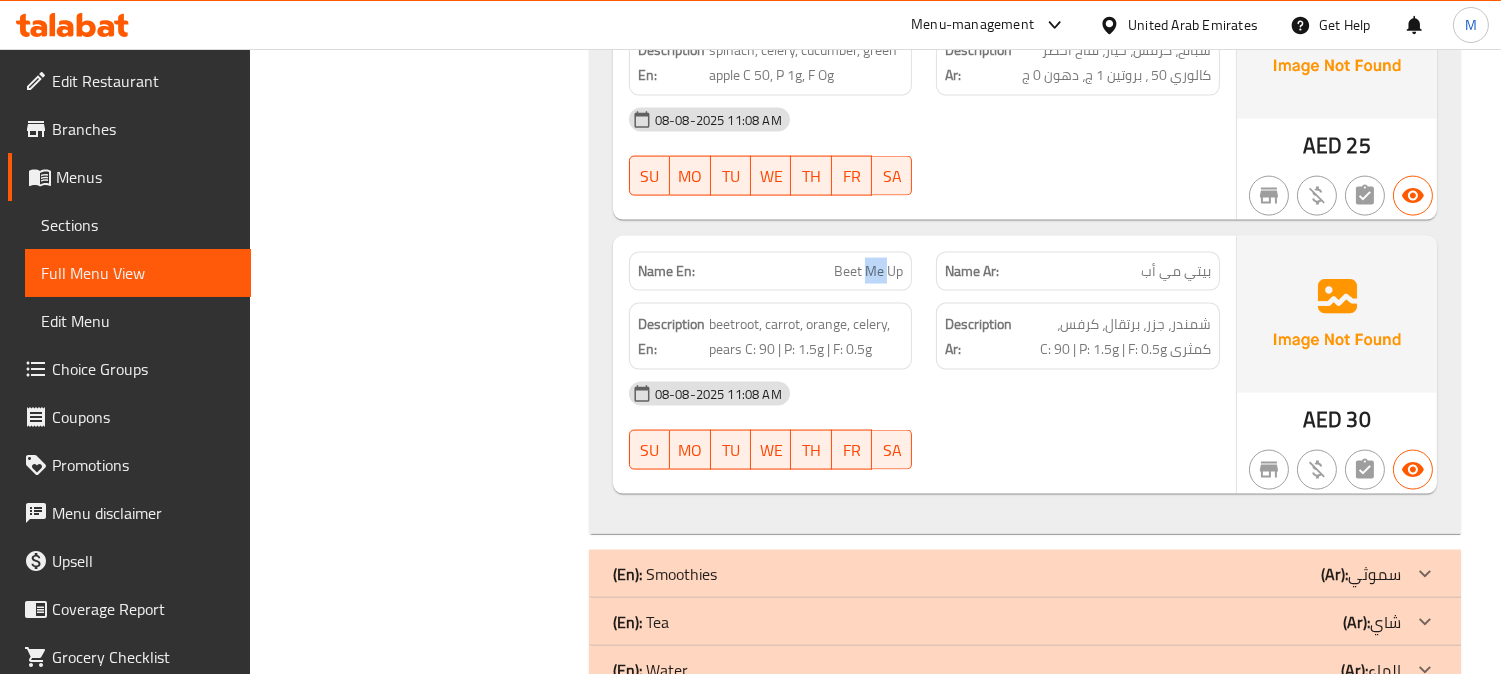 click on "Beet Me Up" at bounding box center [868, -3535] 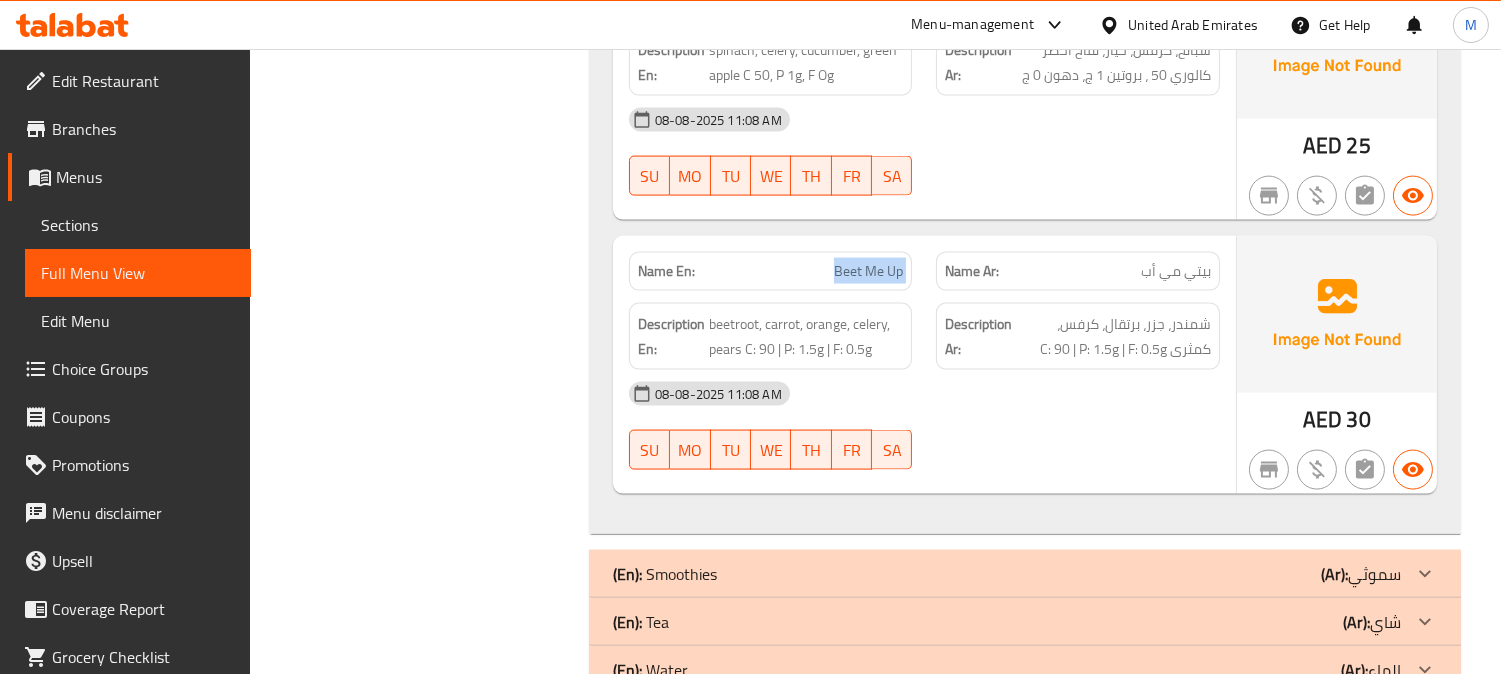 click on "Beet Me Up" at bounding box center [868, -3535] 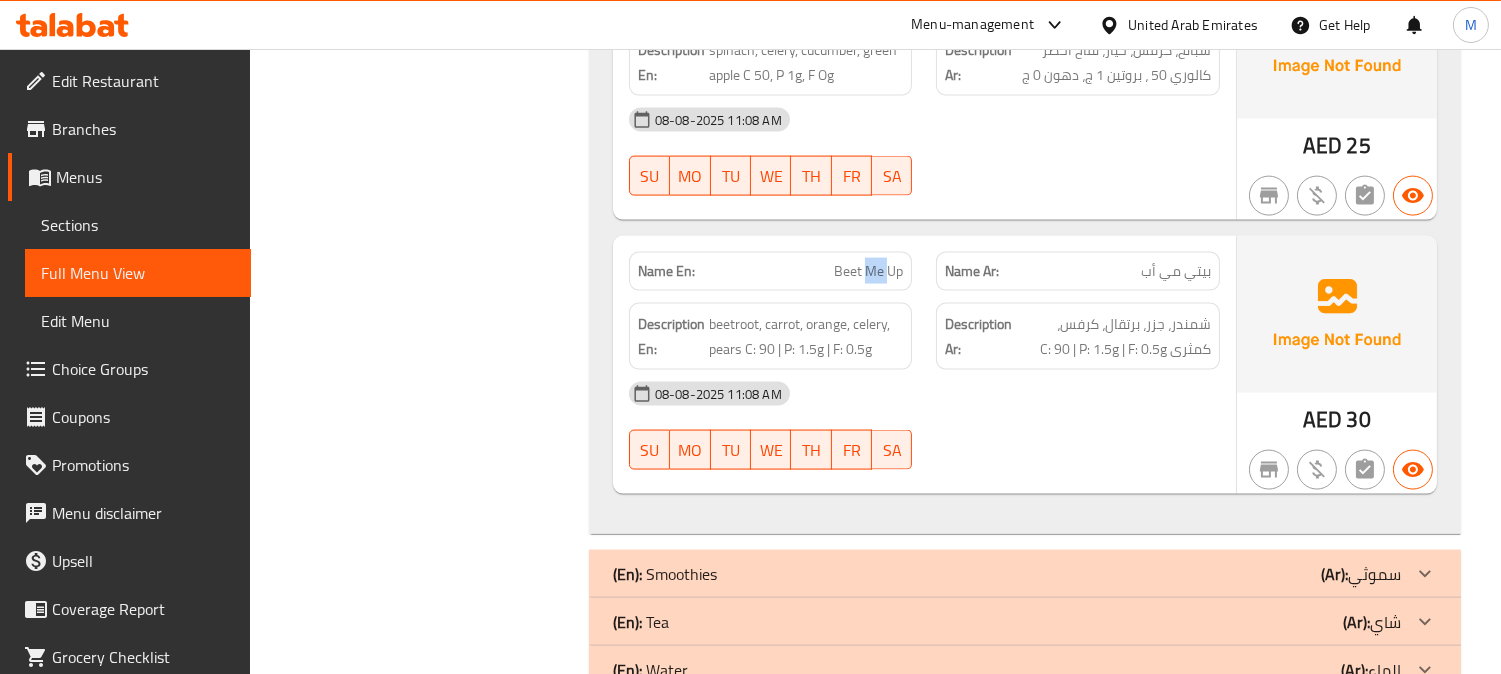 click on "Beet Me Up" at bounding box center [868, -3535] 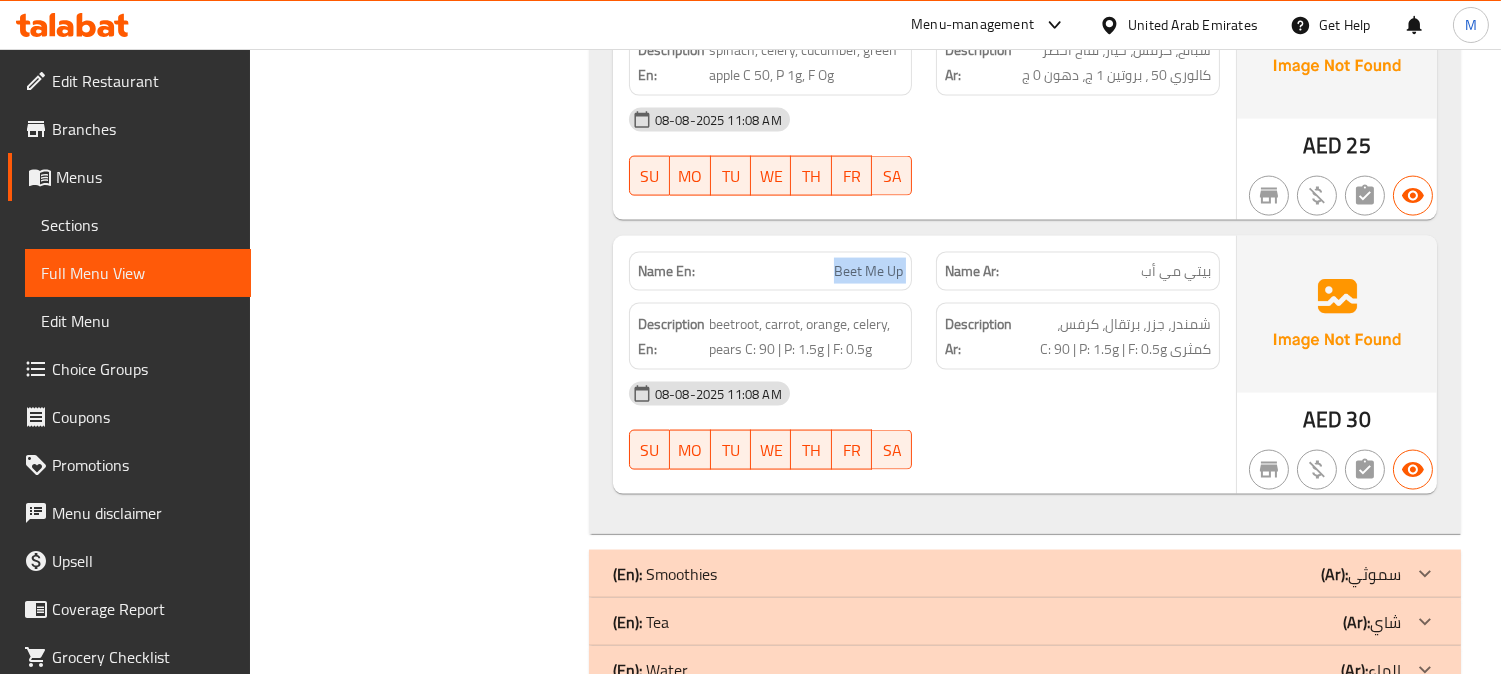 click on "Beet Me Up" at bounding box center [868, -3535] 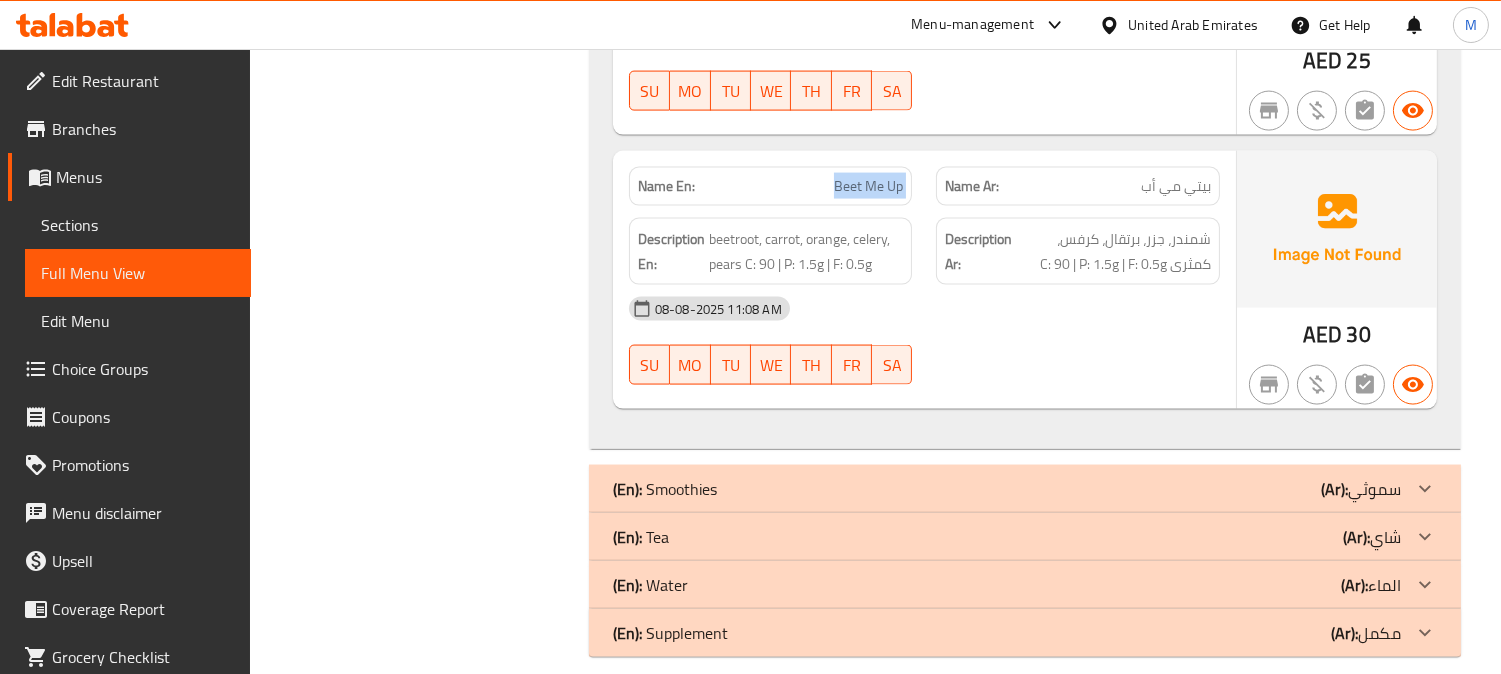 scroll, scrollTop: 5593, scrollLeft: 0, axis: vertical 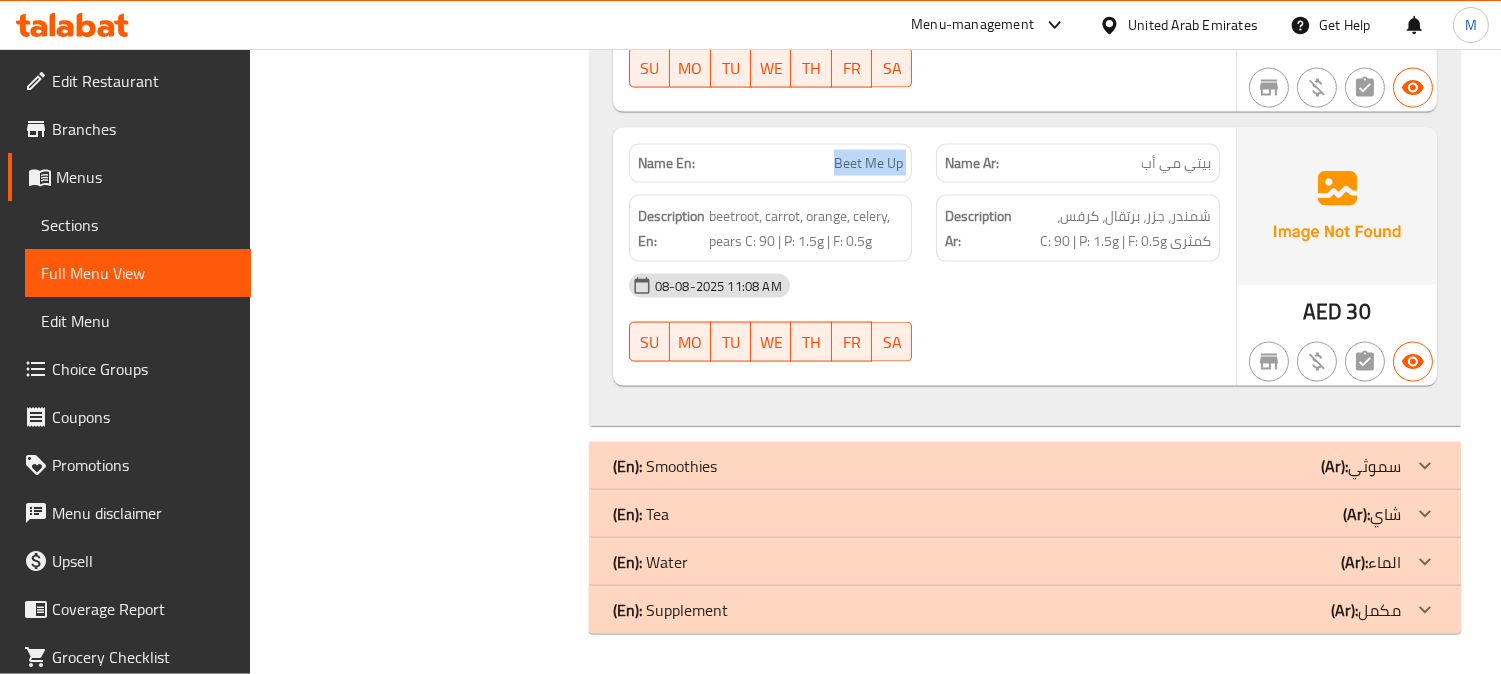 click on "(Ar):" at bounding box center [1300, -5295] 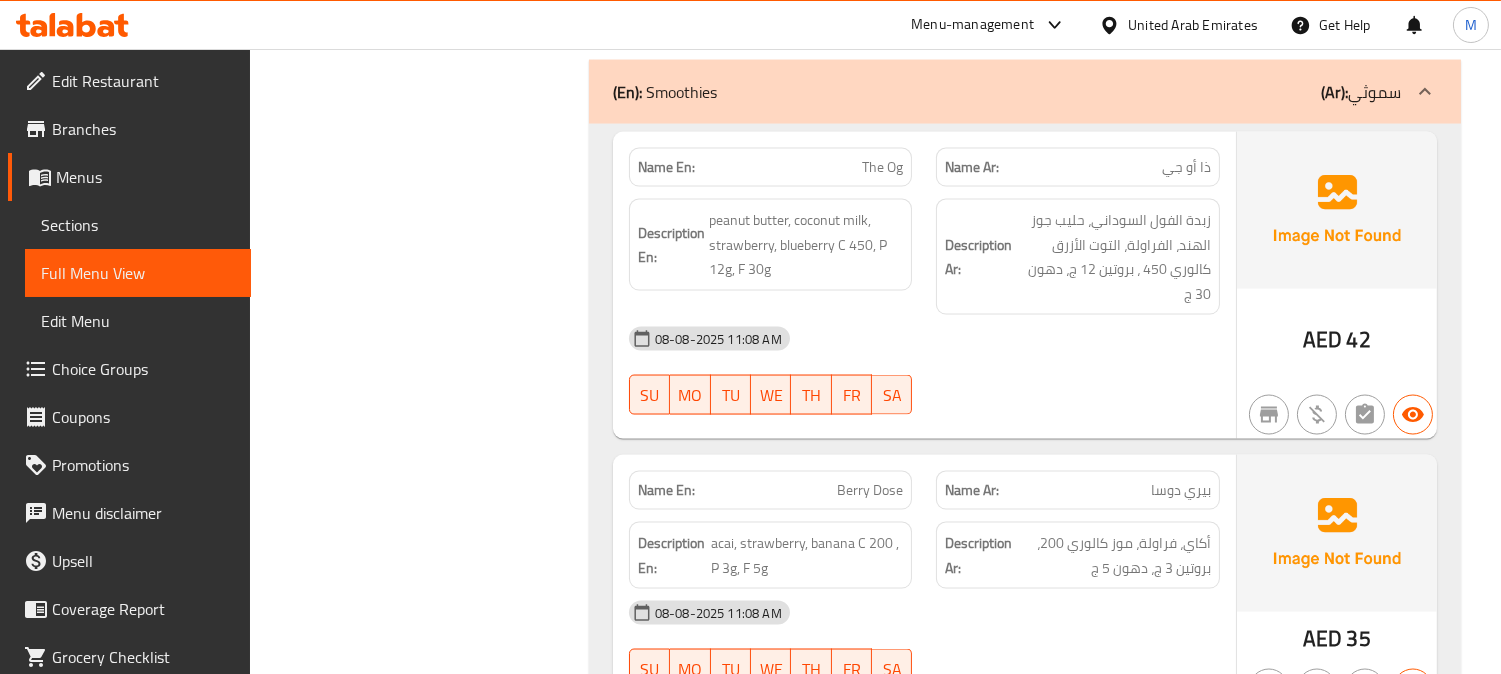 scroll, scrollTop: 5931, scrollLeft: 0, axis: vertical 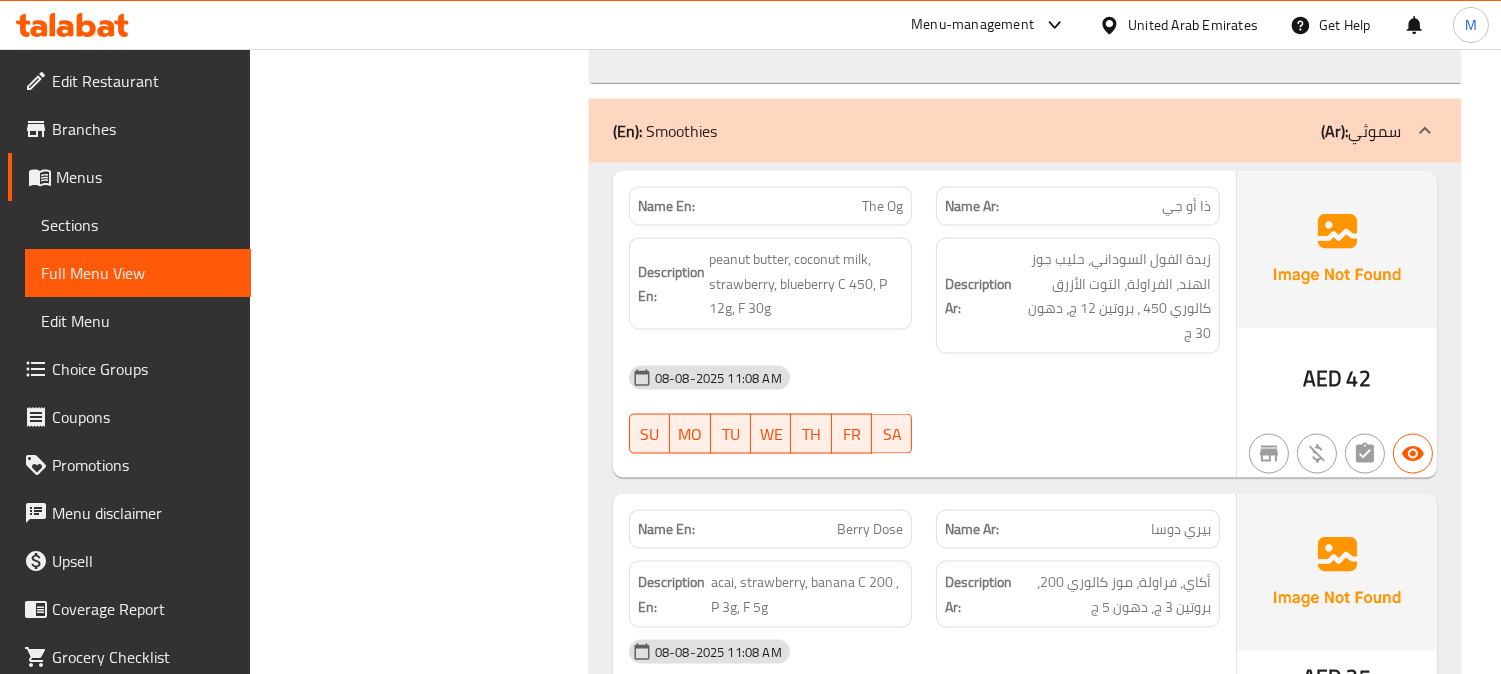 click on "The Og" at bounding box center [867, -5155] 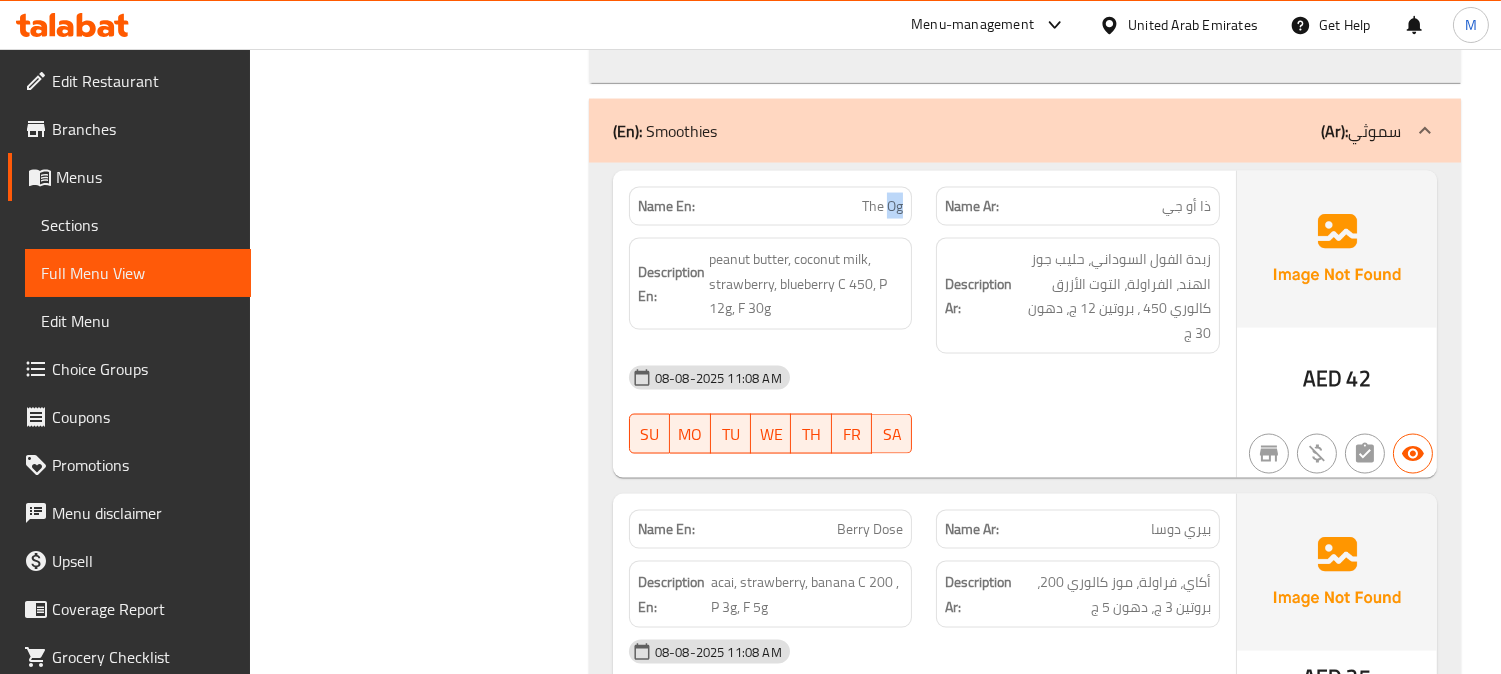 click on "The Og" at bounding box center (867, -5155) 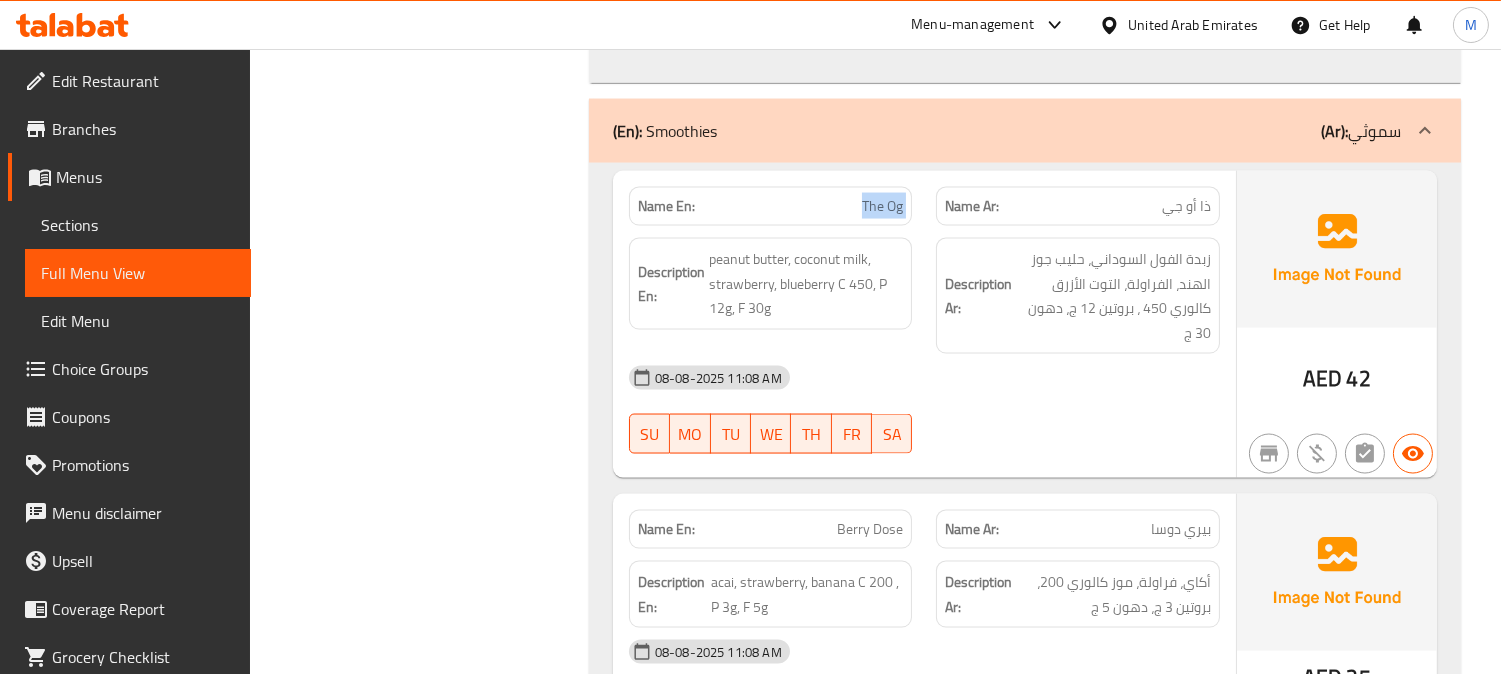 click on "The Og" at bounding box center (867, -5155) 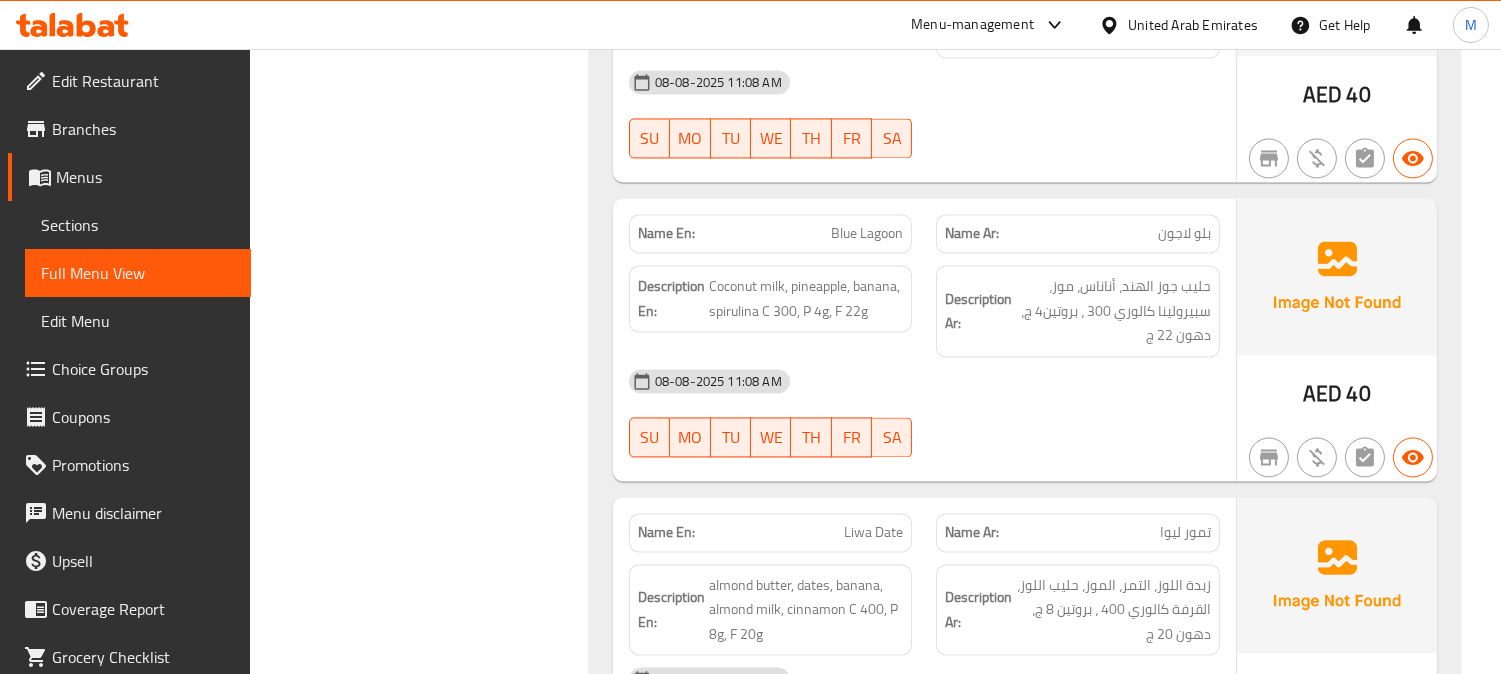 scroll, scrollTop: 7375, scrollLeft: 0, axis: vertical 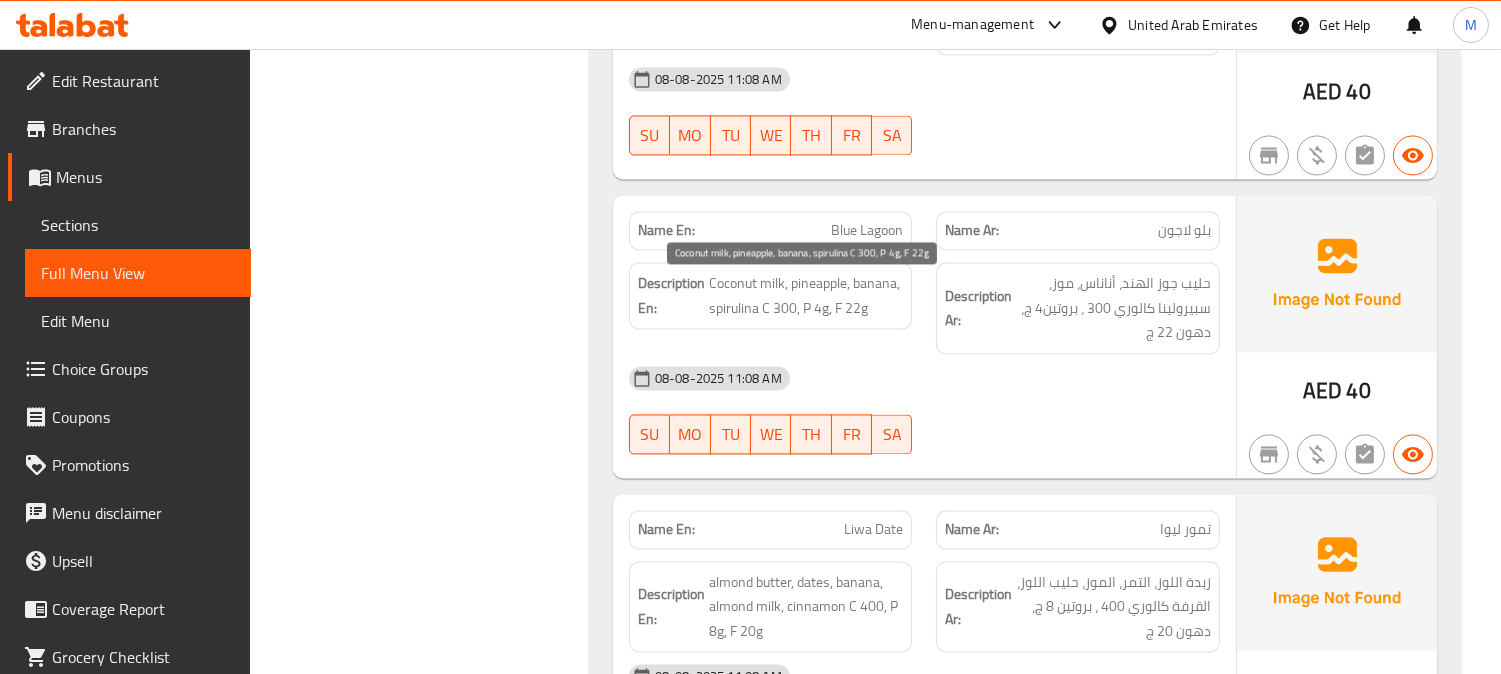 click on "Coconut milk, pineapple, banana, spirulina C 300, P 4g, F 22g" at bounding box center (806, 295) 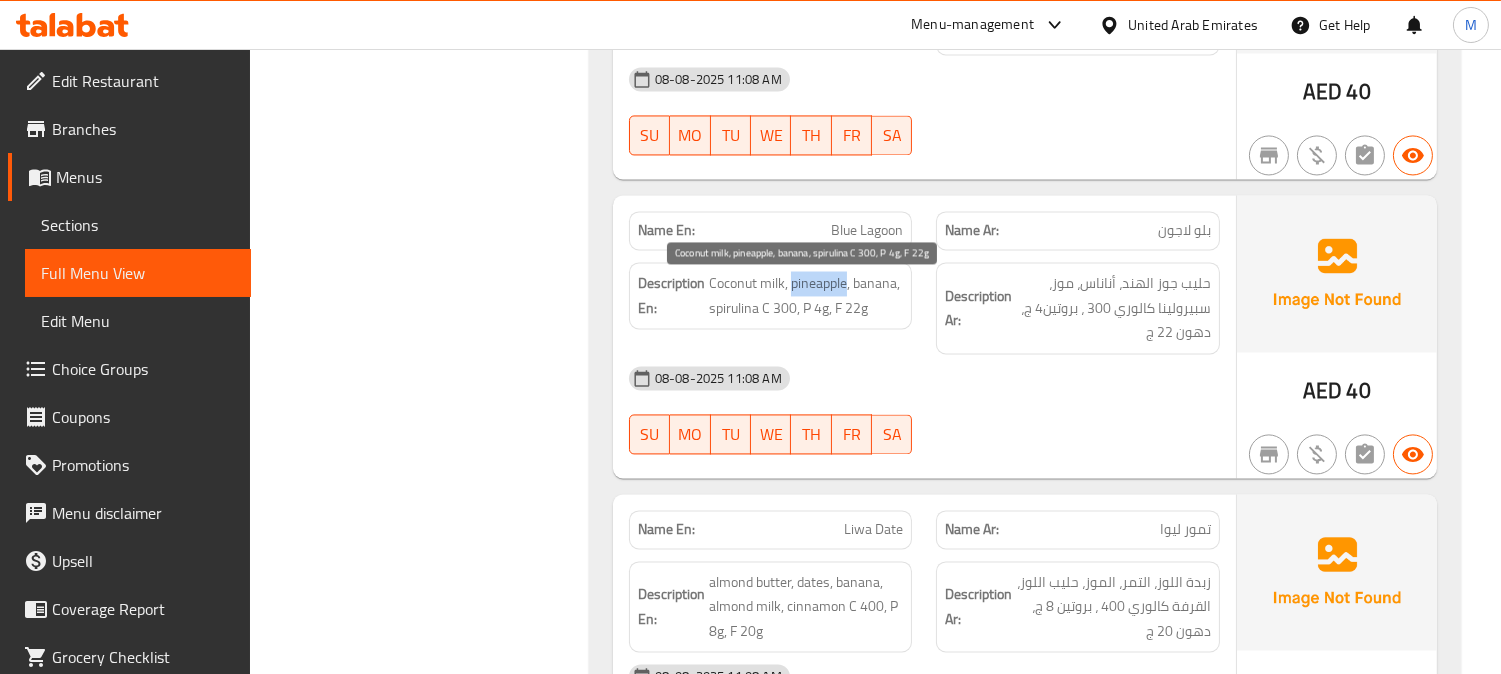 click on "Coconut milk, pineapple, banana, spirulina C 300, P 4g, F 22g" at bounding box center (806, 295) 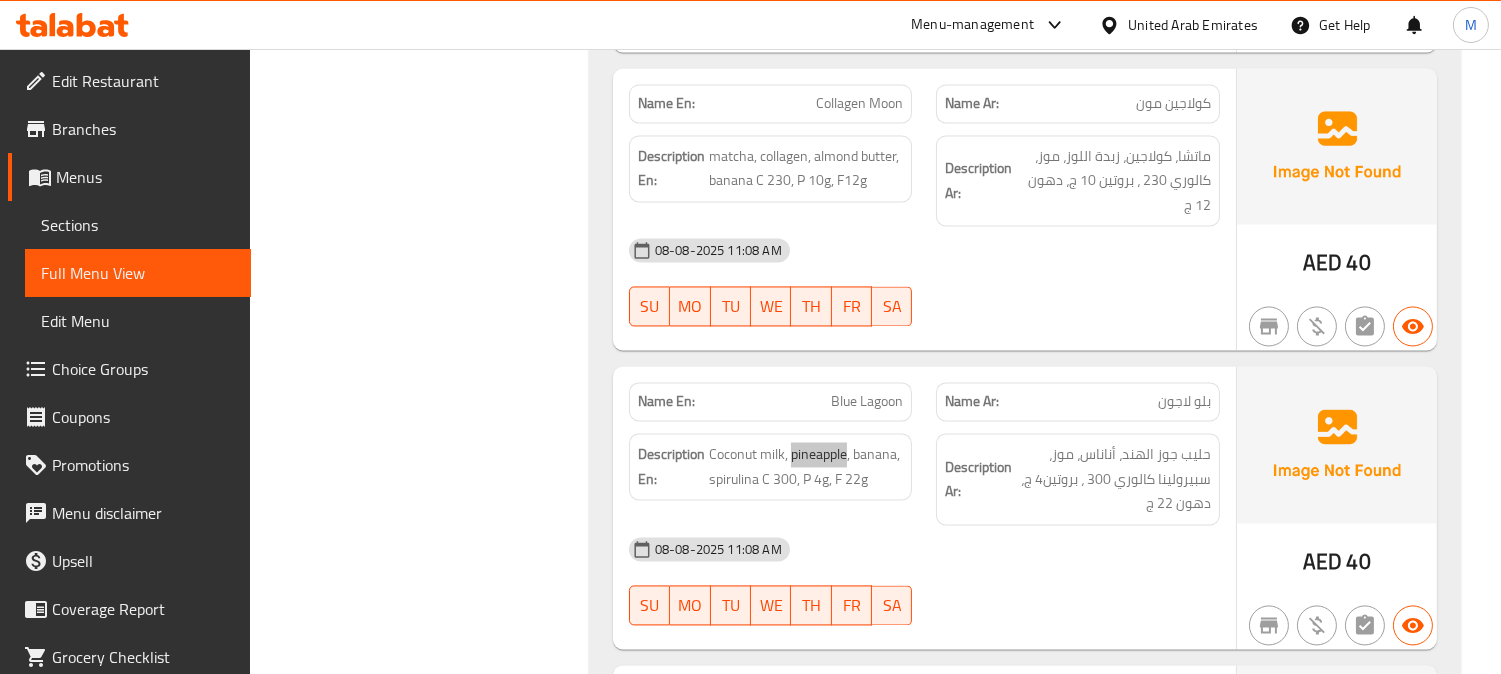 scroll, scrollTop: 7153, scrollLeft: 0, axis: vertical 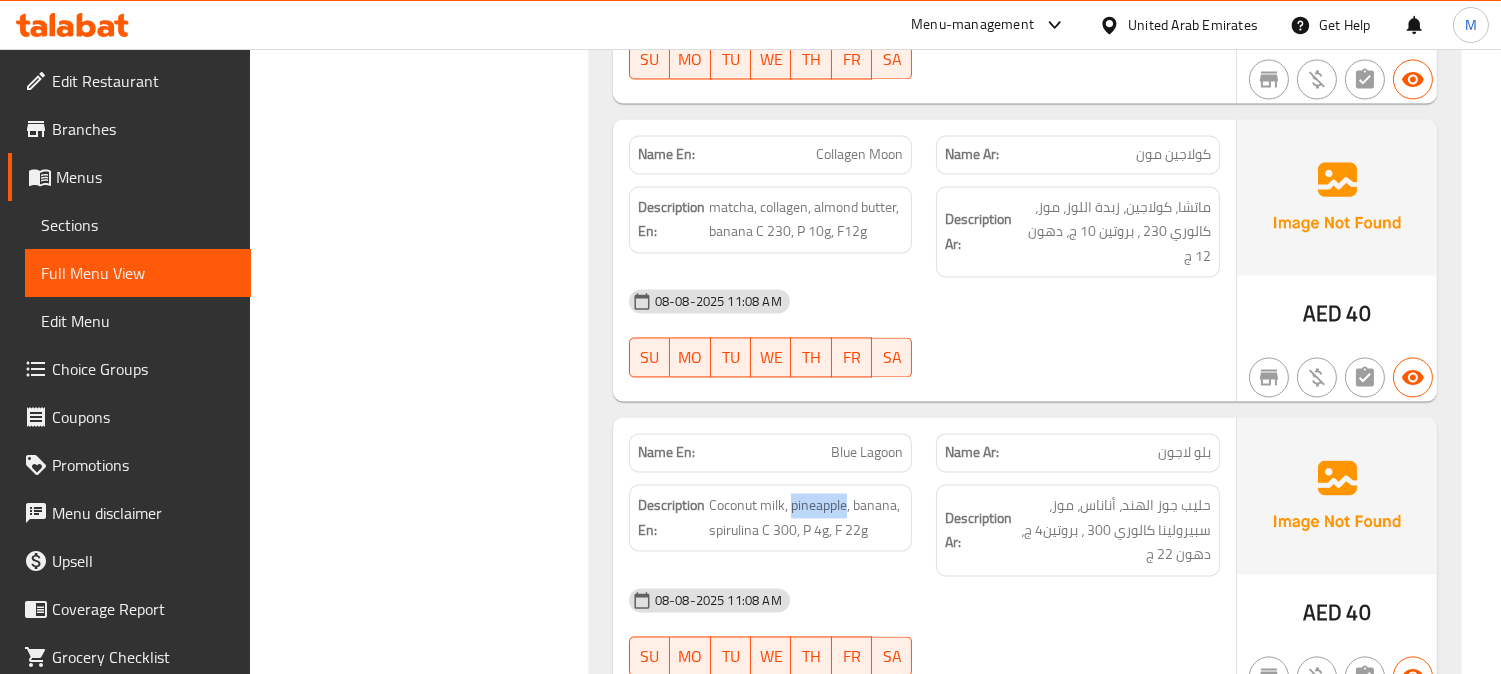 click on "كولاجين مون" at bounding box center (1188, -5208) 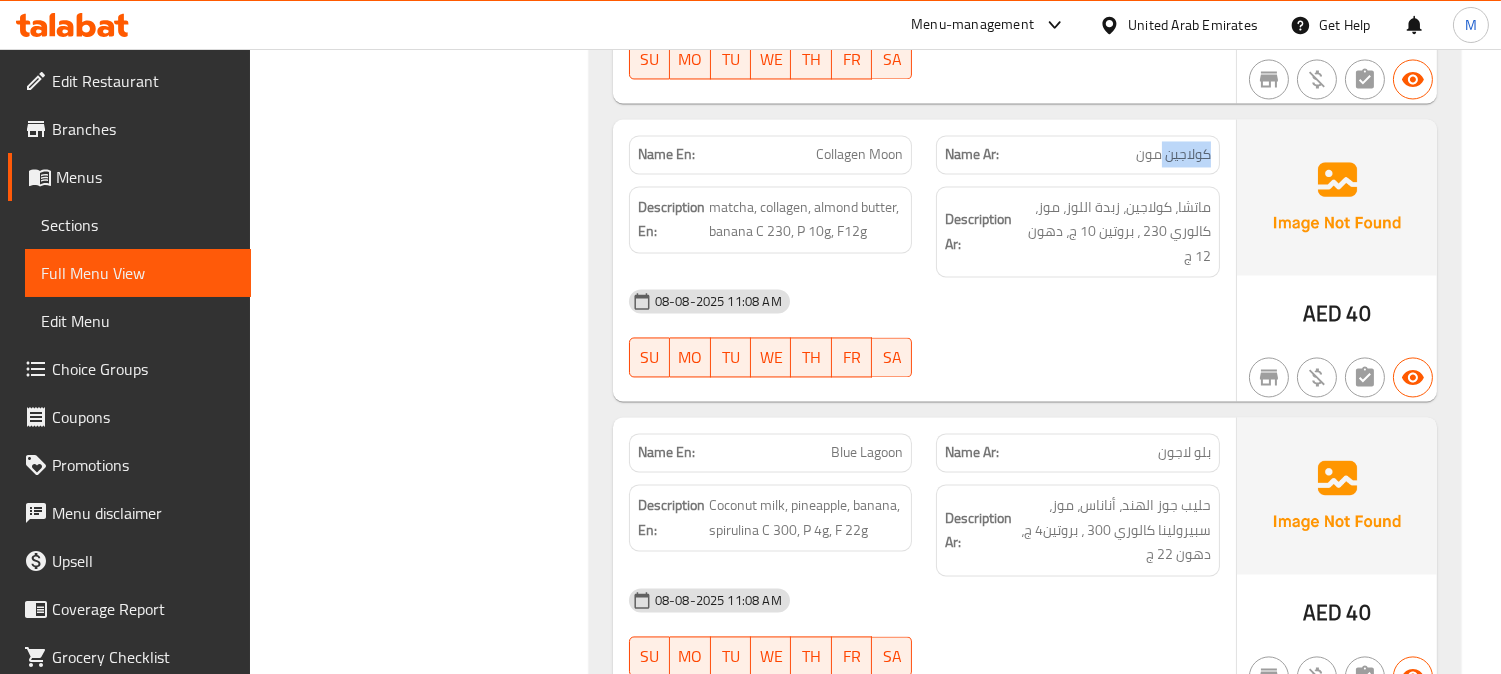 click on "كولاجين مون" at bounding box center [1188, -5208] 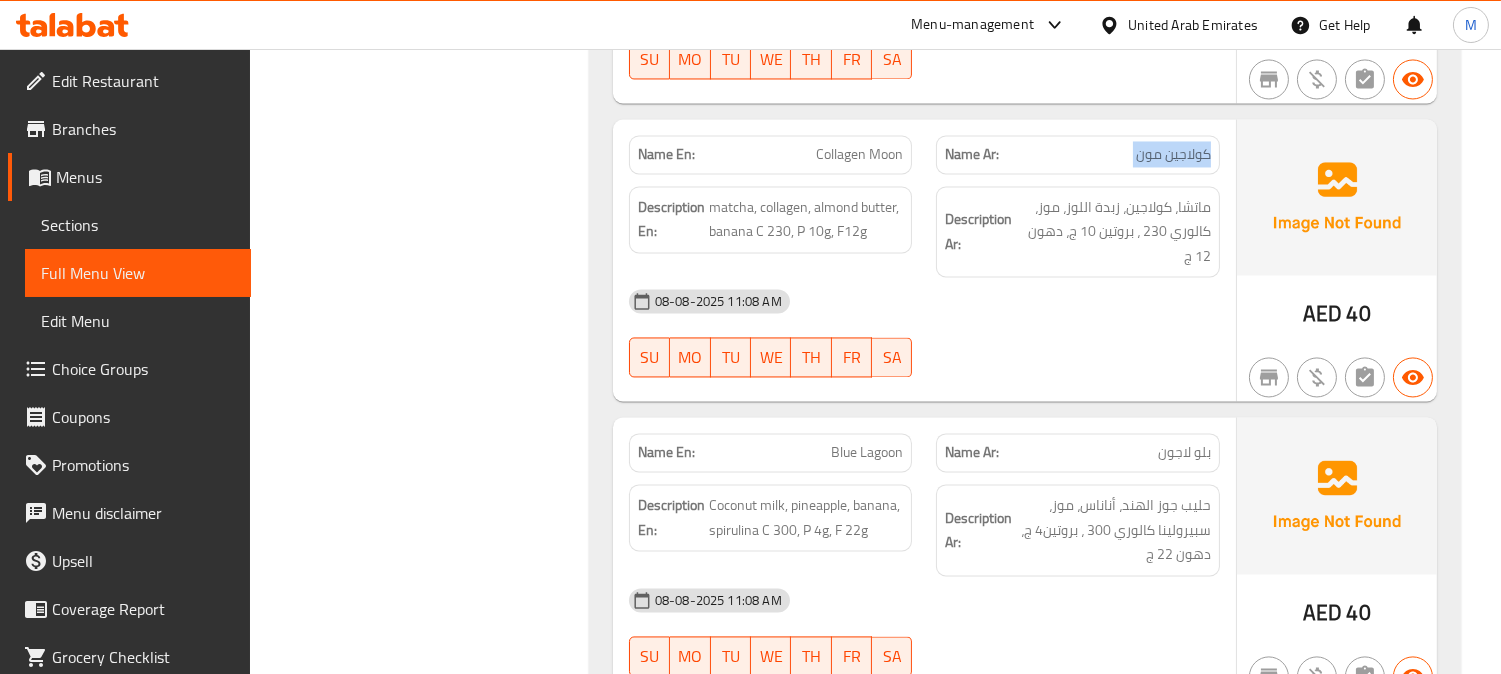 click on "كولاجين مون" at bounding box center [1188, -5208] 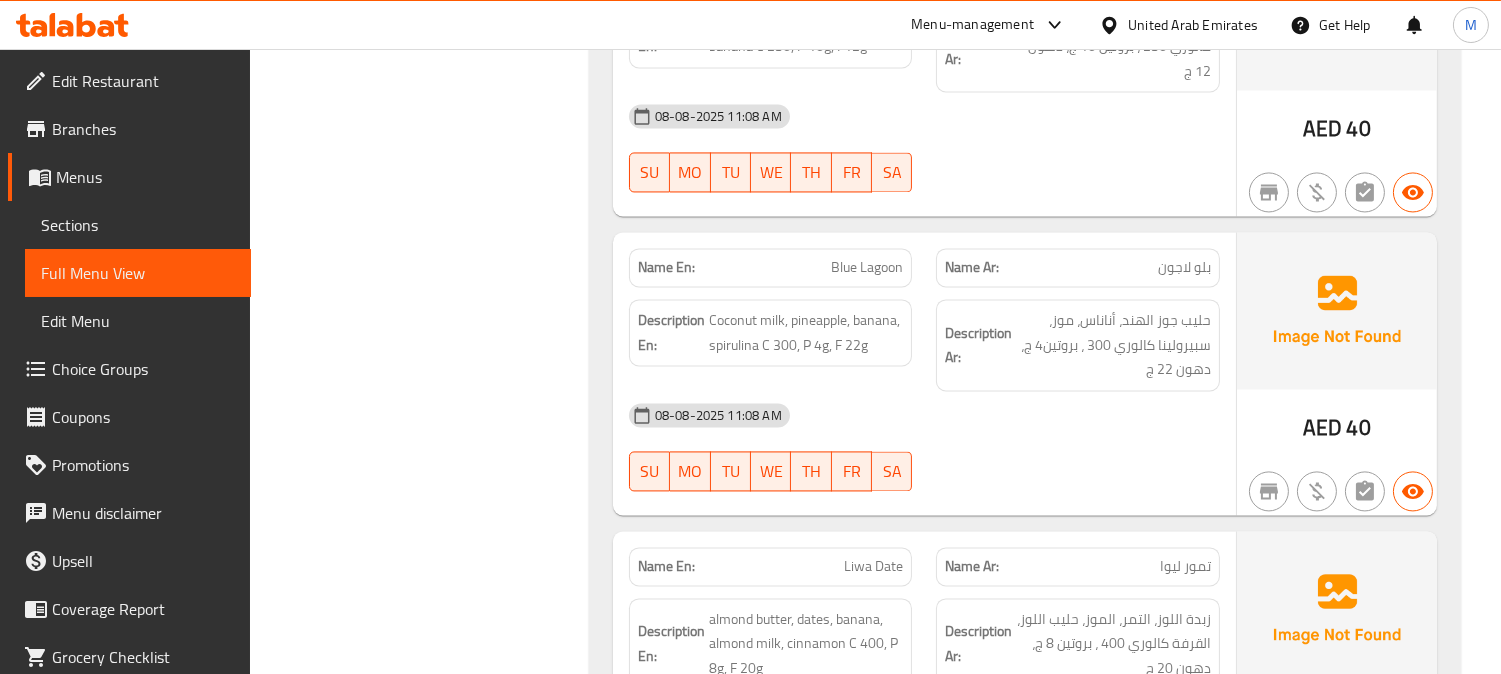 scroll, scrollTop: 7375, scrollLeft: 0, axis: vertical 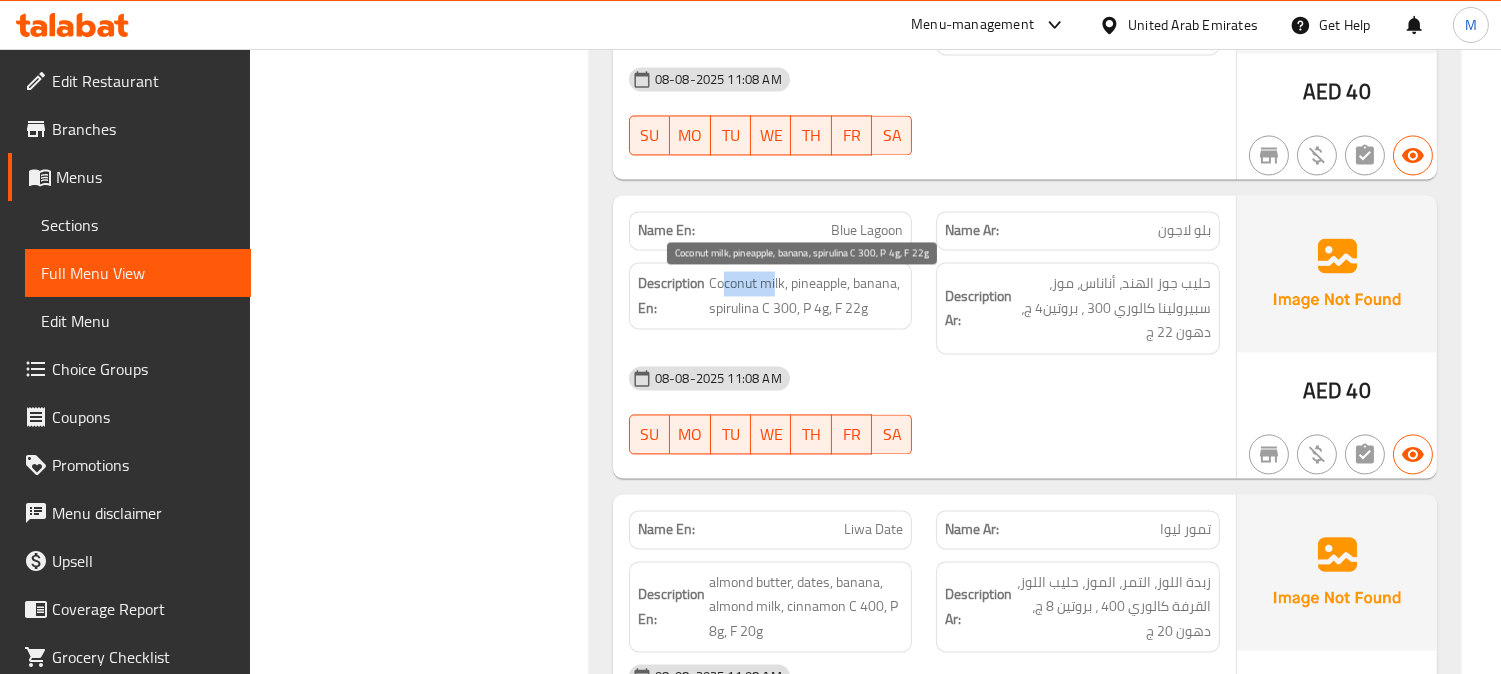 drag, startPoint x: 775, startPoint y: 288, endPoint x: 722, endPoint y: 277, distance: 54.129475 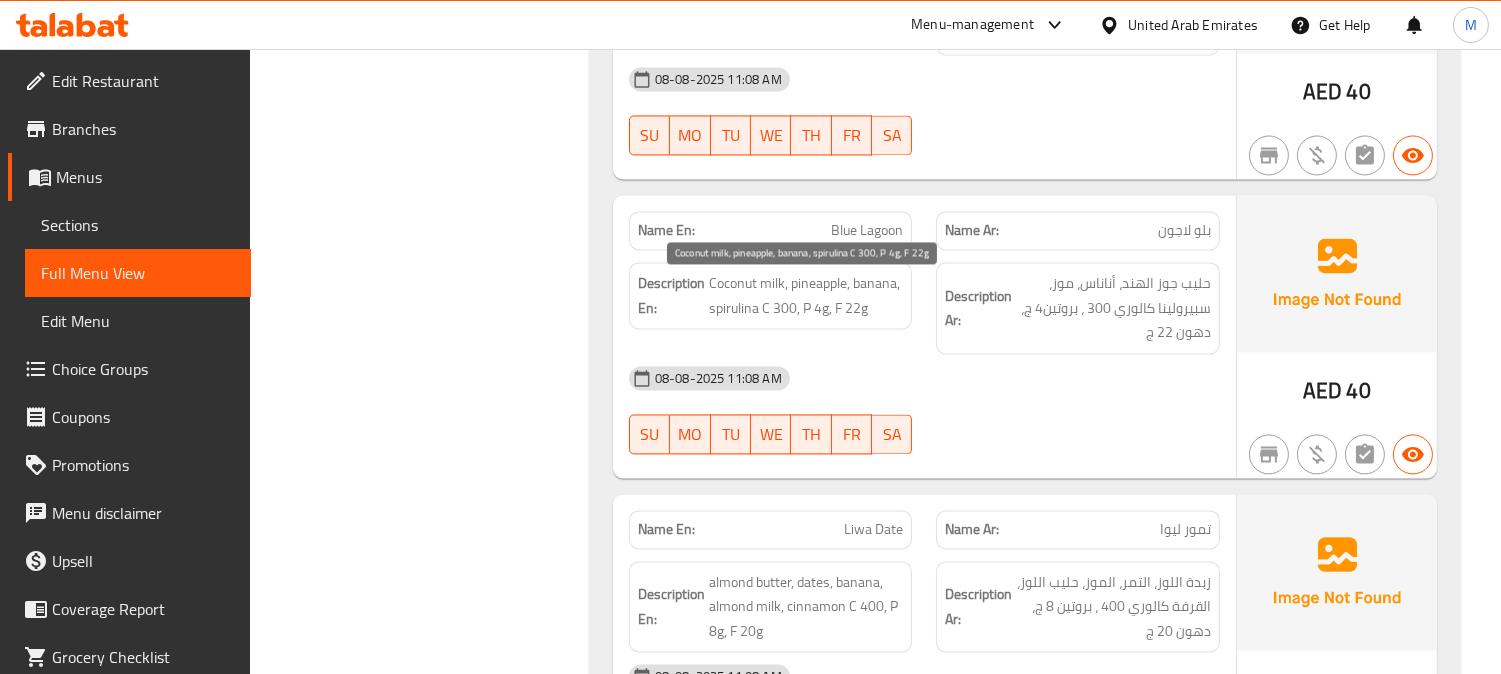 click on "Coconut milk, pineapple, banana, spirulina C 300, P 4g, F 22g" at bounding box center (806, 295) 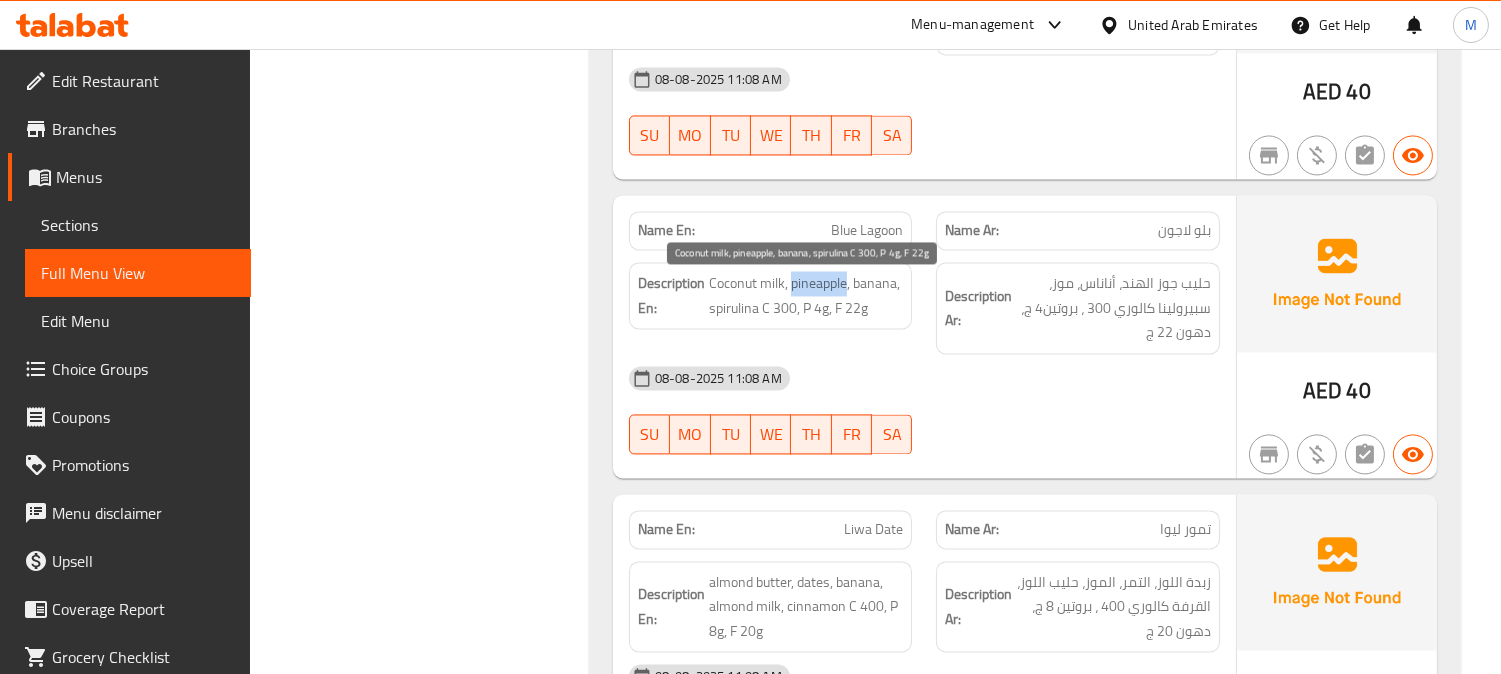 click on "Coconut milk, pineapple, banana, spirulina C 300, P 4g, F 22g" at bounding box center (806, 295) 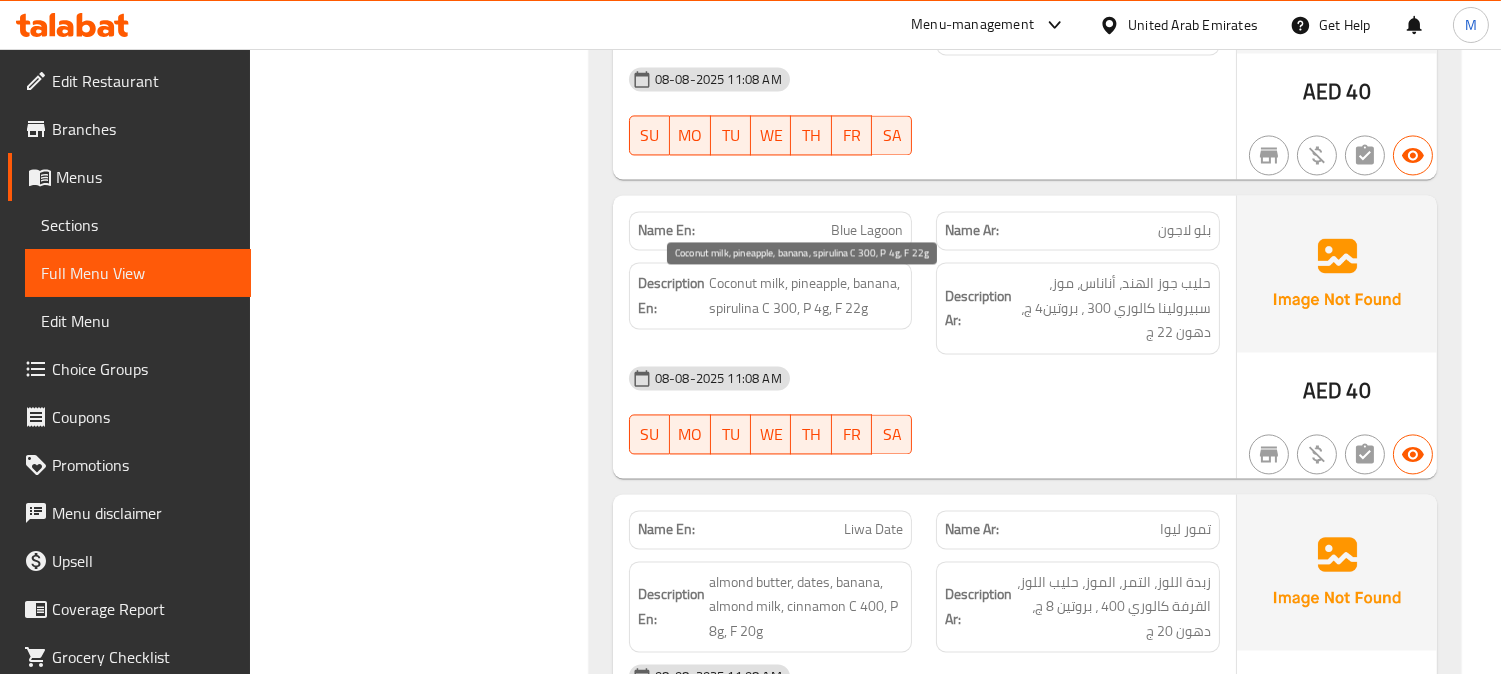 click on "Coconut milk, pineapple, banana, spirulina C 300, P 4g, F 22g" at bounding box center [806, 295] 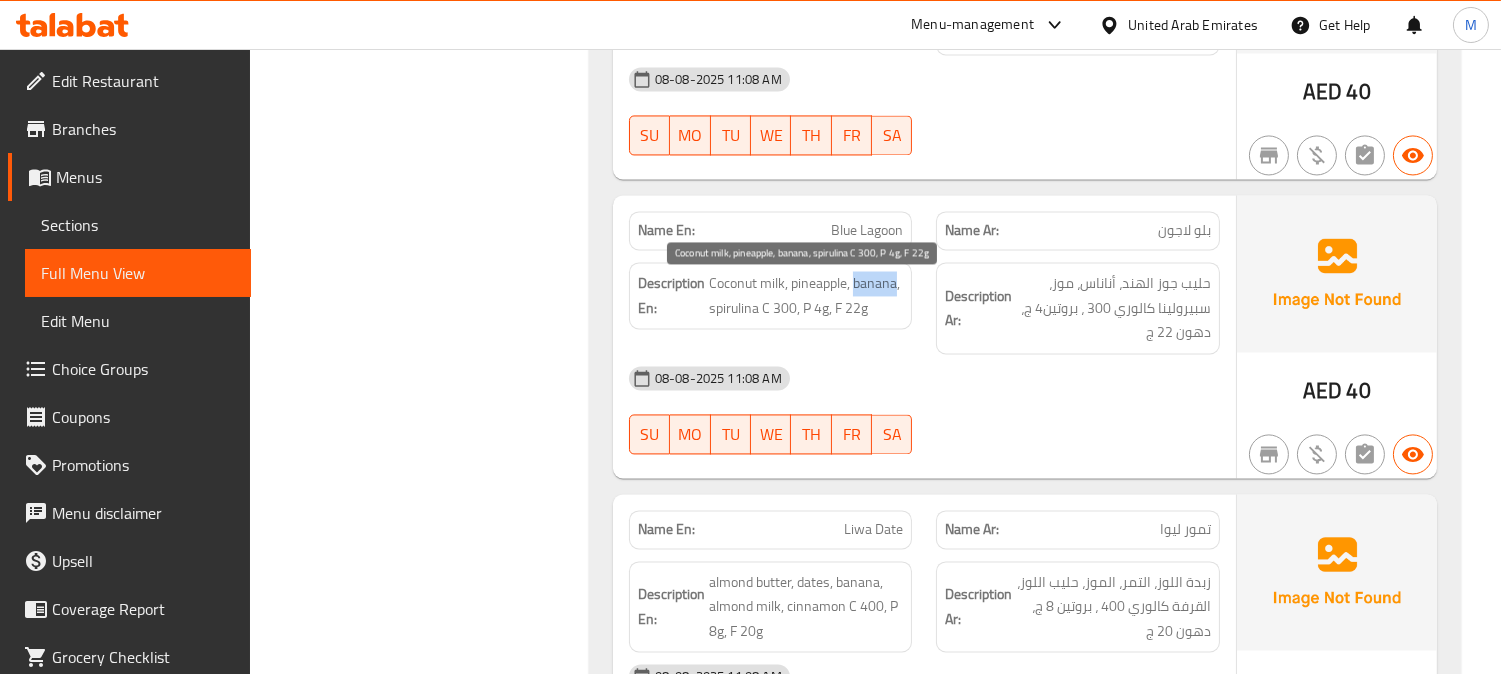 click on "Coconut milk, pineapple, banana, spirulina C 300, P 4g, F 22g" at bounding box center (806, 295) 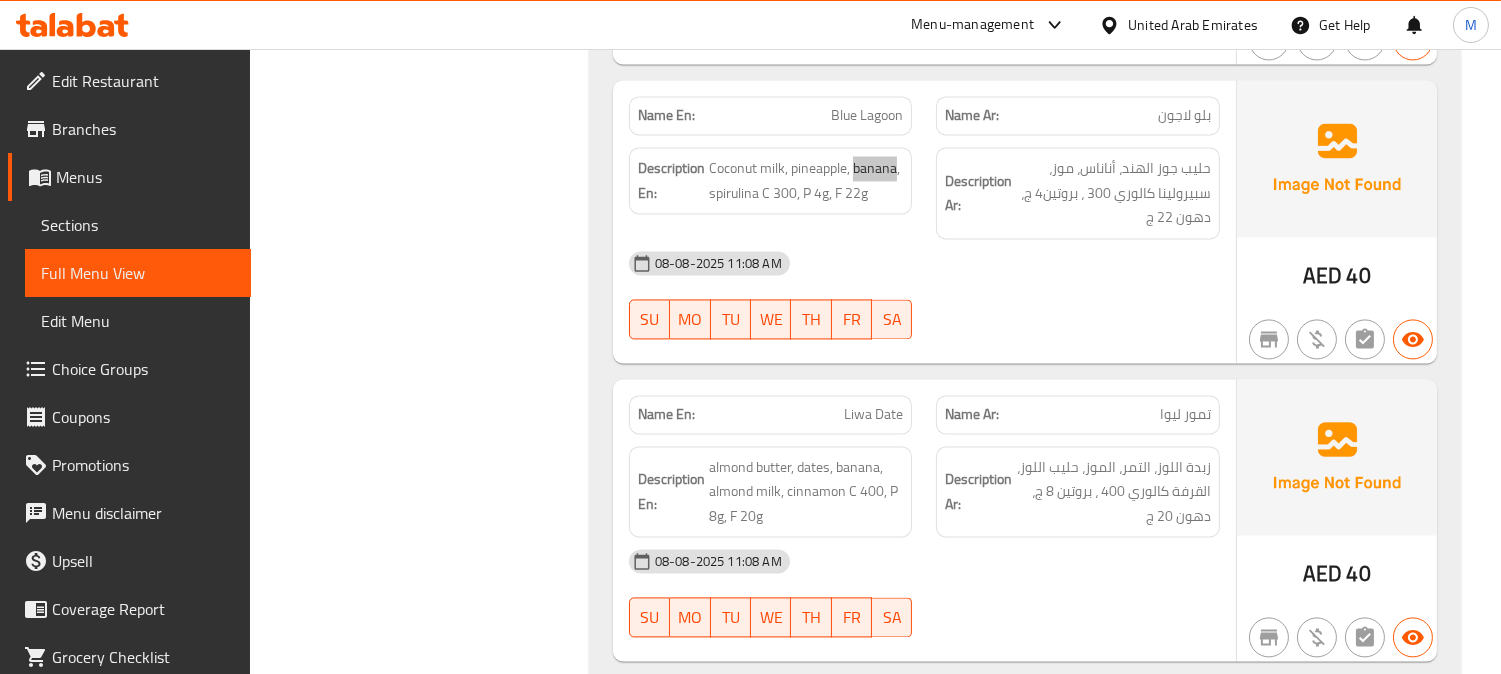 scroll, scrollTop: 7597, scrollLeft: 0, axis: vertical 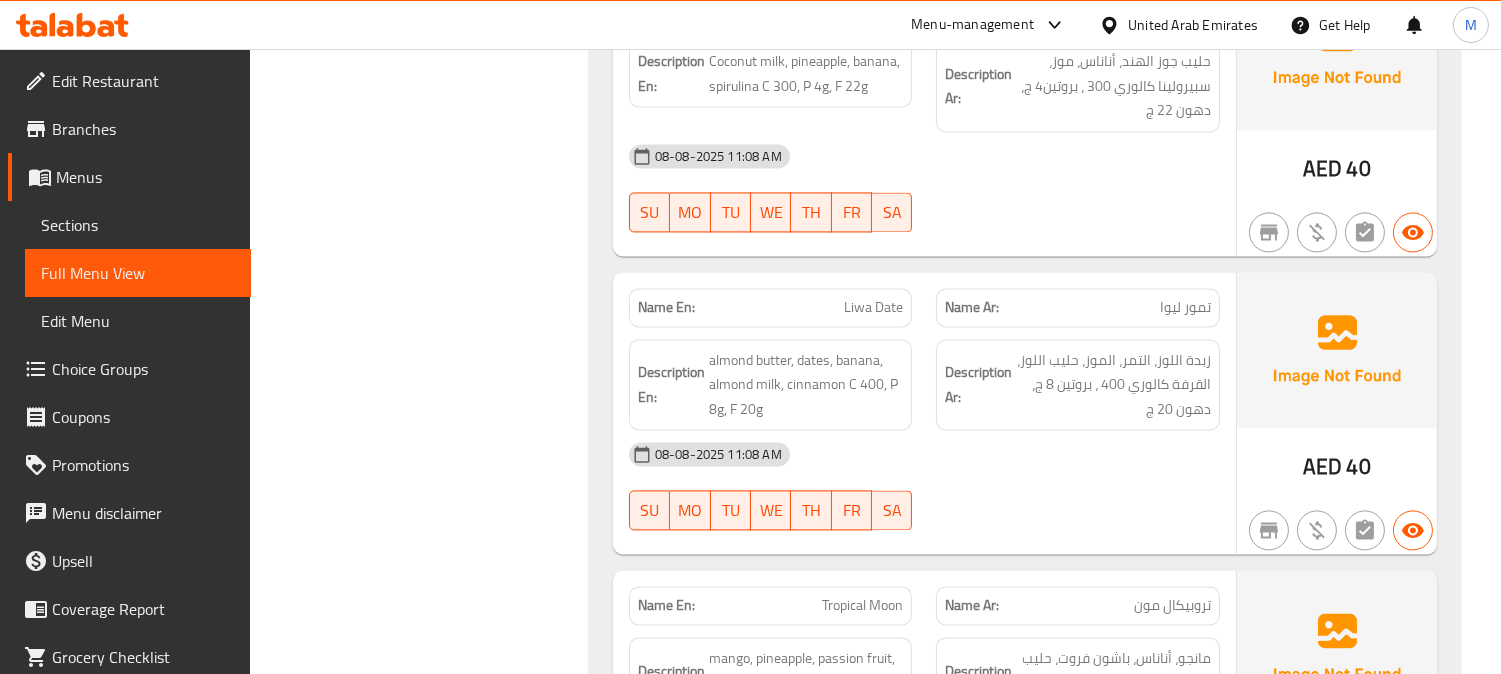 click on "تمور ليوا" at bounding box center [1185, 307] 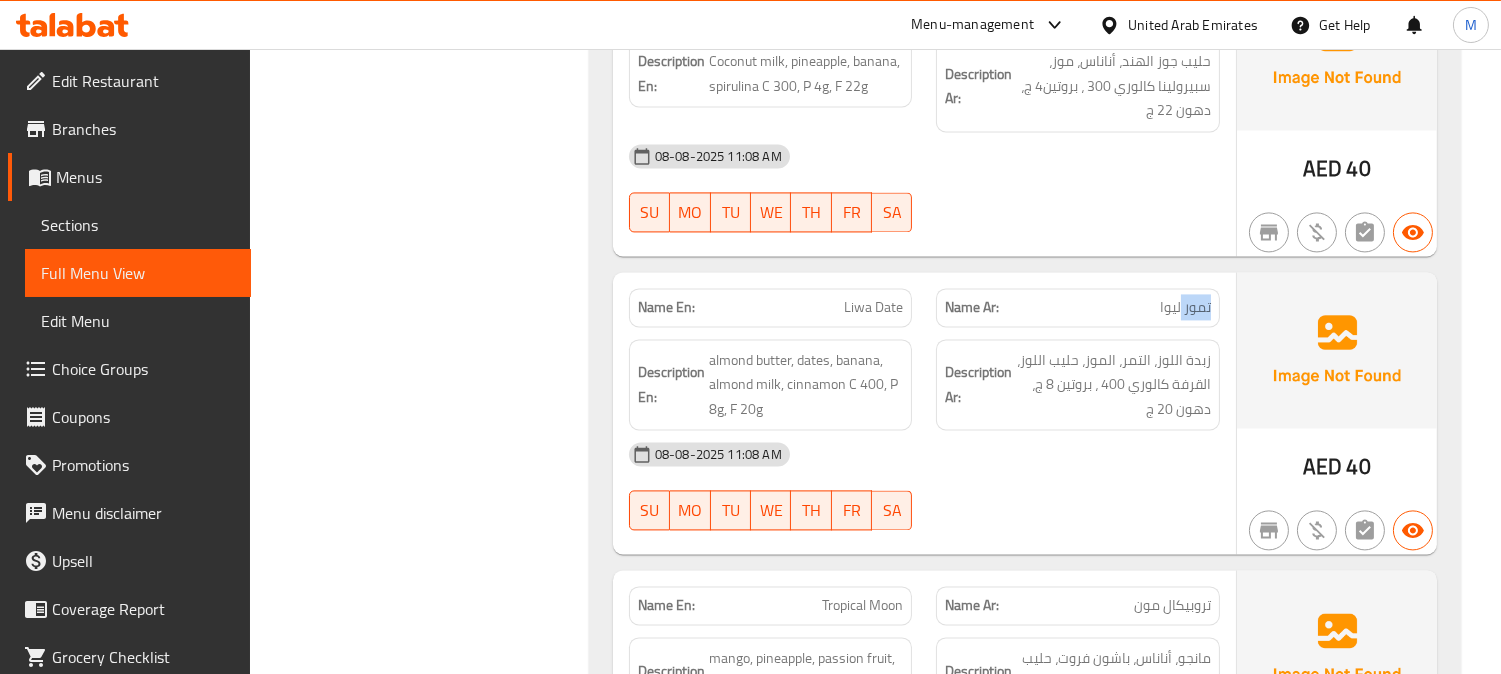 click on "تمور ليوا" at bounding box center [1185, 307] 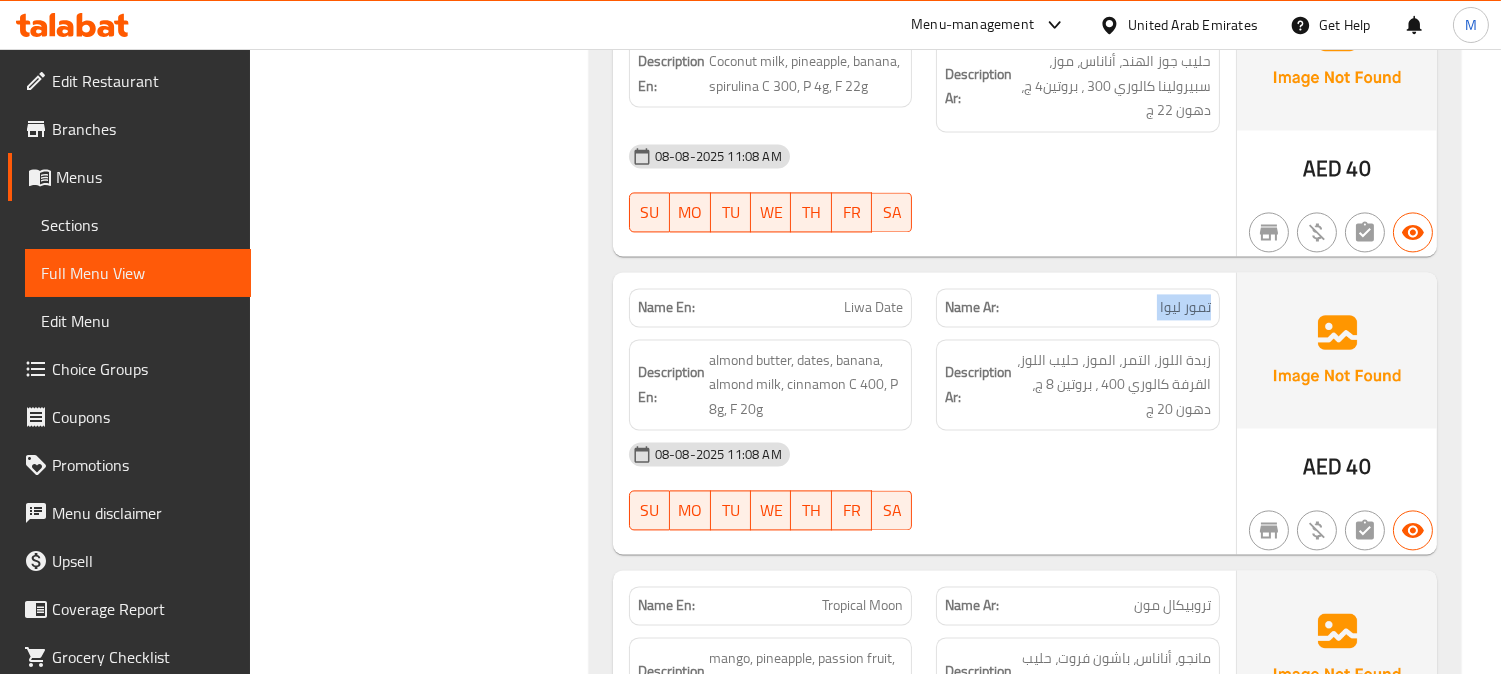 click on "تمور ليوا" at bounding box center [1185, 307] 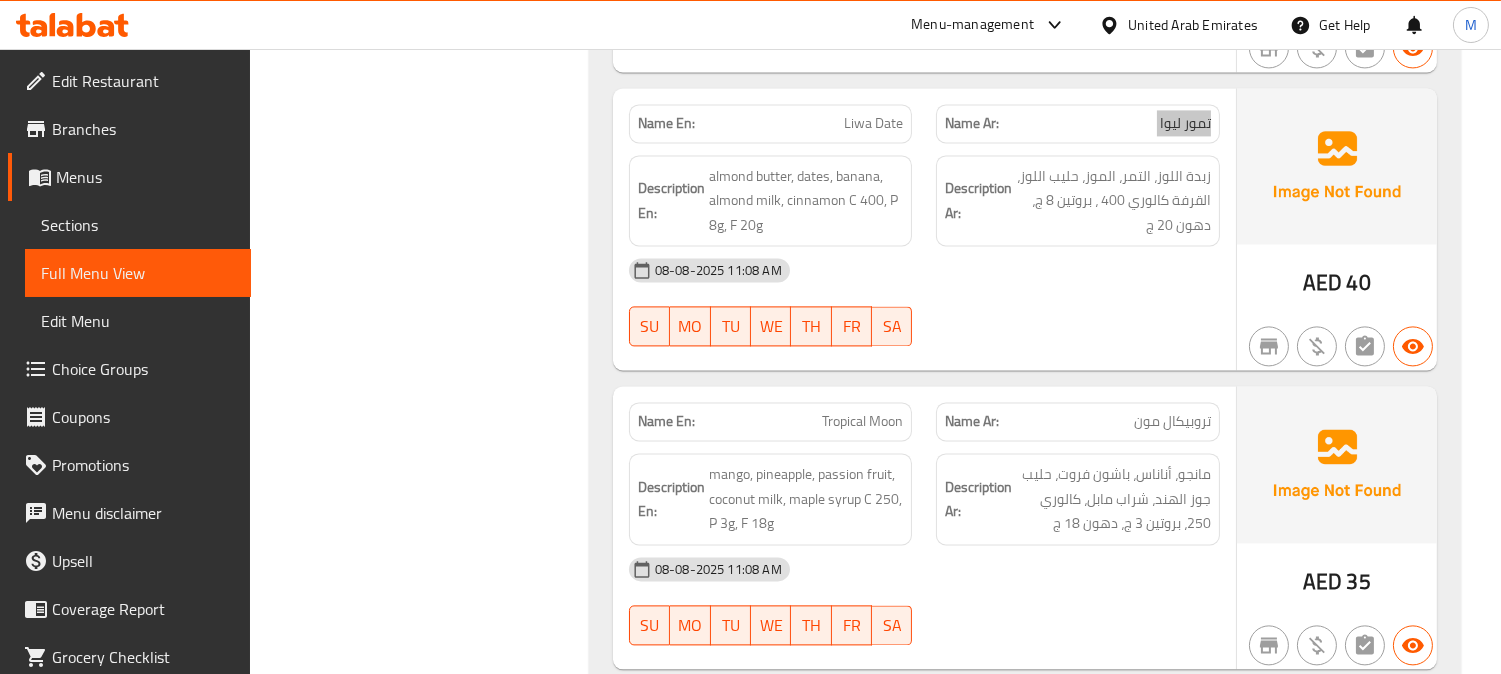 scroll, scrollTop: 7820, scrollLeft: 0, axis: vertical 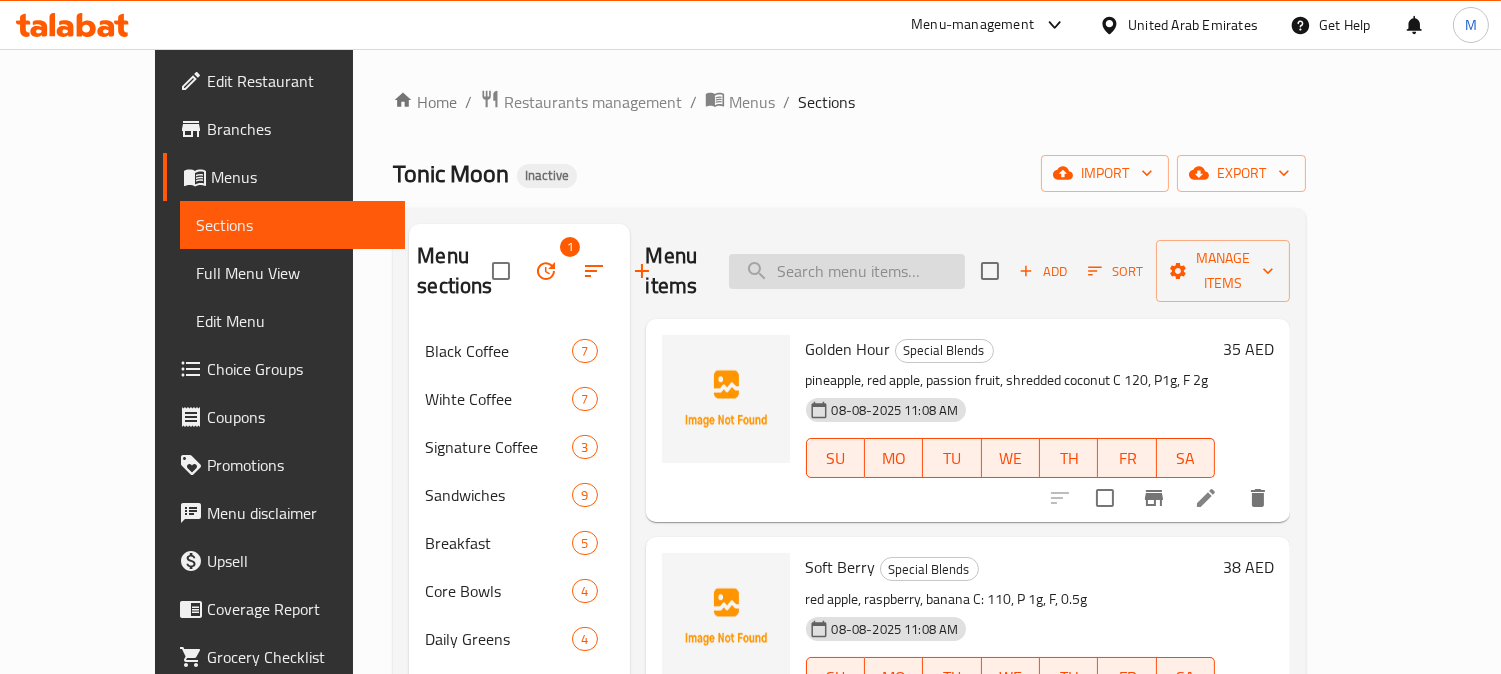click at bounding box center (847, 271) 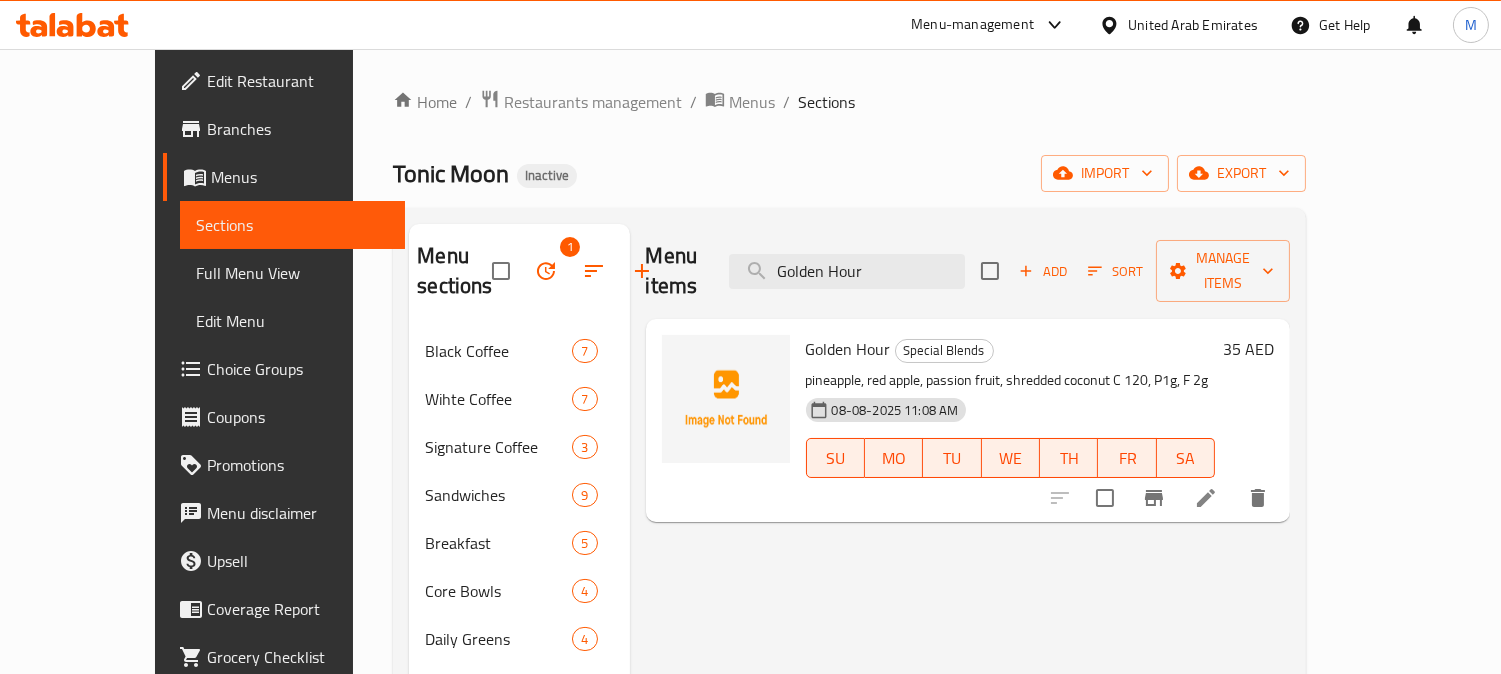 type on "Golden Hour" 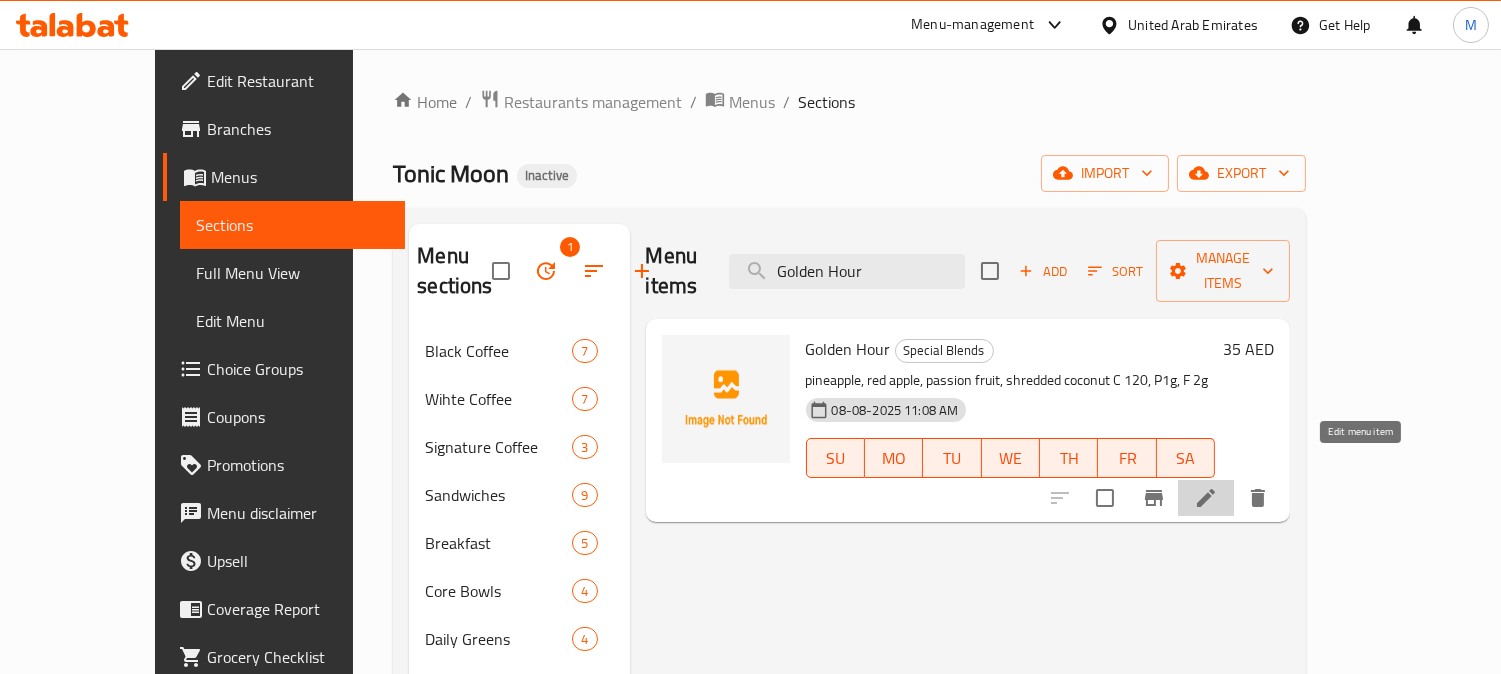 click 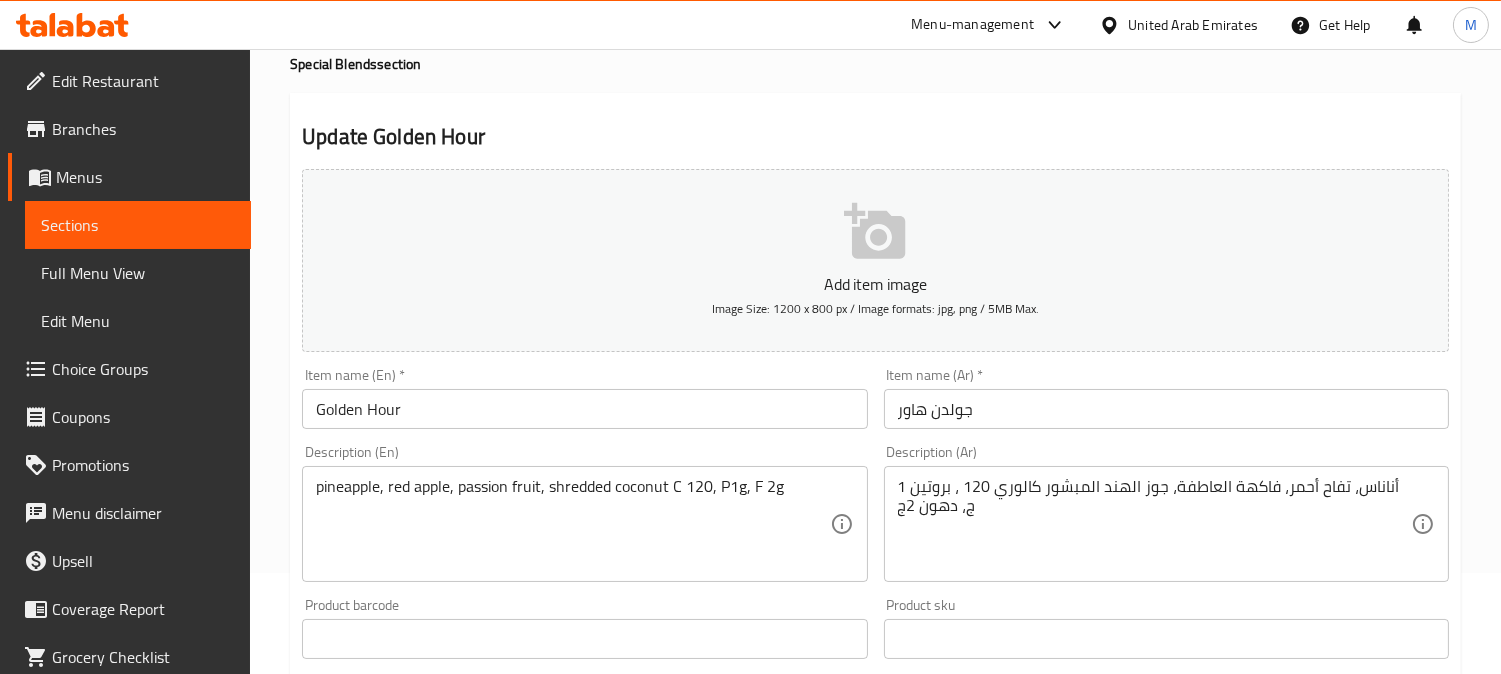 scroll, scrollTop: 222, scrollLeft: 0, axis: vertical 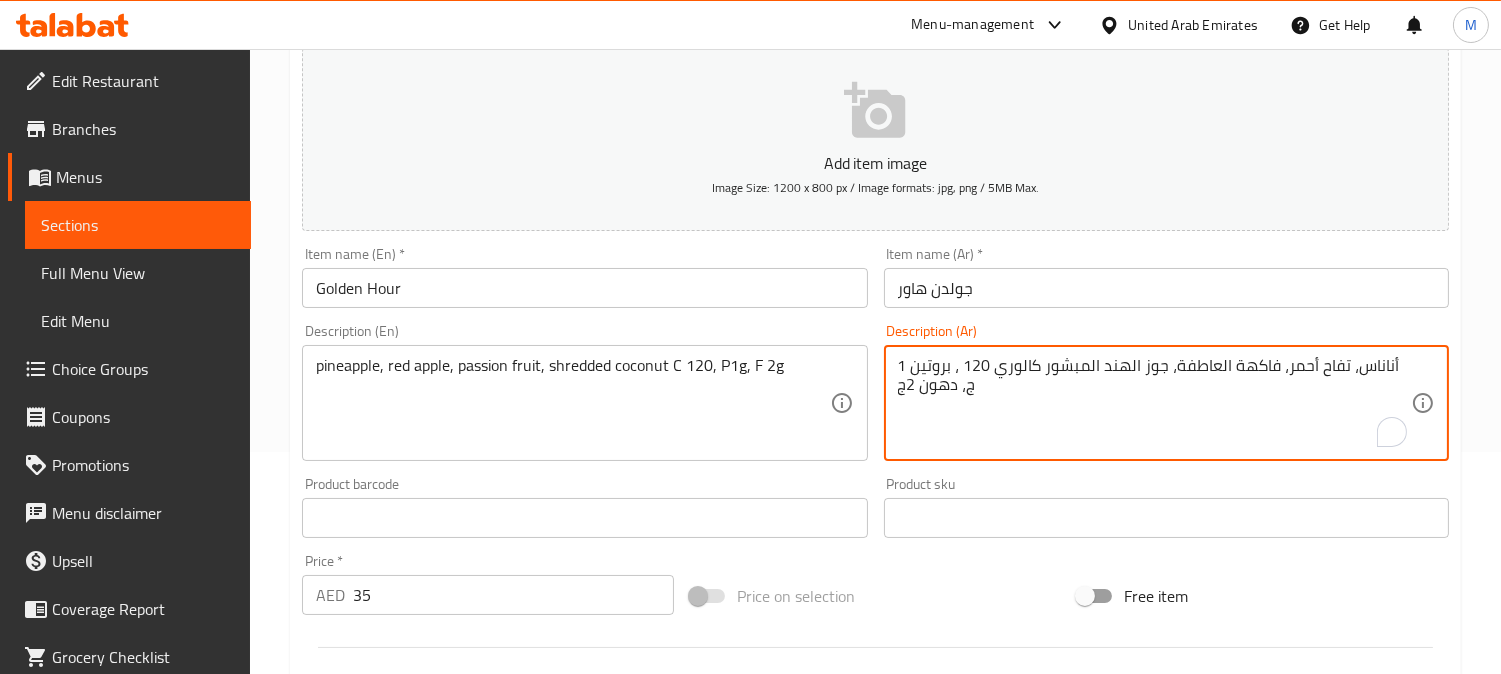 drag, startPoint x: 1288, startPoint y: 372, endPoint x: 1186, endPoint y: 373, distance: 102.0049 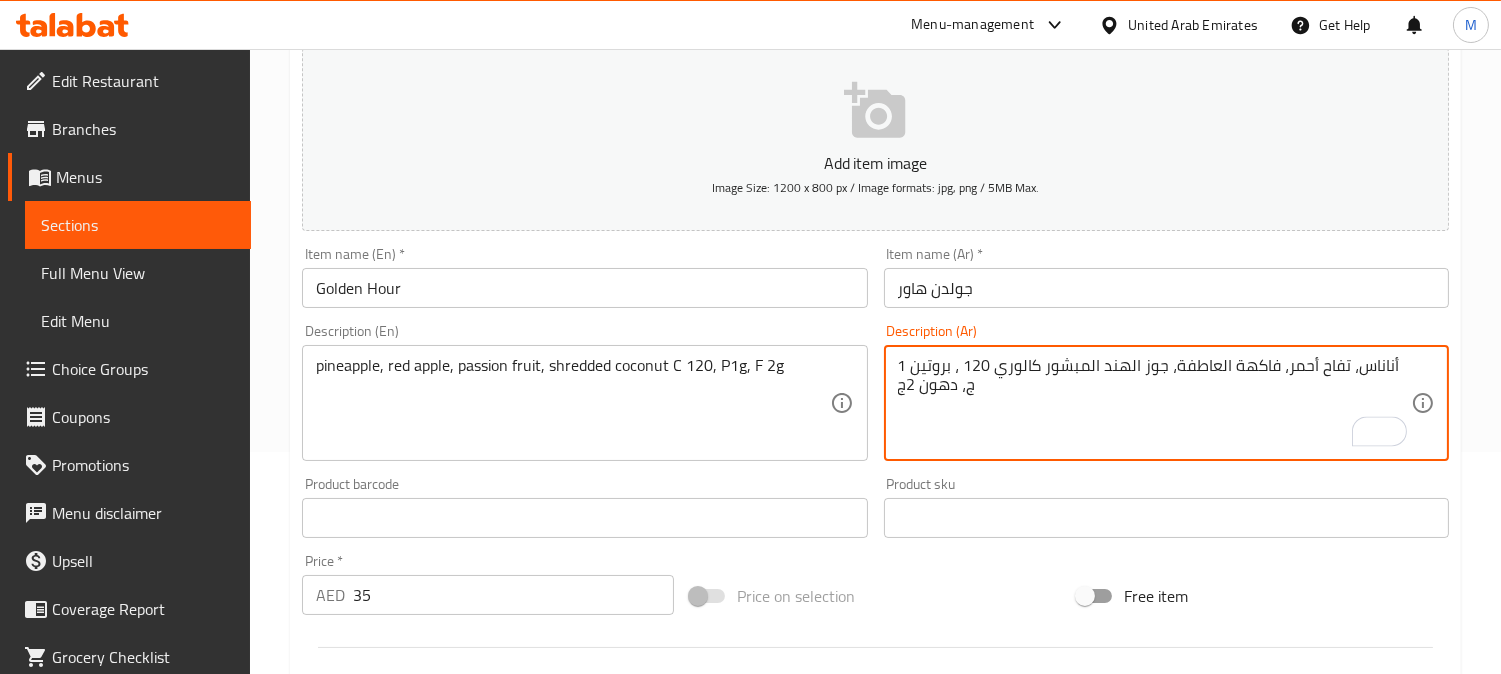 paste on "باشون فروت" 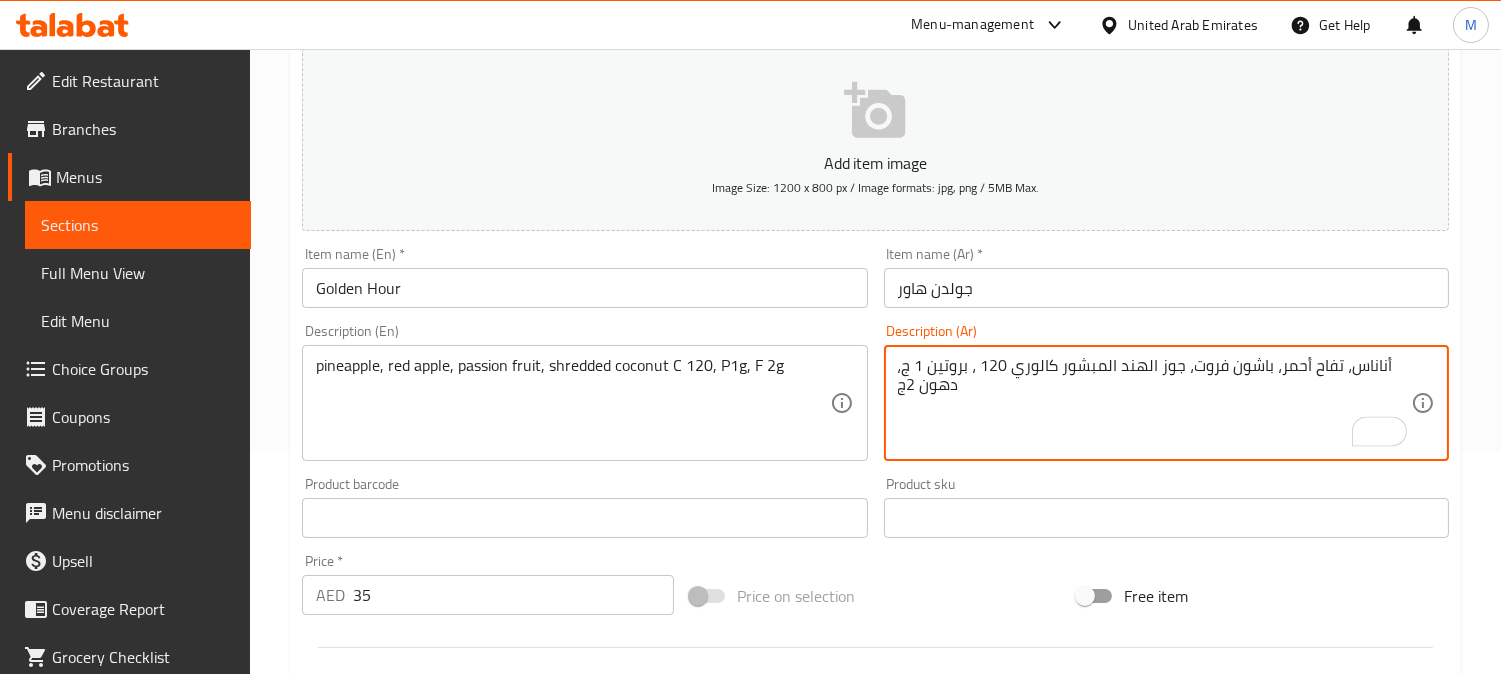 type on "أناناس، تفاح أحمر، باشون فروت، جوز الهند المبشور كالوري 120 ، بروتين 1 ج، دهون 2ج" 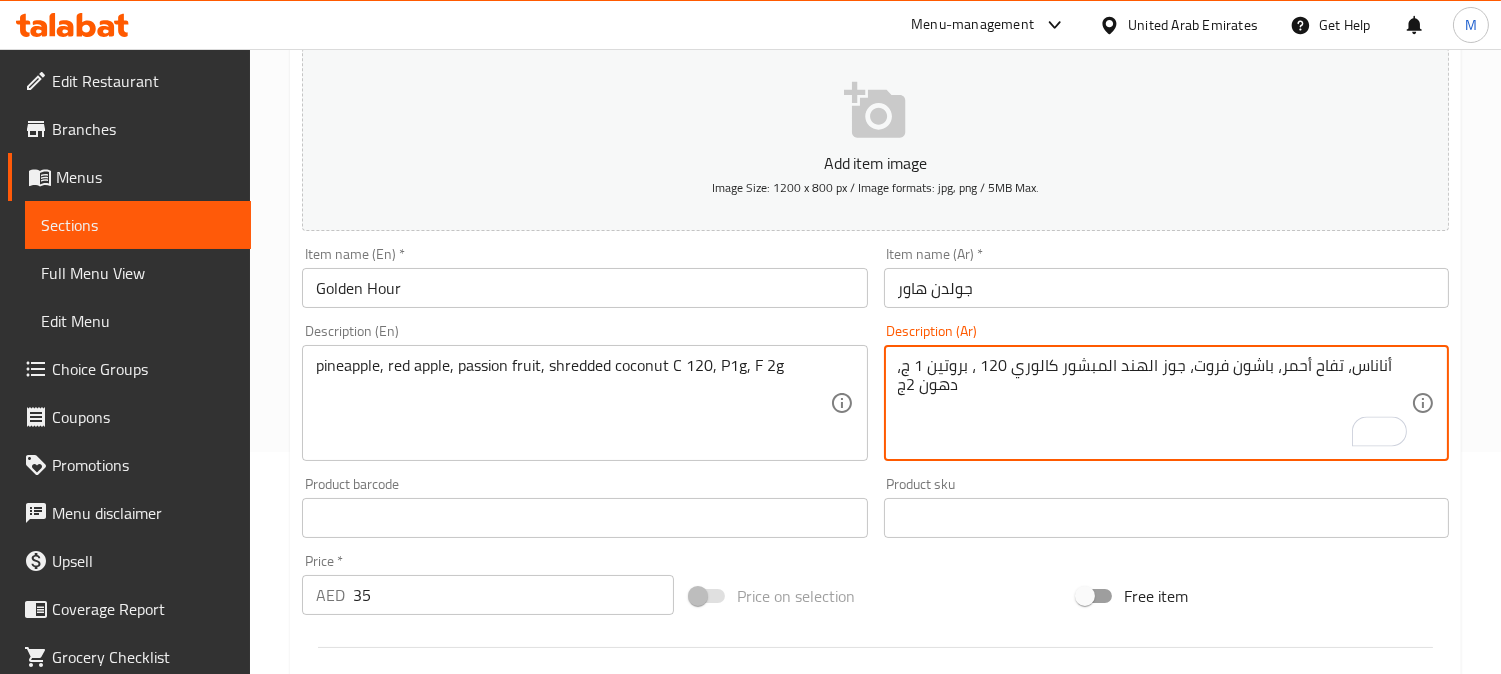 click on "جولدن هاور" at bounding box center (1166, 288) 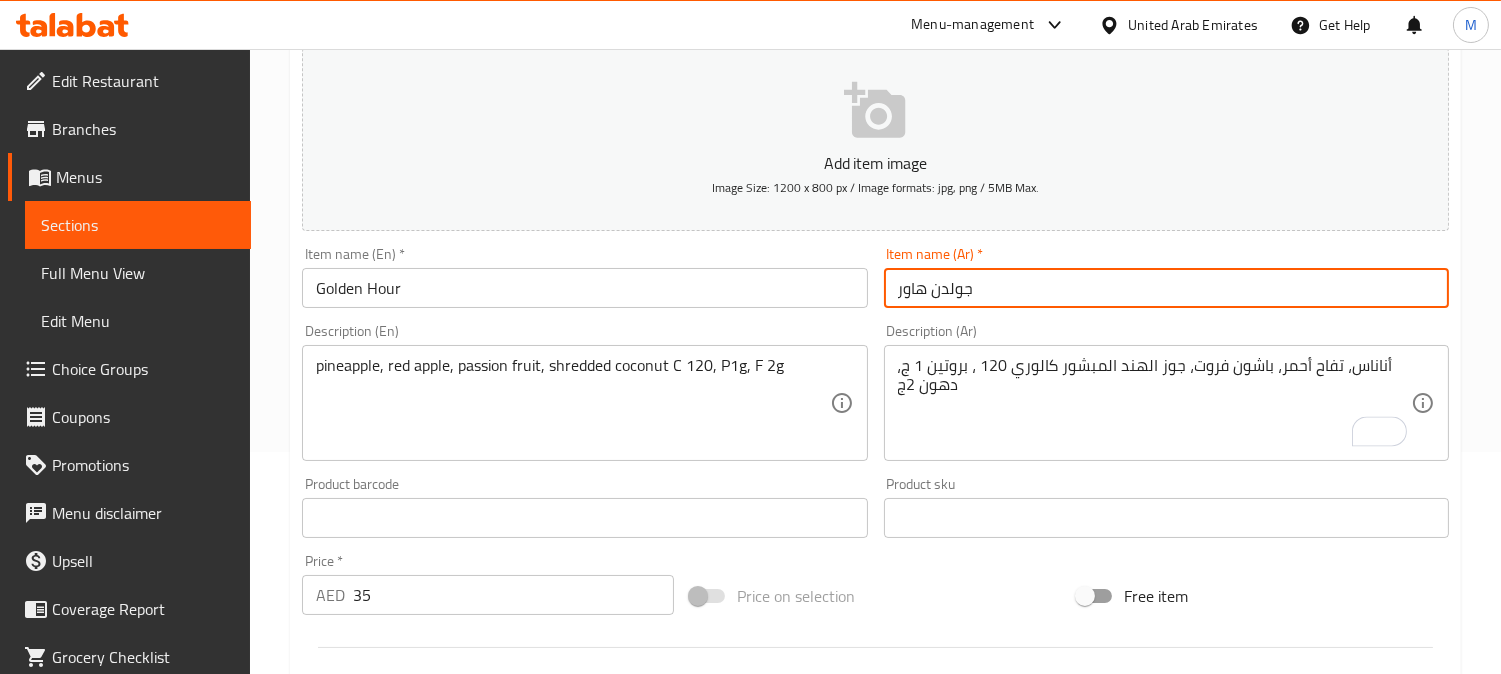 click on "Update" at bounding box center (439, 1104) 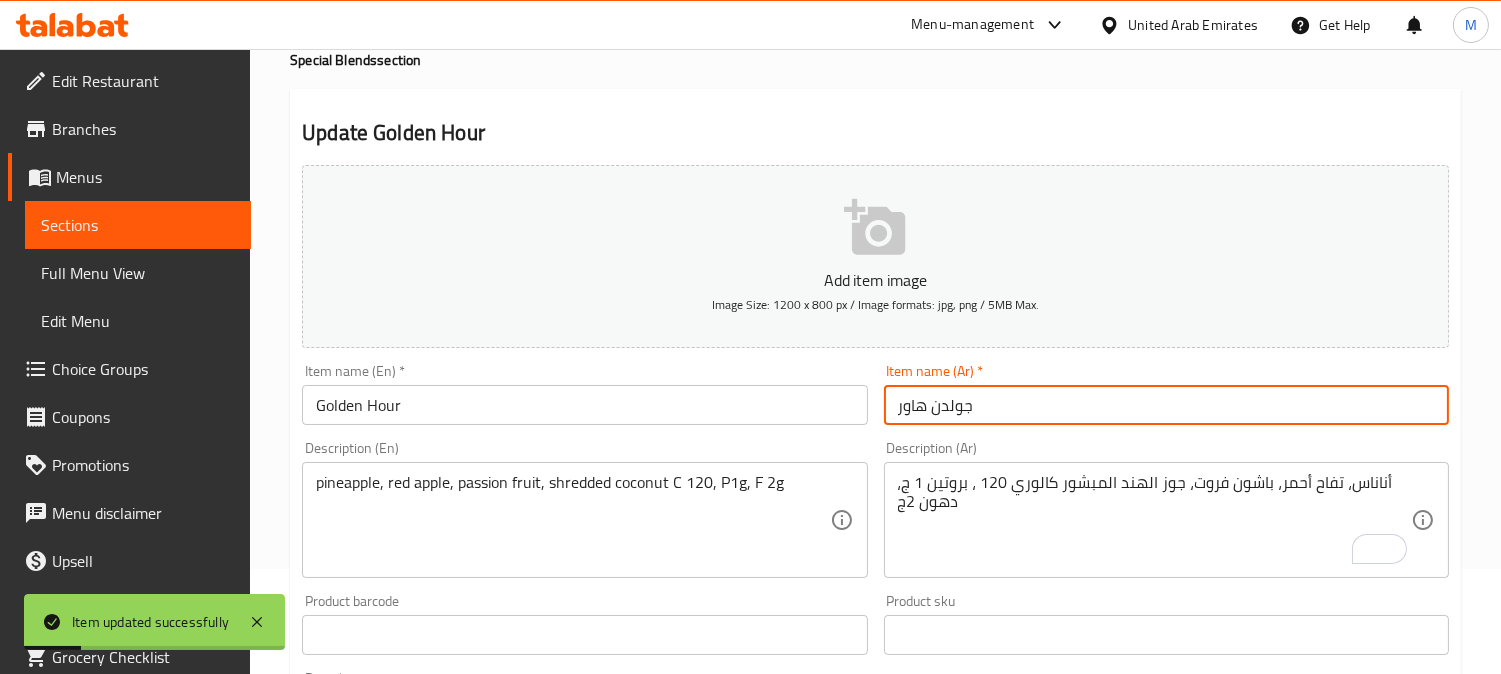 scroll, scrollTop: 0, scrollLeft: 0, axis: both 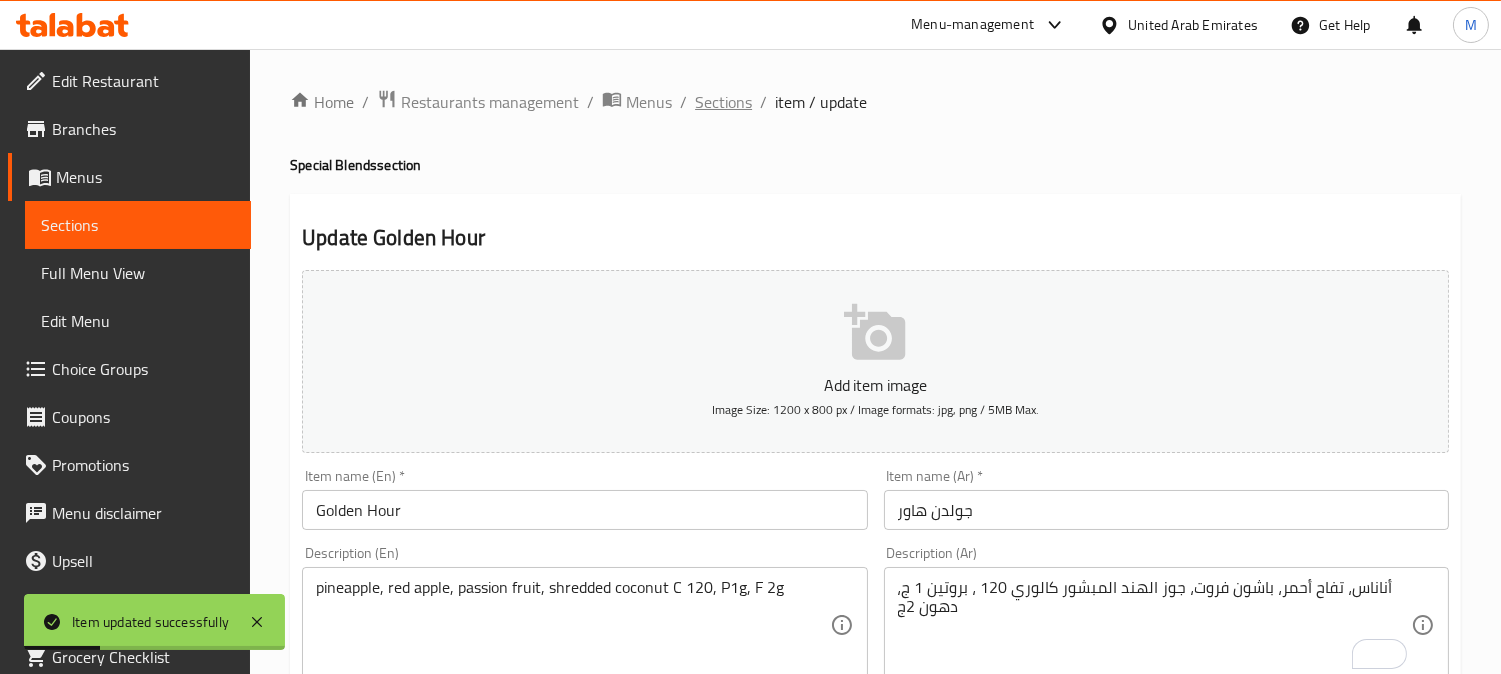 click on "Sections" at bounding box center [723, 102] 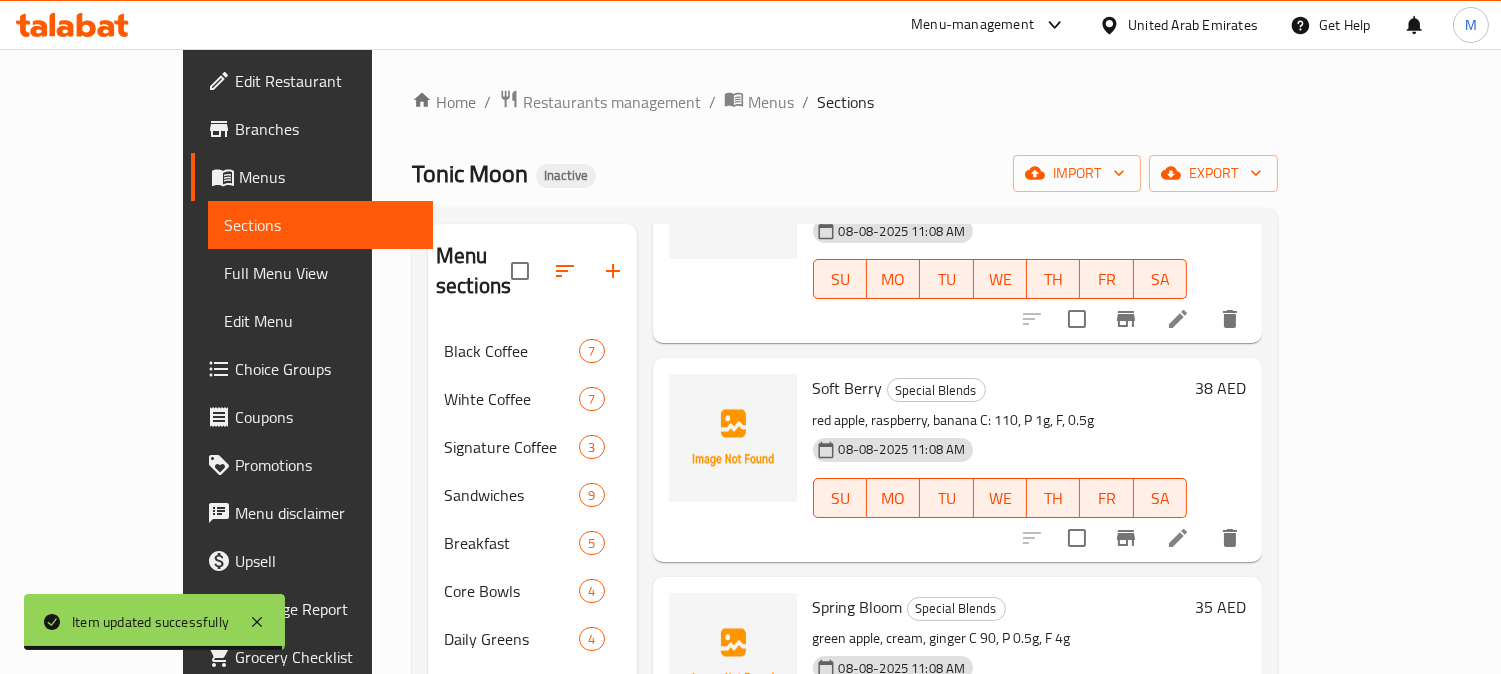 scroll, scrollTop: 222, scrollLeft: 0, axis: vertical 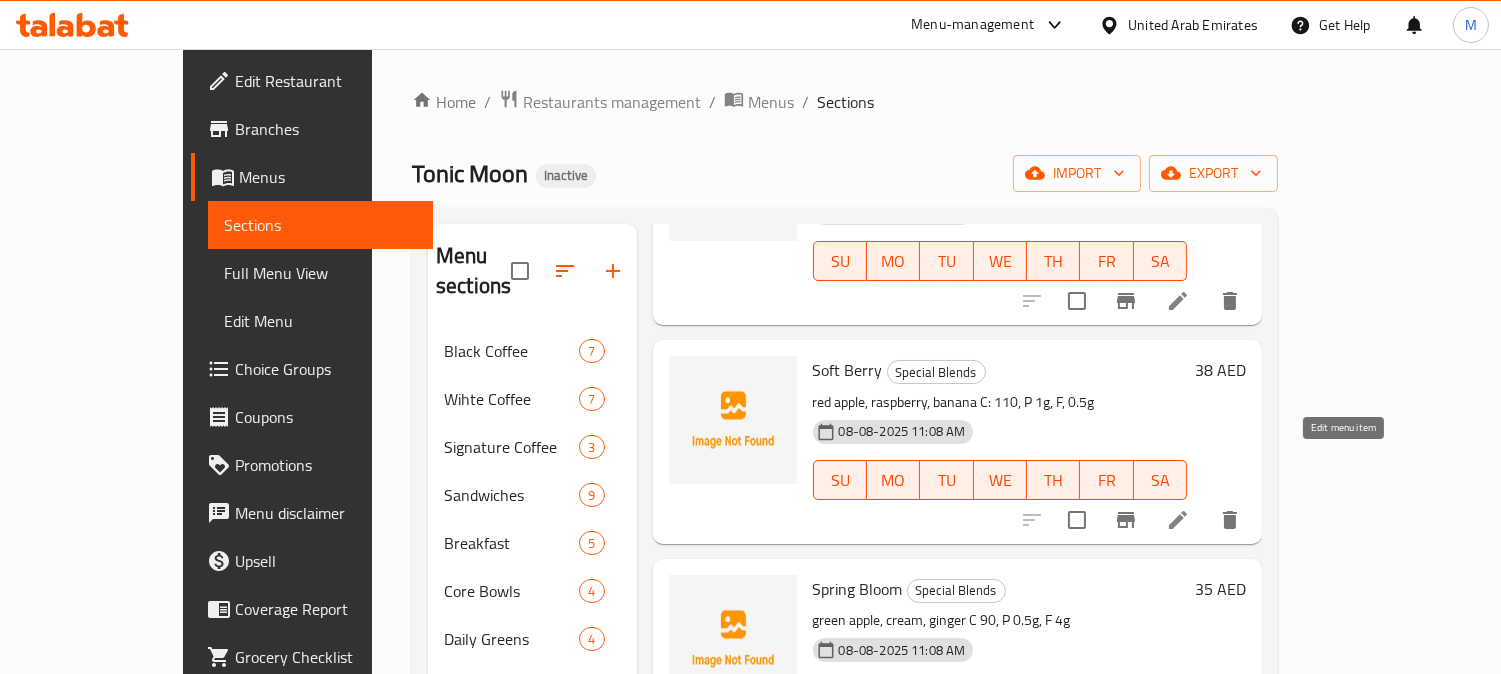 click 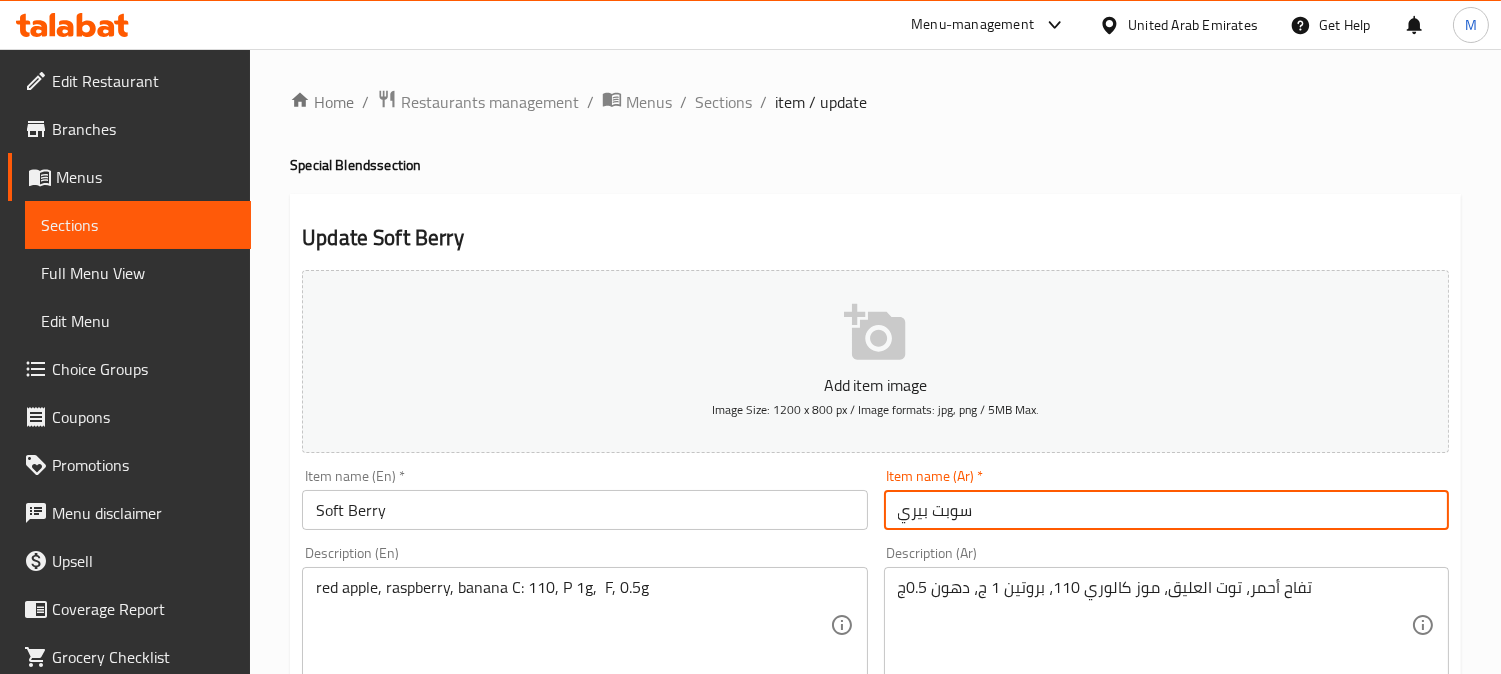 click on "سوبت بيري" at bounding box center [1166, 510] 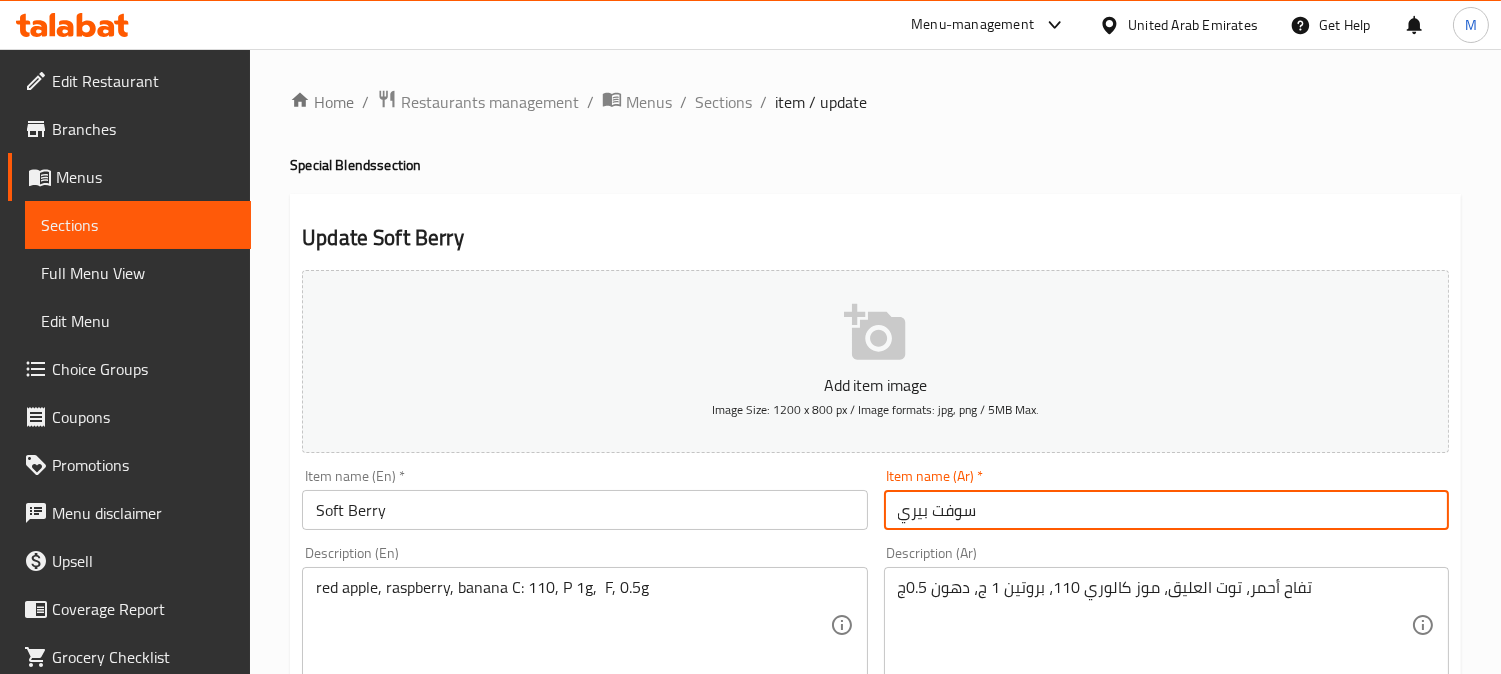 type on "سوفت بيري" 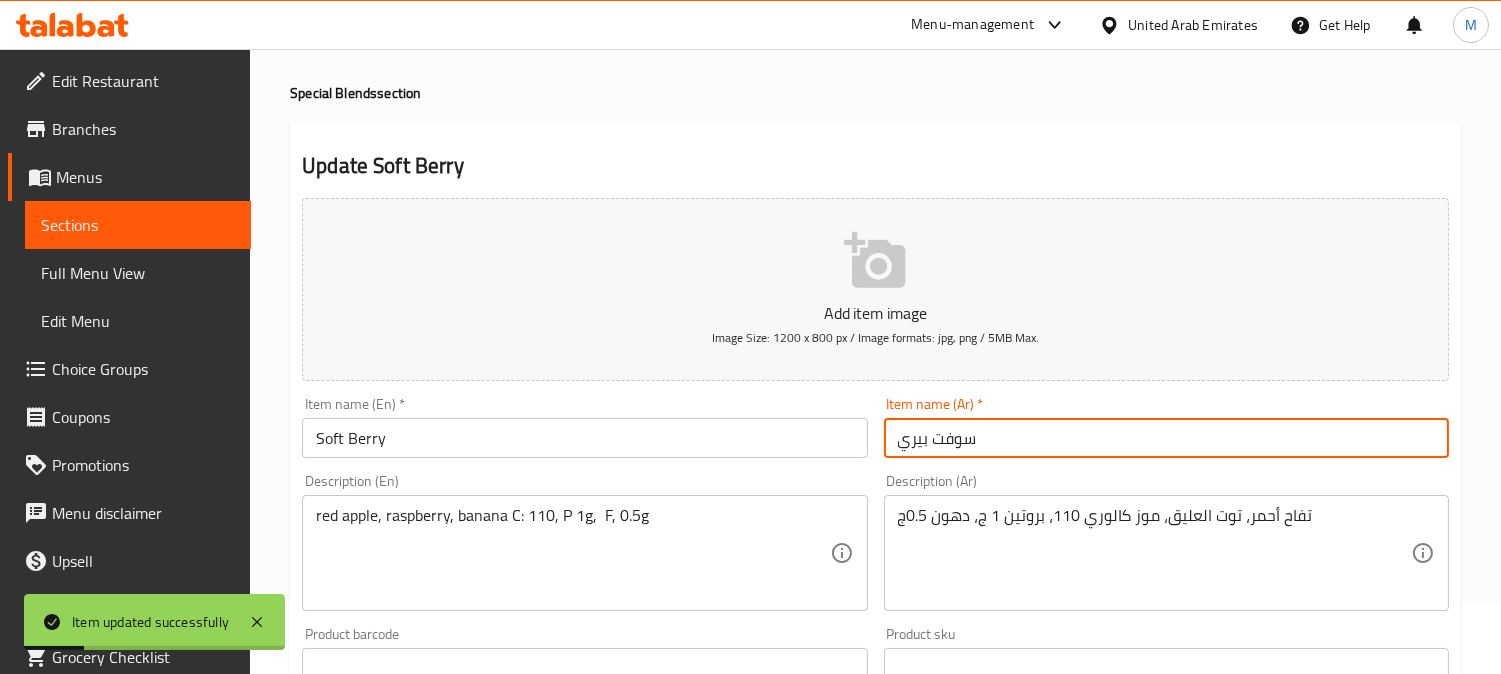 scroll, scrollTop: 222, scrollLeft: 0, axis: vertical 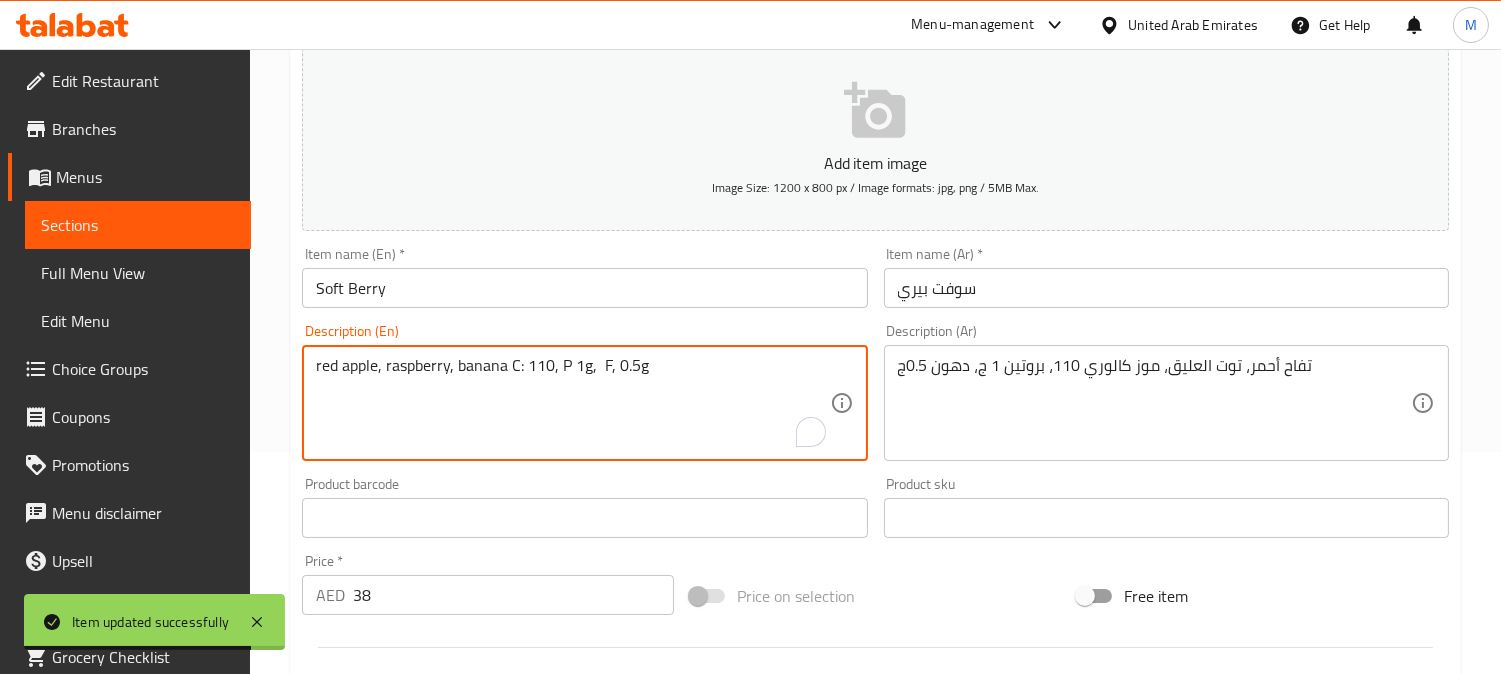 click on "red apple, raspberry, banana C: 110, P 1g,  F, 0.5g" at bounding box center [572, 403] 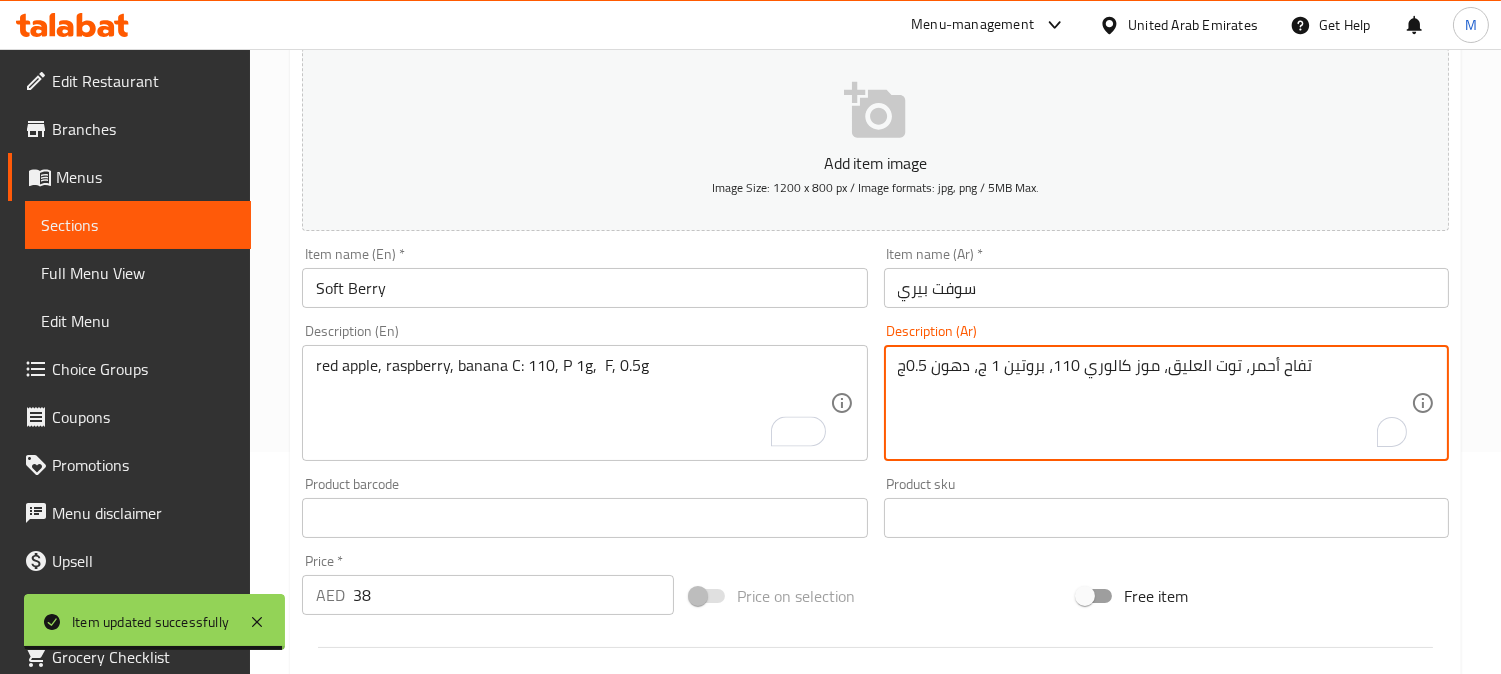 click on "تفاح أحمر، توت العليق، موز كالوري 110، بروتين 1 ج، دهون 0.5ج" at bounding box center (1154, 403) 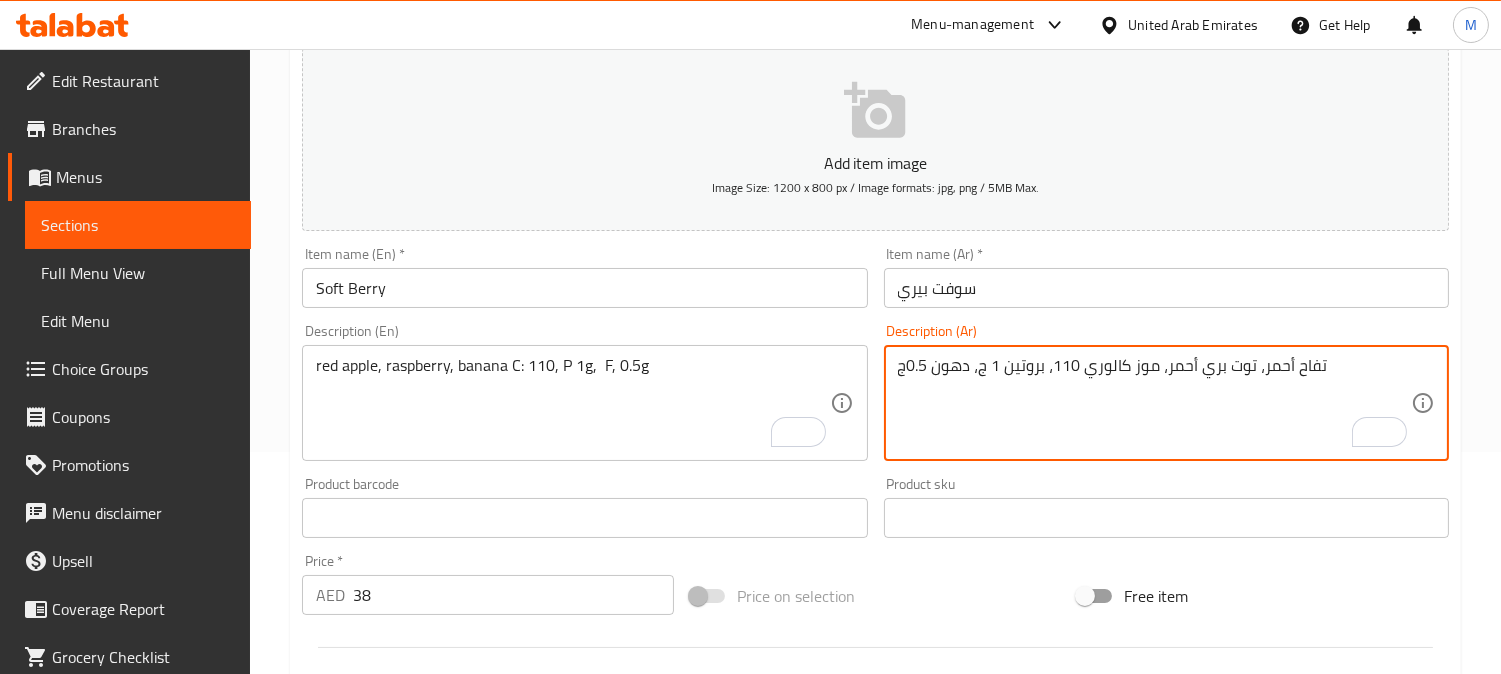 type on "تفاح أحمر، توت بري أحمر، موز كالوري 110، بروتين 1 ج، دهون 0.5ج" 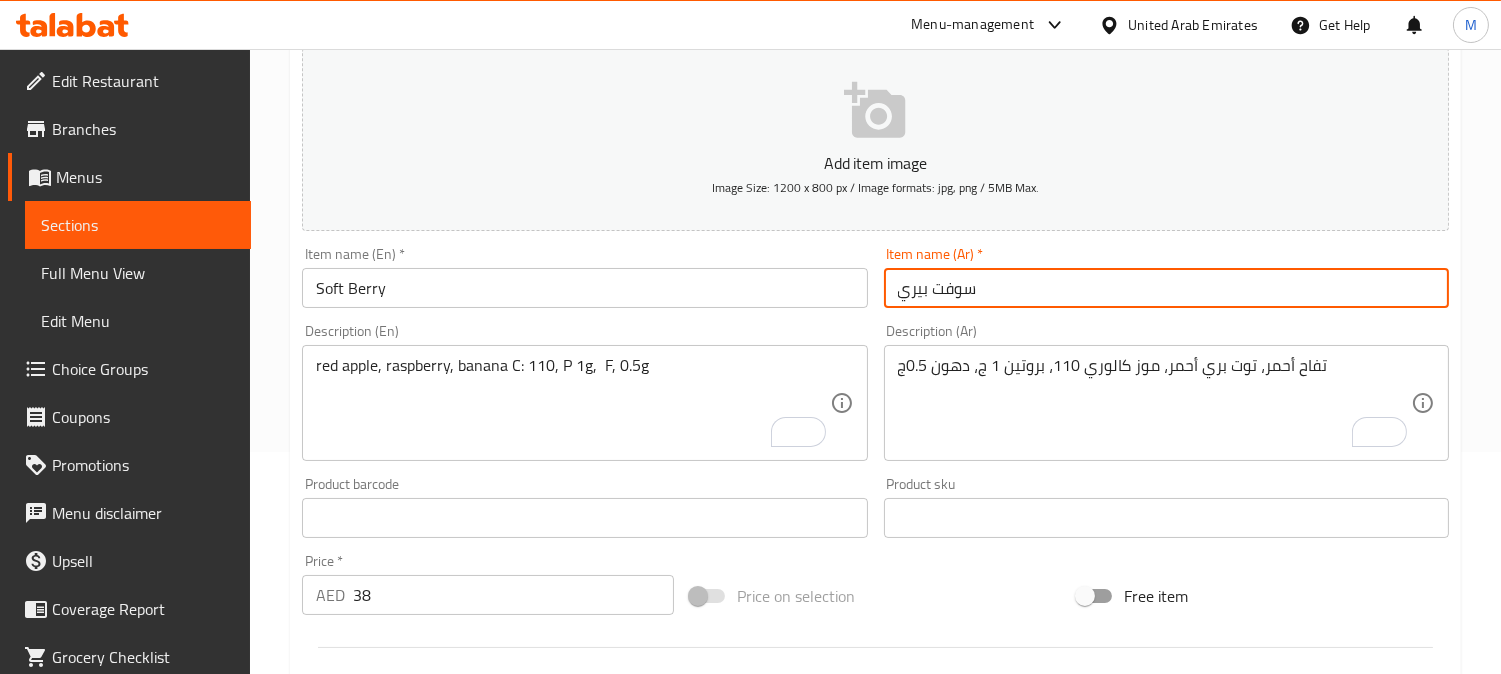 click on "سوفت بيري" at bounding box center (1166, 288) 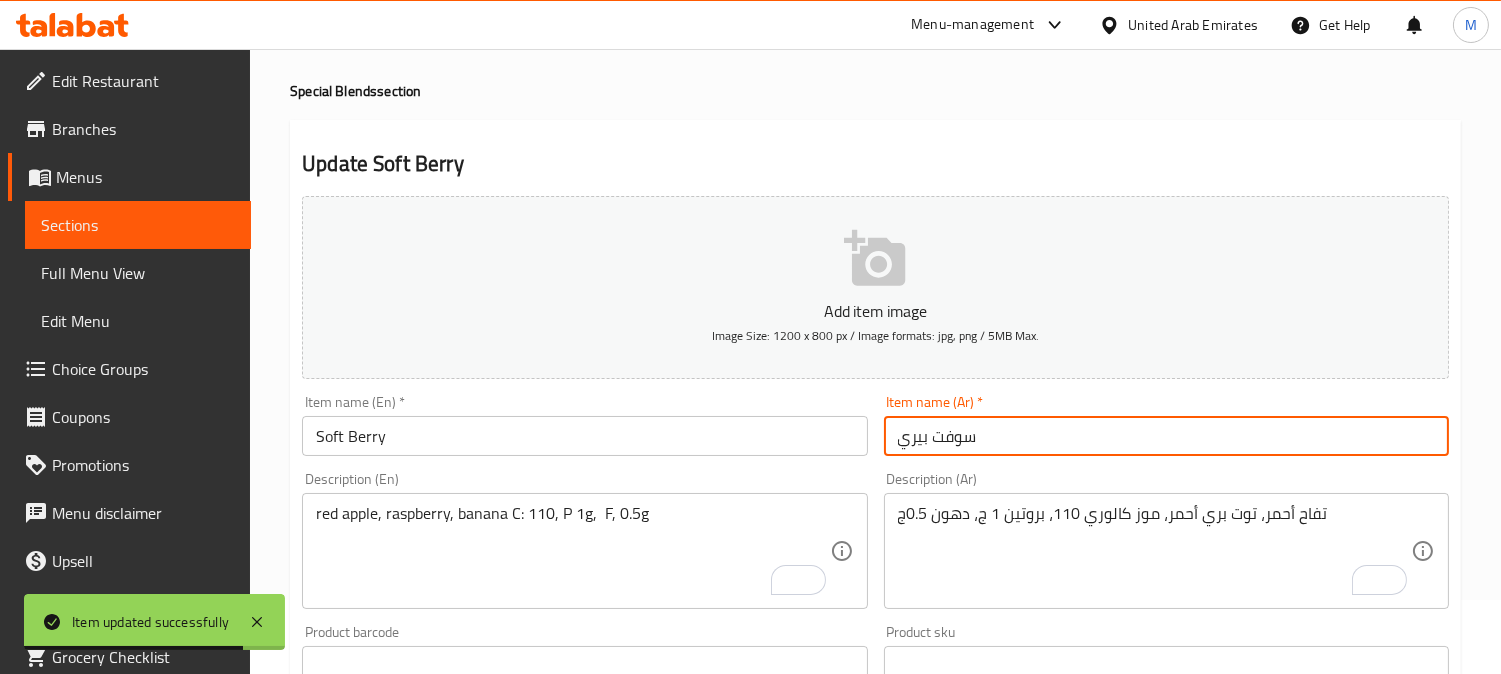 scroll, scrollTop: 0, scrollLeft: 0, axis: both 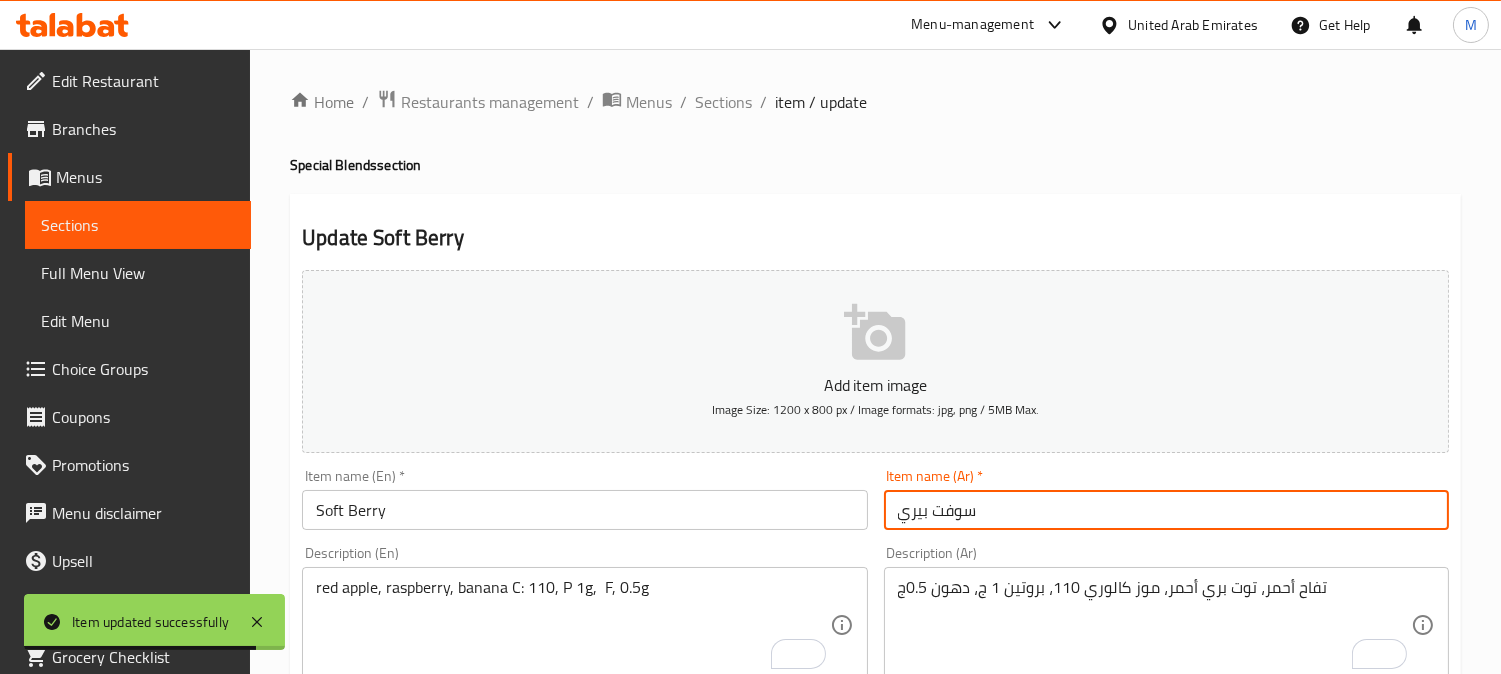 click on "Sections" at bounding box center (723, 102) 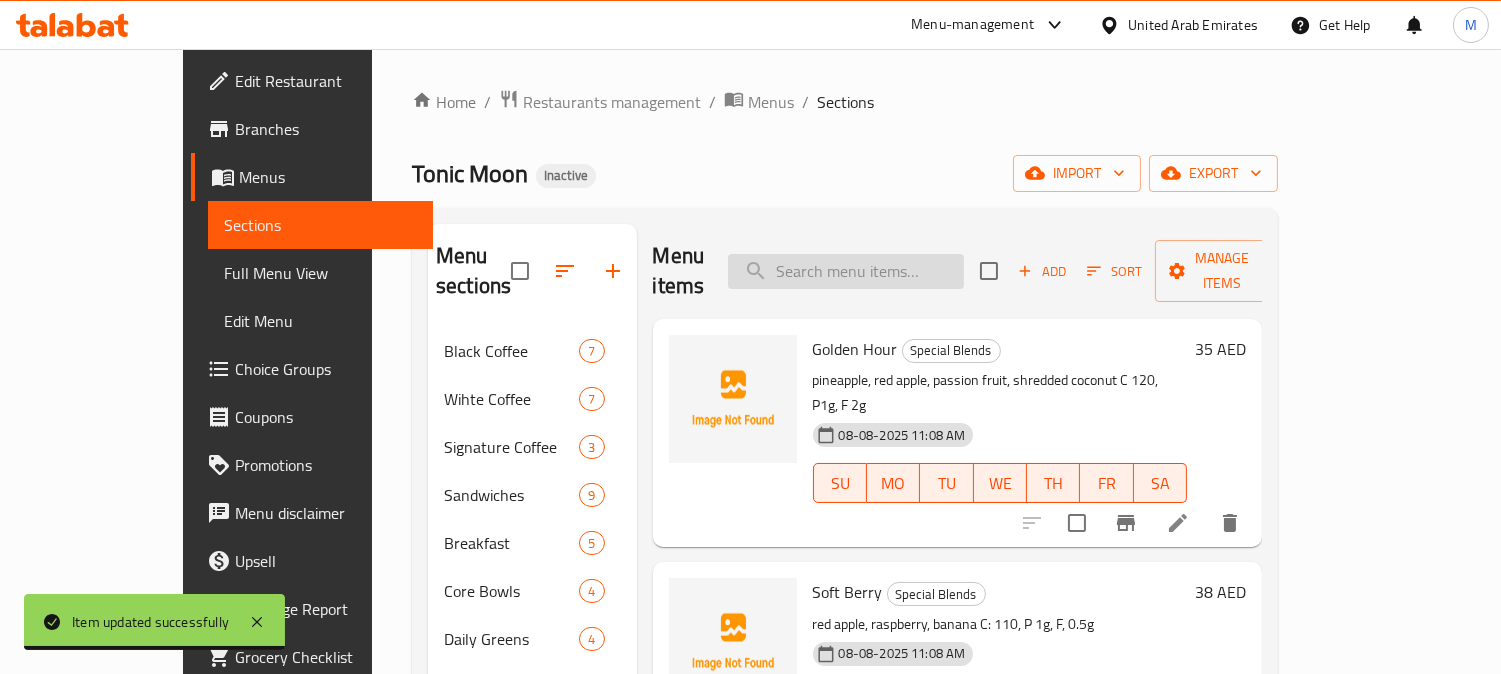 paste on "WaterMoon" 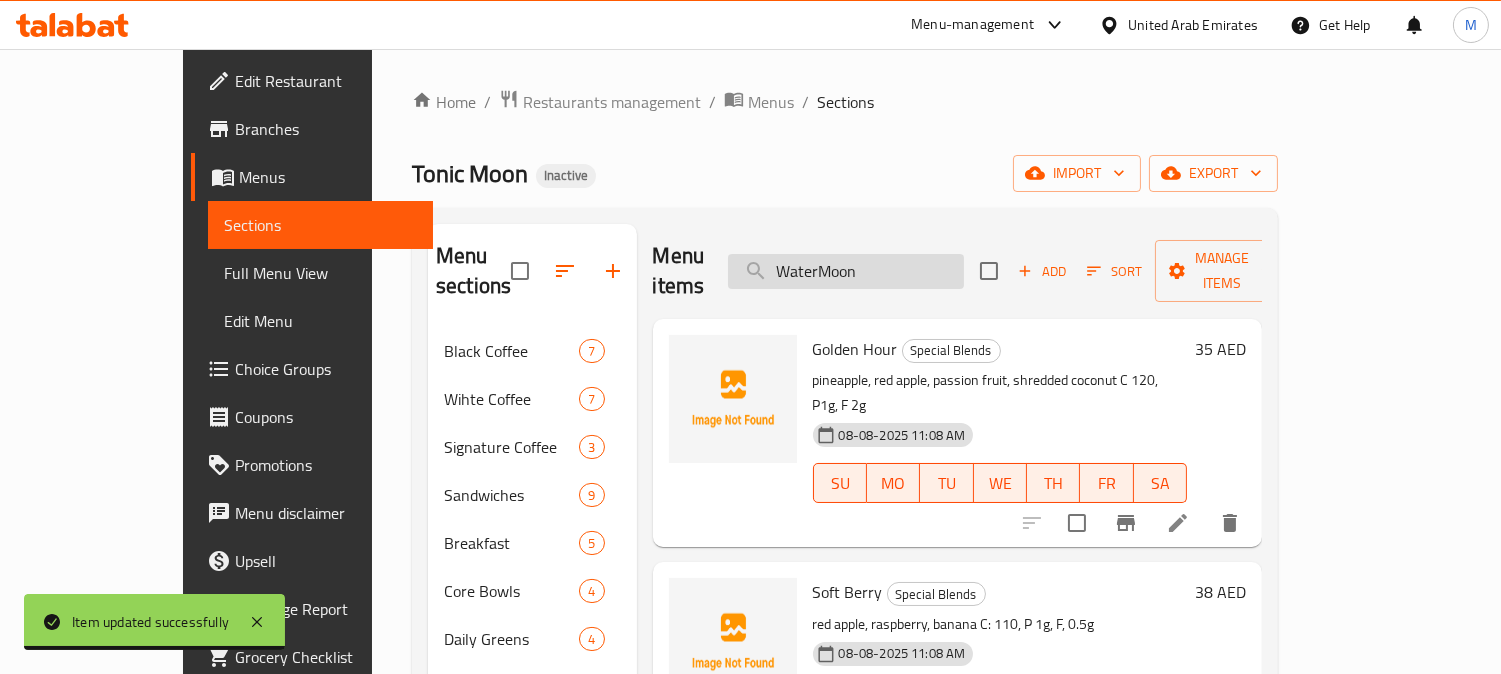 click on "WaterMoon" at bounding box center [846, 271] 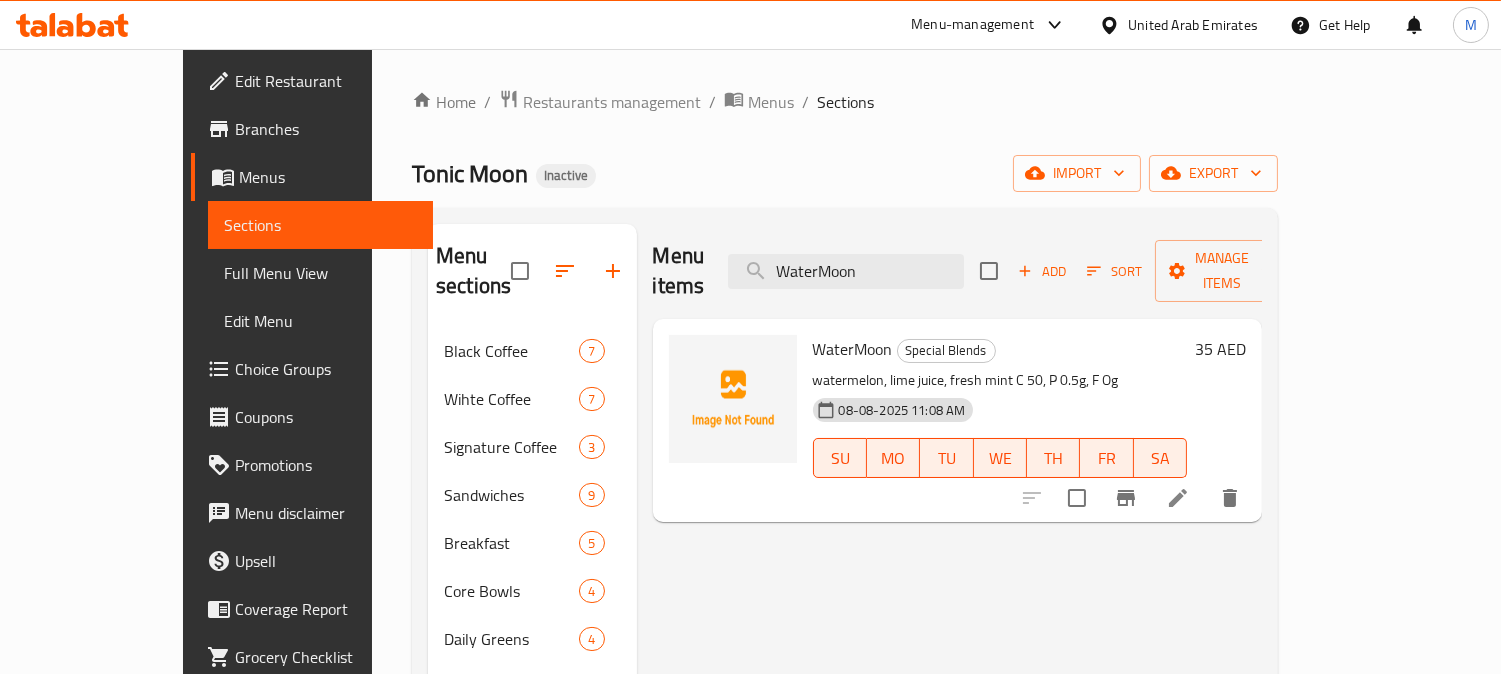 type on "WaterMoon" 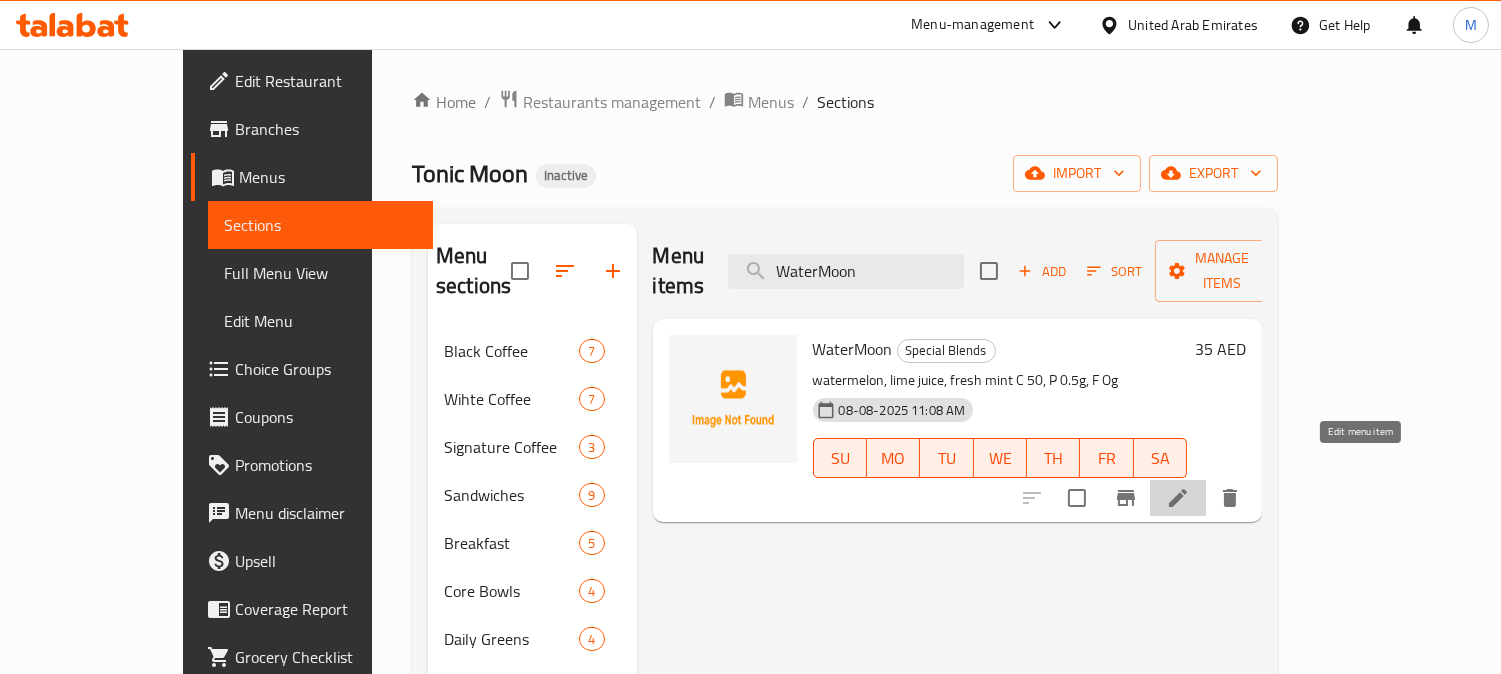 click 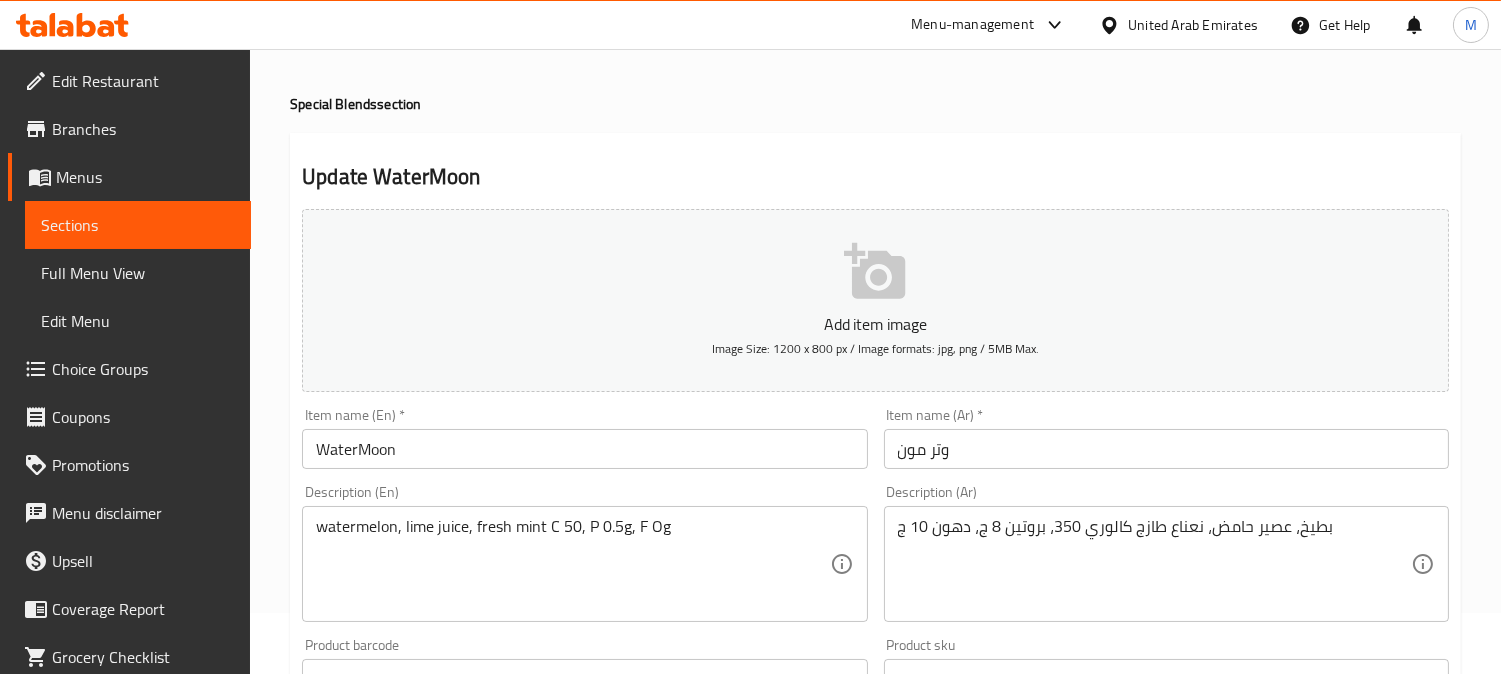 scroll, scrollTop: 111, scrollLeft: 0, axis: vertical 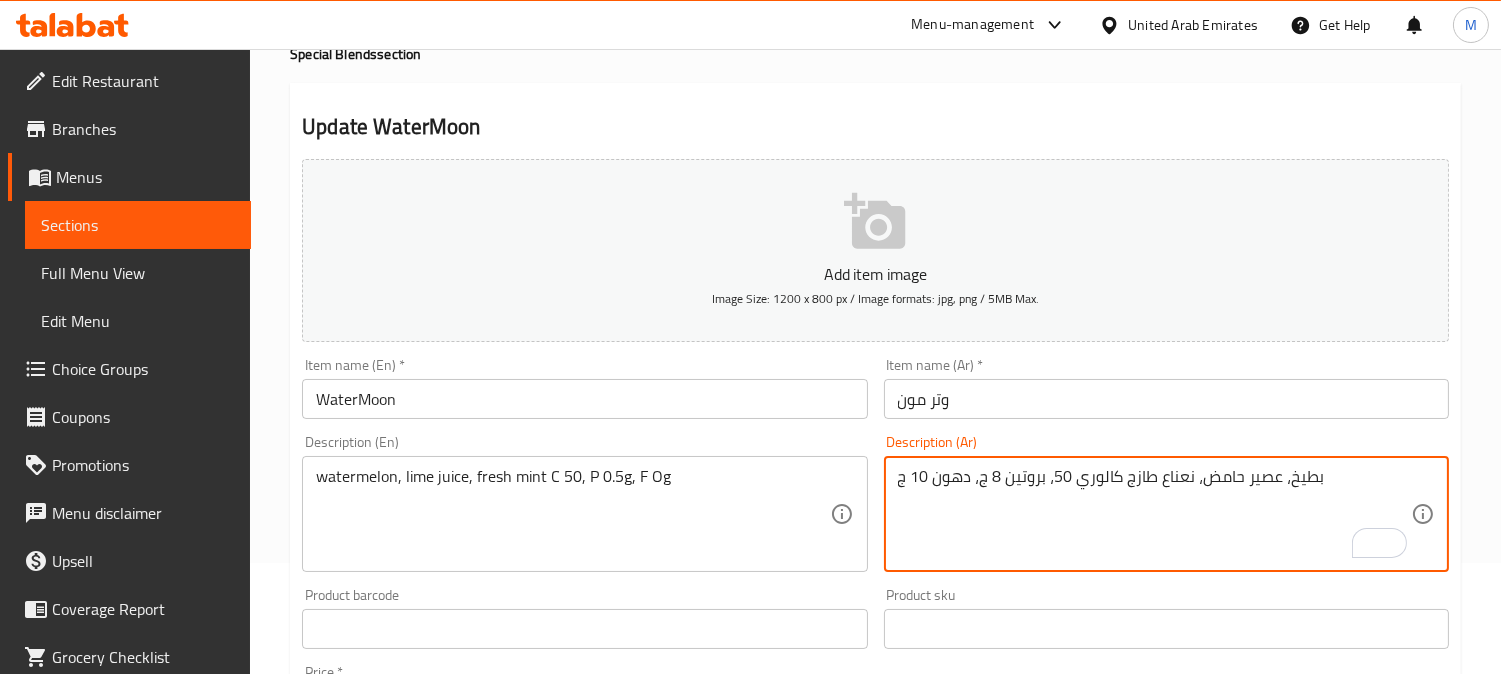 click on "بطيخ، عصير حامض، نعناع طازج كالوري 50، بروتين 8 ج، دهون 10 ج" at bounding box center [1154, 514] 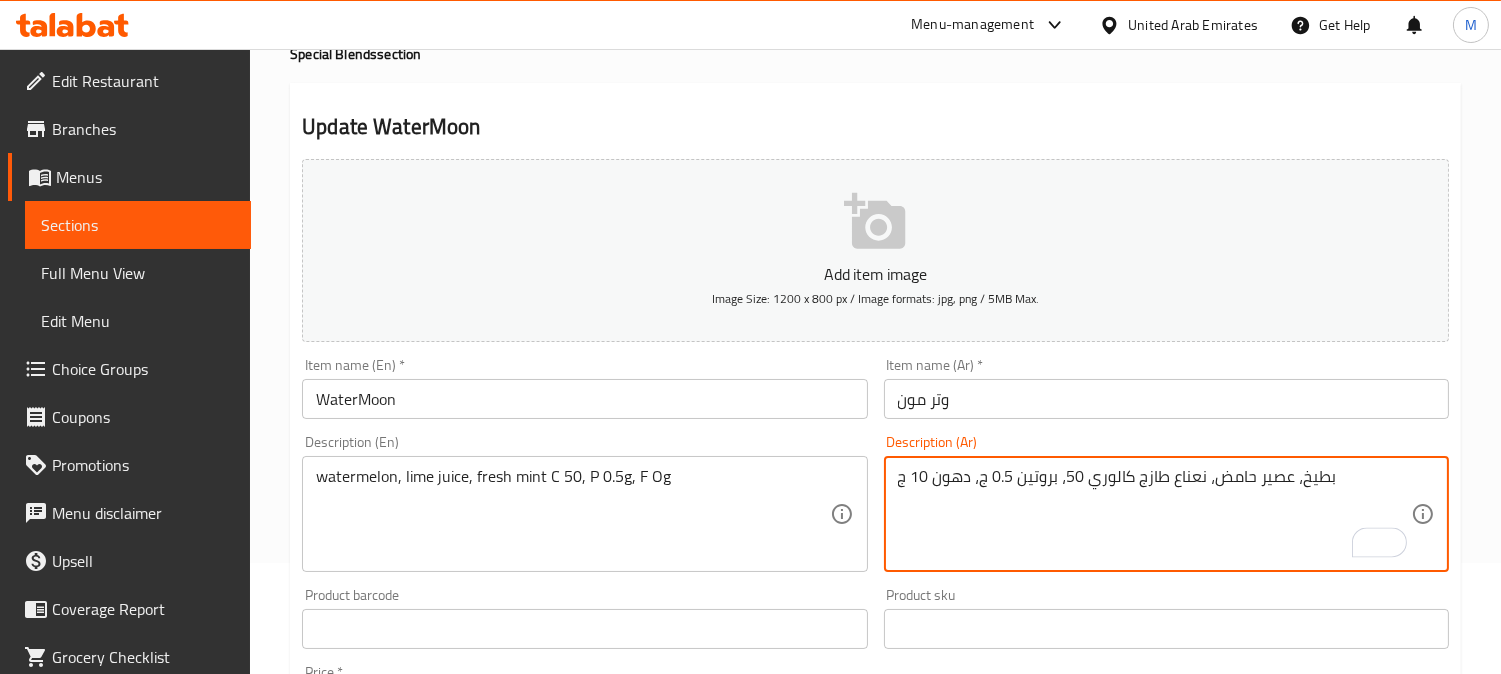 click on "بطيخ، عصير حامض، نعناع طازج كالوري 50، بروتين 0.5 ج، دهون 10 ج" at bounding box center (1154, 514) 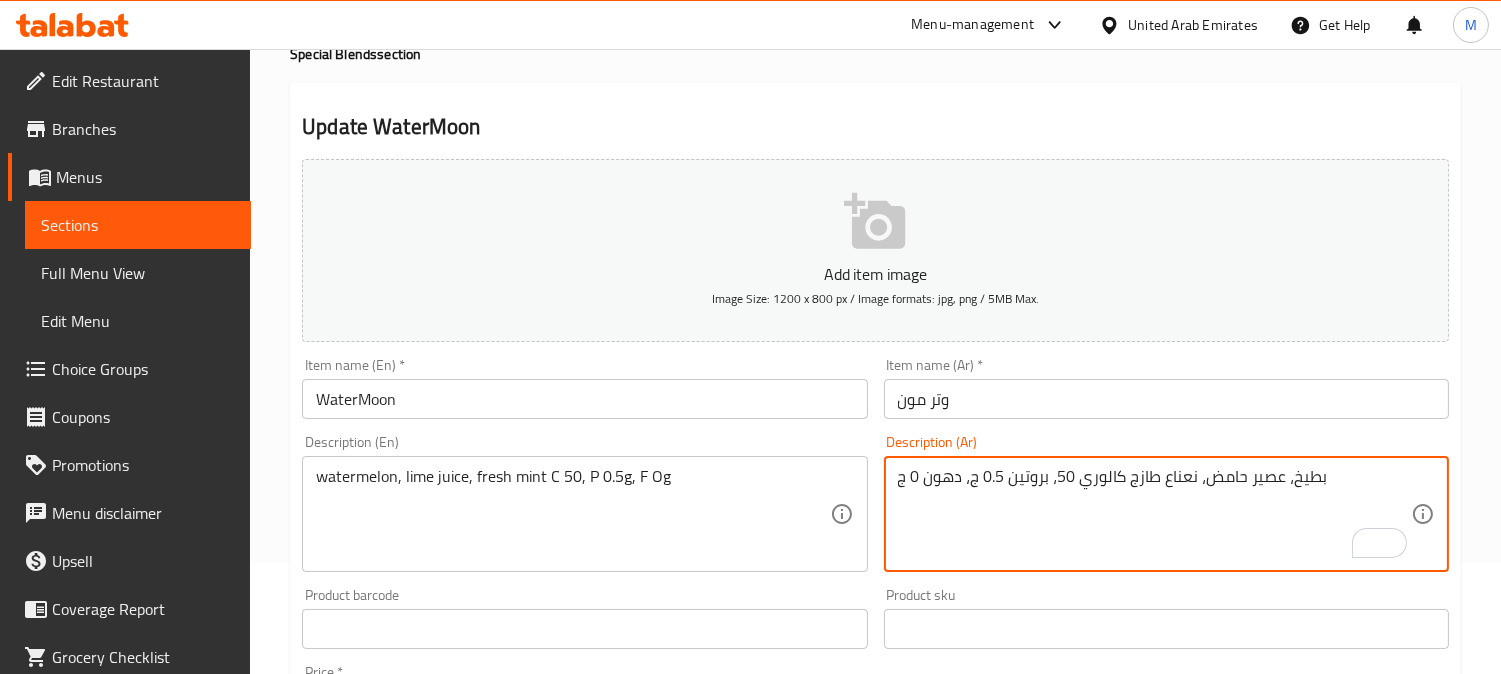 type on "بطيخ، عصير حامض، نعناع طازج كالوري 50، بروتين 0.5 ج، دهون 0 ج" 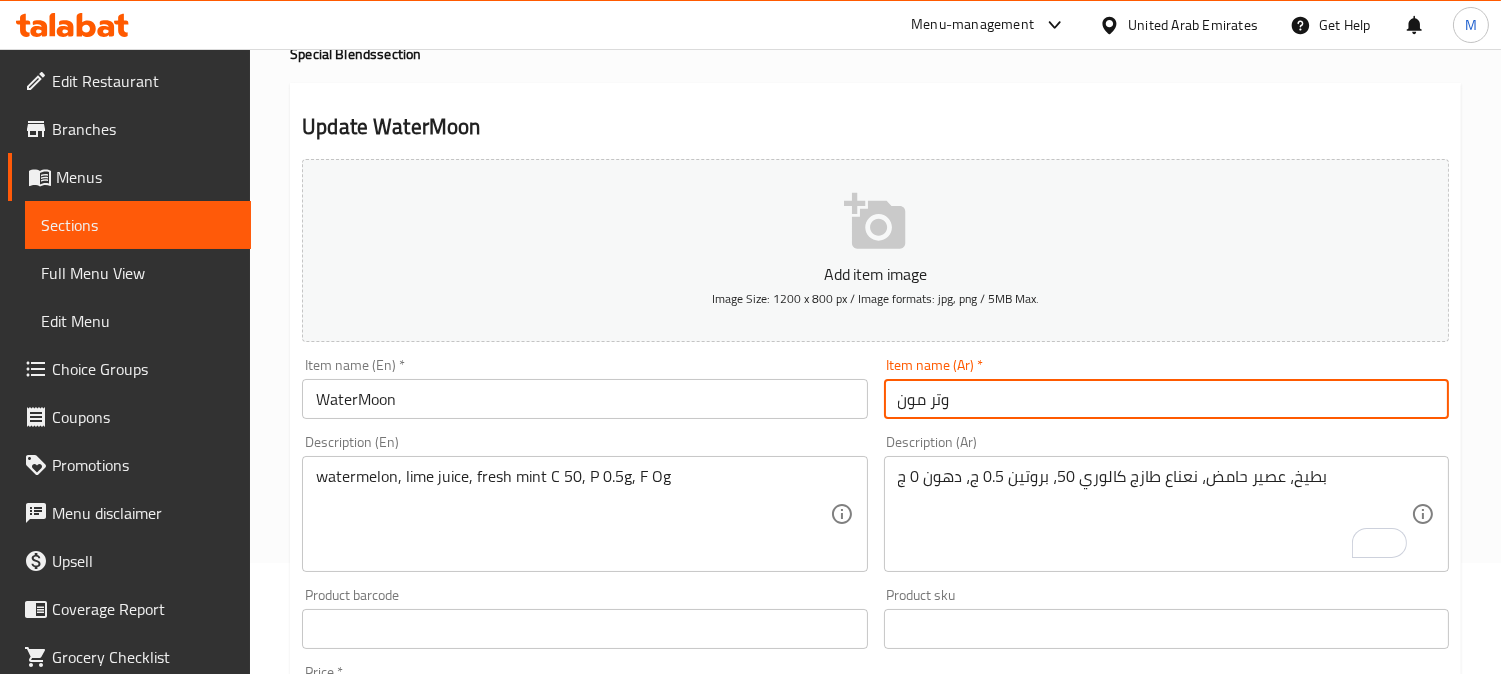 click on "وتر مون" at bounding box center (1166, 399) 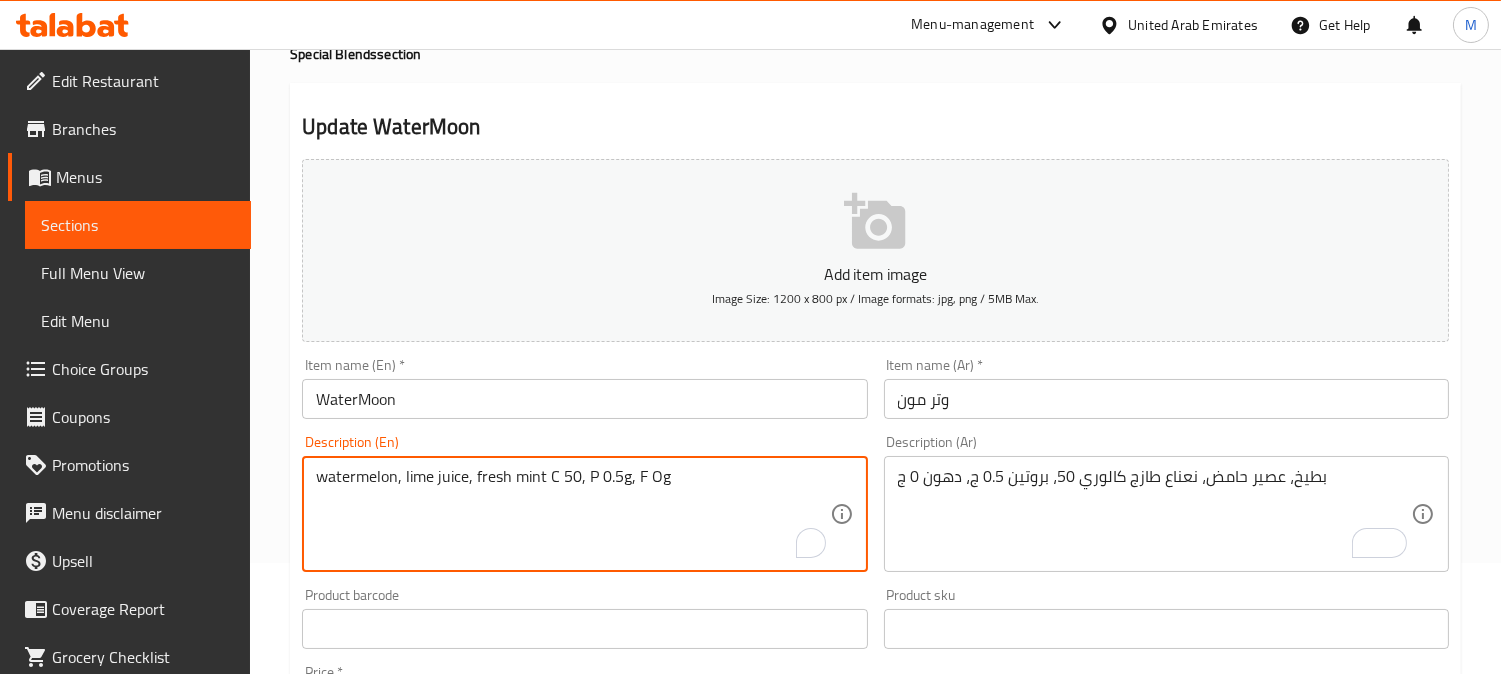 click on "watermelon, lime juice, fresh mint C 50, P 0.5g, F Og" at bounding box center [572, 514] 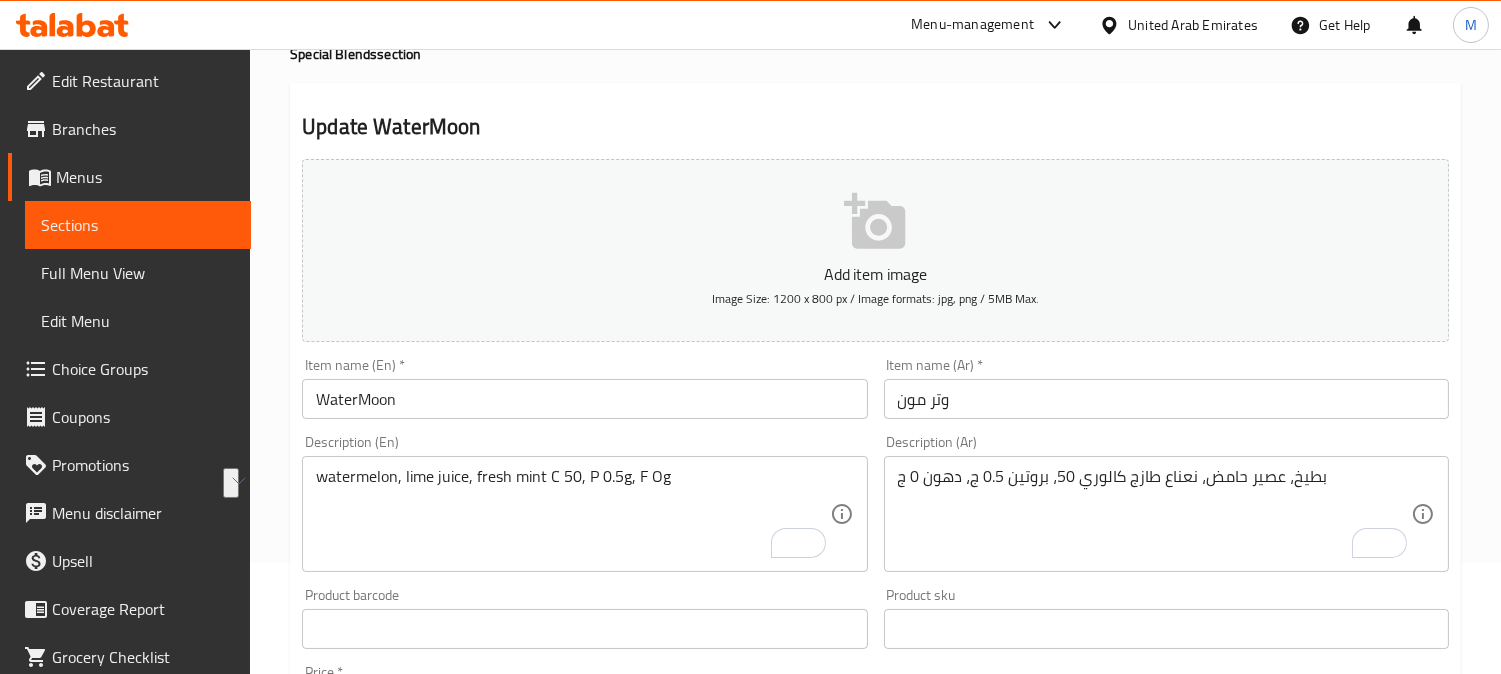 click on "WaterMoon" at bounding box center (584, 399) 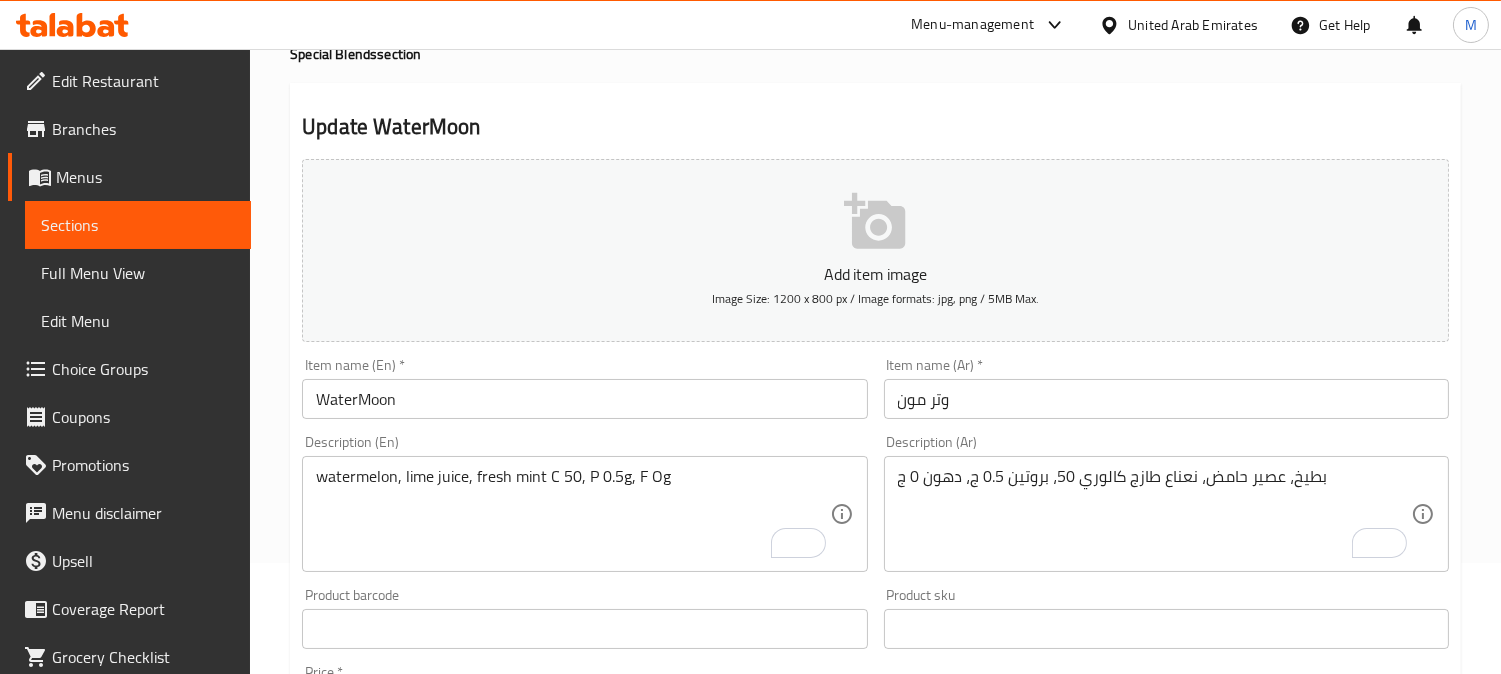 click on "وتر مون" at bounding box center [1166, 399] 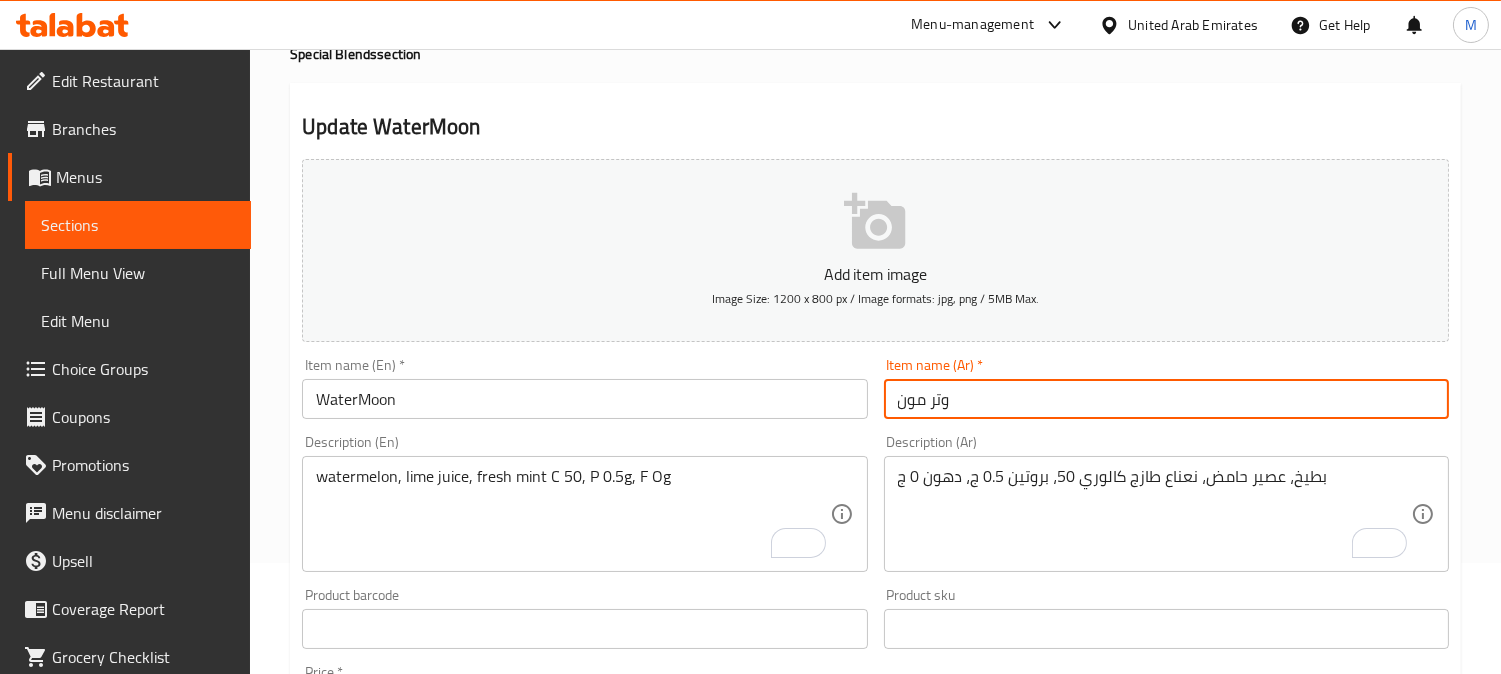 click on "Update" at bounding box center [439, 1215] 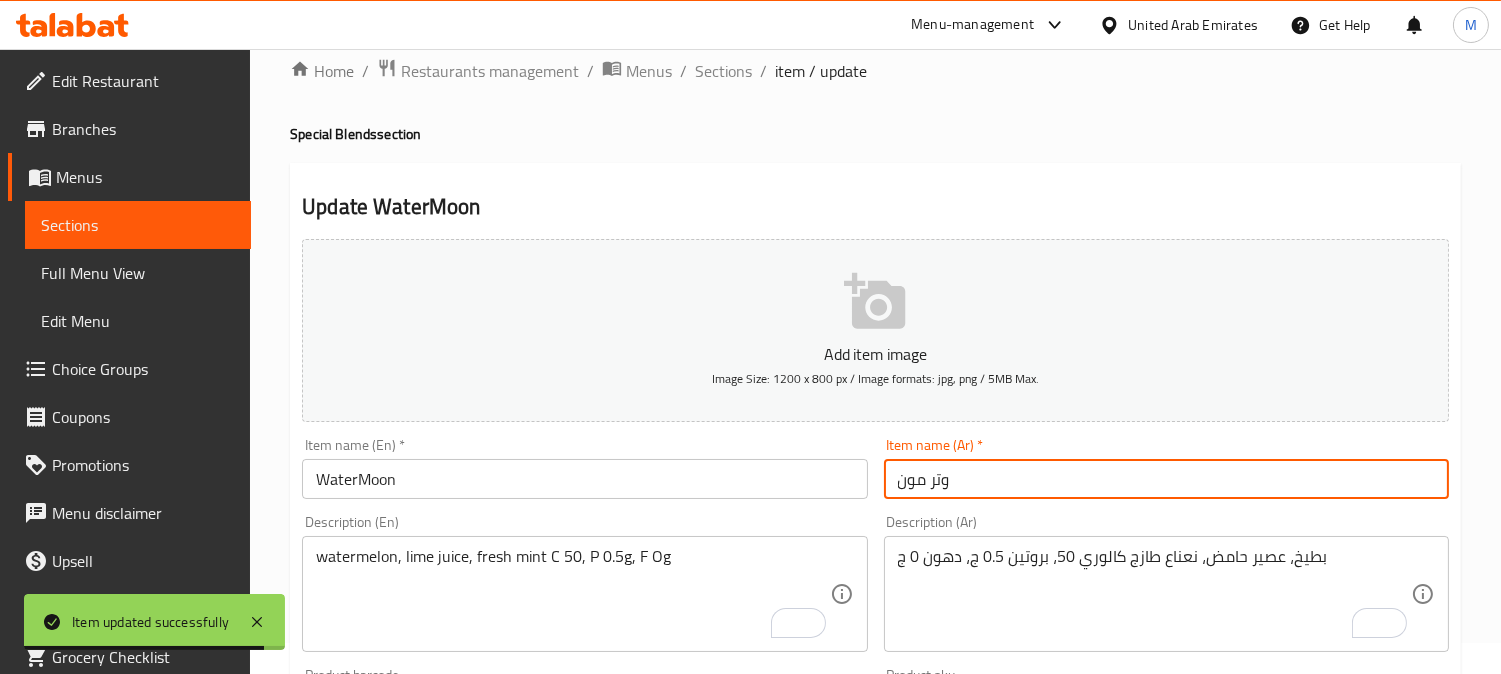 scroll, scrollTop: 0, scrollLeft: 0, axis: both 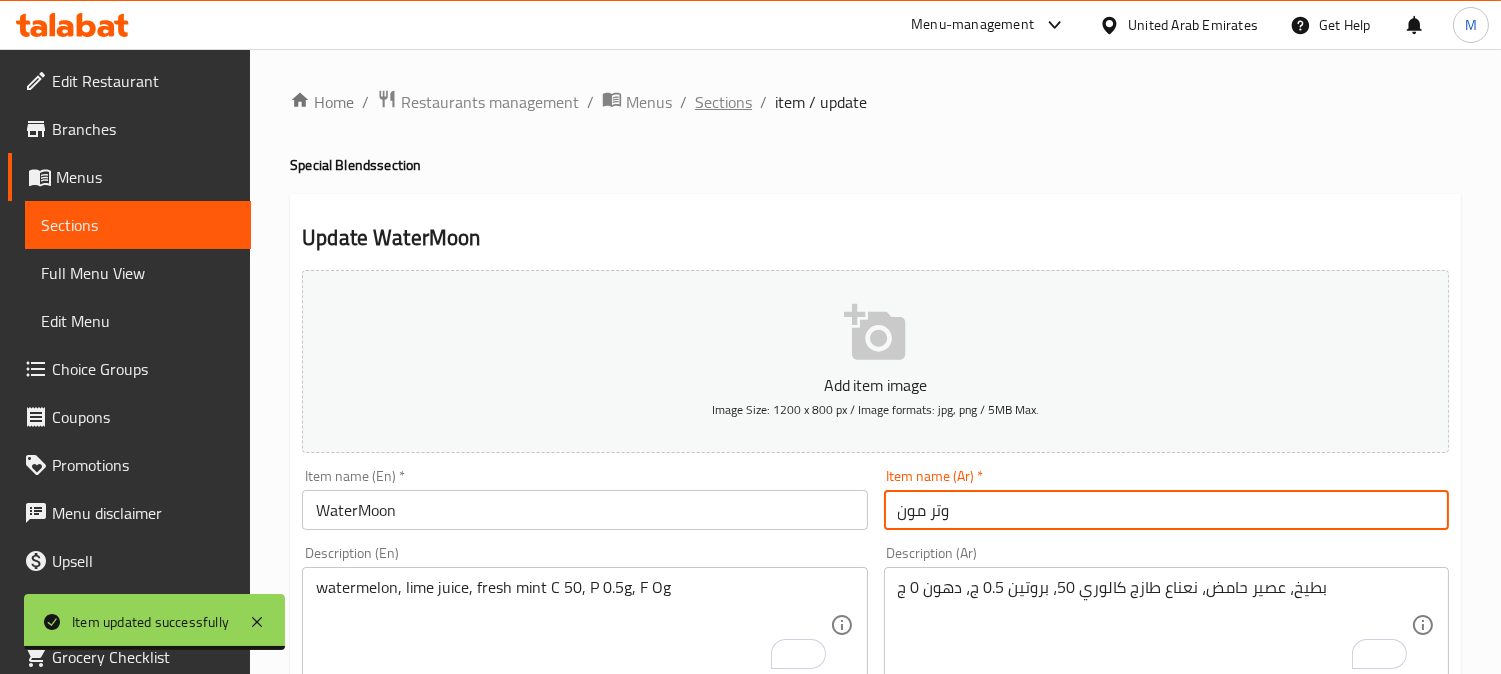 click on "Sections" at bounding box center [723, 102] 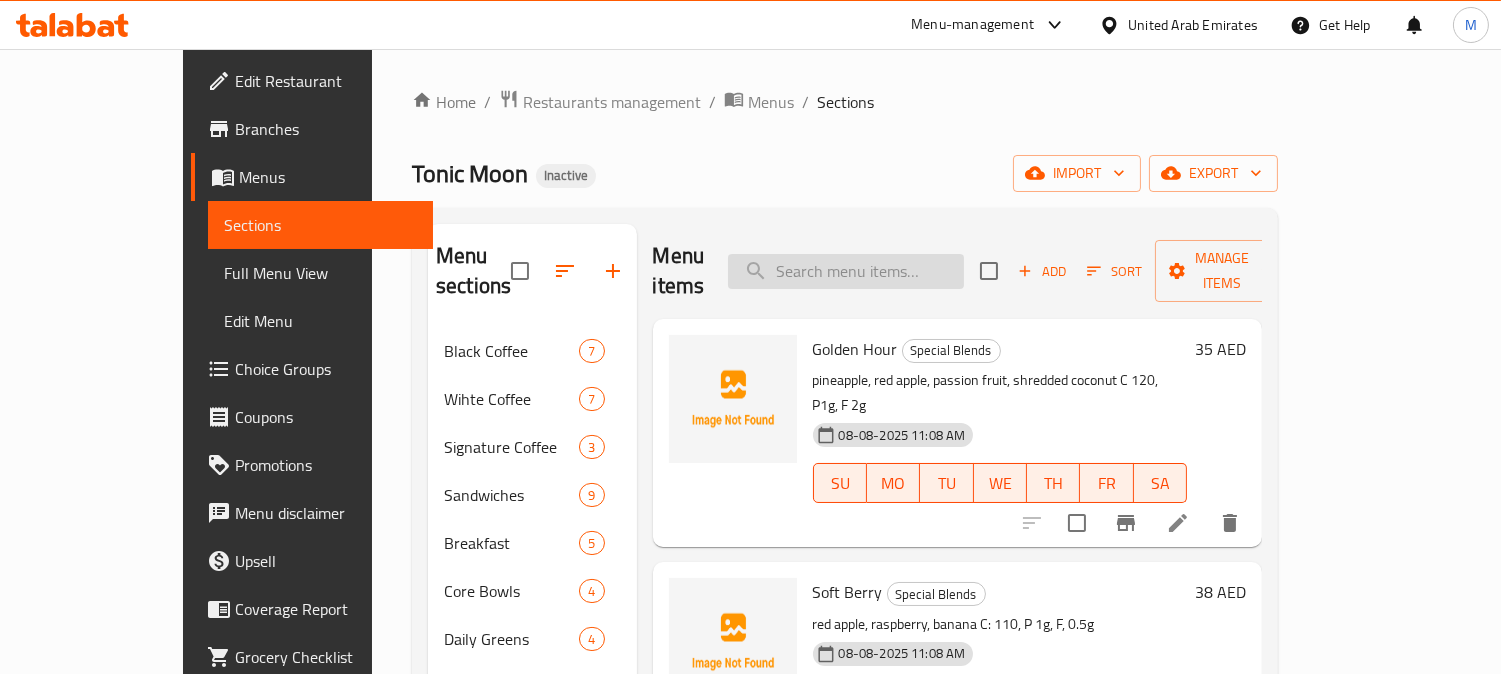 click at bounding box center (846, 271) 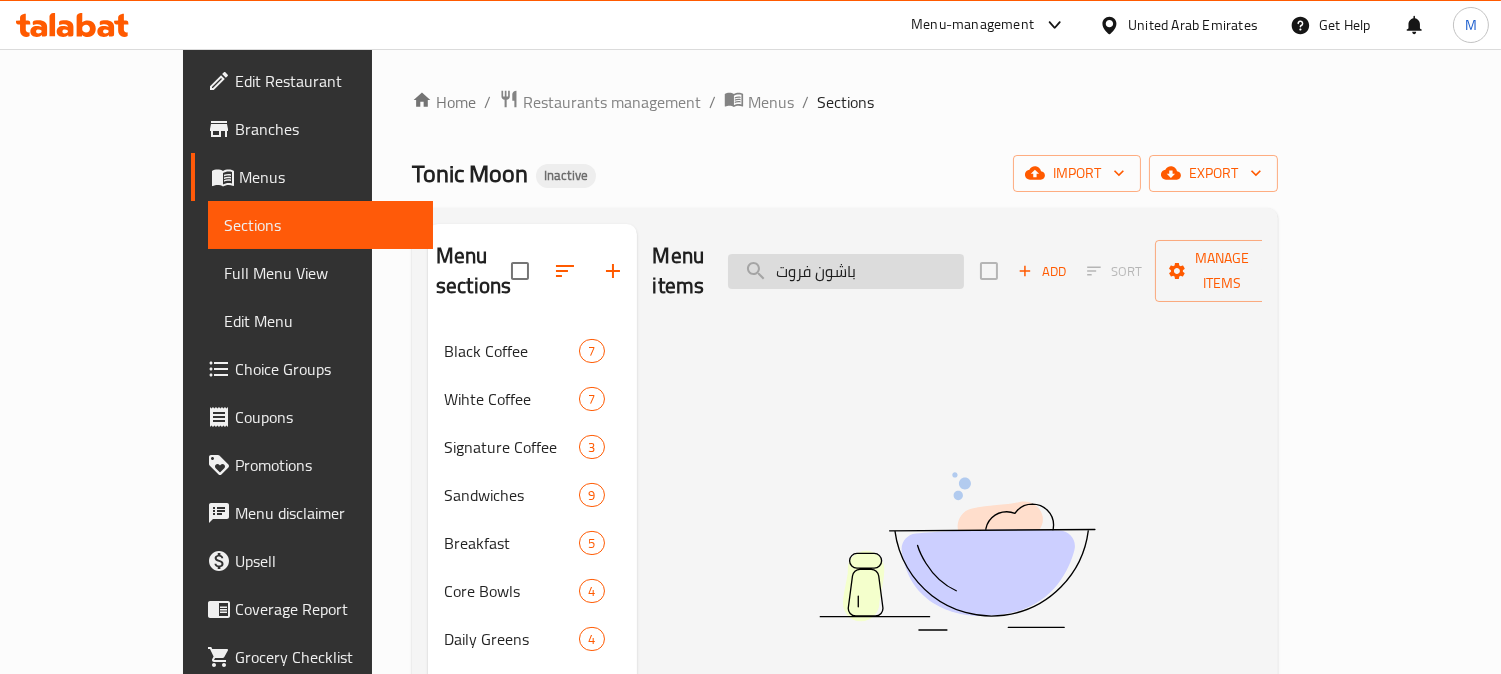 click on "باشون فروت" at bounding box center [846, 271] 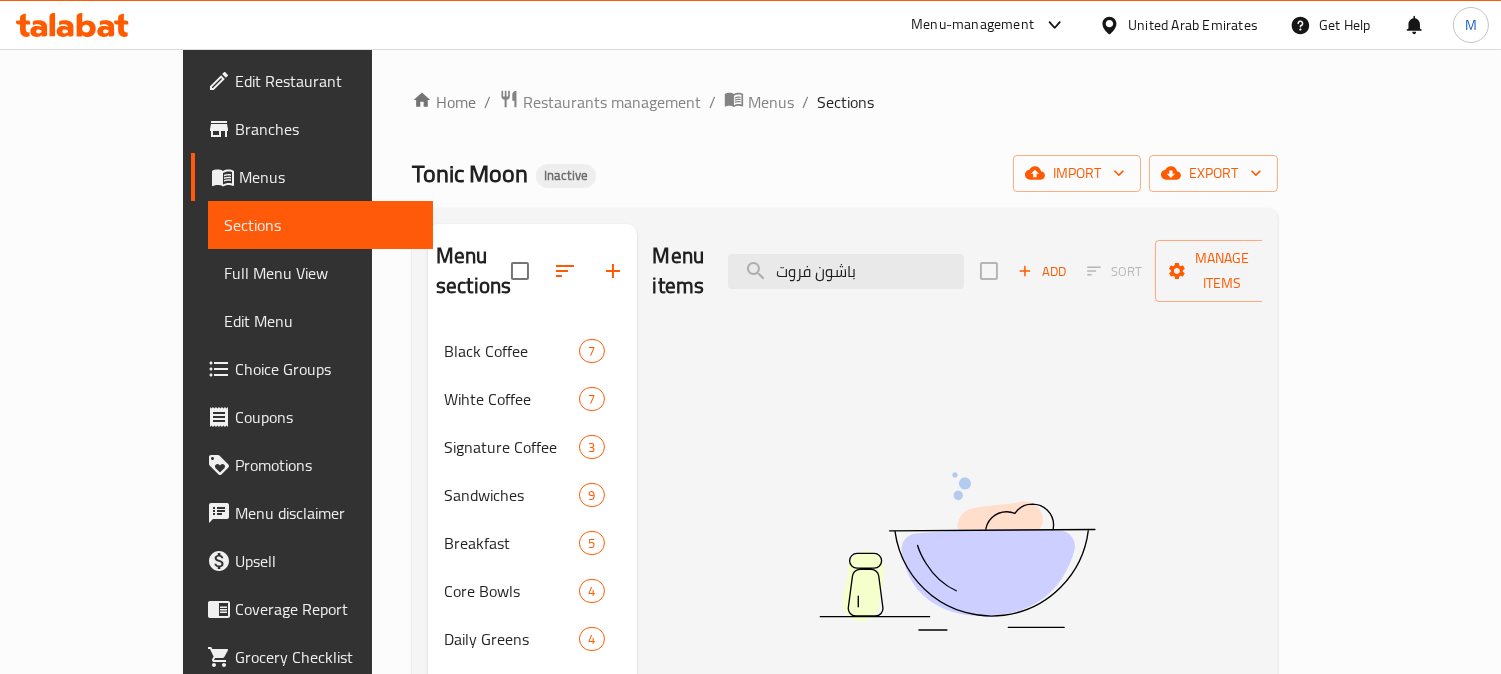 drag, startPoint x: 953, startPoint y: 262, endPoint x: 778, endPoint y: 260, distance: 175.01143 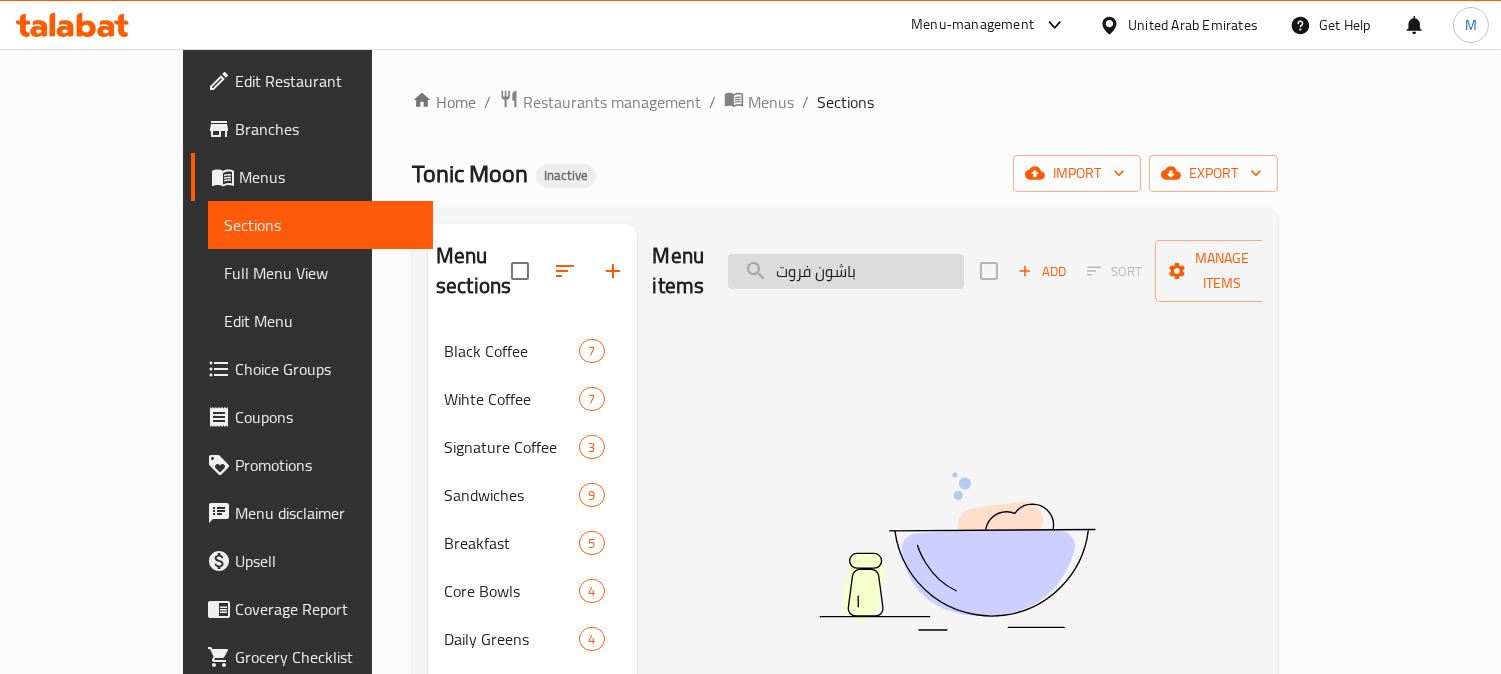 type 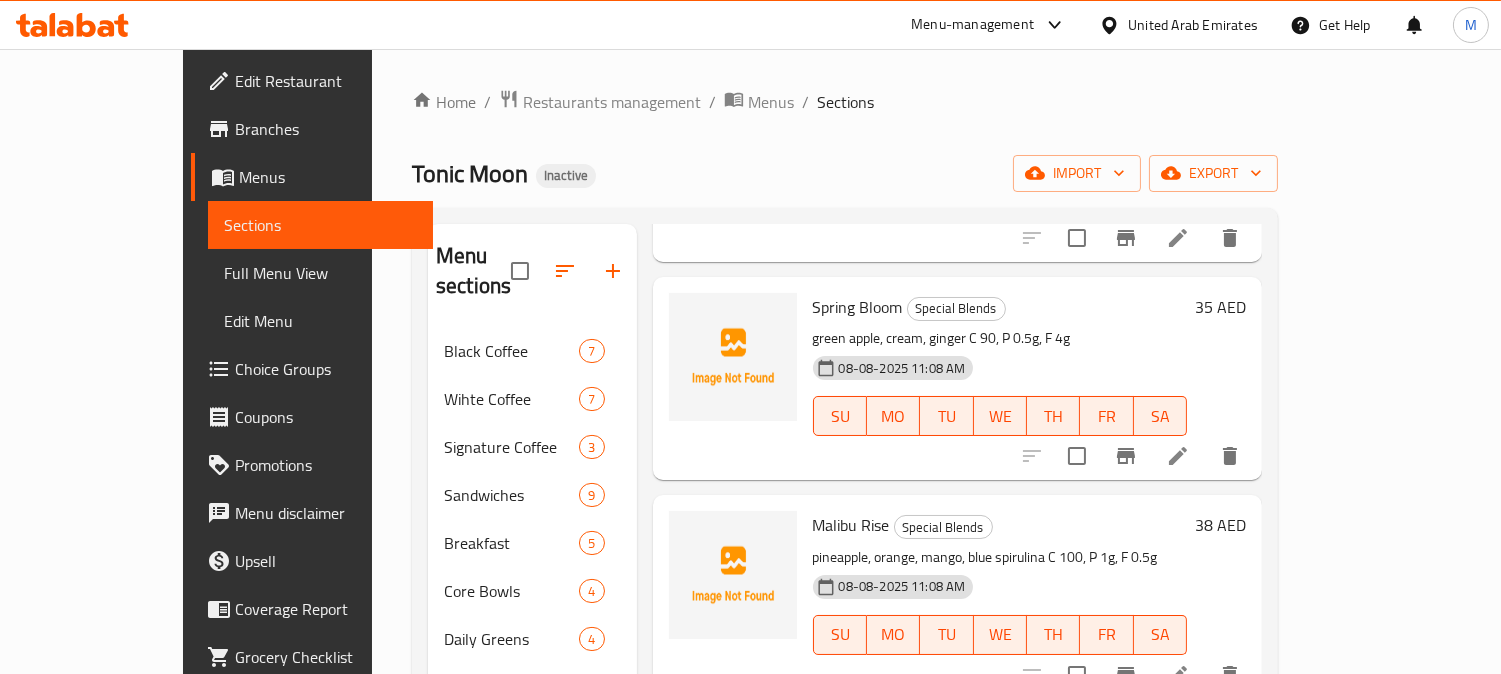 scroll, scrollTop: 560, scrollLeft: 0, axis: vertical 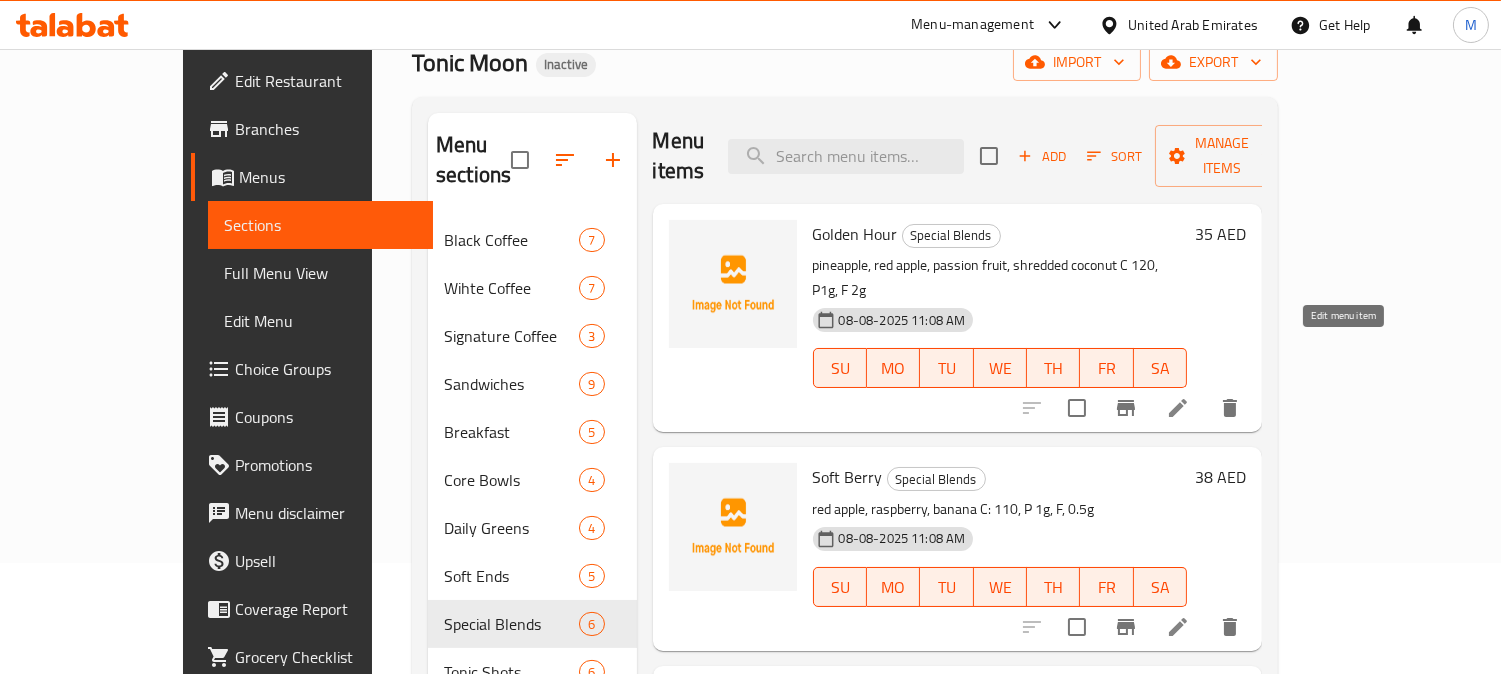 click 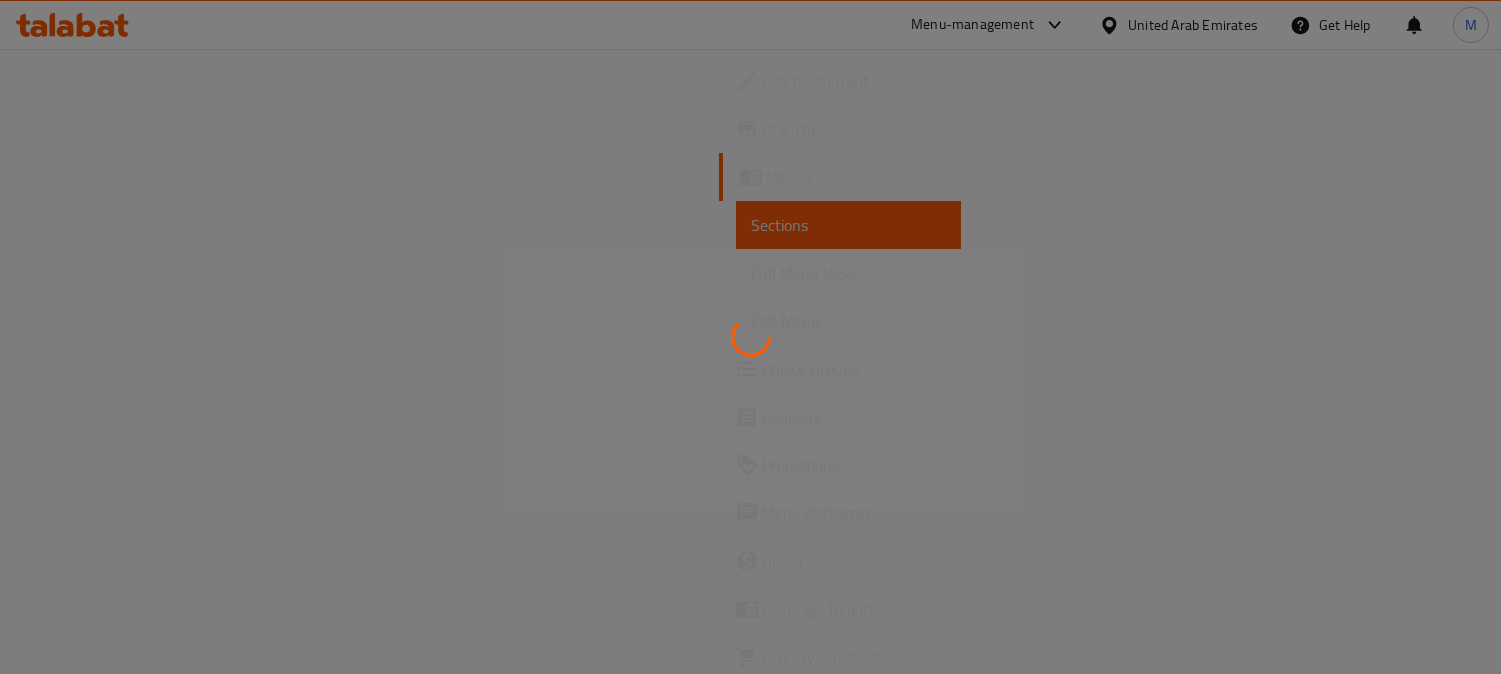 scroll, scrollTop: 0, scrollLeft: 0, axis: both 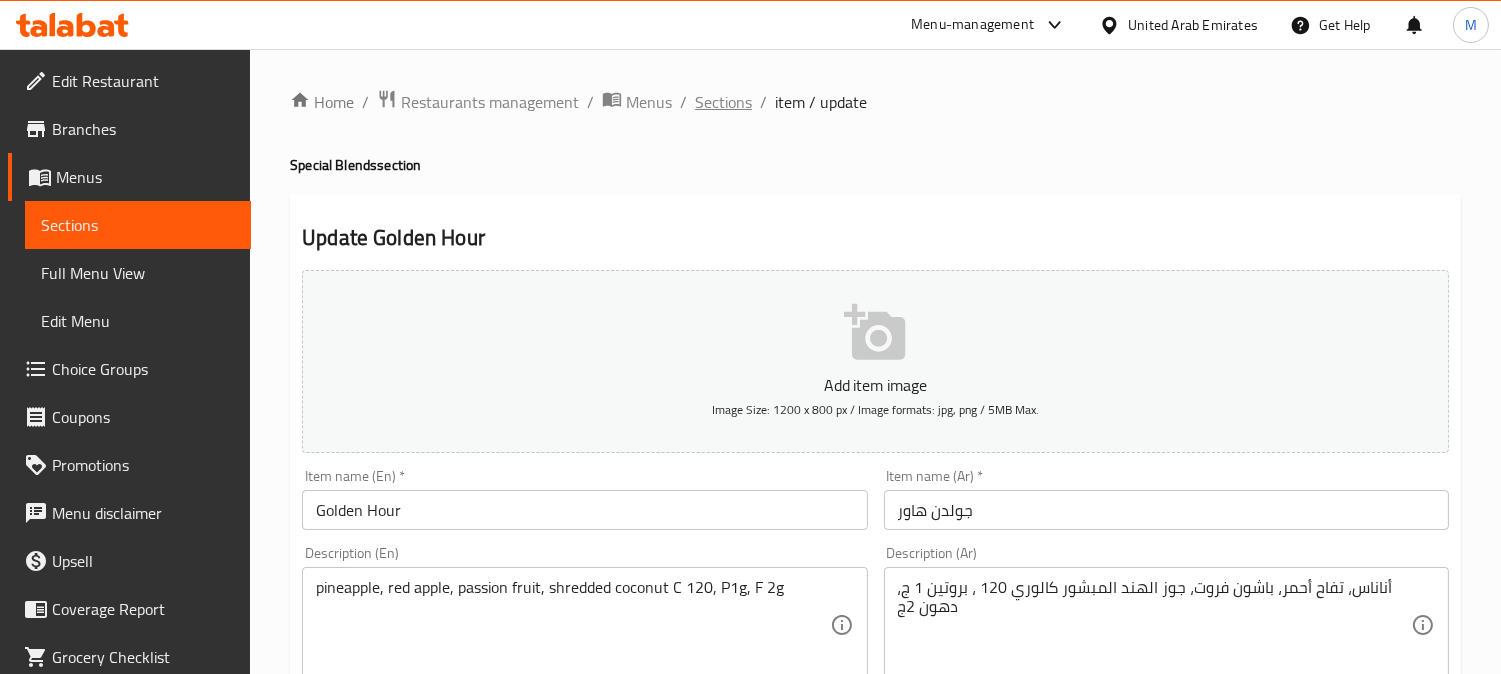 click on "Sections" at bounding box center (723, 102) 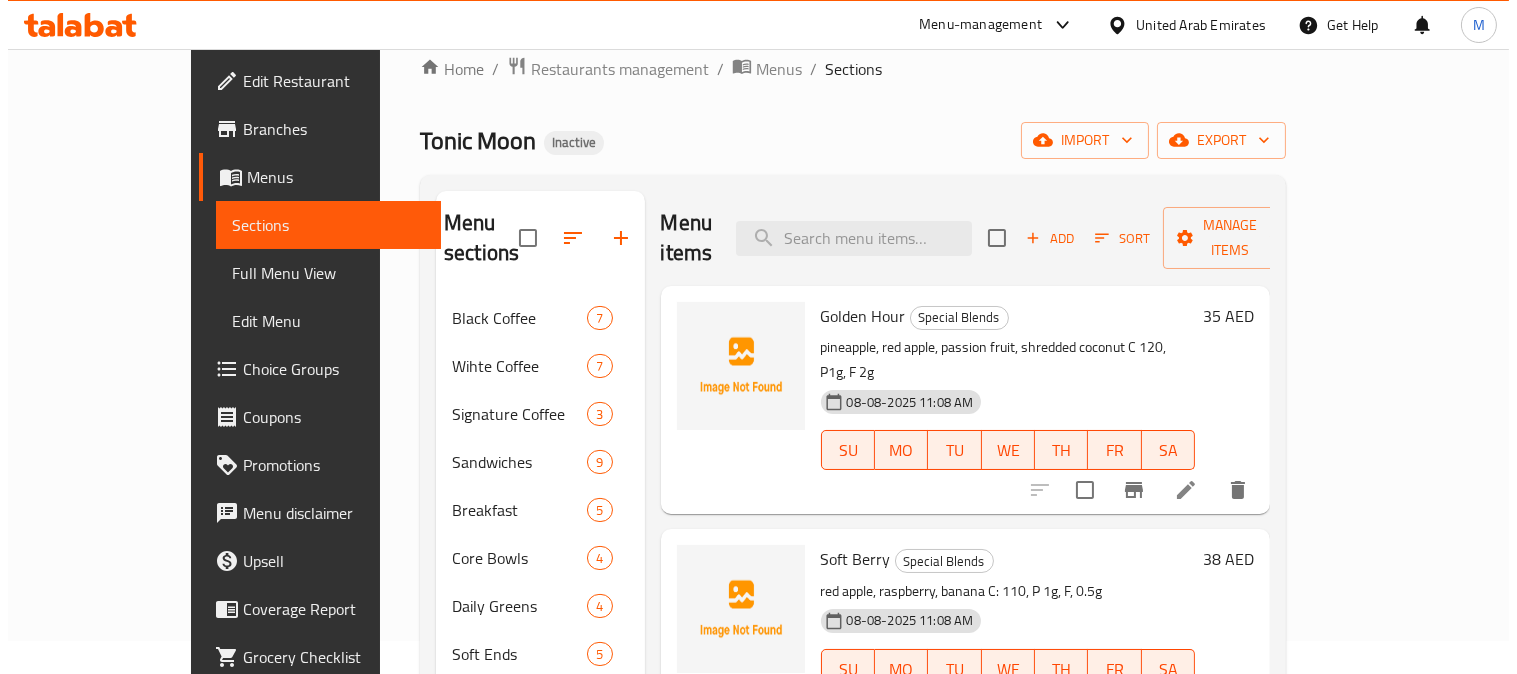scroll, scrollTop: 0, scrollLeft: 0, axis: both 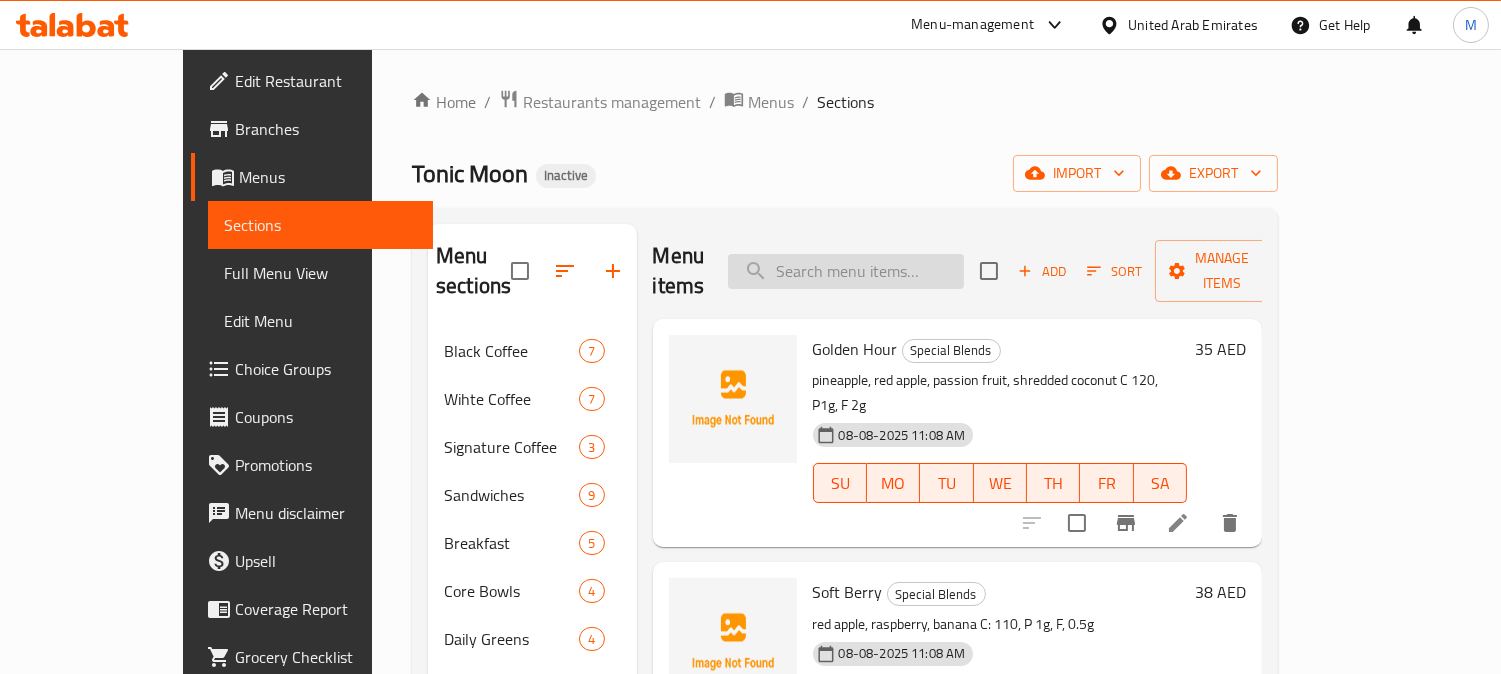 click at bounding box center (846, 271) 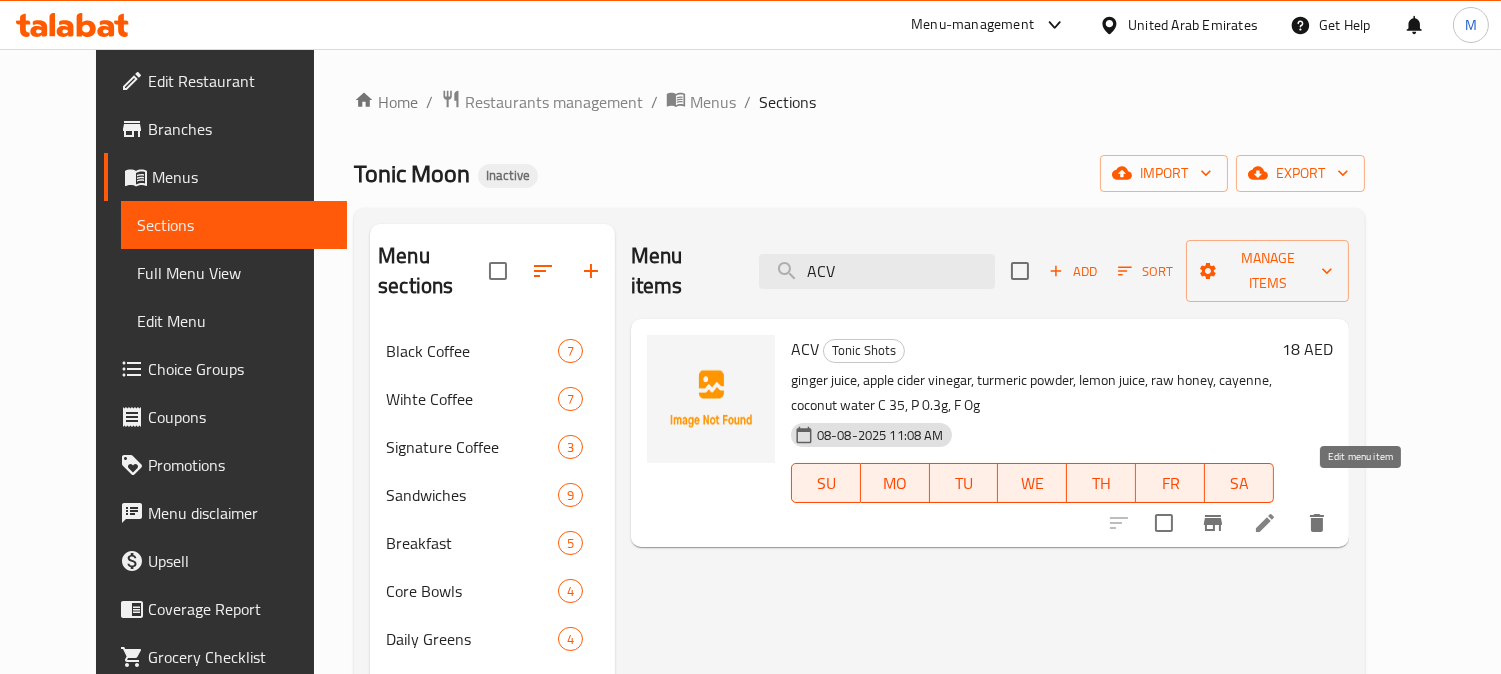 type on "ACV" 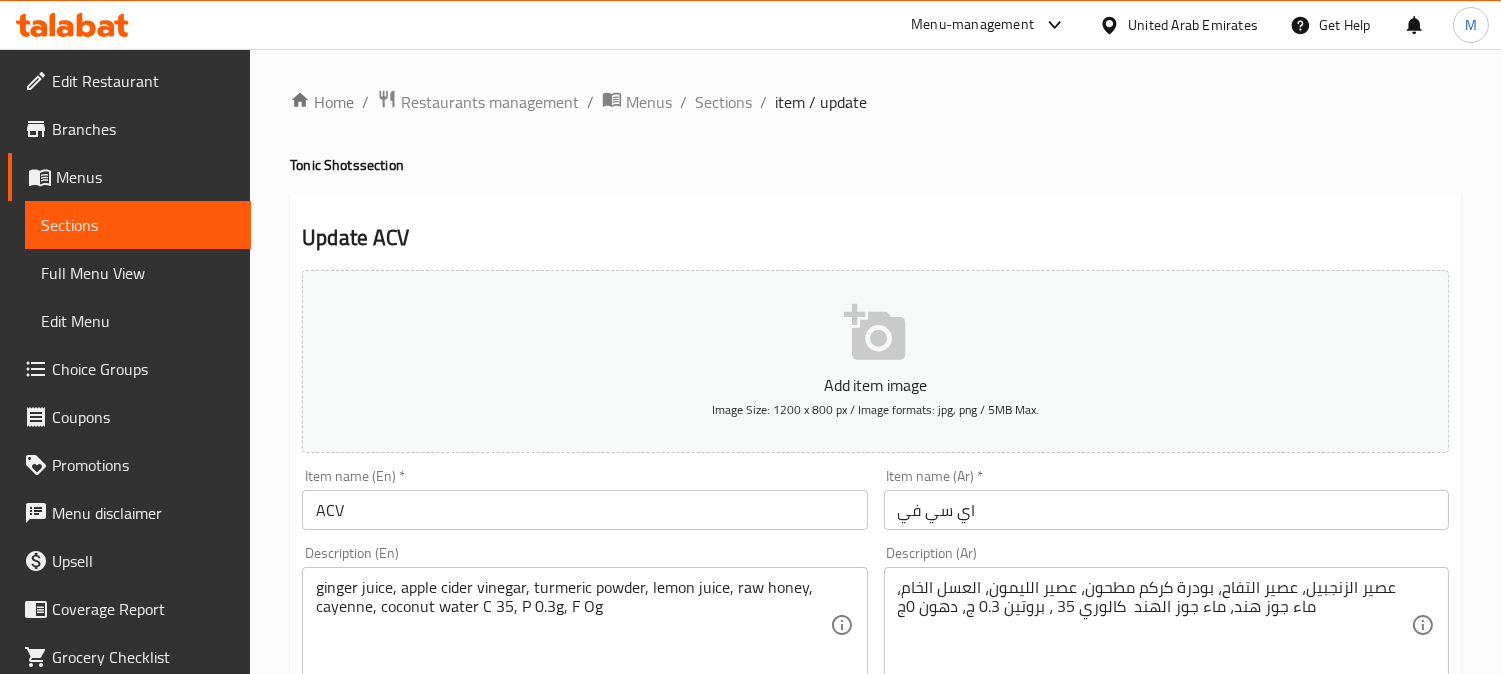 click on "اي سي في" at bounding box center [1166, 510] 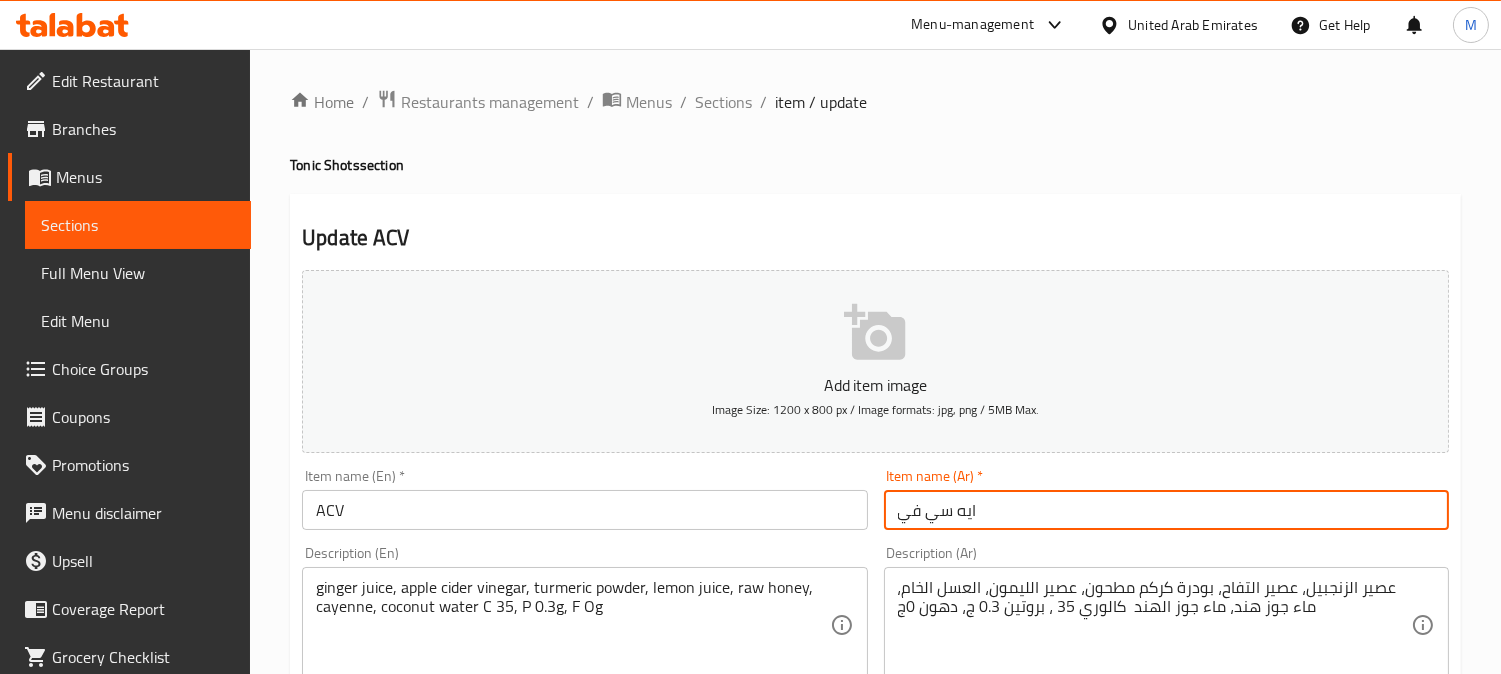 type on "ايه سي في" 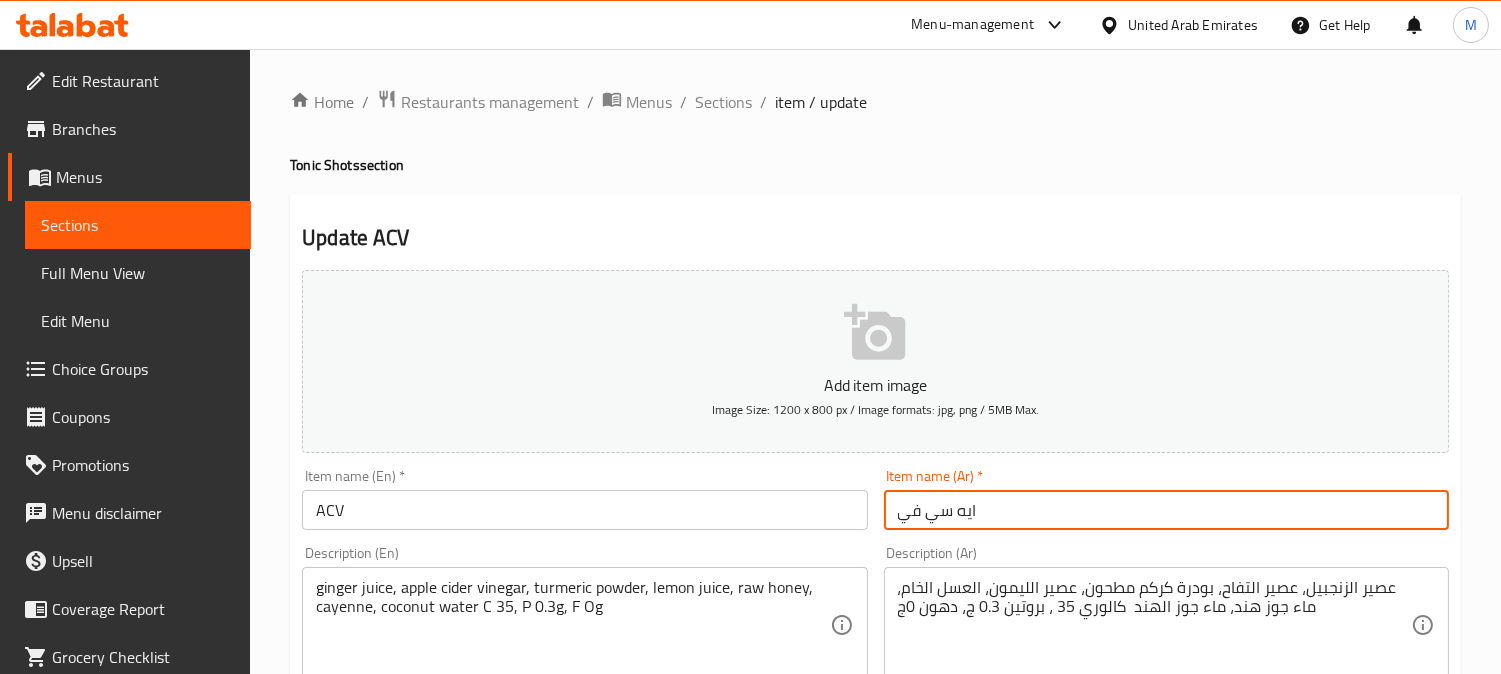 click on "Update" at bounding box center (439, 1326) 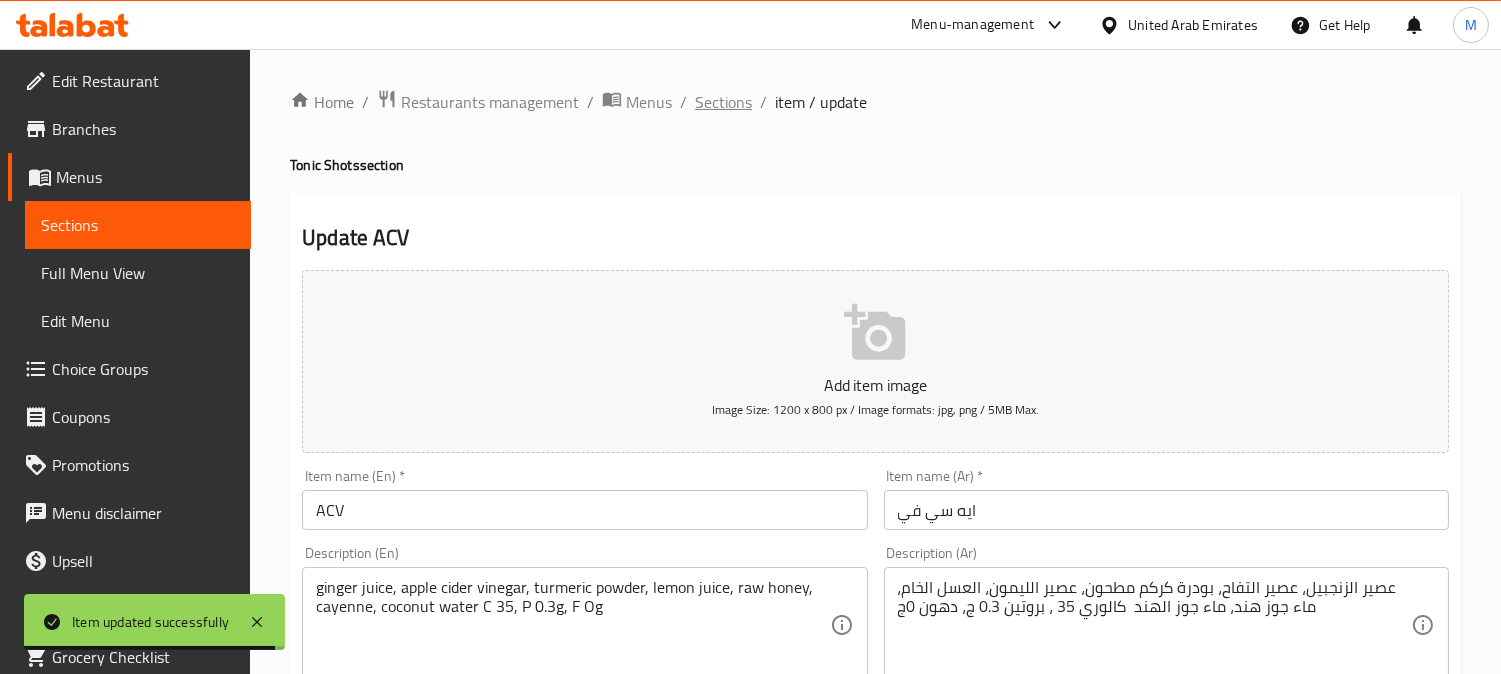 click on "Sections" at bounding box center [723, 102] 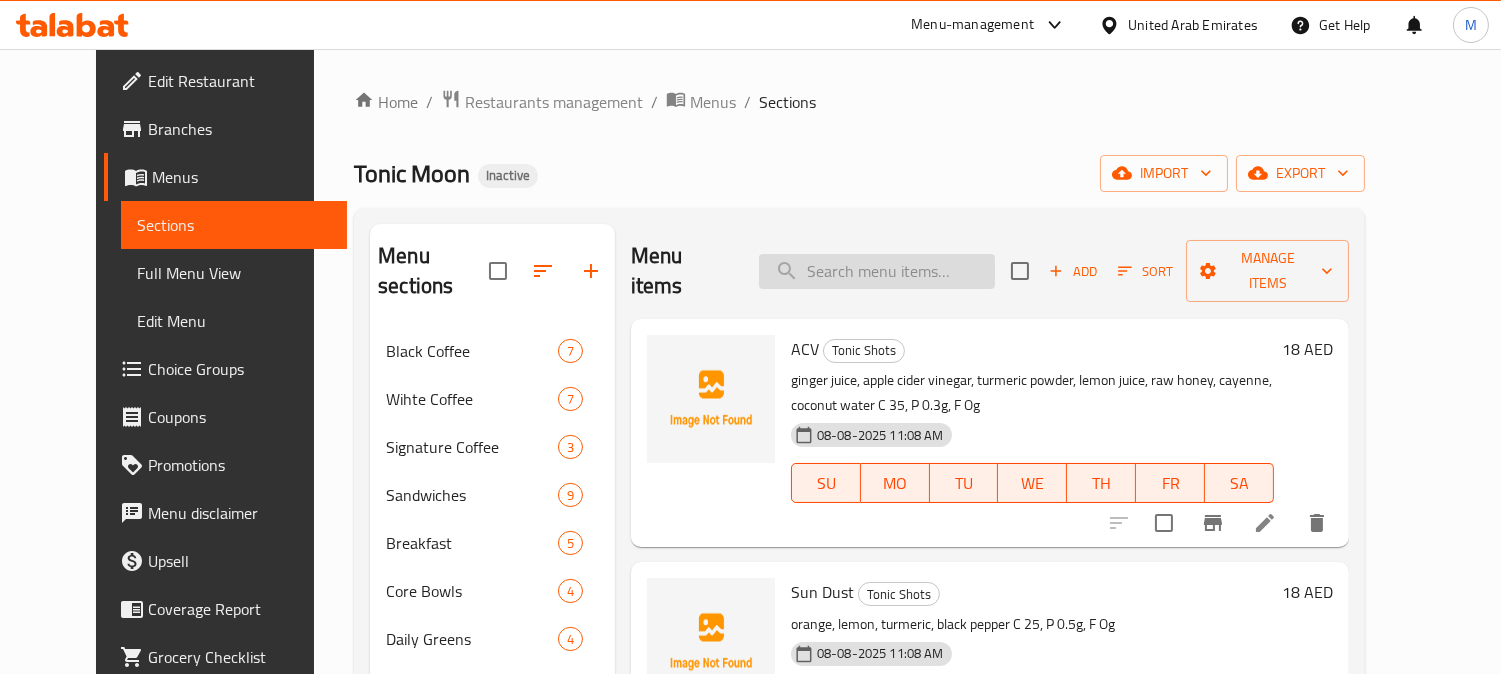 click at bounding box center (877, 271) 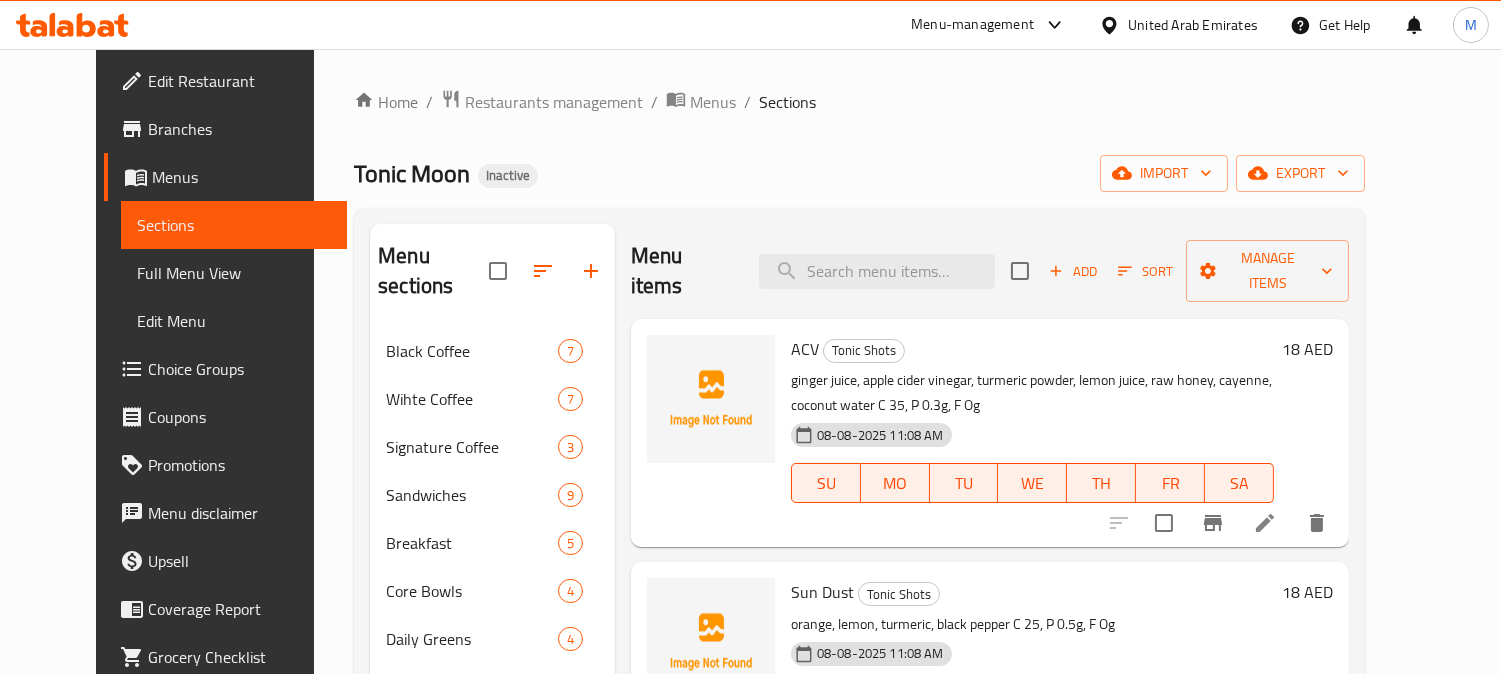 paste on "ACV" 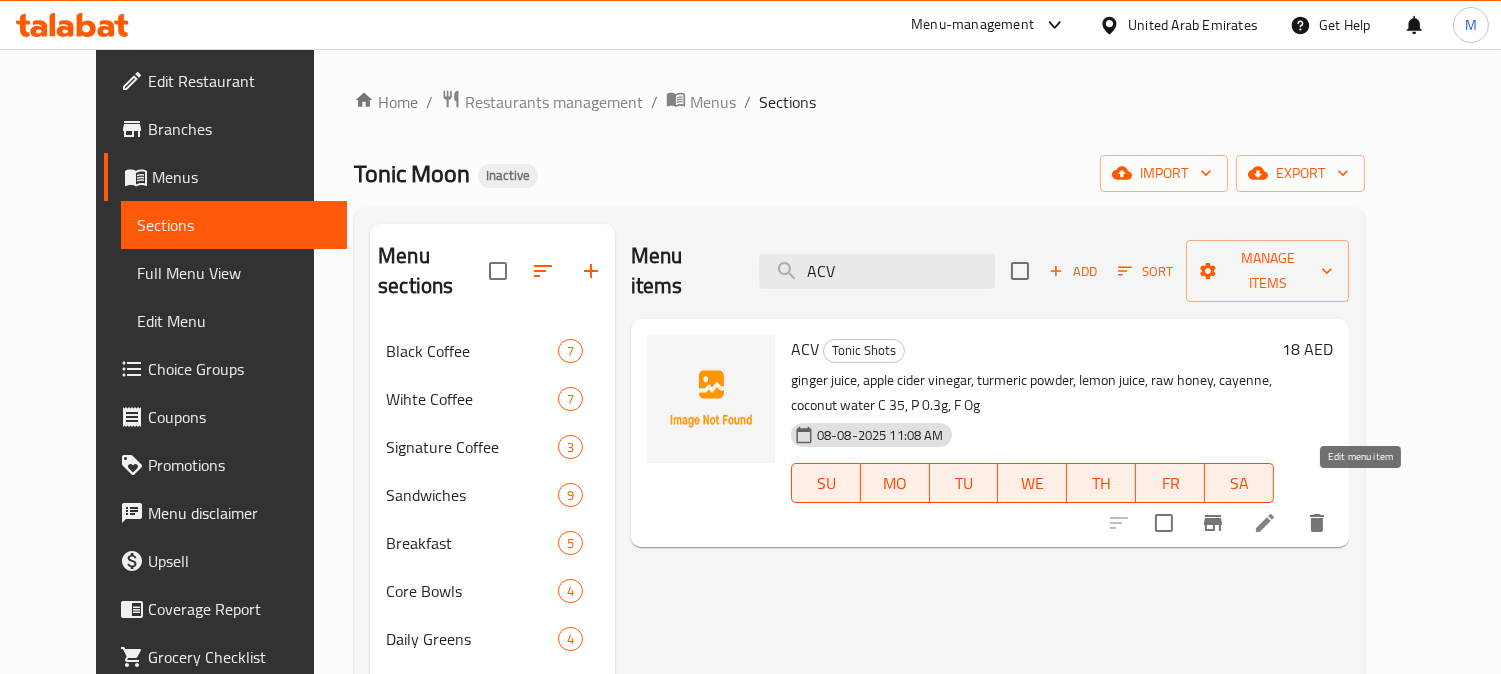 type on "ACV" 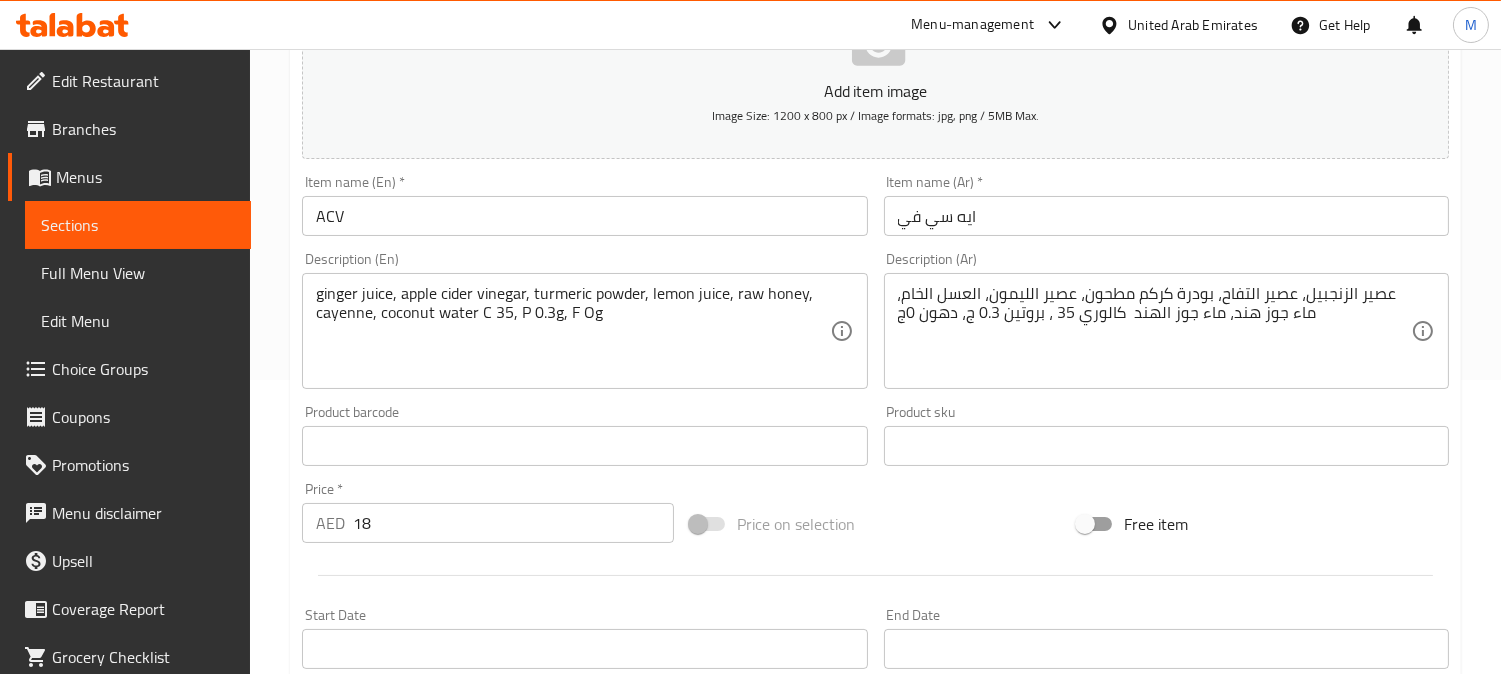 scroll, scrollTop: 333, scrollLeft: 0, axis: vertical 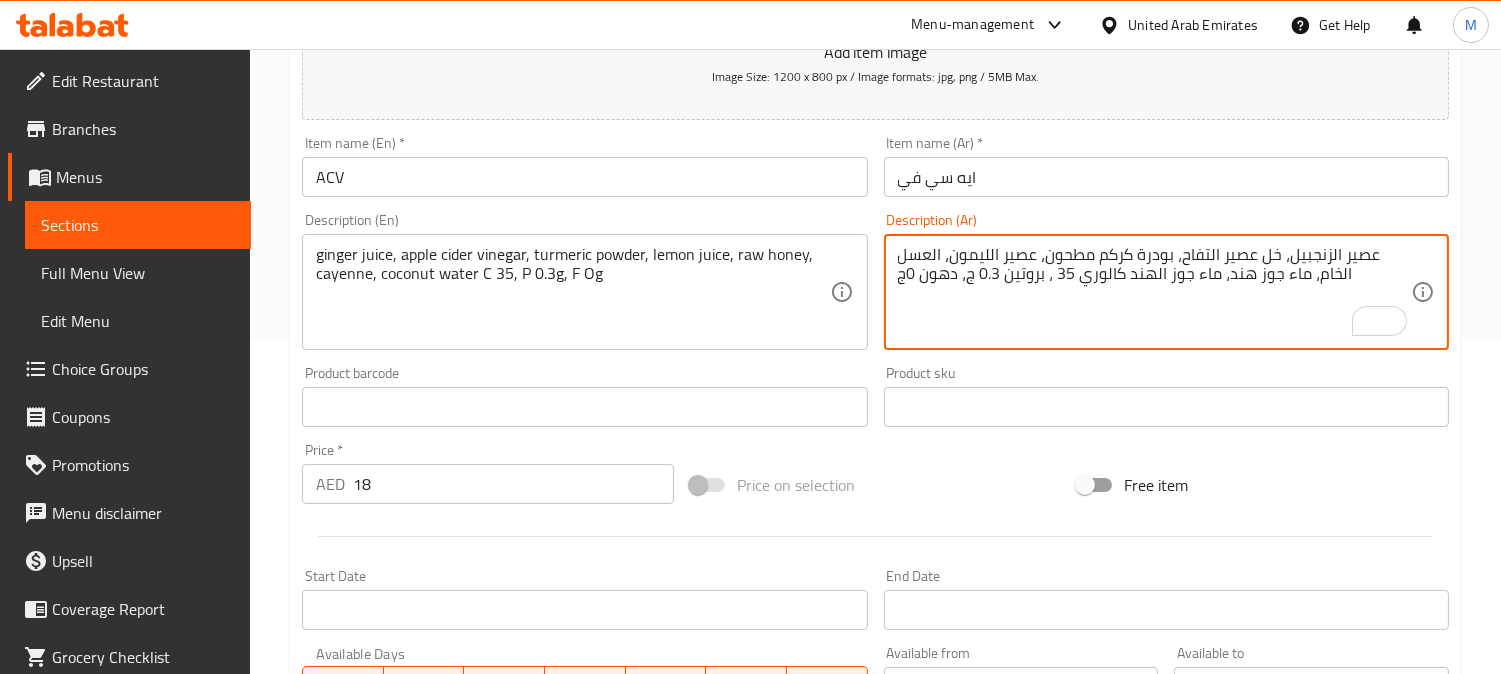 type on "عصير الزنجبيل، خل عصير التفاح، بودرة كركم مطحون، عصير الليمون، العسل الخام، ماء جوز هند، ماء جوز الهند  كالوري 35 ، بروتين 0.3 ج، دهون 0ج" 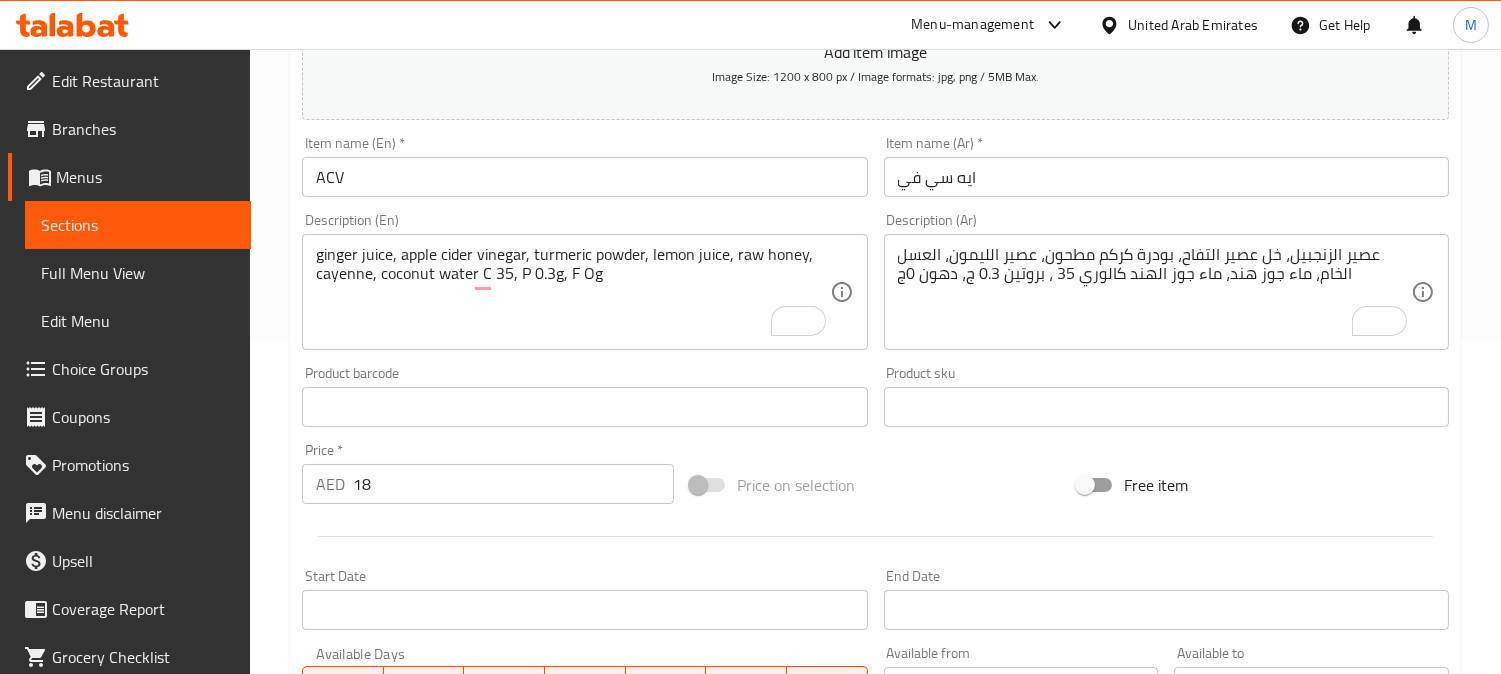 click on "Item name (En)   * ACV Item name (En)  *" at bounding box center (584, 166) 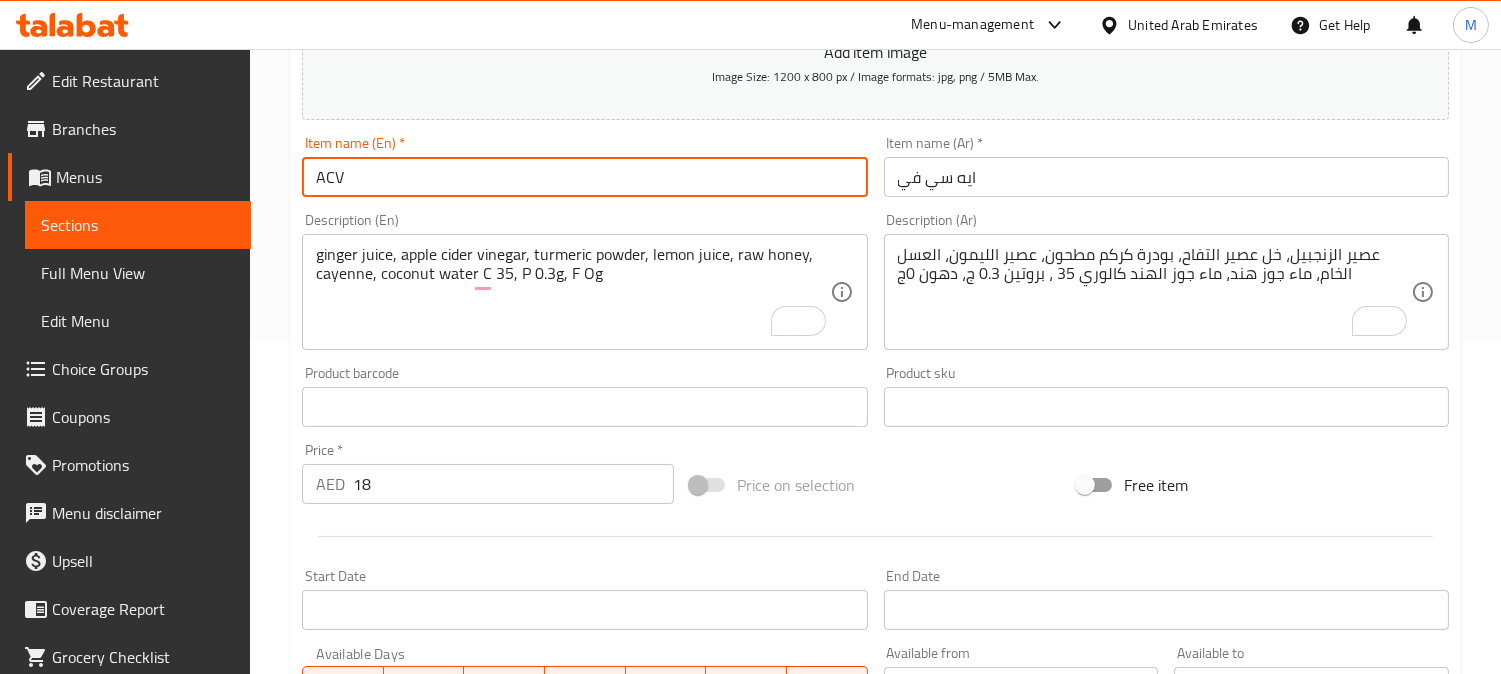 click on "ACV" at bounding box center (584, 177) 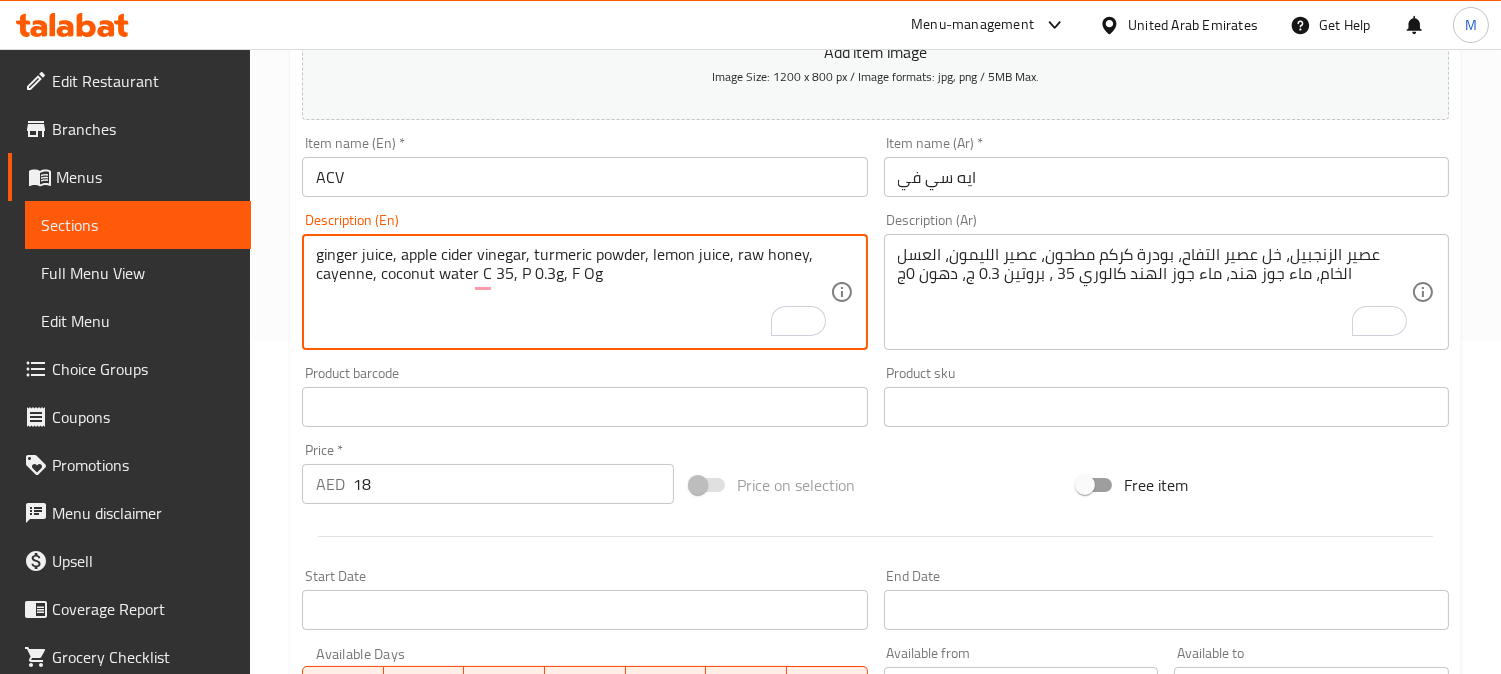 click on "ginger juice, apple cider vinegar, turmeric powder, lemon juice, raw honey, cayenne, coconut water C 35, P 0.3g, F Og" at bounding box center (572, 292) 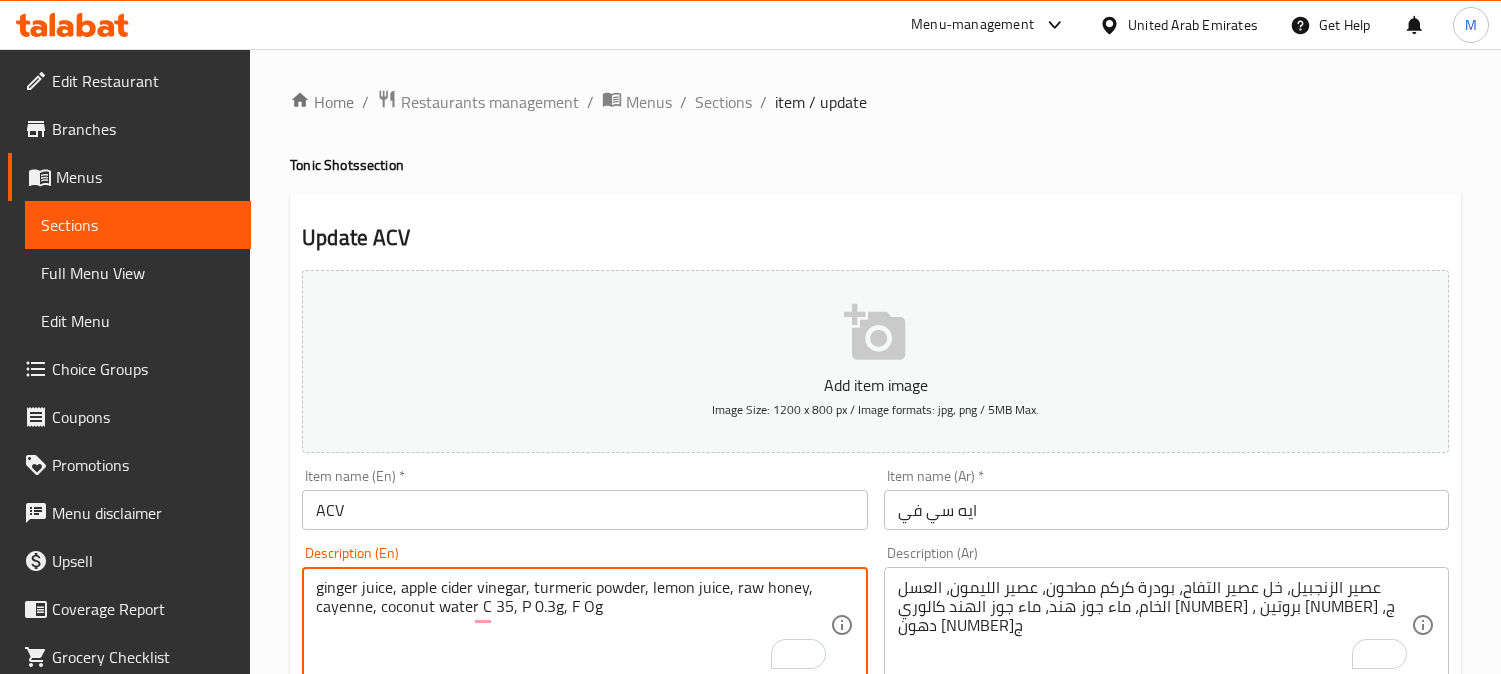 scroll, scrollTop: 333, scrollLeft: 0, axis: vertical 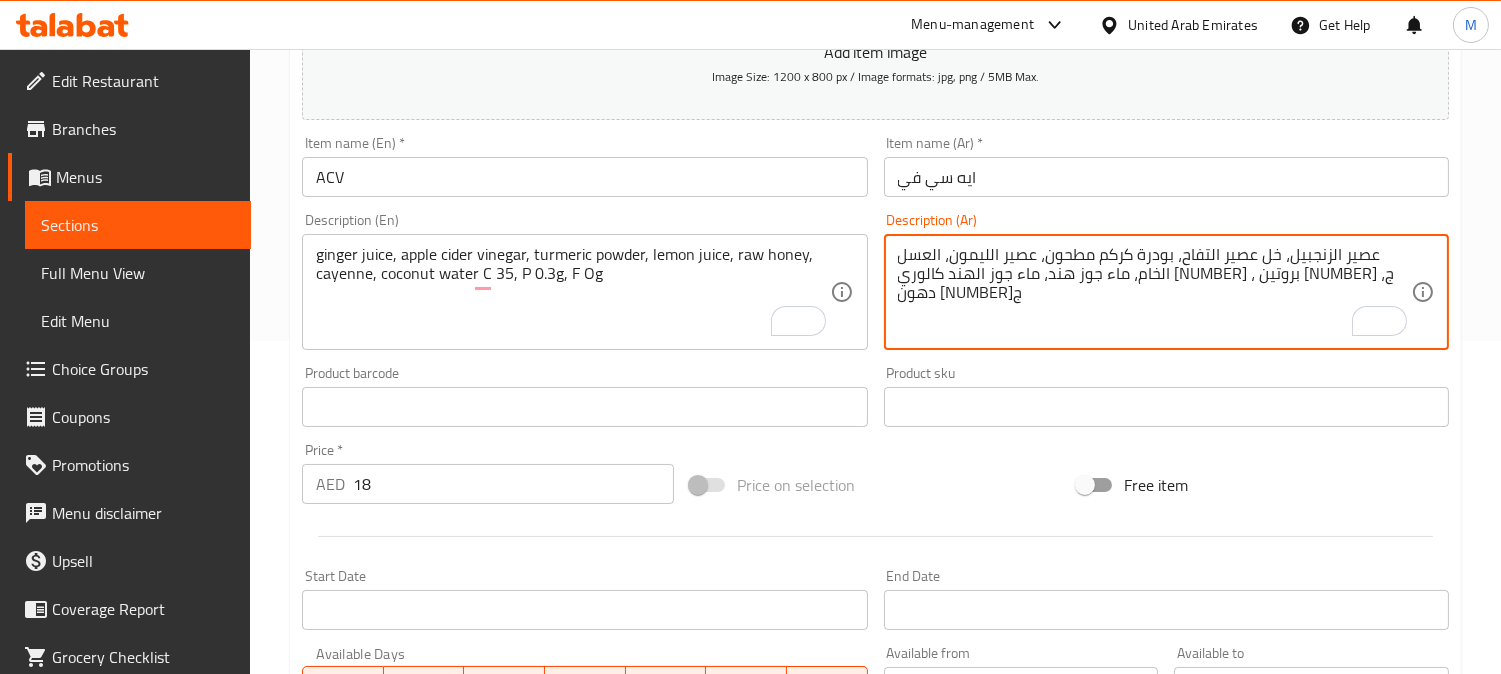 paste on "اييني" 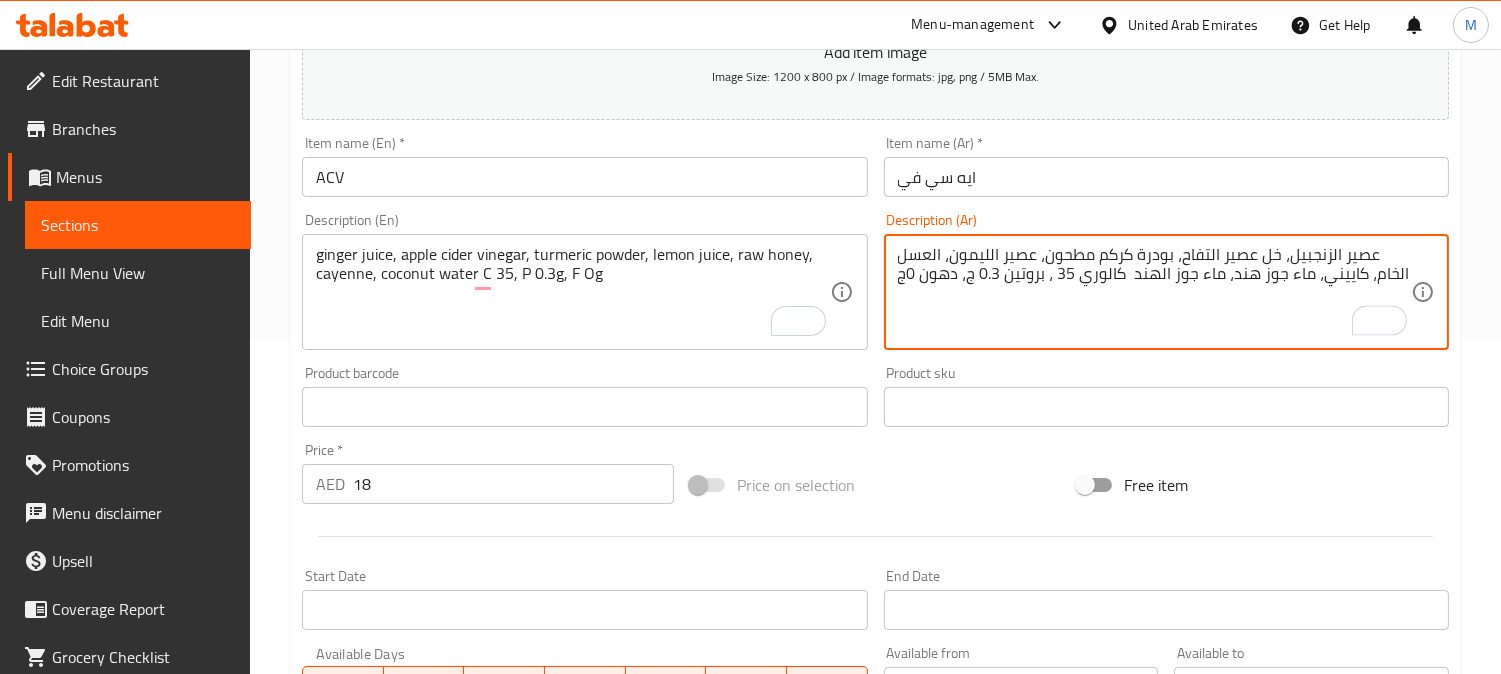 type on "عصير الزنجبيل، خل عصير التفاح، بودرة كركم مطحون، عصير الليمون، العسل الخام، كاييني، ماء جوز هند، ماء جوز الهند  كالوري 35 ، بروتين 0.3 ج، دهون 0ج" 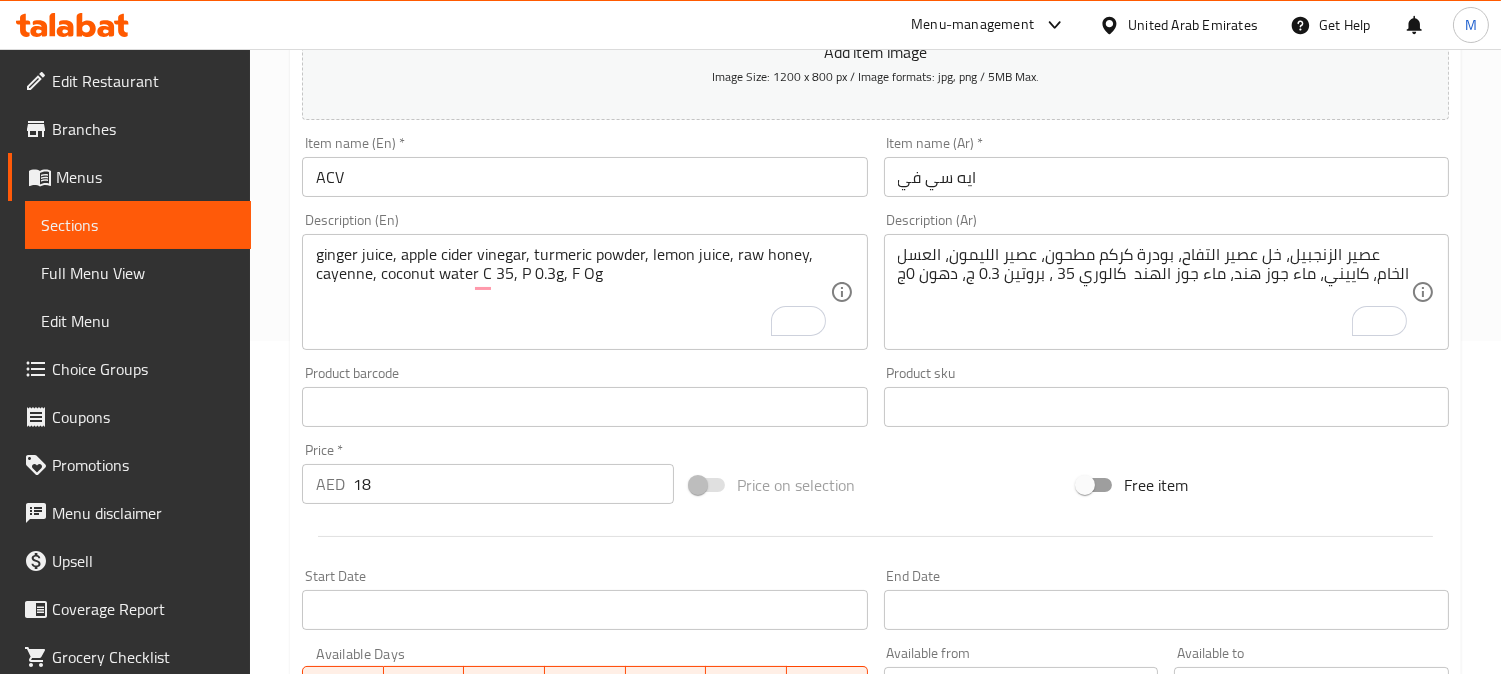 click on "ايه سي في" at bounding box center (1166, 177) 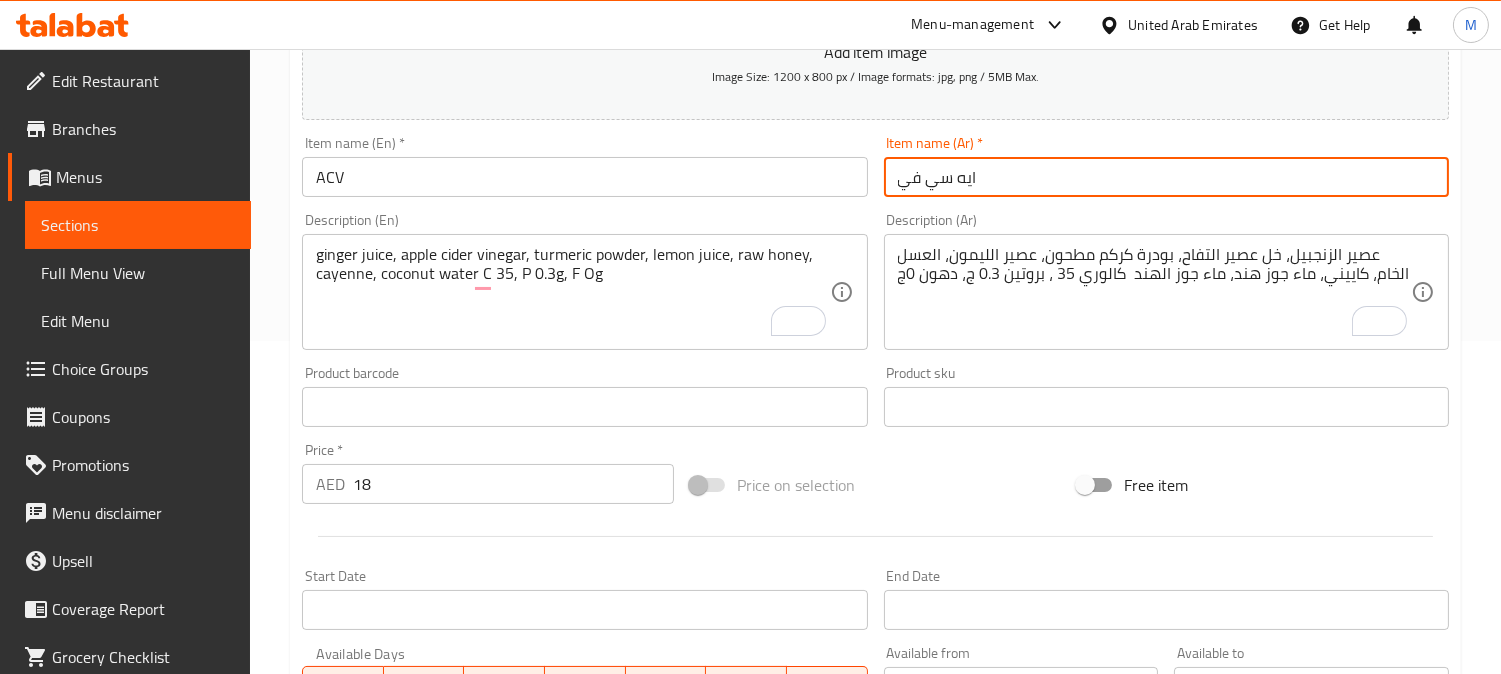 click on "Update" at bounding box center (439, 993) 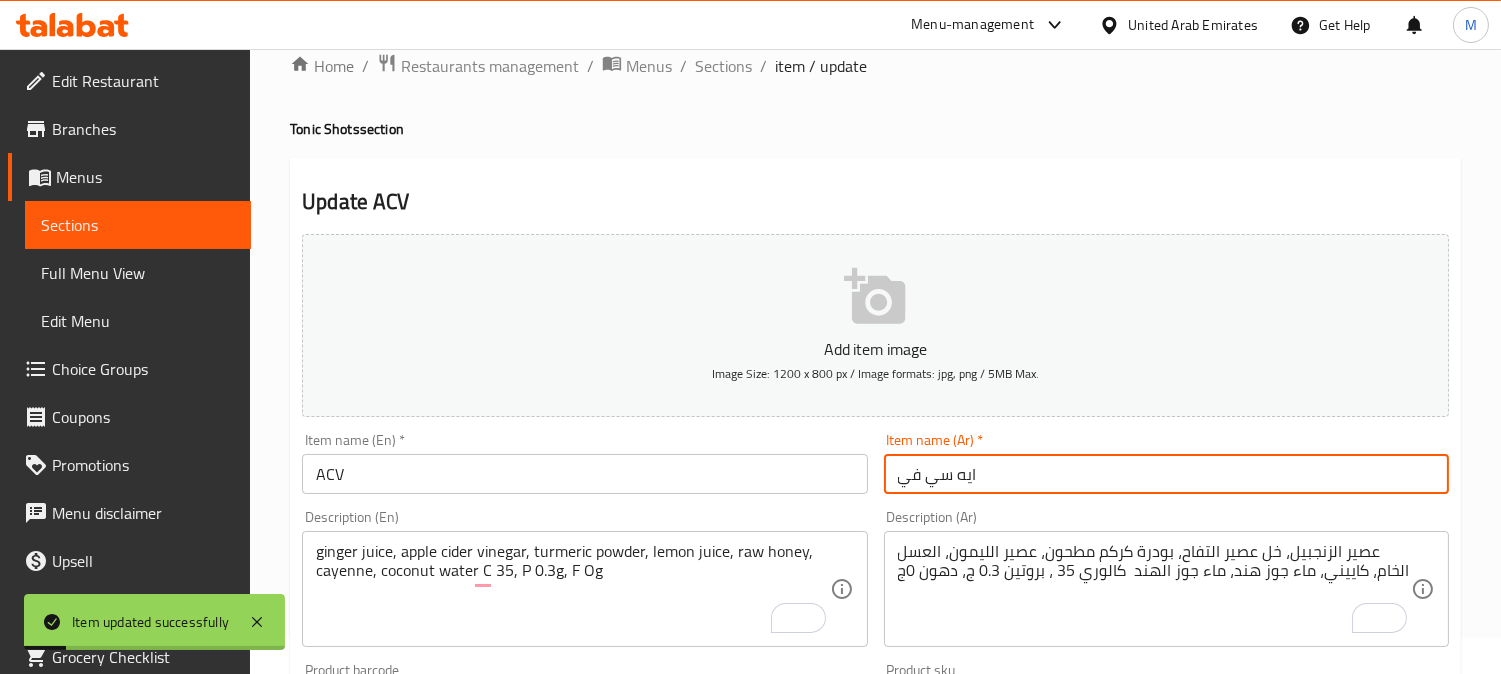 scroll, scrollTop: 0, scrollLeft: 0, axis: both 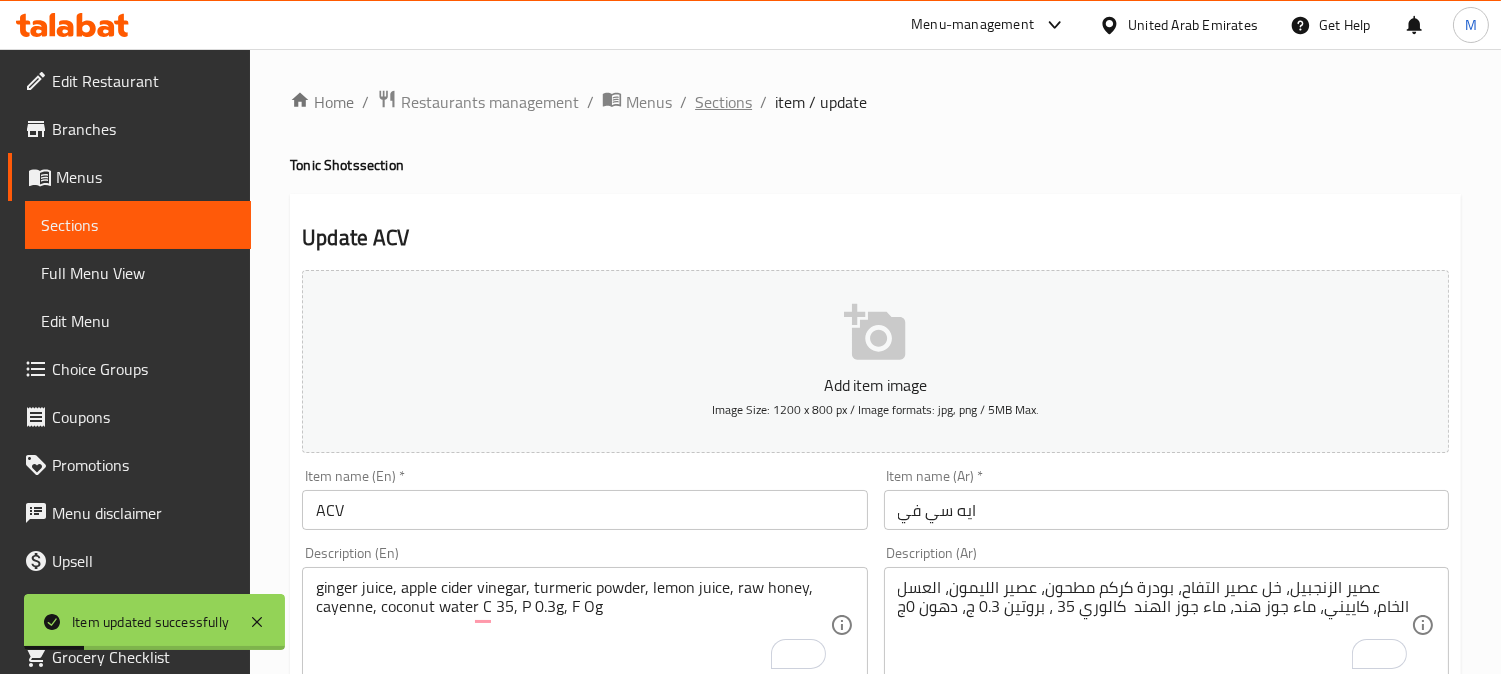 click on "Sections" at bounding box center (723, 102) 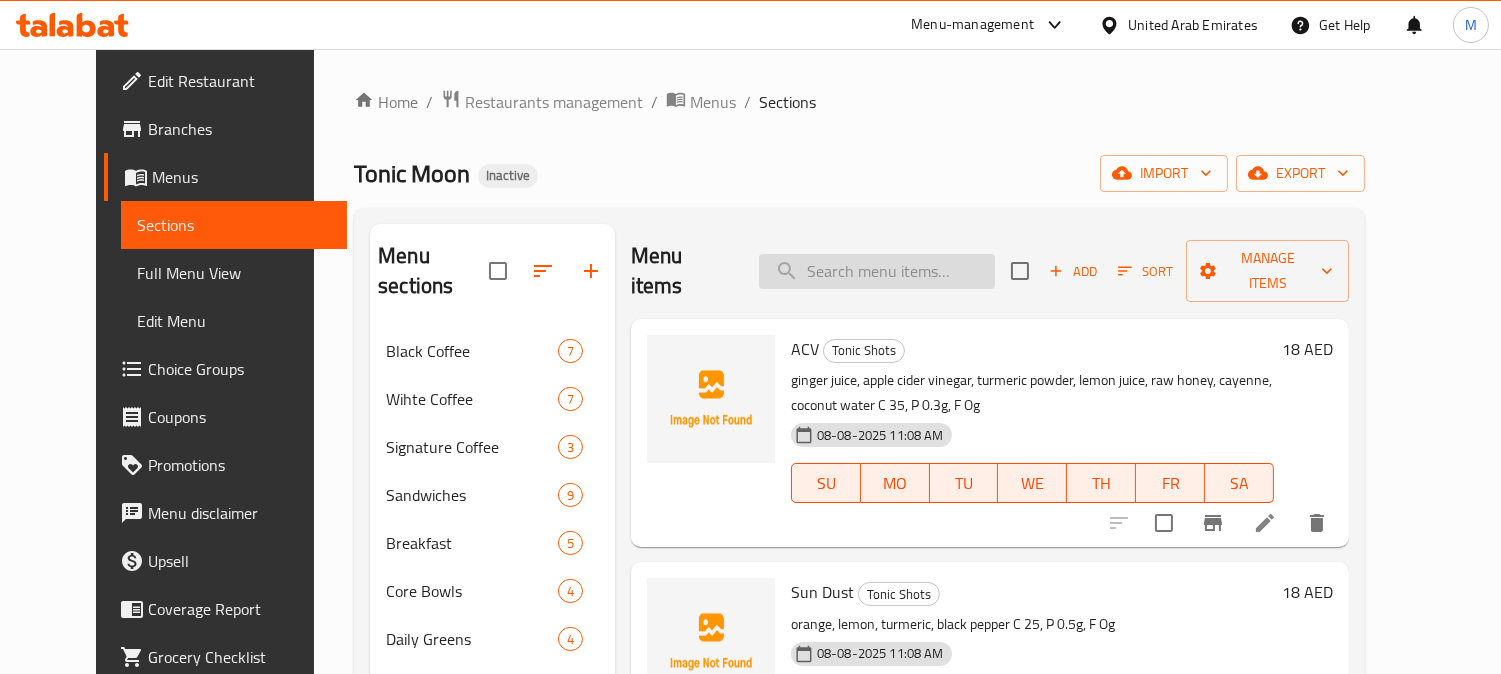 click at bounding box center (877, 271) 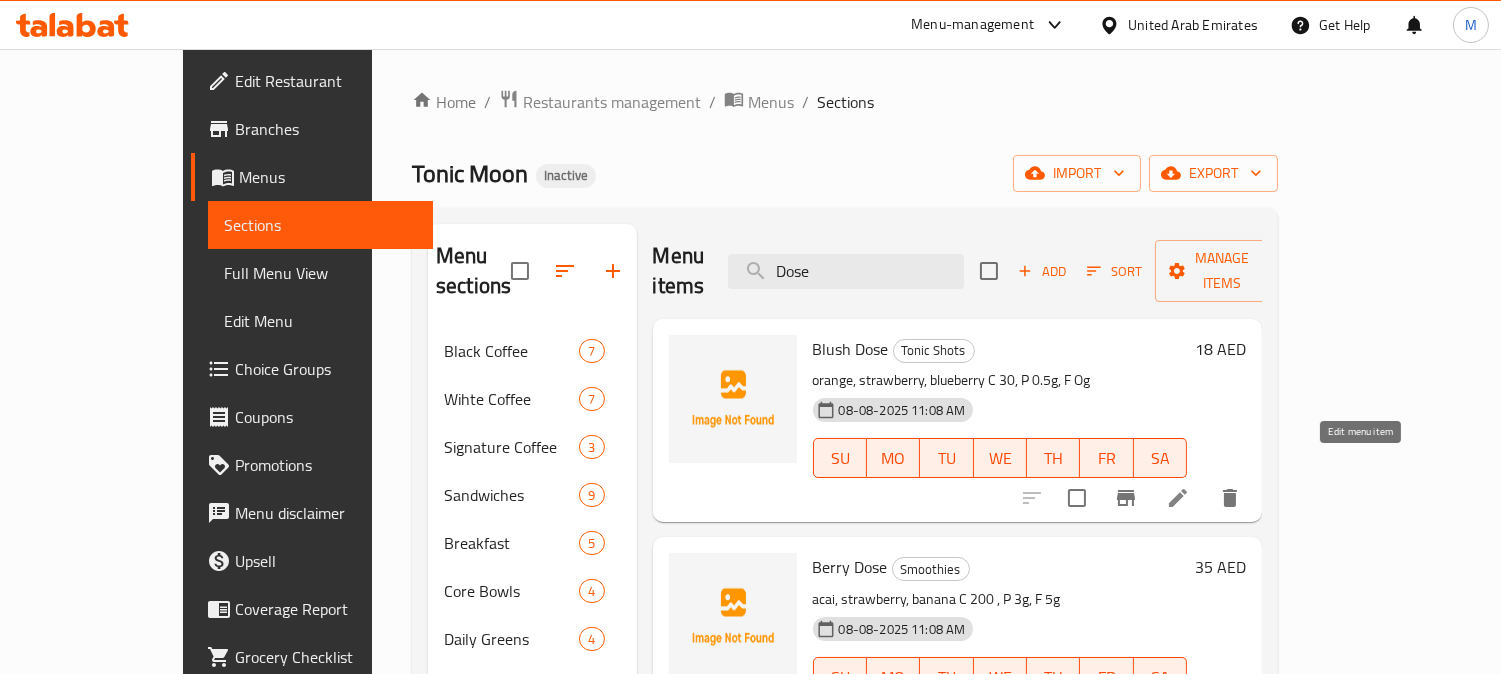 type on "Dose" 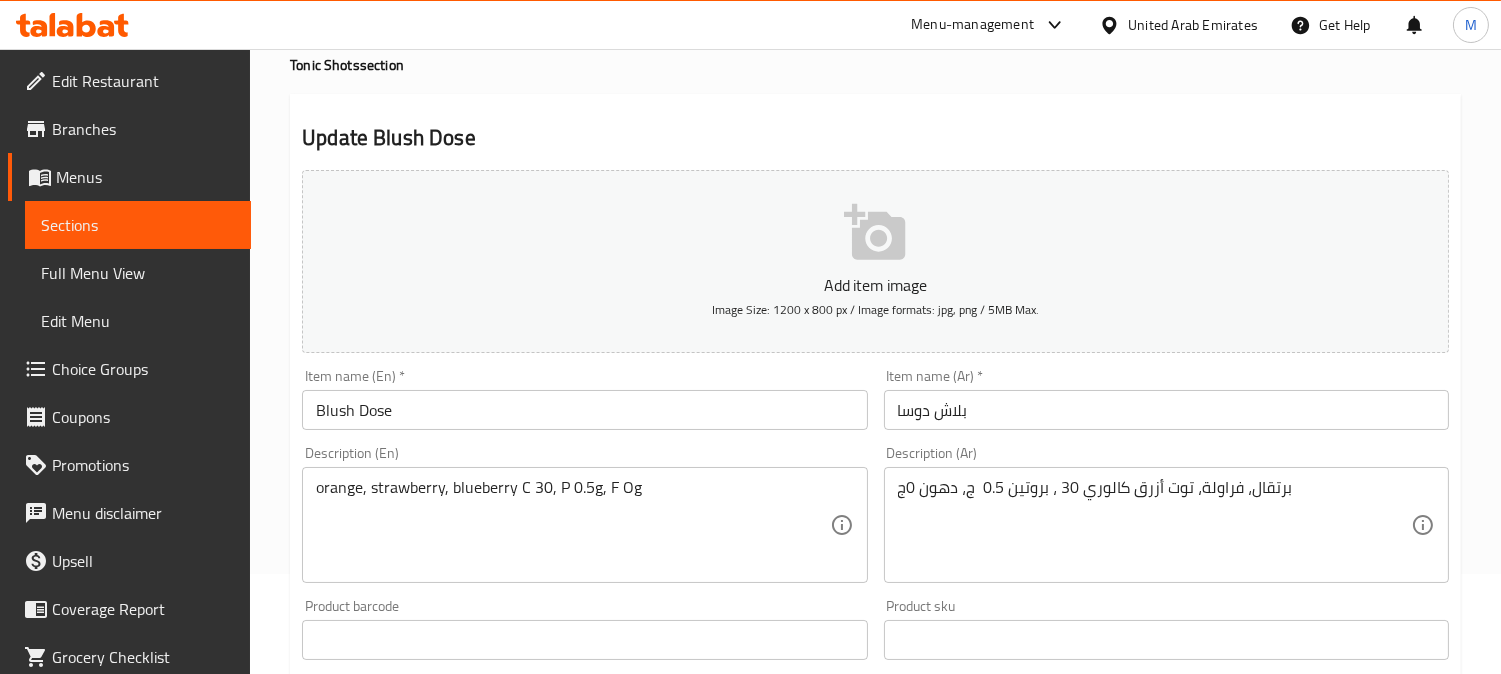 scroll, scrollTop: 222, scrollLeft: 0, axis: vertical 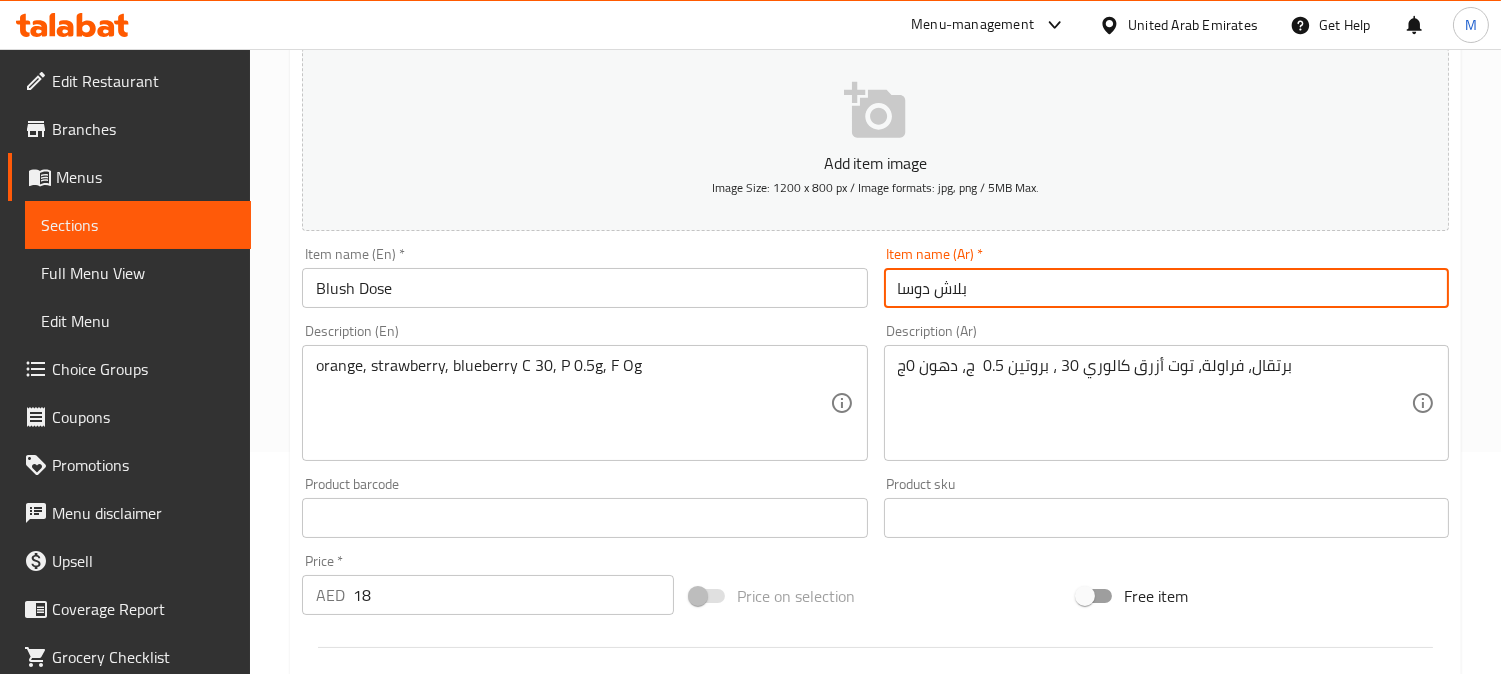 click on "بلاش دوسا" at bounding box center [1166, 288] 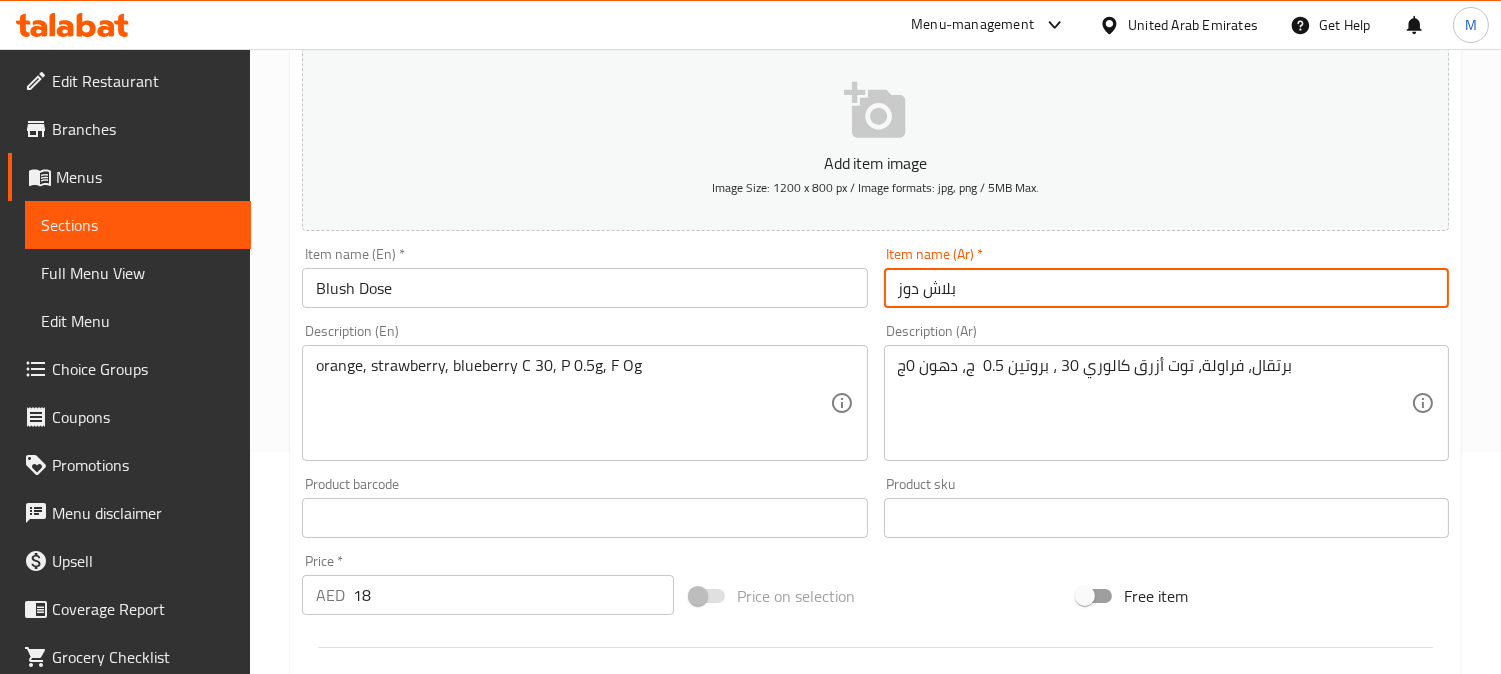 type on "بلاش دوز" 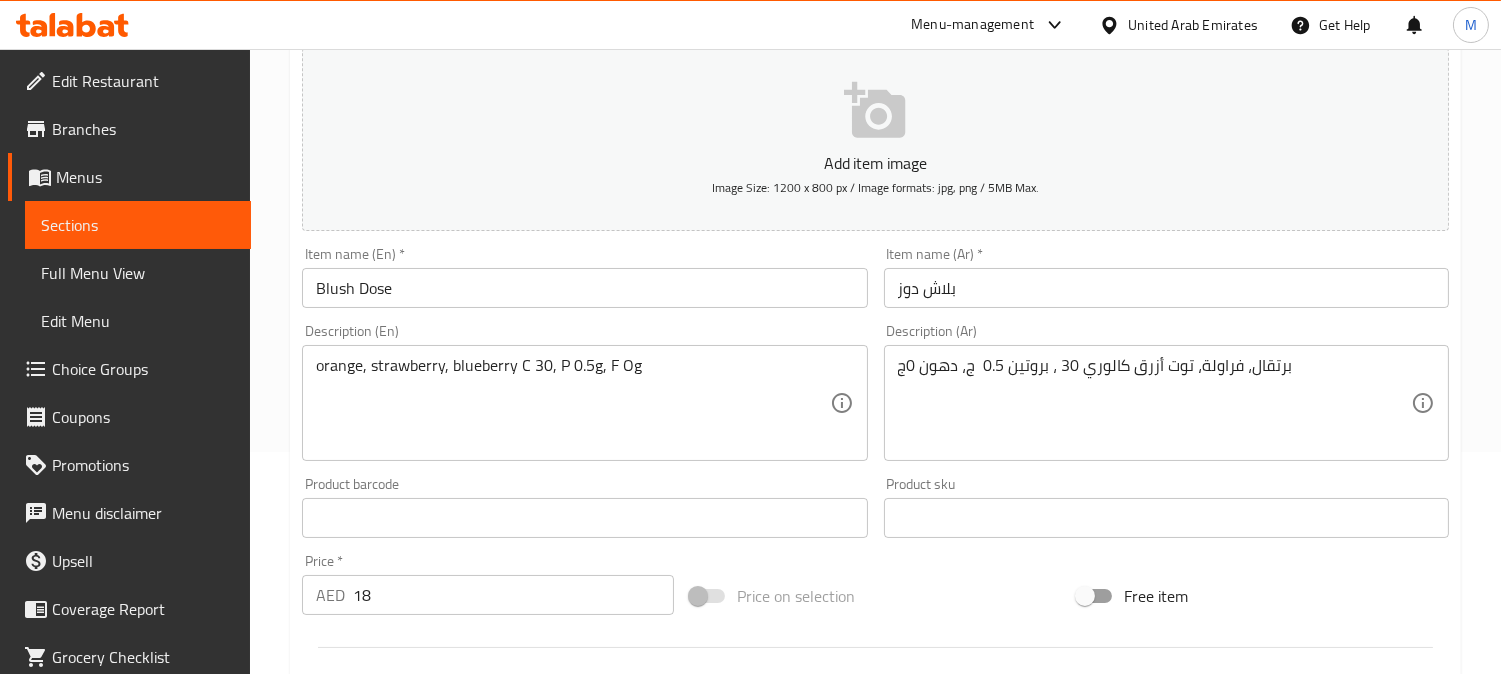 click on "Item name (Ar)   * بلاش دوز Item name (Ar)  *" at bounding box center [1166, 277] 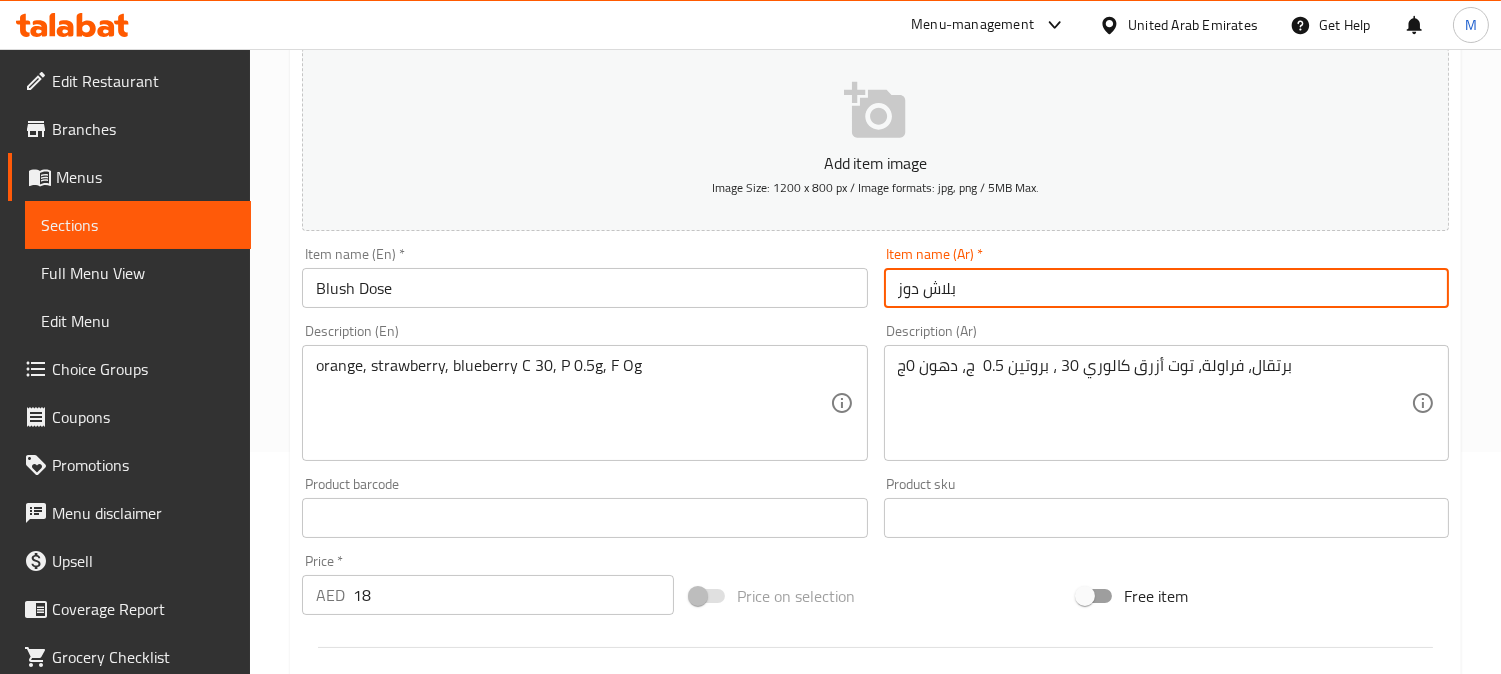 click on "بلاش دوز" at bounding box center [1166, 288] 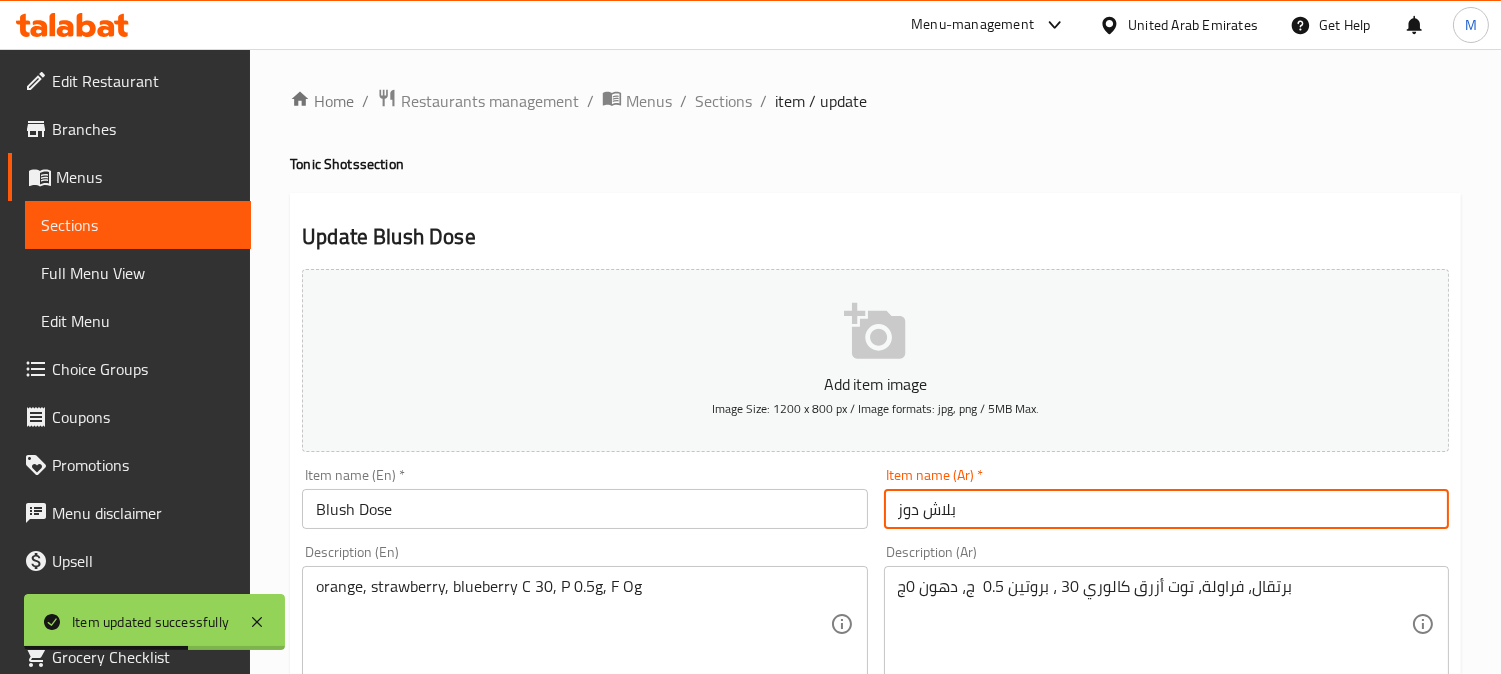 scroll, scrollTop: 0, scrollLeft: 0, axis: both 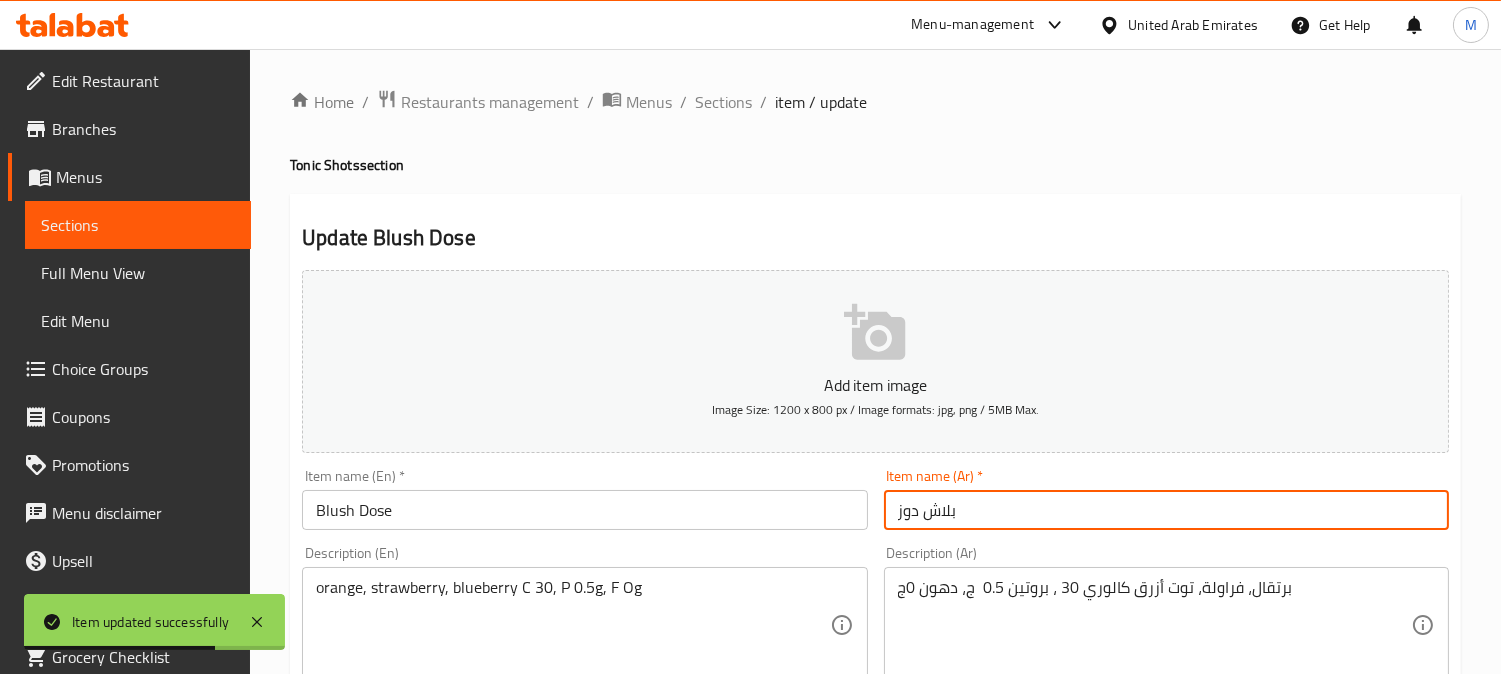 click on "Blush Dose" at bounding box center [584, 510] 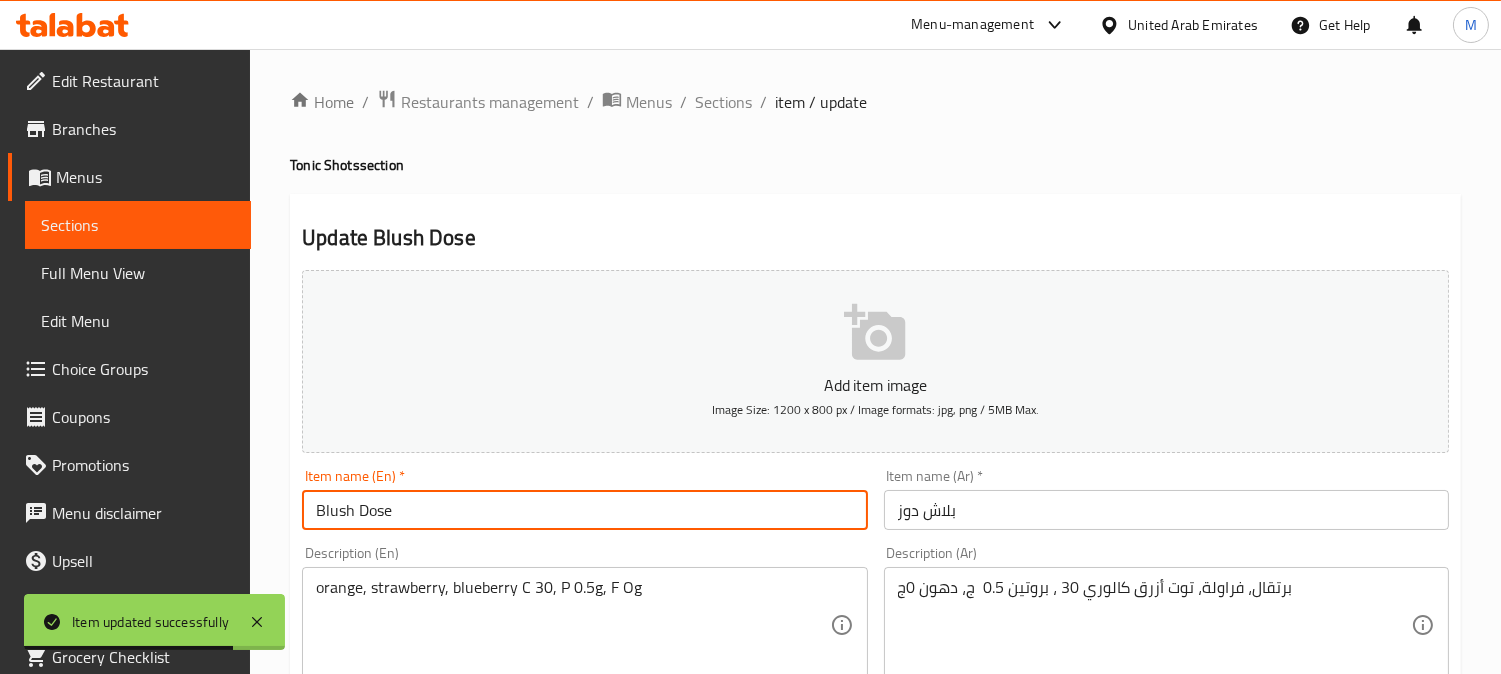 click on "Blush Dose" at bounding box center [584, 510] 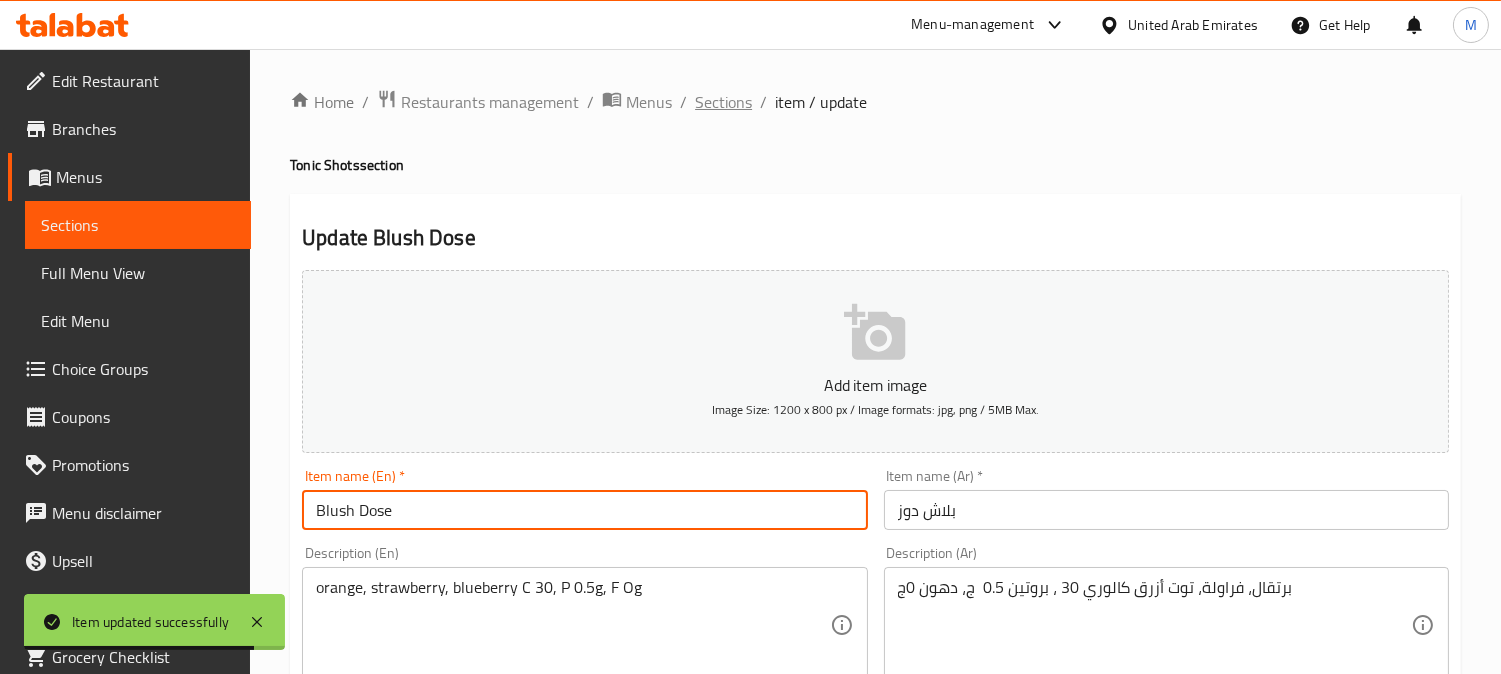 click on "Sections" at bounding box center [723, 102] 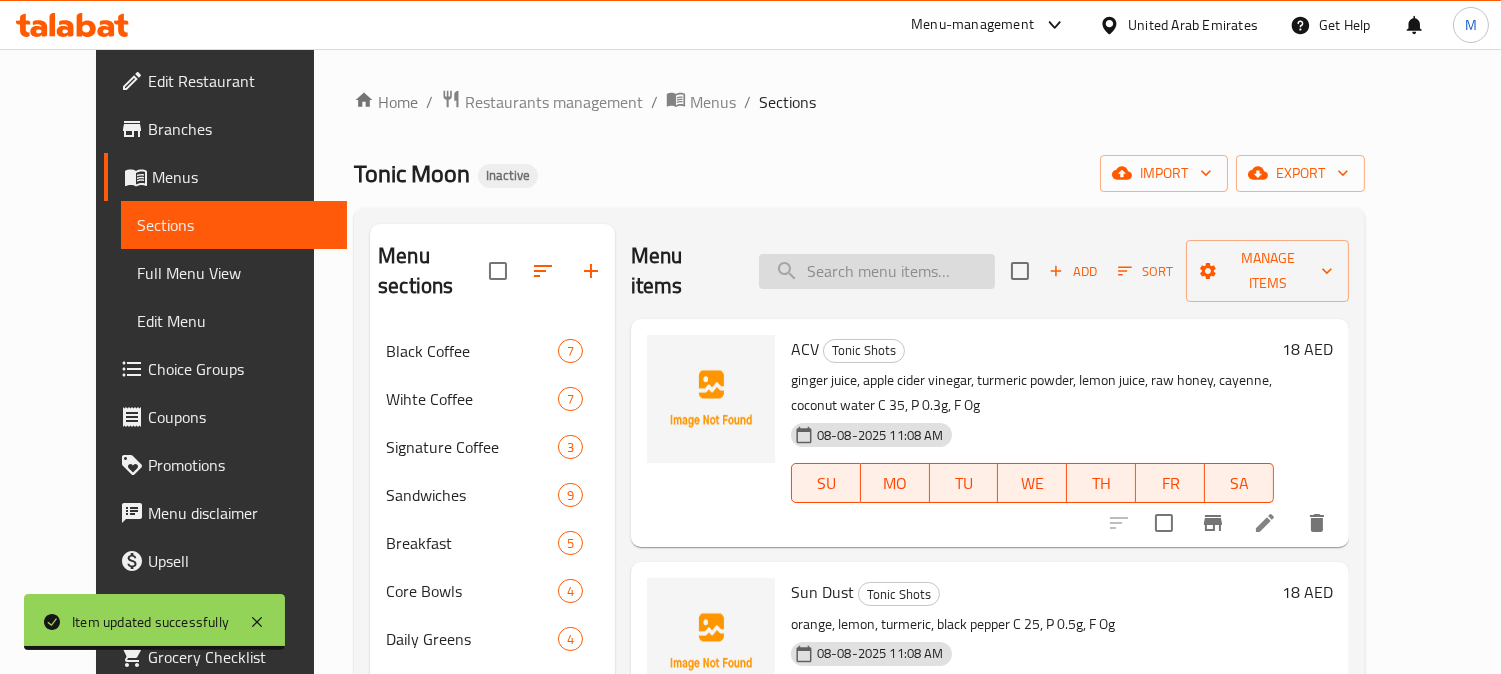 click at bounding box center (877, 271) 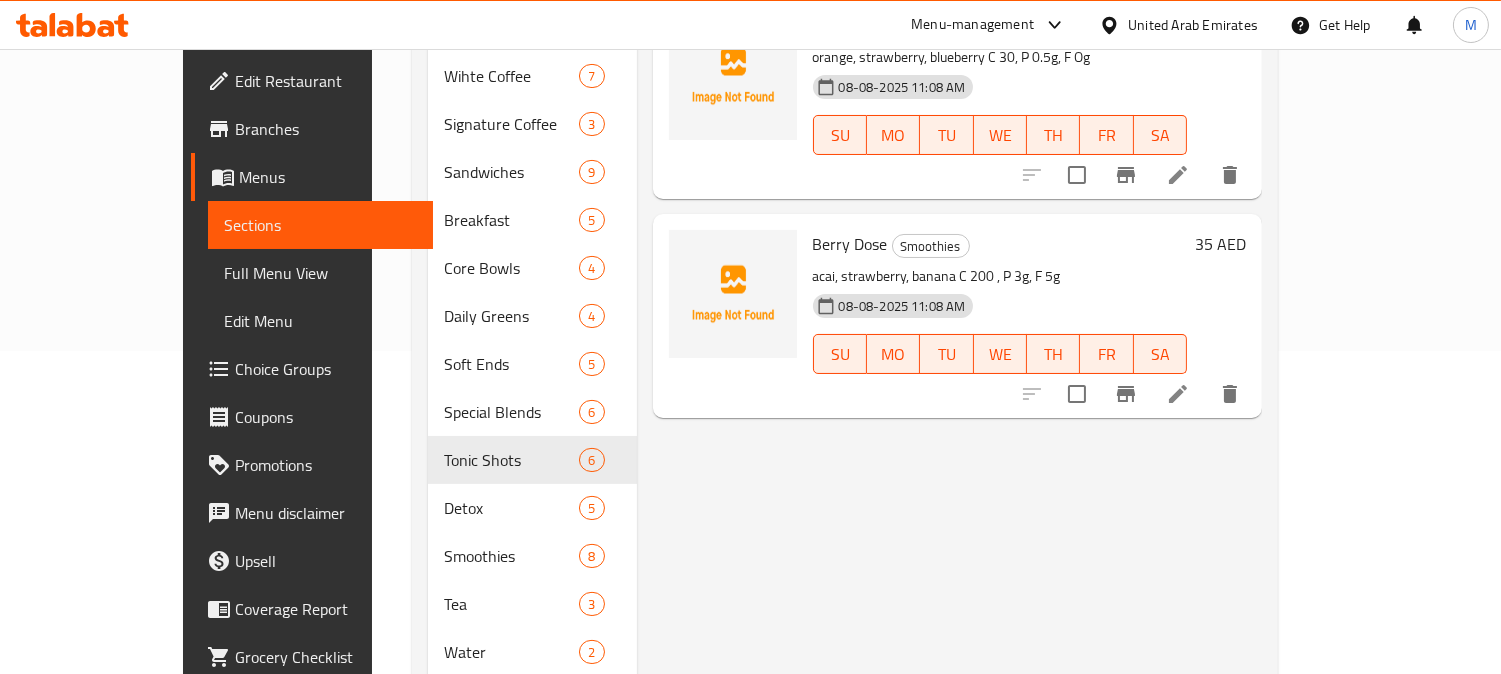 scroll, scrollTop: 333, scrollLeft: 0, axis: vertical 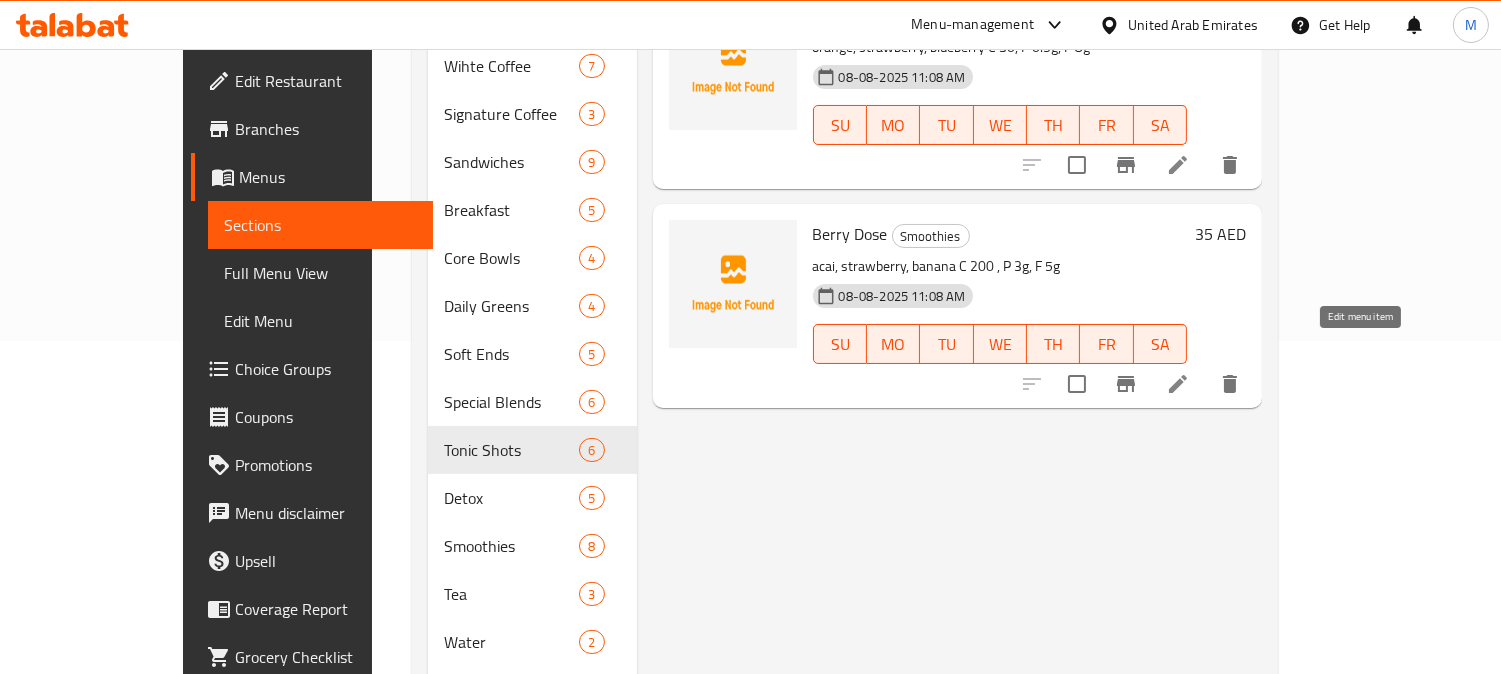type on "Dose" 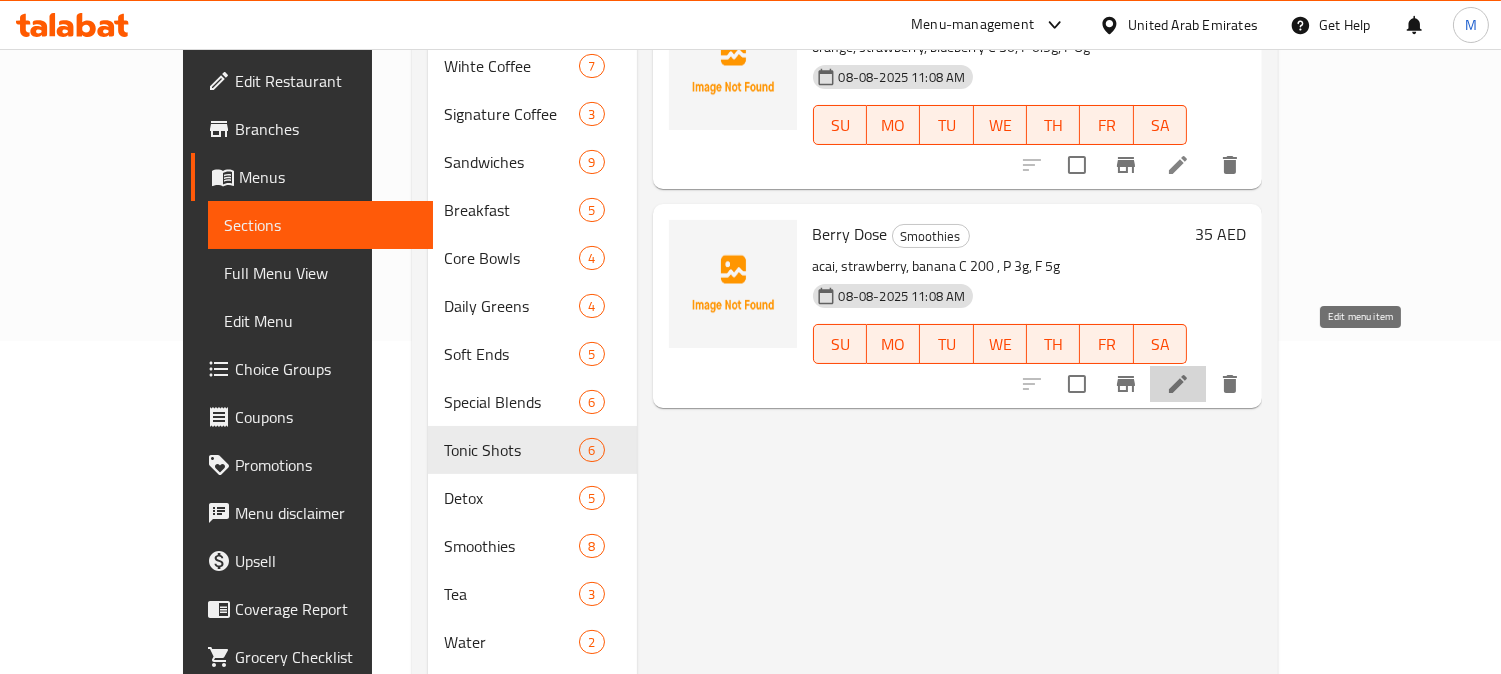 click 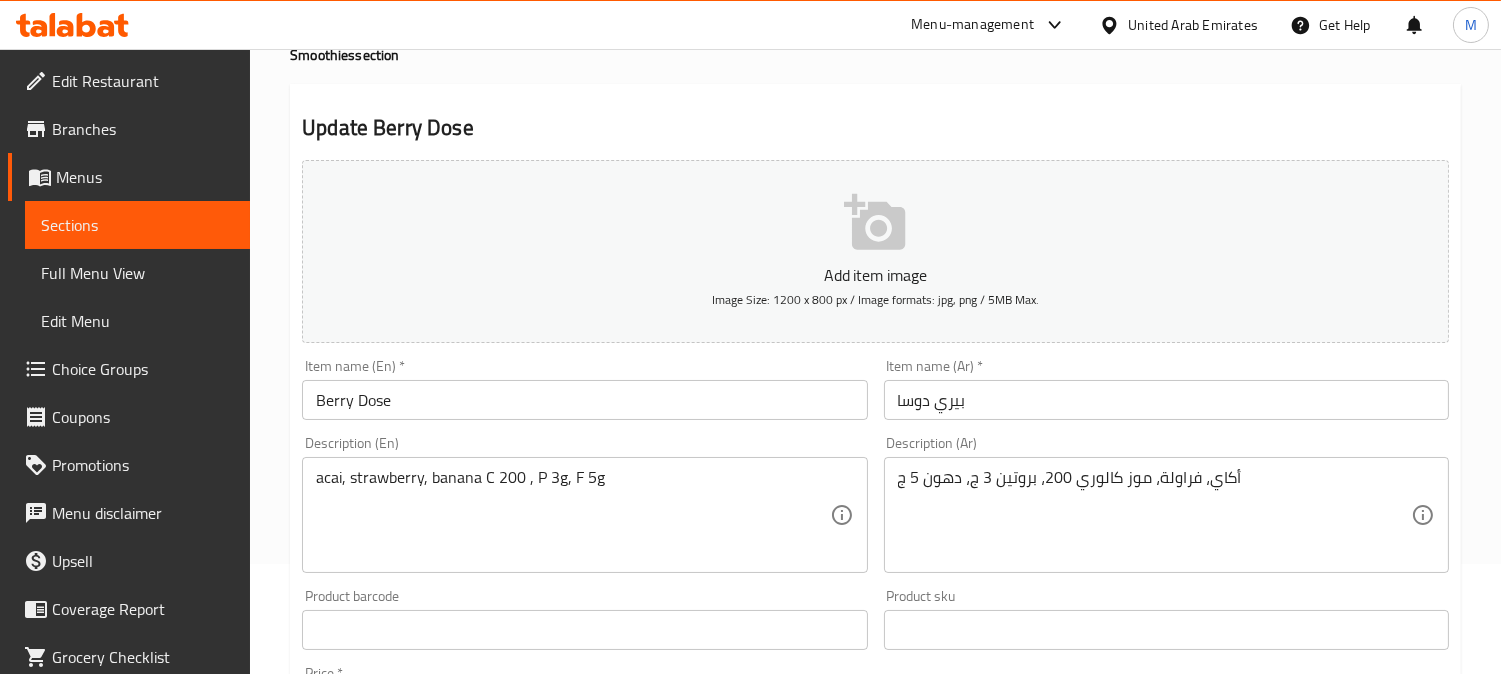 scroll, scrollTop: 111, scrollLeft: 0, axis: vertical 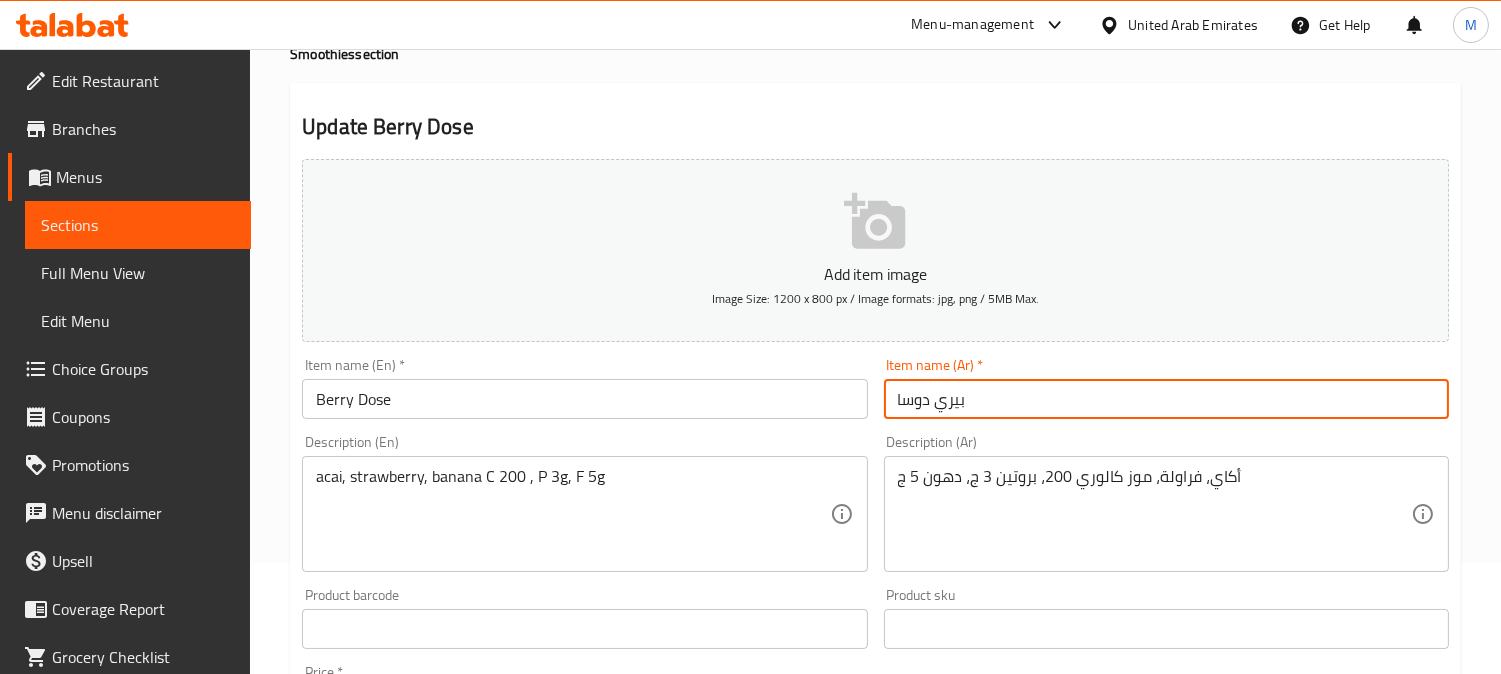 drag, startPoint x: 916, startPoint y: 404, endPoint x: 890, endPoint y: 408, distance: 26.305893 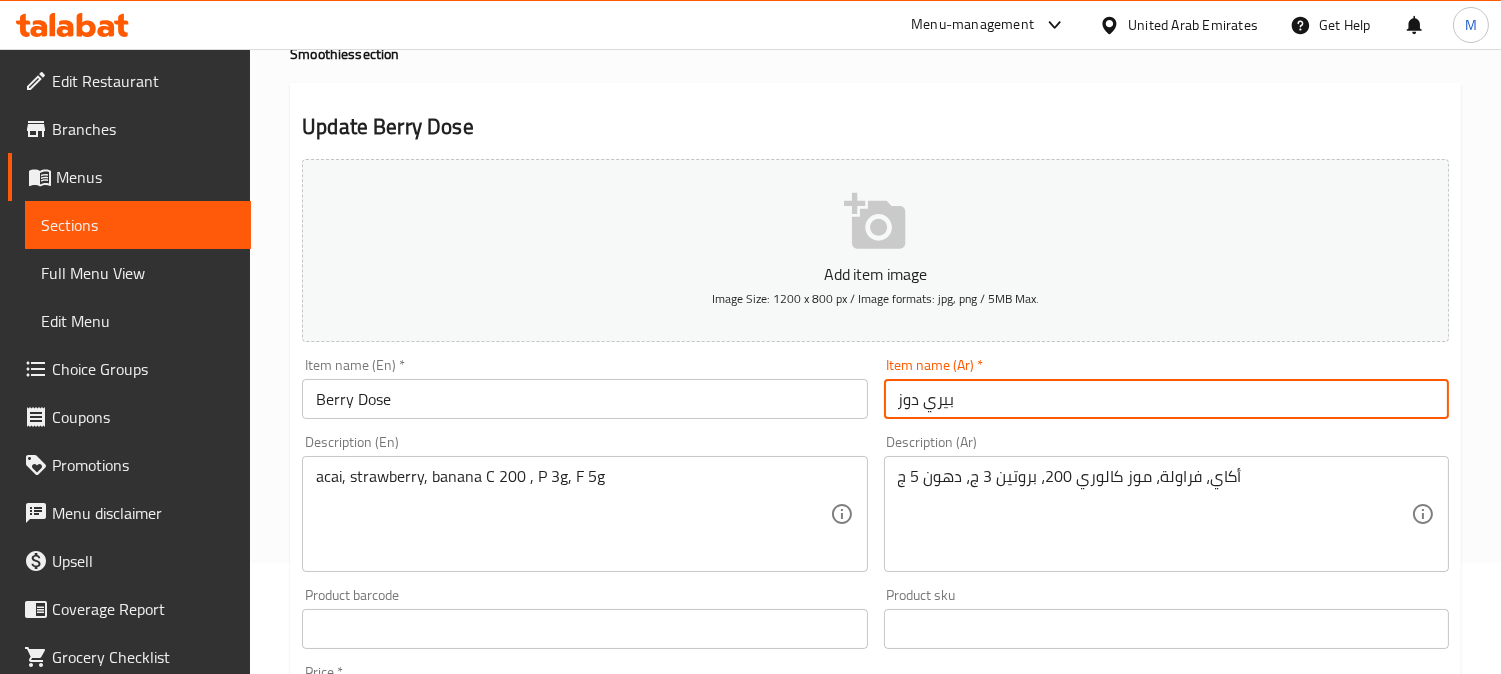 type on "بيري دوز" 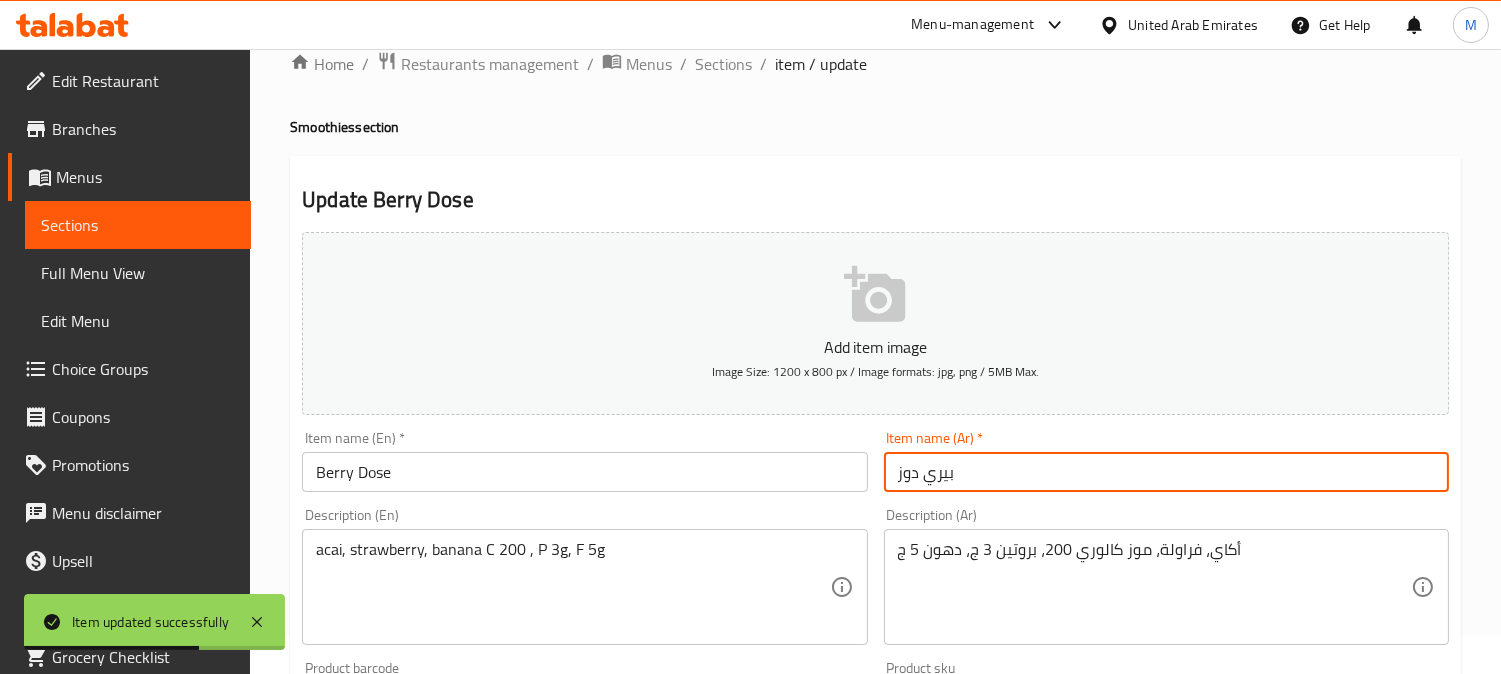 scroll, scrollTop: 0, scrollLeft: 0, axis: both 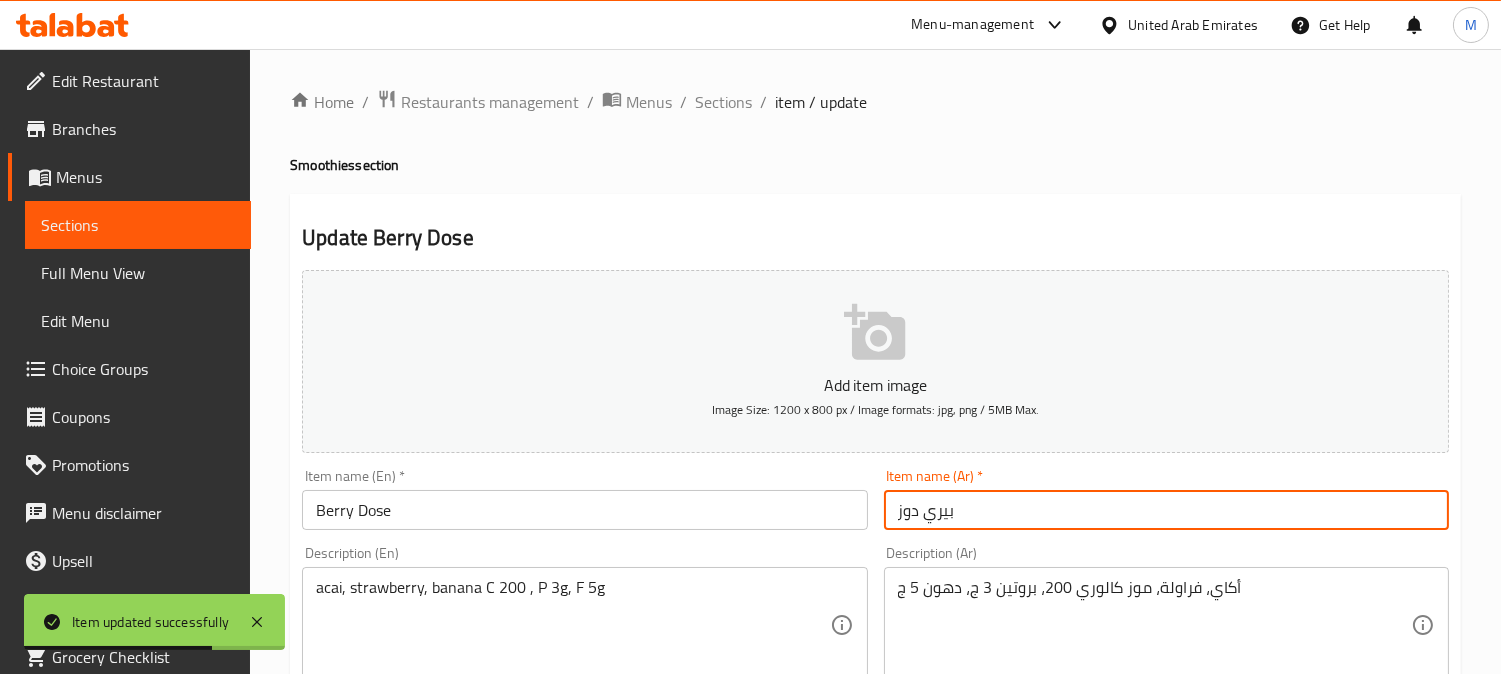 click on "Sections" at bounding box center [723, 102] 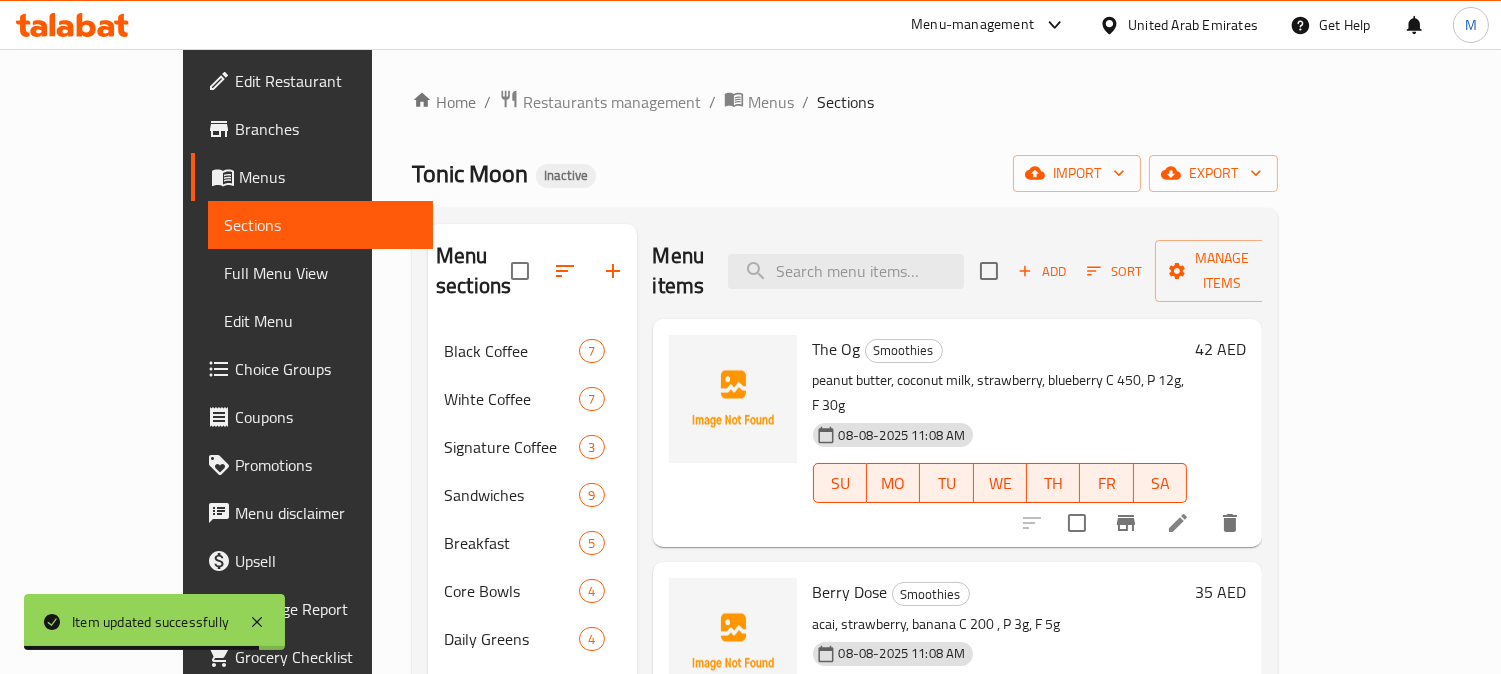 click on "Menu items Add Sort Manage items" at bounding box center [958, 271] 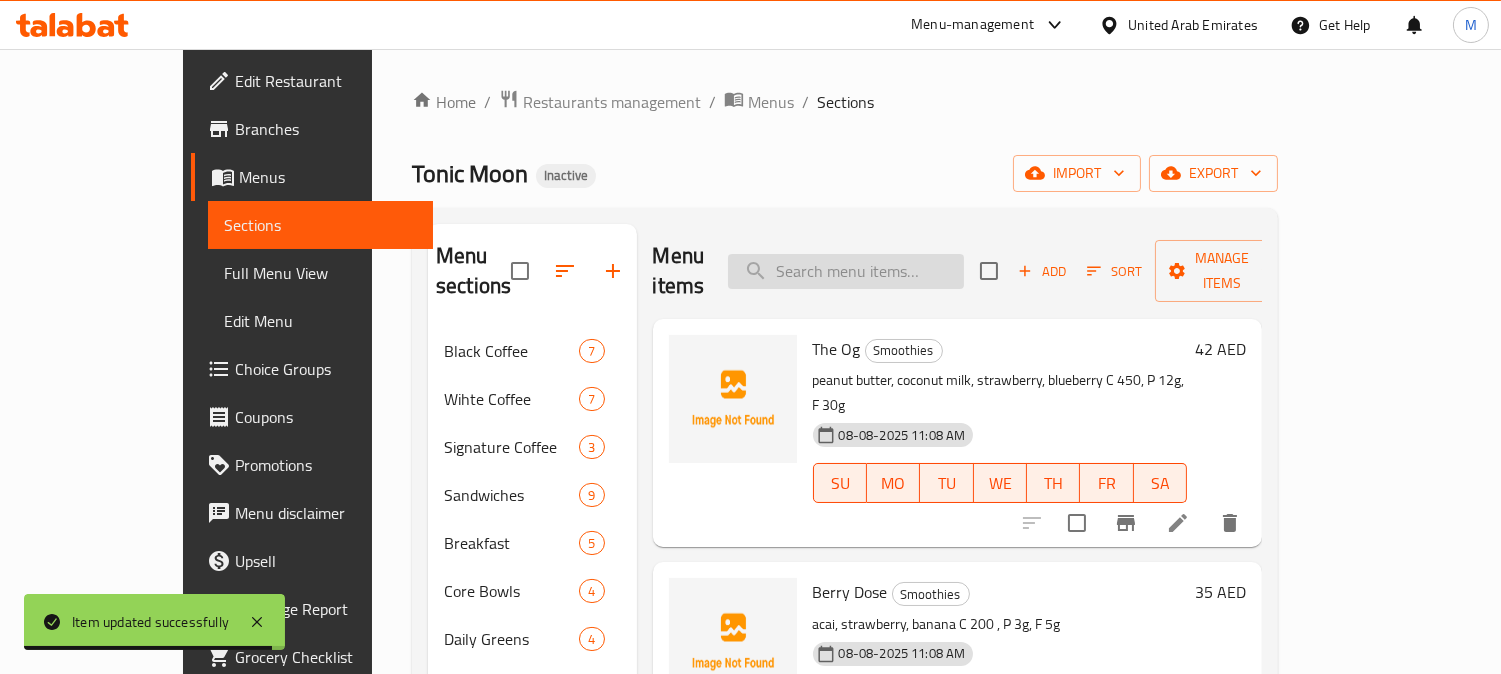 click at bounding box center [846, 271] 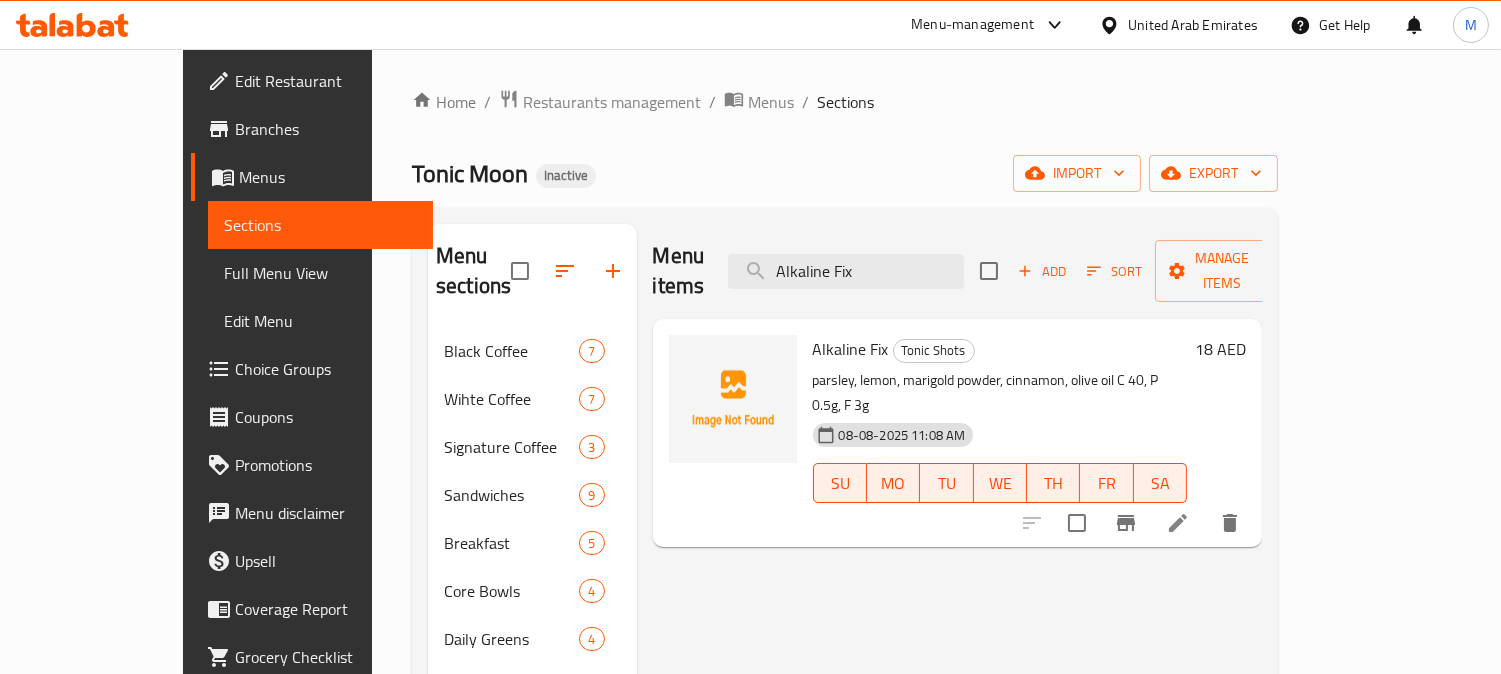 type on "Alkaline Fix" 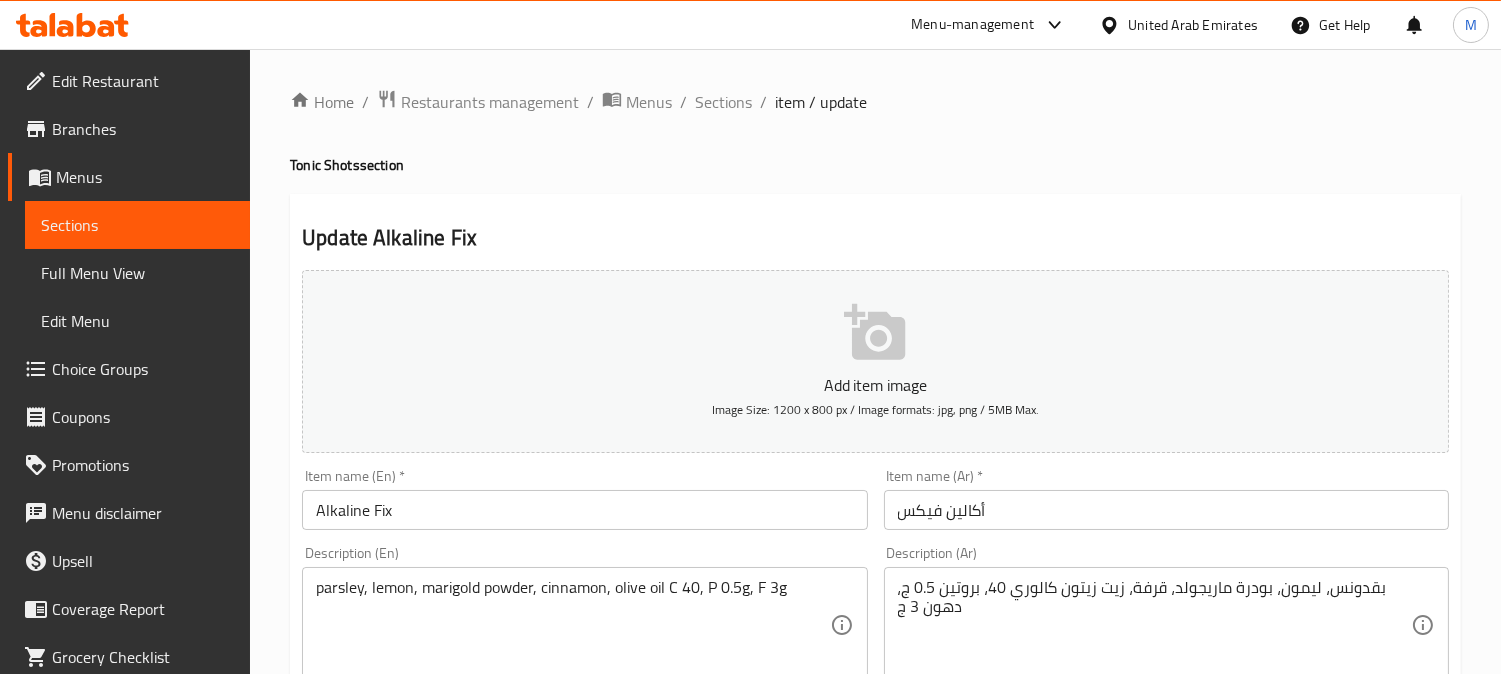 scroll, scrollTop: 222, scrollLeft: 0, axis: vertical 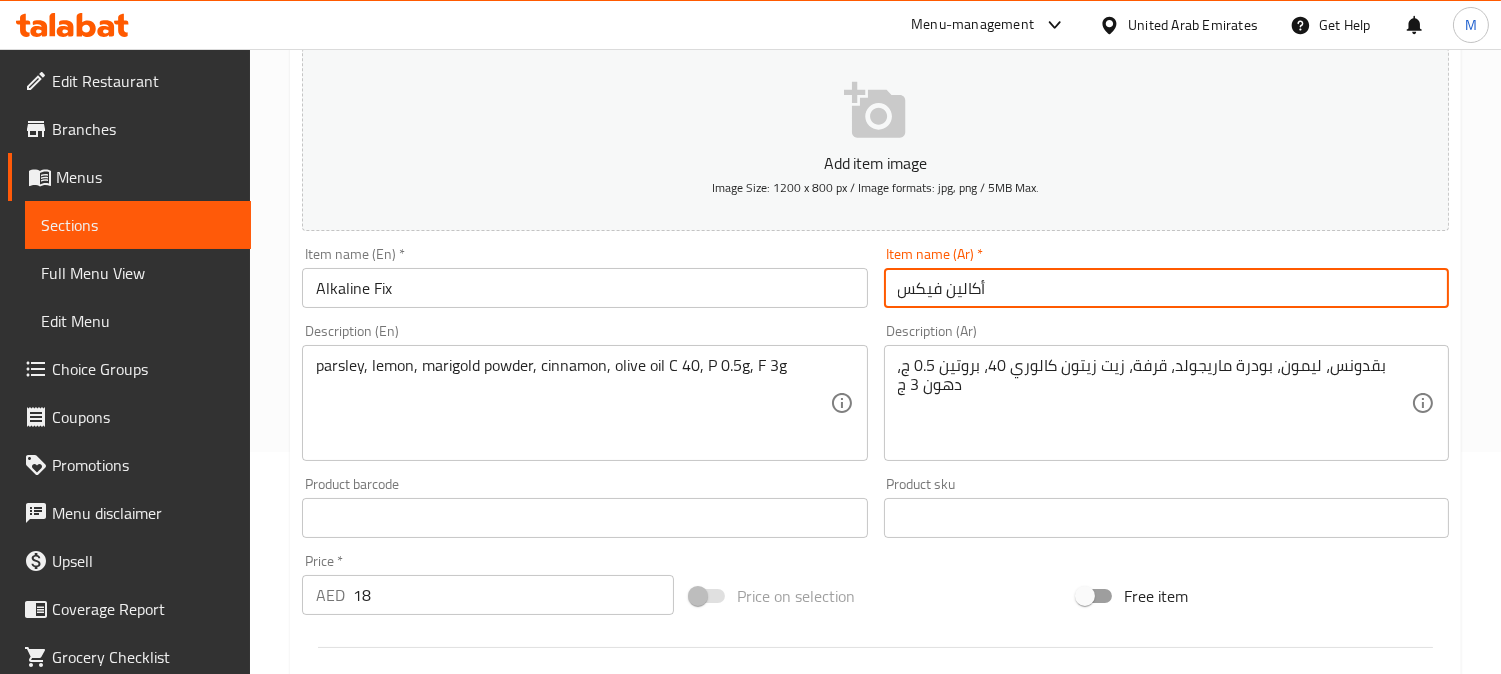 click on "أكالين فيكس" at bounding box center (1166, 288) 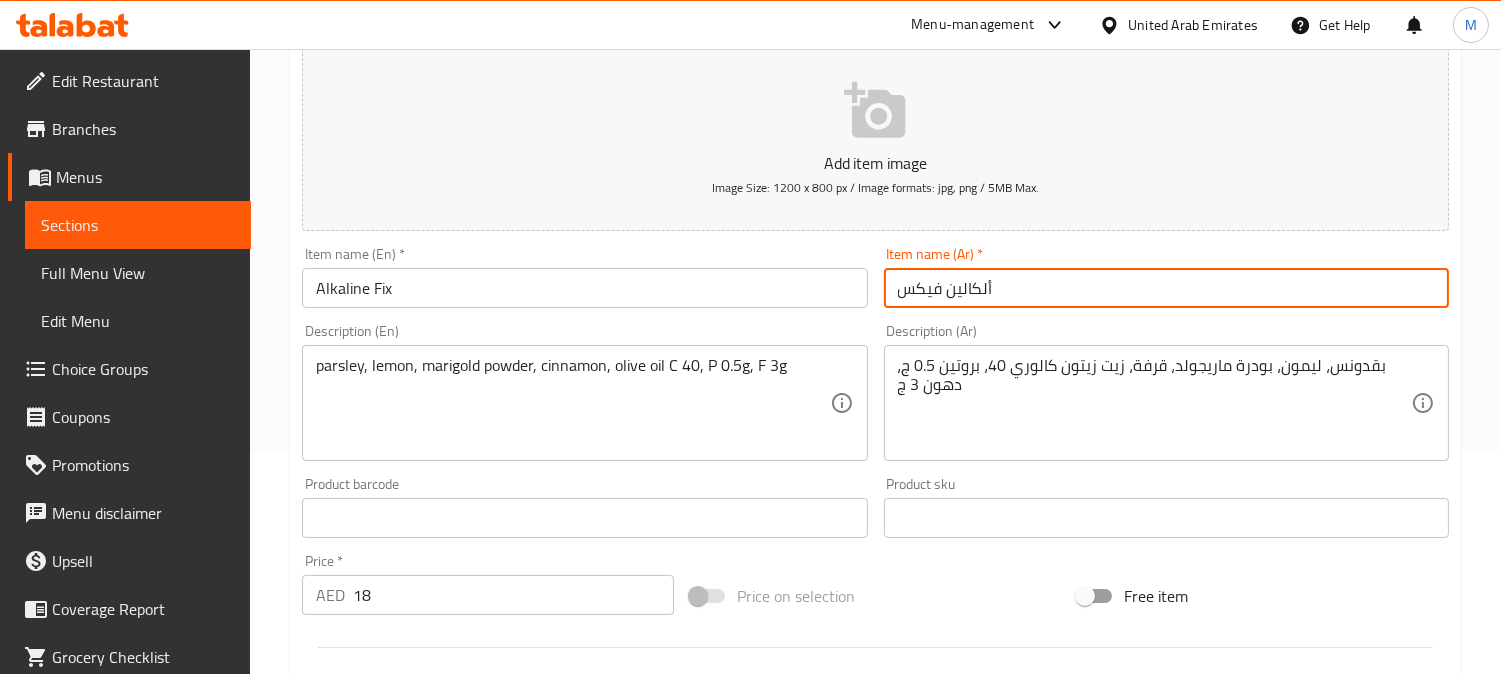 click on "ألكالين فيكس" at bounding box center [1166, 288] 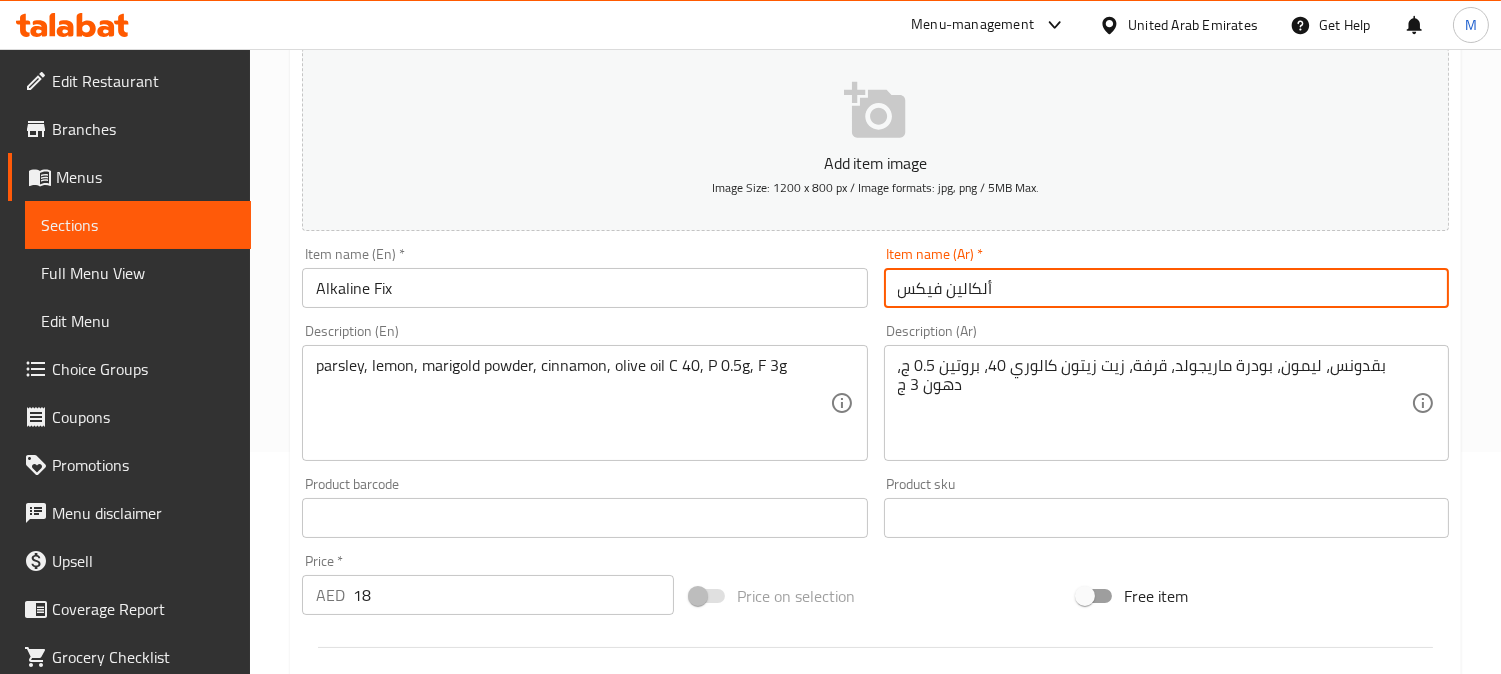 type on "ألكالين فيكس" 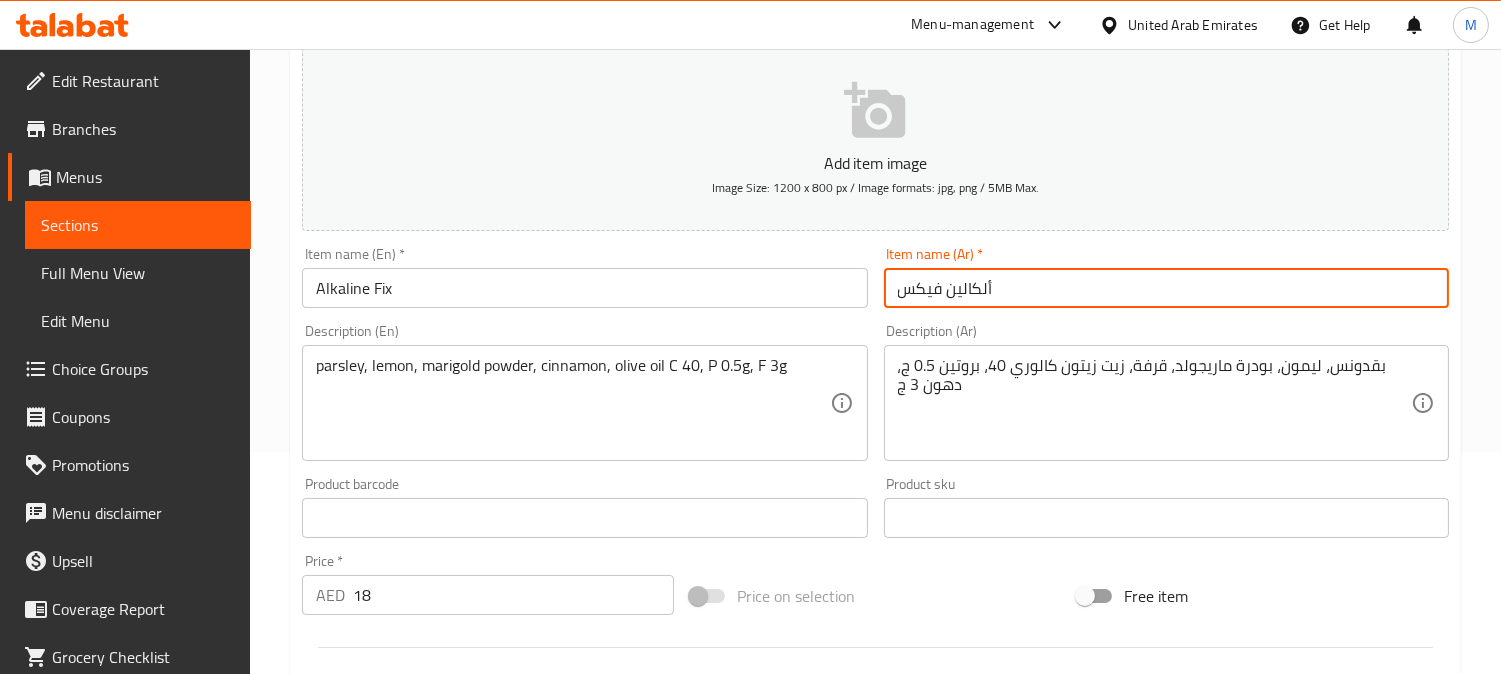 click on "ألكالين فيكس" at bounding box center (1166, 288) 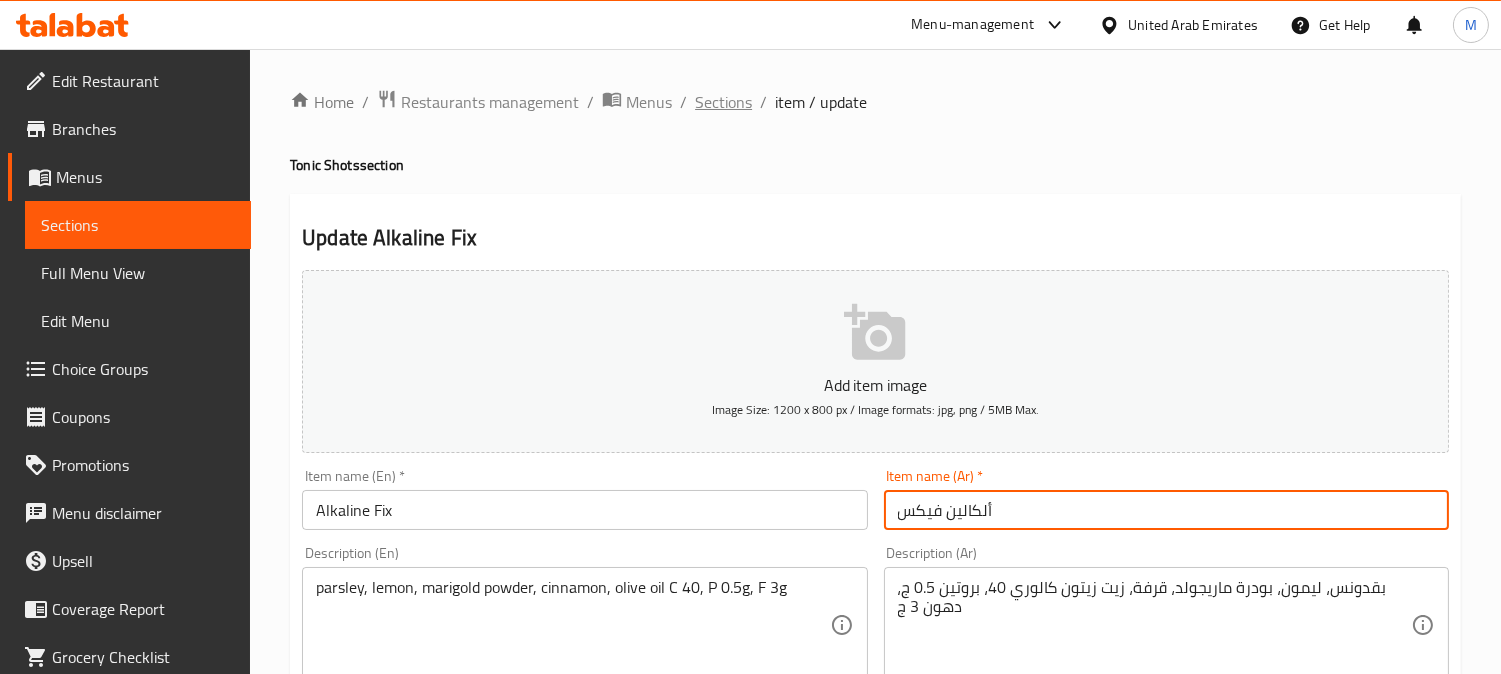 click on "Sections" at bounding box center (723, 102) 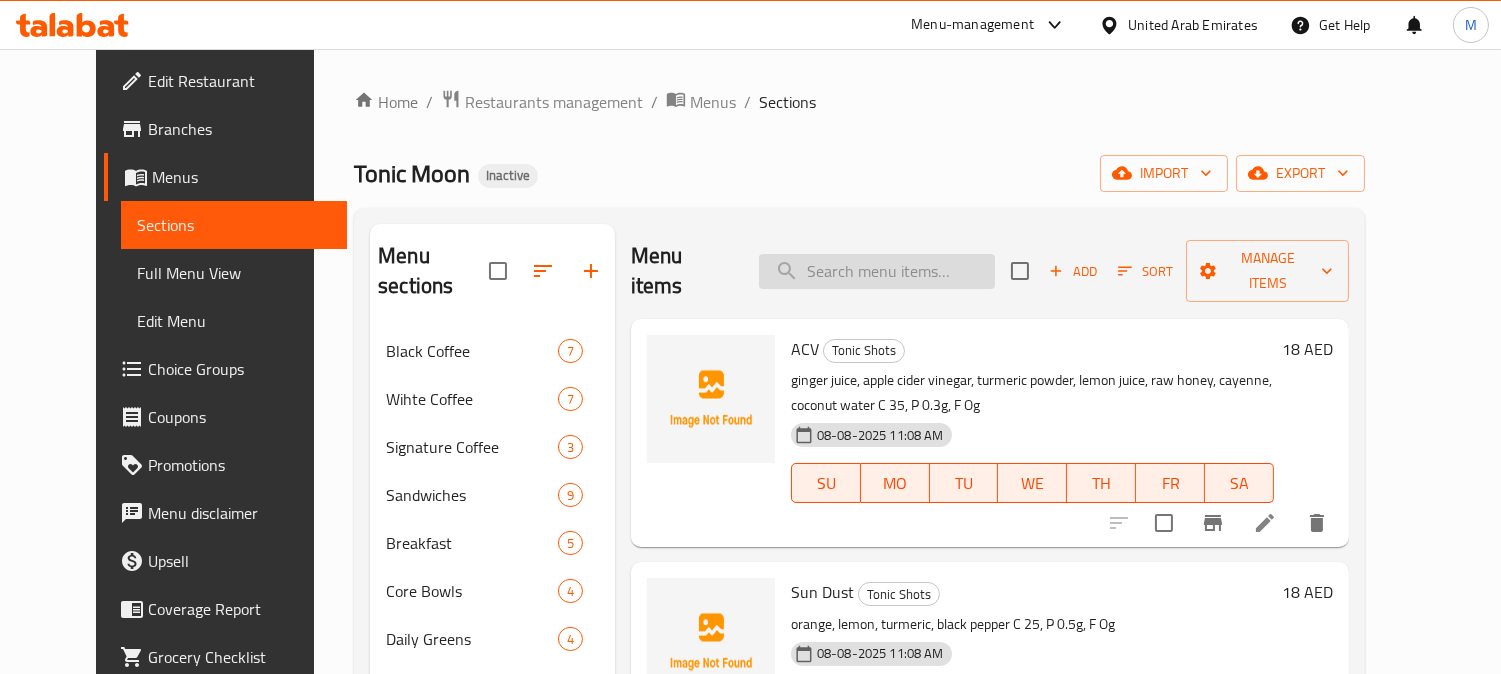click at bounding box center [877, 271] 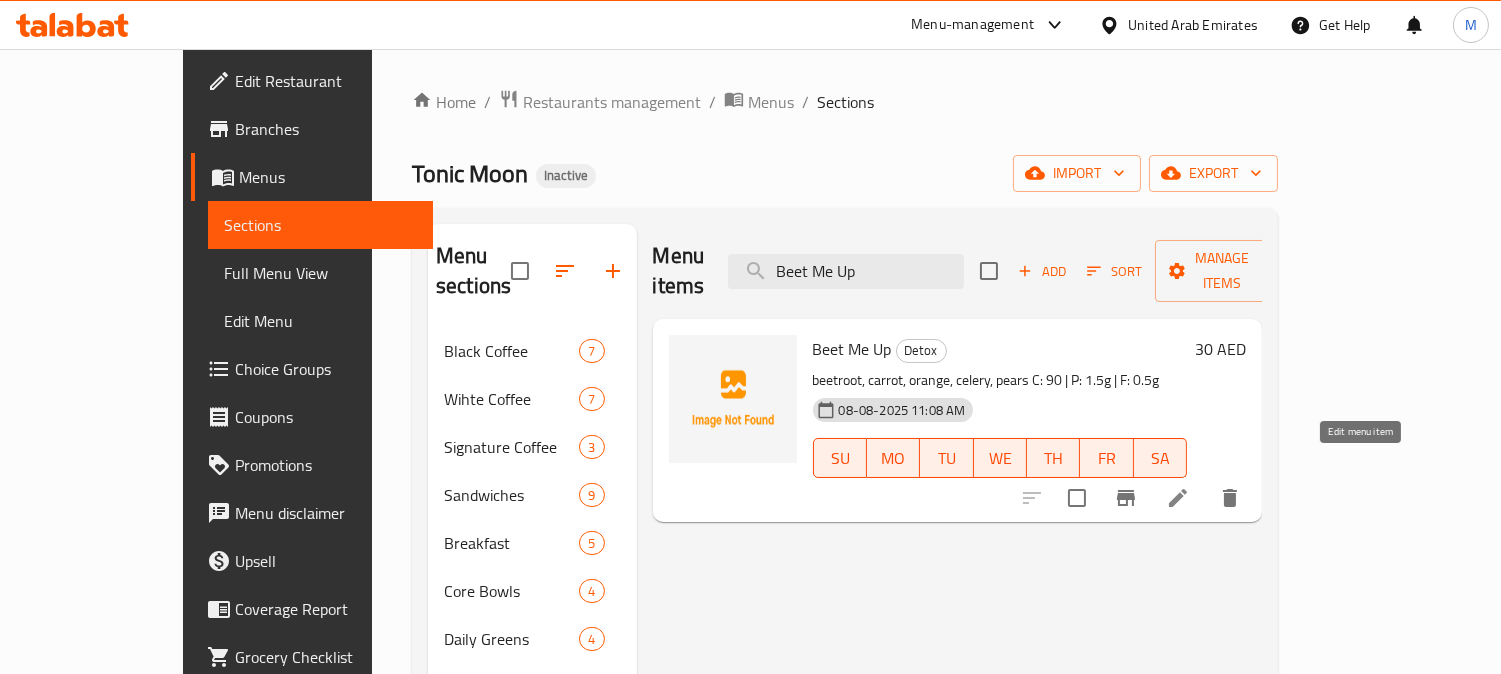 type on "Beet Me Up" 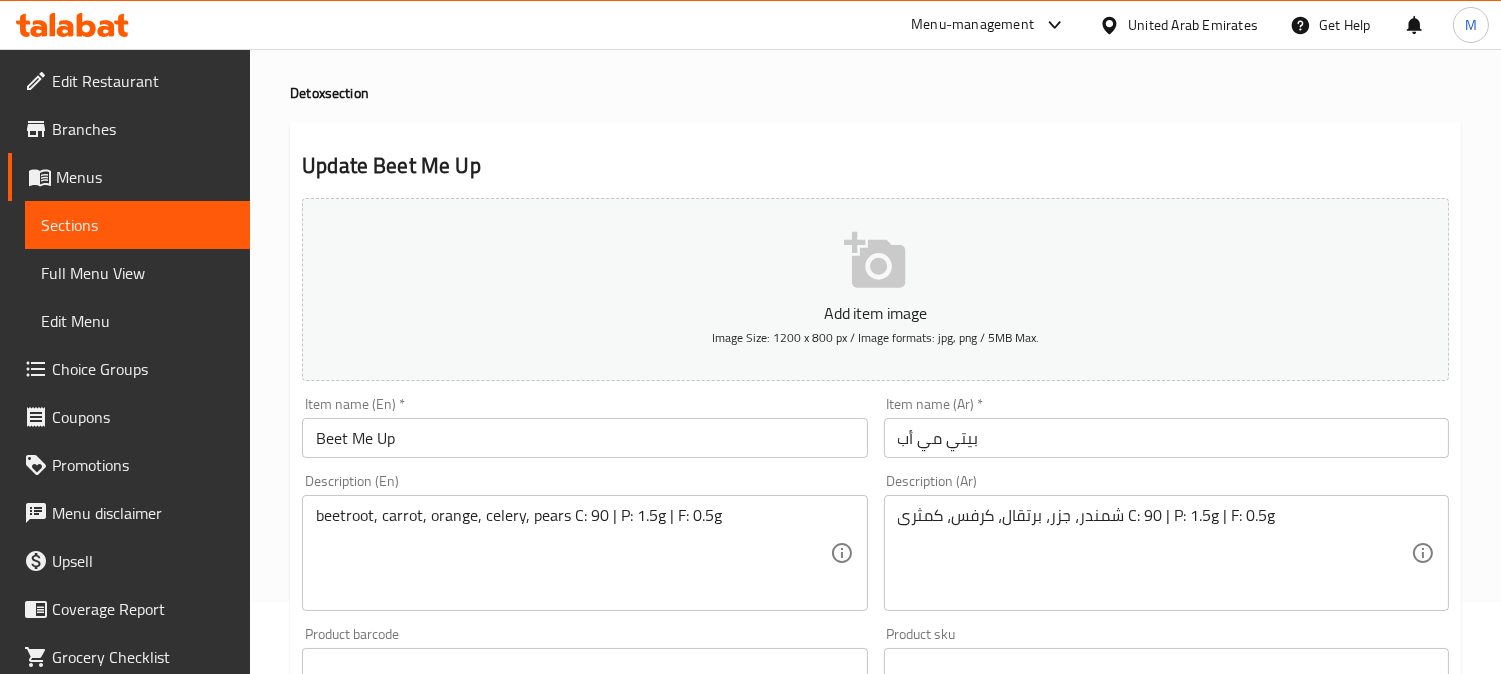 scroll, scrollTop: 111, scrollLeft: 0, axis: vertical 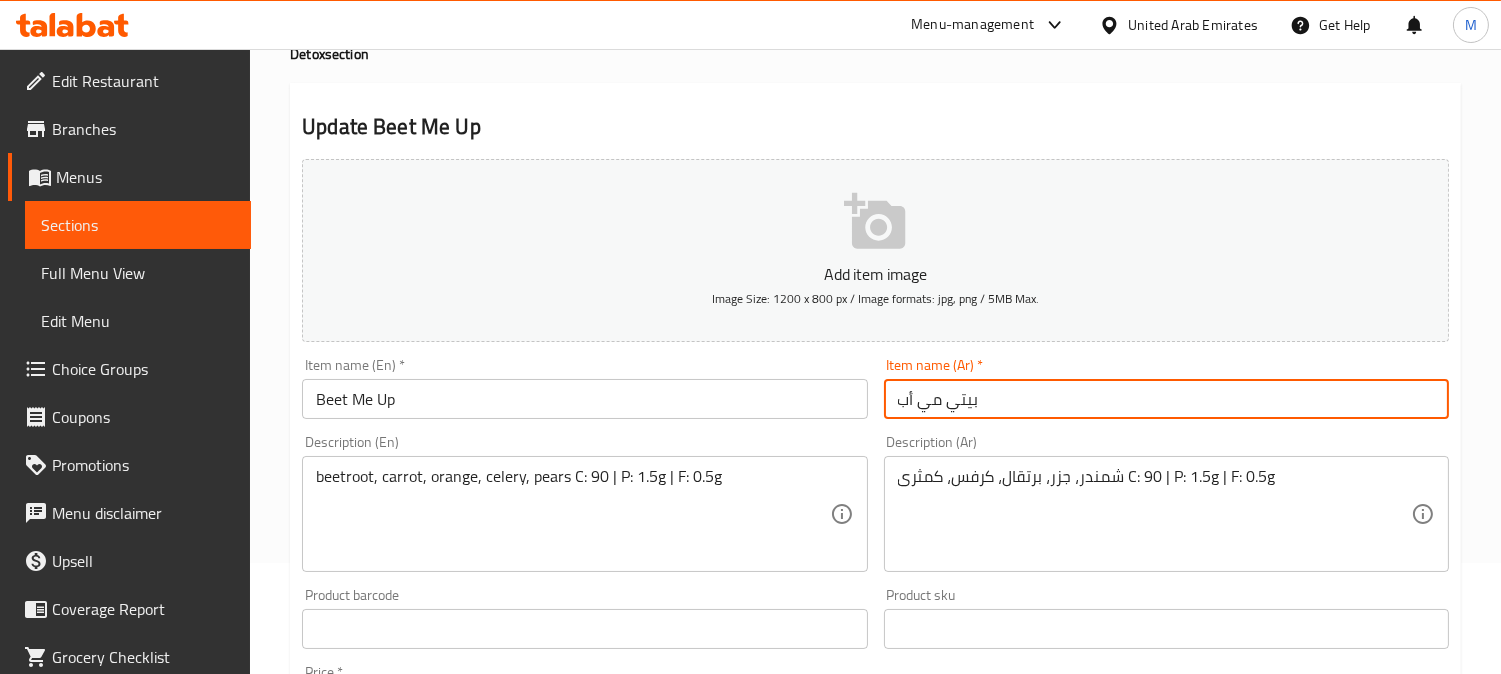 click on "بيتي مي أب" at bounding box center (1166, 399) 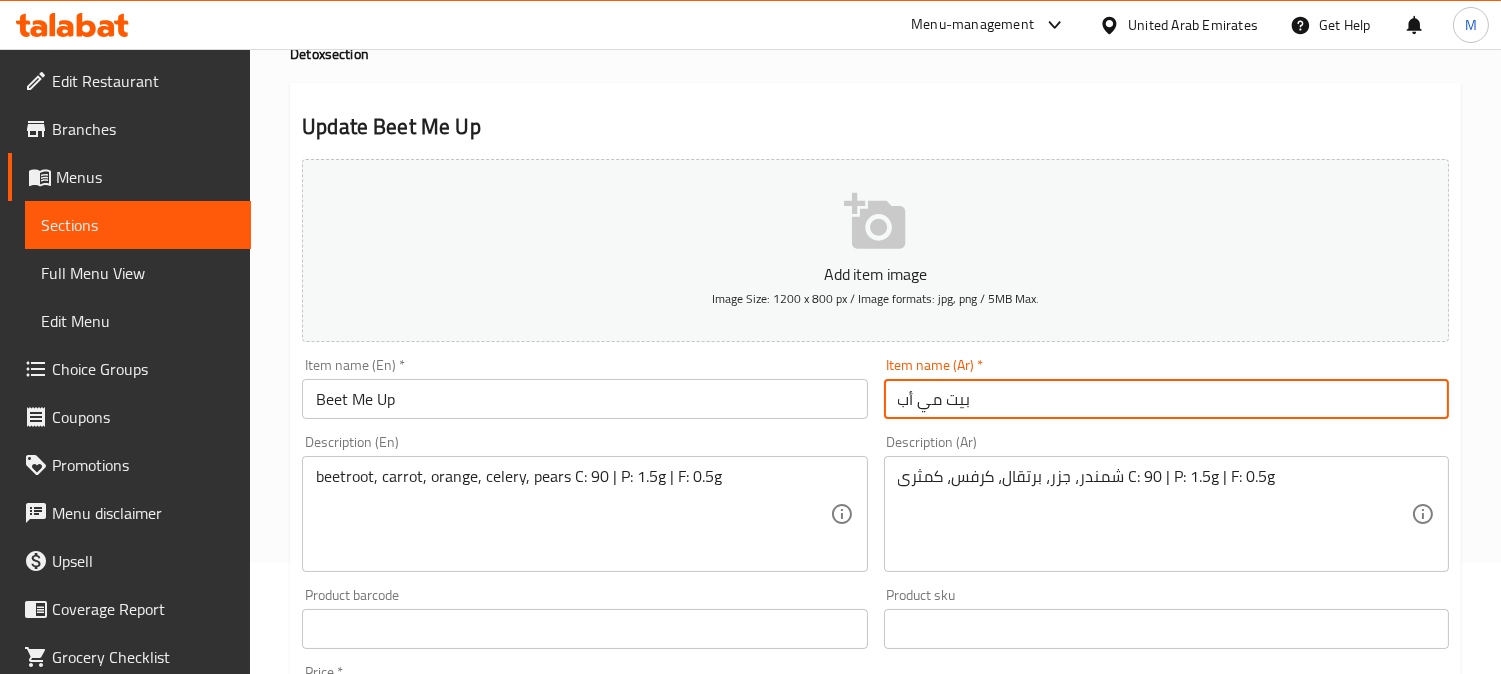 type on "بيت مي أب" 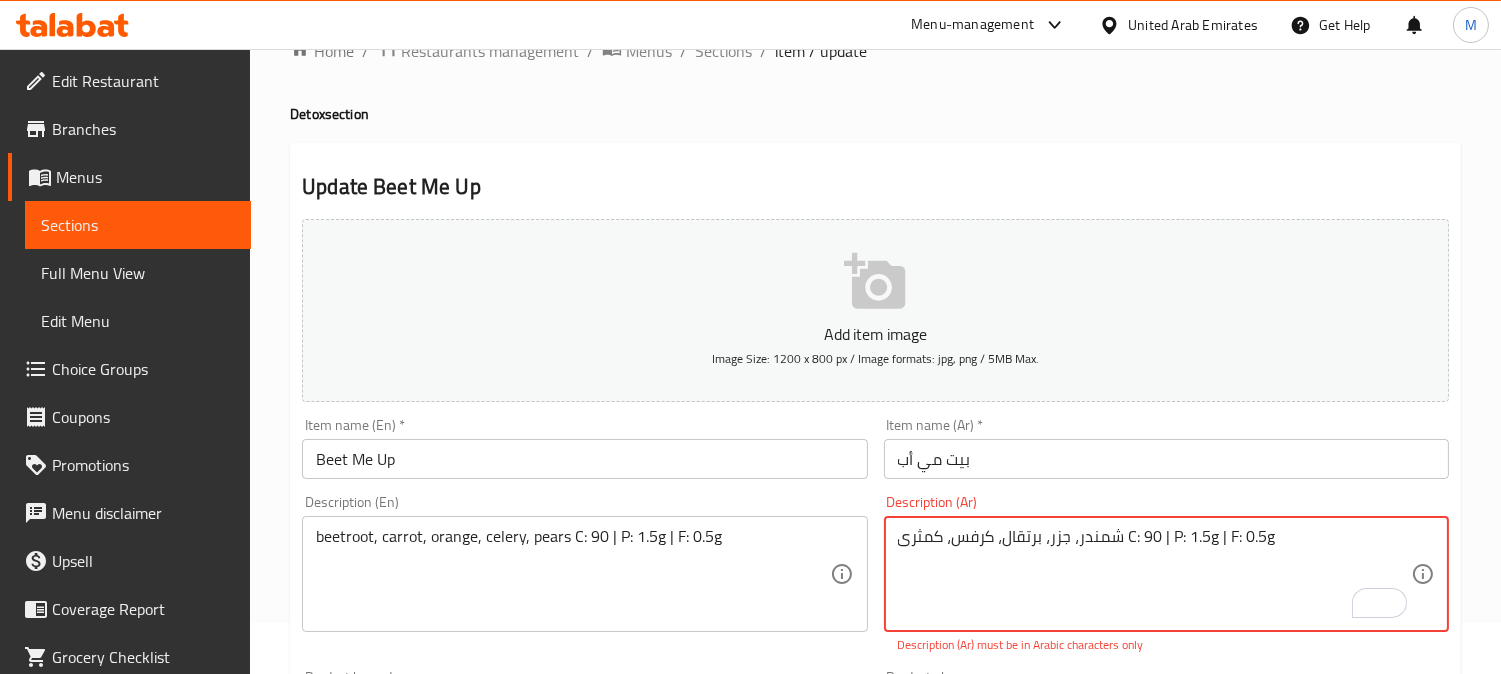 scroll, scrollTop: 0, scrollLeft: 0, axis: both 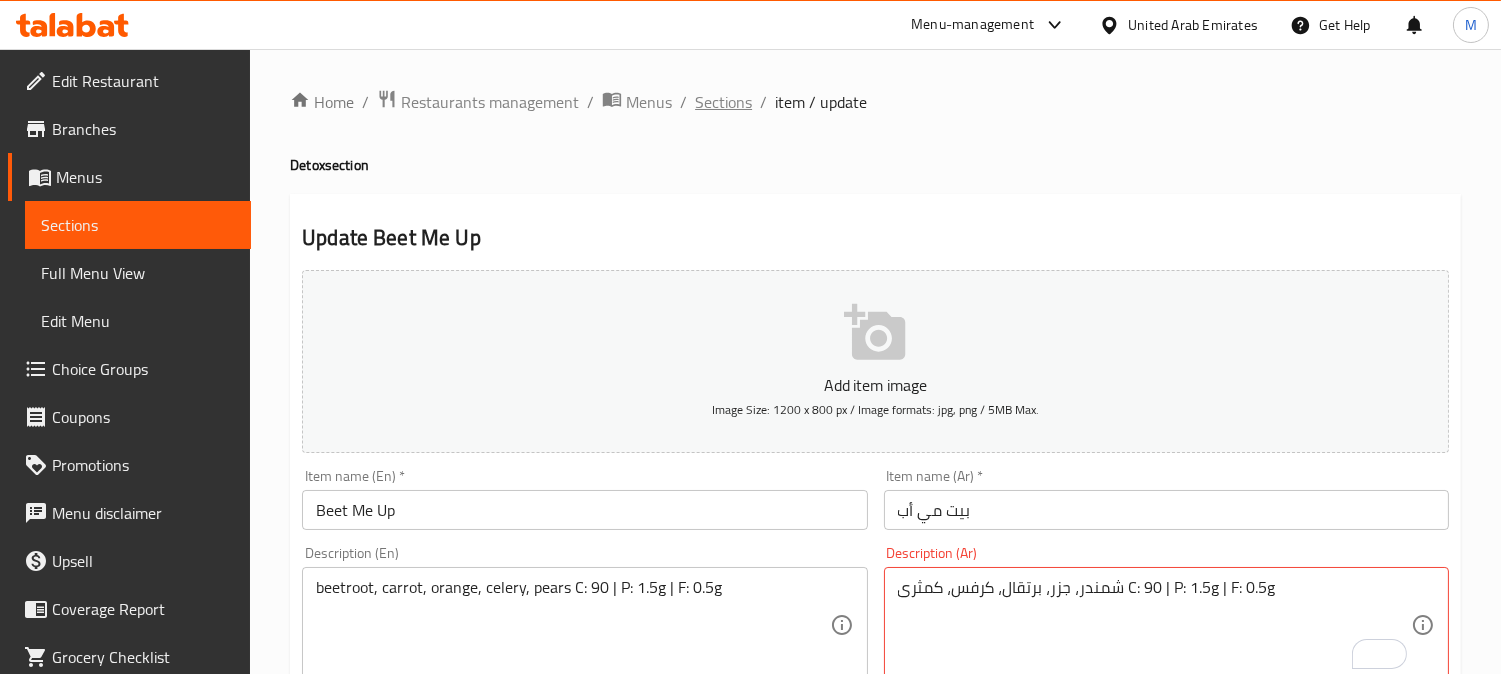 click on "Sections" at bounding box center (723, 102) 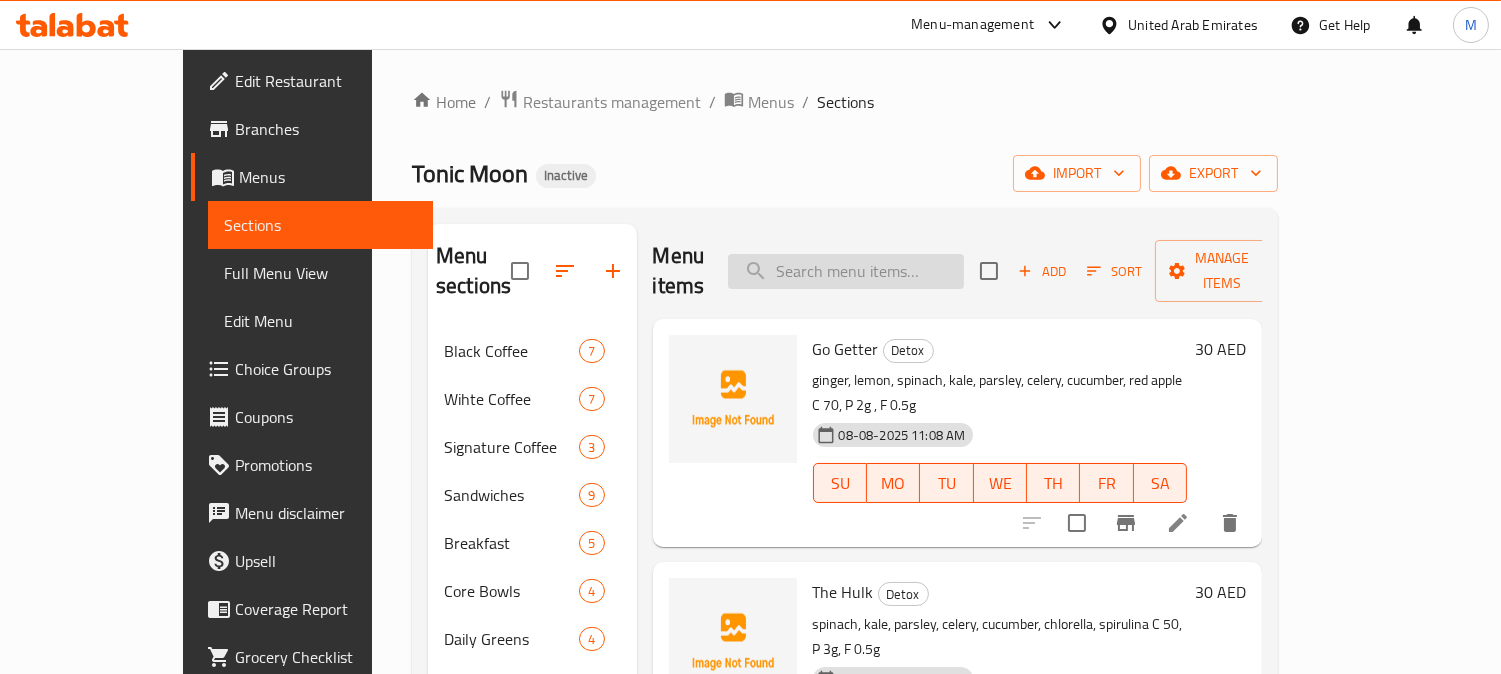 click at bounding box center (846, 271) 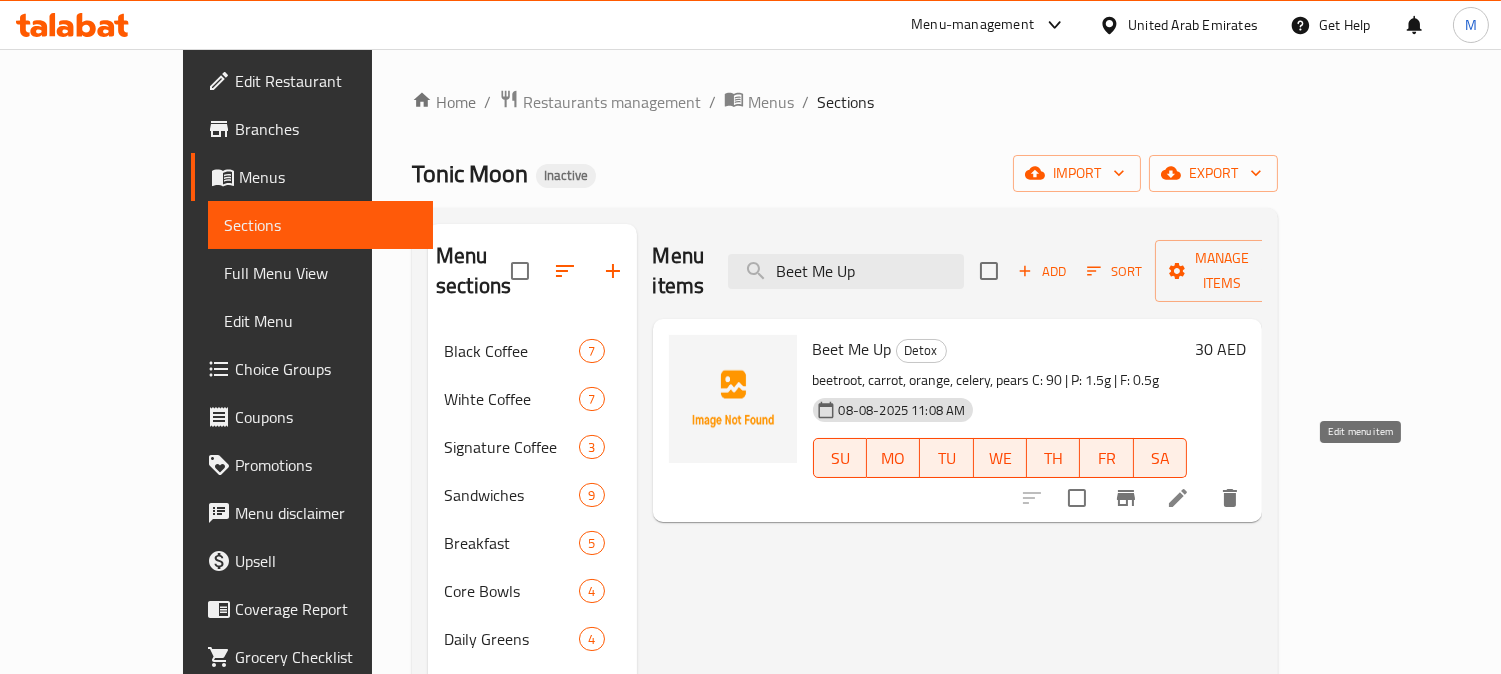 type on "Beet Me Up" 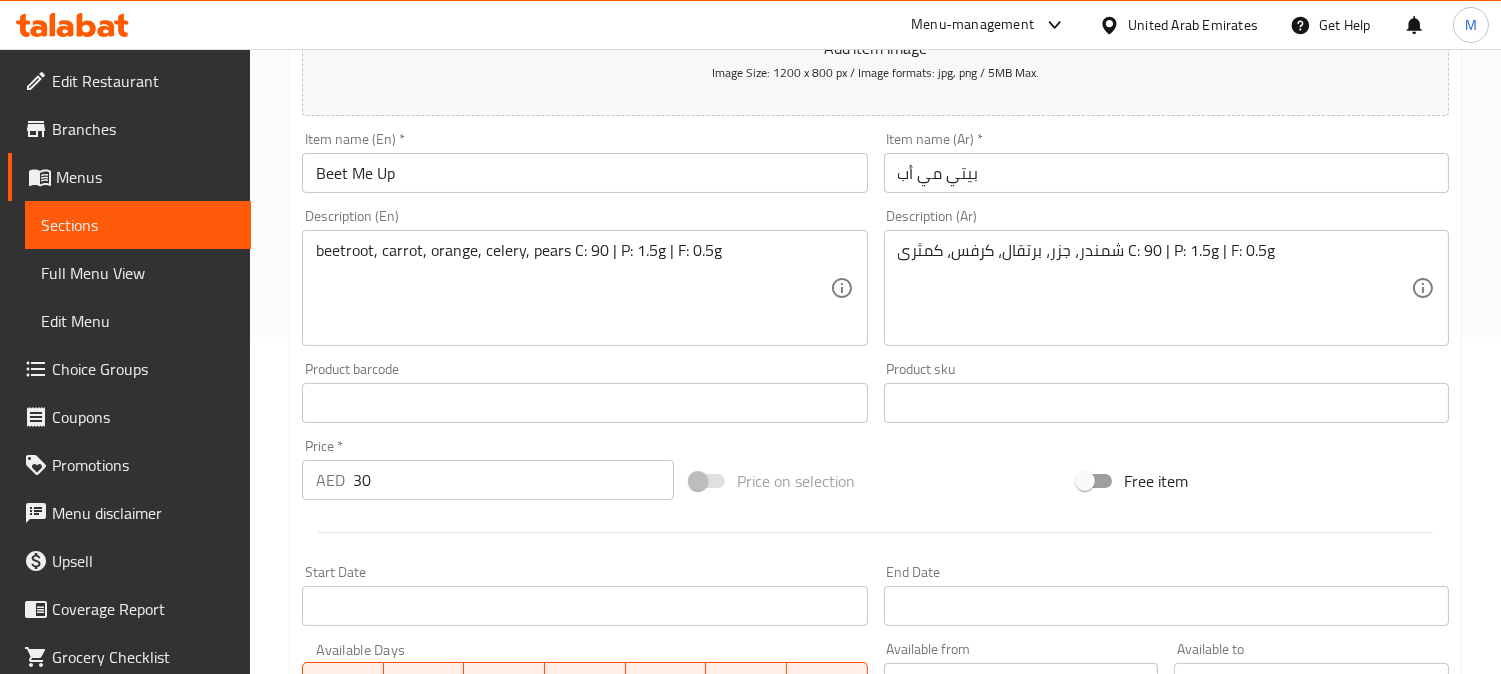 scroll, scrollTop: 333, scrollLeft: 0, axis: vertical 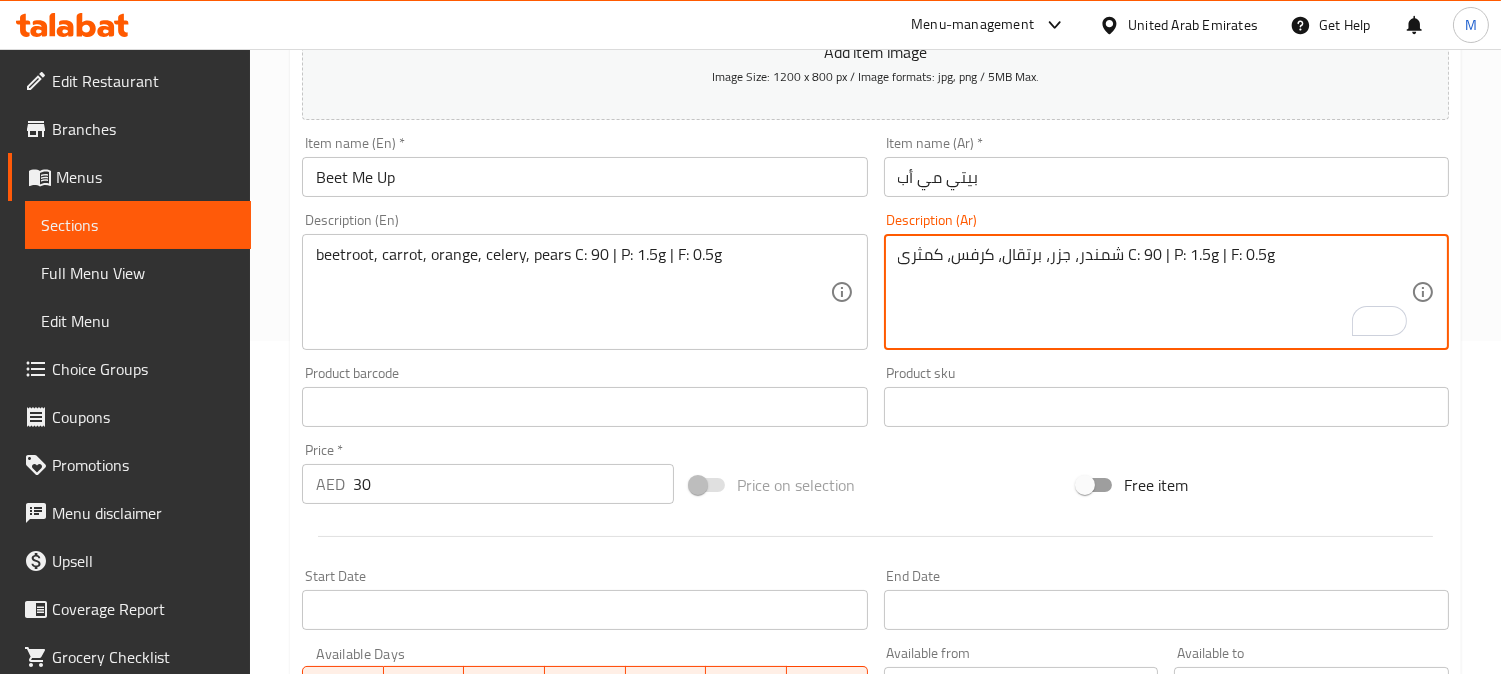 click on "شمندر، جزر، برتقال، كرفس، كمثرى C: 90 | P: 1.5g | F: 0.5g" at bounding box center (1154, 292) 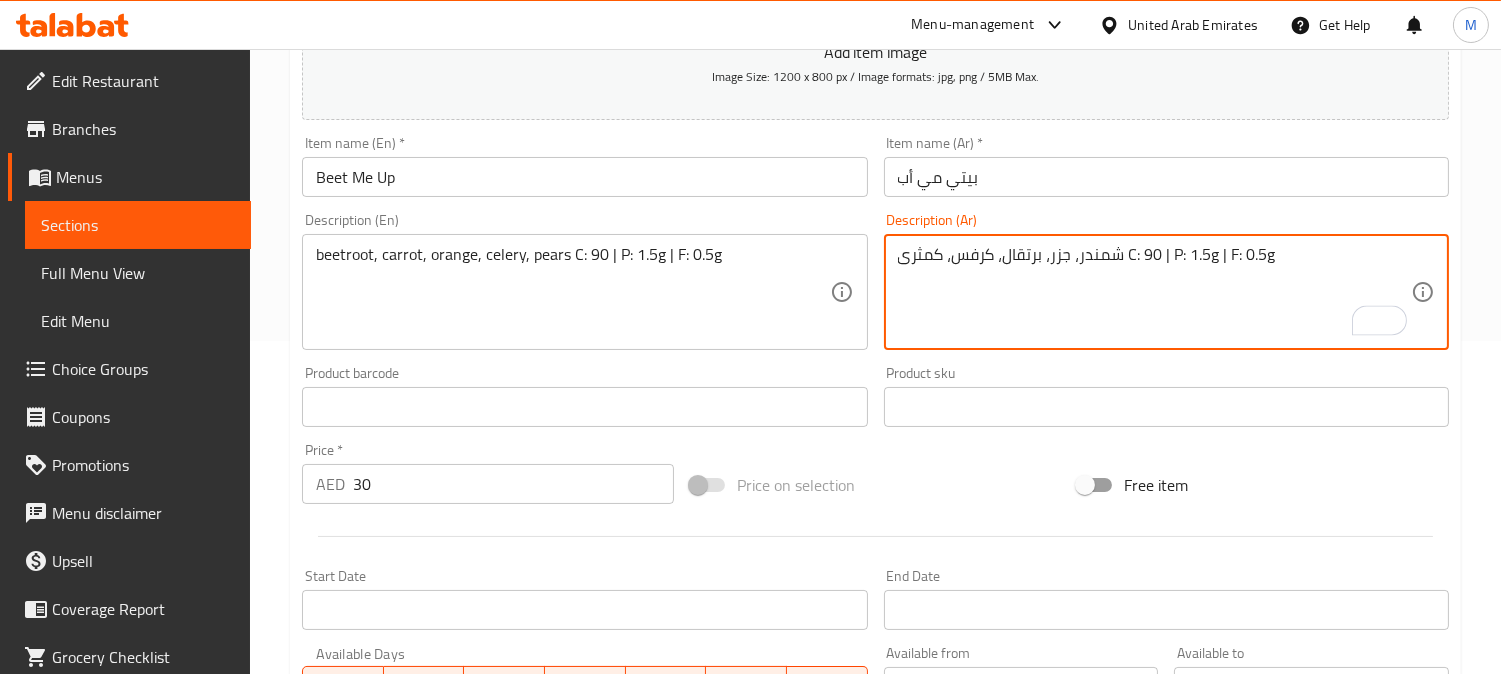 drag, startPoint x: 1124, startPoint y: 253, endPoint x: 1290, endPoint y: 256, distance: 166.0271 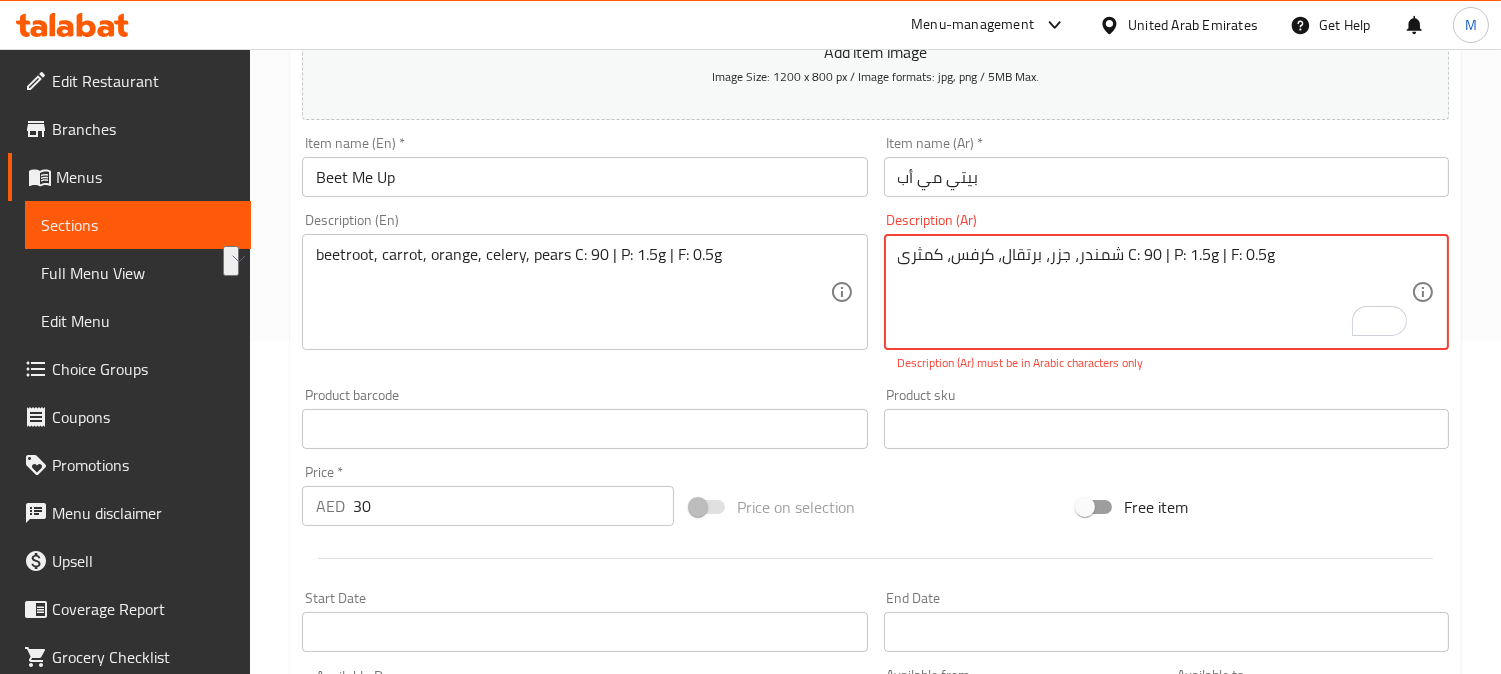 click on "شمندر، جزر، برتقال، كرفس، كمثرى C: 90 | P: 1.5g | F: 0.5g" at bounding box center [1154, 292] 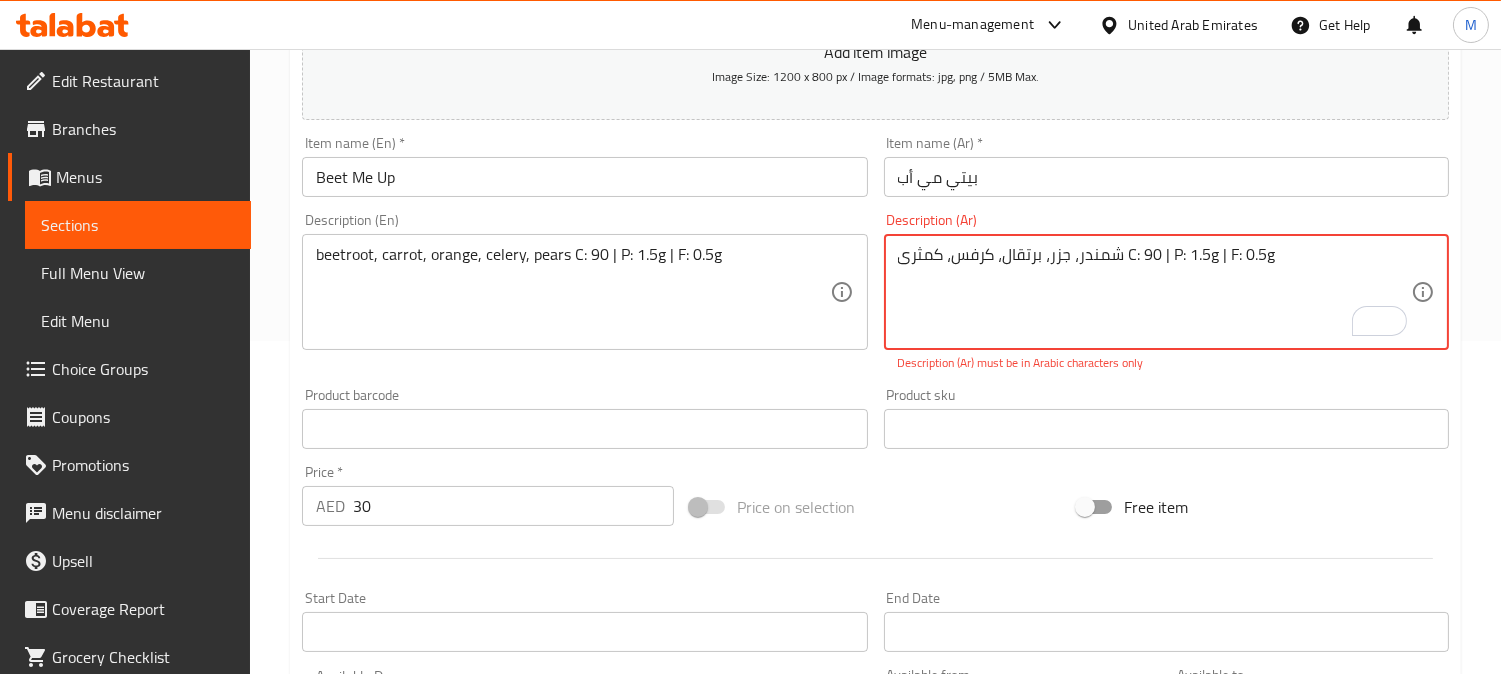 click on "شمندر، جزر، برتقال، كرفس، كمثرى C: 90 | P: 1.5g | F: 0.5g" at bounding box center [1154, 292] 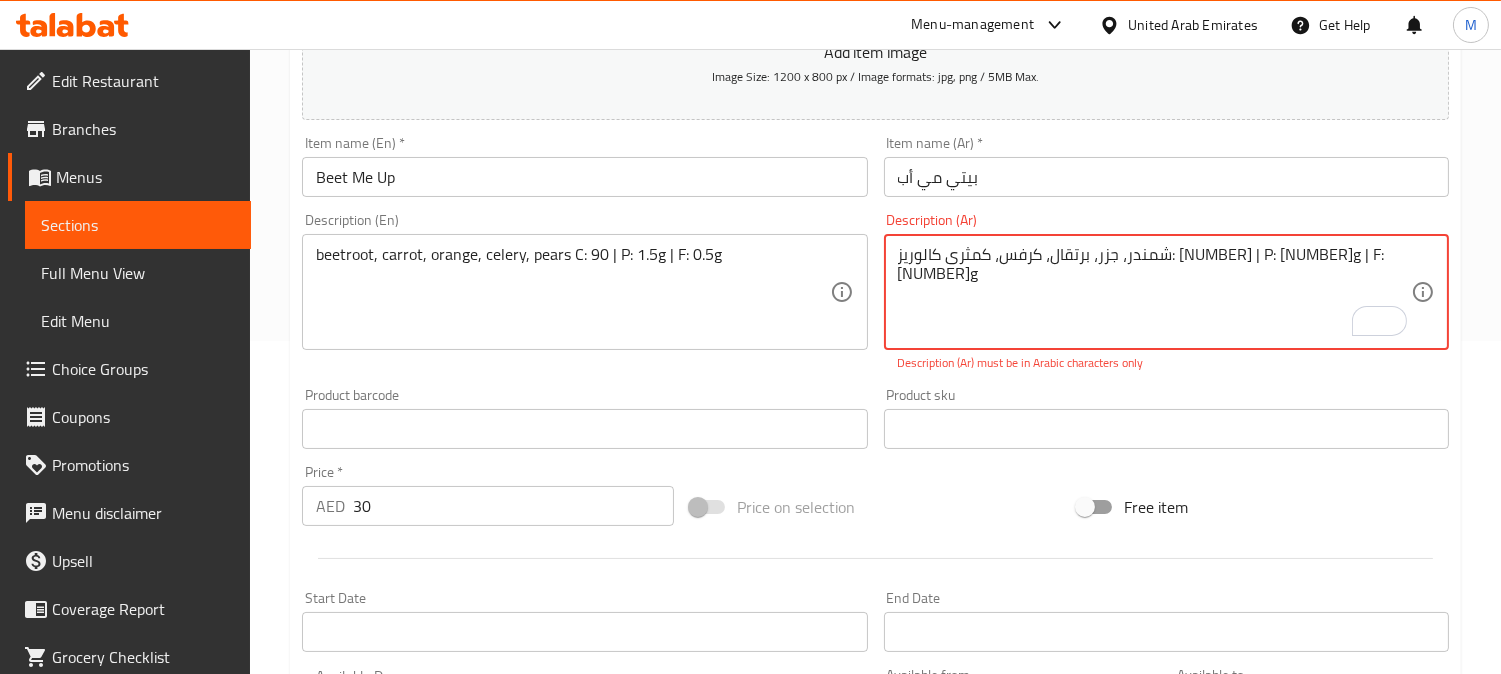 click on "شمندر، جزر، برتقال، كرفس، كمثرى كالوريز: 90 | P: 1.5g | F: 0.5g" at bounding box center (1154, 292) 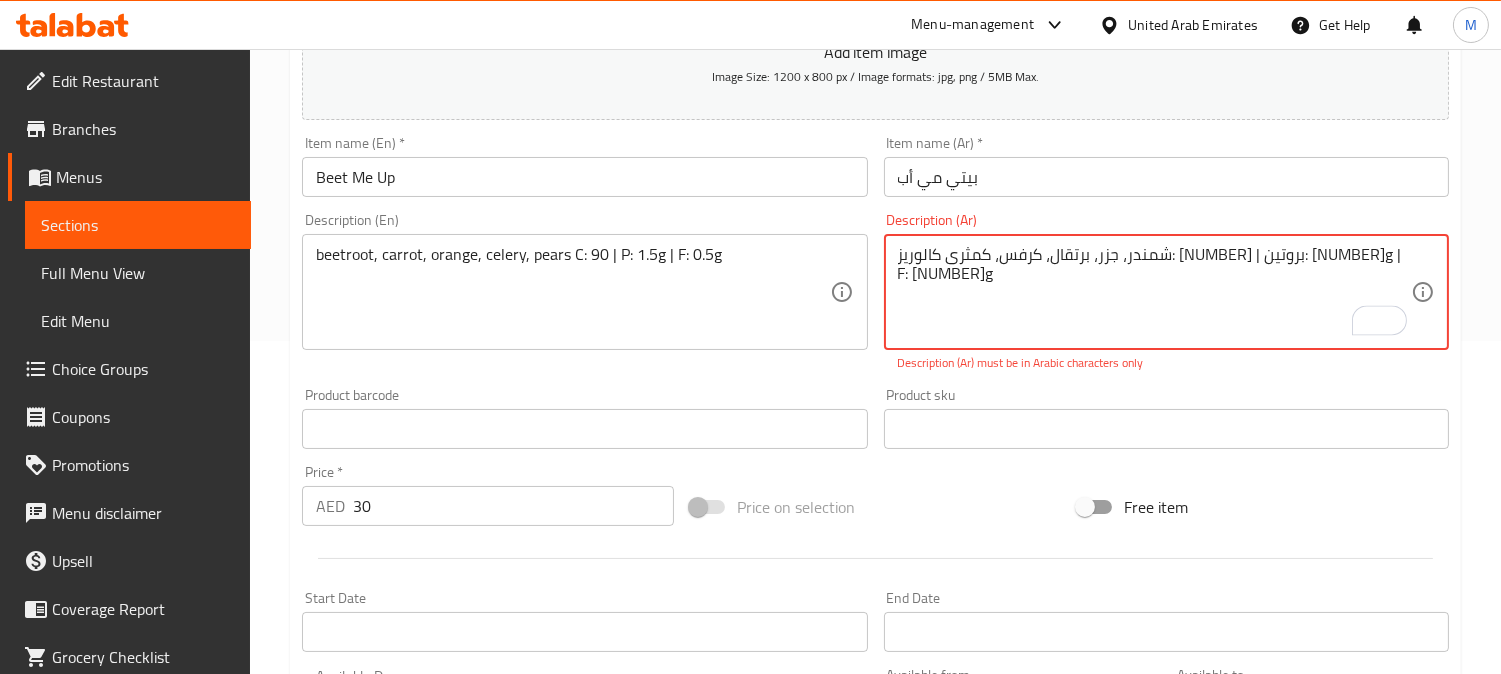 click on "شمندر، جزر، برتقال، كرفس، كمثرى كالوريز: 90 | بروتين: 1.5g | F: 0.5g" at bounding box center (1154, 292) 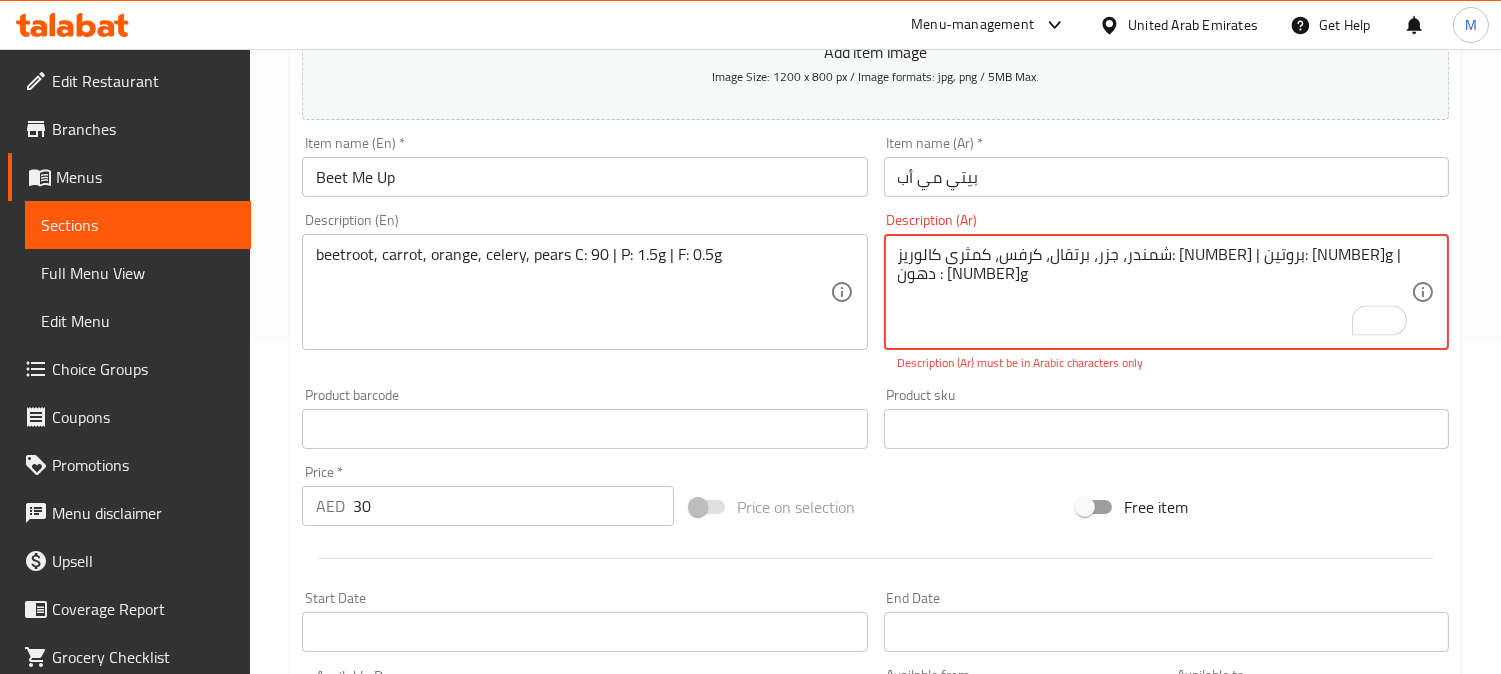 click on "شمندر، جزر، برتقال، كرفس، كمثرى كالوريز: 90 | بروتين: 1.5g | دهون : 0.5g" at bounding box center [1154, 292] 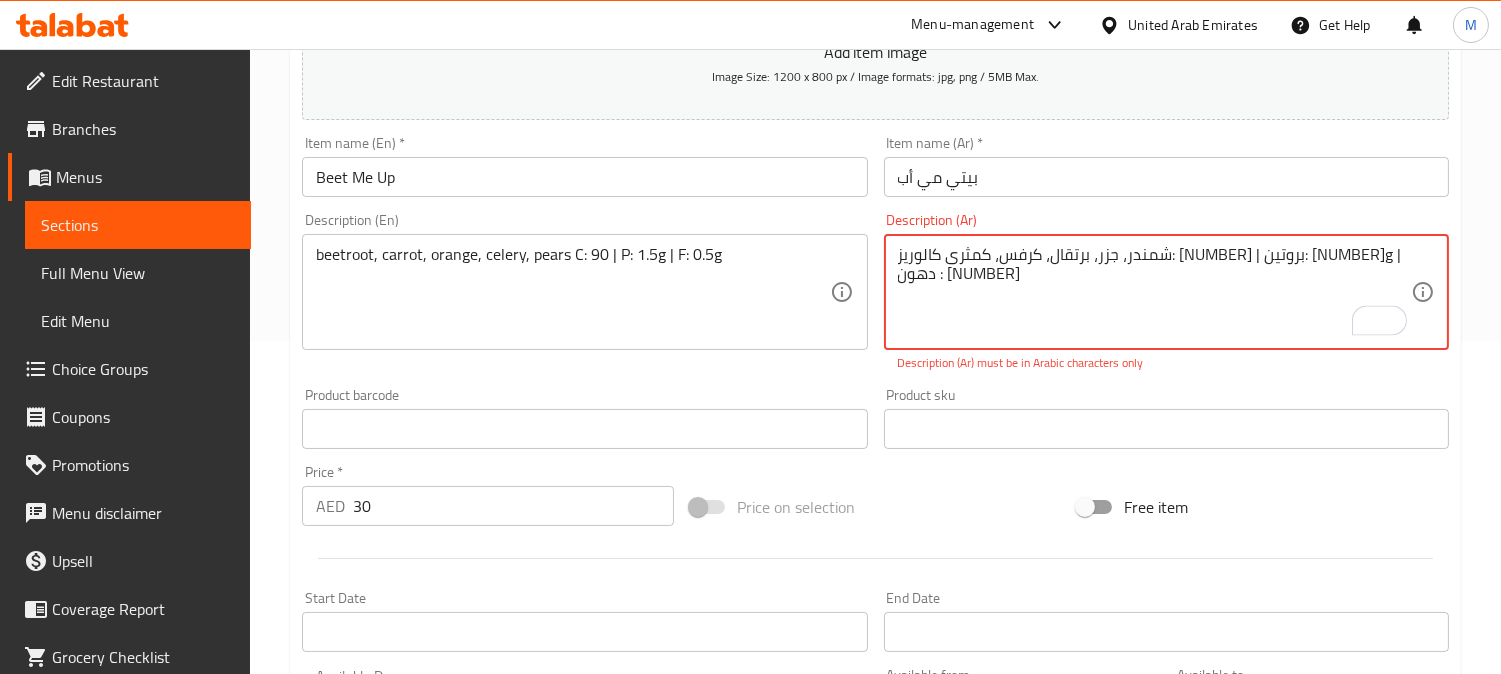 click on "شمندر، جزر، برتقال، كرفس، كمثرى كالوريز: 90 | بروتين: 1.5g | دهون : 0.5" at bounding box center [1154, 292] 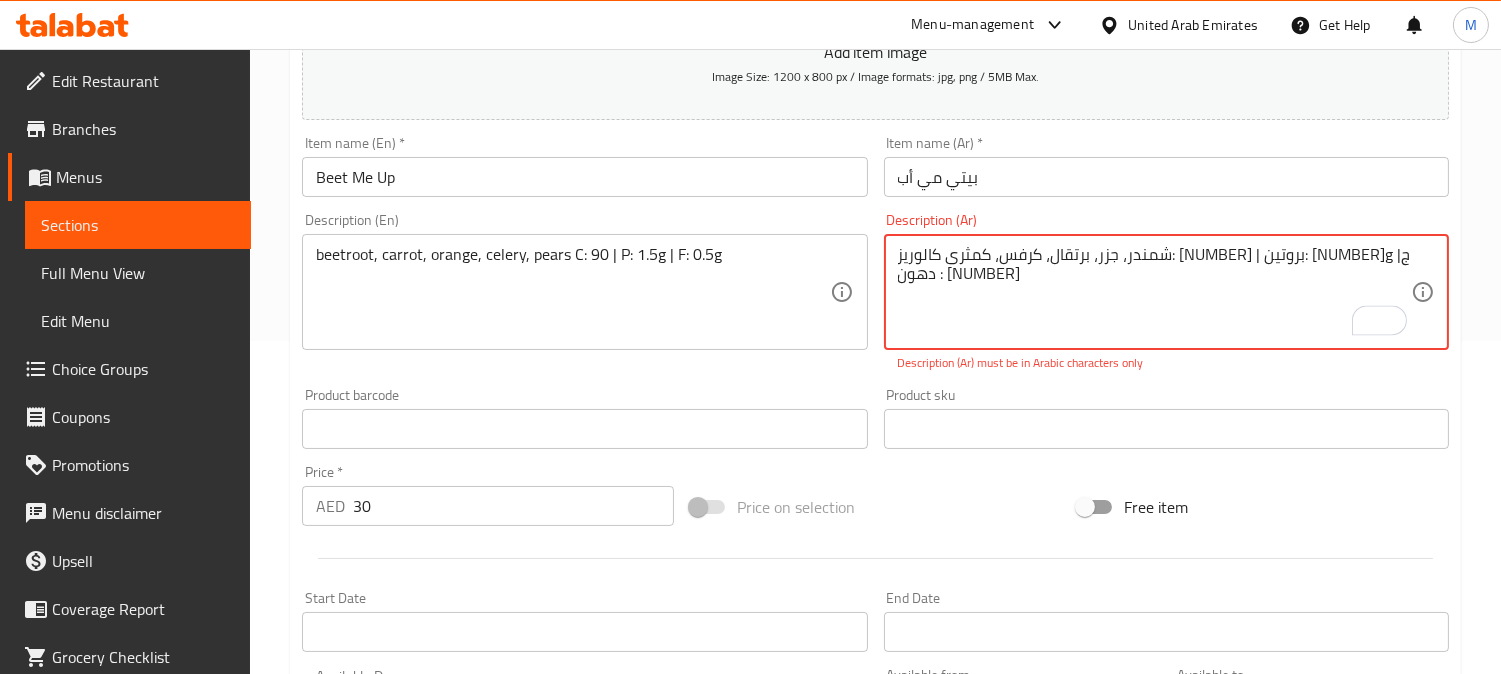 click on "شمندر، جزر، برتقال، كرفس، كمثرى كالوريز: 90 | بروتين: 1.5g |ج دهون : 0.5" at bounding box center [1154, 292] 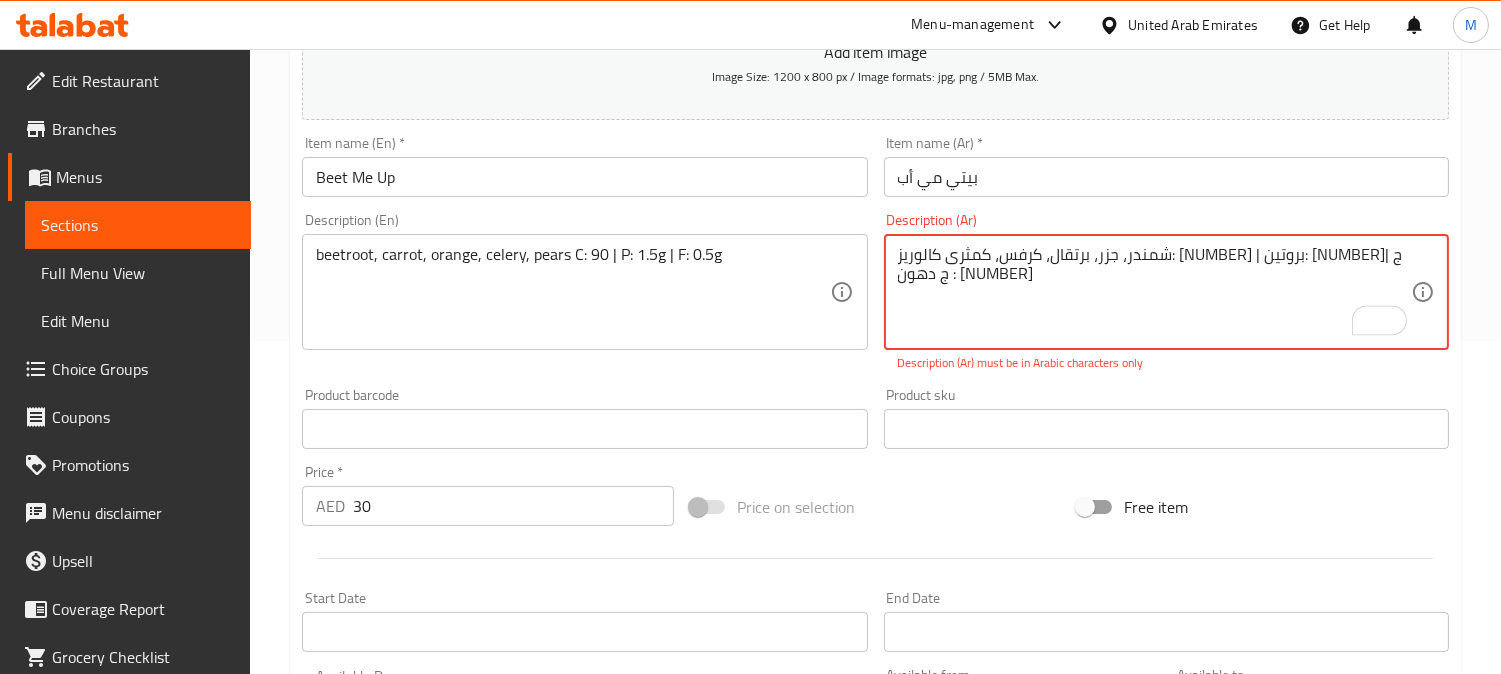 click on "شمندر، جزر، برتقال، كرفس، كمثرى كالوريز: 90 | بروتين: 1.5ج |ج دهون : 0.5" at bounding box center [1154, 292] 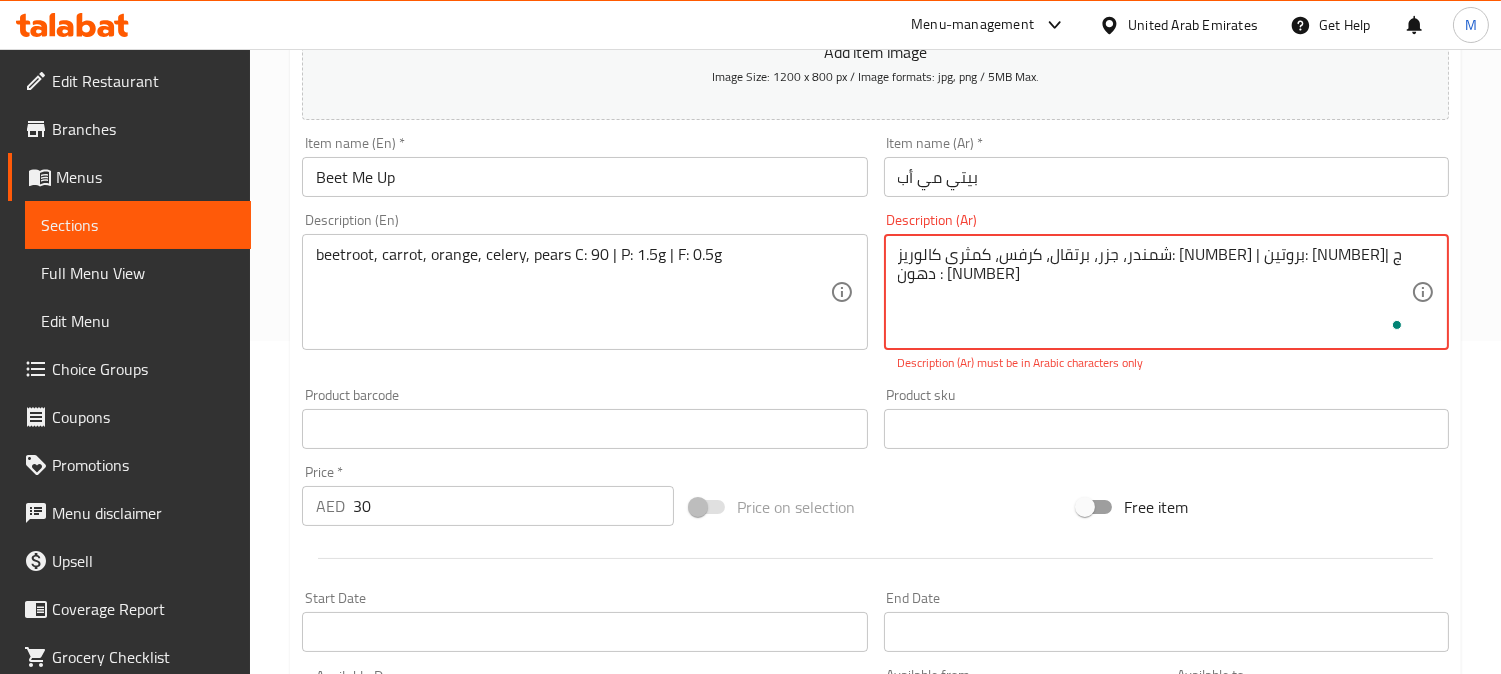 click on "شمندر، جزر، برتقال، كرفس، كمثرى كالوريز: 90 | بروتين: 1.5ج | دهون : 0.5" at bounding box center [1154, 292] 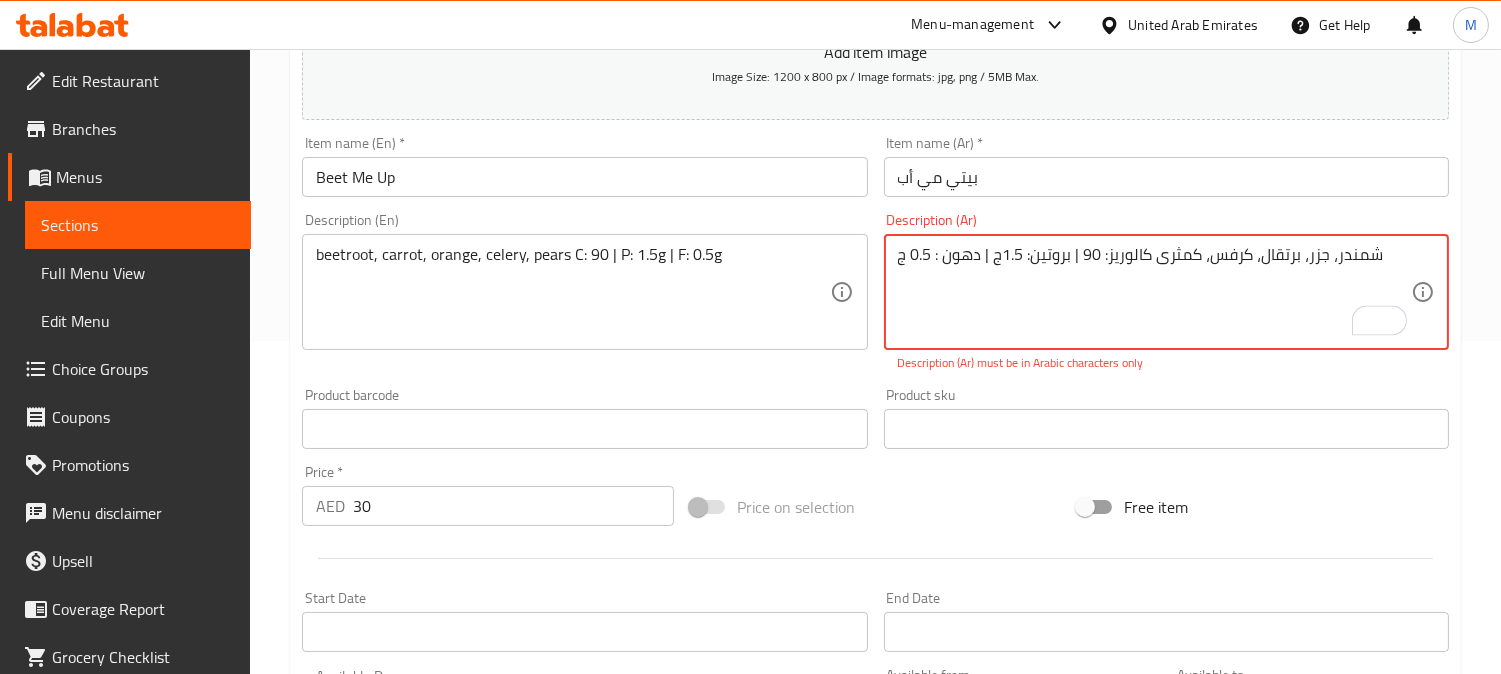 click on "شمندر، جزر، برتقال، كرفس، كمثرى كالوريز: 90 | بروتين: 1.5ج | دهون : 0.5 ج" at bounding box center [1154, 292] 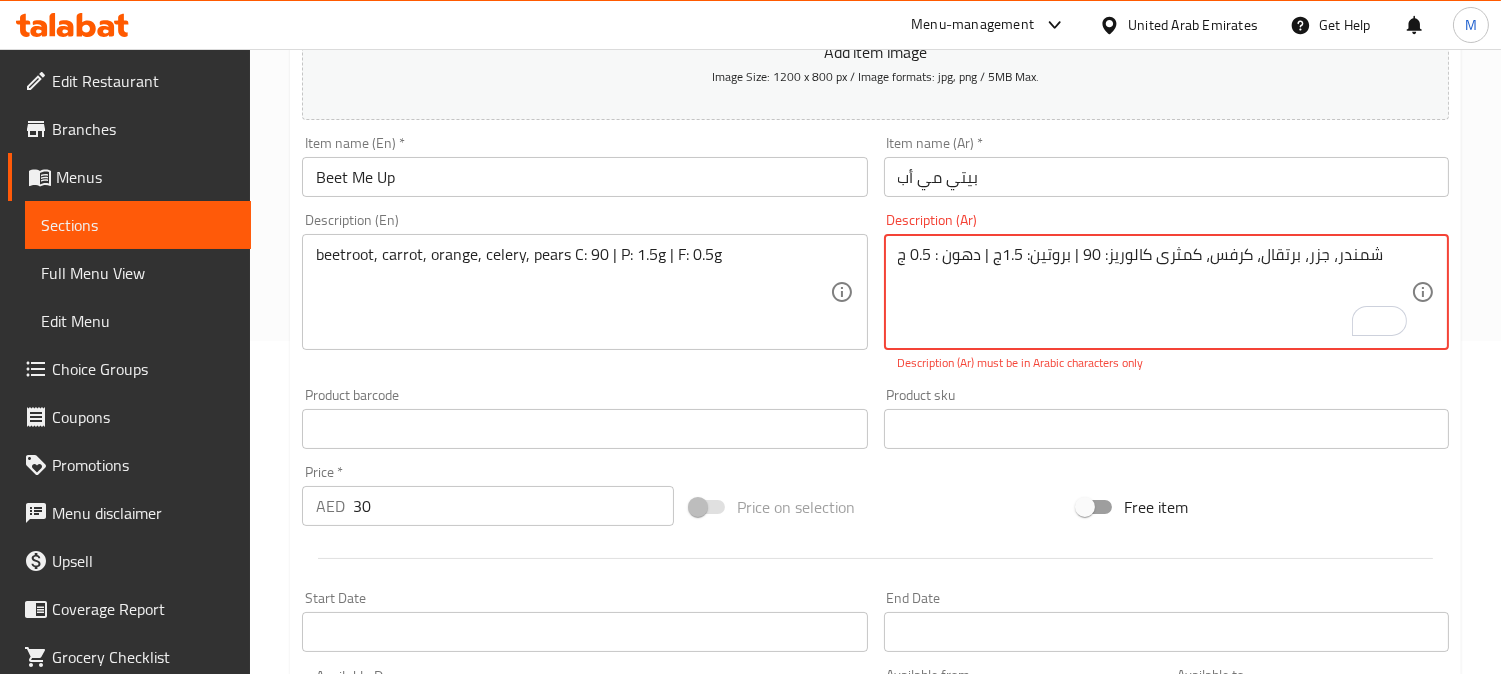type on "شمندر، جزر، برتقال، كرفس، كمثرى كالوريز: 90 | بروتين: 1.5ج | دهون : 0.5 ج" 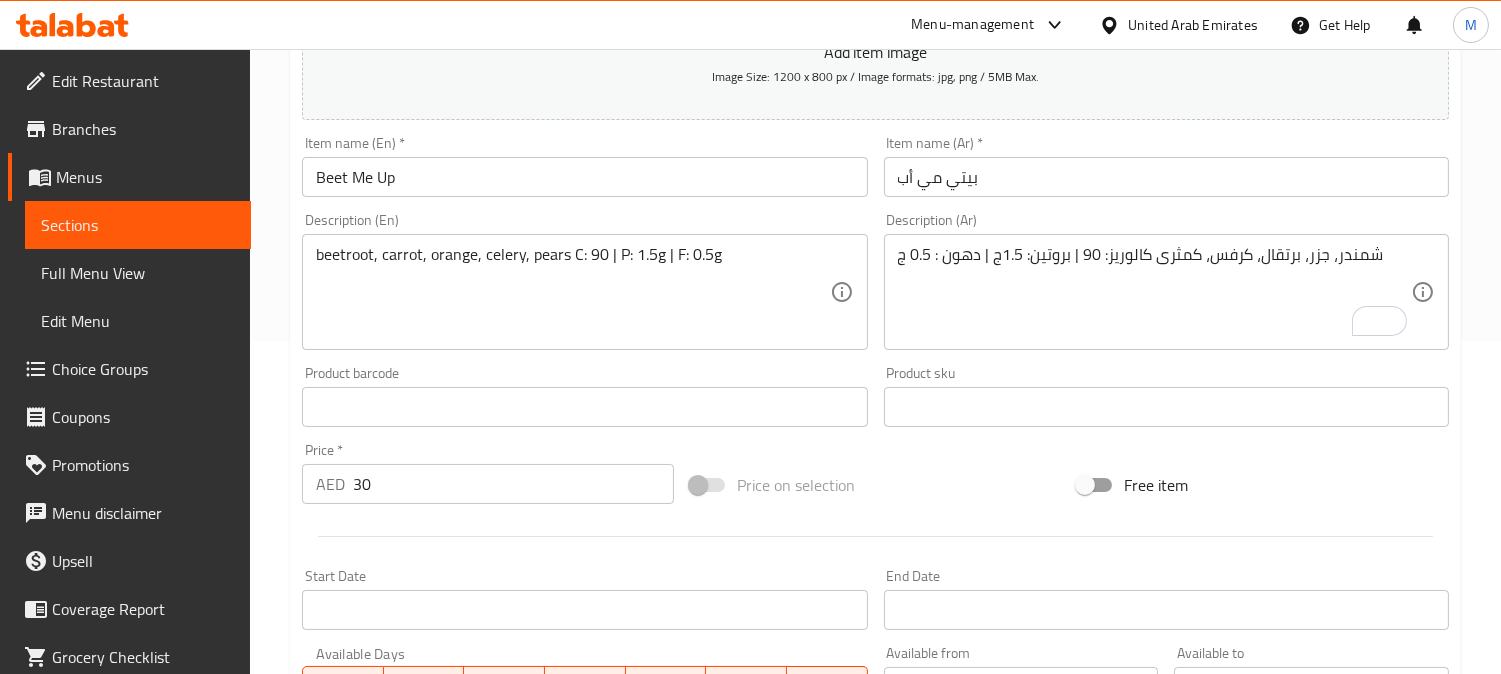 click on "شمندر، جزر، برتقال، كرفس، كمثرى كالوريز: 90 | بروتين: 1.5ج | دهون : 0.5 ج" at bounding box center [1154, 292] 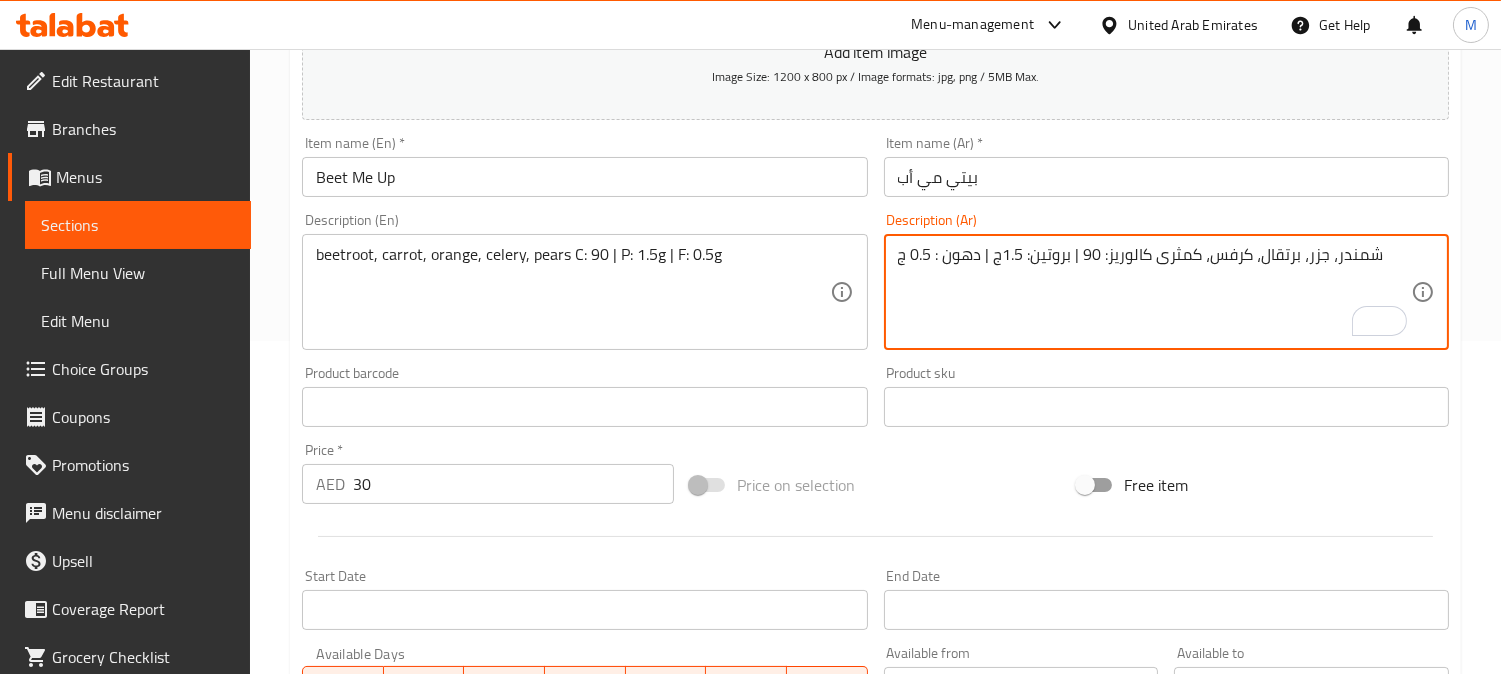 click on "بيتي مي أب" at bounding box center (1166, 177) 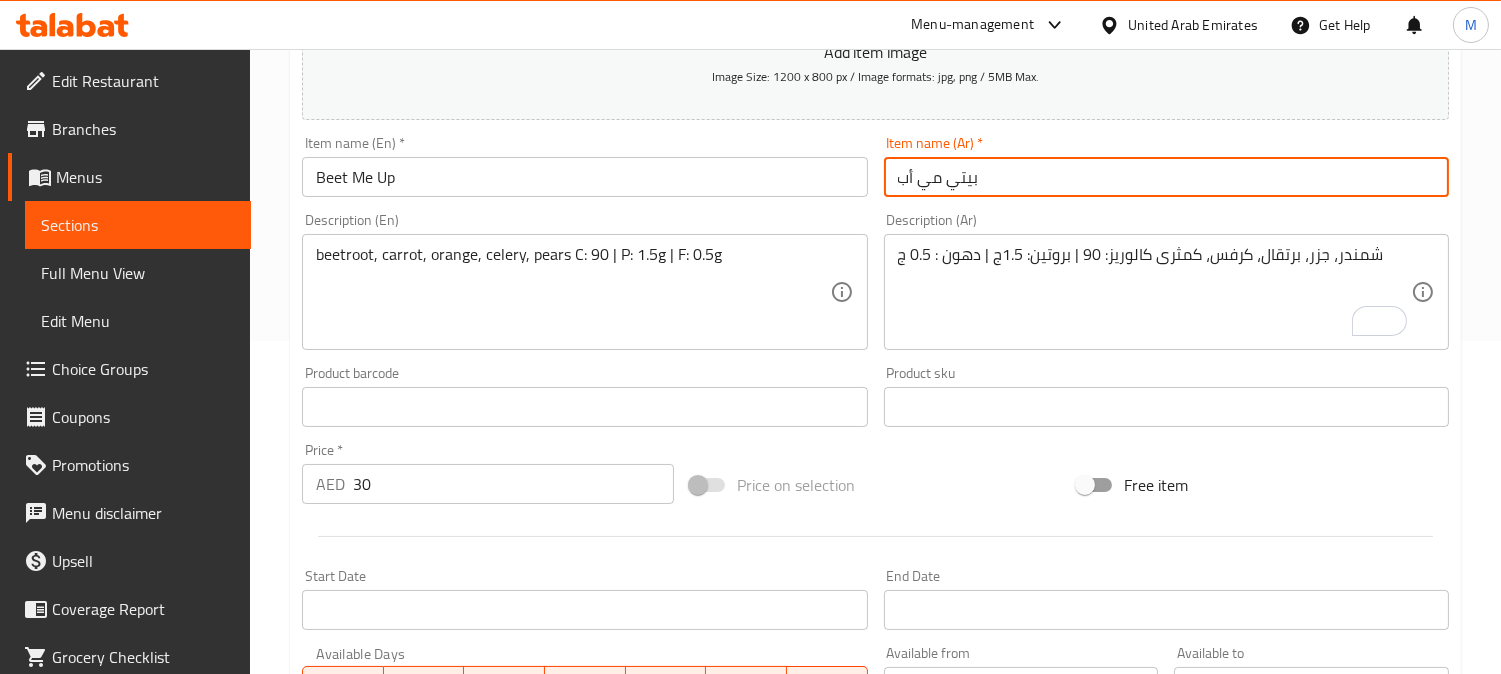 click on "Update" at bounding box center [439, 993] 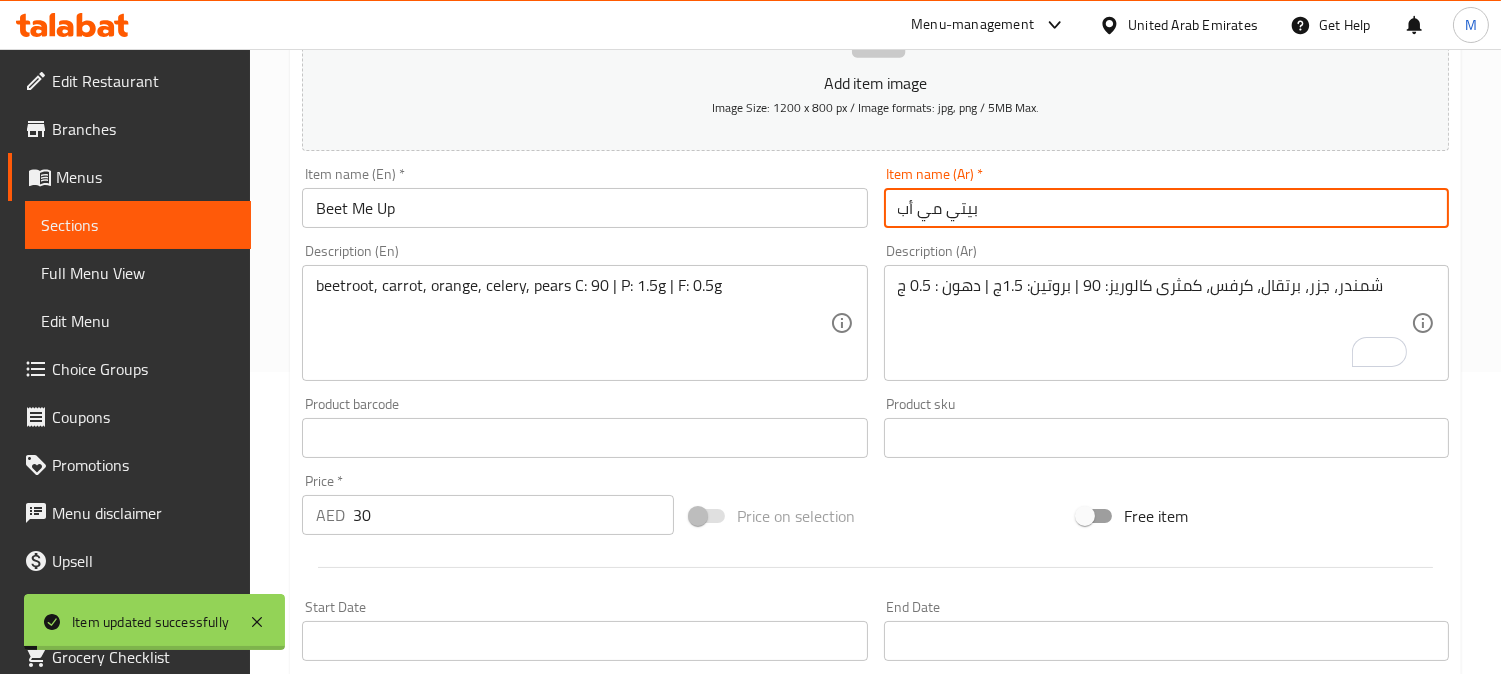 scroll, scrollTop: 111, scrollLeft: 0, axis: vertical 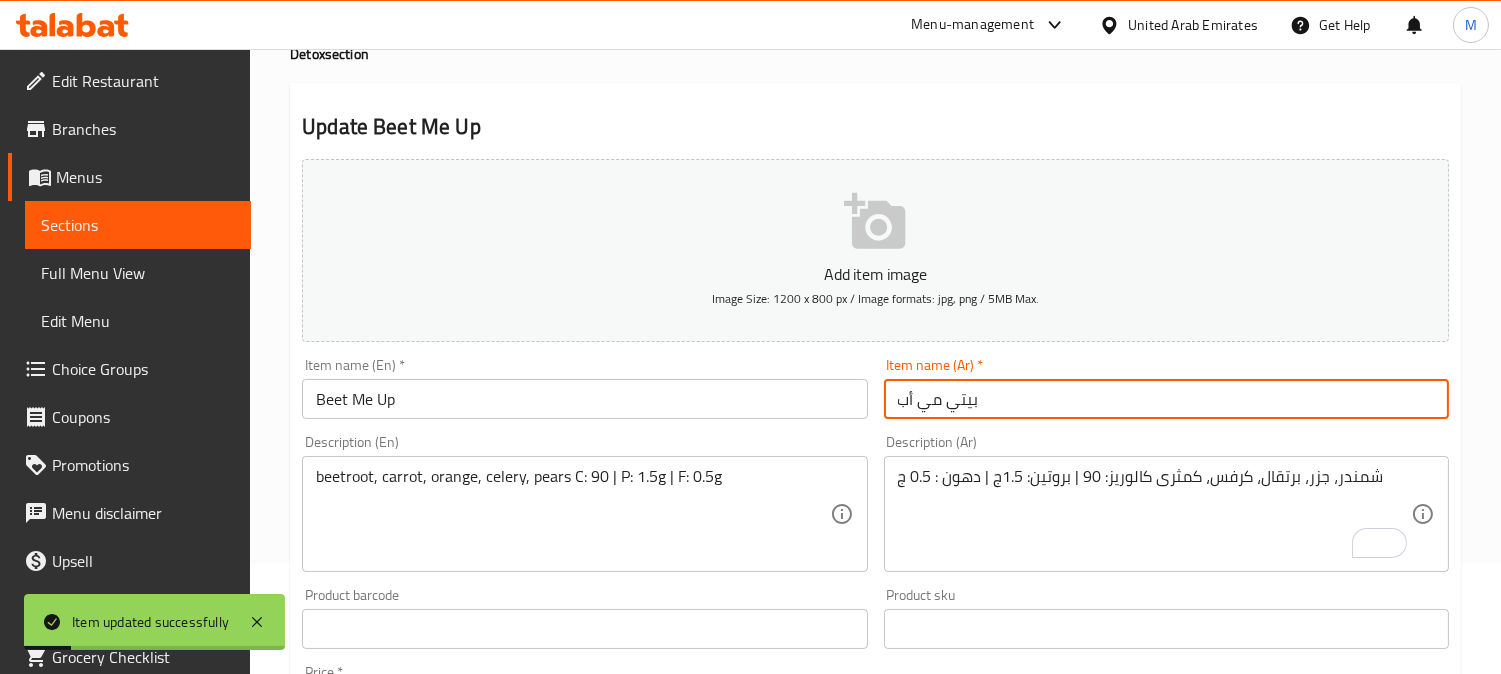drag, startPoint x: 957, startPoint y: 417, endPoint x: 945, endPoint y: 417, distance: 12 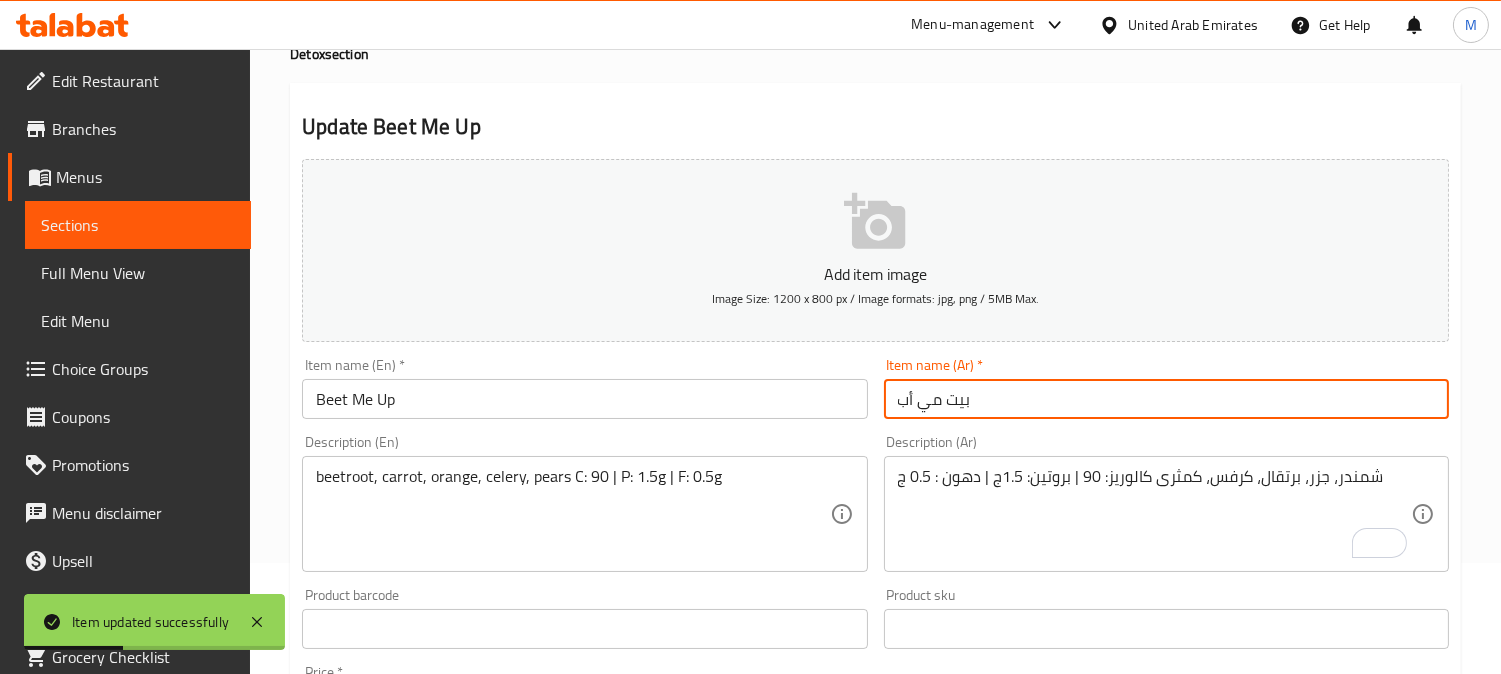type on "بيت مي أب" 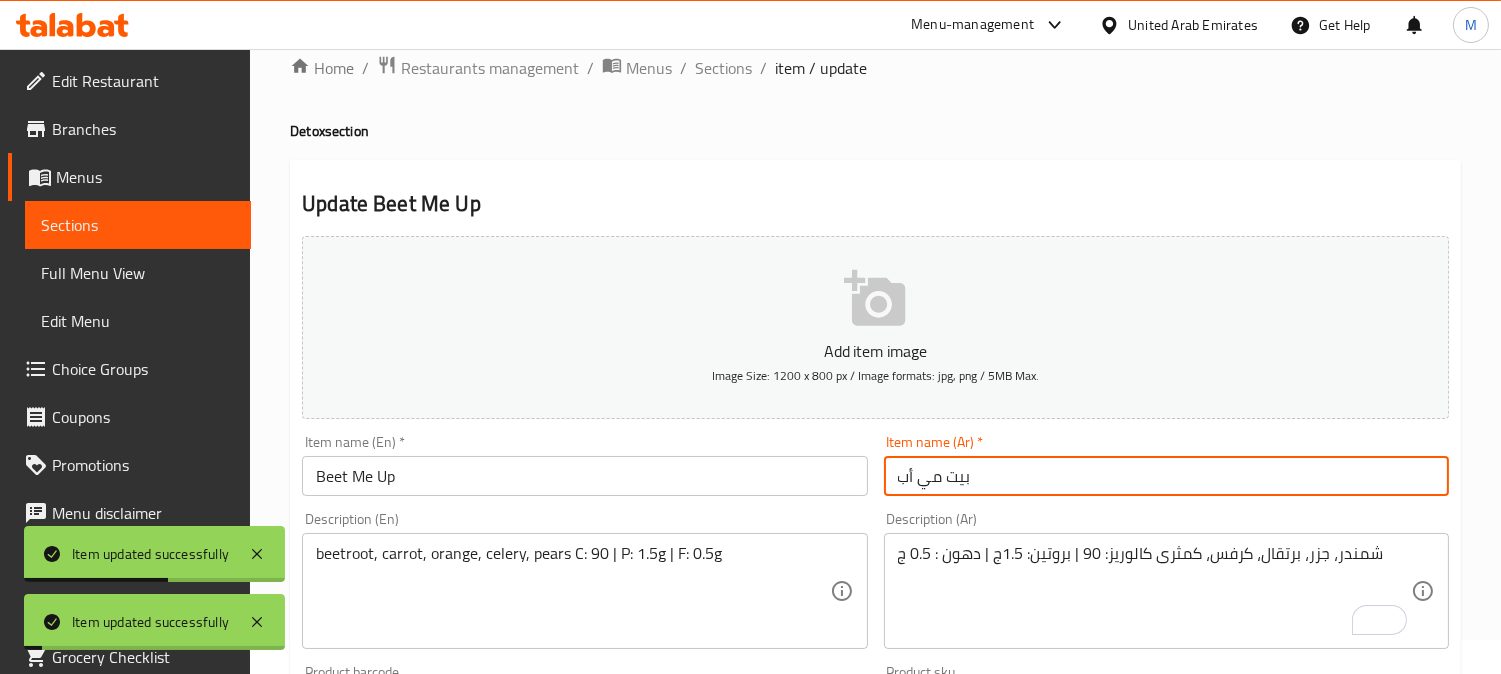 scroll, scrollTop: 0, scrollLeft: 0, axis: both 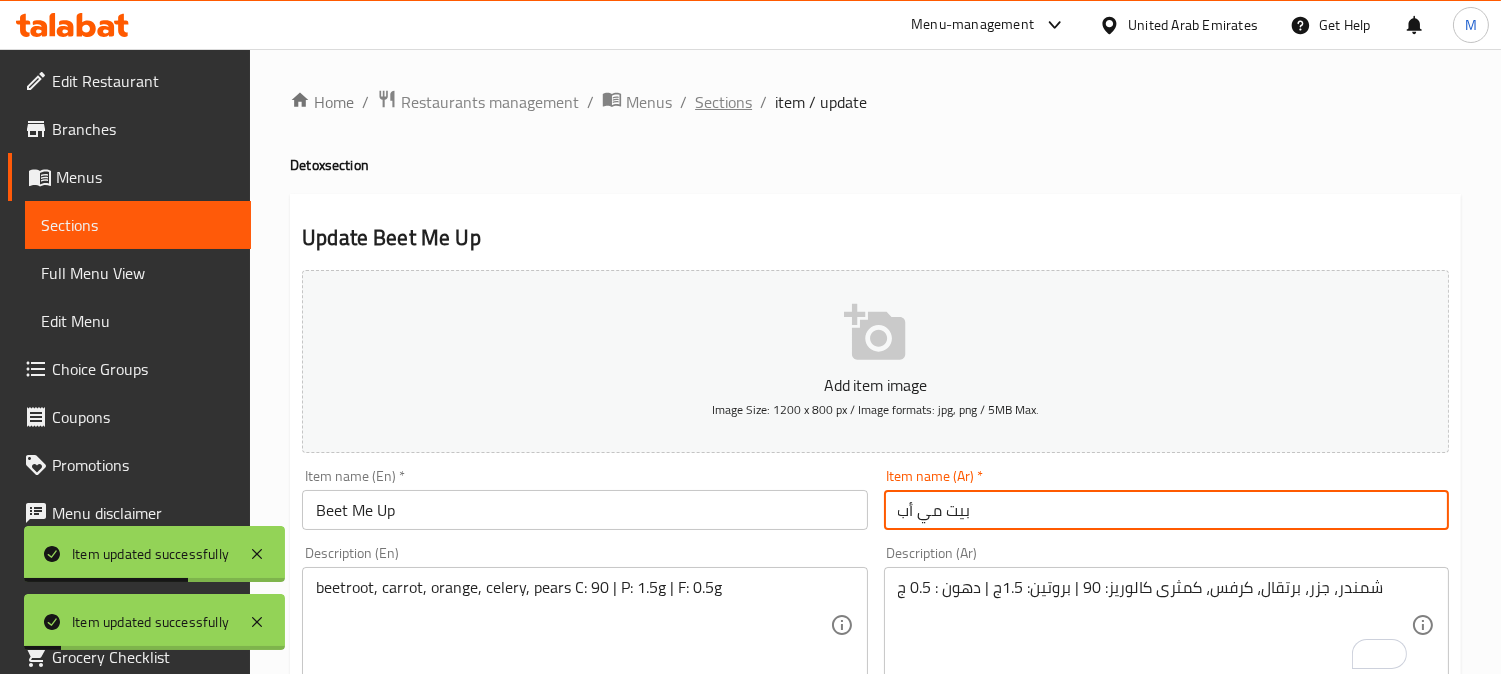 click on "Sections" at bounding box center (723, 102) 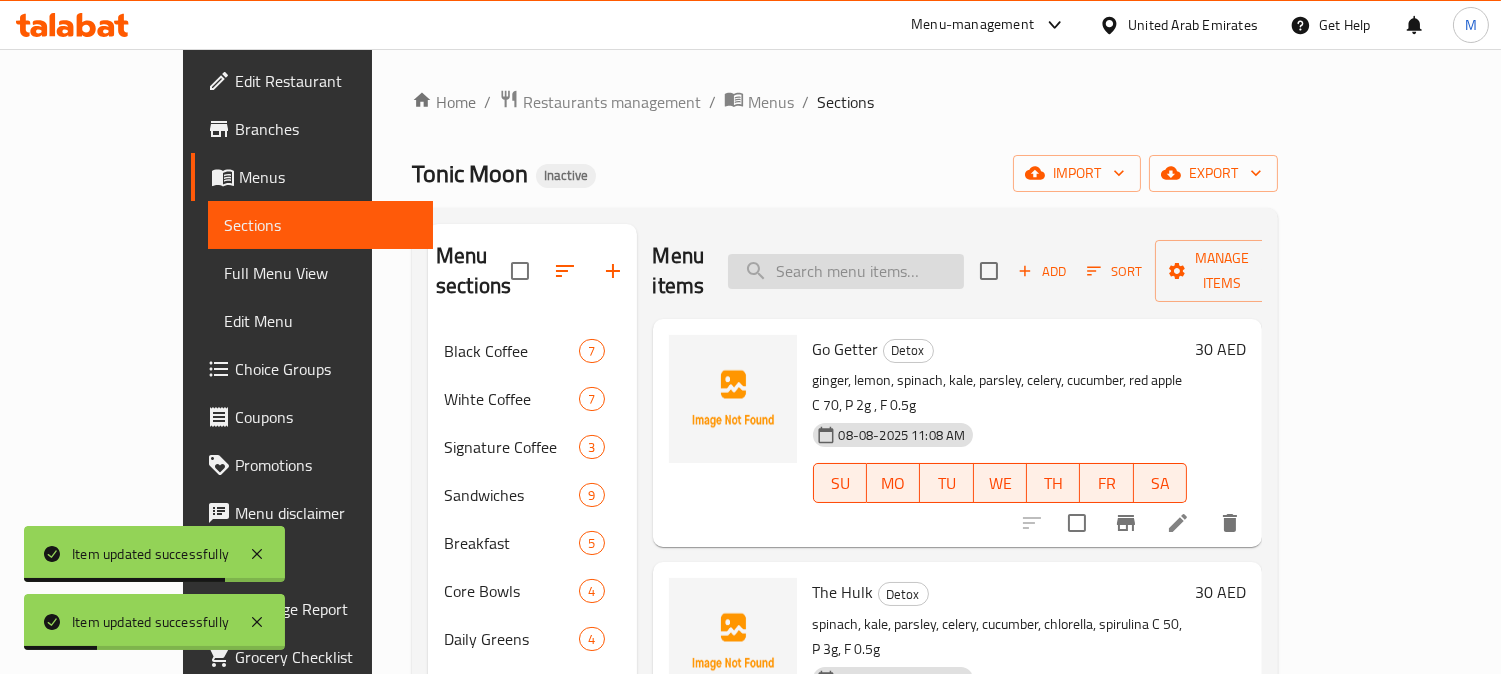 click at bounding box center [846, 271] 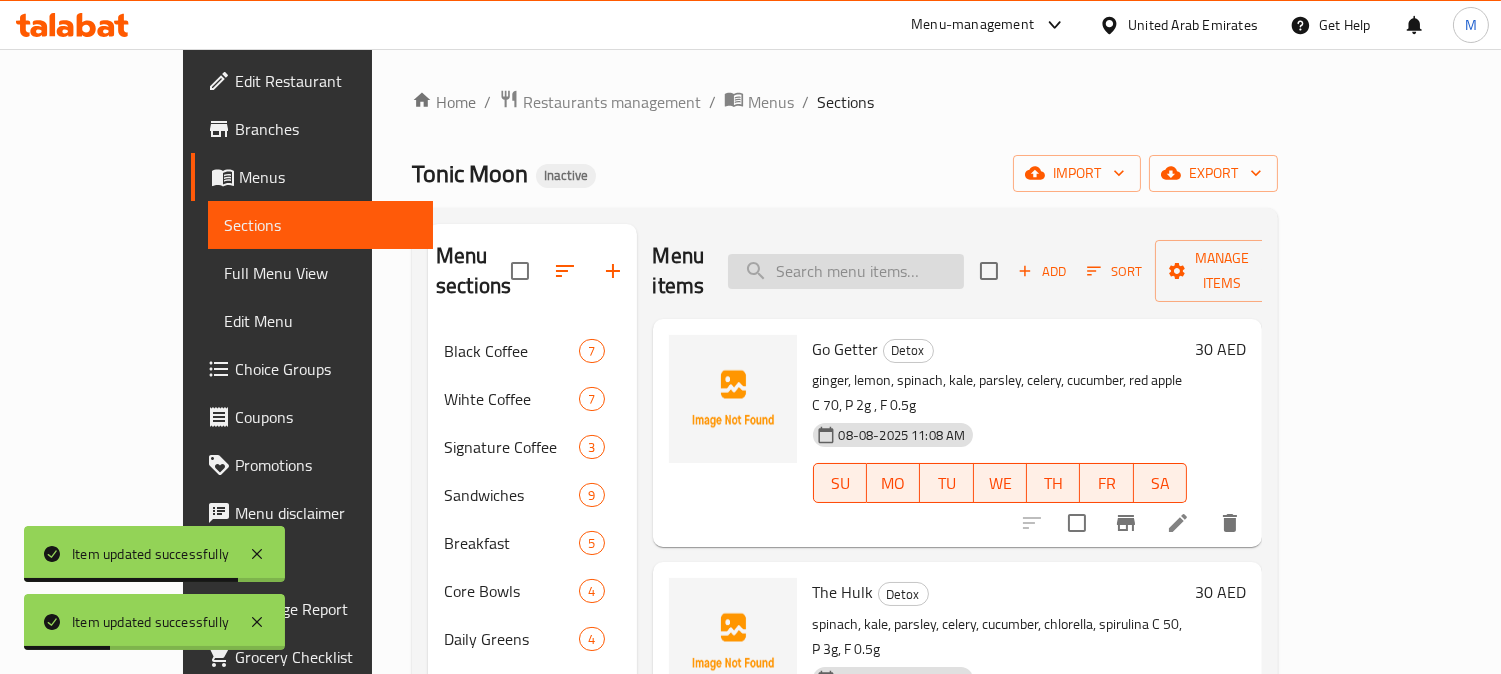 paste on "C: 90 | P: 1.5g | F: 0.5g" 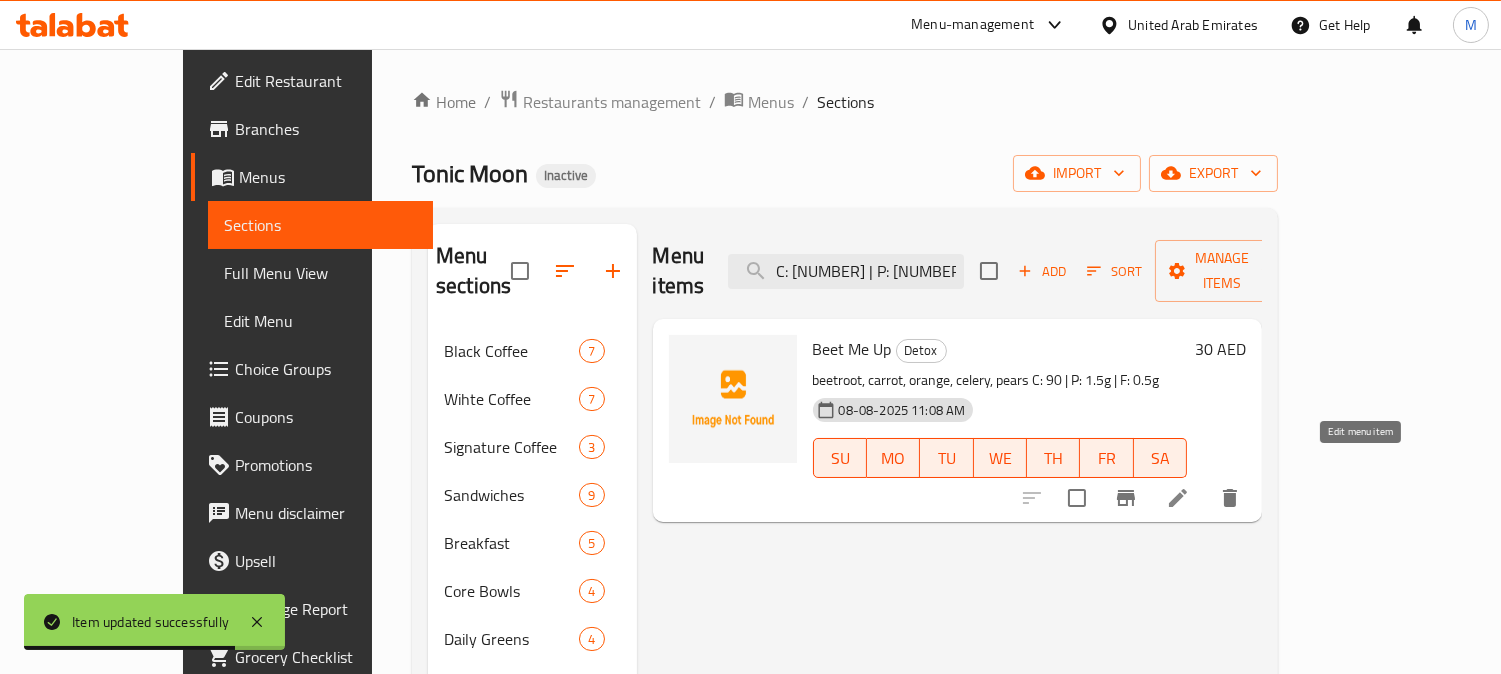 type on "C: 90 | P: 1.5g | F: 0.5g" 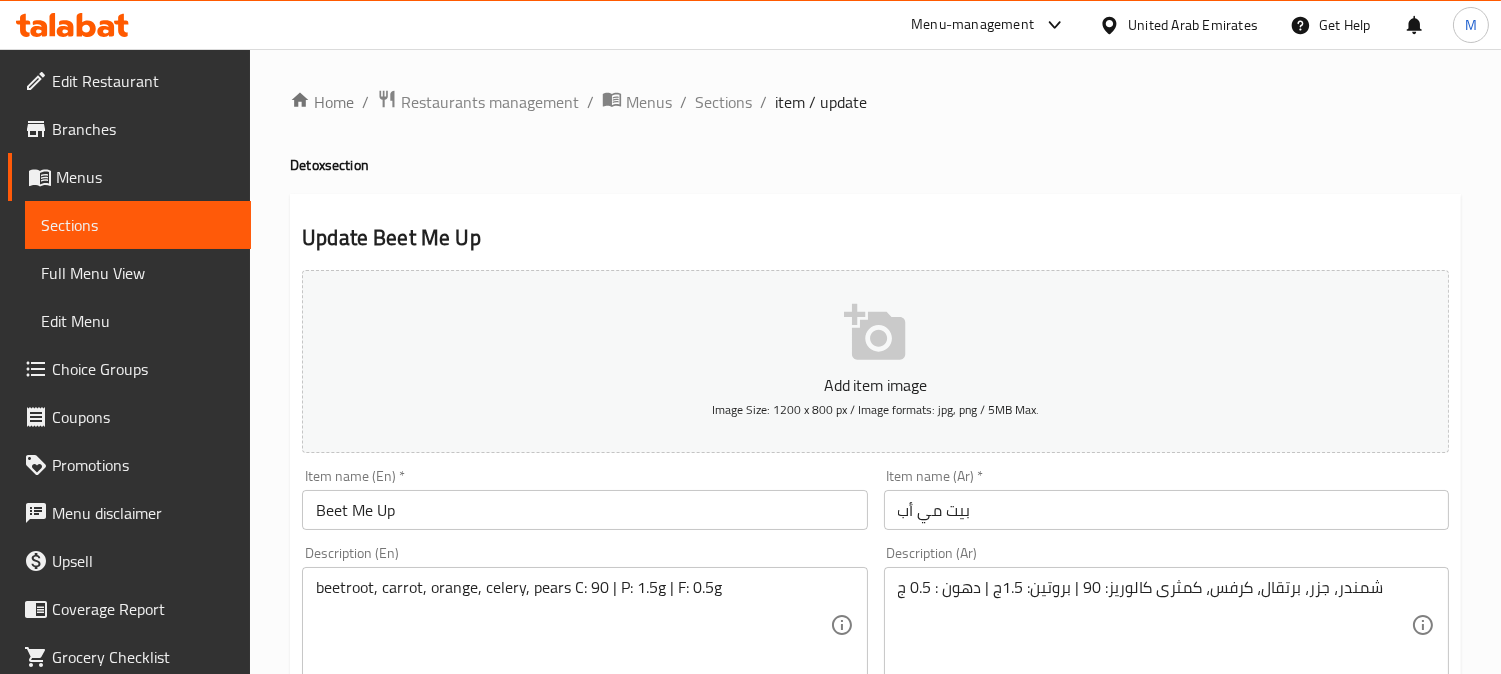 click on "Sections" at bounding box center (723, 102) 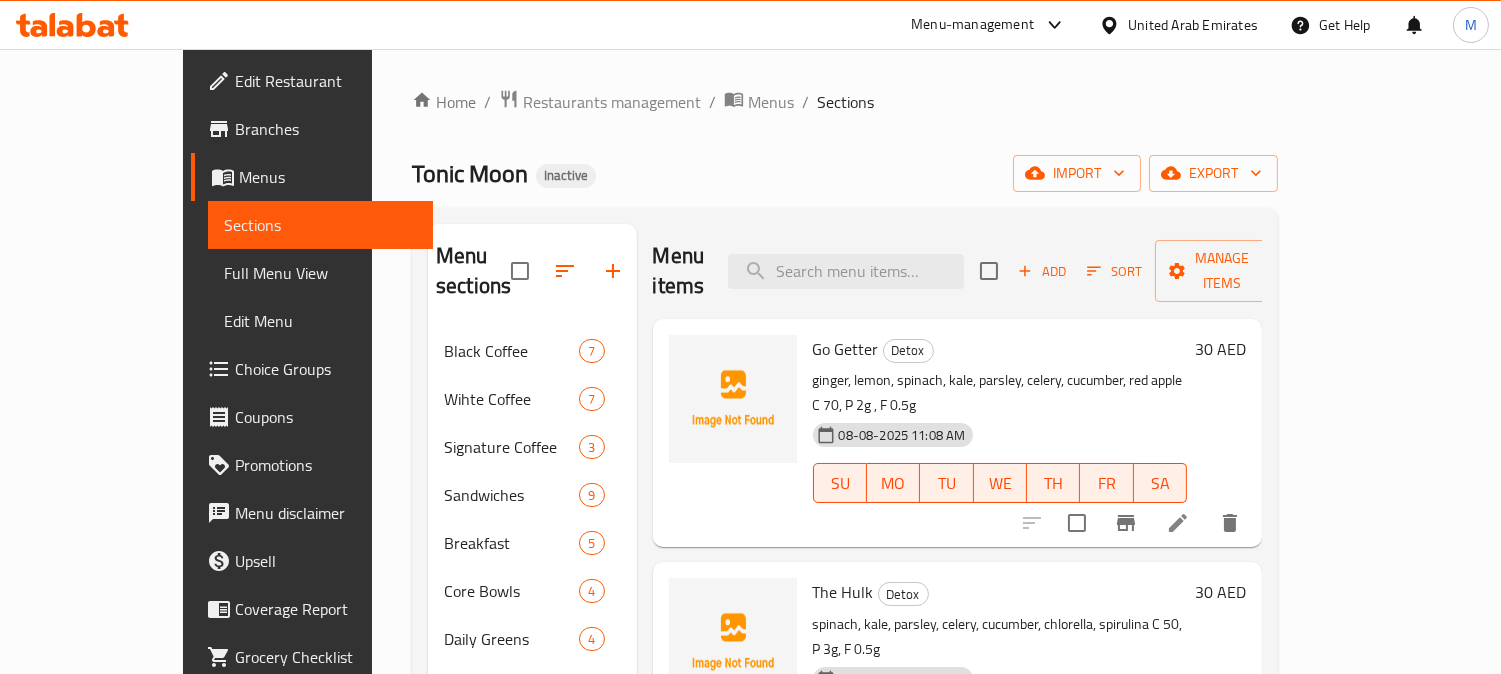 click on "Menu items Add Sort Manage items" at bounding box center (958, 271) 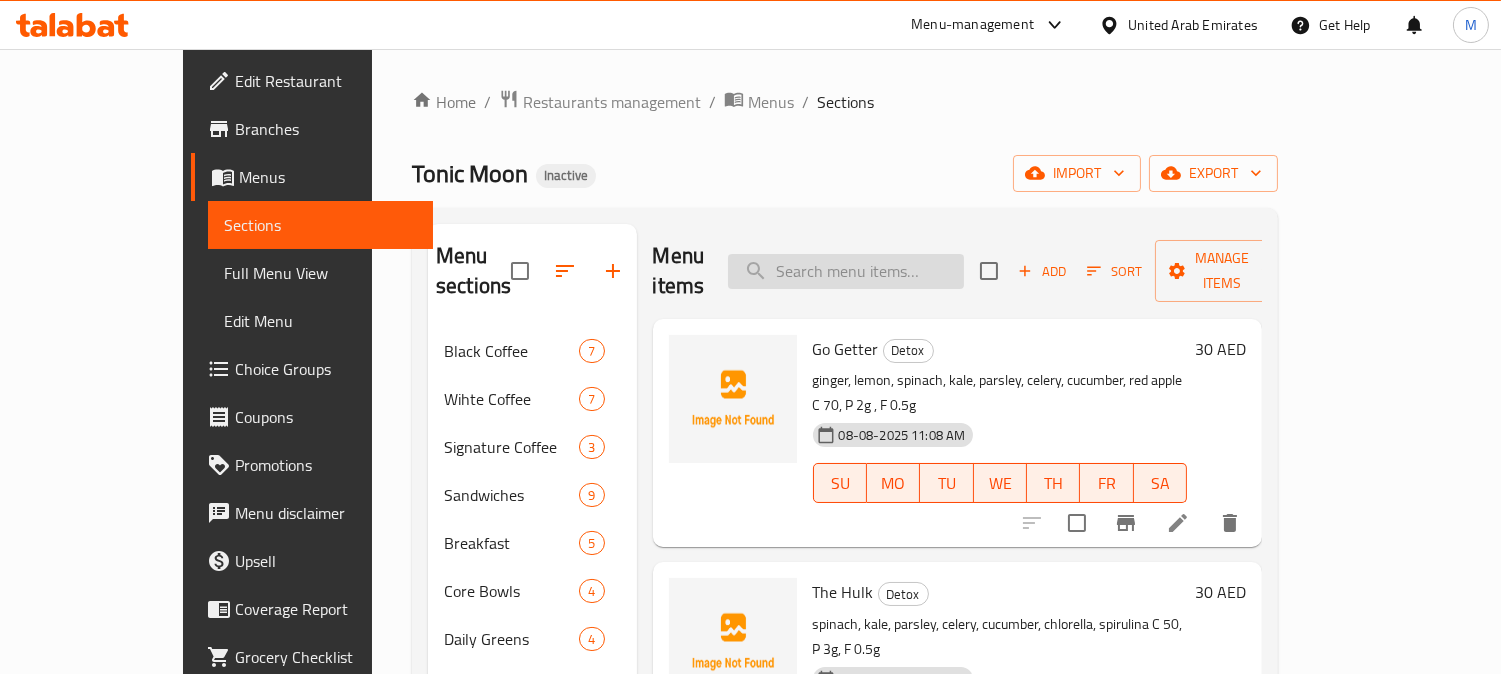 paste on "The Og" 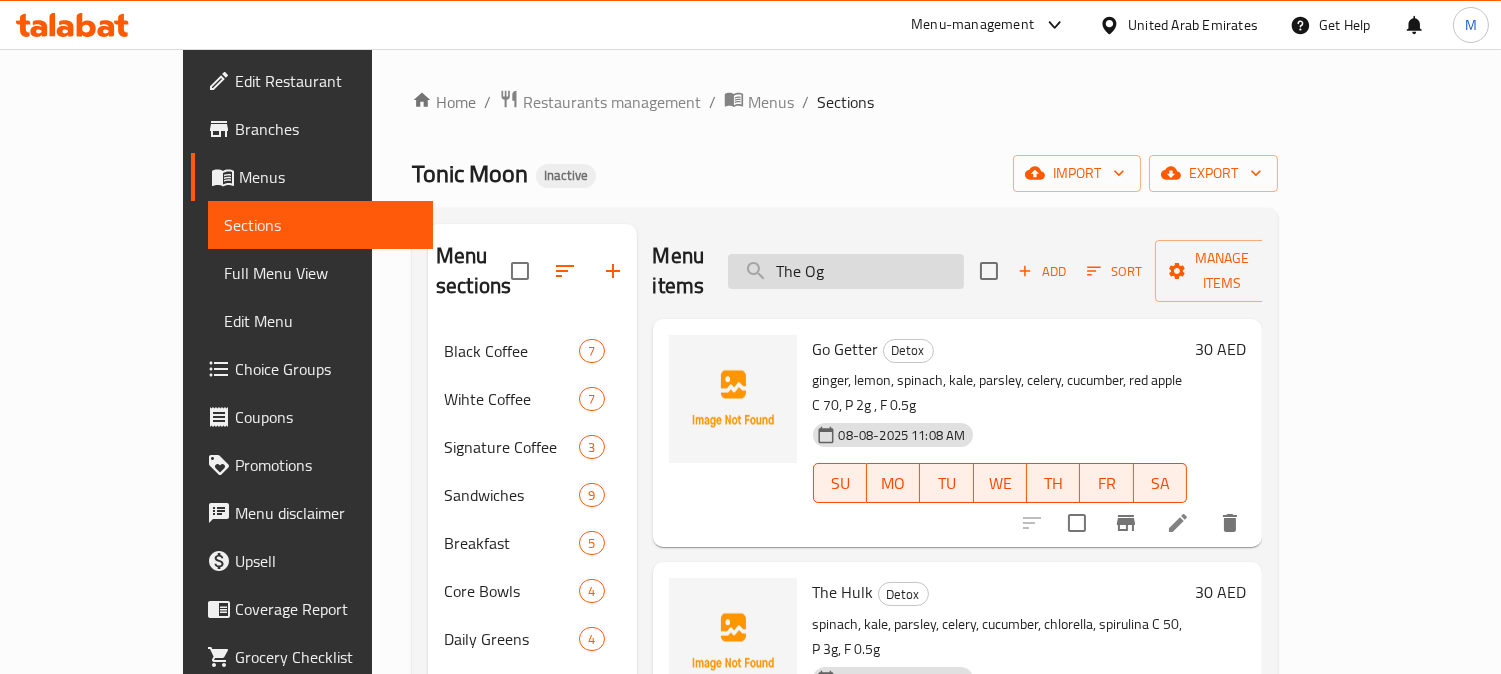 click on "The Og" at bounding box center (846, 271) 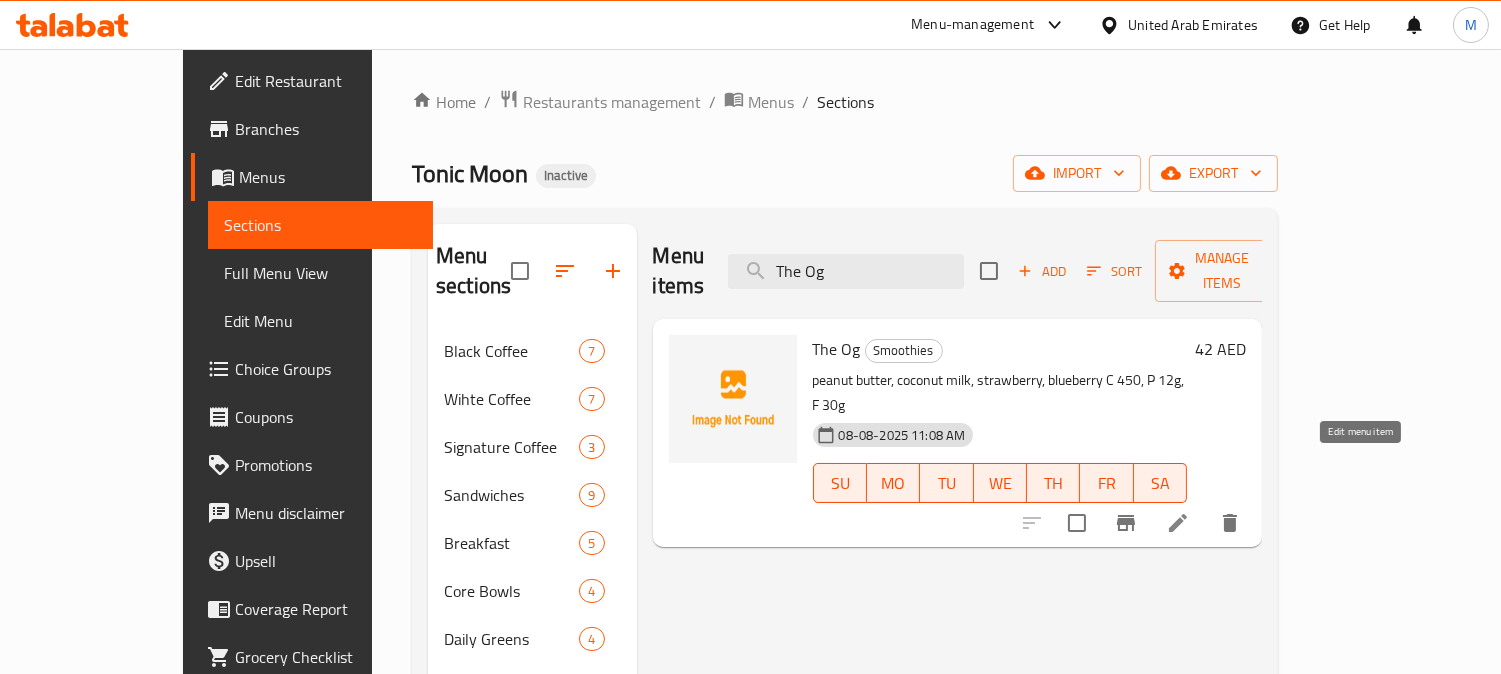 type on "The Og" 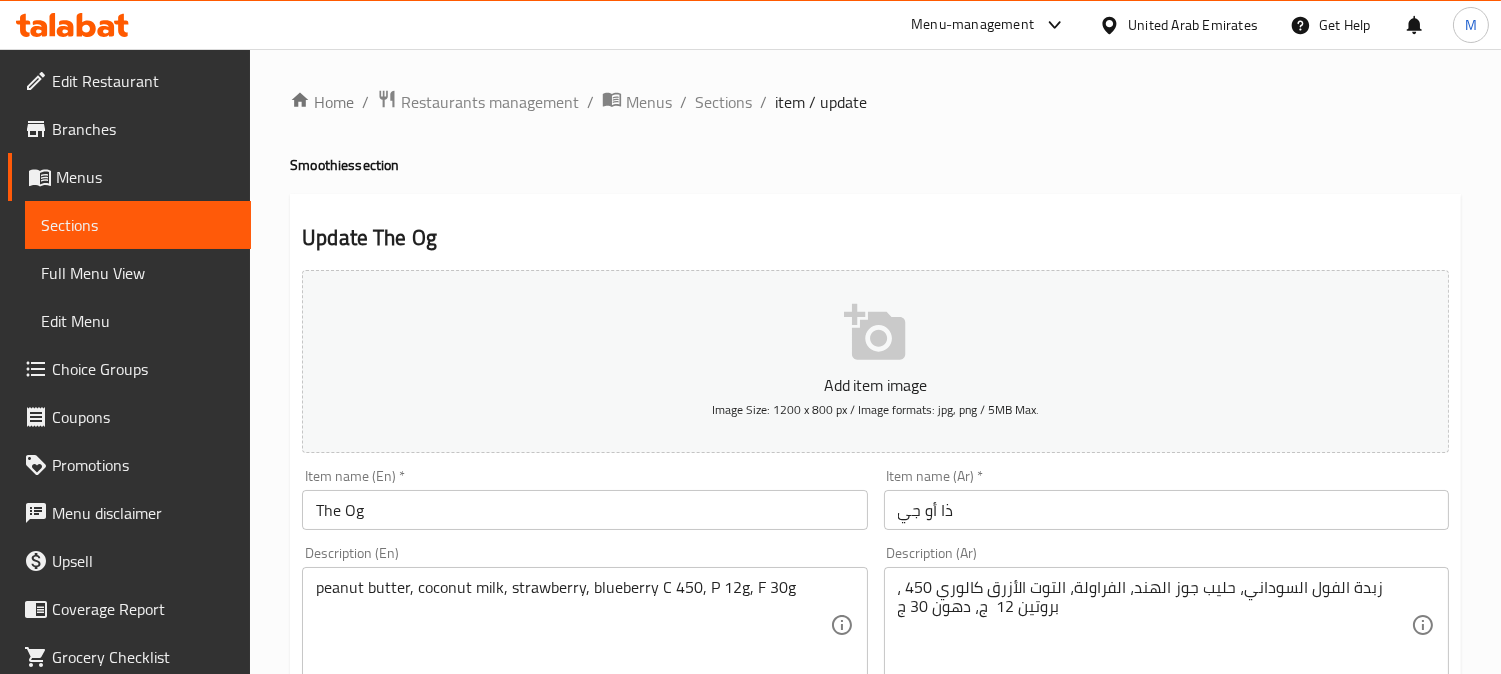 click on "ذا أو جي" at bounding box center [1166, 510] 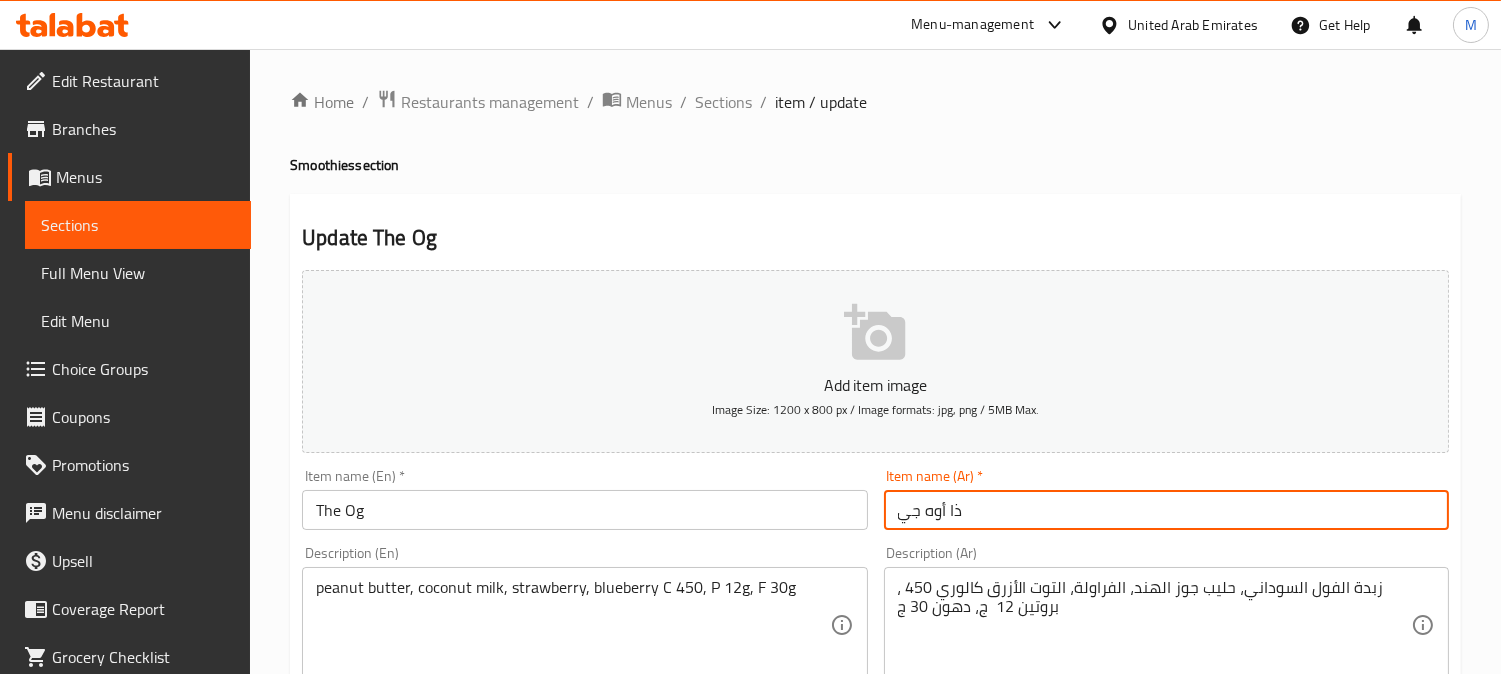 type on "ذا أوه جي" 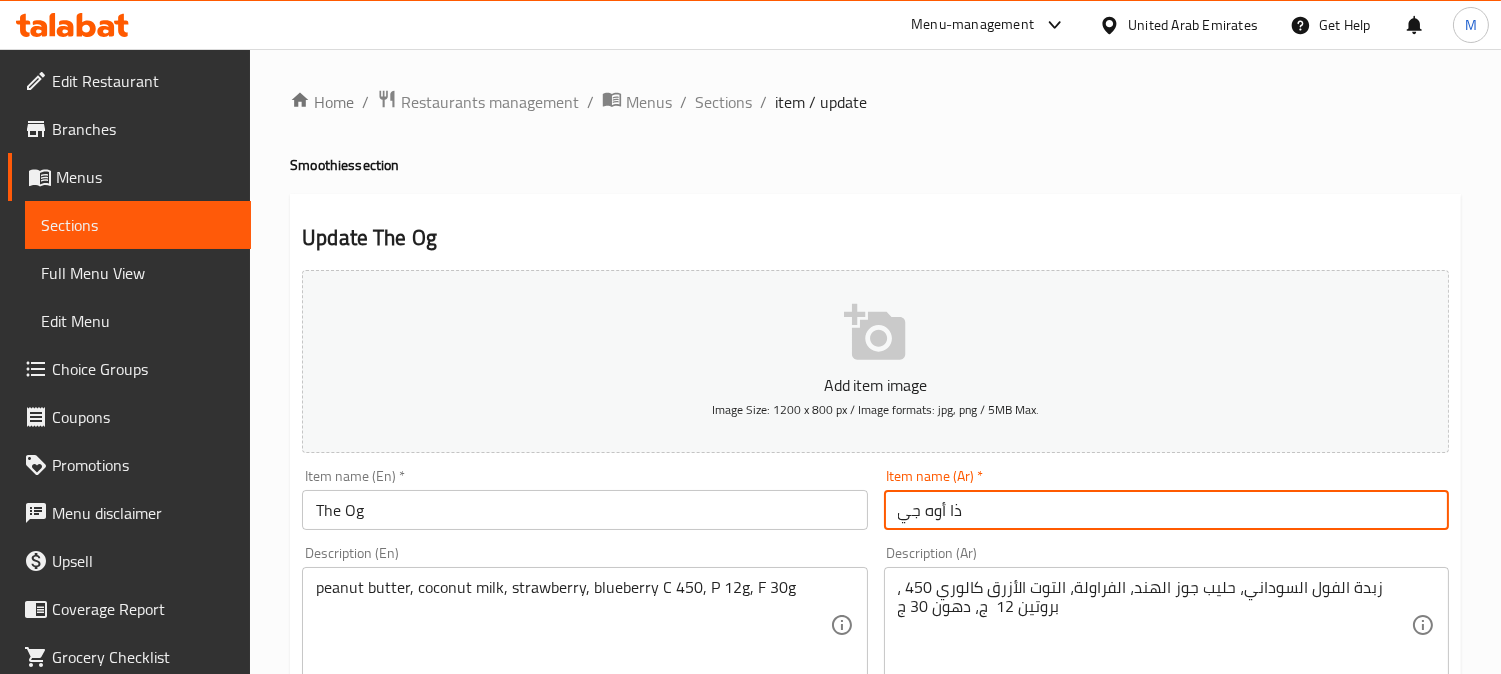 click on "Update" at bounding box center [439, 1326] 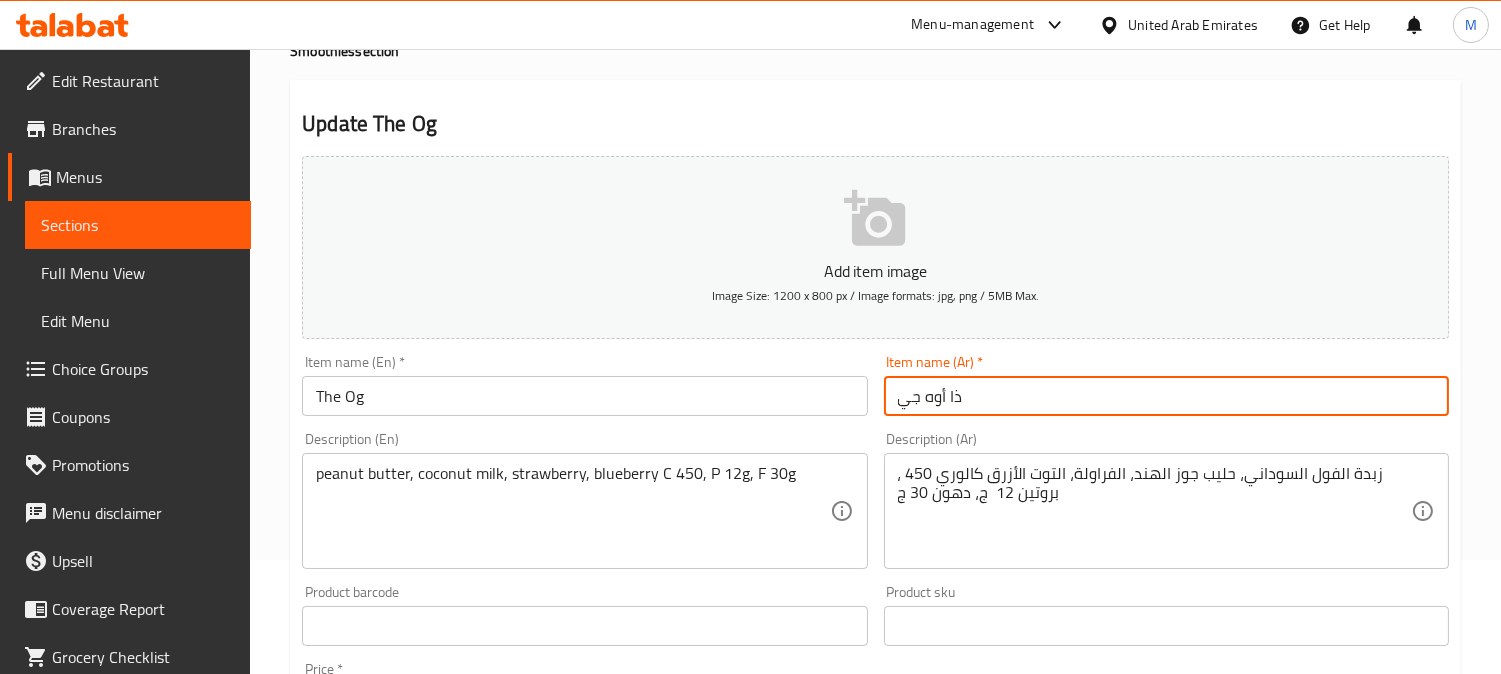 scroll, scrollTop: 222, scrollLeft: 0, axis: vertical 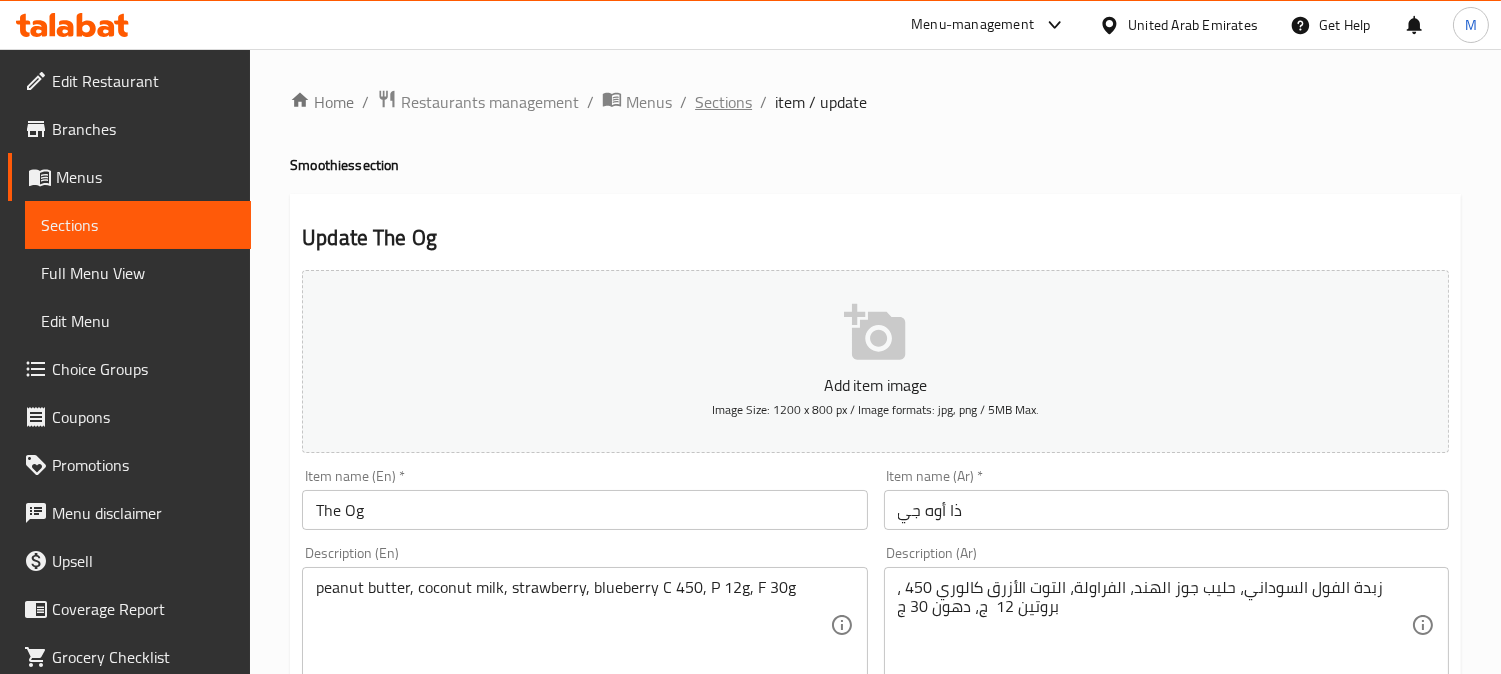 click on "Sections" at bounding box center (723, 102) 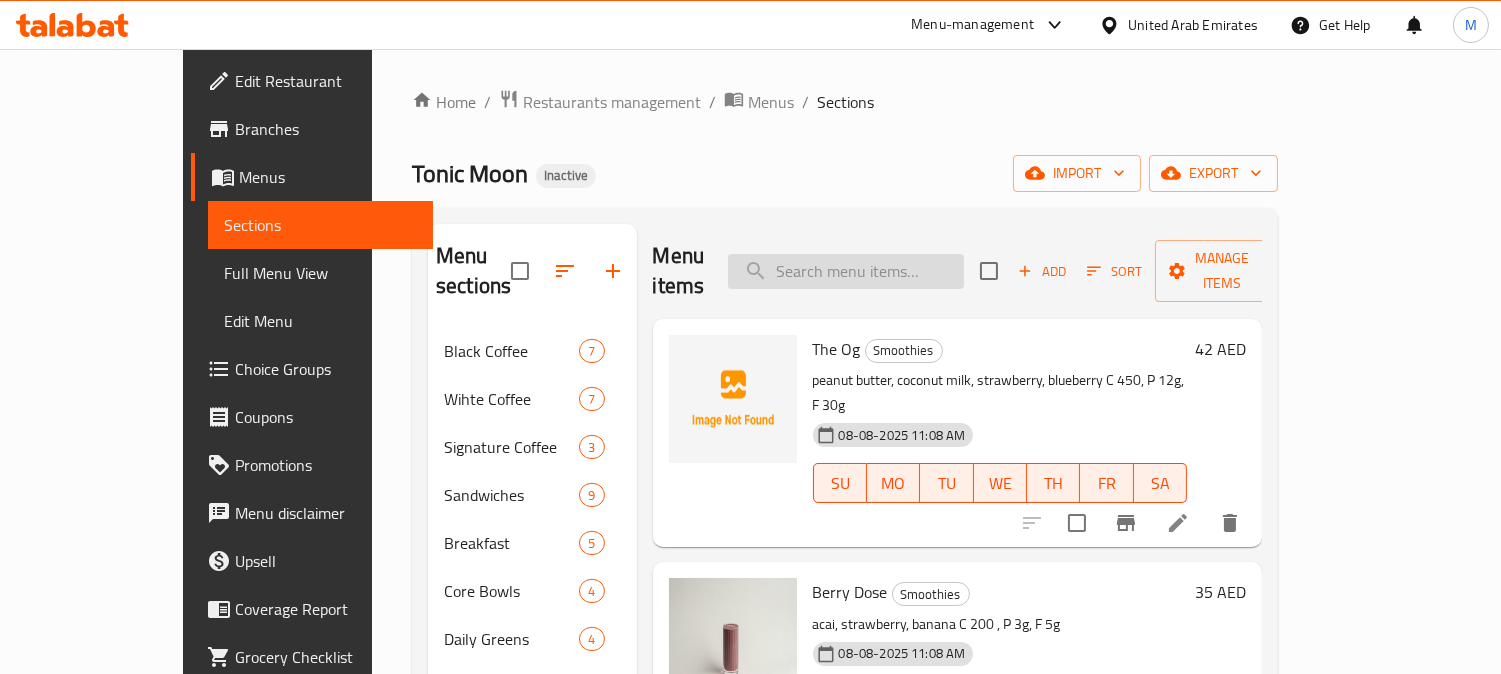 paste on "Pacific Fix" 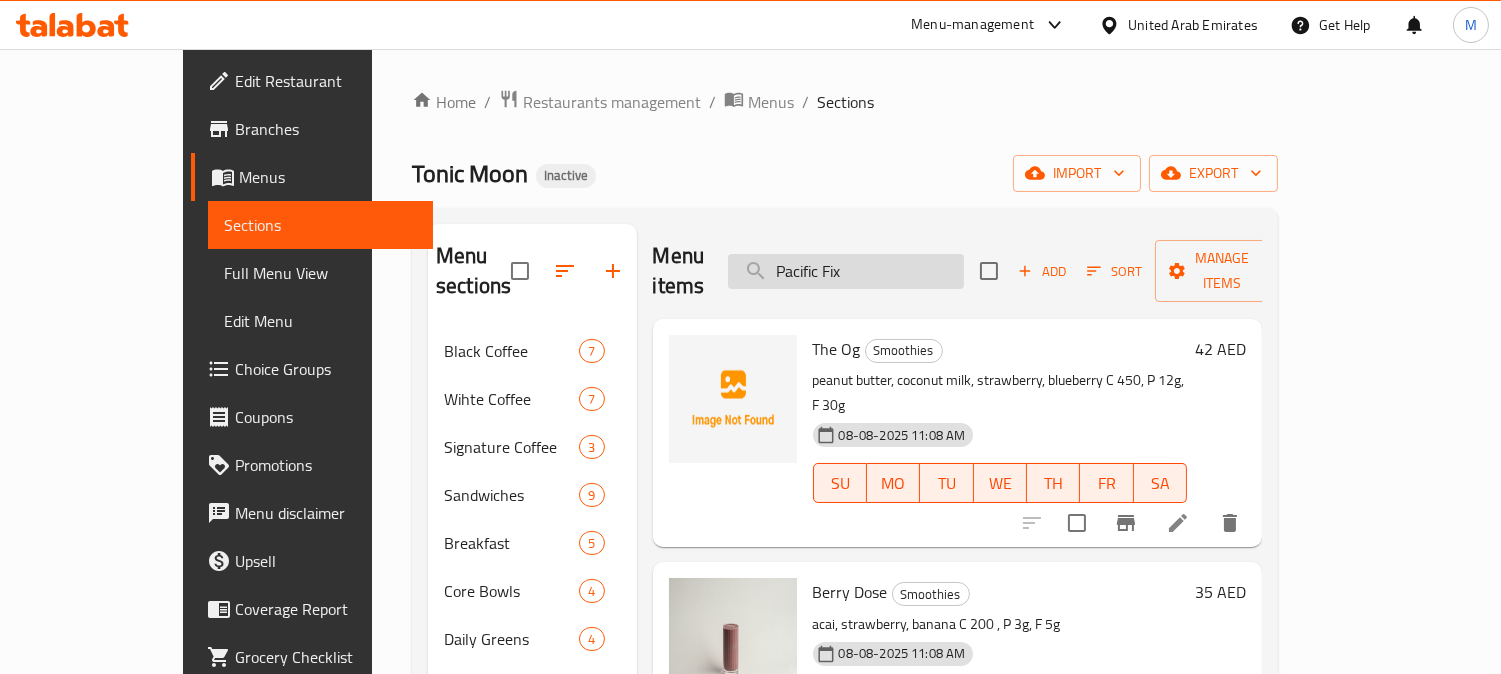 click on "Pacific Fix" at bounding box center (846, 271) 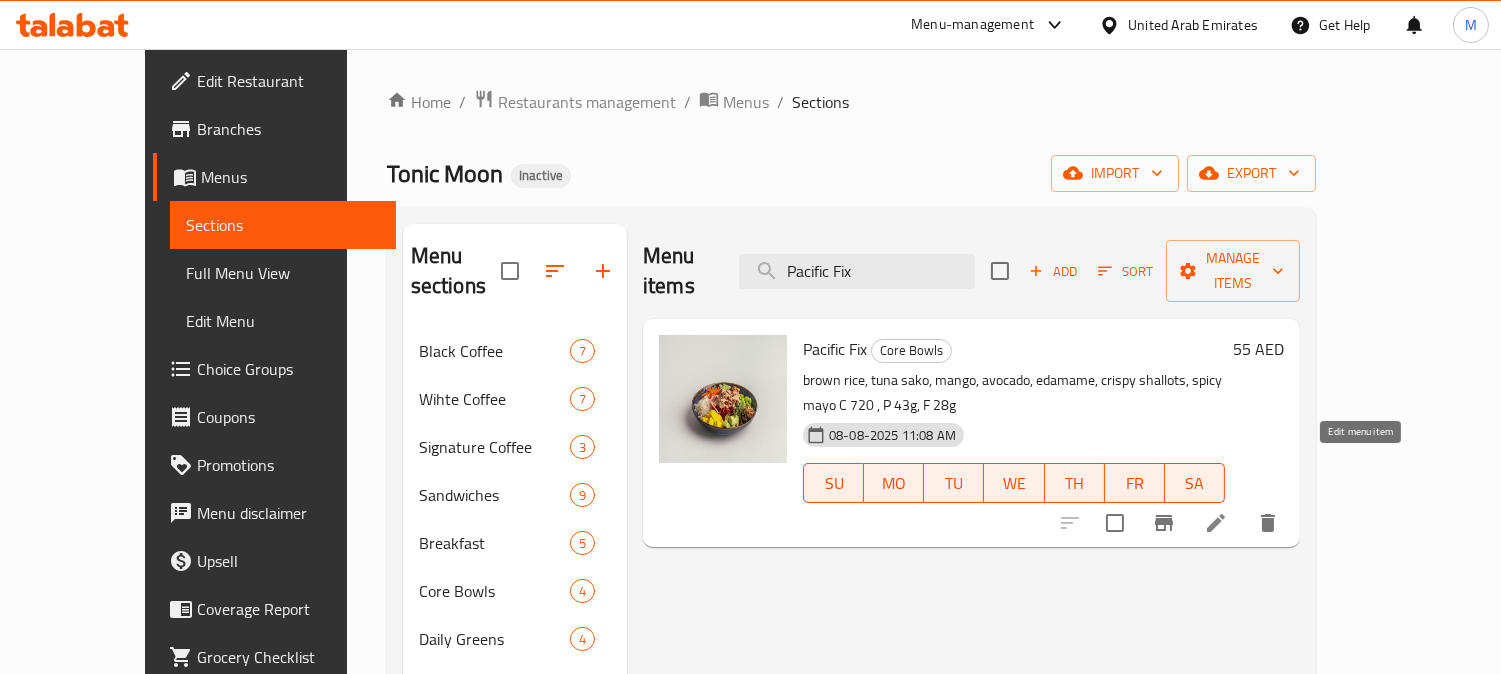 type on "Pacific Fix" 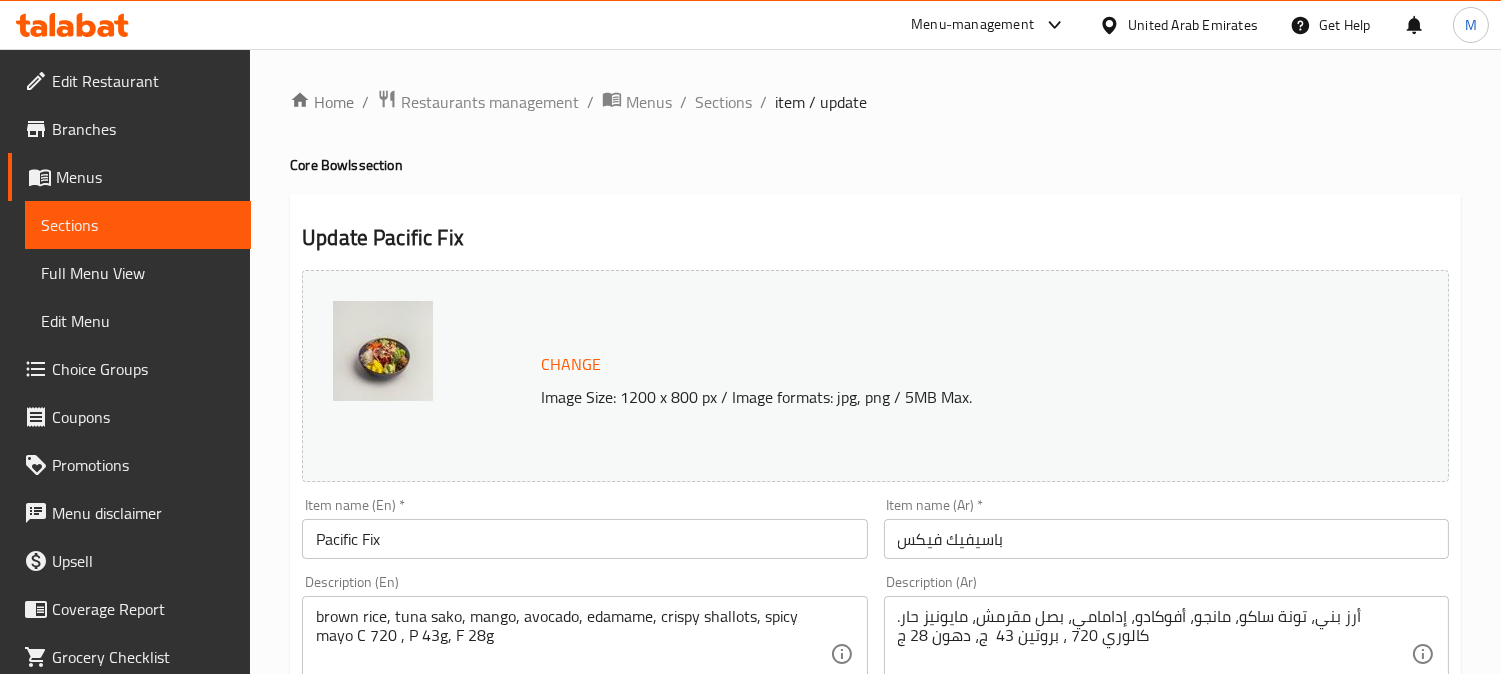 scroll, scrollTop: 111, scrollLeft: 0, axis: vertical 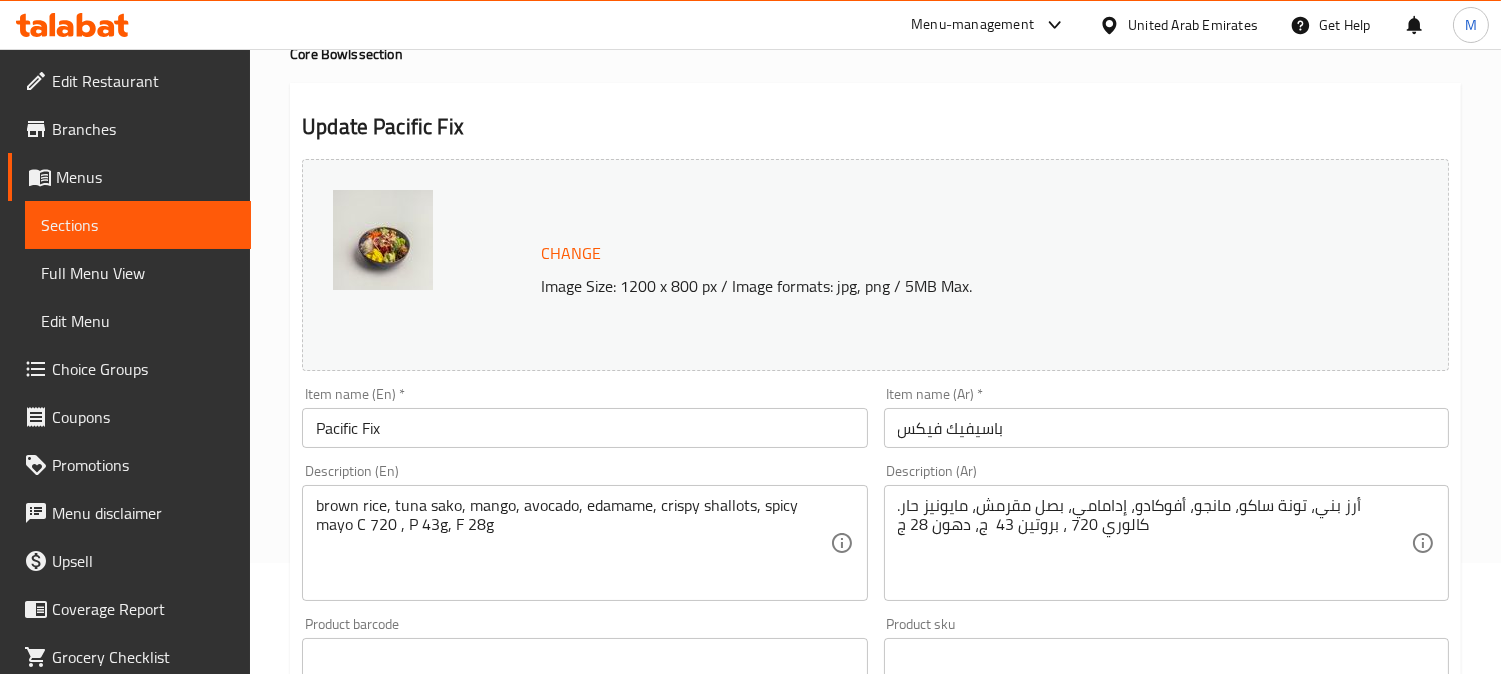 click on "أرز بني، تونة ساكو، مانجو، أفوكادو، إدامامي، بصل مقرمش، مايونيز حار. كالوري 720 ، بروتين 43  ج، دهون 28 ج" at bounding box center [1154, 543] 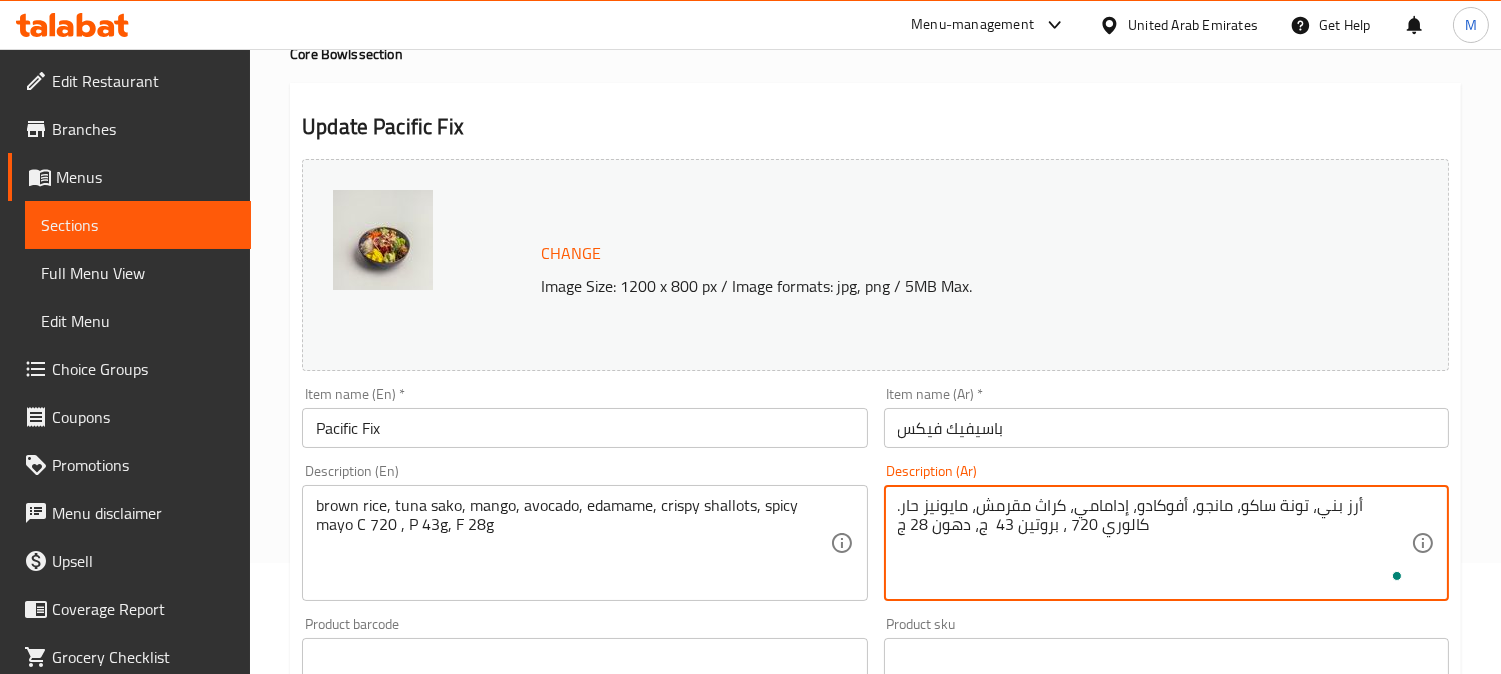 type on "أرز بني، تونة ساكو، مانجو، أفوكادو، إدامامي، كراث مقرمش، مايونيز حار. كالوري 720 ، بروتين 43  ج، دهون 28 ج" 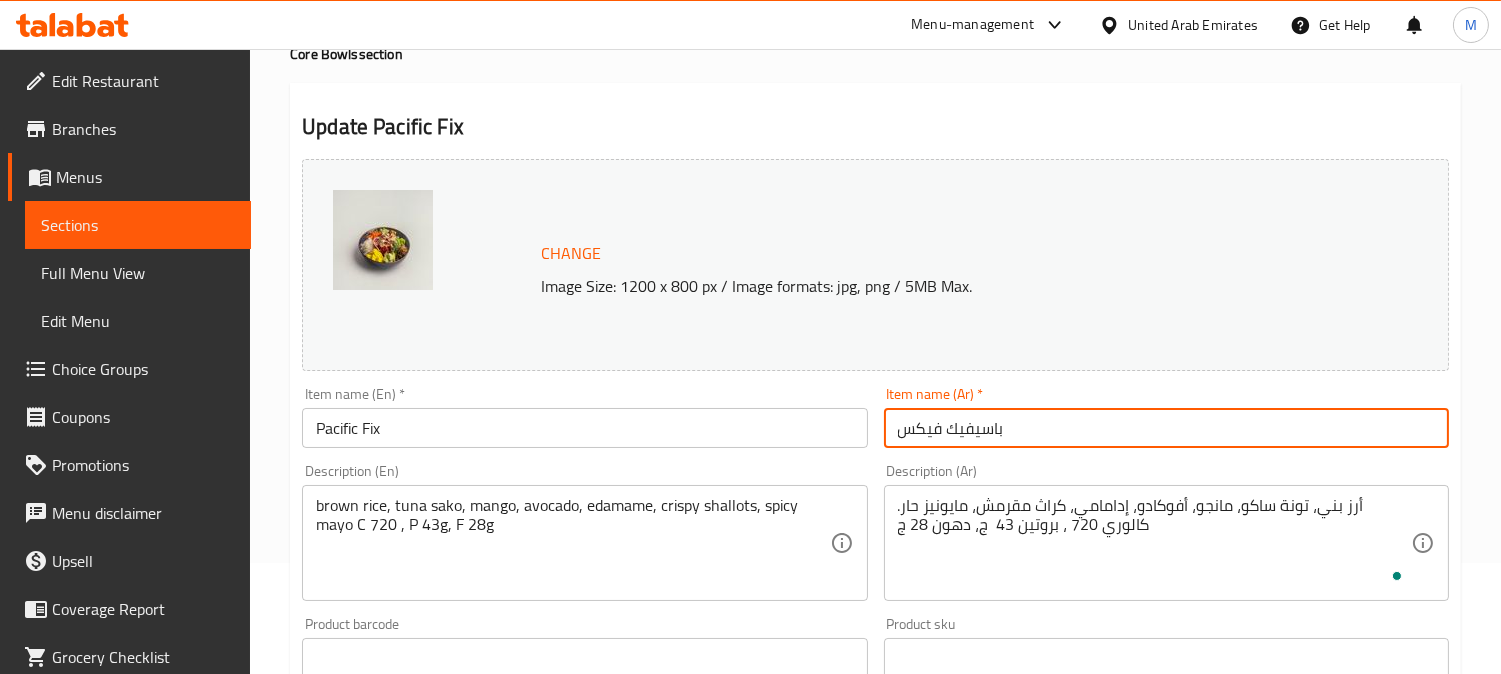 click on "باسيفيك فيكس" at bounding box center [1166, 428] 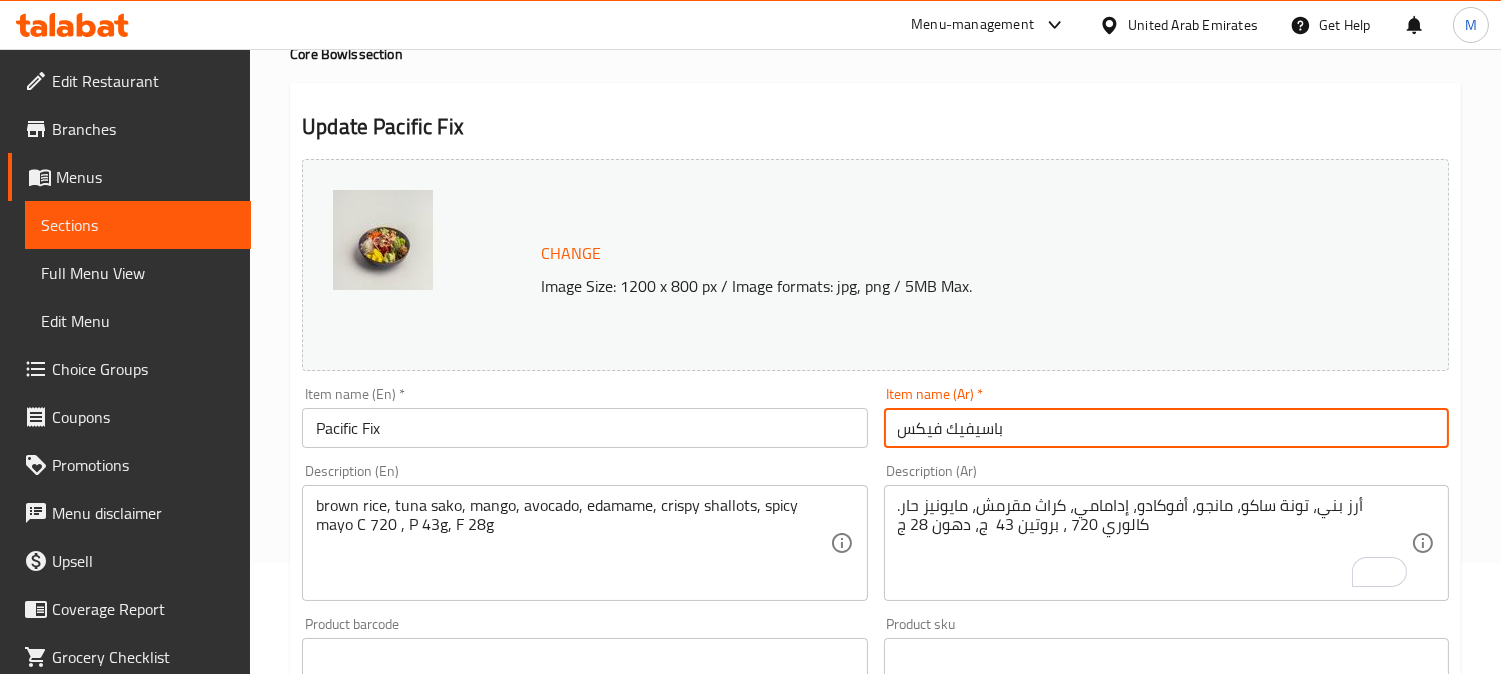 click on "باسيفيك فيكس" at bounding box center [1166, 428] 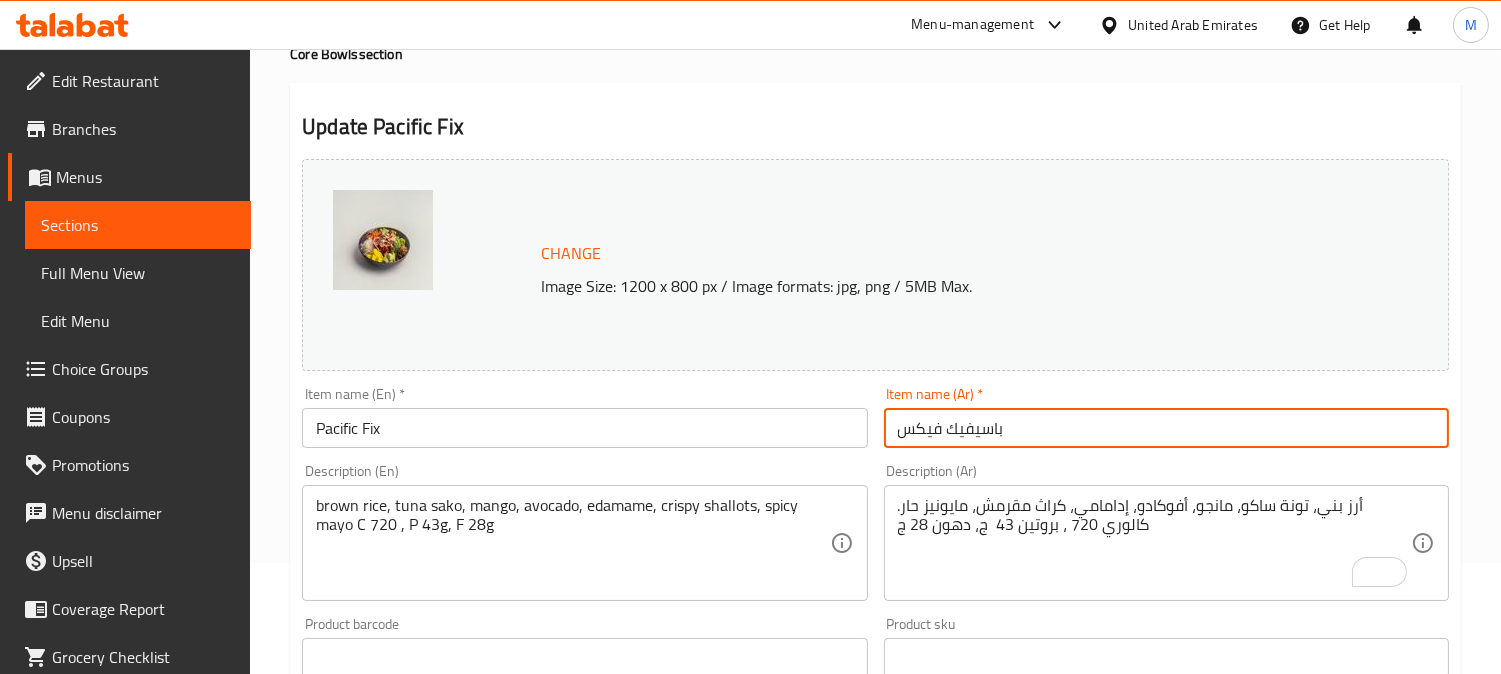 click on "Update" at bounding box center [439, 1244] 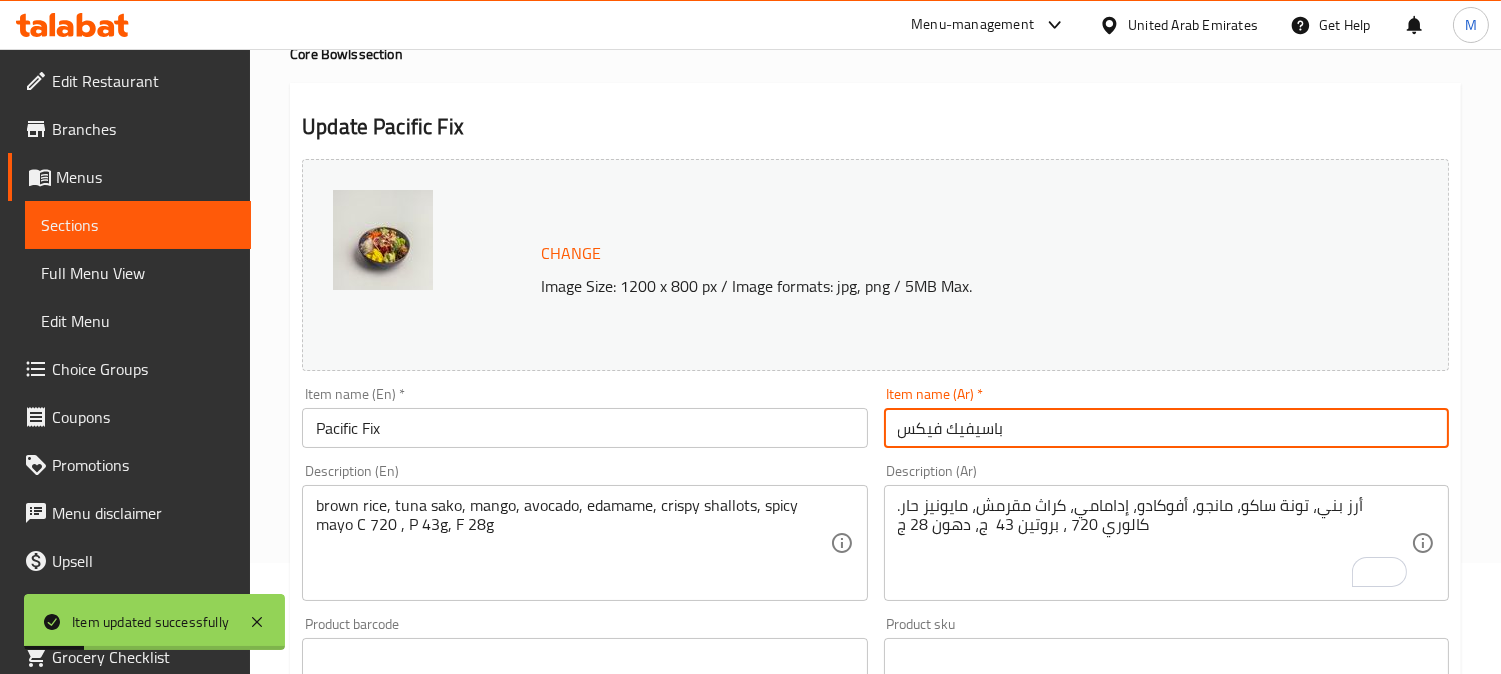 scroll, scrollTop: 0, scrollLeft: 0, axis: both 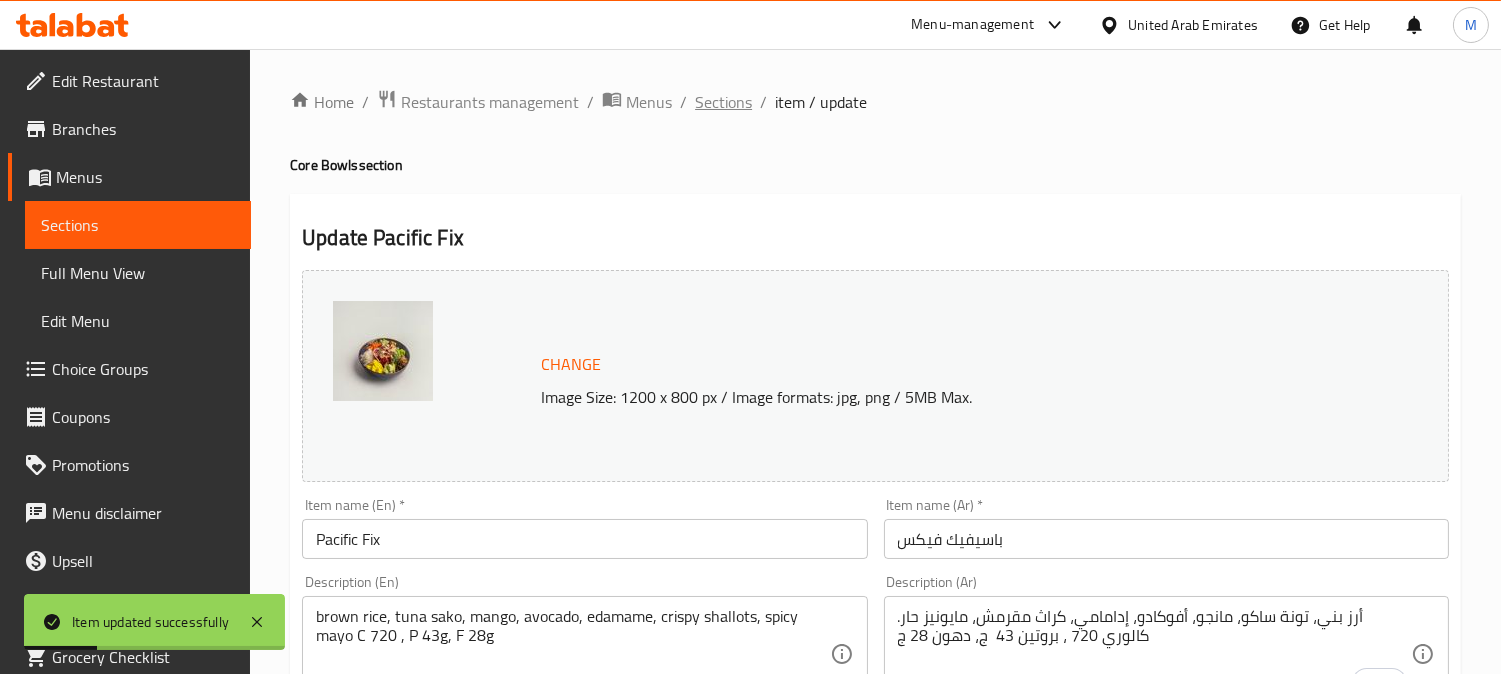 click on "Sections" at bounding box center [723, 102] 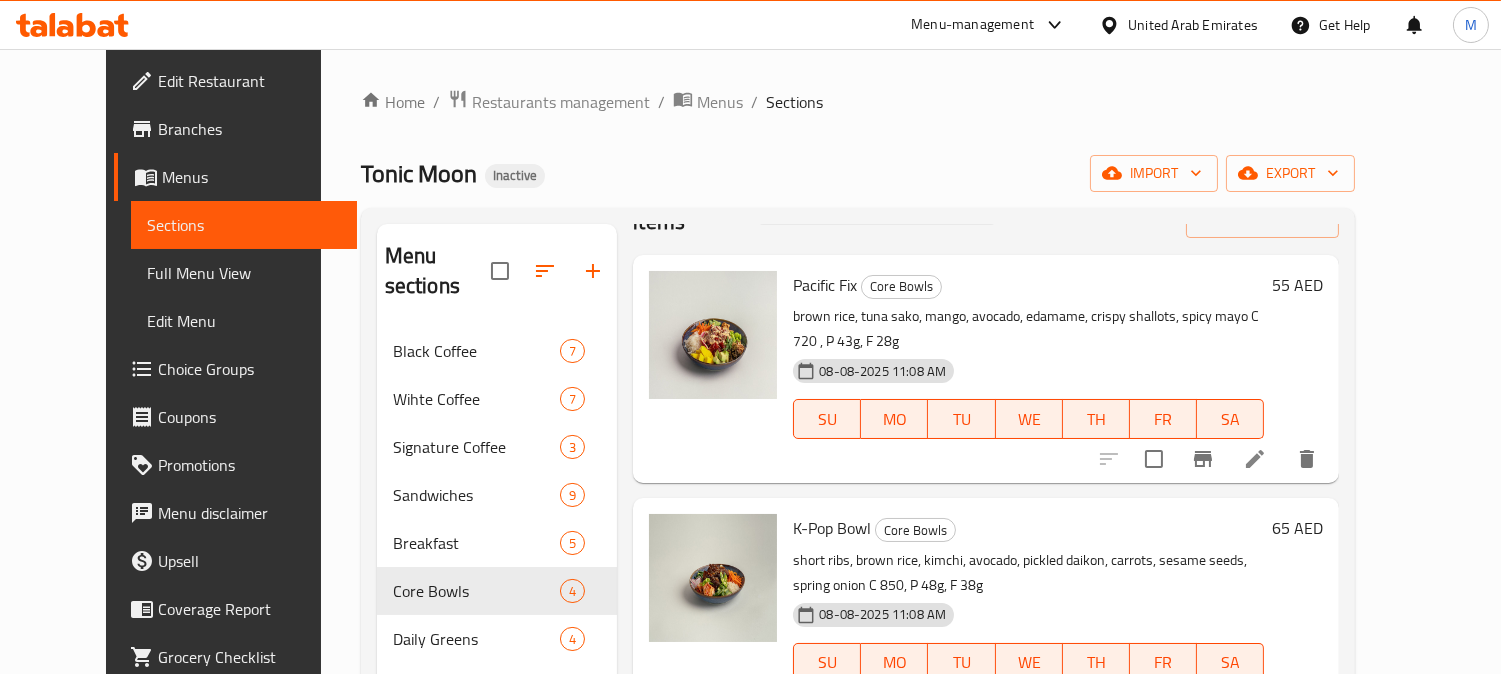 scroll, scrollTop: 173, scrollLeft: 0, axis: vertical 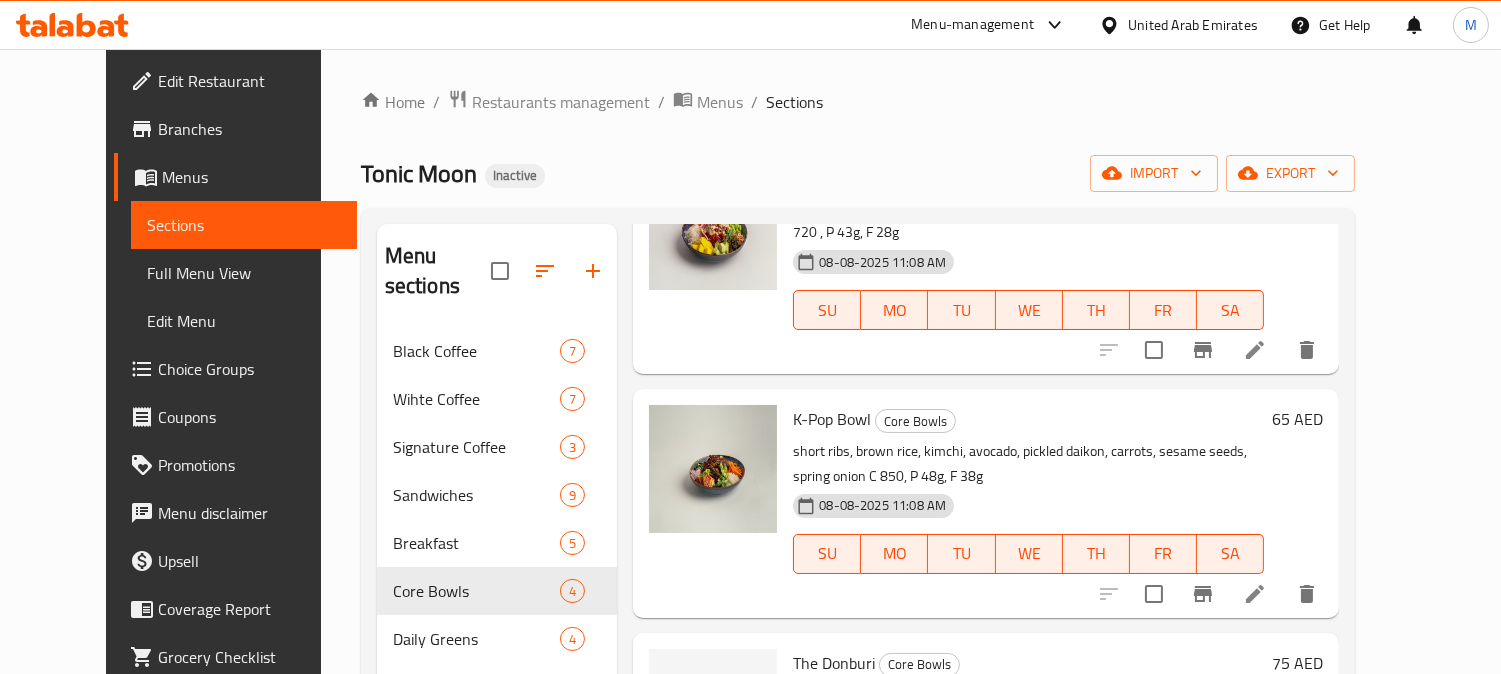 click 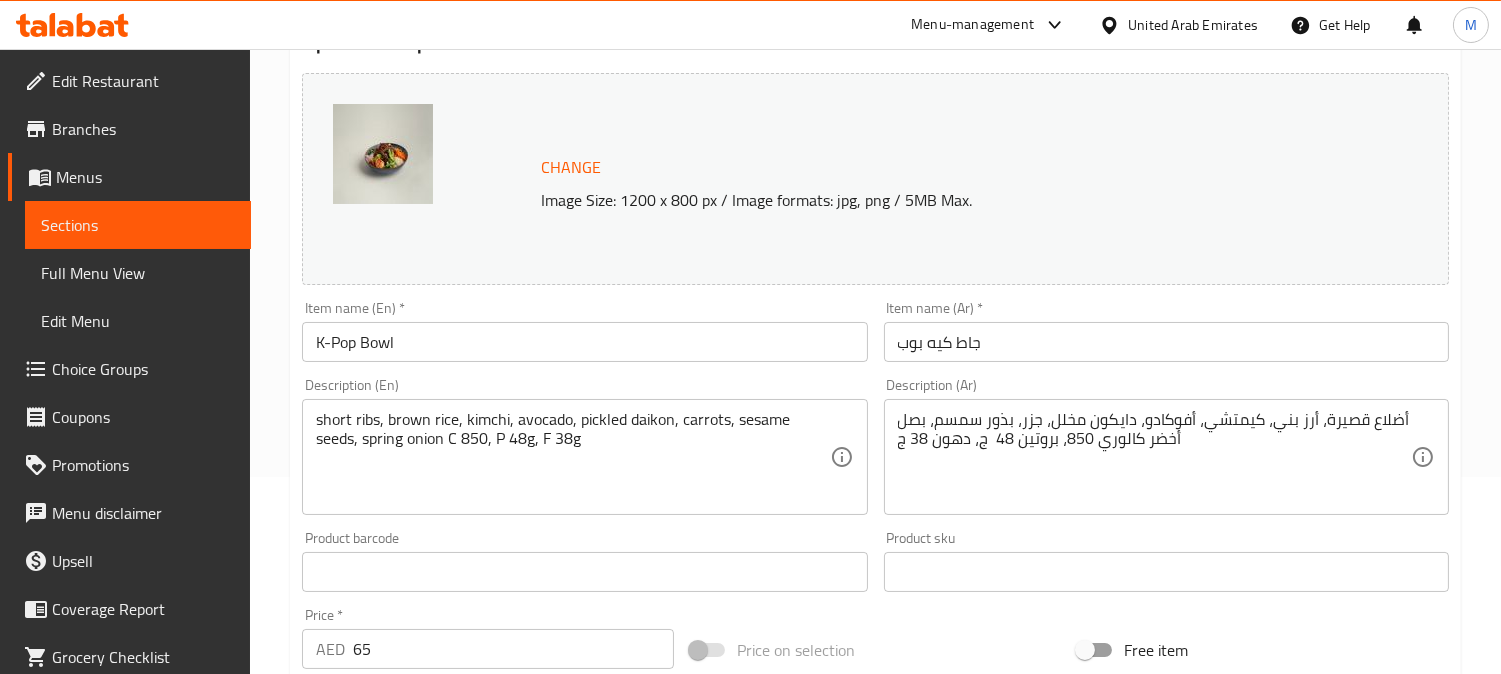 scroll, scrollTop: 222, scrollLeft: 0, axis: vertical 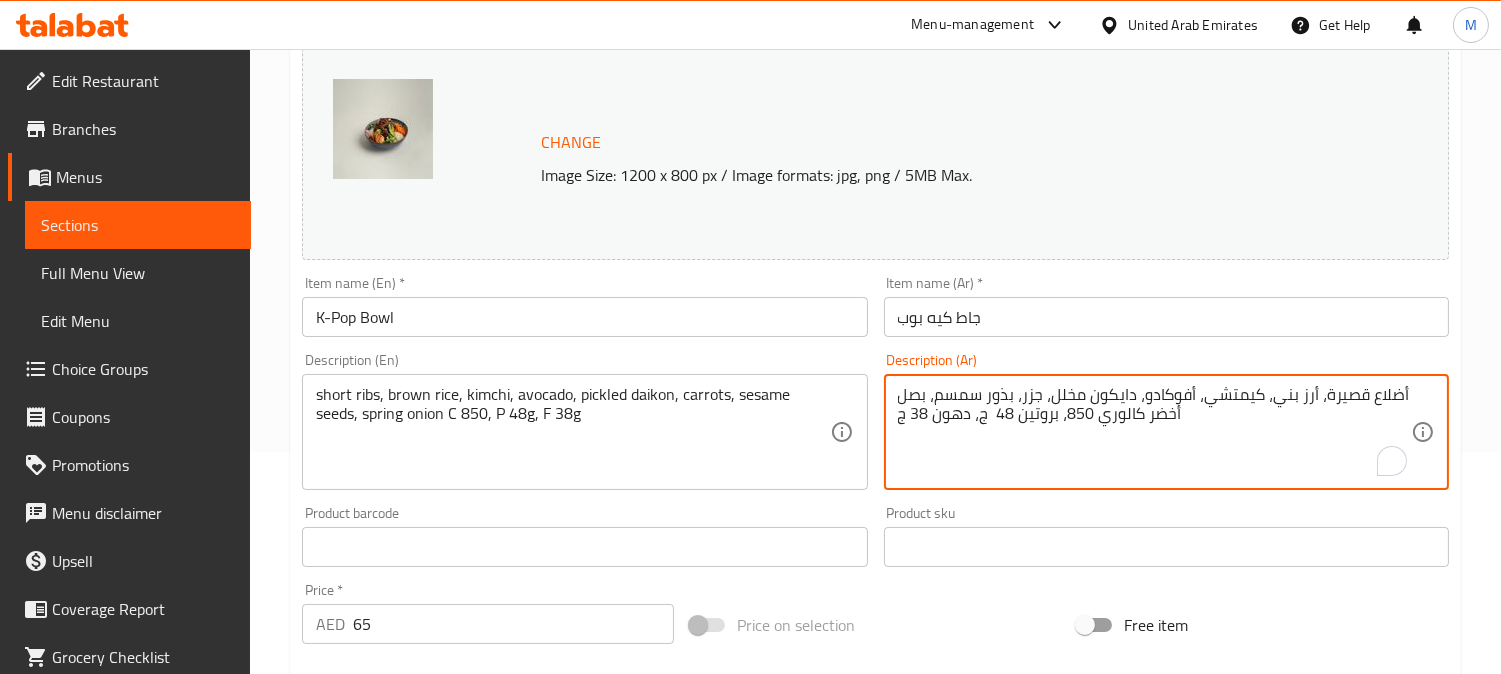 click on "أضلاع قصيرة، أرز بني، كيمتشي، أفوكادو، دايكون مخلل، جزر، بذور سمسم، بصل أخضر كالوري 850، بروتين 48  ج، دهون 38 ج" at bounding box center [1154, 432] 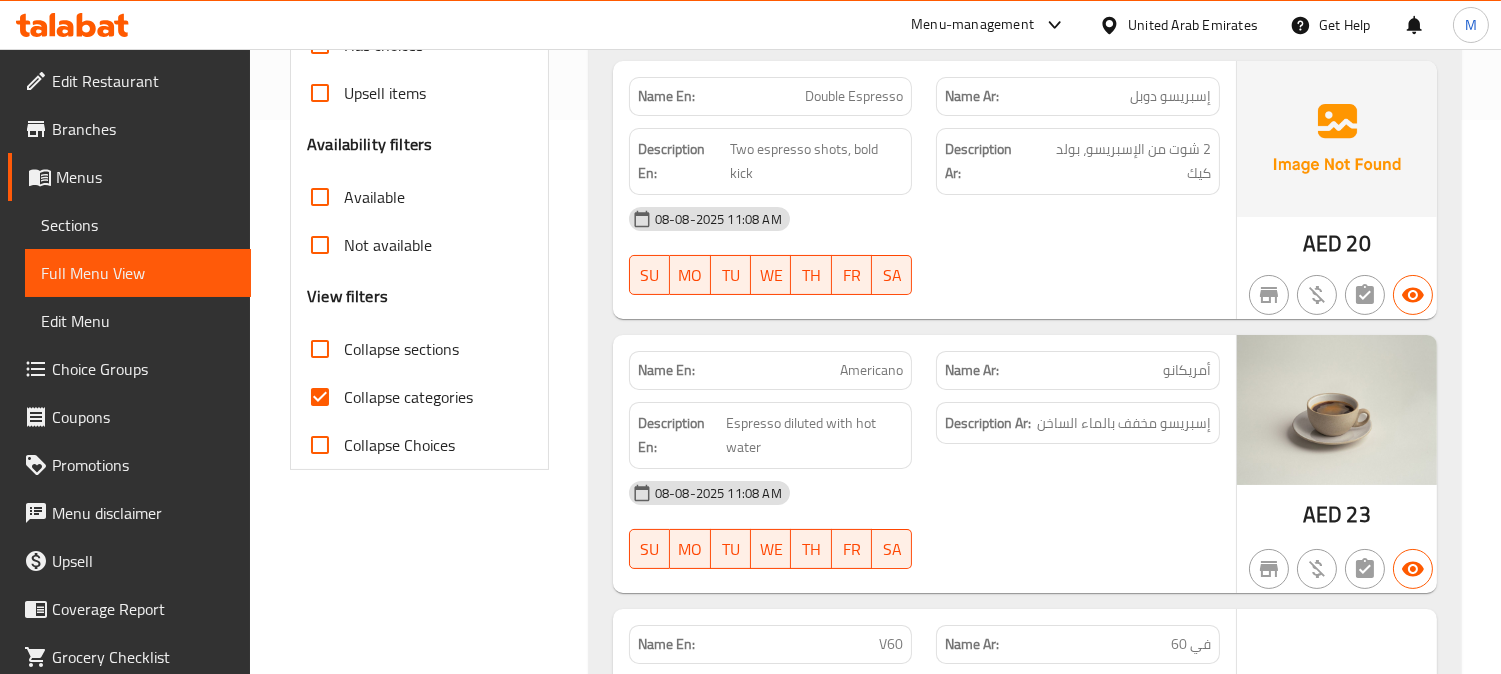 scroll, scrollTop: 555, scrollLeft: 0, axis: vertical 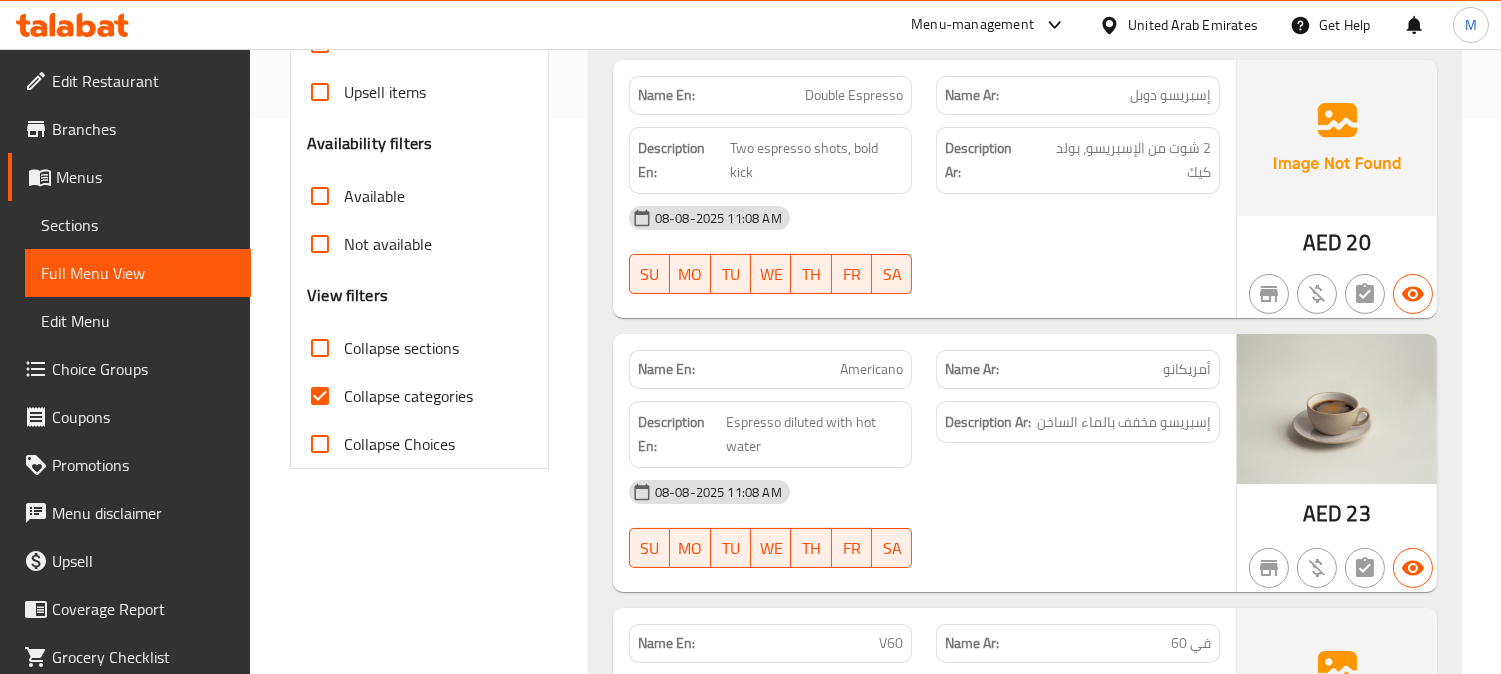 click on "Collapse categories" at bounding box center (320, 396) 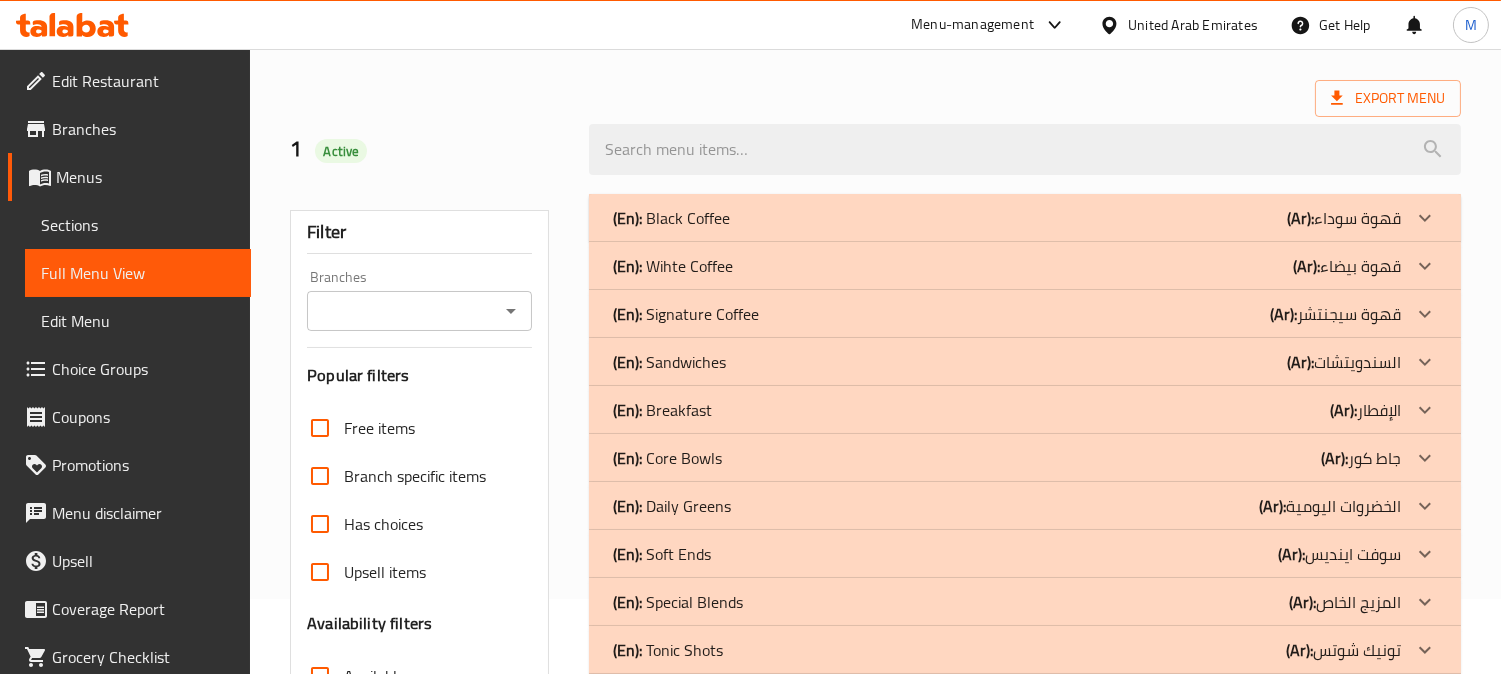 scroll, scrollTop: 111, scrollLeft: 0, axis: vertical 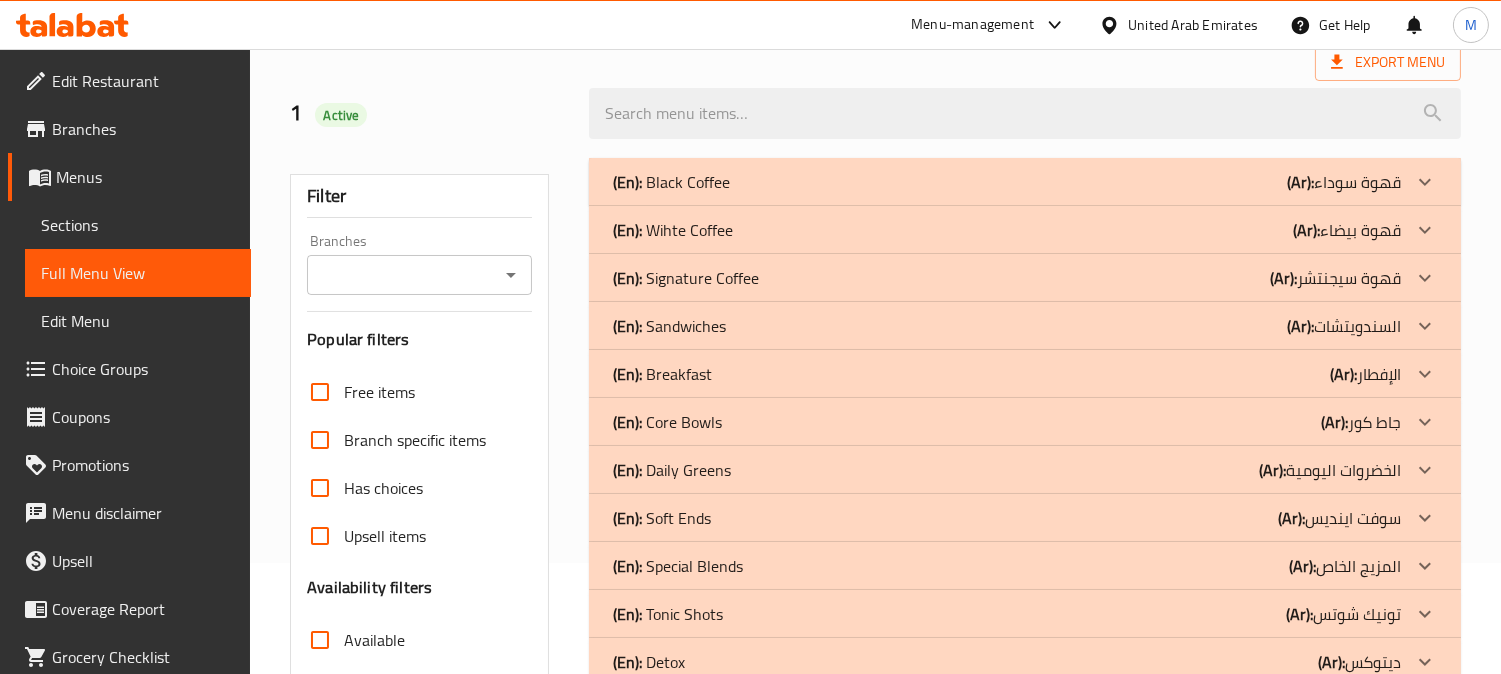 drag, startPoint x: 1397, startPoint y: 417, endPoint x: 1453, endPoint y: 452, distance: 66.037865 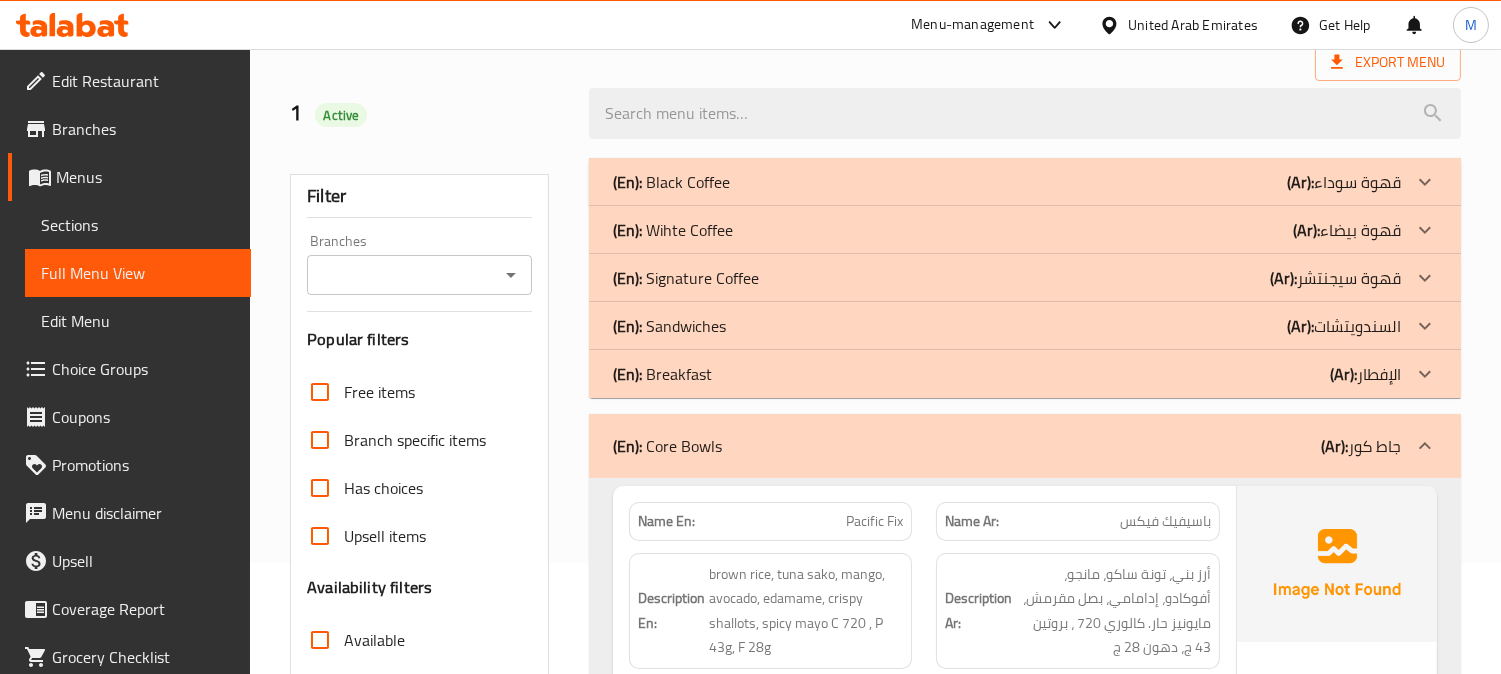 scroll, scrollTop: 444, scrollLeft: 0, axis: vertical 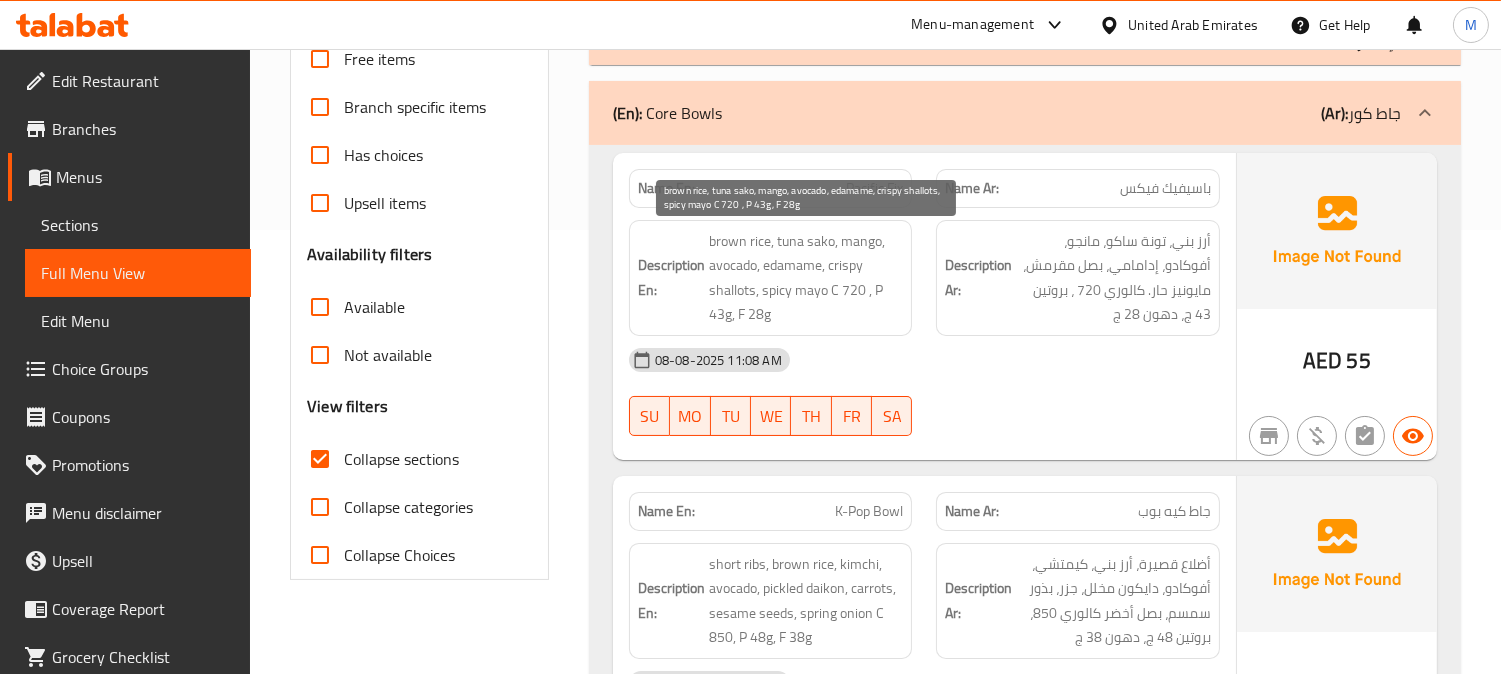 click on "brown rice, tuna sako, mango, avocado, edamame, crispy shallots, spicy mayo C 720 , P 43g, F 28g" at bounding box center [806, 278] 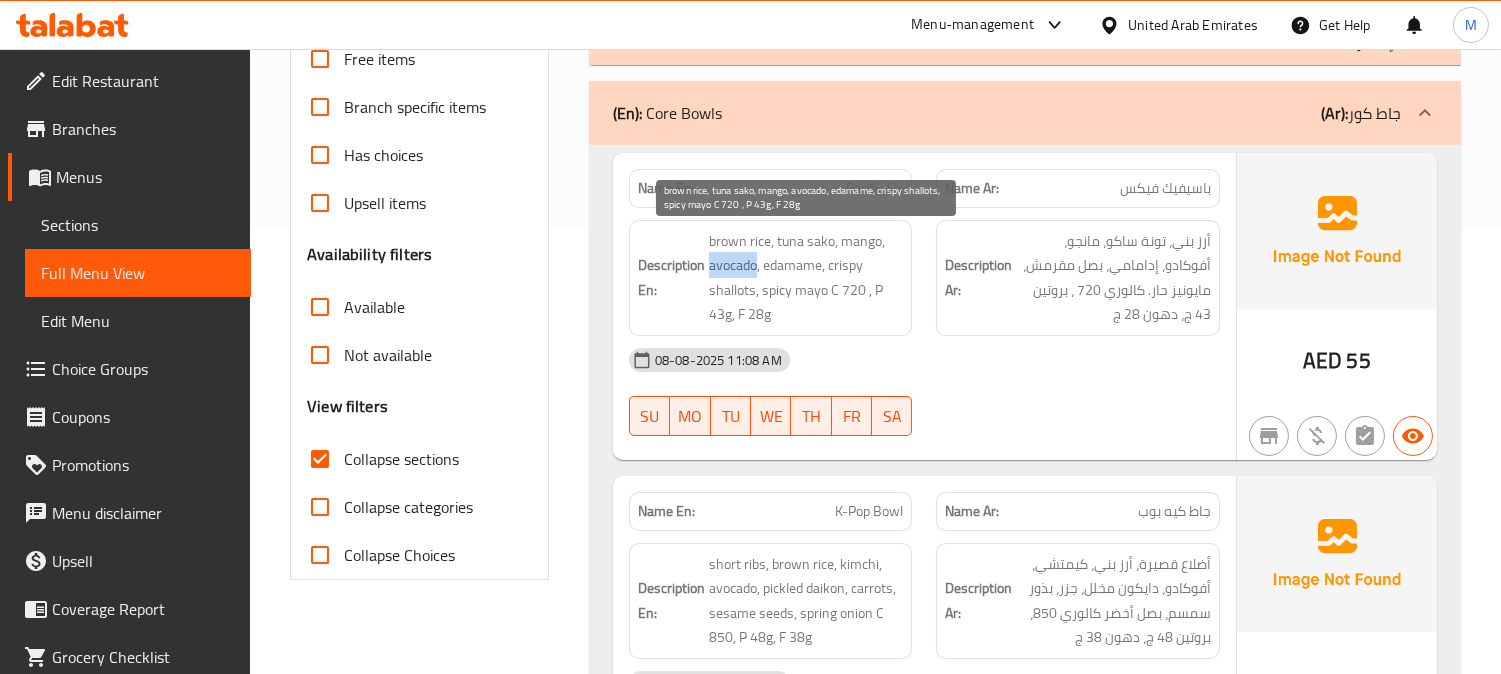 click on "brown rice, tuna sako, mango, avocado, edamame, crispy shallots, spicy mayo C 720 , P 43g, F 28g" at bounding box center (806, 278) 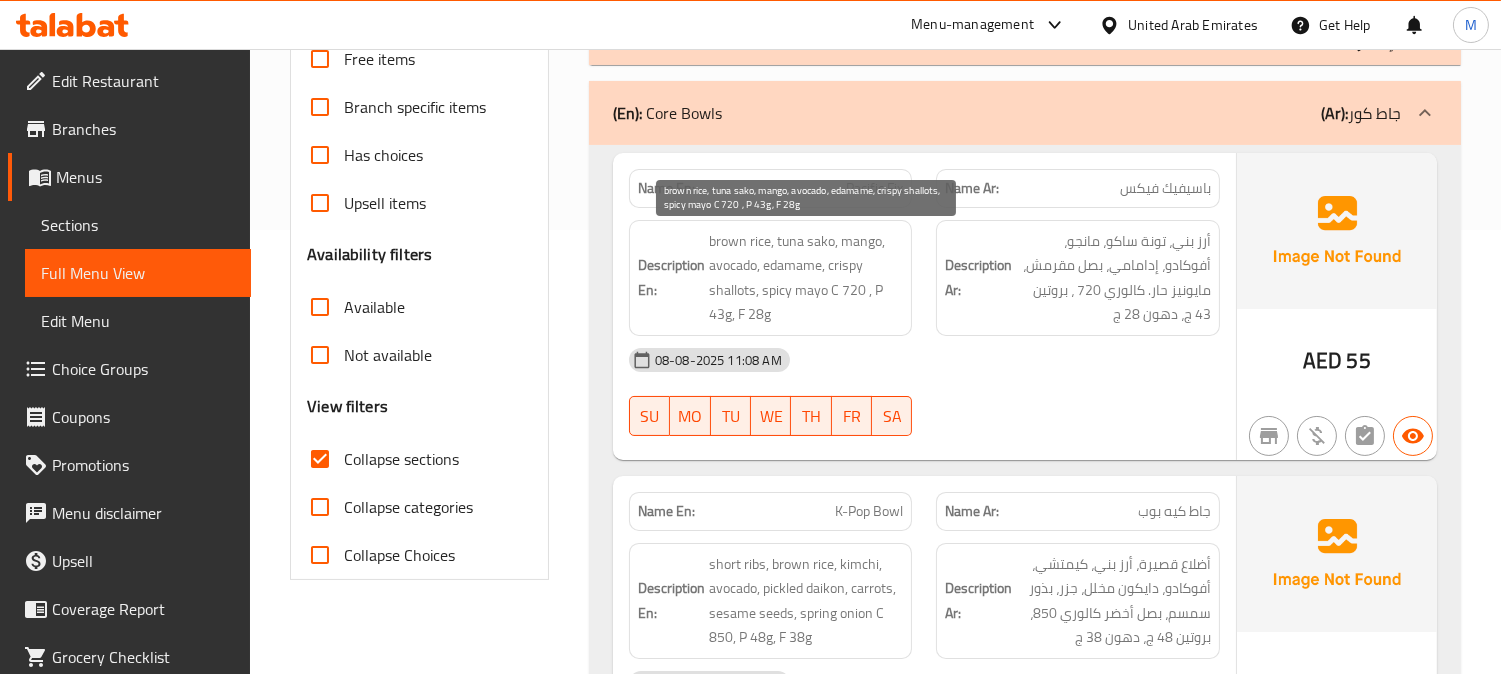 click on "brown rice, tuna sako, mango, avocado, edamame, crispy shallots, spicy mayo C 720 , P 43g, F 28g" at bounding box center (806, 278) 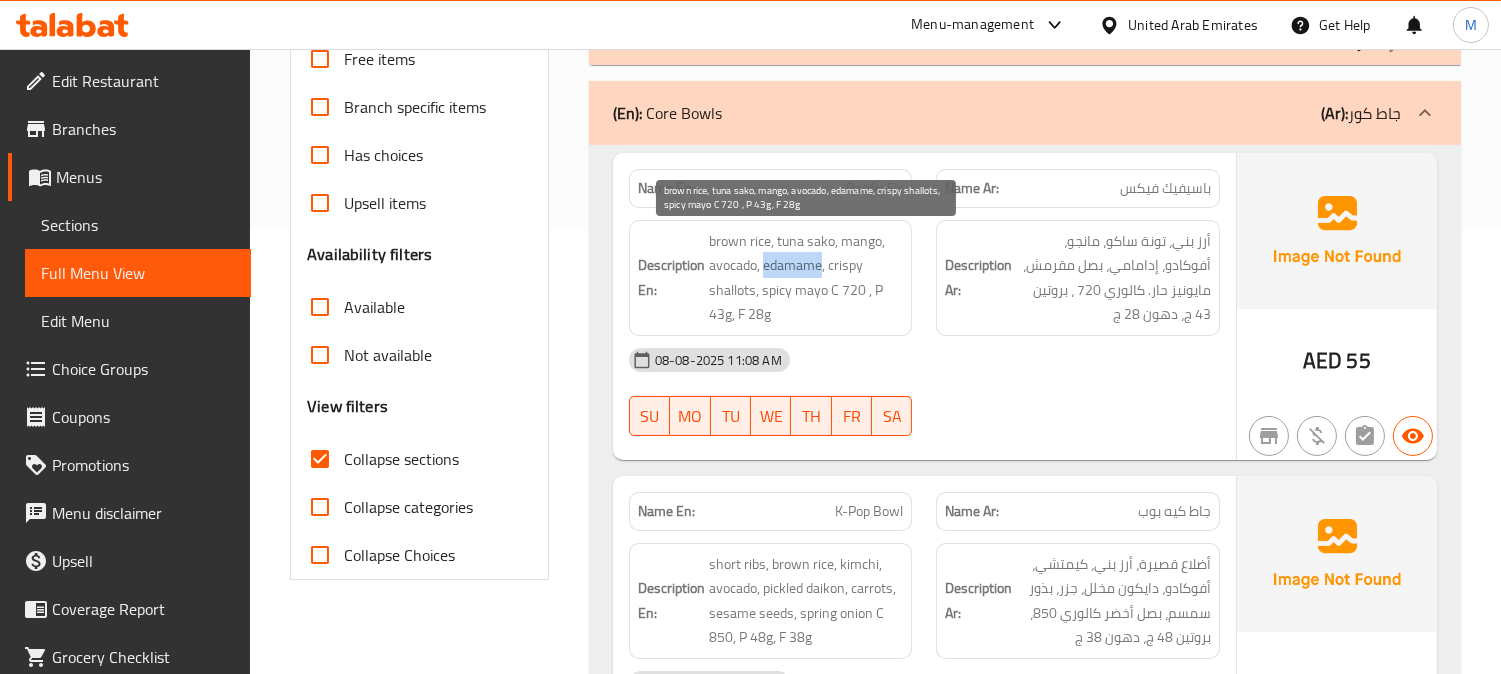 click on "brown rice, tuna sako, mango, avocado, edamame, crispy shallots, spicy mayo C 720 , P 43g, F 28g" at bounding box center (806, 278) 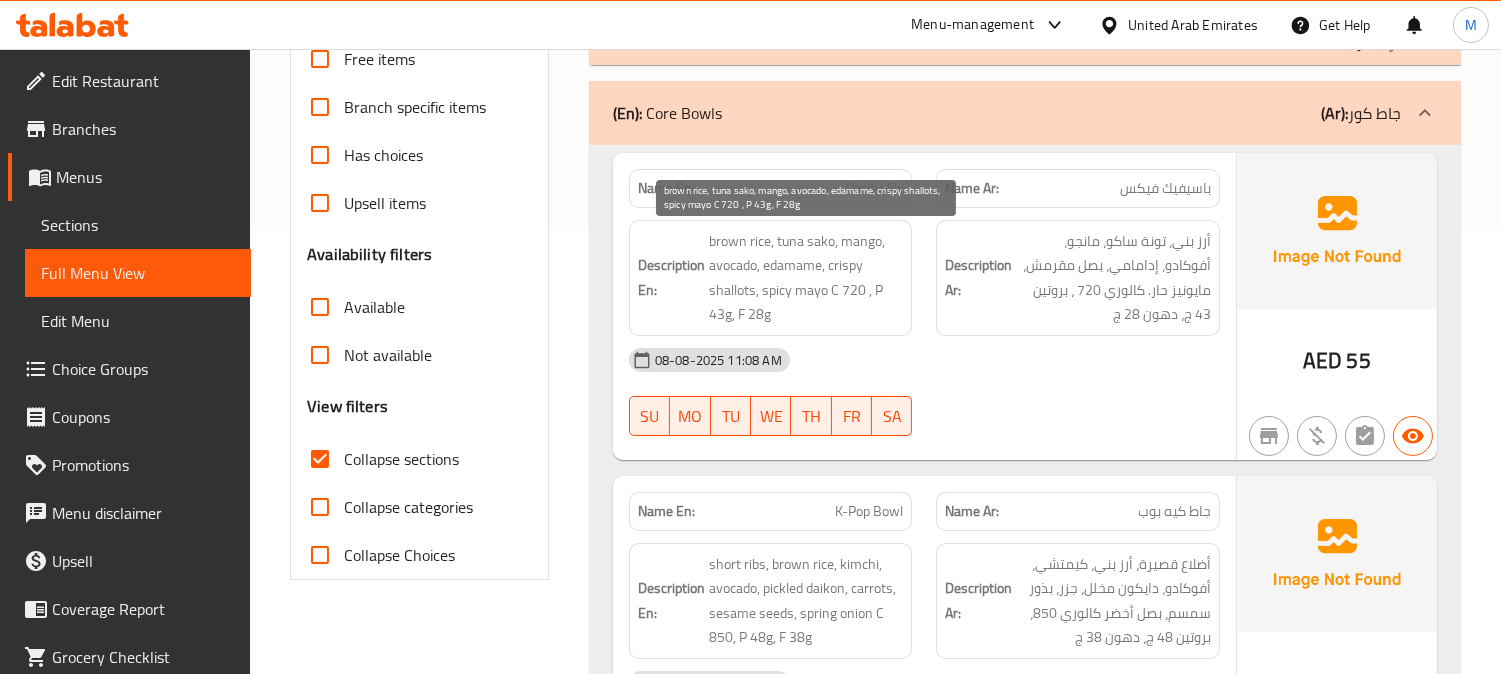 click on "brown rice, tuna sako, mango, avocado, edamame, crispy shallots, spicy mayo C 720 , P 43g, F 28g" at bounding box center [806, 278] 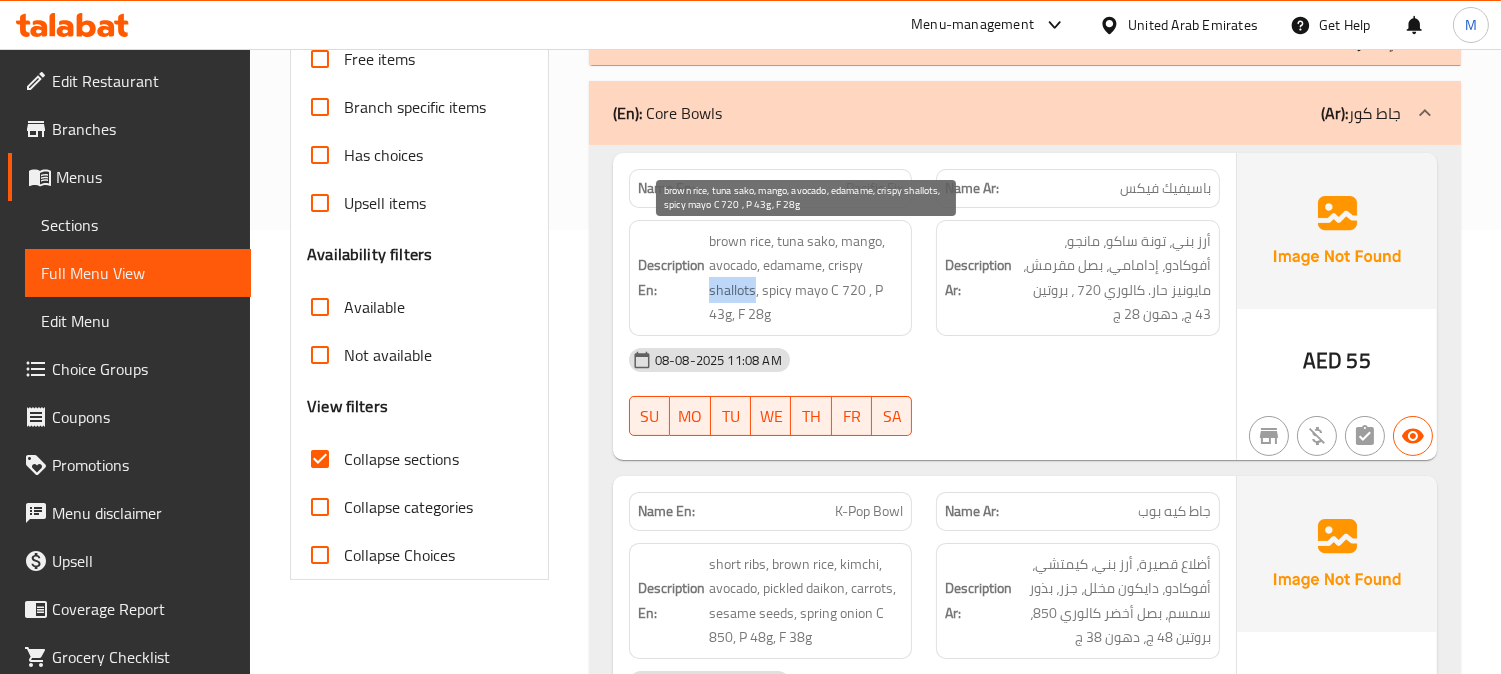 click on "brown rice, tuna sako, mango, avocado, edamame, crispy shallots, spicy mayo C 720 , P 43g, F 28g" at bounding box center (806, 278) 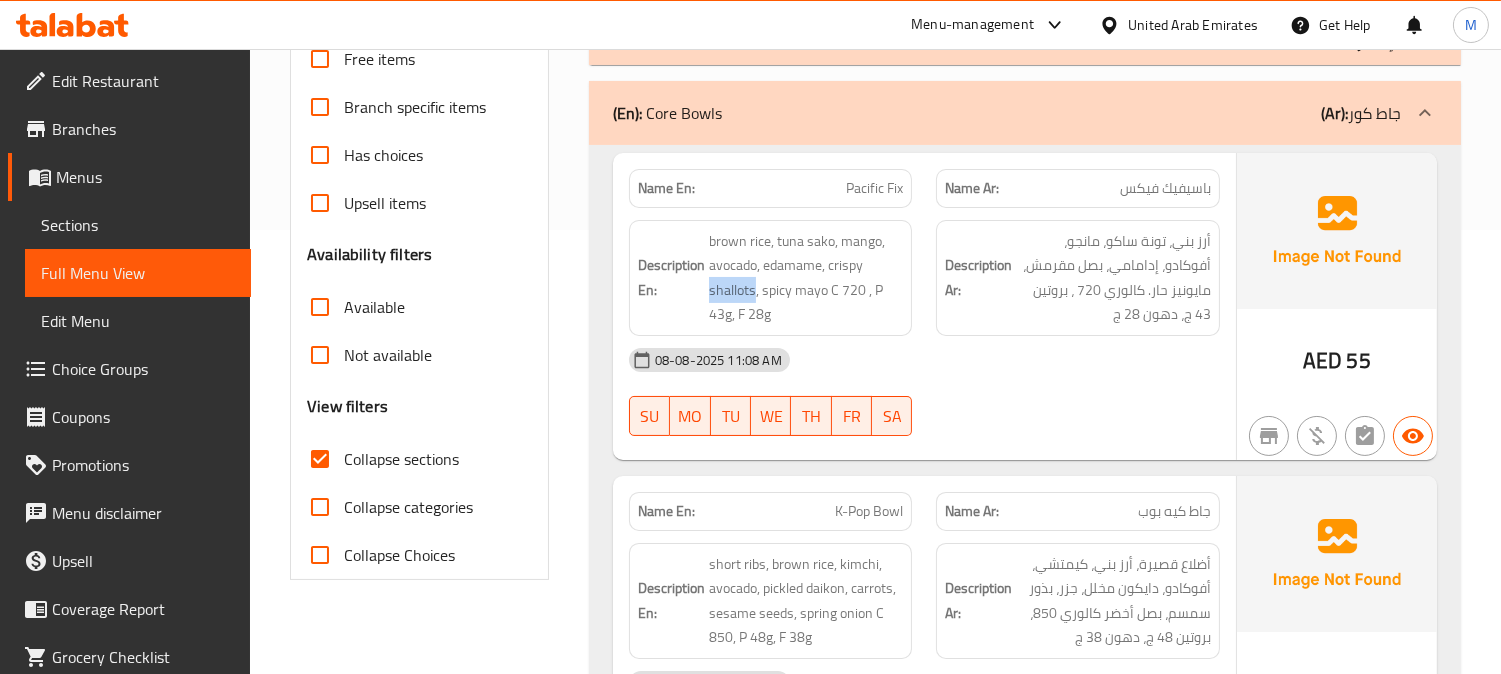 copy on "shallots" 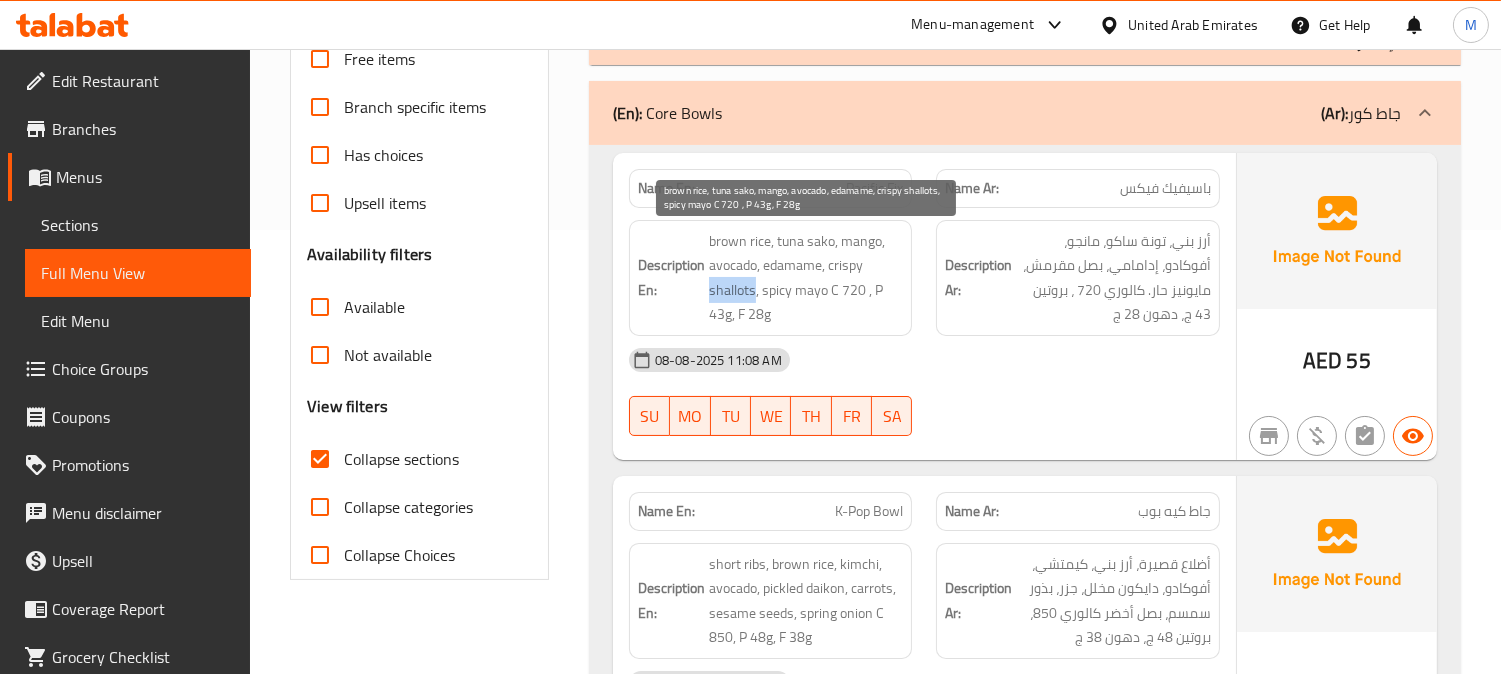 click on "brown rice, tuna sako, mango, avocado, edamame, crispy shallots, spicy mayo C 720 , P 43g, F 28g" at bounding box center [806, 278] 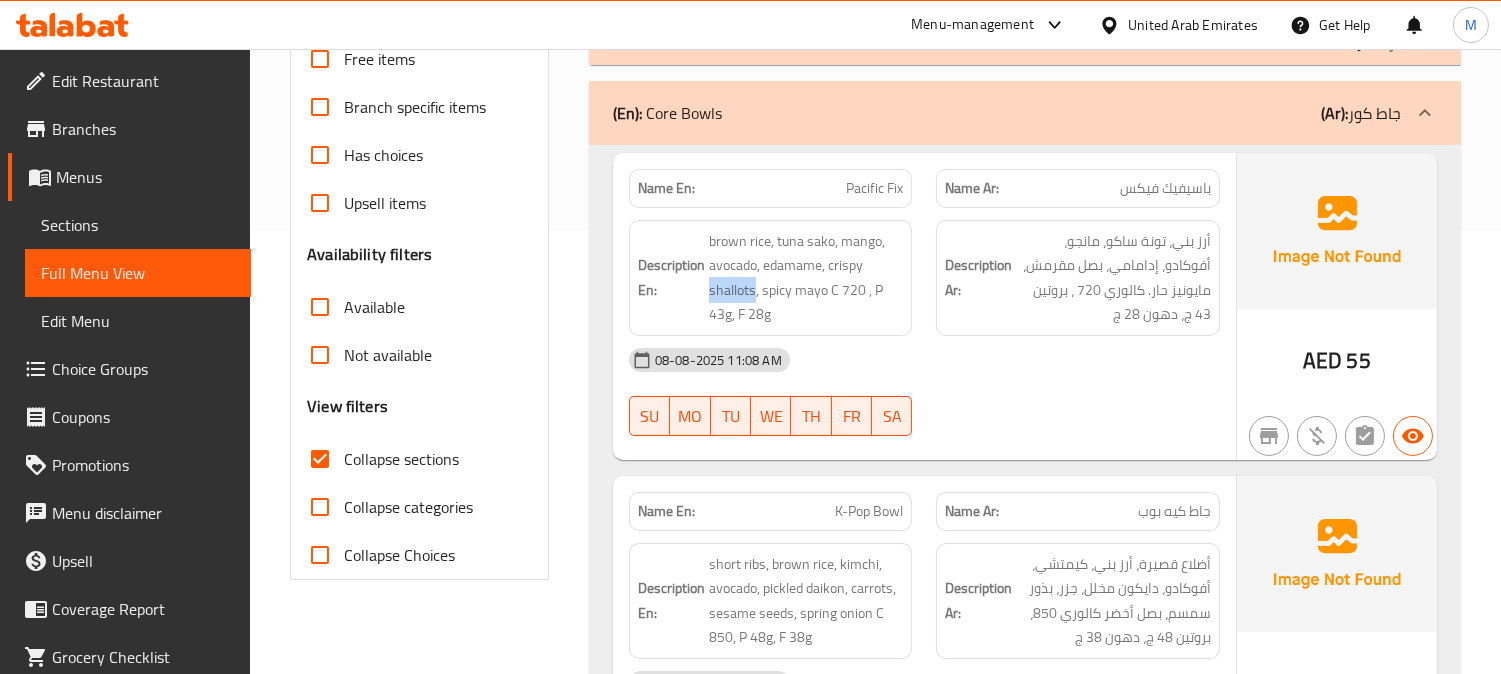 click on "Pacific Fix" at bounding box center [874, 188] 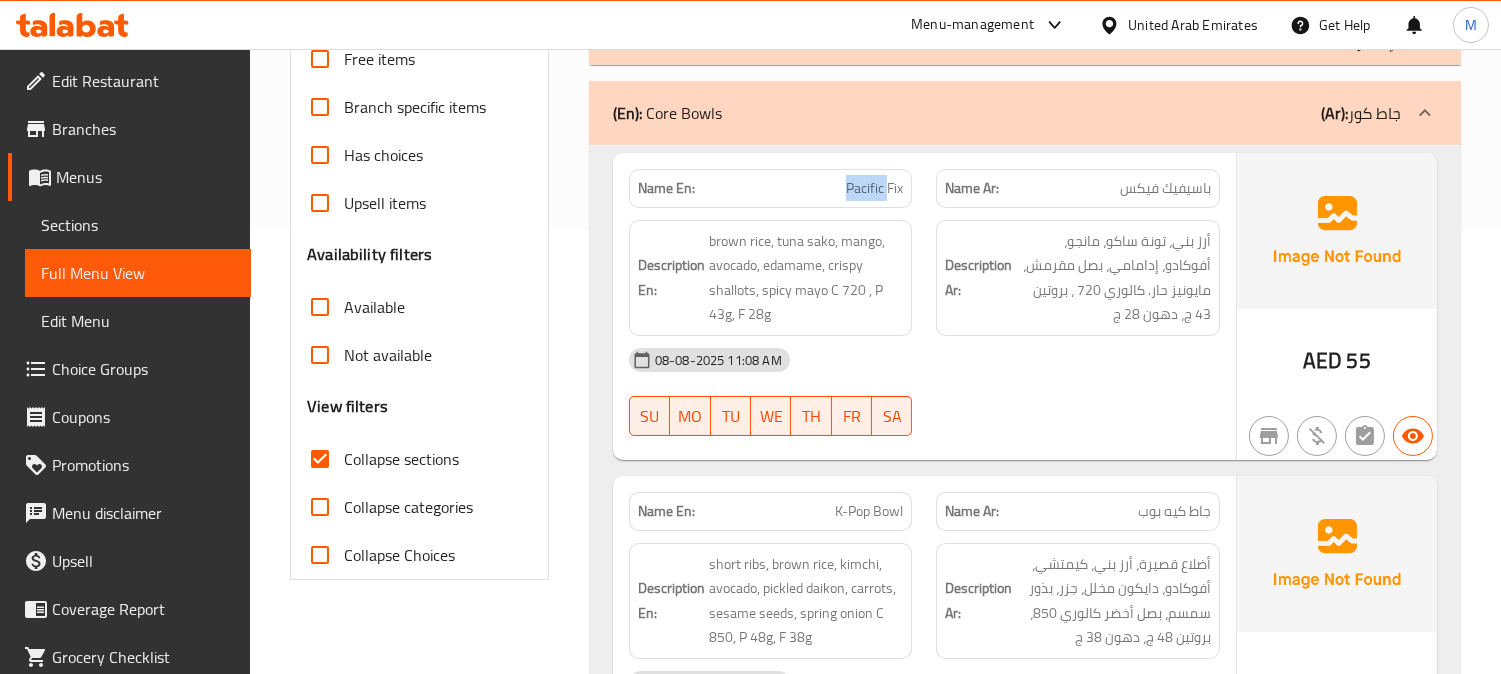 copy on "Pacific" 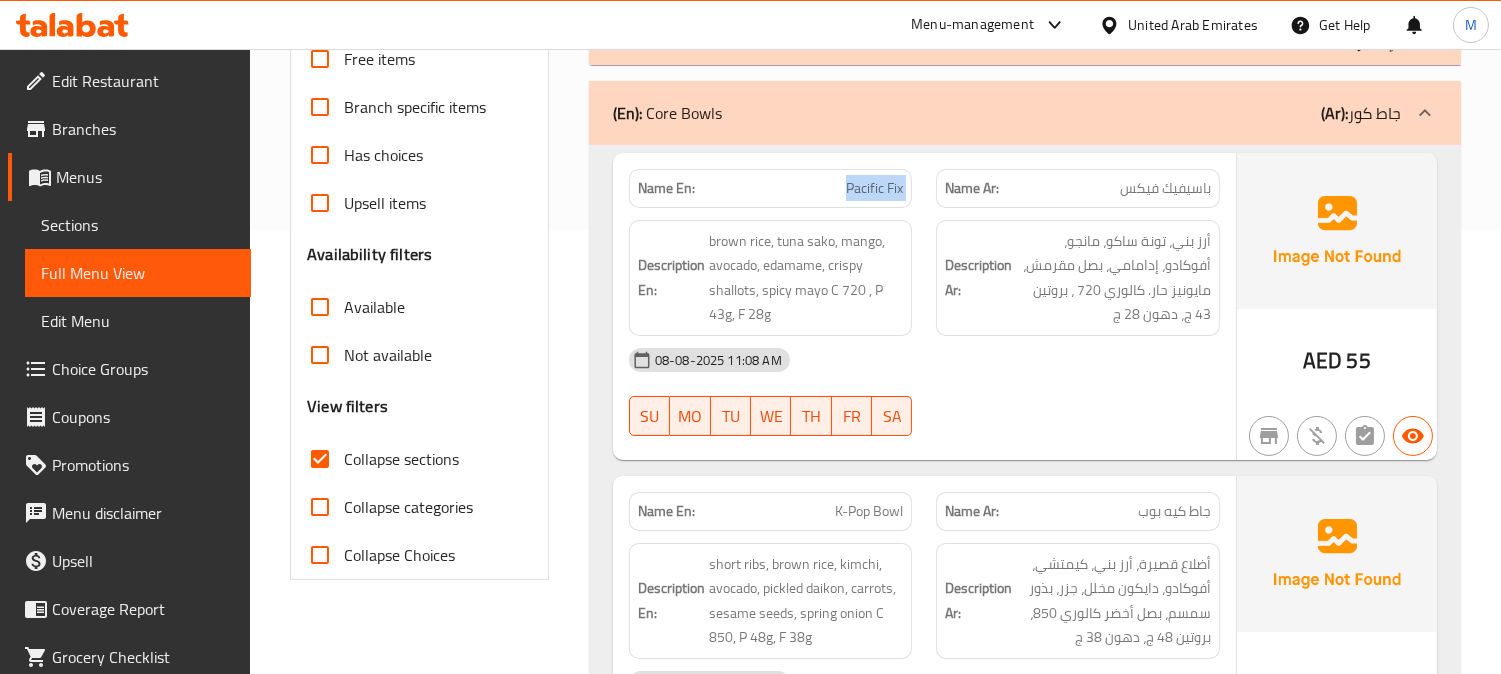 copy on "Pacific Fix" 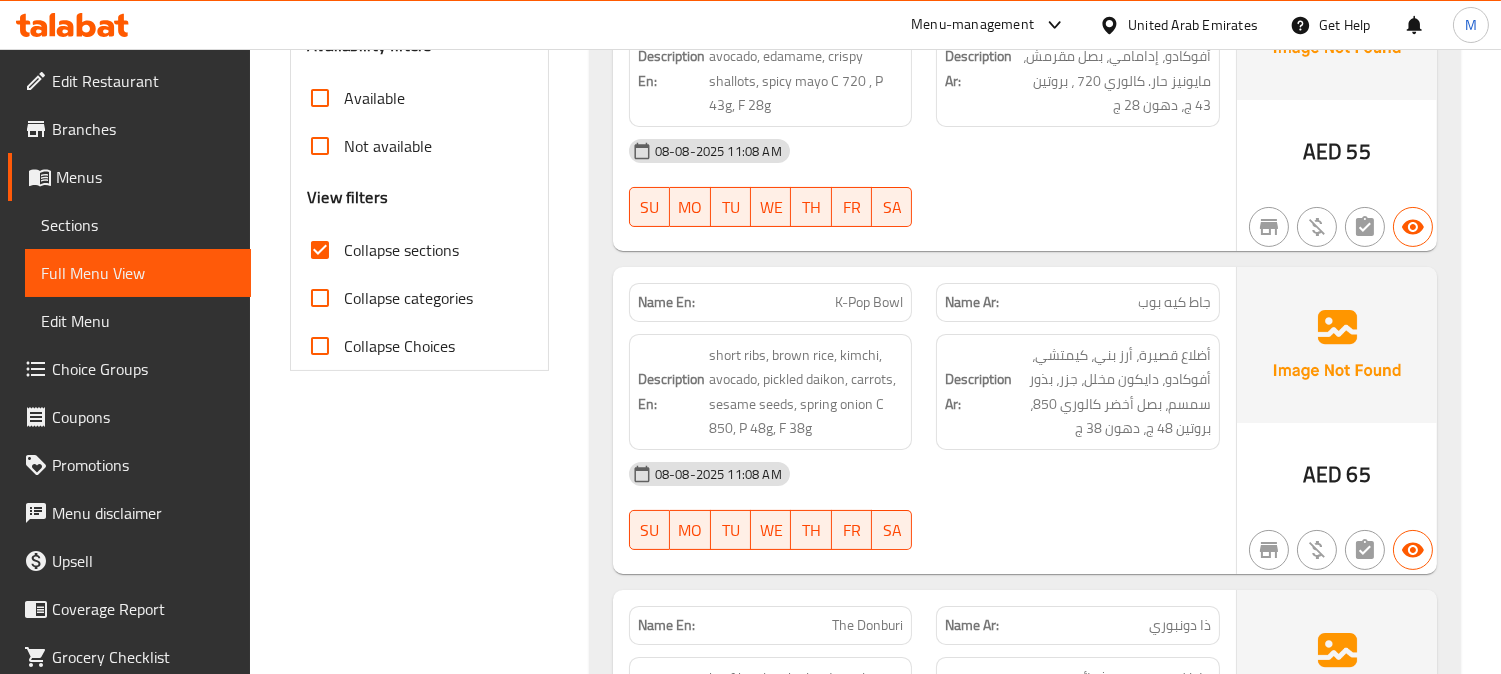 scroll, scrollTop: 777, scrollLeft: 0, axis: vertical 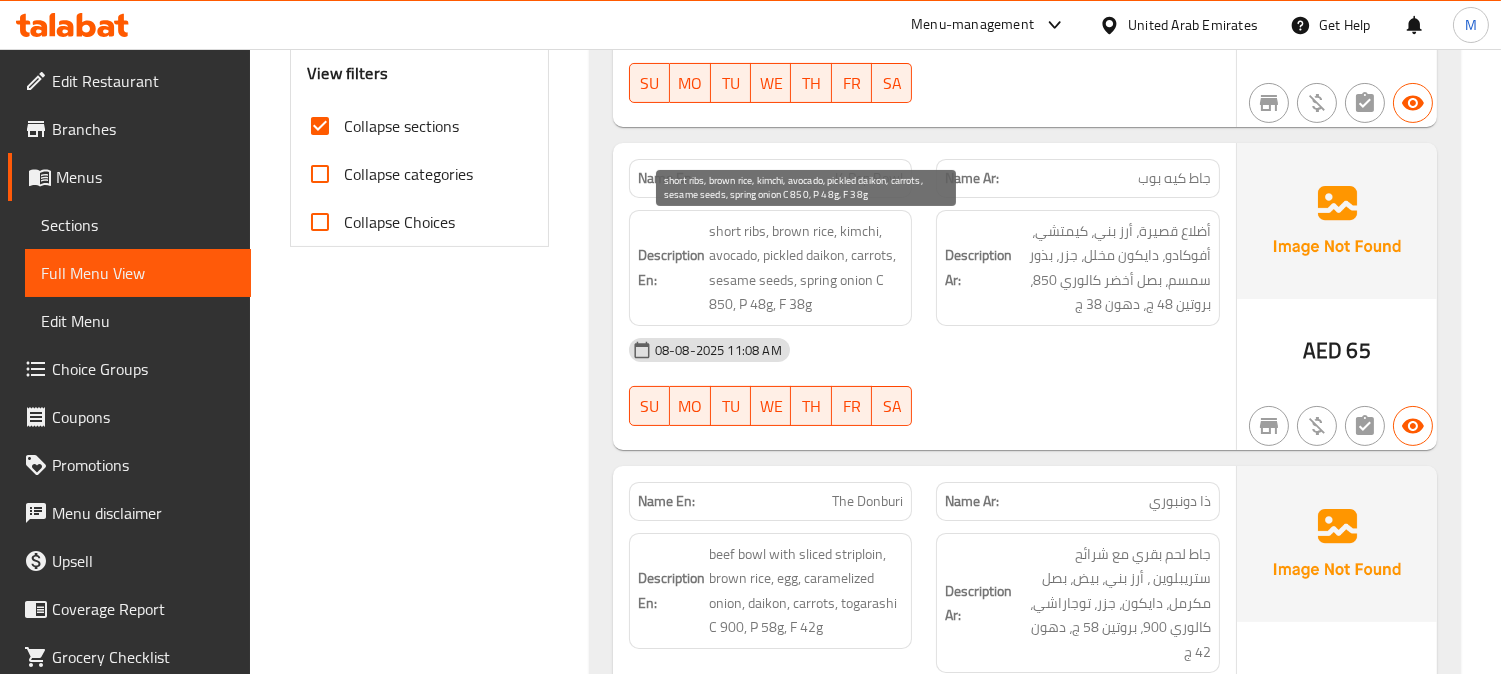click on "short ribs, brown rice, kimchi, avocado, pickled daikon, carrots, sesame seeds, spring onion C 850, P 48g, F 38g" at bounding box center [806, 268] 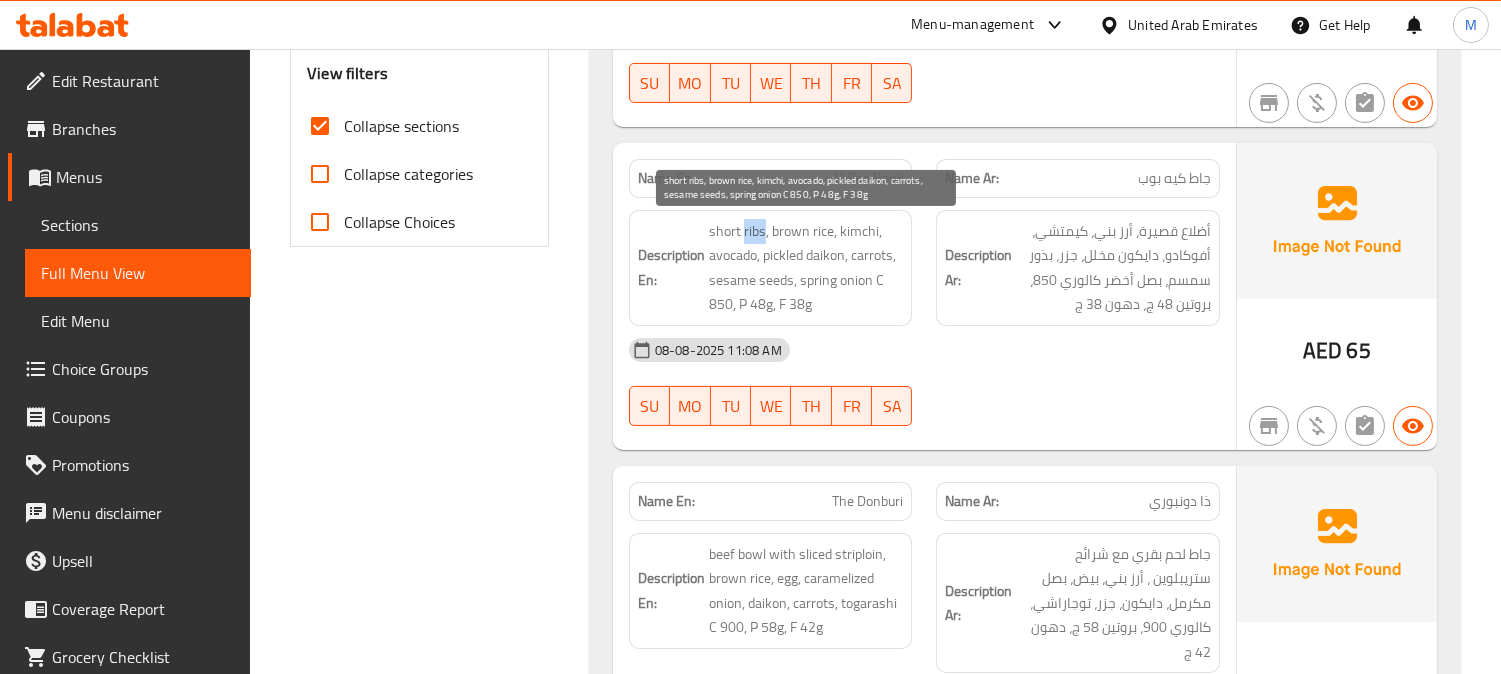 click on "short ribs, brown rice, kimchi, avocado, pickled daikon, carrots, sesame seeds, spring onion C 850, P 48g, F 38g" at bounding box center (806, 268) 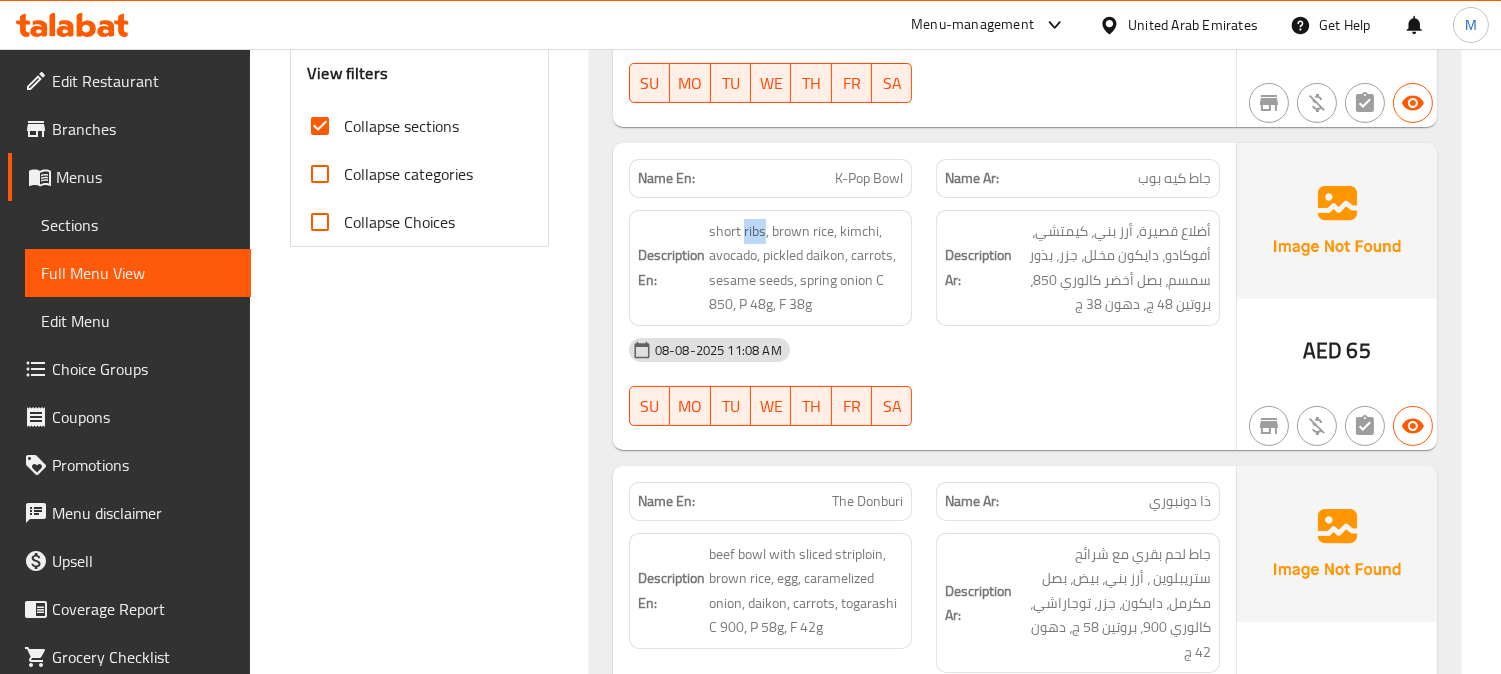 copy on "ribs" 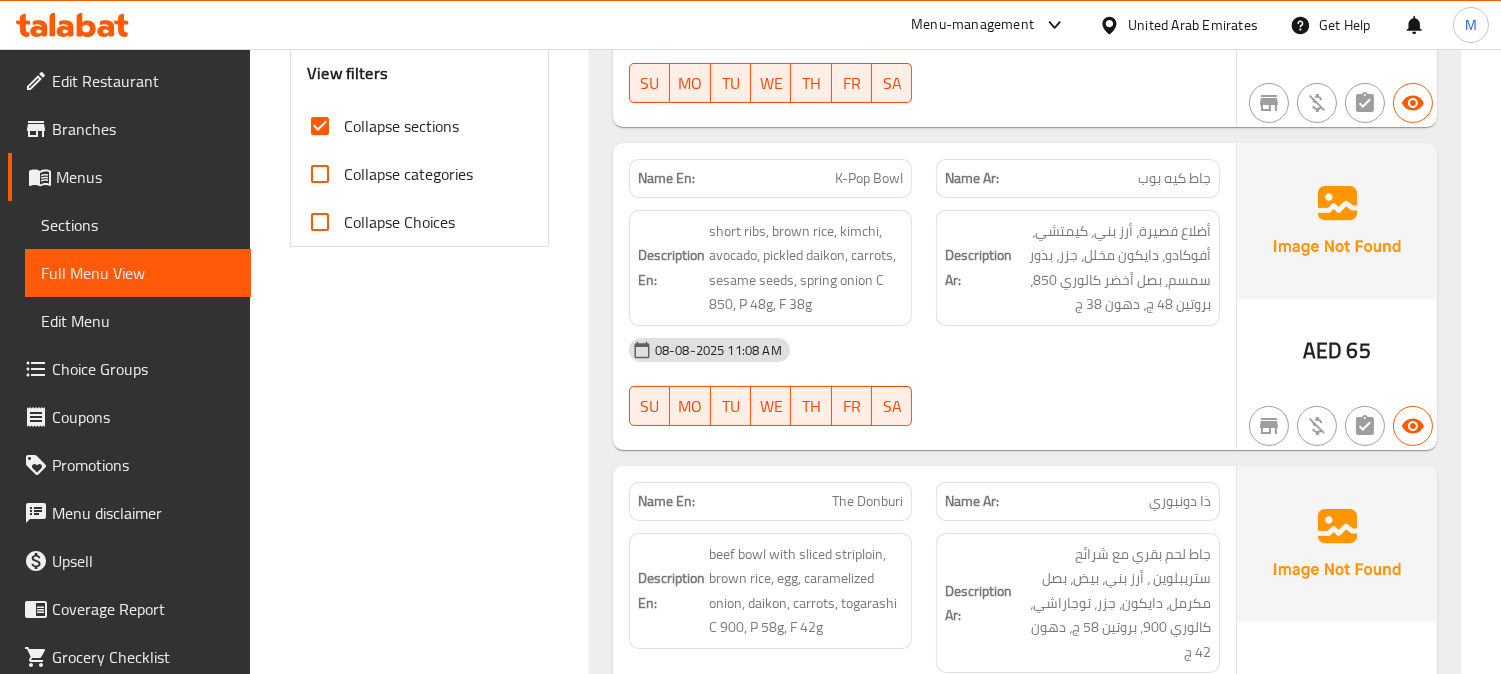 click on "Name En: K-Pop Bowl" at bounding box center [771, 178] 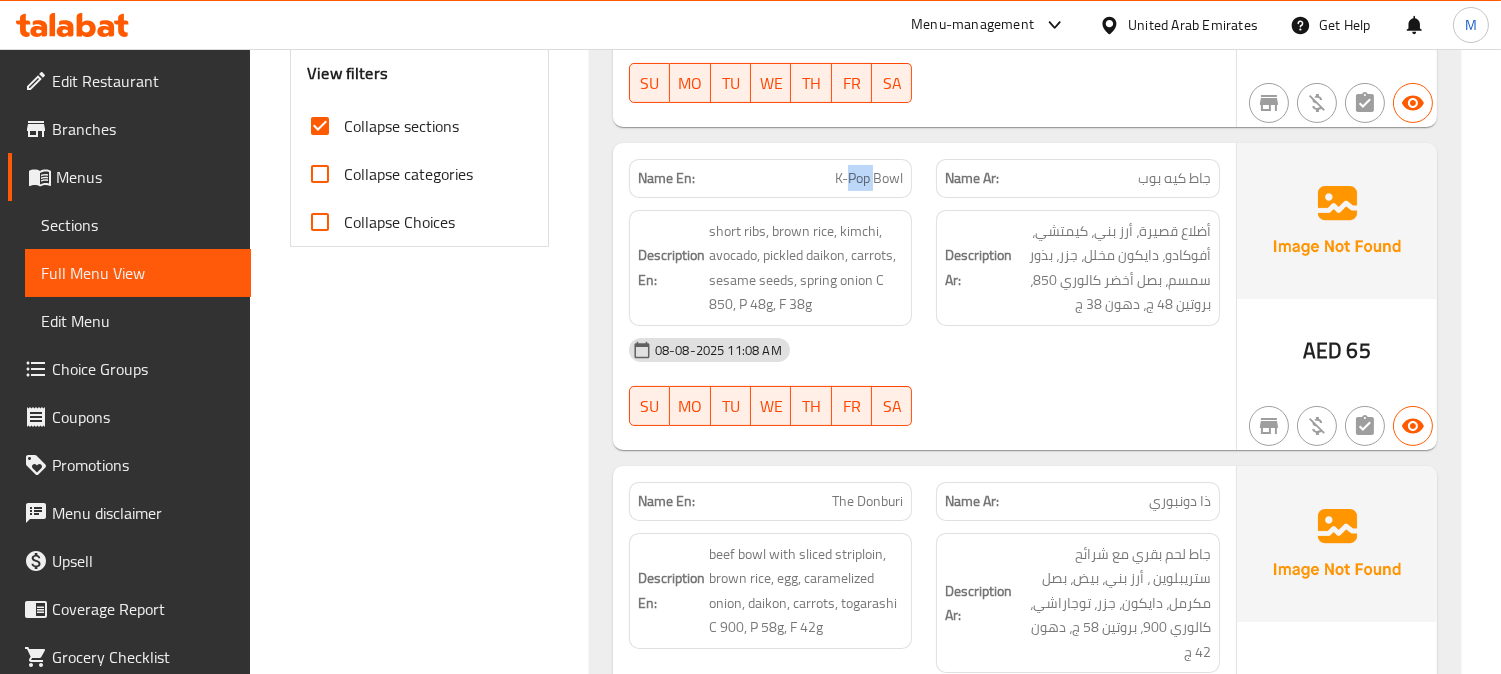 copy on "Pop" 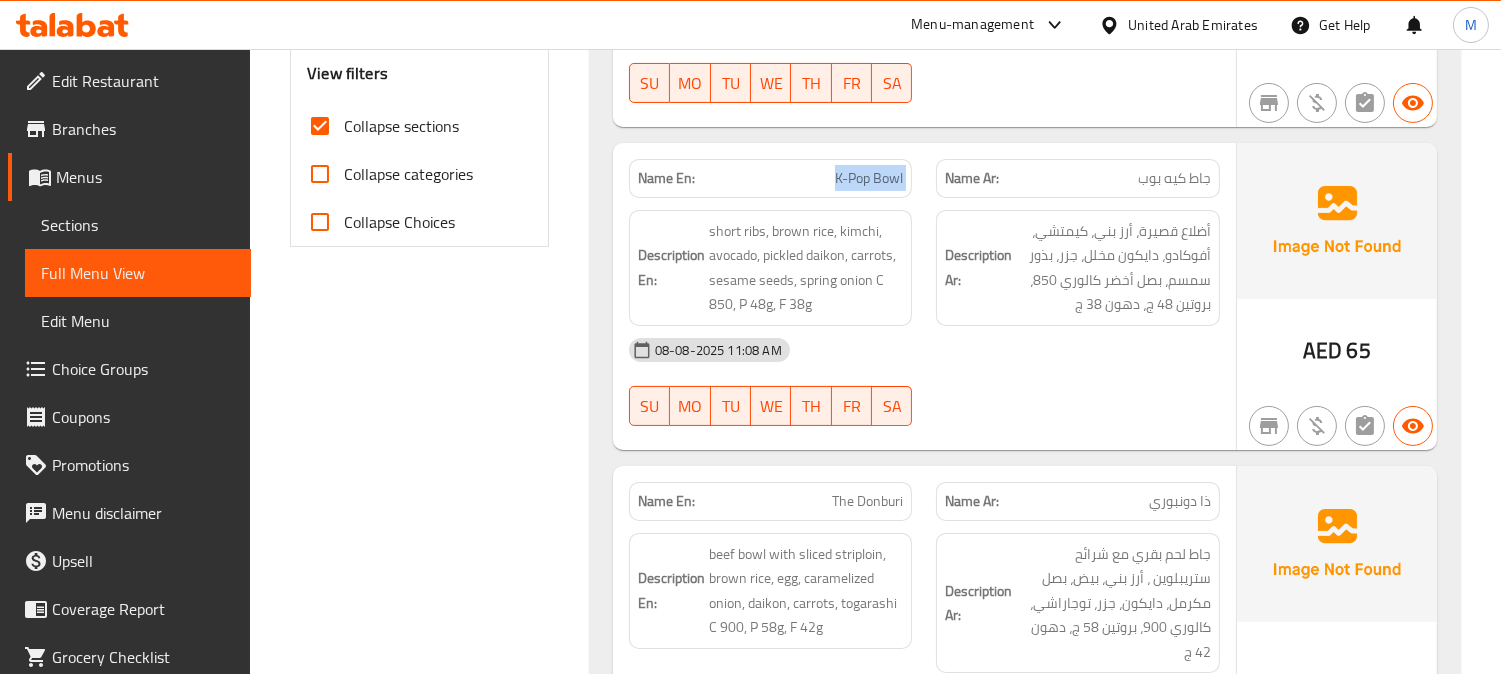copy on "K-Pop Bowl" 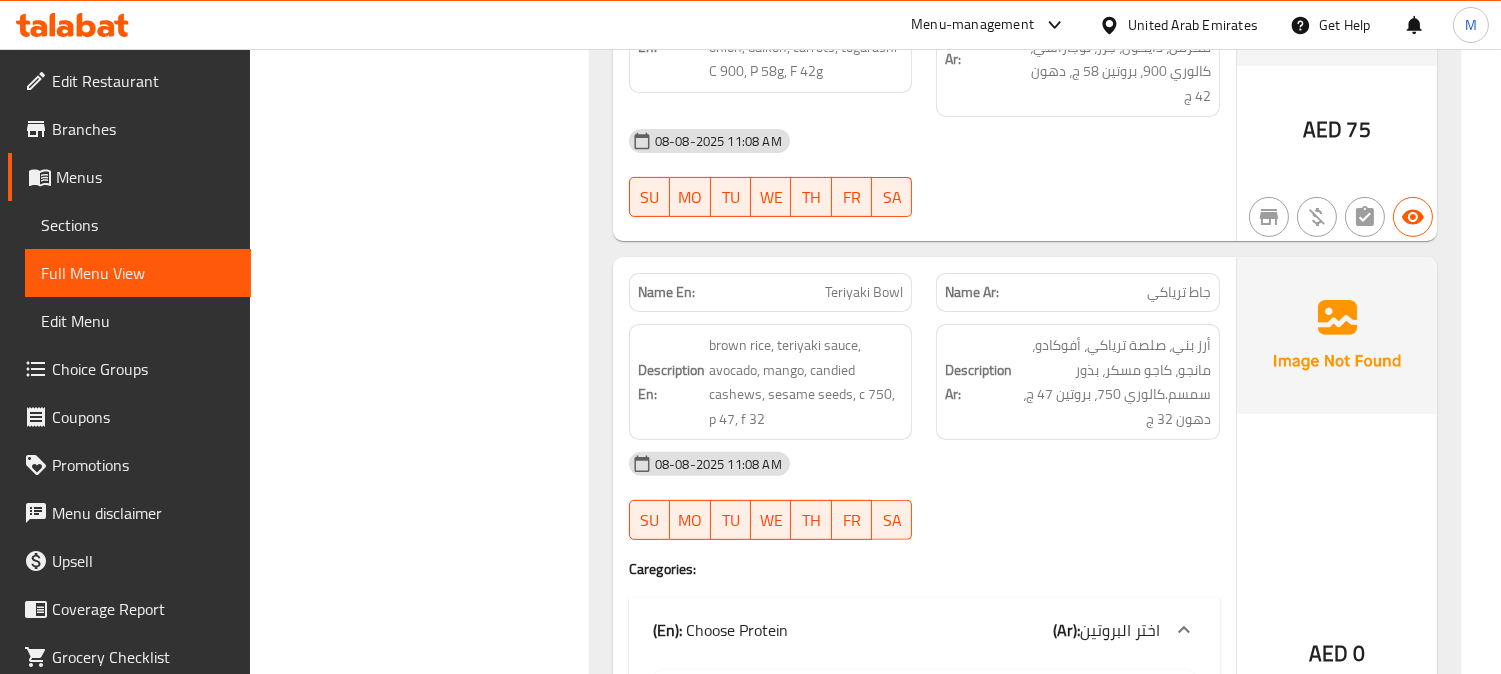 scroll, scrollTop: 1444, scrollLeft: 0, axis: vertical 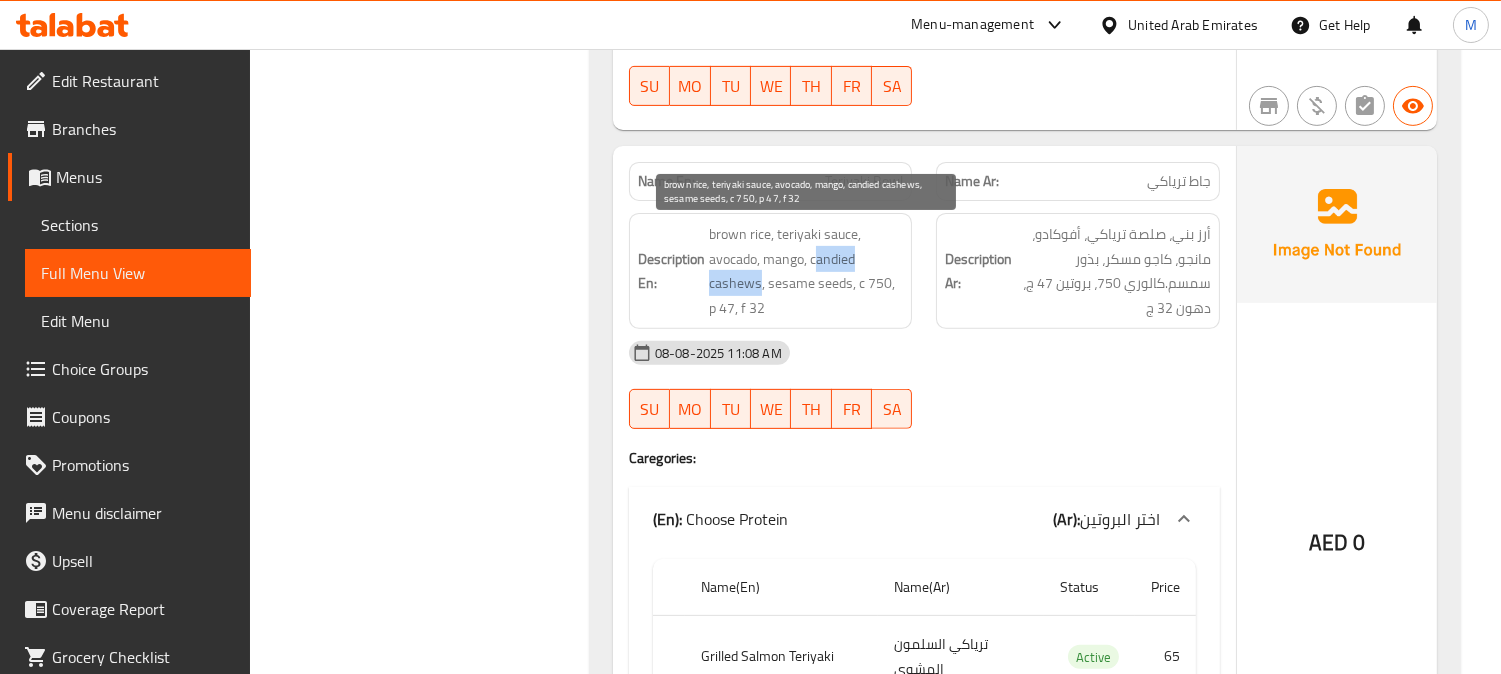 drag, startPoint x: 814, startPoint y: 264, endPoint x: 760, endPoint y: 285, distance: 57.939625 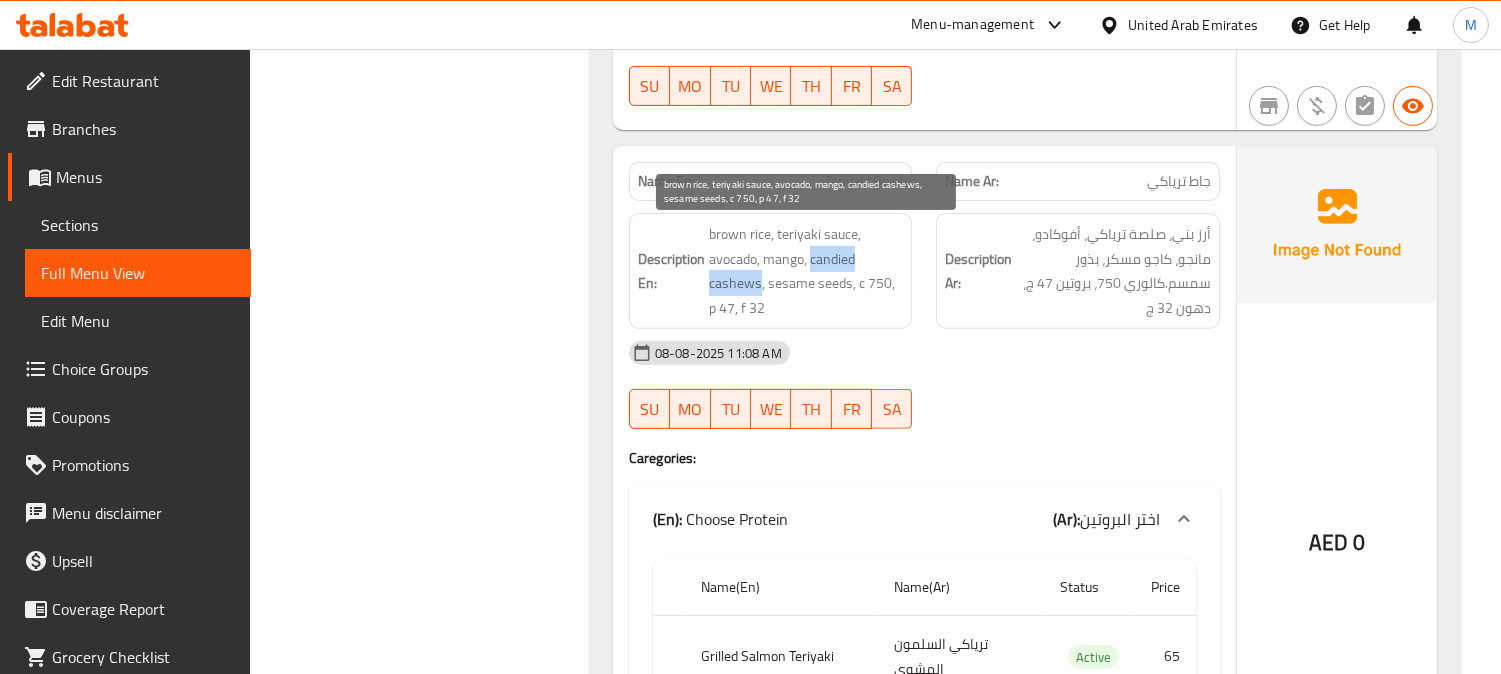drag, startPoint x: 810, startPoint y: 256, endPoint x: 758, endPoint y: 280, distance: 57.271286 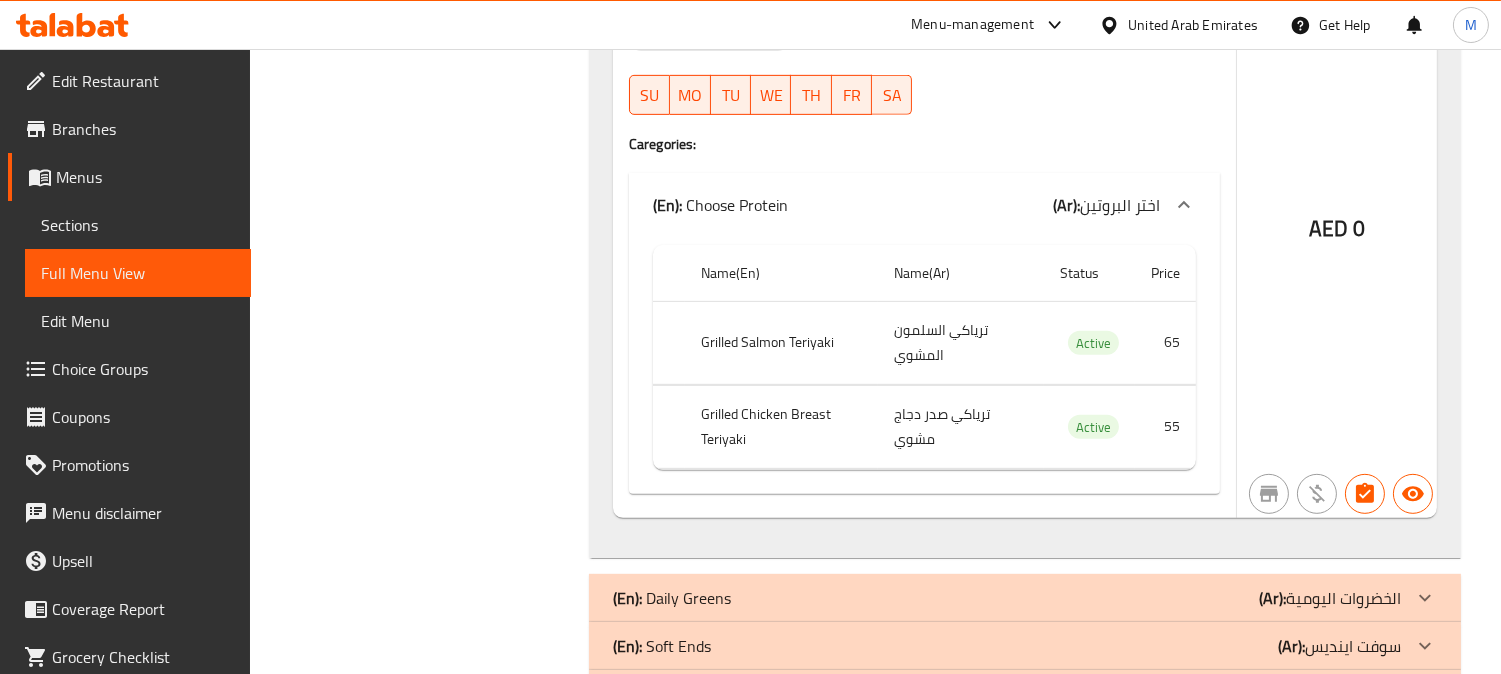scroll, scrollTop: 1777, scrollLeft: 0, axis: vertical 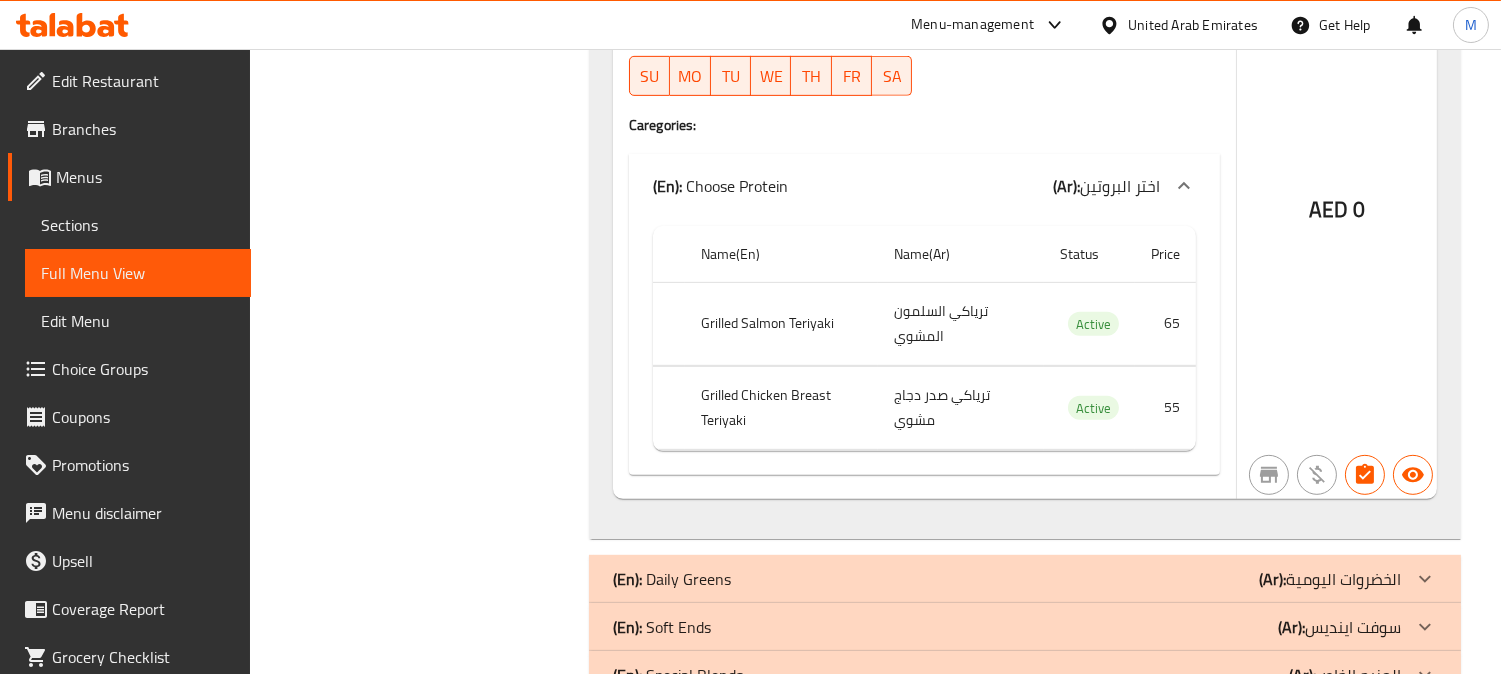 click on "Grilled Chicken Breast Teriyaki" at bounding box center [781, 407] 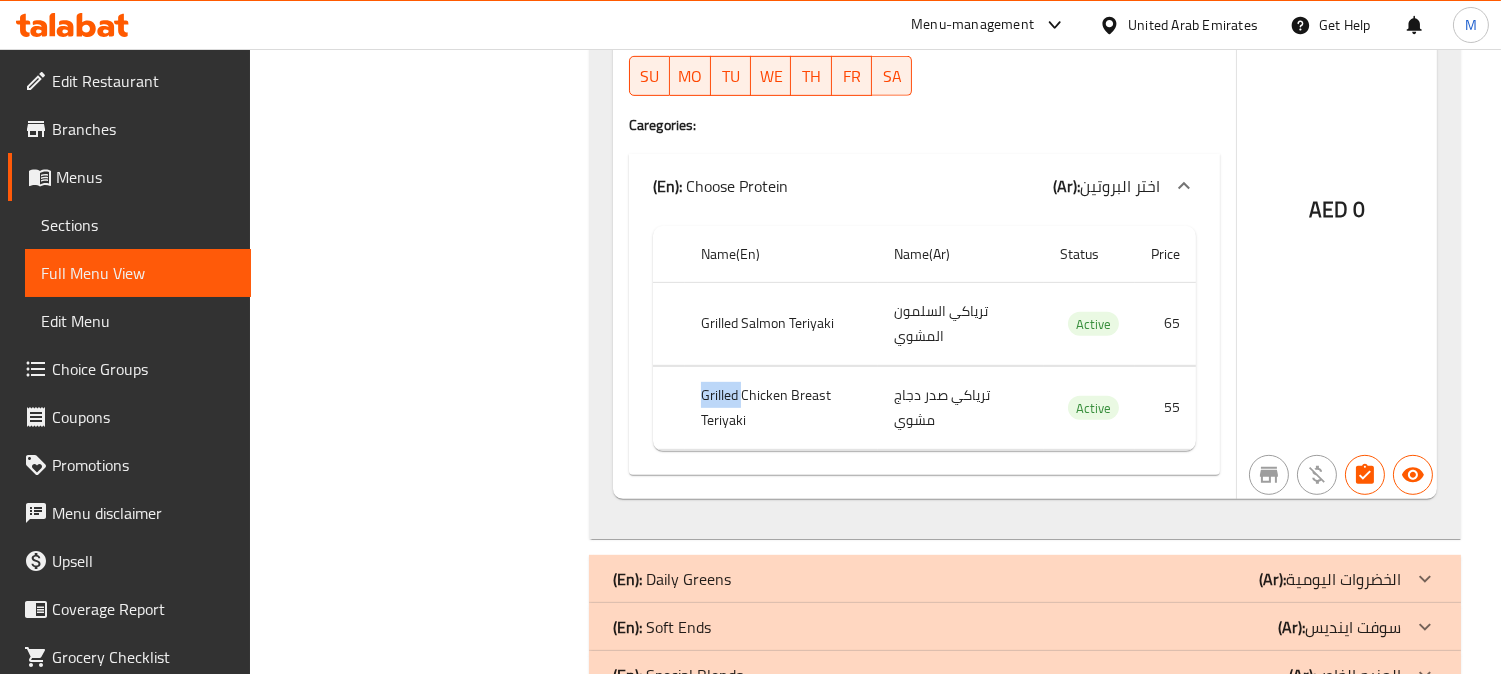 click on "Grilled Chicken Breast Teriyaki" at bounding box center [781, 407] 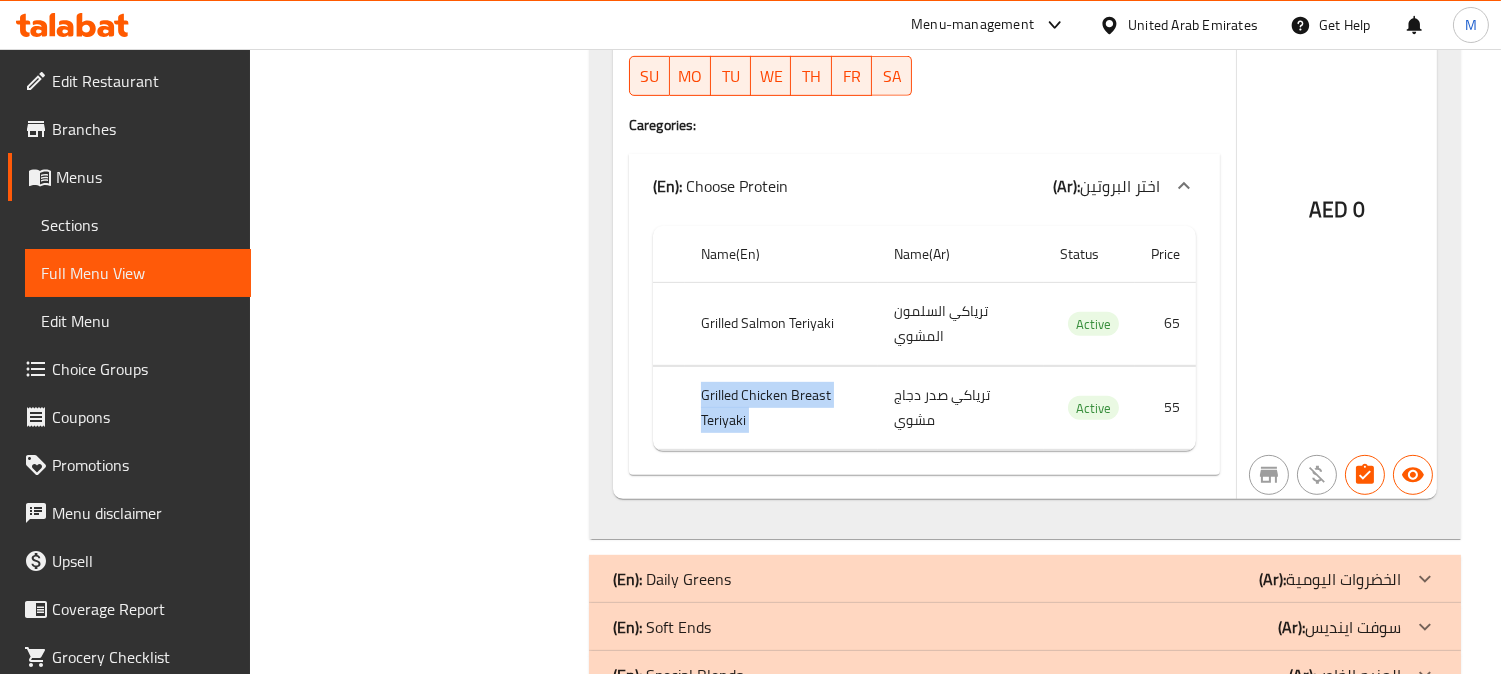 click on "Grilled Chicken Breast Teriyaki" at bounding box center (781, 407) 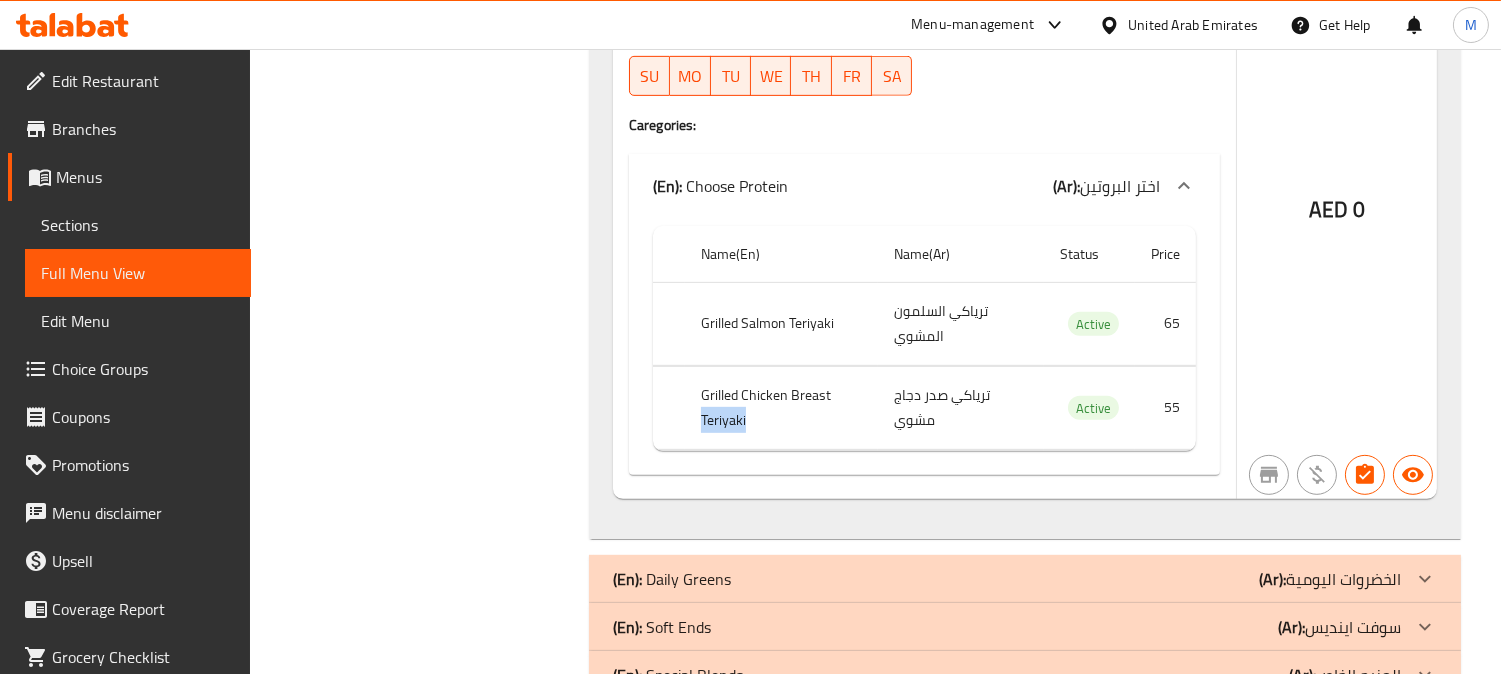click on "Grilled Chicken Breast Teriyaki" at bounding box center [781, 407] 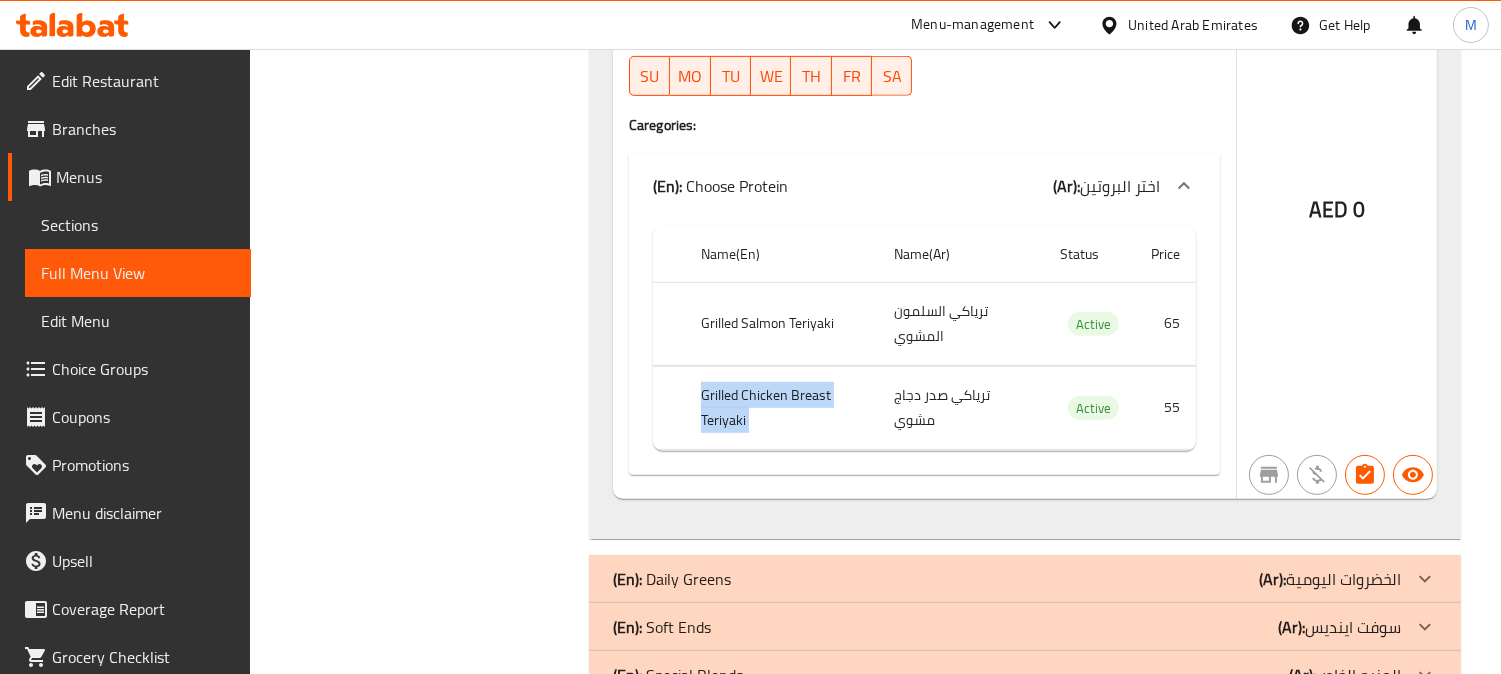 click on "Grilled Chicken Breast Teriyaki" at bounding box center (781, 407) 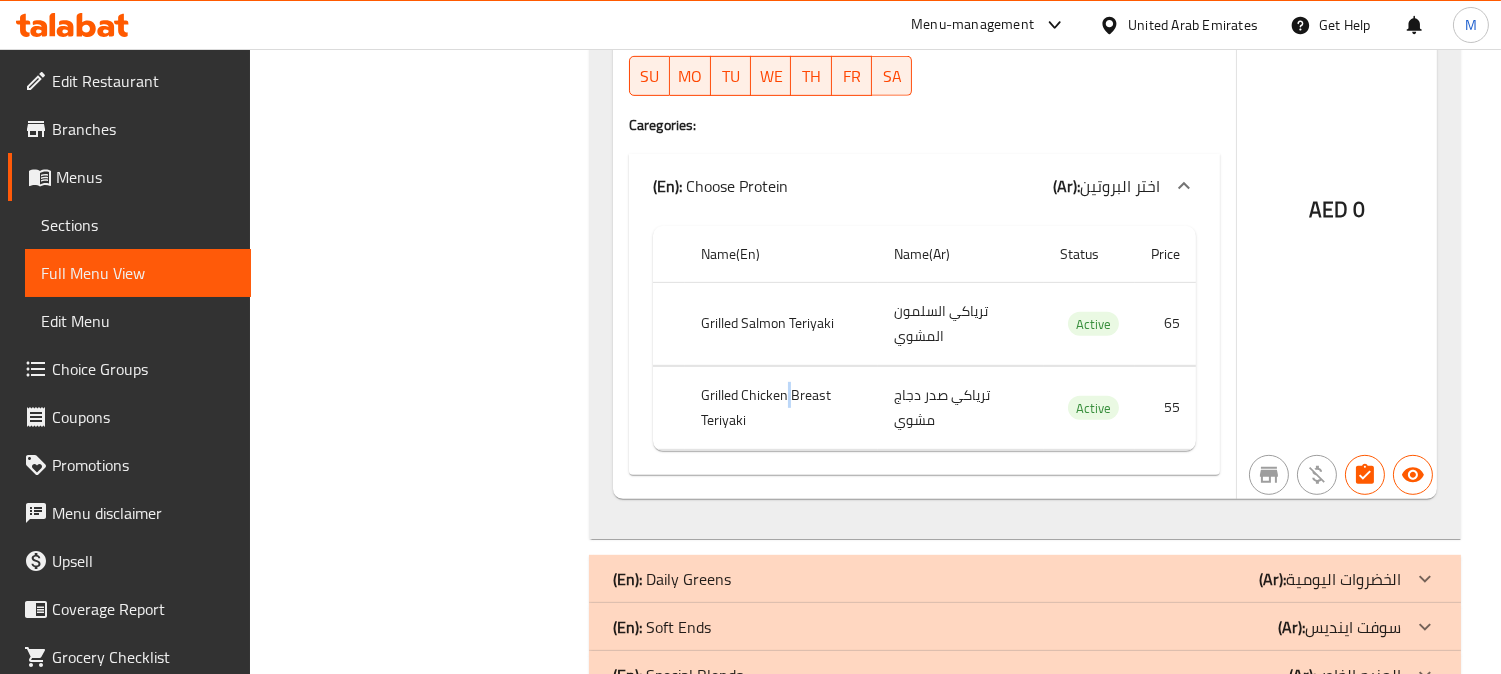 click on "Grilled Chicken Breast Teriyaki" at bounding box center (781, 407) 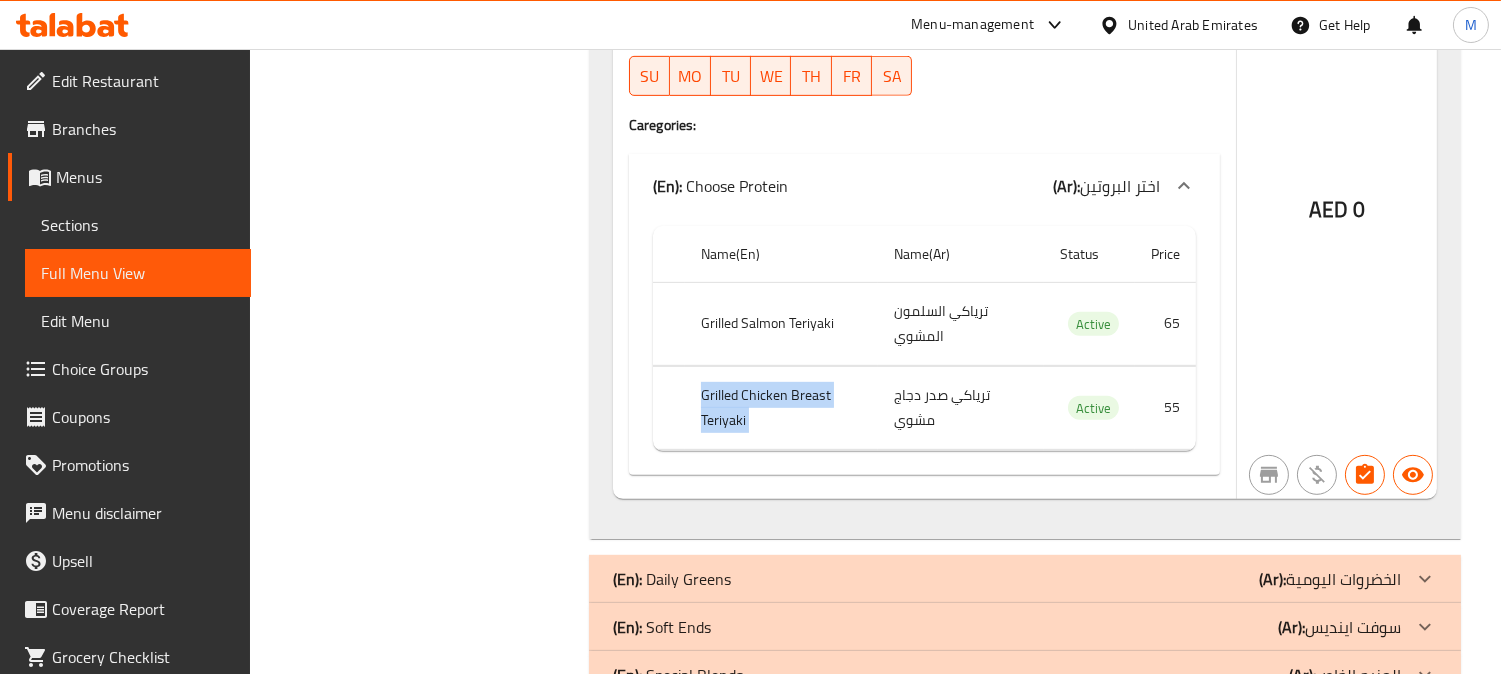 click on "Grilled Chicken Breast Teriyaki" at bounding box center [781, 407] 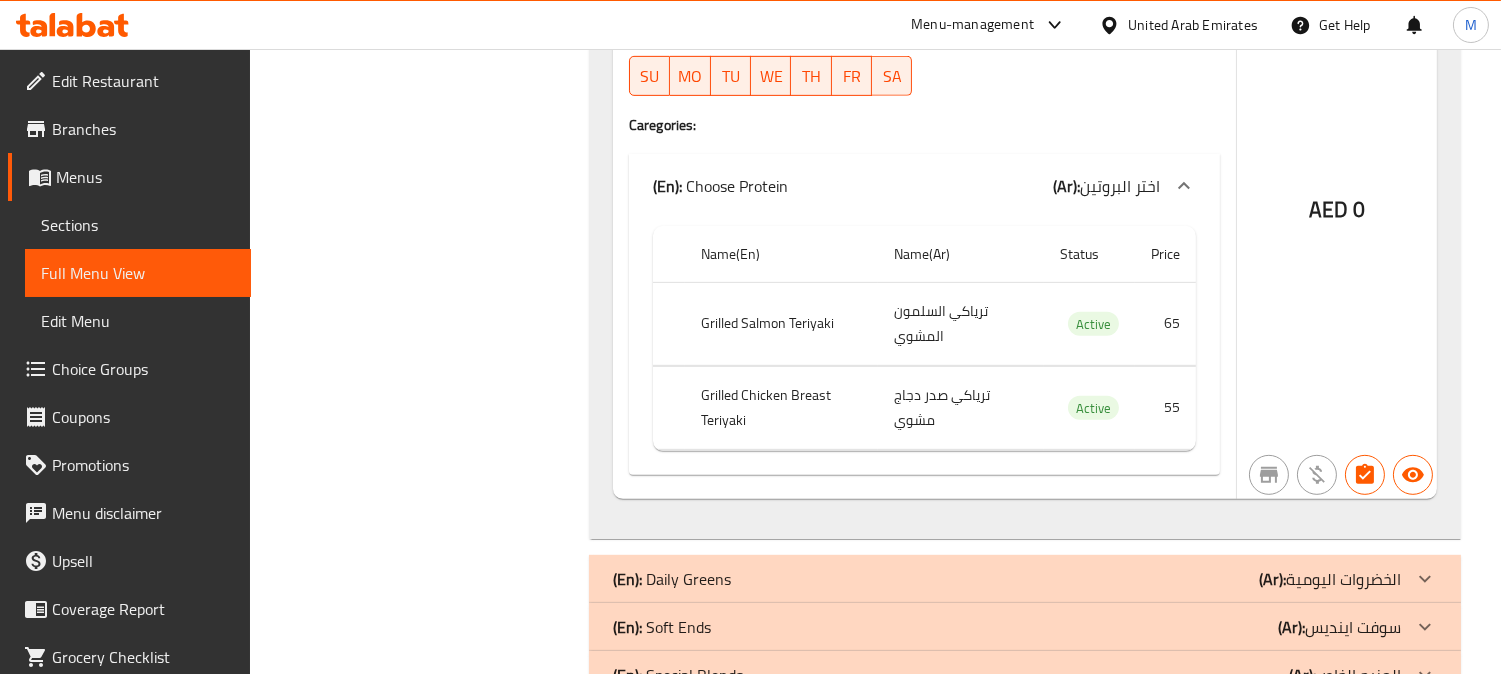 click on "Grilled Chicken Breast Teriyaki" at bounding box center (781, 407) 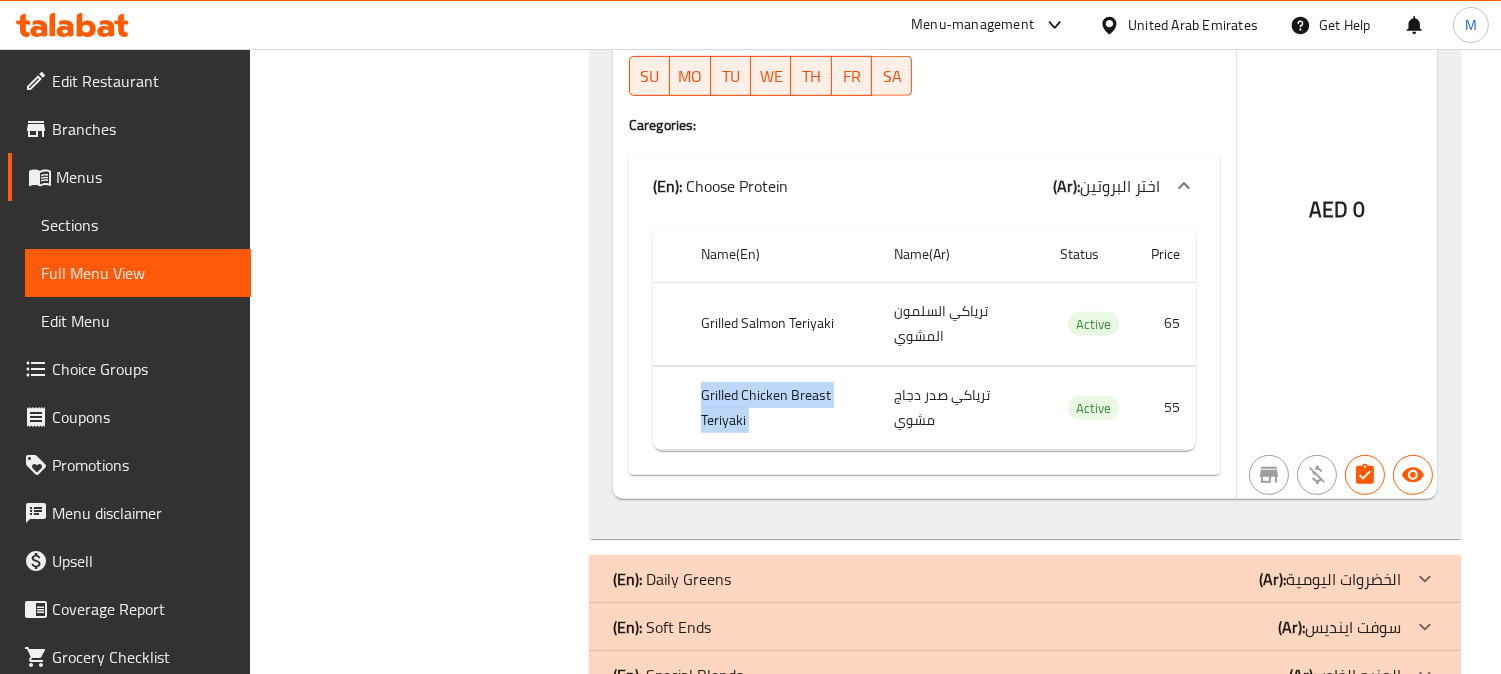 click on "Grilled Chicken Breast Teriyaki" at bounding box center [781, 407] 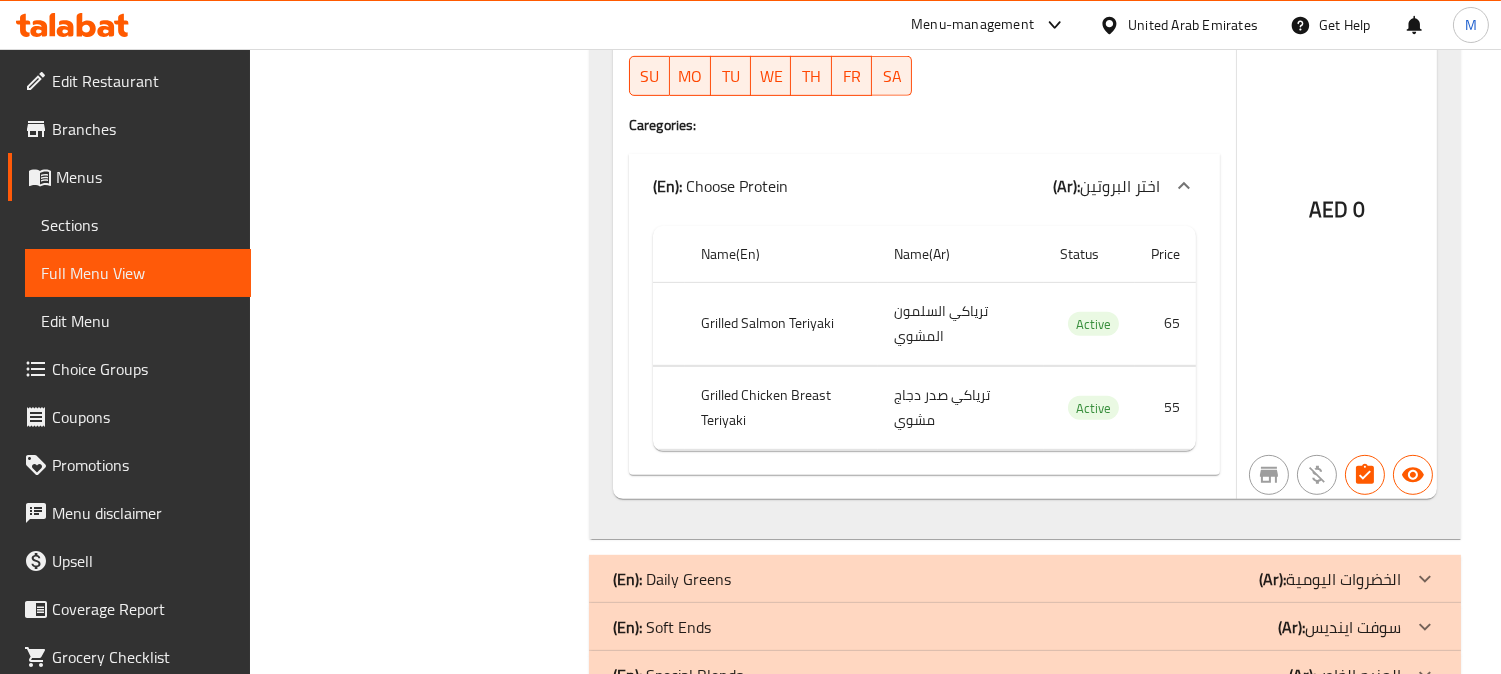 click on "Grilled Chicken Breast Teriyaki" at bounding box center [781, 407] 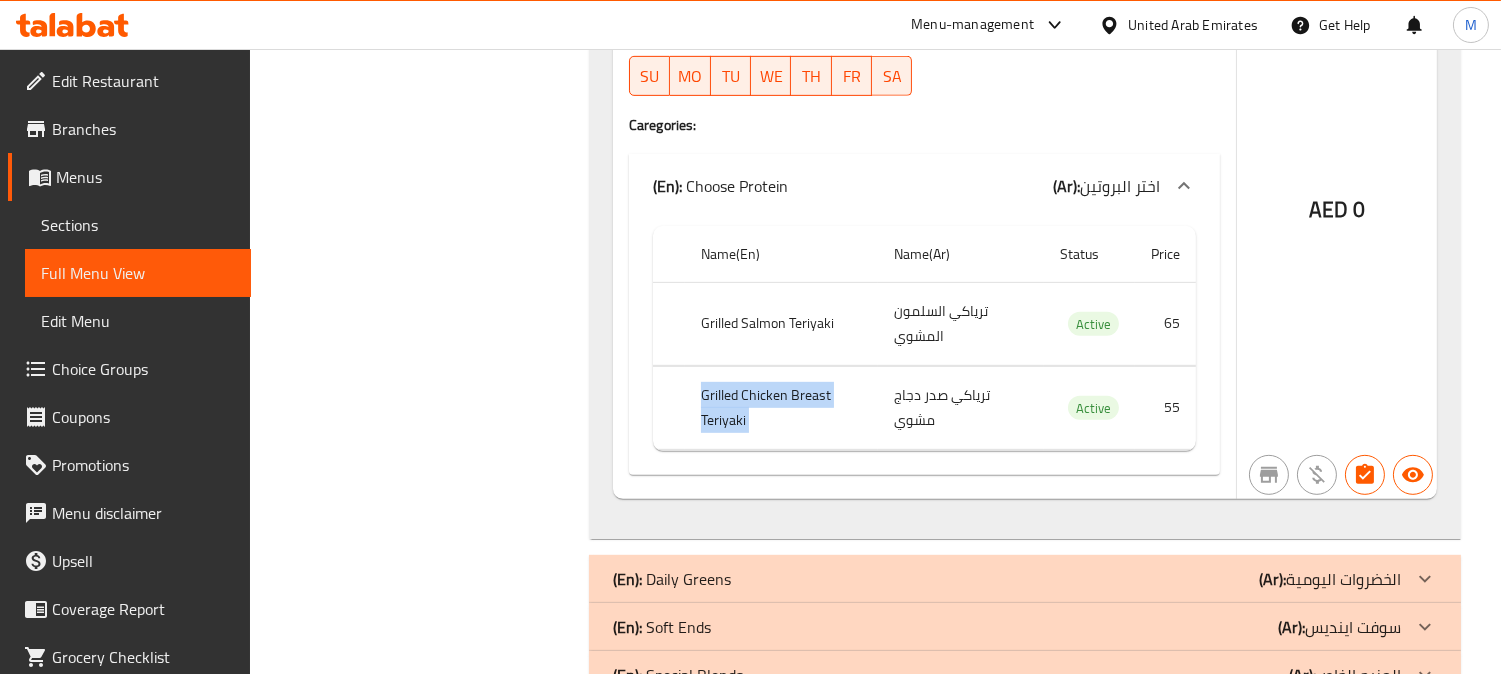 click on "Grilled Chicken Breast Teriyaki" at bounding box center [781, 407] 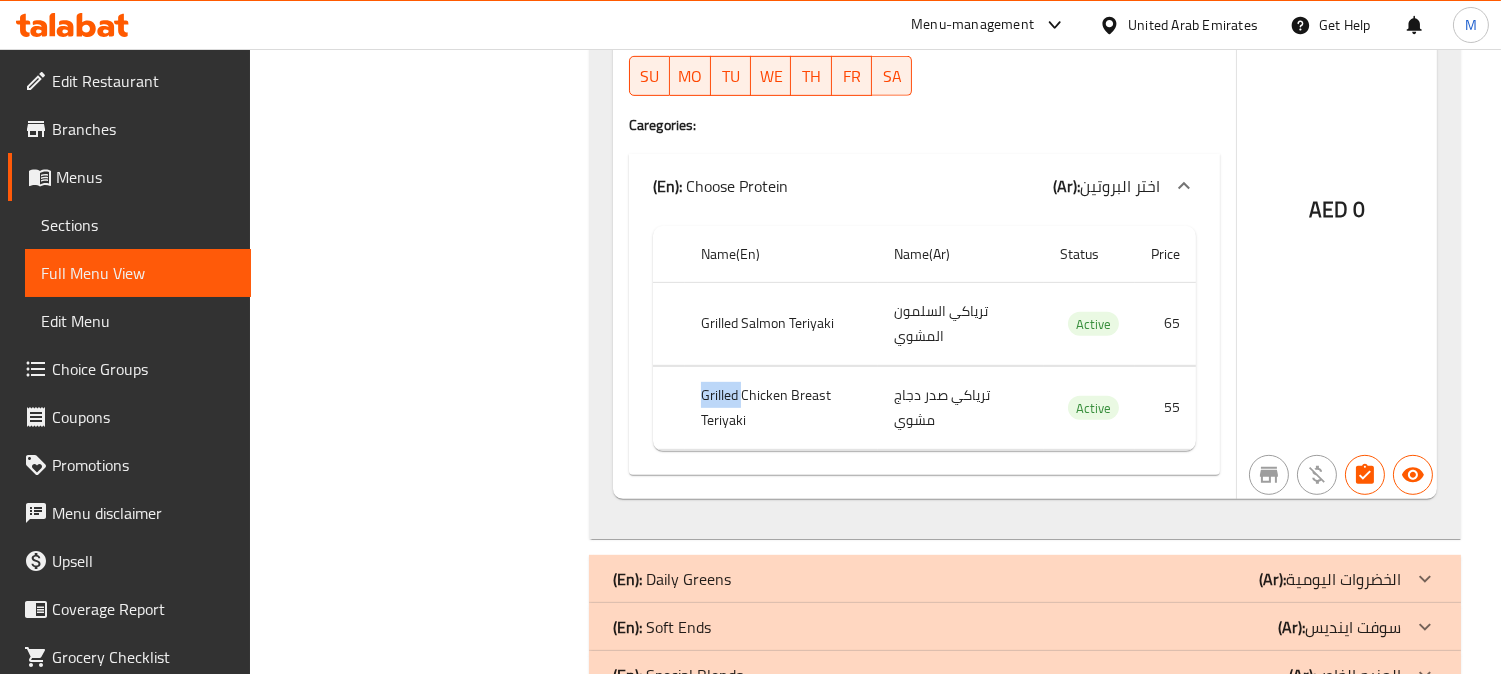 click on "Grilled Chicken Breast Teriyaki" at bounding box center [781, 407] 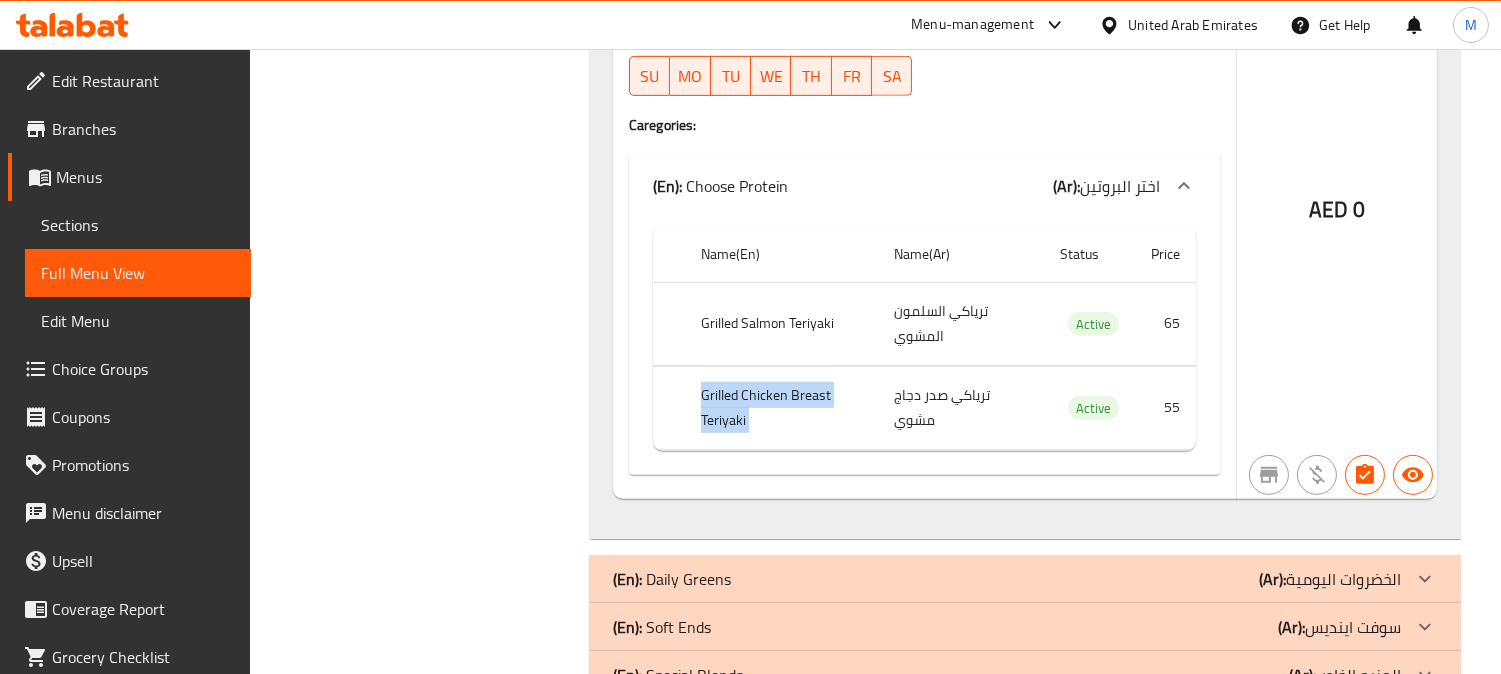 click on "Grilled Chicken Breast Teriyaki" at bounding box center [781, 407] 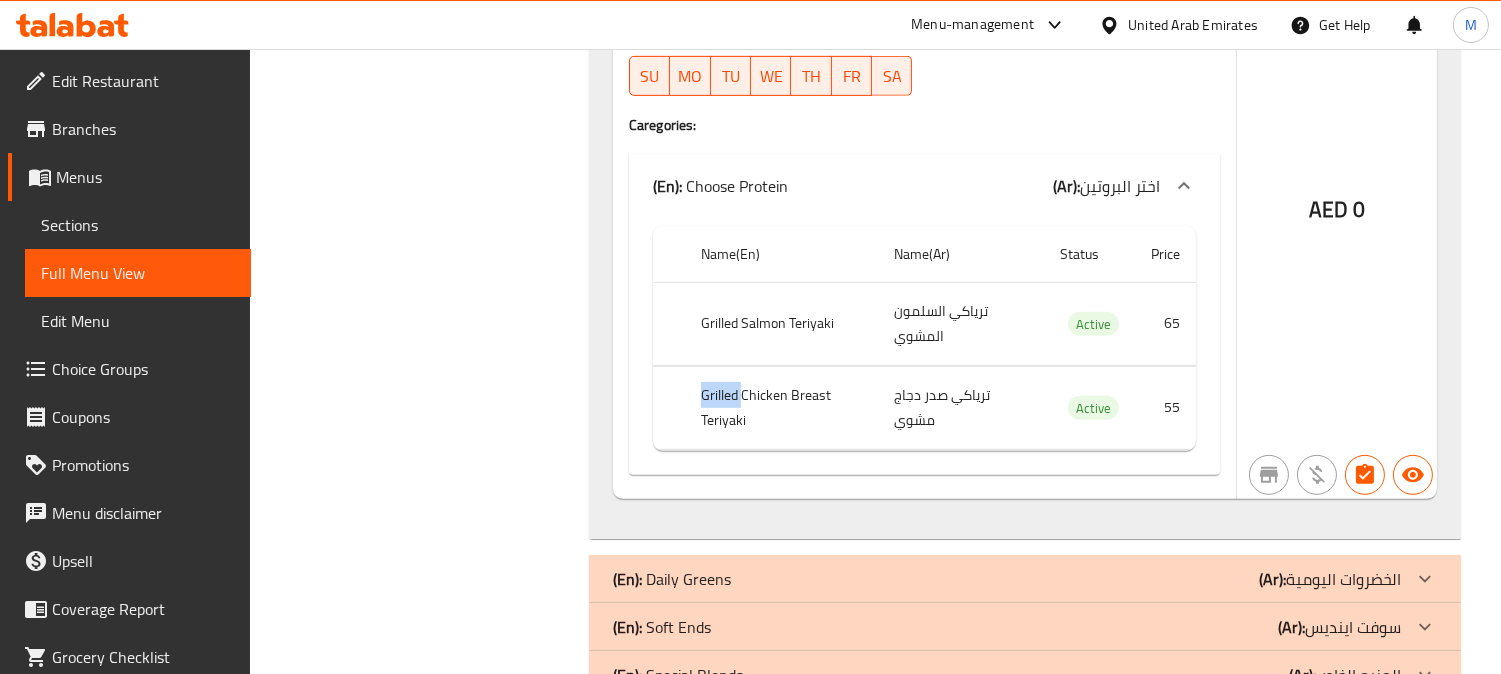 click on "Grilled Chicken Breast Teriyaki" at bounding box center [781, 407] 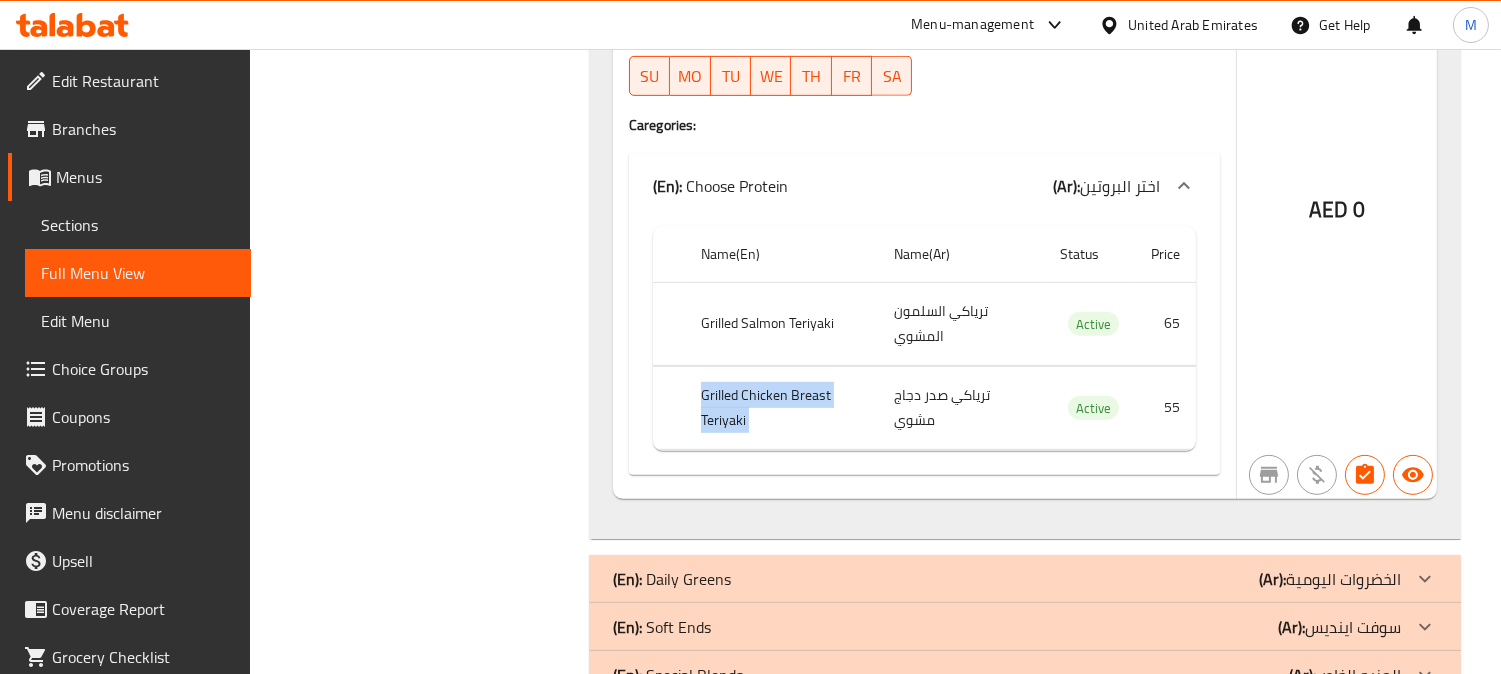 click on "Grilled Chicken Breast Teriyaki" at bounding box center (781, 407) 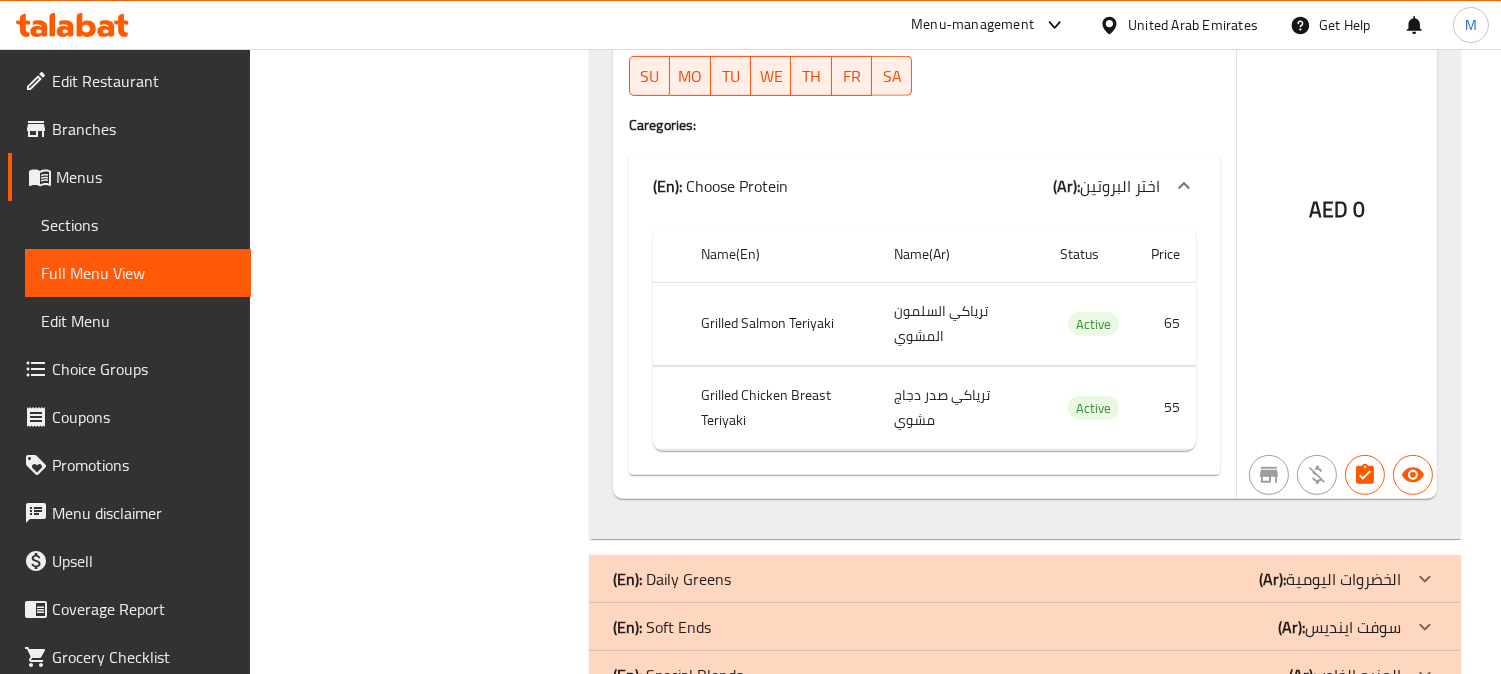 click on "Grilled Chicken Breast Teriyaki" at bounding box center [781, 407] 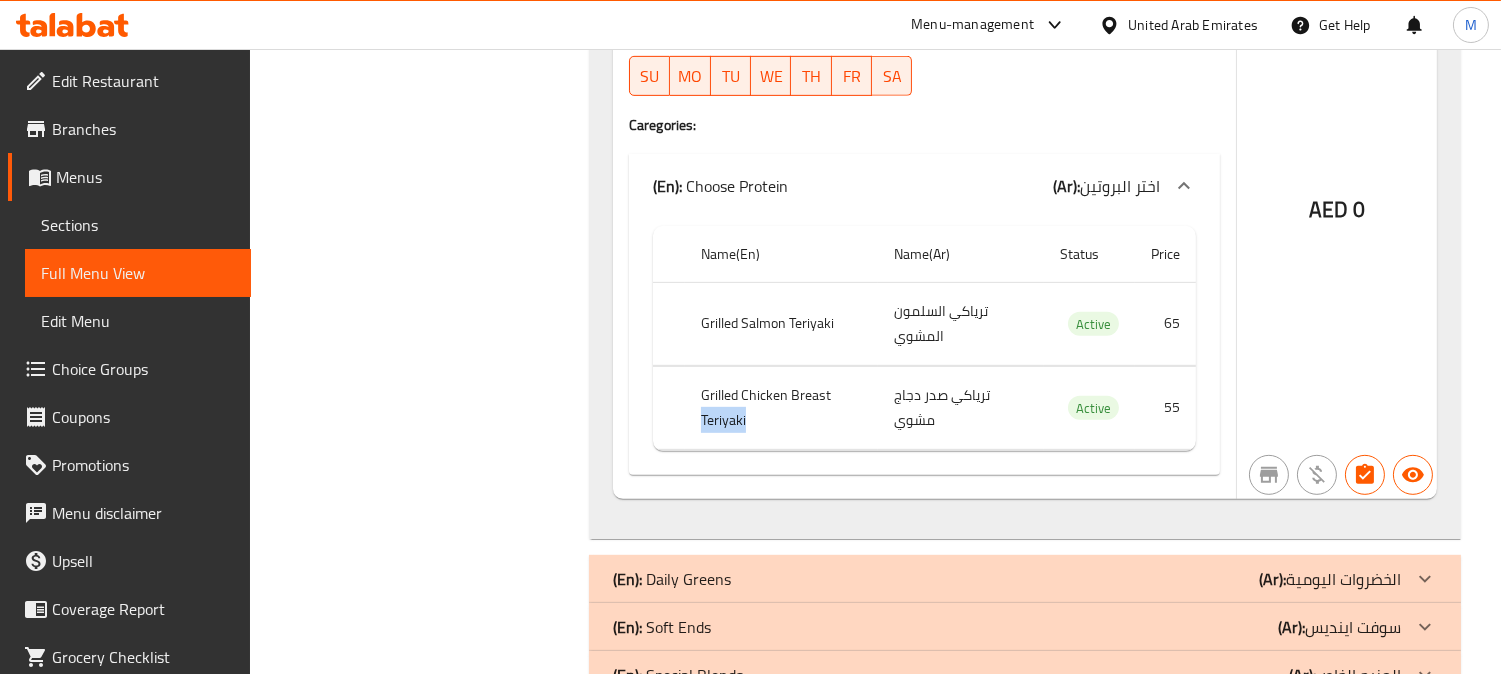 click on "Grilled Chicken Breast Teriyaki" at bounding box center (781, 407) 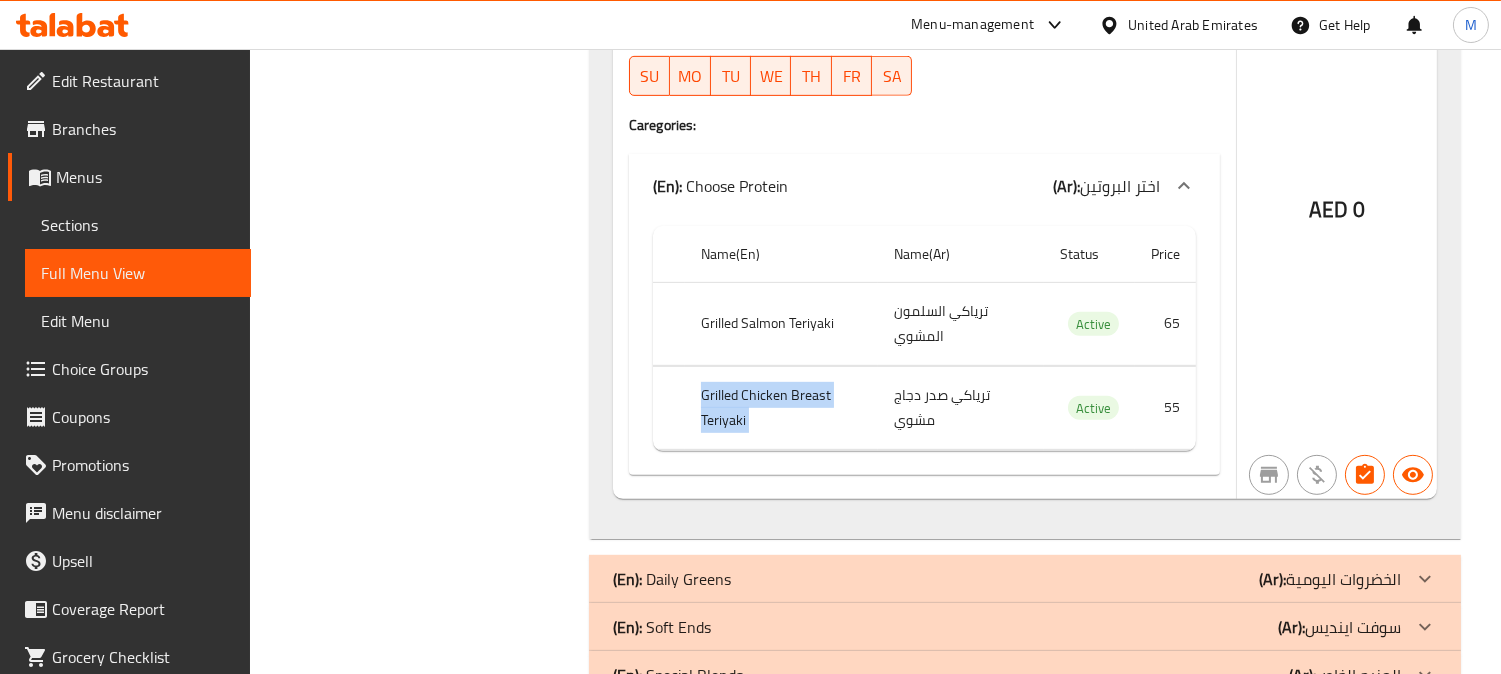 click on "Grilled Chicken Breast Teriyaki" at bounding box center [781, 407] 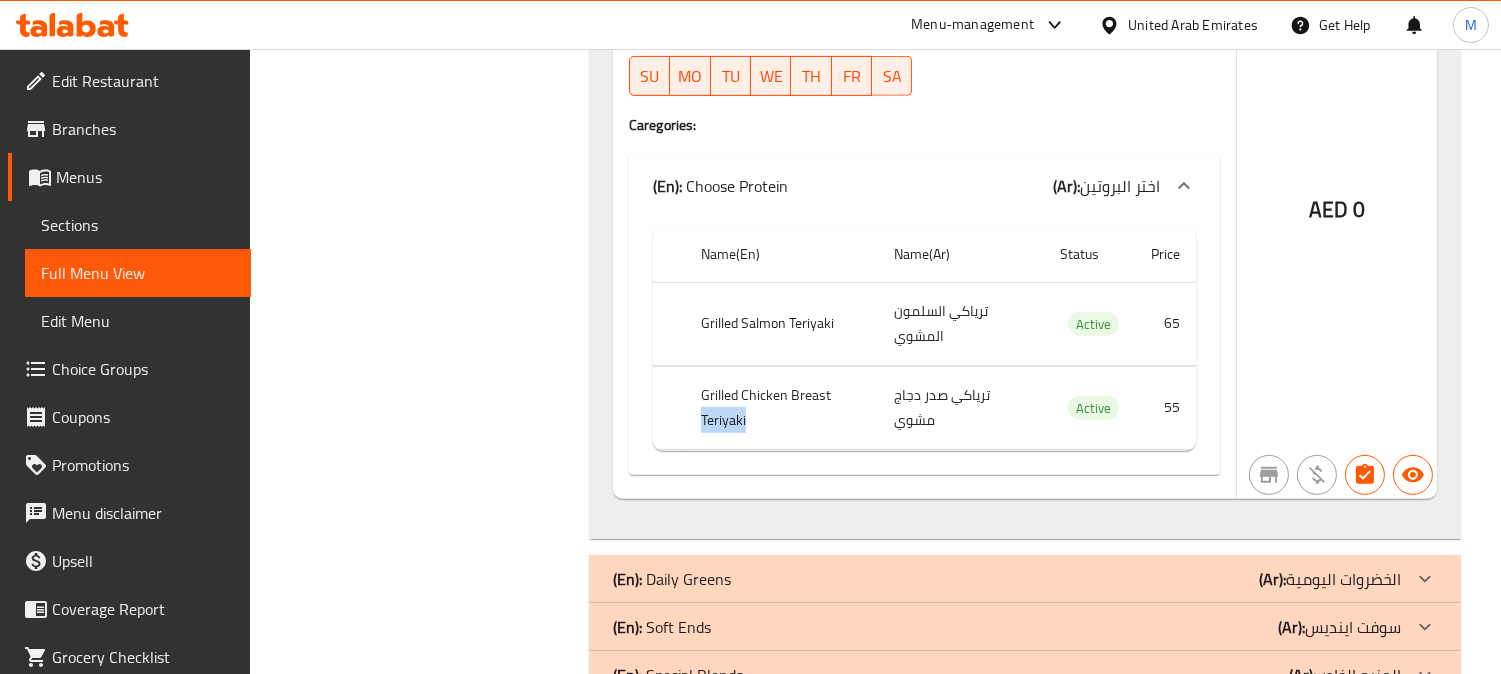 click on "Grilled Chicken Breast Teriyaki" at bounding box center [781, 407] 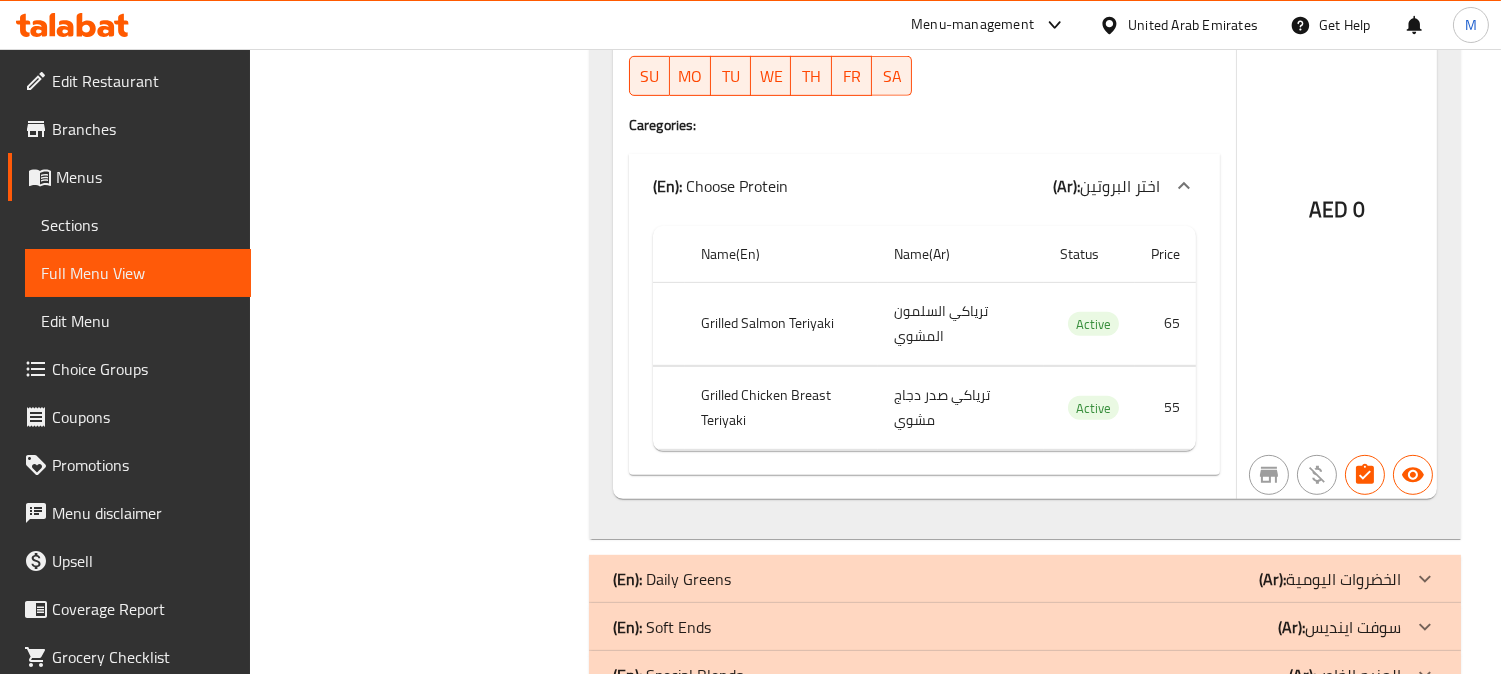 click on "Grilled Chicken Breast Teriyaki" at bounding box center [781, 407] 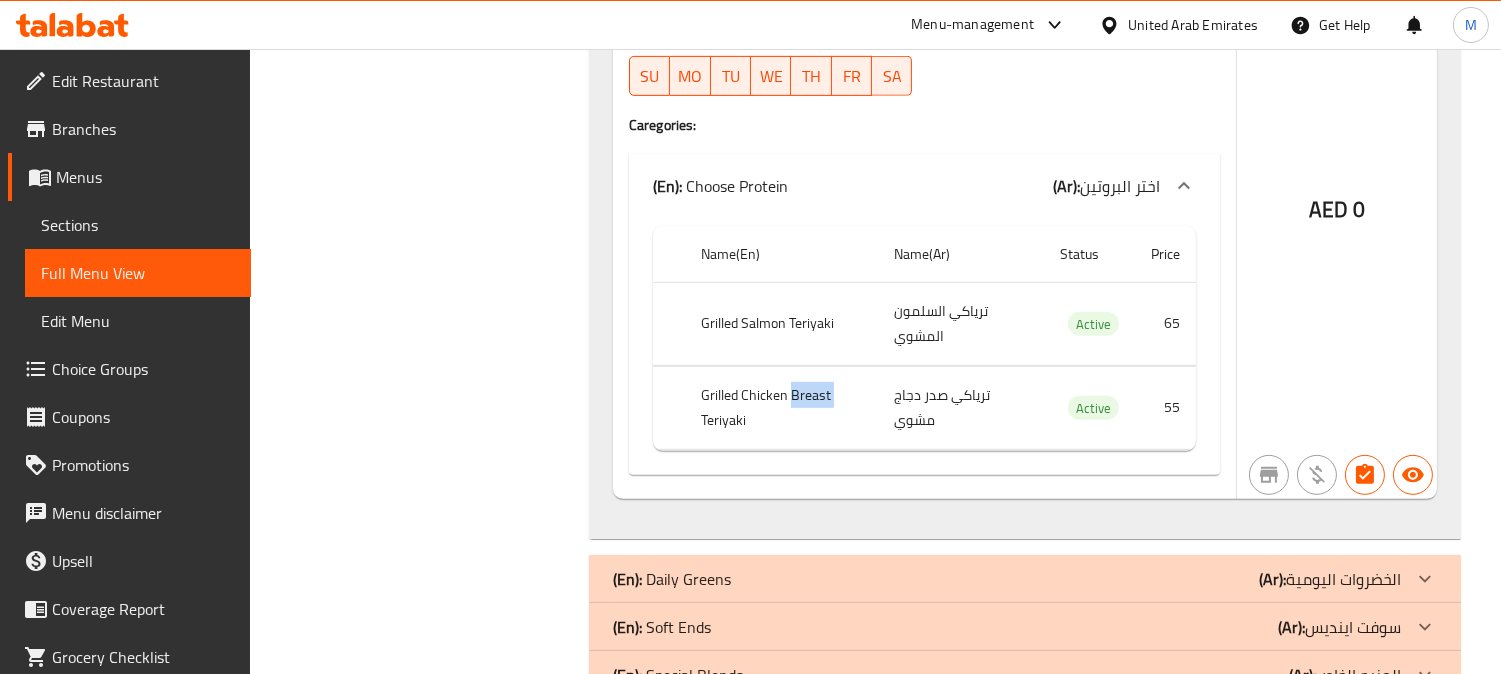 click on "Grilled Chicken Breast Teriyaki" at bounding box center [781, 407] 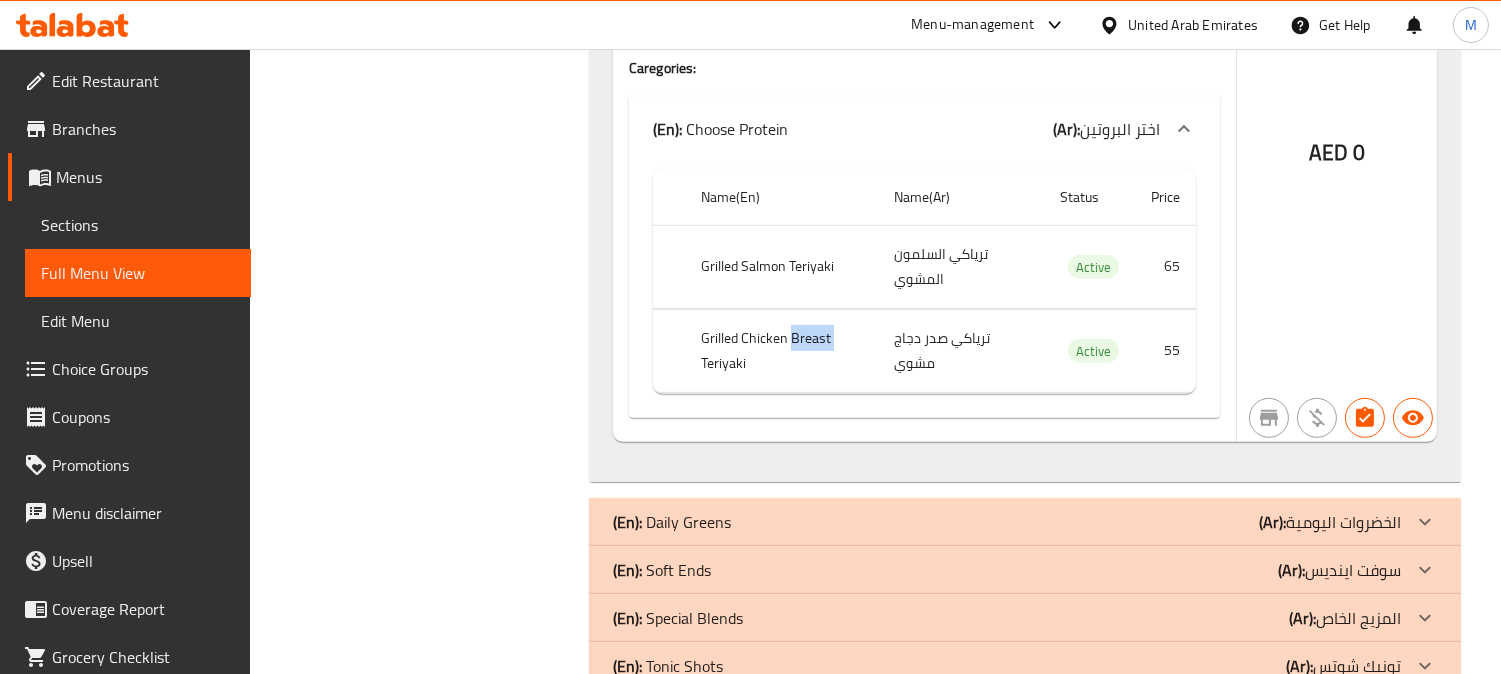 scroll, scrollTop: 1888, scrollLeft: 0, axis: vertical 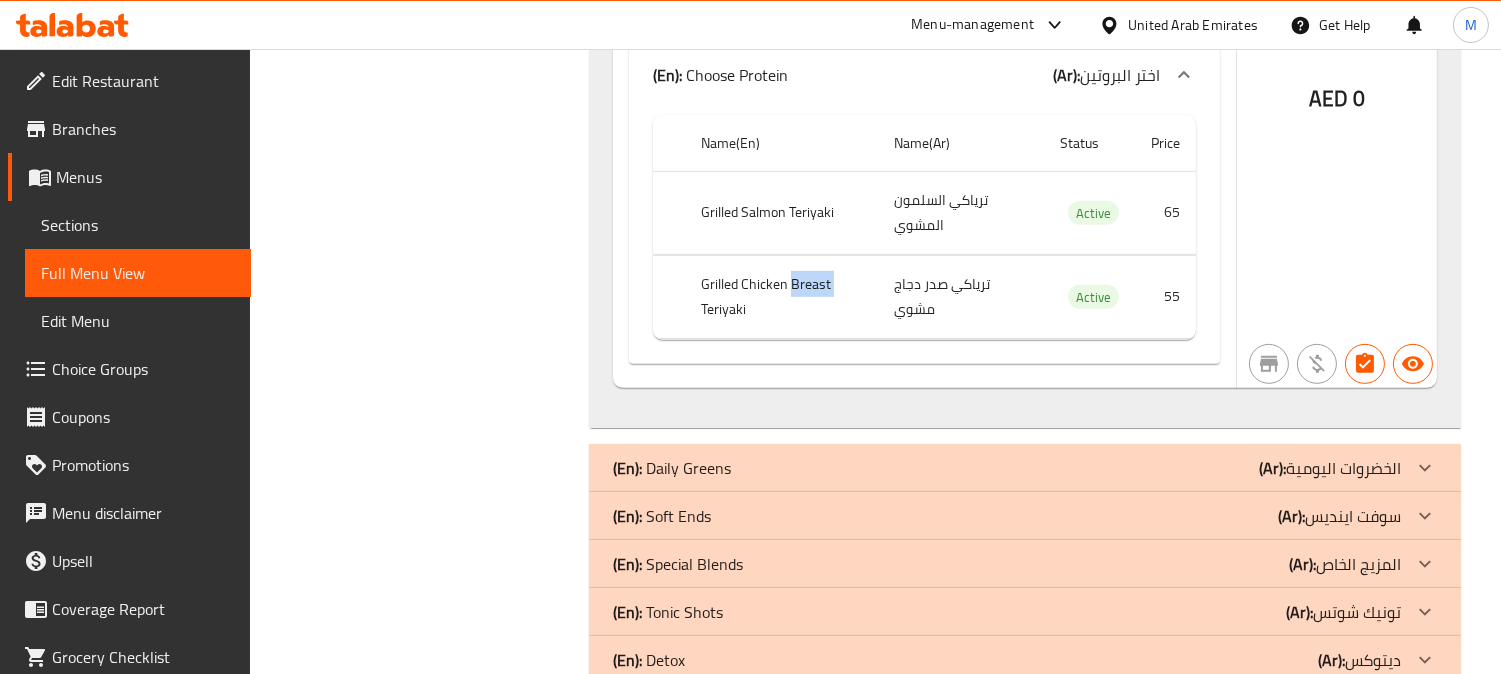 click on "(Ar): الخضروات اليومية" at bounding box center (1344, -1595) 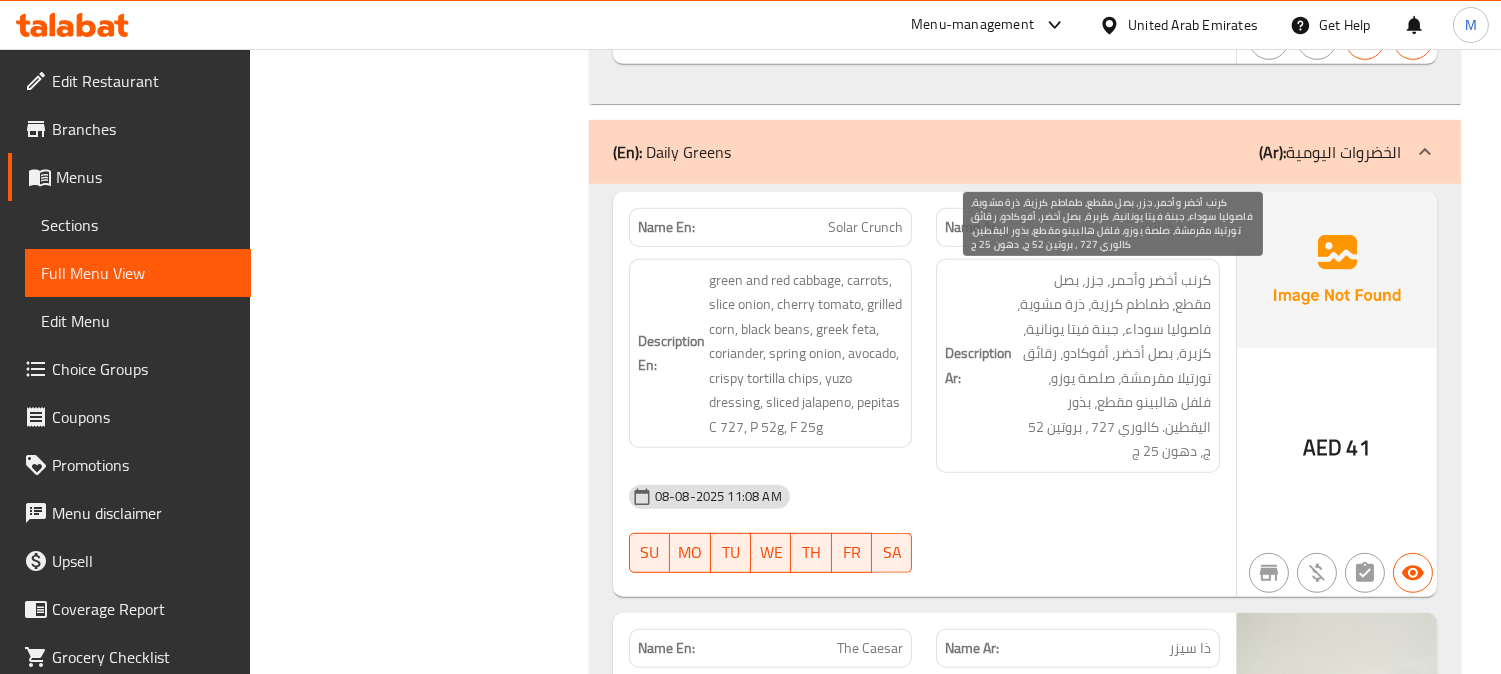 scroll, scrollTop: 2222, scrollLeft: 0, axis: vertical 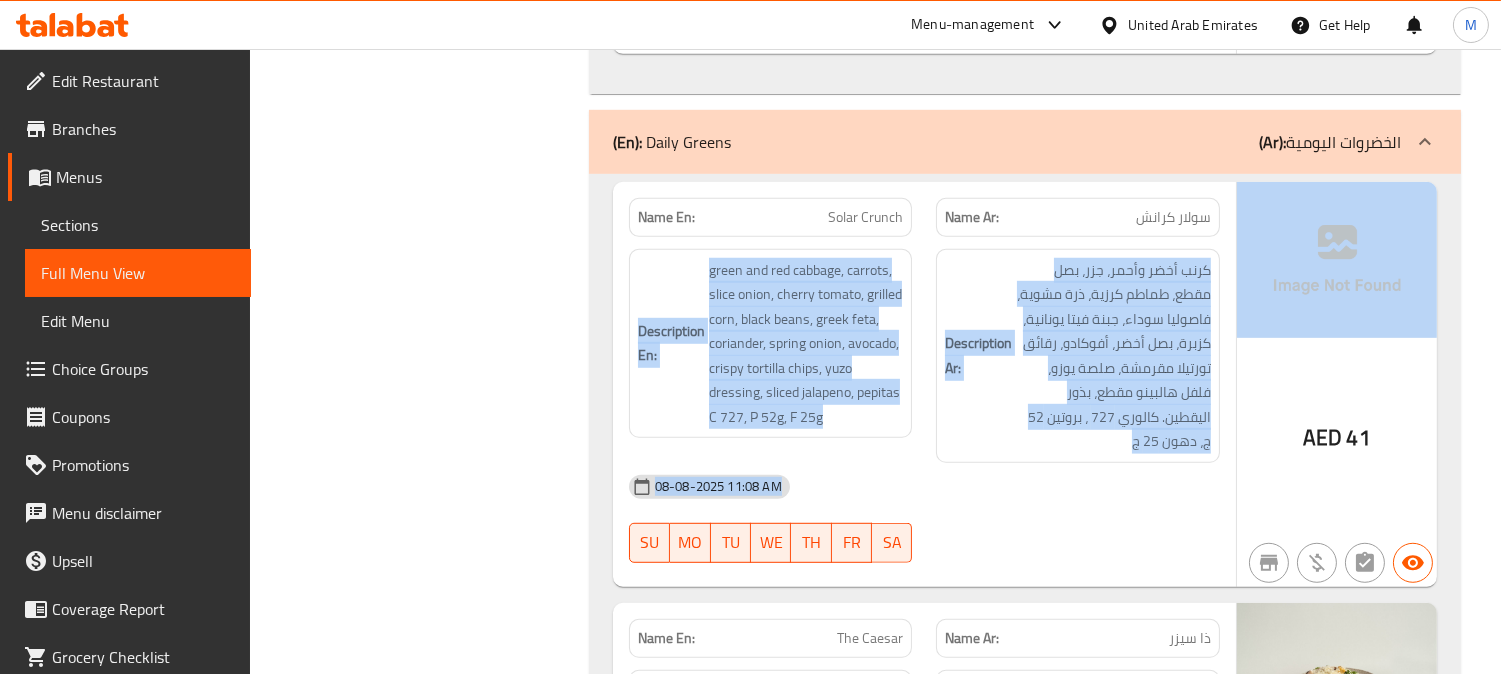 drag, startPoint x: 1138, startPoint y: 215, endPoint x: 1236, endPoint y: 217, distance: 98.02041 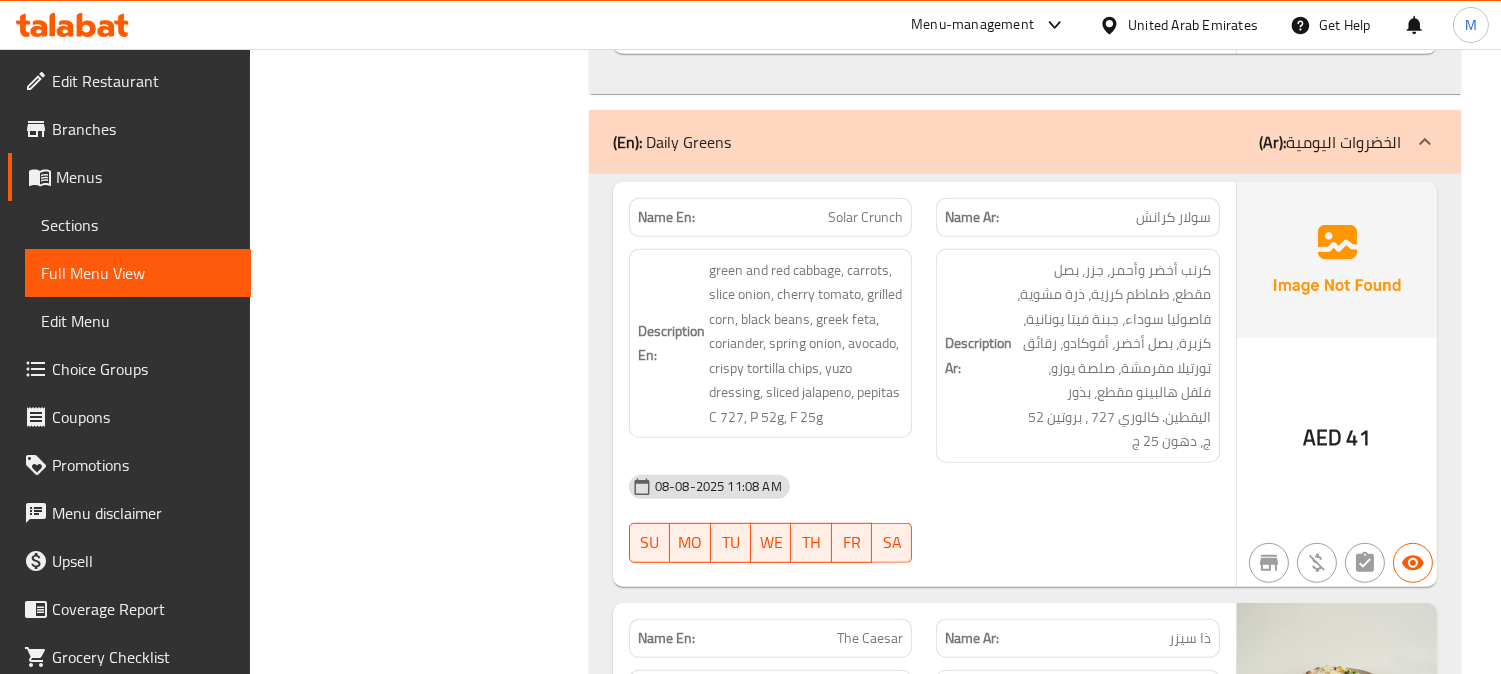 click on "سولار كرانش" at bounding box center (1165, -1590) 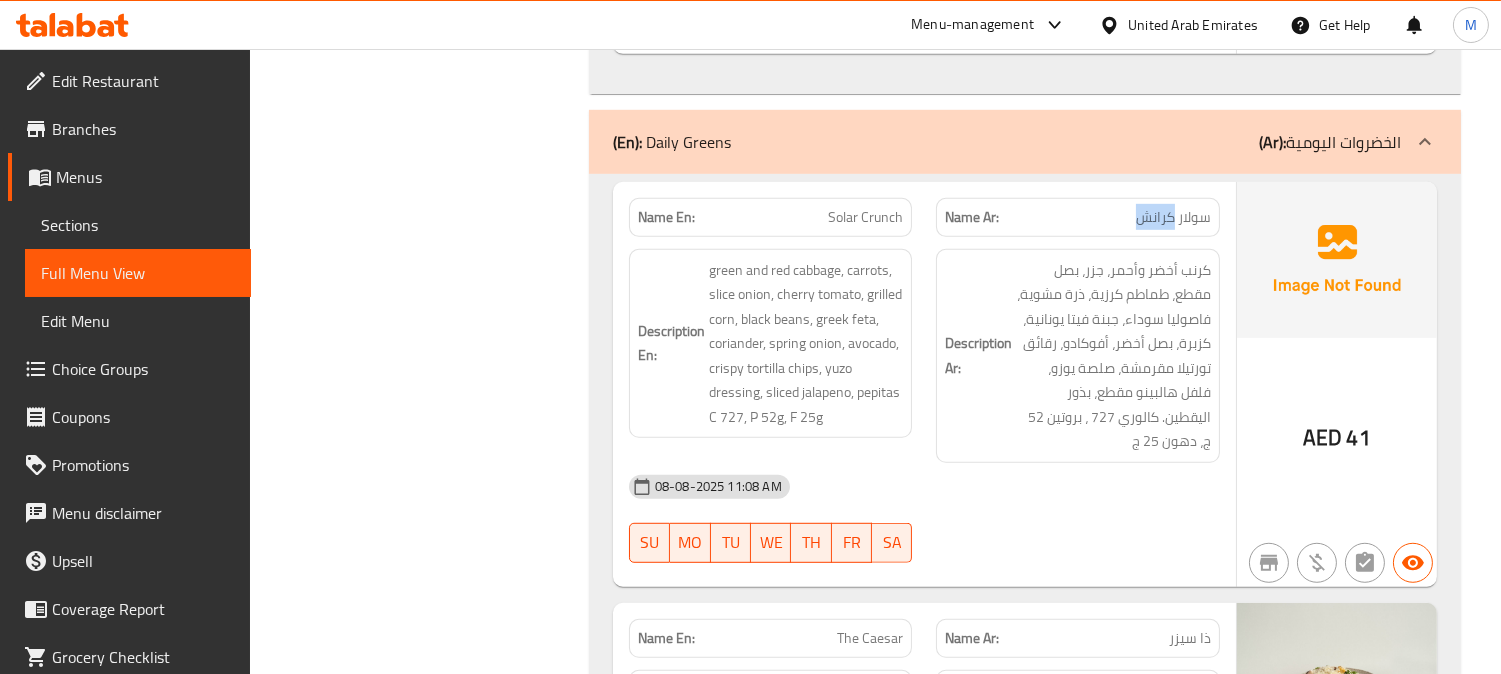 click on "سولار كرانش" at bounding box center (1165, -1590) 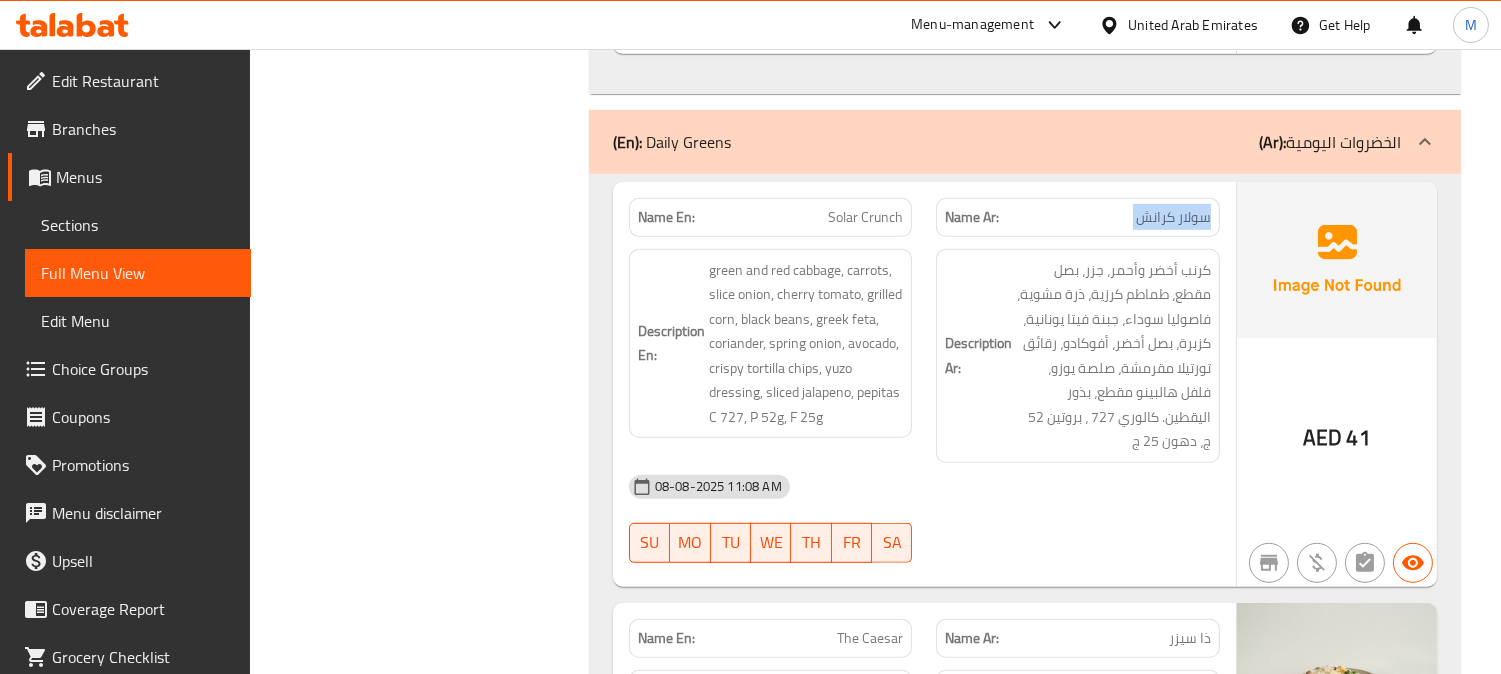 click on "سولار كرانش" at bounding box center (1165, -1590) 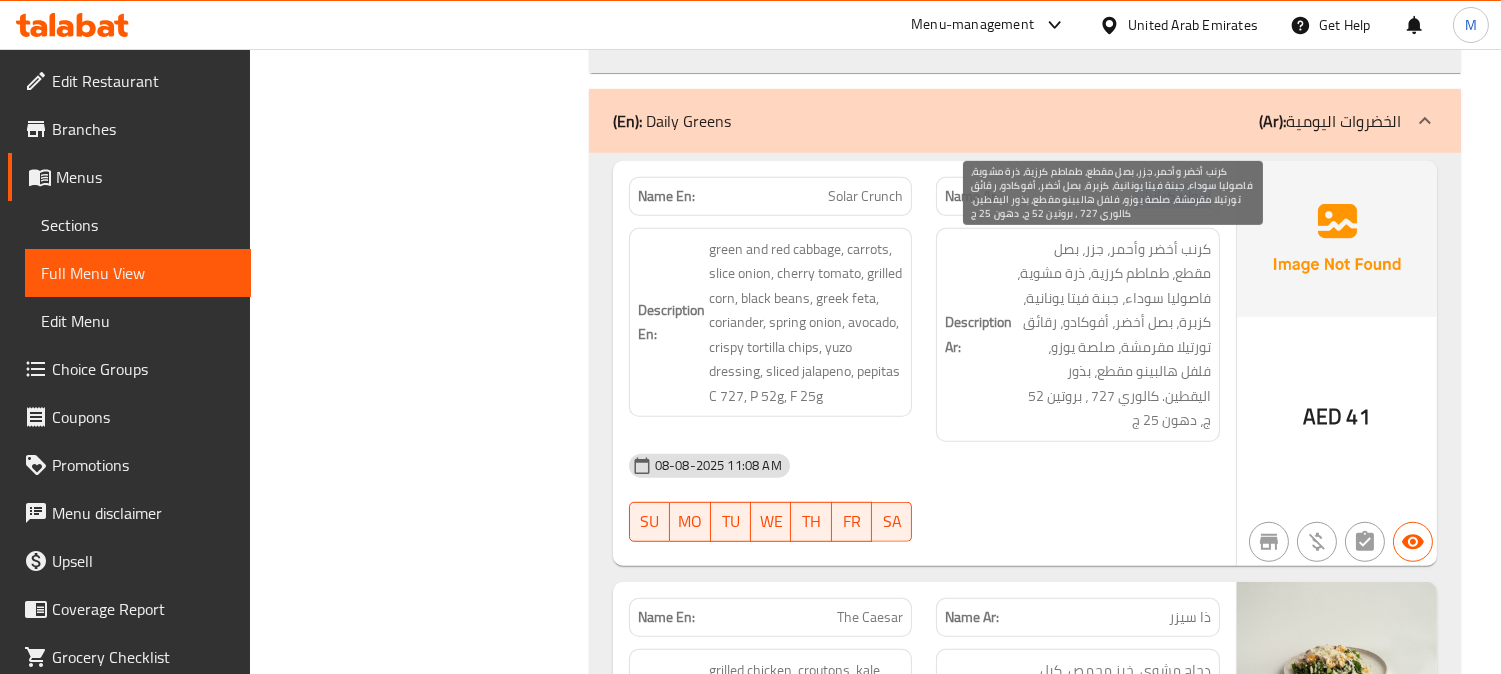 scroll, scrollTop: 2222, scrollLeft: 0, axis: vertical 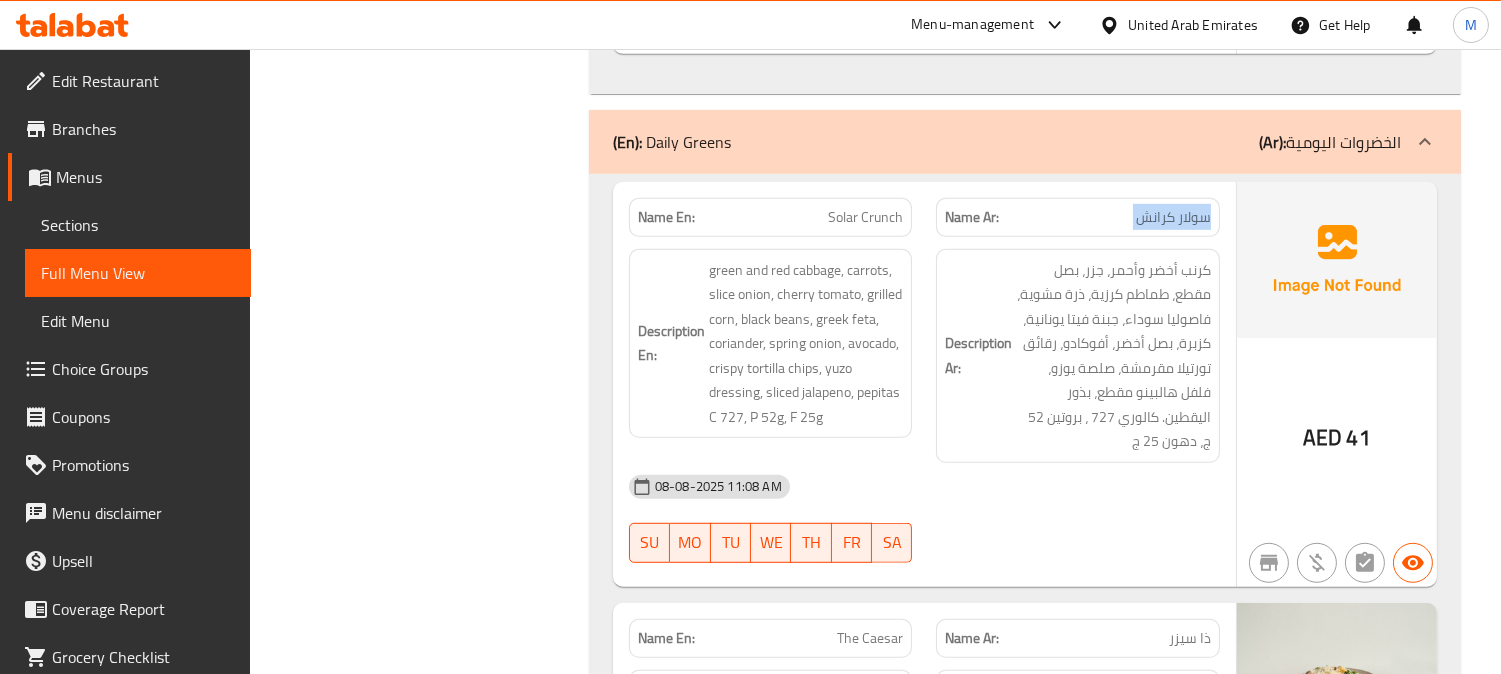 click on "سولار كرانش" at bounding box center [1165, -1590] 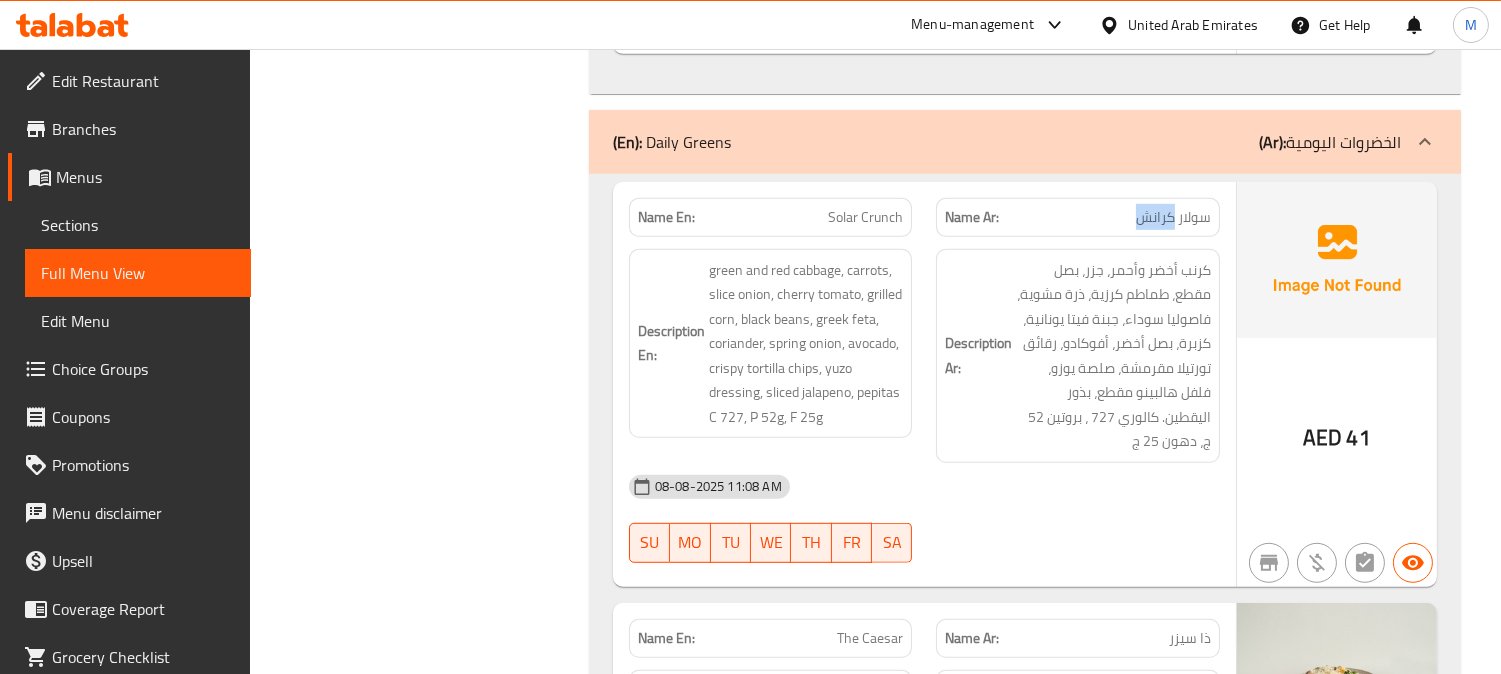 click on "سولار كرانش" at bounding box center [1165, -1590] 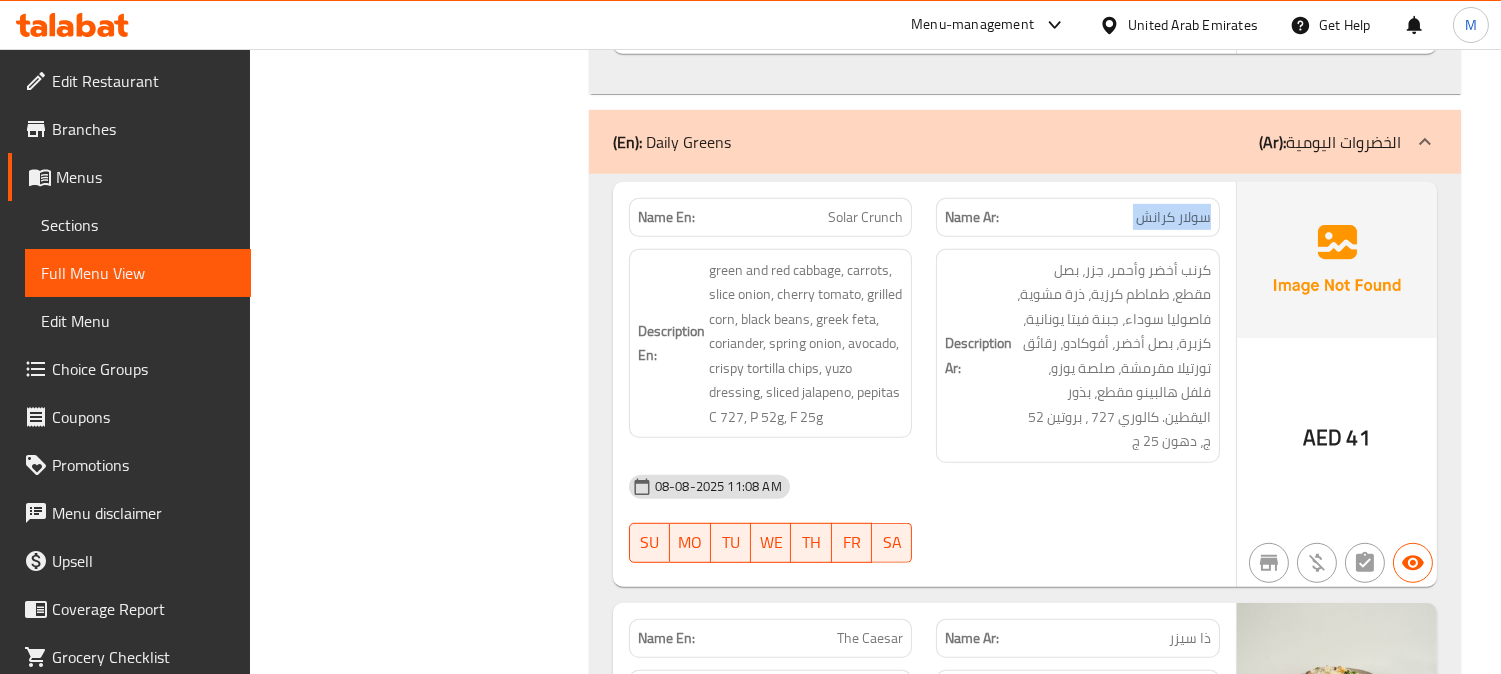 click on "سولار كرانش" at bounding box center [1165, -1590] 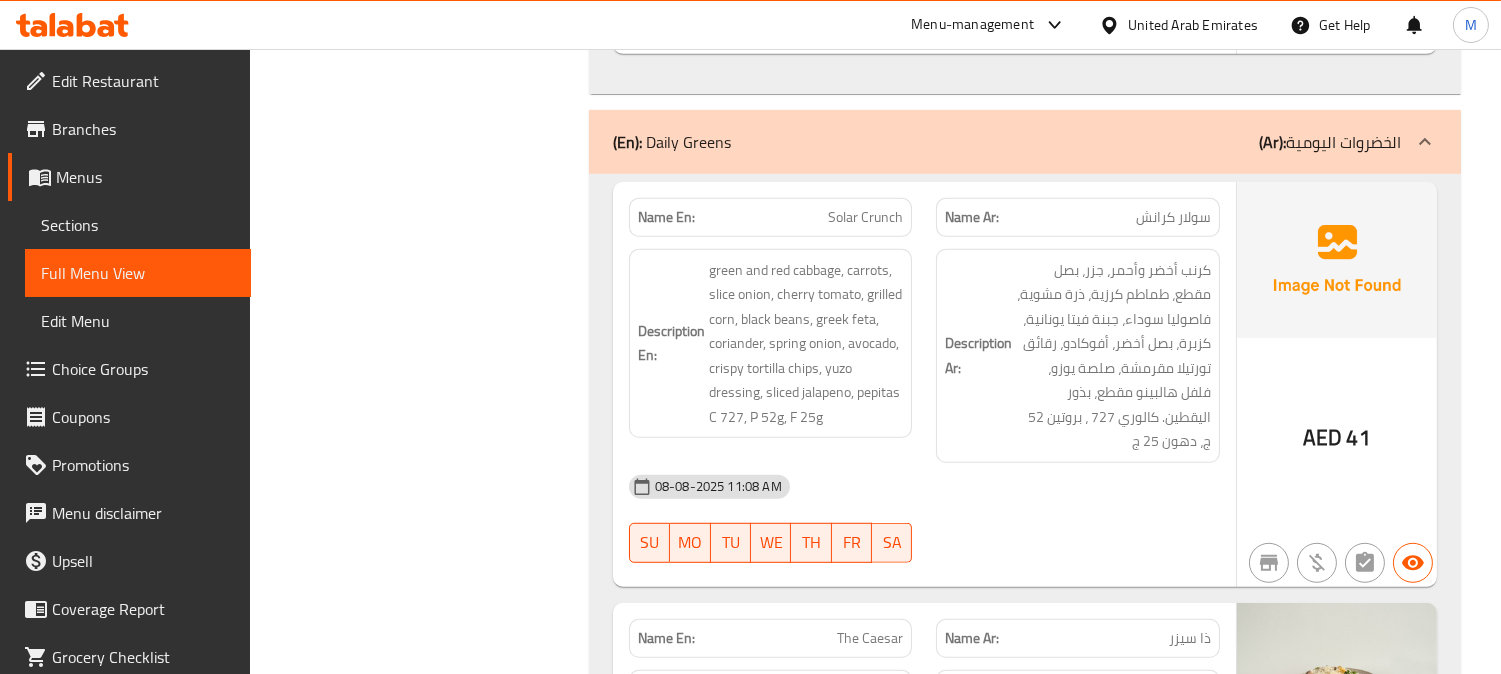 click on "Solar Crunch" at bounding box center (874, -1590) 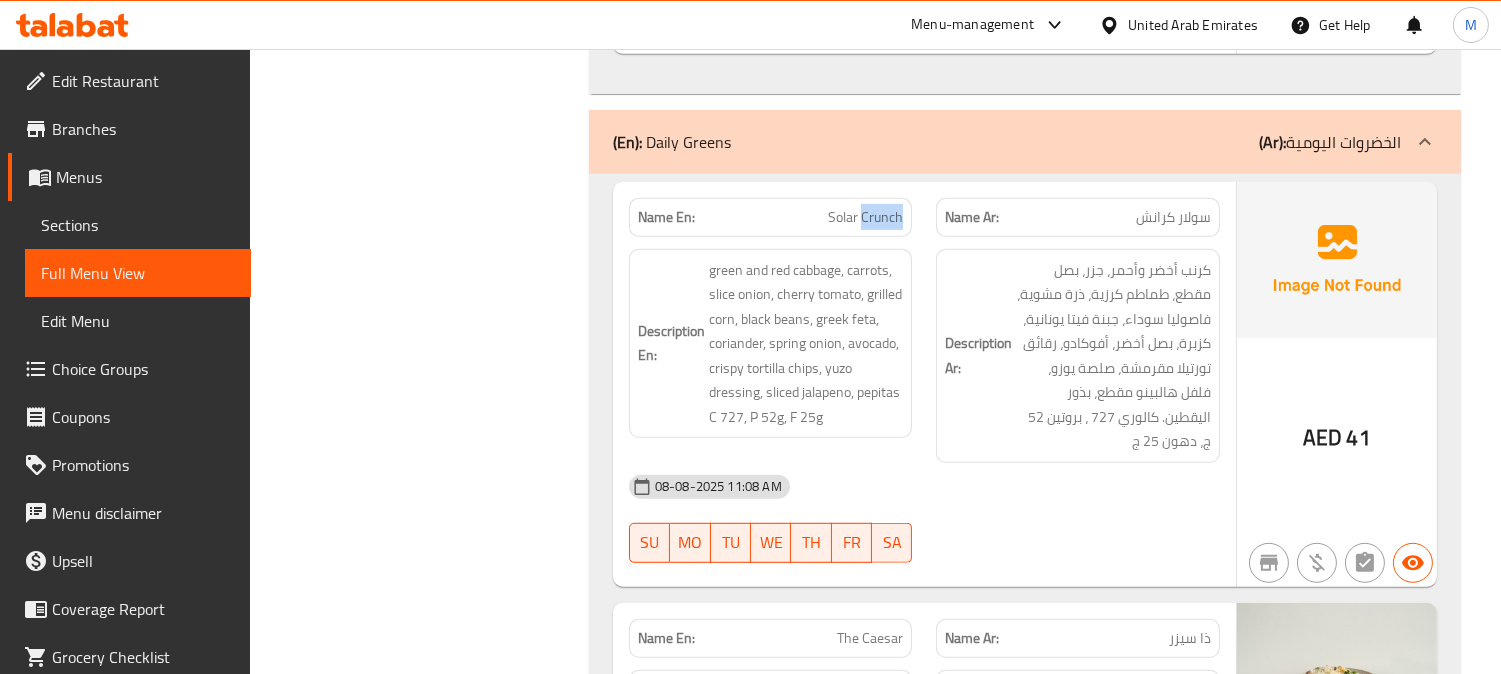 click on "Solar Crunch" at bounding box center [874, -1590] 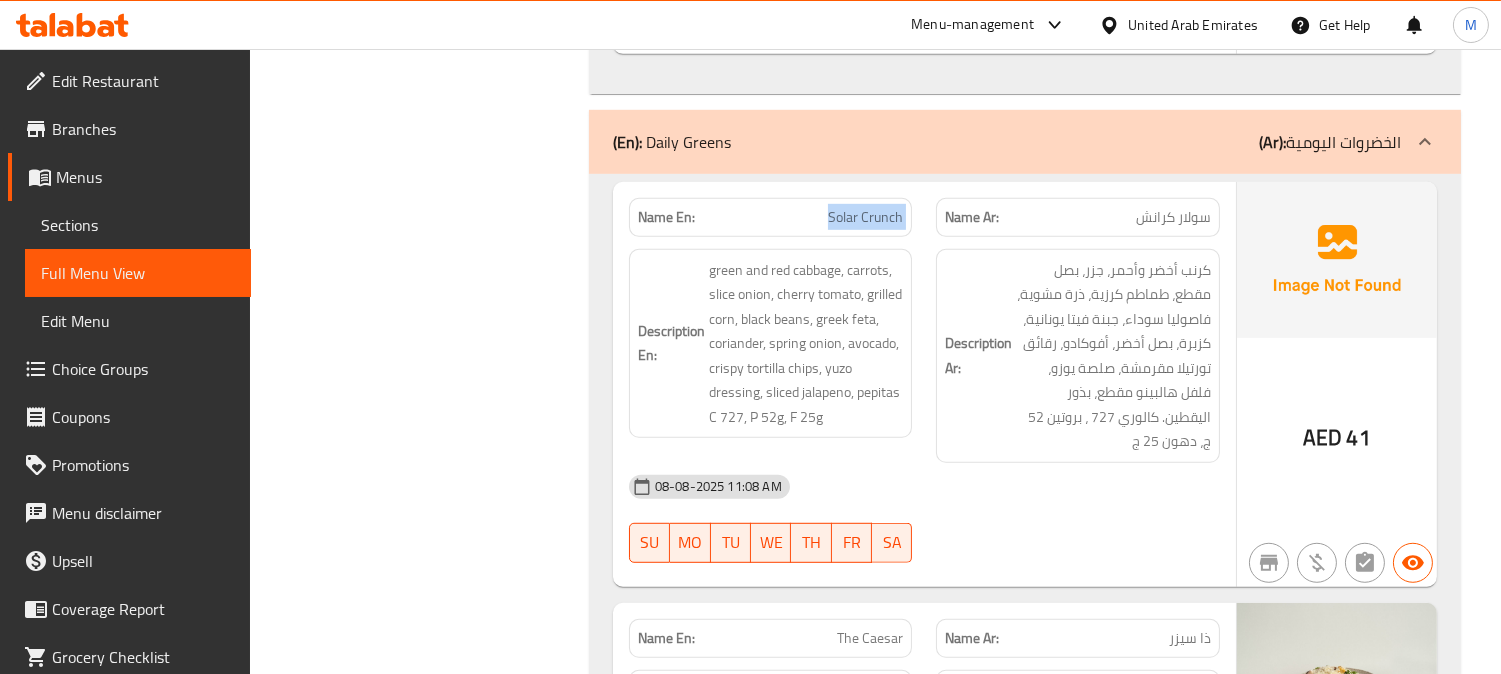 click on "Solar Crunch" at bounding box center [874, -1590] 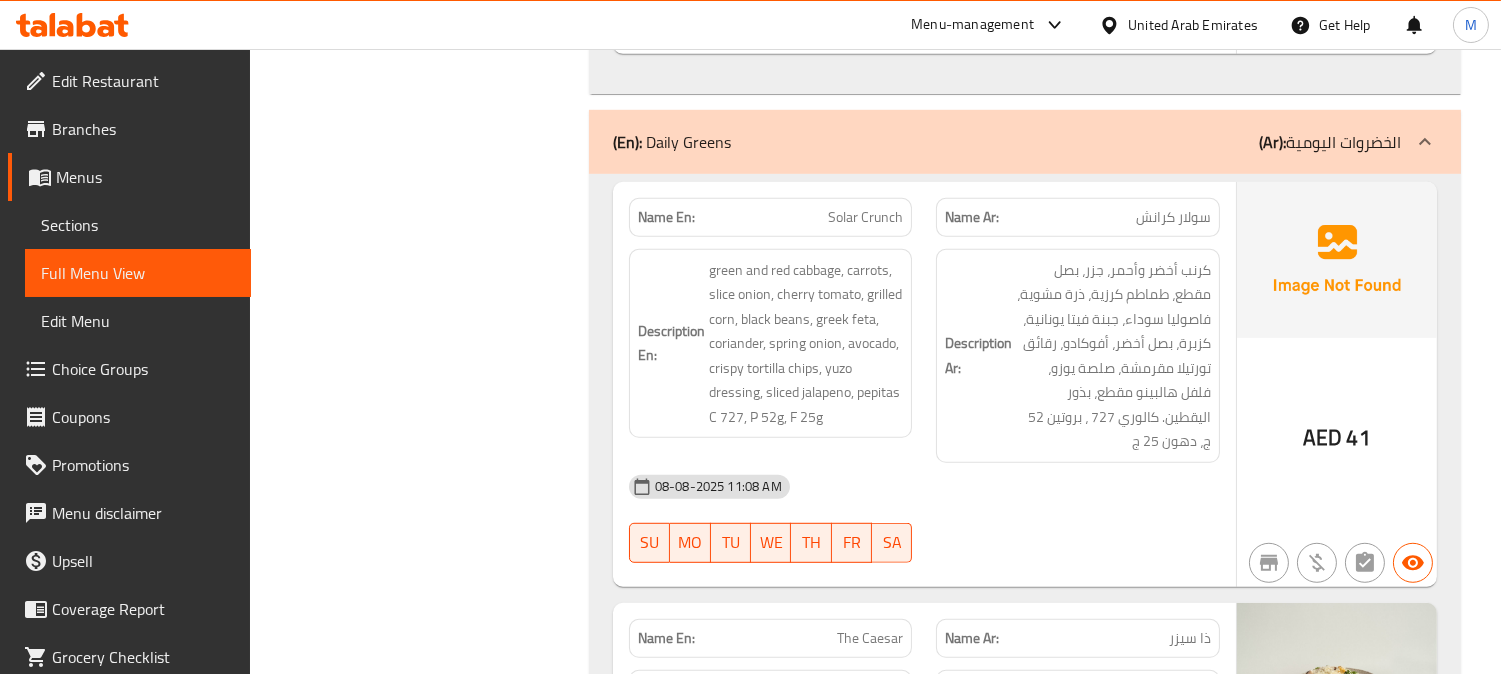 click on "Solar Crunch" at bounding box center [874, -1590] 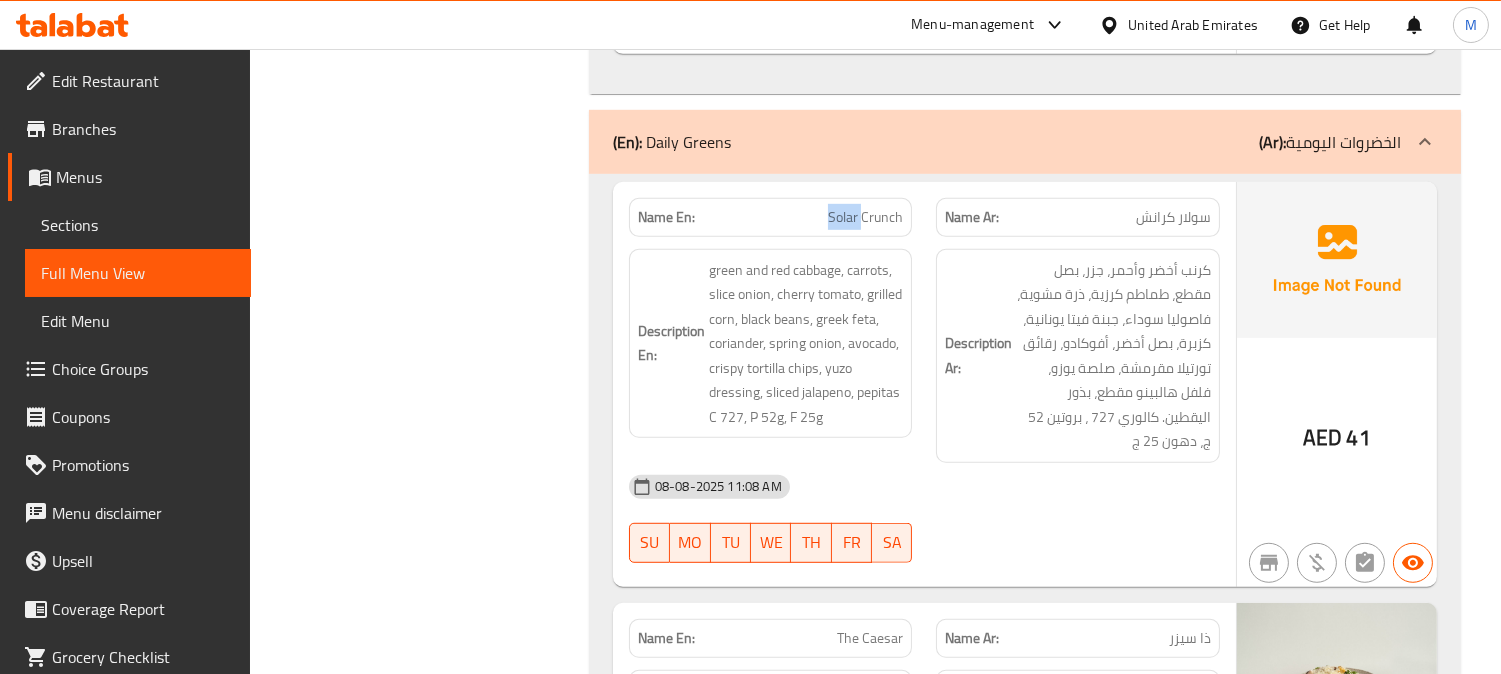 click on "Solar Crunch" at bounding box center [874, -1590] 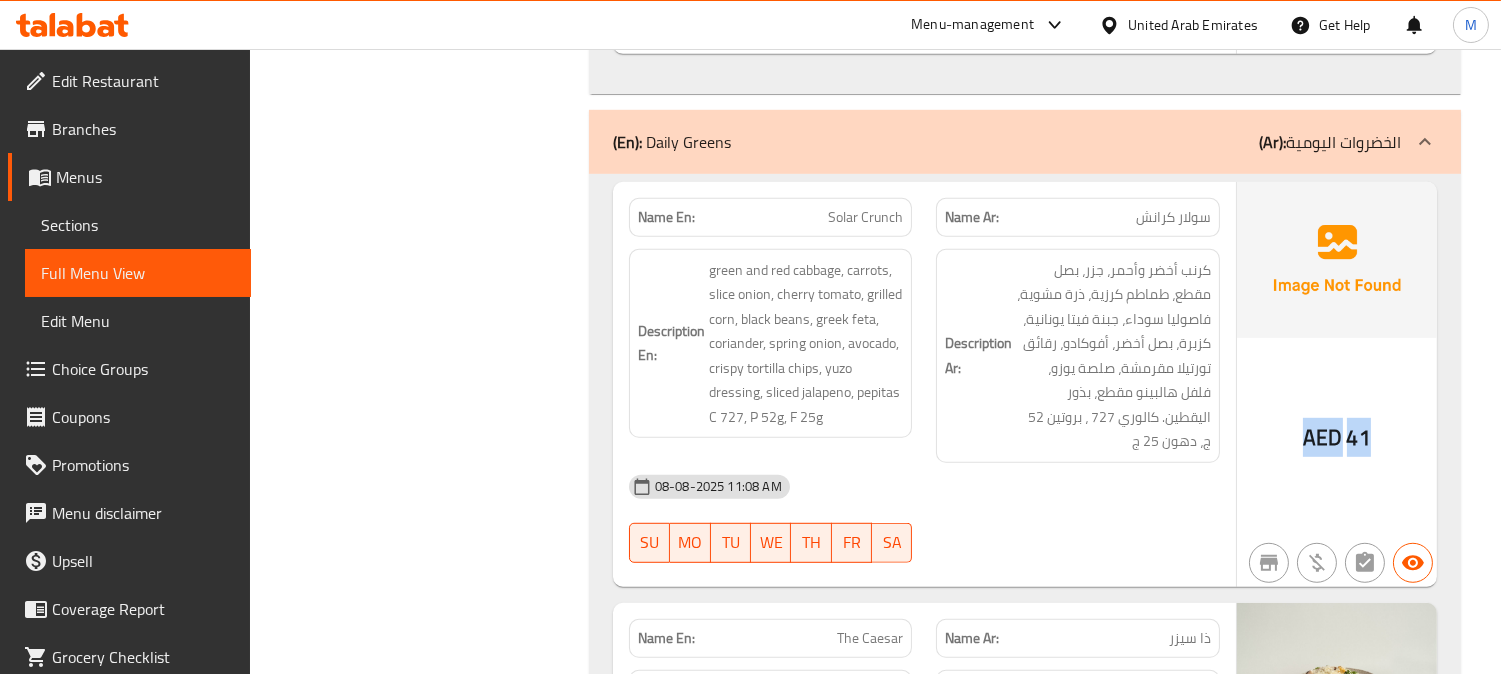 drag, startPoint x: 1374, startPoint y: 436, endPoint x: 1296, endPoint y: 435, distance: 78.00641 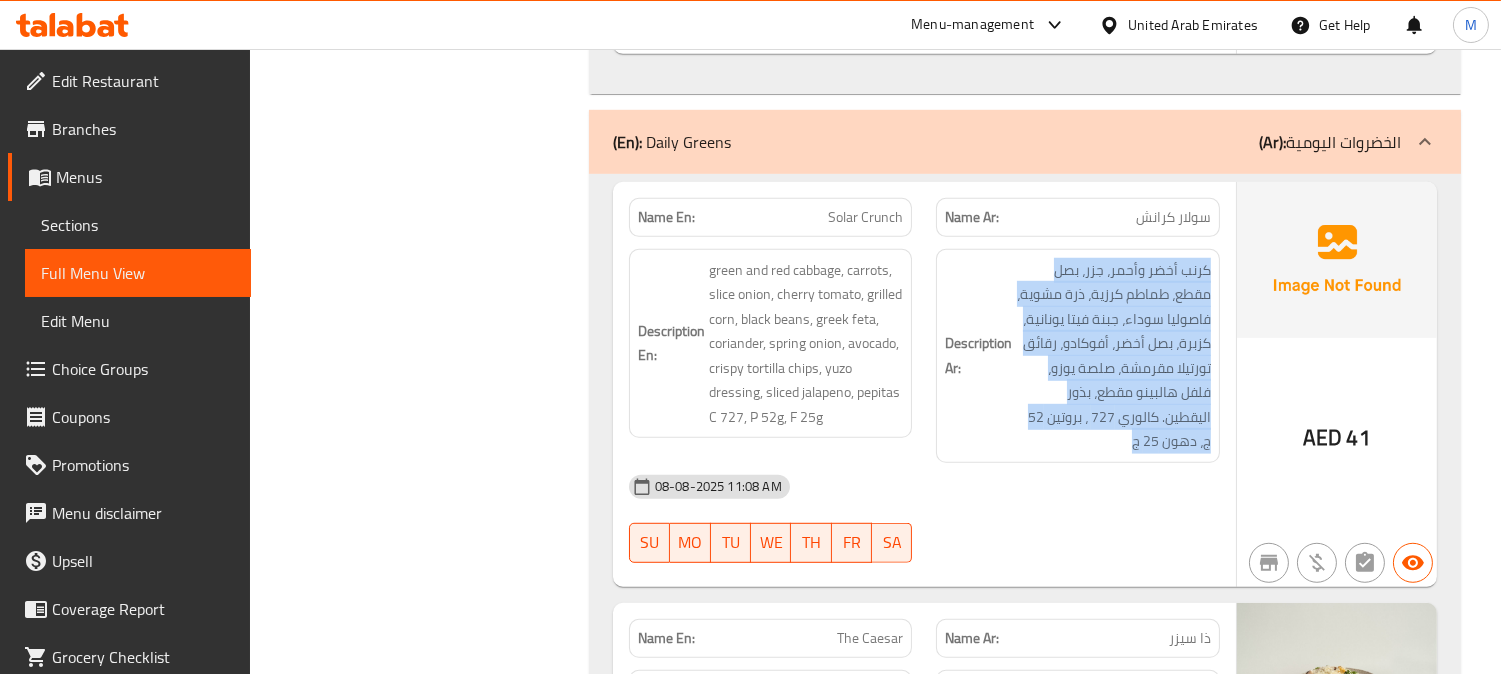 drag, startPoint x: 1197, startPoint y: 267, endPoint x: 1012, endPoint y: 443, distance: 255.34486 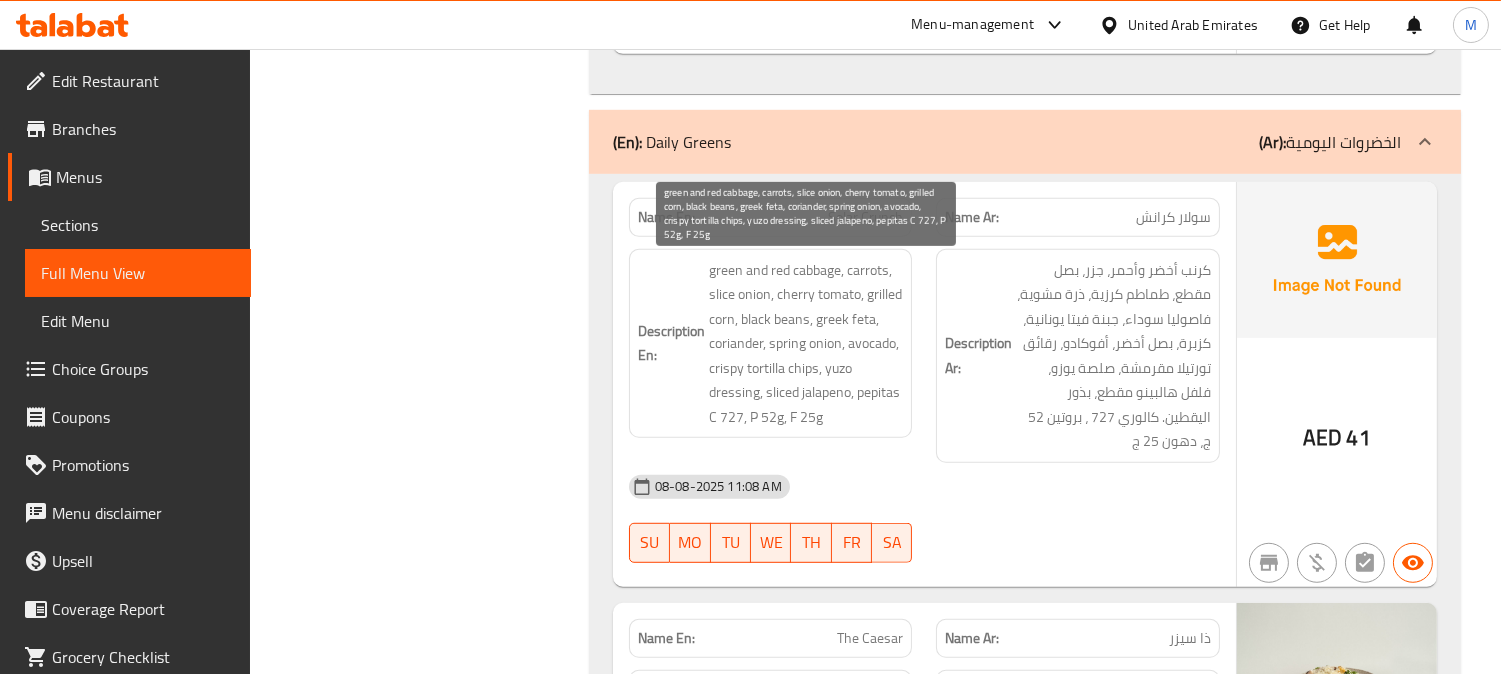 click on "green and red cabbage, carrots, slice onion, cherry tomato, grilled corn, black beans, greek feta, coriander, spring onion, avocado, crispy tortilla chips, yuzo dressing, sliced jalapeno, pepitas C 727, P 52g, F 25g" at bounding box center [806, 344] 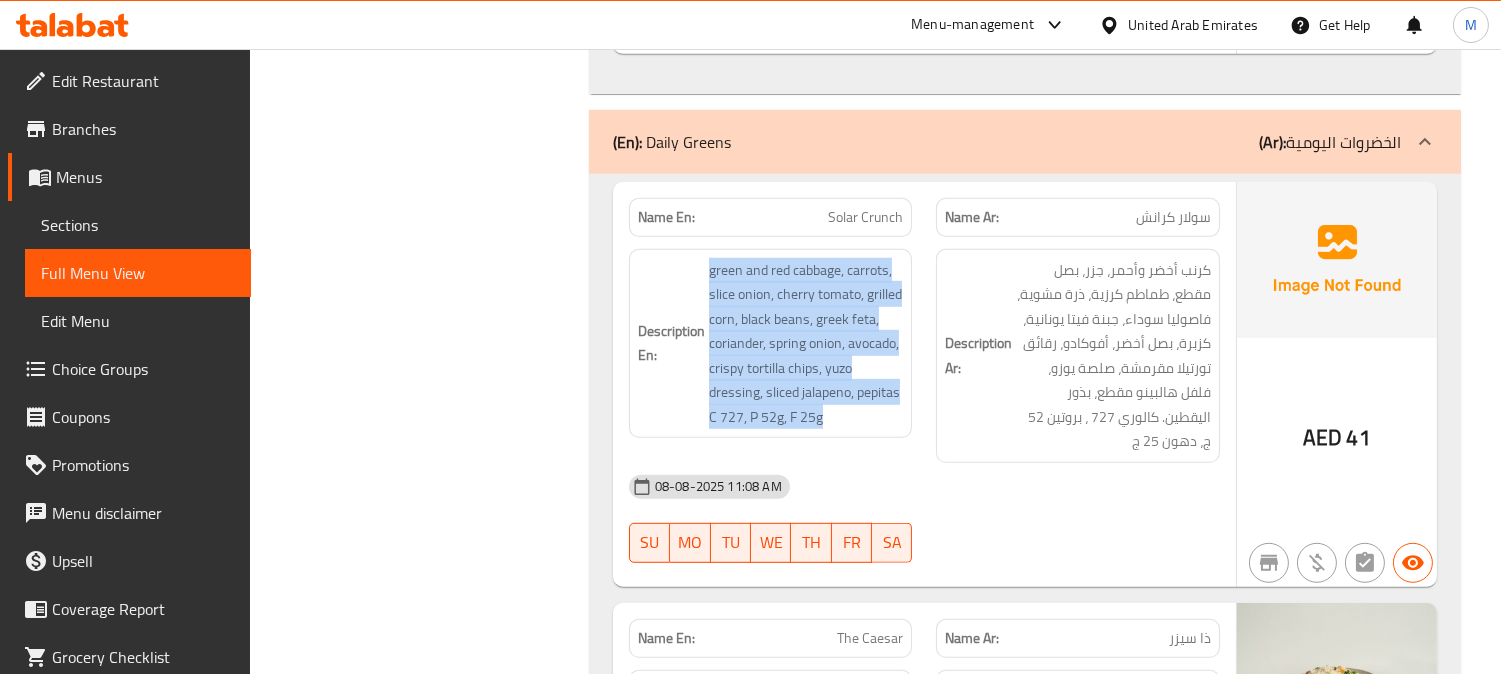 drag, startPoint x: 824, startPoint y: 431, endPoint x: 692, endPoint y: 263, distance: 213.65393 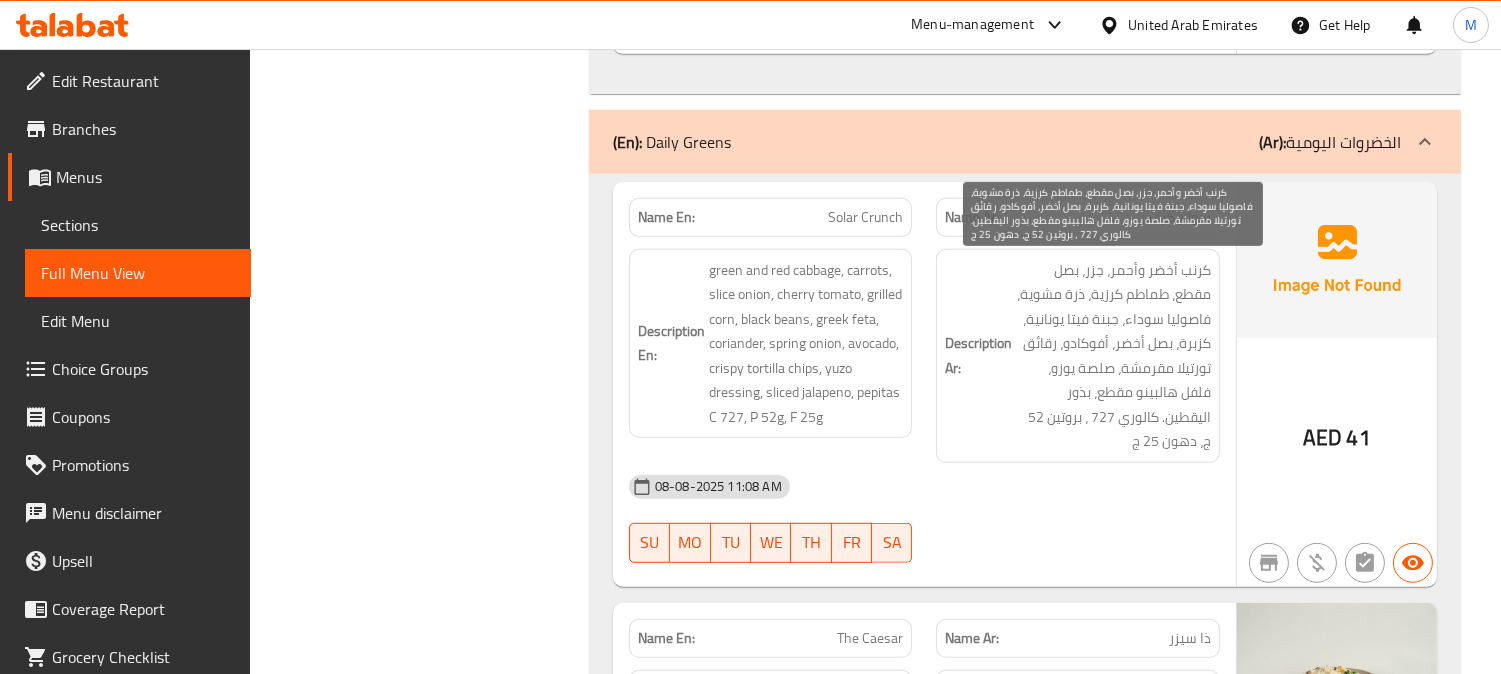 click on "كرنب أخضر وأحمر، جزر، بصل مقطع، طماطم كرزية، ذرة مشوية، فاصوليا سوداء، جبنة فيتا يونانية، كزبرة، بصل أخضر، أفوكادو، رقائق تورتيلا مقرمشة، صلصة يوزو، فلفل هالبينو مقطع، بذور اليقطين. كالوري 727 ، بروتين 52 ج، دهون 25 ج" at bounding box center [1113, 356] 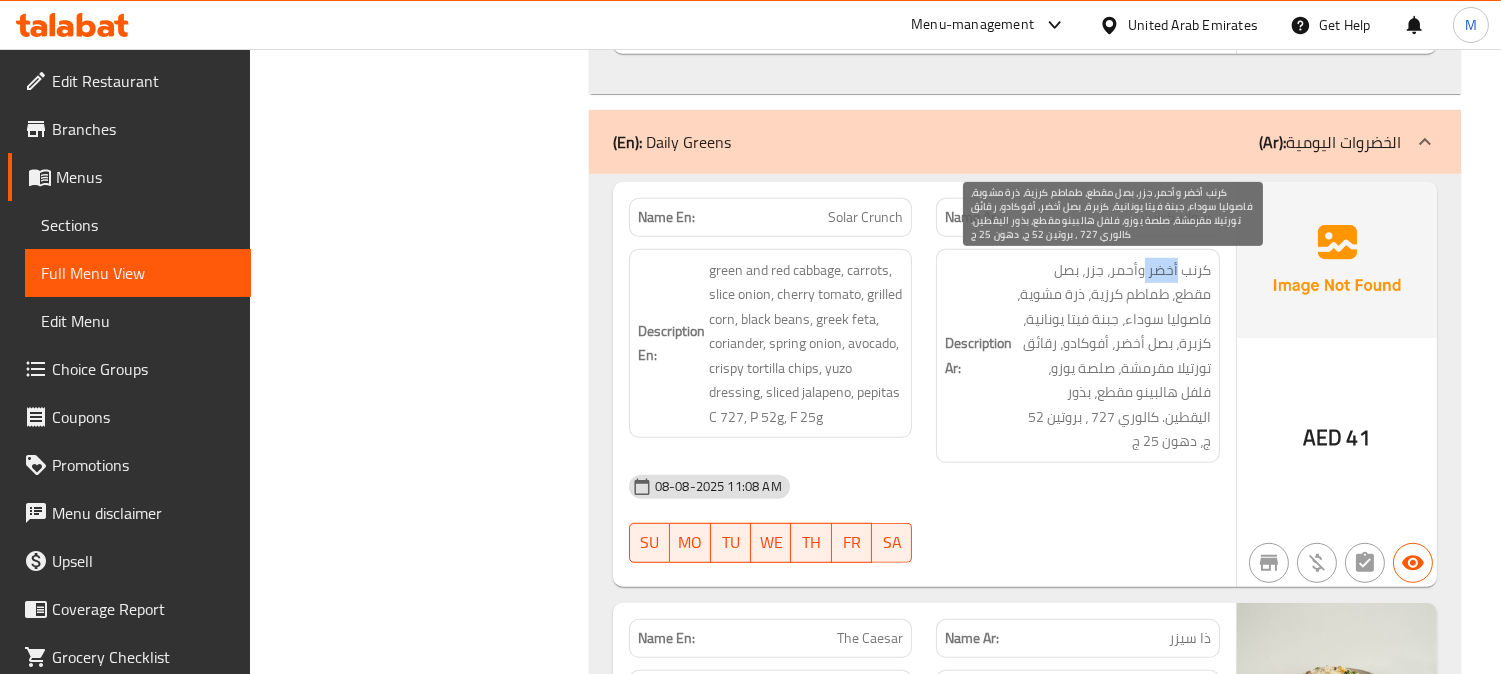 click on "كرنب أخضر وأحمر، جزر، بصل مقطع، طماطم كرزية، ذرة مشوية، فاصوليا سوداء، جبنة فيتا يونانية، كزبرة، بصل أخضر، أفوكادو، رقائق تورتيلا مقرمشة، صلصة يوزو، فلفل هالبينو مقطع، بذور اليقطين. كالوري 727 ، بروتين 52 ج، دهون 25 ج" at bounding box center [1113, 356] 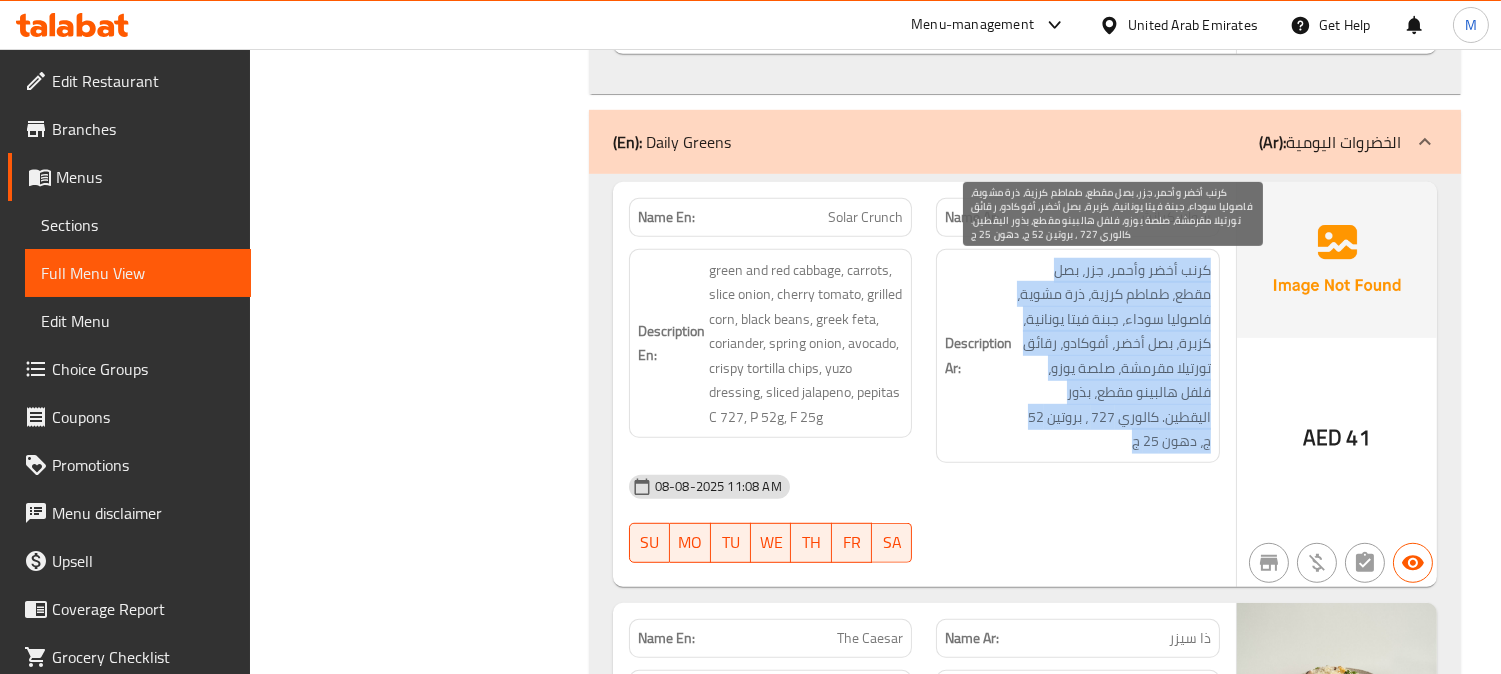 click on "كرنب أخضر وأحمر، جزر، بصل مقطع، طماطم كرزية، ذرة مشوية، فاصوليا سوداء، جبنة فيتا يونانية، كزبرة، بصل أخضر، أفوكادو، رقائق تورتيلا مقرمشة، صلصة يوزو، فلفل هالبينو مقطع، بذور اليقطين. كالوري 727 ، بروتين 52 ج، دهون 25 ج" at bounding box center (1113, 356) 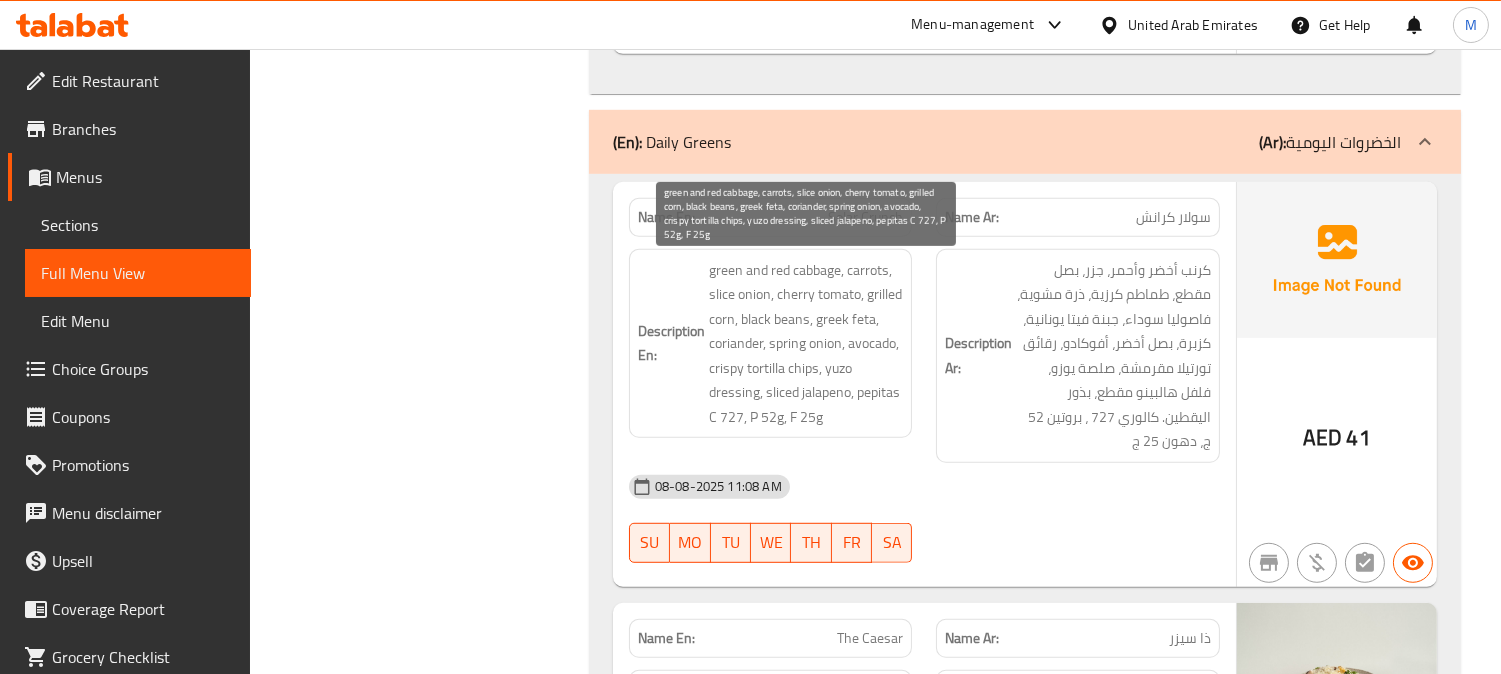 click on "green and red cabbage, carrots, slice onion, cherry tomato, grilled corn, black beans, greek feta, coriander, spring onion, avocado, crispy tortilla chips, yuzo dressing, sliced jalapeno, pepitas C 727, P 52g, F 25g" at bounding box center (806, 344) 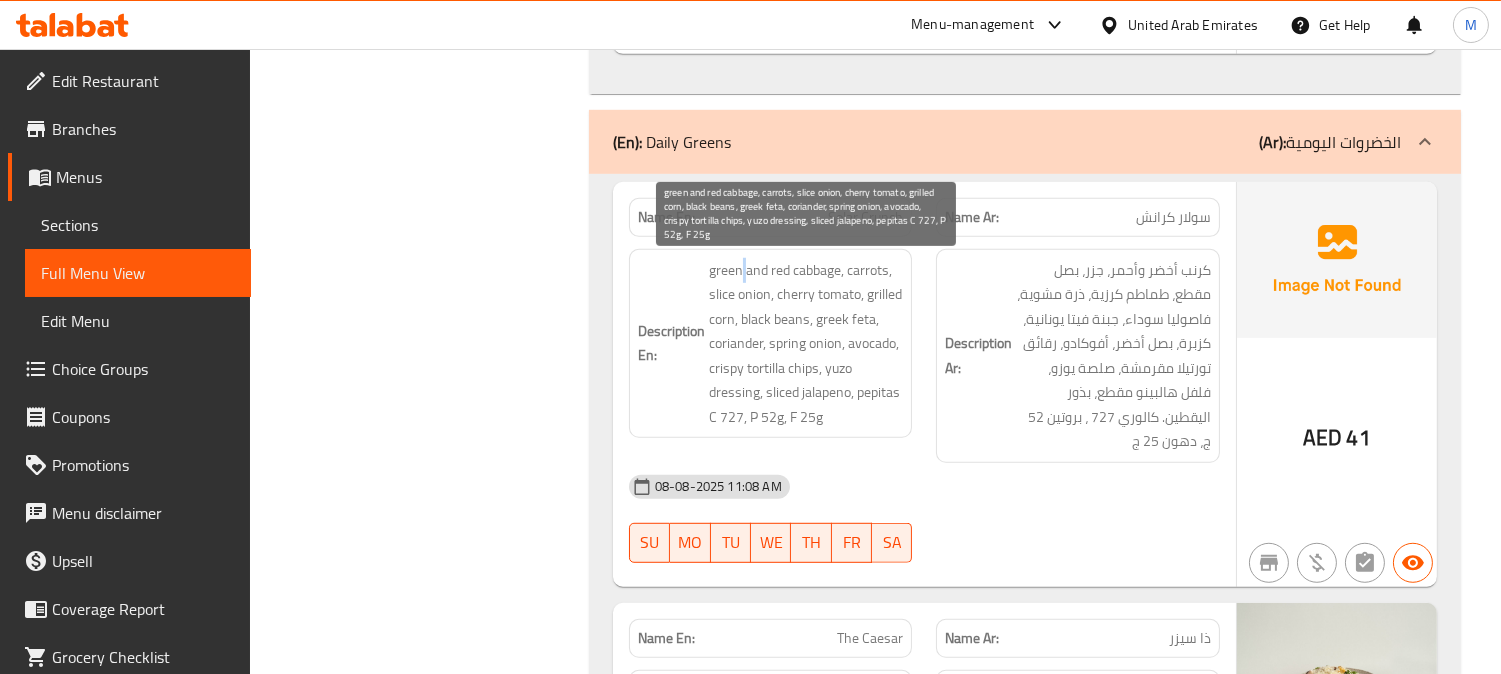 click on "green and red cabbage, carrots, slice onion, cherry tomato, grilled corn, black beans, greek feta, coriander, spring onion, avocado, crispy tortilla chips, yuzo dressing, sliced jalapeno, pepitas C 727, P 52g, F 25g" at bounding box center (806, 344) 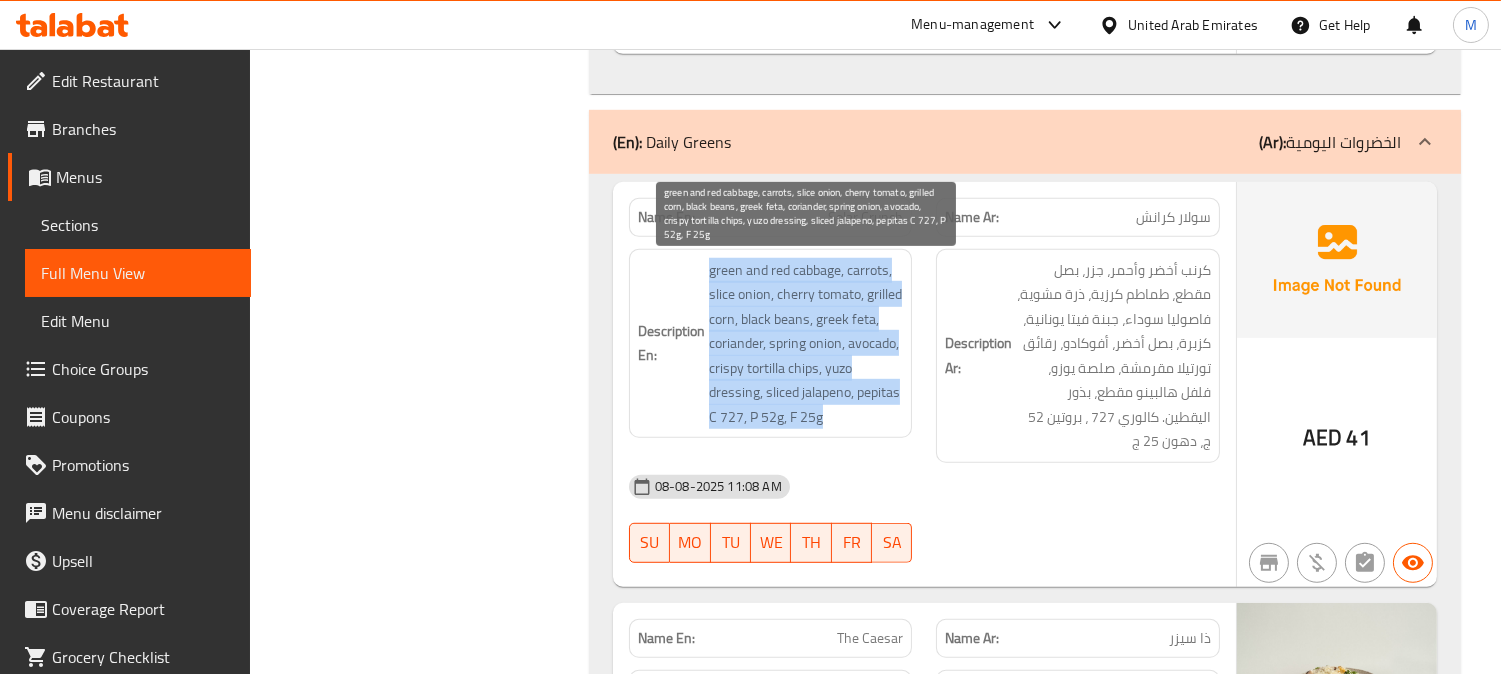 click on "green and red cabbage, carrots, slice onion, cherry tomato, grilled corn, black beans, greek feta, coriander, spring onion, avocado, crispy tortilla chips, yuzo dressing, sliced jalapeno, pepitas C 727, P 52g, F 25g" at bounding box center (806, 344) 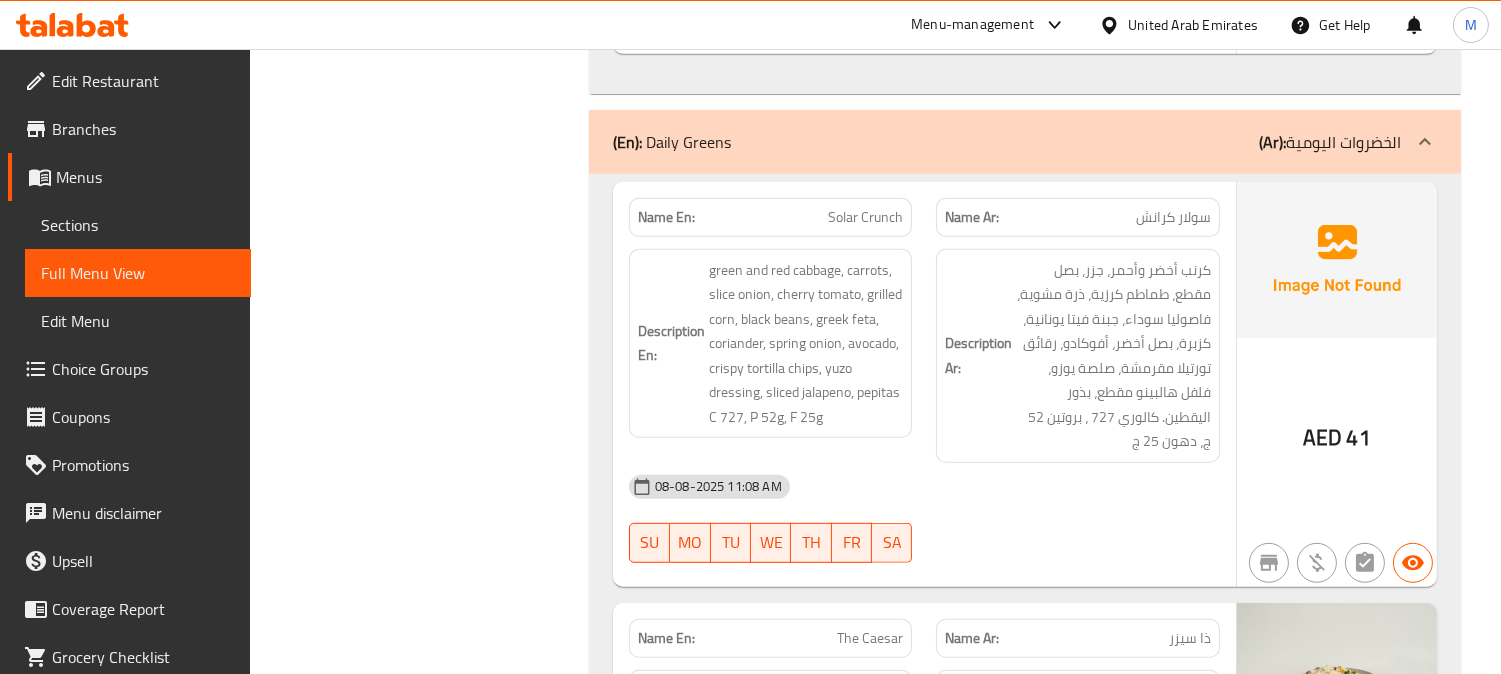 click on "Description Ar: كرنب أخضر وأحمر، جزر، بصل مقطع، طماطم كرزية، ذرة مشوية، فاصوليا سوداء، جبنة فيتا يونانية، كزبرة، بصل أخضر، أفوكادو، رقائق تورتيلا مقرمشة، صلصة يوزو، فلفل هالبينو مقطع، بذور اليقطين. كالوري 727 ، بروتين 52 ج، دهون 25 ج" at bounding box center [1078, -1500] 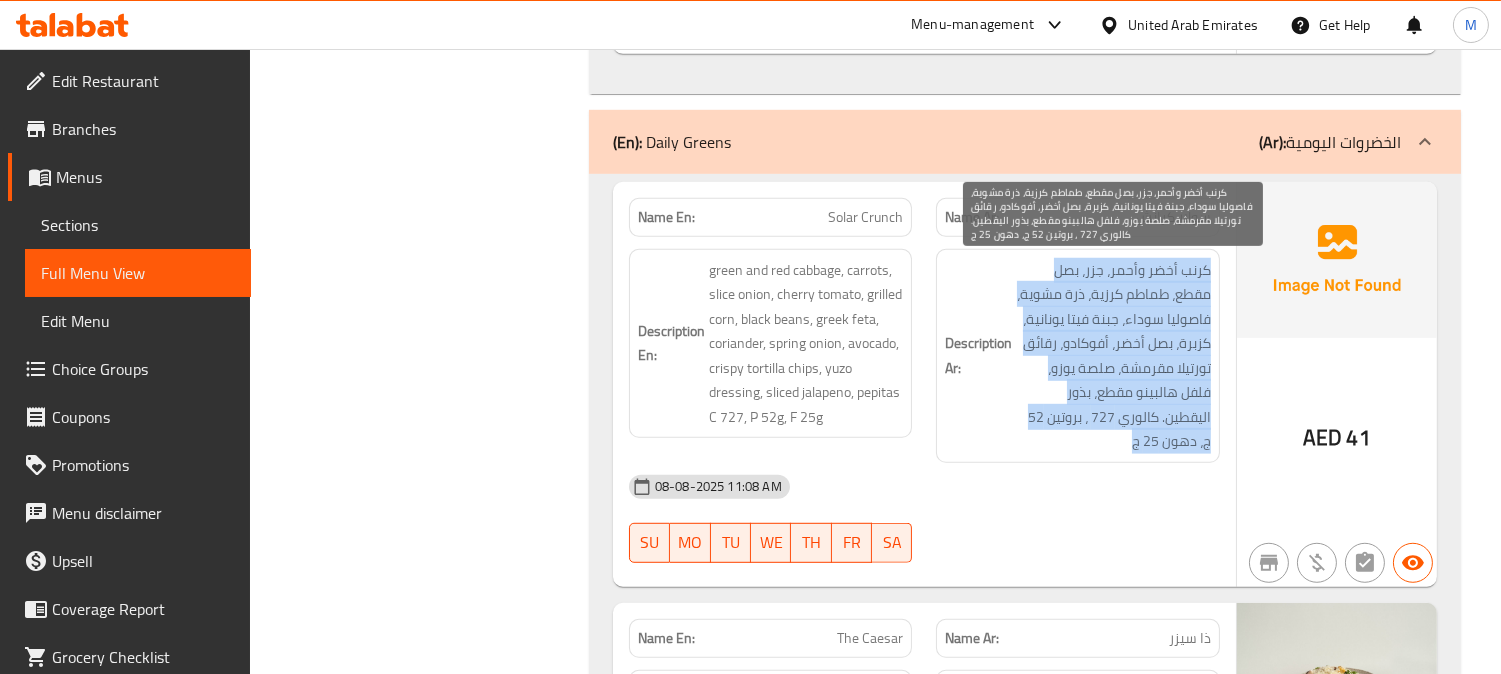 drag, startPoint x: 1125, startPoint y: 448, endPoint x: 1207, endPoint y: 260, distance: 205.10486 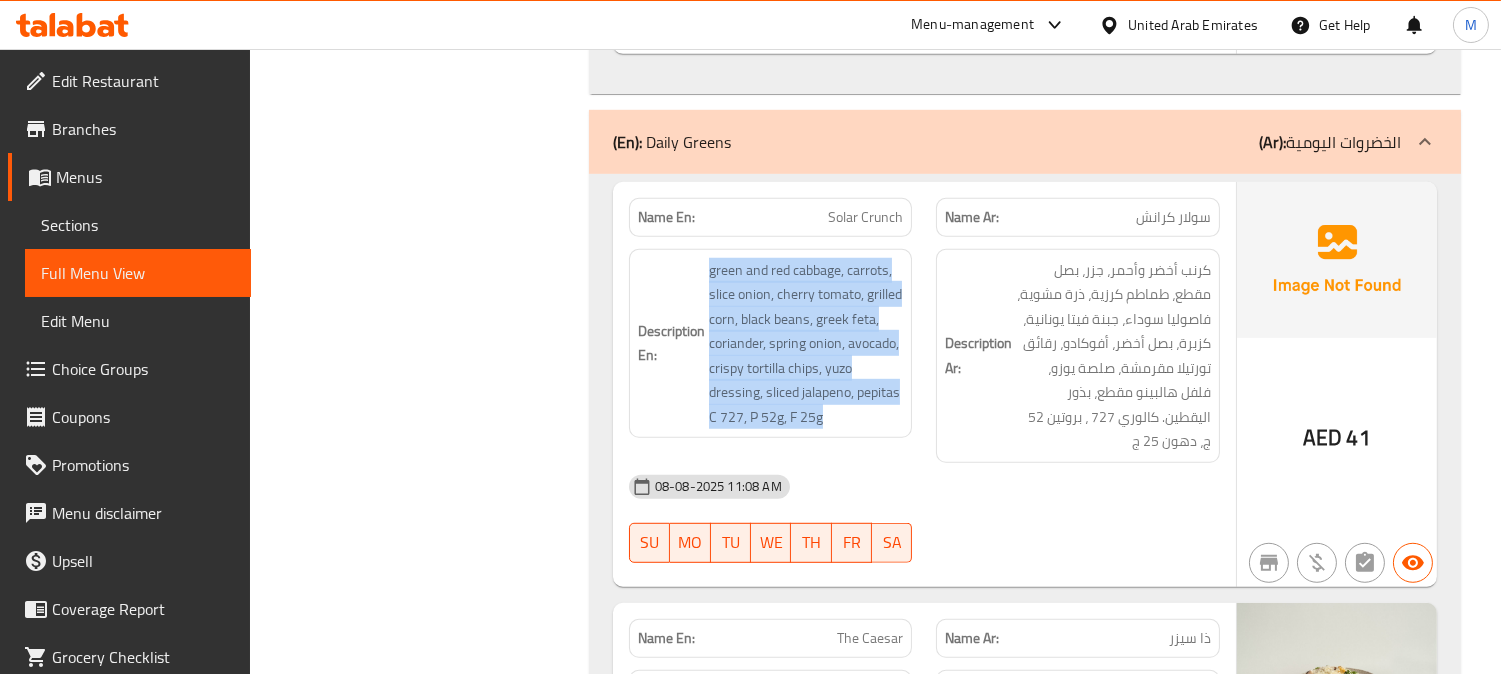 drag, startPoint x: 824, startPoint y: 432, endPoint x: 701, endPoint y: 272, distance: 201.81427 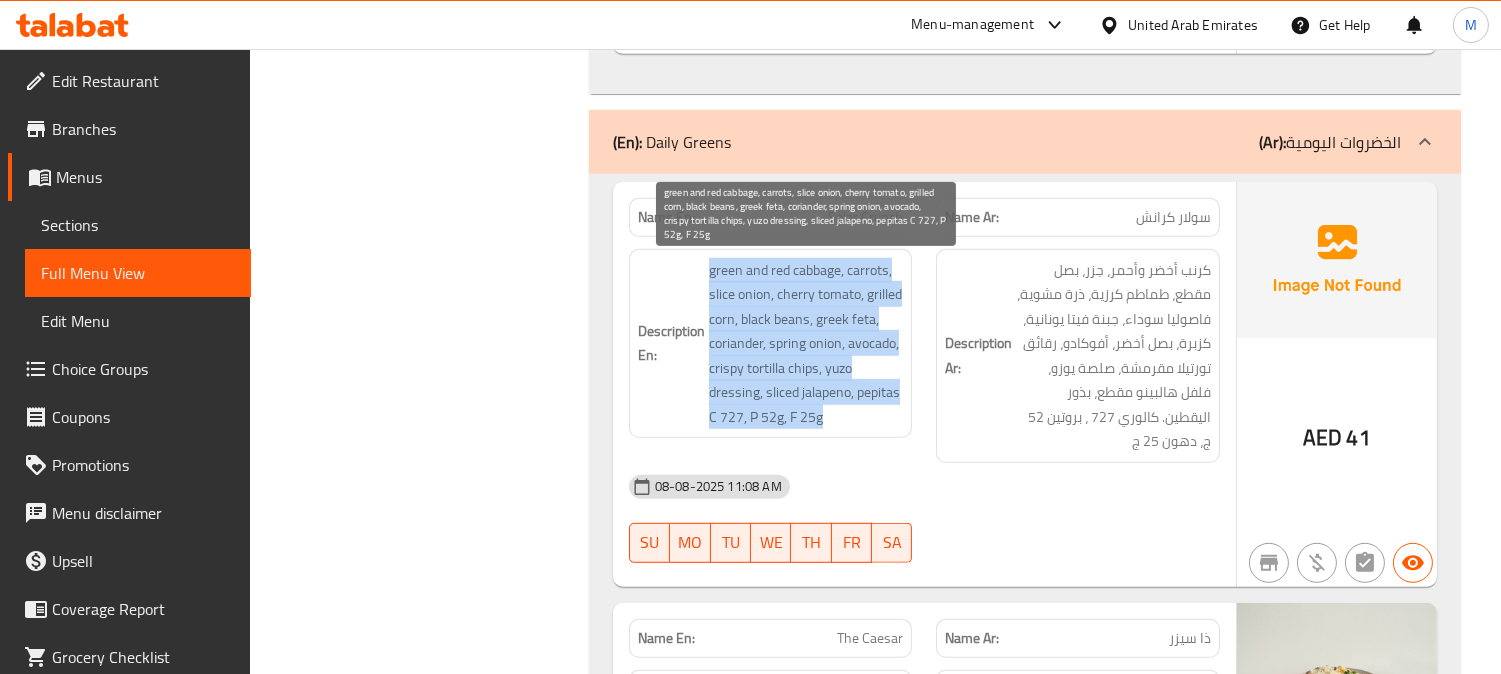 click on "green and red cabbage, carrots, slice onion, cherry tomato, grilled corn, black beans, greek feta, coriander, spring onion, avocado, crispy tortilla chips, yuzo dressing, sliced jalapeno, pepitas C 727, P 52g, F 25g" at bounding box center [806, 344] 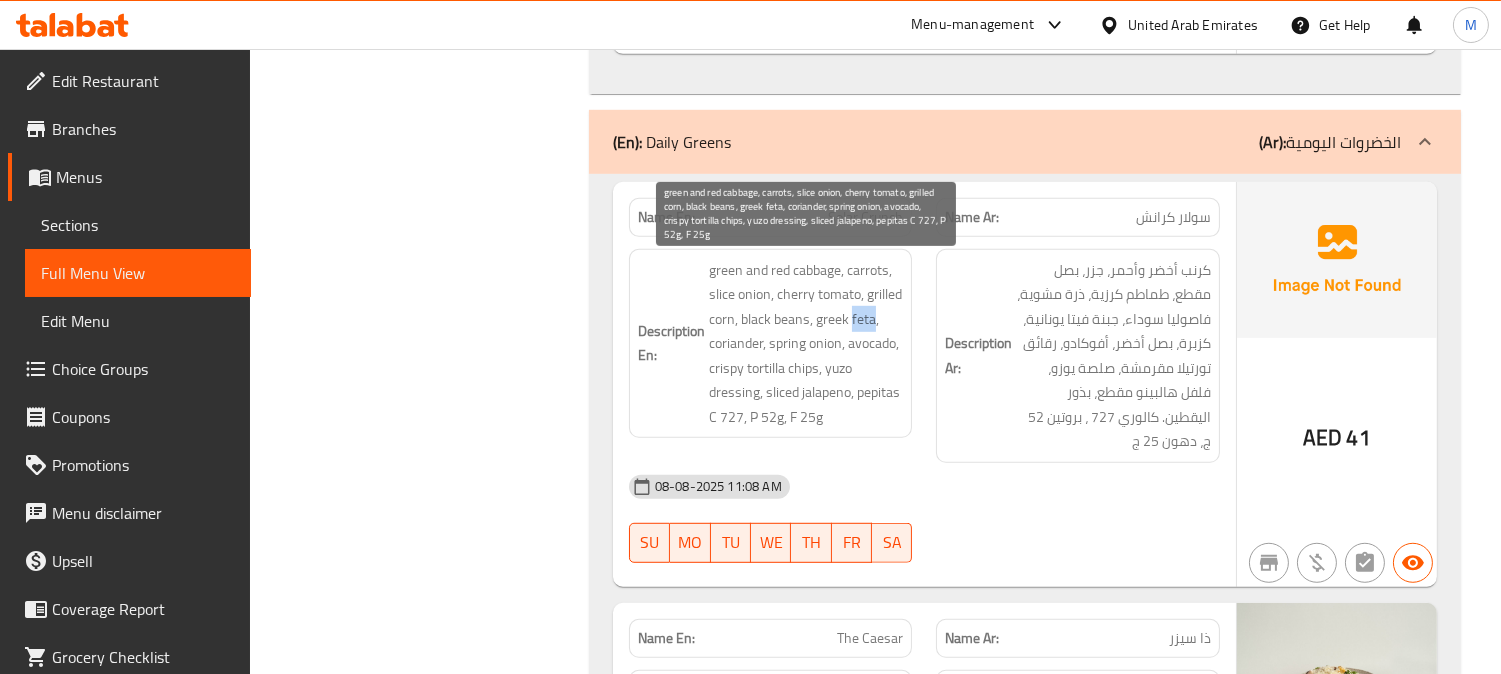 click on "green and red cabbage, carrots, slice onion, cherry tomato, grilled corn, black beans, greek feta, coriander, spring onion, avocado, crispy tortilla chips, yuzo dressing, sliced jalapeno, pepitas C 727, P 52g, F 25g" at bounding box center (806, 344) 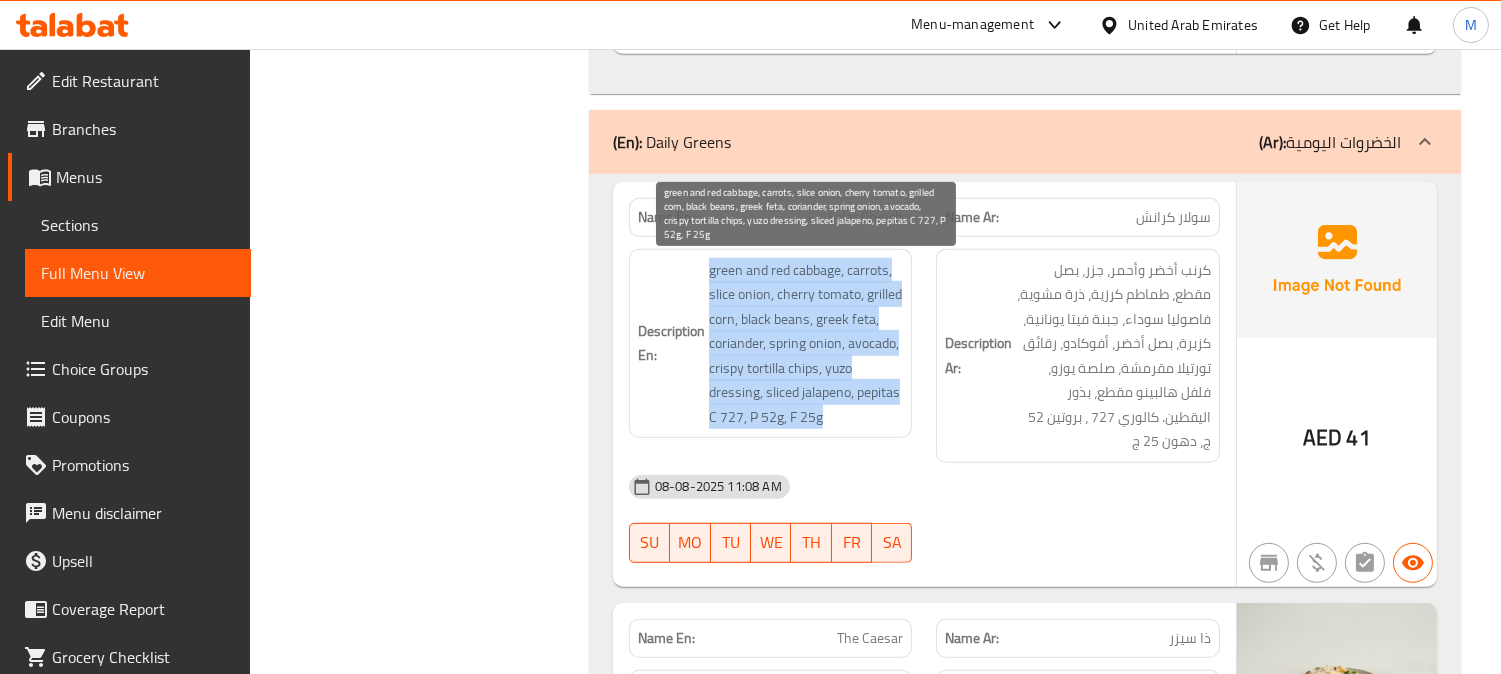 click on "green and red cabbage, carrots, slice onion, cherry tomato, grilled corn, black beans, greek feta, coriander, spring onion, avocado, crispy tortilla chips, yuzo dressing, sliced jalapeno, pepitas C 727, P 52g, F 25g" at bounding box center (806, 344) 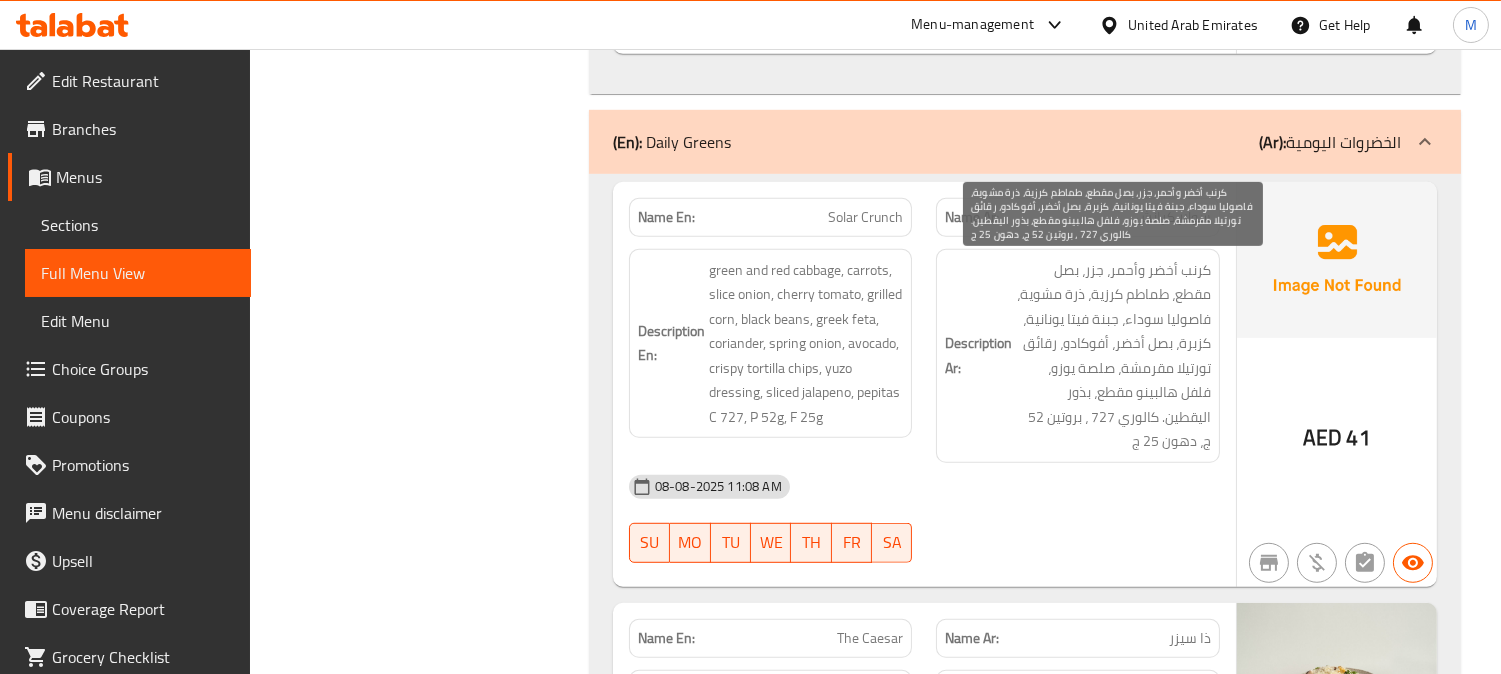 click on "كرنب أخضر وأحمر، جزر، بصل مقطع، طماطم كرزية، ذرة مشوية، فاصوليا سوداء، جبنة فيتا يونانية، كزبرة، بصل أخضر، أفوكادو، رقائق تورتيلا مقرمشة، صلصة يوزو، فلفل هالبينو مقطع، بذور اليقطين. كالوري 727 ، بروتين 52 ج، دهون 25 ج" at bounding box center (1113, 356) 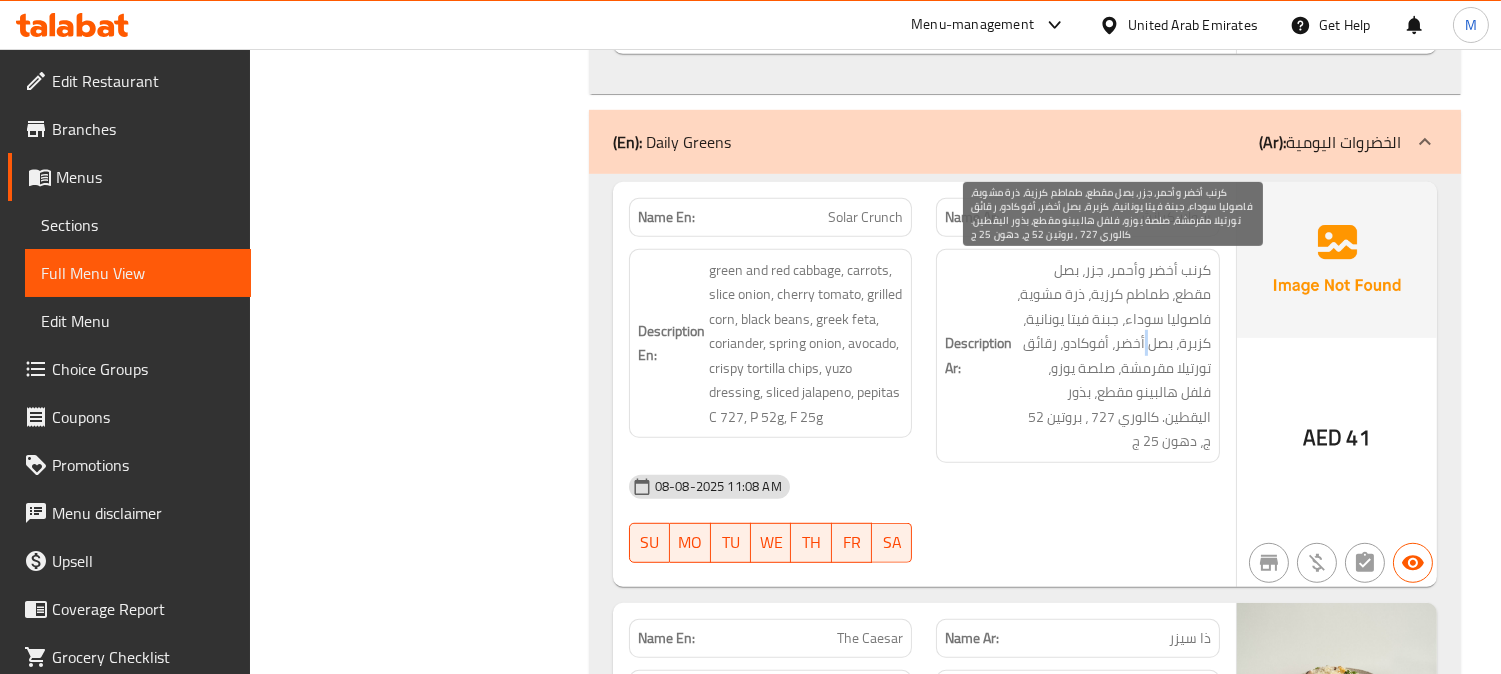 click on "كرنب أخضر وأحمر، جزر، بصل مقطع، طماطم كرزية، ذرة مشوية، فاصوليا سوداء، جبنة فيتا يونانية، كزبرة، بصل أخضر، أفوكادو، رقائق تورتيلا مقرمشة، صلصة يوزو، فلفل هالبينو مقطع، بذور اليقطين. كالوري 727 ، بروتين 52 ج، دهون 25 ج" at bounding box center (1113, 356) 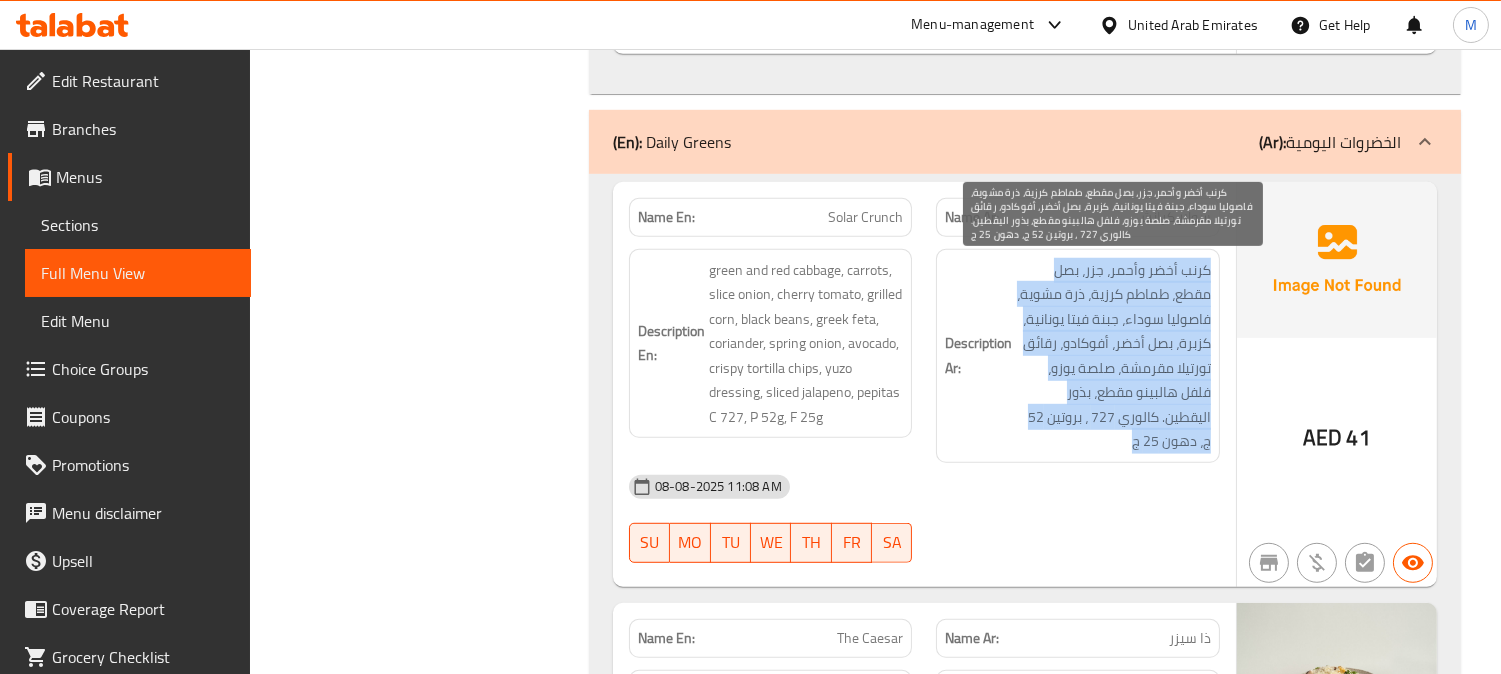click on "كرنب أخضر وأحمر، جزر، بصل مقطع، طماطم كرزية، ذرة مشوية، فاصوليا سوداء، جبنة فيتا يونانية، كزبرة، بصل أخضر، أفوكادو، رقائق تورتيلا مقرمشة، صلصة يوزو، فلفل هالبينو مقطع، بذور اليقطين. كالوري 727 ، بروتين 52 ج، دهون 25 ج" at bounding box center [1113, 356] 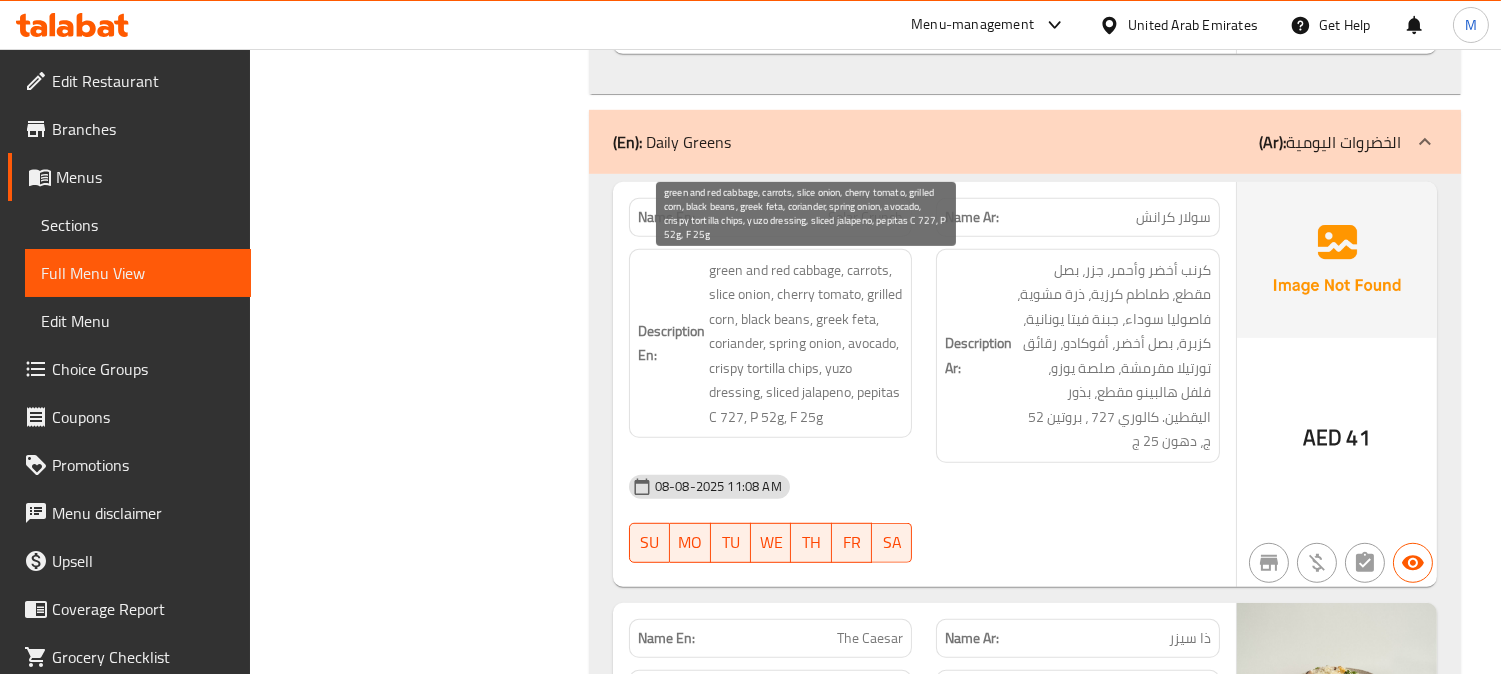 click on "green and red cabbage, carrots, slice onion, cherry tomato, grilled corn, black beans, greek feta, coriander, spring onion, avocado, crispy tortilla chips, yuzo dressing, sliced jalapeno, pepitas C 727, P 52g, F 25g" at bounding box center (806, 344) 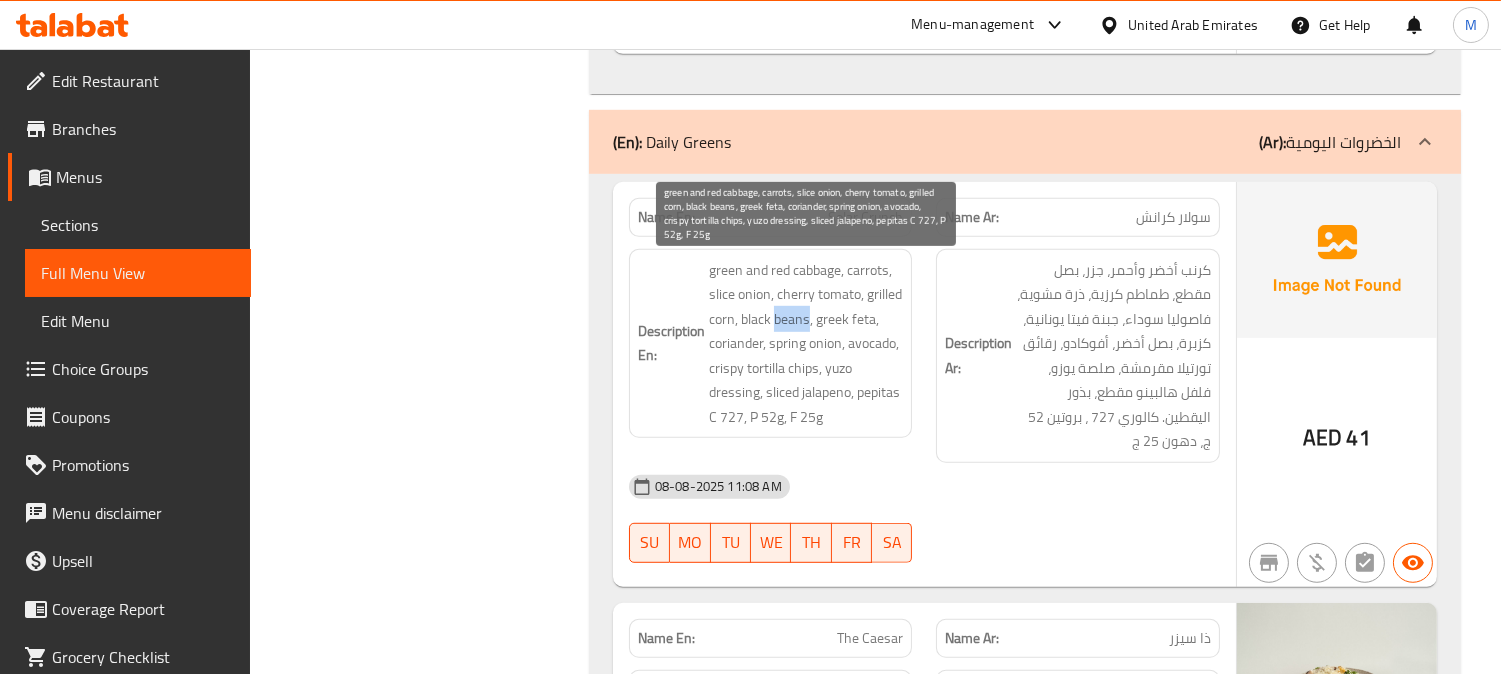 click on "green and red cabbage, carrots, slice onion, cherry tomato, grilled corn, black beans, greek feta, coriander, spring onion, avocado, crispy tortilla chips, yuzo dressing, sliced jalapeno, pepitas C 727, P 52g, F 25g" at bounding box center (806, 344) 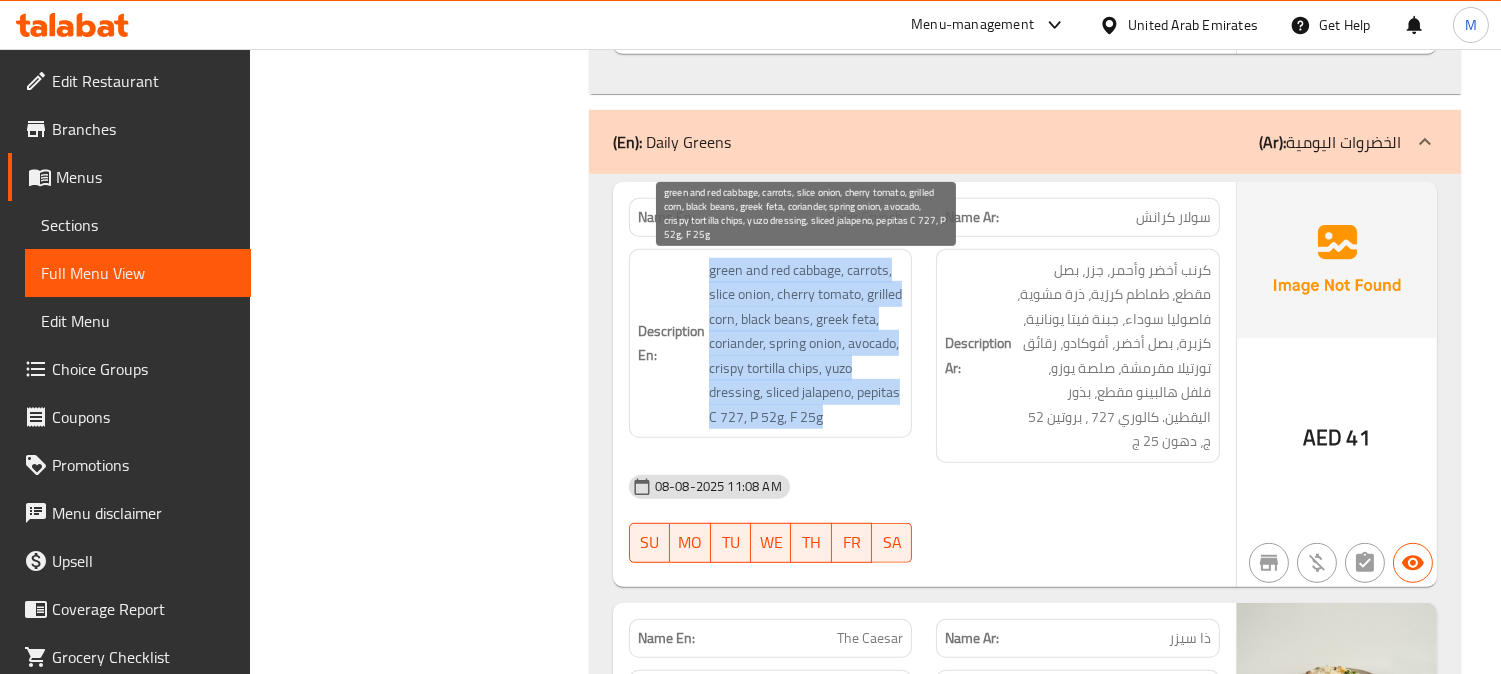 click on "green and red cabbage, carrots, slice onion, cherry tomato, grilled corn, black beans, greek feta, coriander, spring onion, avocado, crispy tortilla chips, yuzo dressing, sliced jalapeno, pepitas C 727, P 52g, F 25g" at bounding box center [806, 344] 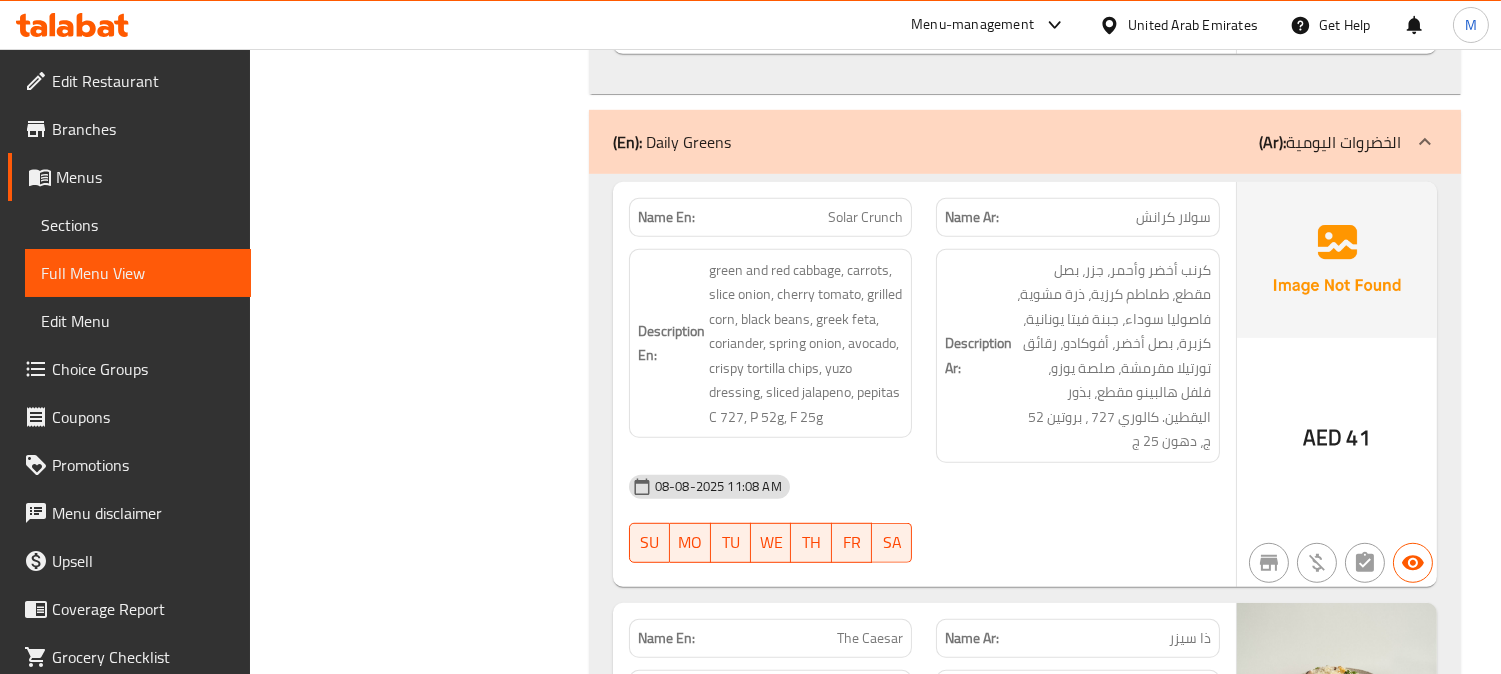 click on "Description En: green and red cabbage, carrots, slice onion, cherry tomato, grilled corn, black beans, greek feta, coriander, spring onion, avocado, crispy tortilla chips, yuzo dressing, sliced jalapeno, pepitas C 727, P 52g, F 25g" at bounding box center [771, -1500] 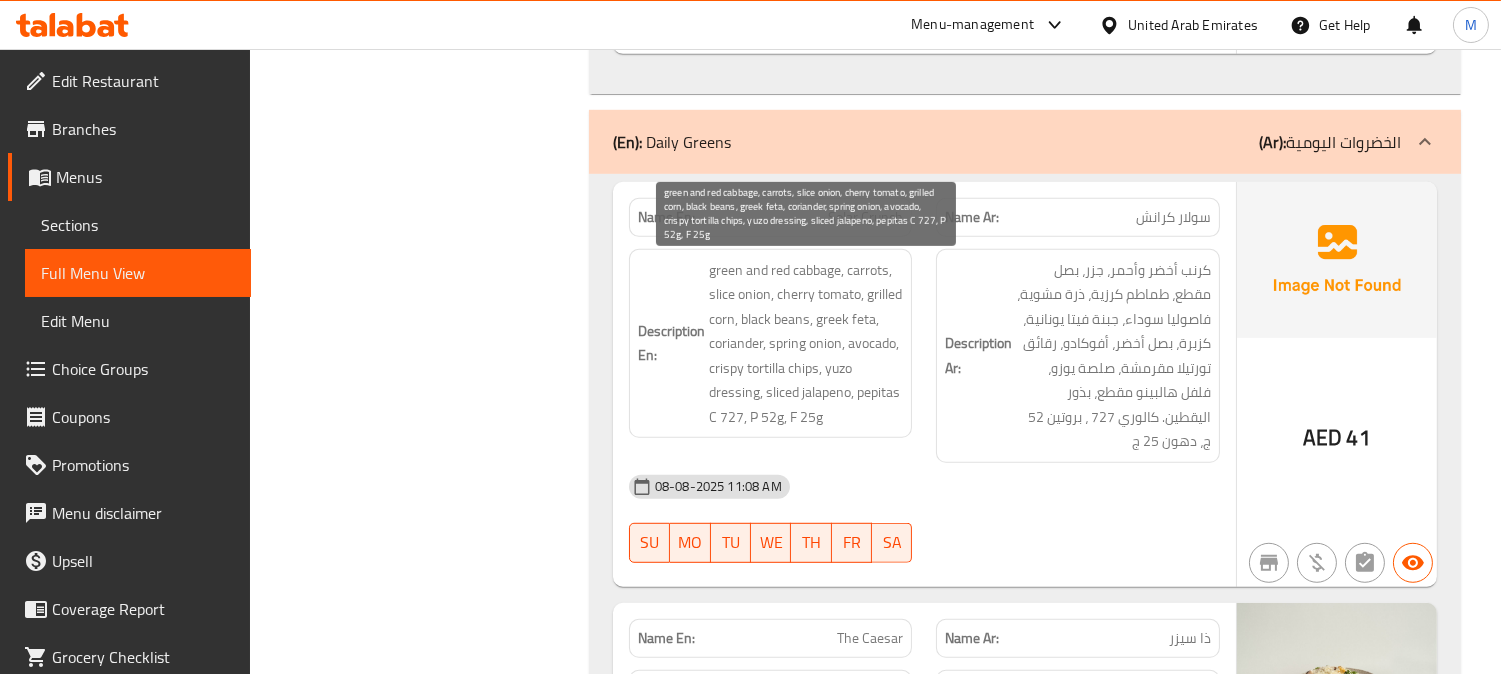 click on "green and red cabbage, carrots, slice onion, cherry tomato, grilled corn, black beans, greek feta, coriander, spring onion, avocado, crispy tortilla chips, yuzo dressing, sliced jalapeno, pepitas C 727, P 52g, F 25g" at bounding box center (806, 344) 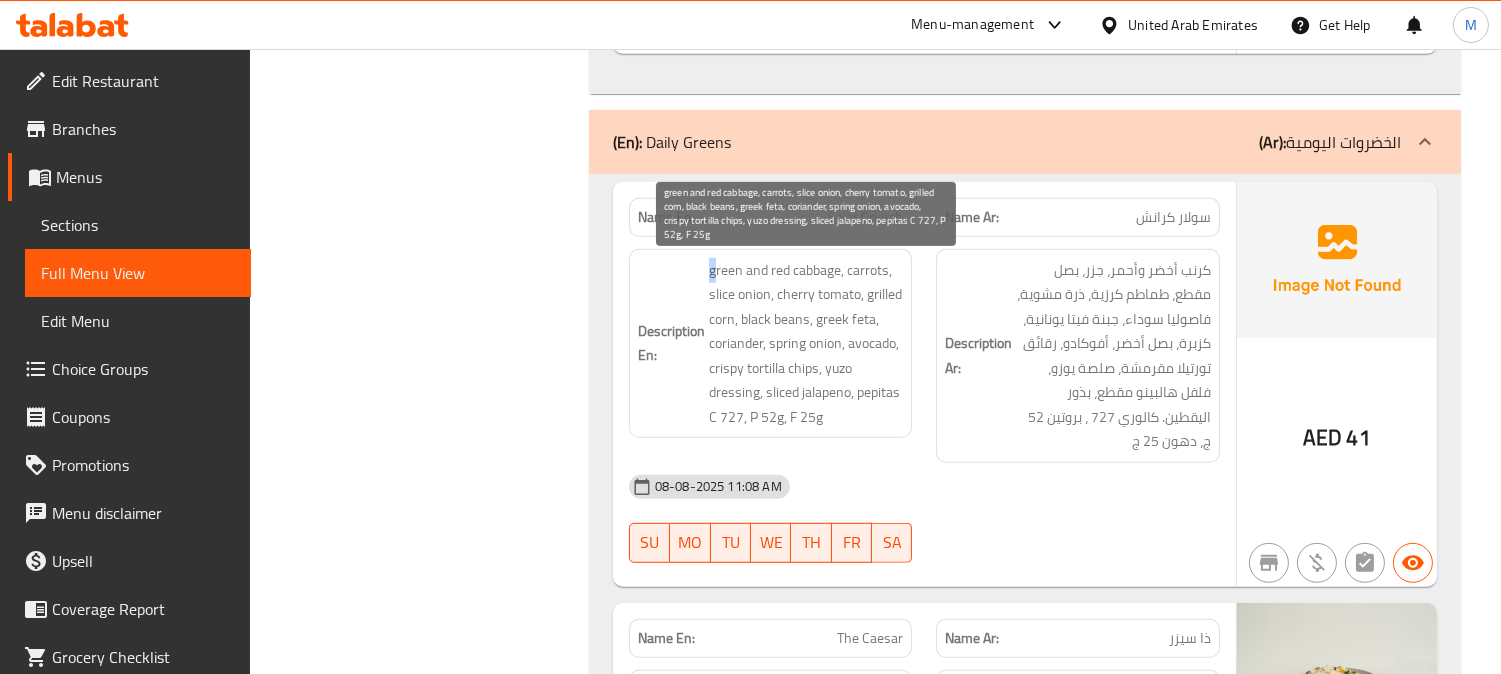 click on "green and red cabbage, carrots, slice onion, cherry tomato, grilled corn, black beans, greek feta, coriander, spring onion, avocado, crispy tortilla chips, yuzo dressing, sliced jalapeno, pepitas C 727, P 52g, F 25g" at bounding box center [806, 344] 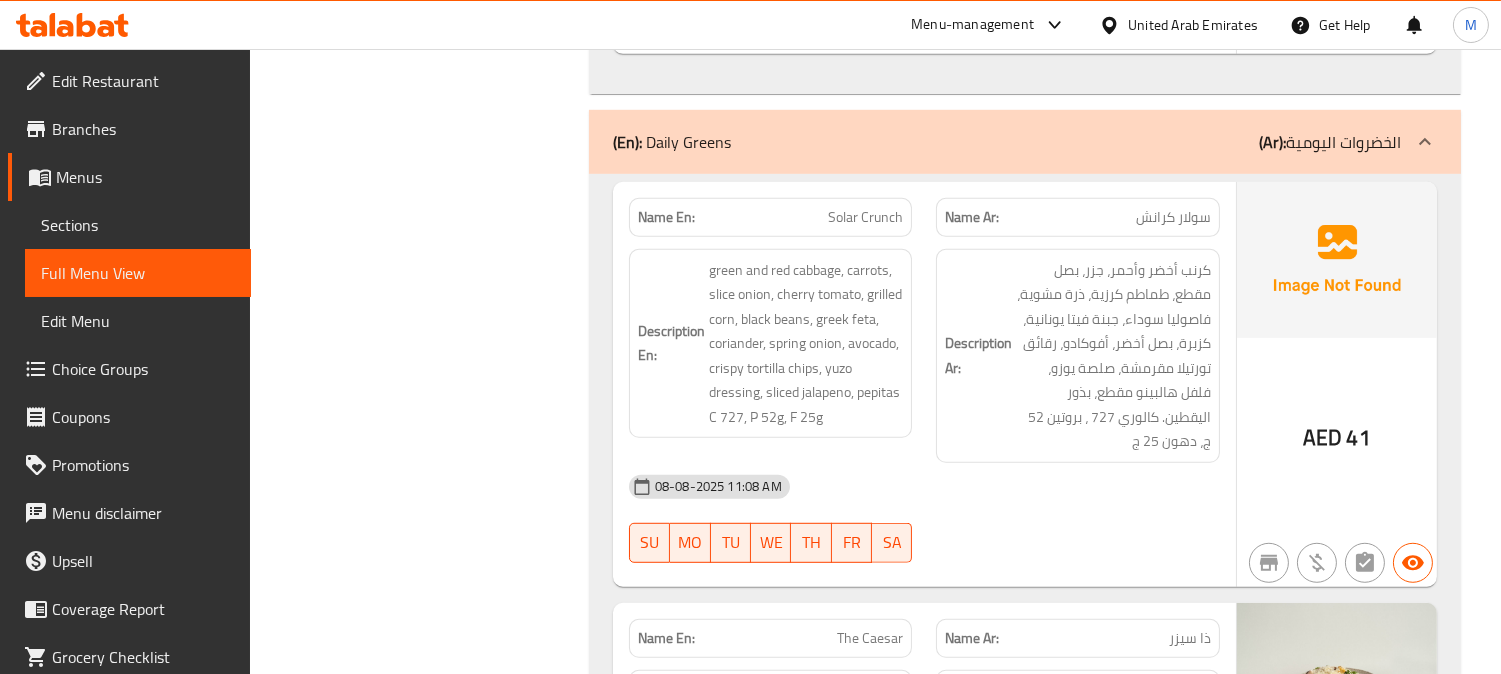 click on "Solar Crunch" at bounding box center [874, -1590] 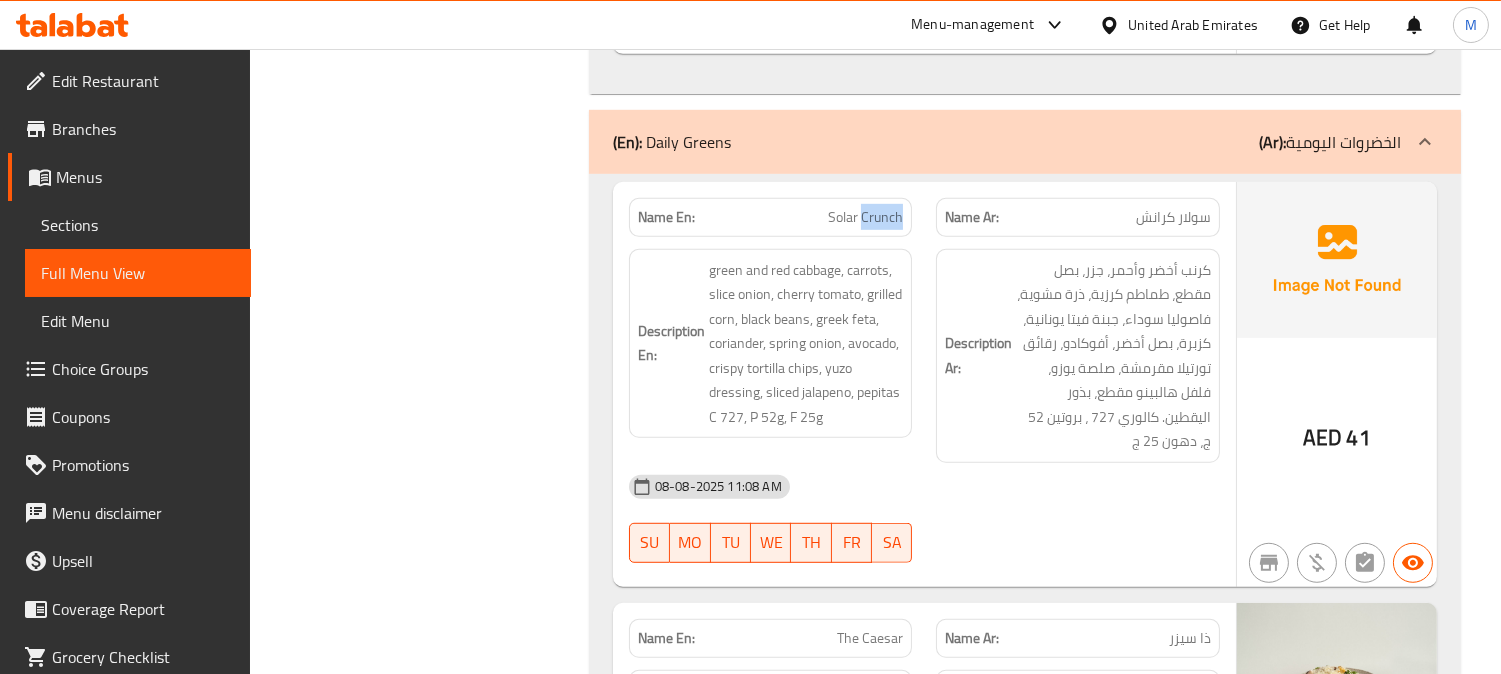 click on "Solar Crunch" at bounding box center (874, -1590) 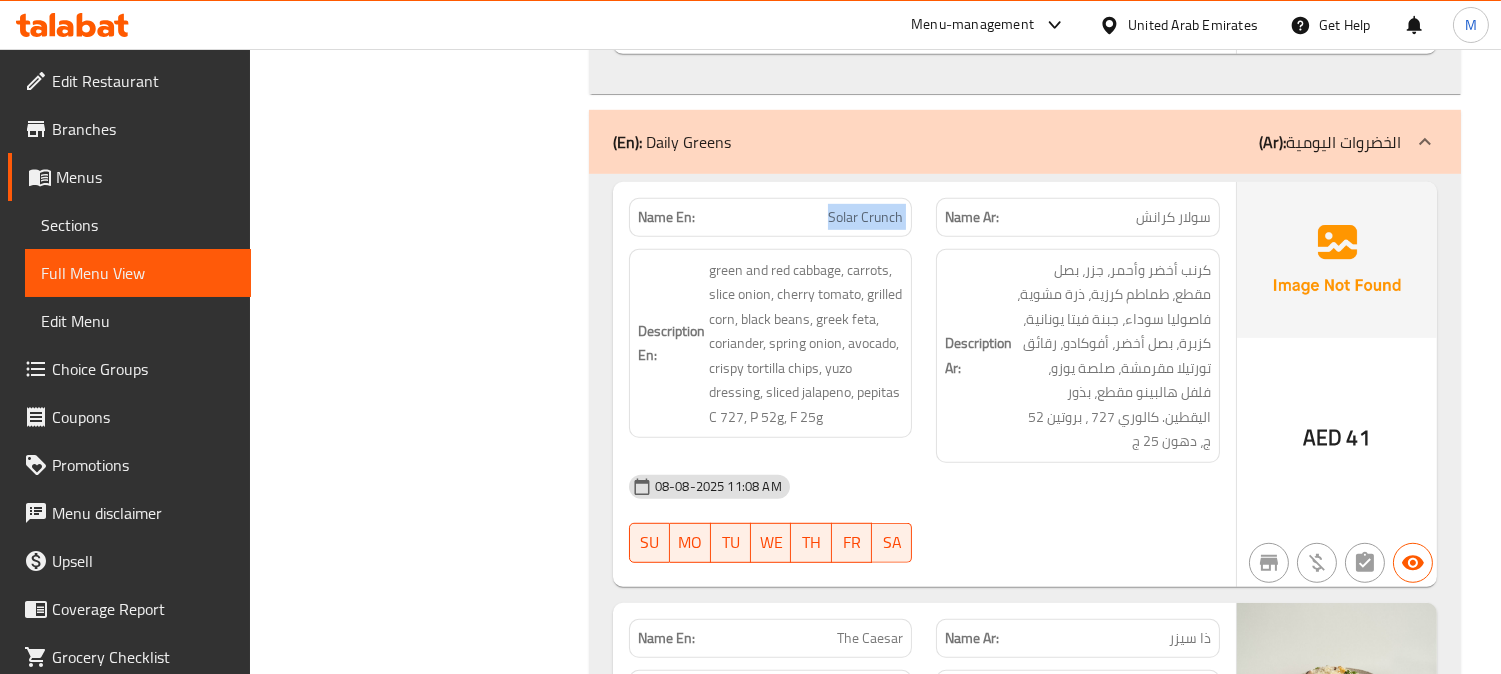 click on "Solar Crunch" at bounding box center (874, -1590) 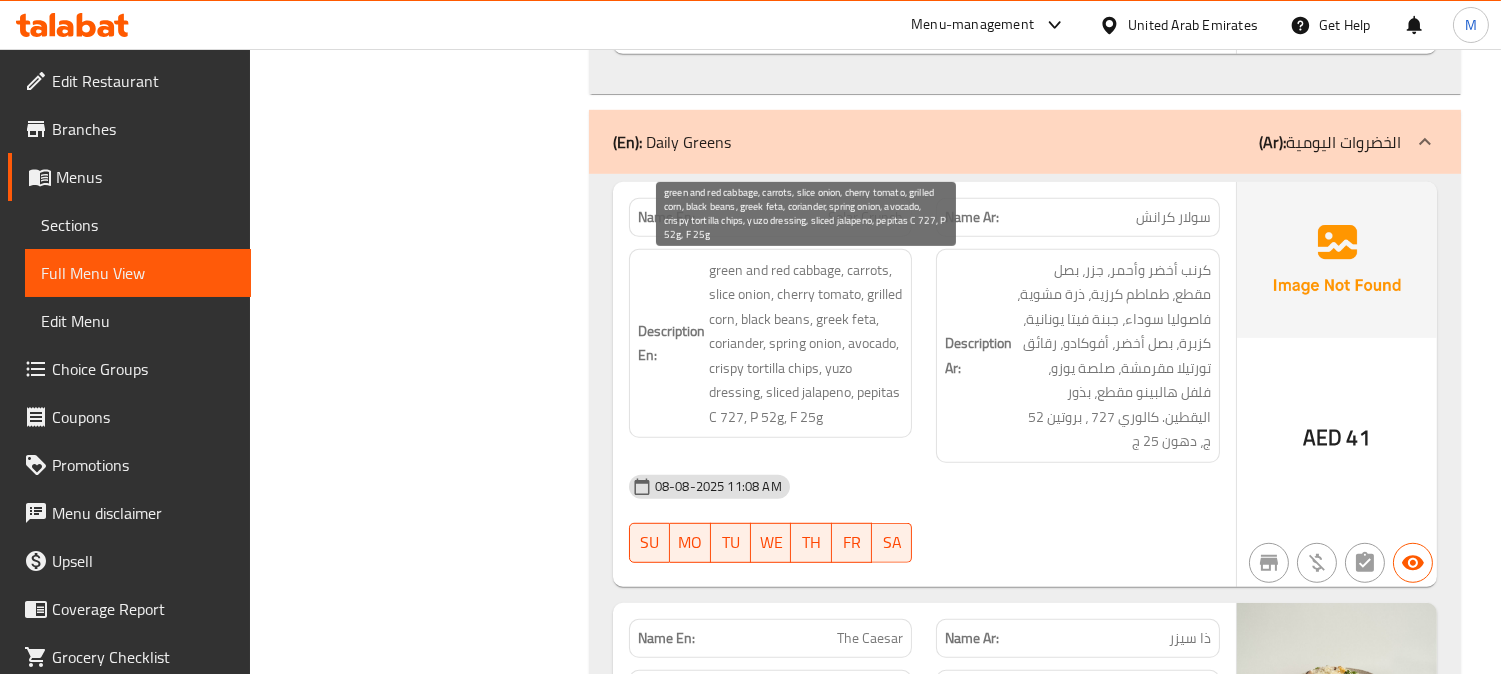 click on "green and red cabbage, carrots, slice onion, cherry tomato, grilled corn, black beans, greek feta, coriander, spring onion, avocado, crispy tortilla chips, yuzo dressing, sliced jalapeno, pepitas C 727, P 52g, F 25g" at bounding box center (806, 344) 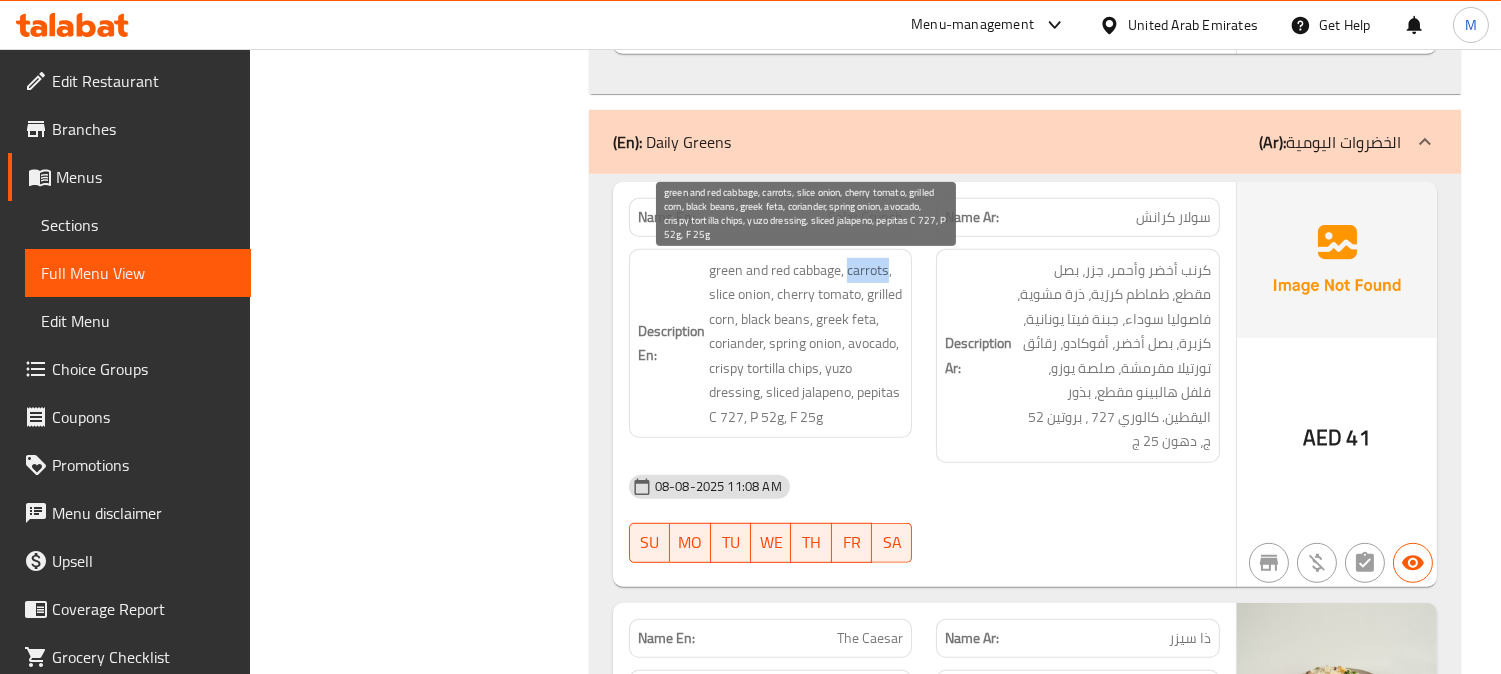 click on "green and red cabbage, carrots, slice onion, cherry tomato, grilled corn, black beans, greek feta, coriander, spring onion, avocado, crispy tortilla chips, yuzo dressing, sliced jalapeno, pepitas C 727, P 52g, F 25g" at bounding box center (806, 344) 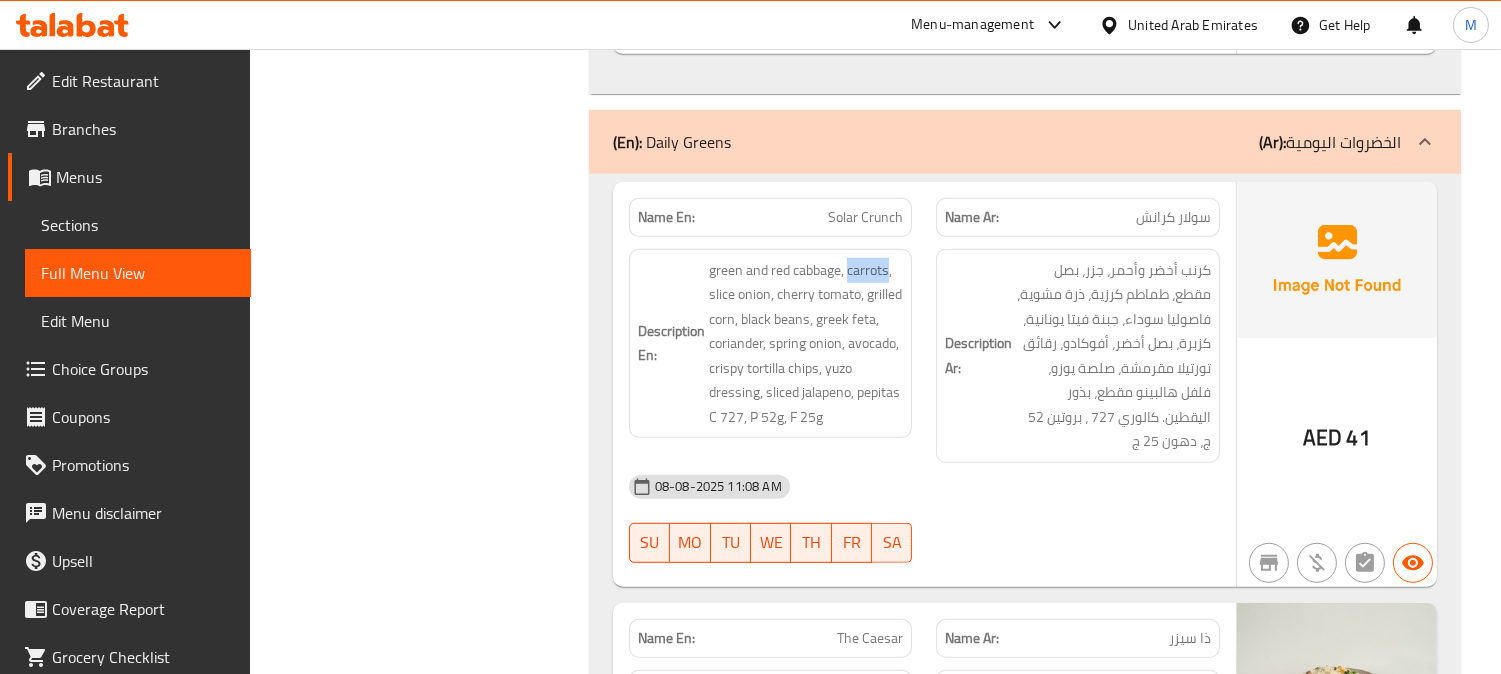 click on "Solar Crunch" at bounding box center (874, -1590) 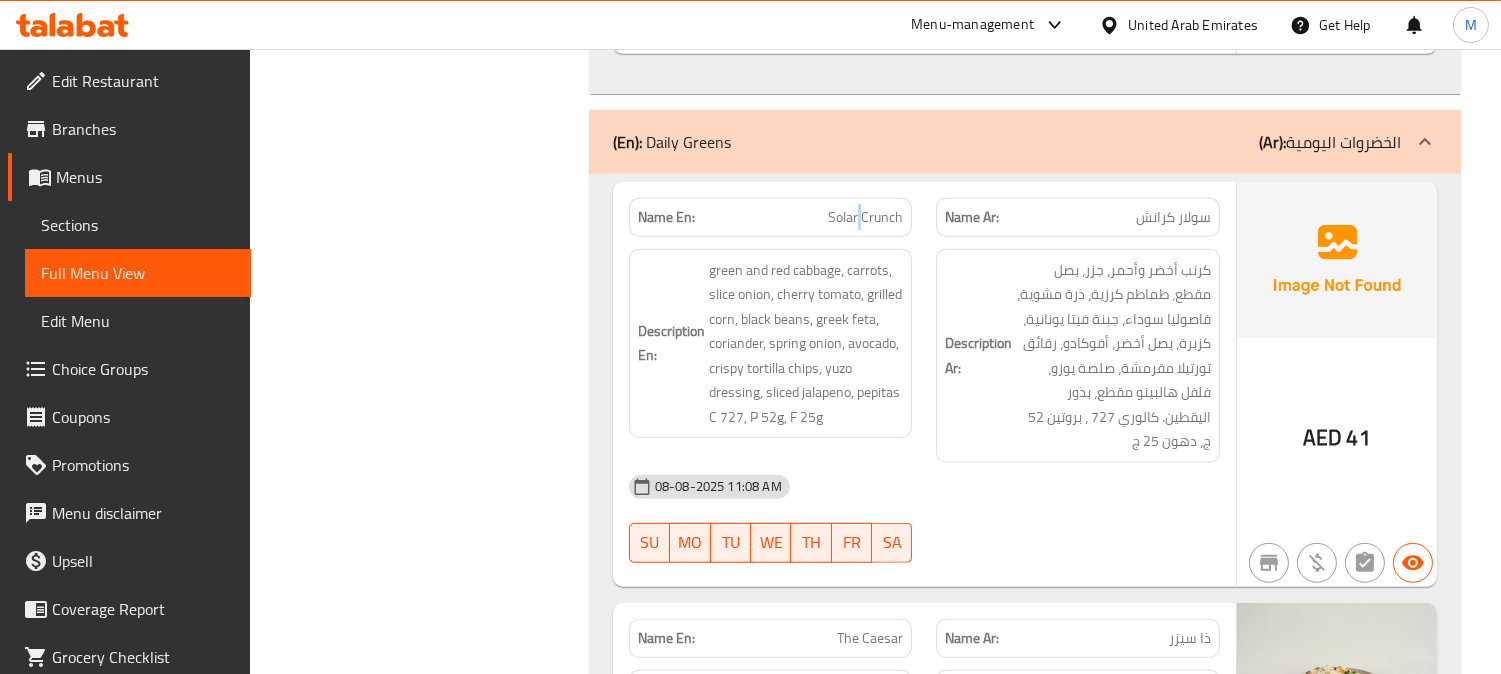 click on "Solar Crunch" at bounding box center (874, -1590) 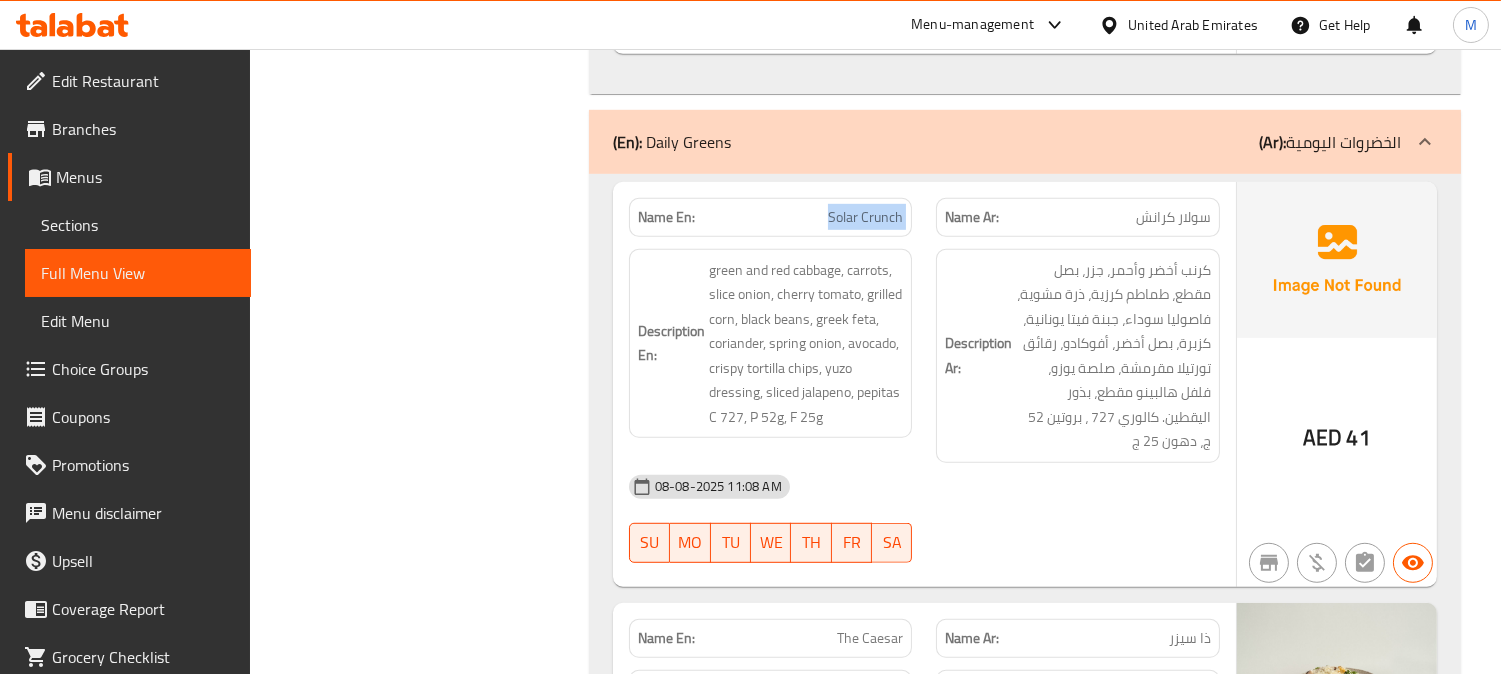 click on "Solar Crunch" at bounding box center (874, -1590) 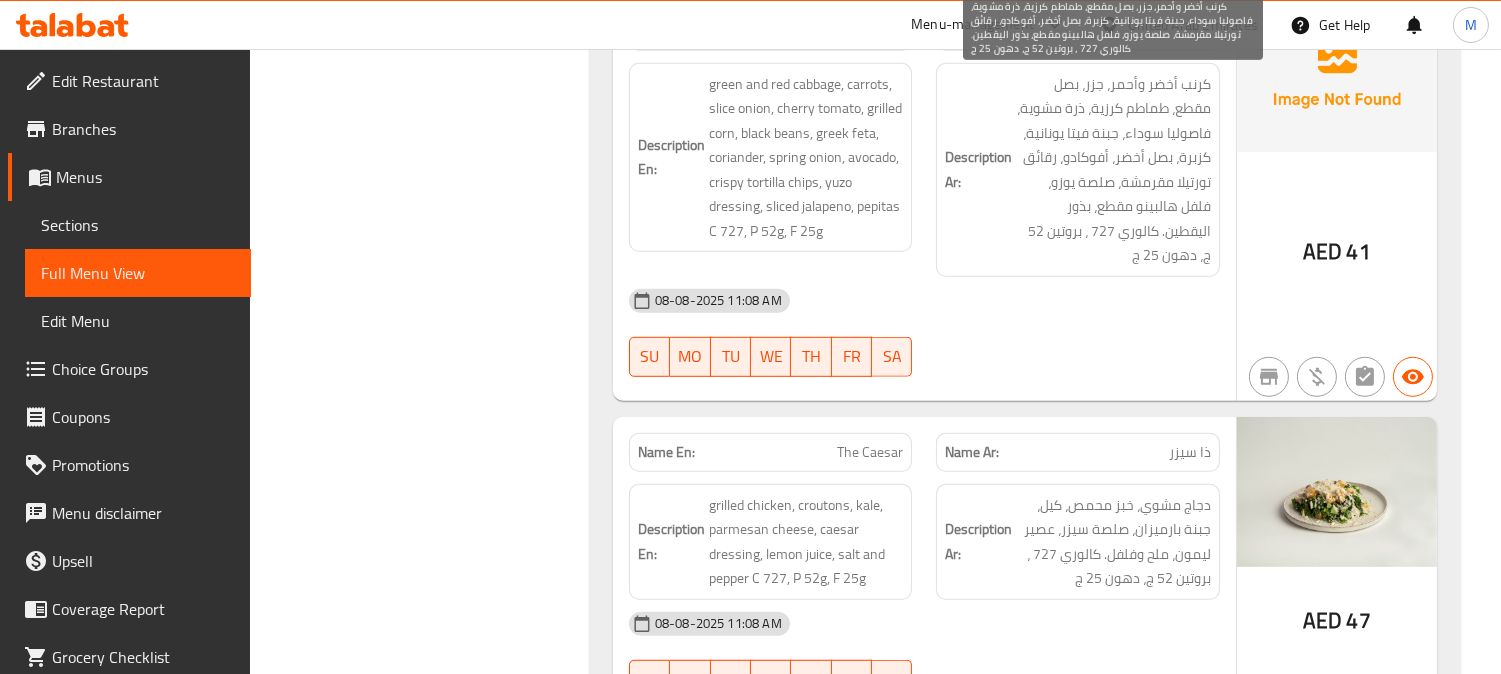 scroll, scrollTop: 2666, scrollLeft: 0, axis: vertical 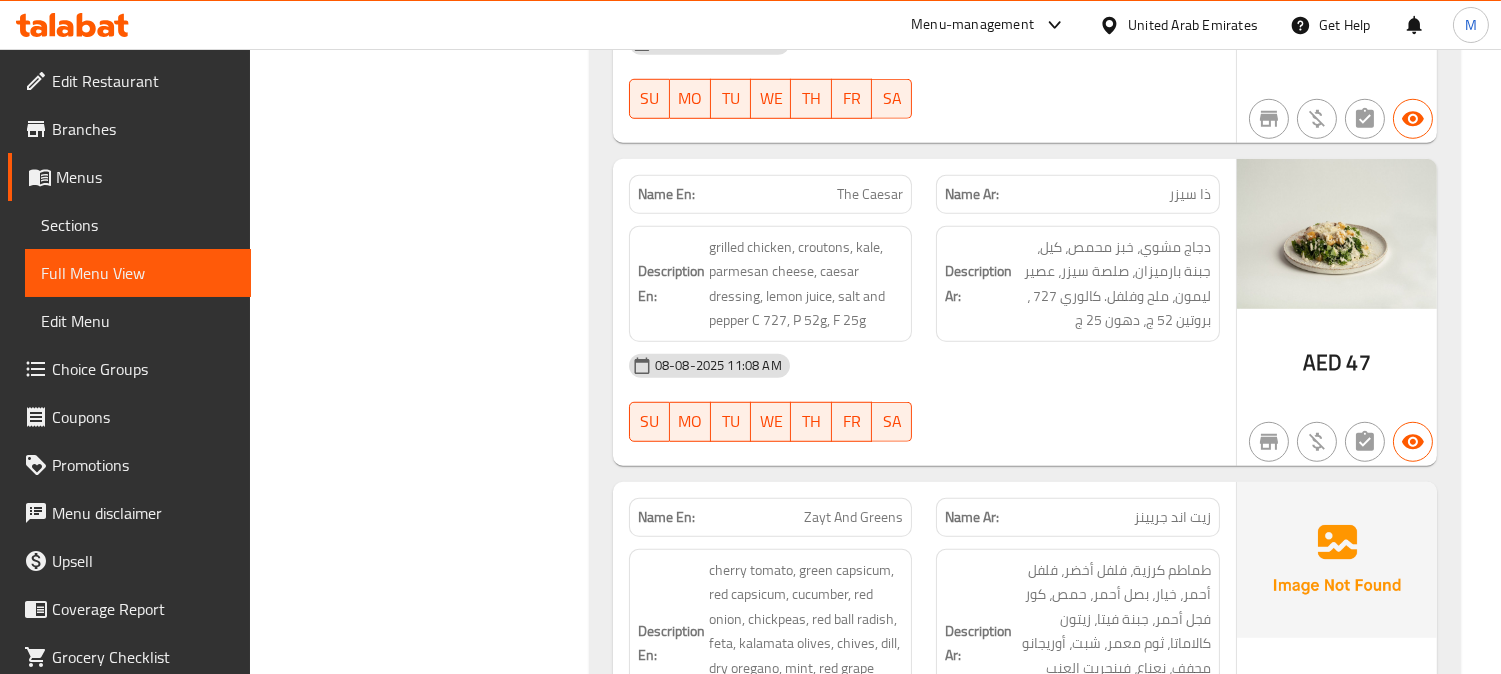 click on "The Caesar" at bounding box center [869, -1711] 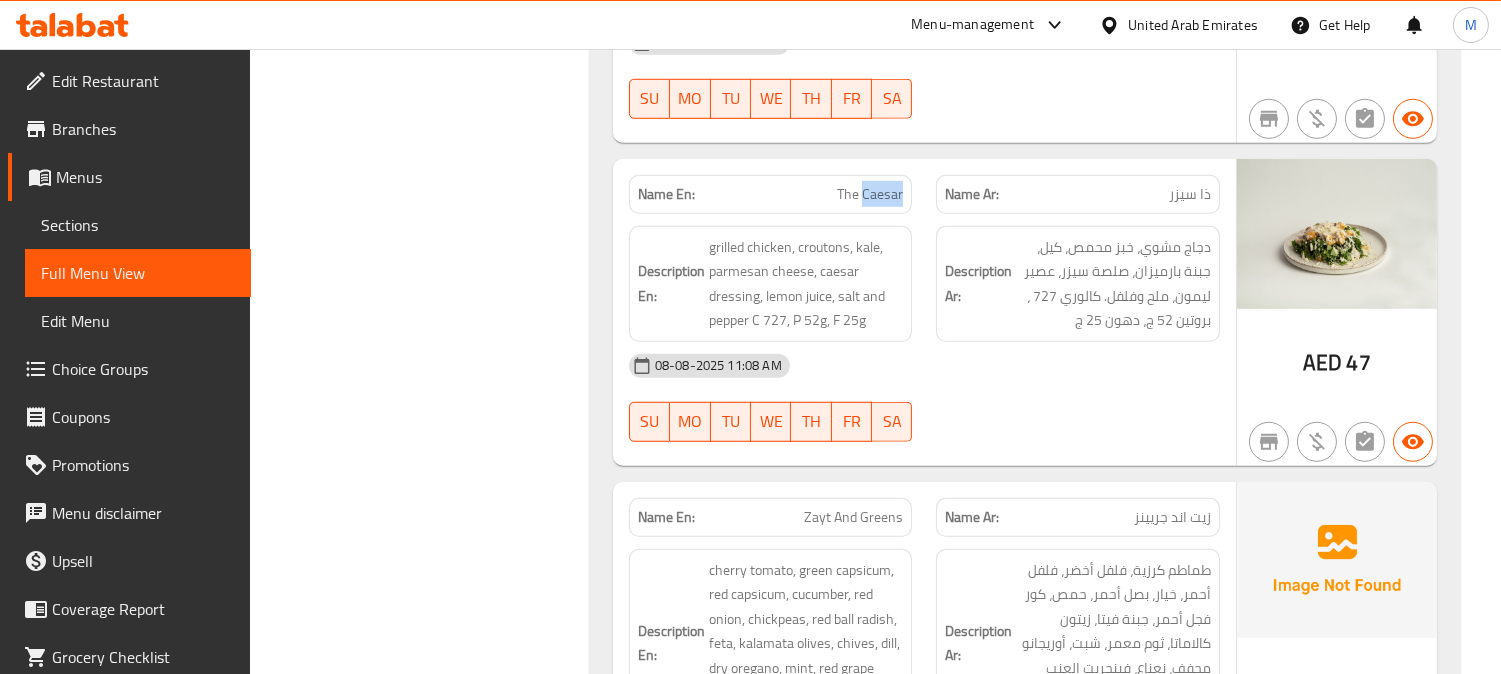 click on "The Caesar" at bounding box center (869, -1711) 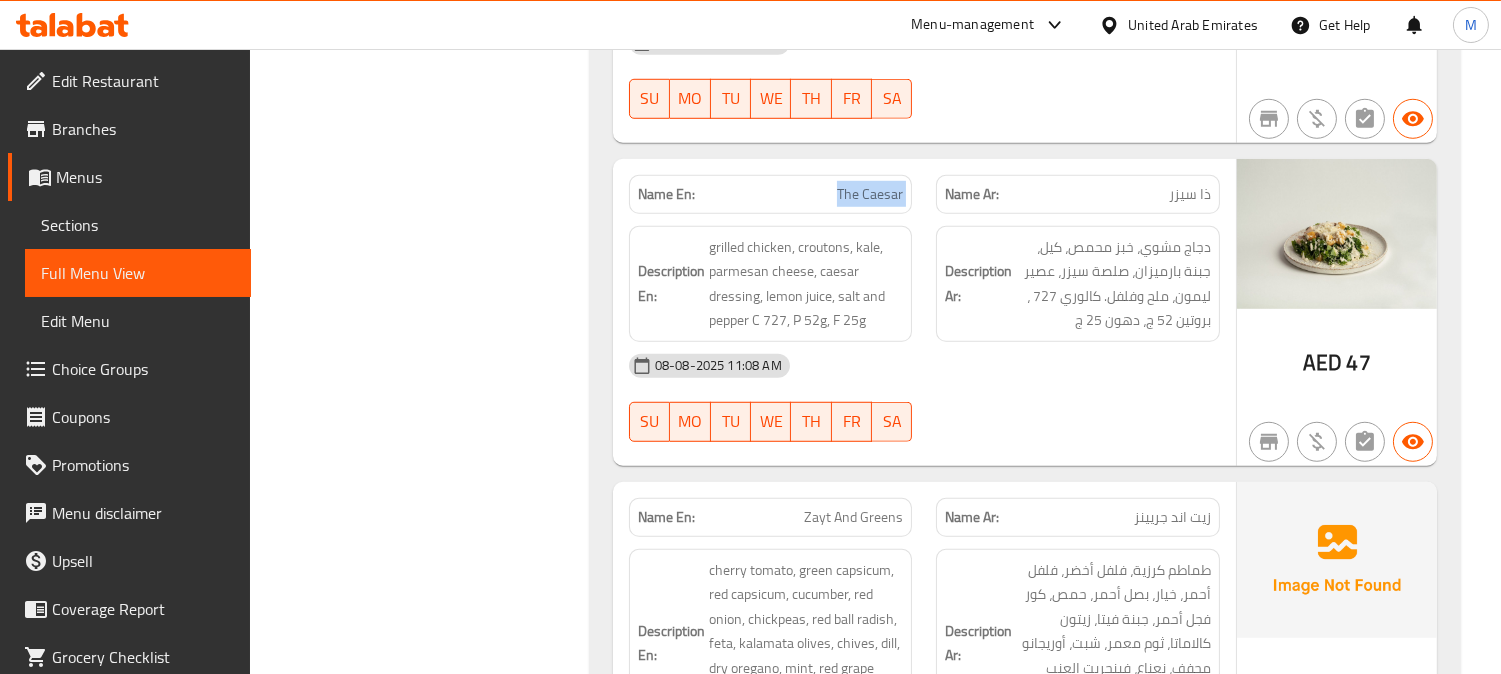 click on "The Caesar" at bounding box center (869, -1711) 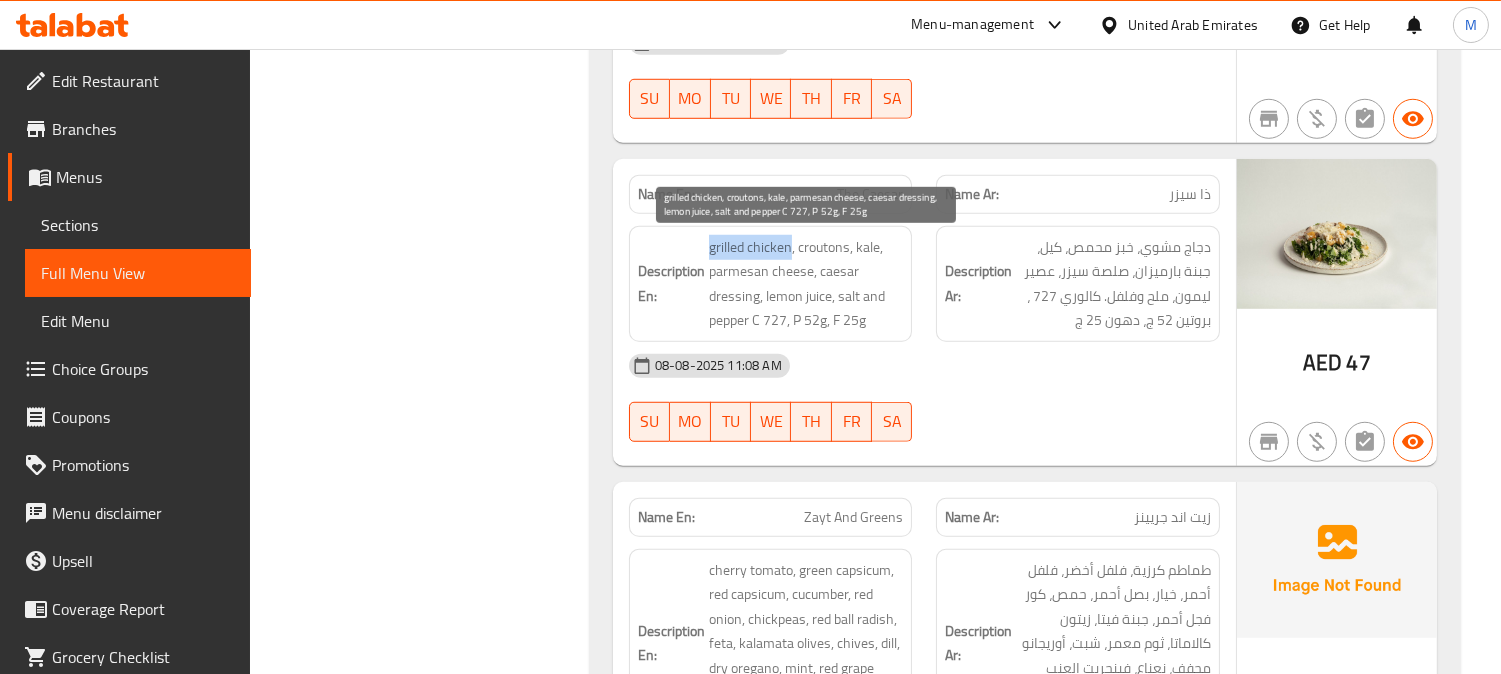 drag, startPoint x: 791, startPoint y: 244, endPoint x: 708, endPoint y: 244, distance: 83 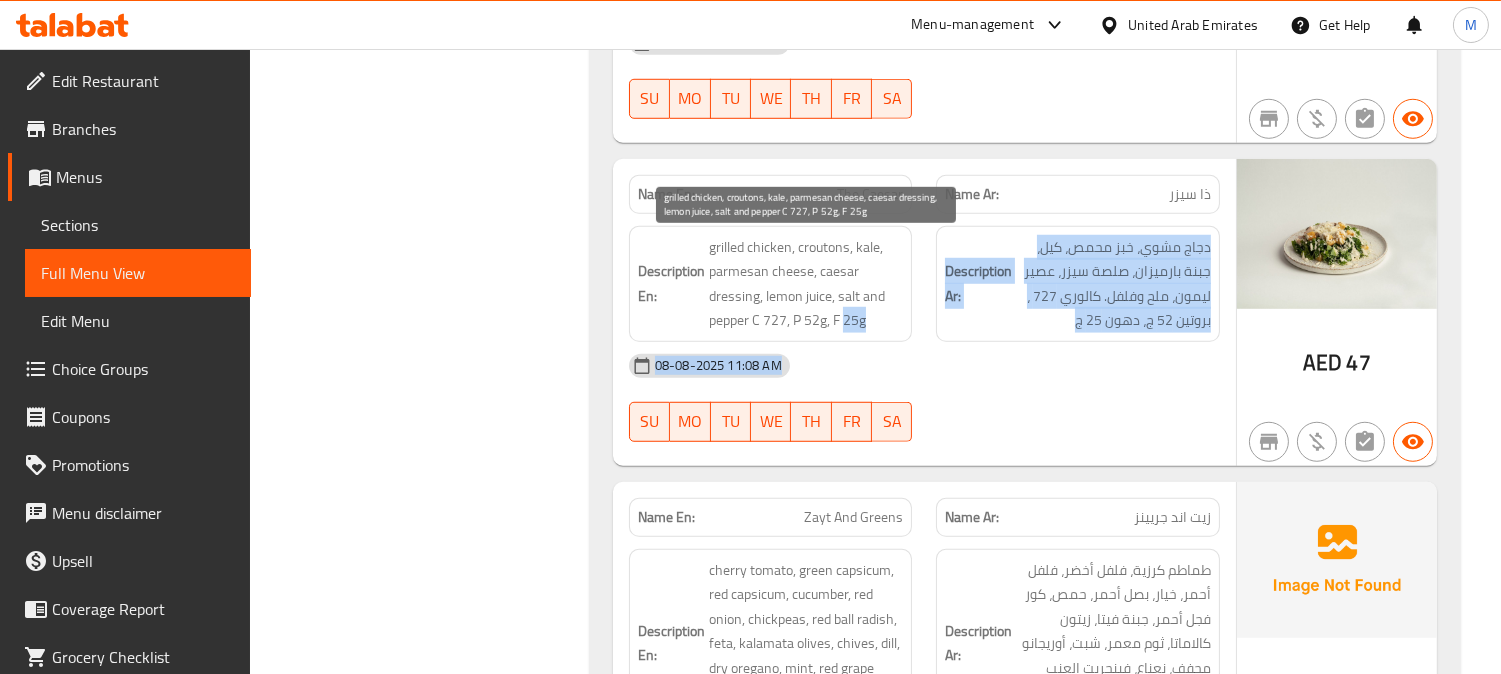 drag, startPoint x: 844, startPoint y: 318, endPoint x: 922, endPoint y: 346, distance: 82.8734 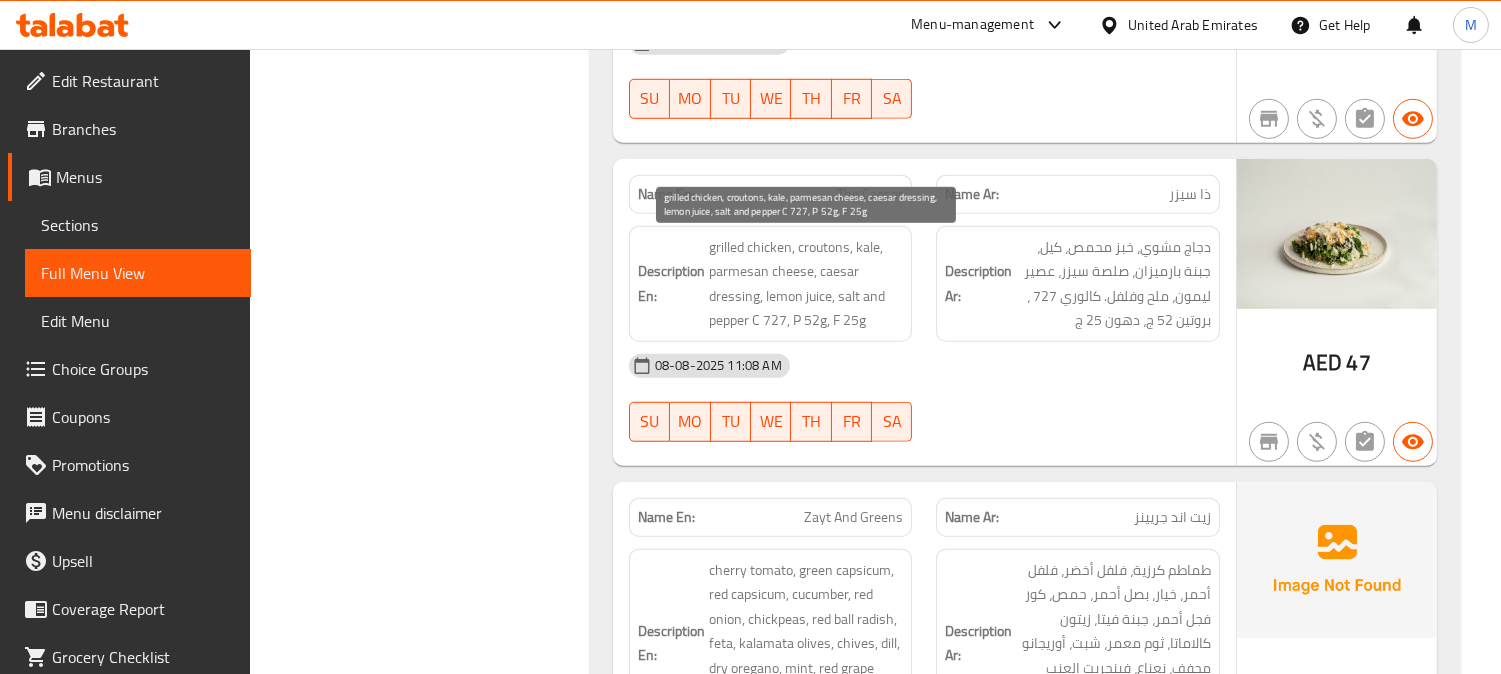 click on "grilled chicken, croutons, kale, parmesan cheese, caesar dressing, lemon juice, salt and pepper C 727, P 52g, F 25g" at bounding box center [806, 284] 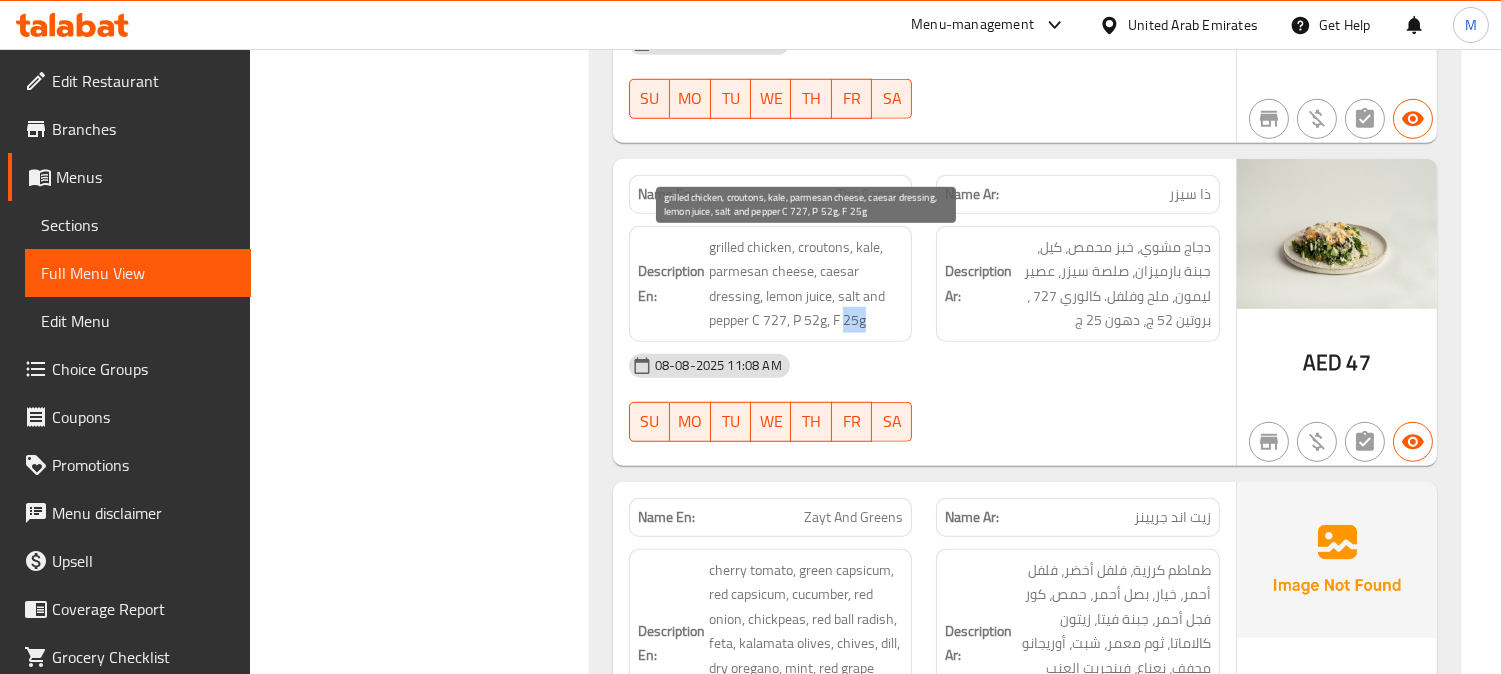 click on "grilled chicken, croutons, kale, parmesan cheese, caesar dressing, lemon juice, salt and pepper C 727, P 52g, F 25g" at bounding box center (806, 284) 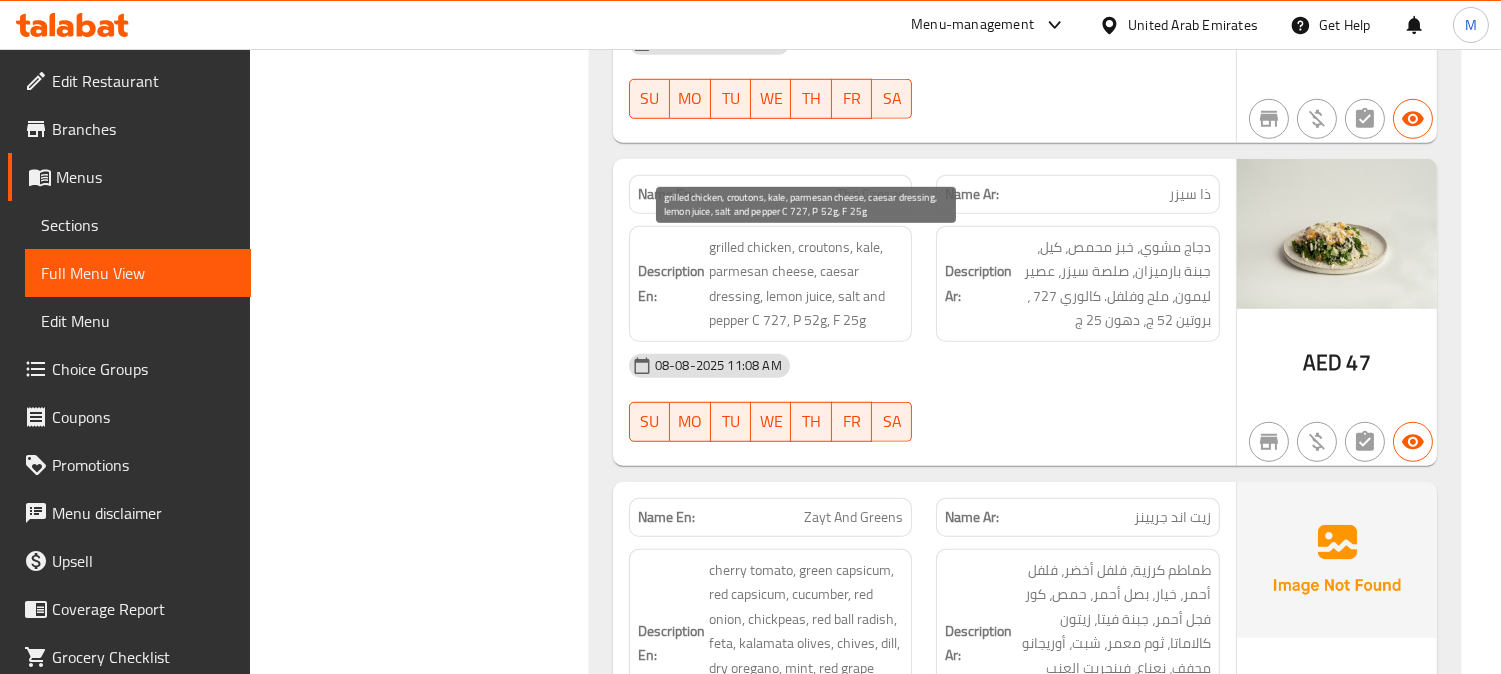 click on "grilled chicken, croutons, kale, parmesan cheese, caesar dressing, lemon juice, salt and pepper C 727, P 52g, F 25g" at bounding box center (806, 284) 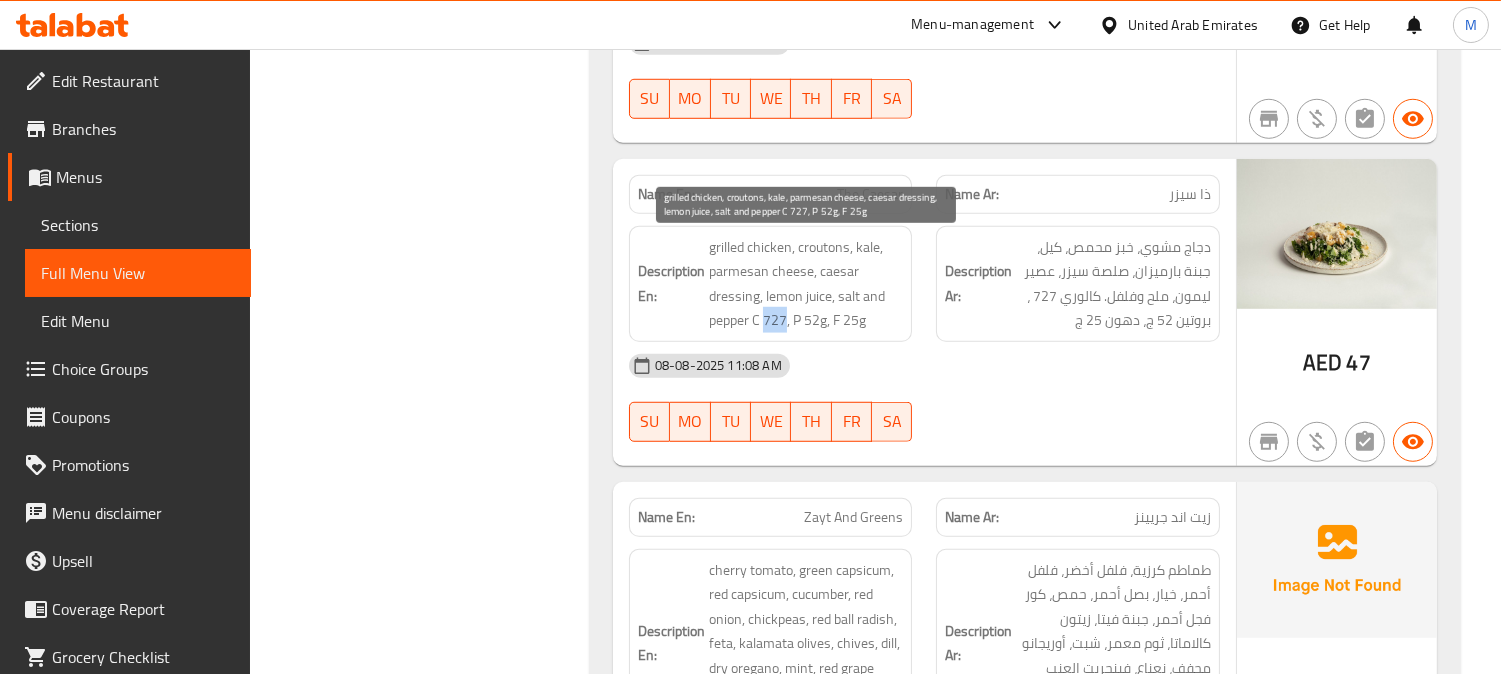 click on "grilled chicken, croutons, kale, parmesan cheese, caesar dressing, lemon juice, salt and pepper C 727, P 52g, F 25g" at bounding box center (806, 284) 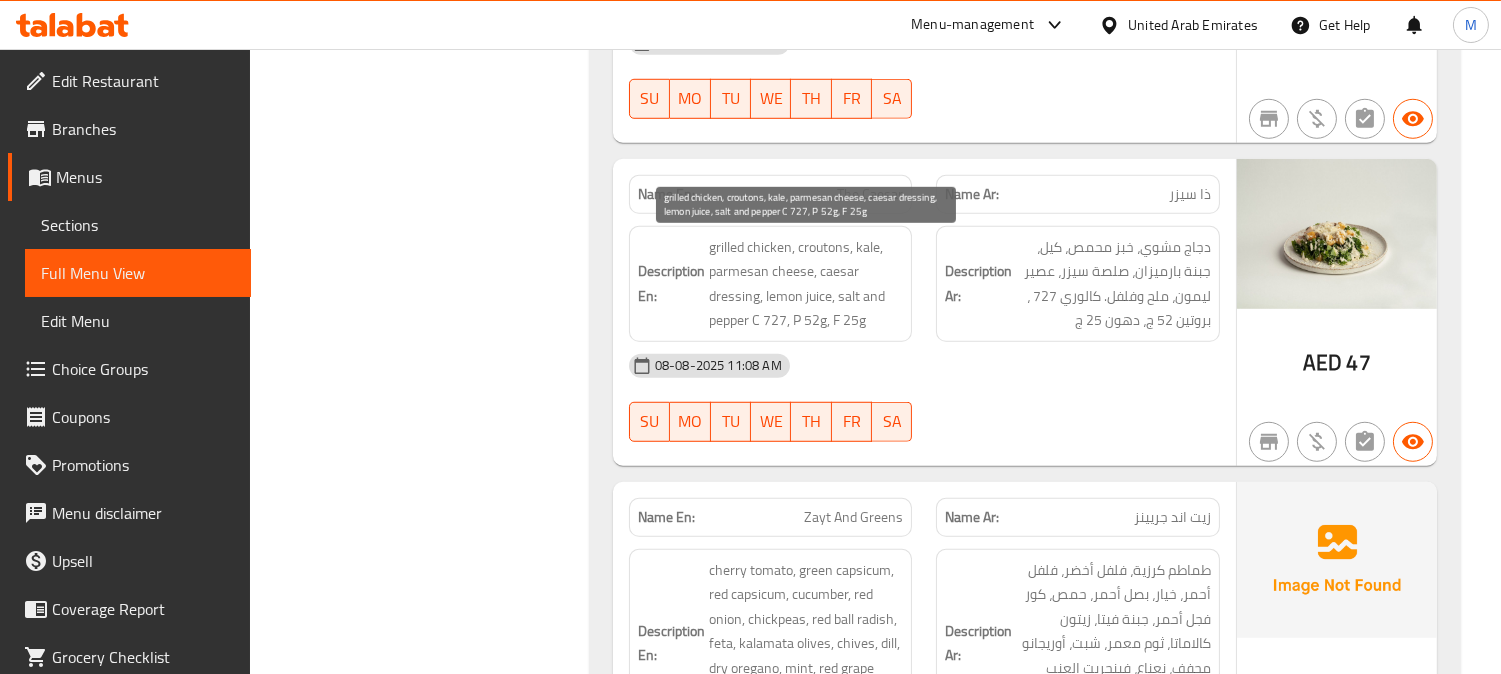 click on "grilled chicken, croutons, kale, parmesan cheese, caesar dressing, lemon juice, salt and pepper C 727, P 52g, F 25g" at bounding box center (806, 284) 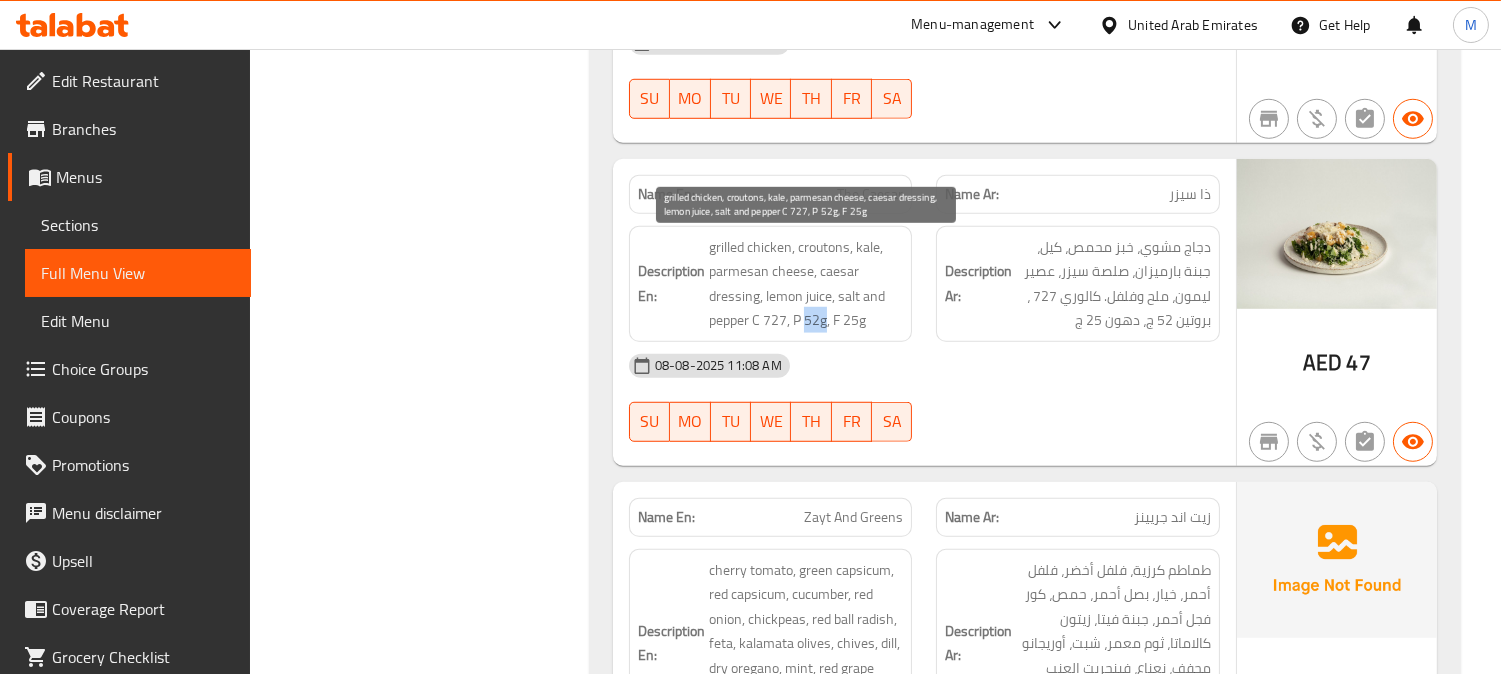 click on "grilled chicken, croutons, kale, parmesan cheese, caesar dressing, lemon juice, salt and pepper C 727, P 52g, F 25g" at bounding box center [806, 284] 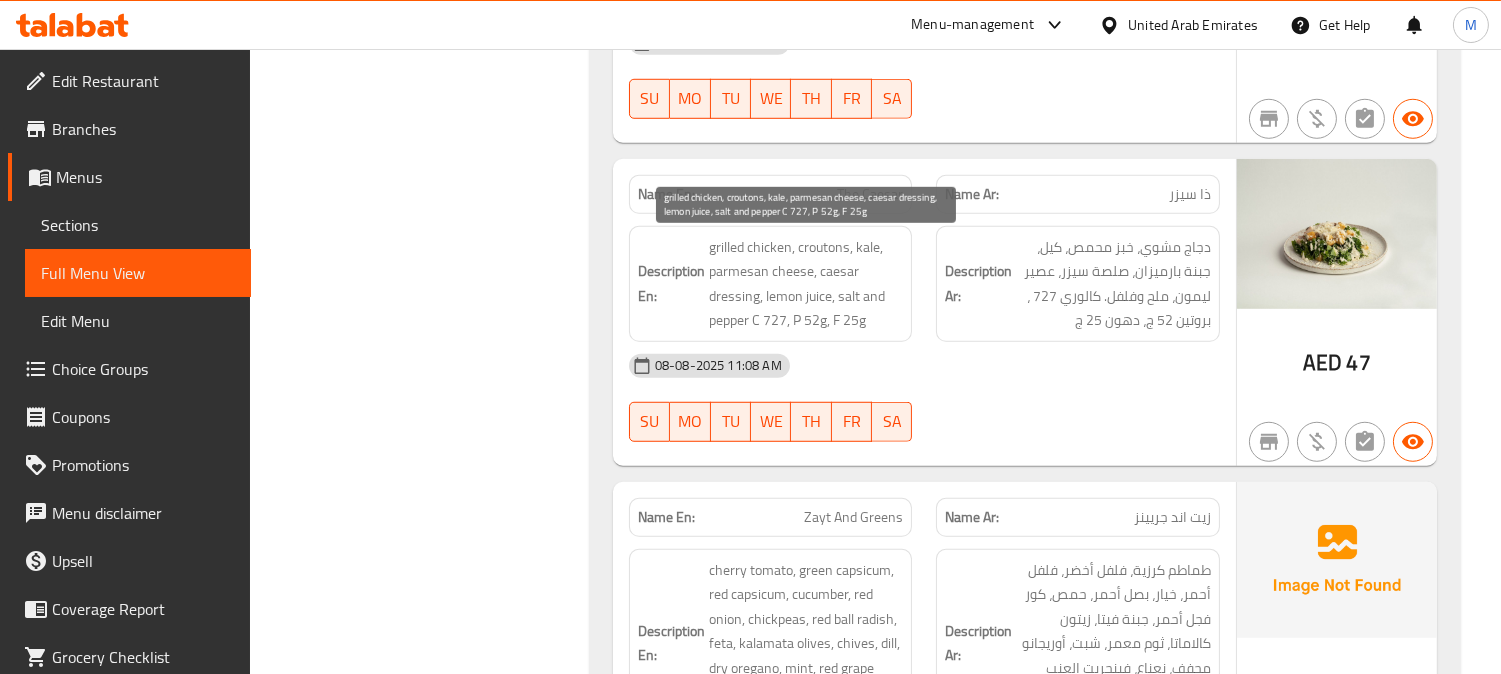 click on "grilled chicken, croutons, kale, parmesan cheese, caesar dressing, lemon juice, salt and pepper C 727, P 52g, F 25g" at bounding box center (806, 284) 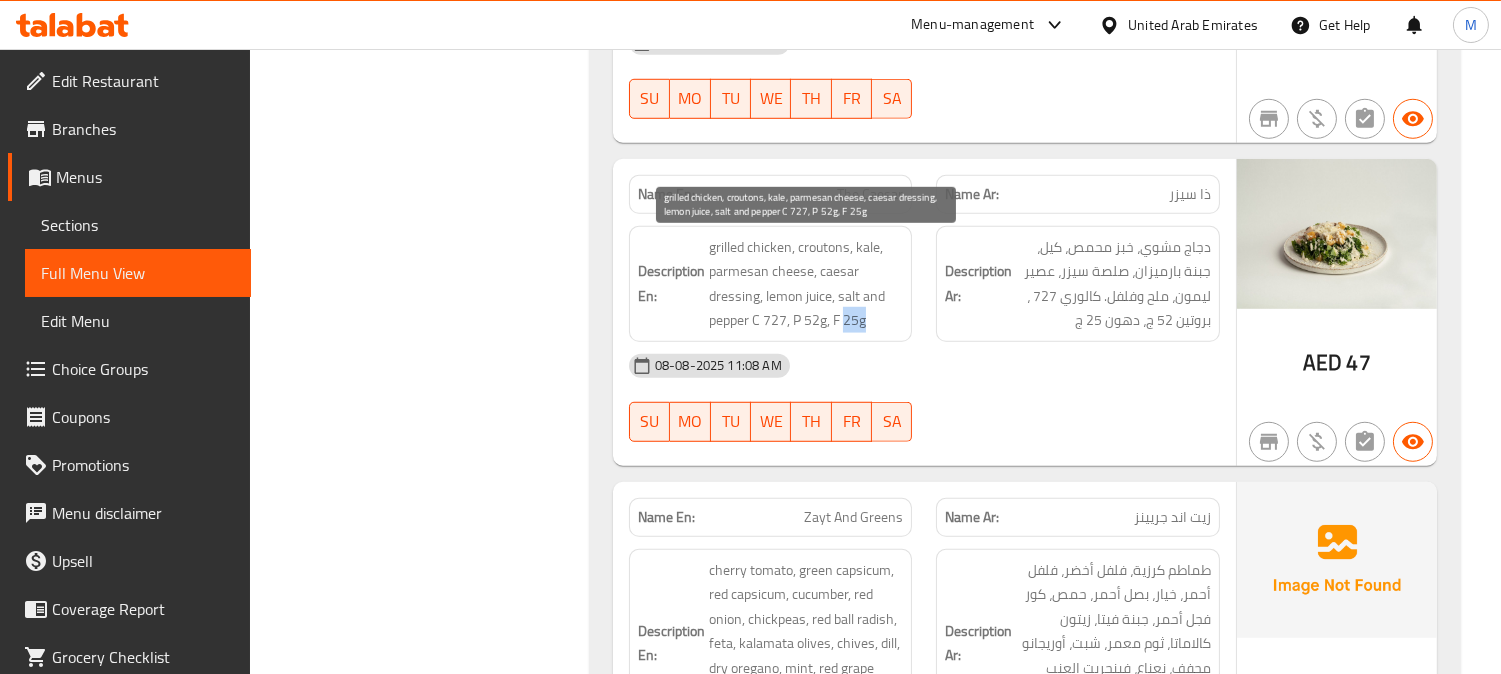 click on "grilled chicken, croutons, kale, parmesan cheese, caesar dressing, lemon juice, salt and pepper C 727, P 52g, F 25g" at bounding box center (806, 284) 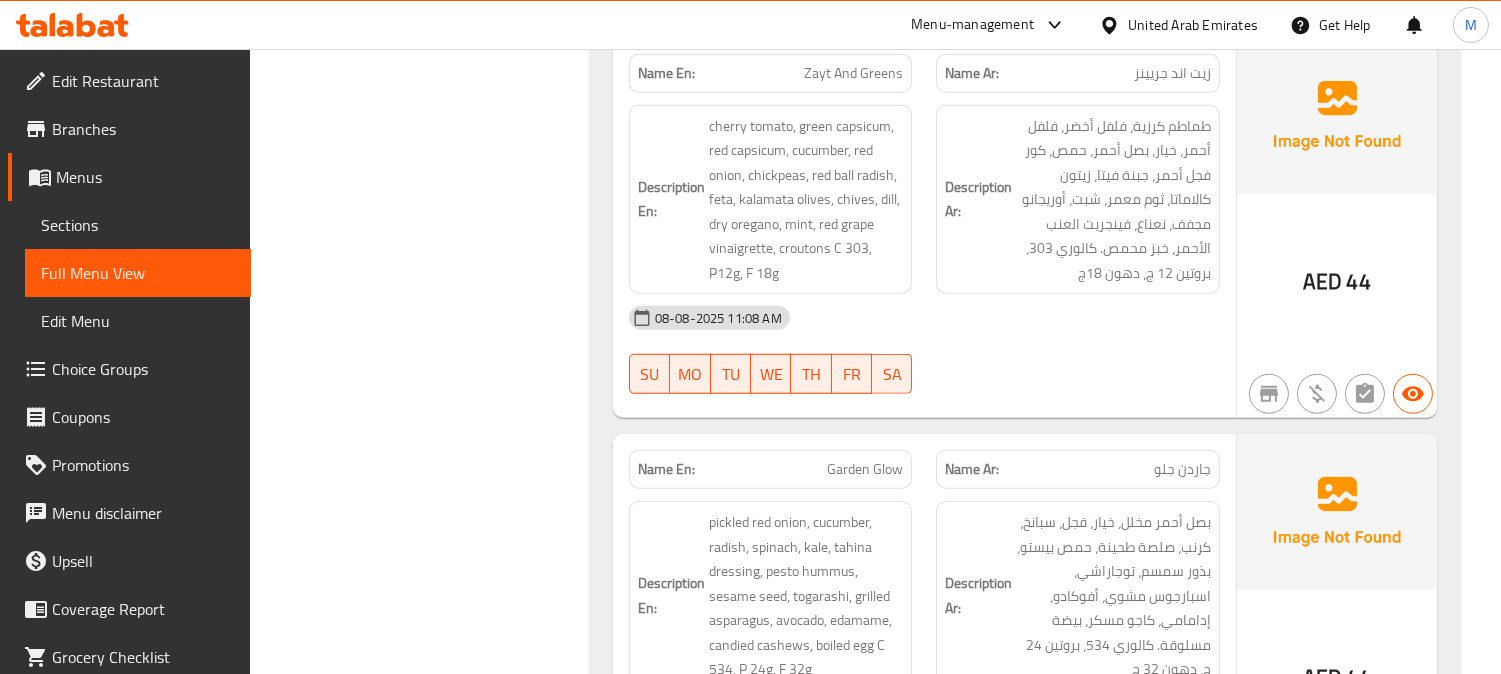 scroll, scrollTop: 3111, scrollLeft: 0, axis: vertical 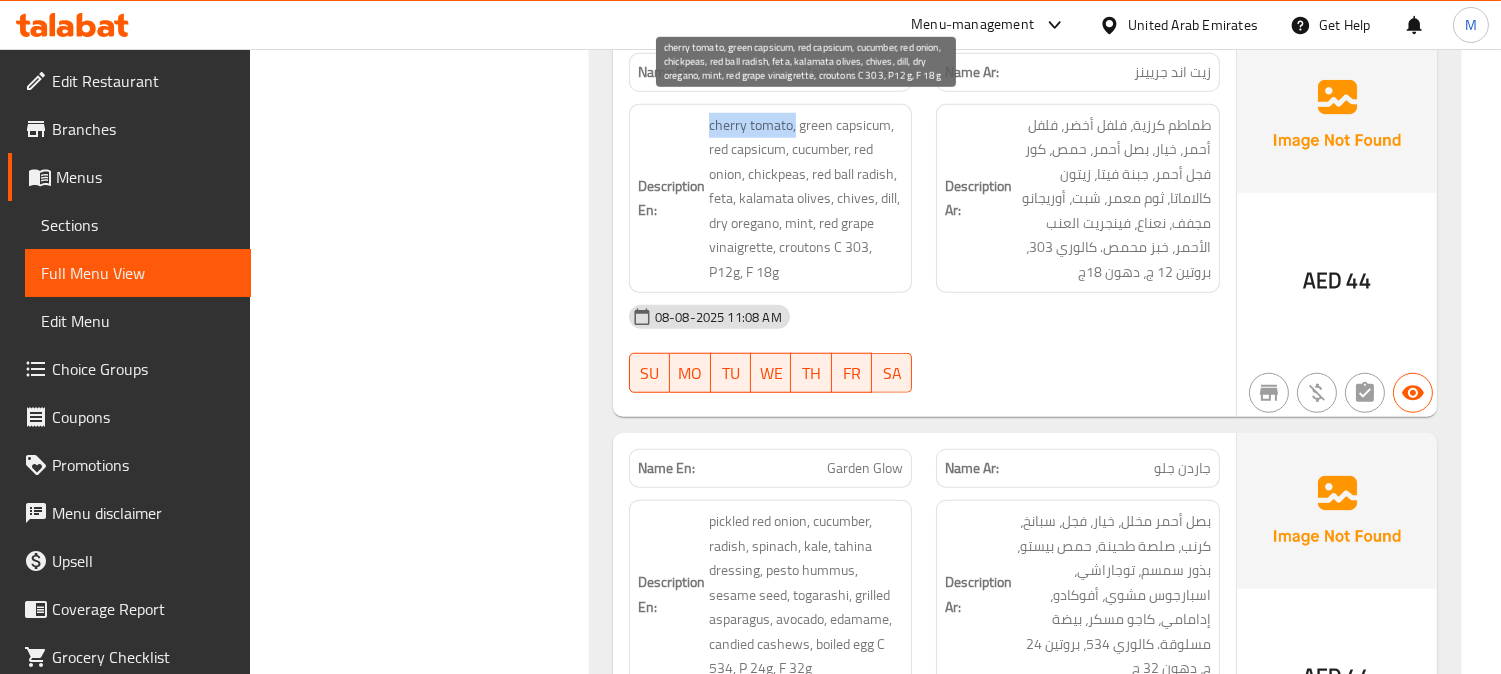 drag, startPoint x: 794, startPoint y: 115, endPoint x: 707, endPoint y: 118, distance: 87.05171 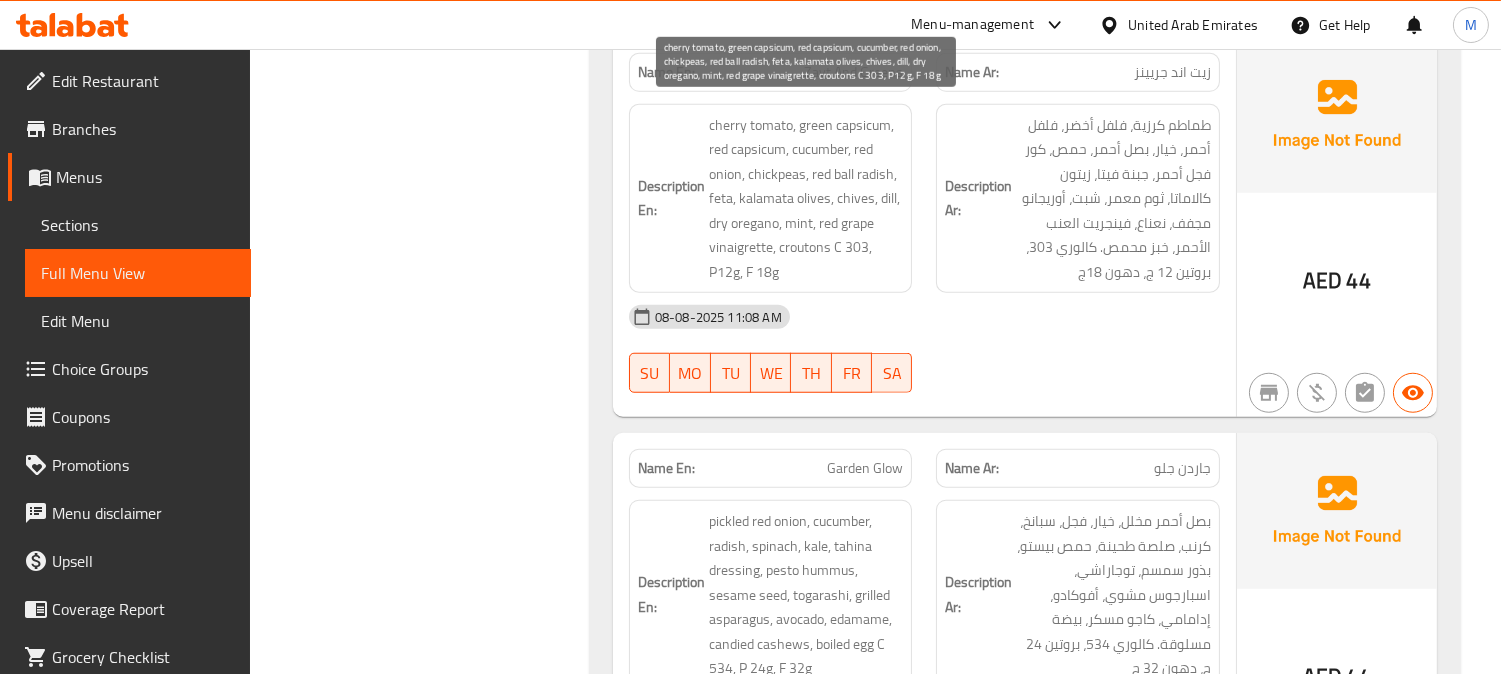 click on "cherry tomato, green capsicum, red capsicum, cucumber, red onion, chickpeas, red ball radish, feta, kalamata olives, chives, dill, dry oregano, mint, red grape vinaigrette, croutons C 303, P12g, F 18g" at bounding box center (806, 199) 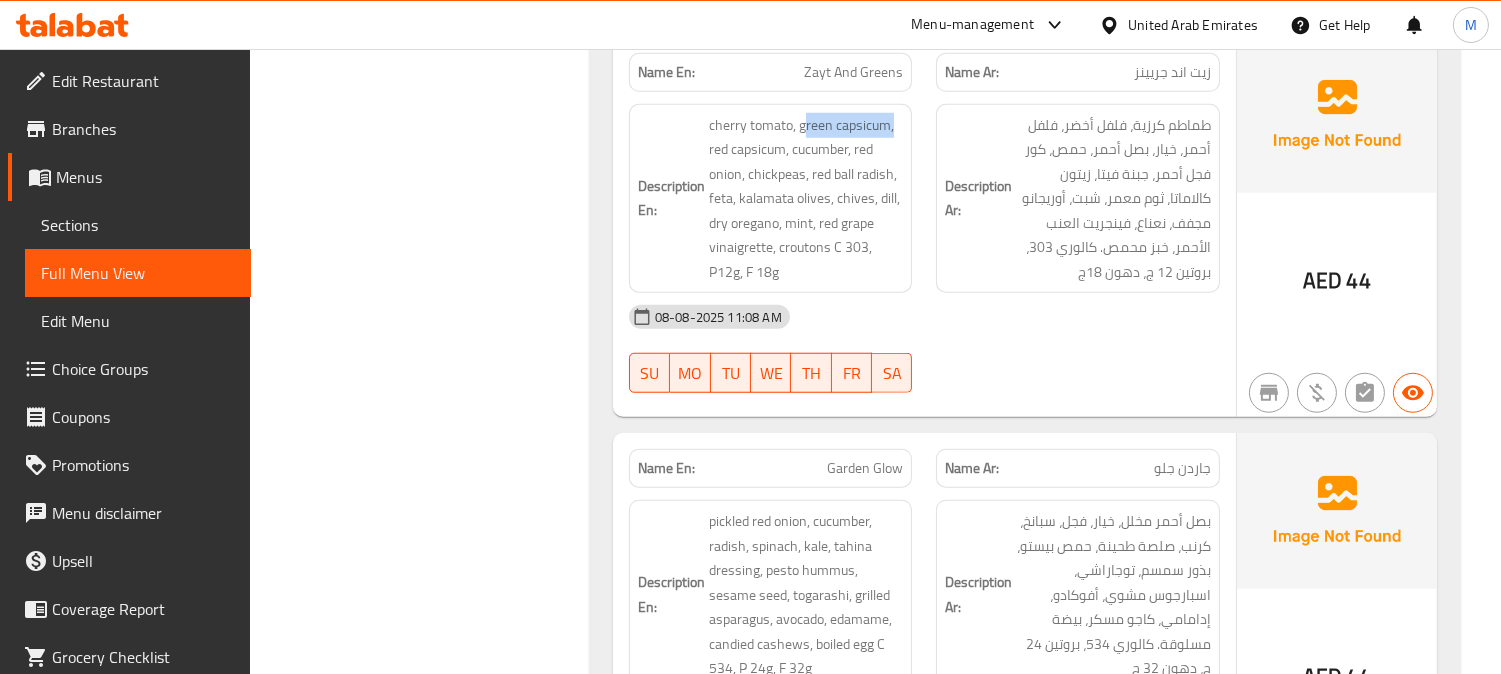drag, startPoint x: 803, startPoint y: 127, endPoint x: 907, endPoint y: 128, distance: 104.00481 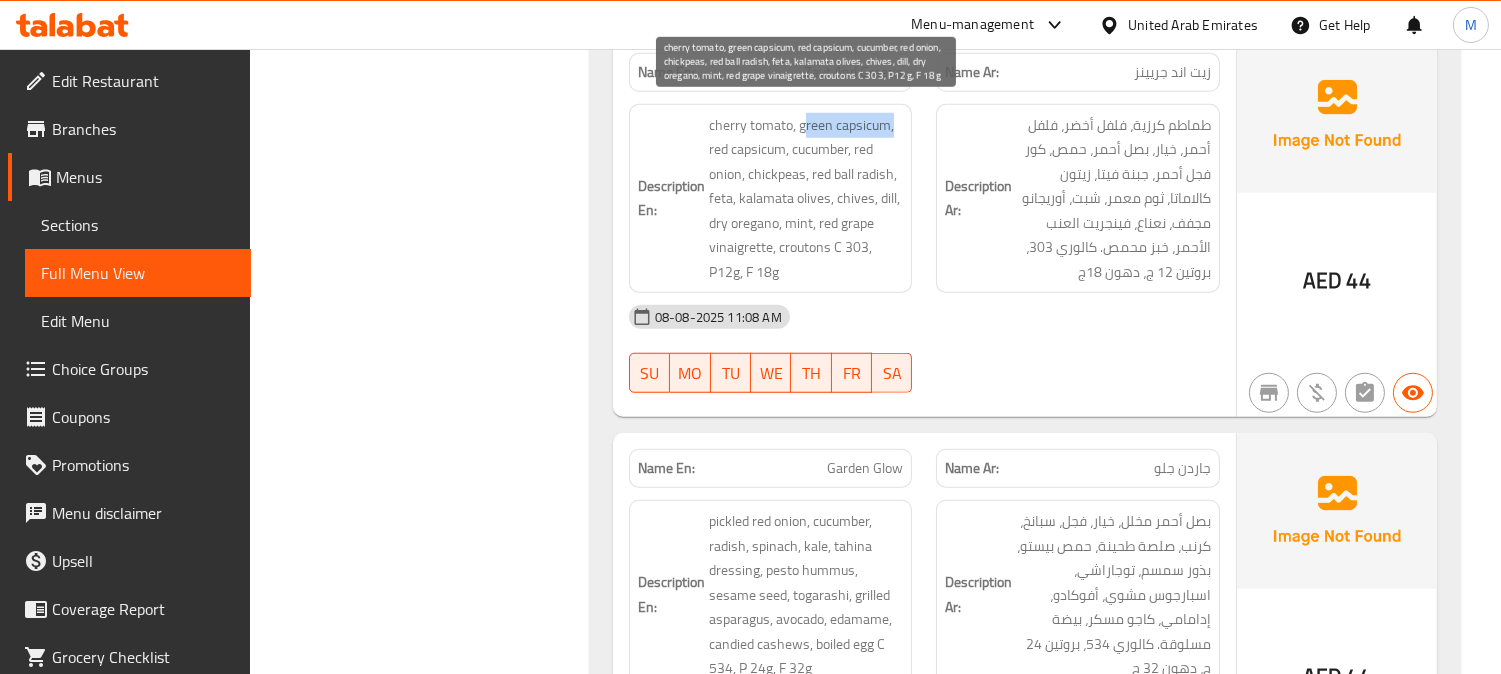 click on "cherry tomato, green capsicum, red capsicum, cucumber, red onion, chickpeas, red ball radish, feta, kalamata olives, chives, dill, dry oregano, mint, red grape vinaigrette, croutons C 303, P12g, F 18g" at bounding box center [806, 199] 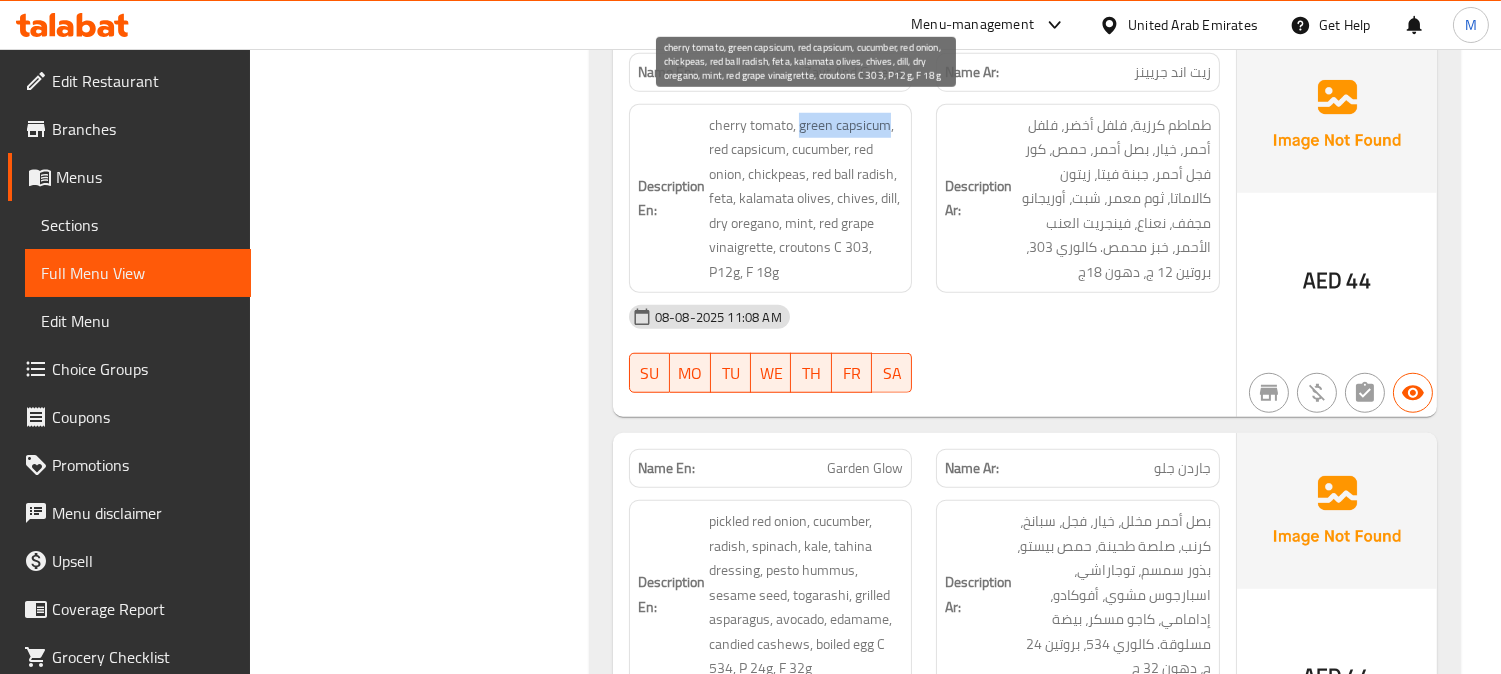 drag, startPoint x: 888, startPoint y: 130, endPoint x: 800, endPoint y: 128, distance: 88.02273 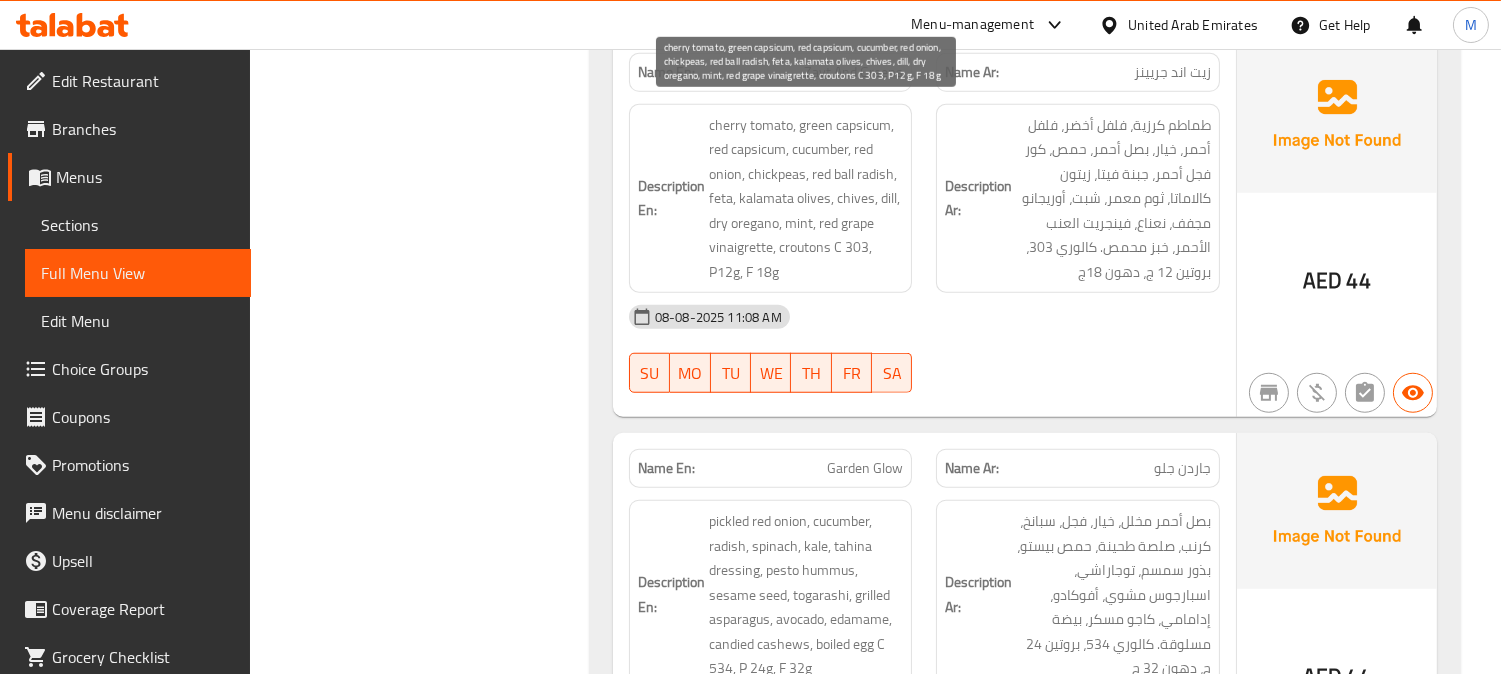 click on "cherry tomato, green capsicum, red capsicum, cucumber, red onion, chickpeas, red ball radish, feta, kalamata olives, chives, dill, dry oregano, mint, red grape vinaigrette, croutons C 303, P12g, F 18g" at bounding box center [806, 199] 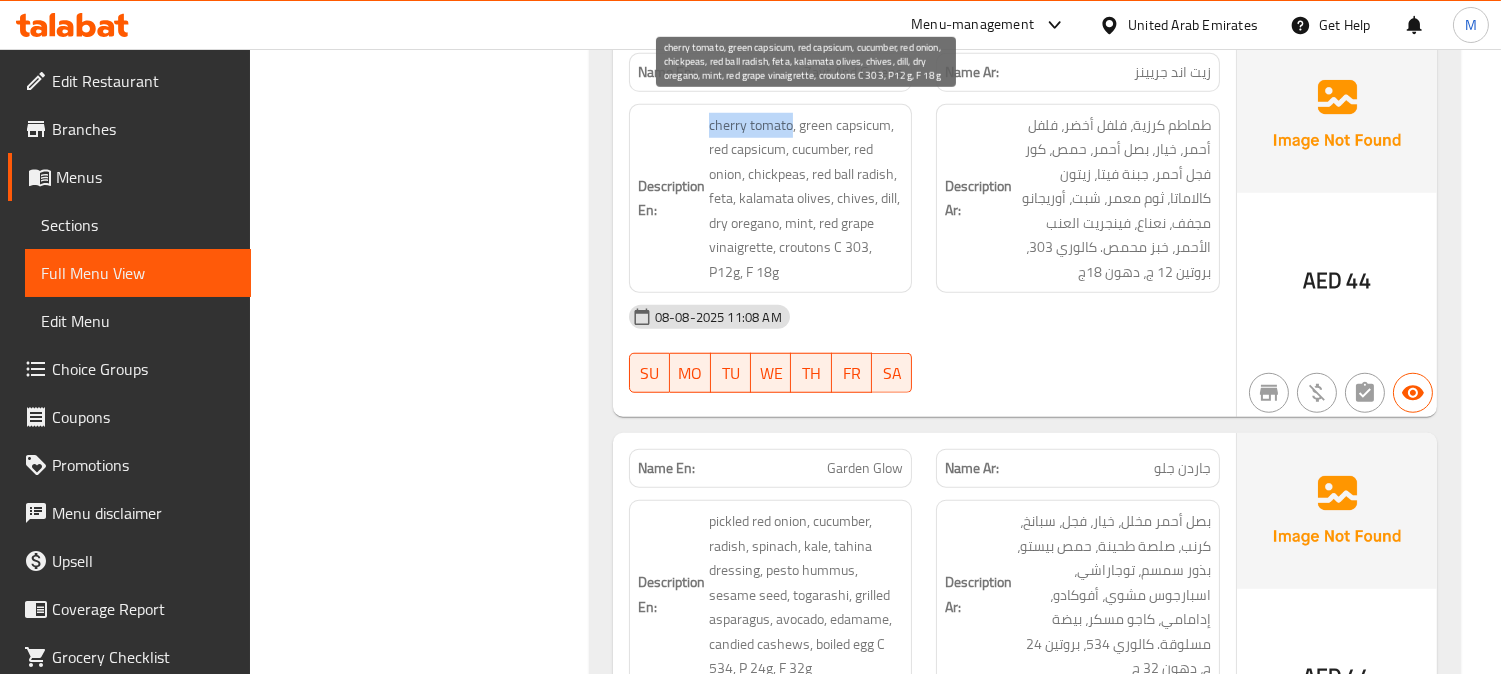 drag, startPoint x: 792, startPoint y: 130, endPoint x: 711, endPoint y: 122, distance: 81.394104 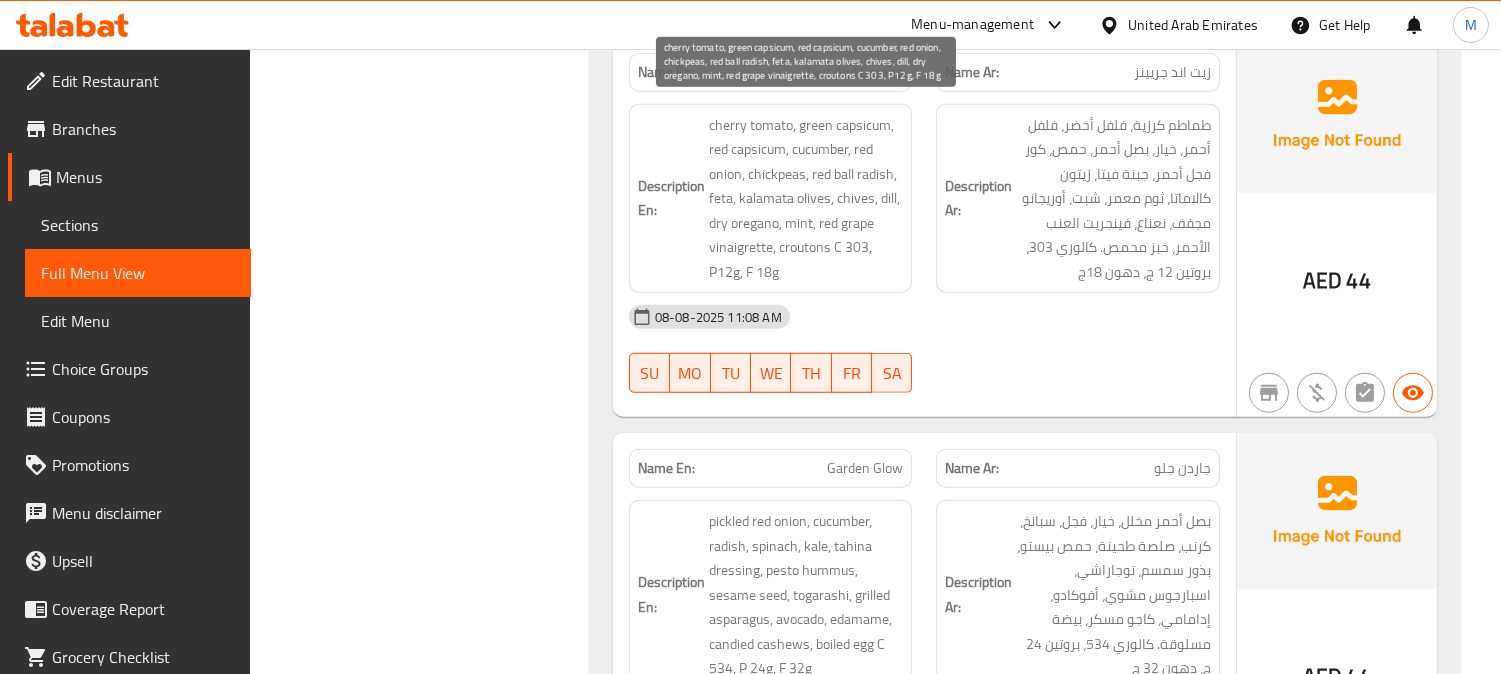 click on "cherry tomato, green capsicum, red capsicum, cucumber, red onion, chickpeas, red ball radish, feta, kalamata olives, chives, dill, dry oregano, mint, red grape vinaigrette, croutons C 303, P12g, F 18g" at bounding box center [806, 199] 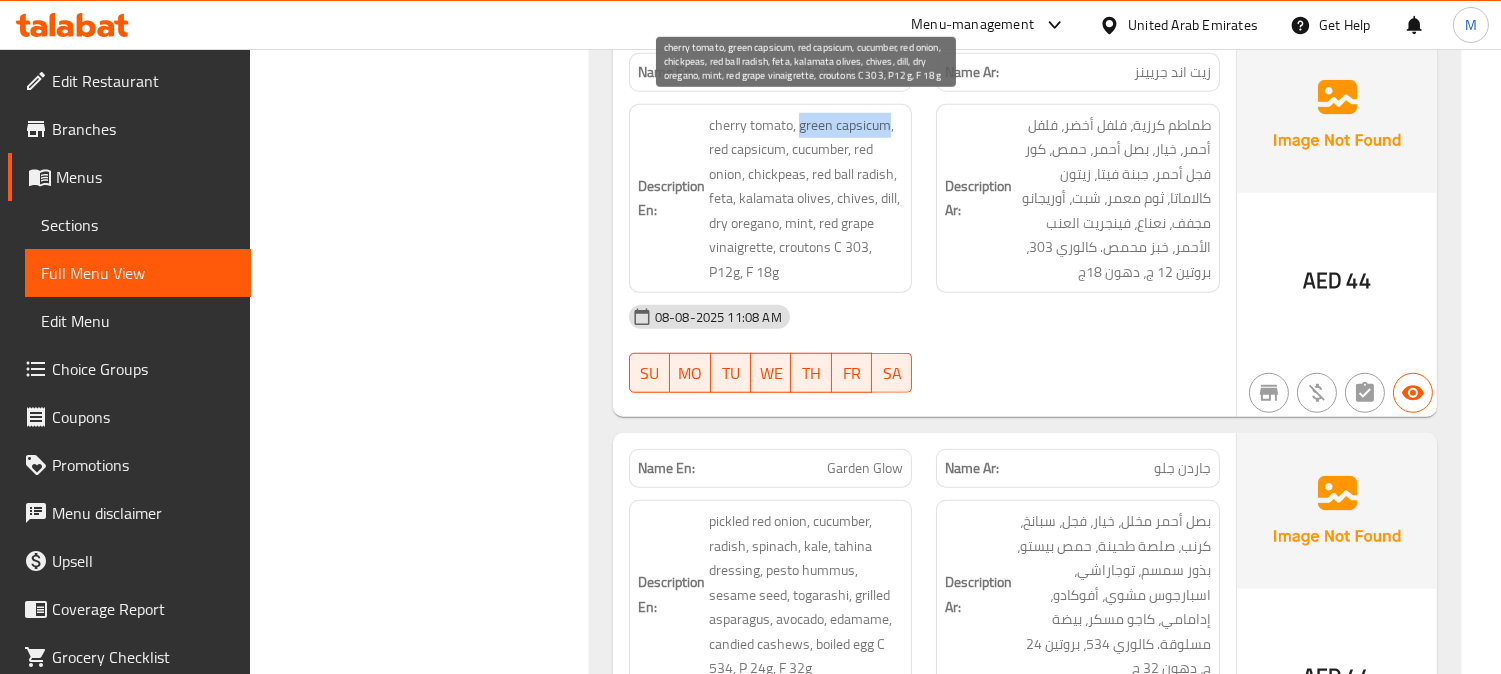drag, startPoint x: 797, startPoint y: 130, endPoint x: 886, endPoint y: 130, distance: 89 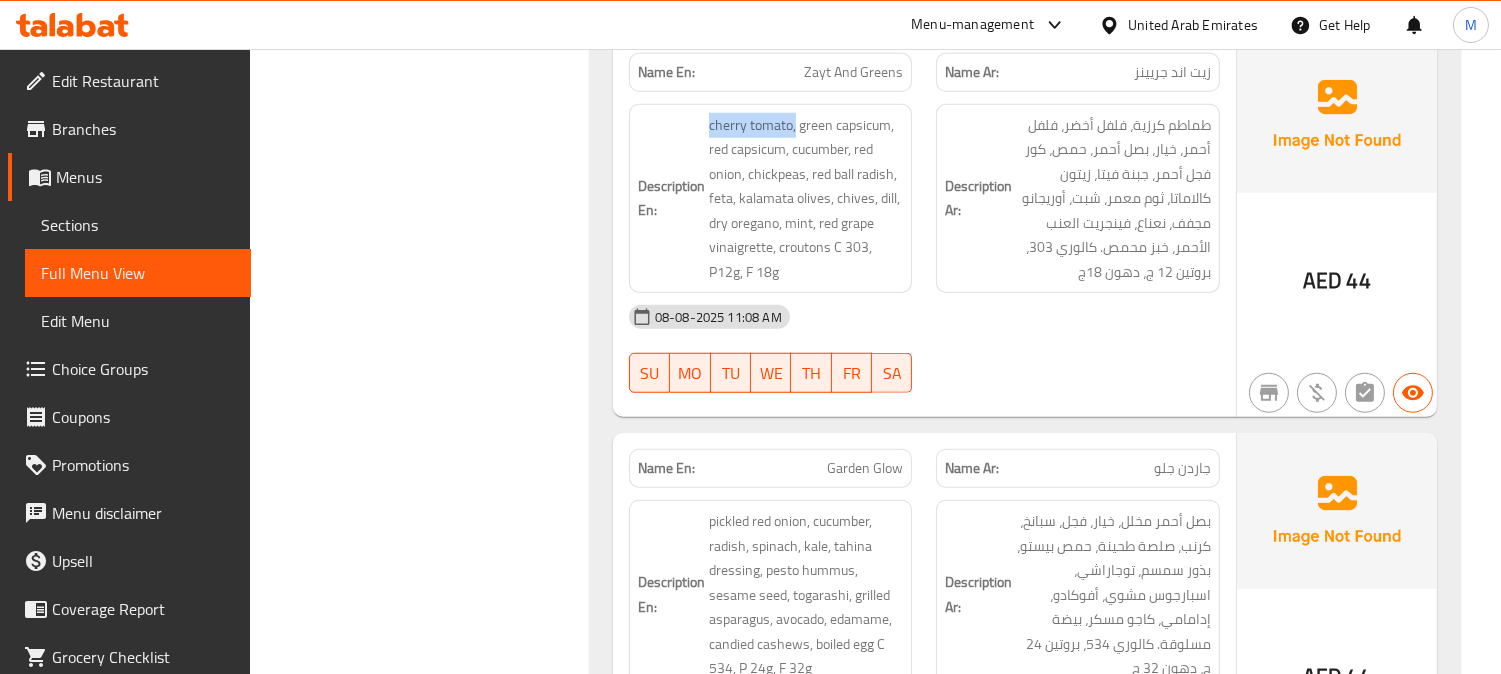 drag, startPoint x: 795, startPoint y: 123, endPoint x: 700, endPoint y: 102, distance: 97.29337 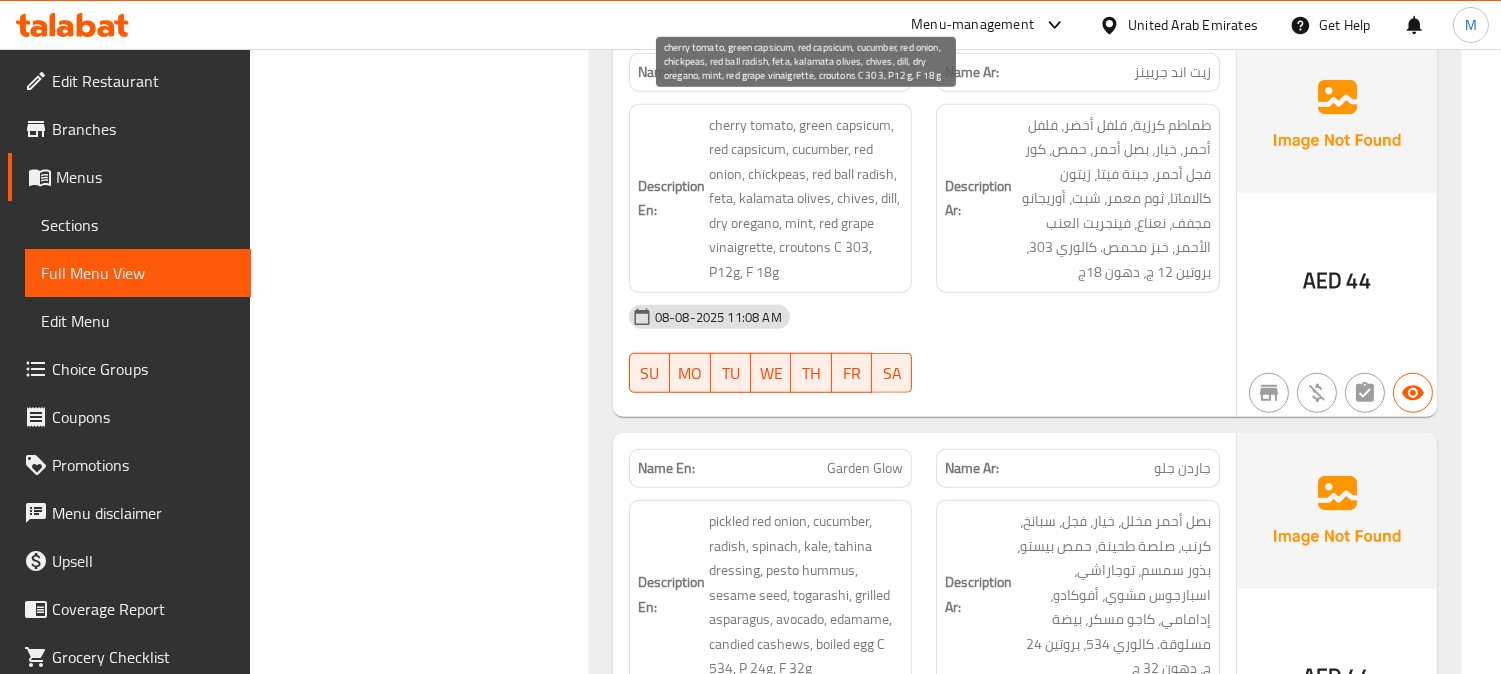 click on "cherry tomato, green capsicum, red capsicum, cucumber, red onion, chickpeas, red ball radish, feta, kalamata olives, chives, dill, dry oregano, mint, red grape vinaigrette, croutons C 303, P12g, F 18g" at bounding box center (806, 199) 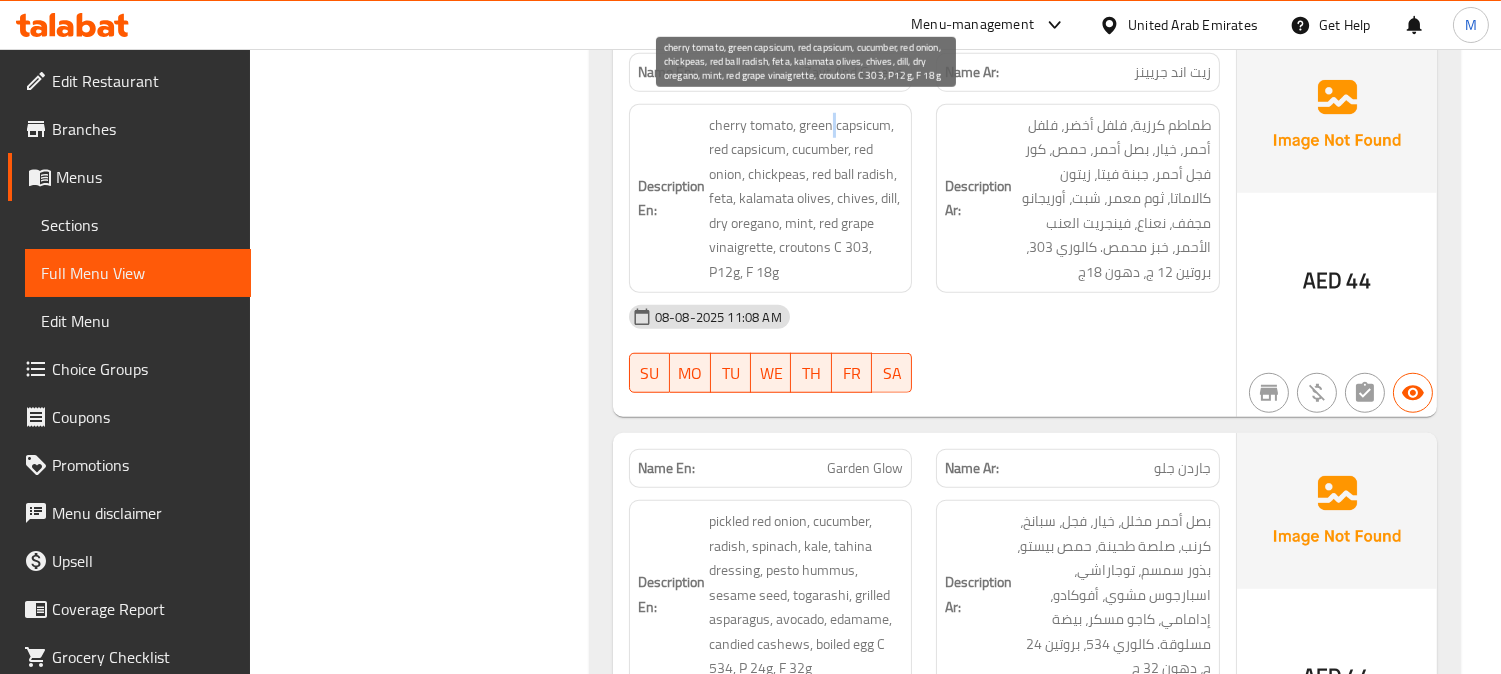 click on "cherry tomato, green capsicum, red capsicum, cucumber, red onion, chickpeas, red ball radish, feta, kalamata olives, chives, dill, dry oregano, mint, red grape vinaigrette, croutons C 303, P12g, F 18g" at bounding box center [806, 199] 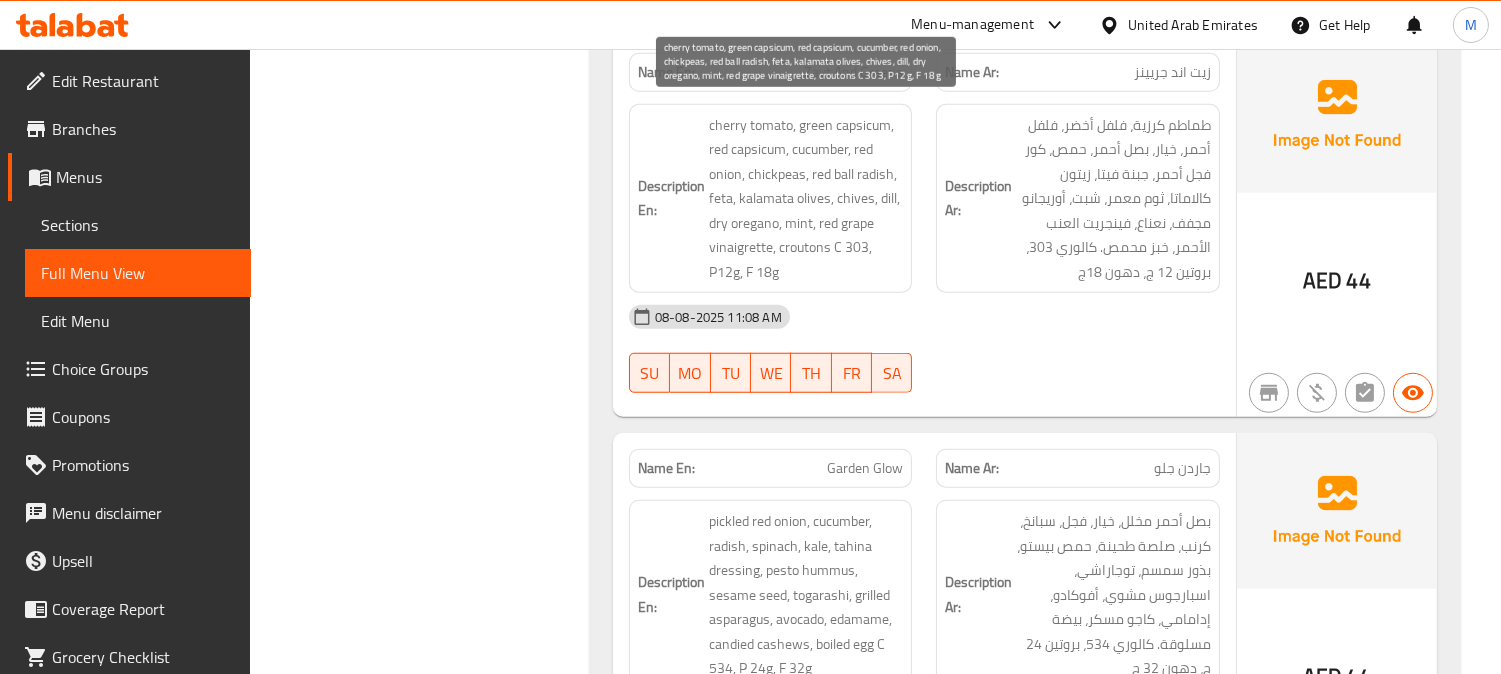 click on "cherry tomato, green capsicum, red capsicum, cucumber, red onion, chickpeas, red ball radish, feta, kalamata olives, chives, dill, dry oregano, mint, red grape vinaigrette, croutons C 303, P12g, F 18g" at bounding box center (806, 199) 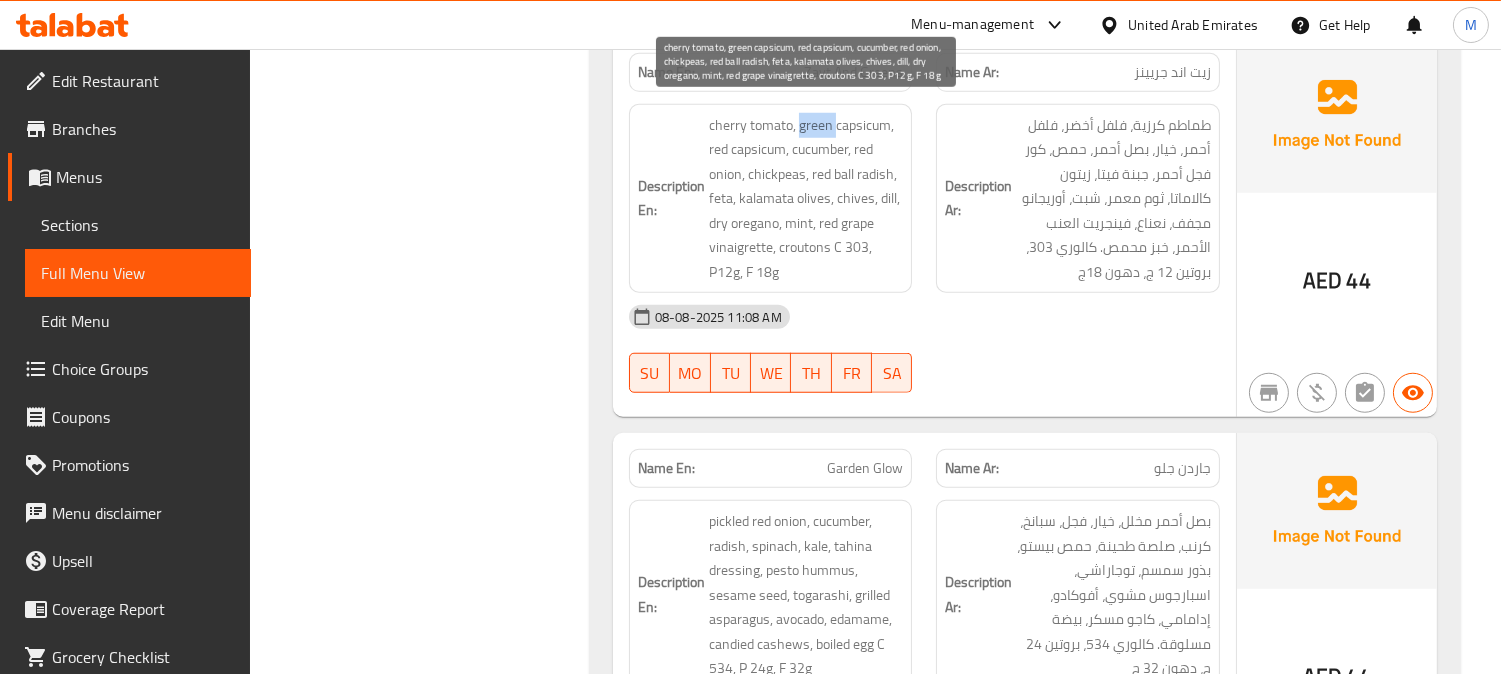 click on "cherry tomato, green capsicum, red capsicum, cucumber, red onion, chickpeas, red ball radish, feta, kalamata olives, chives, dill, dry oregano, mint, red grape vinaigrette, croutons C 303, P12g, F 18g" at bounding box center [806, 199] 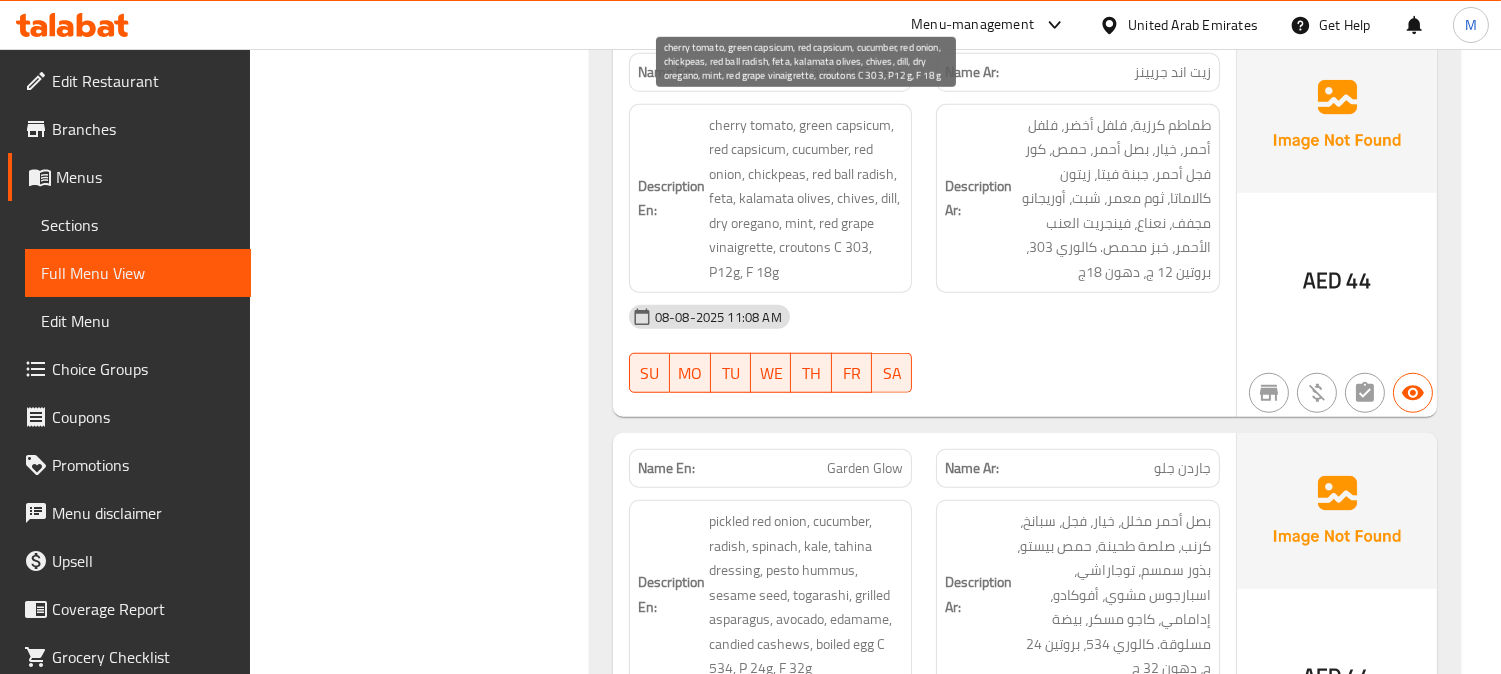 click on "cherry tomato, green capsicum, red capsicum, cucumber, red onion, chickpeas, red ball radish, feta, kalamata olives, chives, dill, dry oregano, mint, red grape vinaigrette, croutons C 303, P12g, F 18g" at bounding box center (806, 199) 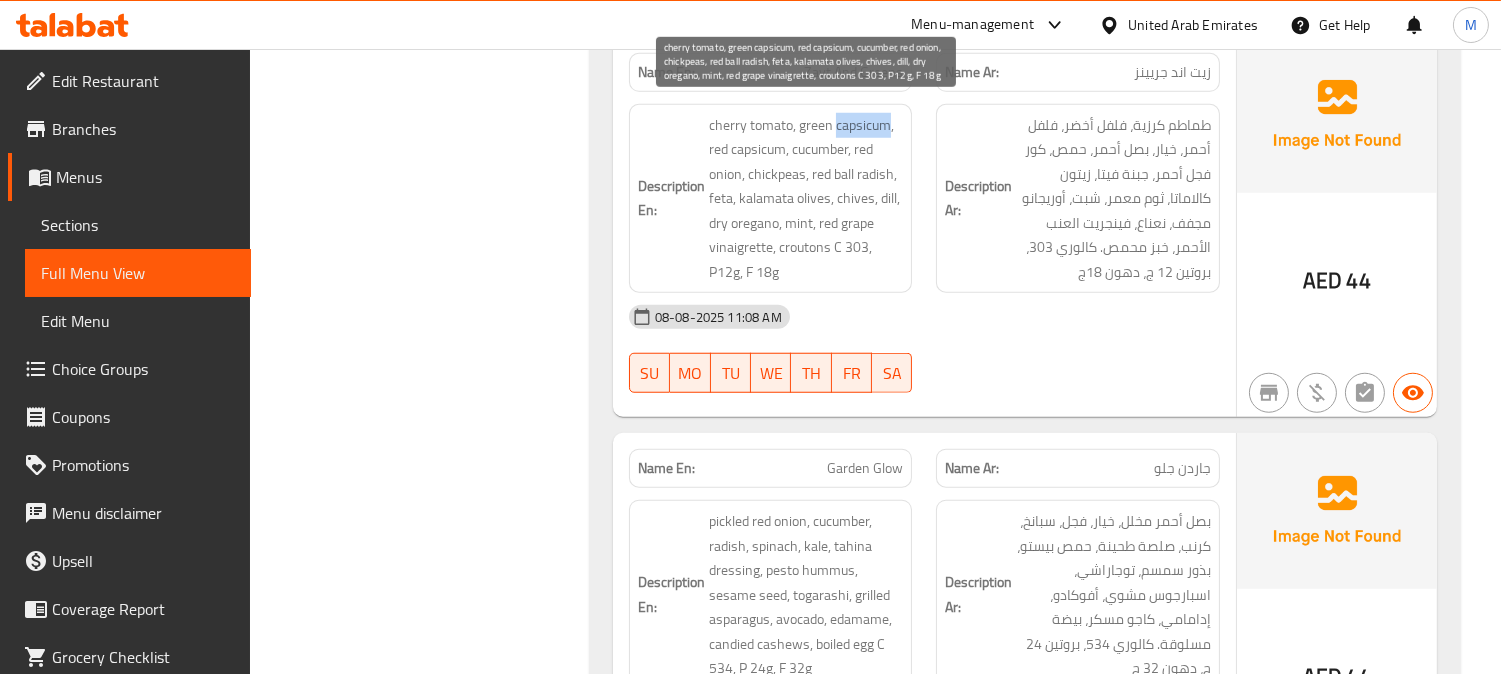 click on "cherry tomato, green capsicum, red capsicum, cucumber, red onion, chickpeas, red ball radish, feta, kalamata olives, chives, dill, dry oregano, mint, red grape vinaigrette, croutons C 303, P12g, F 18g" at bounding box center [806, 199] 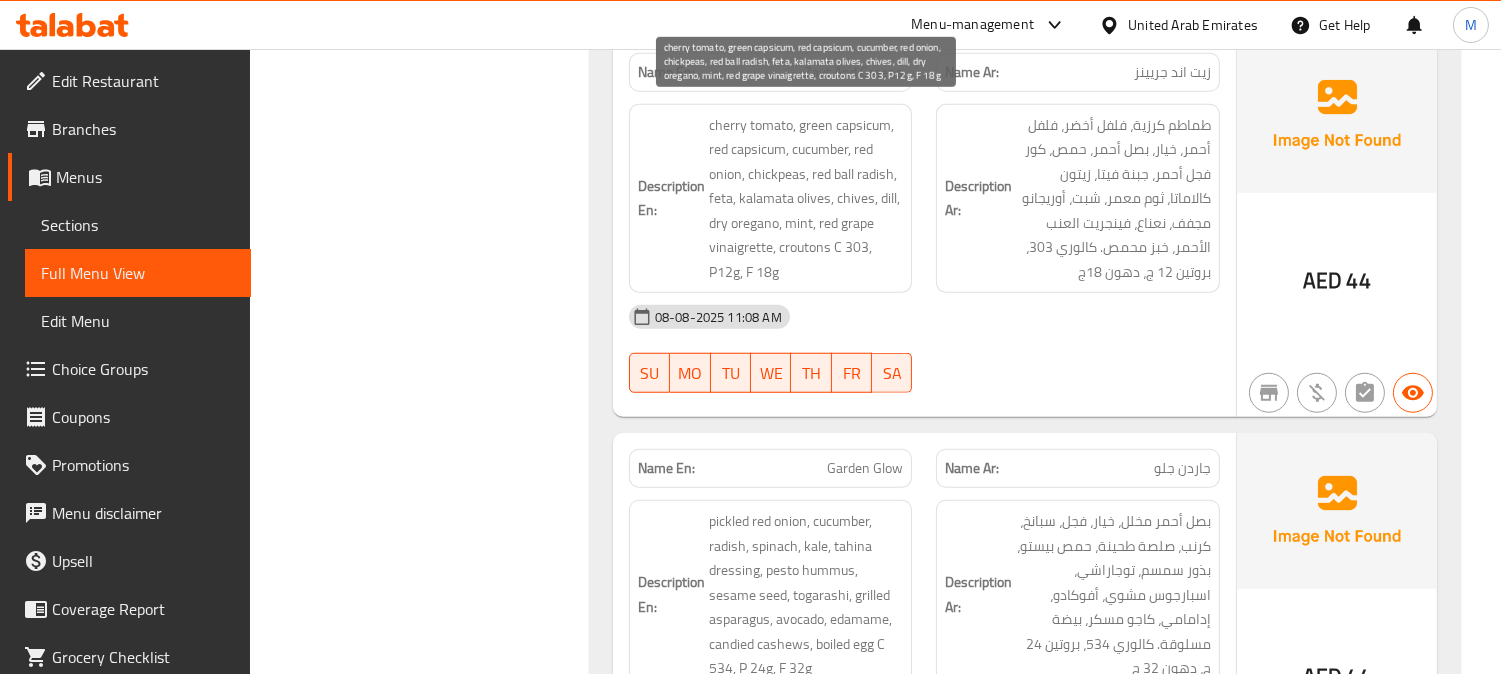 click on "cherry tomato, green capsicum, red capsicum, cucumber, red onion, chickpeas, red ball radish, feta, kalamata olives, chives, dill, dry oregano, mint, red grape vinaigrette, croutons C 303, P12g, F 18g" at bounding box center (806, 199) 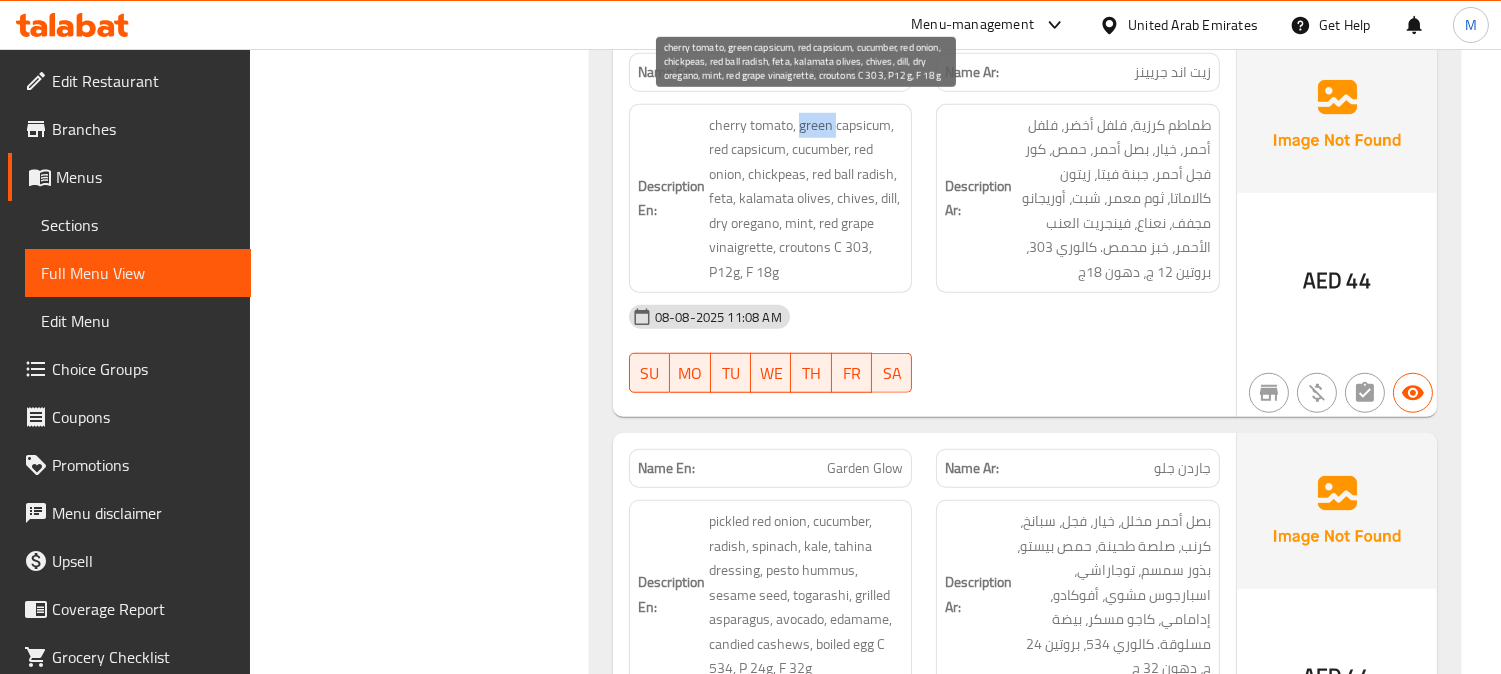 click on "cherry tomato, green capsicum, red capsicum, cucumber, red onion, chickpeas, red ball radish, feta, kalamata olives, chives, dill, dry oregano, mint, red grape vinaigrette, croutons C 303, P12g, F 18g" at bounding box center [806, 199] 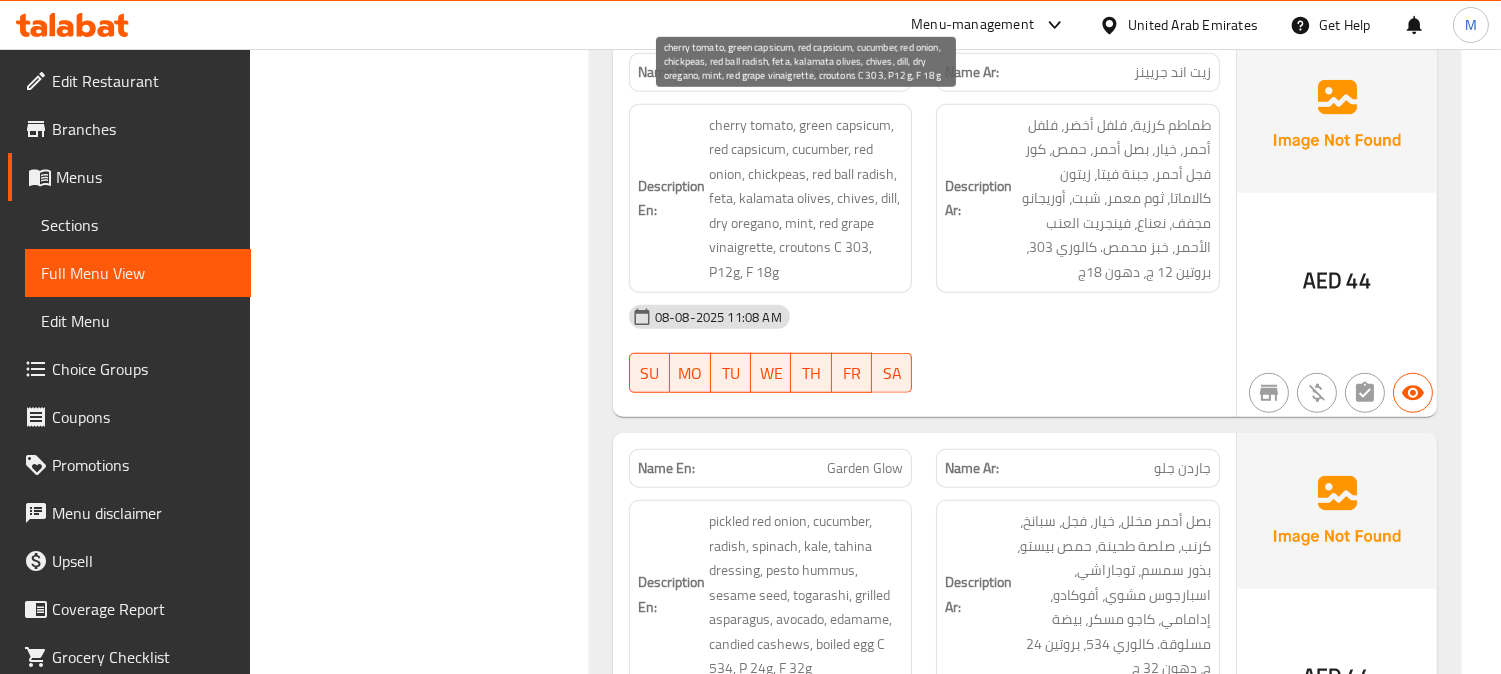 click on "cherry tomato, green capsicum, red capsicum, cucumber, red onion, chickpeas, red ball radish, feta, kalamata olives, chives, dill, dry oregano, mint, red grape vinaigrette, croutons C 303, P12g, F 18g" at bounding box center [806, 199] 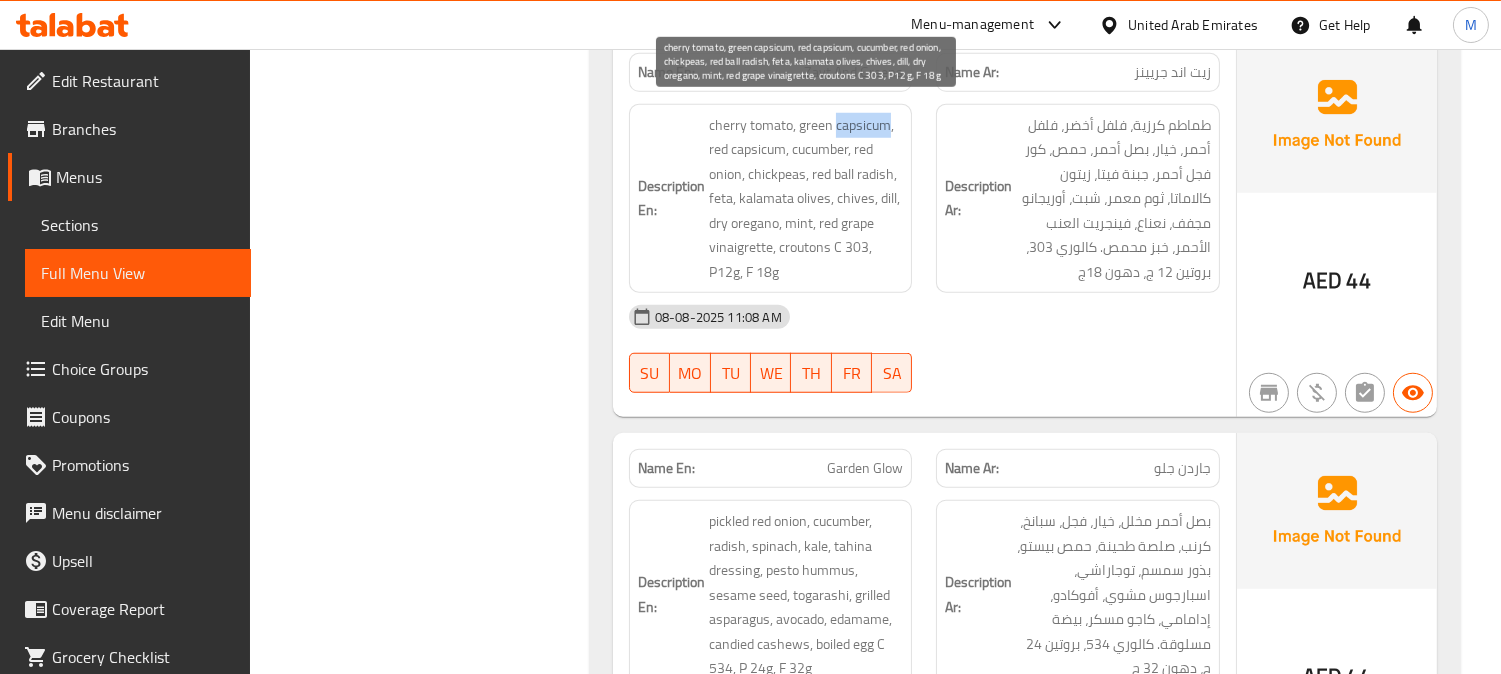 click on "cherry tomato, green capsicum, red capsicum, cucumber, red onion, chickpeas, red ball radish, feta, kalamata olives, chives, dill, dry oregano, mint, red grape vinaigrette, croutons C 303, P12g, F 18g" at bounding box center (806, 199) 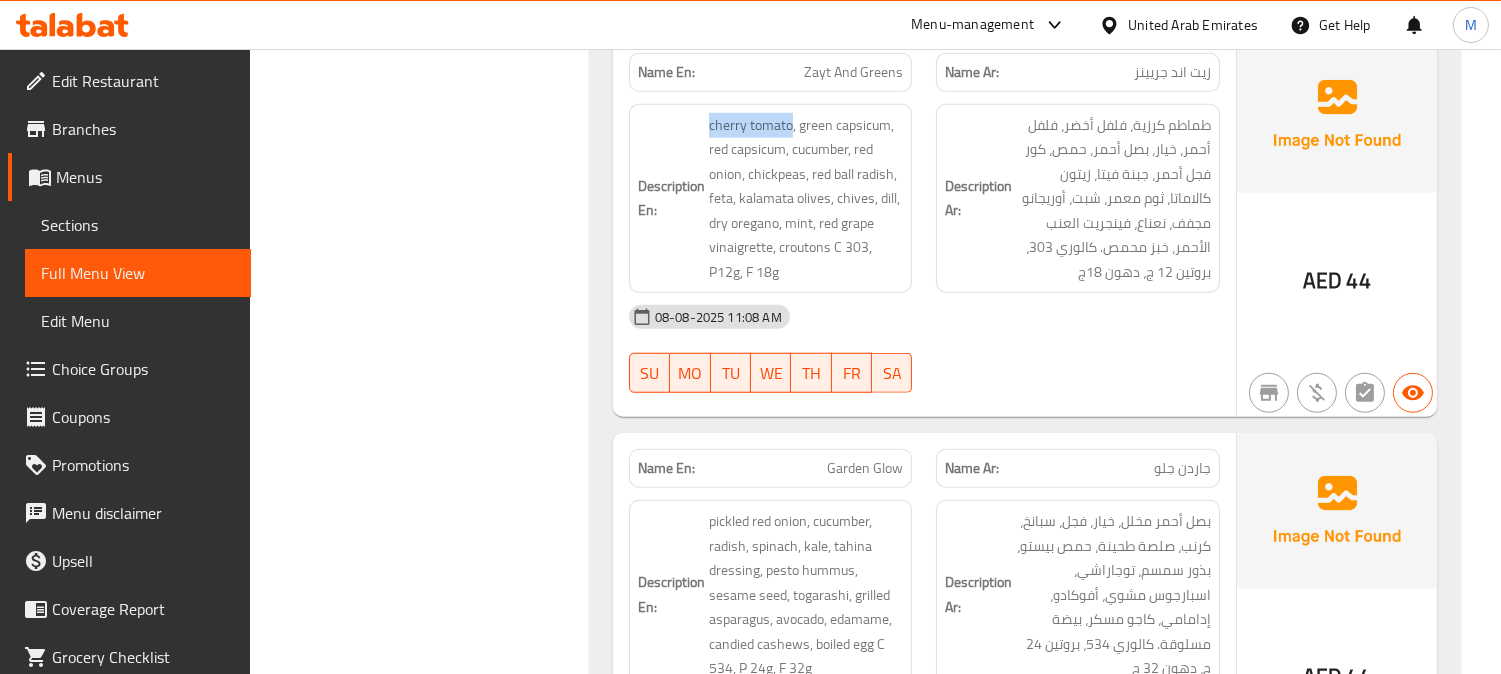 drag, startPoint x: 790, startPoint y: 128, endPoint x: 703, endPoint y: 127, distance: 87.005745 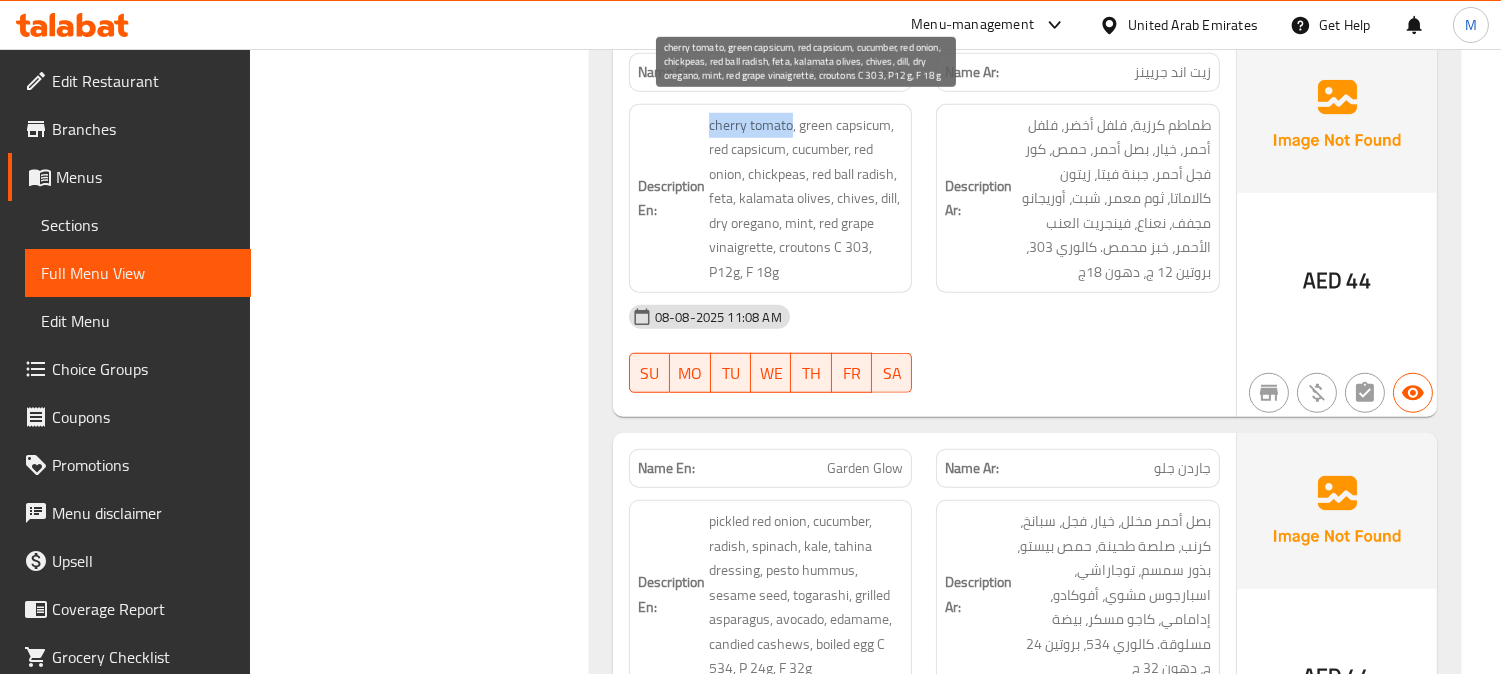 click on "cherry tomato, green capsicum, red capsicum, cucumber, red onion, chickpeas, red ball radish, feta, kalamata olives, chives, dill, dry oregano, mint, red grape vinaigrette, croutons C 303, P12g, F 18g" at bounding box center (806, 199) 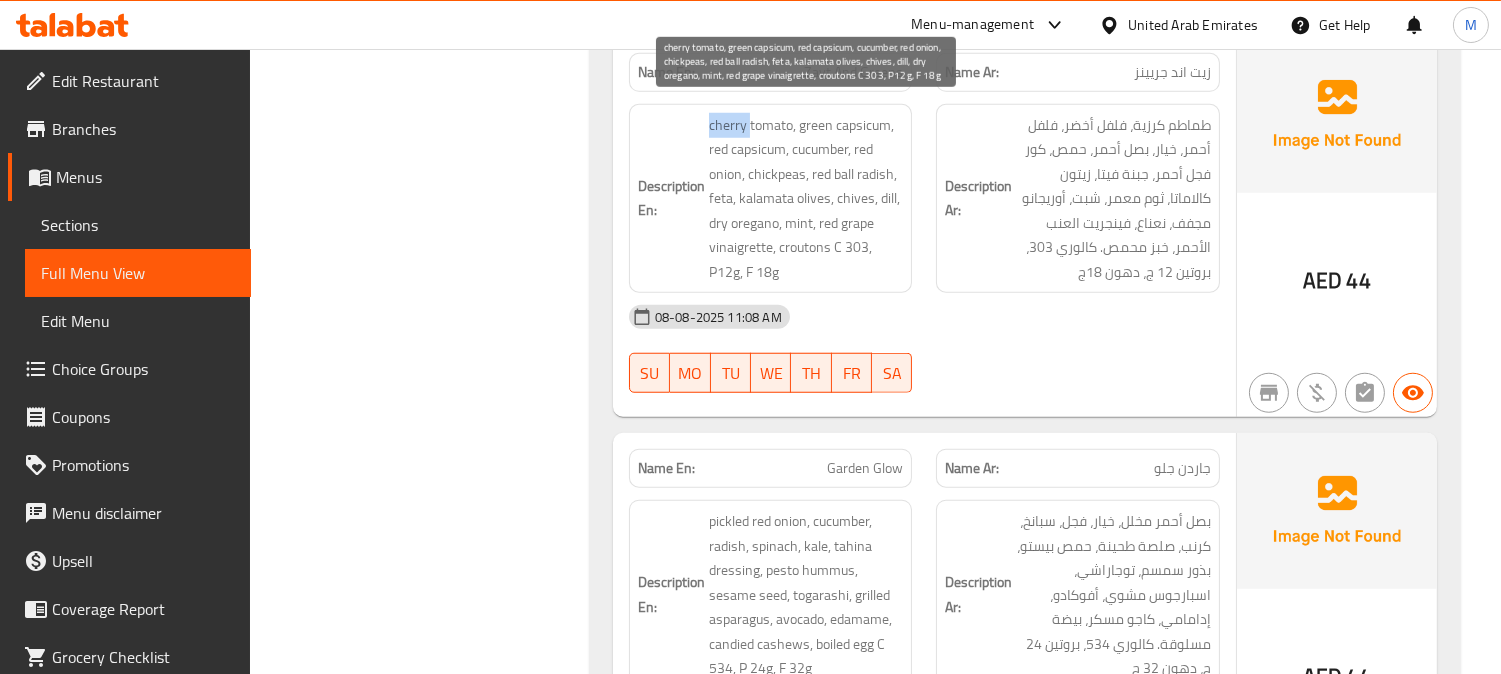 click on "cherry tomato, green capsicum, red capsicum, cucumber, red onion, chickpeas, red ball radish, feta, kalamata olives, chives, dill, dry oregano, mint, red grape vinaigrette, croutons C 303, P12g, F 18g" at bounding box center [806, 199] 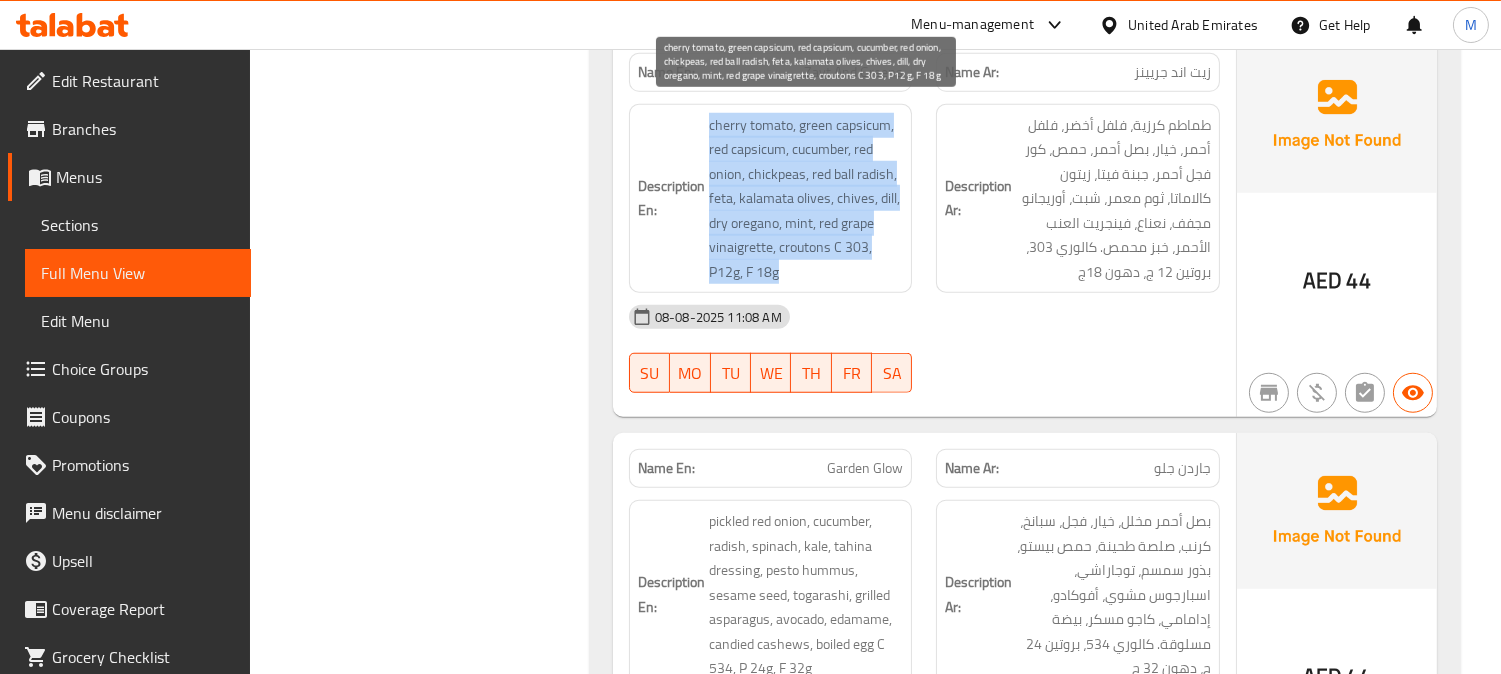click on "cherry tomato, green capsicum, red capsicum, cucumber, red onion, chickpeas, red ball radish, feta, kalamata olives, chives, dill, dry oregano, mint, red grape vinaigrette, croutons C 303, P12g, F 18g" at bounding box center [806, 199] 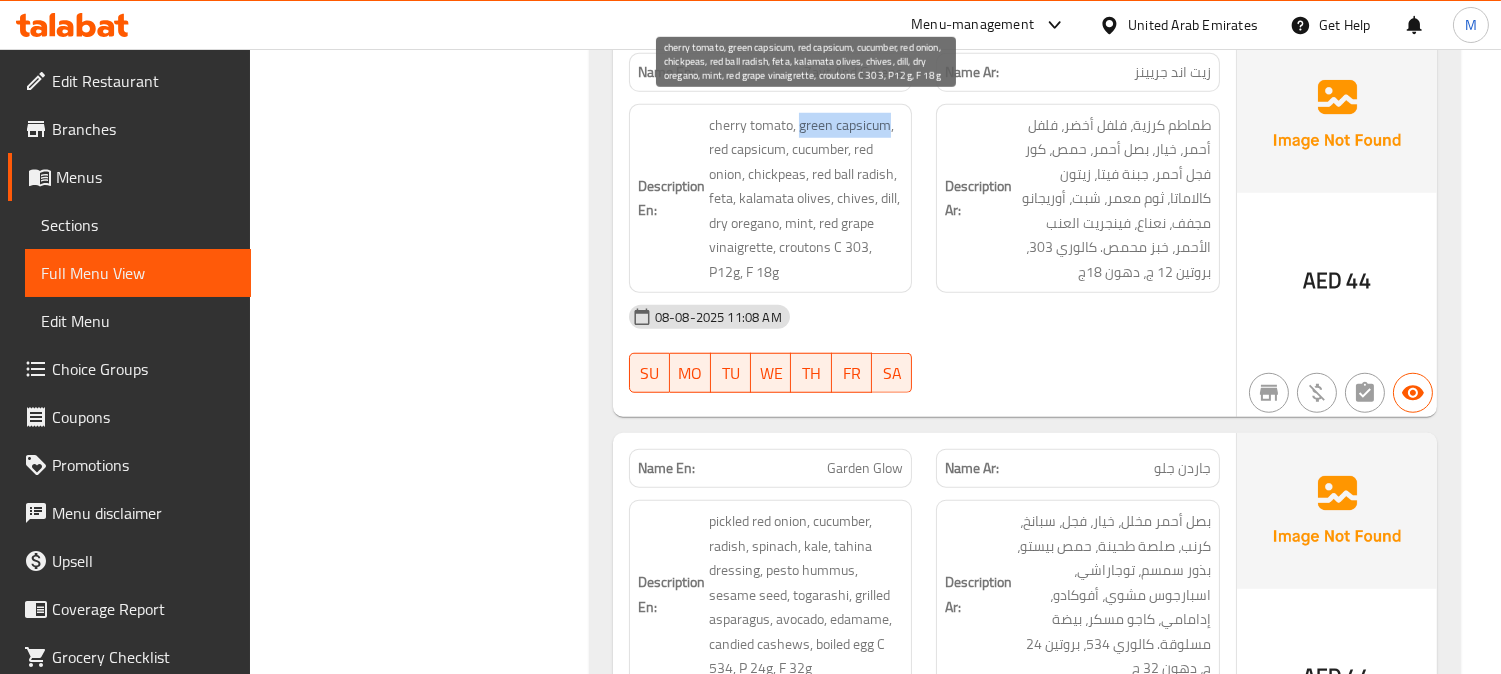 drag, startPoint x: 800, startPoint y: 123, endPoint x: 887, endPoint y: 123, distance: 87 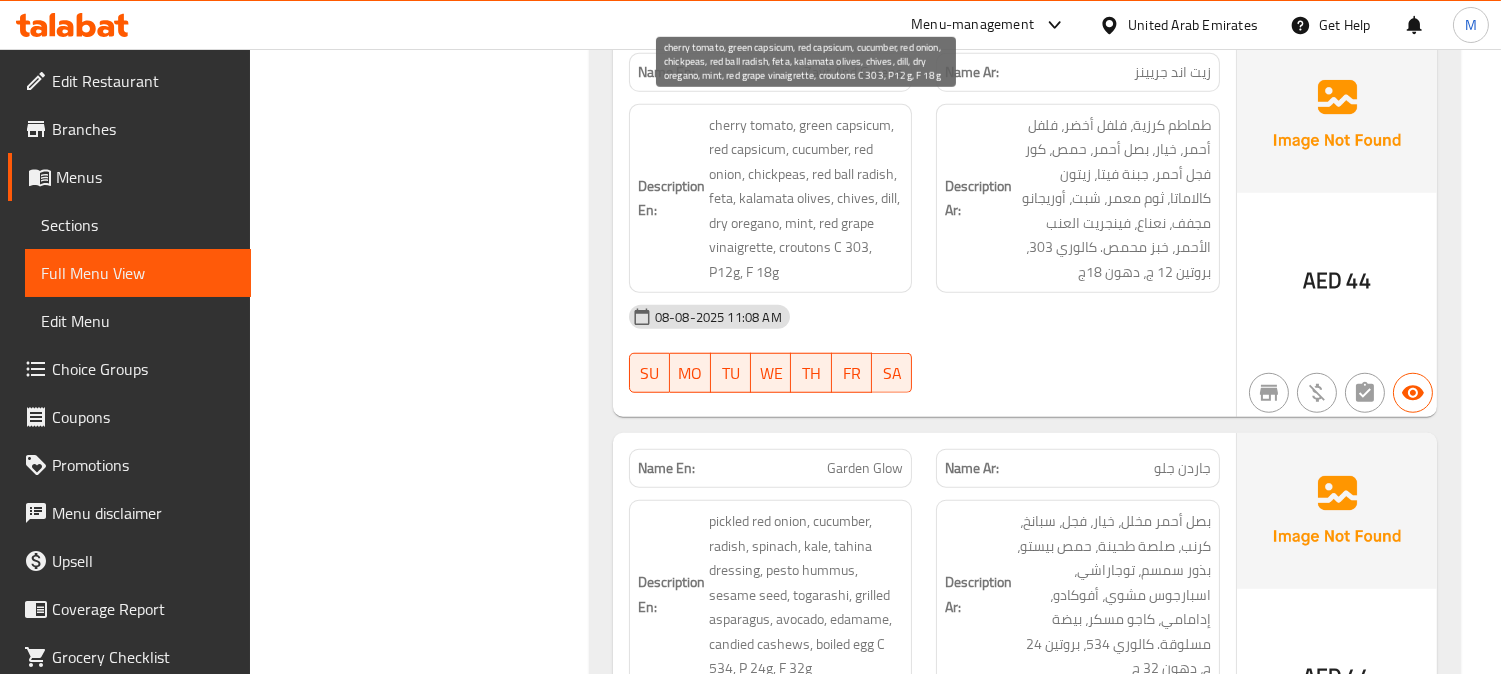 click on "cherry tomato, green capsicum, red capsicum, cucumber, red onion, chickpeas, red ball radish, feta, kalamata olives, chives, dill, dry oregano, mint, red grape vinaigrette, croutons C 303, P12g, F 18g" at bounding box center [806, 199] 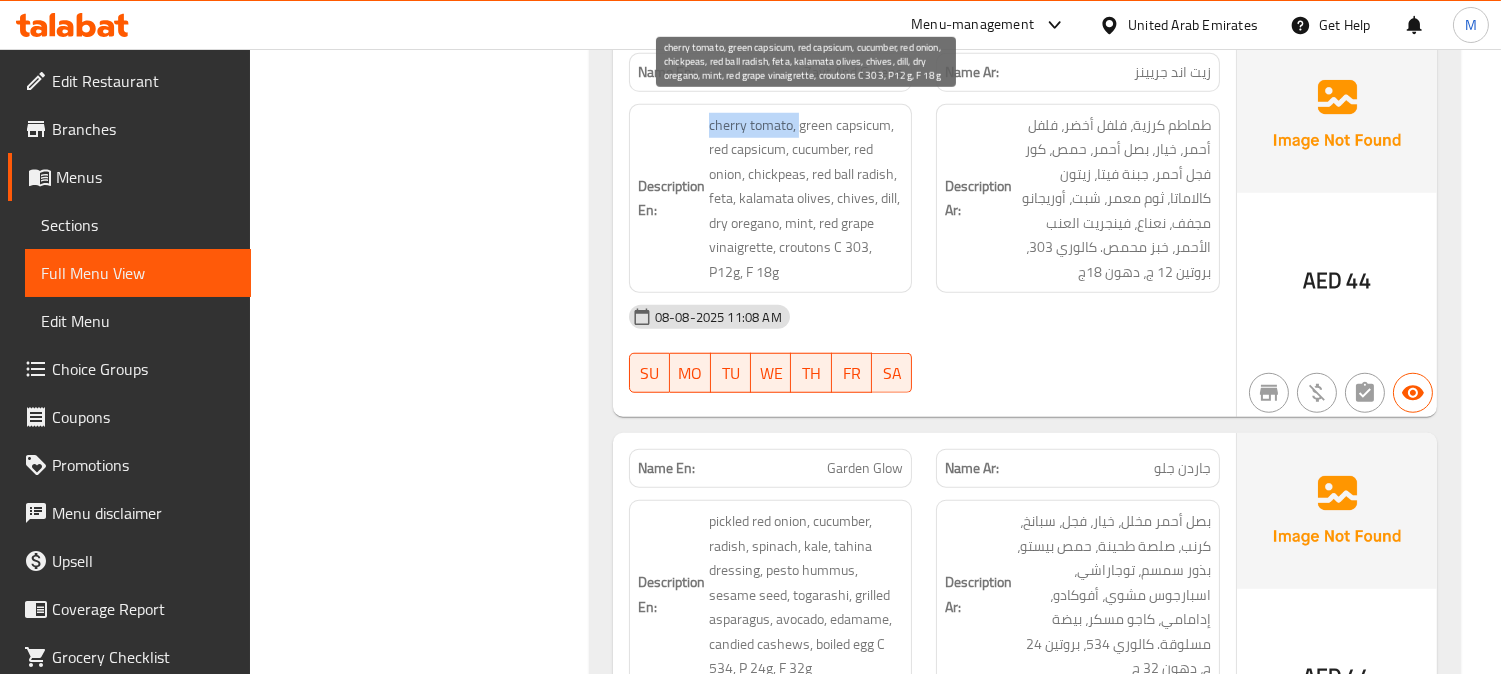 drag, startPoint x: 794, startPoint y: 126, endPoint x: 766, endPoint y: 117, distance: 29.410883 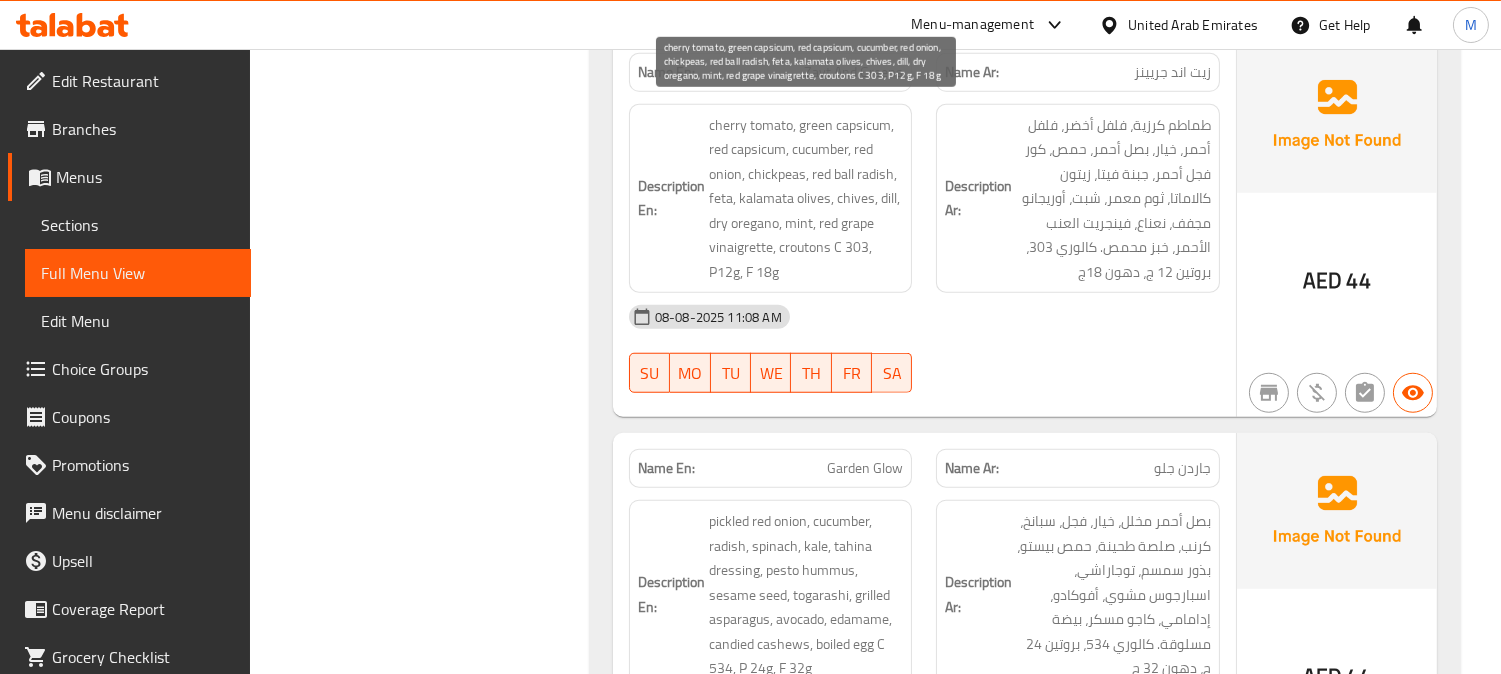 click on "cherry tomato, green capsicum, red capsicum, cucumber, red onion, chickpeas, red ball radish, feta, kalamata olives, chives, dill, dry oregano, mint, red grape vinaigrette, croutons C 303, P12g, F 18g" at bounding box center [806, 199] 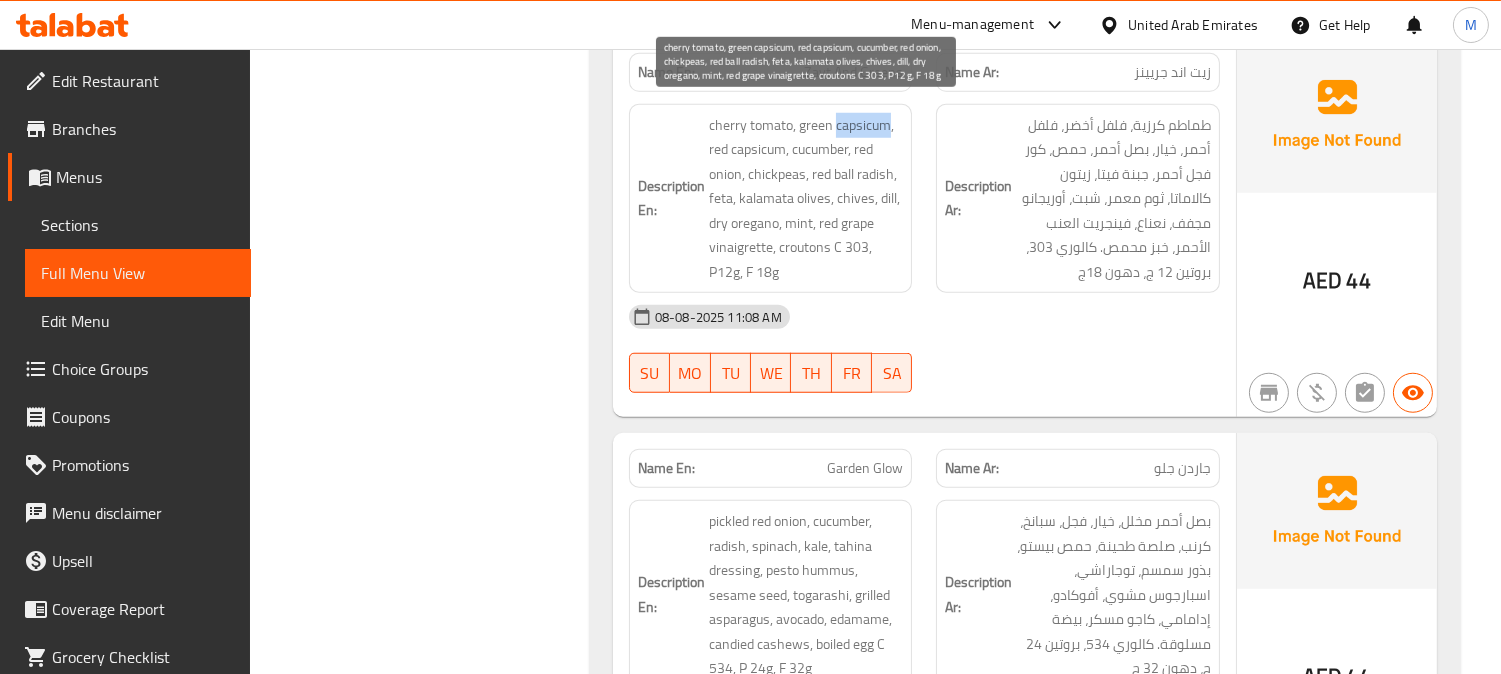 click on "cherry tomato, green capsicum, red capsicum, cucumber, red onion, chickpeas, red ball radish, feta, kalamata olives, chives, dill, dry oregano, mint, red grape vinaigrette, croutons C 303, P12g, F 18g" at bounding box center [806, 199] 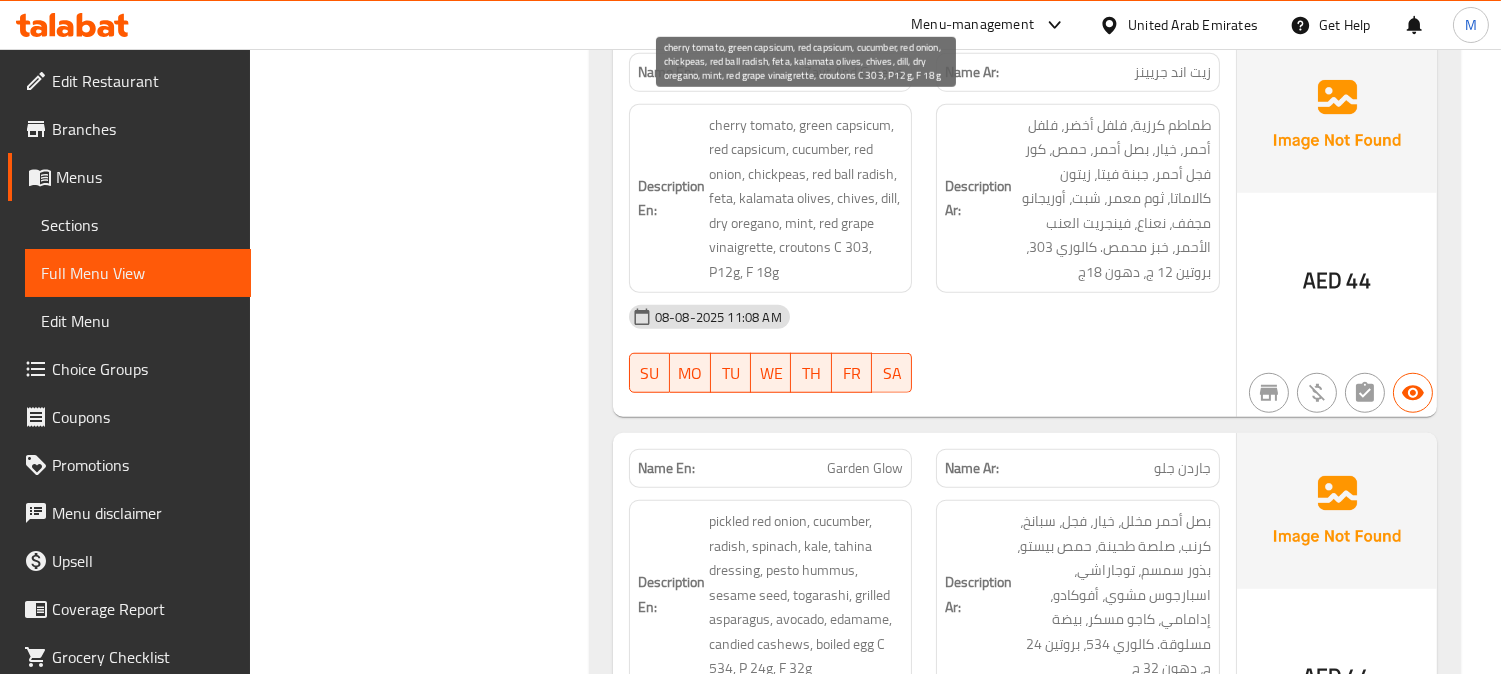 click on "cherry tomato, green capsicum, red capsicum, cucumber, red onion, chickpeas, red ball radish, feta, kalamata olives, chives, dill, dry oregano, mint, red grape vinaigrette, croutons C 303, P12g, F 18g" at bounding box center [806, 199] 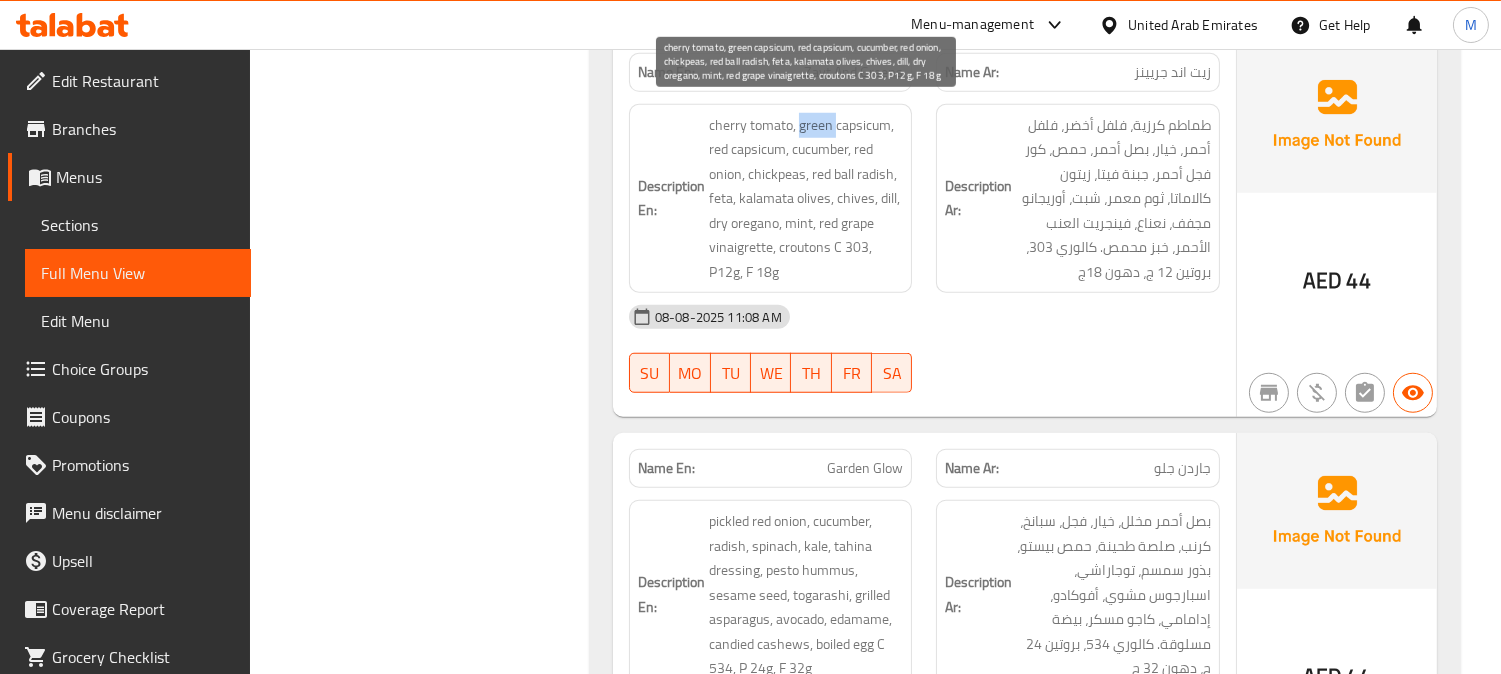 click on "cherry tomato, green capsicum, red capsicum, cucumber, red onion, chickpeas, red ball radish, feta, kalamata olives, chives, dill, dry oregano, mint, red grape vinaigrette, croutons C 303, P12g, F 18g" at bounding box center (806, 199) 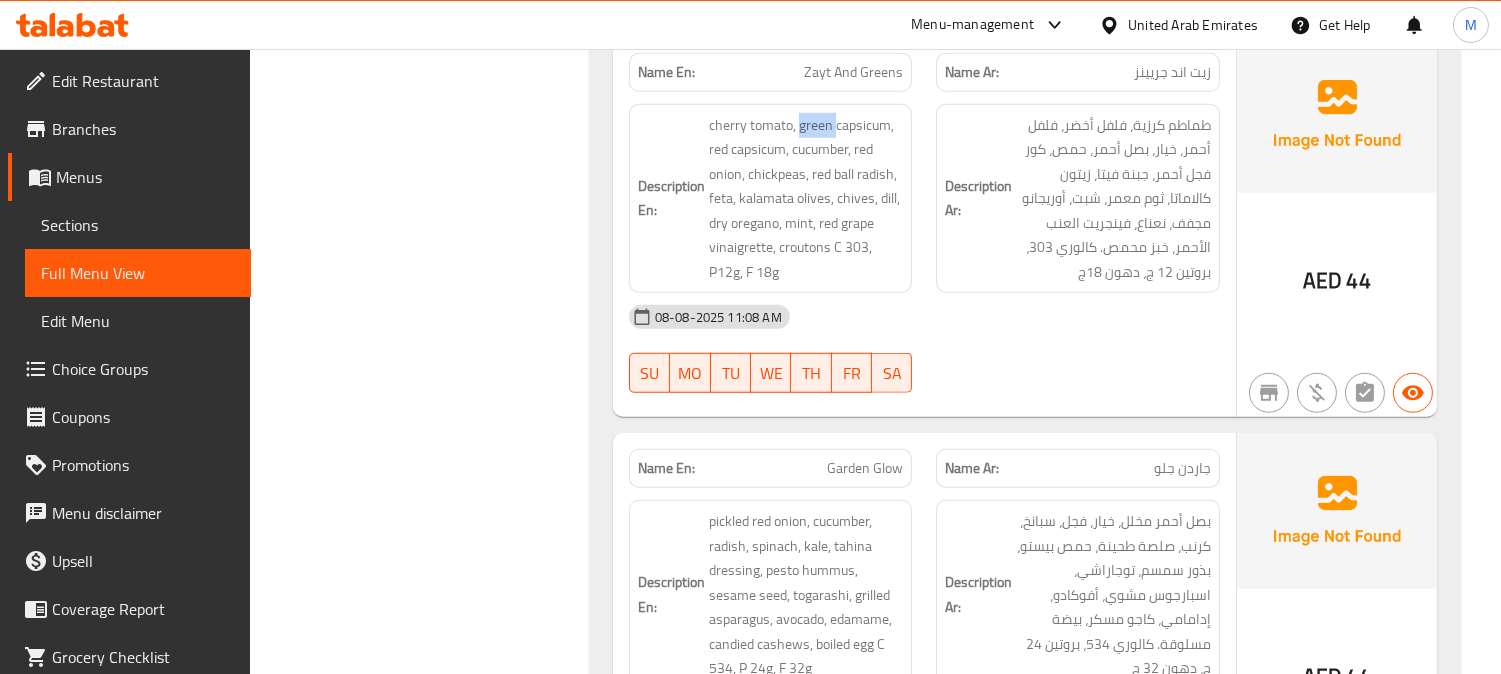 click on "Description En: cherry tomato, green capsicum, red capsicum, cucumber, red onion, chickpeas, red ball radish, feta, kalamata olives, chives, dill, dry oregano, mint, red grape vinaigrette, croutons C 303, P12g, F 18g" at bounding box center [771, -1743] 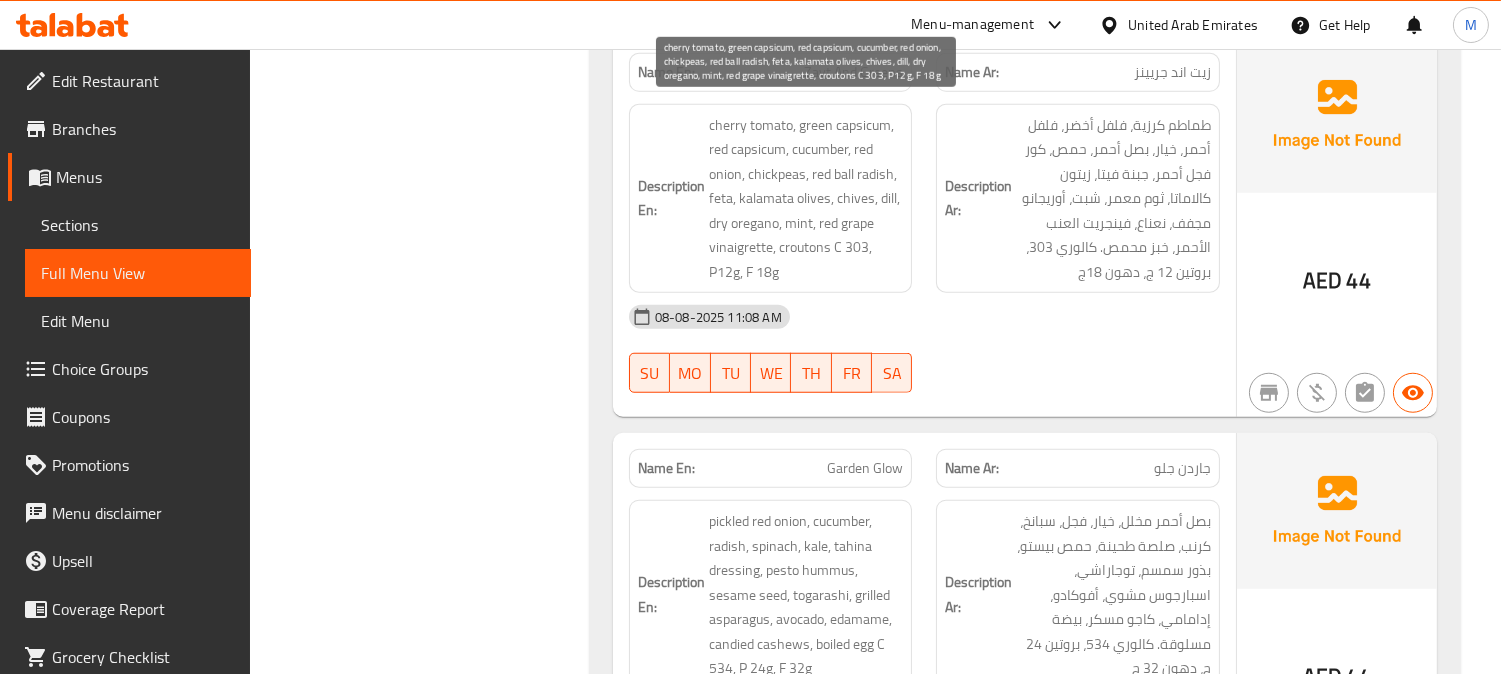 click on "cherry tomato, green capsicum, red capsicum, cucumber, red onion, chickpeas, red ball radish, feta, kalamata olives, chives, dill, dry oregano, mint, red grape vinaigrette, croutons C 303, P12g, F 18g" at bounding box center (806, 199) 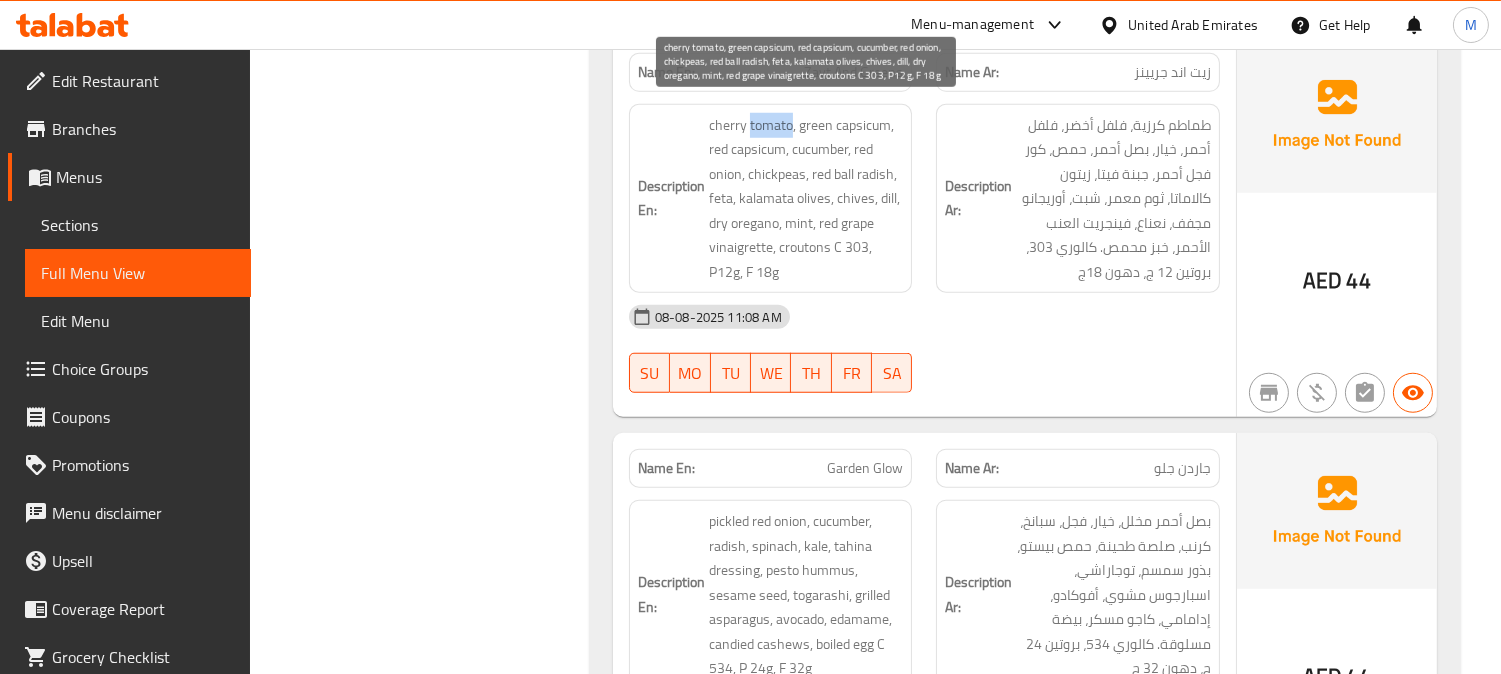 click on "cherry tomato, green capsicum, red capsicum, cucumber, red onion, chickpeas, red ball radish, feta, kalamata olives, chives, dill, dry oregano, mint, red grape vinaigrette, croutons C 303, P12g, F 18g" at bounding box center [806, 199] 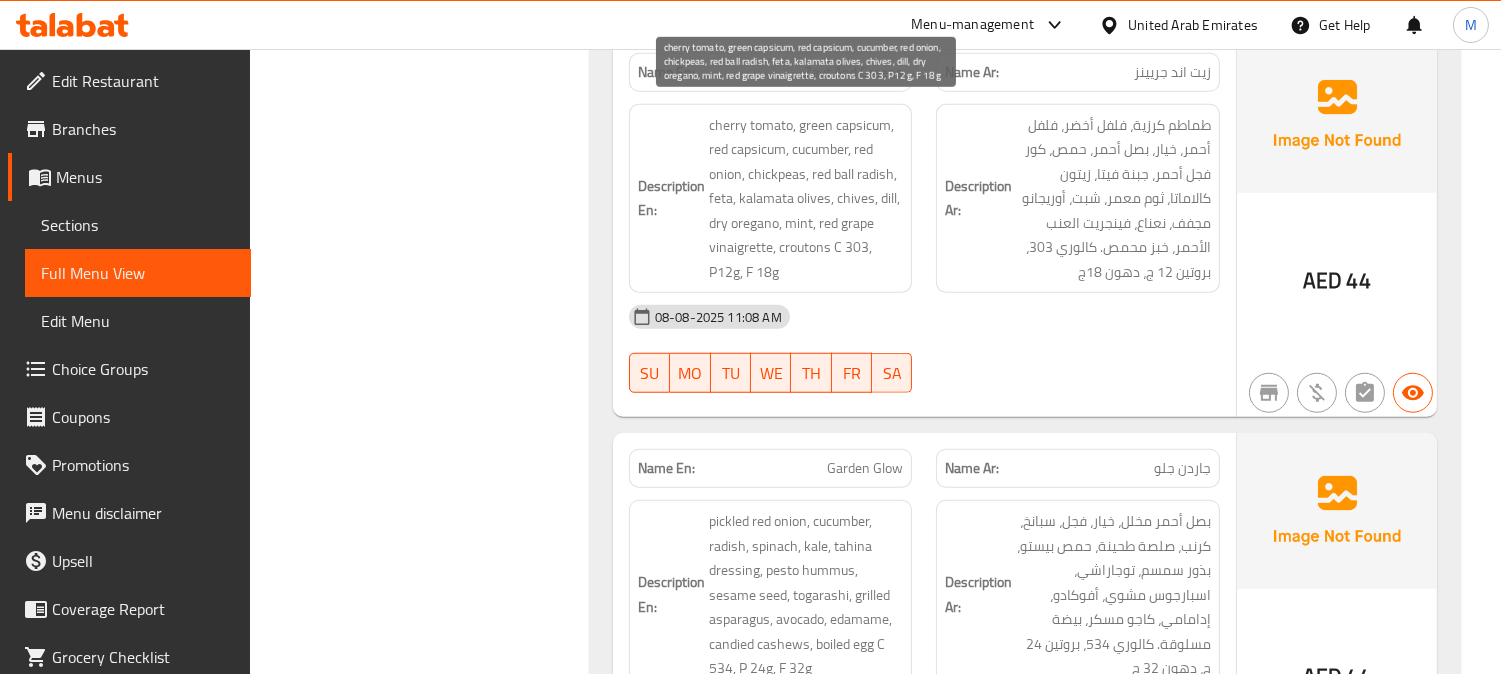 click on "cherry tomato, green capsicum, red capsicum, cucumber, red onion, chickpeas, red ball radish, feta, kalamata olives, chives, dill, dry oregano, mint, red grape vinaigrette, croutons C 303, P12g, F 18g" at bounding box center (806, 199) 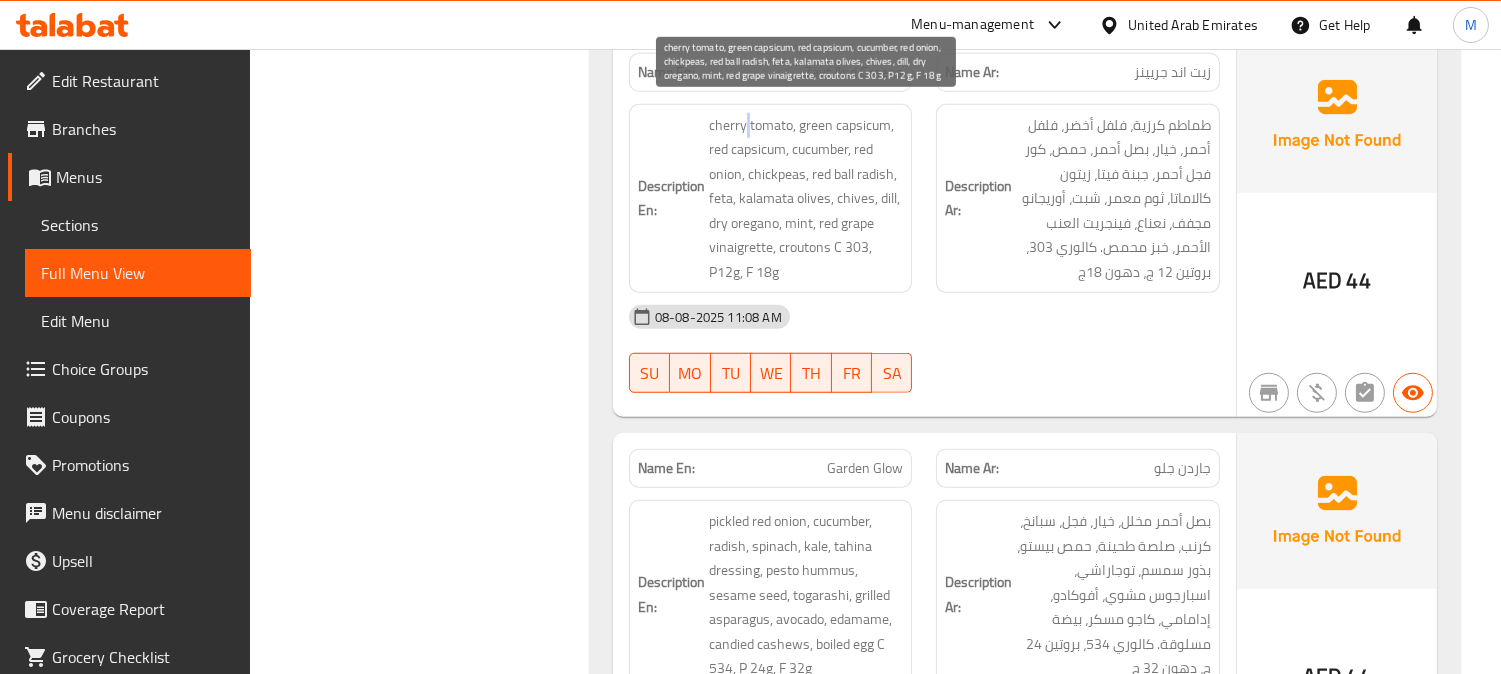 click on "cherry tomato, green capsicum, red capsicum, cucumber, red onion, chickpeas, red ball radish, feta, kalamata olives, chives, dill, dry oregano, mint, red grape vinaigrette, croutons C 303, P12g, F 18g" at bounding box center [806, 199] 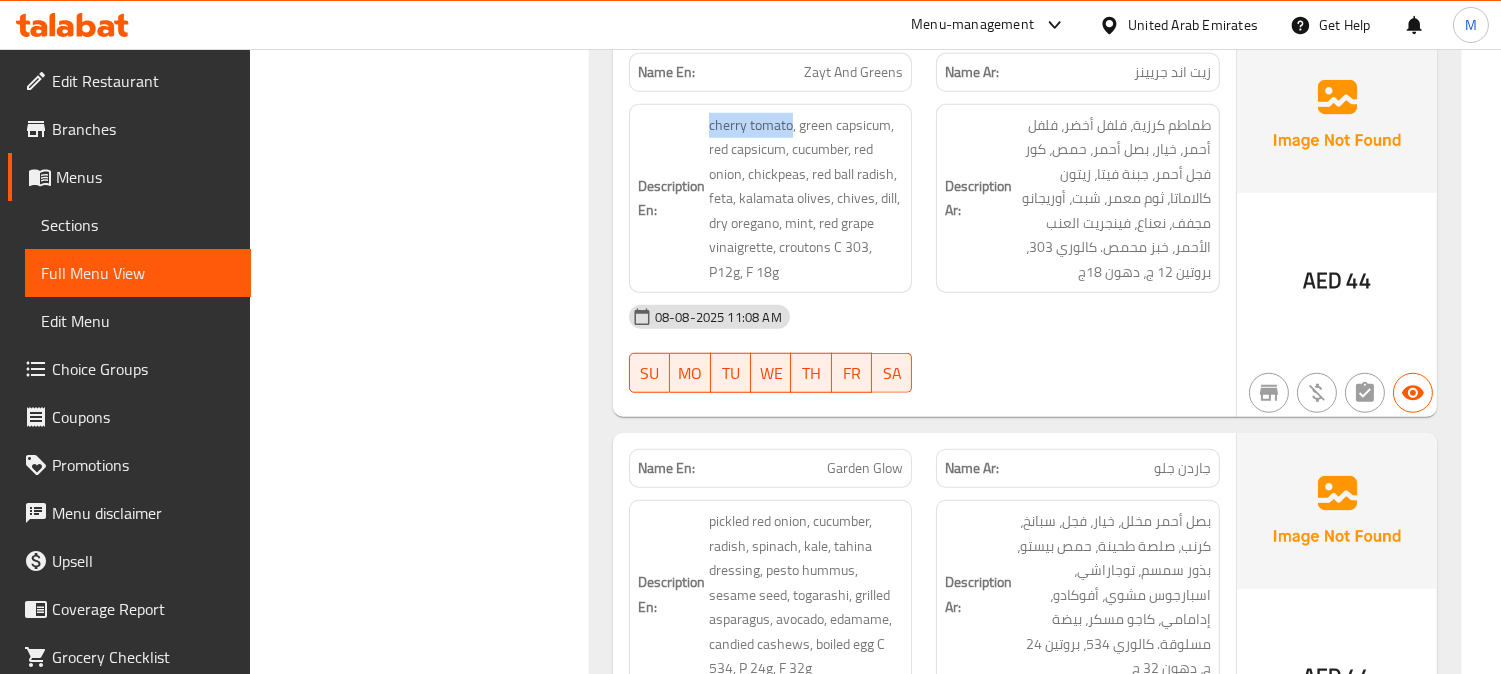 drag, startPoint x: 788, startPoint y: 124, endPoint x: 700, endPoint y: 120, distance: 88.09086 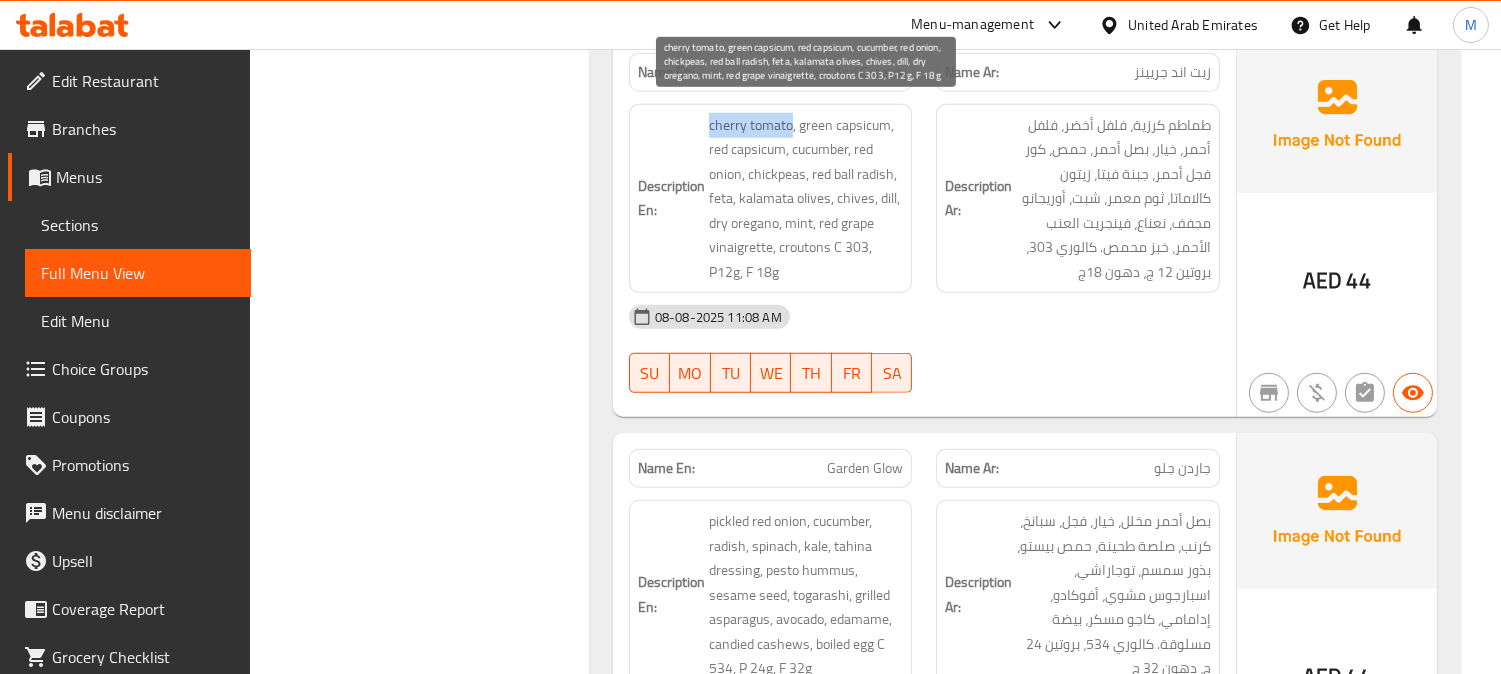 click on "cherry tomato, green capsicum, red capsicum, cucumber, red onion, chickpeas, red ball radish, feta, kalamata olives, chives, dill, dry oregano, mint, red grape vinaigrette, croutons C 303, P12g, F 18g" at bounding box center (806, 199) 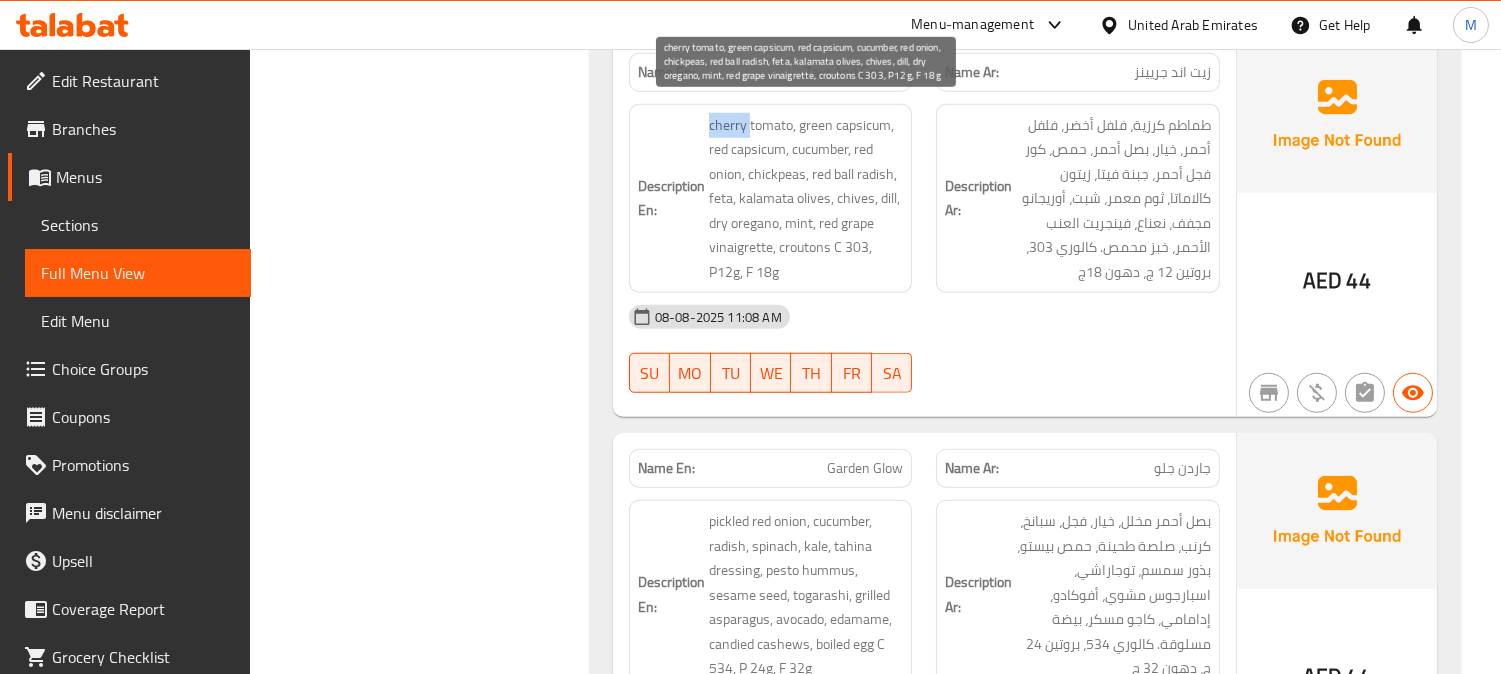 click on "cherry tomato, green capsicum, red capsicum, cucumber, red onion, chickpeas, red ball radish, feta, kalamata olives, chives, dill, dry oregano, mint, red grape vinaigrette, croutons C 303, P12g, F 18g" at bounding box center [806, 199] 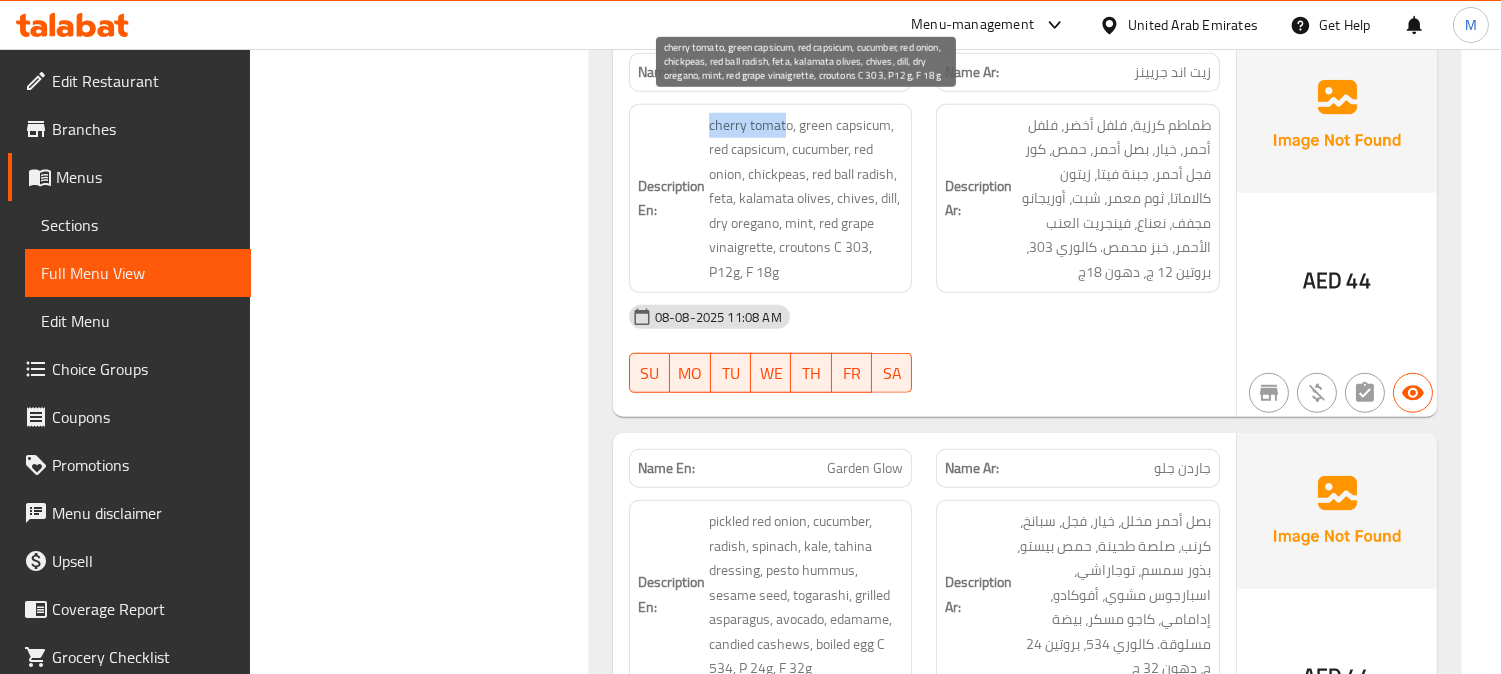 drag, startPoint x: 787, startPoint y: 126, endPoint x: 698, endPoint y: 121, distance: 89.140335 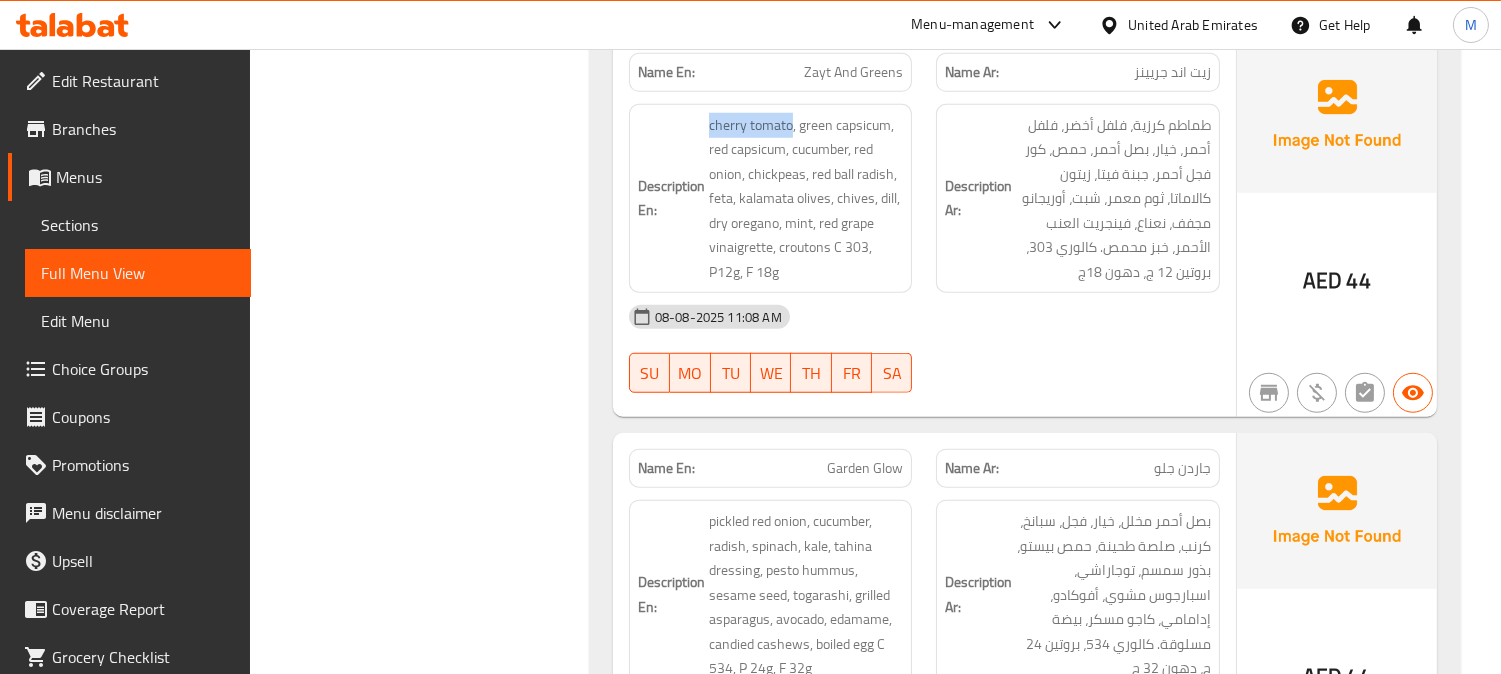 drag, startPoint x: 792, startPoint y: 124, endPoint x: 705, endPoint y: 125, distance: 87.005745 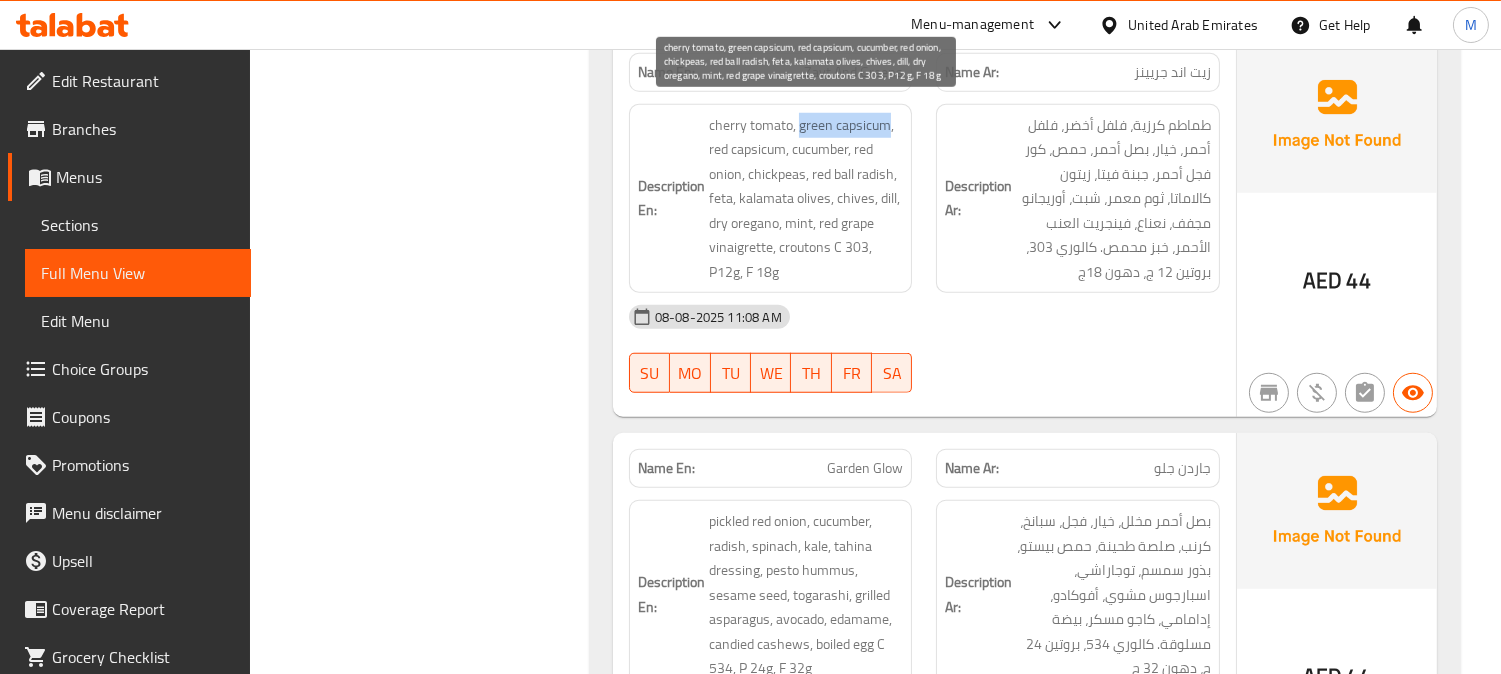 drag, startPoint x: 798, startPoint y: 131, endPoint x: 888, endPoint y: 122, distance: 90.44888 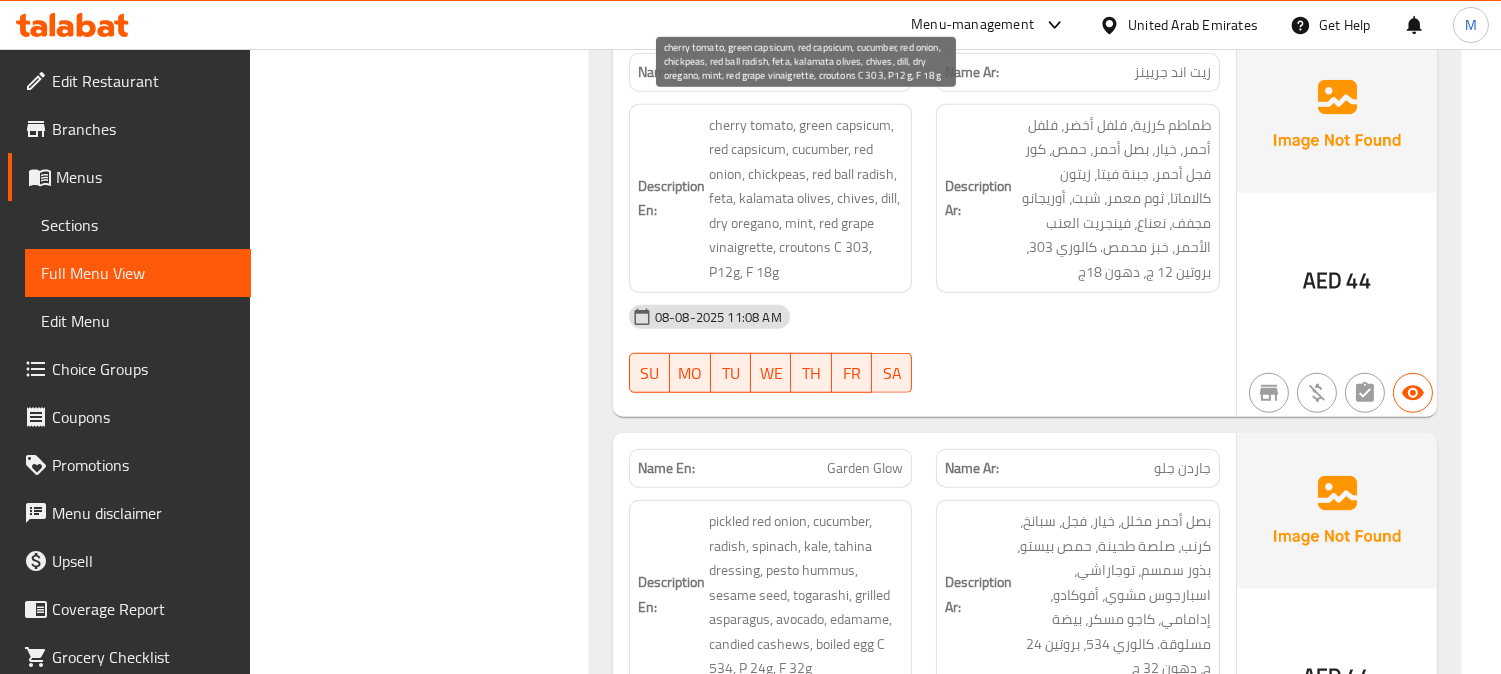 click on "cherry tomato, green capsicum, red capsicum, cucumber, red onion, chickpeas, red ball radish, feta, kalamata olives, chives, dill, dry oregano, mint, red grape vinaigrette, croutons C 303, P12g, F 18g" at bounding box center [806, 199] 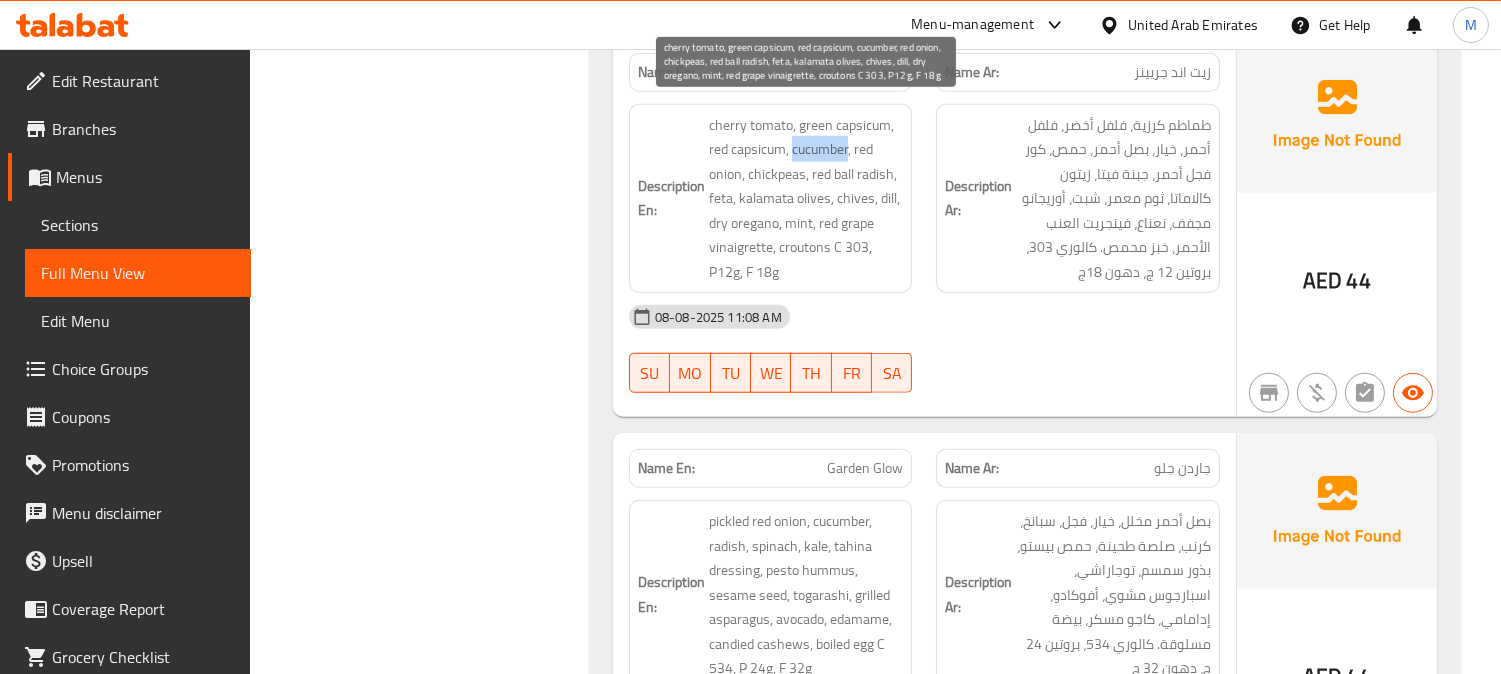 click on "cherry tomato, green capsicum, red capsicum, cucumber, red onion, chickpeas, red ball radish, feta, kalamata olives, chives, dill, dry oregano, mint, red grape vinaigrette, croutons C 303, P12g, F 18g" at bounding box center (806, 199) 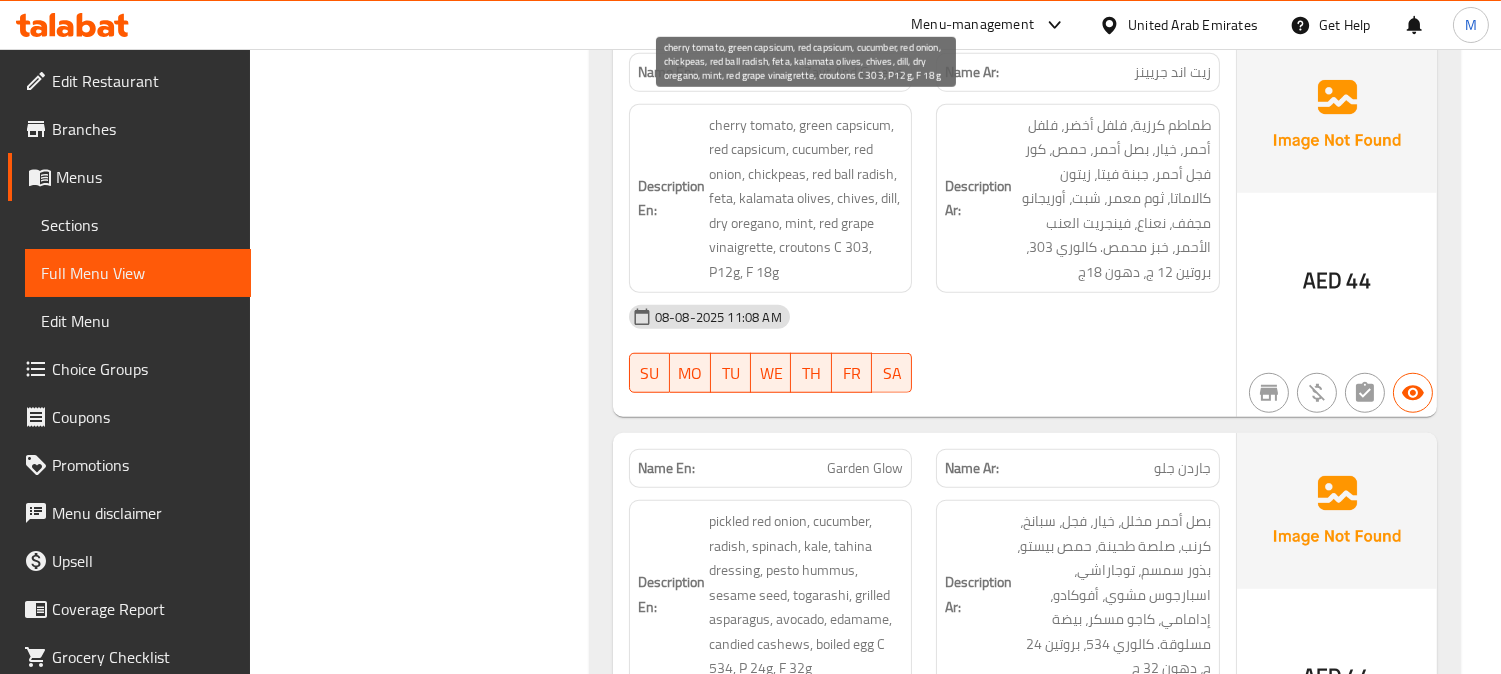 click on "cherry tomato, green capsicum, red capsicum, cucumber, red onion, chickpeas, red ball radish, feta, kalamata olives, chives, dill, dry oregano, mint, red grape vinaigrette, croutons C 303, P12g, F 18g" at bounding box center (806, 199) 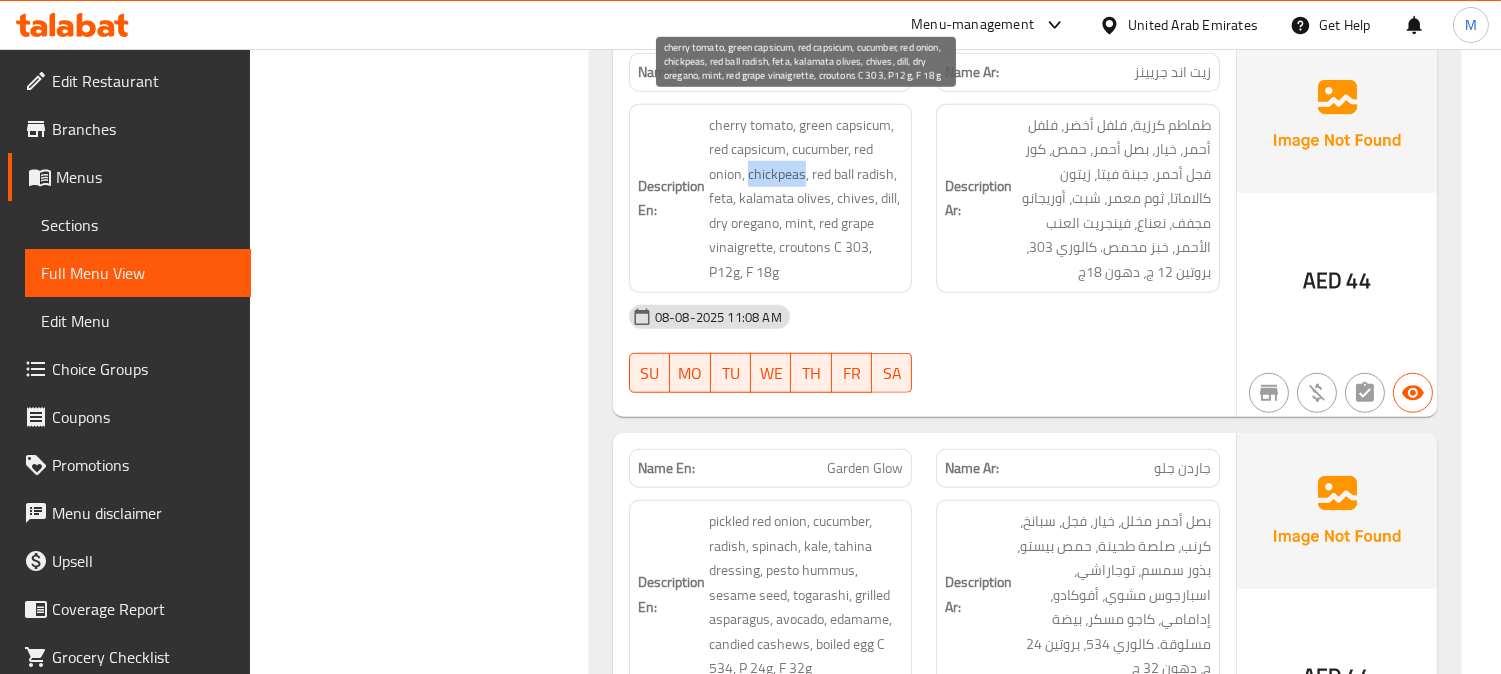 click on "cherry tomato, green capsicum, red capsicum, cucumber, red onion, chickpeas, red ball radish, feta, kalamata olives, chives, dill, dry oregano, mint, red grape vinaigrette, croutons C 303, P12g, F 18g" at bounding box center (806, 199) 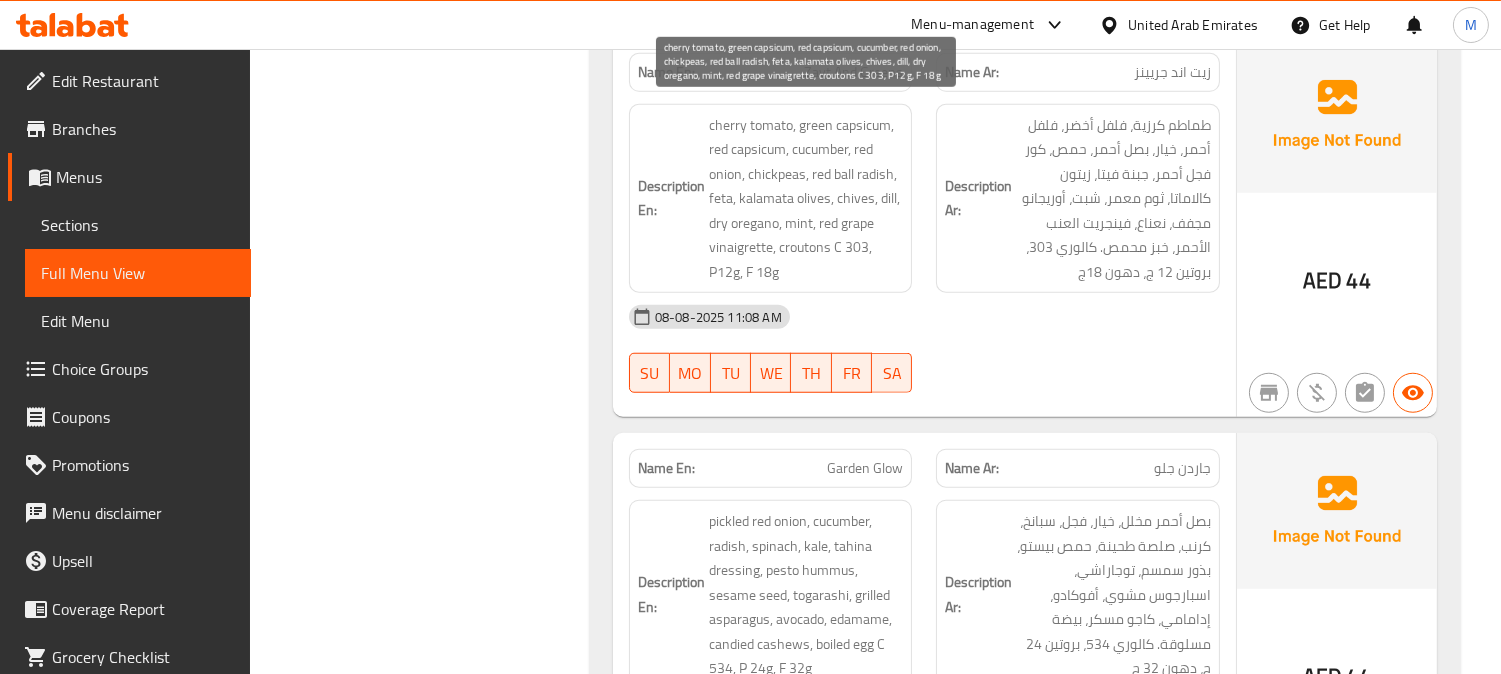 click on "cherry tomato, green capsicum, red capsicum, cucumber, red onion, chickpeas, red ball radish, feta, kalamata olives, chives, dill, dry oregano, mint, red grape vinaigrette, croutons C 303, P12g, F 18g" at bounding box center (806, 199) 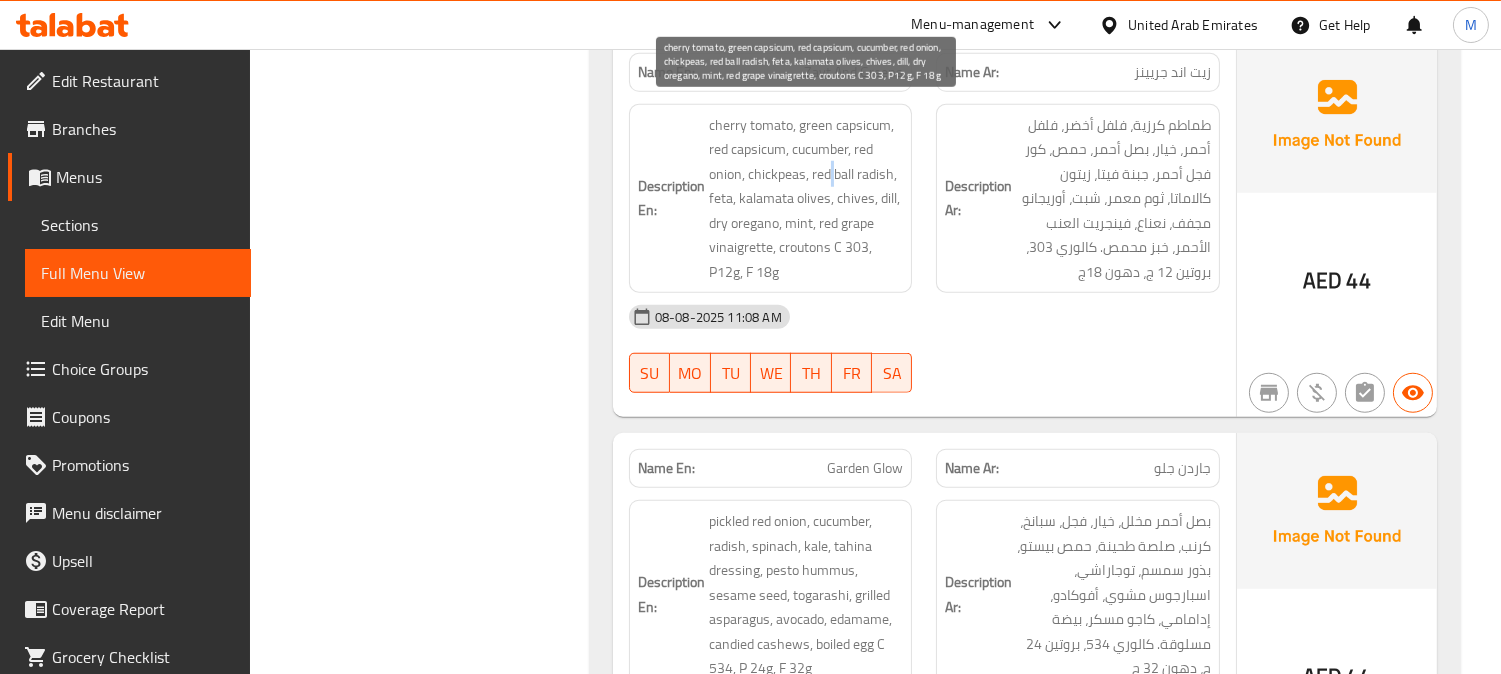click on "cherry tomato, green capsicum, red capsicum, cucumber, red onion, chickpeas, red ball radish, feta, kalamata olives, chives, dill, dry oregano, mint, red grape vinaigrette, croutons C 303, P12g, F 18g" at bounding box center (806, 199) 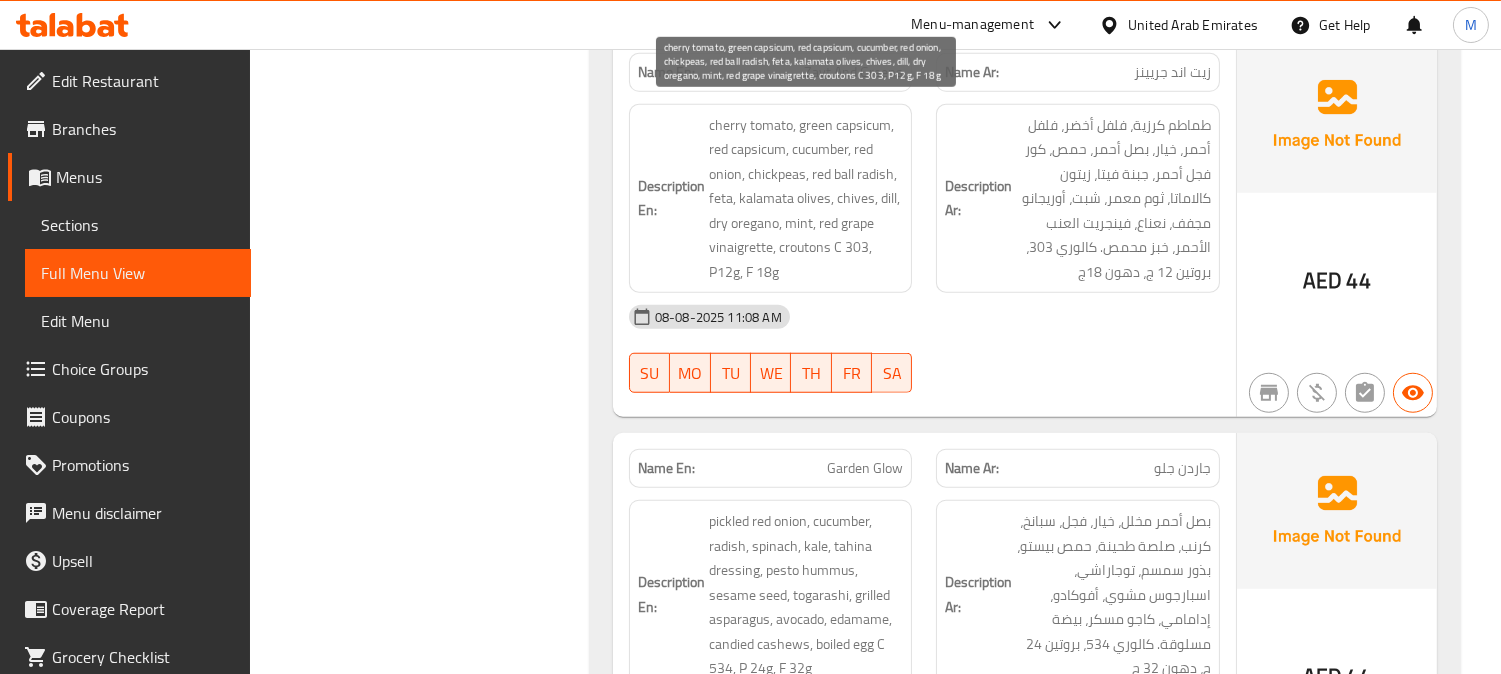 click on "cherry tomato, green capsicum, red capsicum, cucumber, red onion, chickpeas, red ball radish, feta, kalamata olives, chives, dill, dry oregano, mint, red grape vinaigrette, croutons C 303, P12g, F 18g" at bounding box center (806, 199) 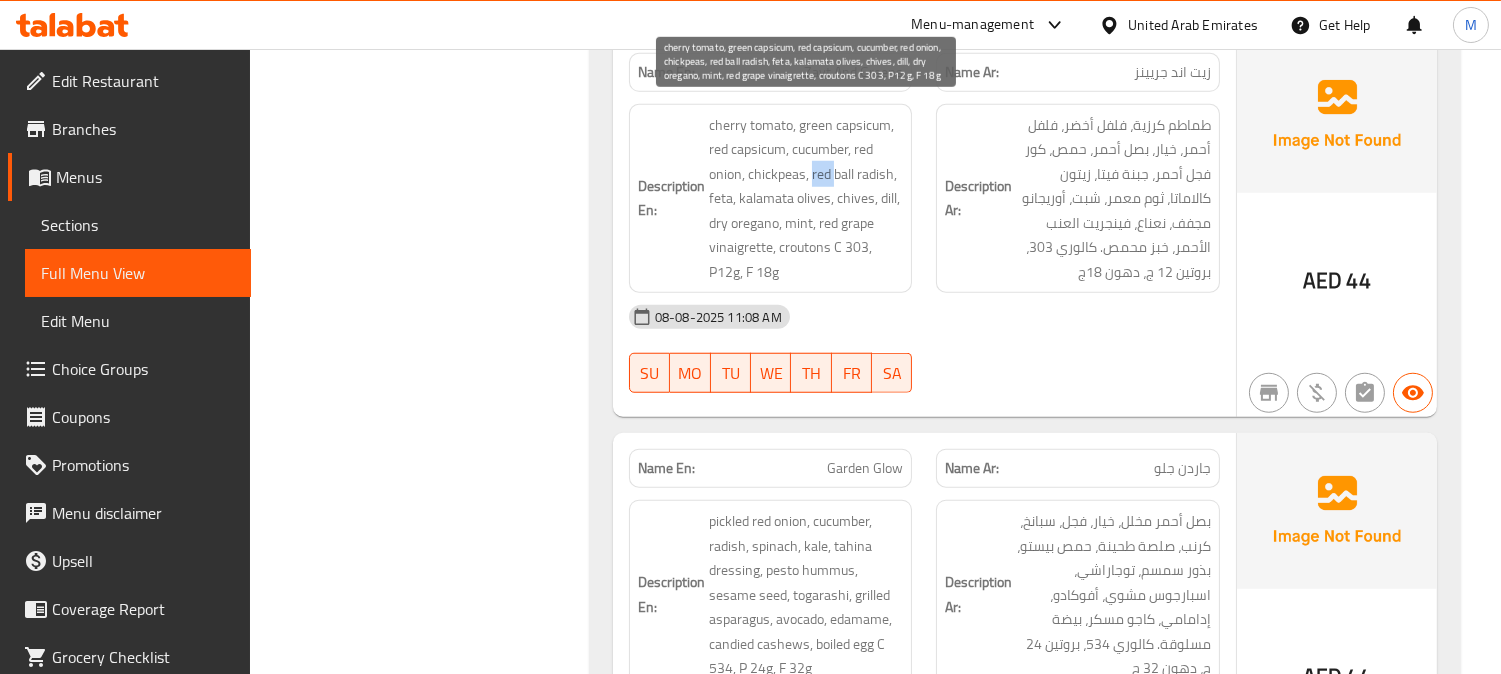 click on "cherry tomato, green capsicum, red capsicum, cucumber, red onion, chickpeas, red ball radish, feta, kalamata olives, chives, dill, dry oregano, mint, red grape vinaigrette, croutons C 303, P12g, F 18g" at bounding box center (806, 199) 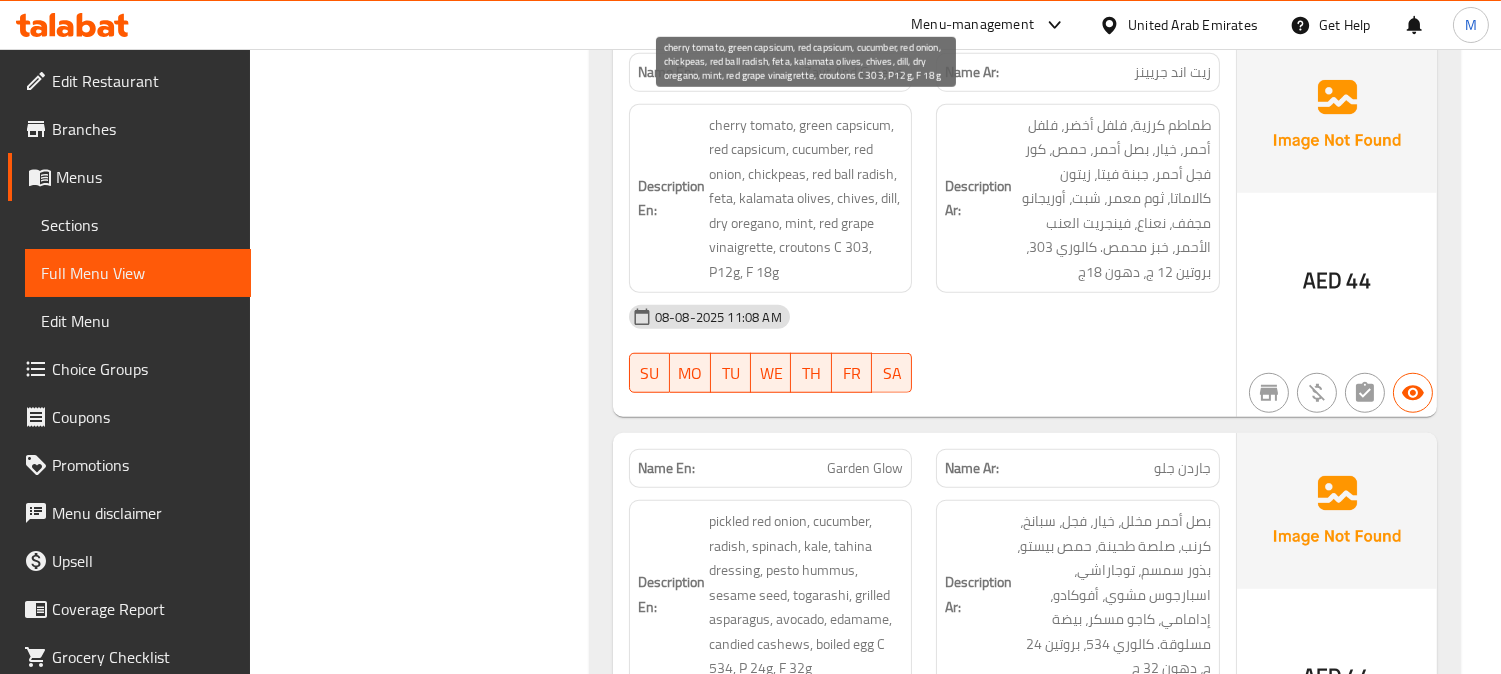 click on "cherry tomato, green capsicum, red capsicum, cucumber, red onion, chickpeas, red ball radish, feta, kalamata olives, chives, dill, dry oregano, mint, red grape vinaigrette, croutons C 303, P12g, F 18g" at bounding box center (806, 199) 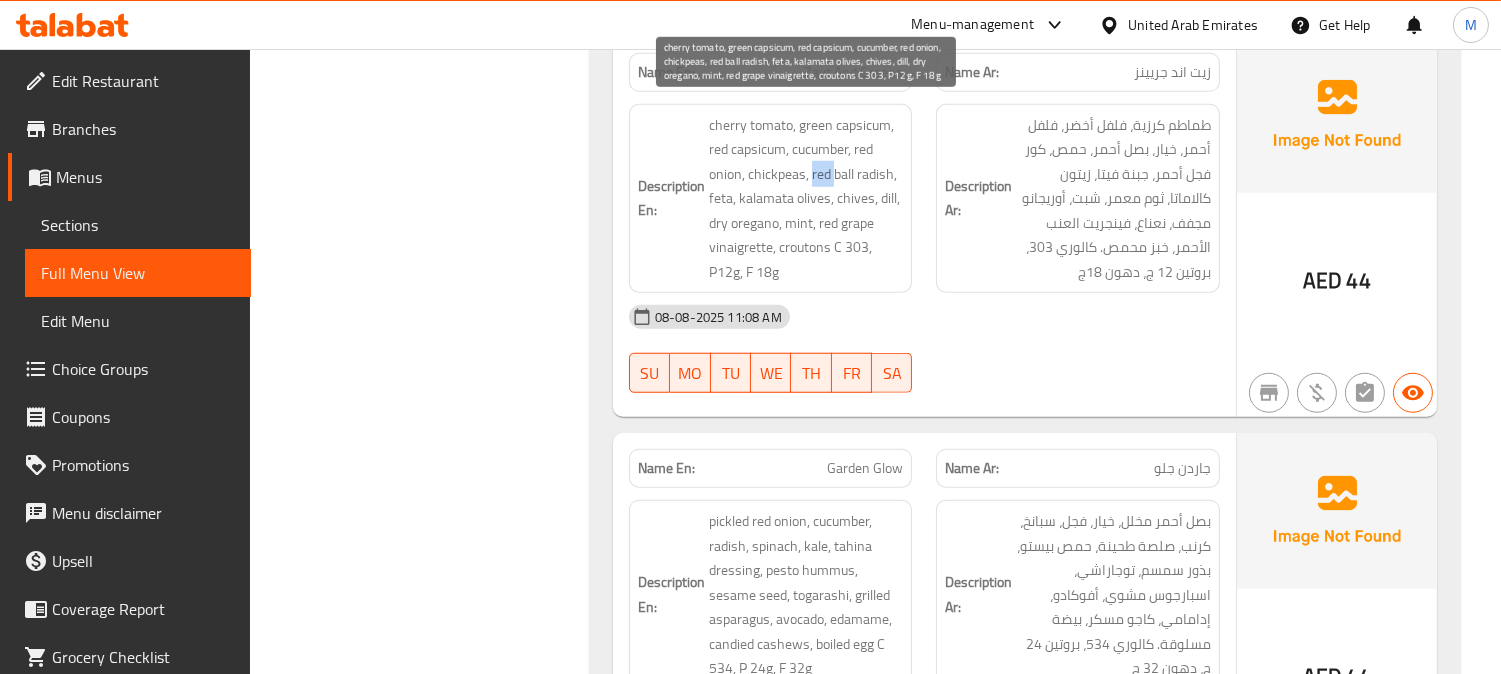 click on "cherry tomato, green capsicum, red capsicum, cucumber, red onion, chickpeas, red ball radish, feta, kalamata olives, chives, dill, dry oregano, mint, red grape vinaigrette, croutons C 303, P12g, F 18g" at bounding box center (806, 199) 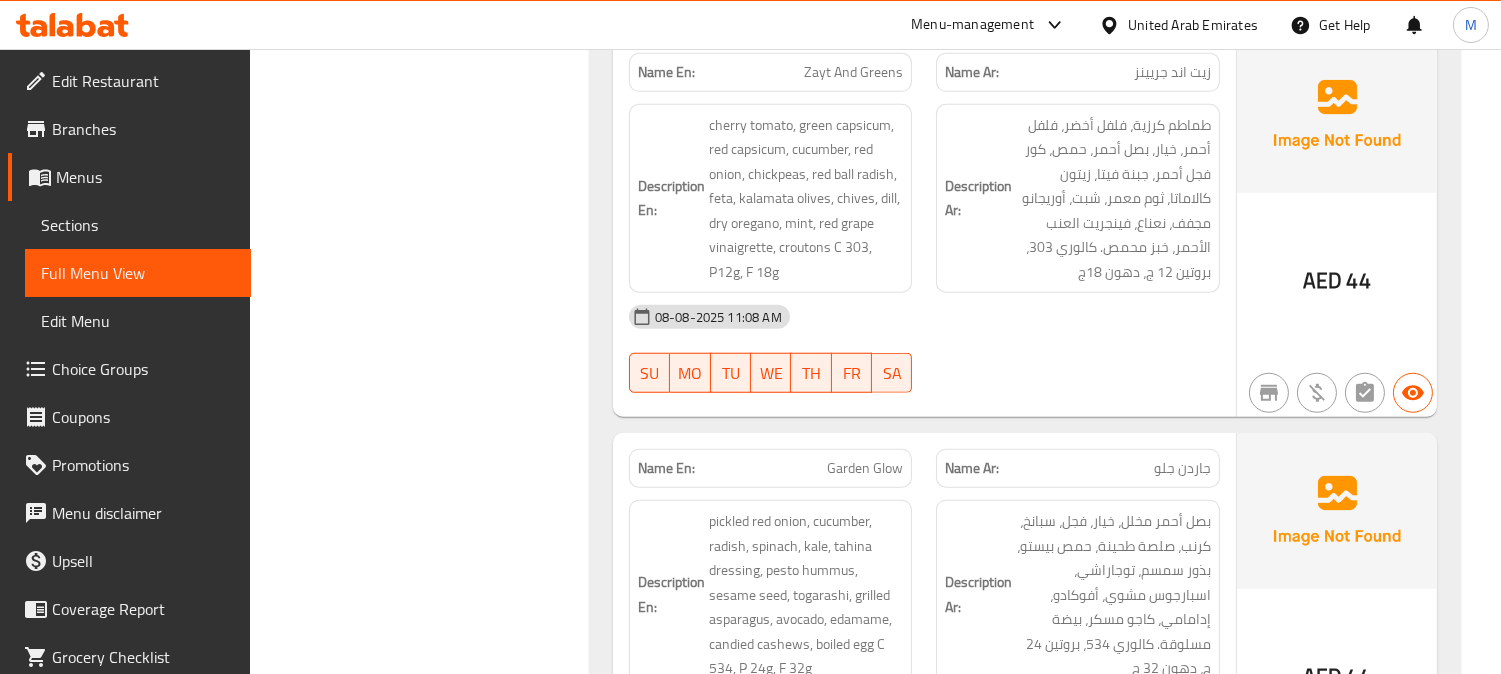 click on "Zayt And Greens" at bounding box center [867, -1833] 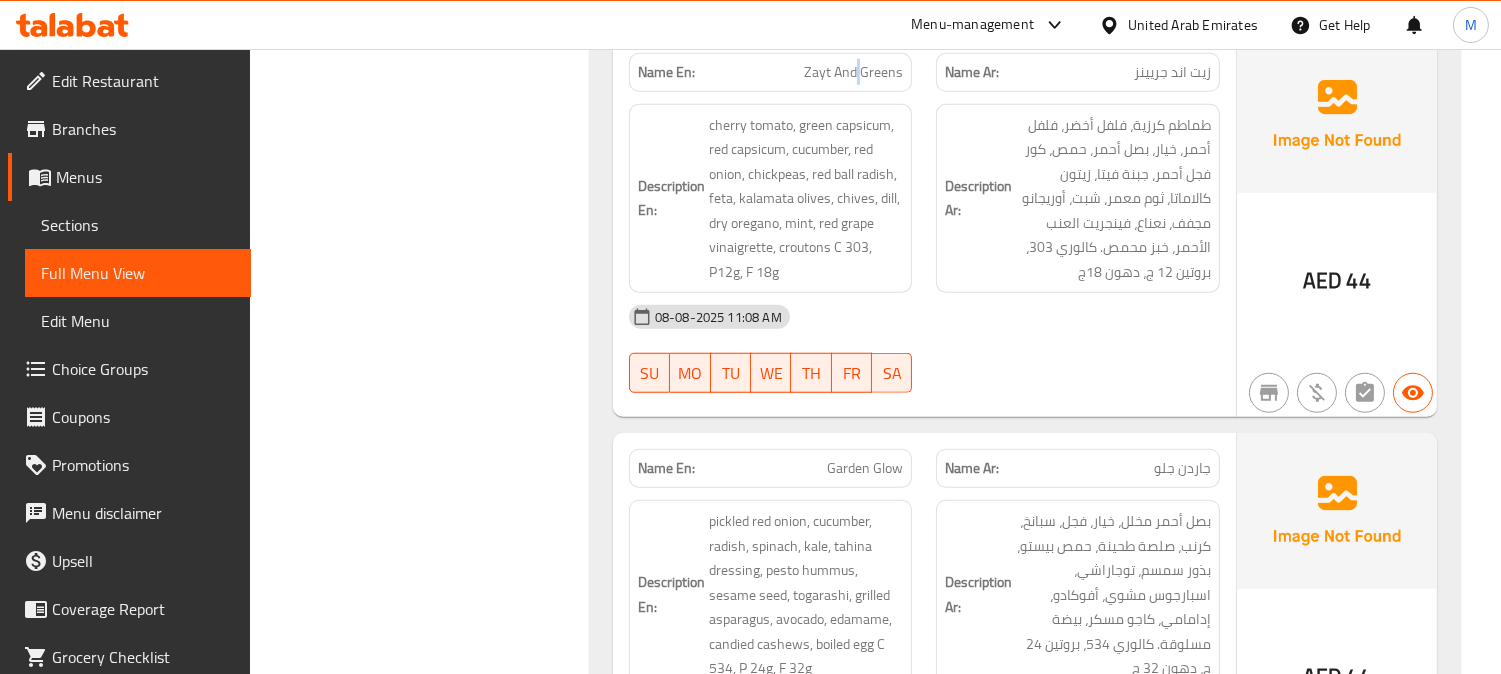 click on "Zayt And Greens" at bounding box center (867, -1833) 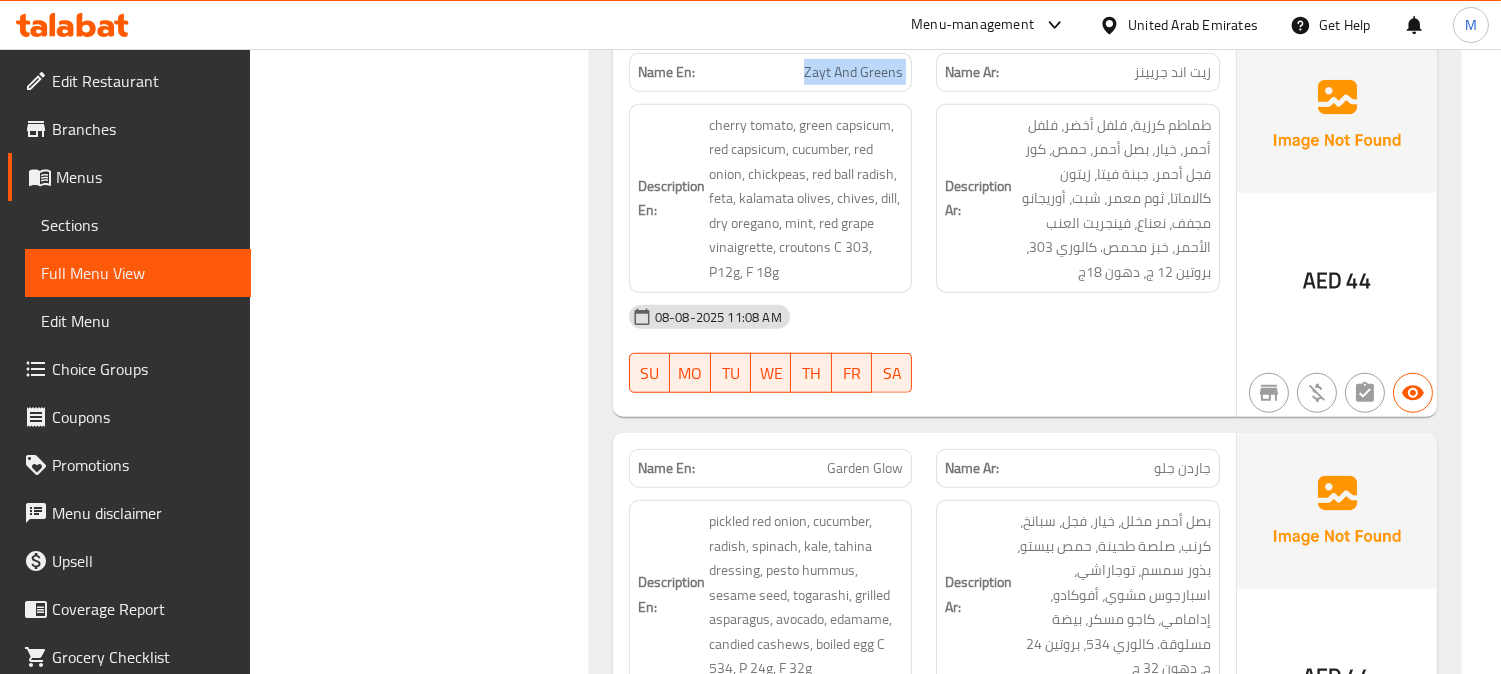 click on "Zayt And Greens" at bounding box center (867, -1833) 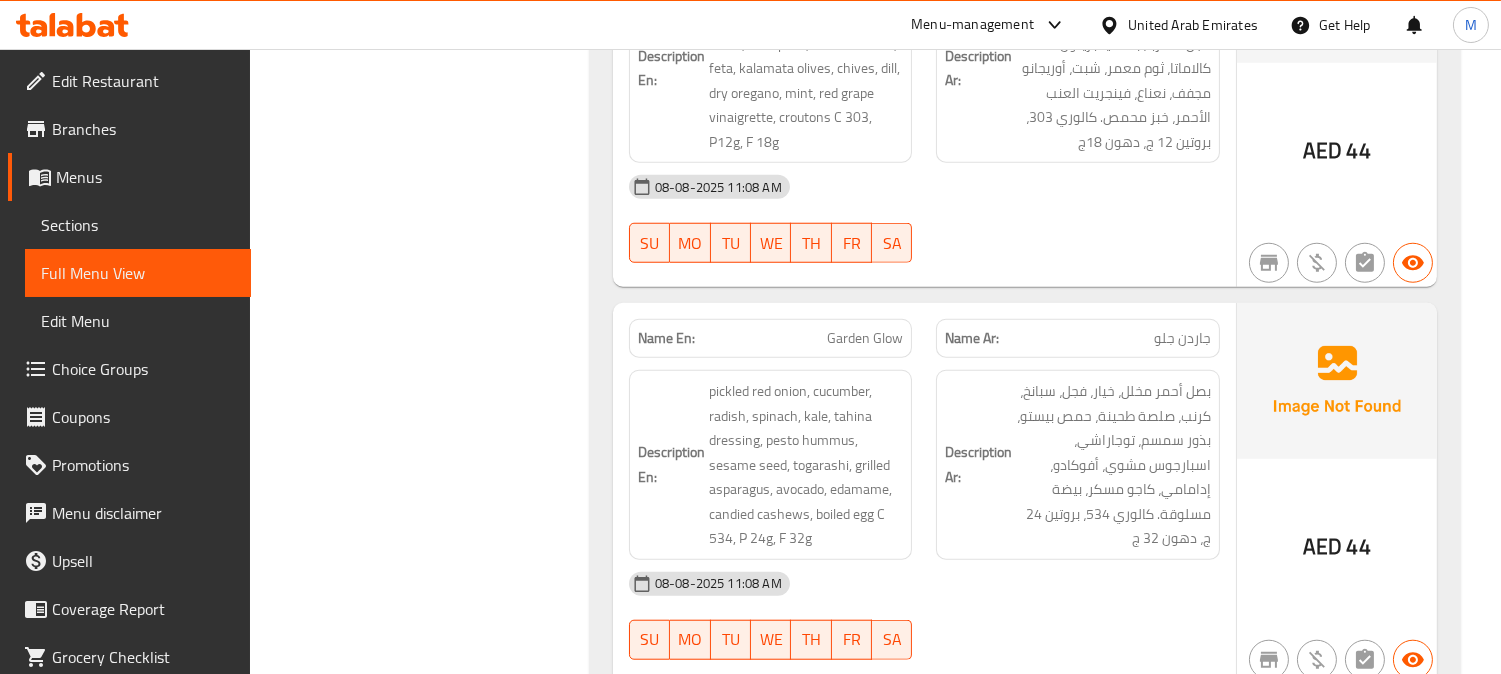 scroll, scrollTop: 3333, scrollLeft: 0, axis: vertical 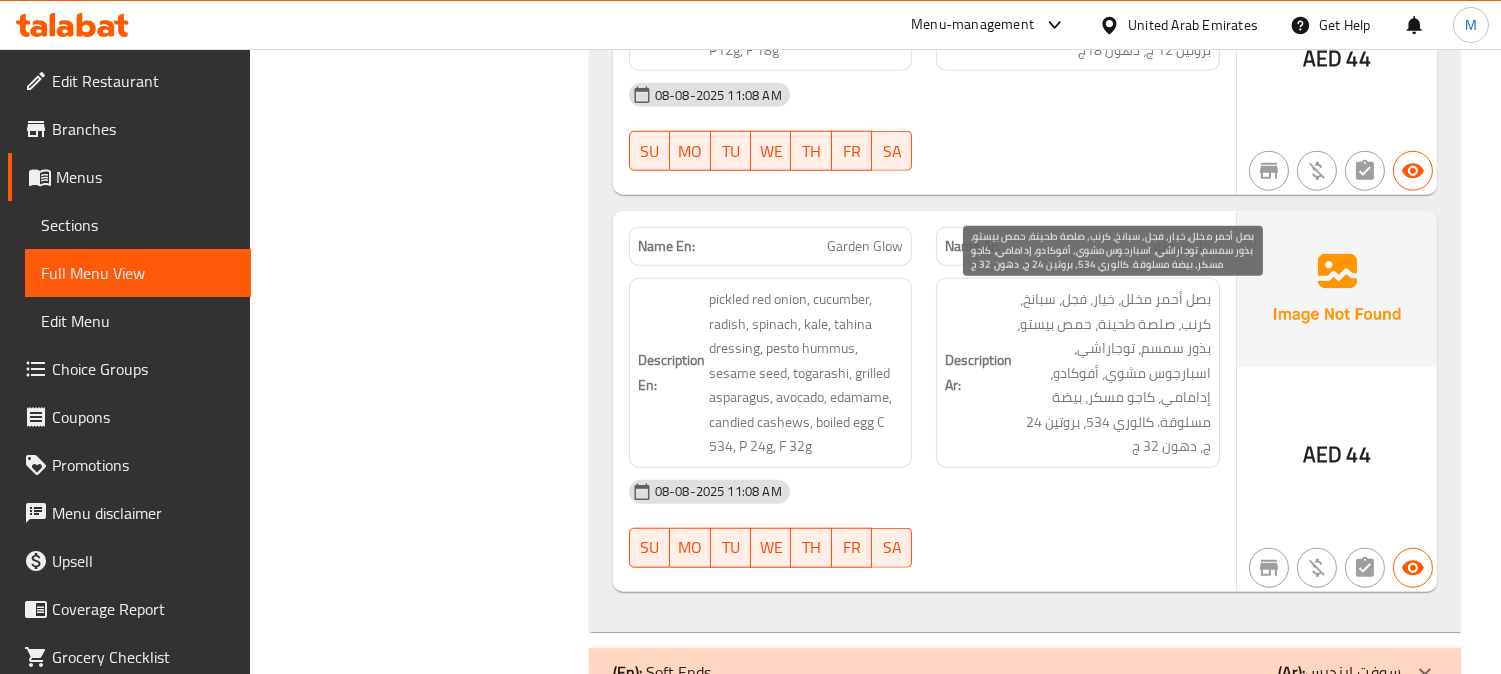 drag, startPoint x: 1138, startPoint y: 313, endPoint x: 1038, endPoint y: 333, distance: 101.98039 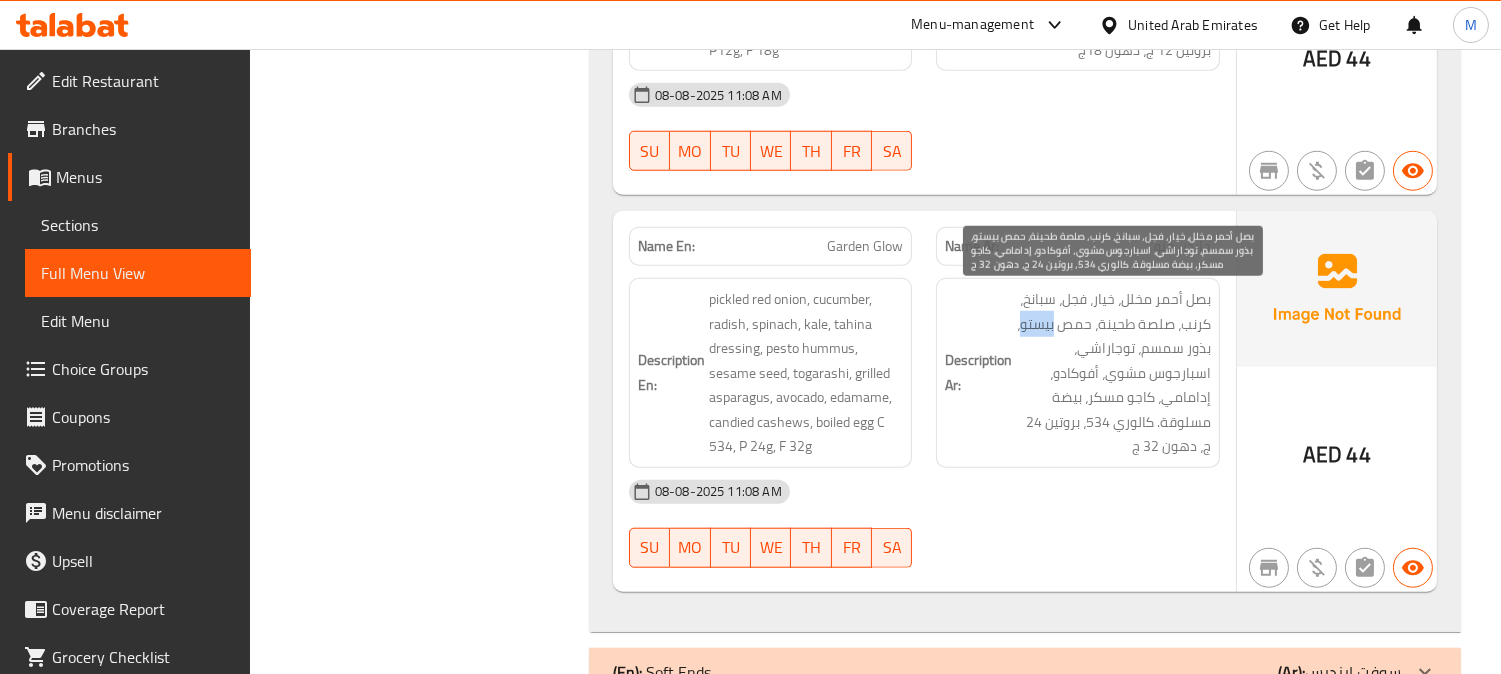 click on "بصل أحمر مخلل، خيار، فجل، سبانخ، كرنب، صلصة طحينة، حمص بيستو، بذور سمسم، توجاراشي، اسبارجوس مشوي، أفوكادو، إدامامي، كاجو مسكر، بيضة مسلوقة. كالوري 534، بروتين 24  ج، دهون 32 ج" at bounding box center (1113, 373) 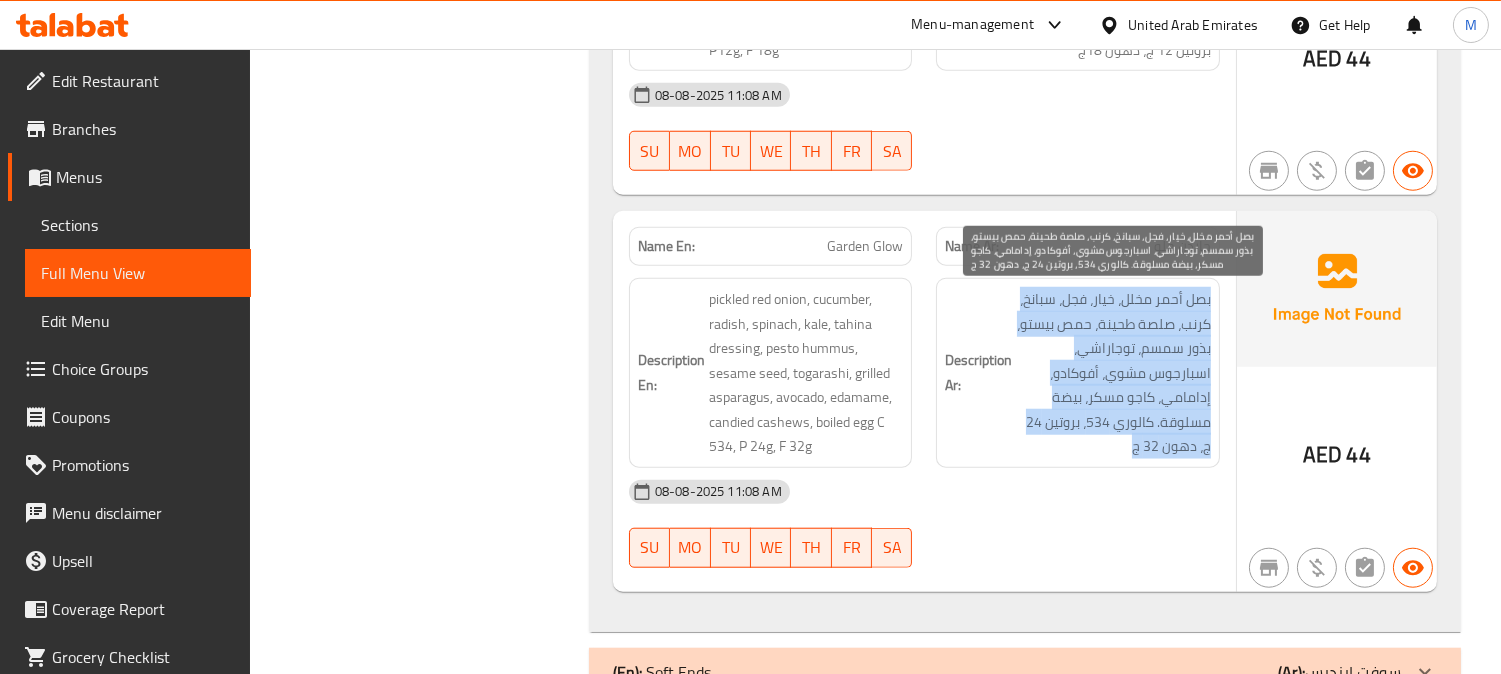click on "بصل أحمر مخلل، خيار، فجل، سبانخ، كرنب، صلصة طحينة، حمص بيستو، بذور سمسم، توجاراشي، اسبارجوس مشوي، أفوكادو، إدامامي، كاجو مسكر، بيضة مسلوقة. كالوري 534، بروتين 24  ج، دهون 32 ج" at bounding box center [1113, 373] 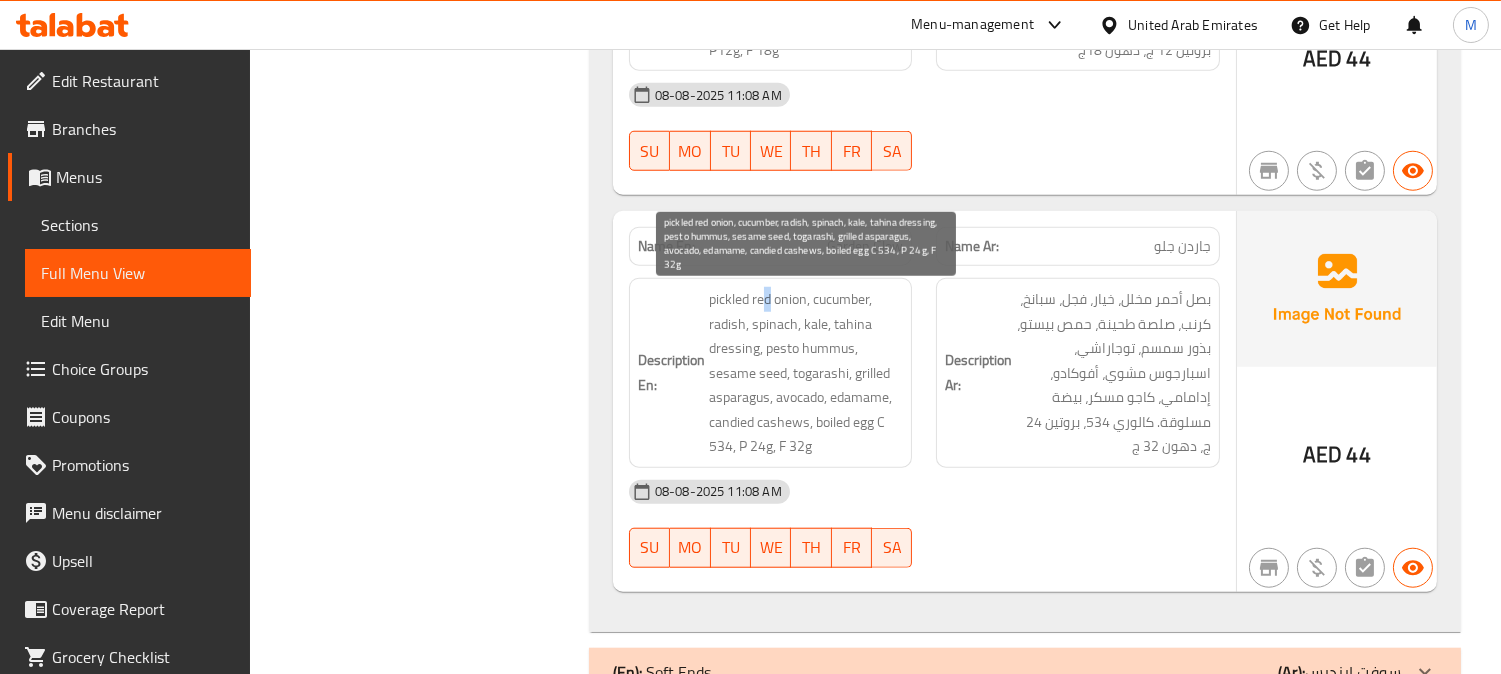 click on "pickled red onion, cucumber, radish, spinach, kale, tahina dressing, pesto hummus, sesame seed, togarashi, grilled asparagus, avocado, edamame, candied cashews, boiled egg C 534, P 24g, F 32g" at bounding box center [806, 373] 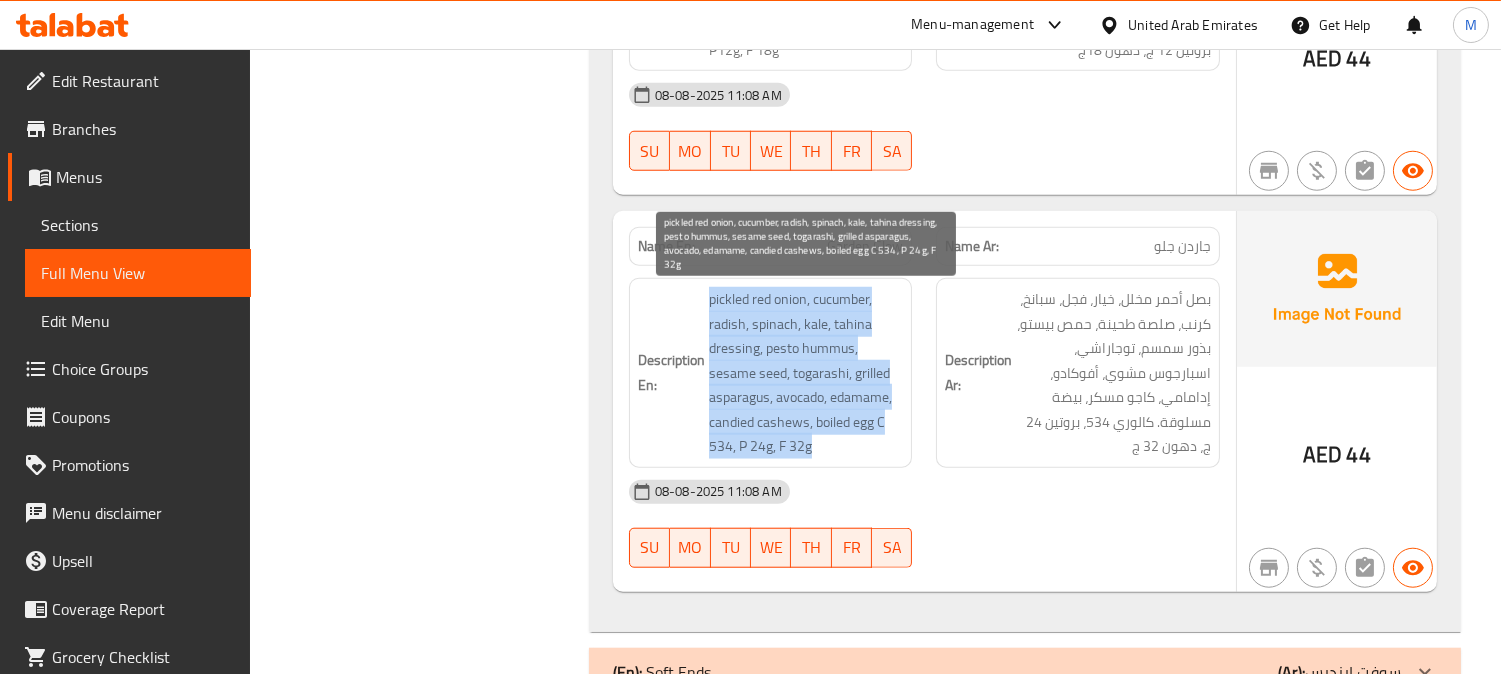 click on "pickled red onion, cucumber, radish, spinach, kale, tahina dressing, pesto hummus, sesame seed, togarashi, grilled asparagus, avocado, edamame, candied cashews, boiled egg C 534, P 24g, F 32g" at bounding box center (806, 373) 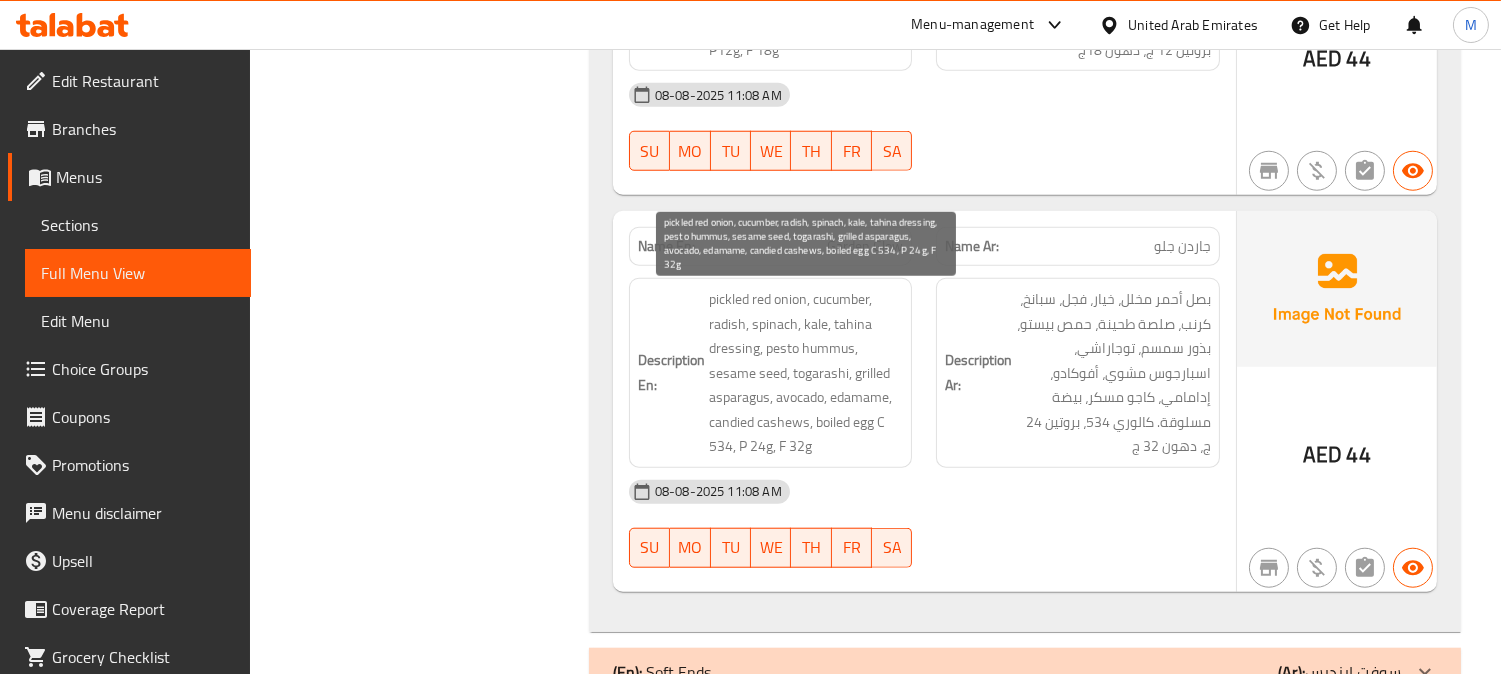 click on "pickled red onion, cucumber, radish, spinach, kale, tahina dressing, pesto hummus, sesame seed, togarashi, grilled asparagus, avocado, edamame, candied cashews, boiled egg C 534, P 24g, F 32g" at bounding box center [806, 373] 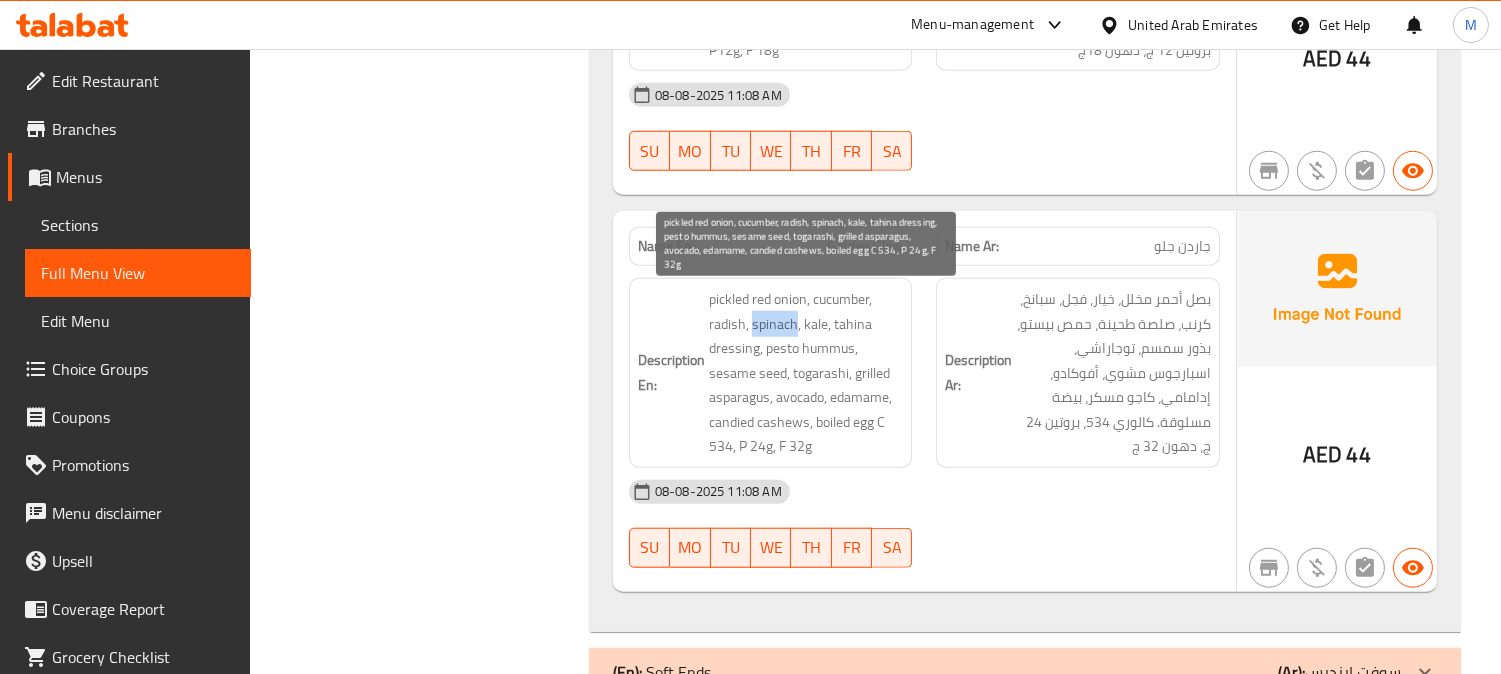 click on "pickled red onion, cucumber, radish, spinach, kale, tahina dressing, pesto hummus, sesame seed, togarashi, grilled asparagus, avocado, edamame, candied cashews, boiled egg C 534, P 24g, F 32g" at bounding box center [806, 373] 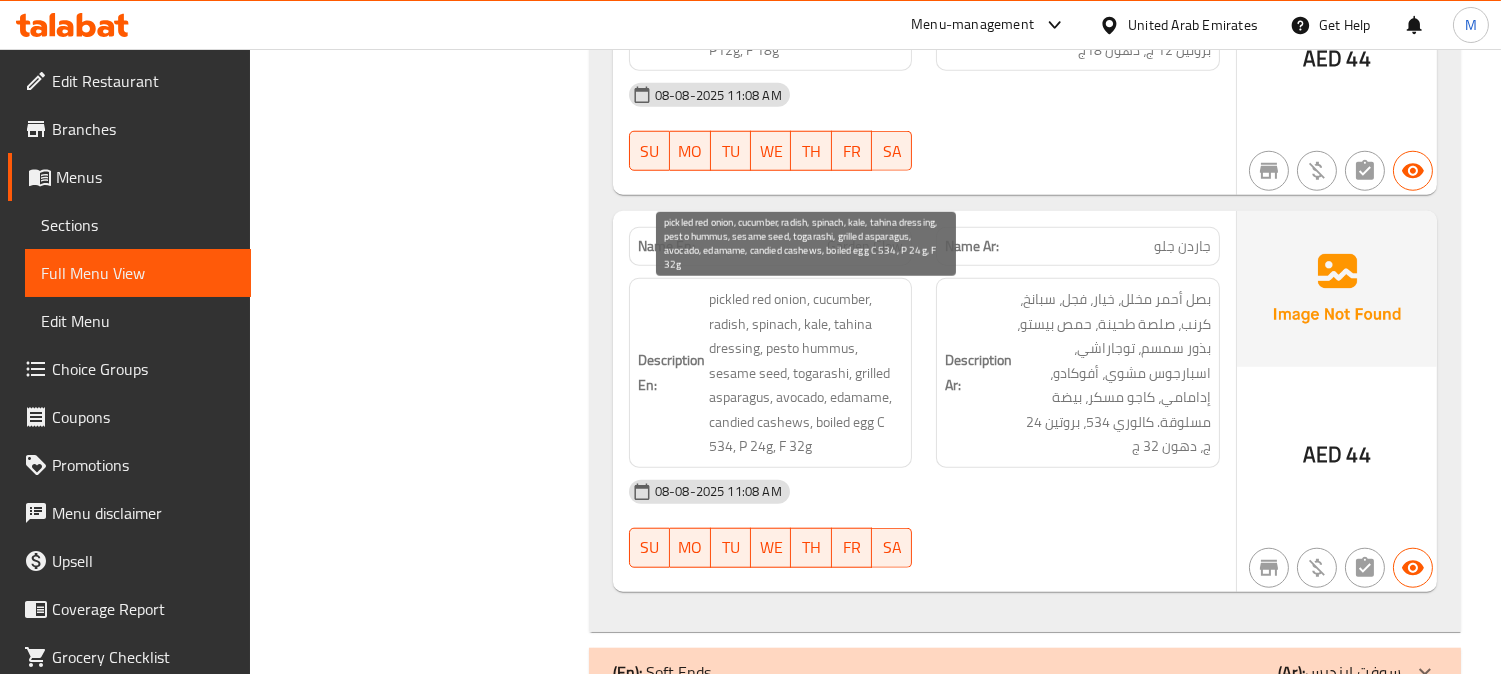 click on "pickled red onion, cucumber, radish, spinach, kale, tahina dressing, pesto hummus, sesame seed, togarashi, grilled asparagus, avocado, edamame, candied cashews, boiled egg C 534, P 24g, F 32g" at bounding box center [806, 373] 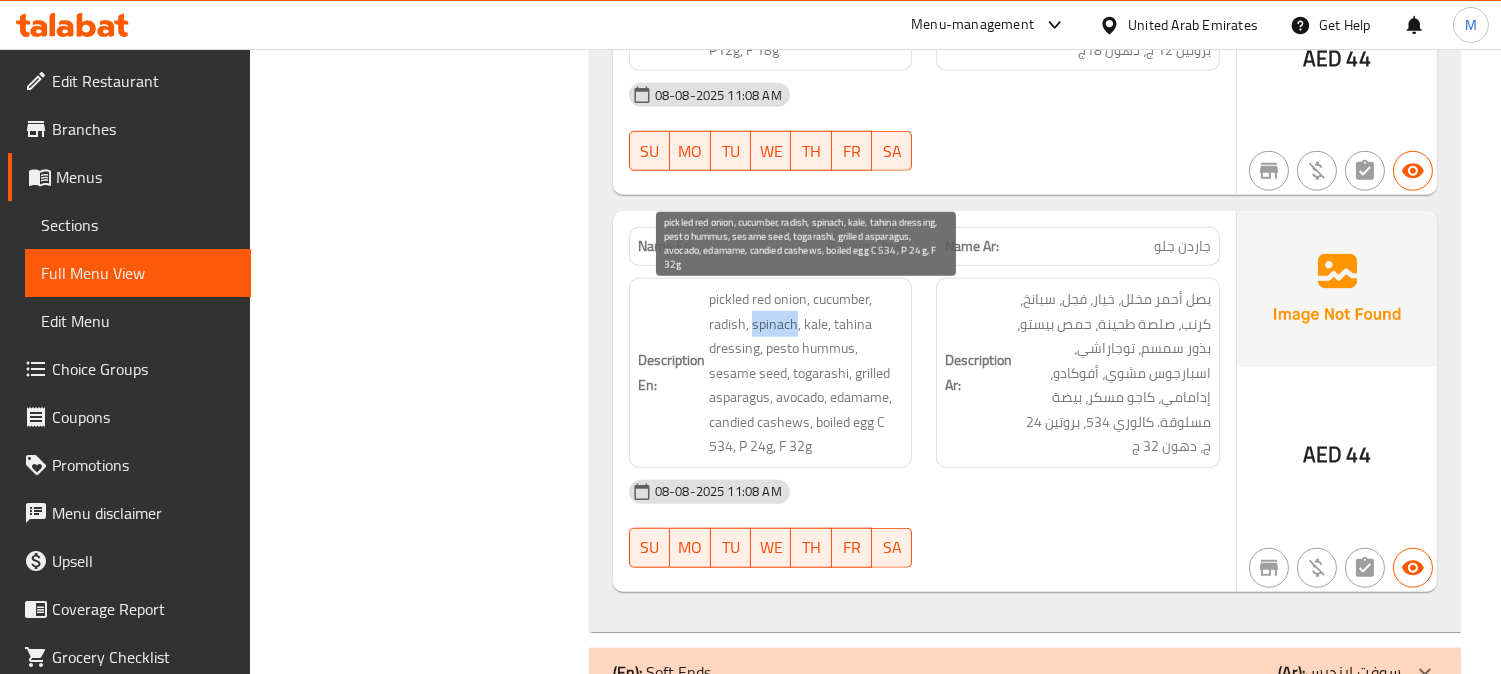 click on "pickled red onion, cucumber, radish, spinach, kale, tahina dressing, pesto hummus, sesame seed, togarashi, grilled asparagus, avocado, edamame, candied cashews, boiled egg C 534, P 24g, F 32g" at bounding box center (806, 373) 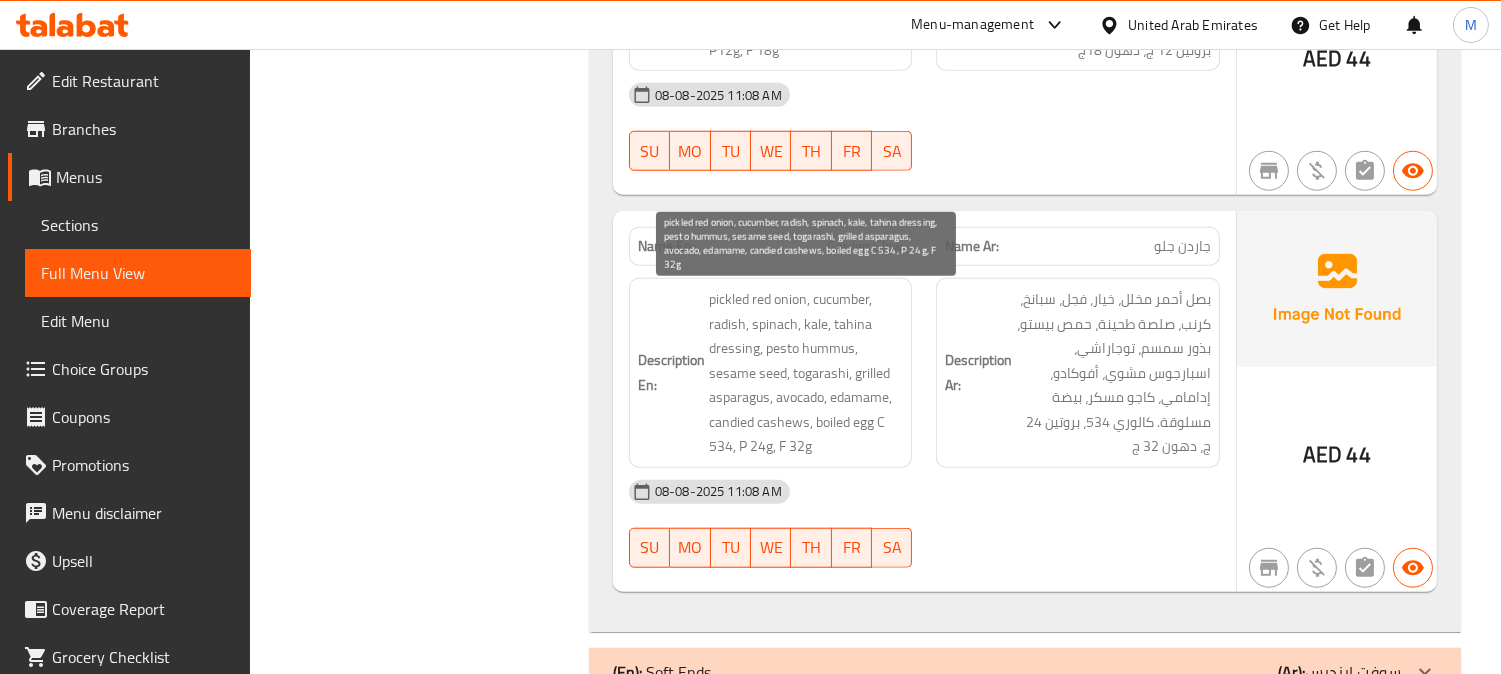 drag, startPoint x: 767, startPoint y: 325, endPoint x: 817, endPoint y: 303, distance: 54.626 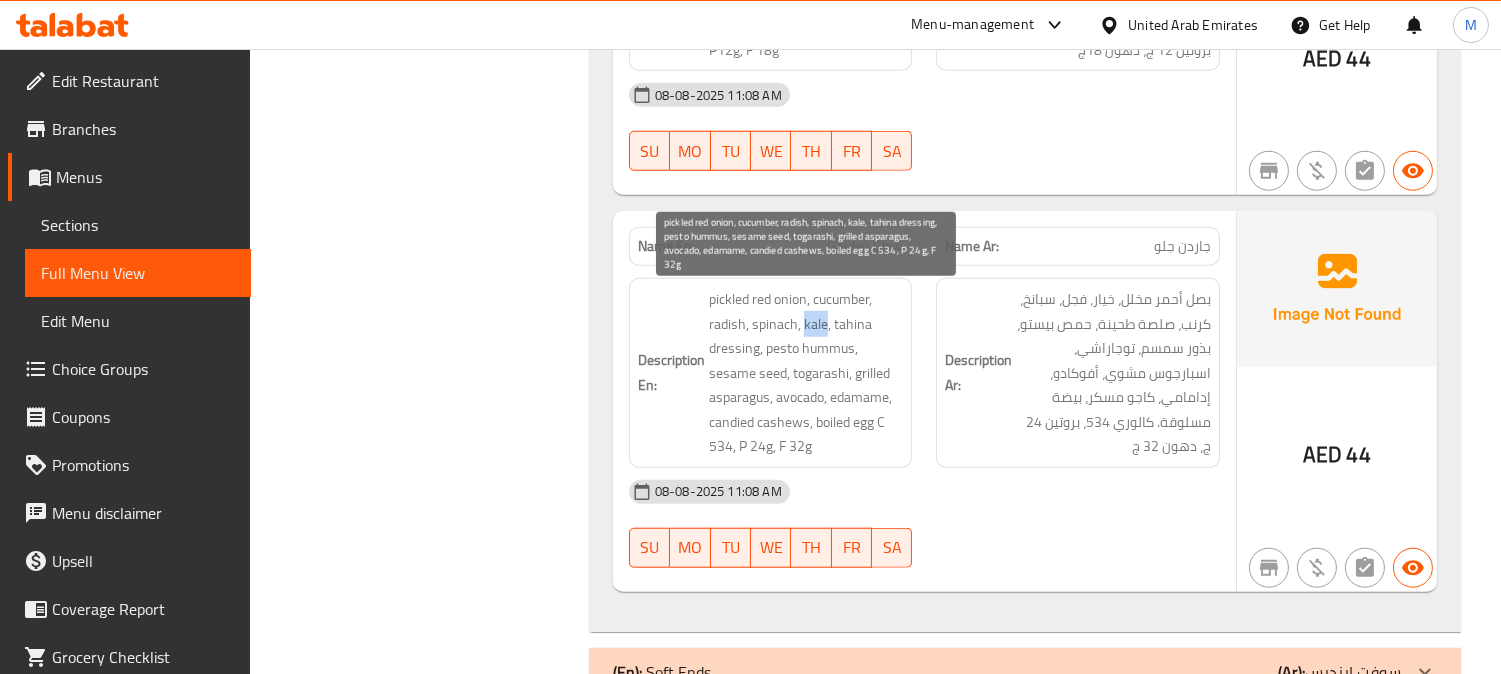 click on "pickled red onion, cucumber, radish, spinach, kale, tahina dressing, pesto hummus, sesame seed, togarashi, grilled asparagus, avocado, edamame, candied cashews, boiled egg C 534, P 24g, F 32g" at bounding box center [806, 373] 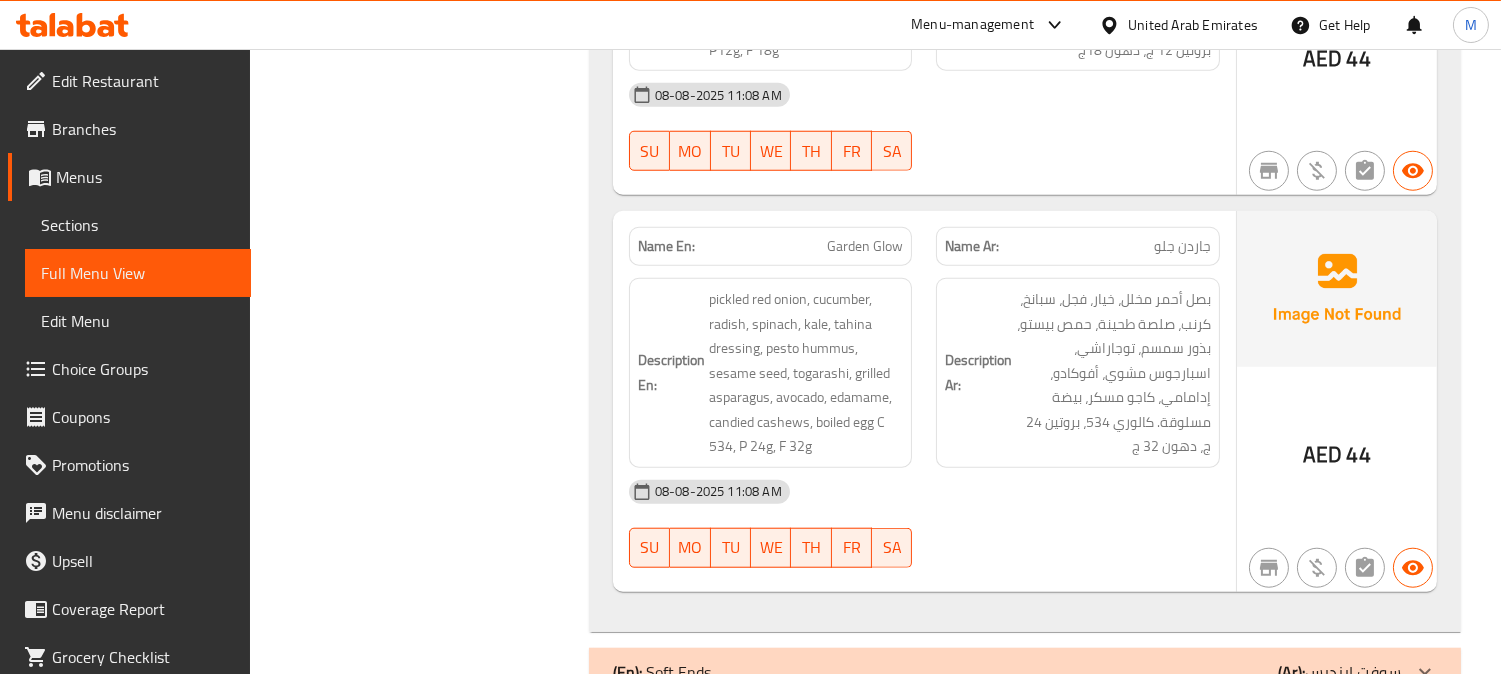 click on "Name En: Garden Glow" at bounding box center (771, -1708) 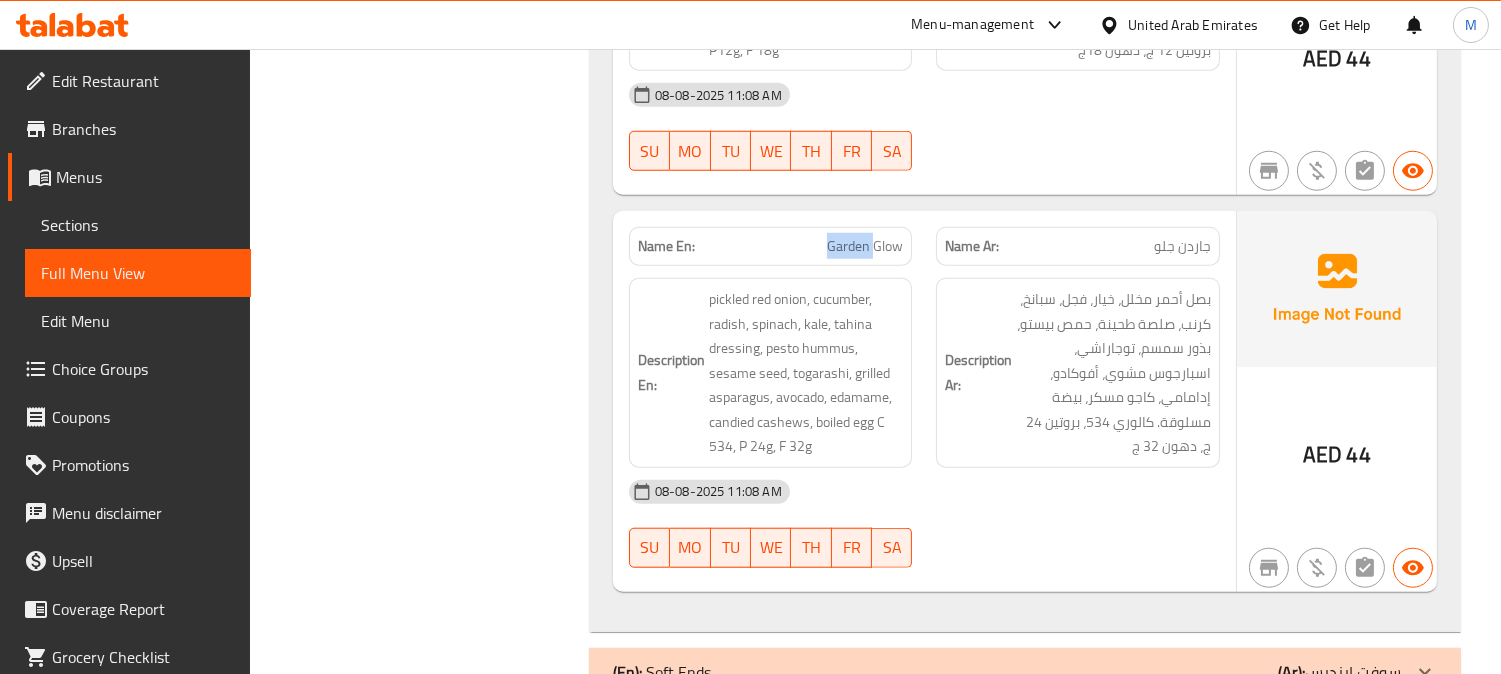 click on "Name En: Garden Glow" at bounding box center (771, -1708) 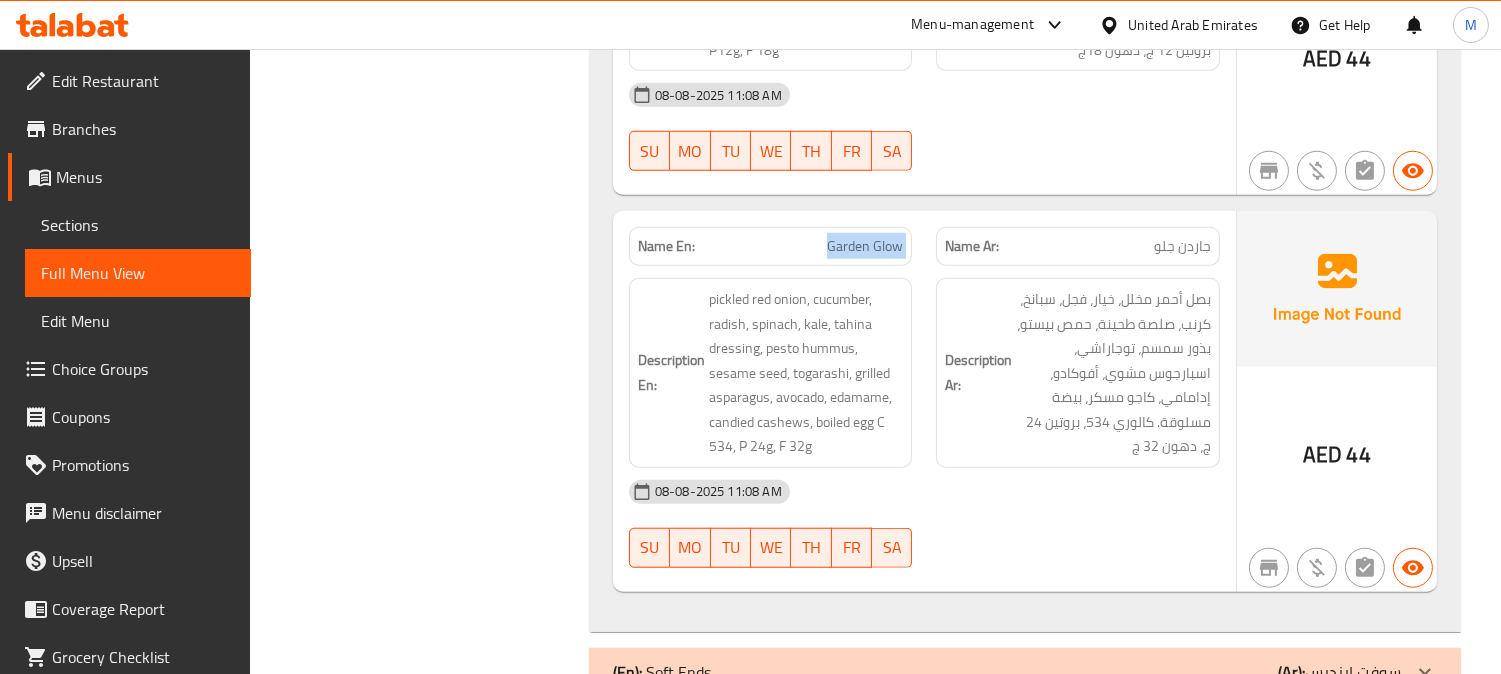 click on "Name En: Garden Glow" at bounding box center (771, -1708) 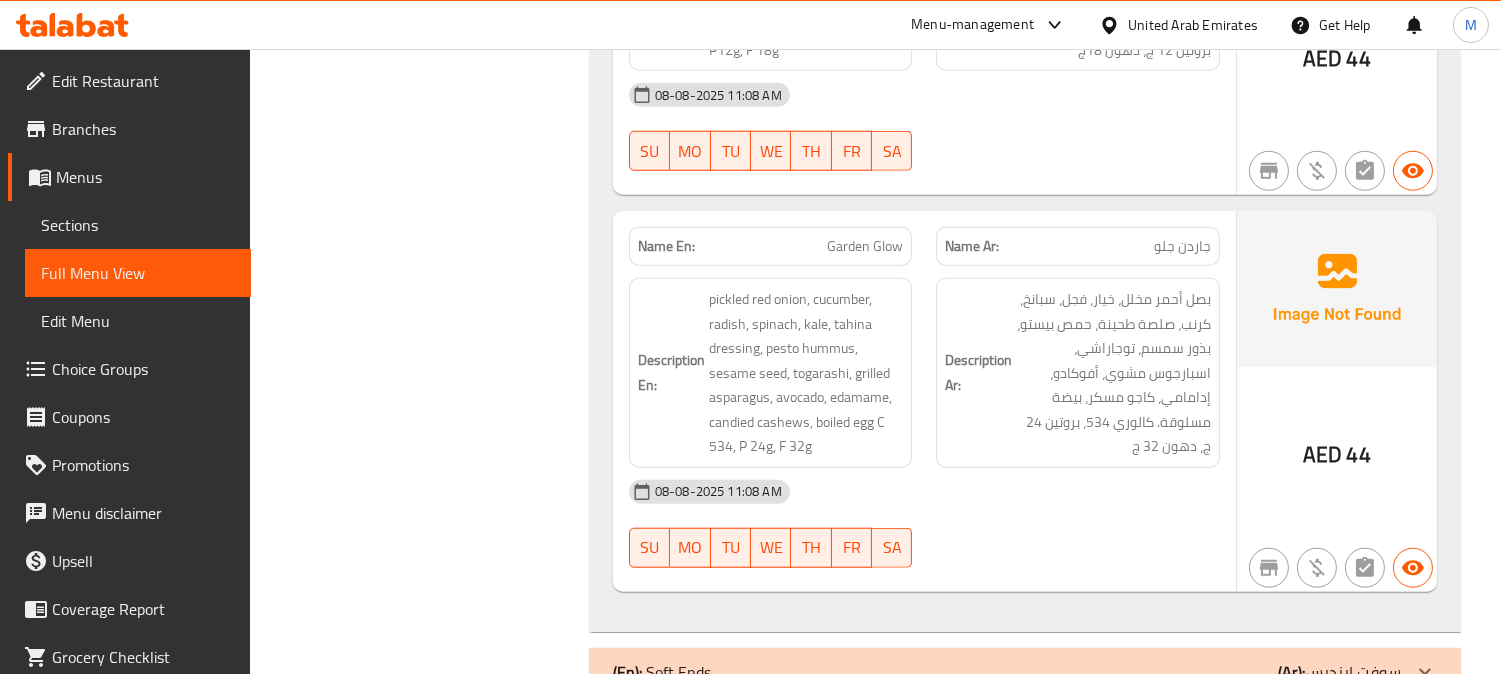 click on "جاردن جلو" at bounding box center (1179, -1708) 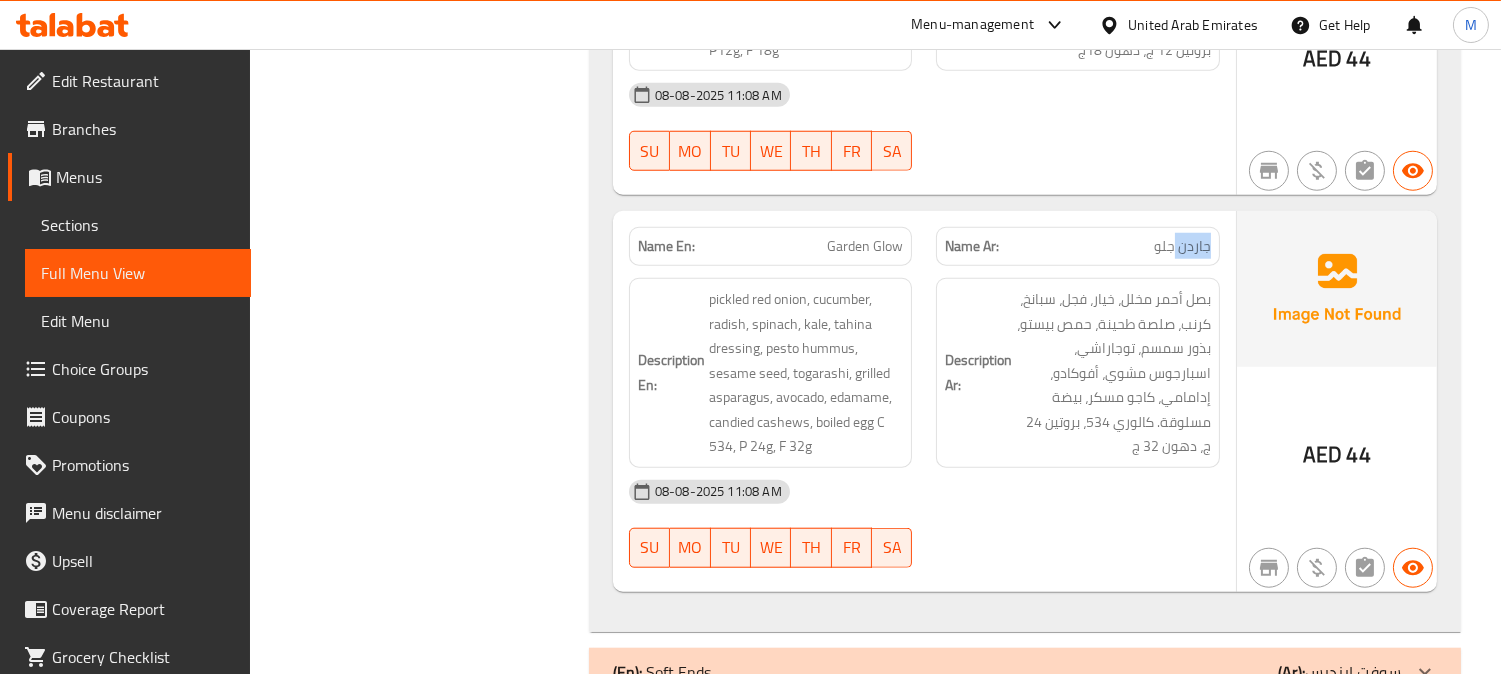 click on "جاردن جلو" at bounding box center [1179, -1708] 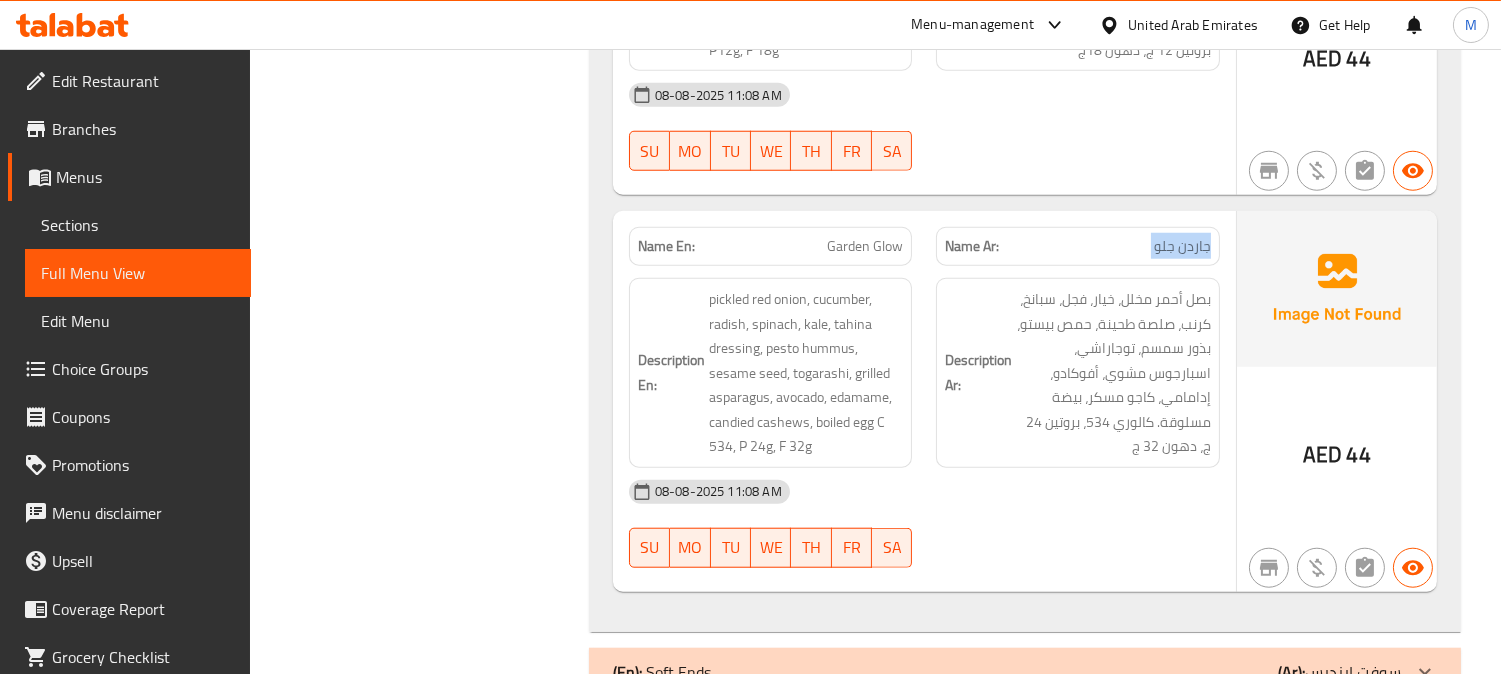 click on "جاردن جلو" at bounding box center (1179, -1708) 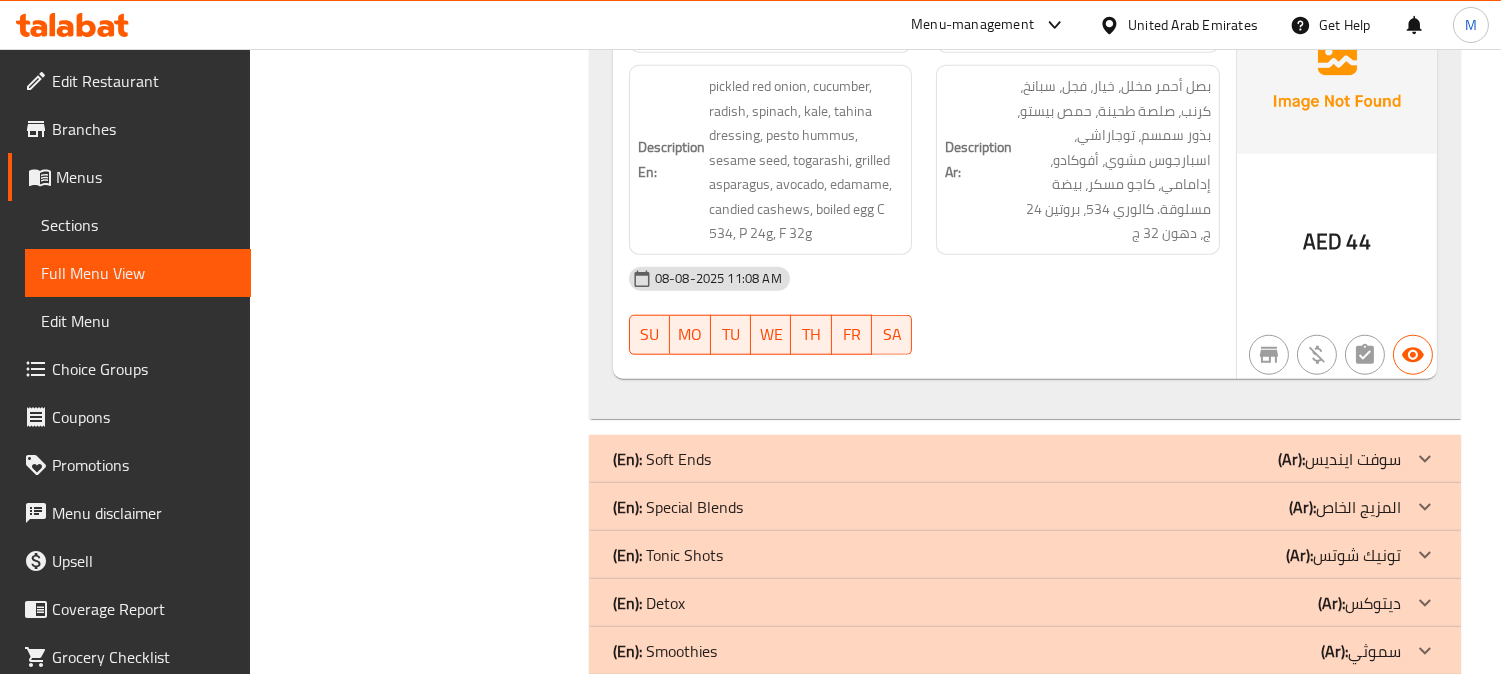 scroll, scrollTop: 3555, scrollLeft: 0, axis: vertical 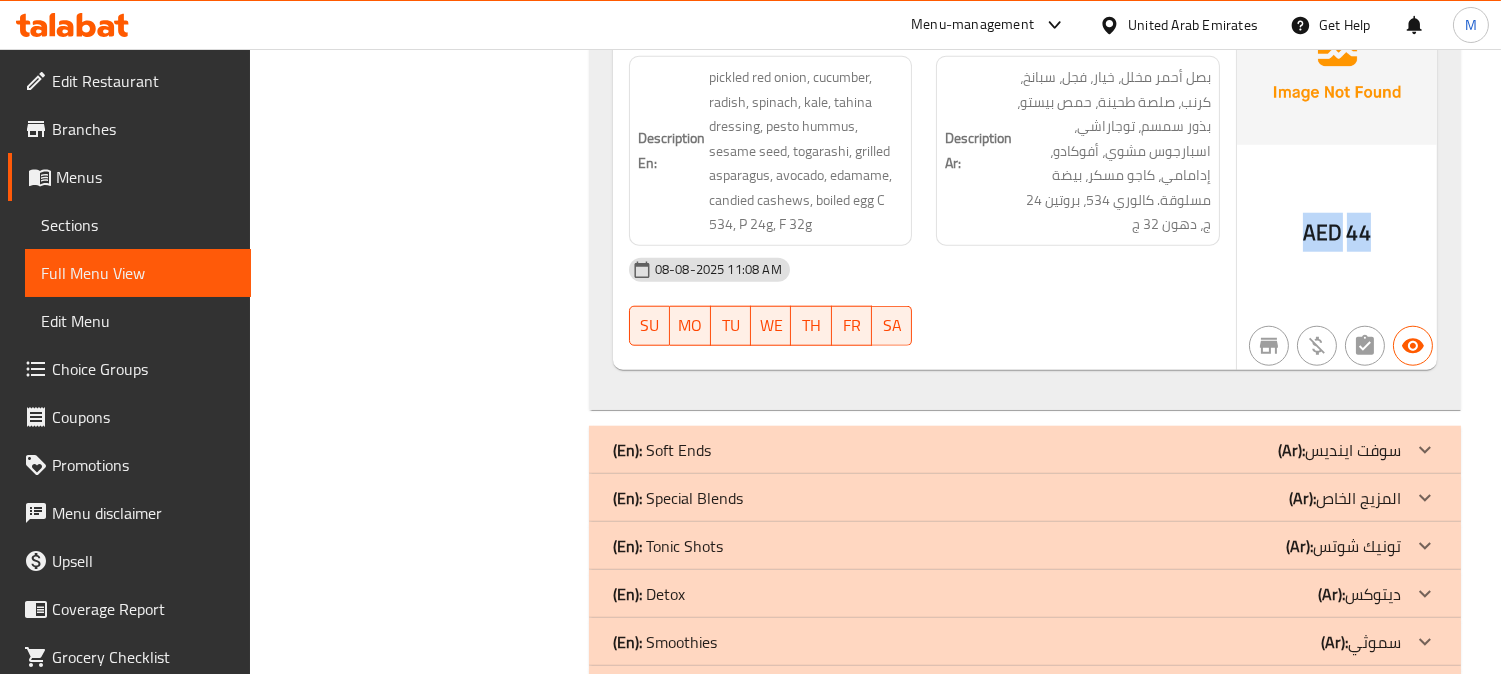 drag, startPoint x: 1366, startPoint y: 248, endPoint x: 1307, endPoint y: 240, distance: 59.5399 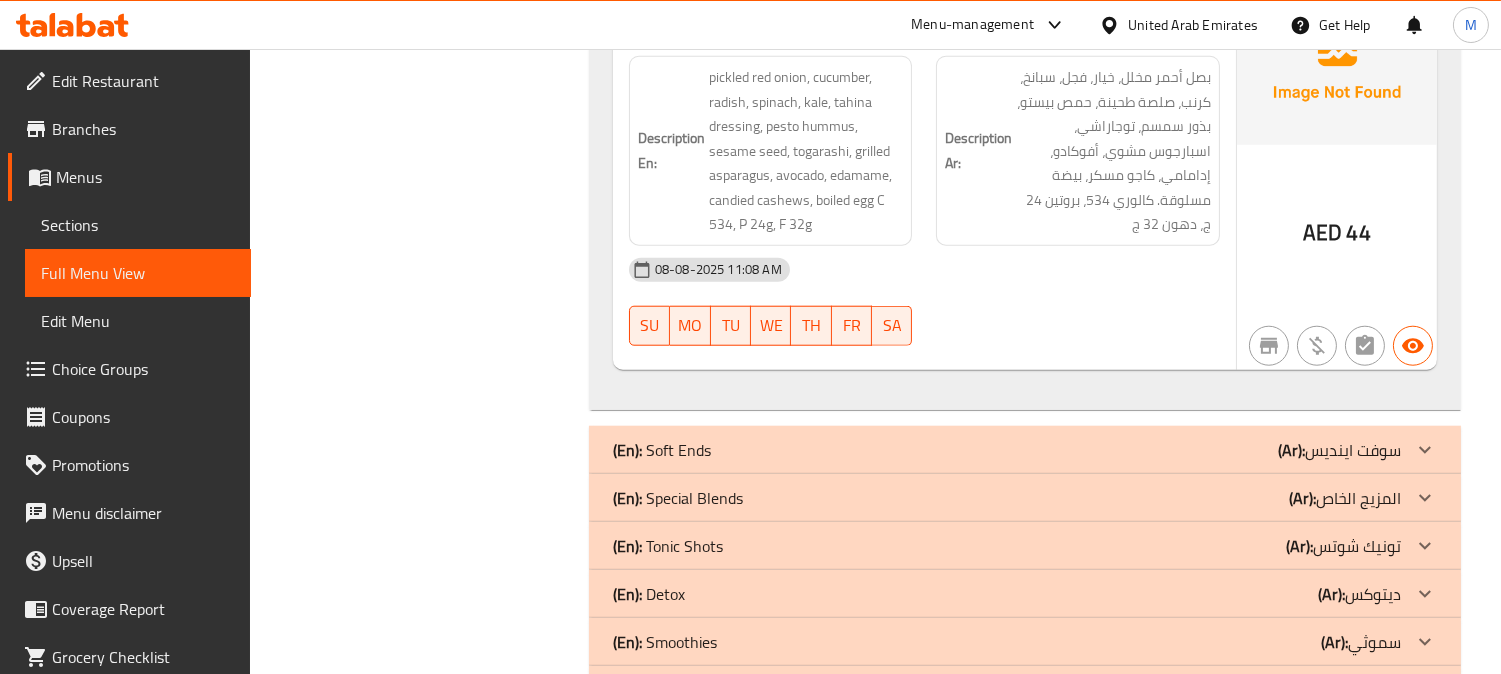 click on "08-08-2025 11:08 AM" at bounding box center [924, -1758] 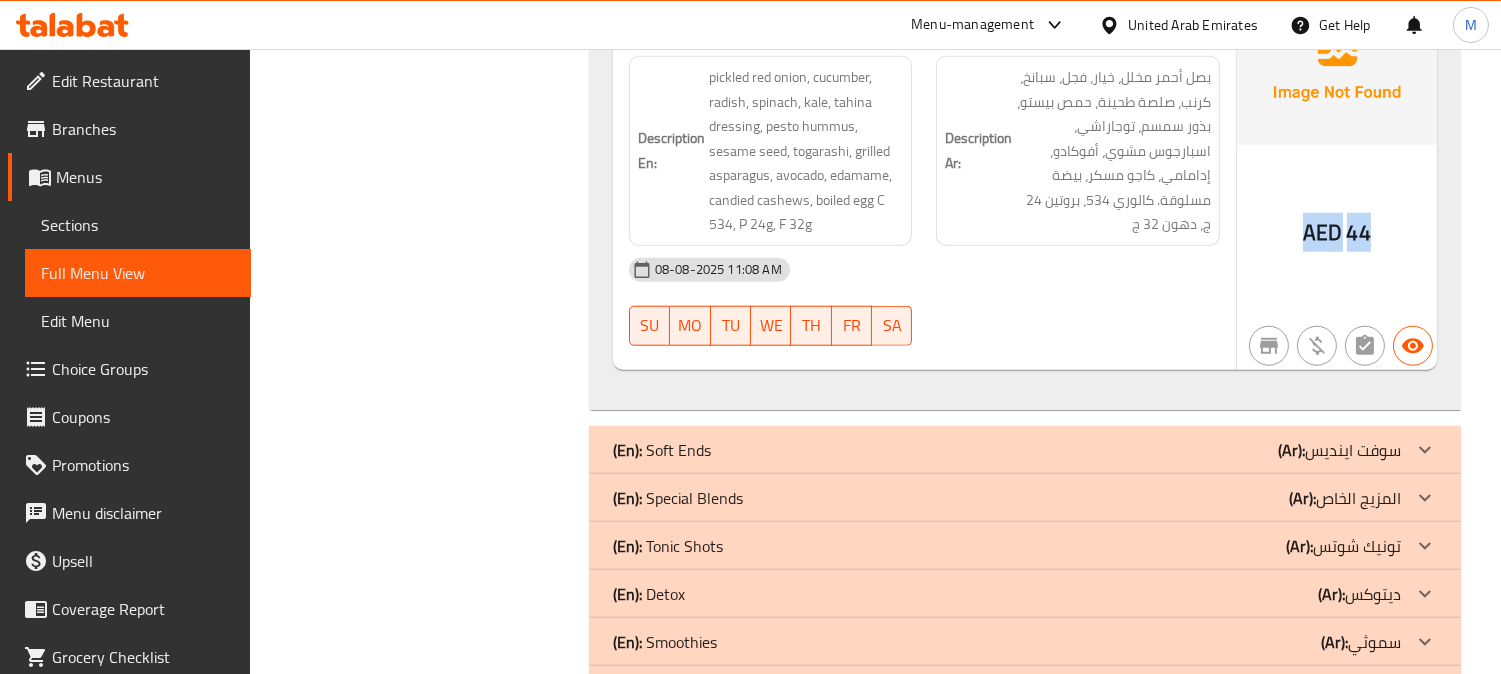 drag, startPoint x: 1294, startPoint y: 245, endPoint x: 1371, endPoint y: 245, distance: 77 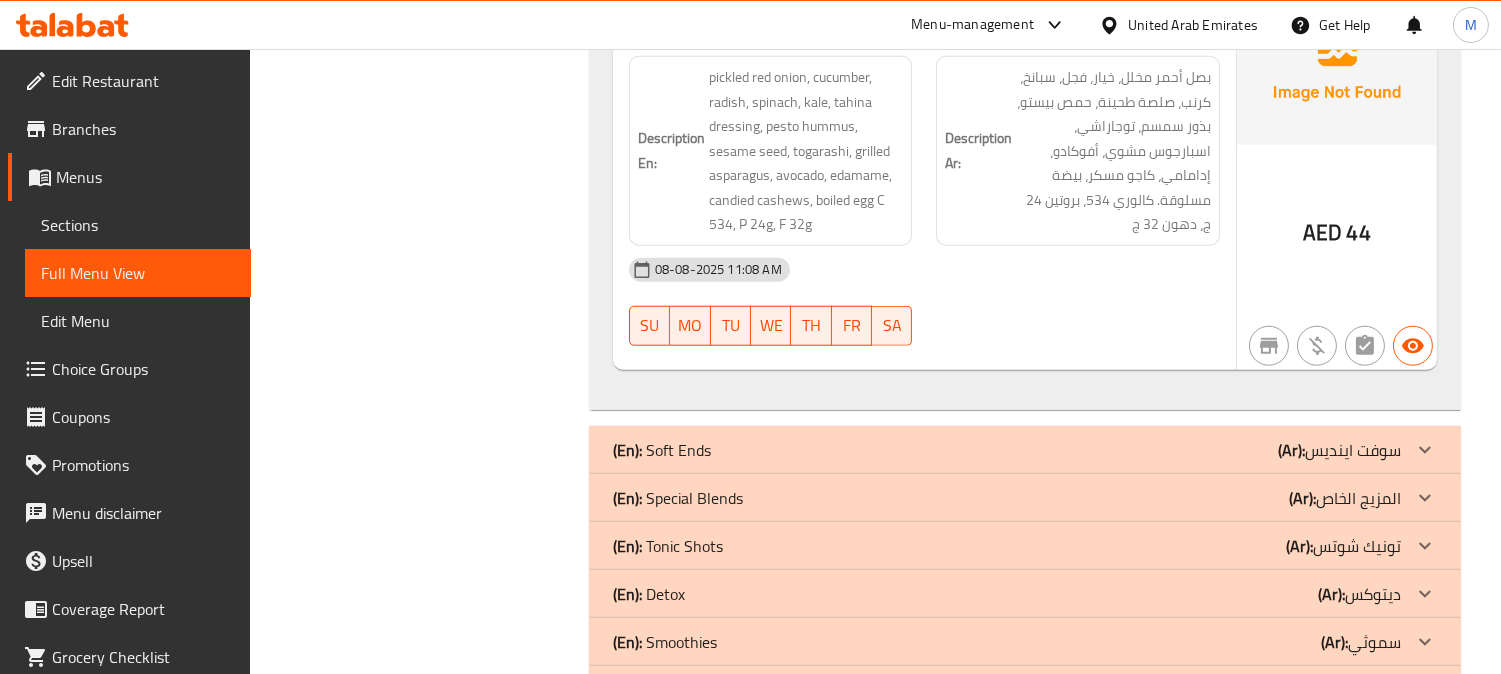 click on "08-08-2025 11:08 AM" at bounding box center [924, -1758] 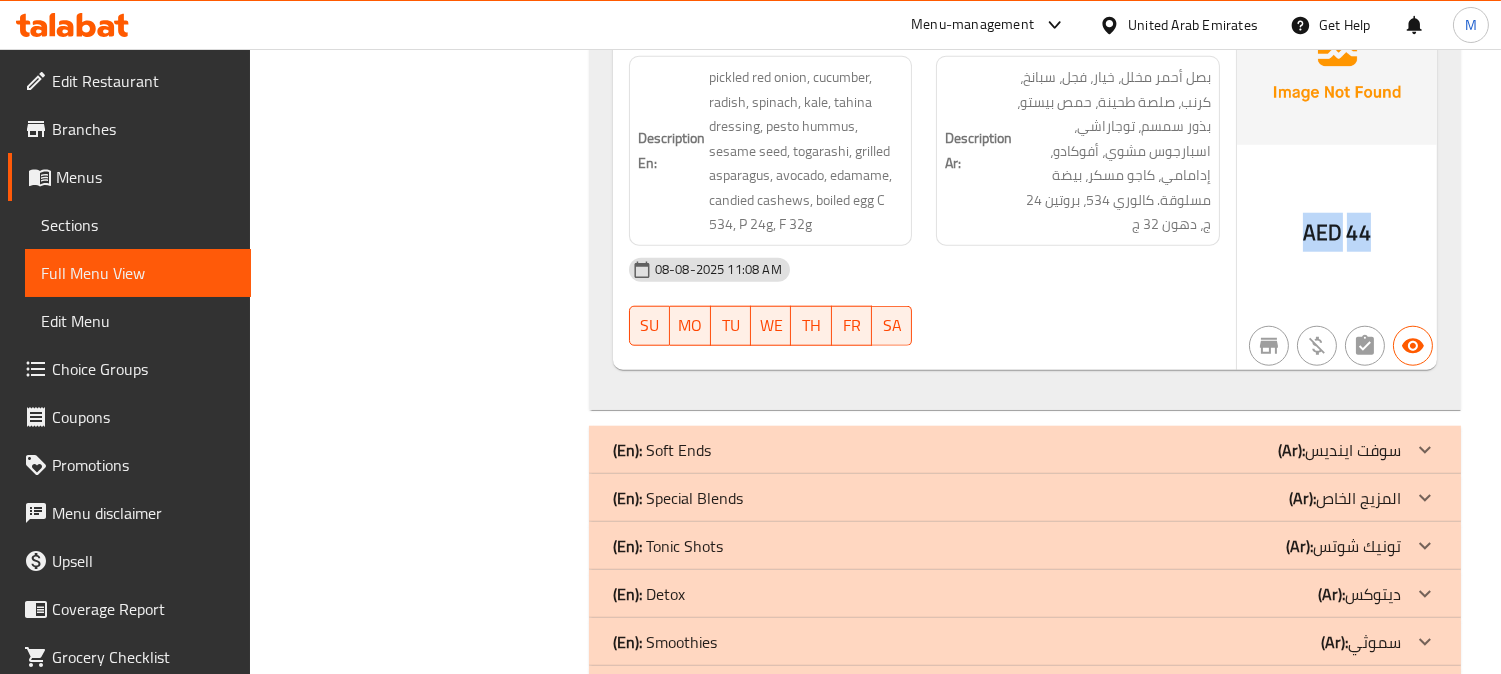 drag, startPoint x: 1380, startPoint y: 231, endPoint x: 1257, endPoint y: 237, distance: 123.146255 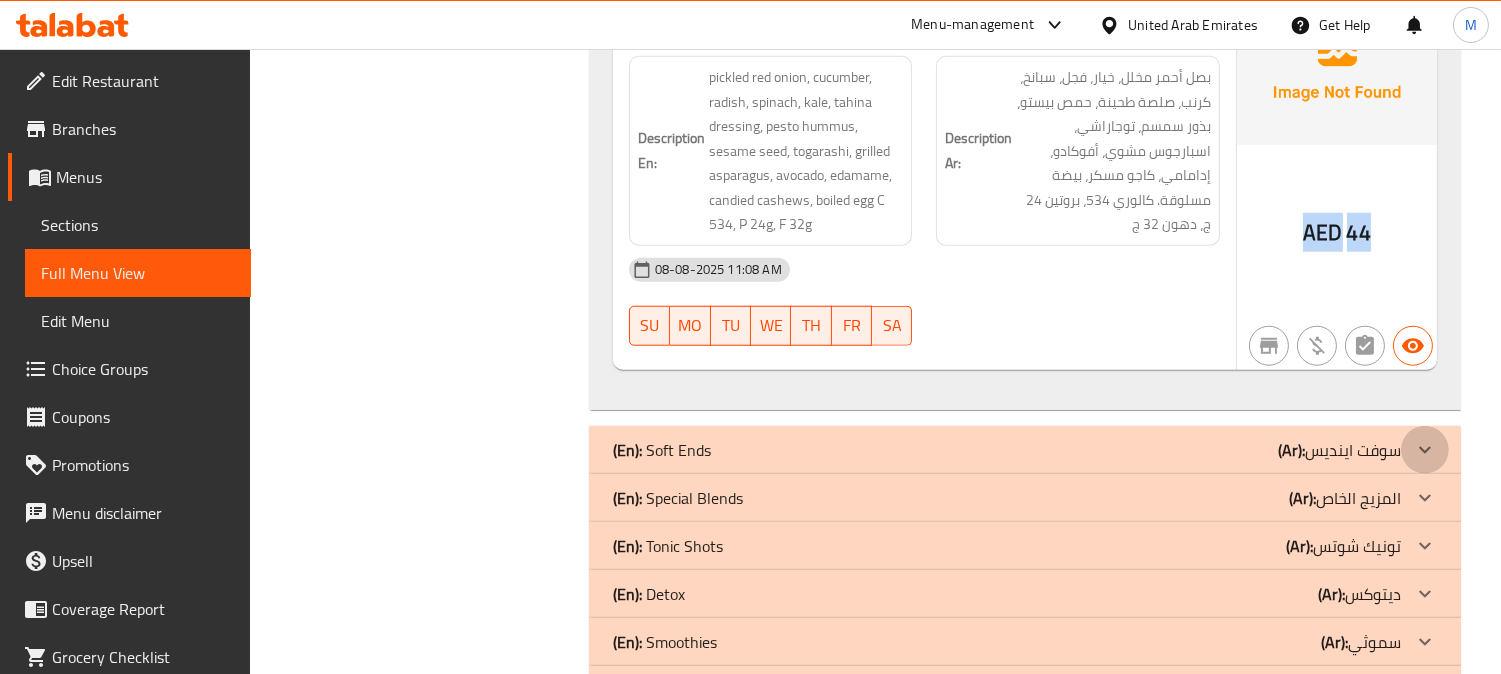 click 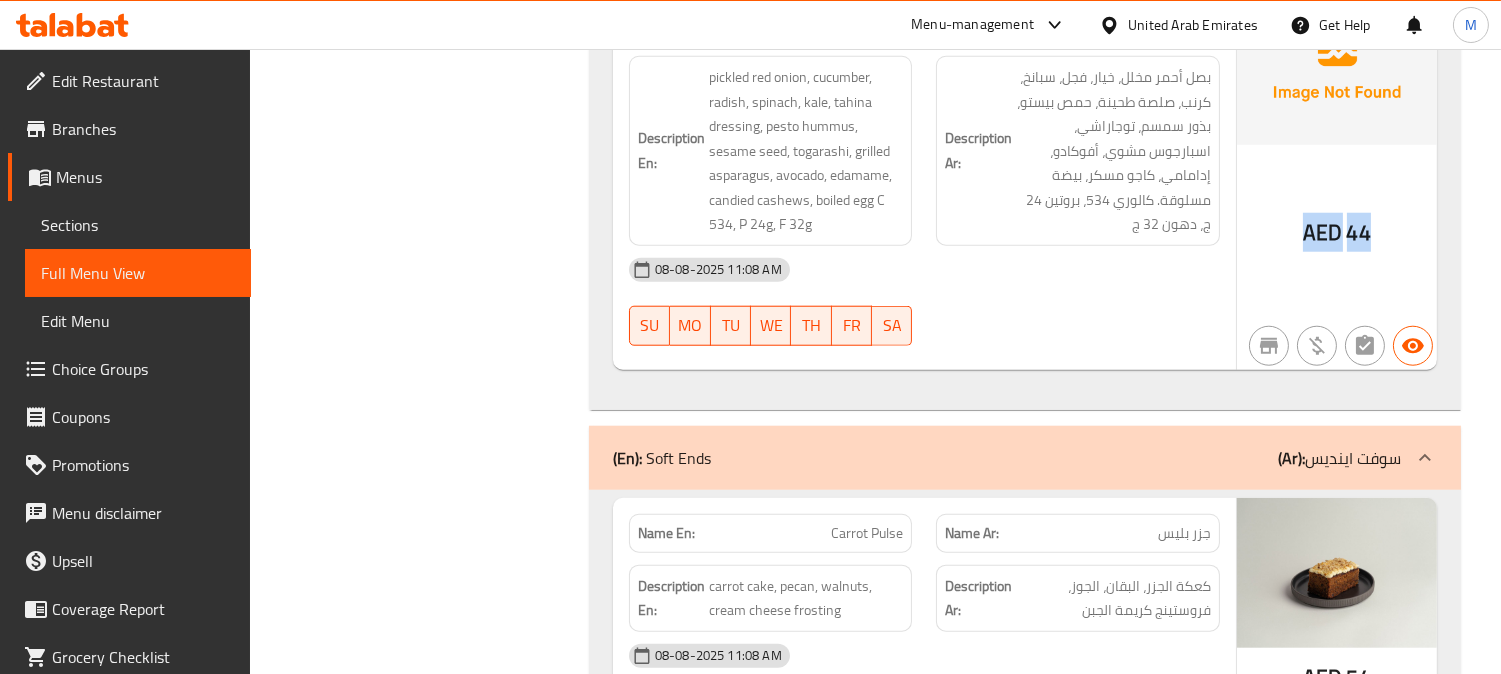 scroll, scrollTop: 3888, scrollLeft: 0, axis: vertical 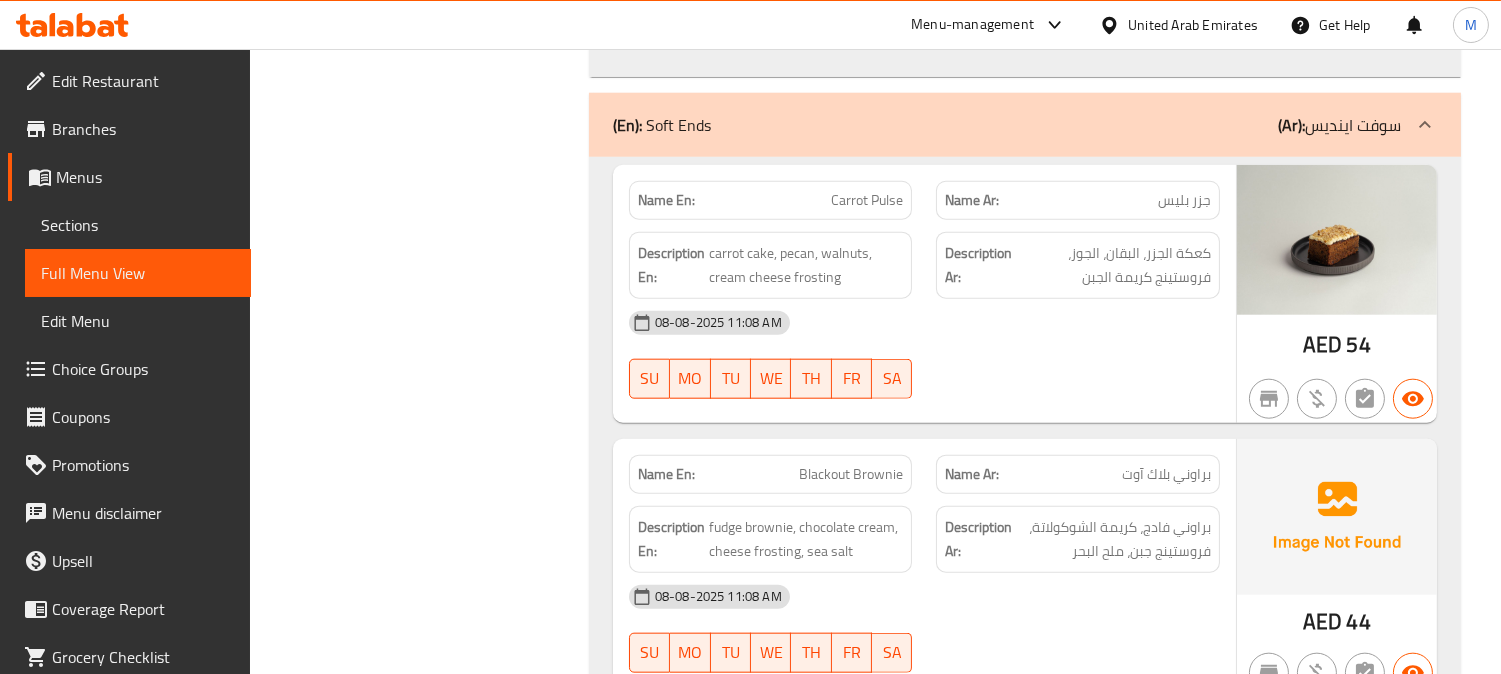 click on "Carrot Pulse" at bounding box center (874, -3256) 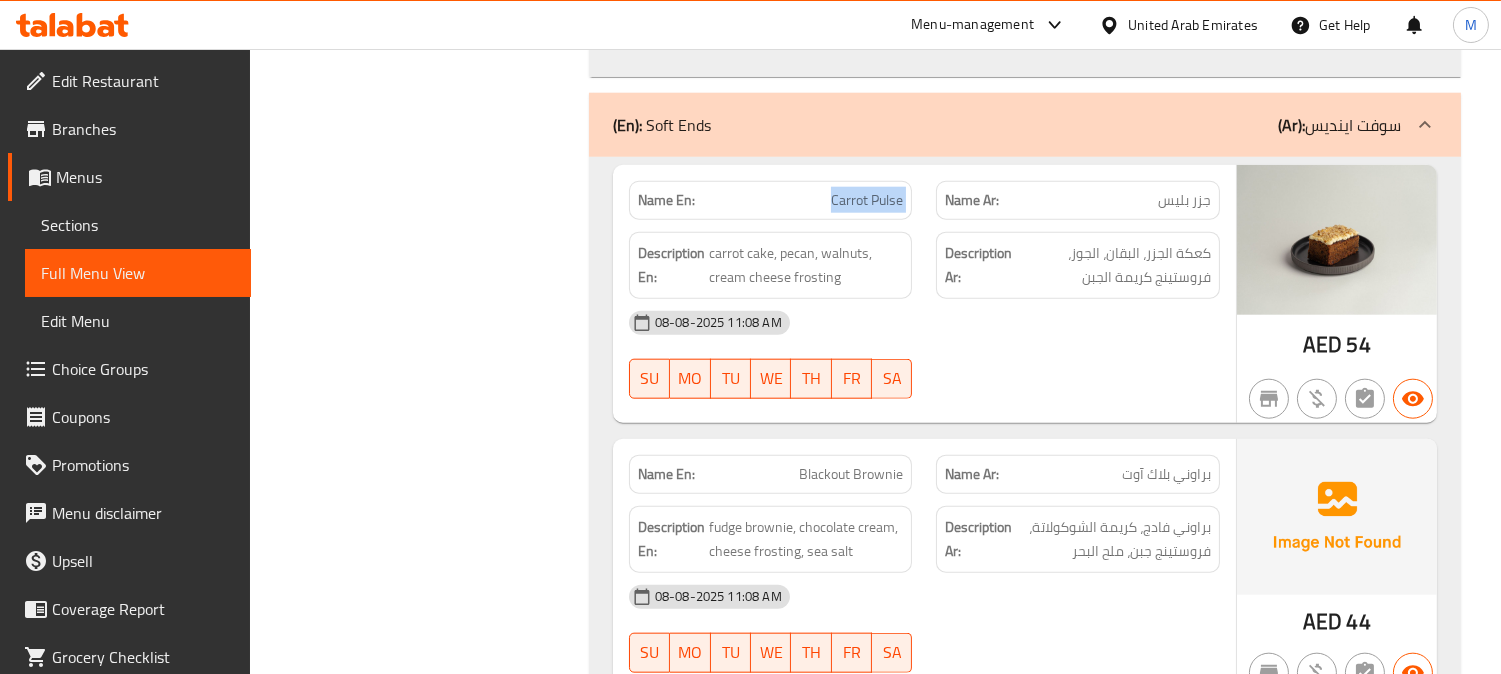 click on "Carrot Pulse" at bounding box center [874, -3256] 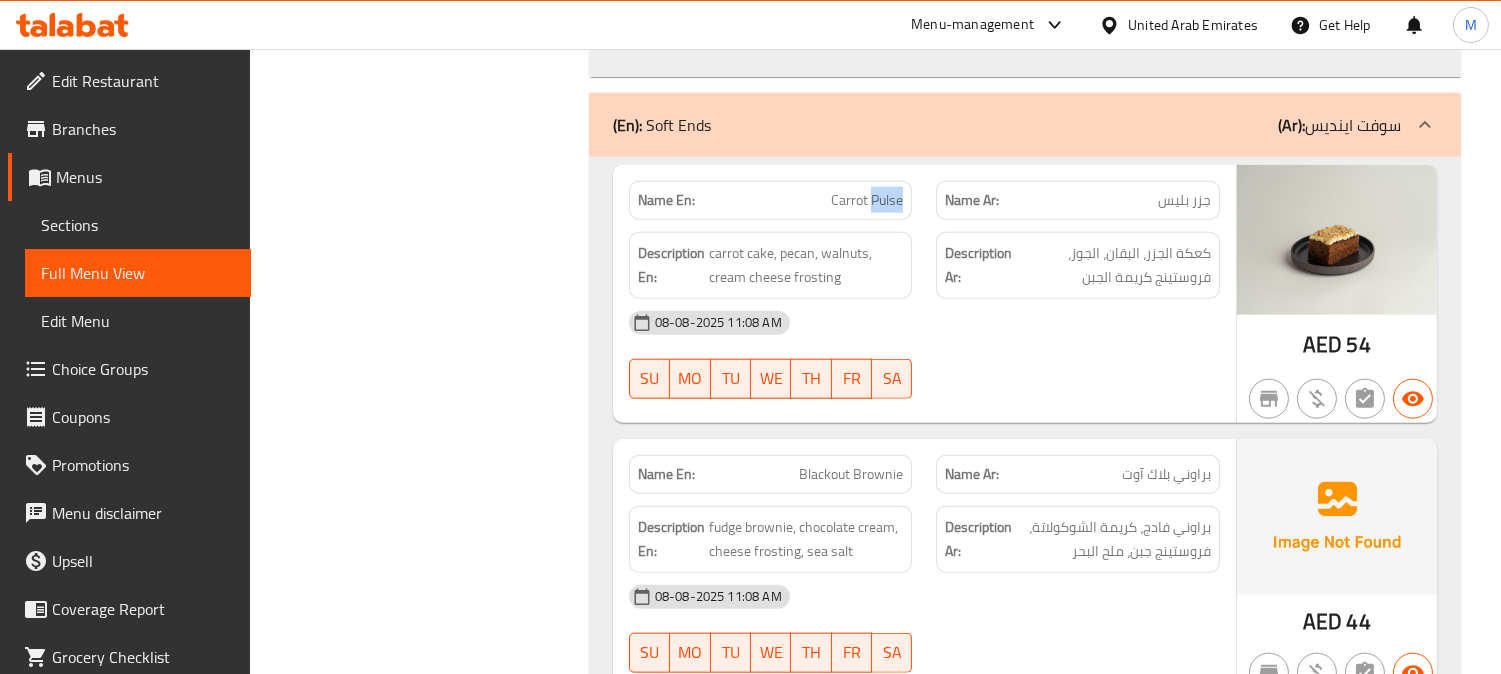 click on "Carrot Pulse" at bounding box center [874, -3256] 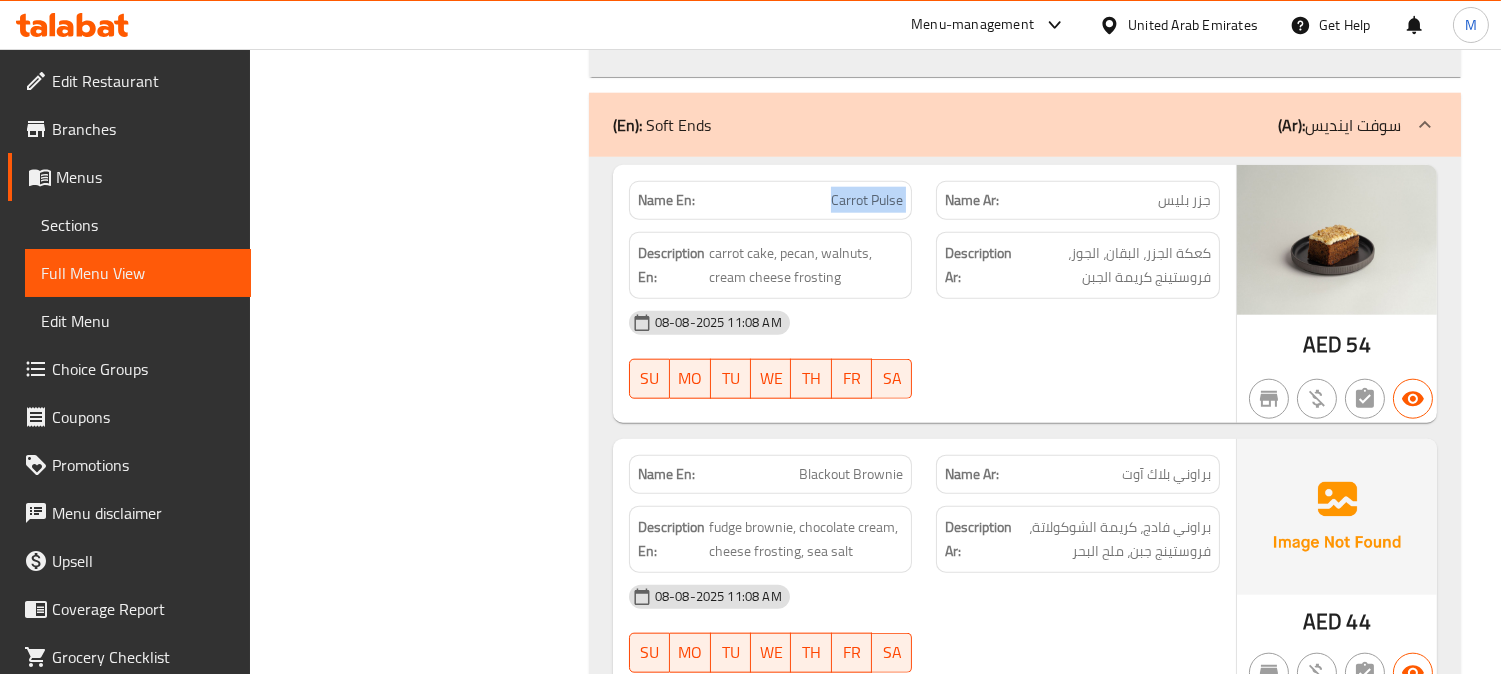 click on "Carrot Pulse" at bounding box center (874, -3256) 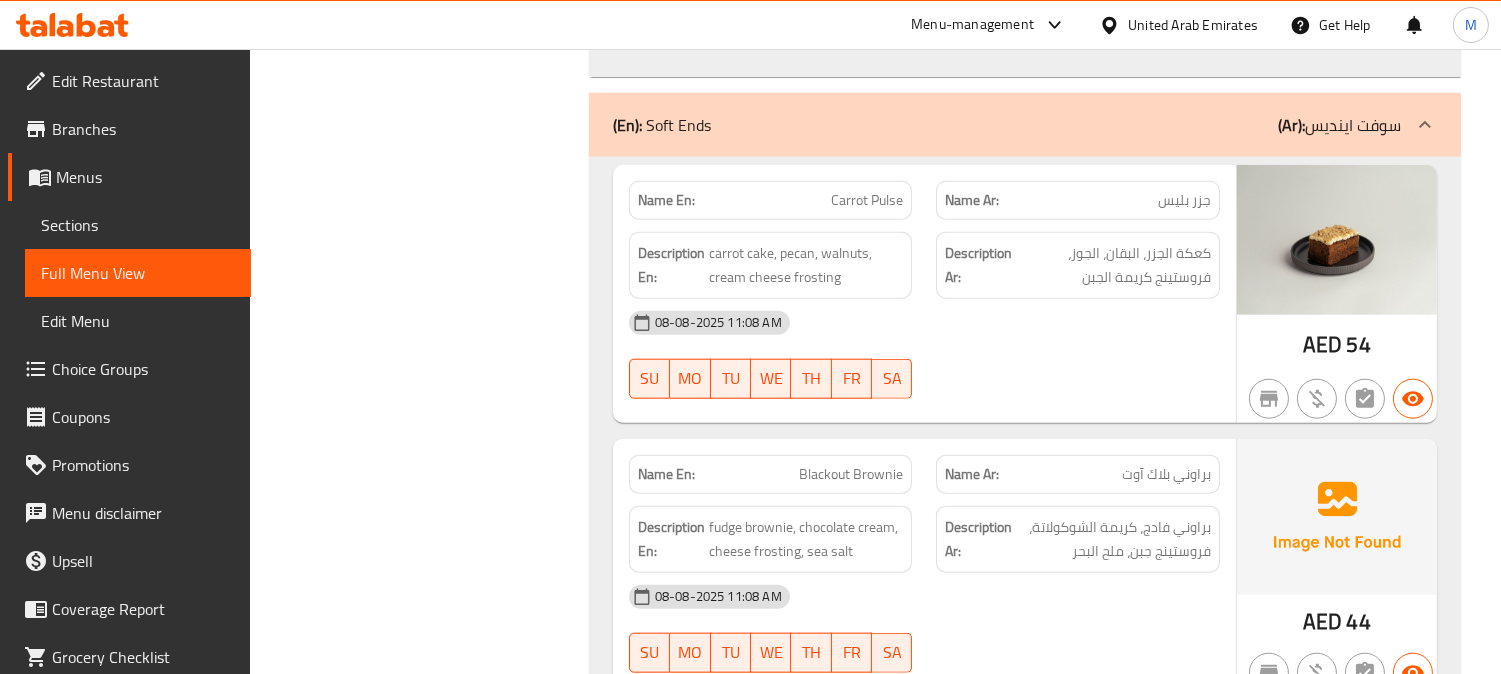 click on "Name Ar: جزر بليس" at bounding box center [1078, -3256] 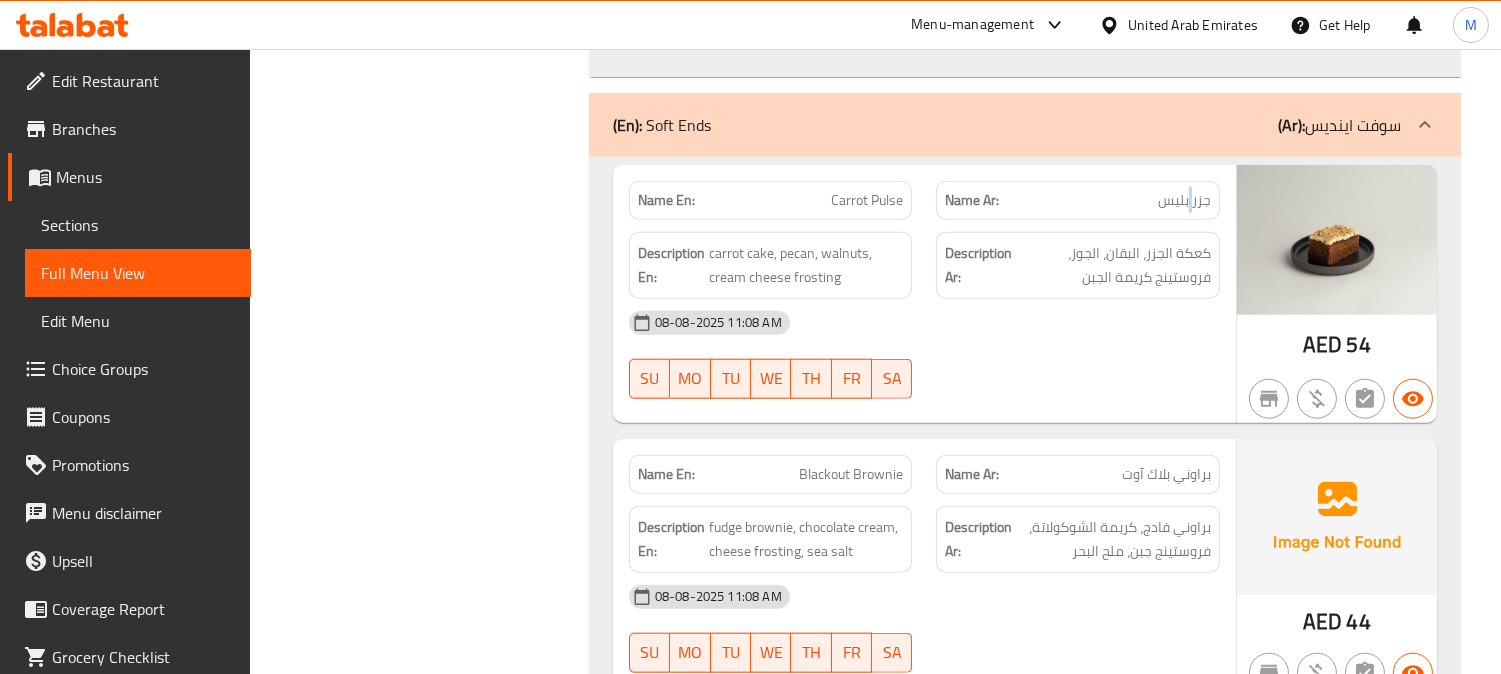 click on "جزر بليس" at bounding box center [1165, -3256] 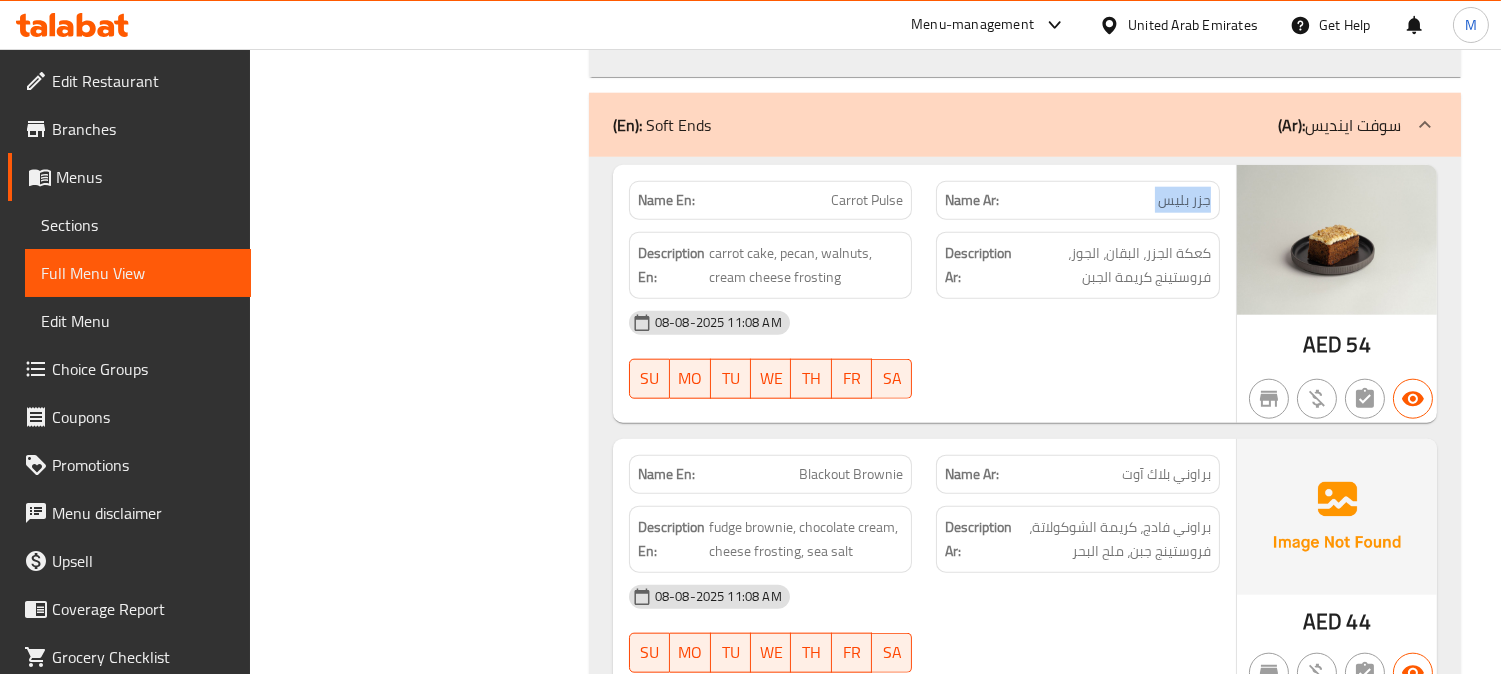 click on "جزر بليس" at bounding box center (1165, -3256) 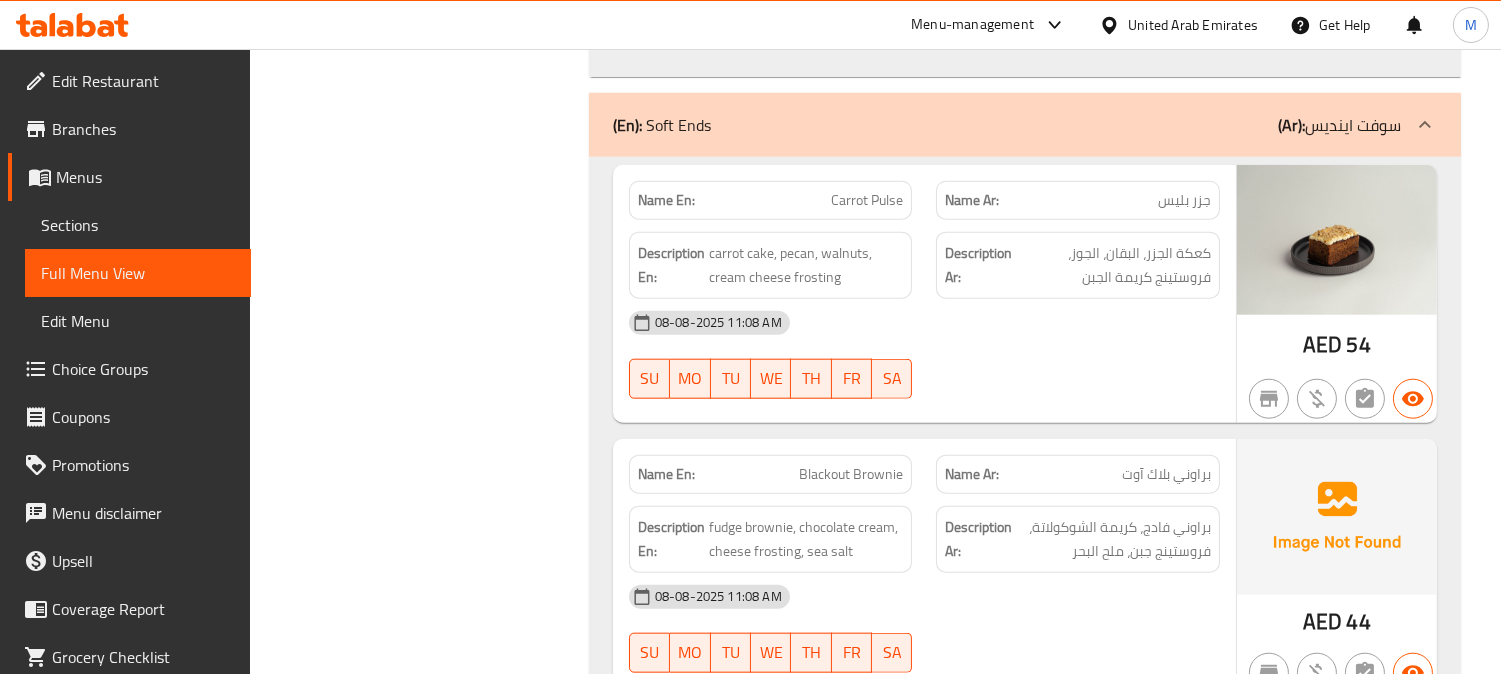 click on "كعكة الجزر، البقان، الجوز، فروستينج كريمة الجبن" at bounding box center (1113, -3166) 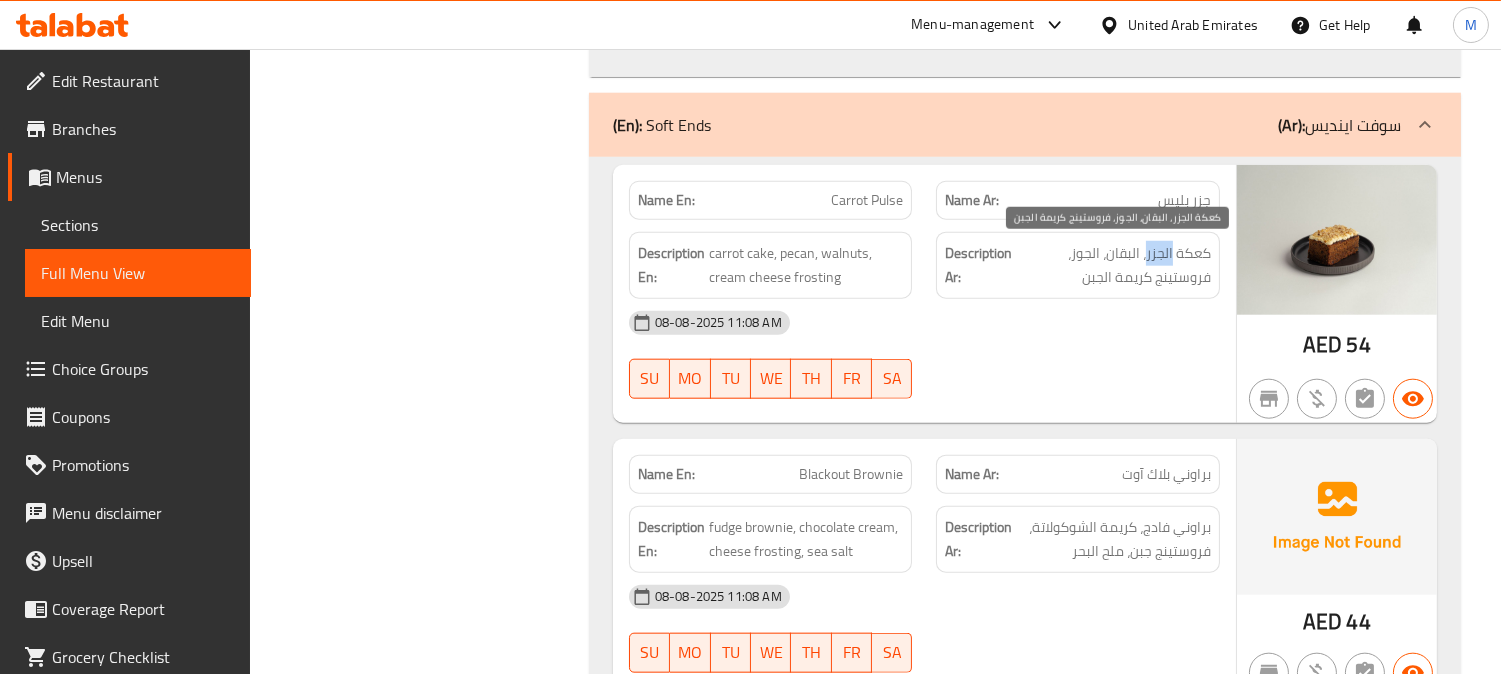click on "كعكة الجزر، البقان، الجوز، فروستينج كريمة الجبن" at bounding box center [1113, 265] 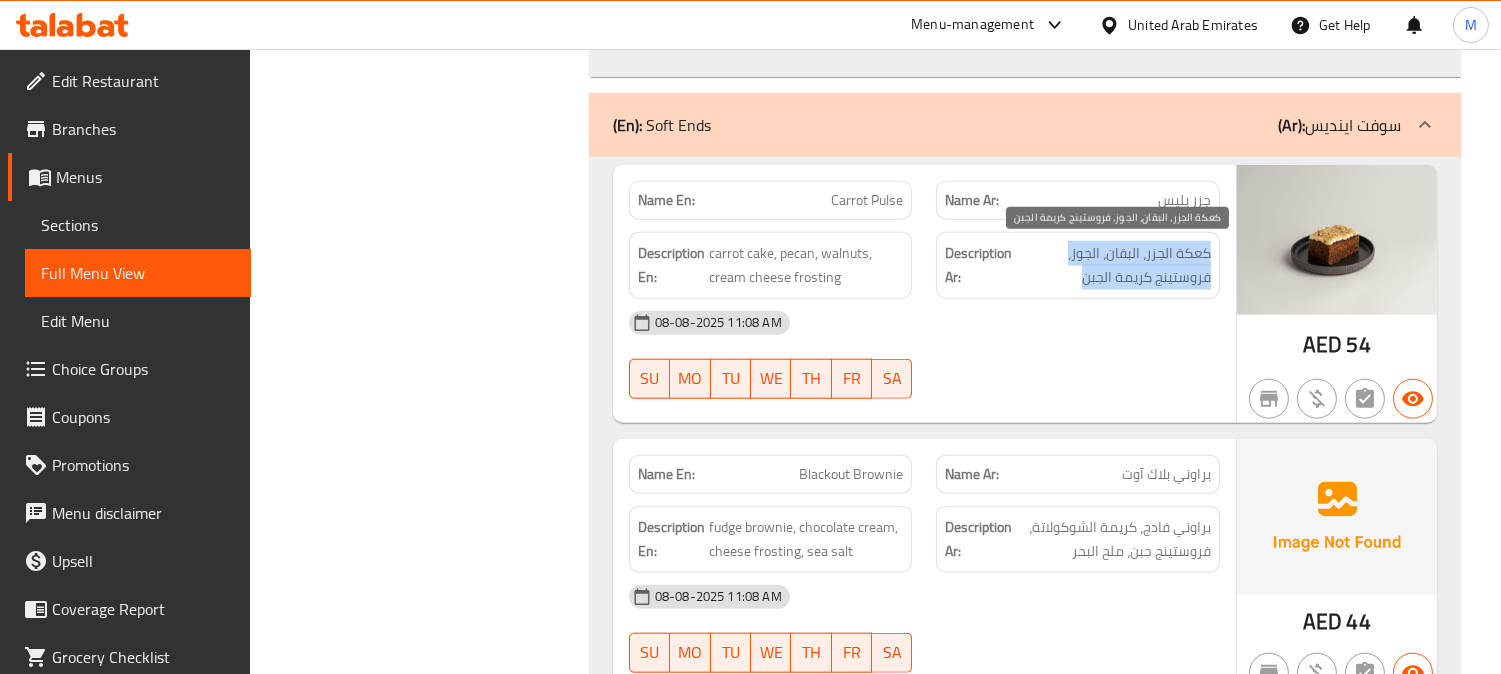 click on "كعكة الجزر، البقان، الجوز، فروستينج كريمة الجبن" at bounding box center [1113, 265] 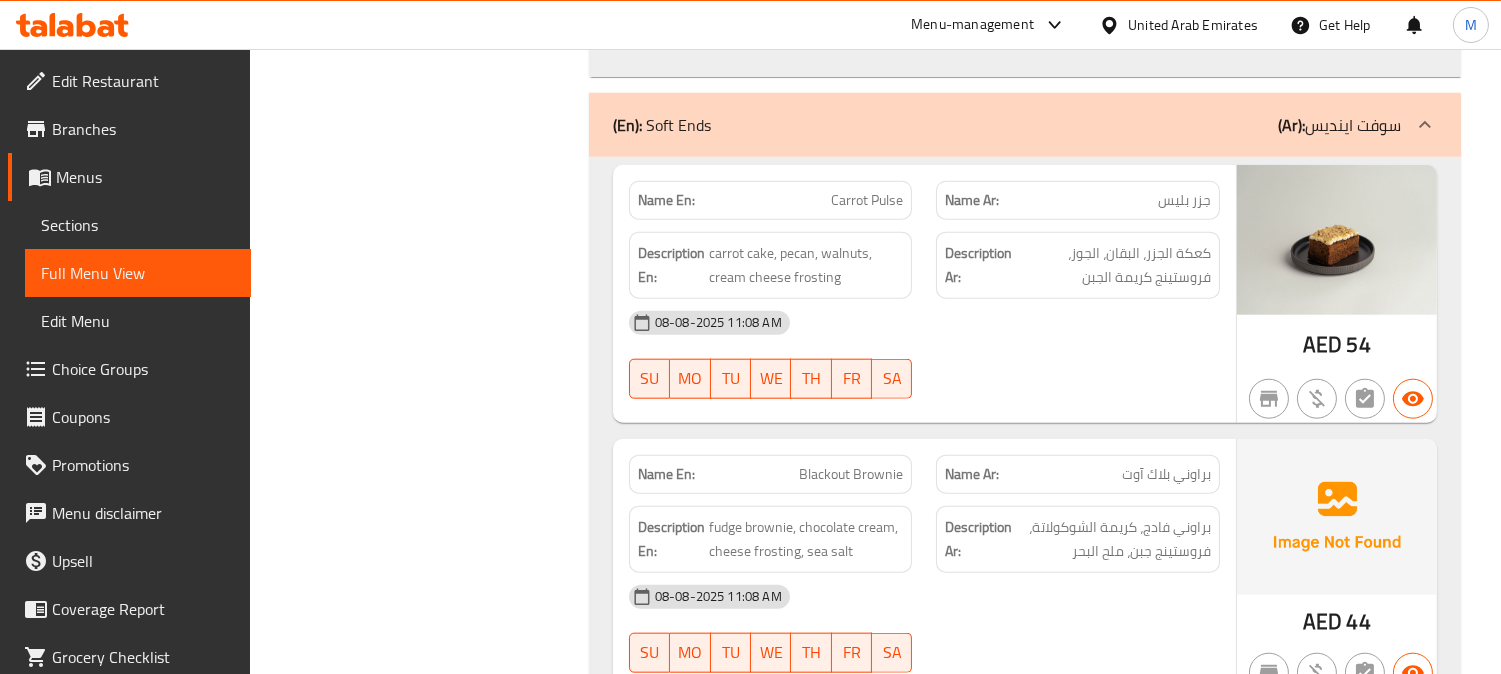 click on "Name Ar: جزر بليس" at bounding box center (1078, -3256) 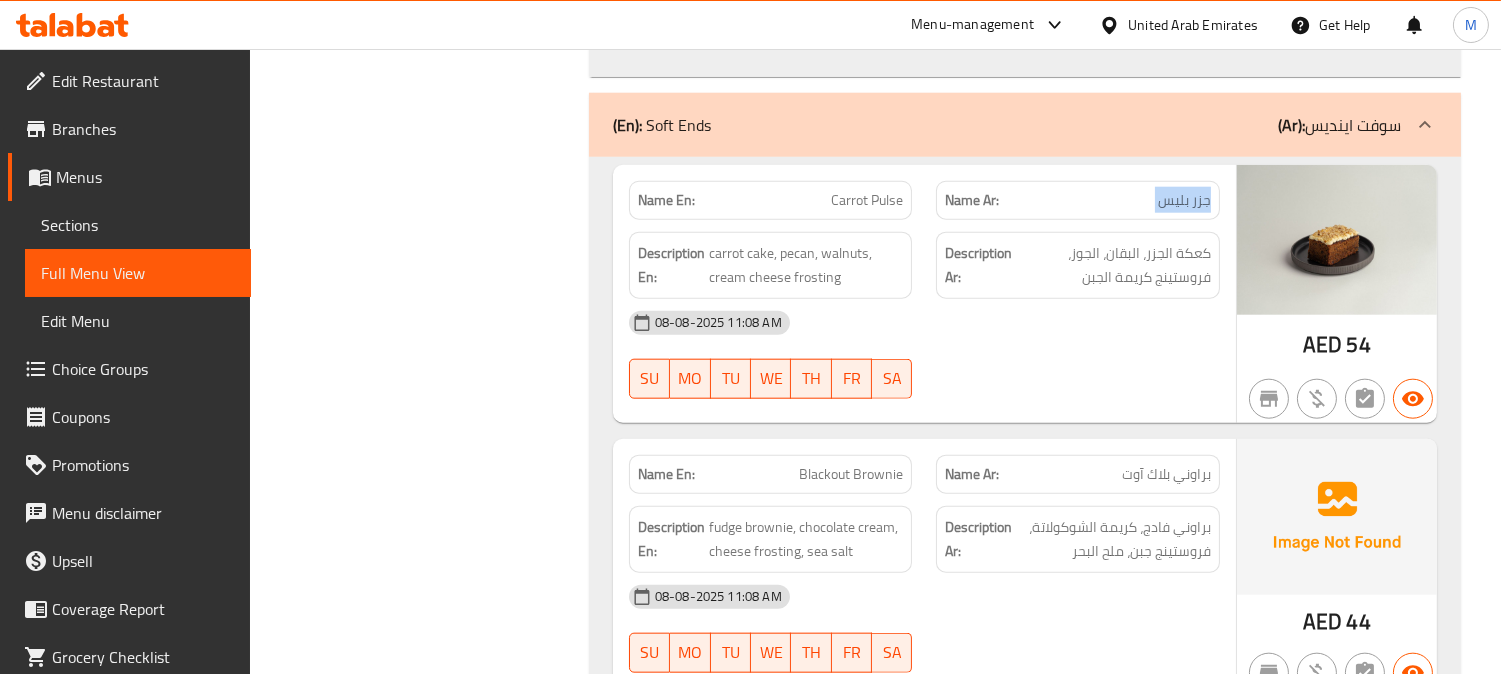 click on "Name Ar: جزر بليس" at bounding box center [1078, -3256] 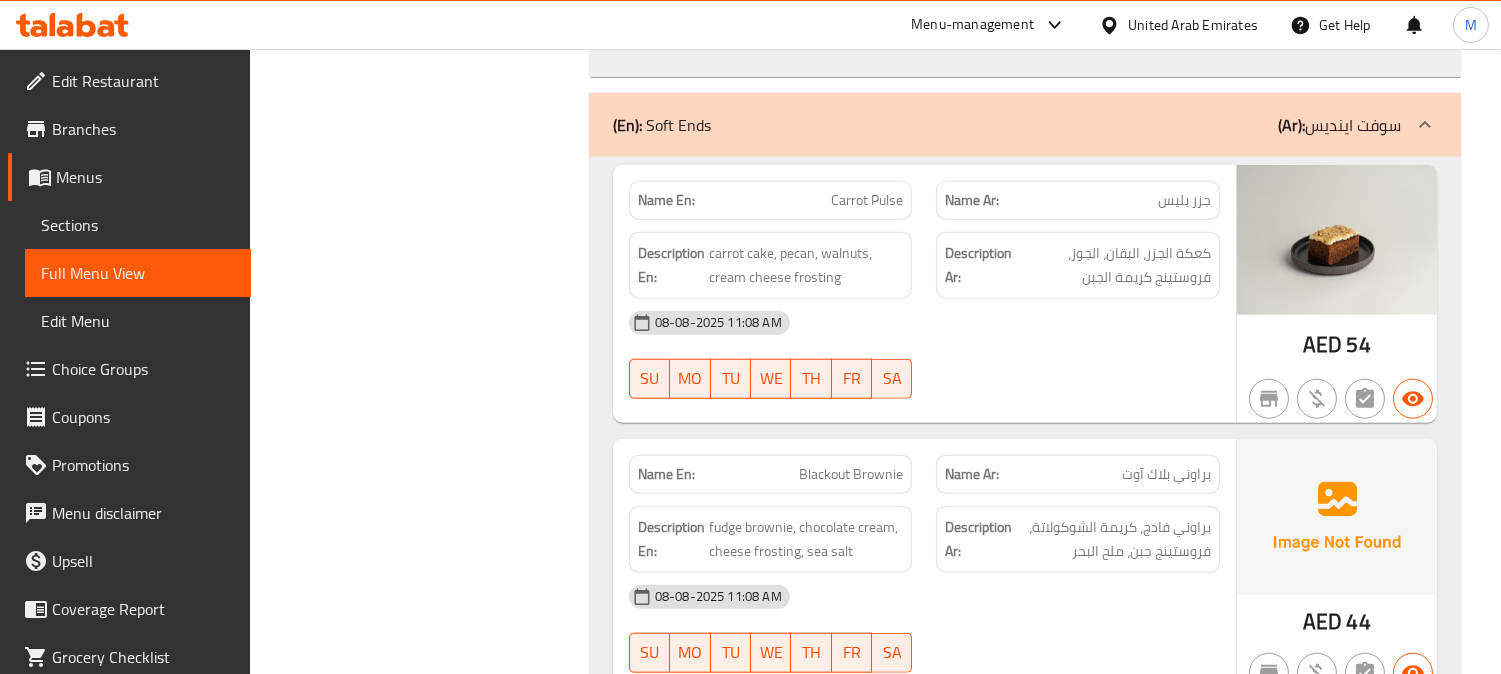 click on "Carrot Pulse" at bounding box center (874, -3256) 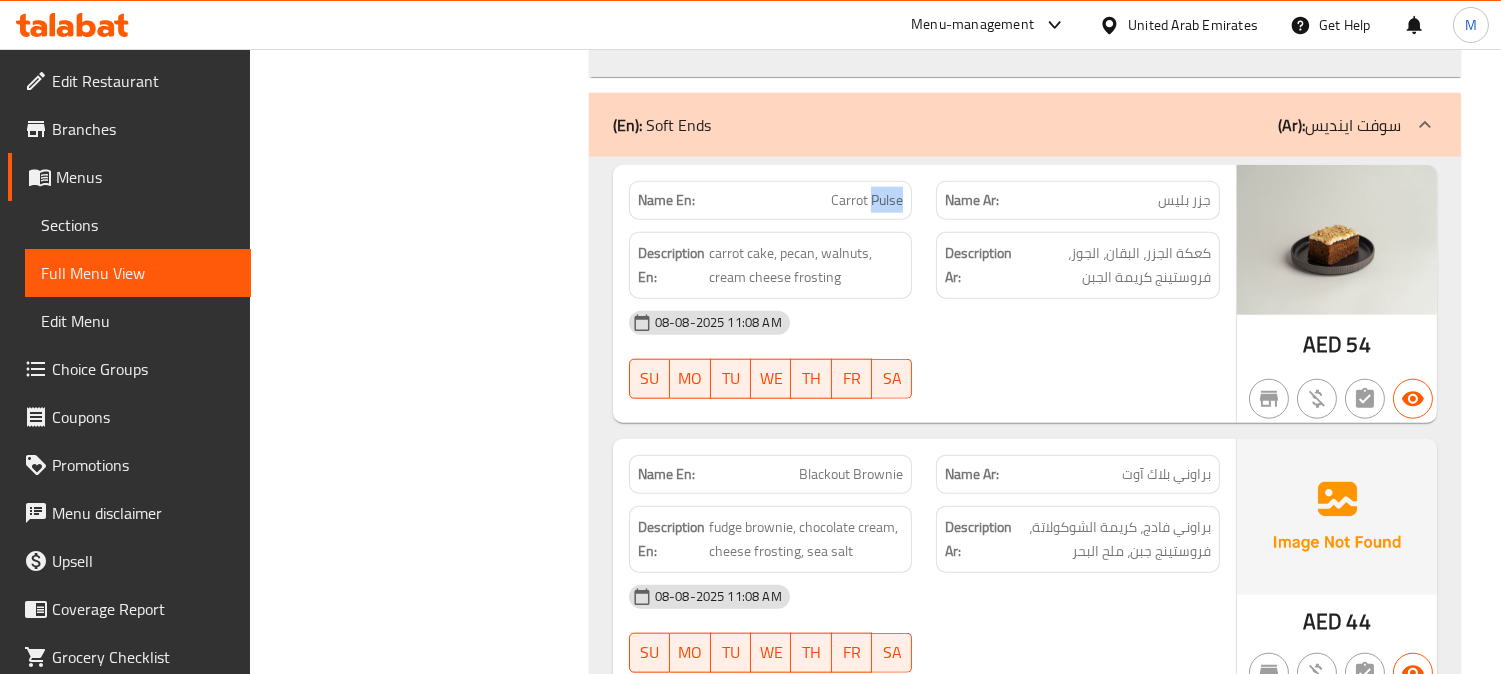 click on "Carrot Pulse" at bounding box center [874, -3256] 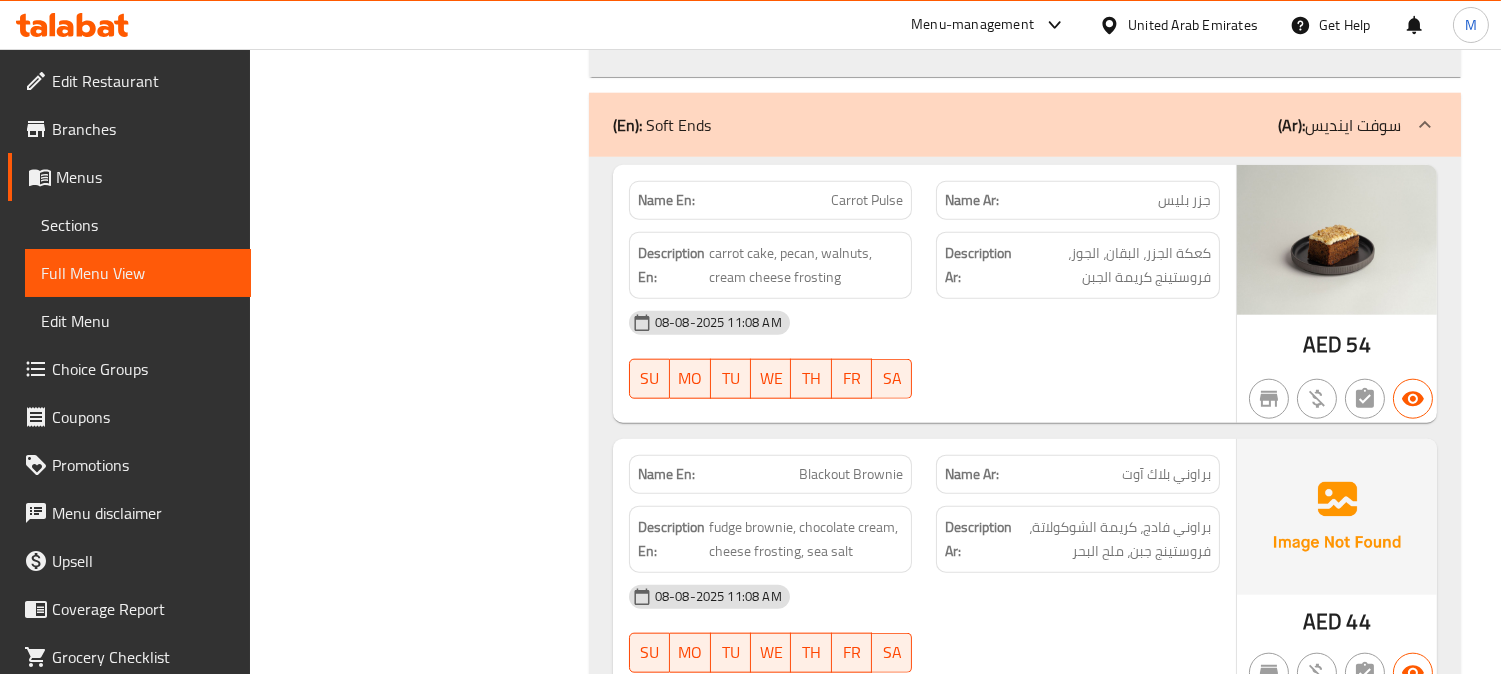 click on "Carrot Pulse" at bounding box center (874, -3256) 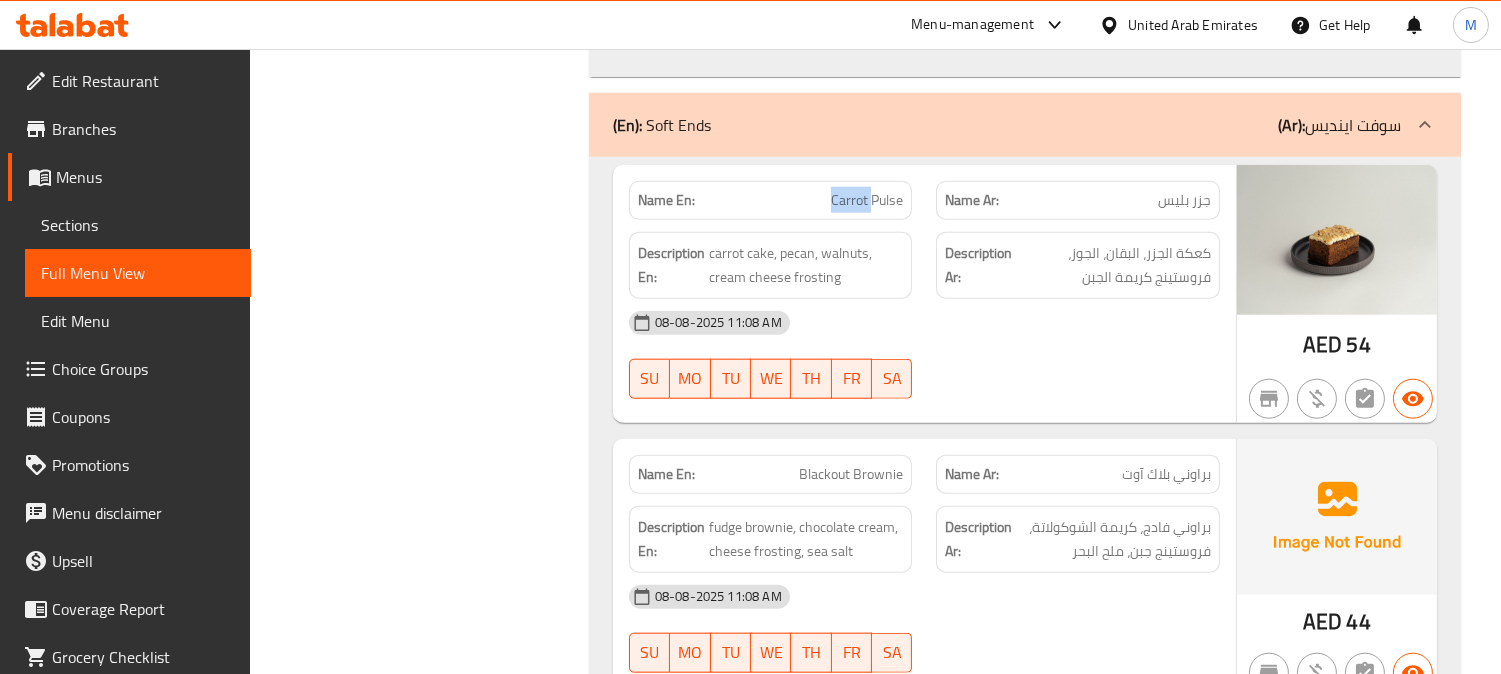 click on "Carrot Pulse" at bounding box center (874, -3256) 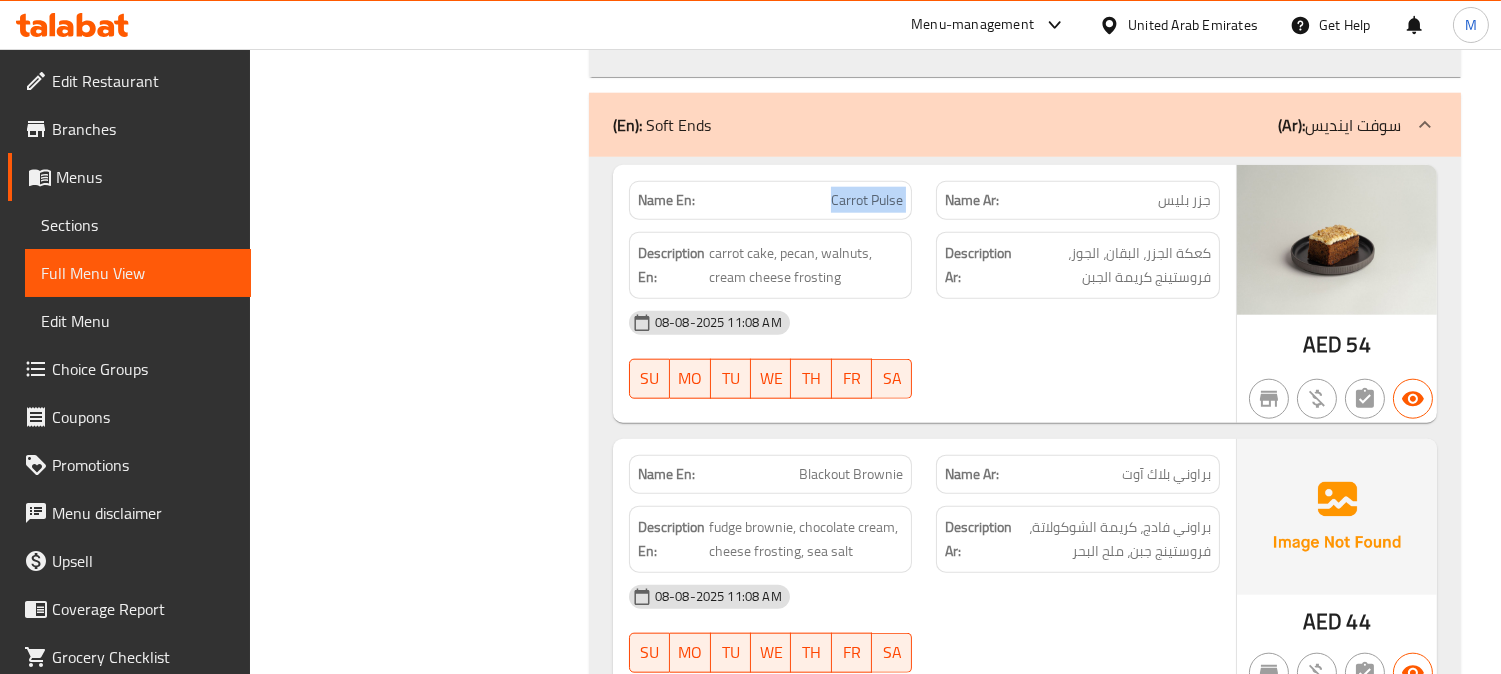 click on "Carrot Pulse" at bounding box center (874, -3256) 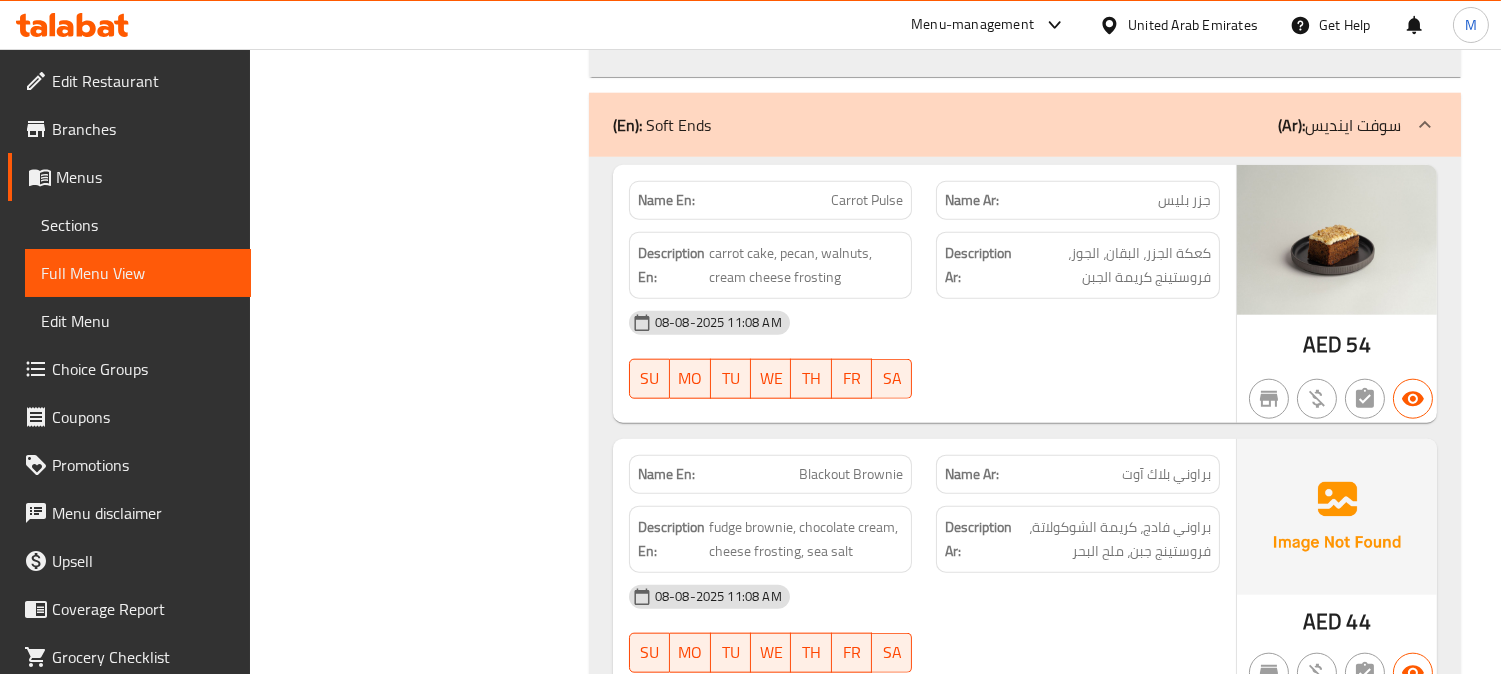 click on "Name Ar: جزر بليس" at bounding box center [1078, -3256] 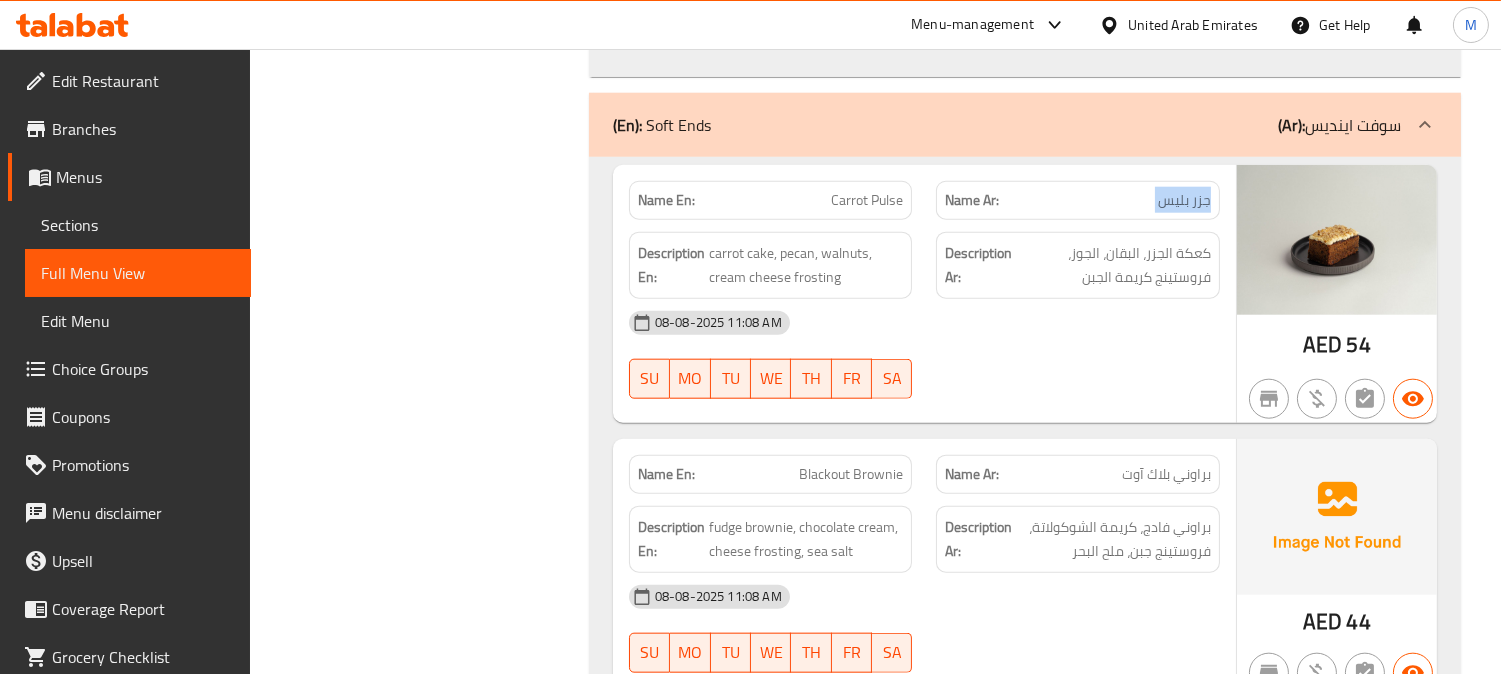 click on "Name Ar: جزر بليس" at bounding box center [1078, -3256] 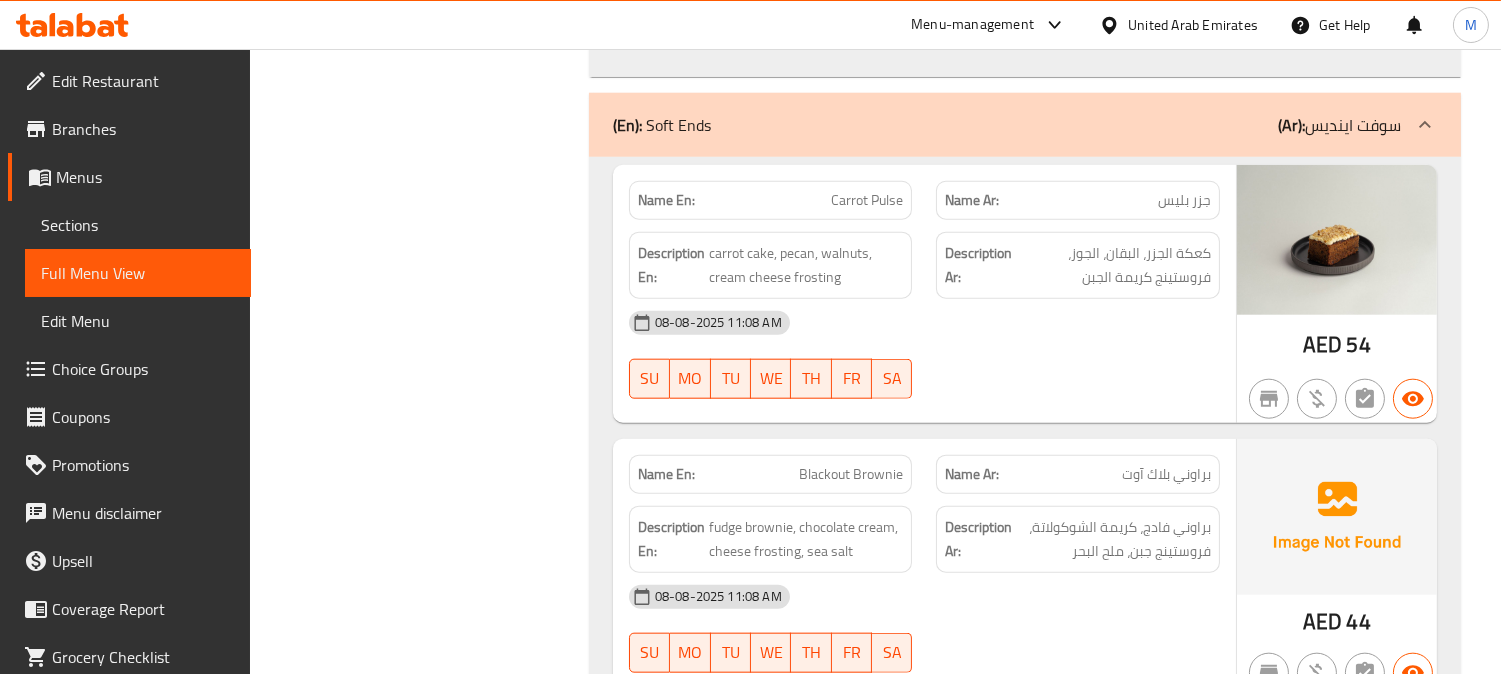 click on "Carrot Pulse" at bounding box center [874, -3256] 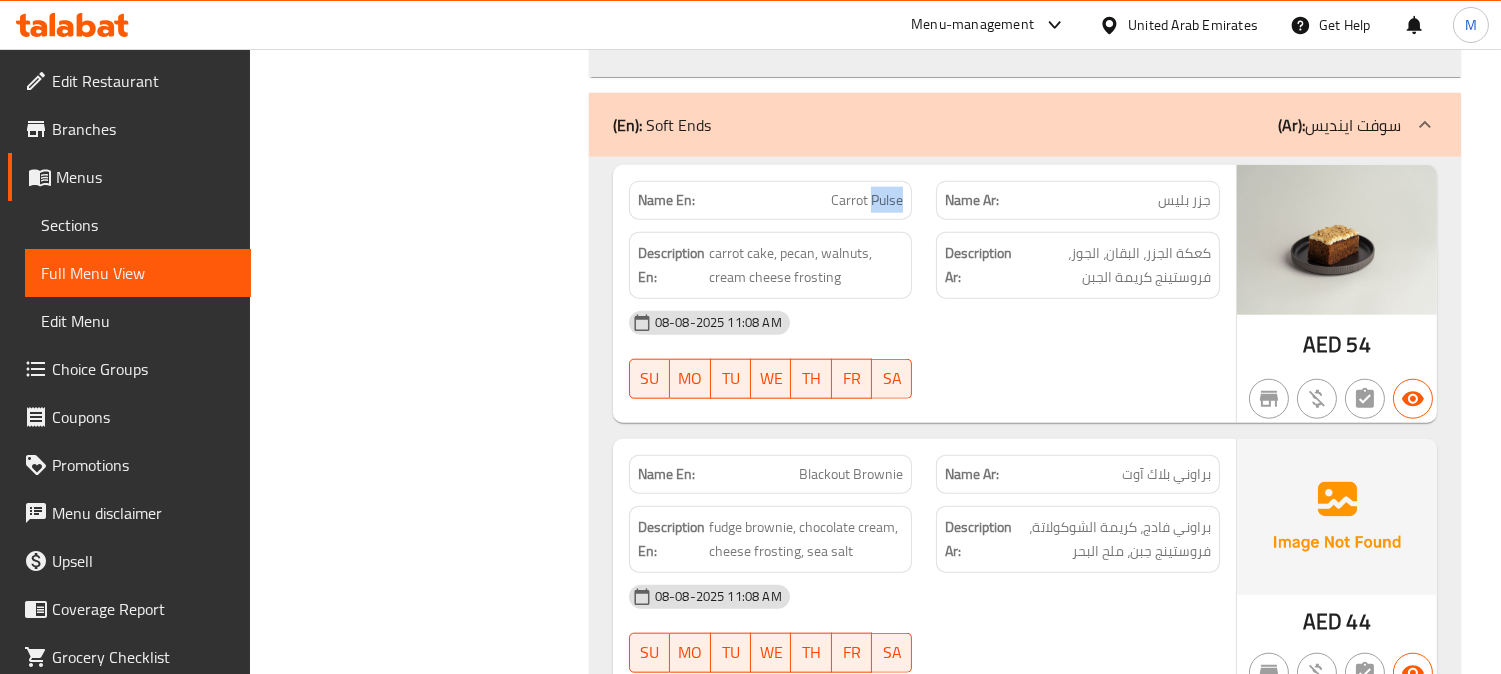 click on "Carrot Pulse" at bounding box center (874, -3256) 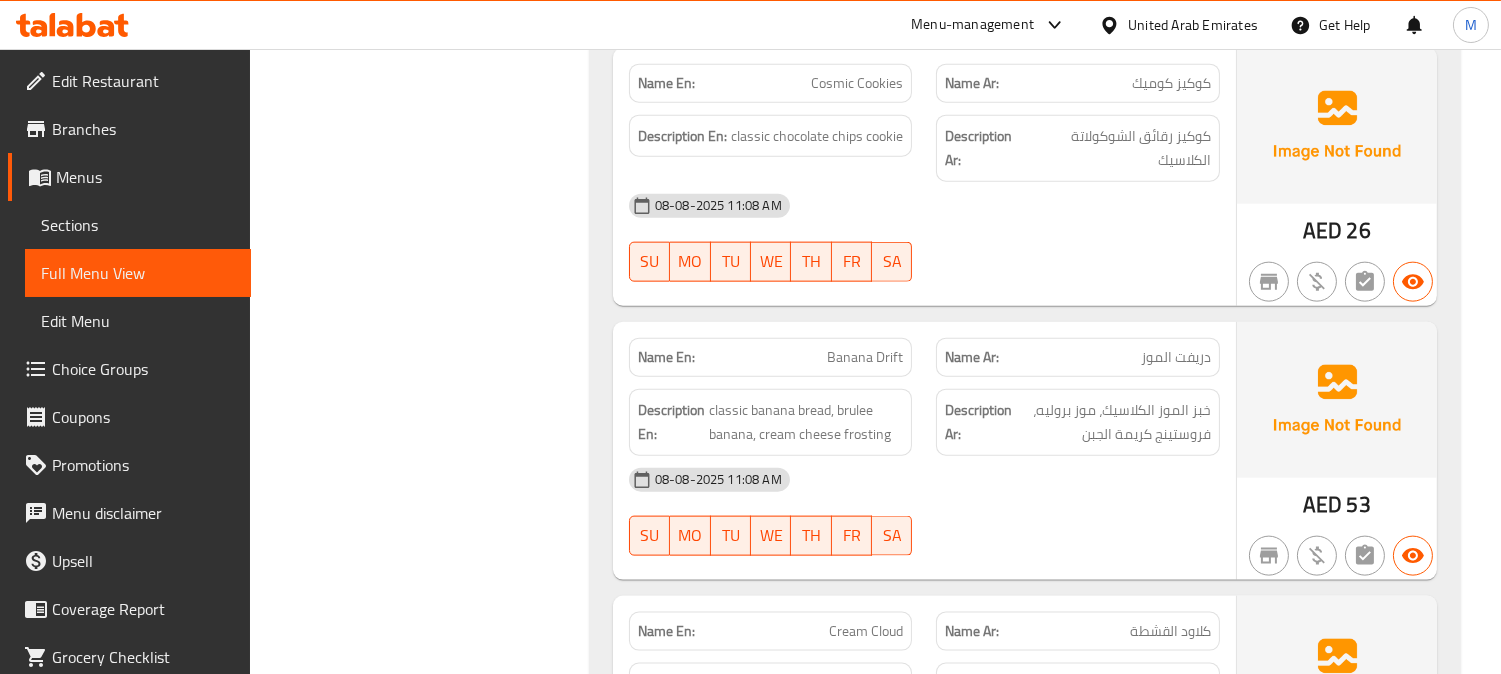 scroll, scrollTop: 4555, scrollLeft: 0, axis: vertical 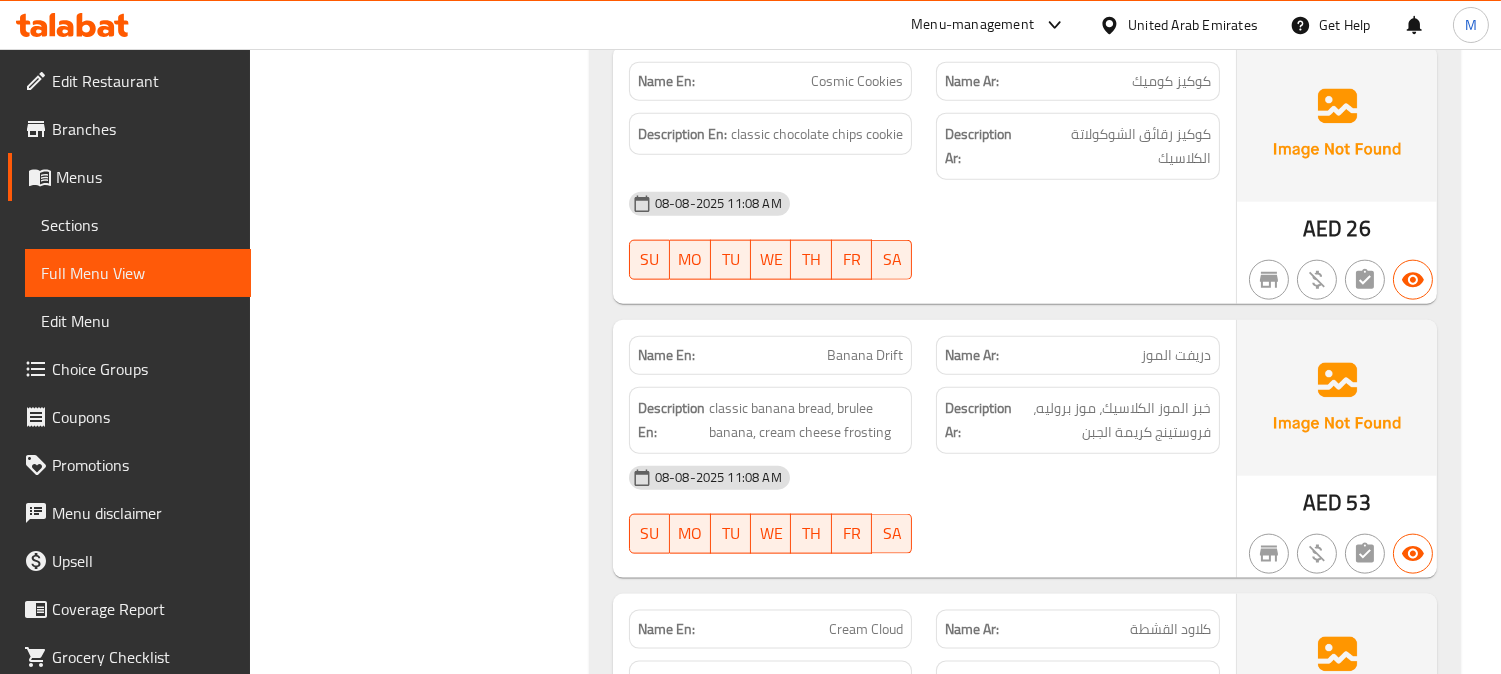 click on "Banana Drift" at bounding box center [864, -2930] 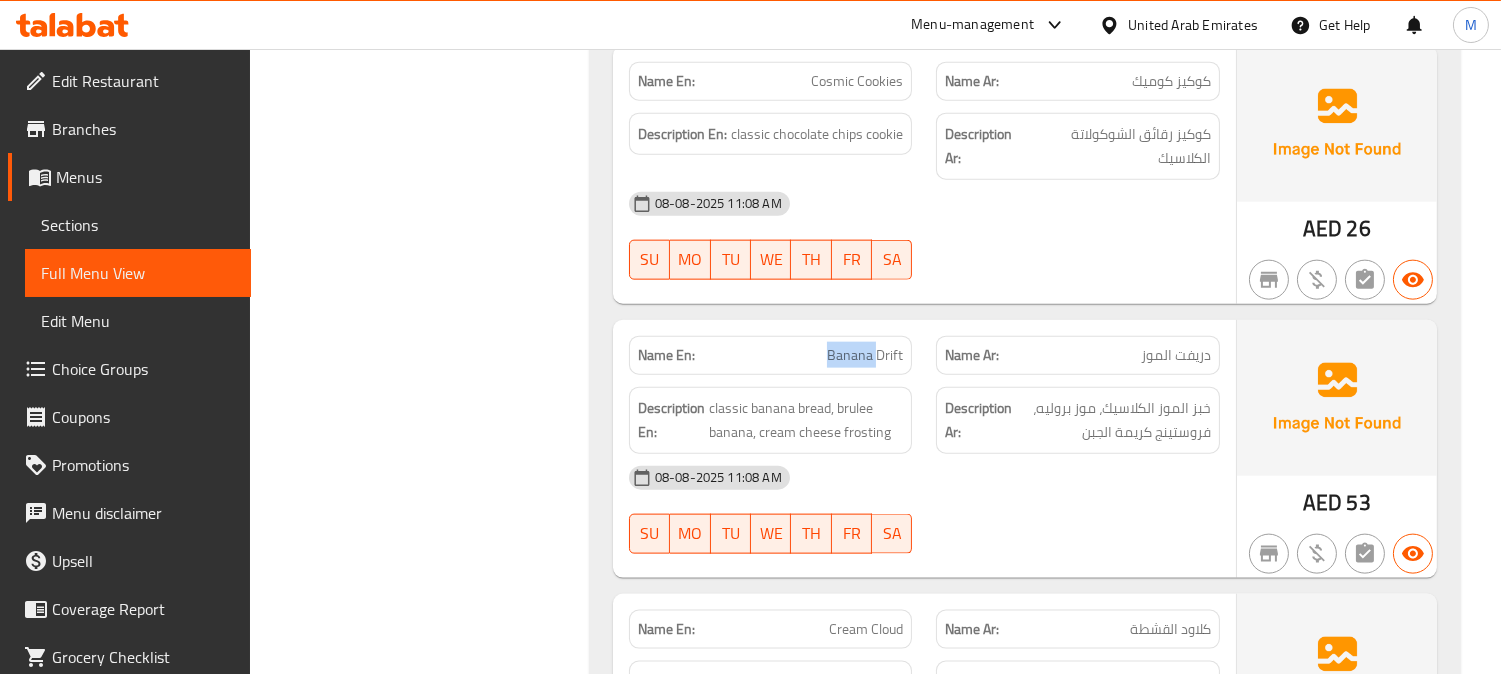 click on "Banana Drift" at bounding box center [864, -2930] 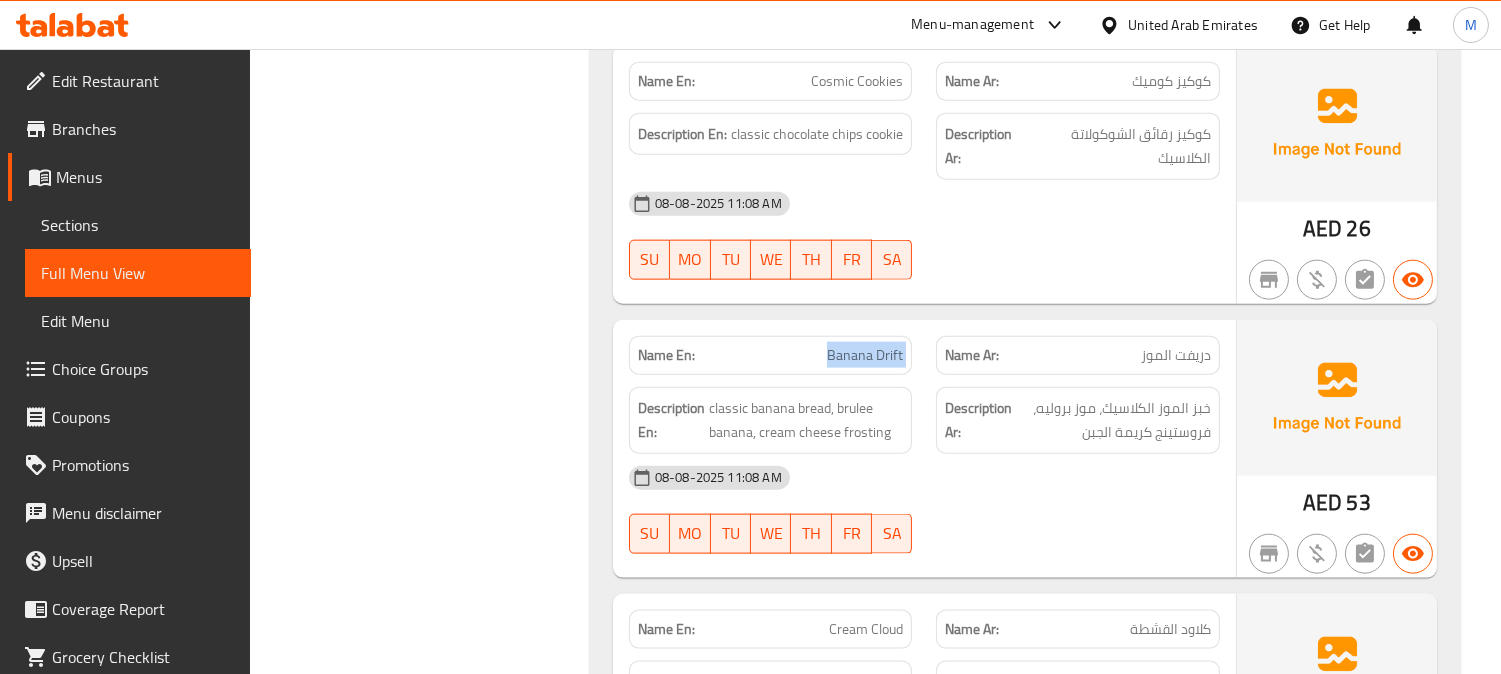 click on "Banana Drift" at bounding box center (864, -2930) 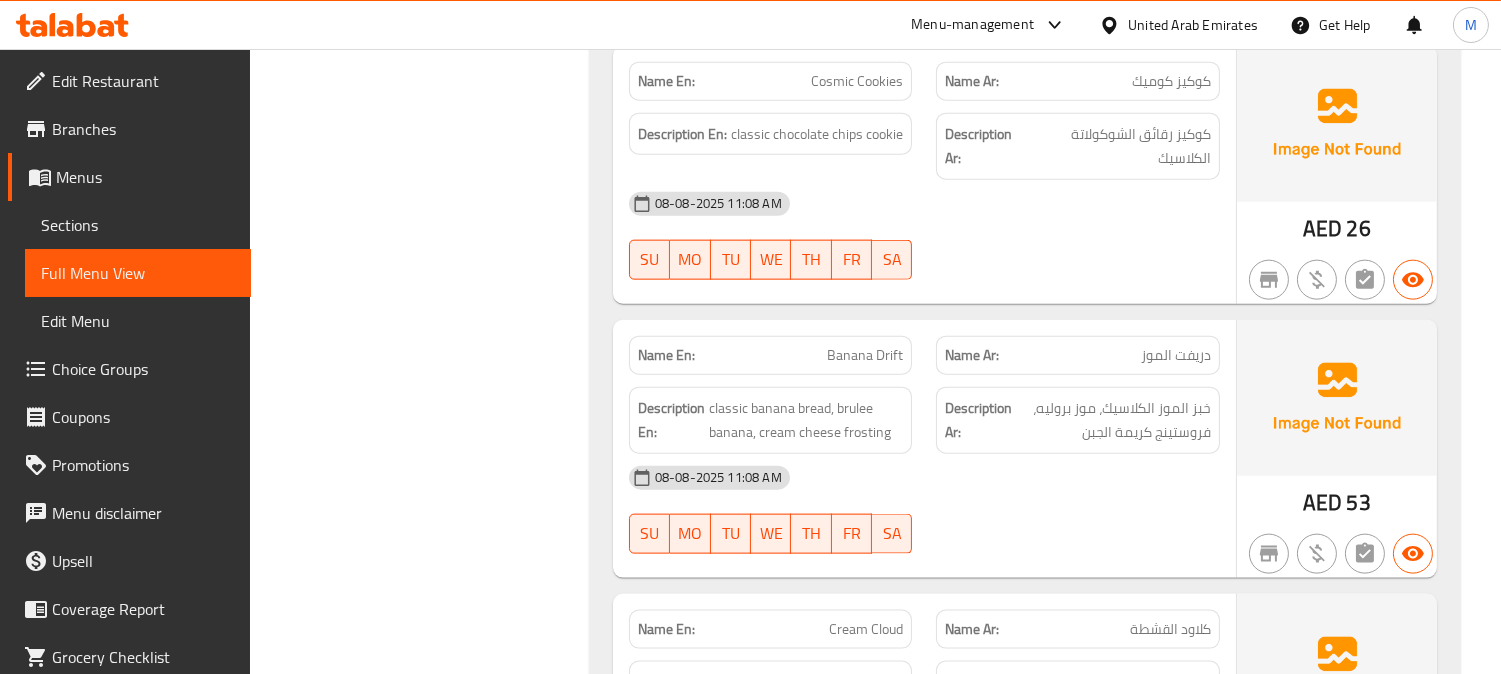 click on "دريفت الموز" at bounding box center [1179, -2930] 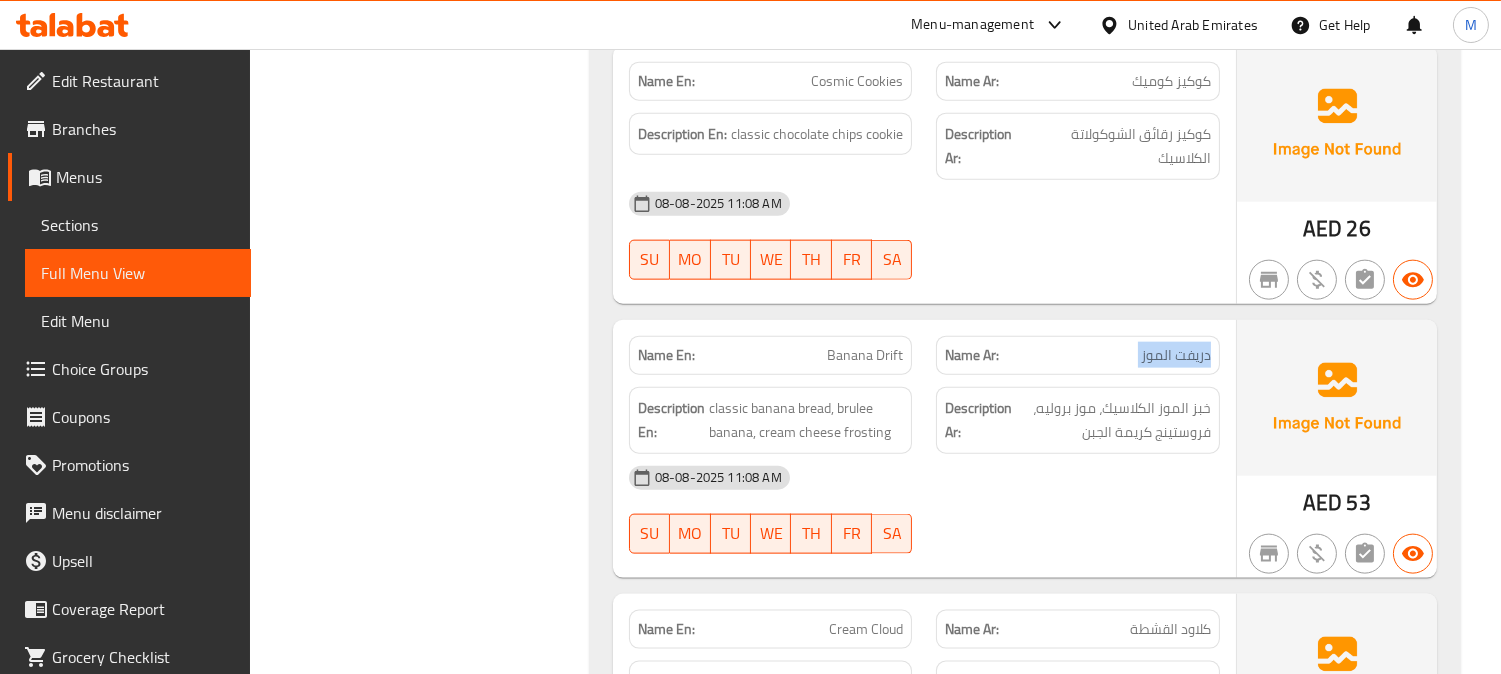 click on "دريفت الموز" at bounding box center [1179, -2930] 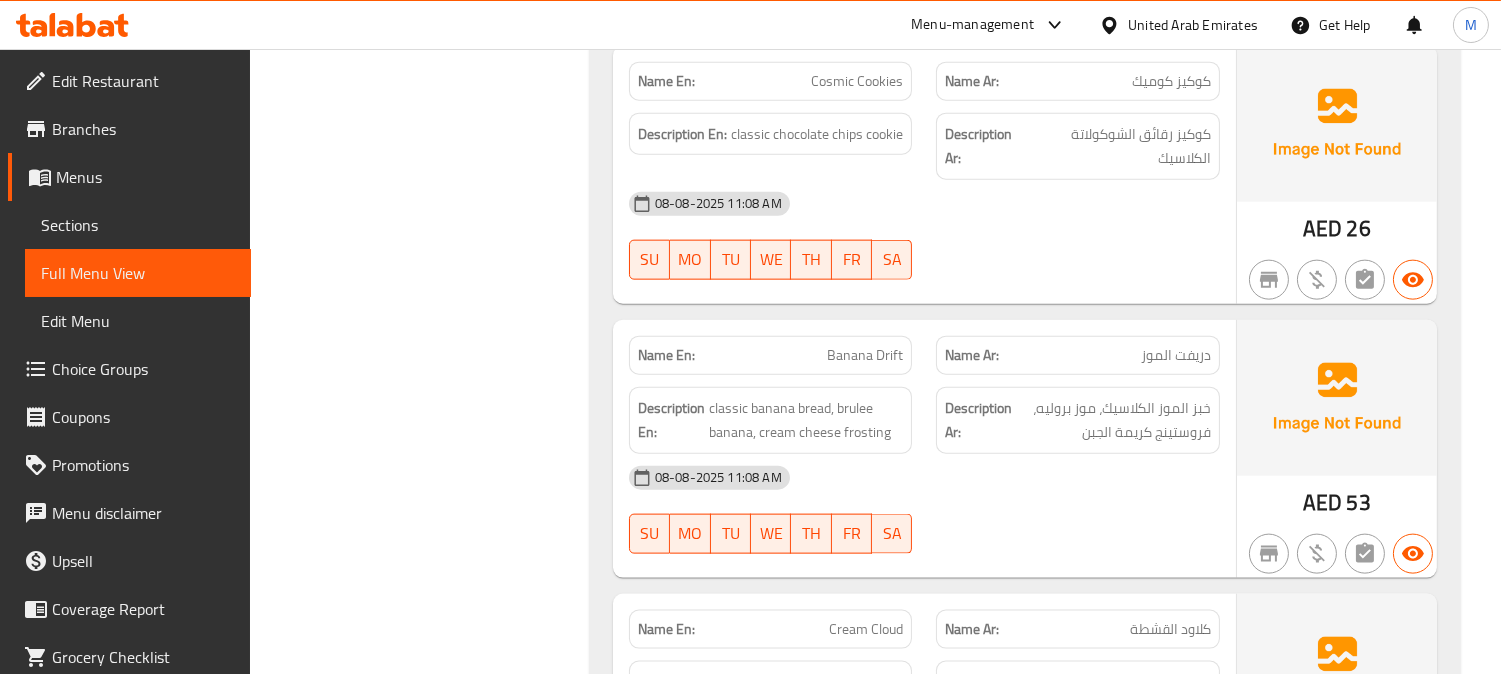 click on "Banana Drift" at bounding box center [864, -2930] 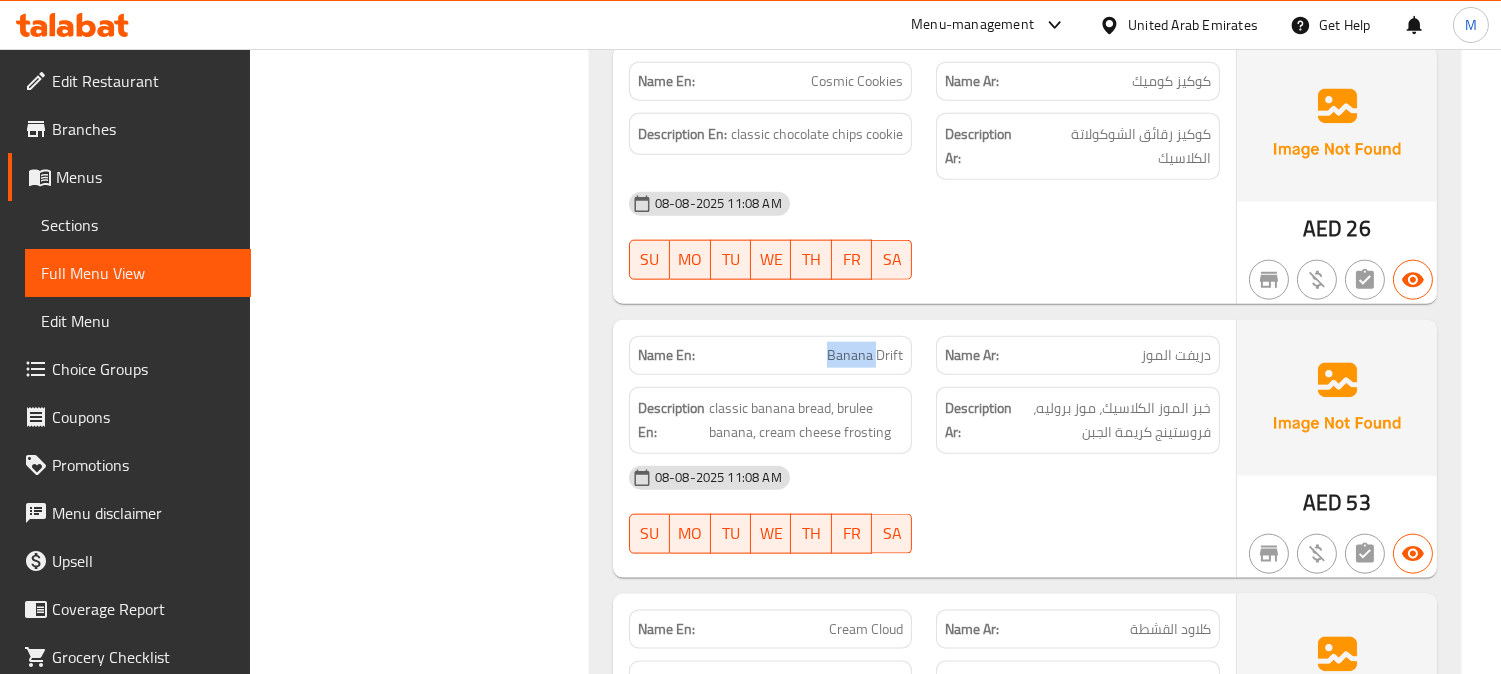 click on "Banana Drift" at bounding box center (864, -2930) 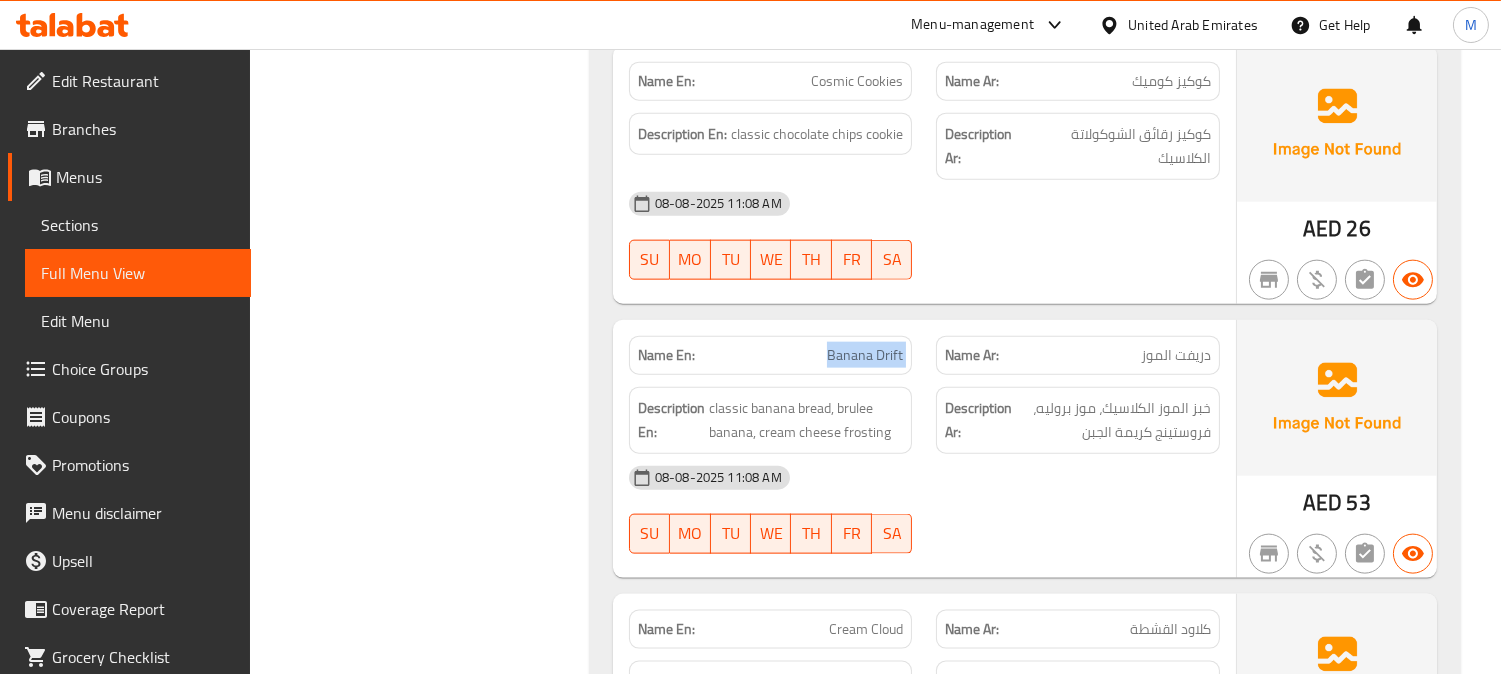 click on "Banana Drift" at bounding box center [864, -2930] 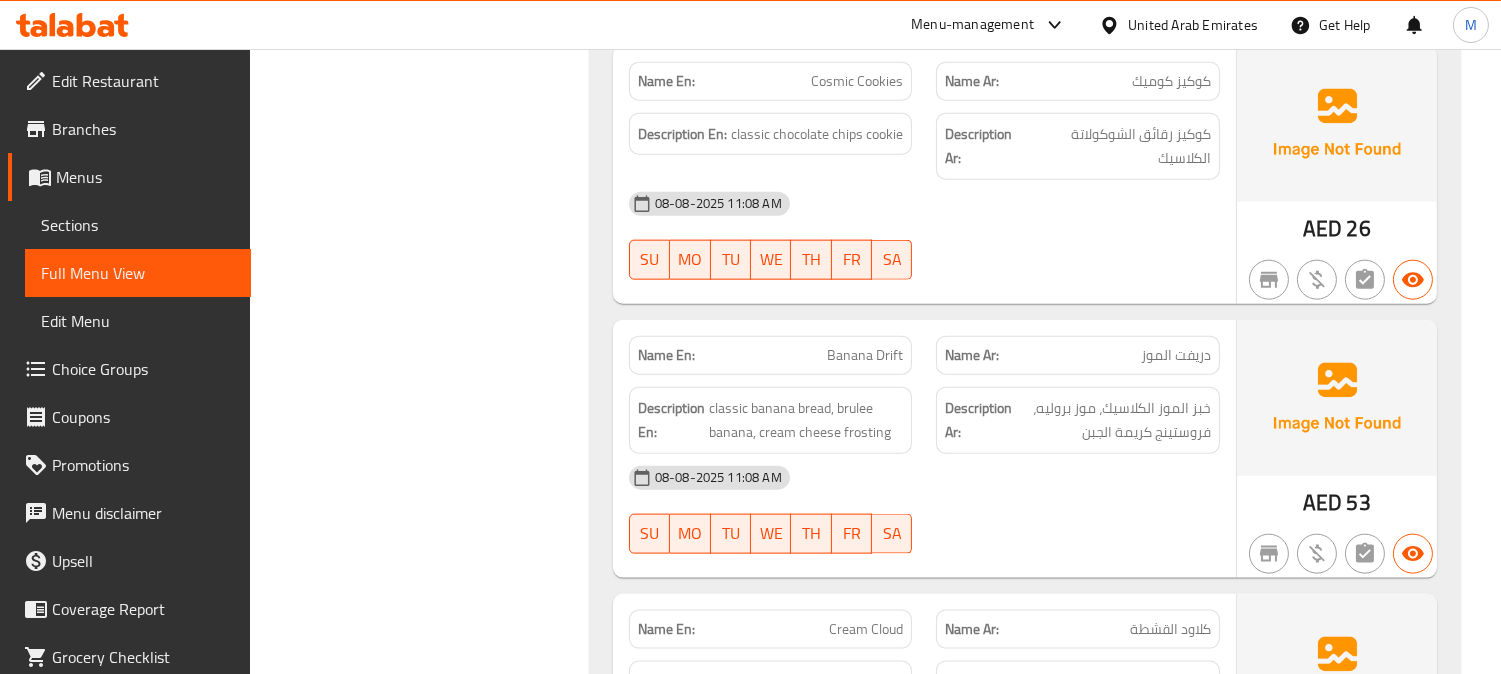 click on "دريفت الموز" at bounding box center (1179, -2930) 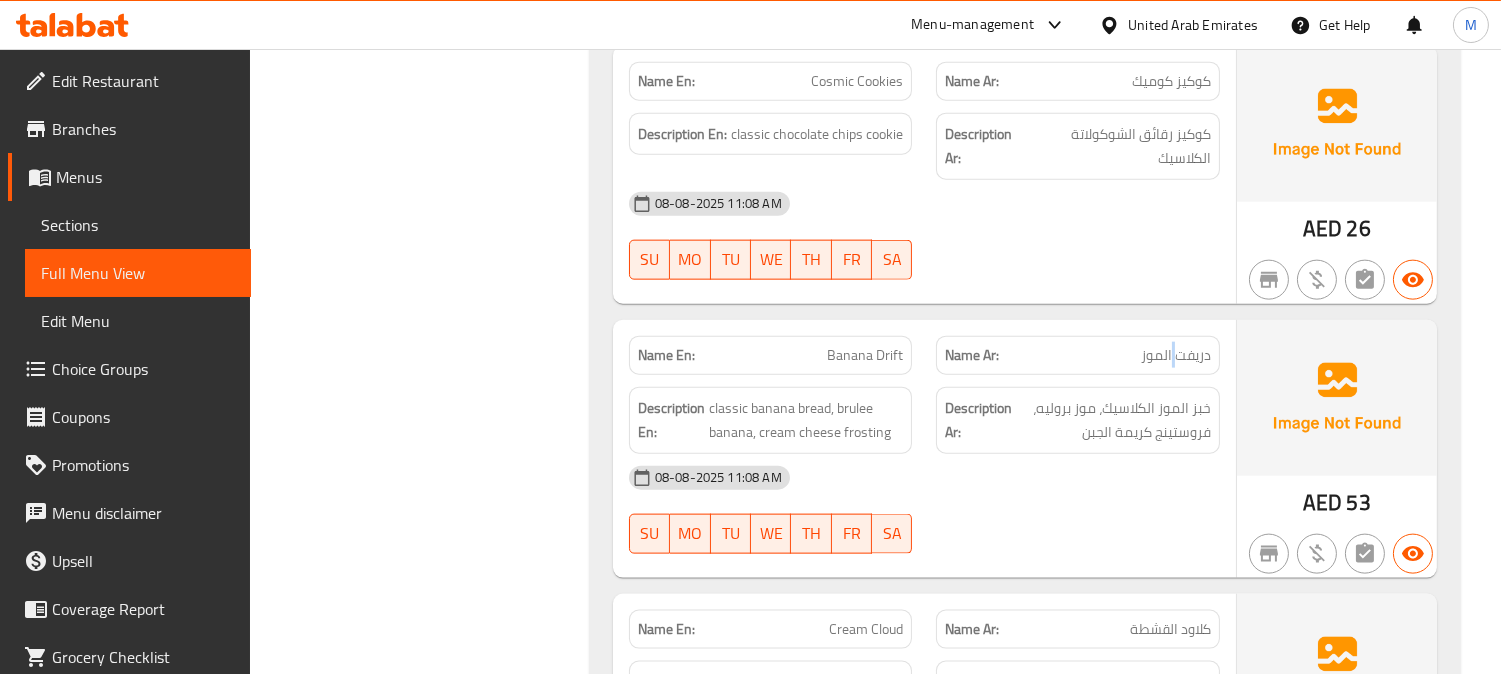 click on "دريفت الموز" at bounding box center [1179, -2930] 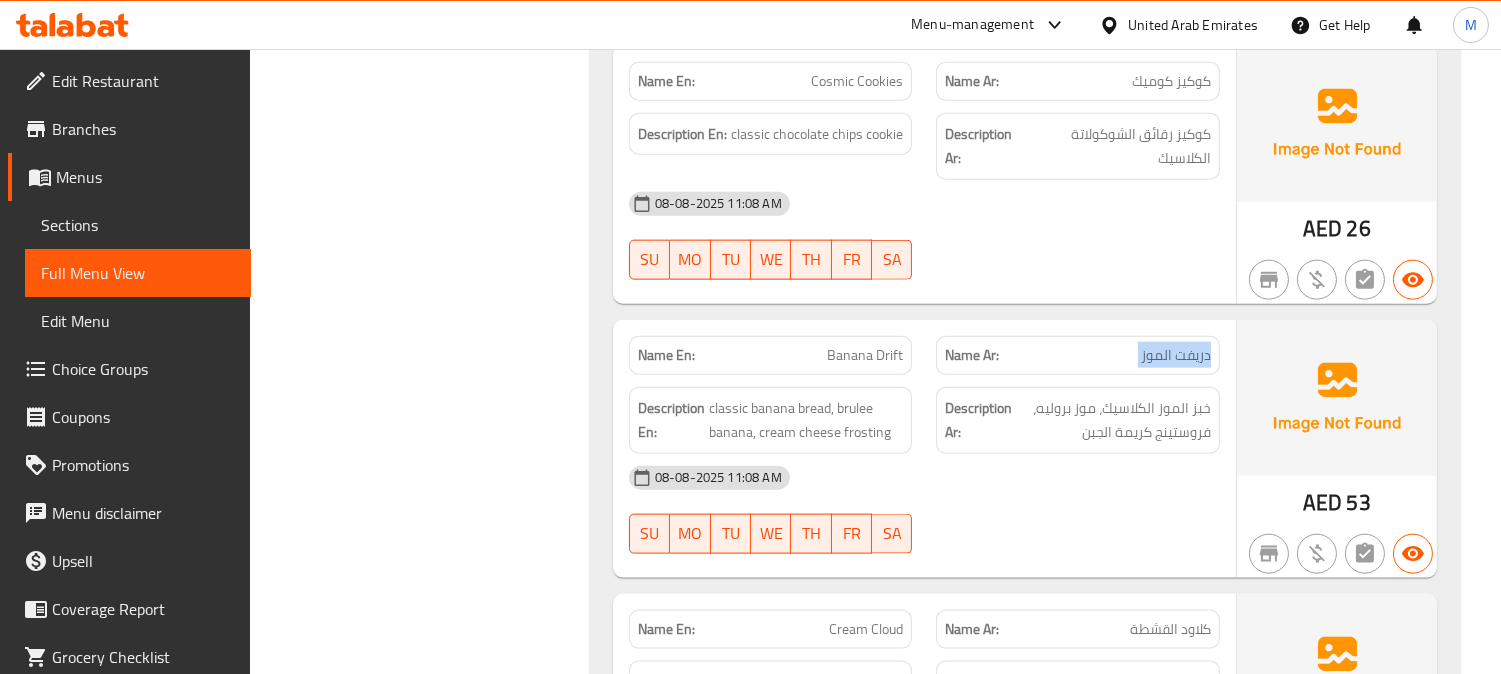 click on "دريفت الموز" at bounding box center (1179, -2930) 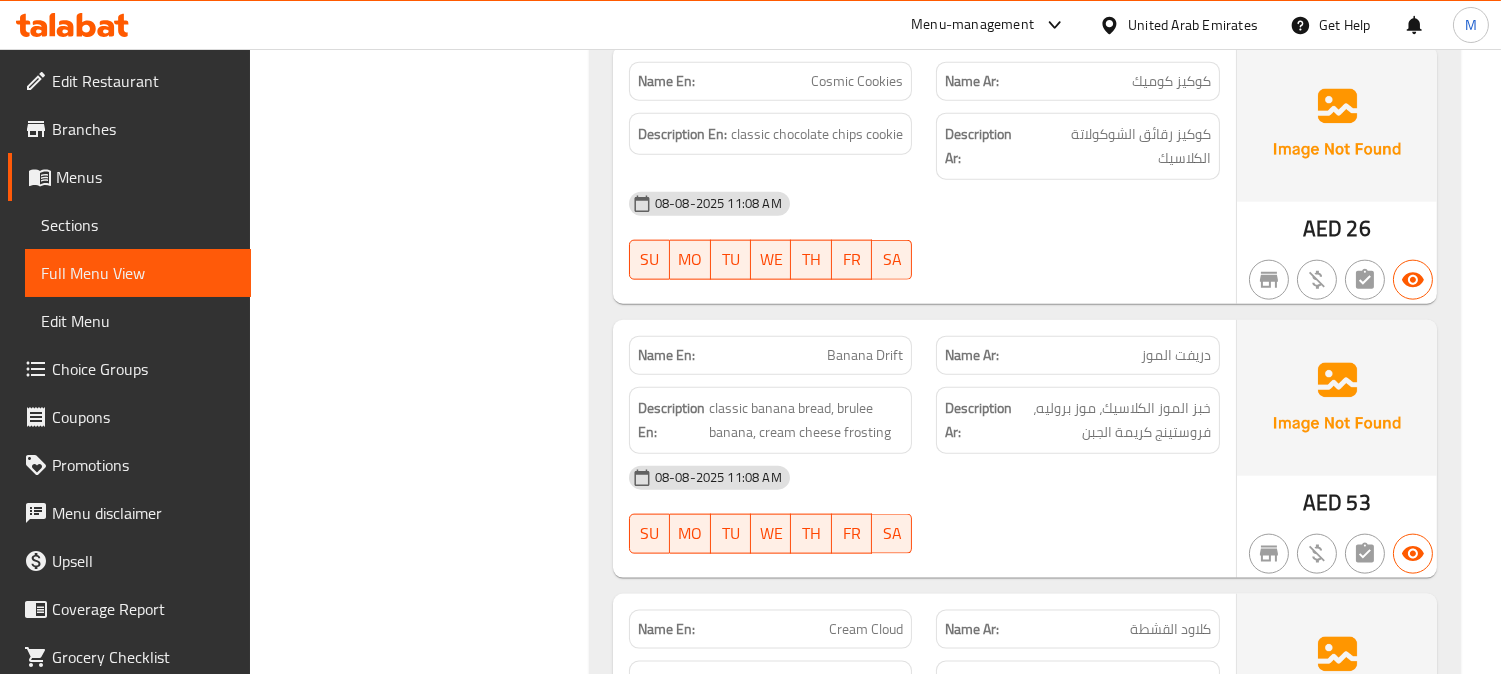 click on "Banana Drift" at bounding box center (864, -2930) 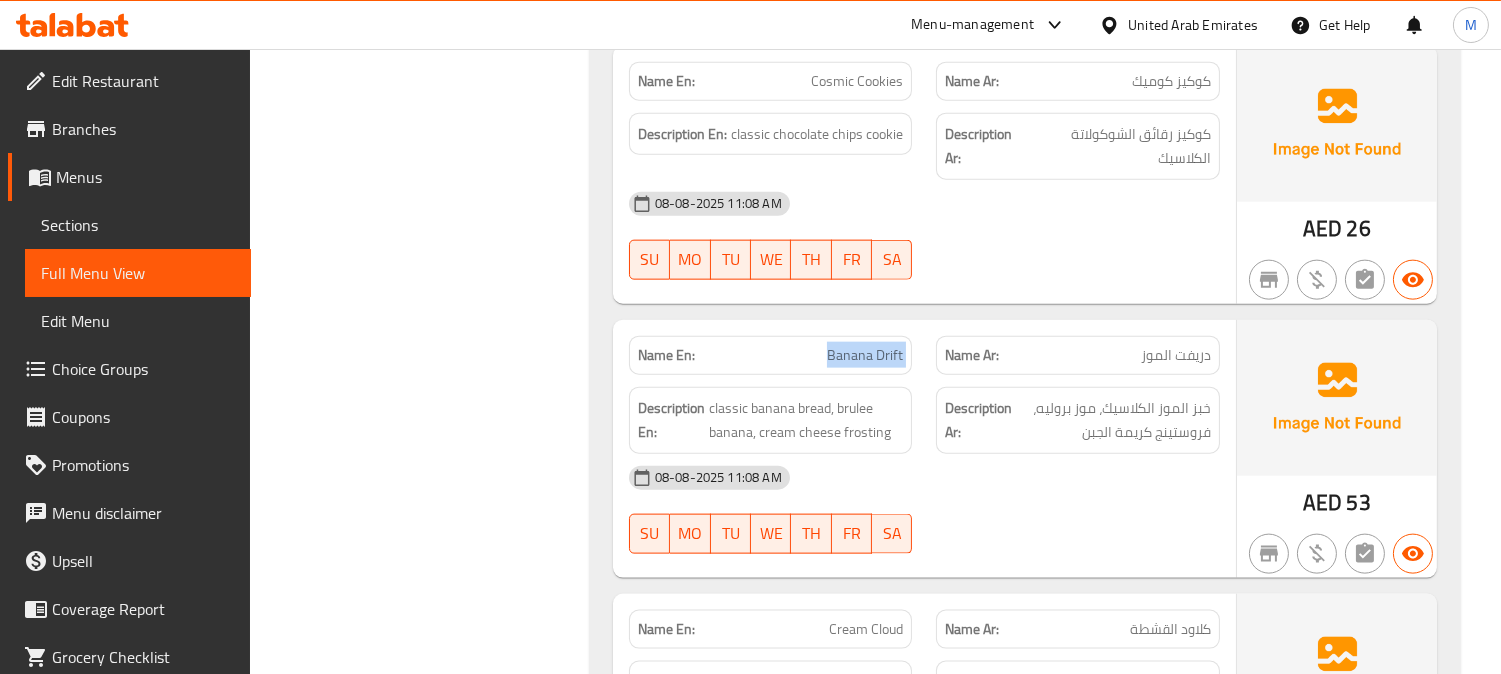 click on "Banana Drift" at bounding box center (864, -2930) 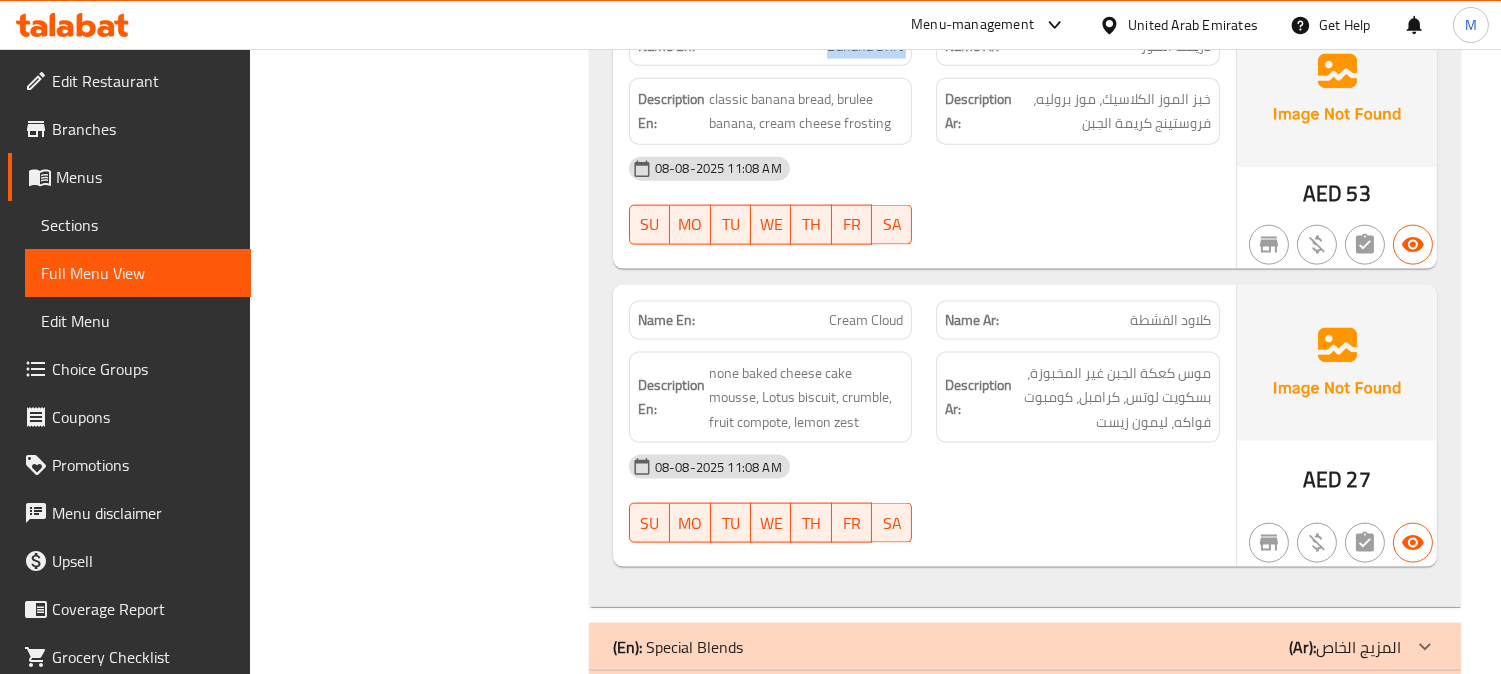 scroll, scrollTop: 4888, scrollLeft: 0, axis: vertical 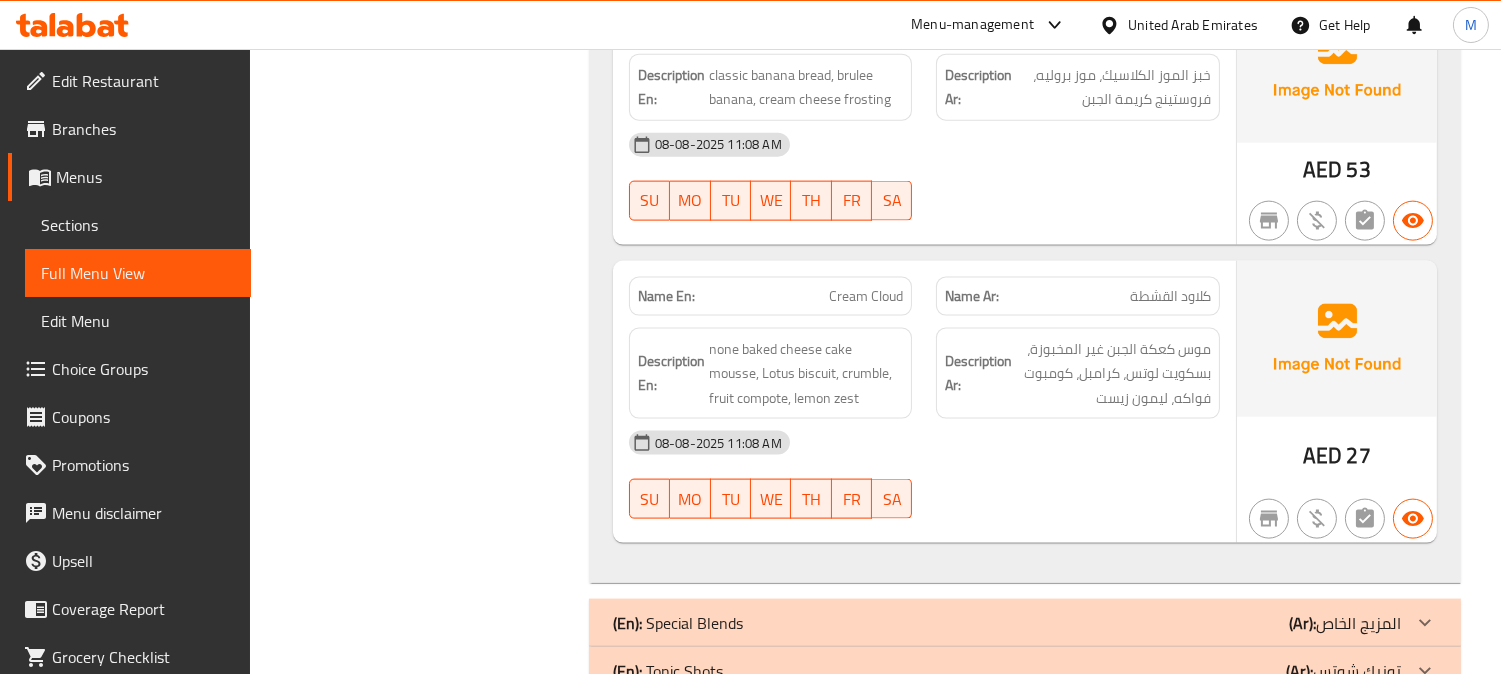 click on "Cream Cloud" at bounding box center [866, 296] 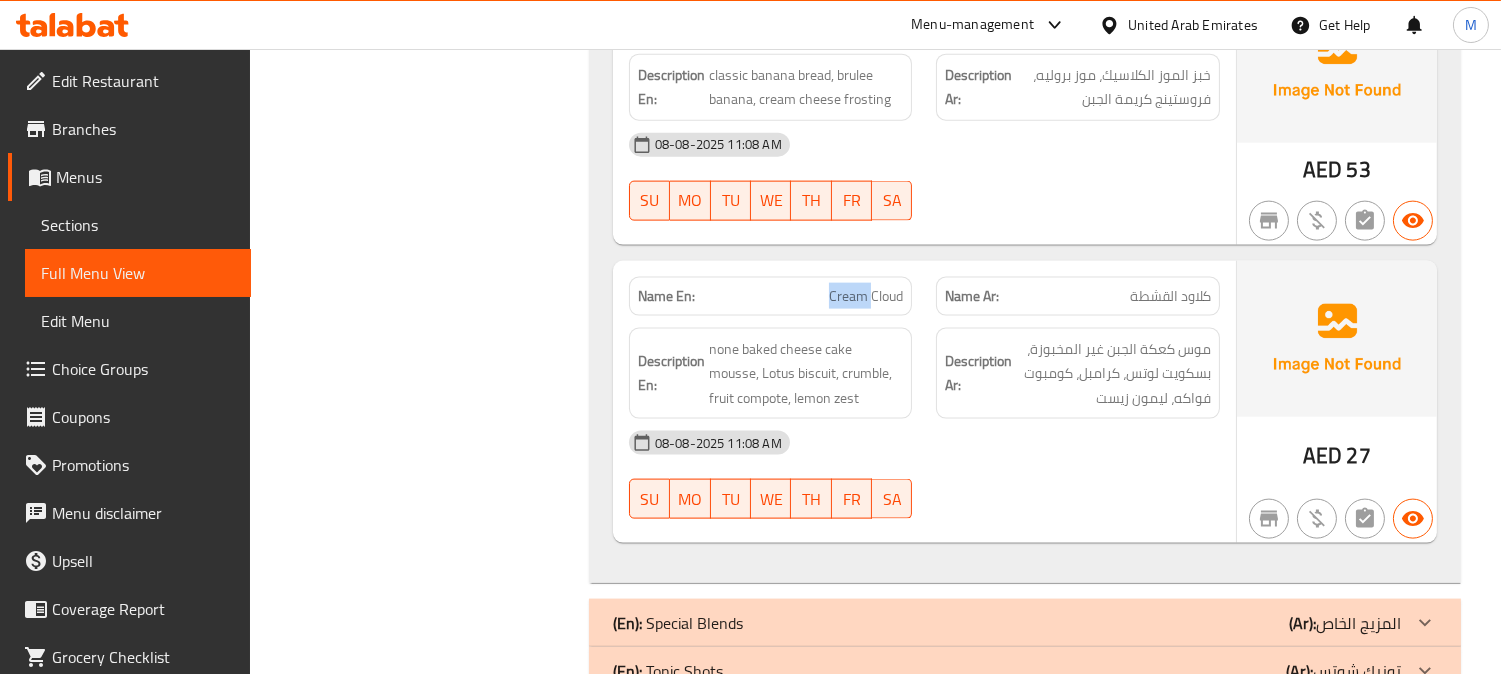 click on "Cream Cloud" at bounding box center (866, 296) 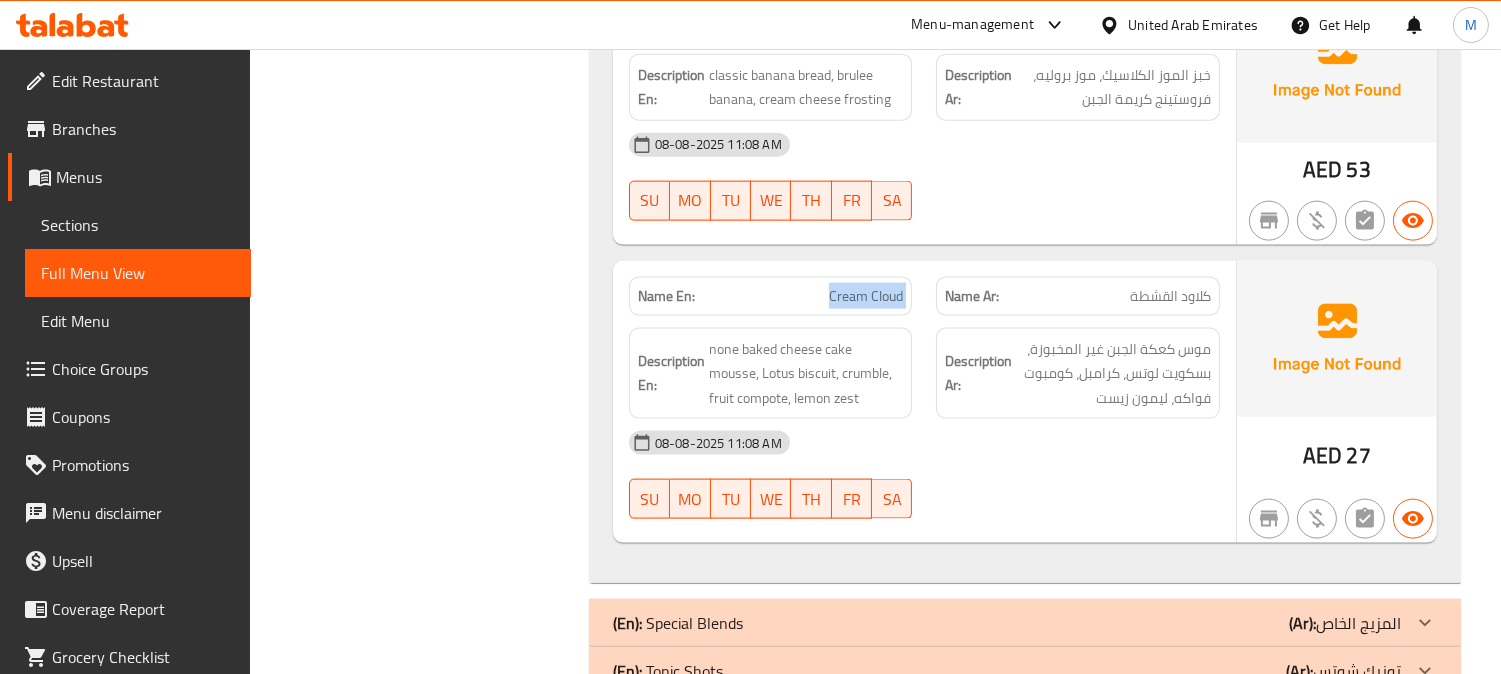 click on "Cream Cloud" at bounding box center (866, 296) 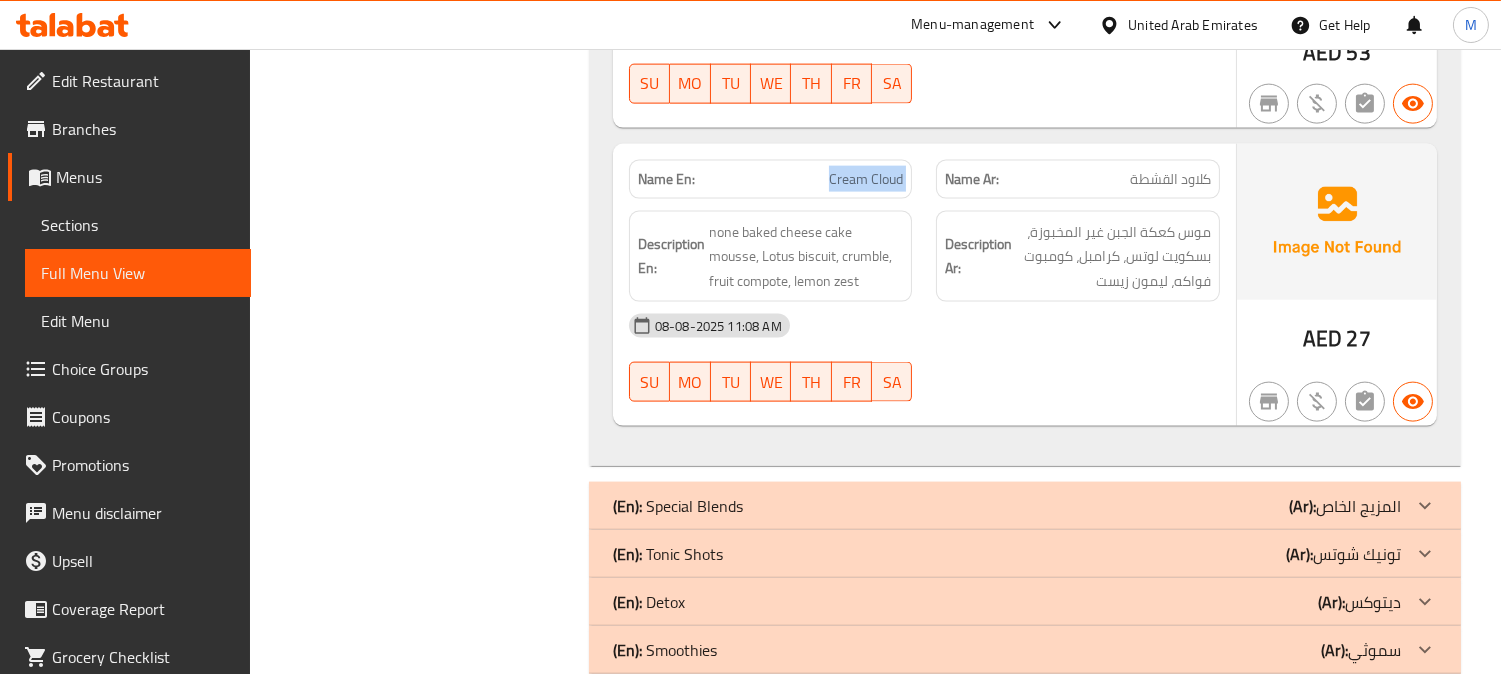 scroll, scrollTop: 5192, scrollLeft: 0, axis: vertical 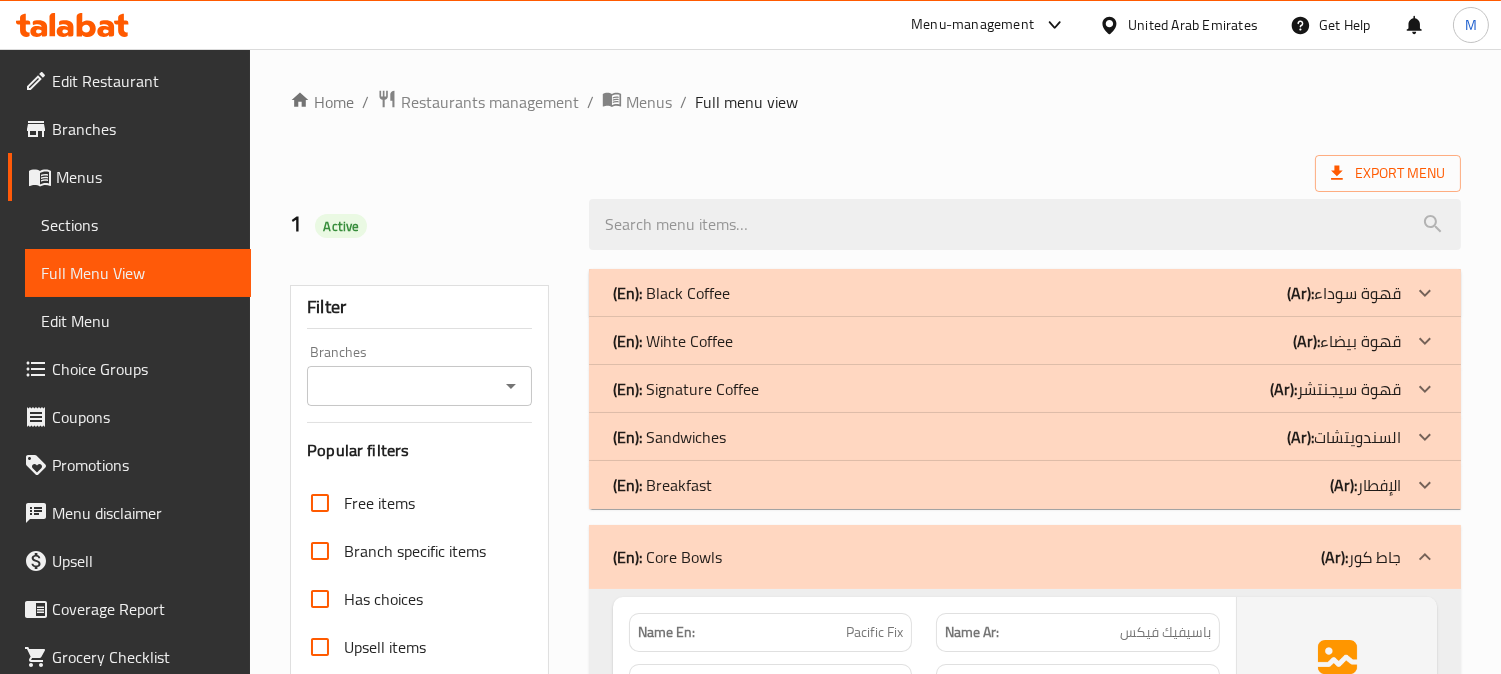 click at bounding box center [1425, 293] 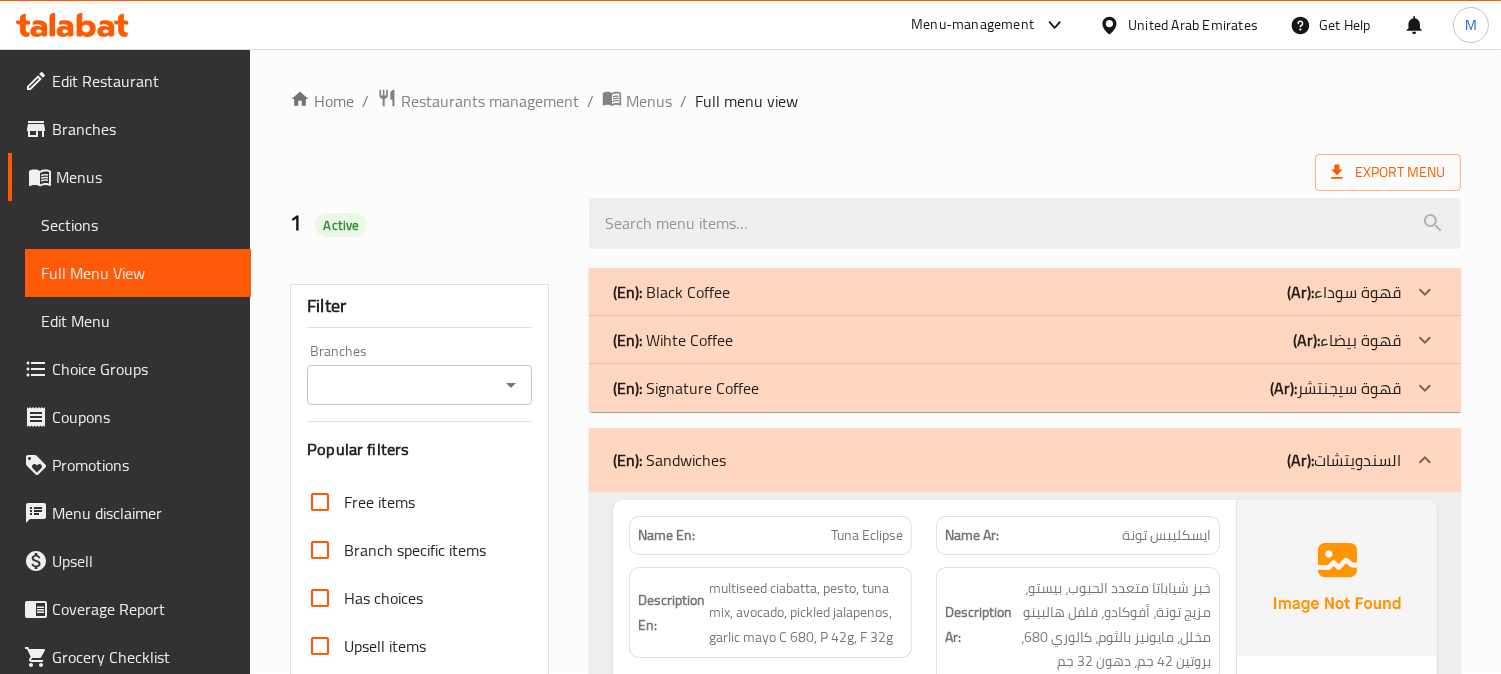 scroll, scrollTop: 222, scrollLeft: 0, axis: vertical 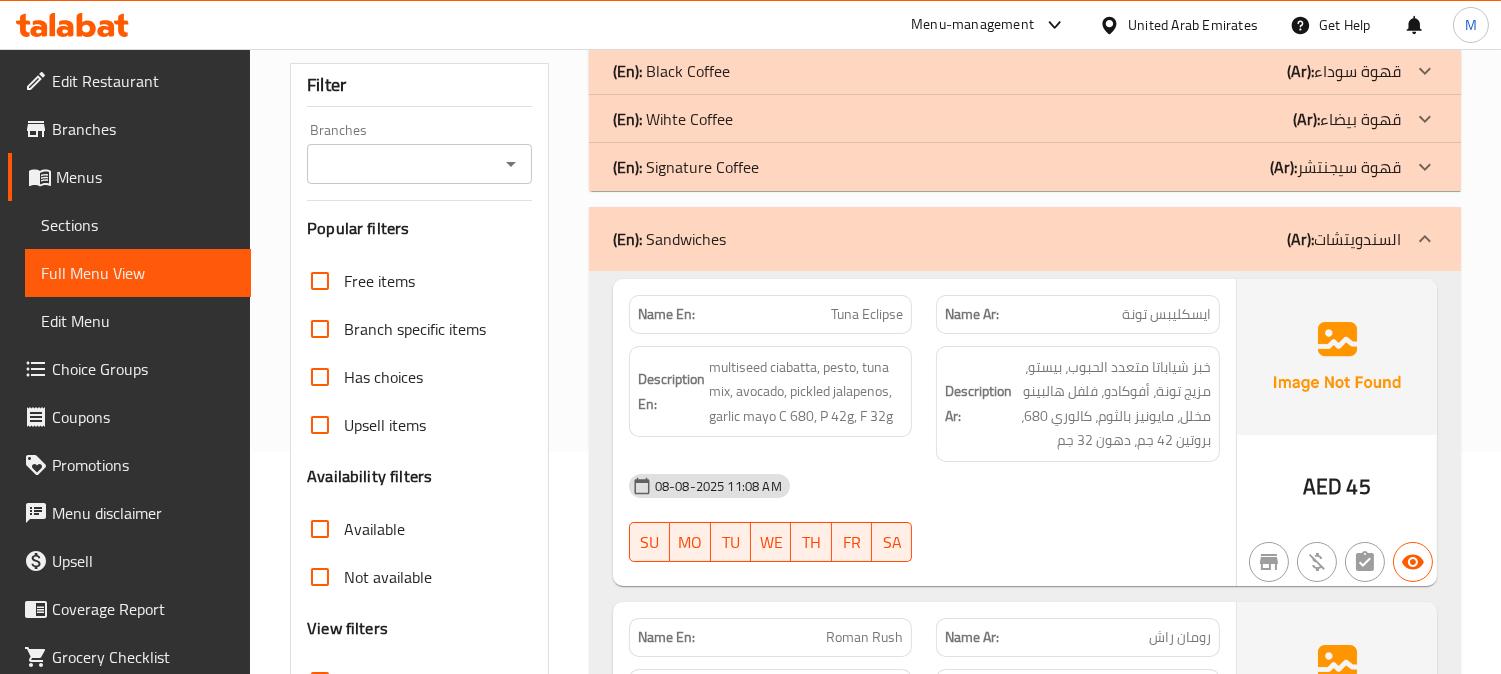 click on "ايسكليبس تونة" at bounding box center (1166, 314) 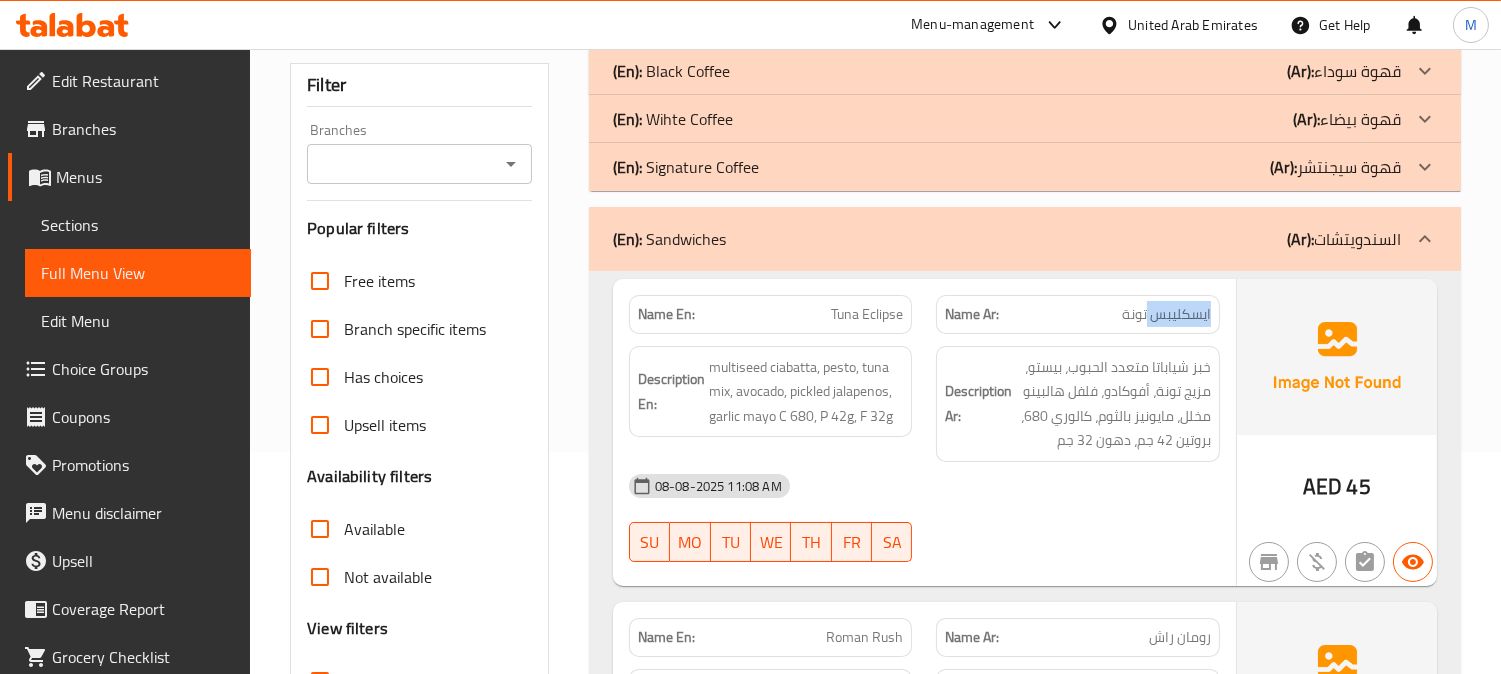 click on "ايسكليبس تونة" at bounding box center [1166, 314] 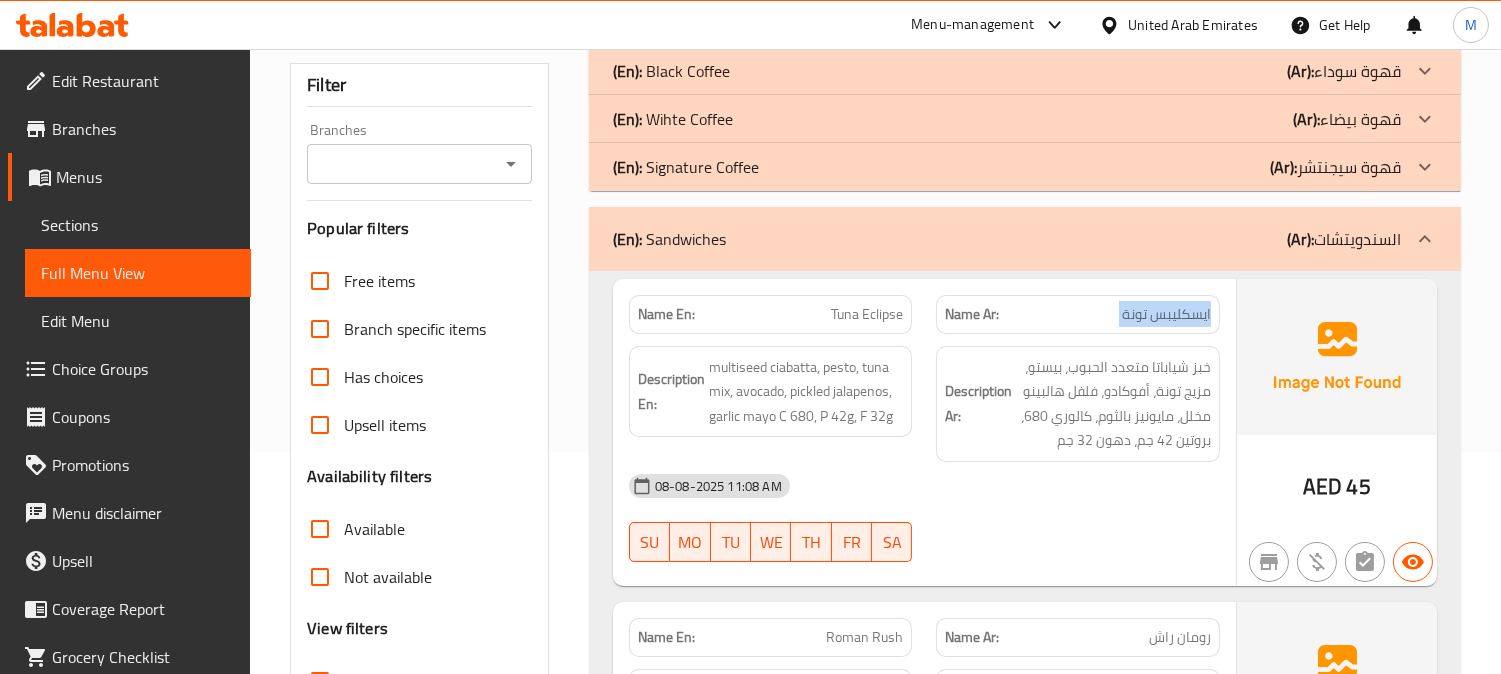 click on "ايسكليبس تونة" at bounding box center (1166, 314) 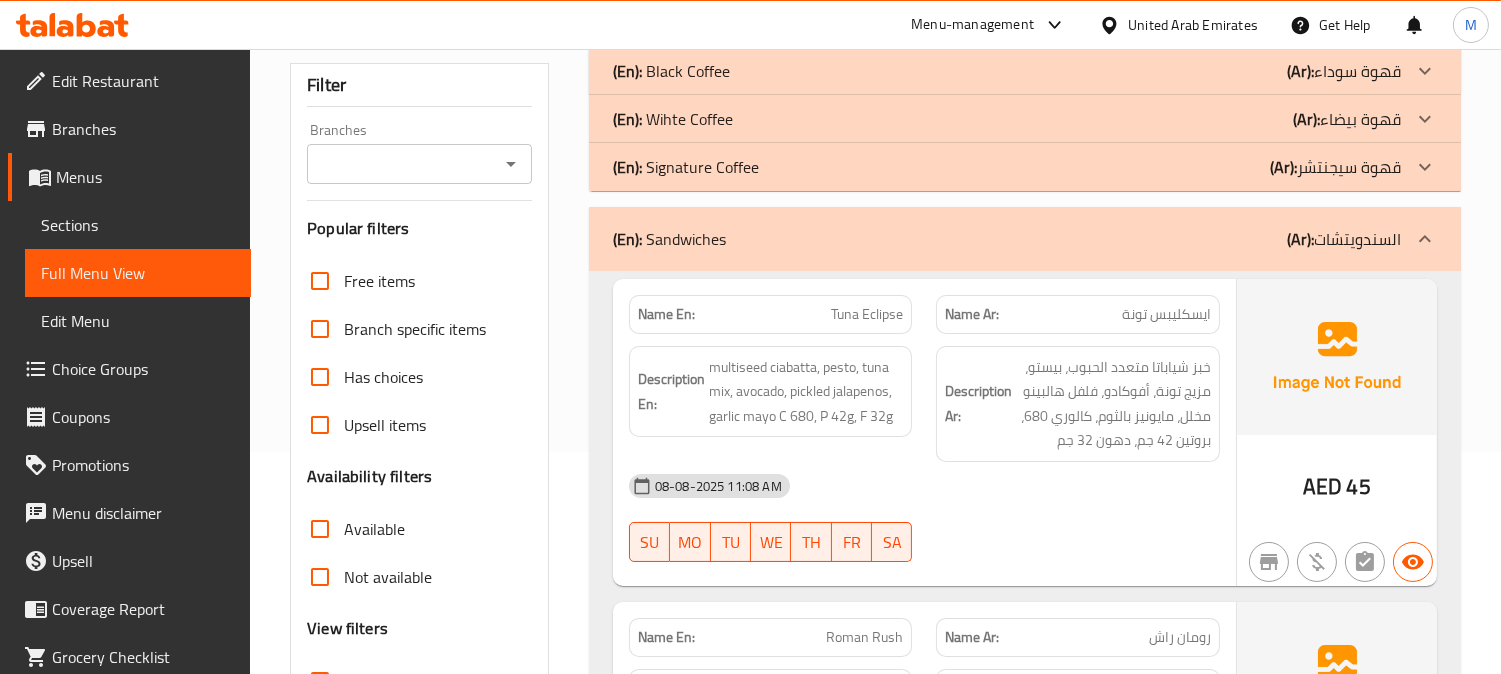 click on "Tuna Eclipse" at bounding box center (867, 314) 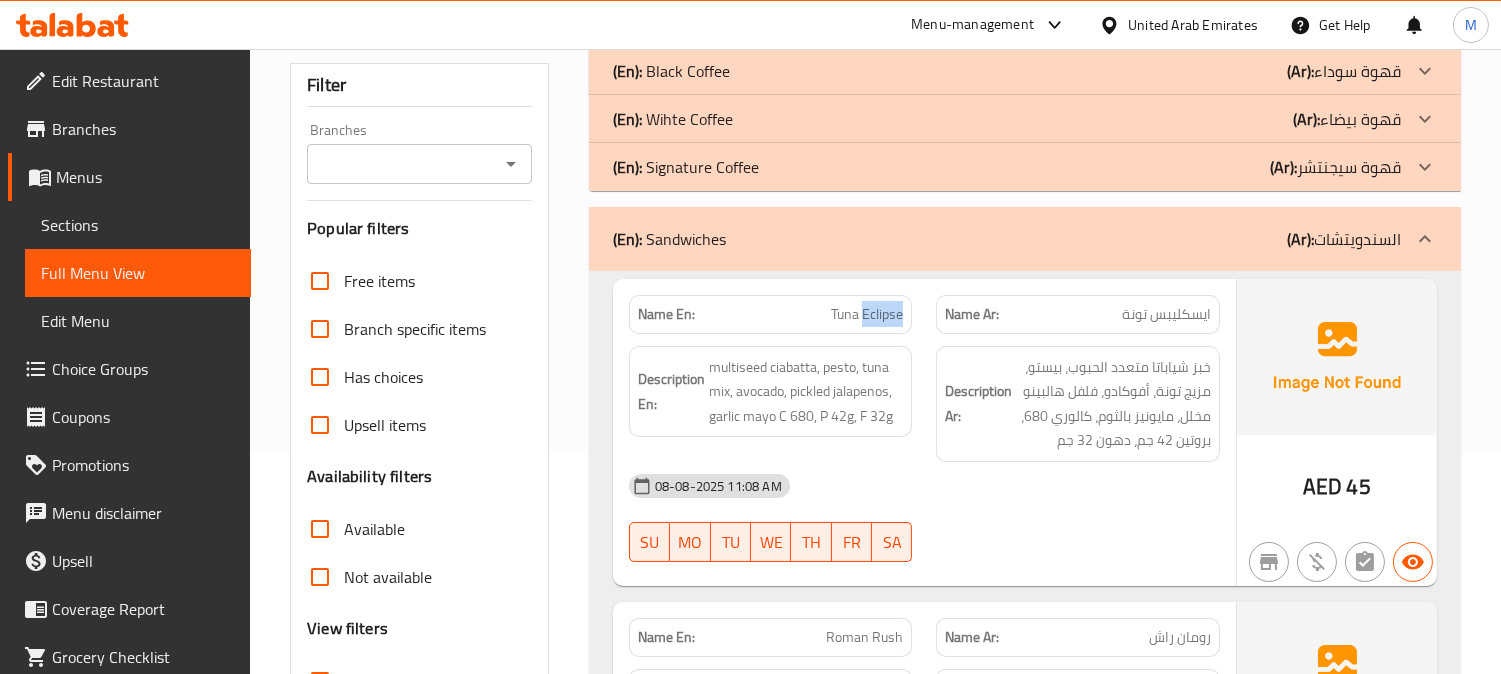 click on "Tuna Eclipse" at bounding box center [867, 314] 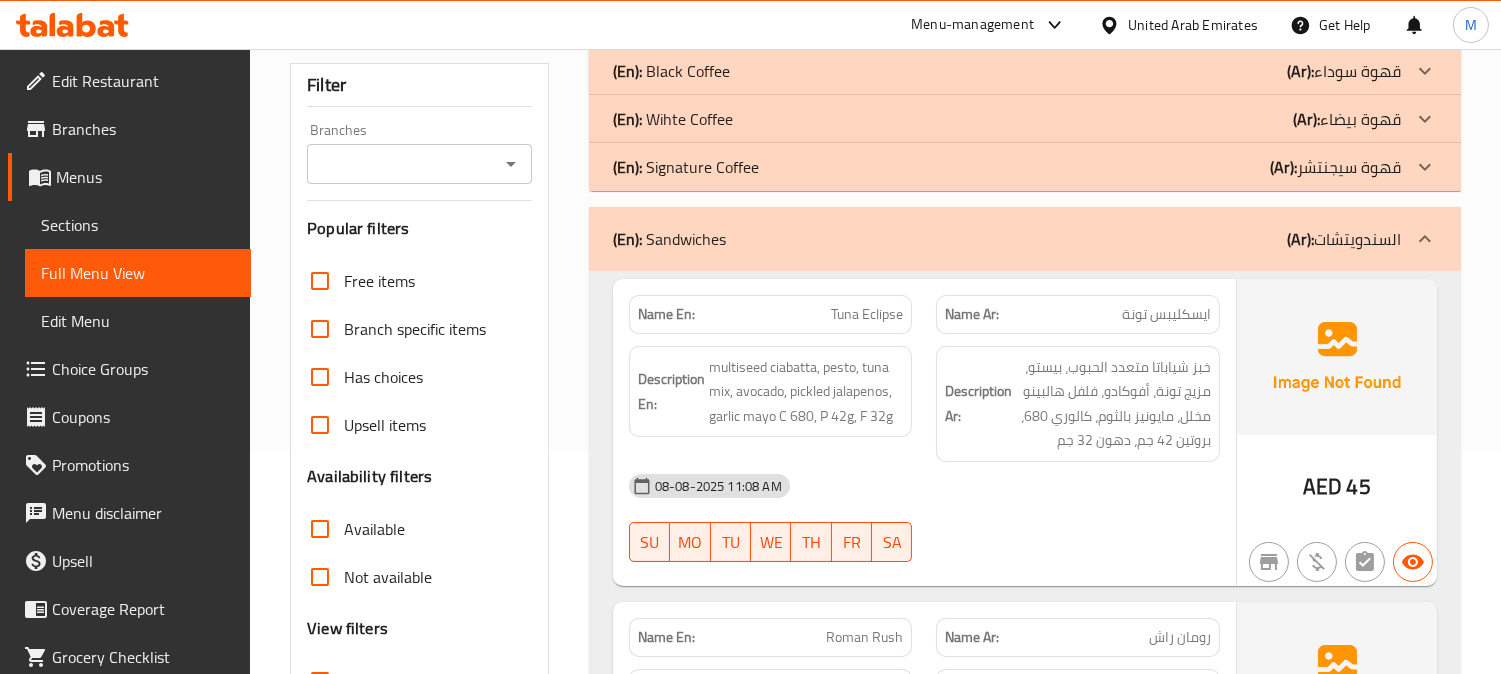 click on "Tuna Eclipse" at bounding box center (867, 314) 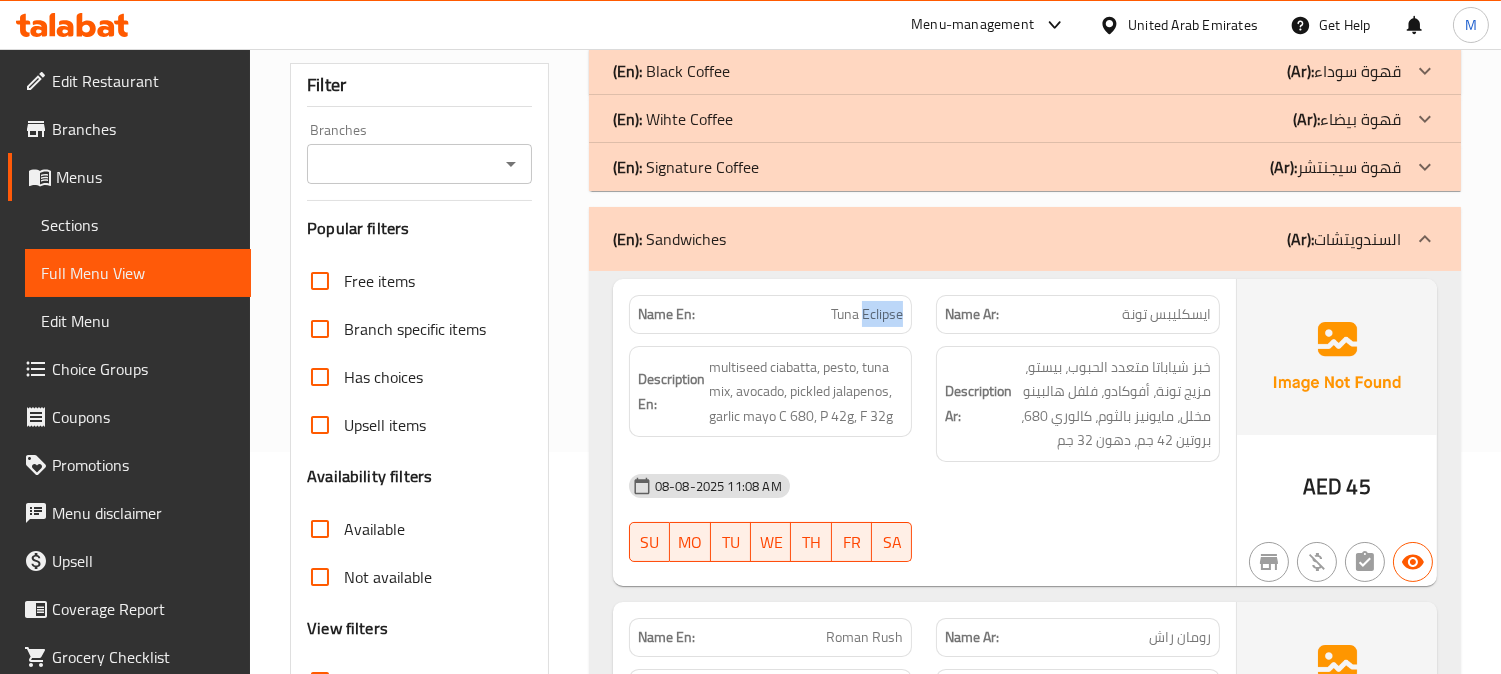 click on "Tuna Eclipse" at bounding box center (867, 314) 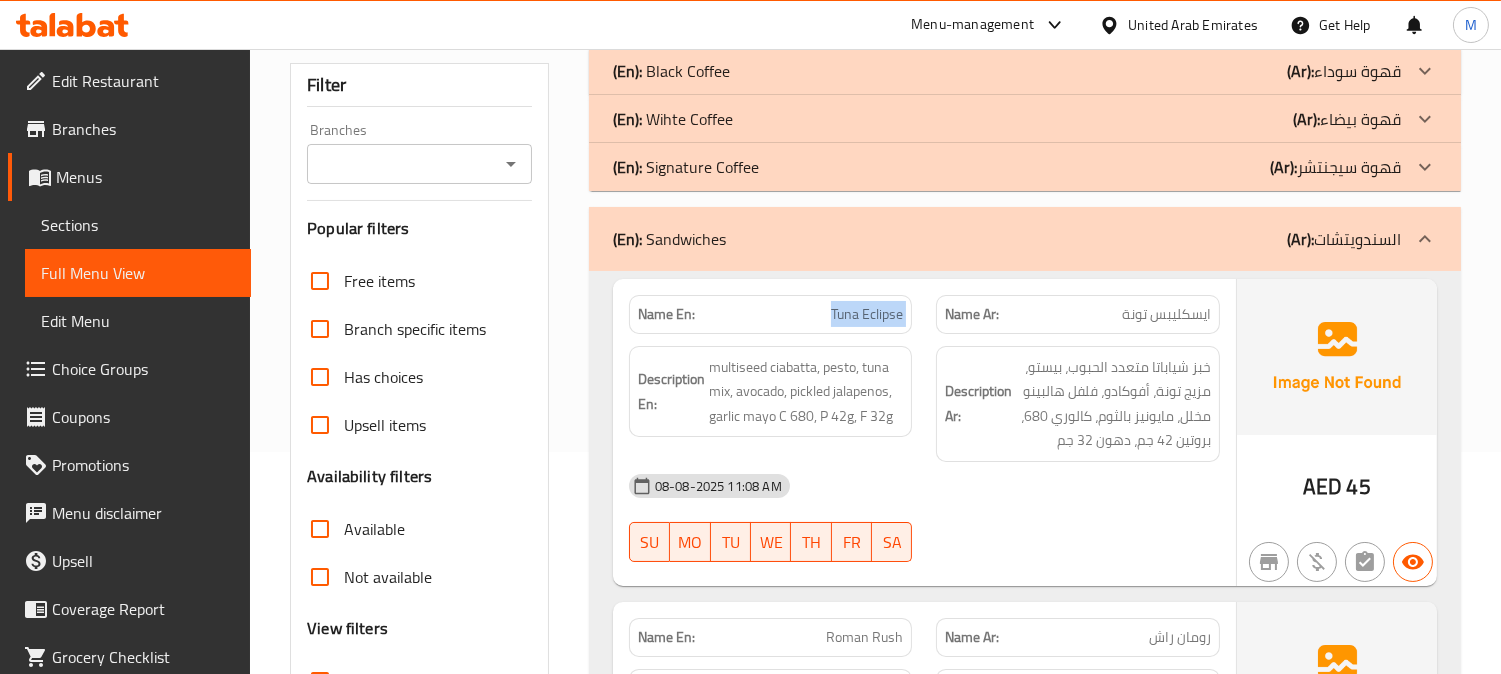 click on "Tuna Eclipse" at bounding box center [867, 314] 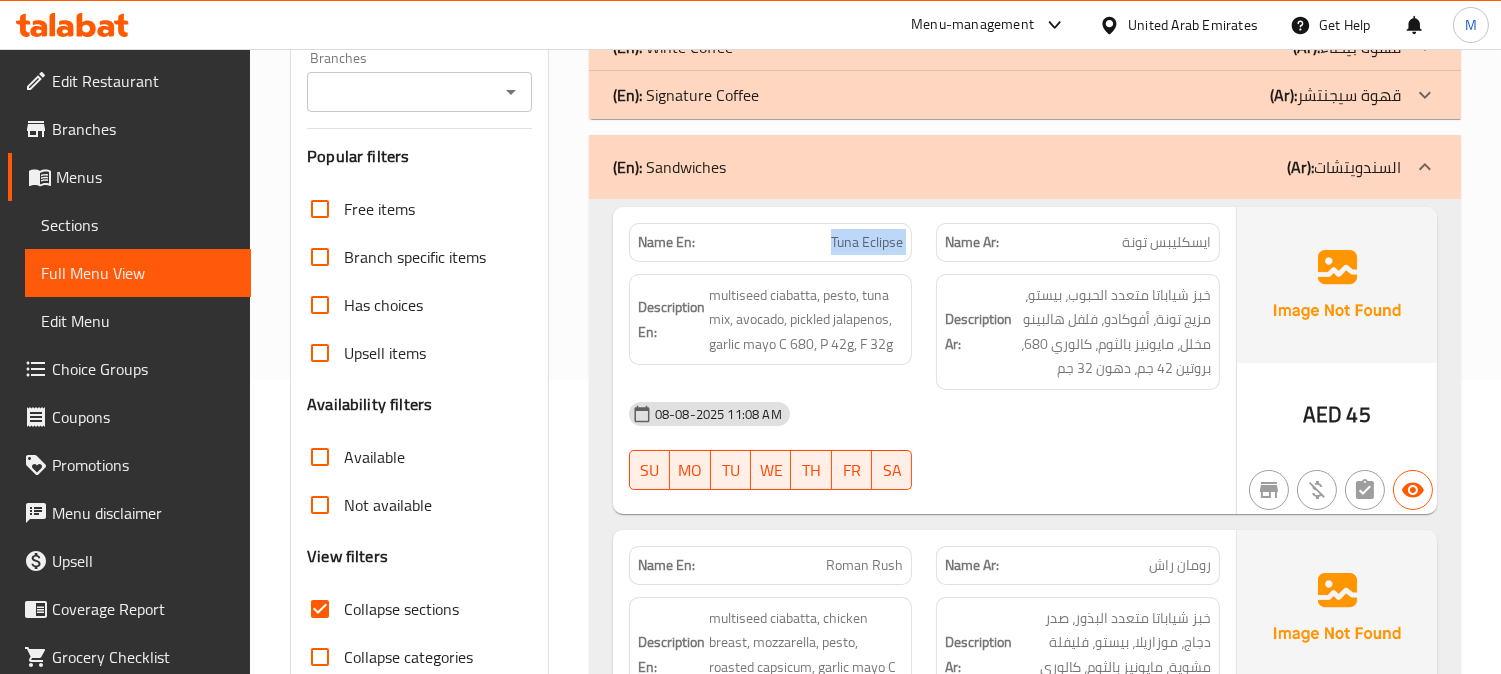 scroll, scrollTop: 333, scrollLeft: 0, axis: vertical 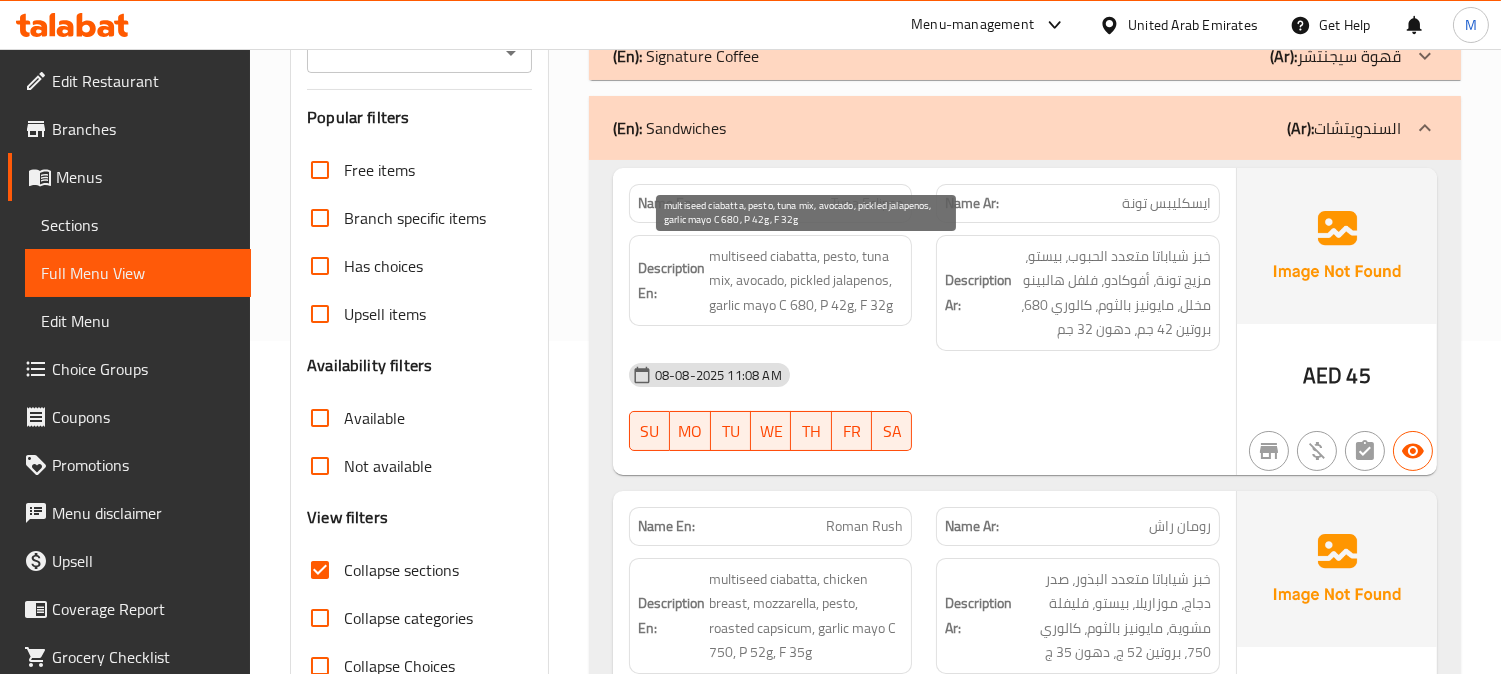 click on "multiseed ciabatta, pesto, tuna mix, avocado, pickled jalapenos, garlic mayo C 680, P 42g, F 32g" at bounding box center (806, 281) 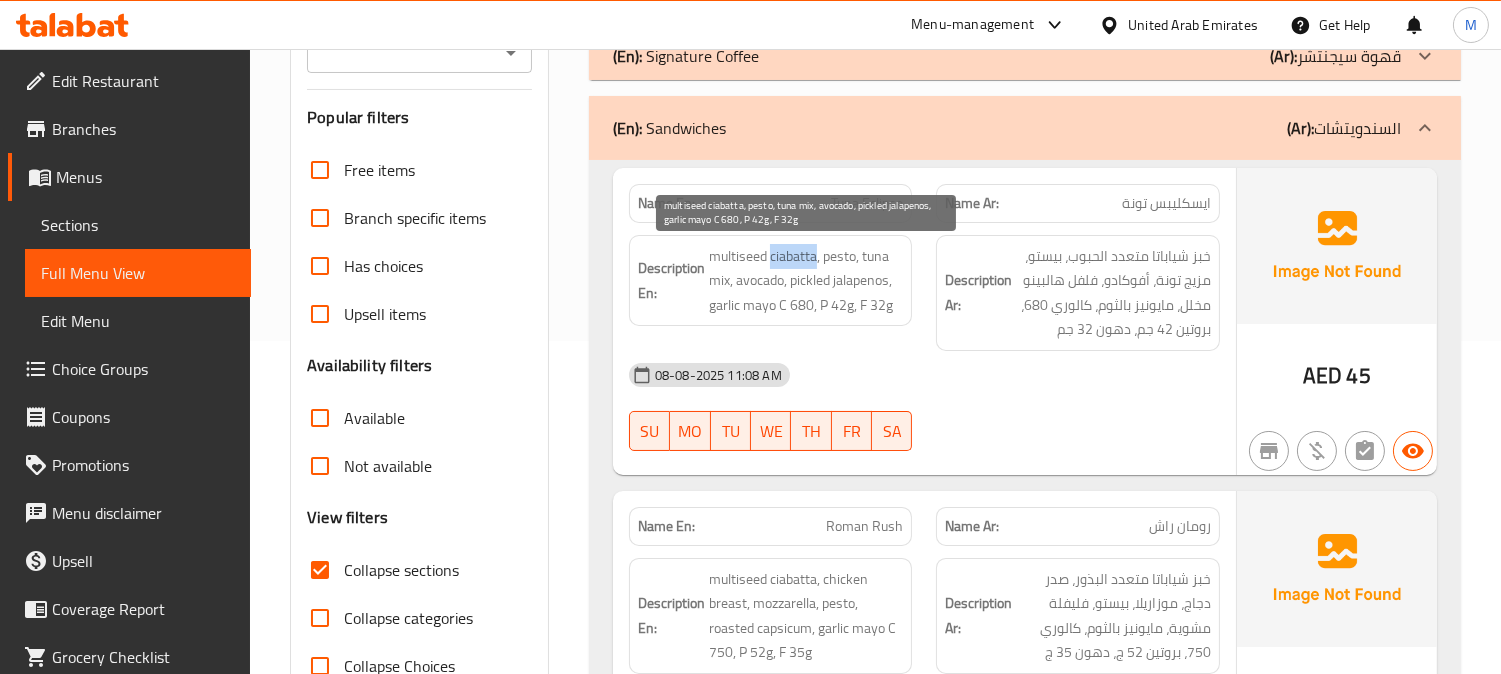 click on "multiseed ciabatta, pesto, tuna mix, avocado, pickled jalapenos, garlic mayo C 680, P 42g, F 32g" at bounding box center (806, 281) 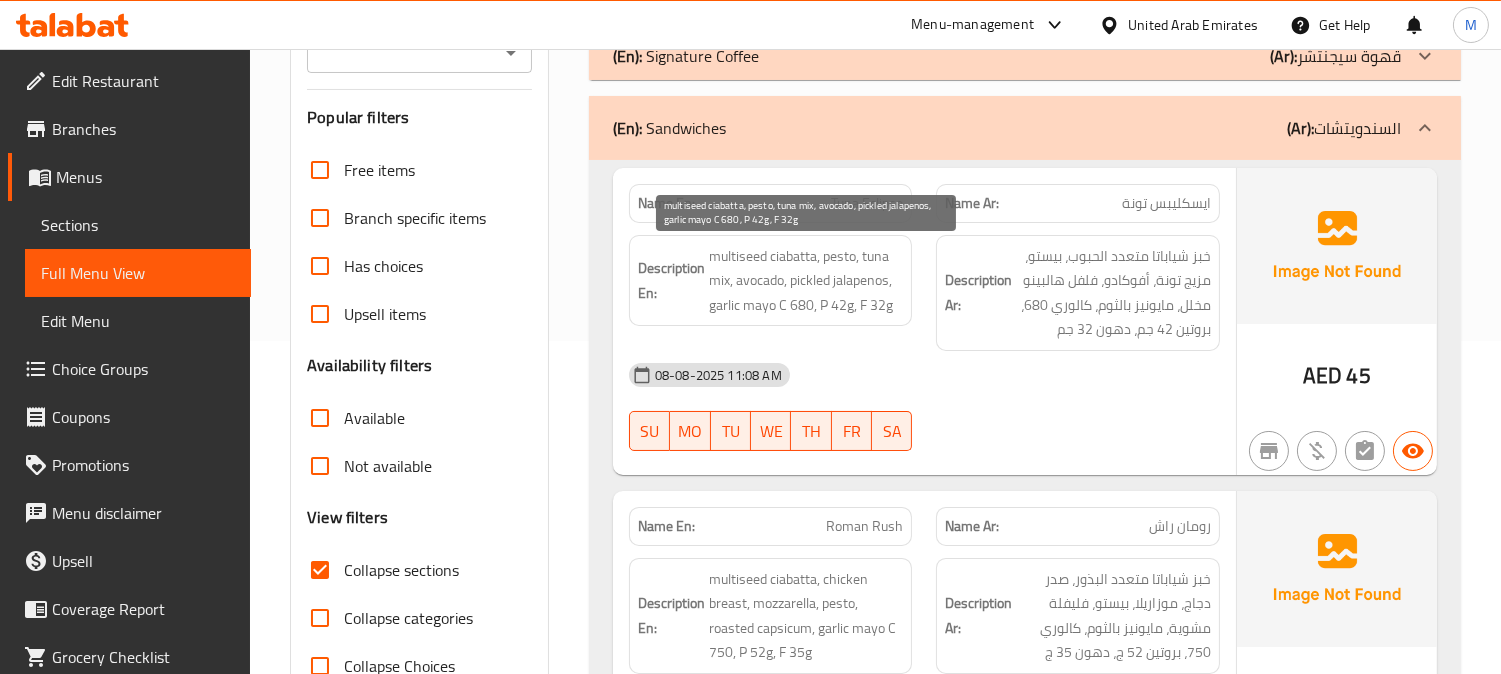 click on "multiseed ciabatta, pesto, tuna mix, avocado, pickled jalapenos, garlic mayo C 680, P 42g, F 32g" at bounding box center [806, 281] 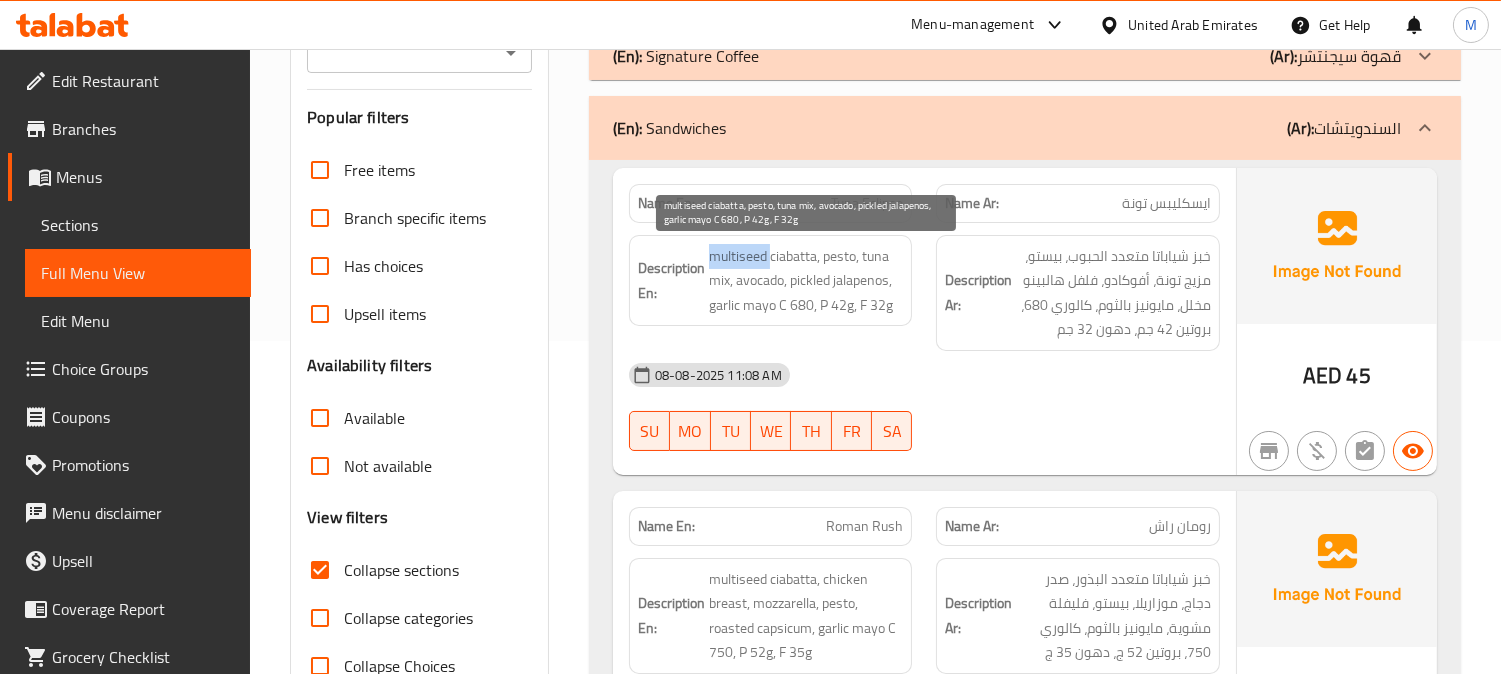 click on "multiseed ciabatta, pesto, tuna mix, avocado, pickled jalapenos, garlic mayo C 680, P 42g, F 32g" at bounding box center [806, 281] 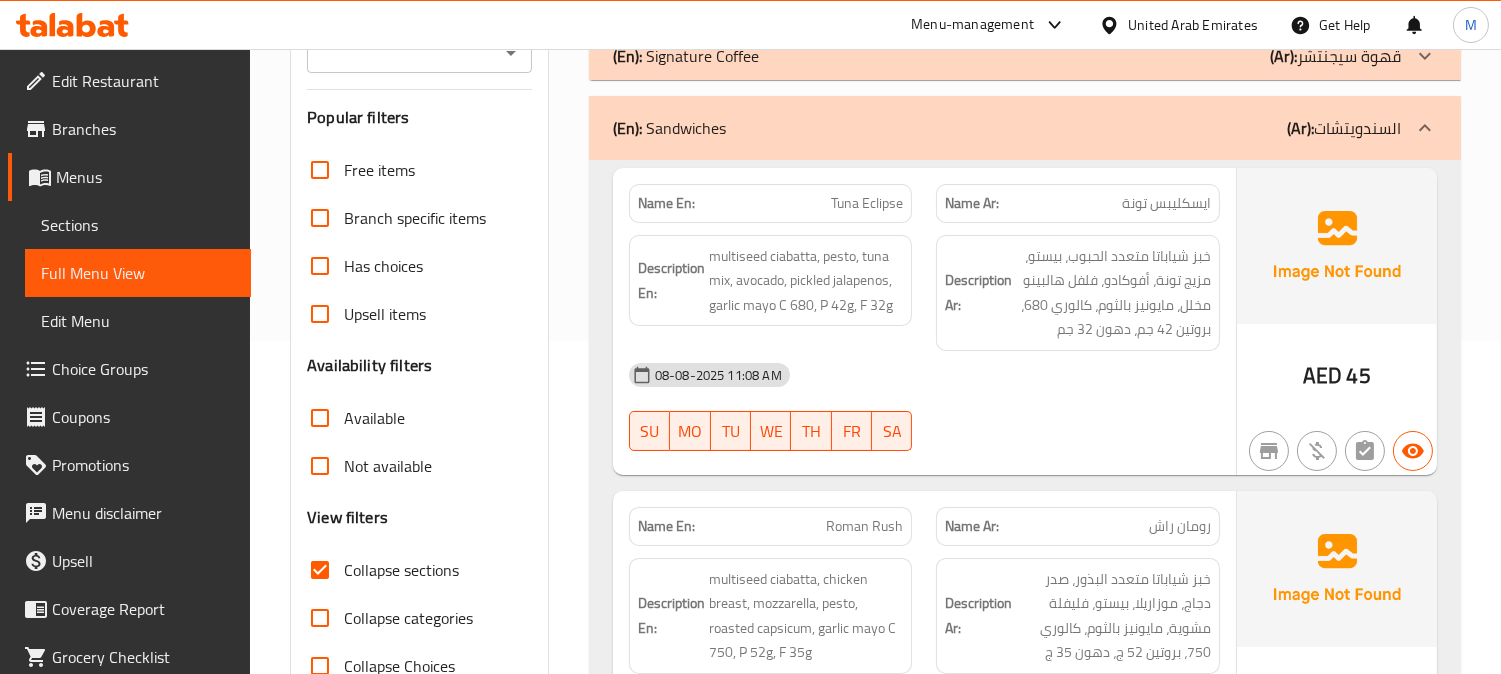 click on "Tuna Eclipse" at bounding box center [867, 203] 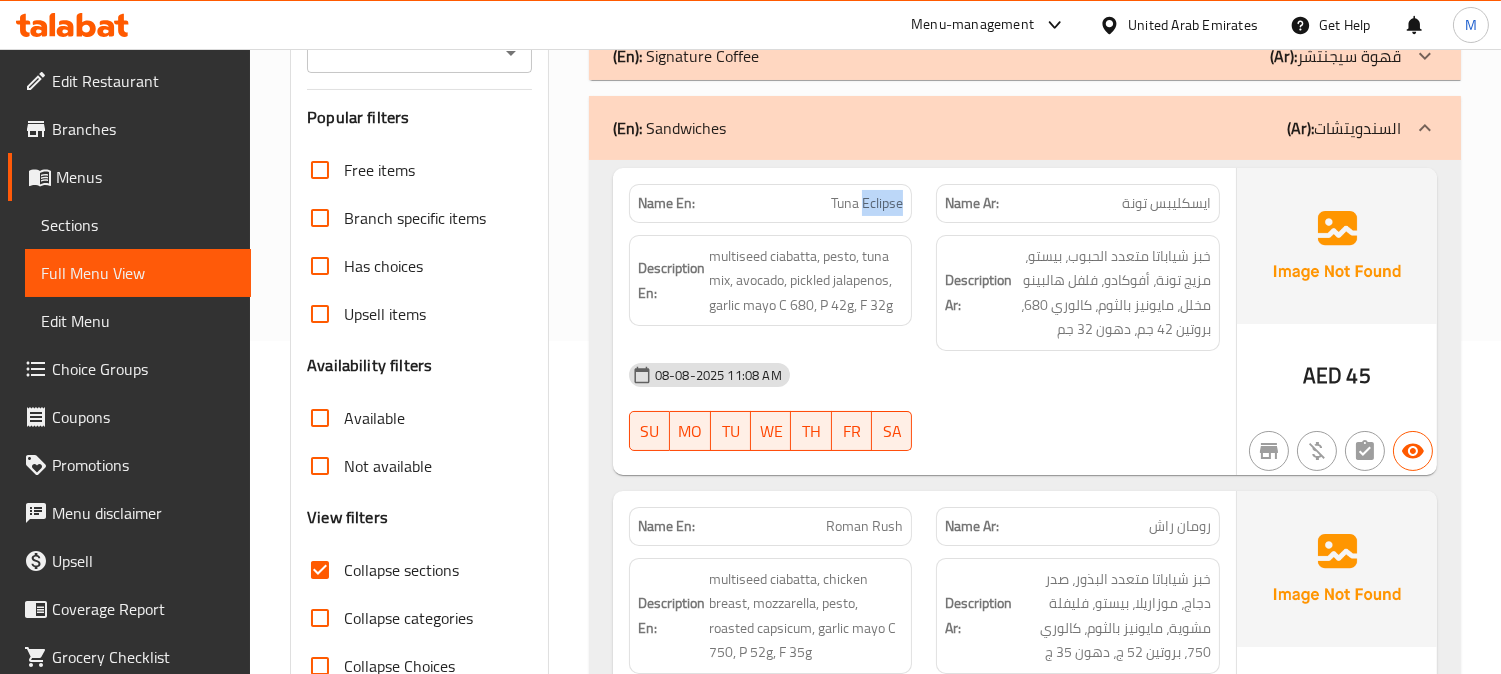 click on "Tuna Eclipse" at bounding box center (867, 203) 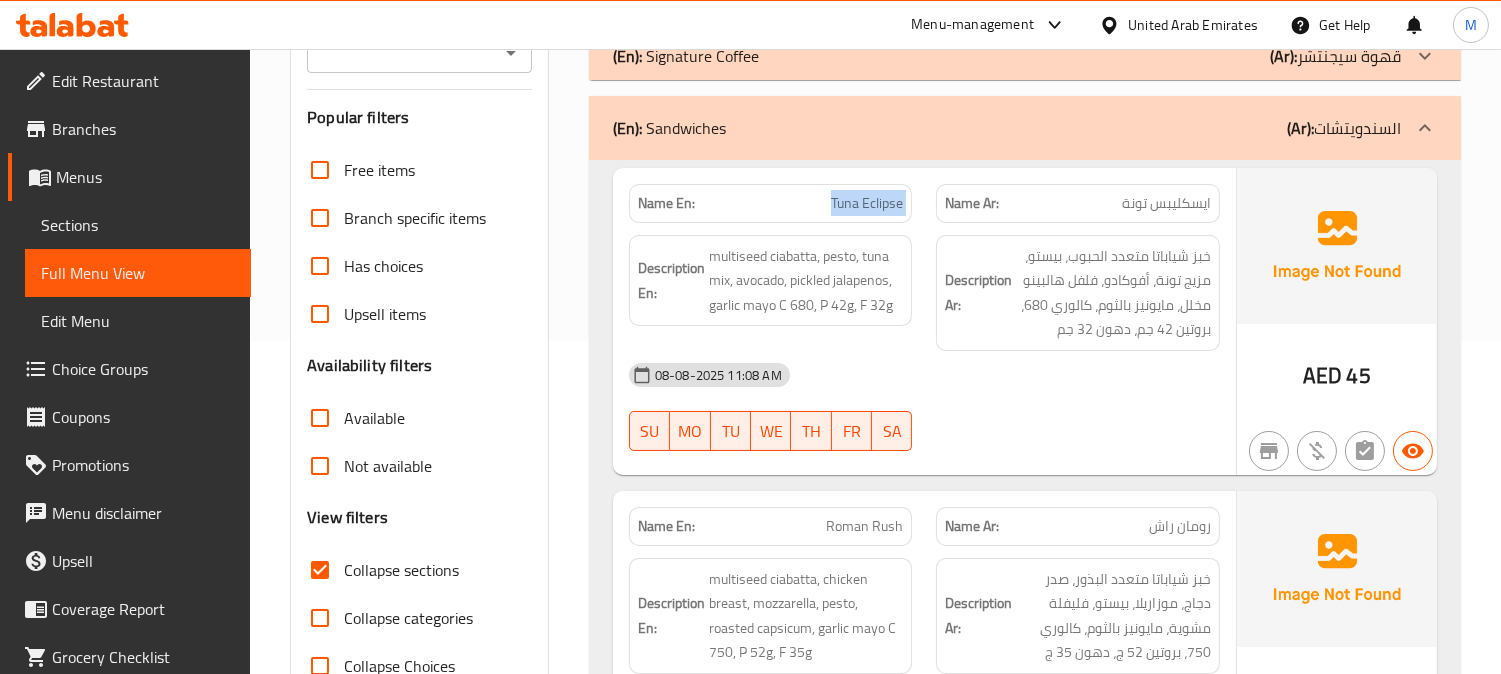 click on "Tuna Eclipse" at bounding box center [867, 203] 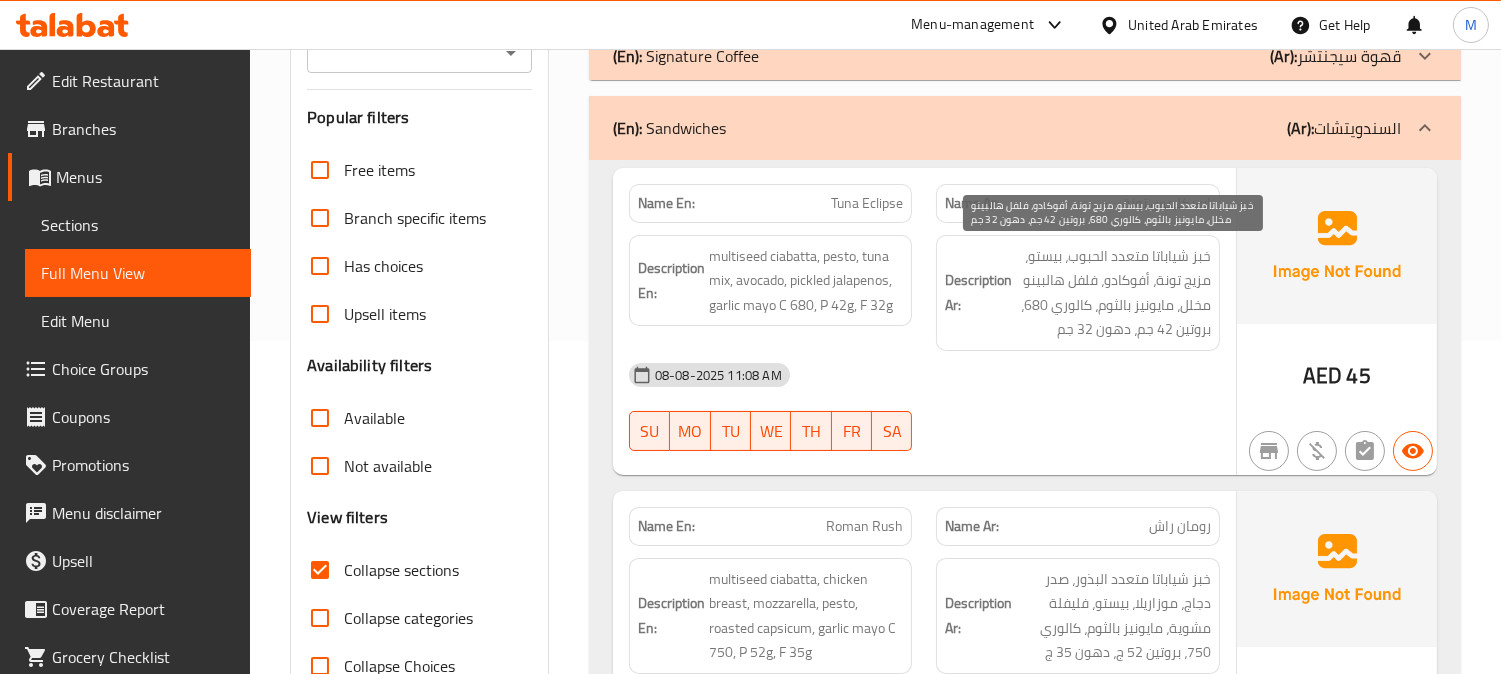 click on "خبز شياباتا متعدد الحبوب، بيستو، مزيج تونة، أفوكادو، فلفل هالبينو مخلل، مايونيز بالثوم، كالوري  680، بروتين 42 جم، دهون 32 جم" at bounding box center (1113, 293) 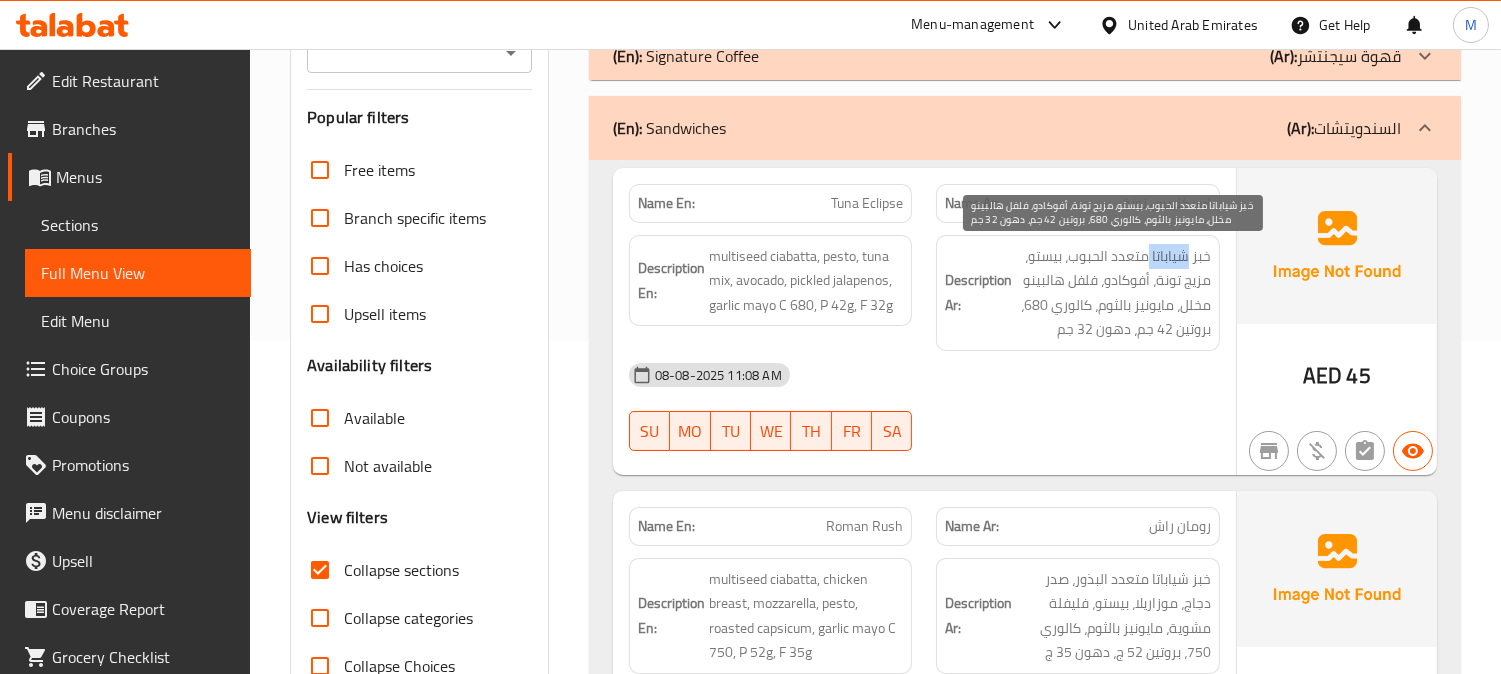 click on "خبز شياباتا متعدد الحبوب، بيستو، مزيج تونة، أفوكادو، فلفل هالبينو مخلل، مايونيز بالثوم، كالوري  680، بروتين 42 جم، دهون 32 جم" at bounding box center (1113, 293) 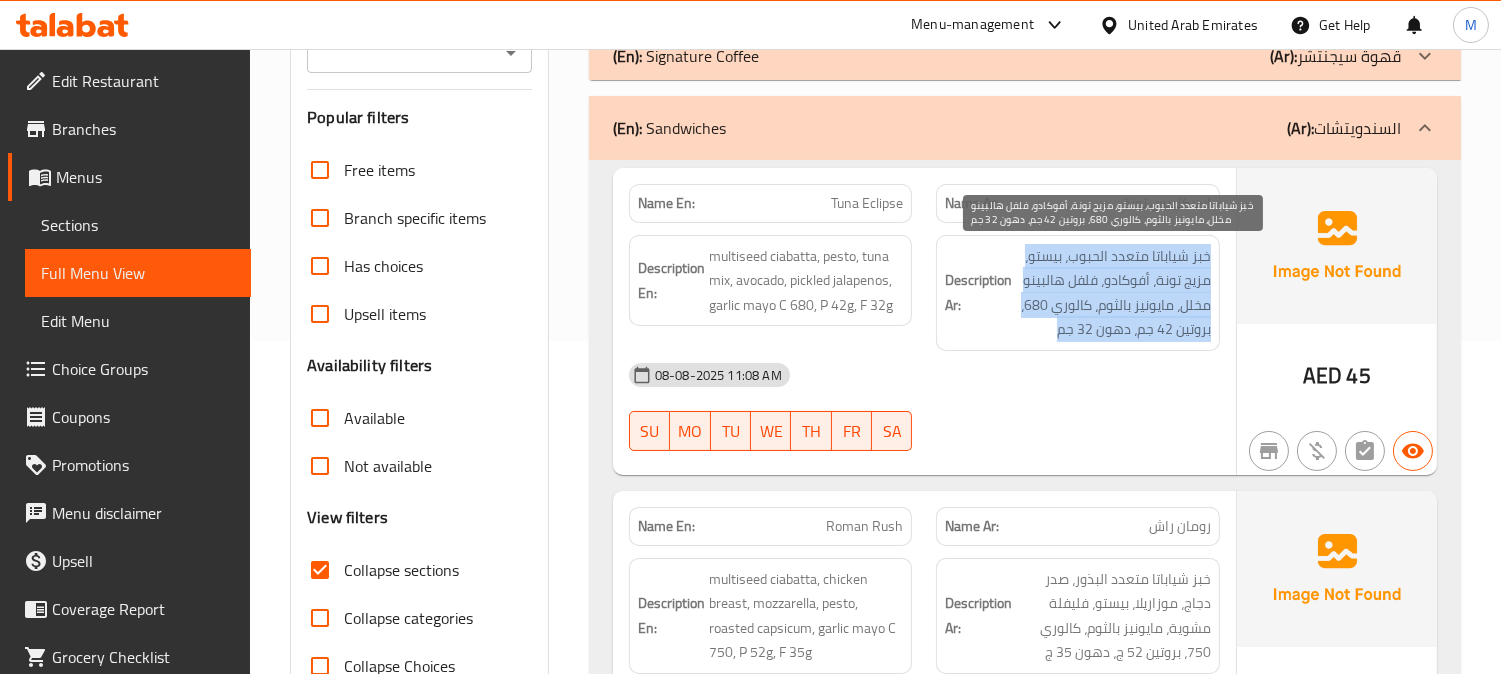 click on "خبز شياباتا متعدد الحبوب، بيستو، مزيج تونة، أفوكادو، فلفل هالبينو مخلل، مايونيز بالثوم، كالوري  680، بروتين 42 جم، دهون 32 جم" at bounding box center [1113, 293] 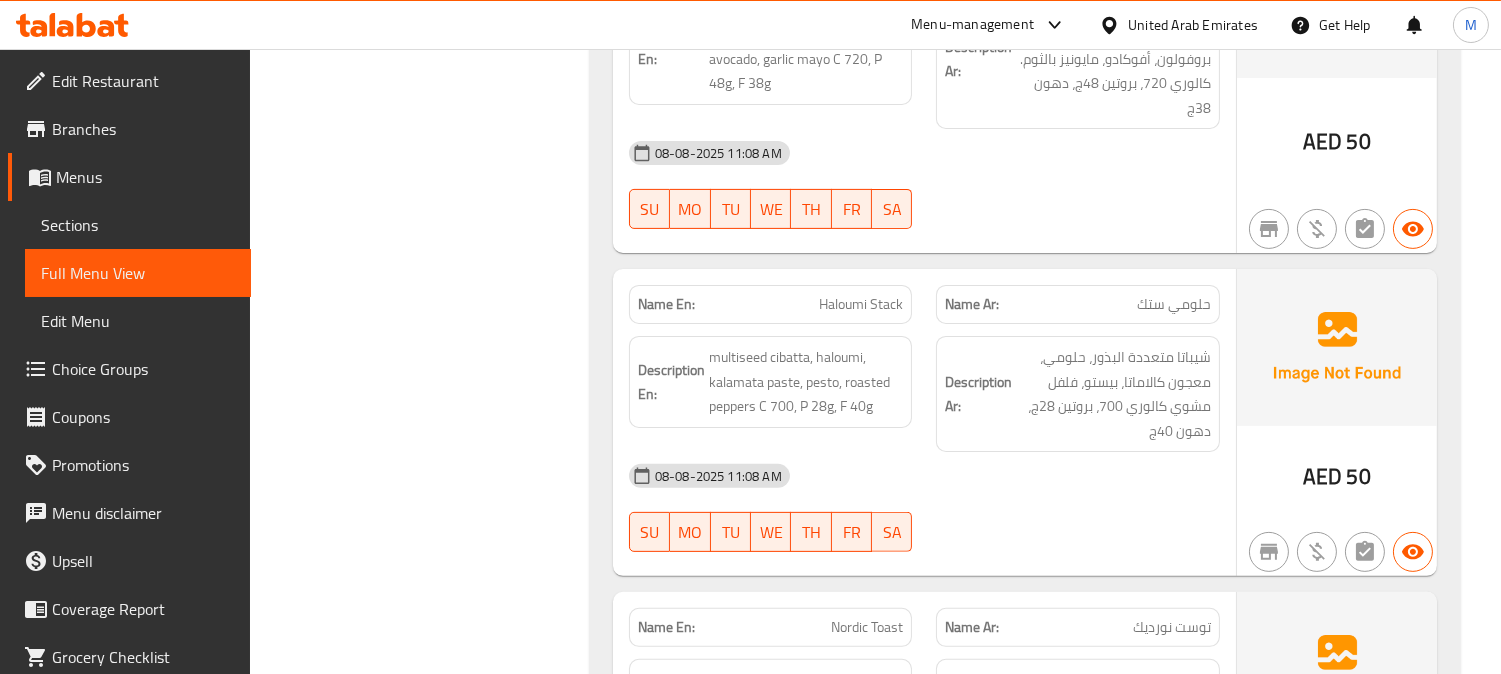 scroll, scrollTop: 1333, scrollLeft: 0, axis: vertical 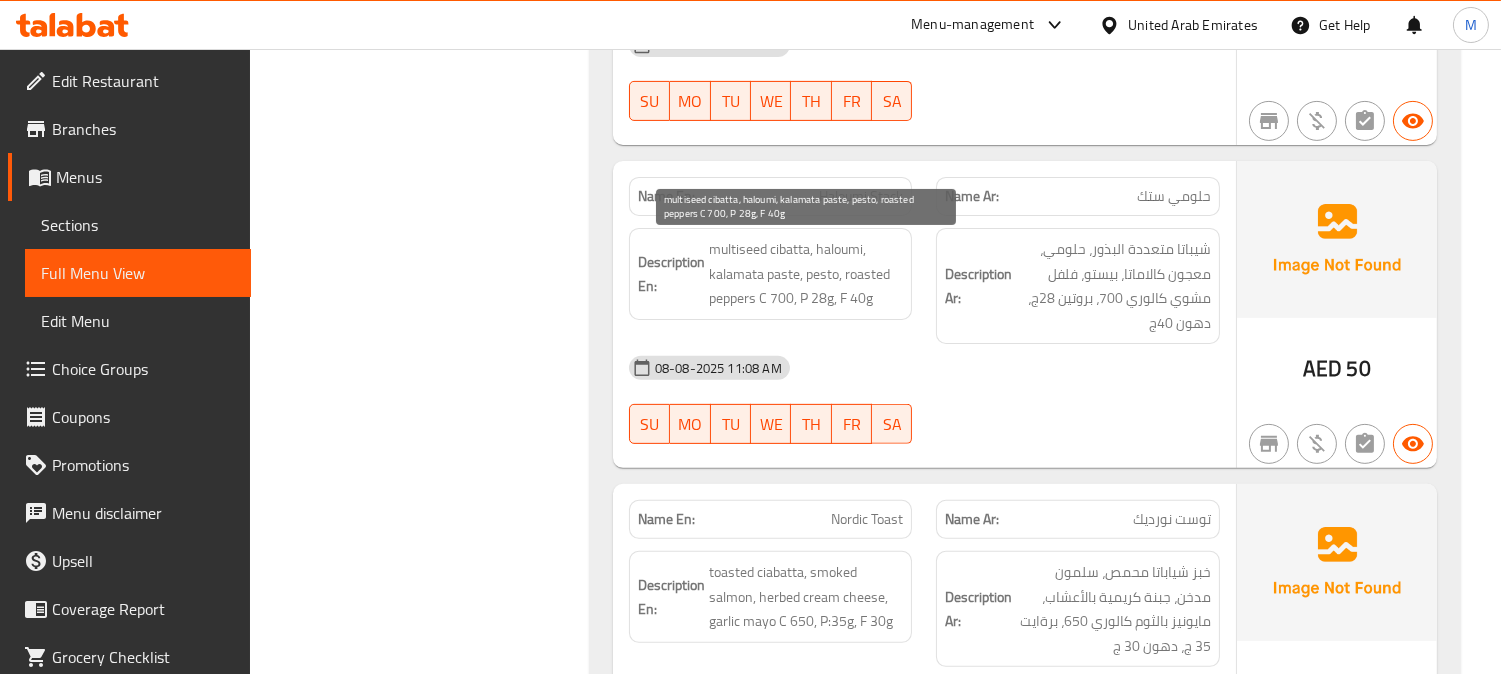 click on "multiseed cibatta, haloumi, kalamata paste, pesto, roasted peppers C 700, P 28g, F 40g" at bounding box center (806, 274) 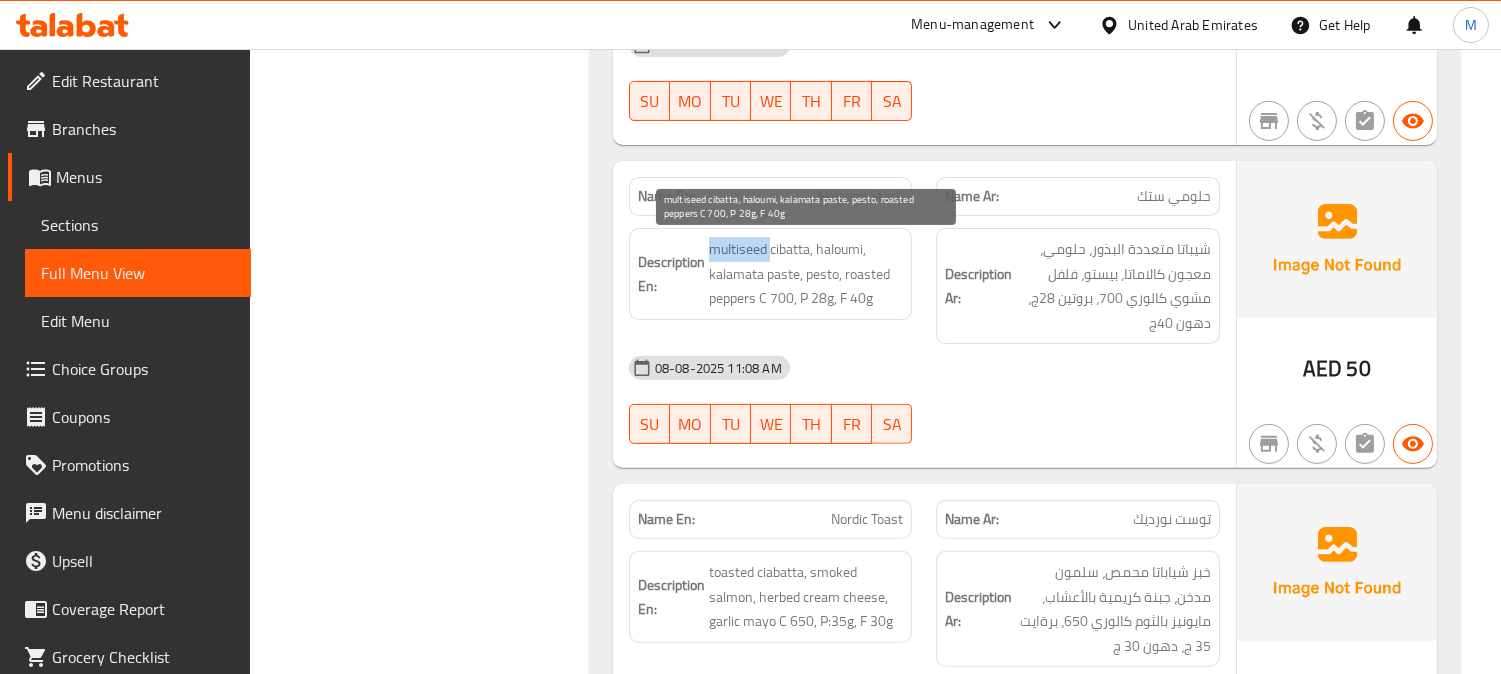 click on "multiseed cibatta, haloumi, kalamata paste, pesto, roasted peppers C 700, P 28g, F 40g" at bounding box center (806, 274) 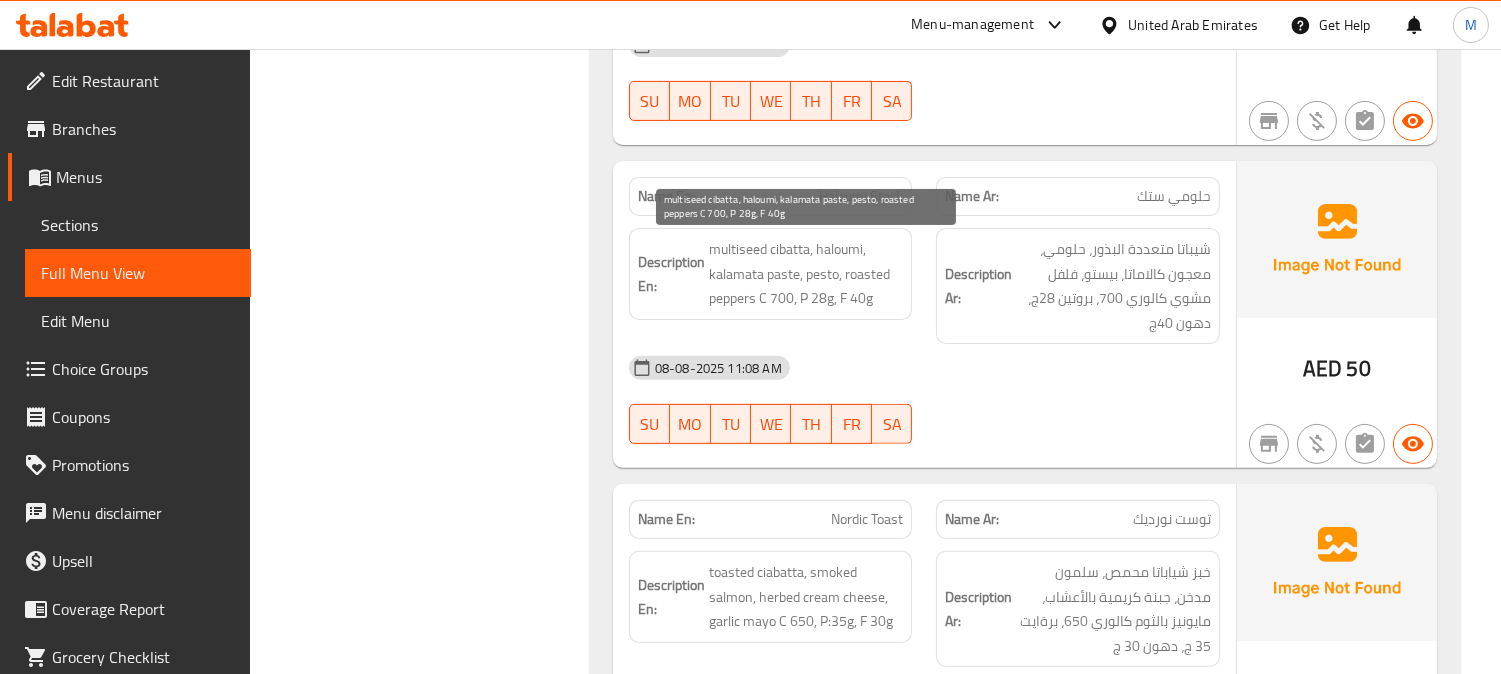 click on "multiseed cibatta, haloumi, kalamata paste, pesto, roasted peppers C 700, P 28g, F 40g" at bounding box center (806, 274) 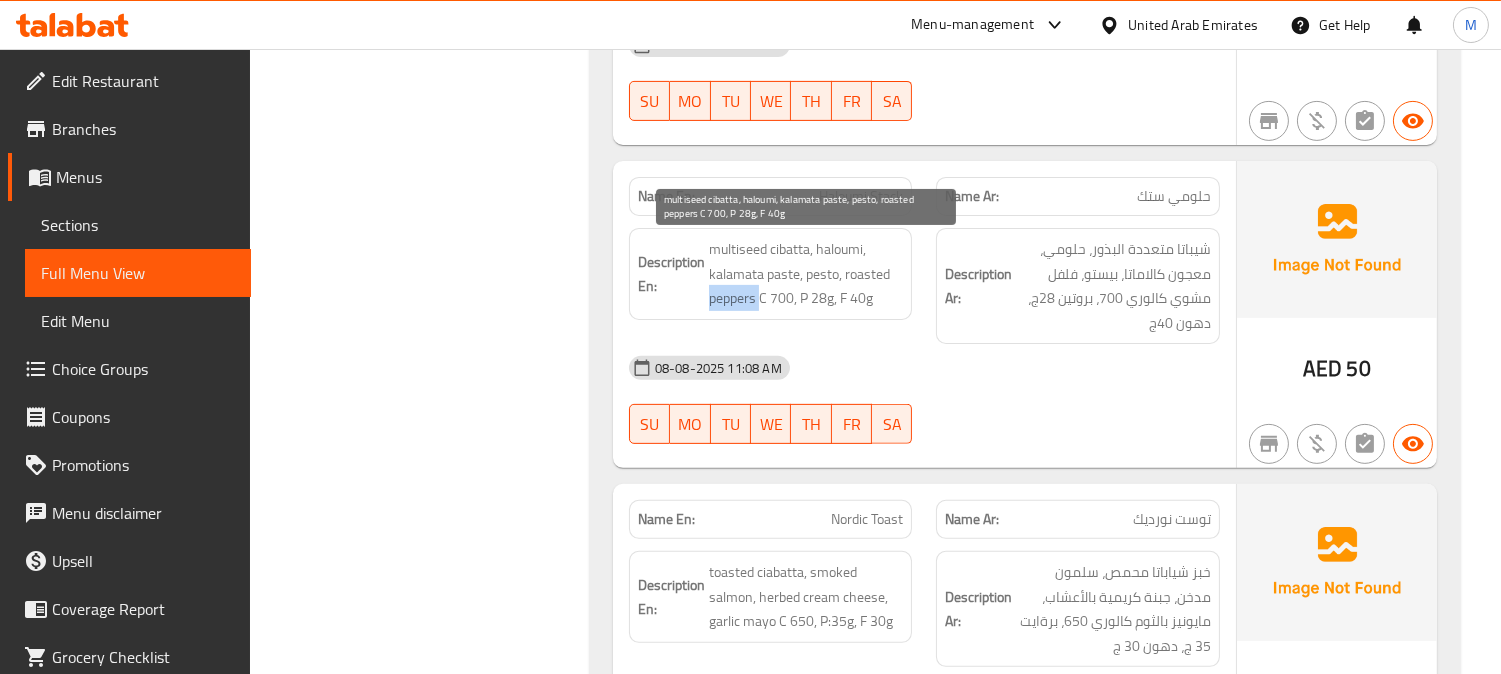 click on "multiseed cibatta, haloumi, kalamata paste, pesto, roasted peppers C 700, P 28g, F 40g" at bounding box center (806, 274) 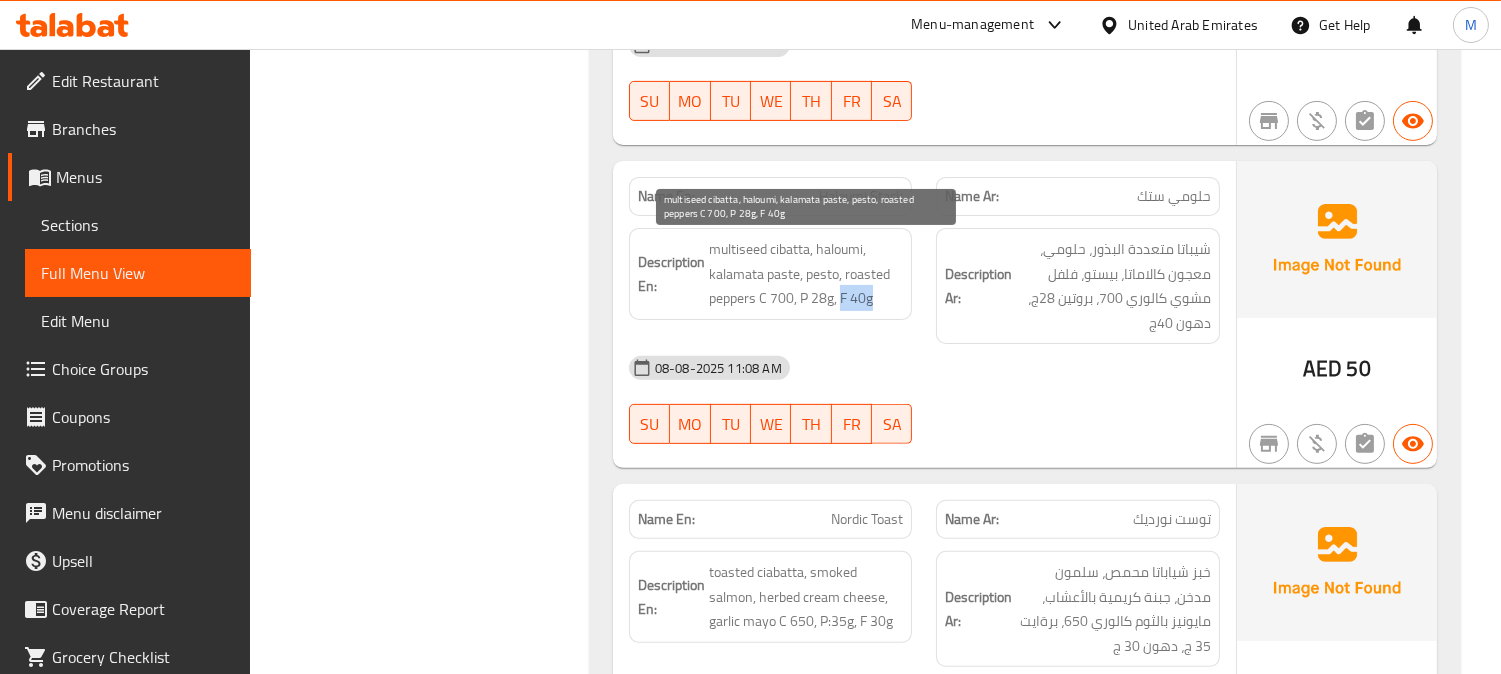 drag, startPoint x: 880, startPoint y: 297, endPoint x: 838, endPoint y: 298, distance: 42.0119 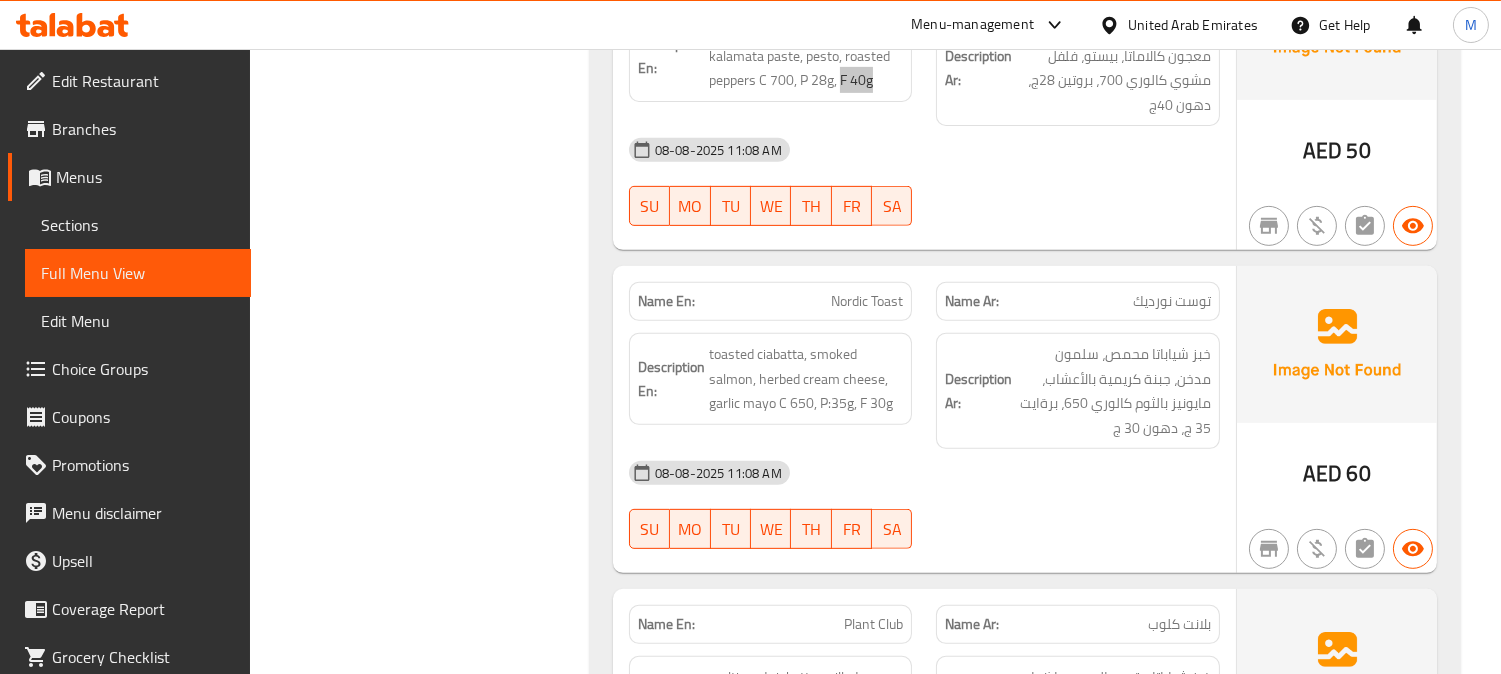 scroll, scrollTop: 1555, scrollLeft: 0, axis: vertical 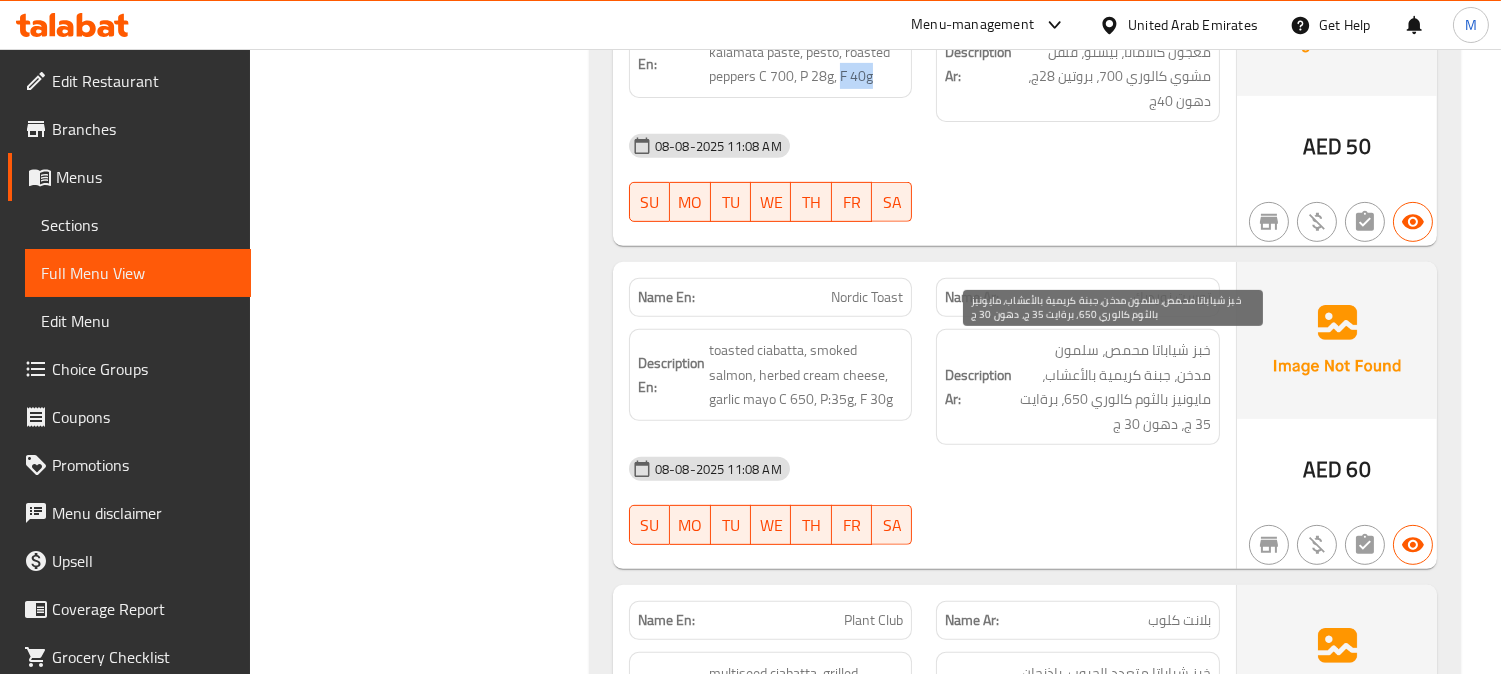 click on "خبز شياباتا محمص، سلمون مدخن، جبنة كريمية بالأعشاب، مايونيز بالثوم كالوري 650، برةايت 35 ج، دهون 30 ج" at bounding box center (1113, 387) 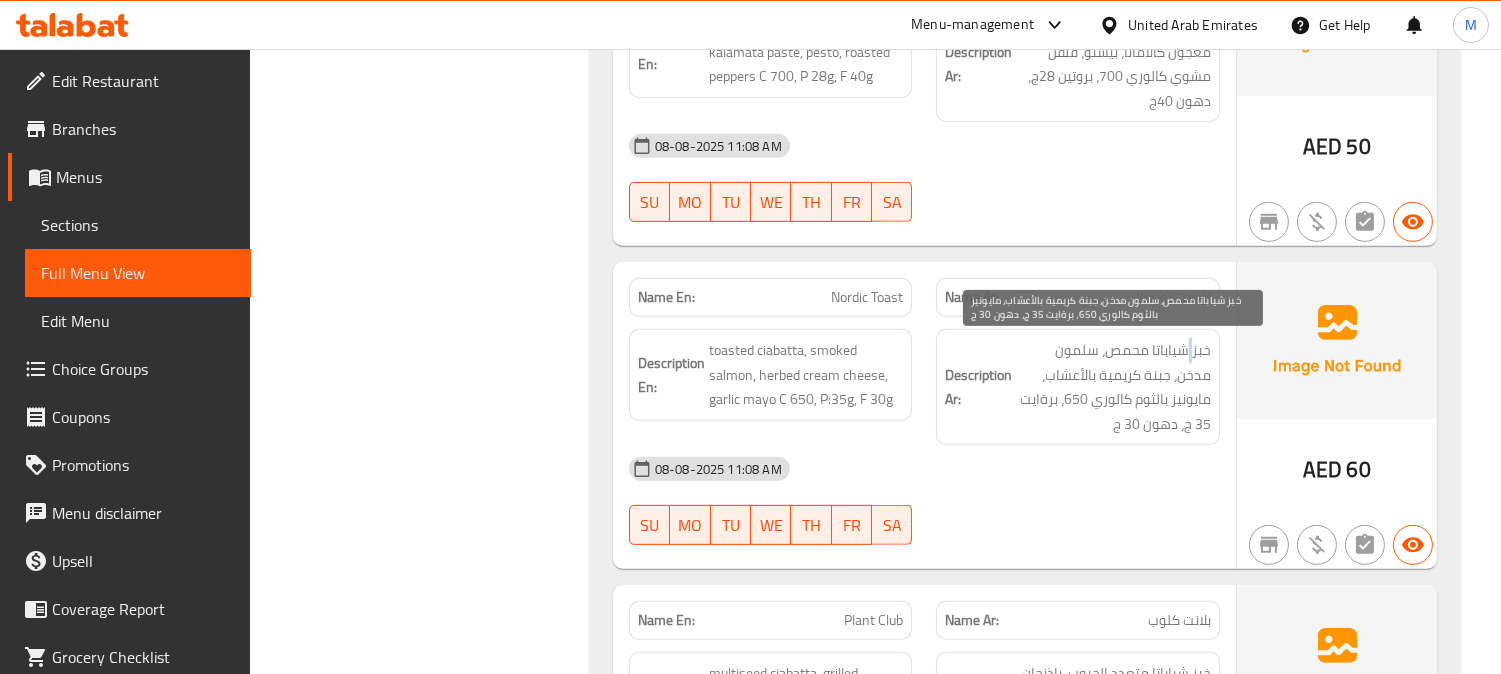 click on "خبز شياباتا محمص، سلمون مدخن، جبنة كريمية بالأعشاب، مايونيز بالثوم كالوري 650، برةايت 35 ج، دهون 30 ج" at bounding box center (1113, 387) 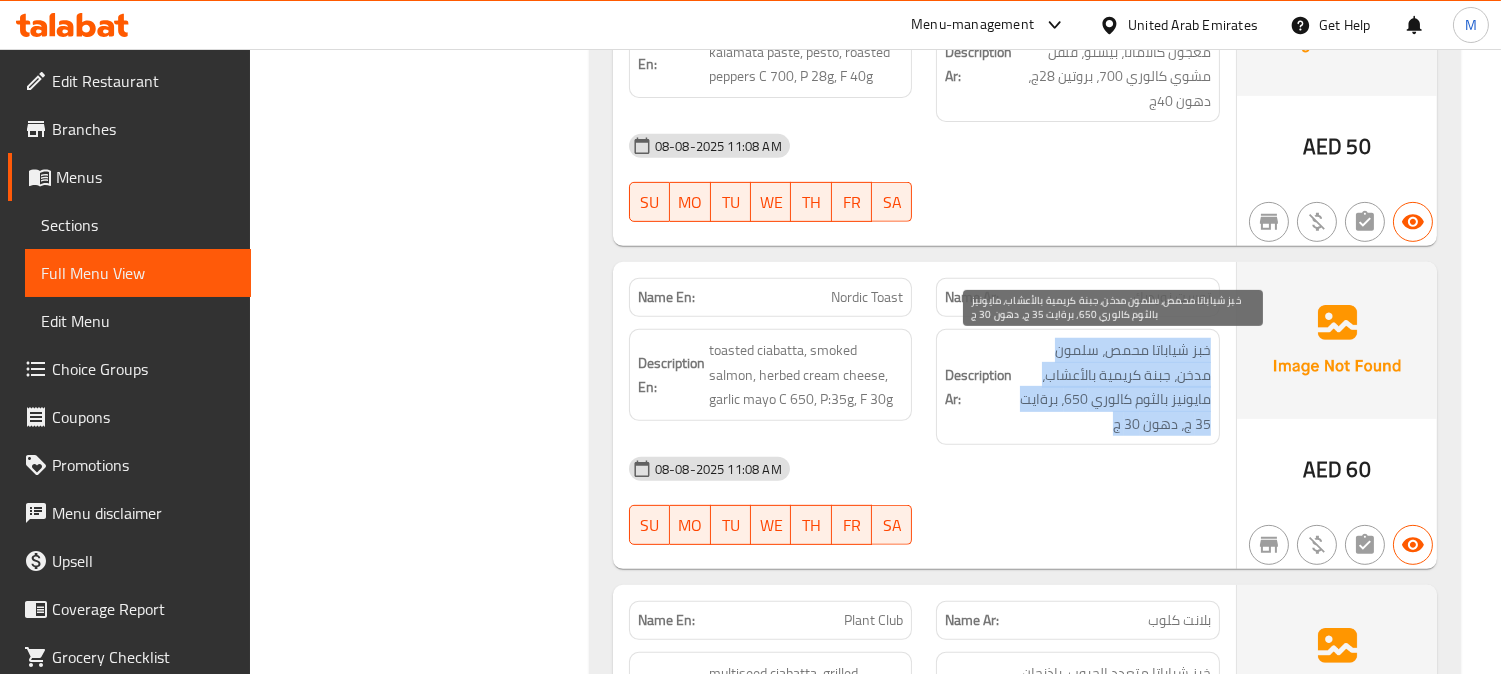 click on "خبز شياباتا محمص، سلمون مدخن، جبنة كريمية بالأعشاب، مايونيز بالثوم كالوري 650، برةايت 35 ج، دهون 30 ج" at bounding box center (1113, 387) 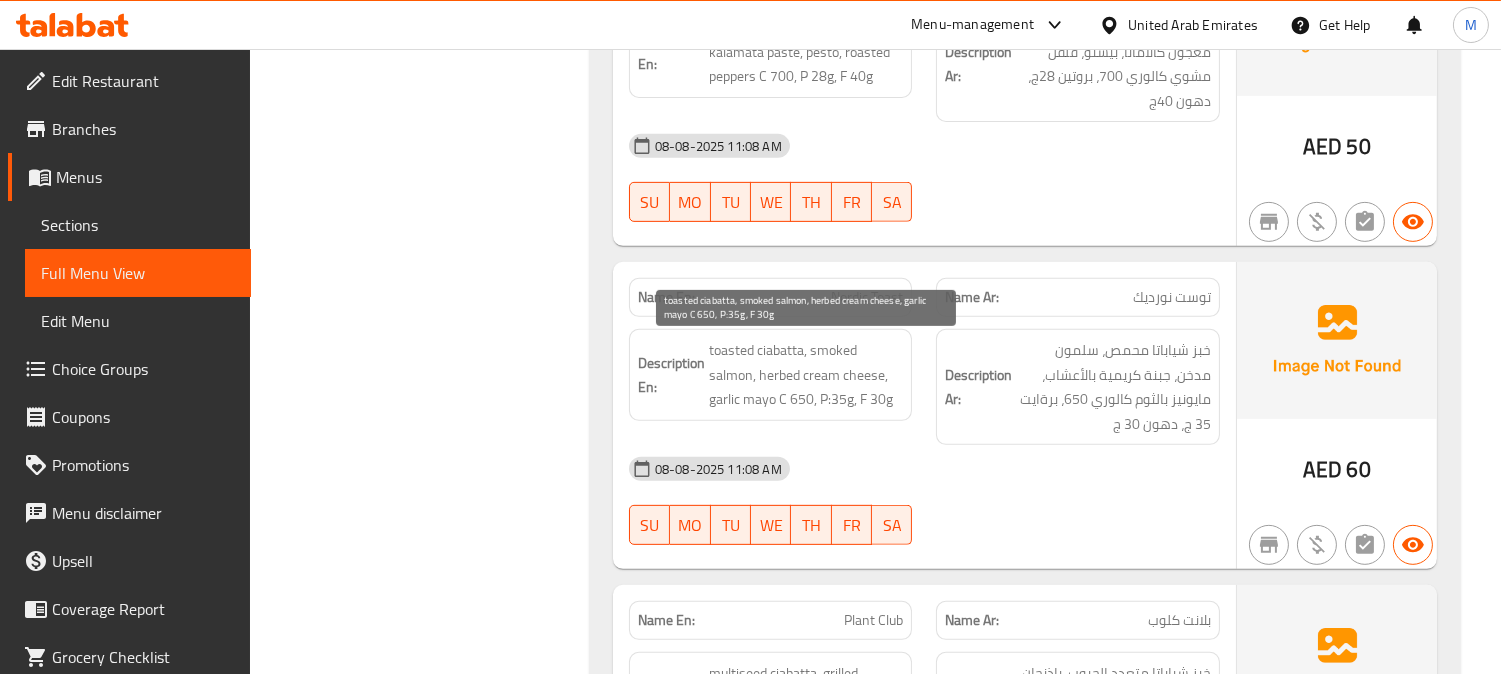 click on "toasted ciabatta, smoked salmon, herbed cream cheese, garlic mayo C 650, P:35g, F 30g" at bounding box center (806, 375) 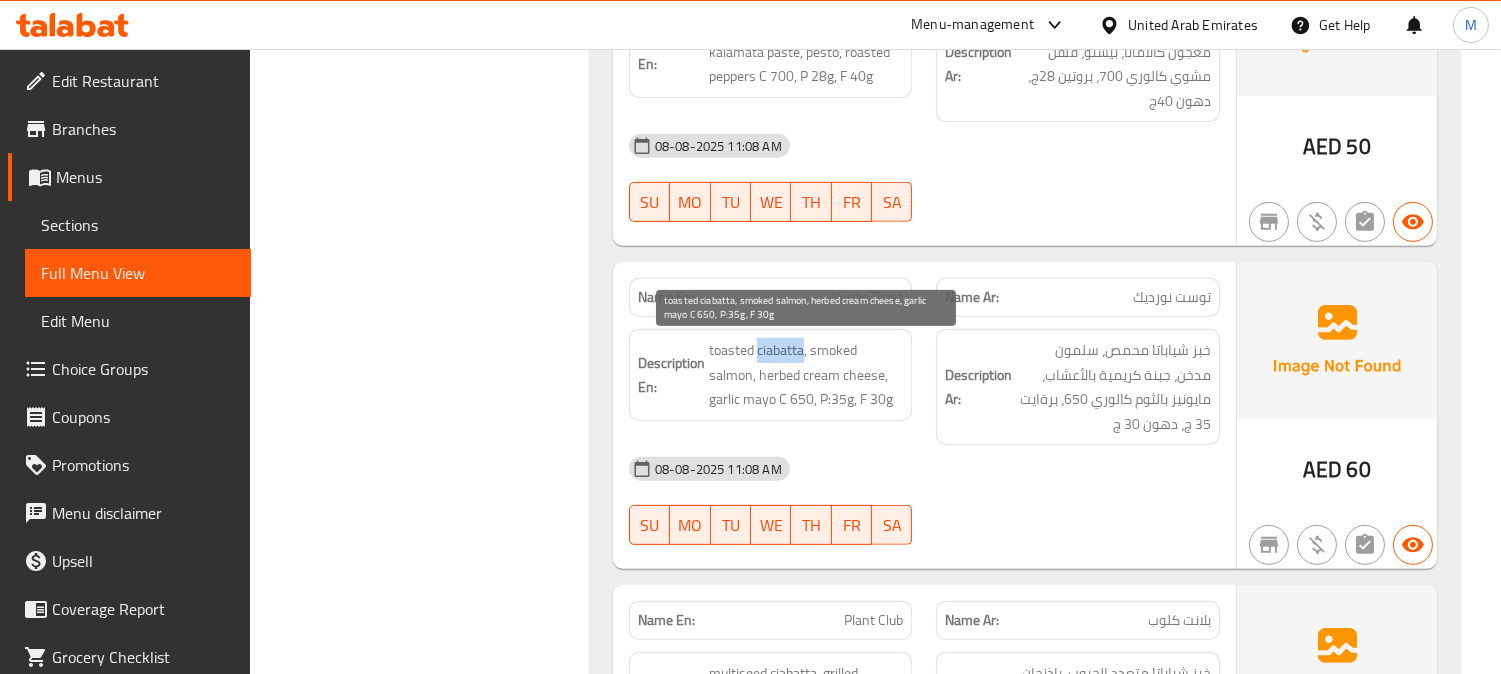 click on "toasted ciabatta, smoked salmon, herbed cream cheese, garlic mayo C 650, P:35g, F 30g" at bounding box center [806, 375] 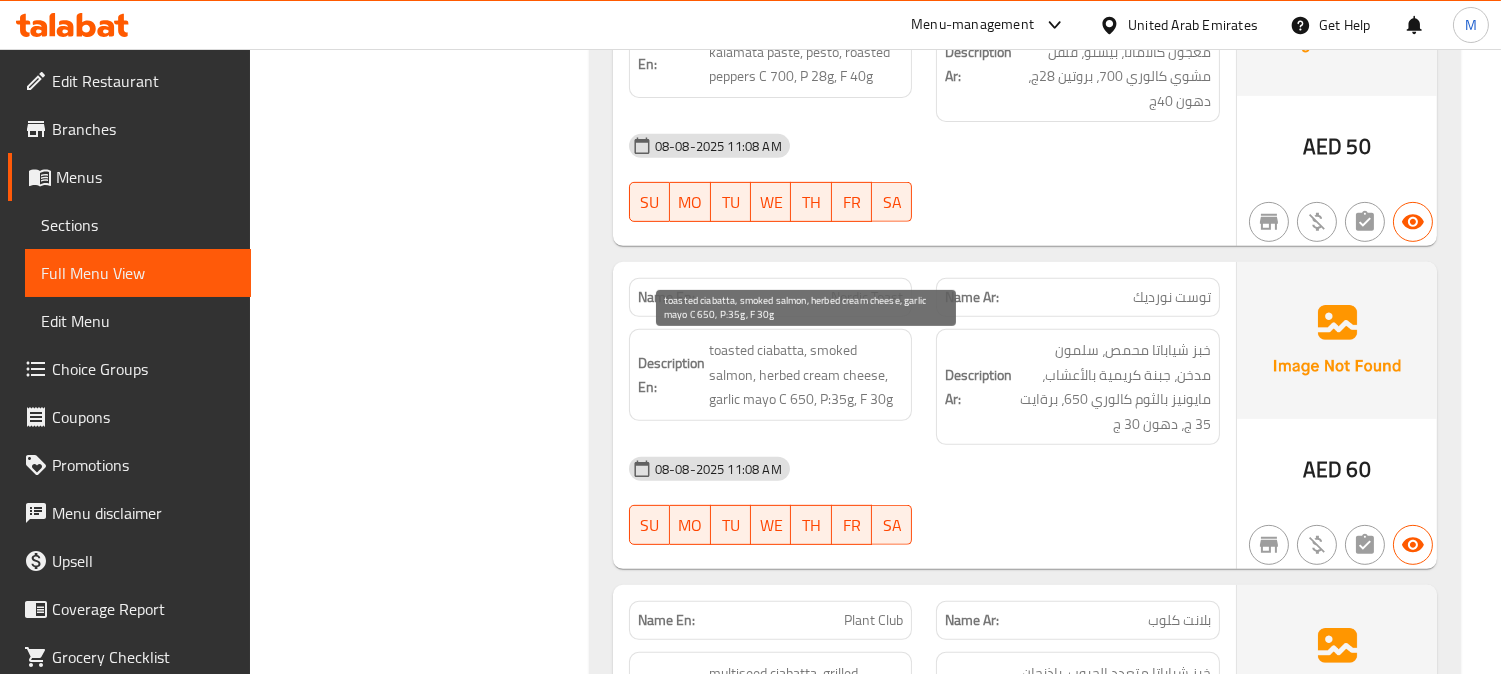 click on "toasted ciabatta, smoked salmon, herbed cream cheese, garlic mayo C 650, P:35g, F 30g" at bounding box center (806, 375) 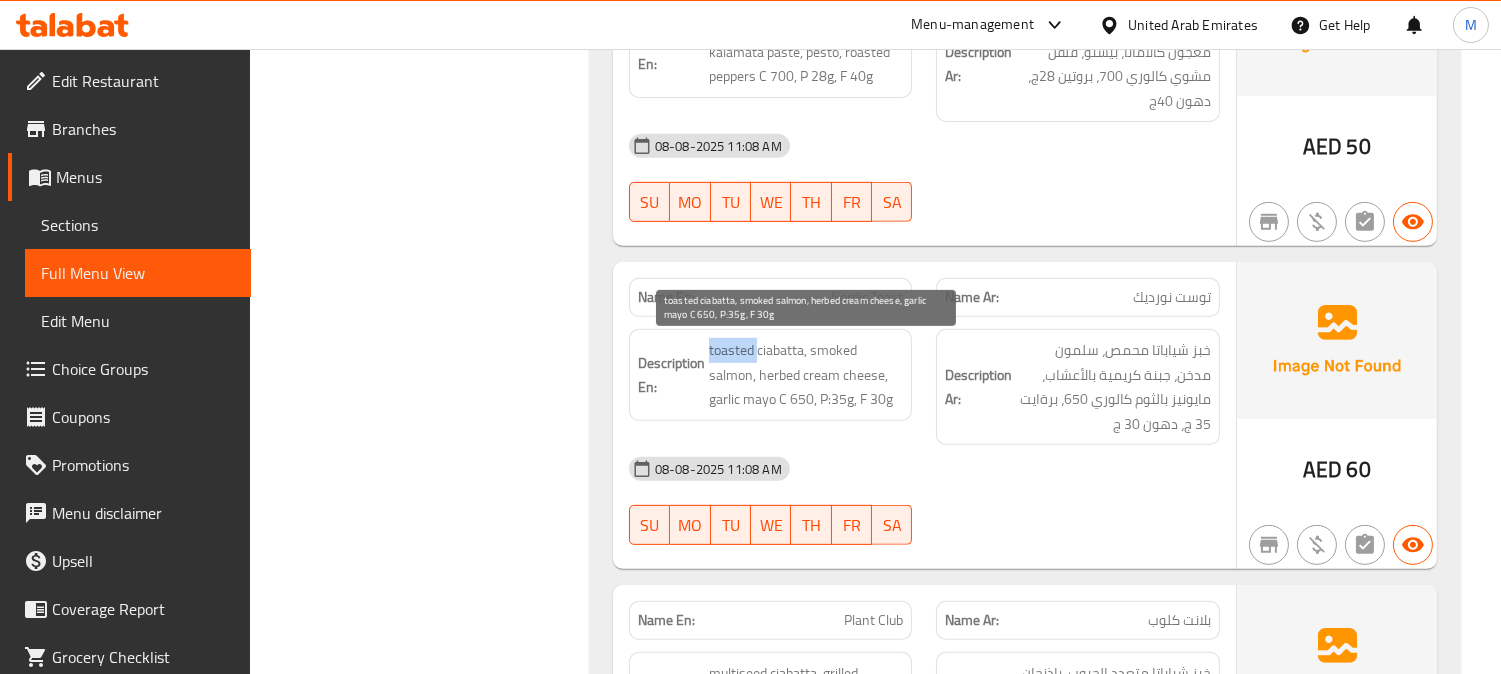 click on "toasted ciabatta, smoked salmon, herbed cream cheese, garlic mayo C 650, P:35g, F 30g" at bounding box center [806, 375] 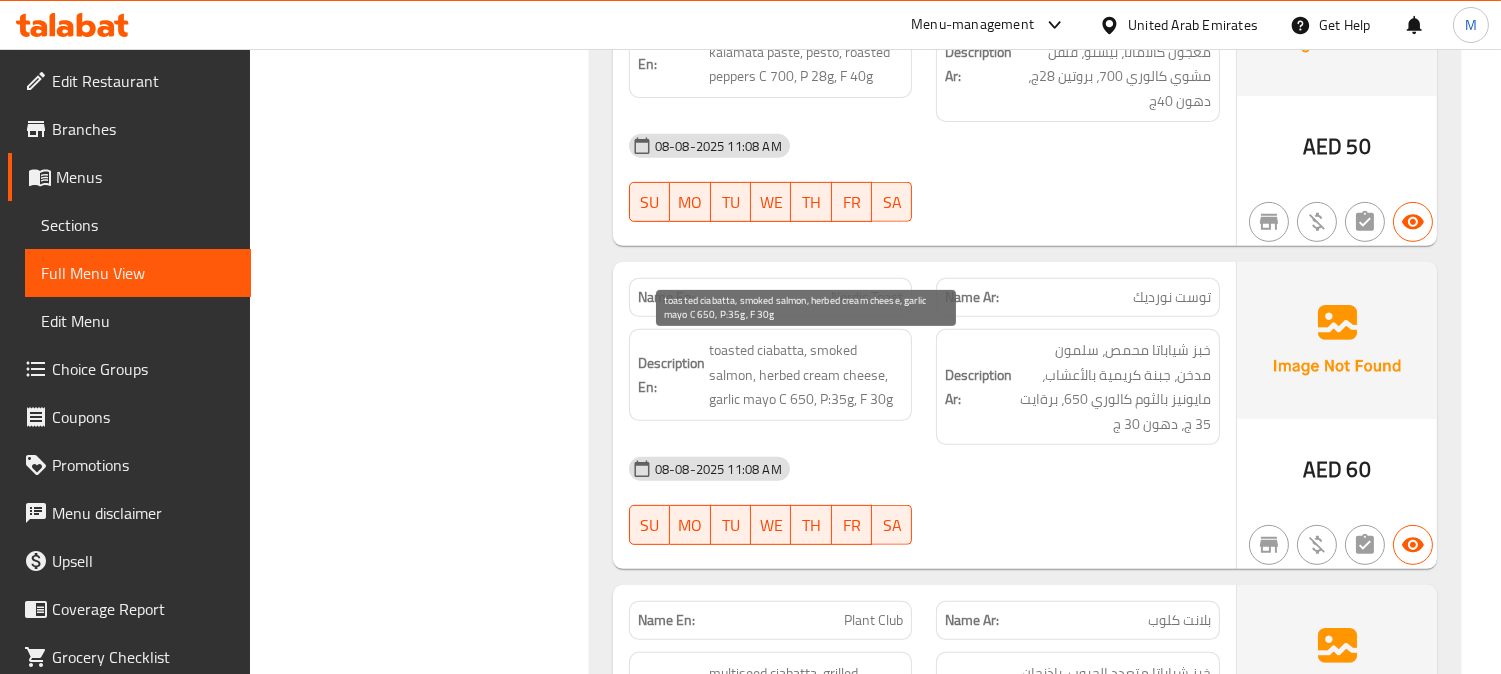 click on "toasted ciabatta, smoked salmon, herbed cream cheese, garlic mayo C 650, P:35g, F 30g" at bounding box center [806, 375] 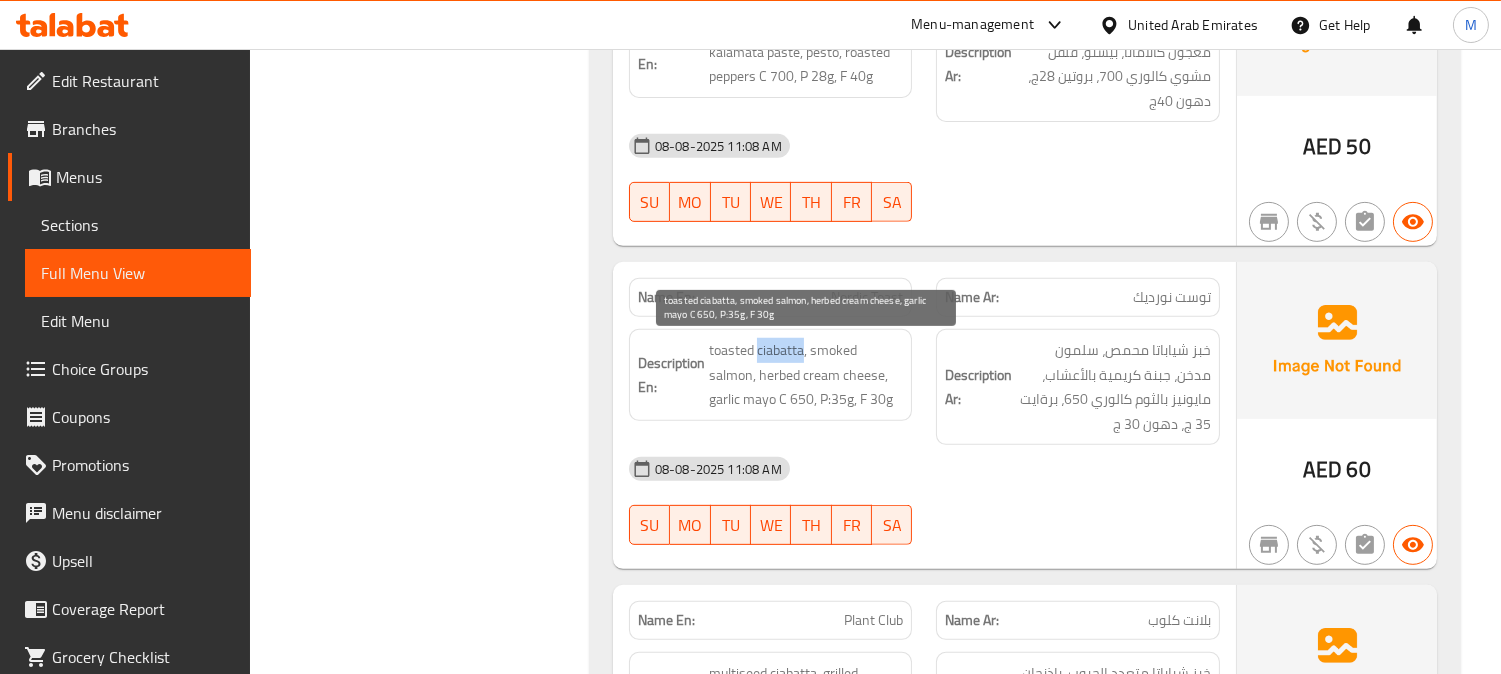 click on "toasted ciabatta, smoked salmon, herbed cream cheese, garlic mayo C 650, P:35g, F 30g" at bounding box center (806, 375) 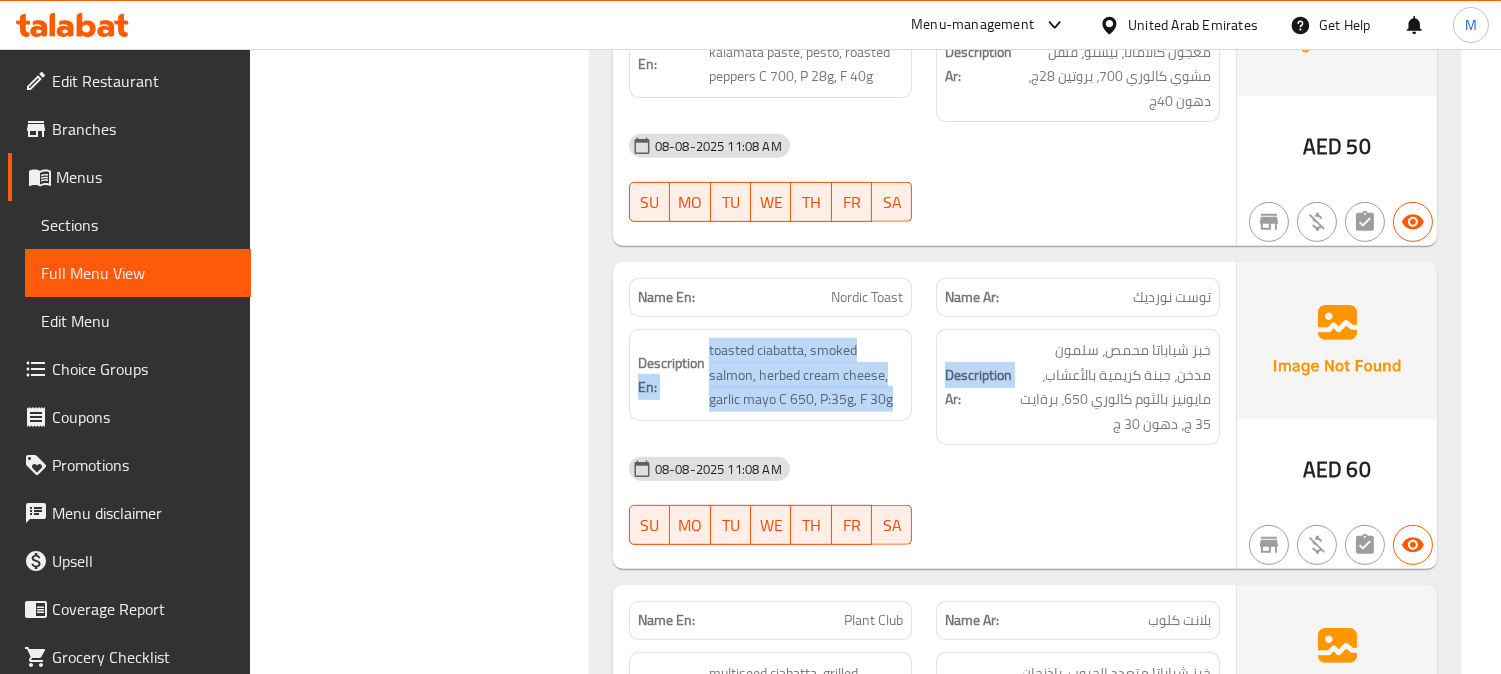 drag, startPoint x: 705, startPoint y: 354, endPoint x: 923, endPoint y: 421, distance: 228.06358 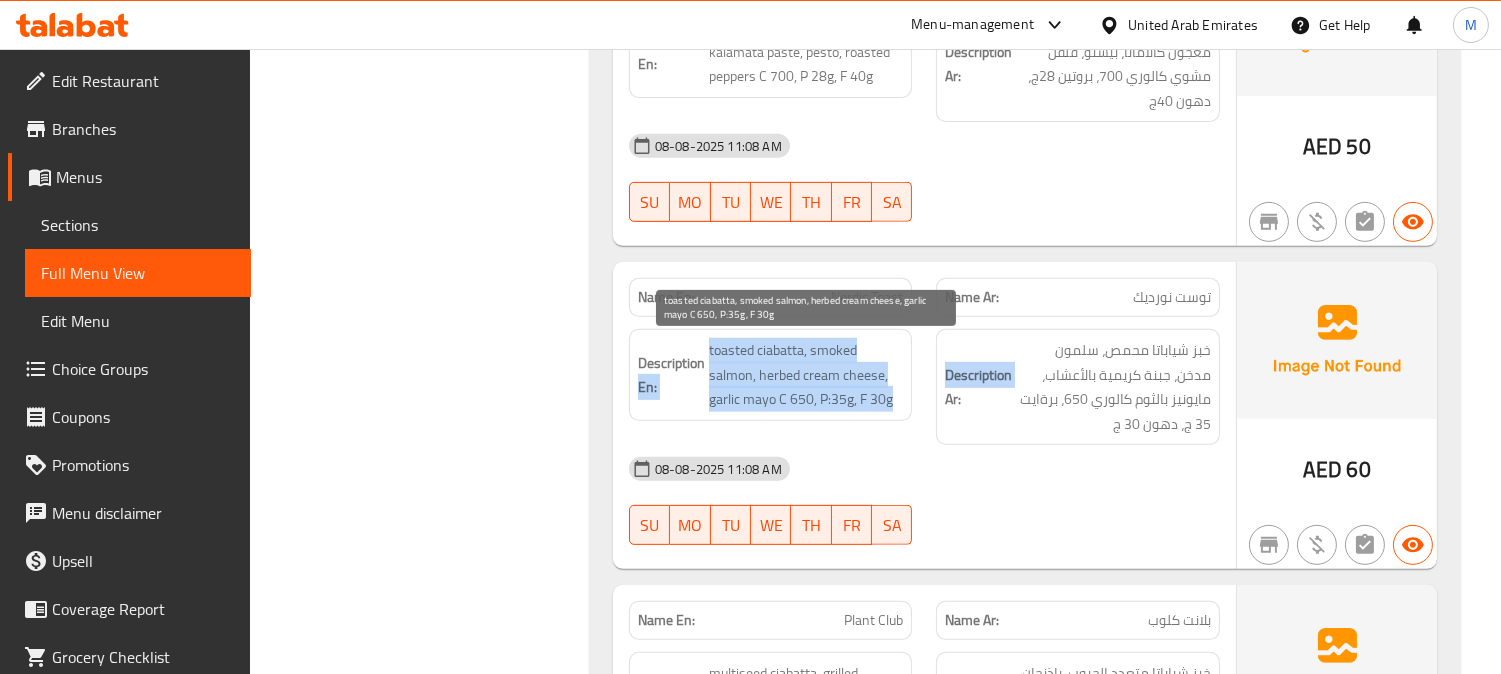 click on "toasted ciabatta, smoked salmon, herbed cream cheese, garlic mayo C 650, P:35g, F 30g" at bounding box center (806, 375) 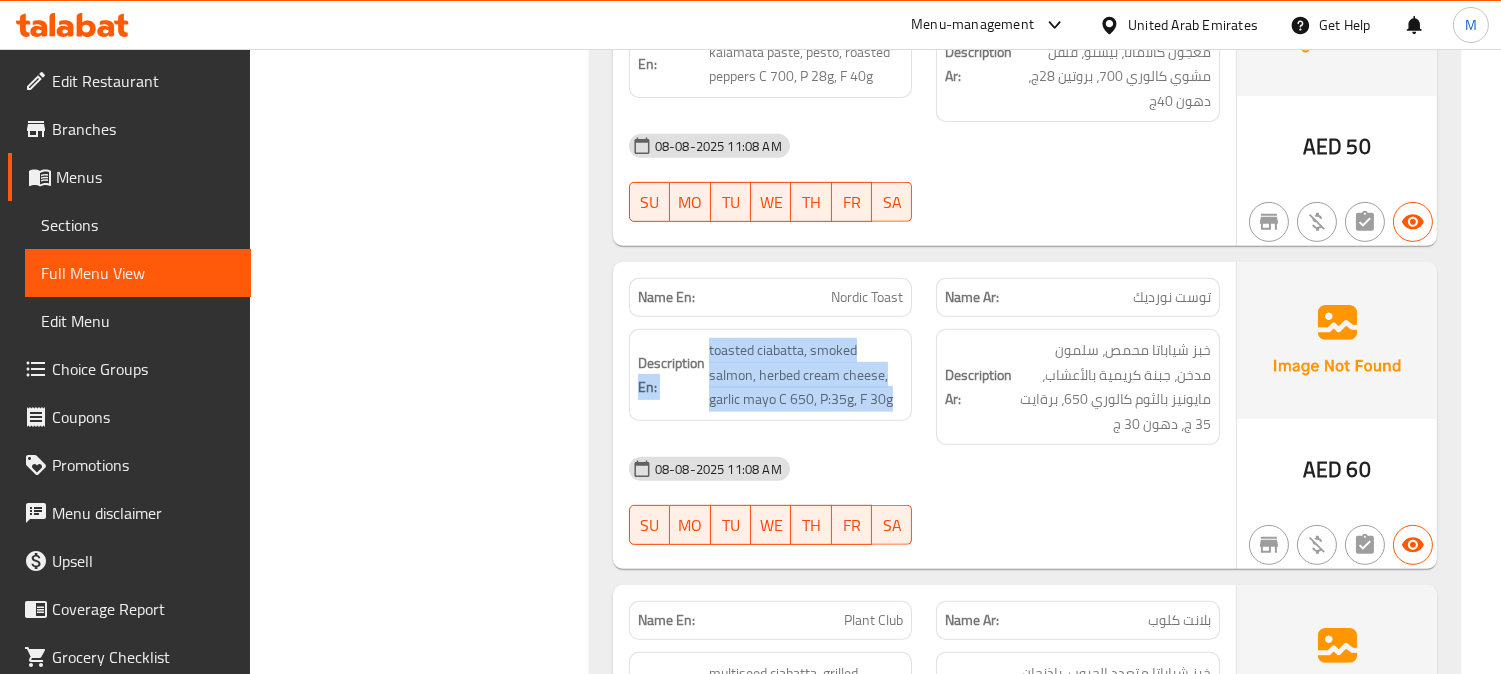 drag, startPoint x: 753, startPoint y: 368, endPoint x: 894, endPoint y: 423, distance: 151.34729 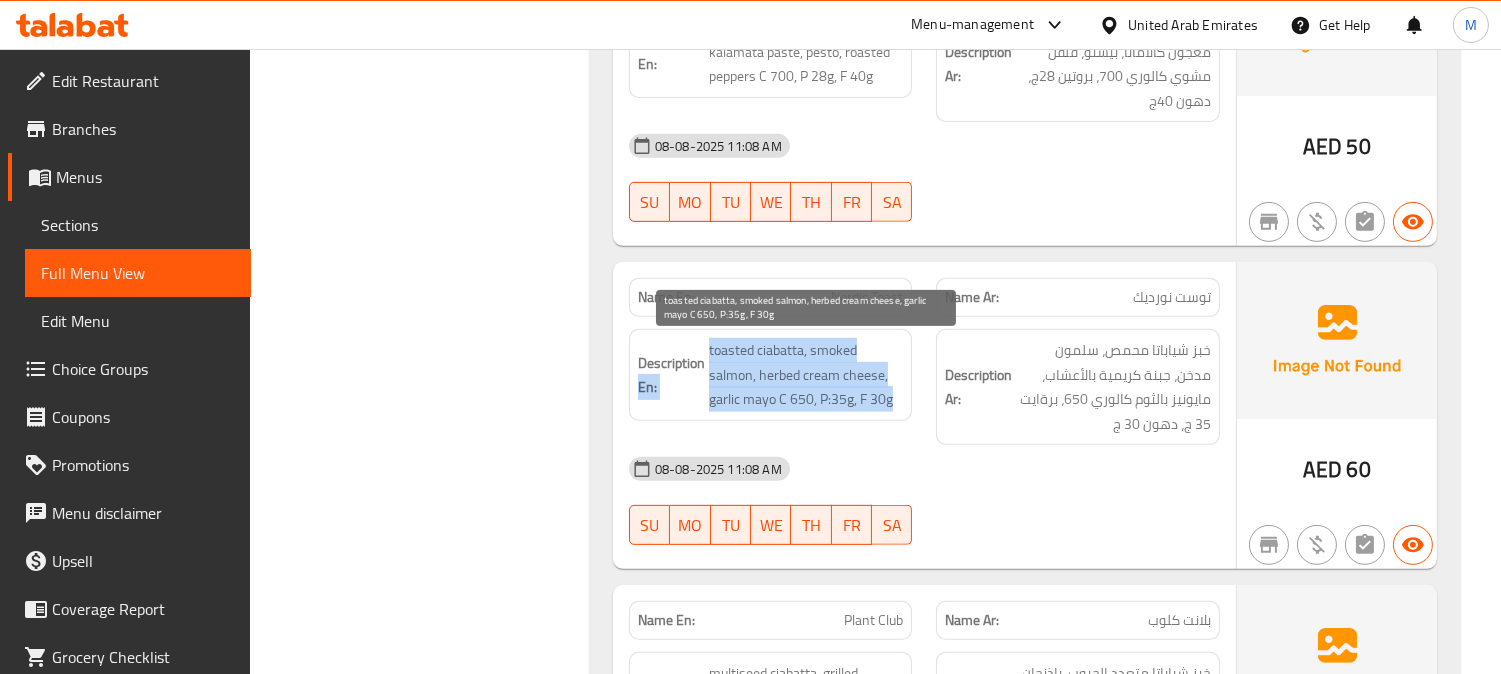 click on "toasted ciabatta, smoked salmon, herbed cream cheese, garlic mayo C 650, P:35g, F 30g" at bounding box center (806, 375) 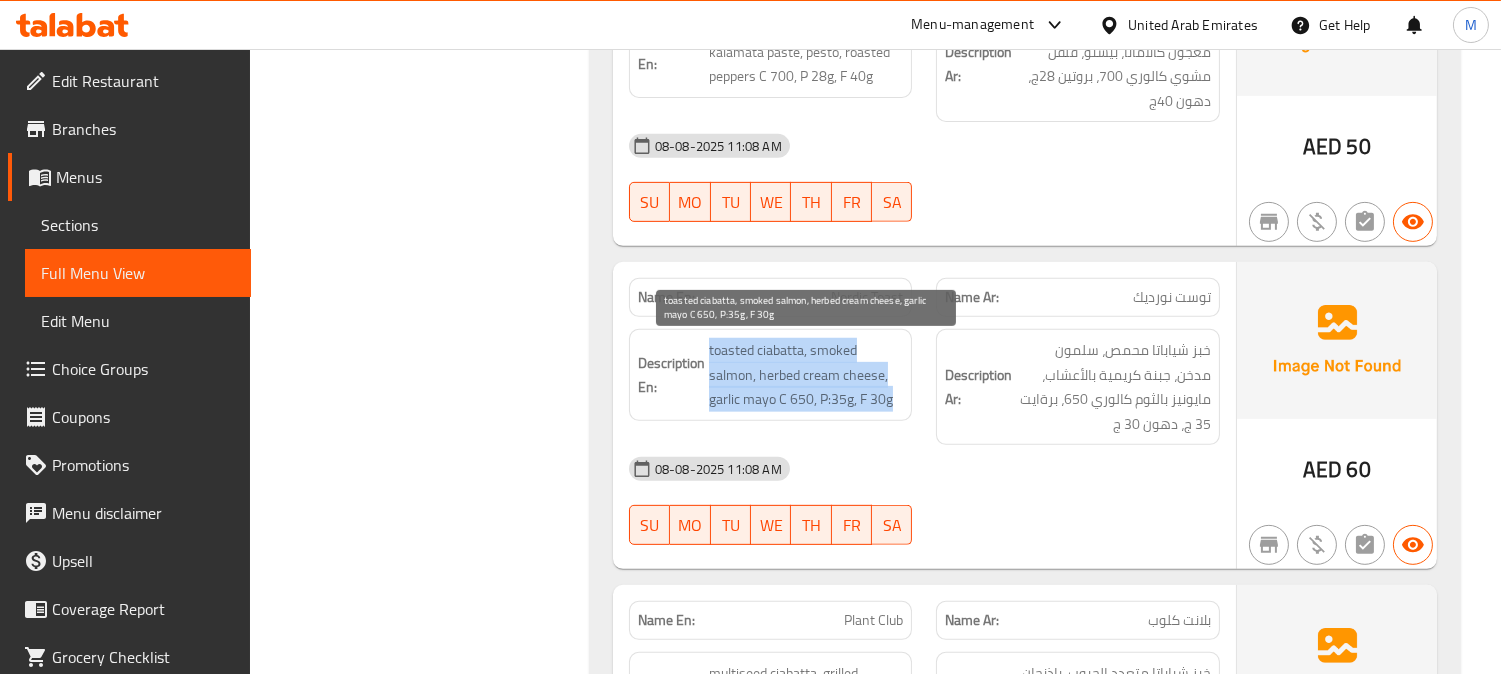 drag, startPoint x: 711, startPoint y: 346, endPoint x: 895, endPoint y: 401, distance: 192.04427 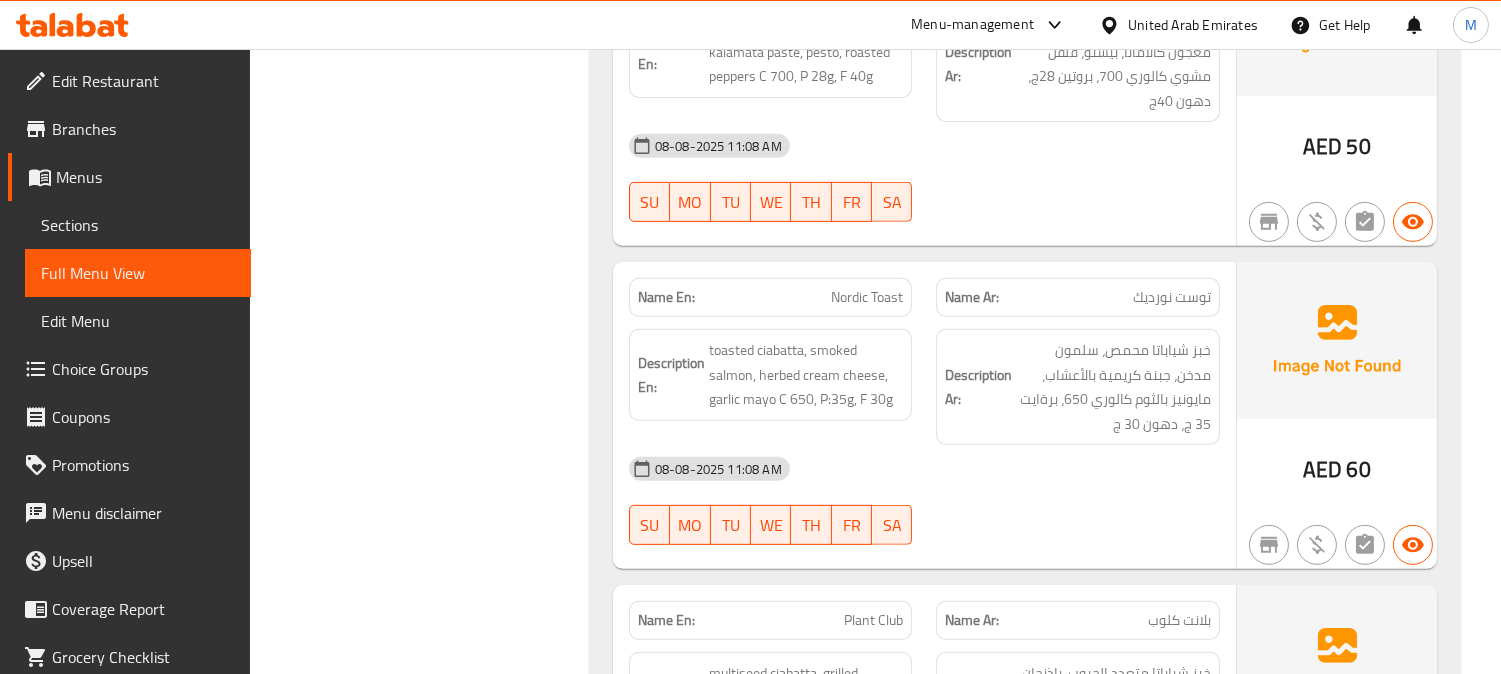 click on "Nordic Toast" at bounding box center [867, 297] 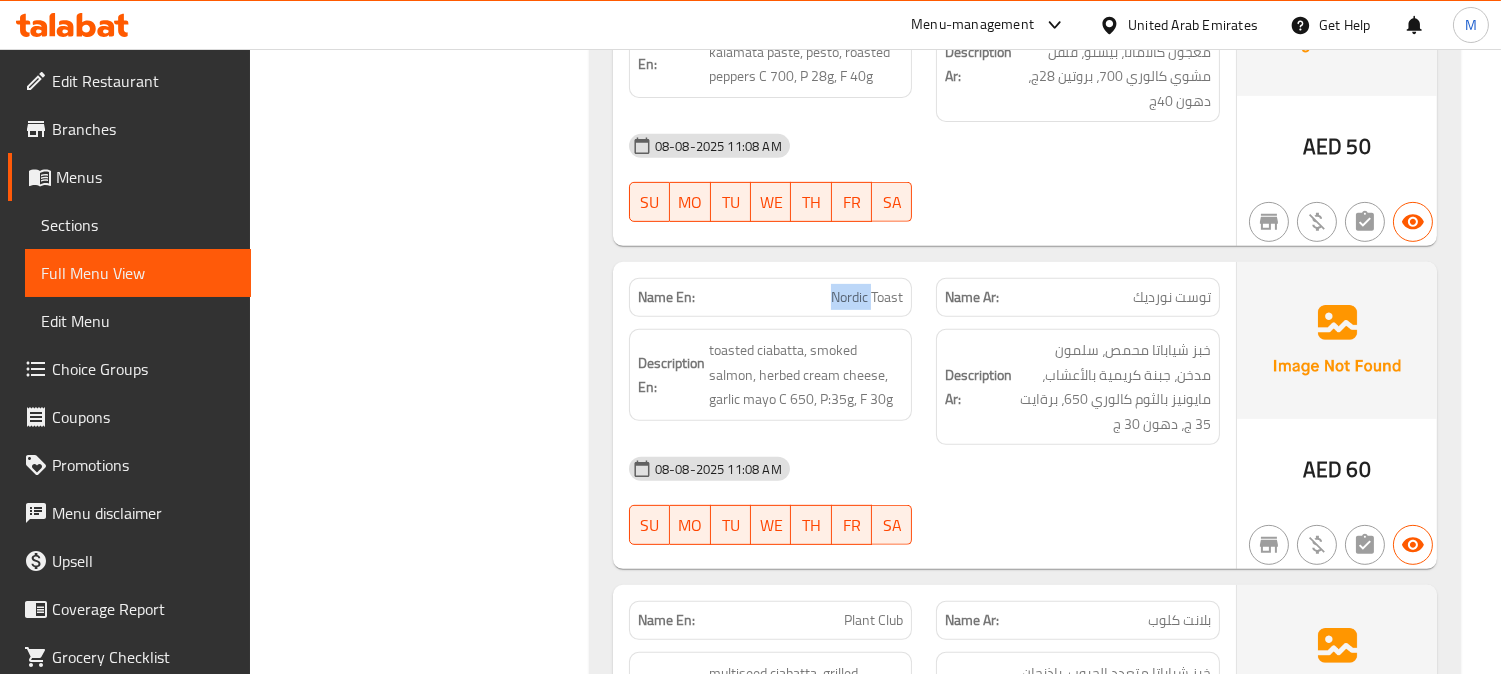 click on "Nordic Toast" at bounding box center (867, 297) 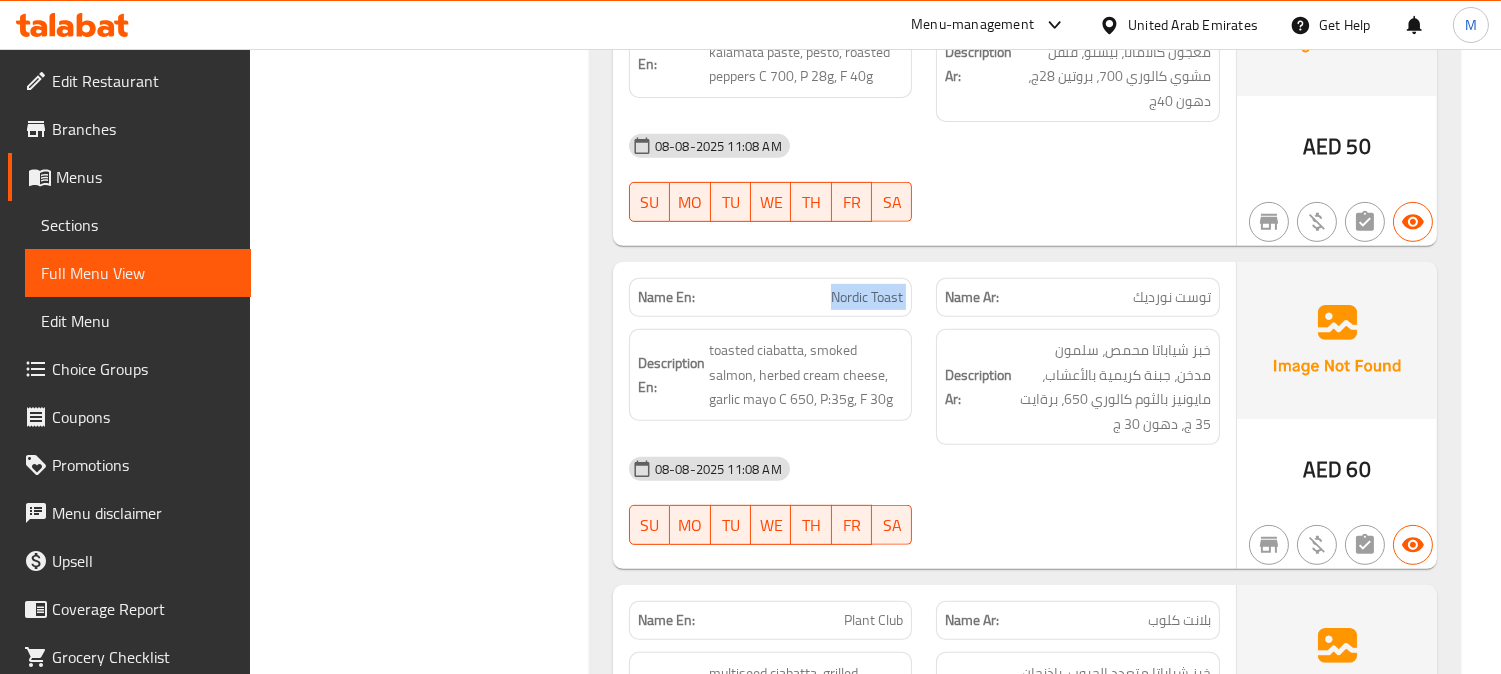 click on "Nordic Toast" at bounding box center [867, 297] 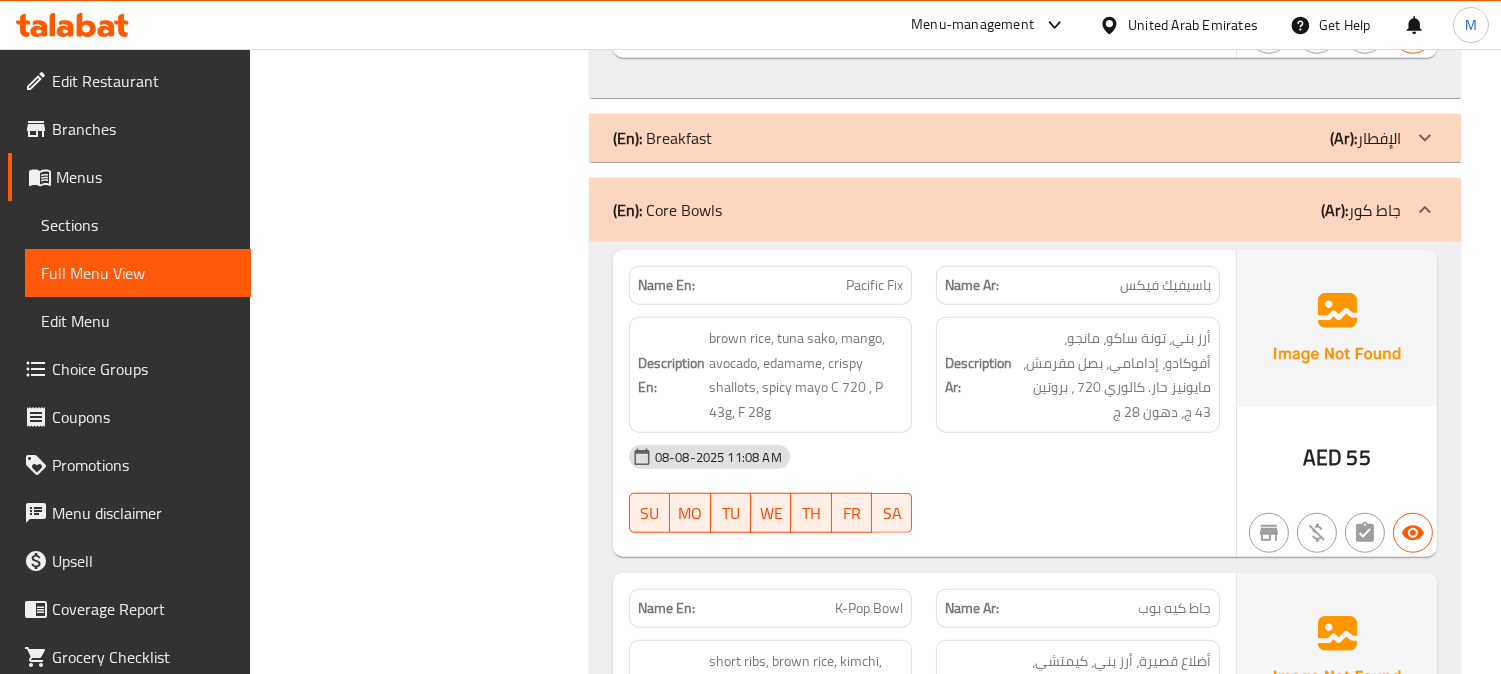 scroll, scrollTop: 3333, scrollLeft: 0, axis: vertical 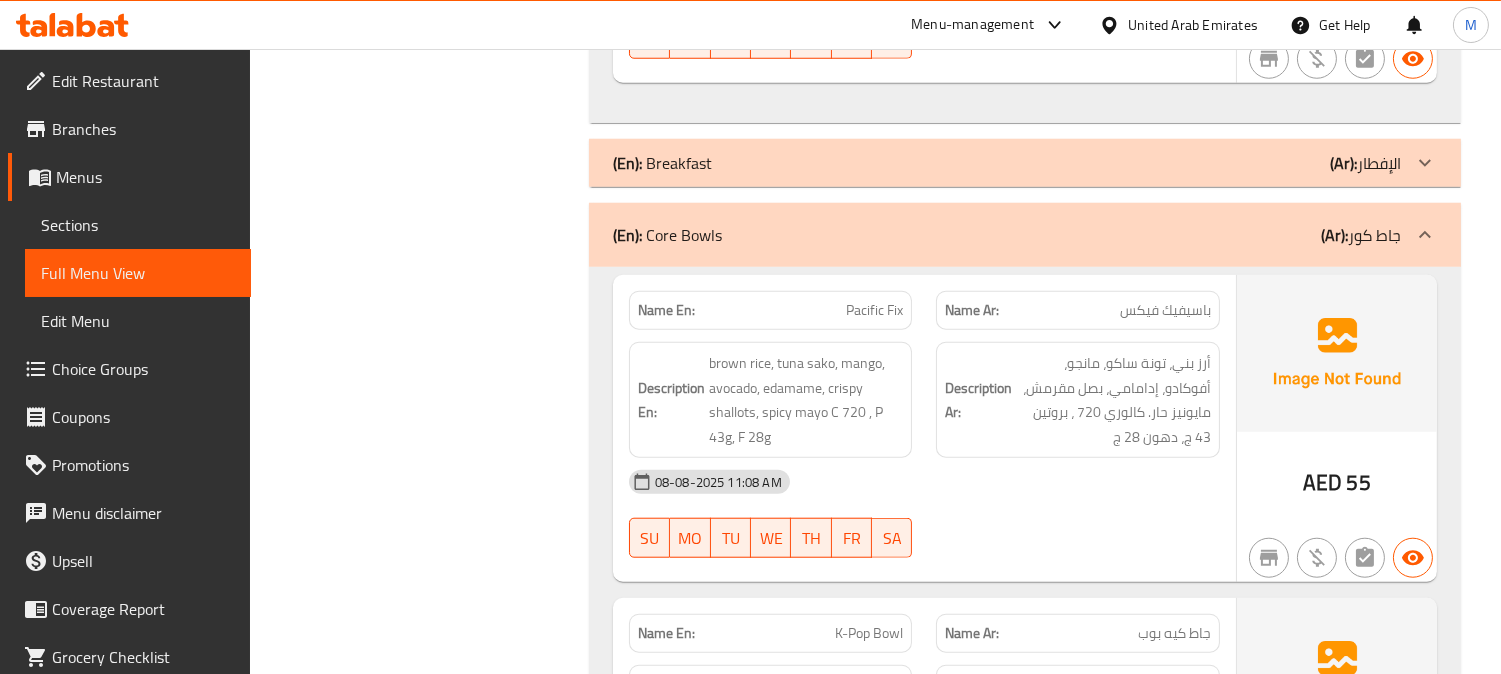 click on "(Ar): الإفطار" at bounding box center [1344, -3040] 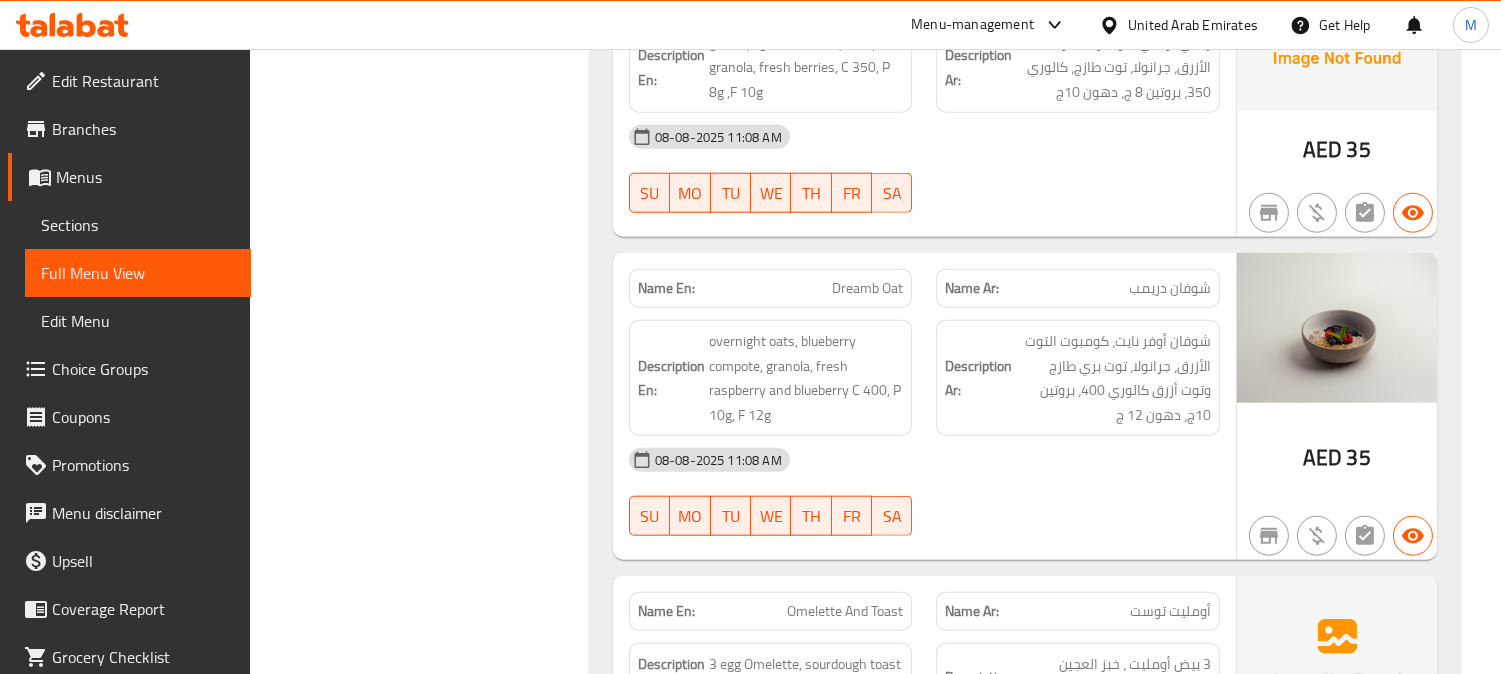 scroll, scrollTop: 3444, scrollLeft: 0, axis: vertical 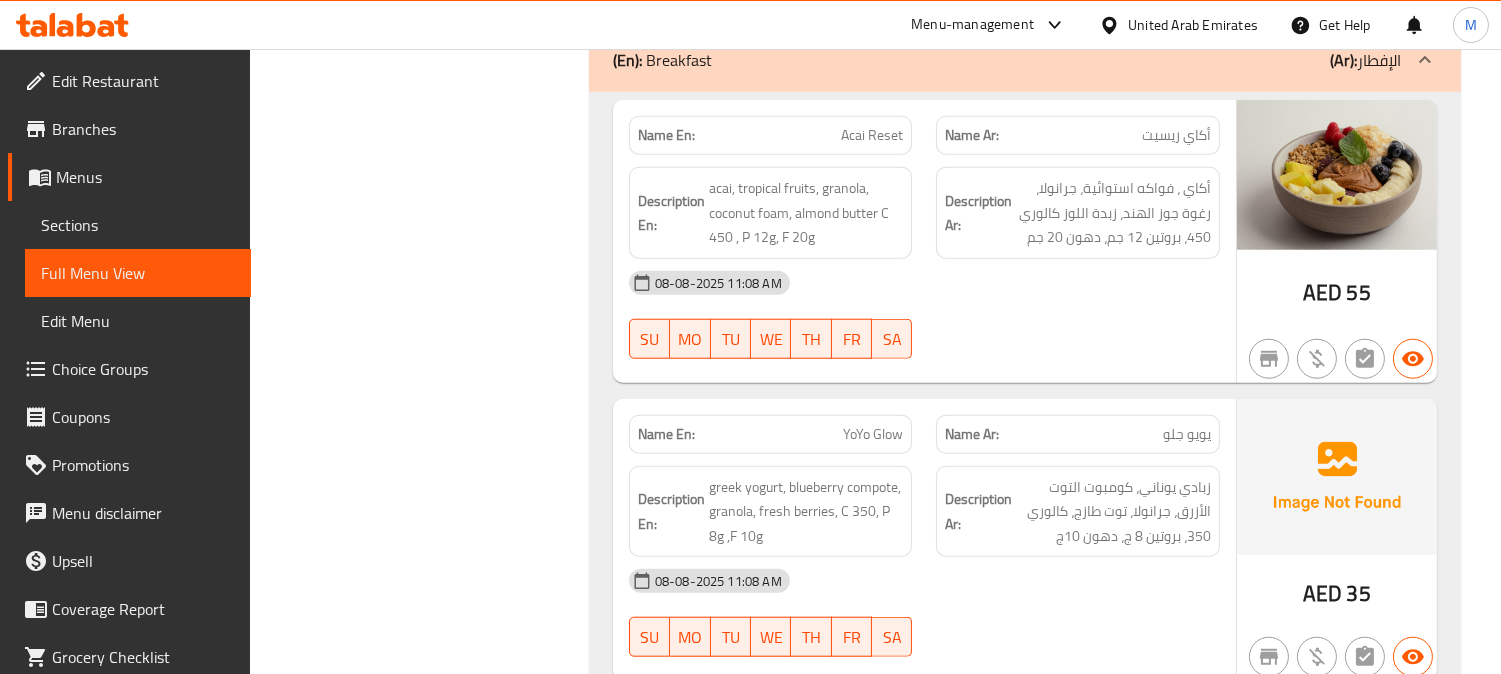 click on "أكاي ريسيت" at bounding box center (1166, -2908) 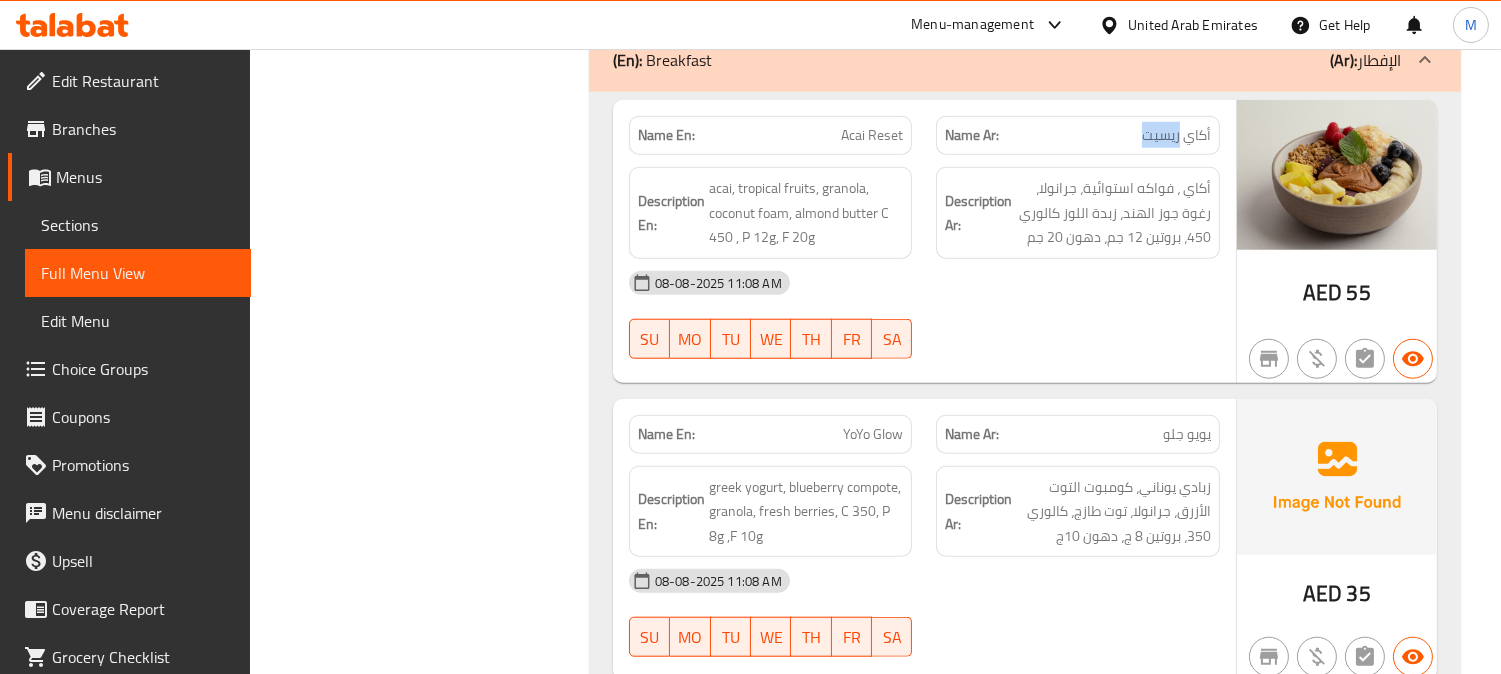 click on "أكاي ريسيت" at bounding box center (1166, -2908) 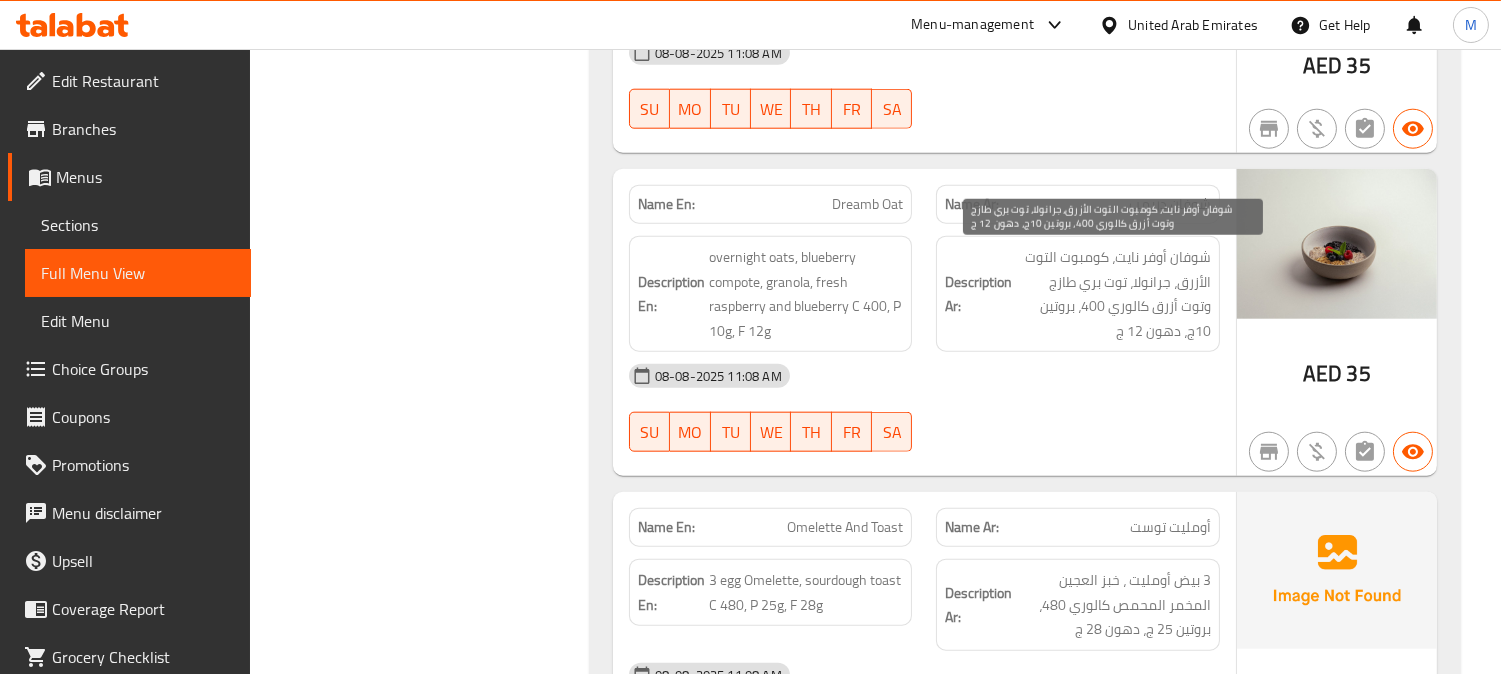 scroll, scrollTop: 4000, scrollLeft: 0, axis: vertical 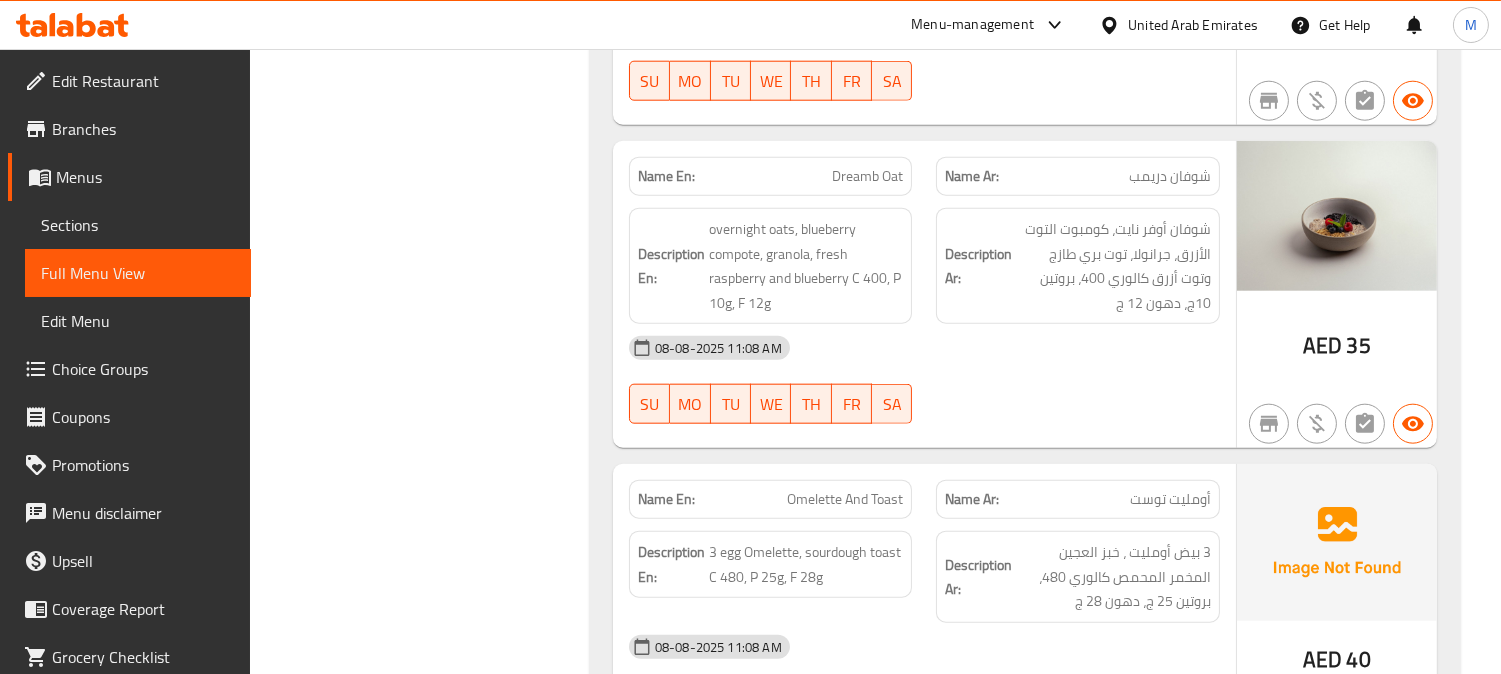 click on "Dreamb Oat" at bounding box center (874, -2818) 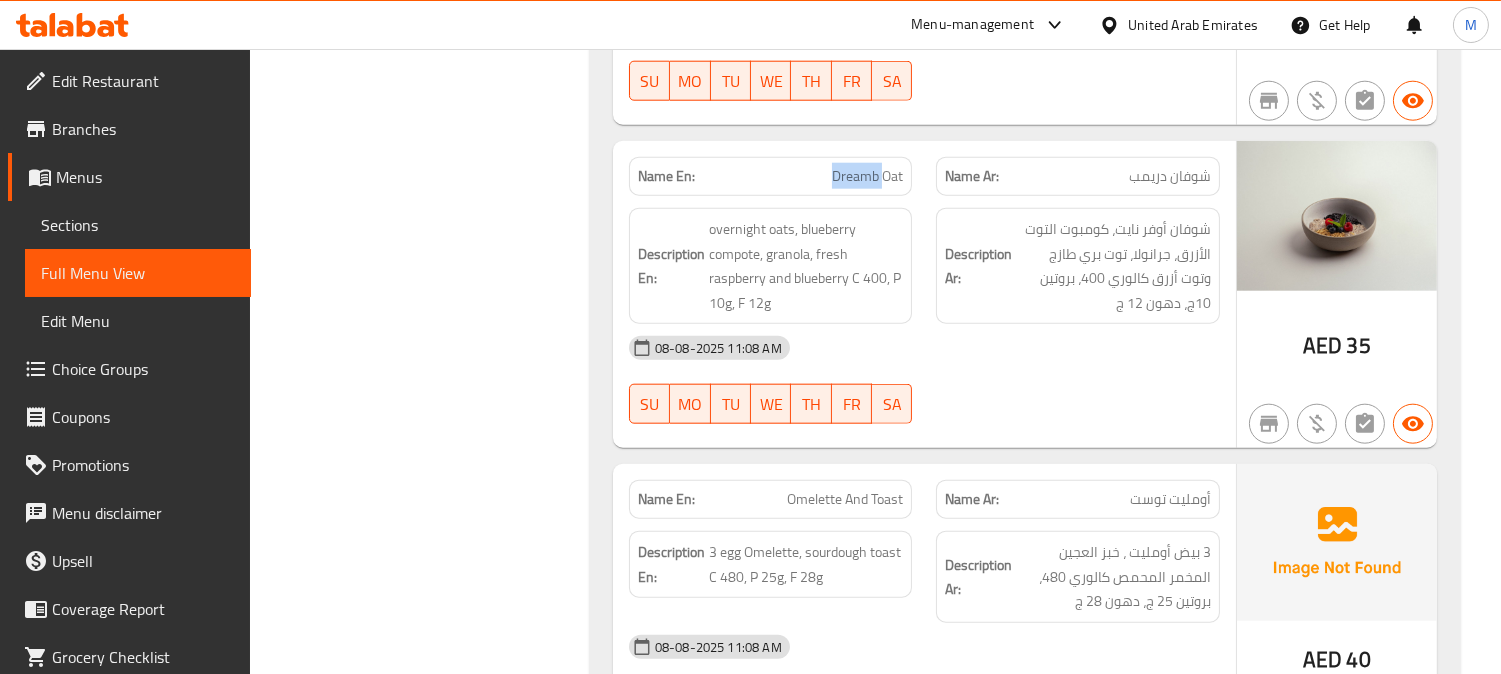 click on "Dreamb Oat" at bounding box center [874, -2818] 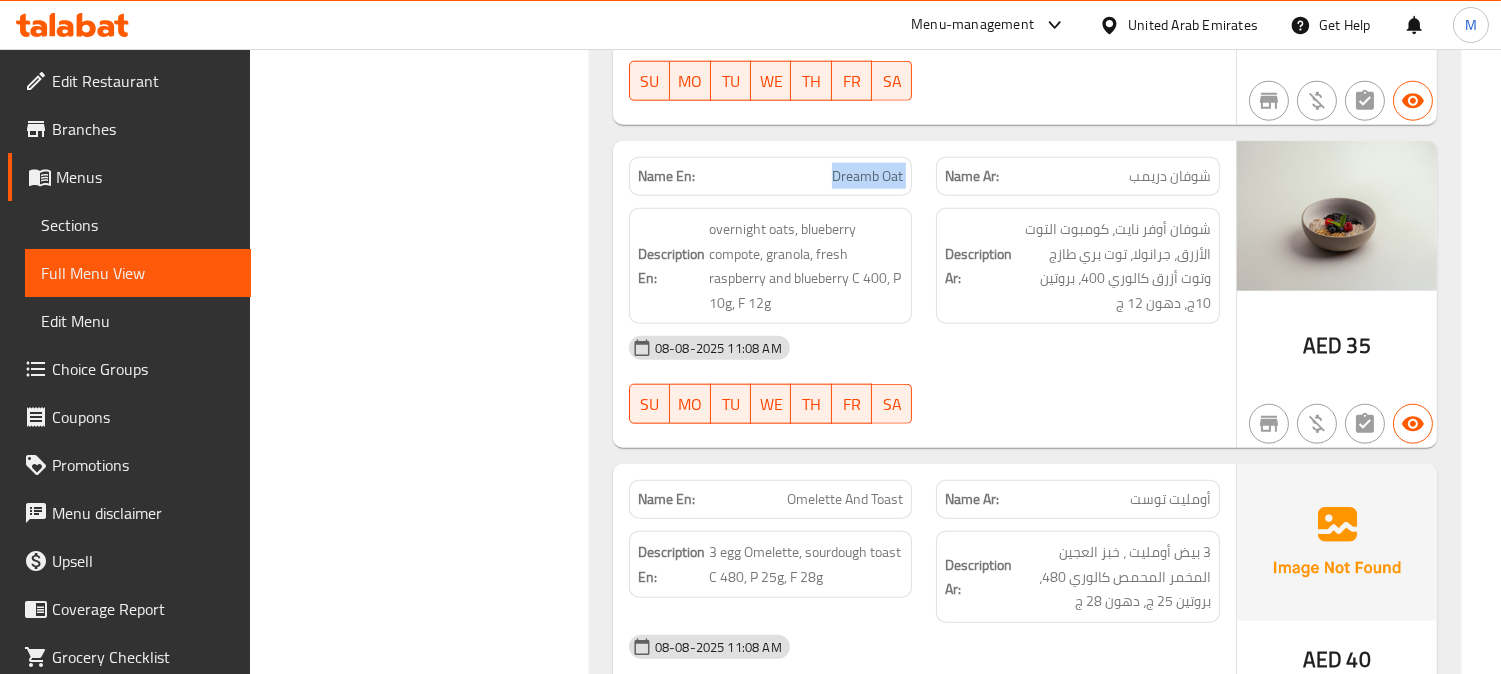 click on "Dreamb Oat" at bounding box center [874, -2818] 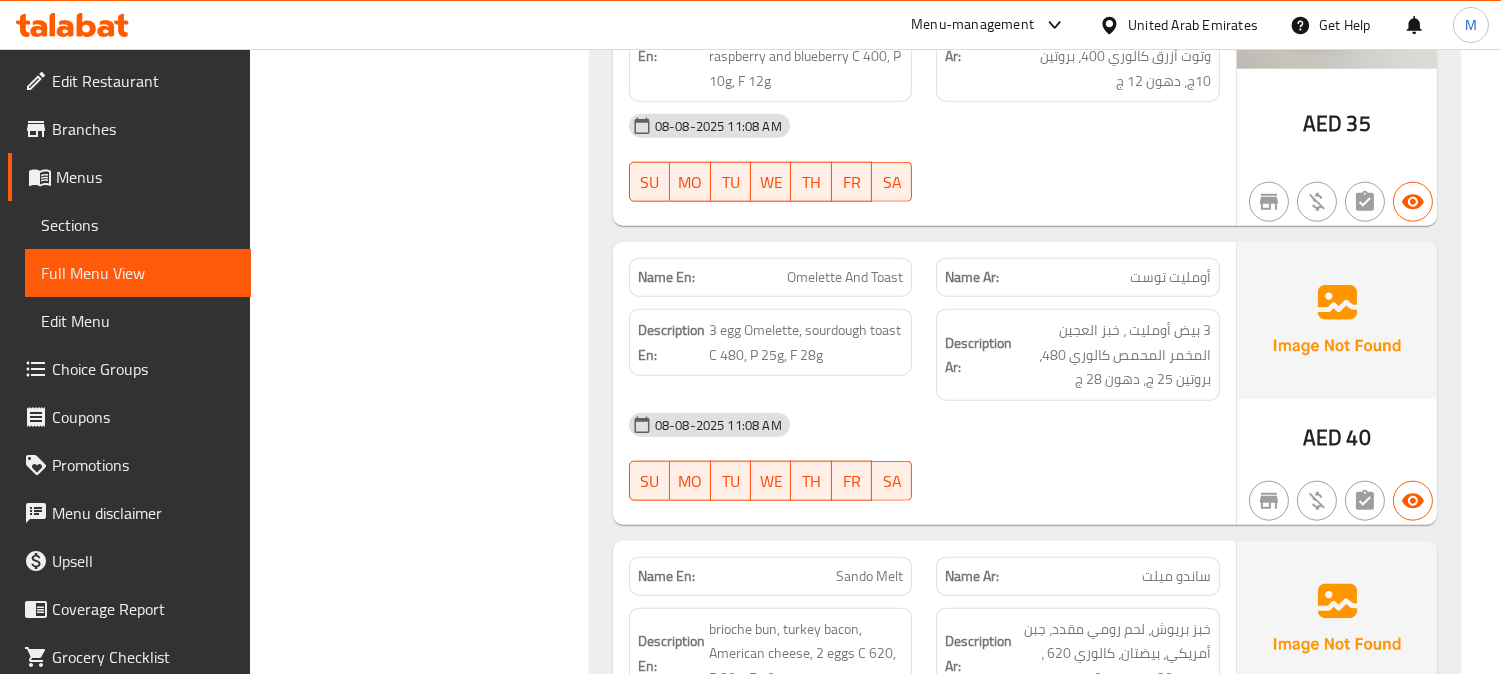 scroll, scrollTop: 4333, scrollLeft: 0, axis: vertical 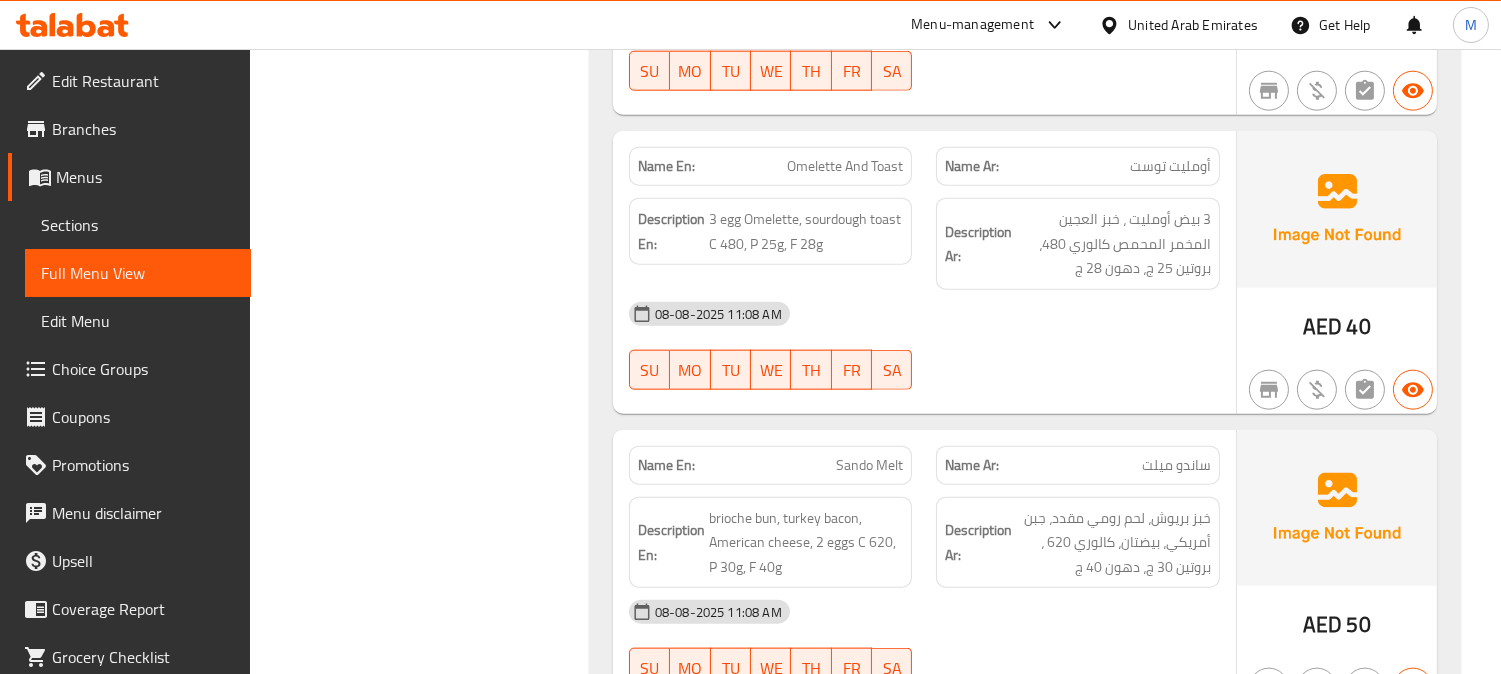 click on "Omelette And Toast" at bounding box center [861, -2804] 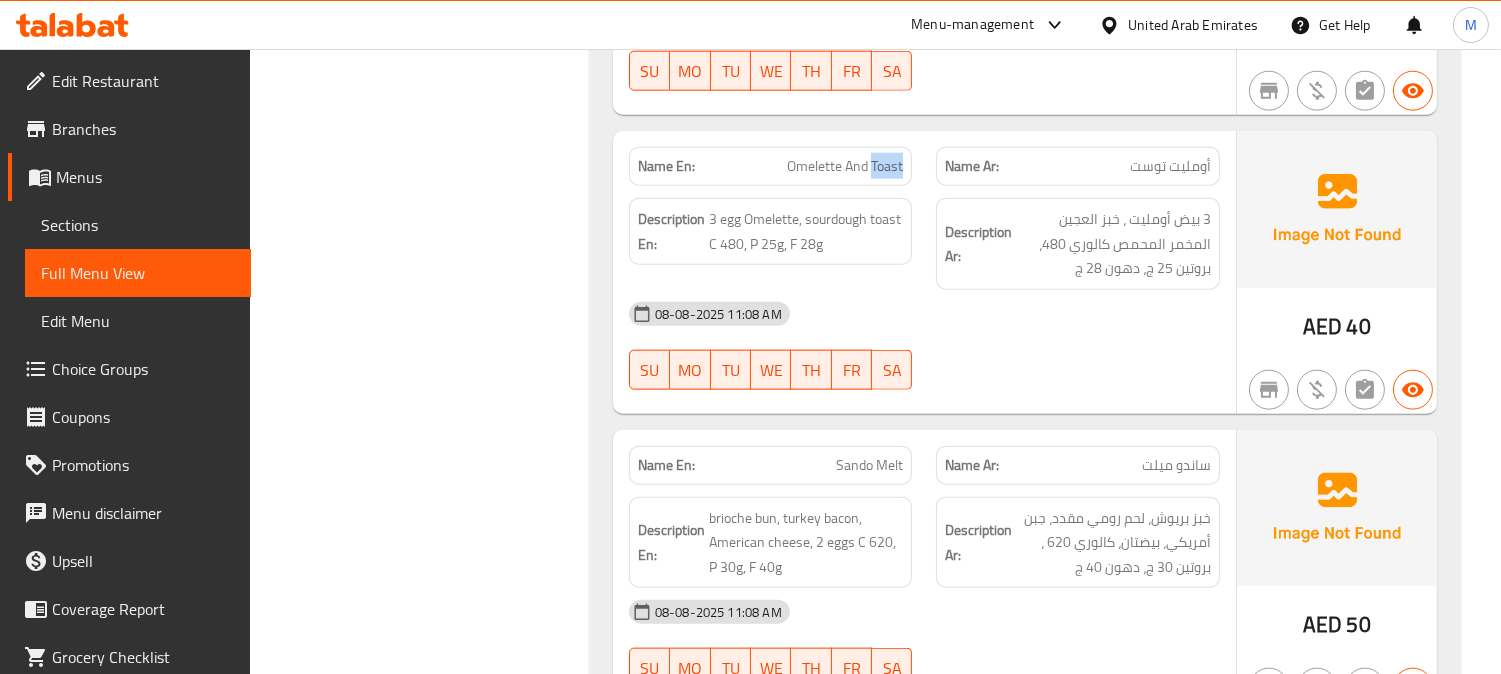 click on "Omelette And Toast" at bounding box center [861, -2804] 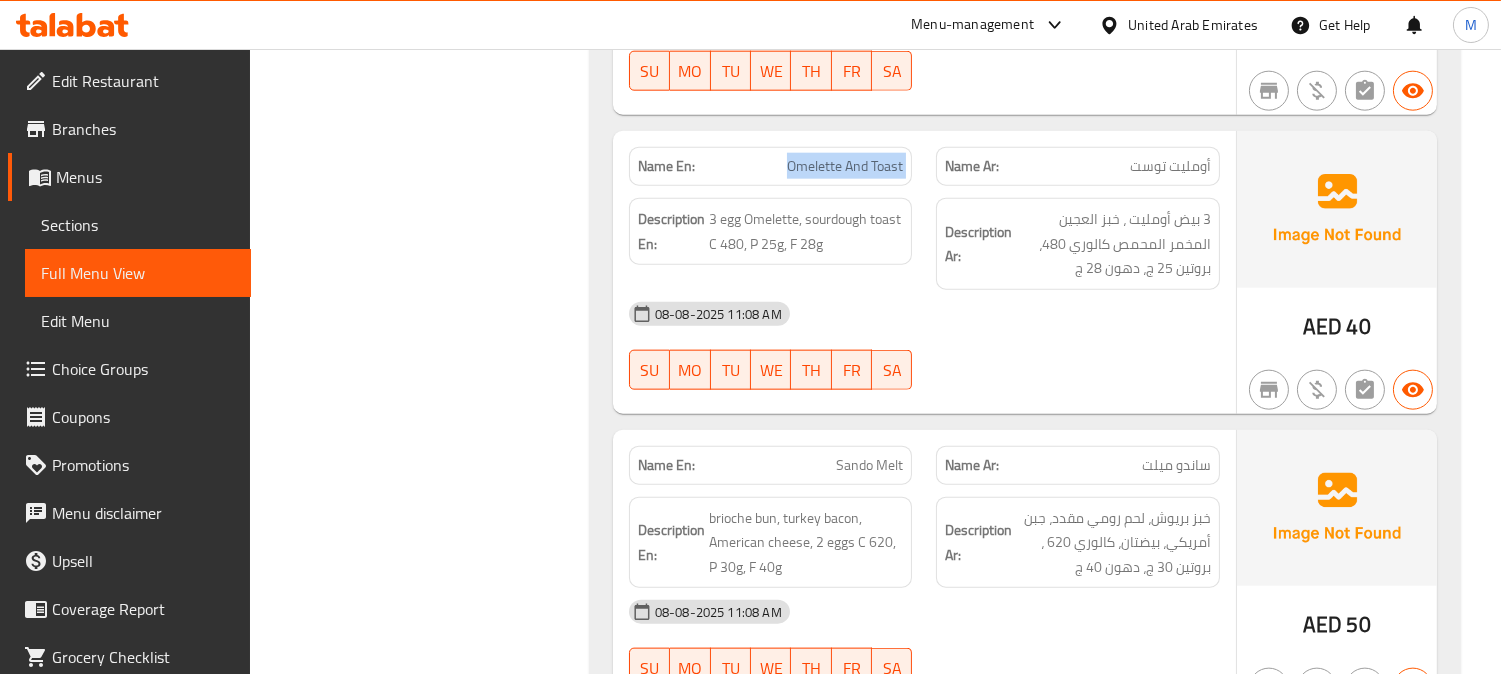 click on "Omelette And Toast" at bounding box center [861, -2804] 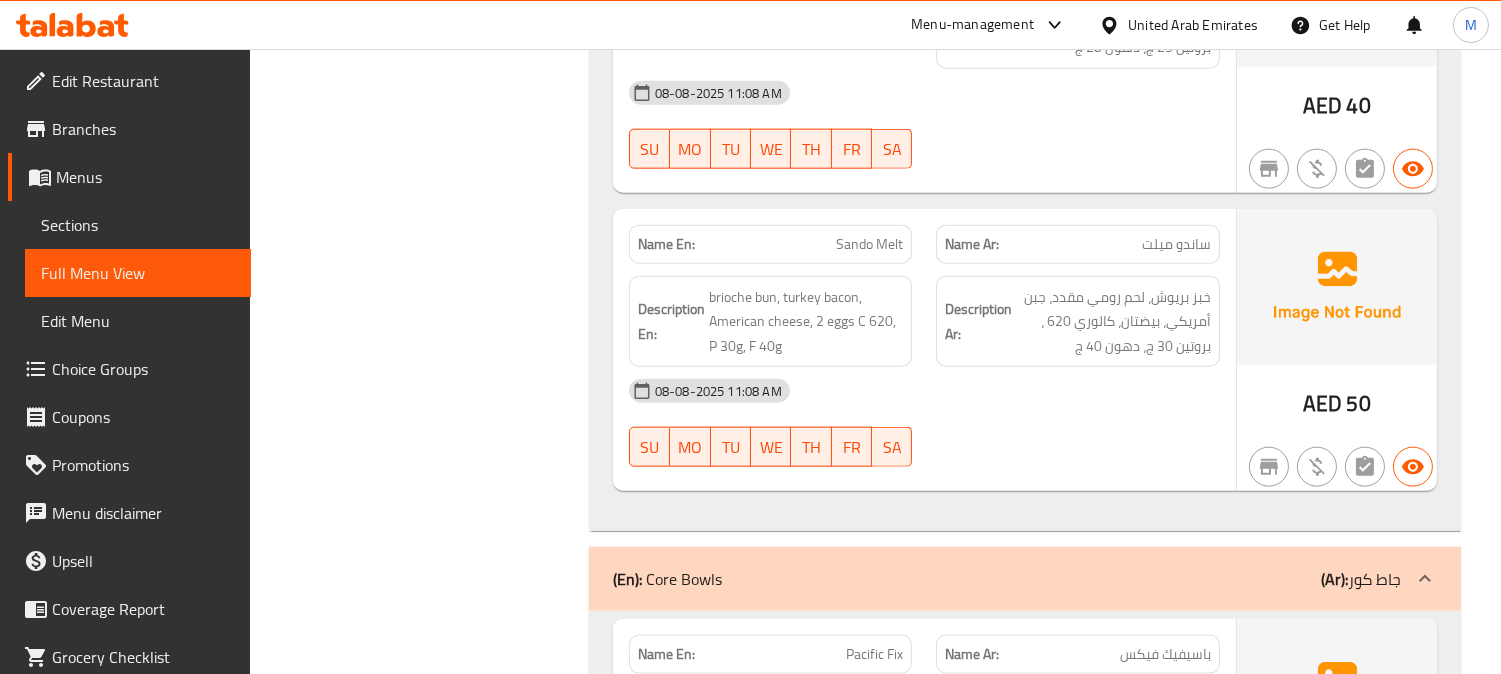 scroll, scrollTop: 4555, scrollLeft: 0, axis: vertical 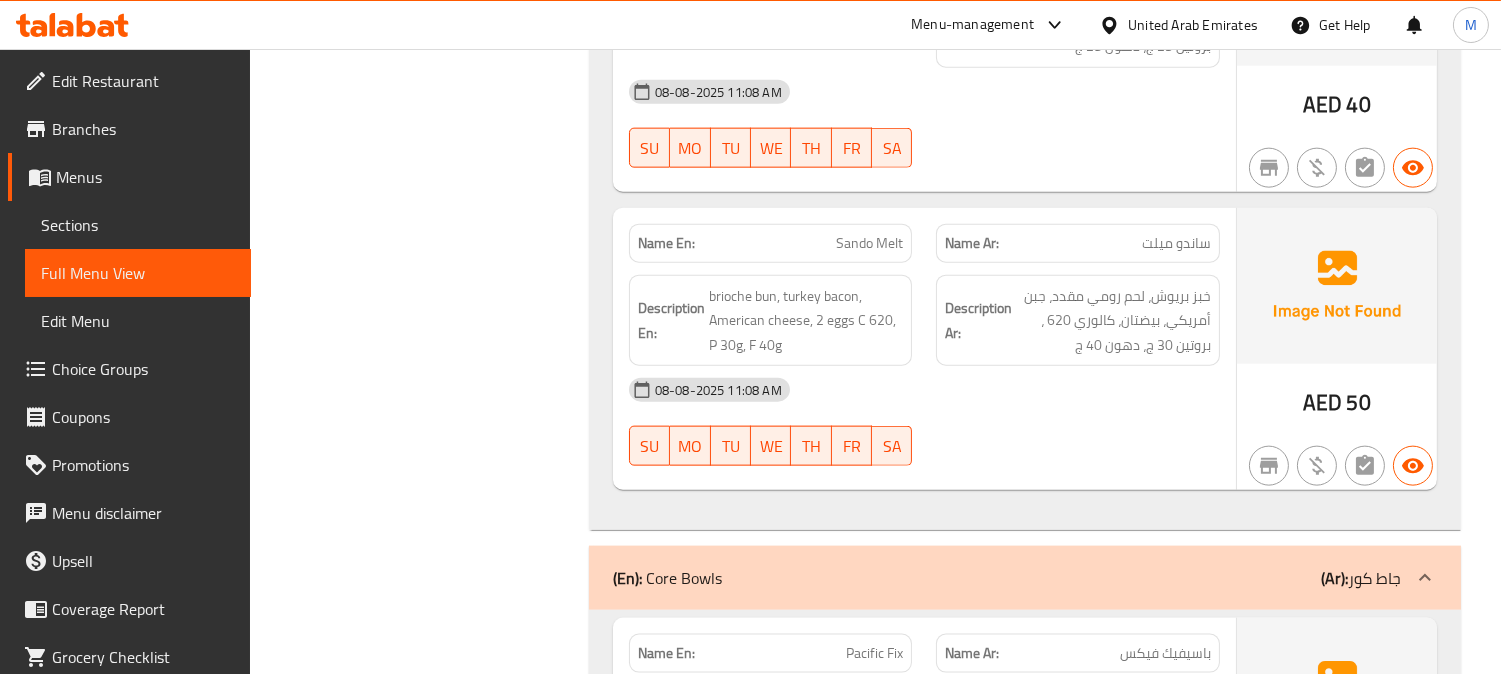 click on "Sando Melt" at bounding box center (867, -2703) 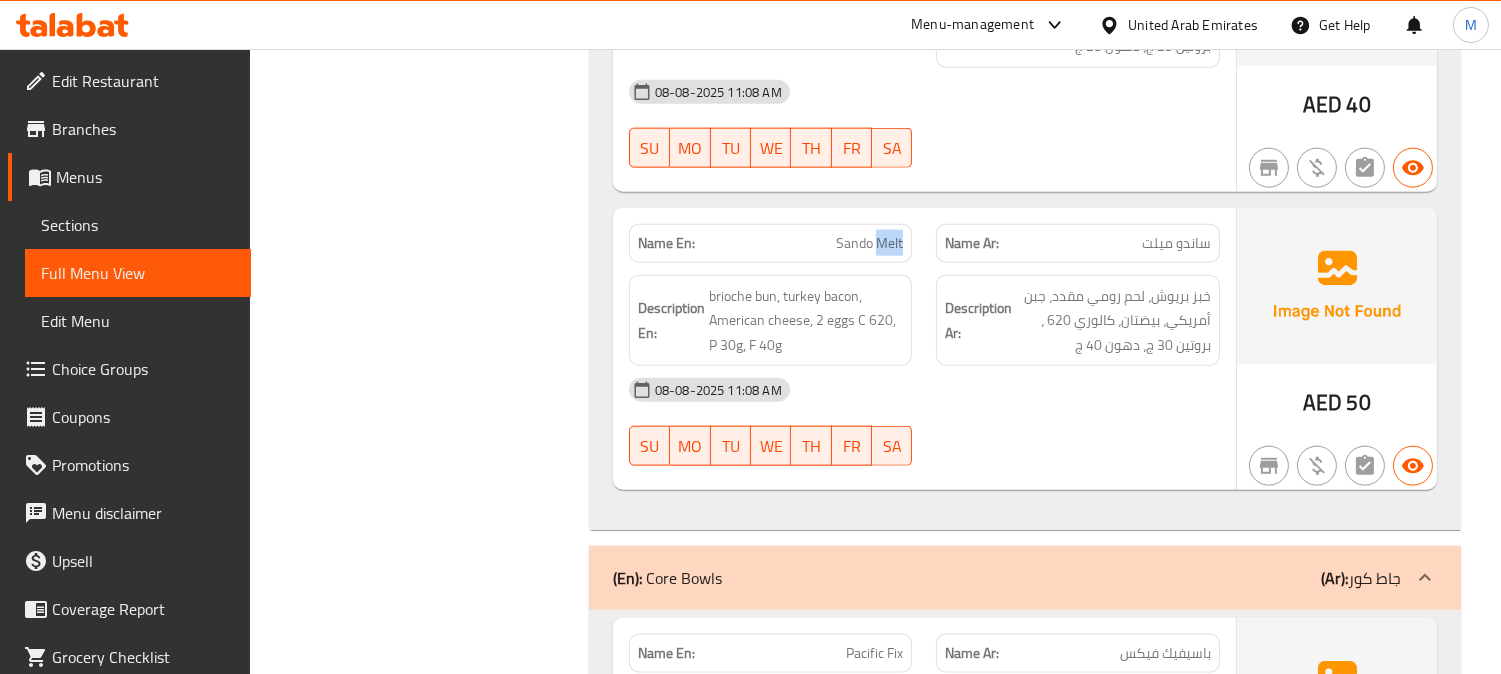 click on "Sando Melt" at bounding box center [867, -2703] 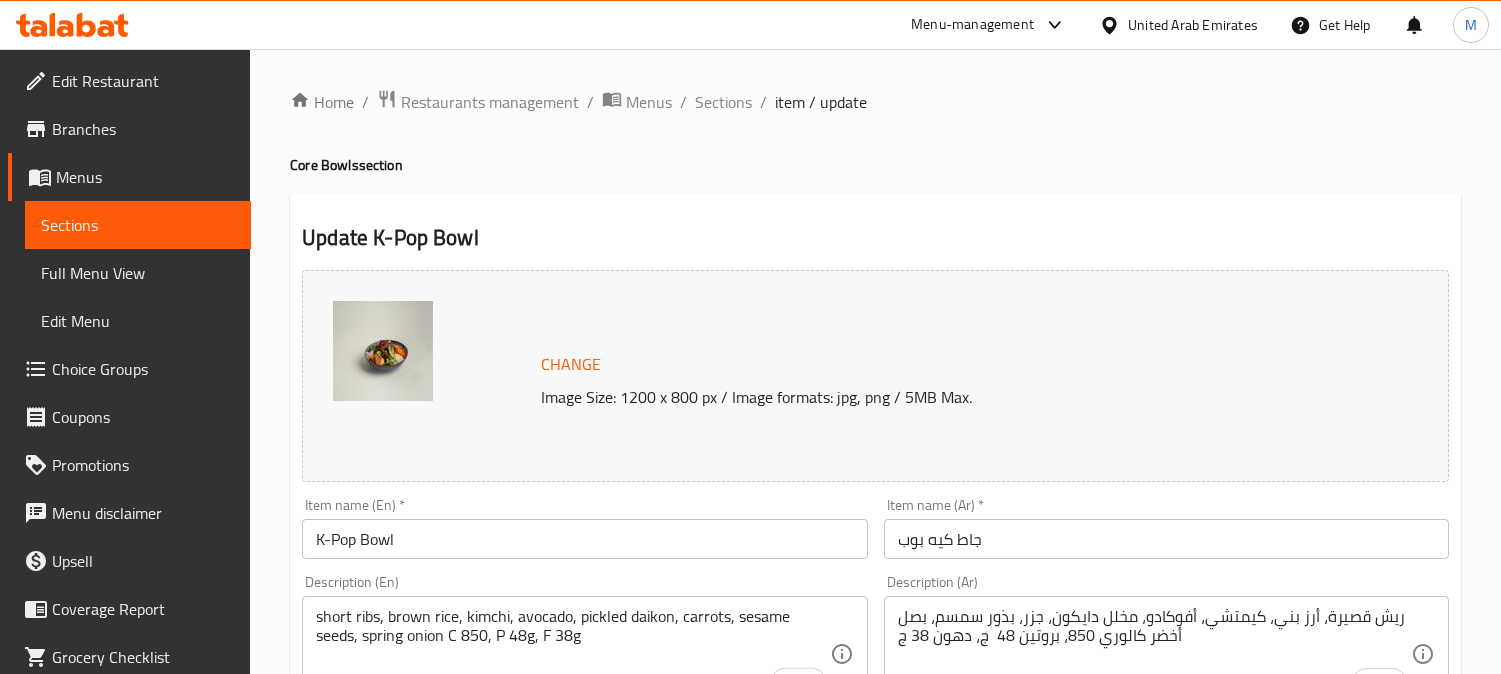 scroll, scrollTop: 222, scrollLeft: 0, axis: vertical 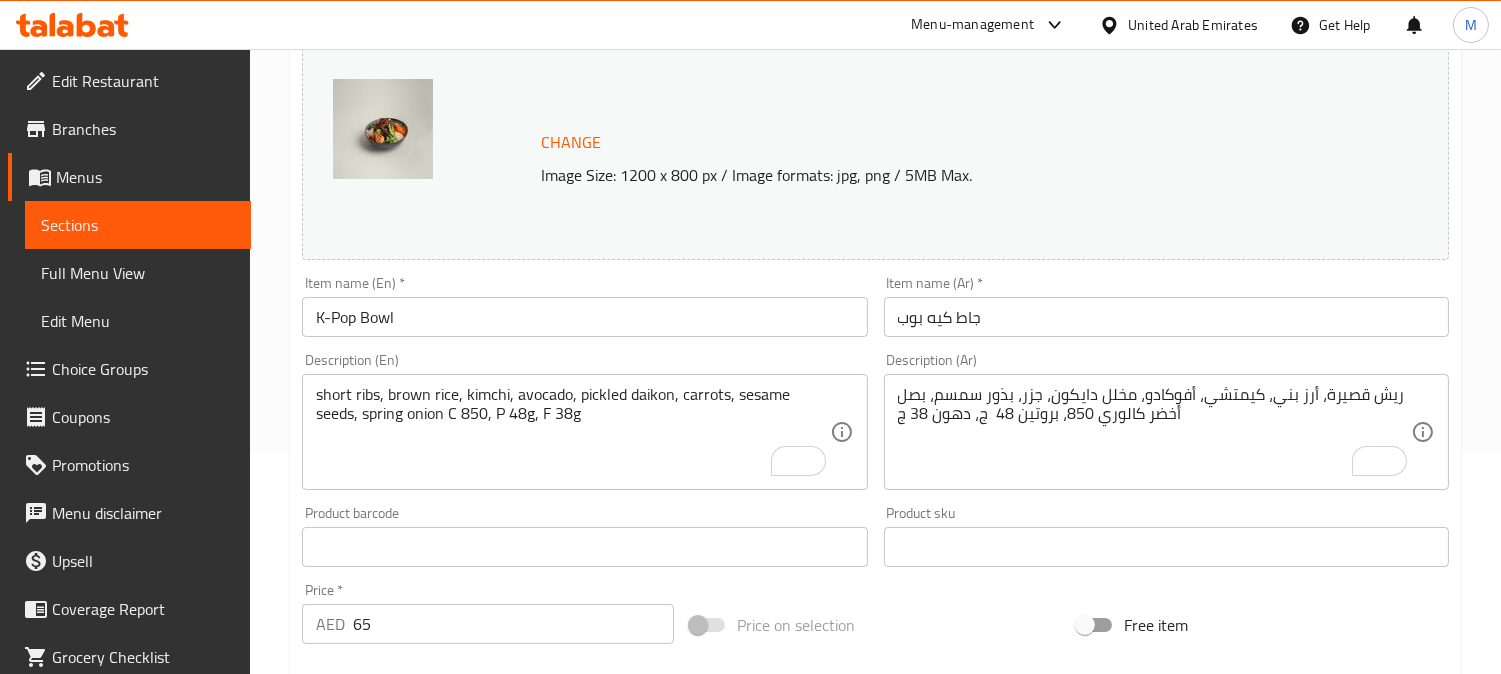 click on "ريش قصيرة، أرز بني، كيمتشي، أفوكادو، مخلل دايكون، جزر، بذور سمسم، بصل أخضر كالوري 850، بروتين 48  ج، دهون 38 ج" at bounding box center (1154, 432) 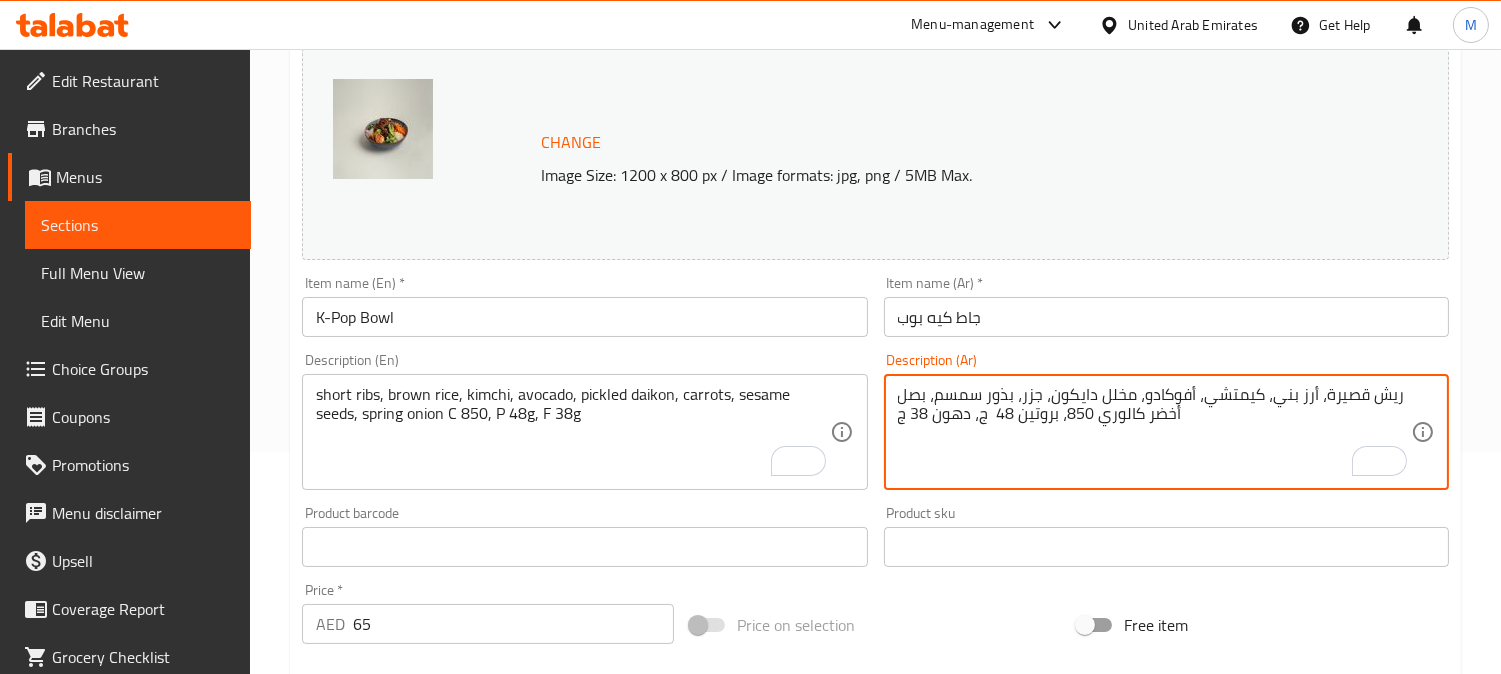 click on "ريش قصيرة، أرز بني، كيمتشي، أفوكادو، مخلل دايكون، جزر، بذور سمسم، بصل أخضر كالوري 850، بروتين 48  ج، دهون 38 ج" at bounding box center (1154, 432) 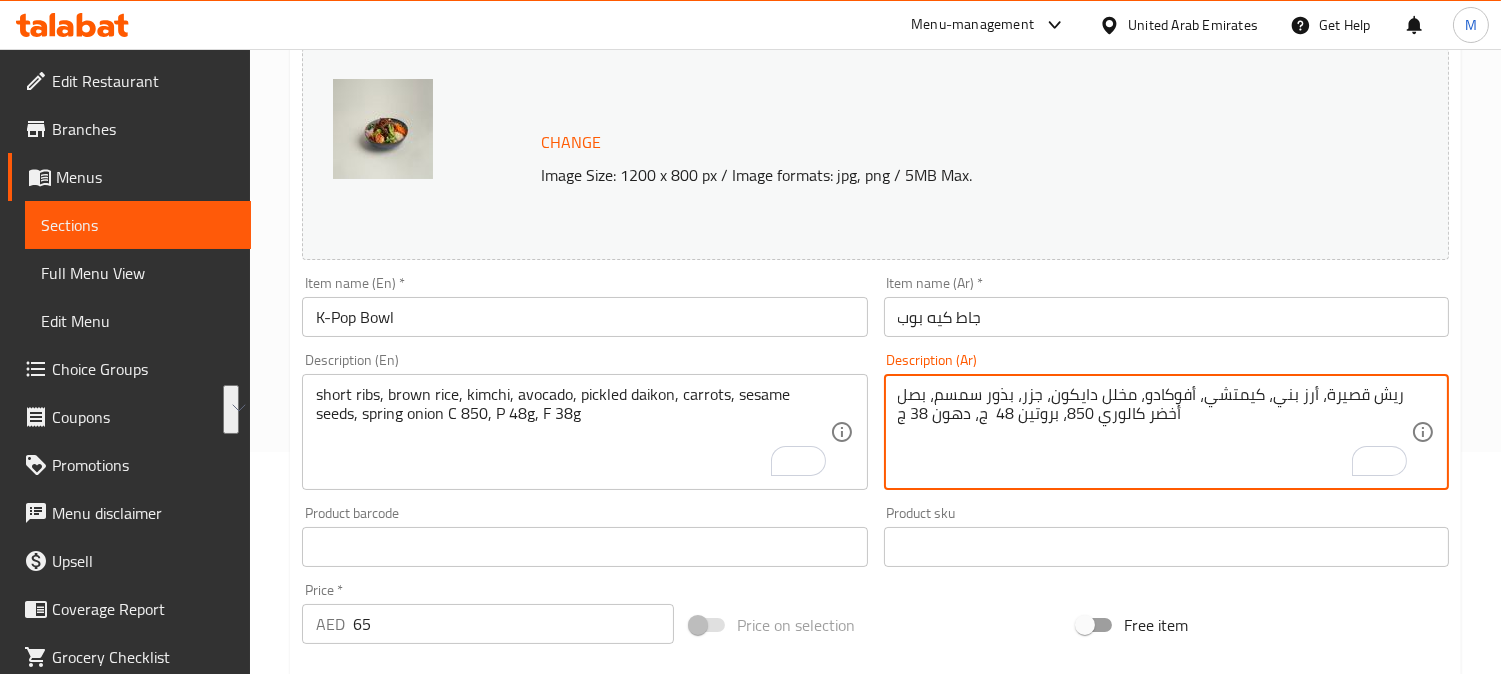 click on "ريش قصيرة، أرز بني، كيمتشي، أفوكادو، مخلل دايكون، جزر، بذور سمسم، بصل أخضر كالوري 850، بروتين 48  ج، دهون 38 ج" at bounding box center [1154, 432] 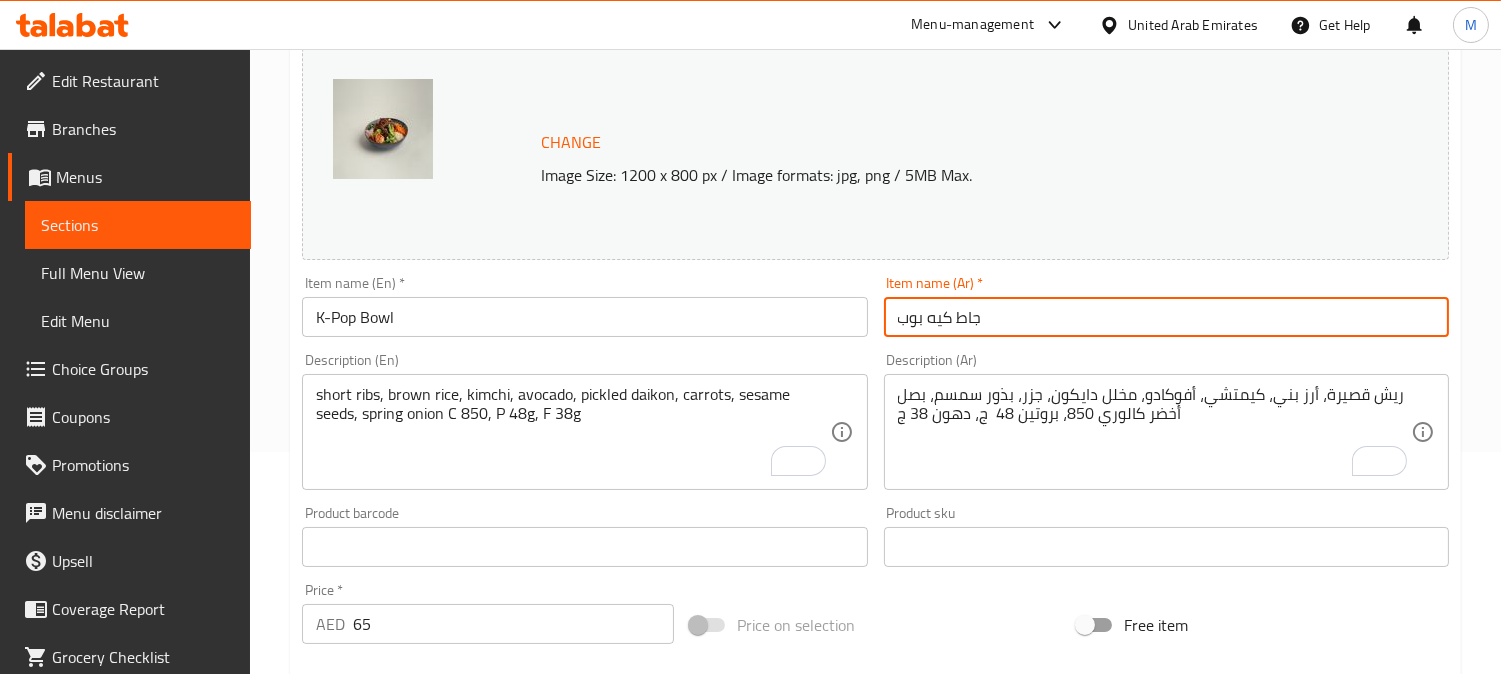click on "جاط كيه بوب" at bounding box center [1166, 317] 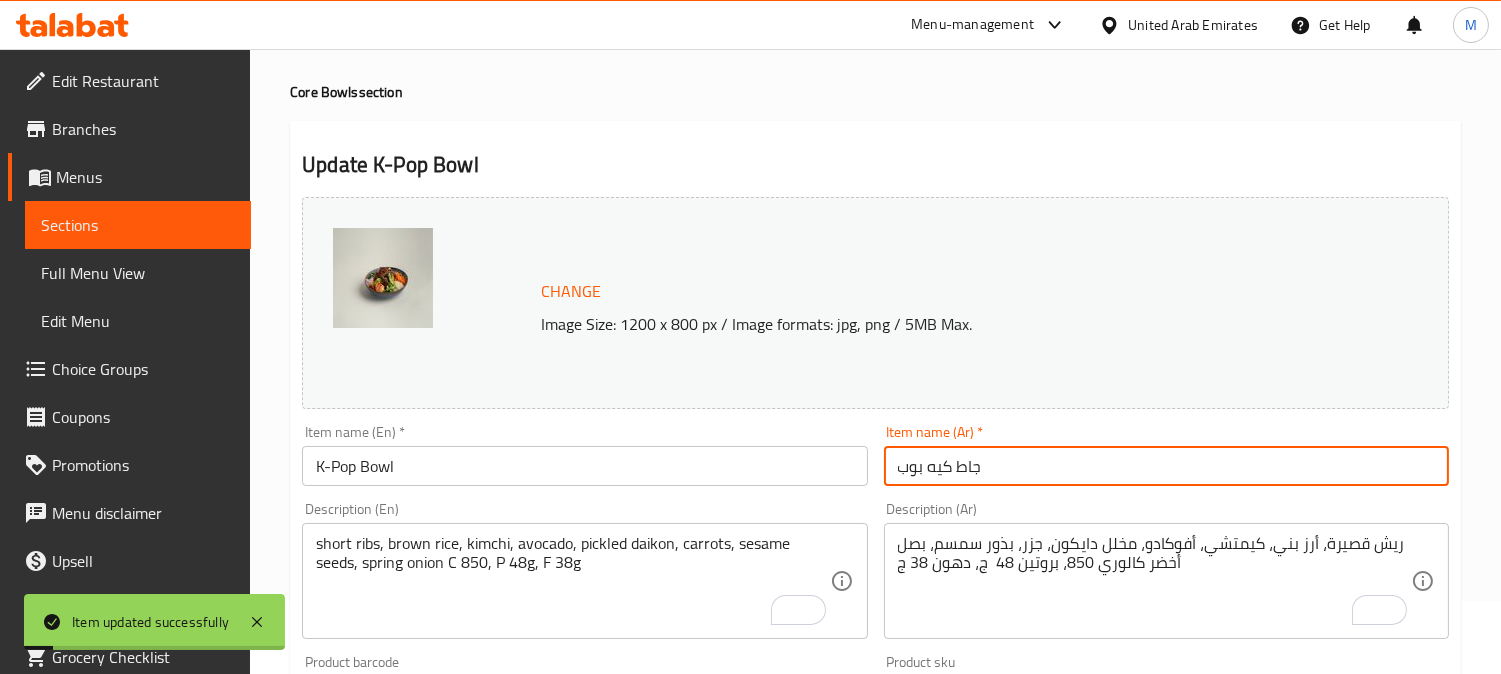 scroll, scrollTop: 0, scrollLeft: 0, axis: both 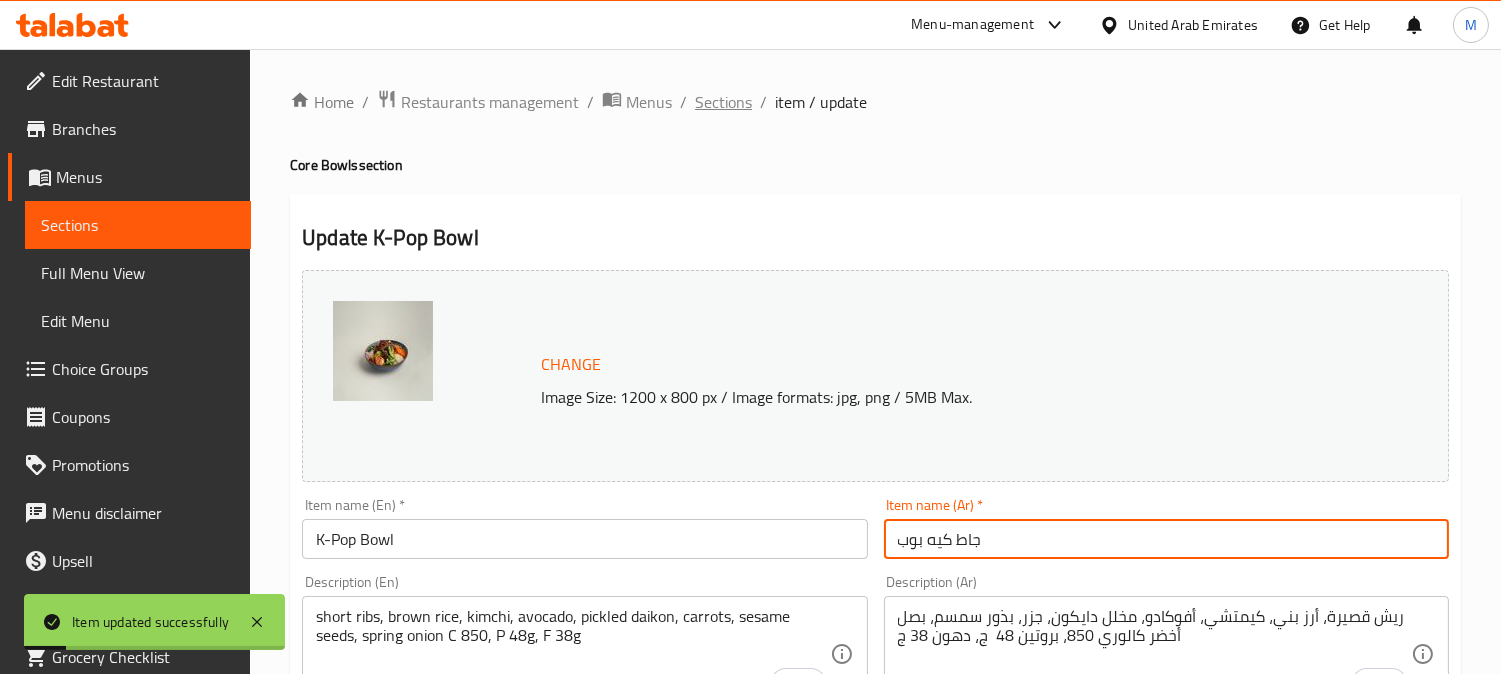 click on "Sections" at bounding box center (723, 102) 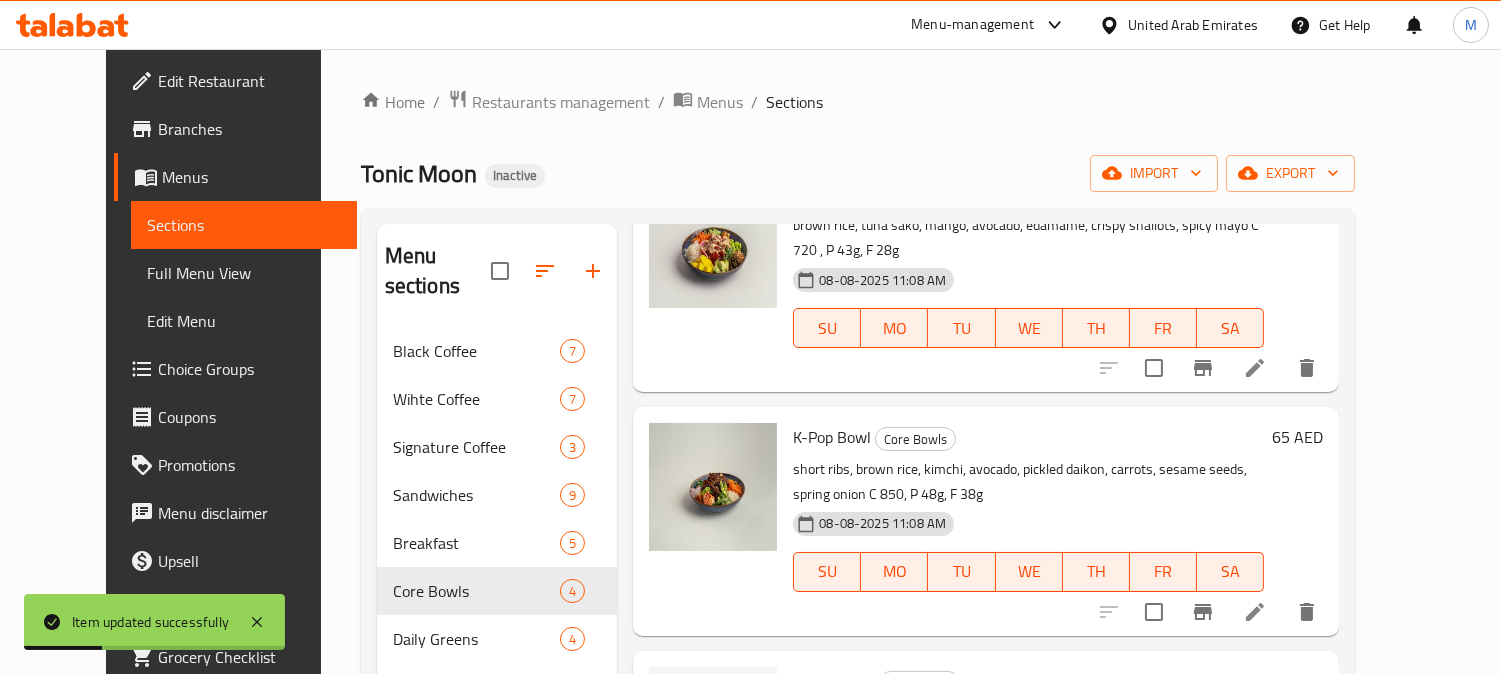 scroll, scrollTop: 173, scrollLeft: 0, axis: vertical 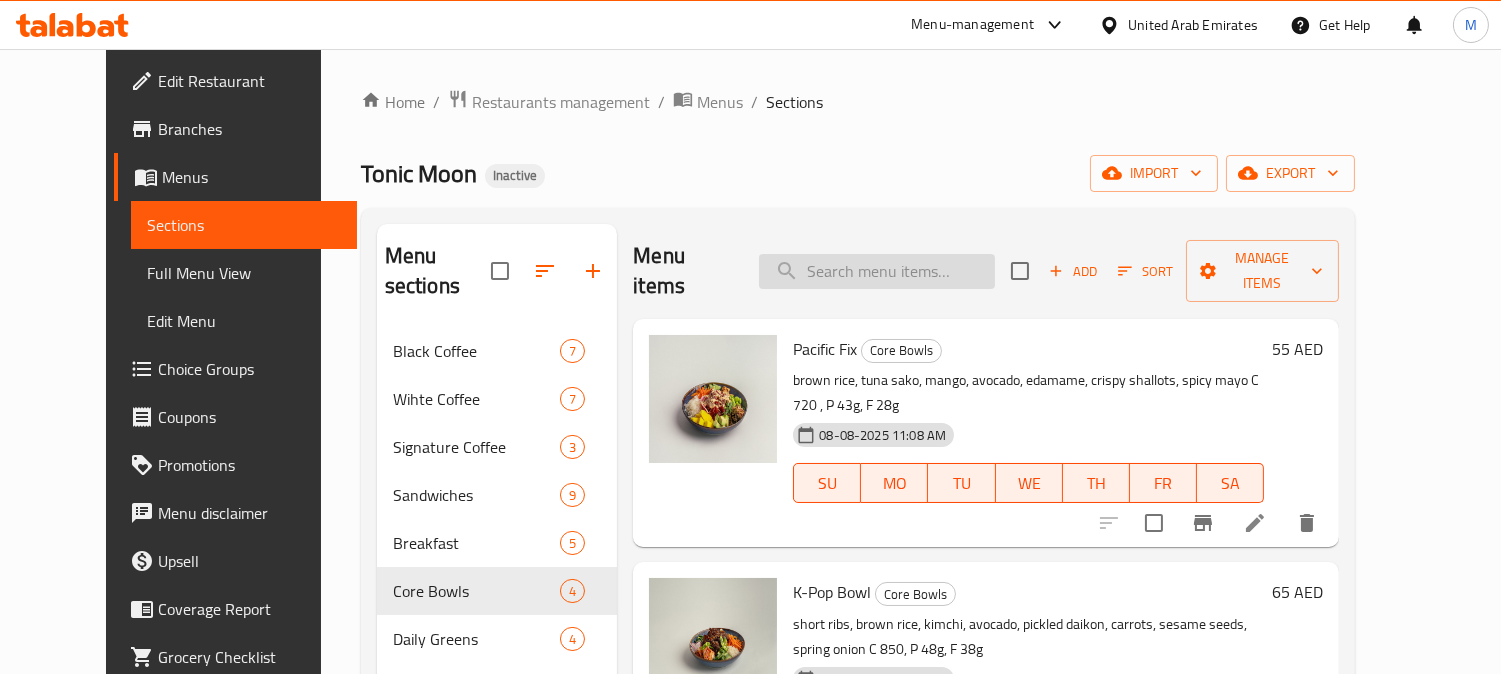 click at bounding box center [877, 271] 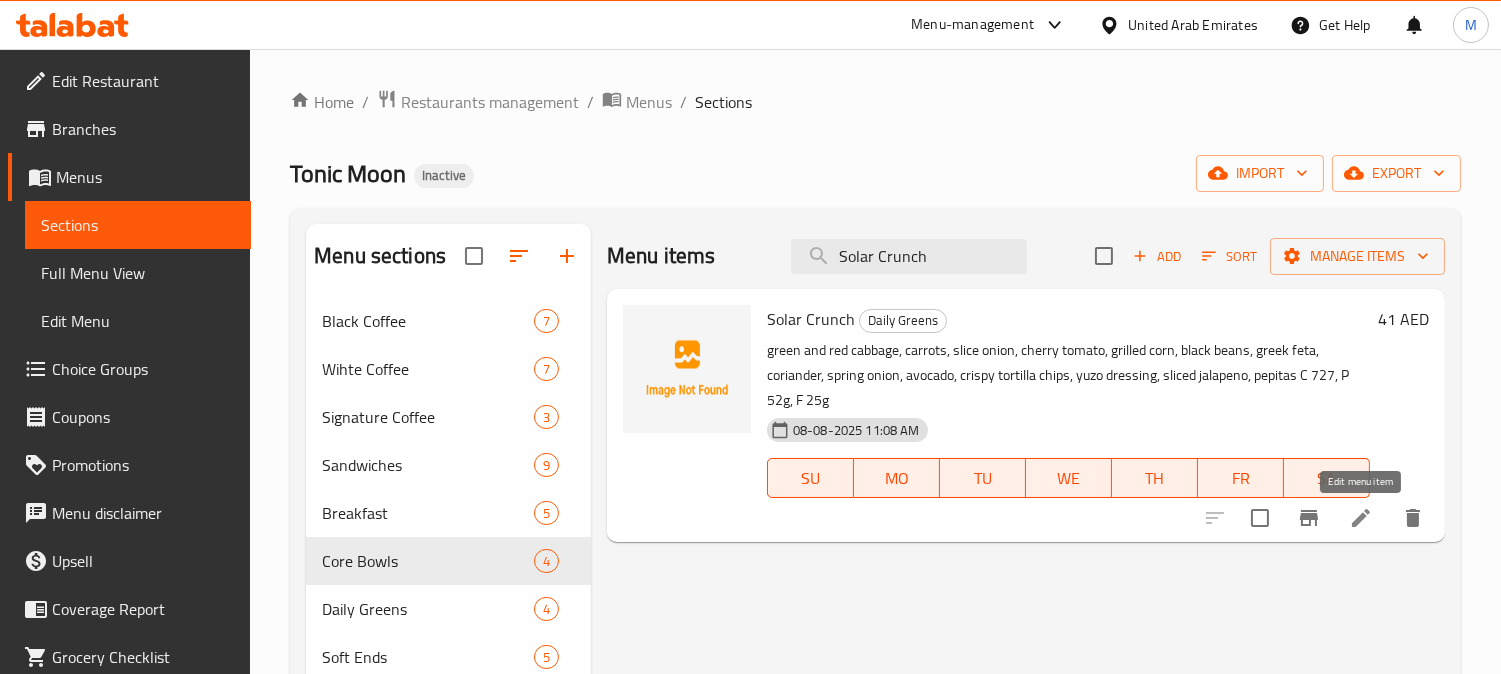 type on "Solar Crunch" 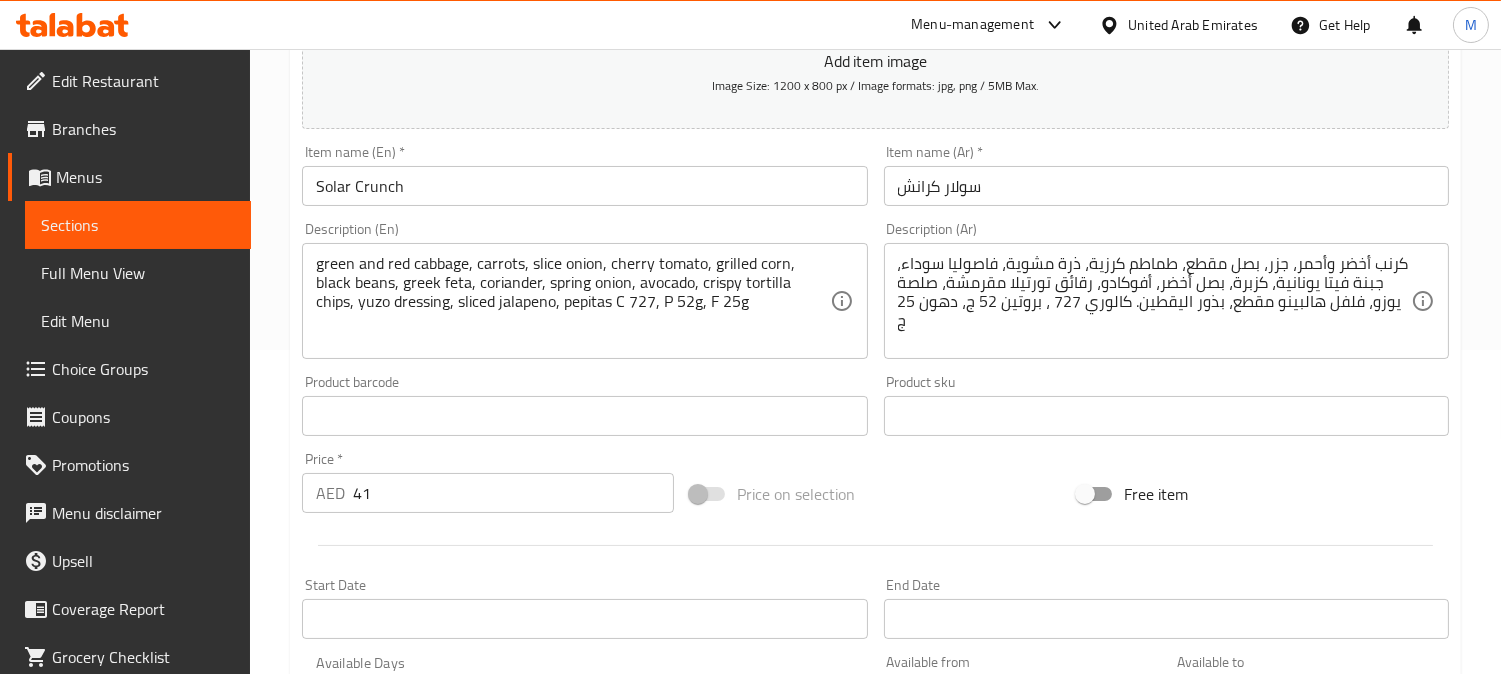 scroll, scrollTop: 333, scrollLeft: 0, axis: vertical 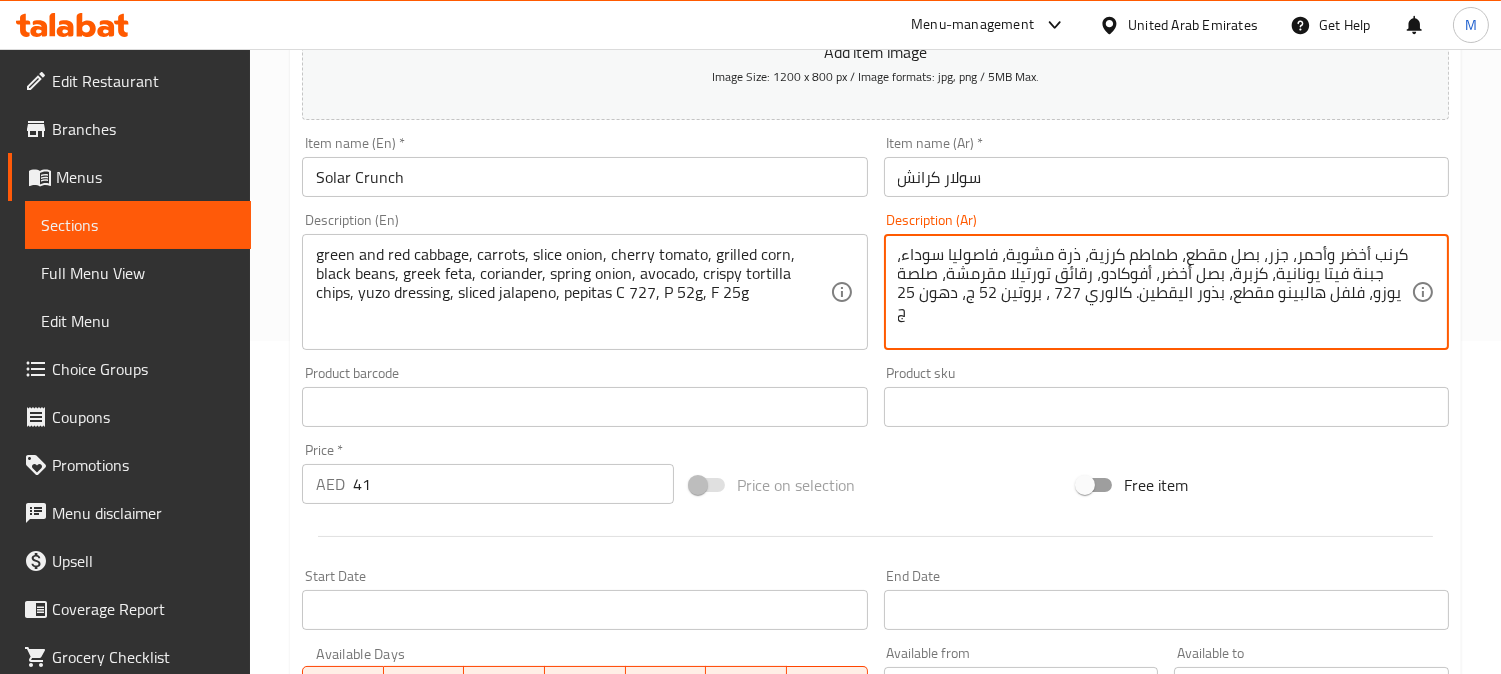 click on "كرنب أخضر وأحمر، جزر، بصل مقطع، طماطم كرزية، ذرة مشوية، فاصوليا سوداء، جبنة فيتا يونانية، كزبرة، بصل أخضر، أفوكادو، رقائق تورتيلا مقرمشة، صلصة يوزو، فلفل هالبينو مقطع، بذور اليقطين. كالوري 727 ، بروتين 52 ج، دهون 25 ج" at bounding box center (1154, 292) 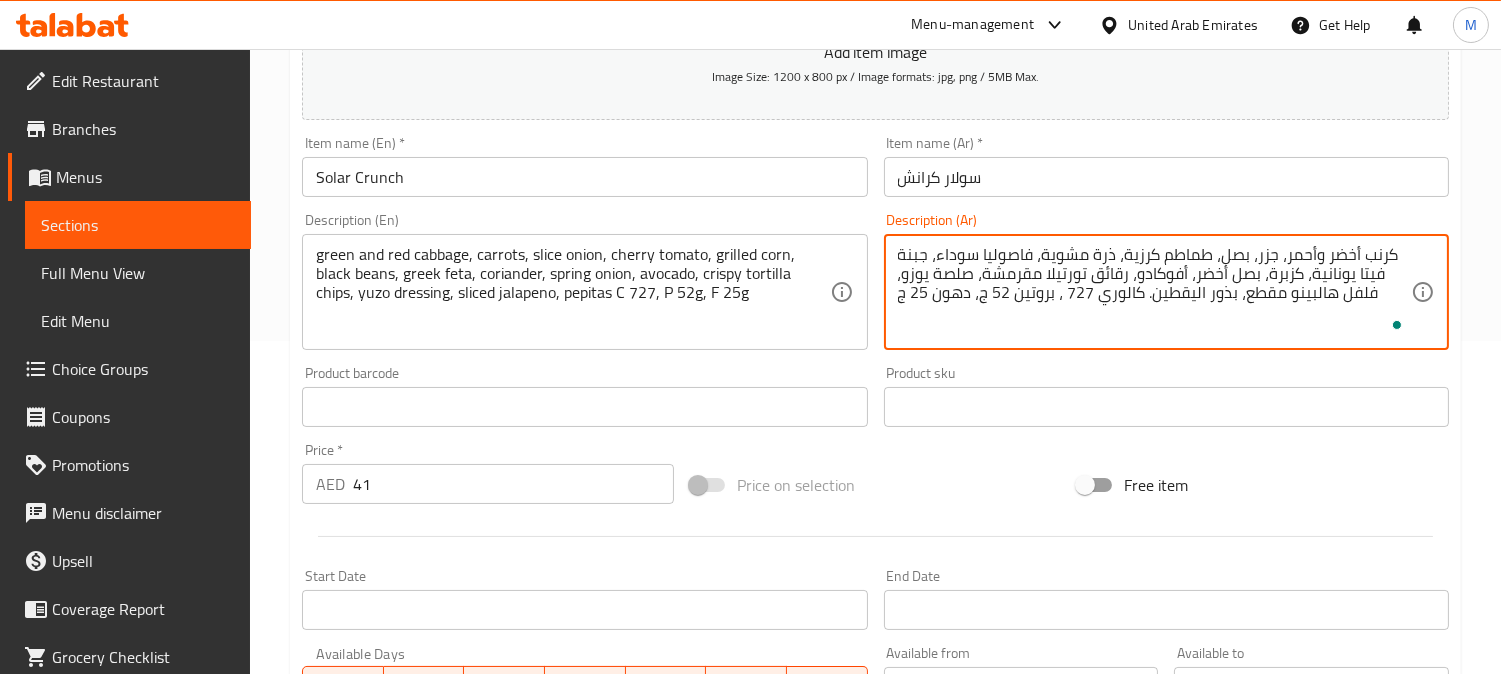 click on "كرنب أخضر وأحمر، جزر، بصل، طماطم كرزية، ذرة مشوية، فاصوليا سوداء، جبنة فيتا يونانية، كزبرة، بصل أخضر، أفوكادو، رقائق تورتيلا مقرمشة، صلصة يوزو، فلفل هالبينو مقطع، بذور اليقطين. كالوري 727 ، بروتين 52 ج، دهون 25 ج" at bounding box center [1154, 292] 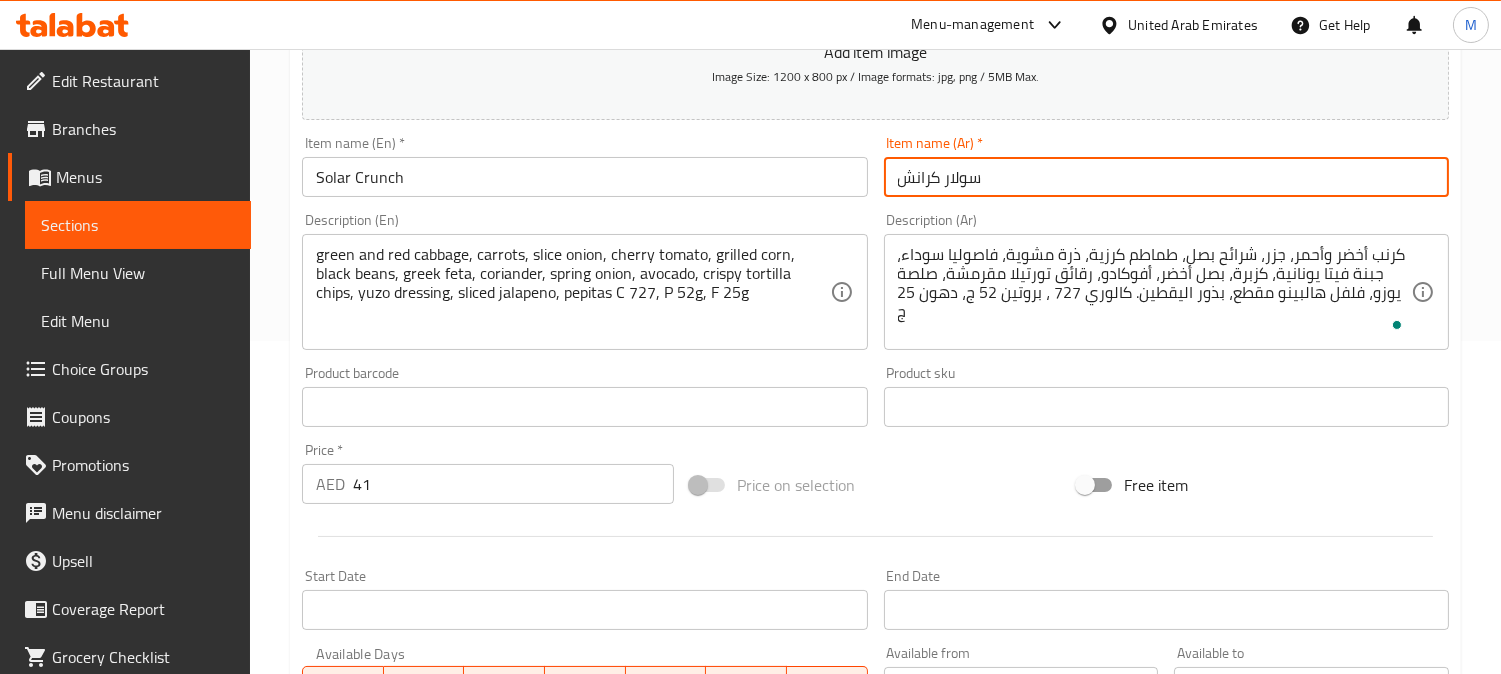 click on "سولار كرانش" at bounding box center (1166, 177) 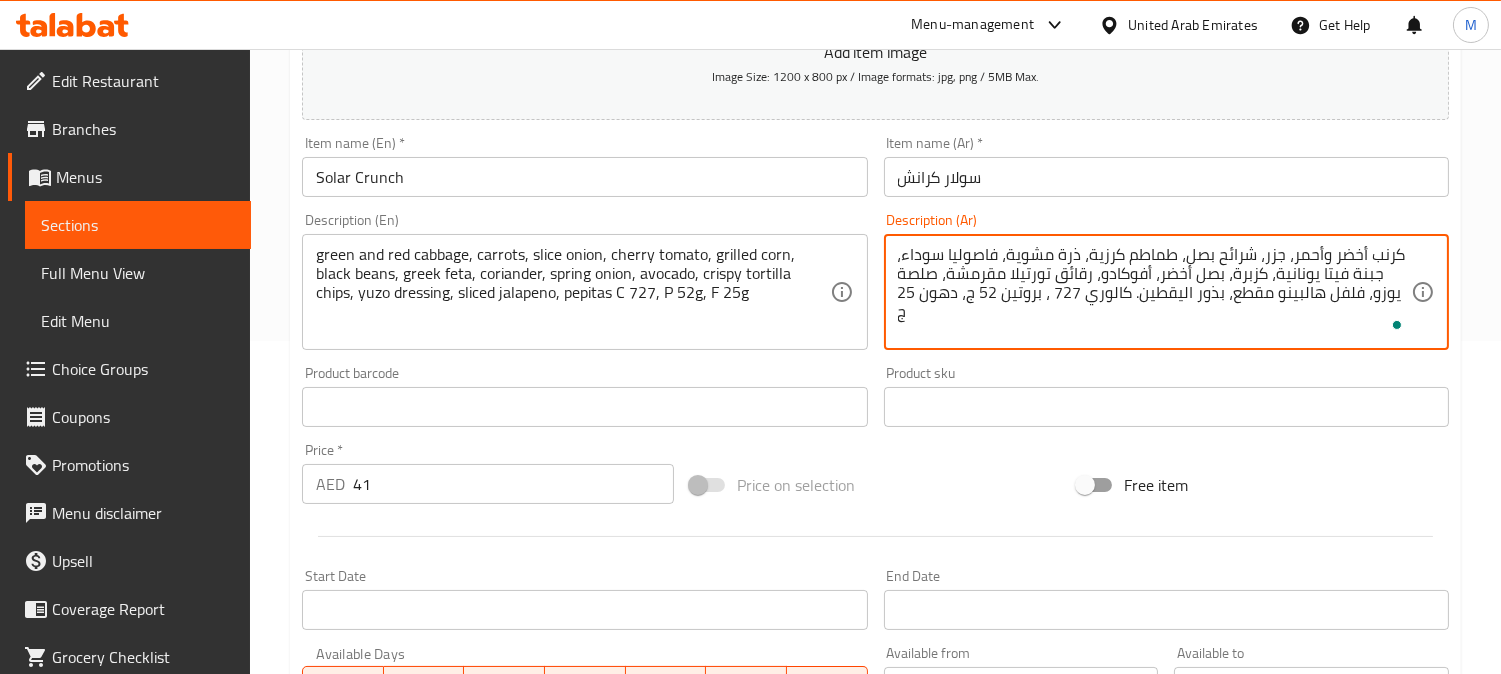 click on "كرنب أخضر وأحمر، جزر، شرائح بصل، طماطم كرزية، ذرة مشوية، فاصوليا سوداء، جبنة فيتا يونانية، كزبرة، بصل أخضر، أفوكادو، رقائق تورتيلا مقرمشة، صلصة يوزو، فلفل هالبينو مقطع، بذور اليقطين. كالوري 727 ، بروتين 52 ج، دهون 25 ج" at bounding box center (1154, 292) 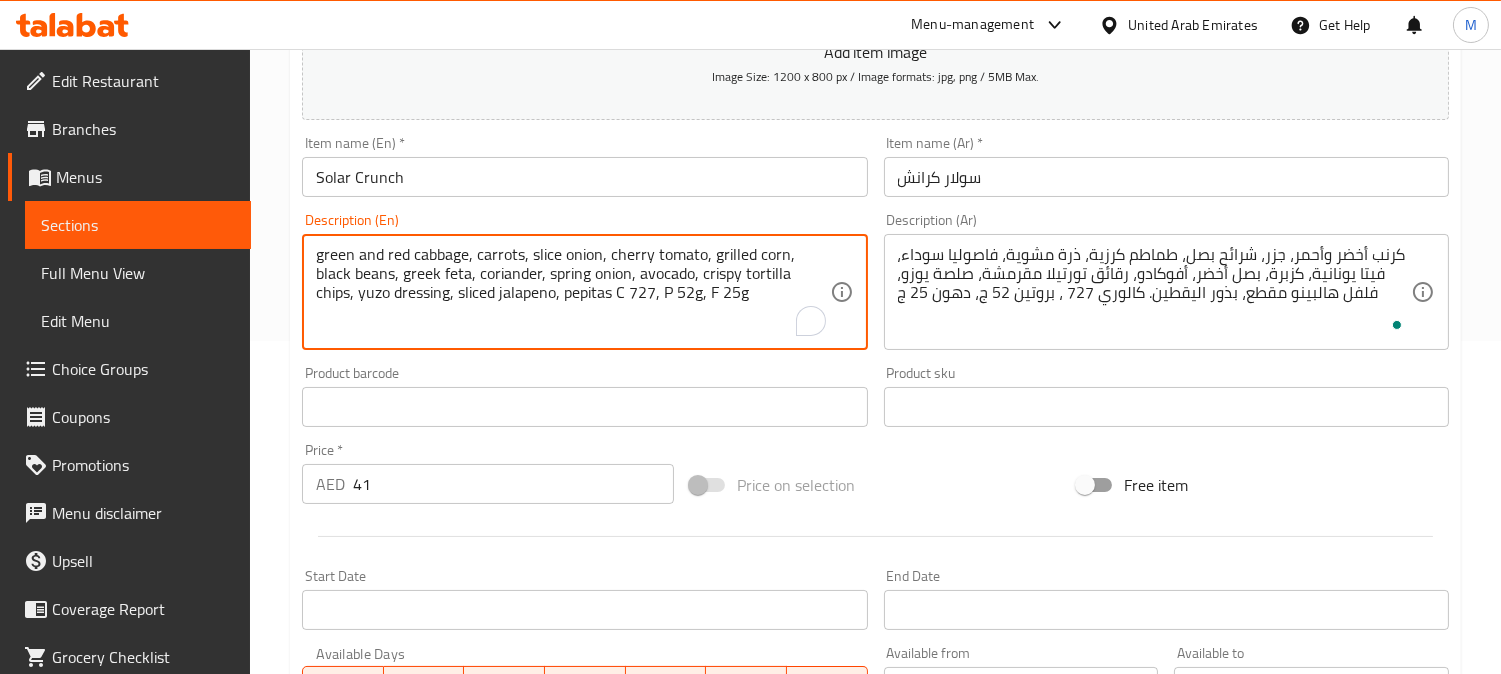 click on "green and red cabbage, carrots, slice onion, cherry tomato, grilled corn, black beans, greek feta, coriander, spring onion, avocado, crispy tortilla chips, yuzo dressing, sliced jalapeno, pepitas C 727, P 52g, F 25g" at bounding box center [572, 292] 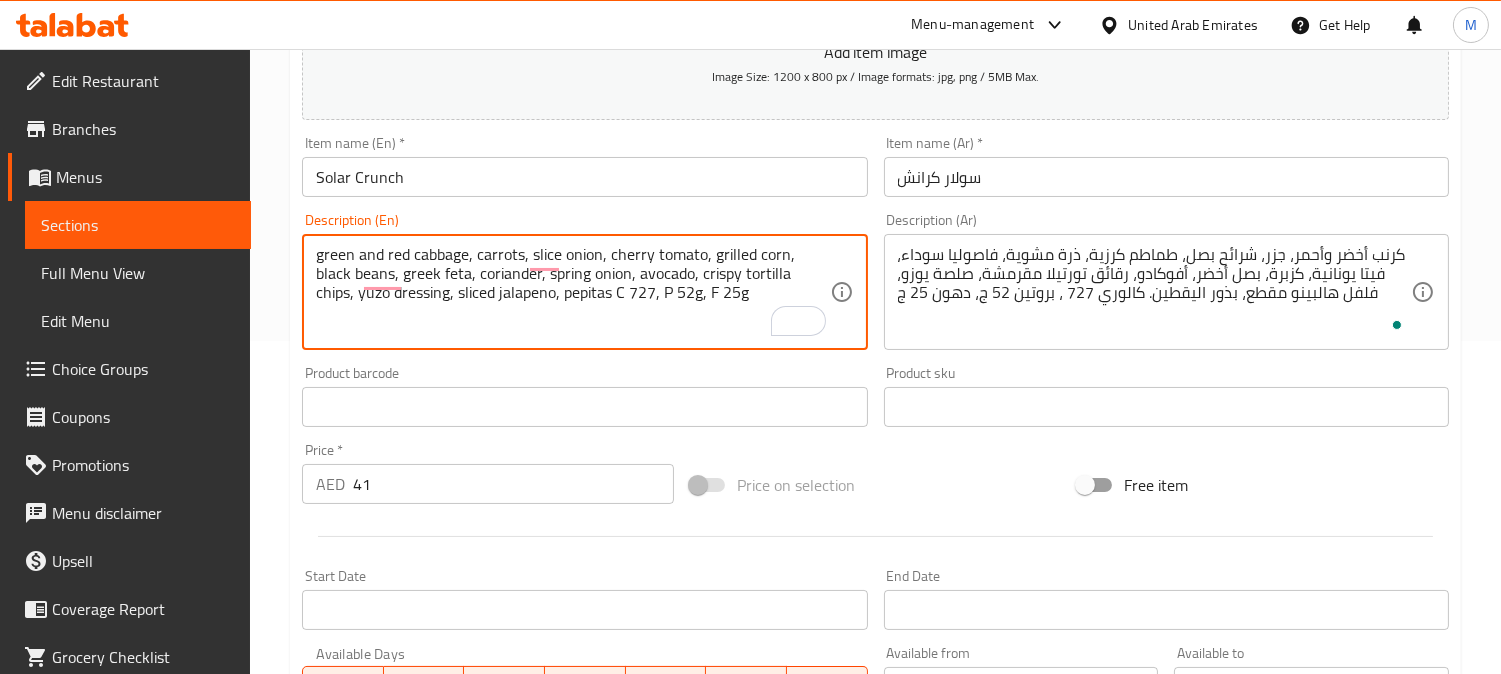 click on "green and red cabbage, carrots, slice onion, cherry tomato, grilled corn, black beans, greek feta, coriander, spring onion, avocado, crispy tortilla chips, yuzo dressing, sliced jalapeno, pepitas C 727, P 52g, F 25g" at bounding box center (572, 292) 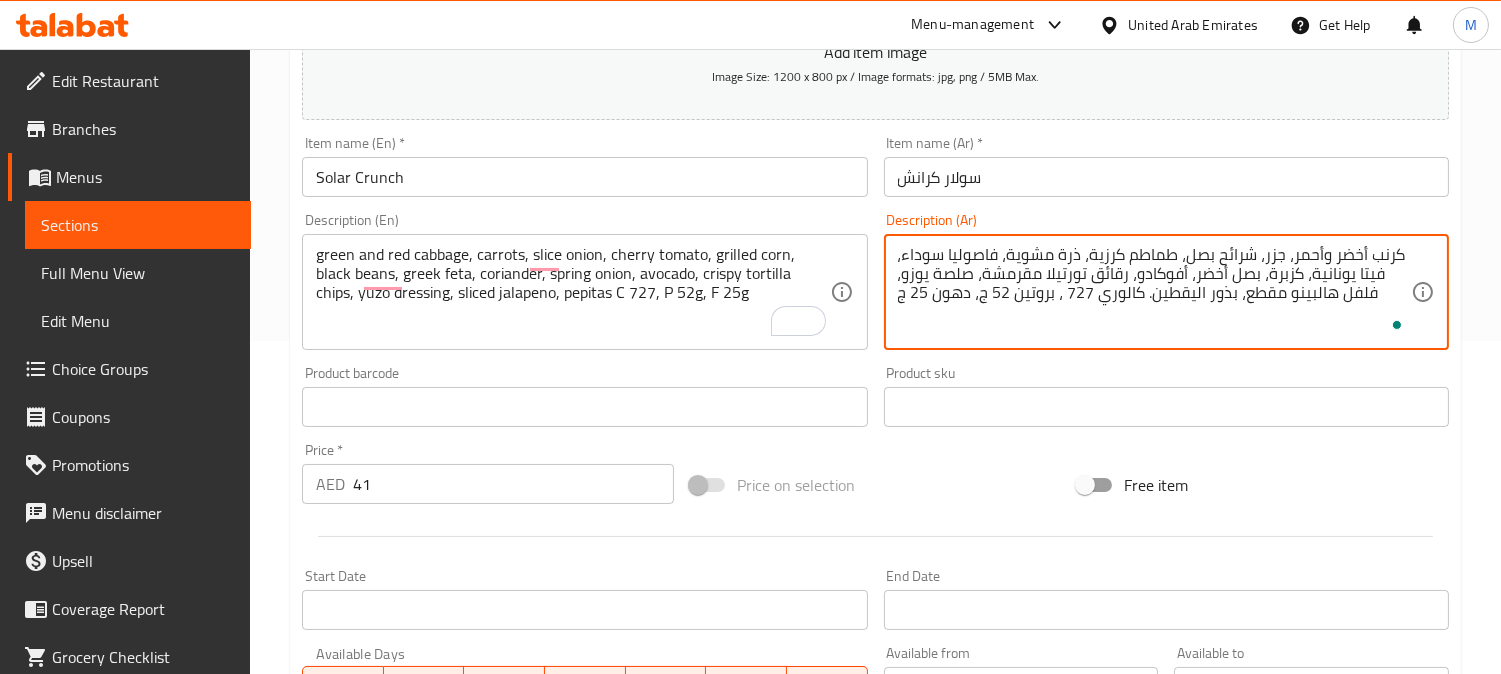 click on "كرنب أخضر وأحمر، جزر، شرائح بصل، طماطم كرزية، ذرة مشوية، فاصوليا سوداء، فيتا يونانية، كزبرة، بصل أخضر، أفوكادو، رقائق تورتيلا مقرمشة، صلصة يوزو، فلفل هالبينو مقطع، بذور اليقطين. كالوري 727 ، بروتين 52 ج، دهون 25 ج" at bounding box center [1154, 292] 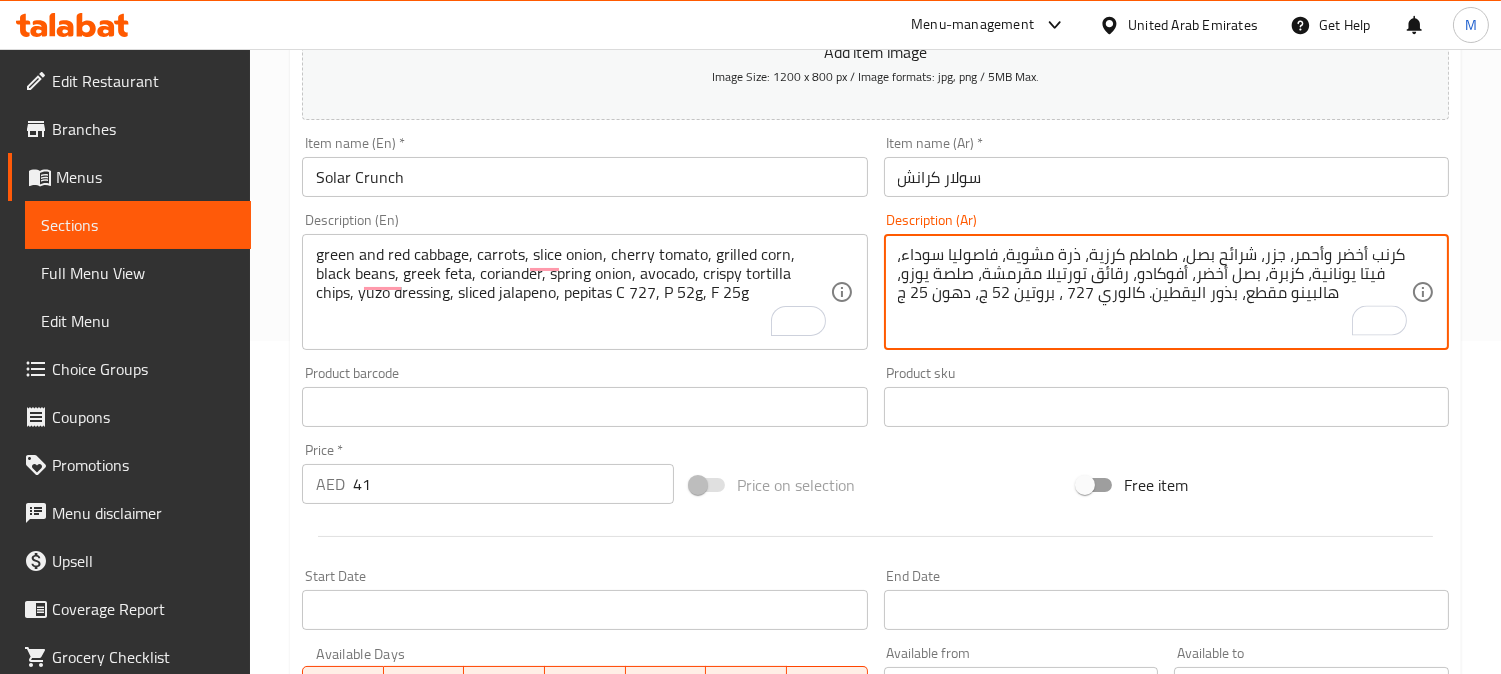 click on "كرنب أخضر وأحمر، جزر، شرائح بصل، طماطم كرزية، ذرة مشوية، فاصوليا سوداء، فيتا يونانية، كزبرة، بصل أخضر، أفوكادو، رقائق تورتيلا مقرمشة، صلصة يوزو، هالبينو مقطع، بذور اليقطين. كالوري 727 ، بروتين 52 ج، دهون 25 ج" at bounding box center [1154, 292] 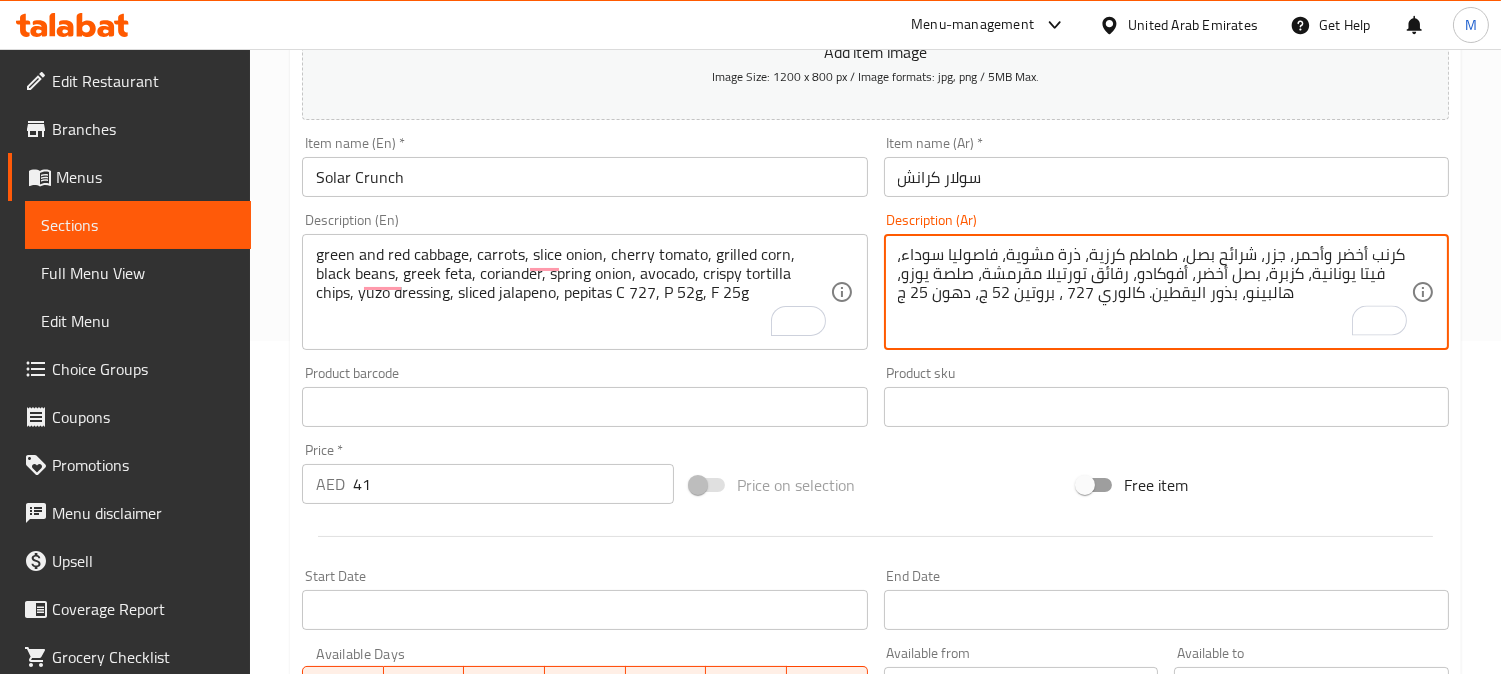 click on "كرنب أخضر وأحمر، جزر، شرائح بصل، طماطم كرزية، ذرة مشوية، فاصوليا سوداء، فيتا يونانية، كزبرة، بصل أخضر، أفوكادو، رقائق تورتيلا مقرمشة، صلصة يوزو، هالبينو، بذور اليقطين. كالوري 727 ، بروتين 52 ج، دهون 25 ج" at bounding box center [1154, 292] 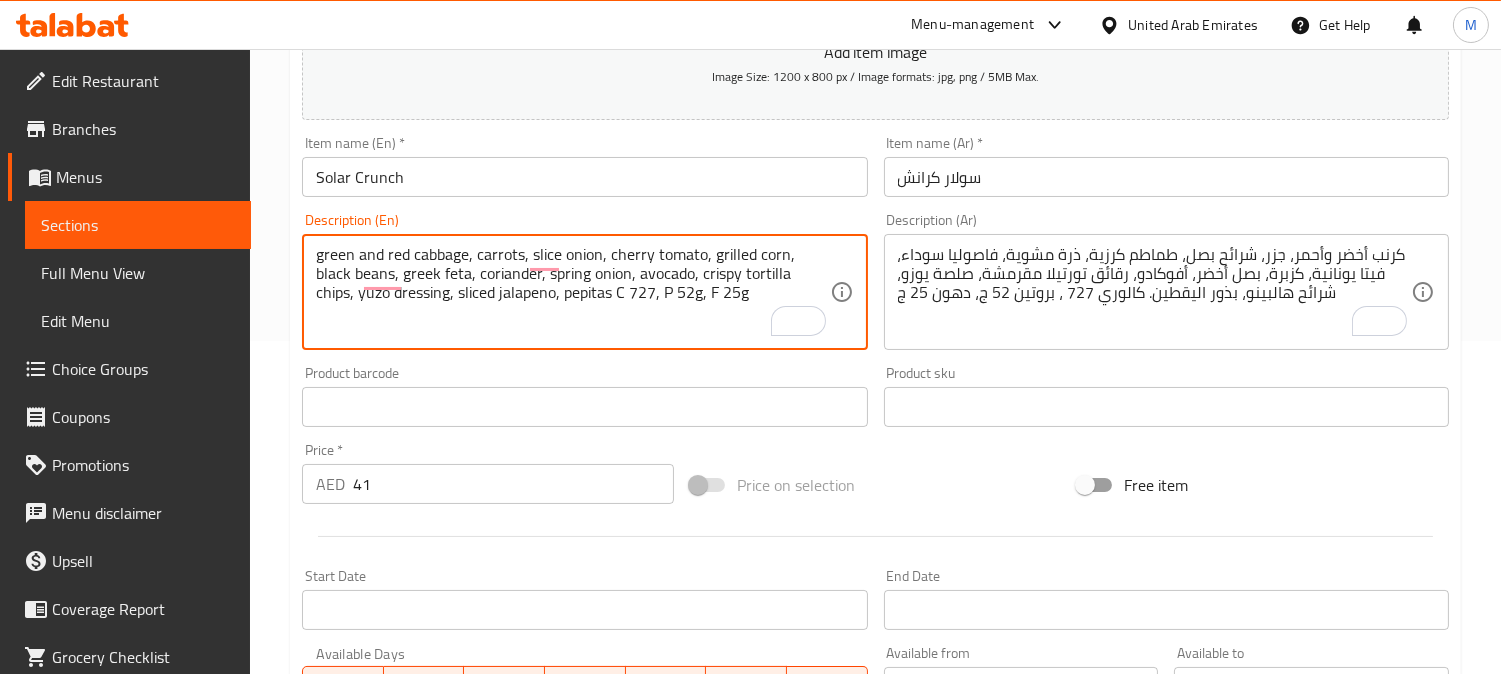 click on "green and red cabbage, carrots, slice onion, cherry tomato, grilled corn, black beans, greek feta, coriander, spring onion, avocado, crispy tortilla chips, yuzo dressing, sliced jalapeno, pepitas C 727, P 52g, F 25g" at bounding box center (572, 292) 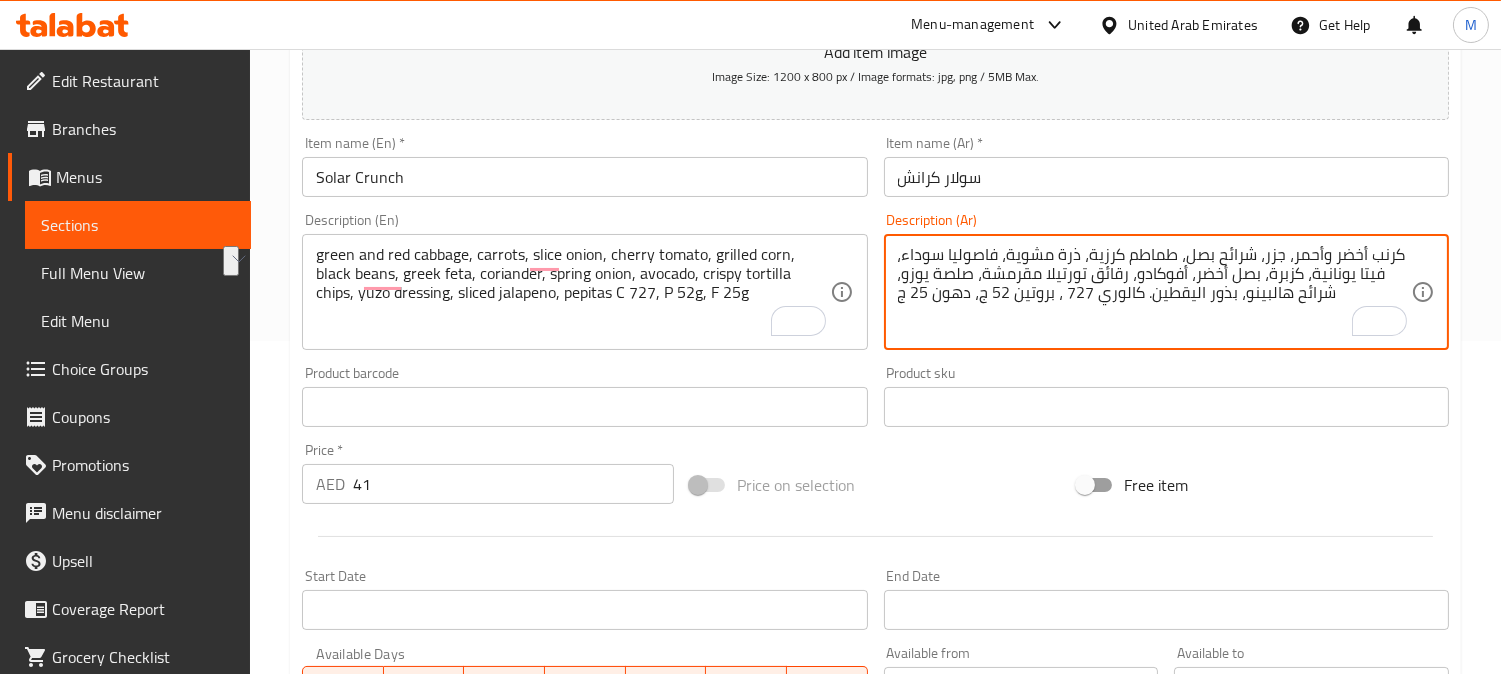 drag, startPoint x: 1230, startPoint y: 305, endPoint x: 1147, endPoint y: 301, distance: 83.09633 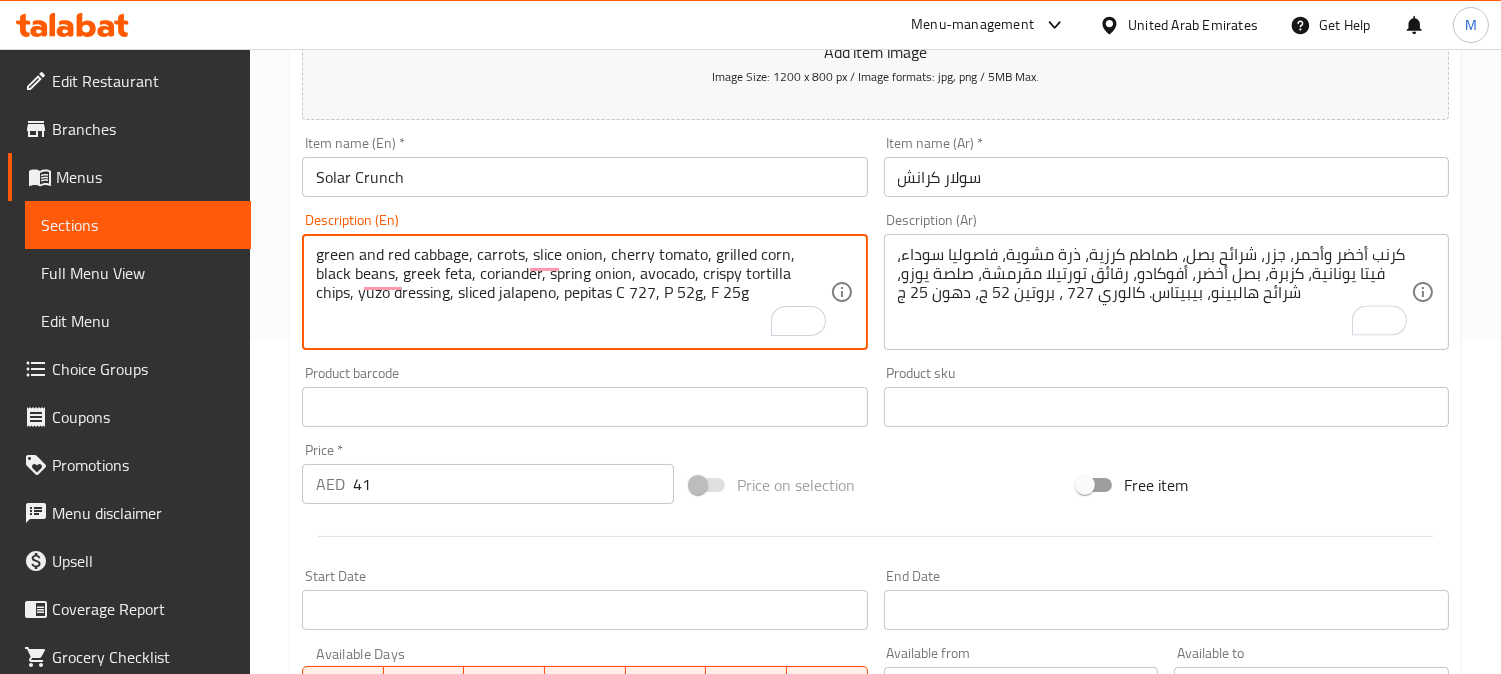 click on "green and red cabbage, carrots, slice onion, cherry tomato, grilled corn, black beans, greek feta, coriander, spring onion, avocado, crispy tortilla chips, yuzo dressing, sliced jalapeno, pepitas C 727, P 52g, F 25g" at bounding box center [572, 292] 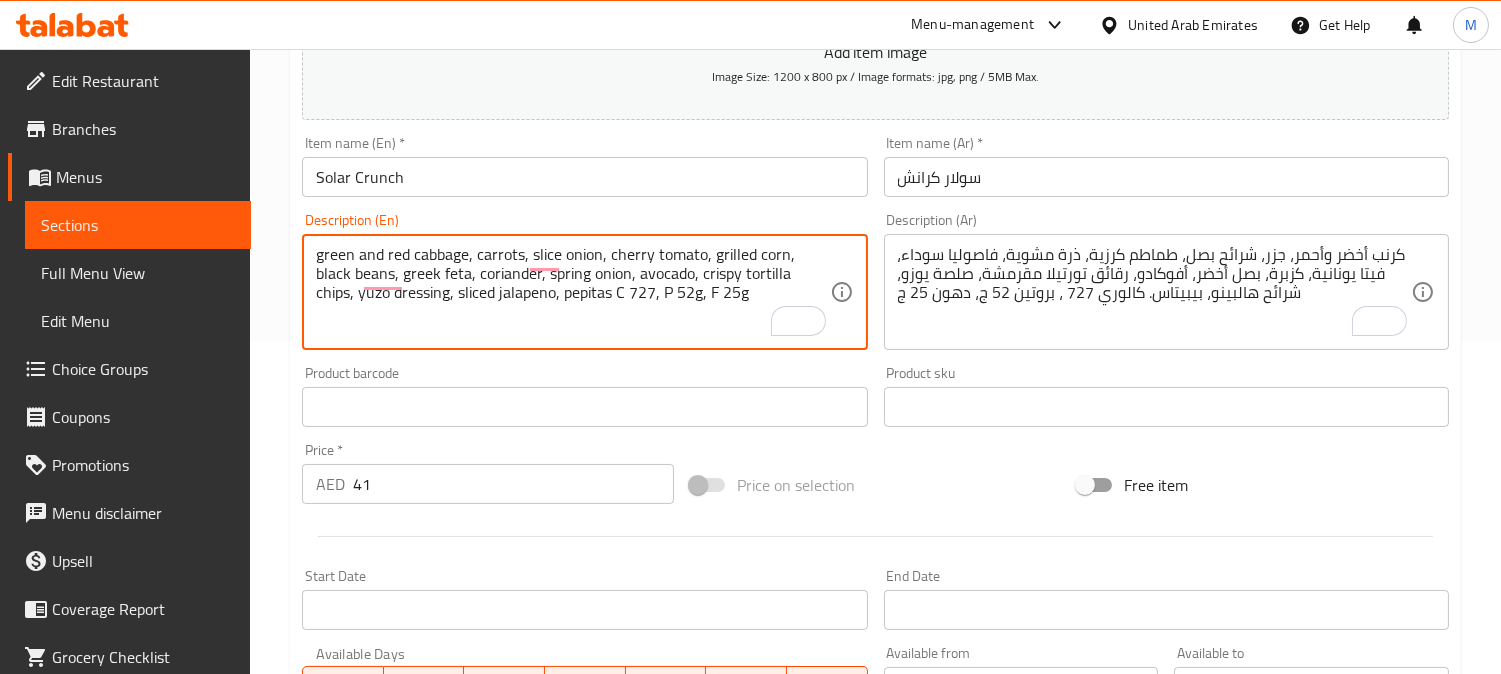 click on "سولار كرانش" at bounding box center (1166, 177) 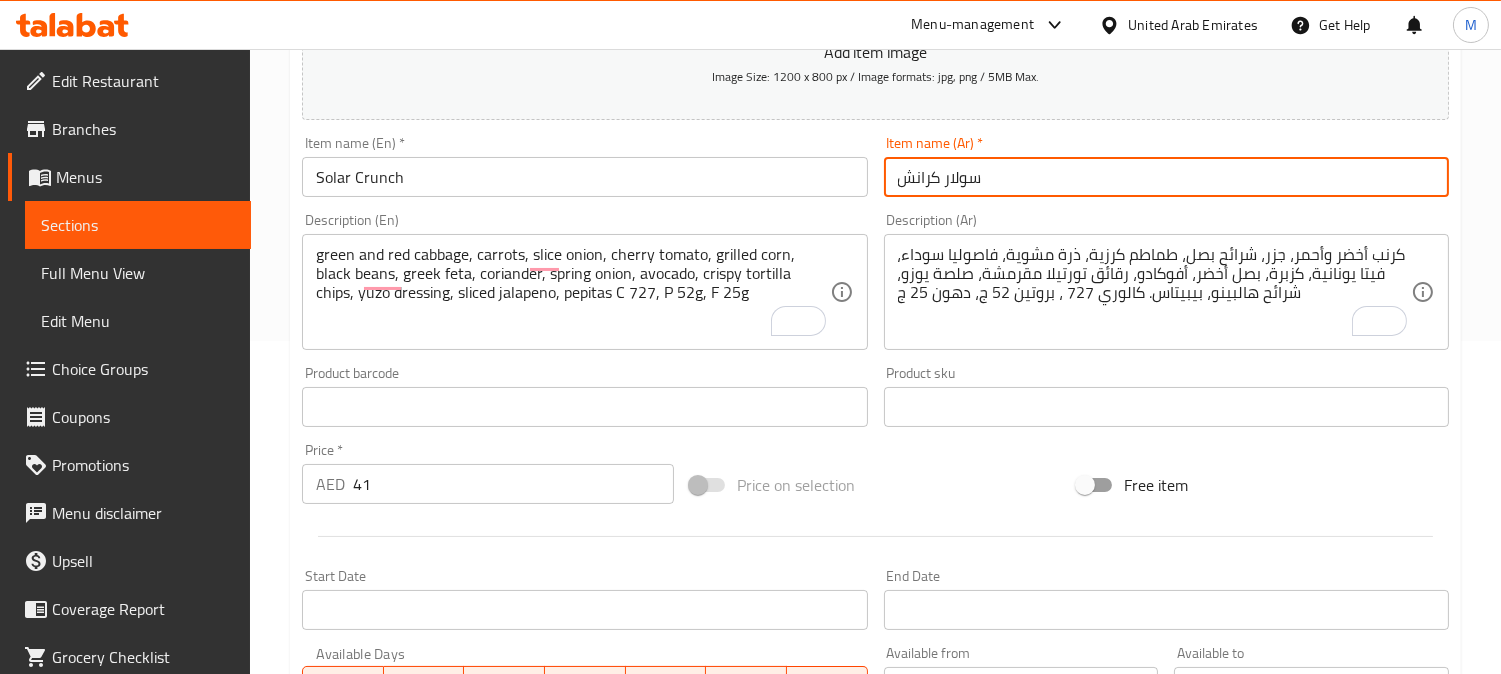 click on "Update" at bounding box center (439, 993) 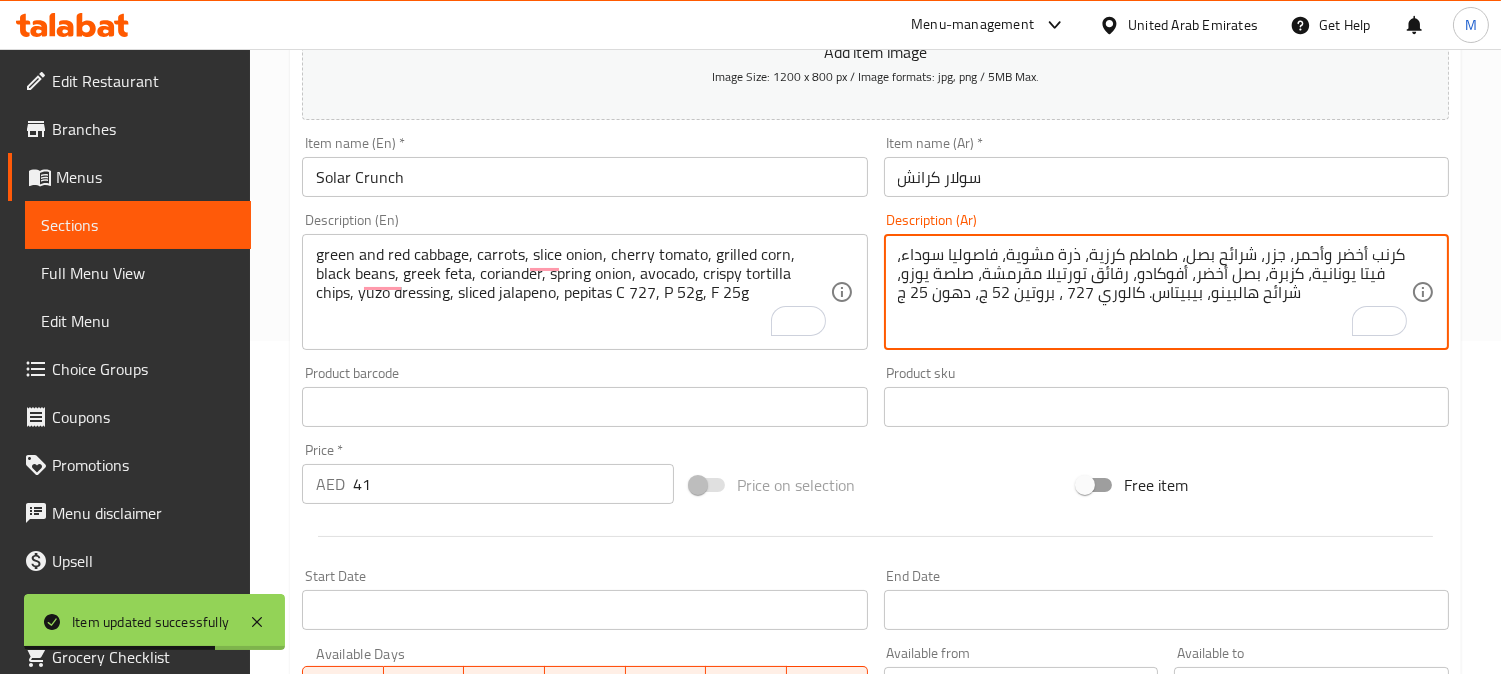 click on "كرنب أخضر وأحمر، جزر، شرائح بصل، طماطم كرزية، ذرة مشوية، فاصوليا سوداء، فيتا يونانية، كزبرة، بصل أخضر، أفوكادو، رقائق تورتيلا مقرمشة، صلصة يوزو، شرائح هالبينو، بيبيتاس. كالوري 727 ، بروتين 52 ج، دهون 25 ج" at bounding box center (1154, 292) 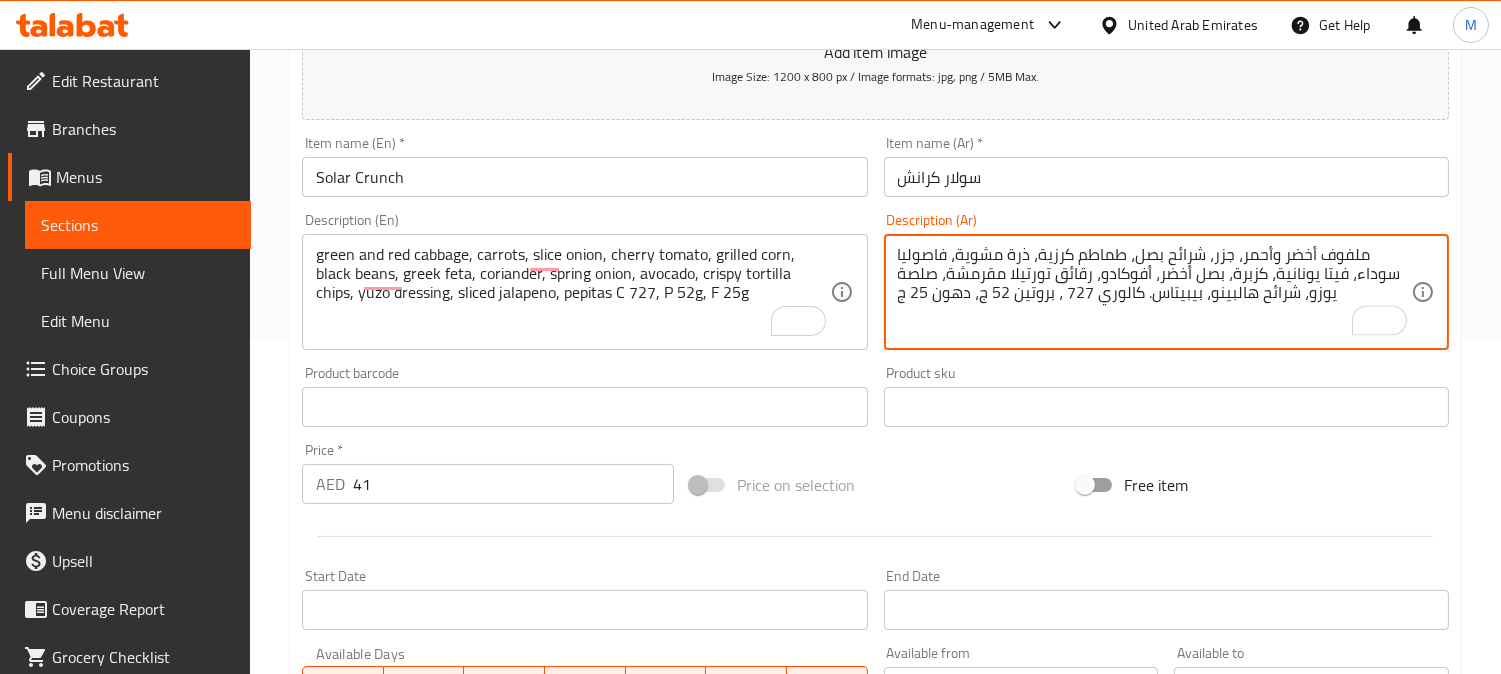 type on "ملفوف أخضر وأحمر، جزر، شرائح بصل، طماطم كرزية، ذرة مشوية، فاصوليا سوداء، فيتا يونانية، كزبرة، بصل أخضر، أفوكادو، رقائق تورتيلا مقرمشة، صلصة يوزو، شرائح هالبينو، بيبيتاس. كالوري 727 ، بروتين 52 ج، دهون 25 ج" 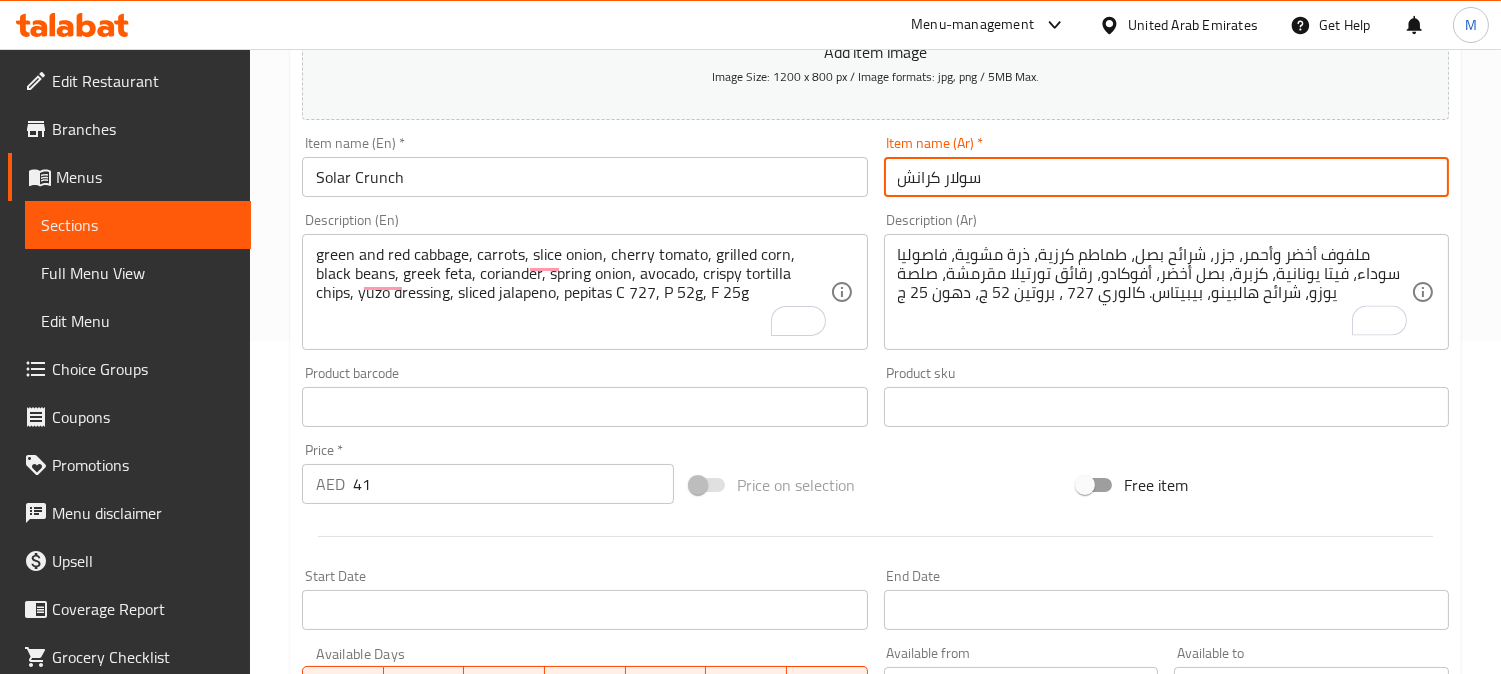 click on "سولار كرانش" at bounding box center [1166, 177] 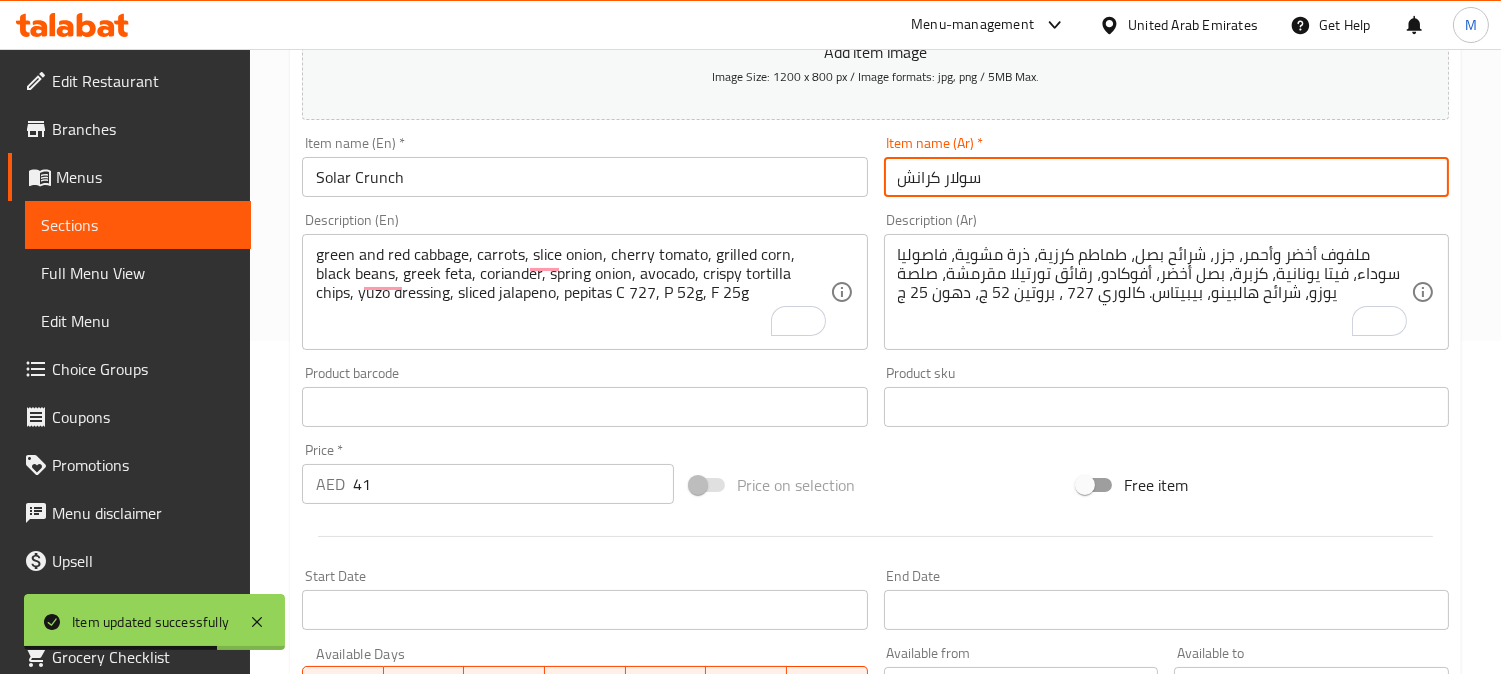 click on "Update" at bounding box center (439, 993) 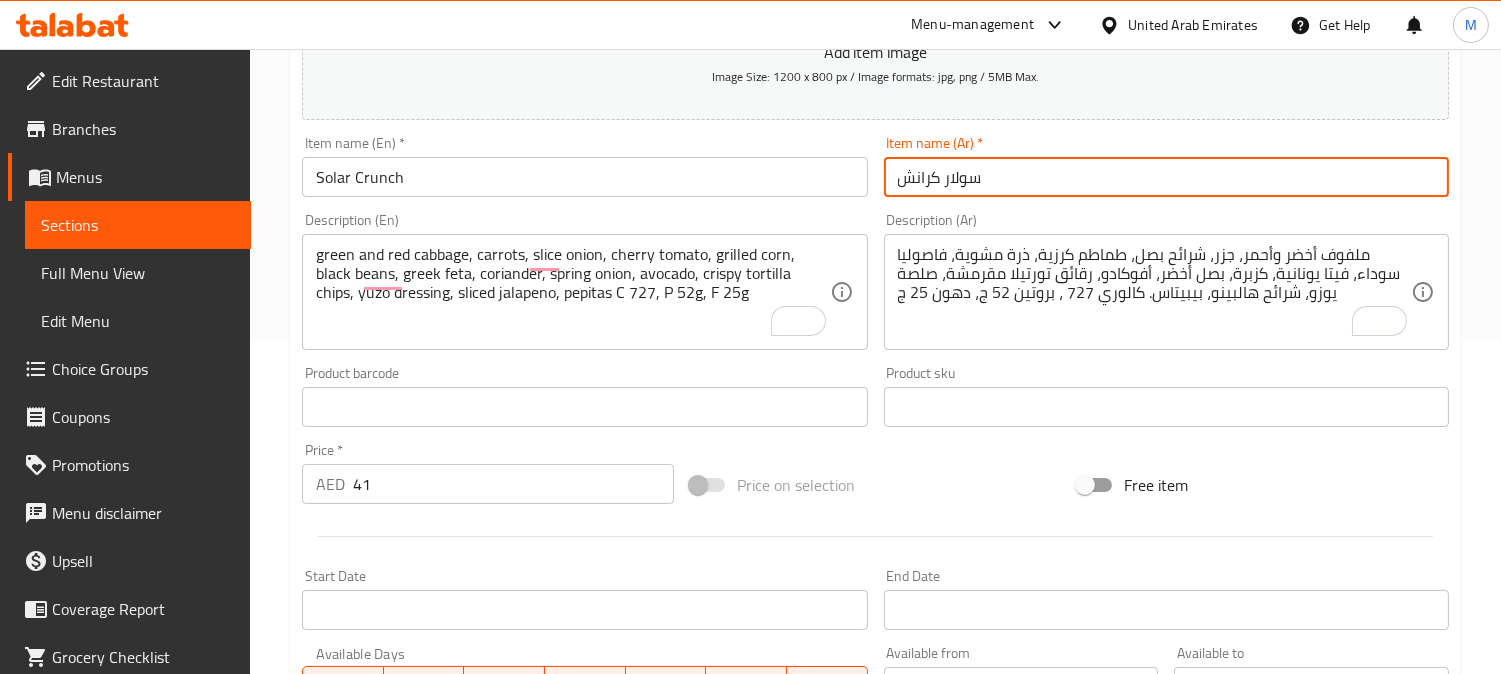 click on "Update" at bounding box center (439, 993) 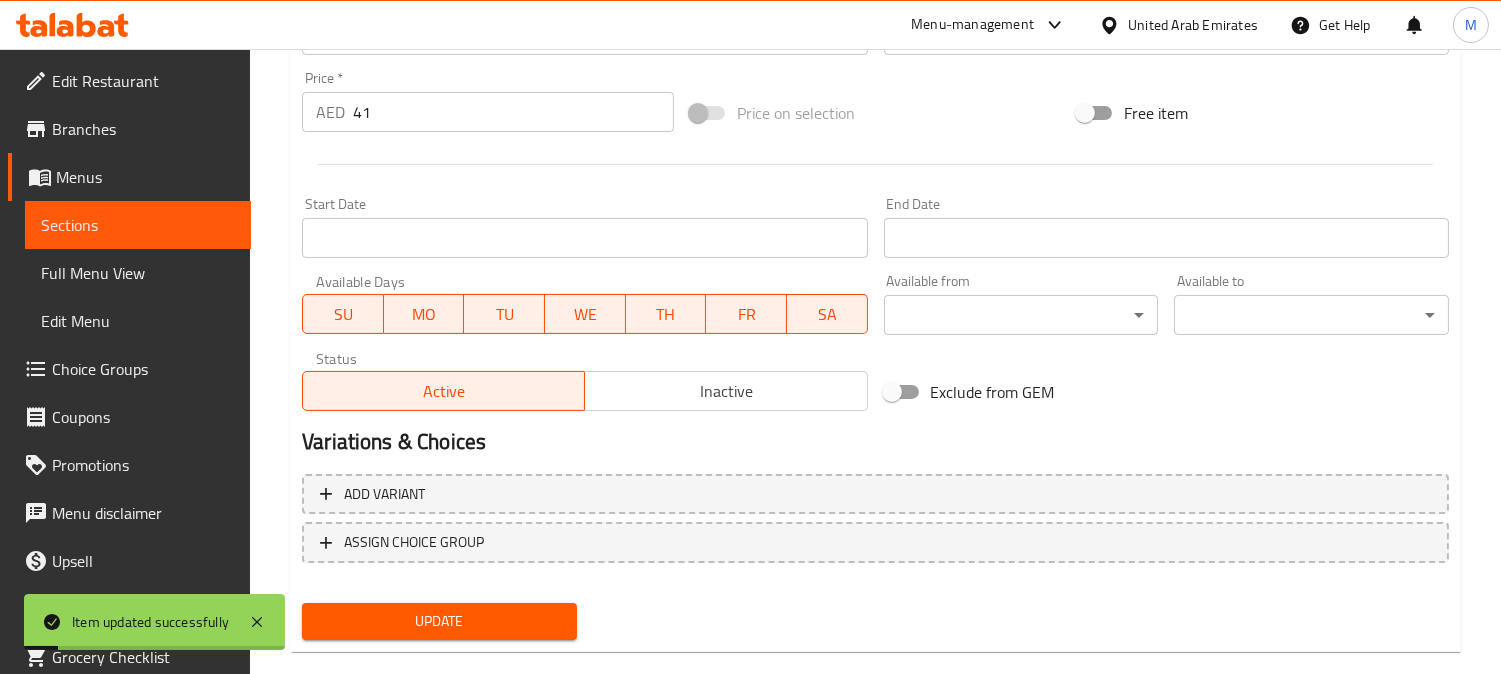 scroll, scrollTop: 735, scrollLeft: 0, axis: vertical 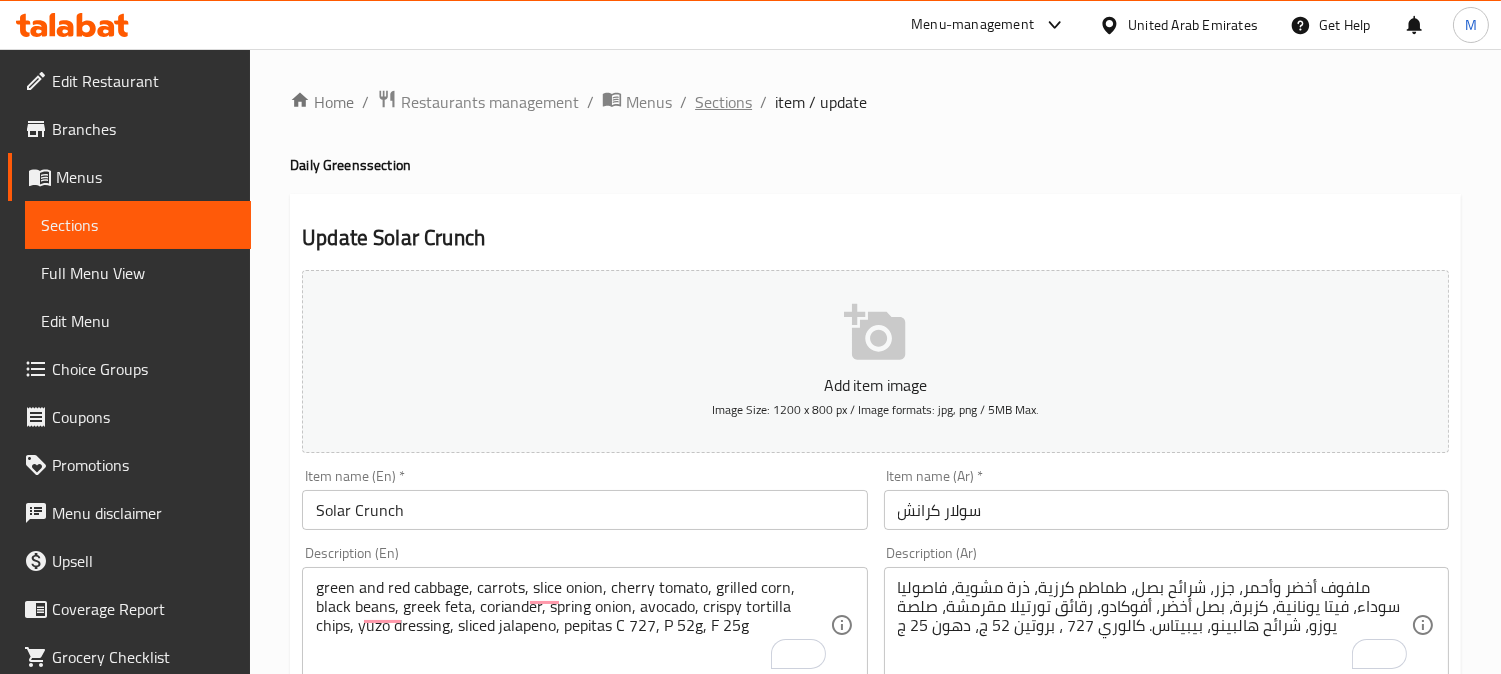 click on "Sections" at bounding box center (723, 102) 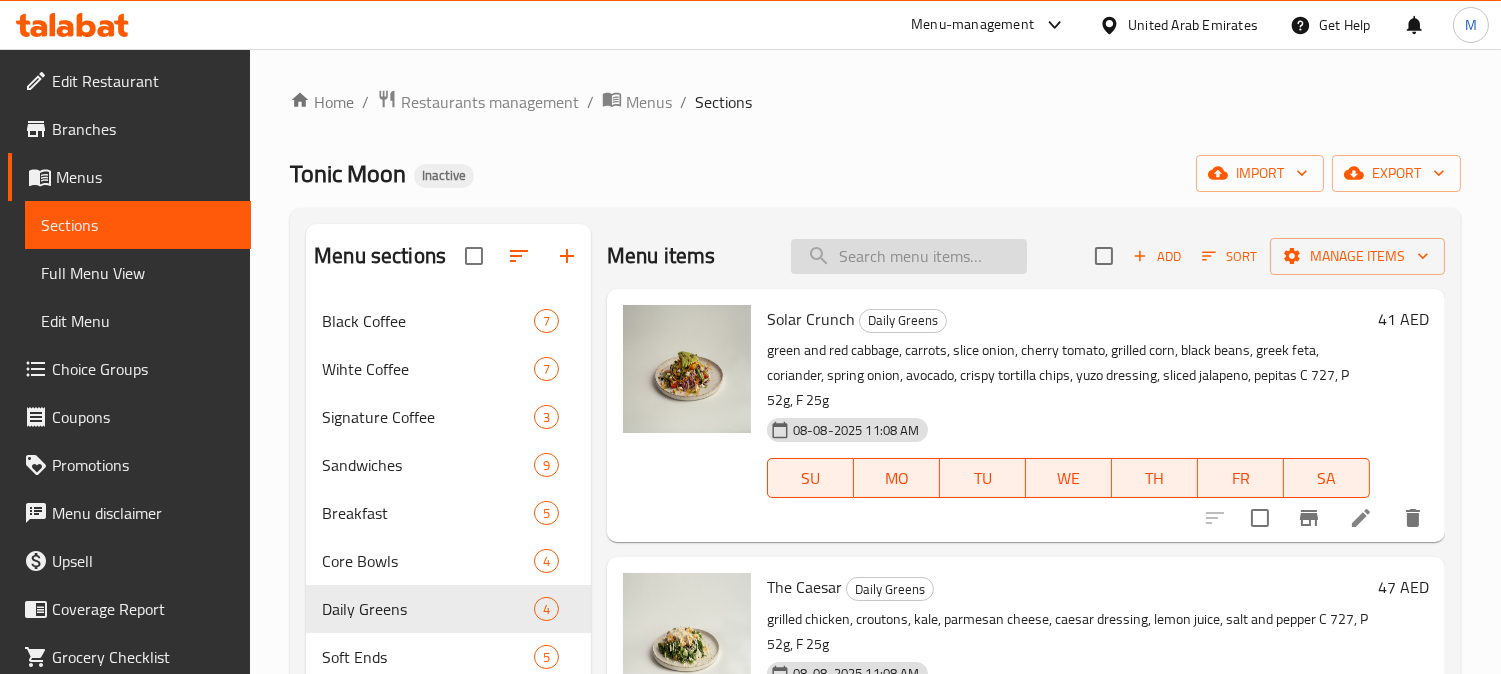 click at bounding box center [909, 256] 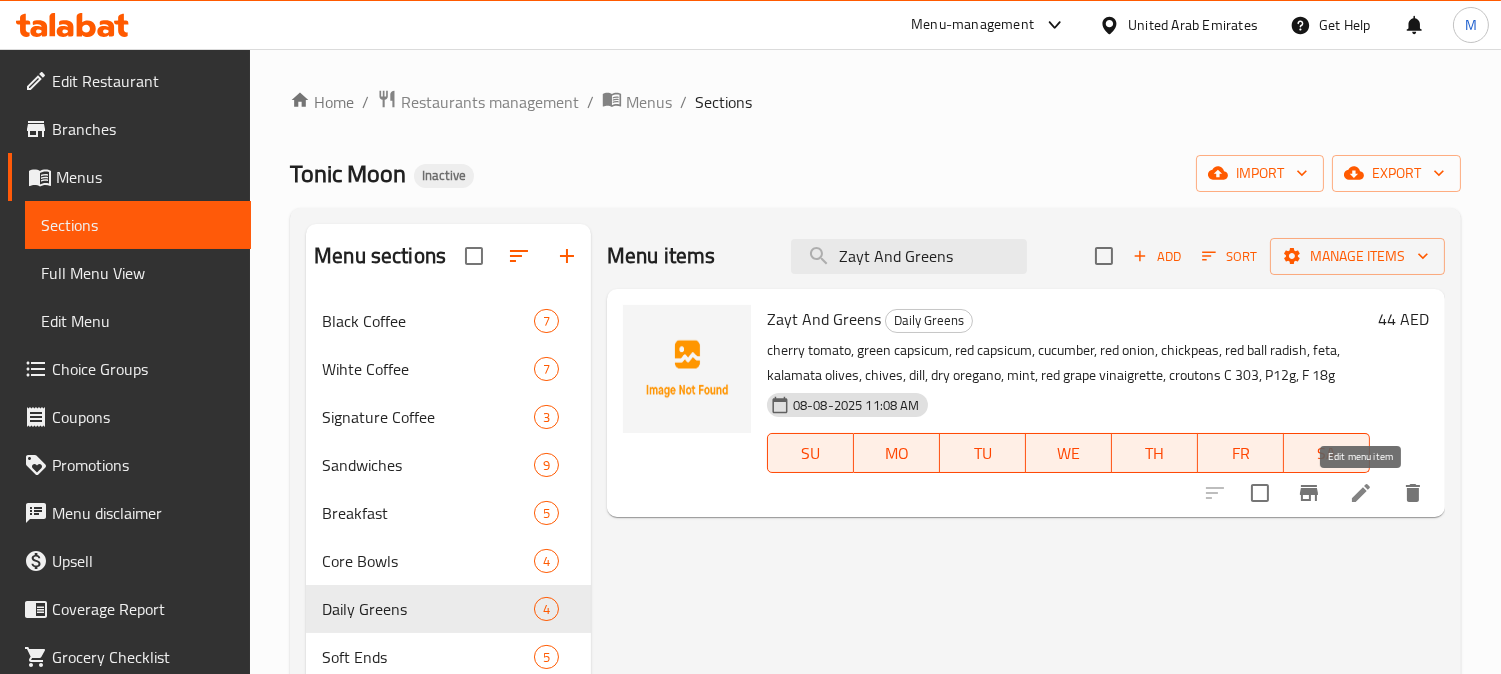 type on "Zayt And Greens" 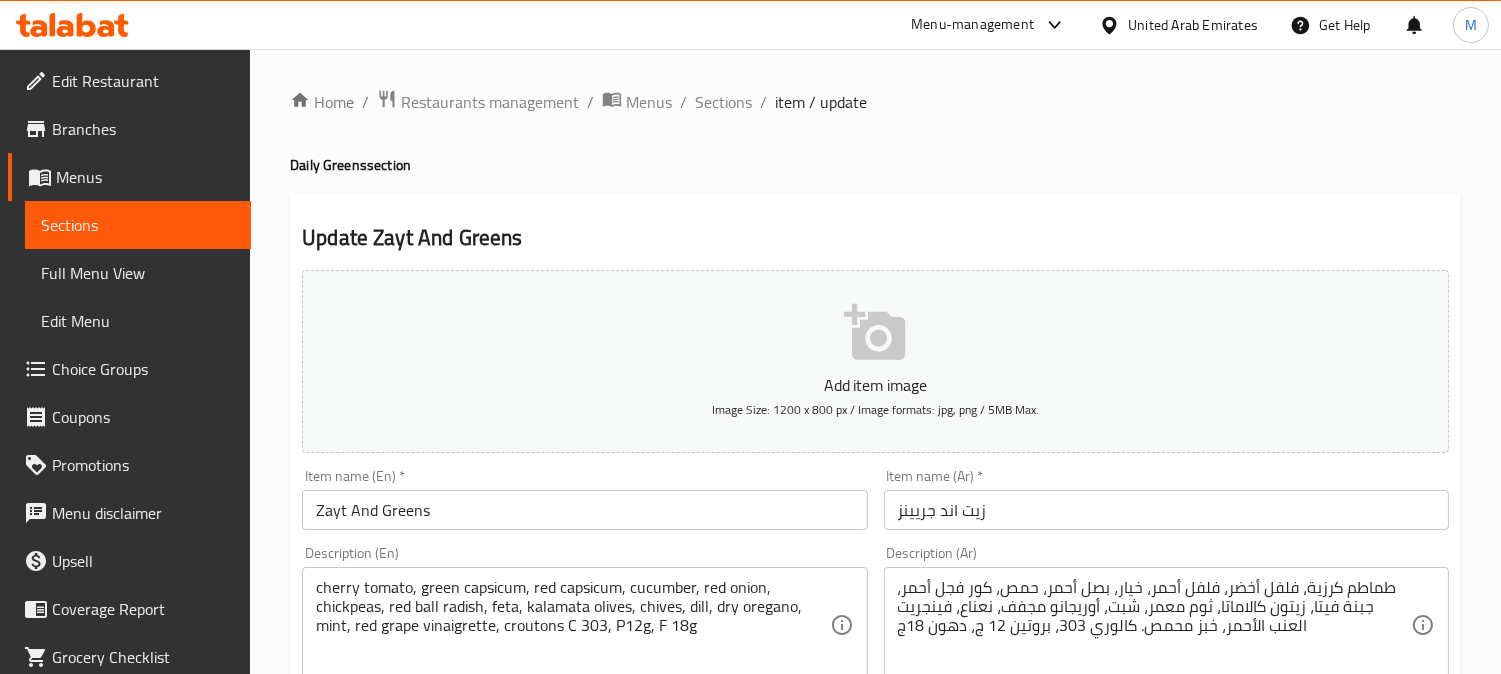 scroll, scrollTop: 333, scrollLeft: 0, axis: vertical 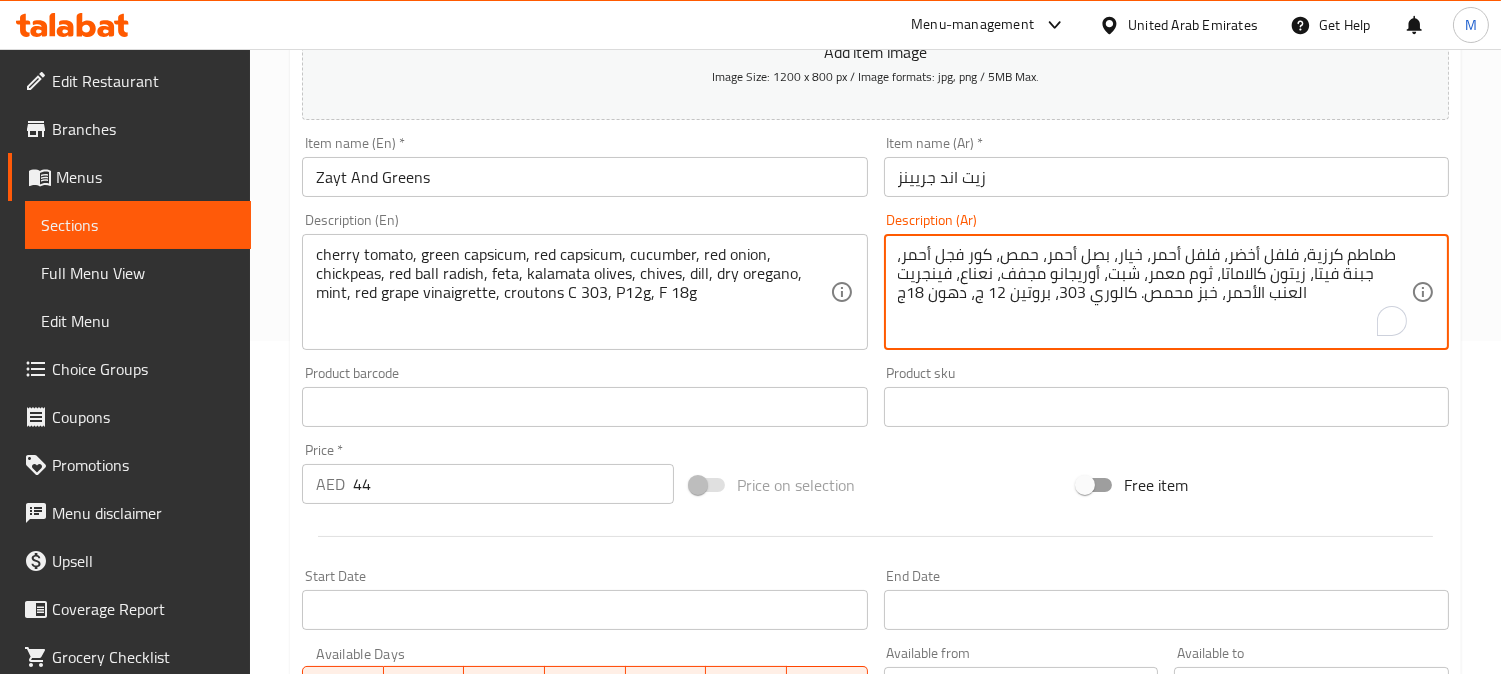 click on "طماطم كرزية، فلفل أخضر، فلفل أحمر، خيار، بصل أحمر، حمص، كور فجل أحمر، جبنة فيتا، زيتون كالاماتا، ثوم معمر، شبت، أوريجانو مجفف، نعناع، فينجريت العنب الأحمر، خبز محمص. كالوري 303، بروتين 12 ج، دهون 18ج" at bounding box center (1154, 292) 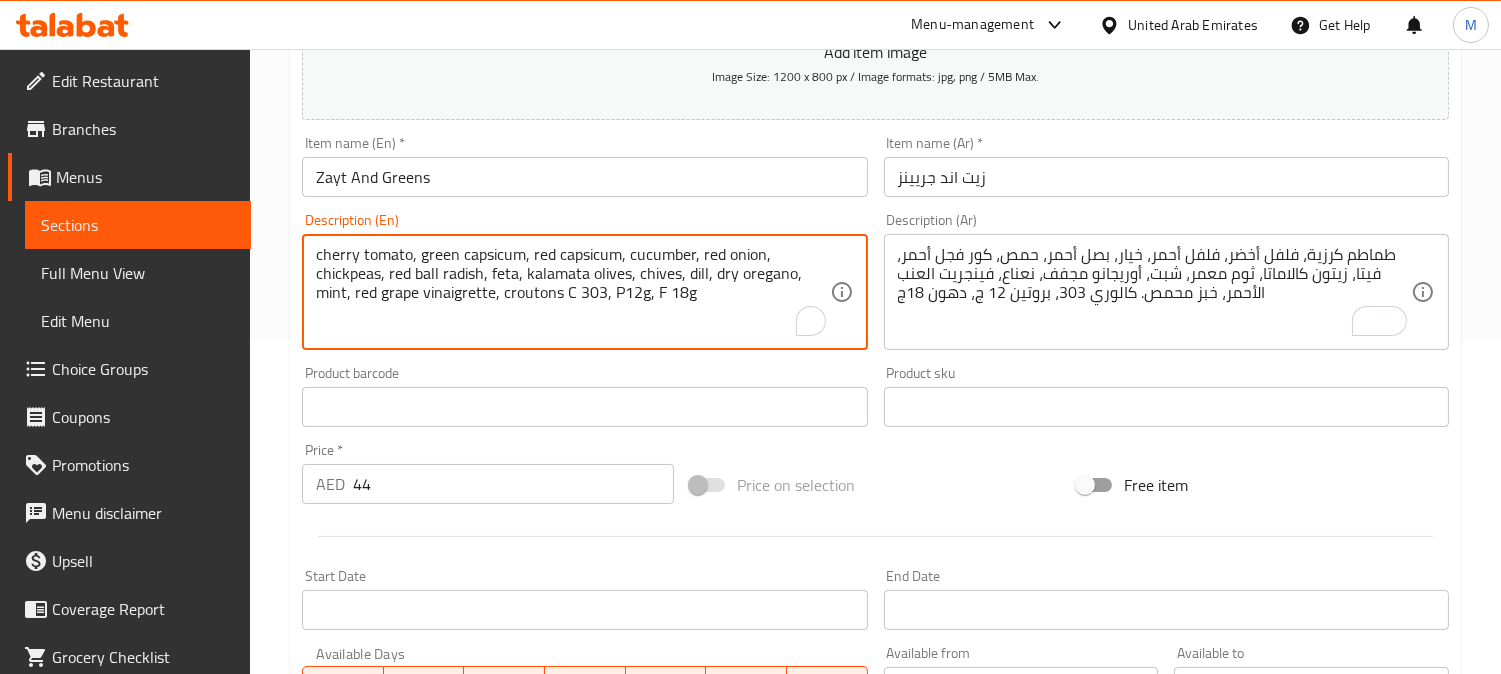 click on "cherry tomato, green capsicum, red capsicum, cucumber, red onion, chickpeas, red ball radish, feta, kalamata olives, chives, dill, dry oregano, mint, red grape vinaigrette, croutons C 303, P12g, F 18g" at bounding box center [572, 292] 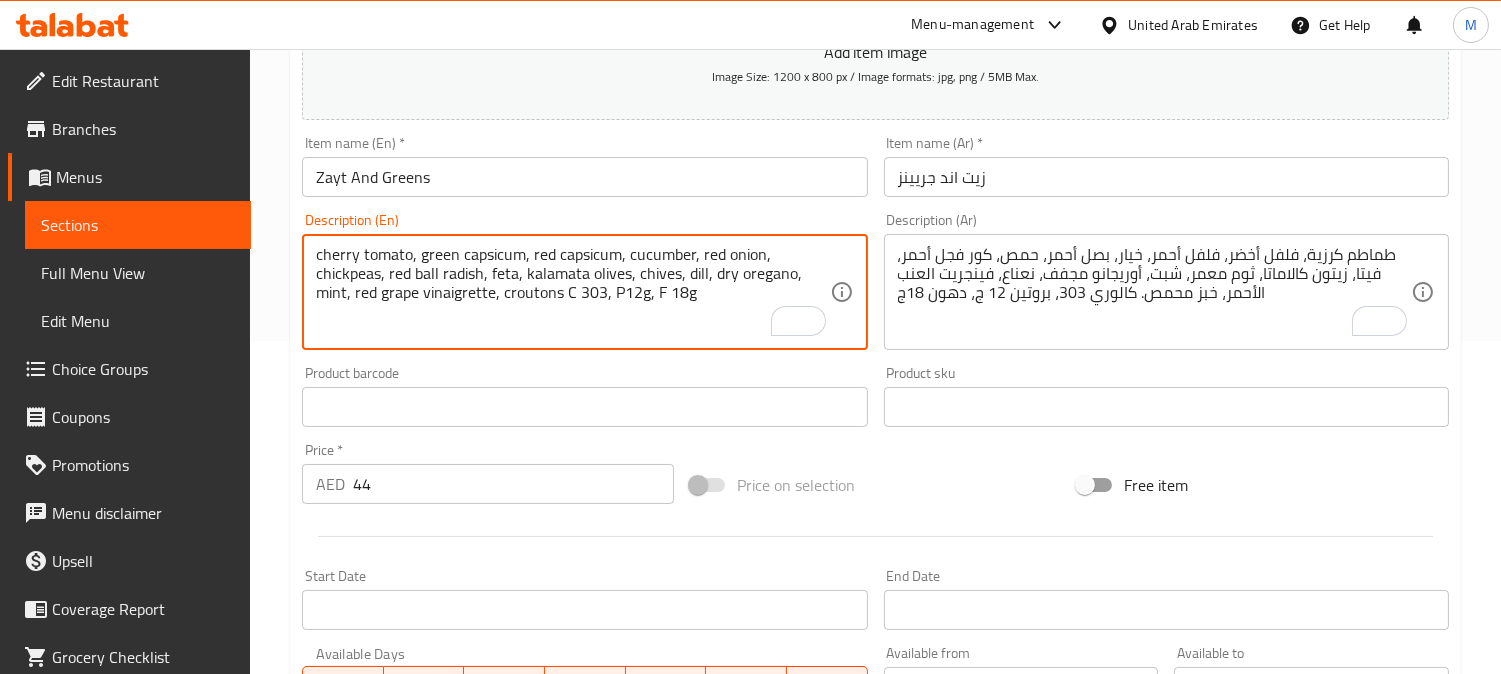 click on "cherry tomato, green capsicum, red capsicum, cucumber, red onion, chickpeas, red ball radish, feta, kalamata olives, chives, dill, dry oregano, mint, red grape vinaigrette, croutons C 303, P12g, F 18g" at bounding box center (572, 292) 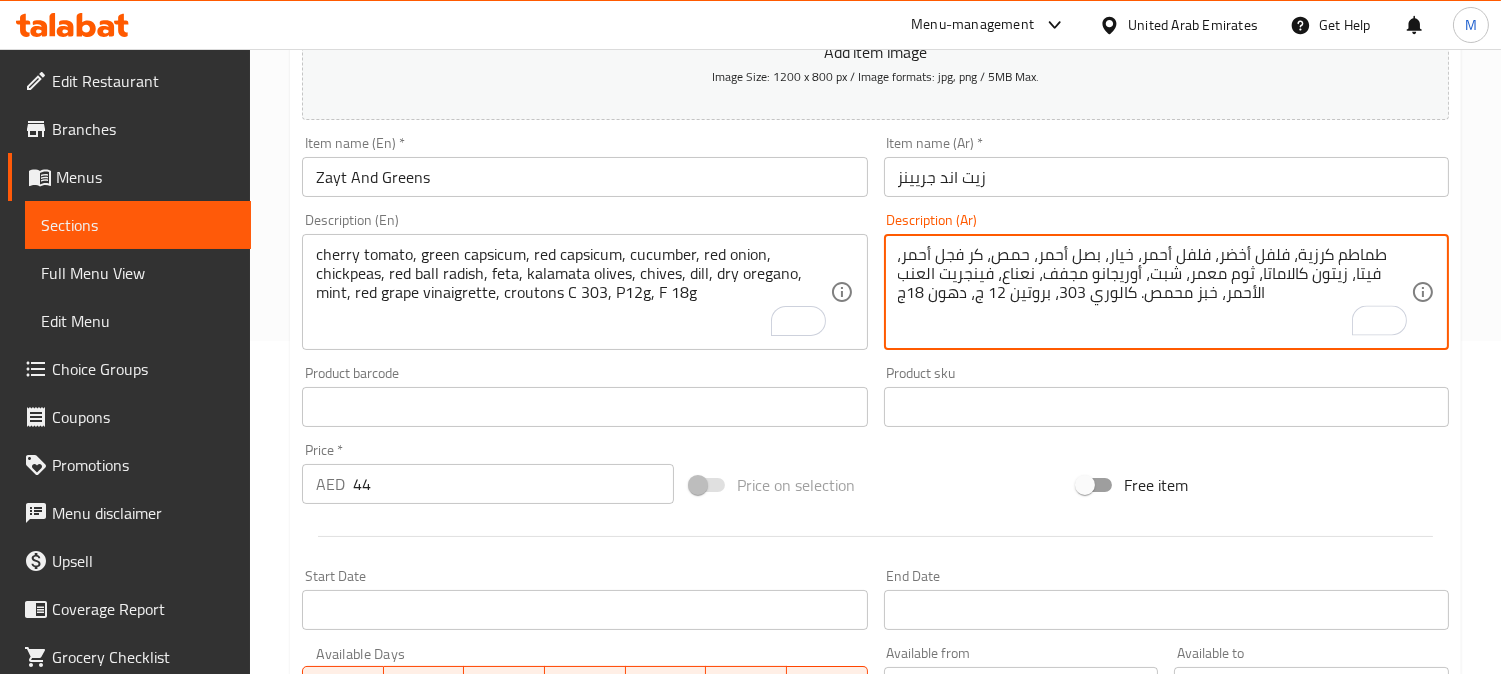 click on "طماطم كرزية، فلفل أخضر، فلفل أحمر، خيار، بصل أحمر، حمص، كر فجل أحمر، فيتا، زيتون كالاماتا، ثوم معمر، شبت، أوريجانو مجفف، نعناع، فينجريت العنب الأحمر، خبز محمص. كالوري 303، بروتين 12 ج، دهون 18ج" at bounding box center [1154, 292] 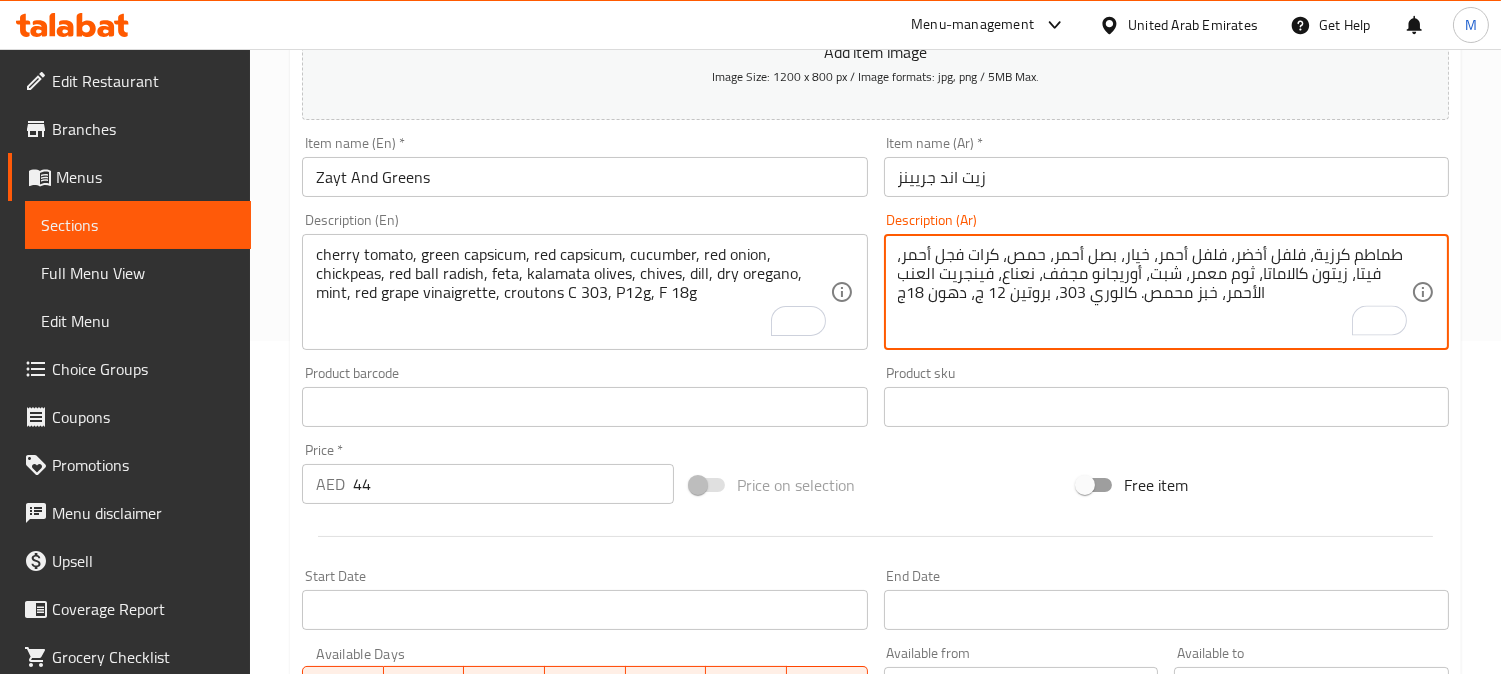 type on "طماطم كرزية، فلفل أخضر، فلفل أحمر، خيار، بصل أحمر، حمص، كرات فجل أحمر، فيتا، زيتون كالاماتا، ثوم معمر، شبت، أوريجانو مجفف، نعناع، فينجريت العنب الأحمر، خبز محمص. كالوري 303، بروتين 12 ج، دهون 18ج" 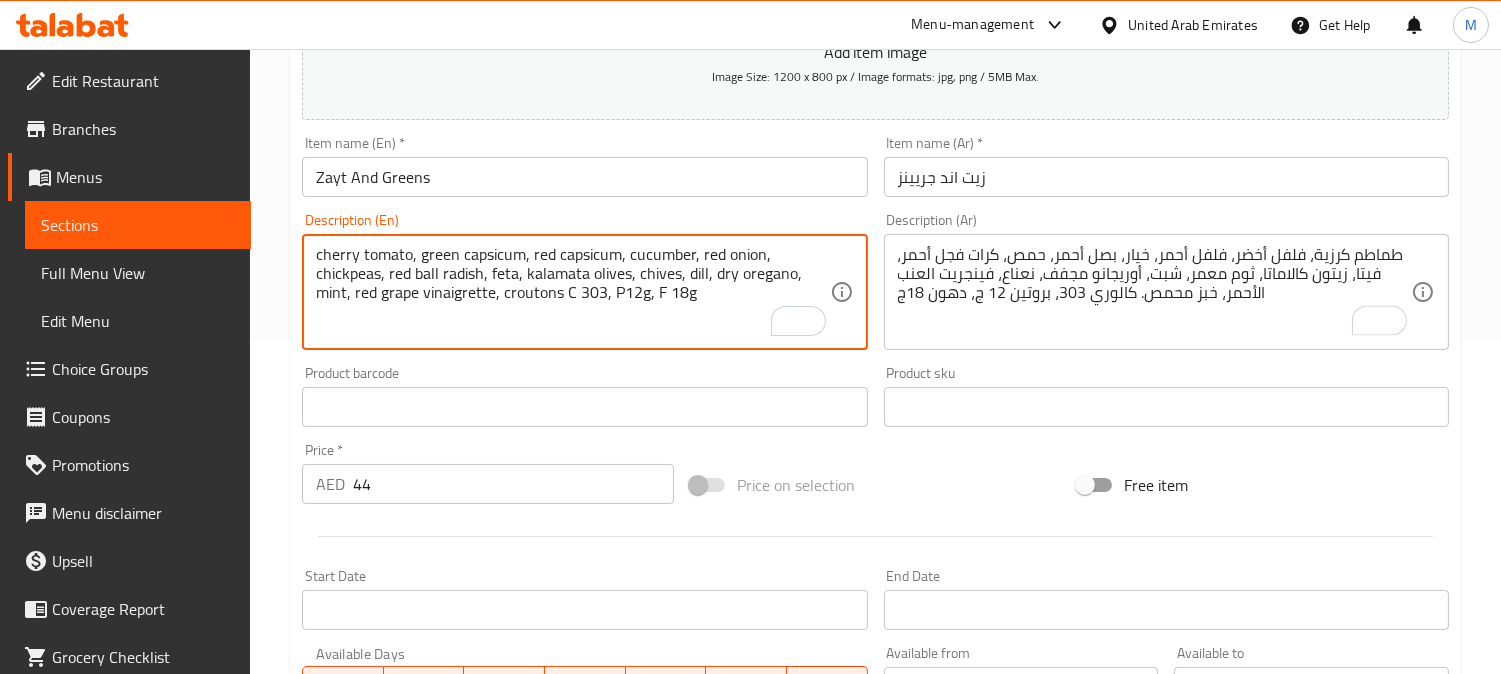 click on "cherry tomato, green capsicum, red capsicum, cucumber, red onion, chickpeas, red ball radish, feta, kalamata olives, chives, dill, dry oregano, mint, red grape vinaigrette, croutons C 303, P12g, F 18g" at bounding box center [572, 292] 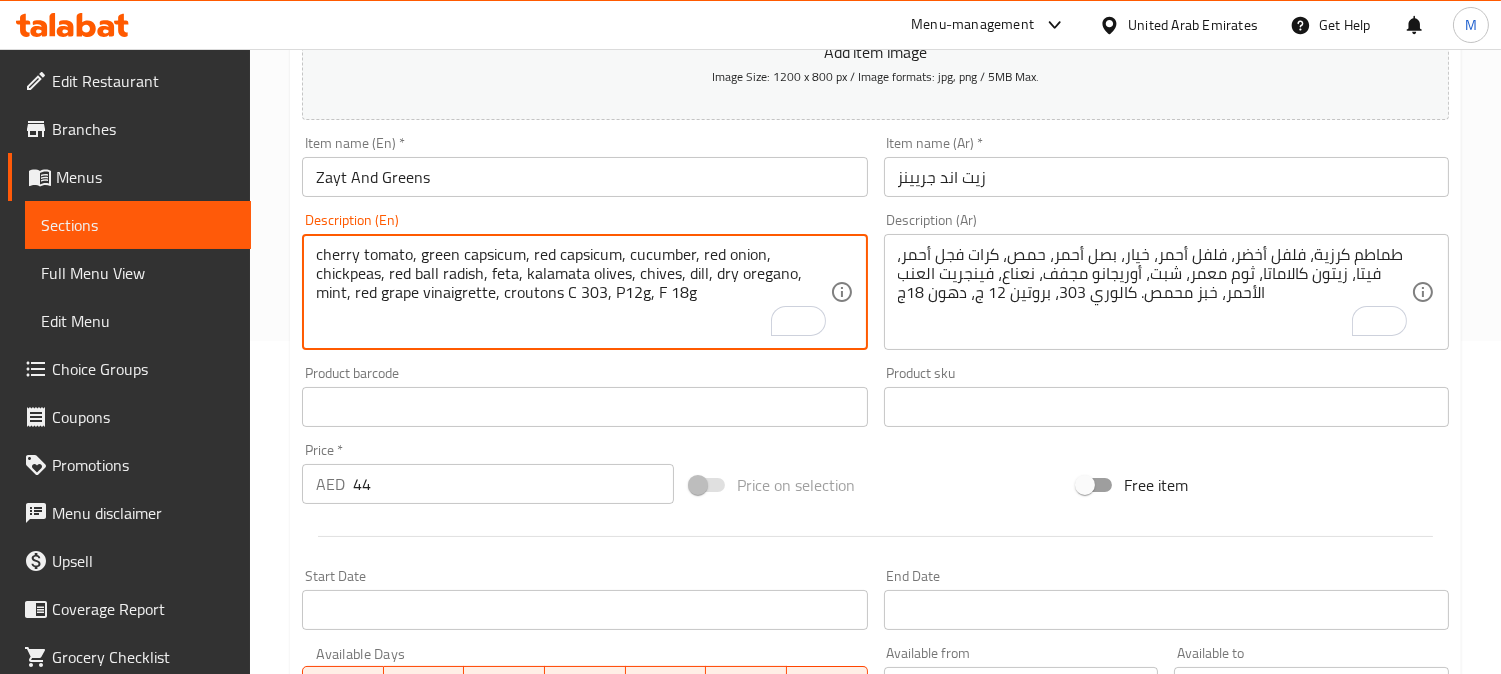 click on "cherry tomato, green capsicum, red capsicum, cucumber, red onion, chickpeas, red ball radish, feta, kalamata olives, chives, dill, dry oregano, mint, red grape vinaigrette, croutons C 303, P12g, F 18g" at bounding box center [572, 292] 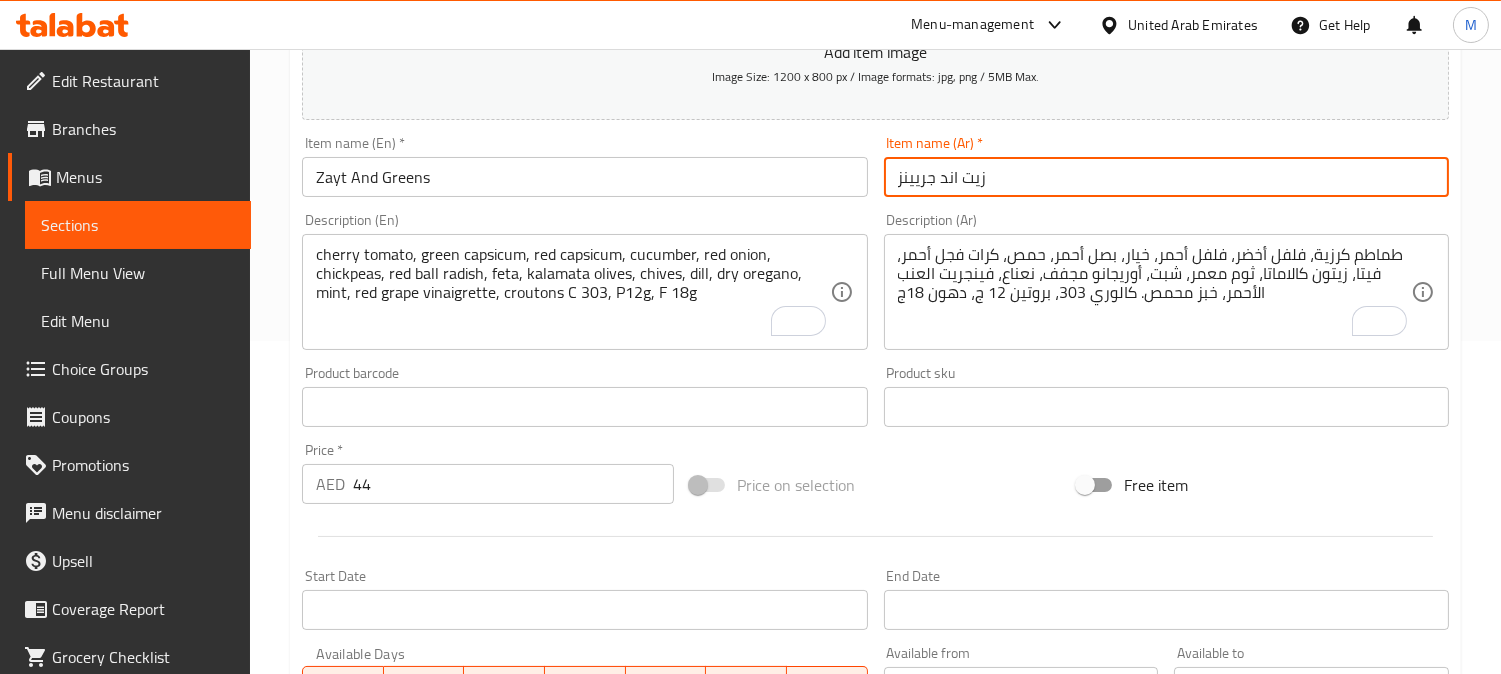 click on "Update" at bounding box center [439, 993] 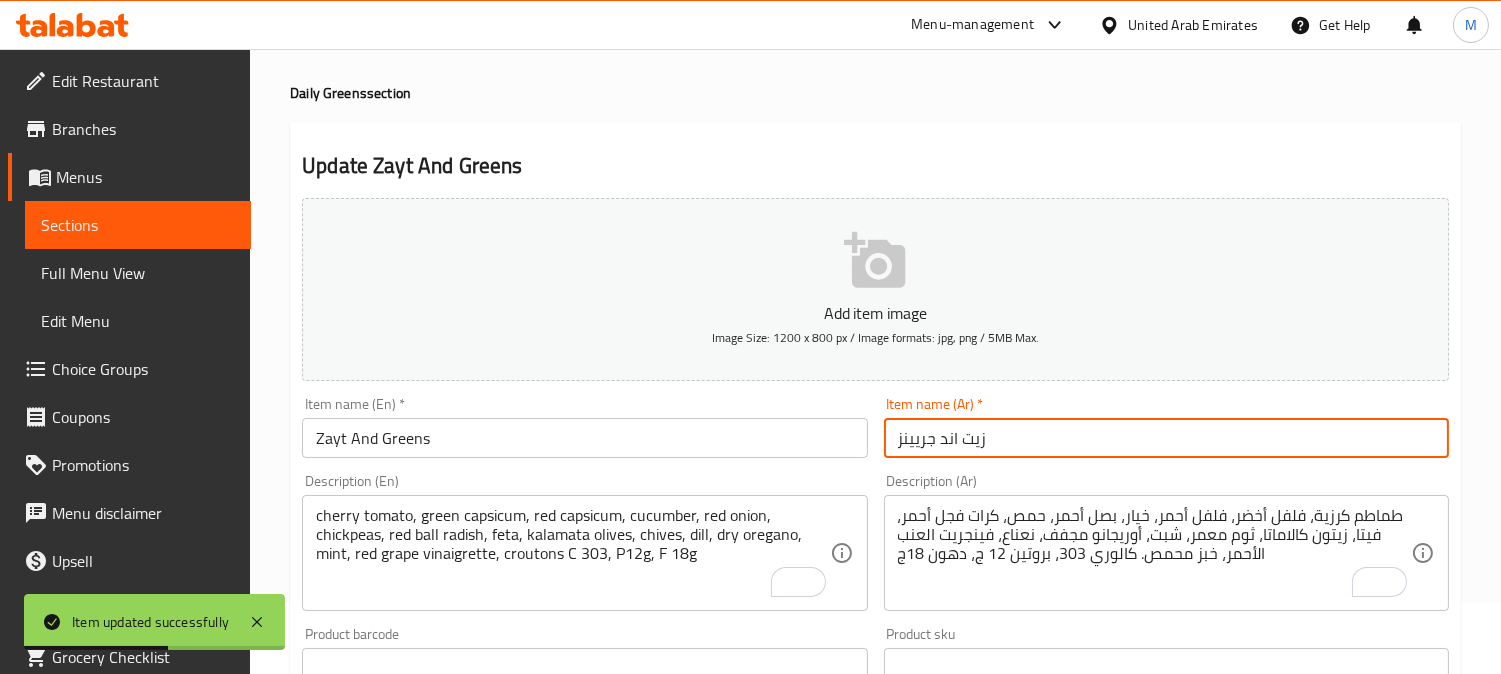 scroll, scrollTop: 0, scrollLeft: 0, axis: both 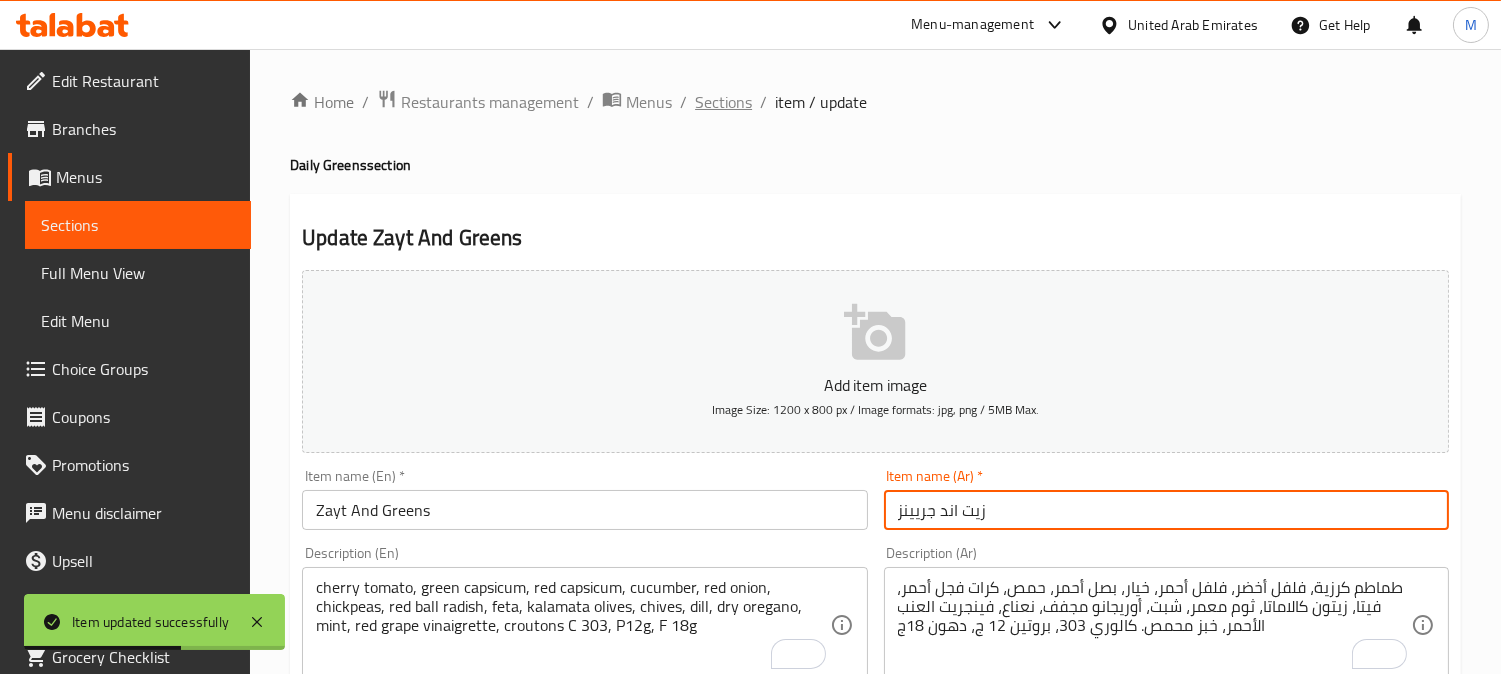 click on "Sections" at bounding box center [723, 102] 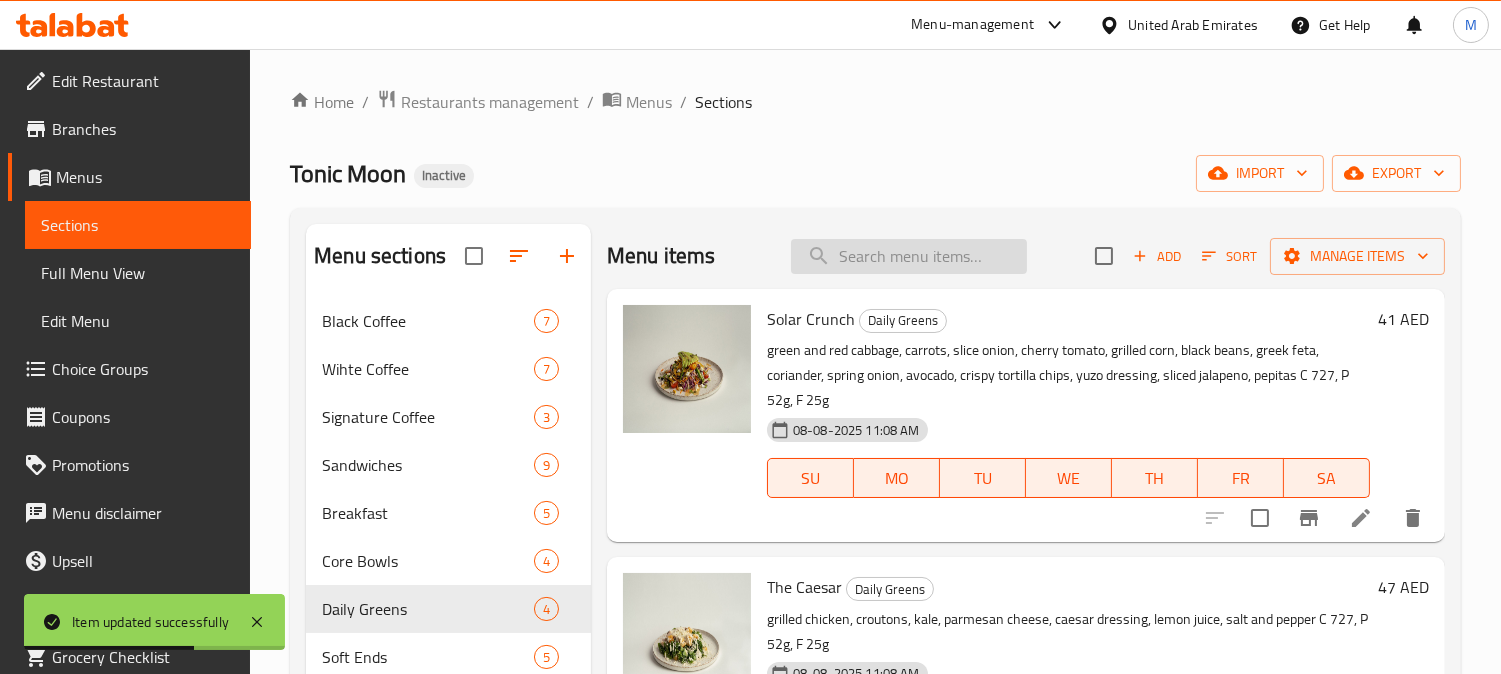 click at bounding box center (909, 256) 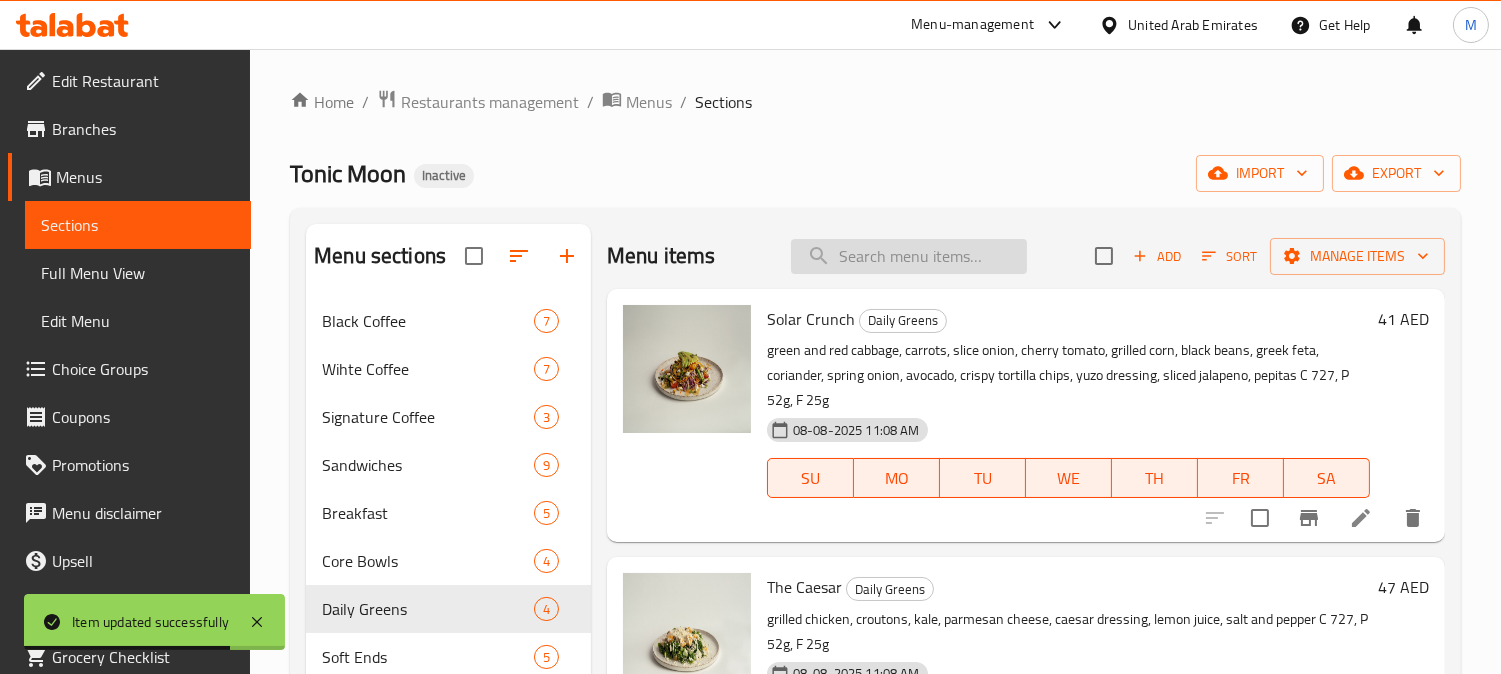 paste on "Garden Glow" 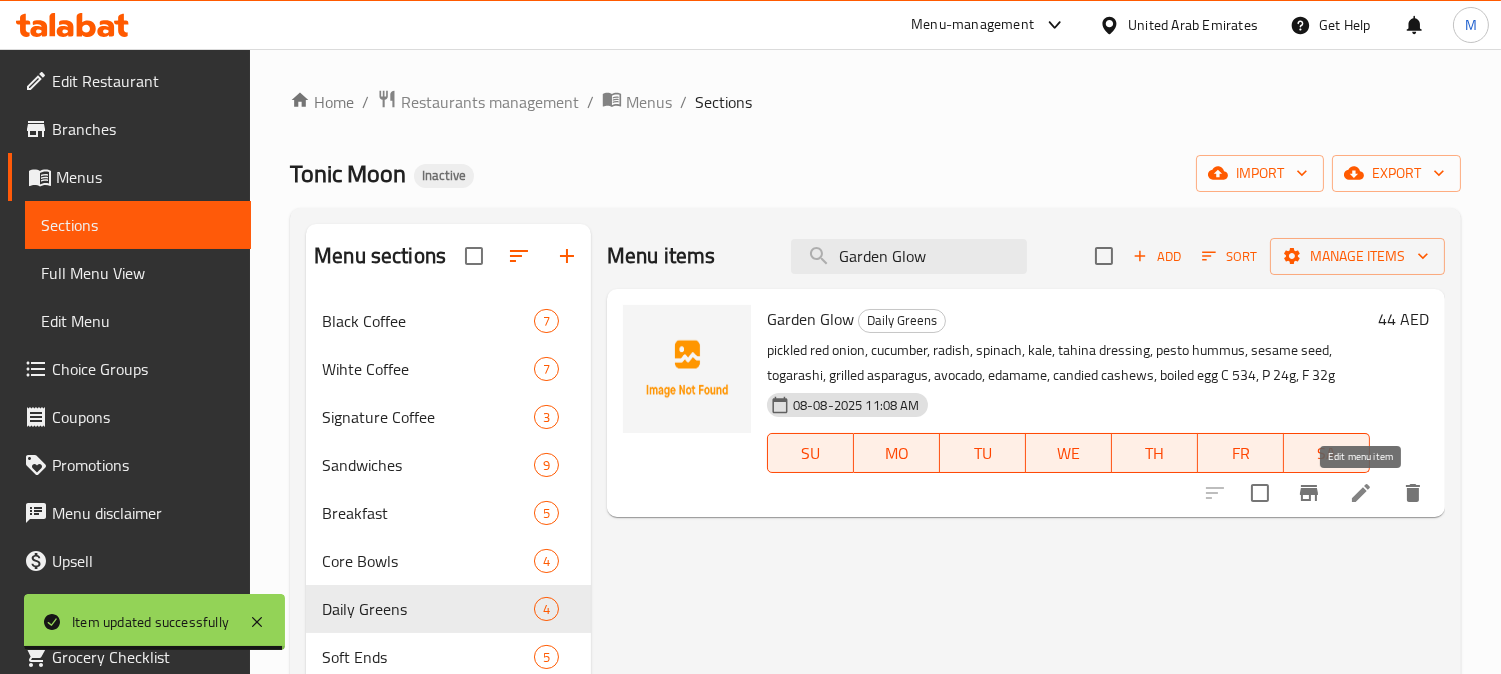 type on "Garden Glow" 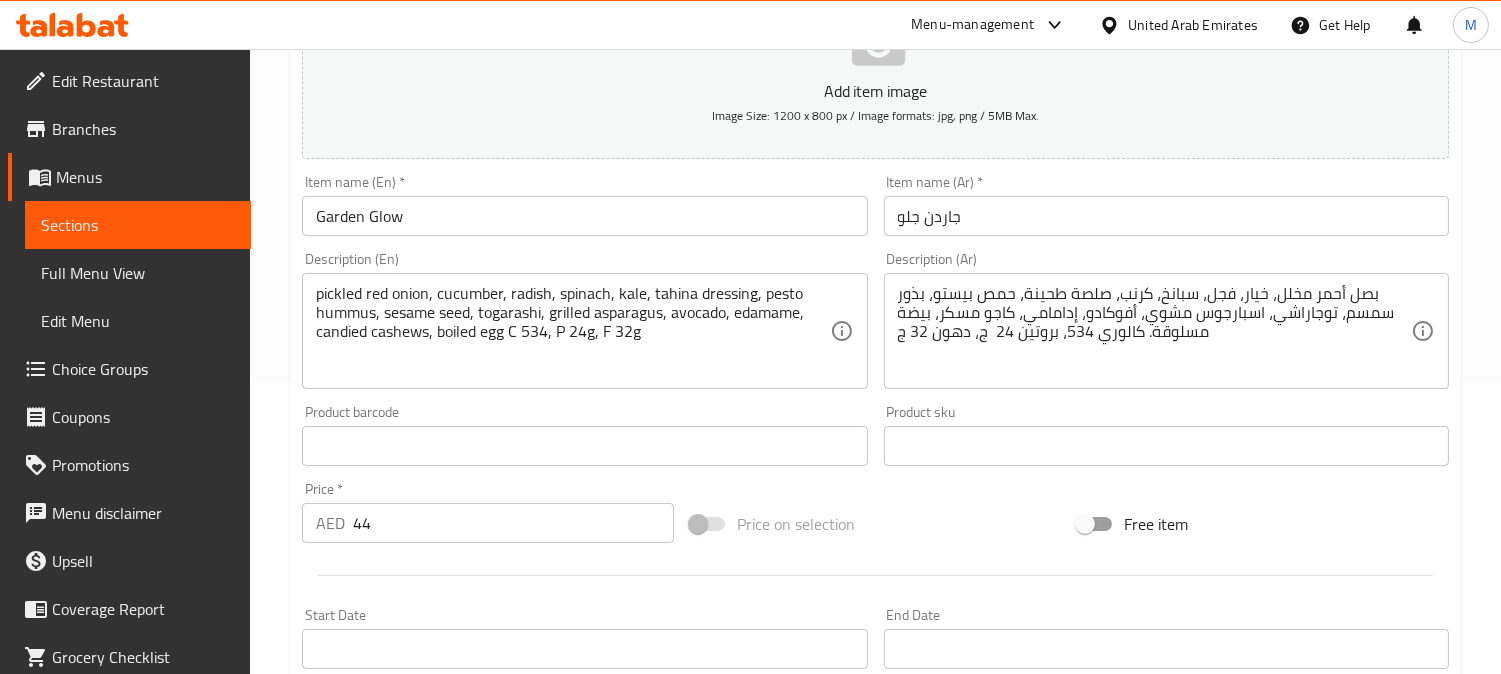 scroll, scrollTop: 333, scrollLeft: 0, axis: vertical 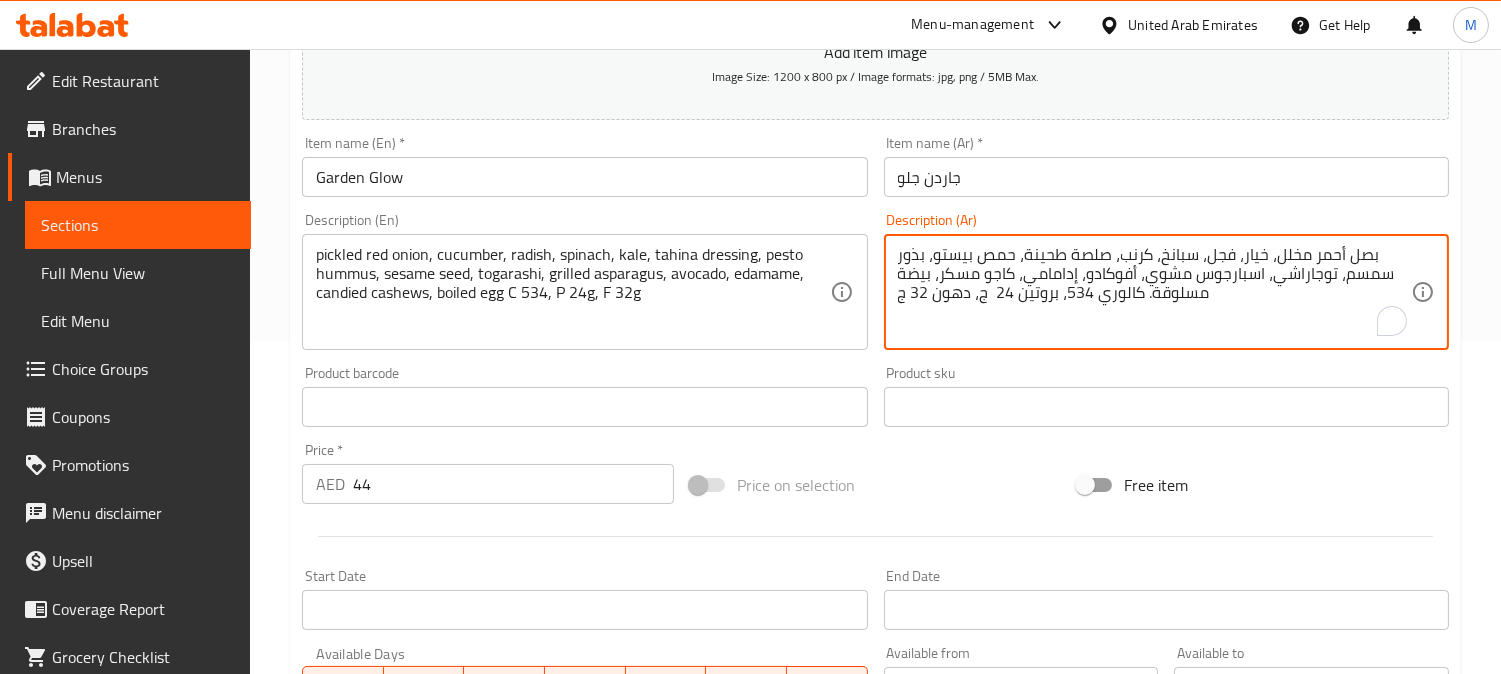 click on "بصل أحمر مخلل، خيار، فجل، سبانخ، كرنب، صلصة طحينة، حمص بيستو، بذور سمسم، توجاراشي، اسبارجوس مشوي، أفوكادو، إدامامي، كاجو مسكر، بيضة مسلوقة. كالوري 534، بروتين 24  ج، دهون 32 ج" at bounding box center (1154, 292) 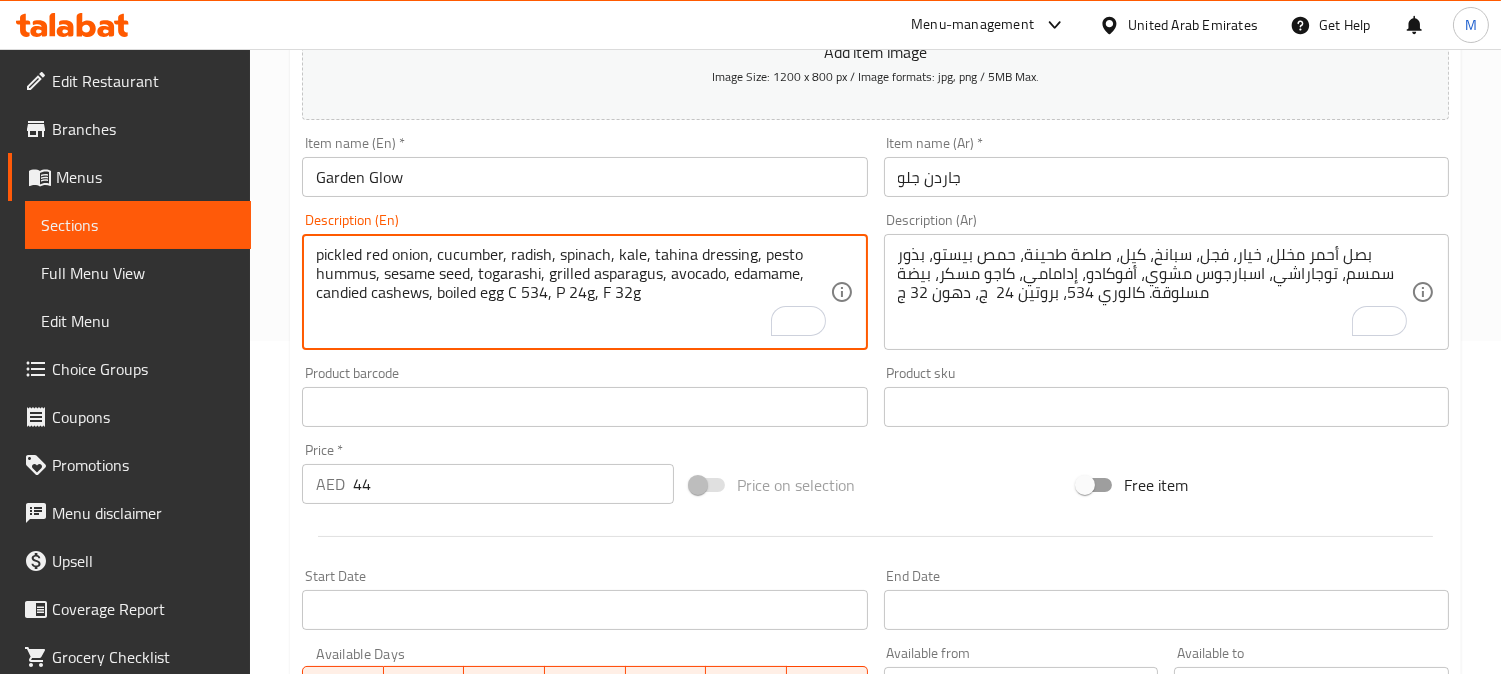 click on "جاردن جلو" at bounding box center [1166, 177] 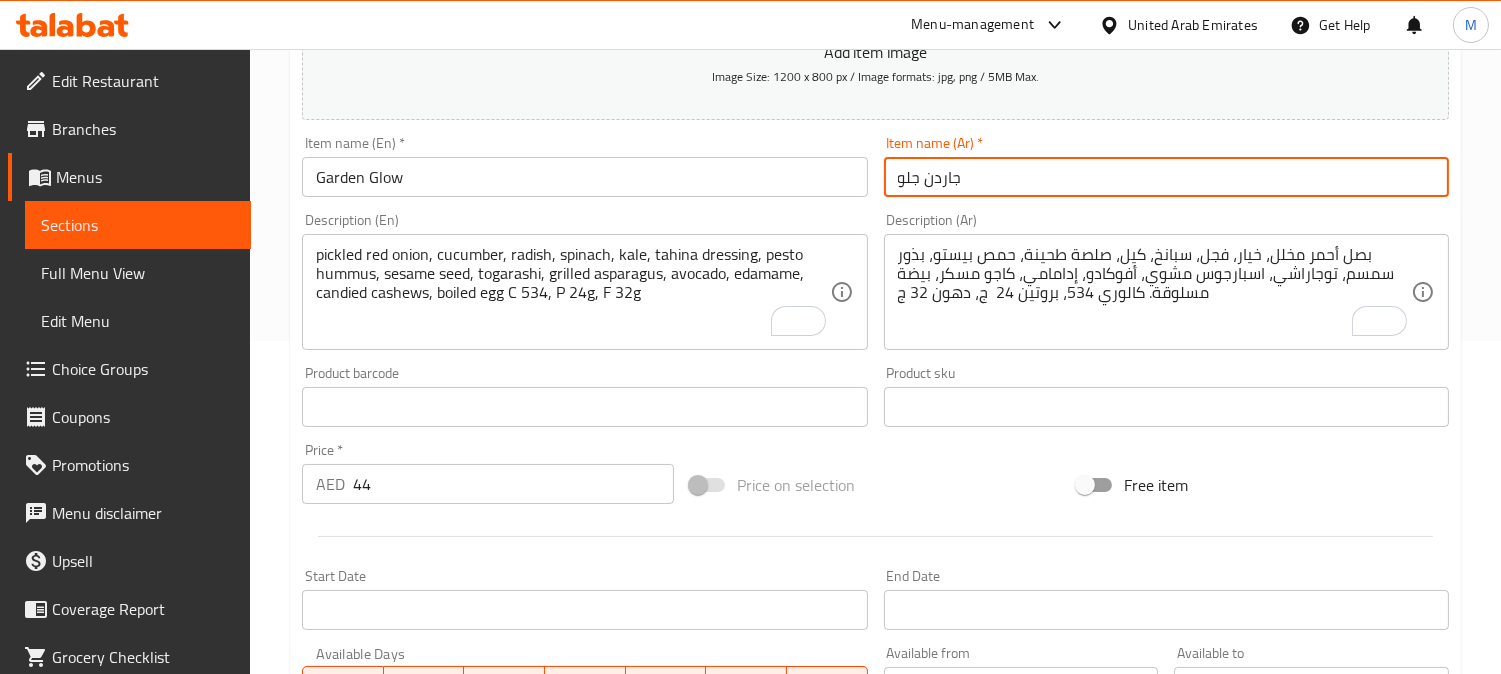 click on "Update" at bounding box center (439, 993) 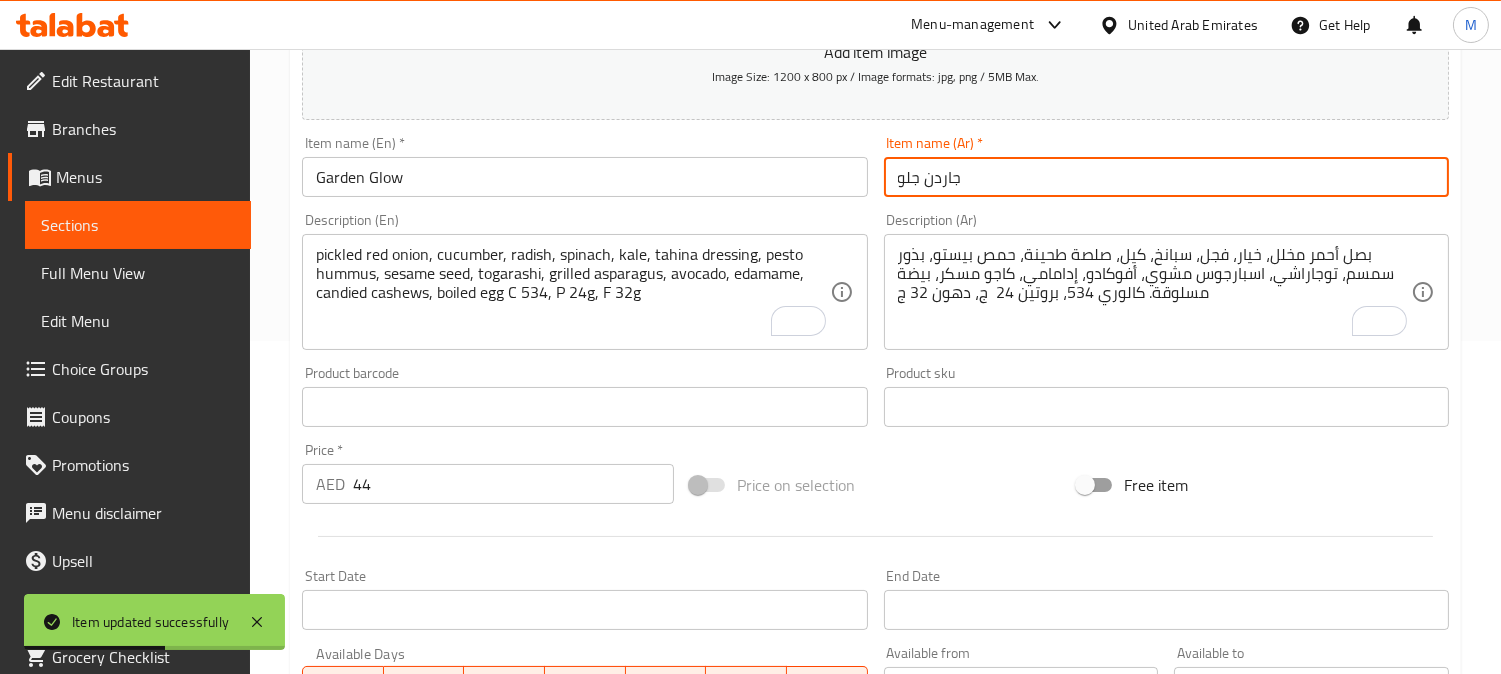 click on "جاردن جلو" at bounding box center (1166, 177) 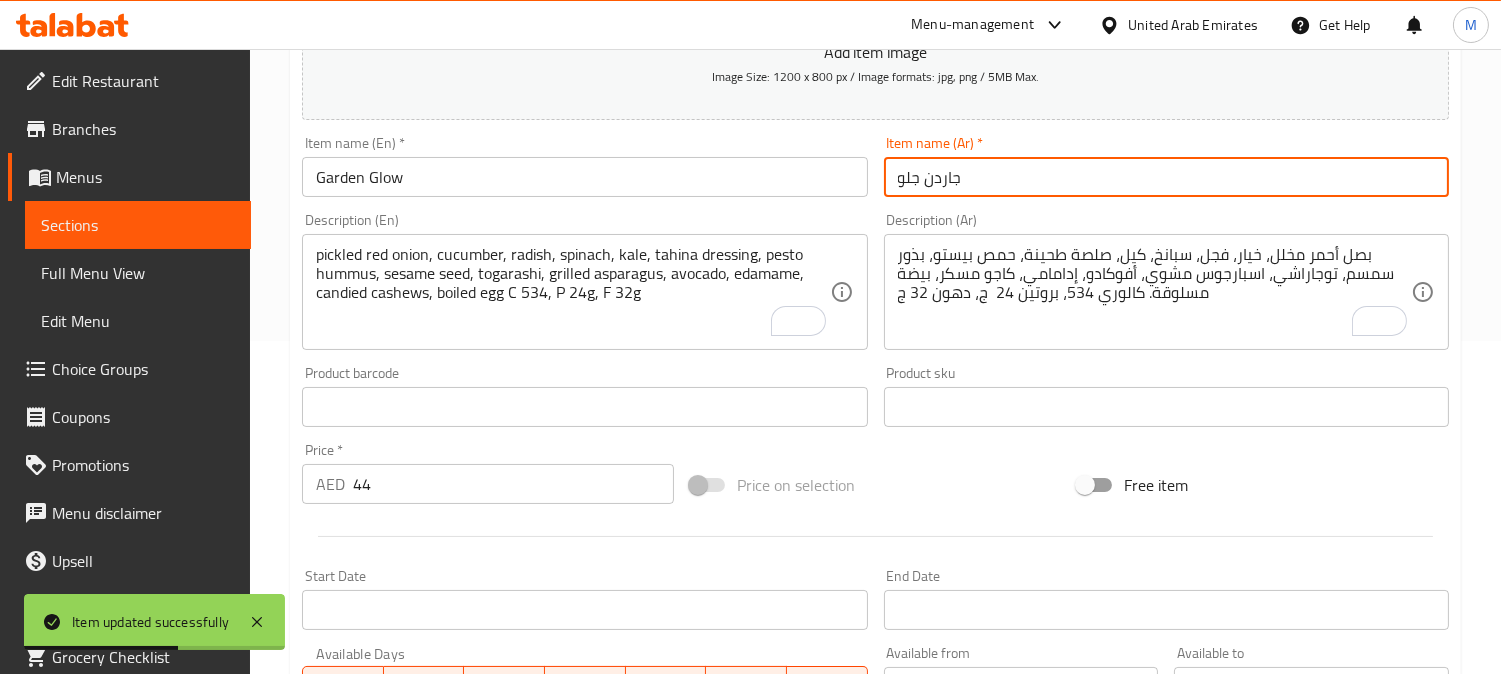 click on "Update" at bounding box center [439, 993] 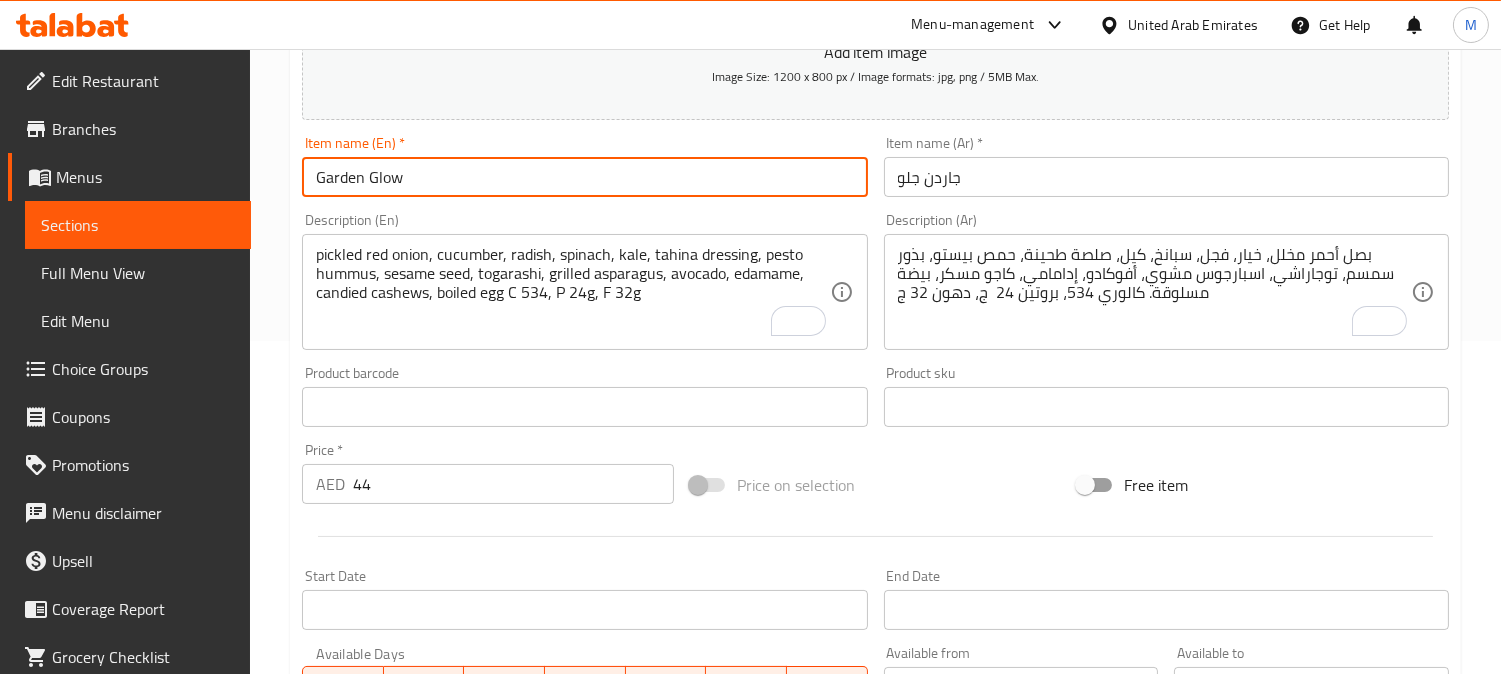 click on "Garden Glow" at bounding box center (584, 177) 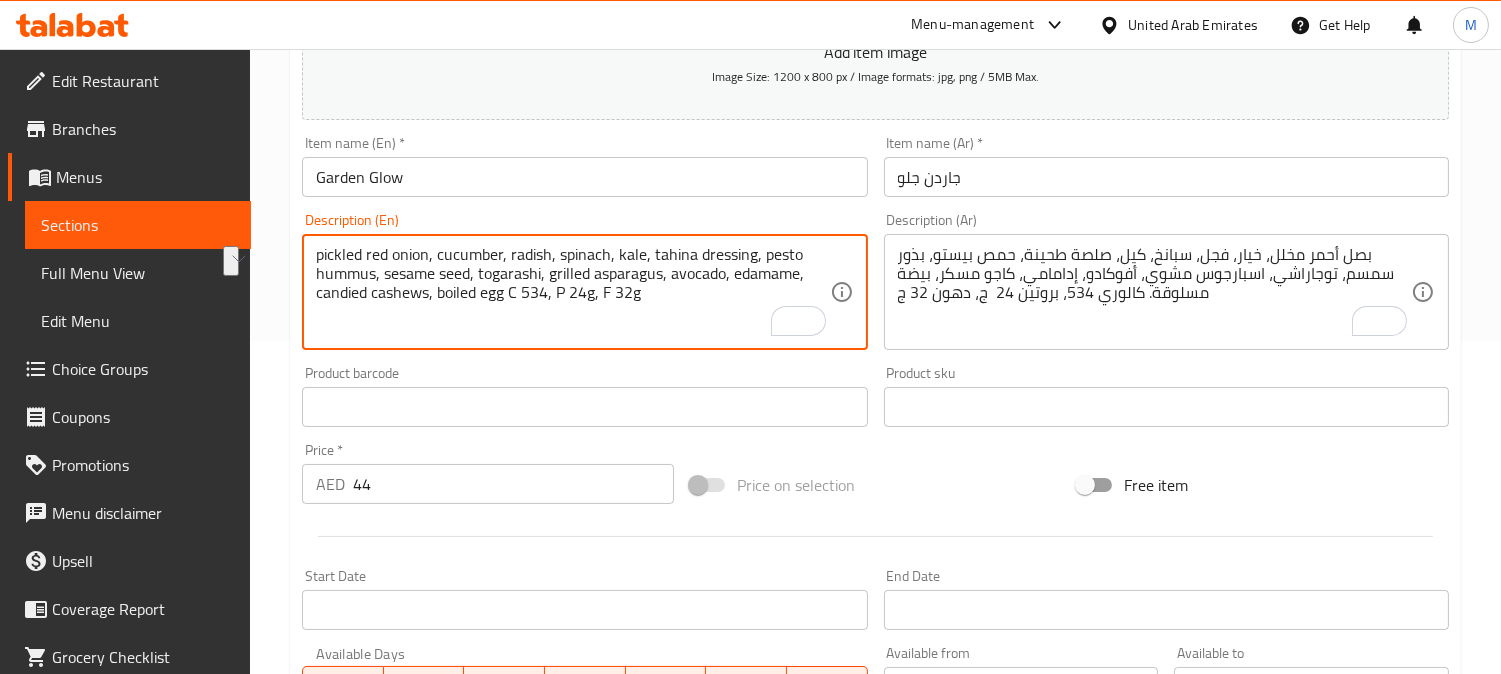 drag, startPoint x: 503, startPoint y: 300, endPoint x: 437, endPoint y: 302, distance: 66.0303 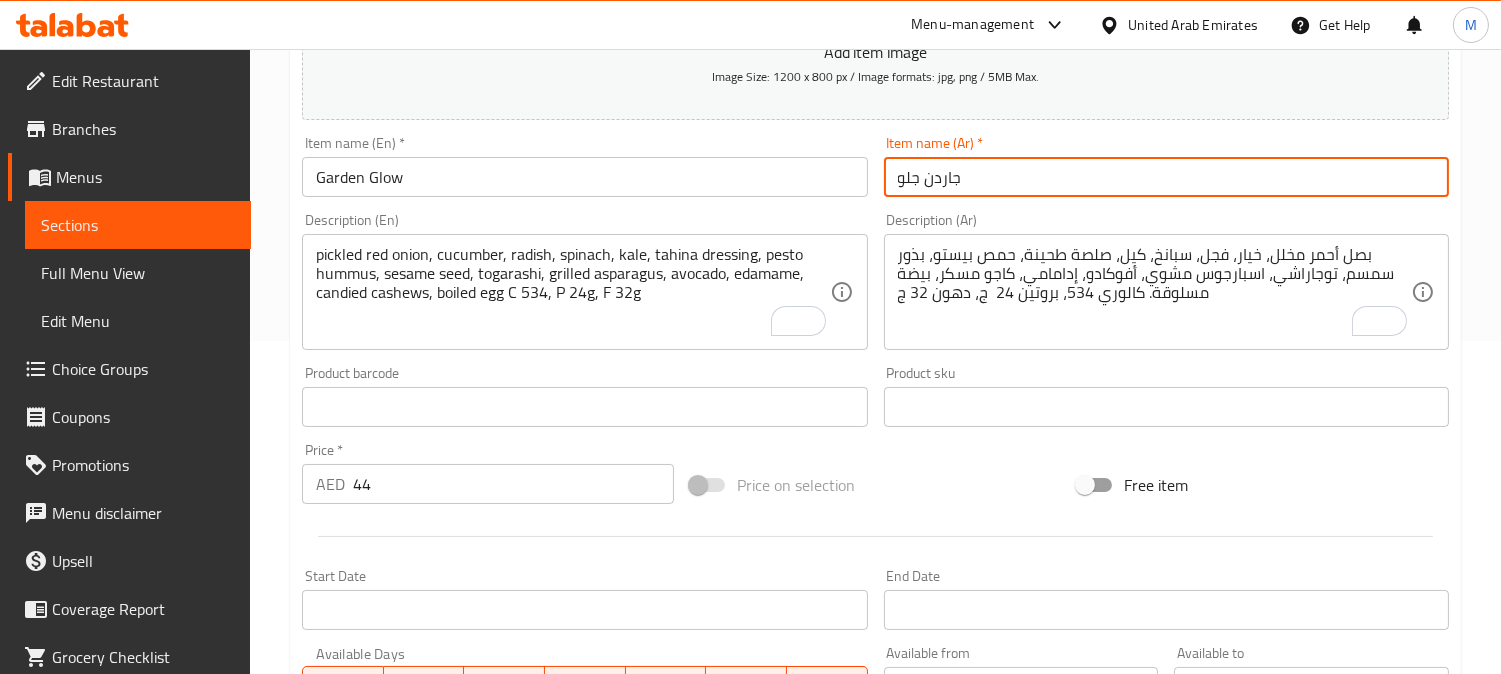 click on "Update" at bounding box center (439, 993) 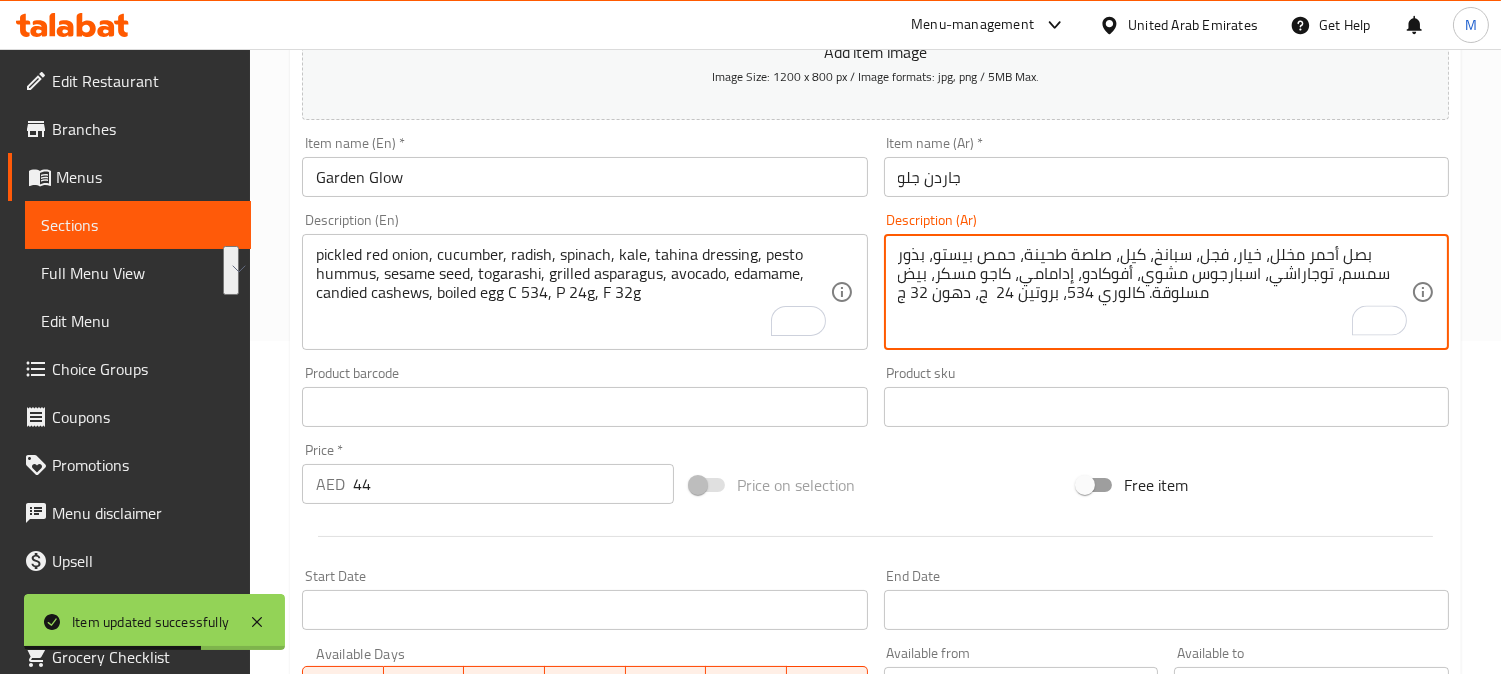 click on "بصل أحمر مخلل، خيار، فجل، سبانخ، كيل، صلصة طحينة، حمص بيستو، بذور سمسم، توجاراشي، اسبارجوس مشوي، أفوكادو، إدامامي، كاجو مسكر، بيض مسلوقة. كالوري 534، بروتين 24  ج، دهون 32 ج" at bounding box center [1154, 292] 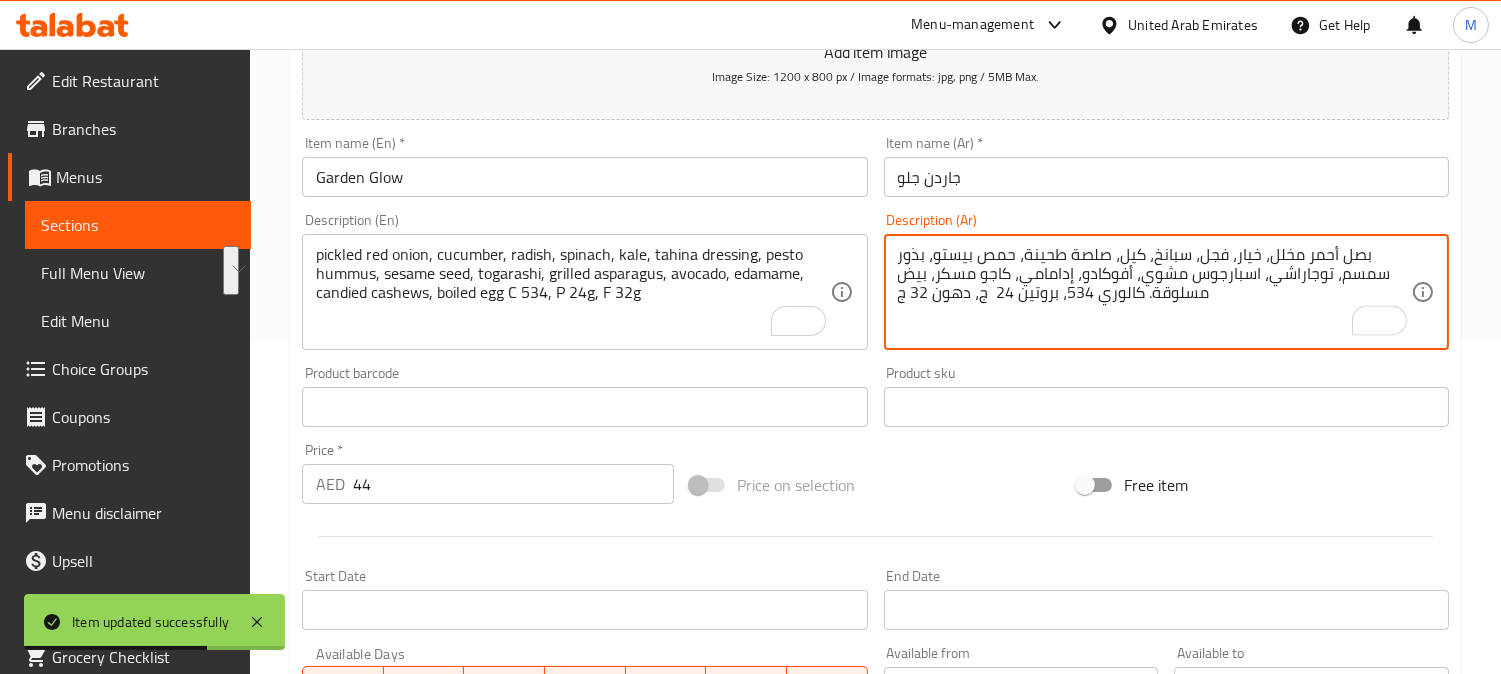 click on "بصل أحمر مخلل، خيار، فجل، سبانخ، كيل، صلصة طحينة، حمص بيستو، بذور سمسم، توجاراشي، اسبارجوس مشوي، أفوكادو، إدامامي، كاجو مسكر، بيض مسلوقة. كالوري 534، بروتين 24  ج، دهون 32 ج" at bounding box center (1154, 292) 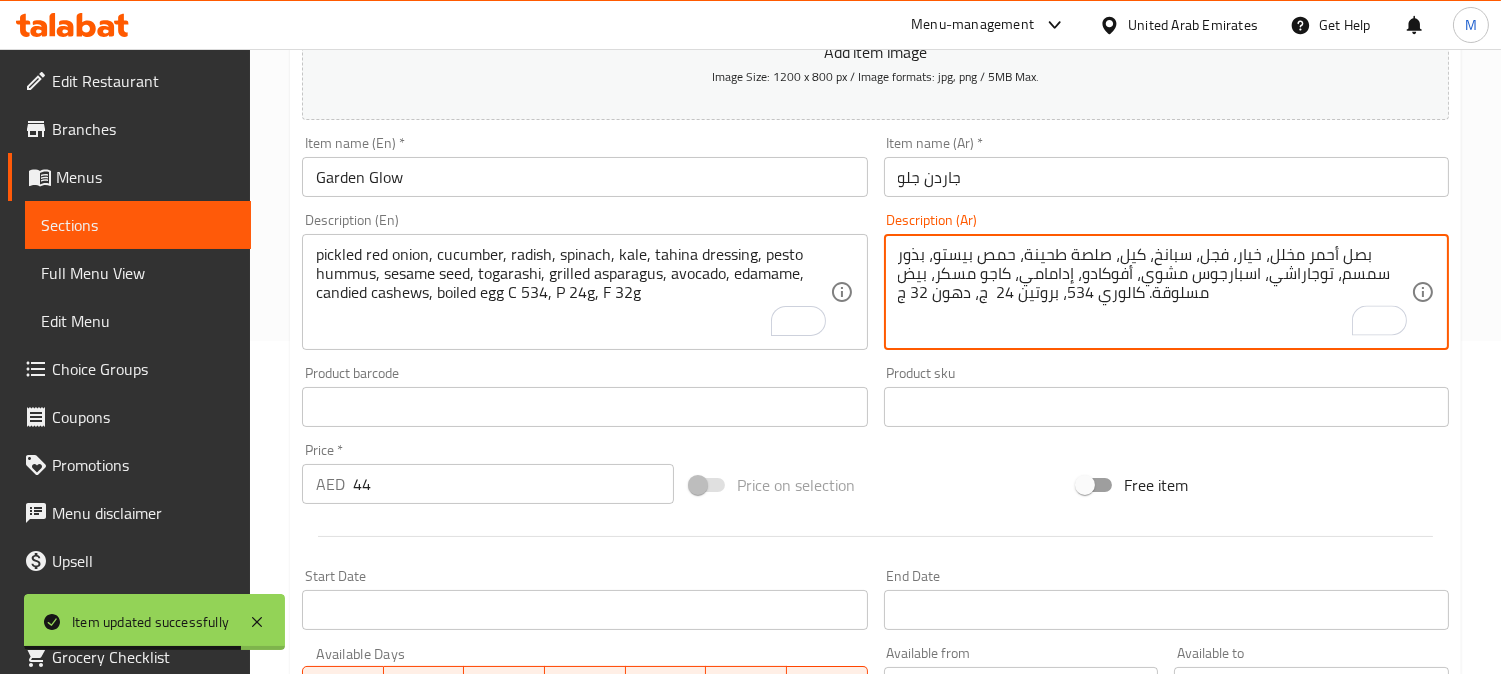 click on "بصل أحمر مخلل، خيار، فجل، سبانخ، كيل، صلصة طحينة، حمص بيستو، بذور سمسم، توجاراشي، اسبارجوس مشوي، أفوكادو، إدامامي، كاجو مسكر، بيض مسلوقة. كالوري 534، بروتين 24  ج، دهون 32 ج" at bounding box center (1154, 292) 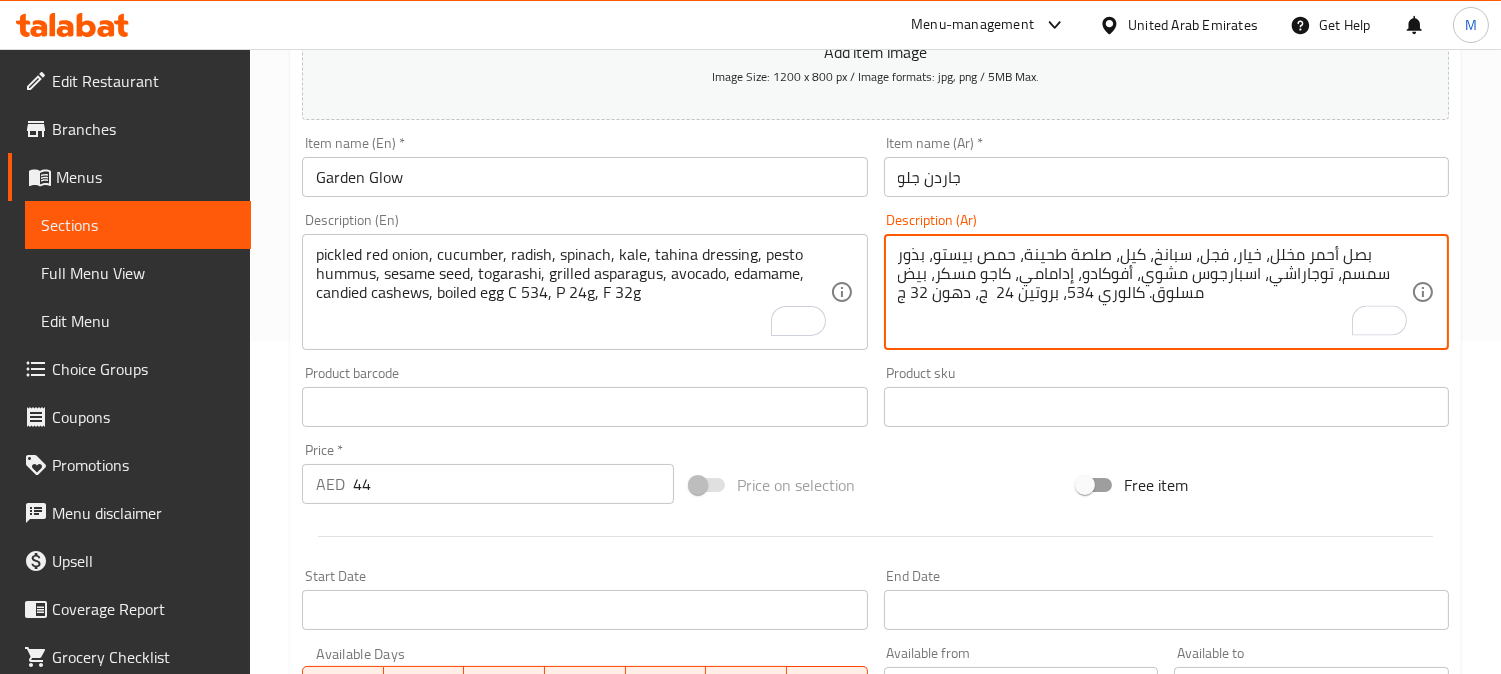 type on "بصل أحمر مخلل، خيار، فجل، سبانخ، كيل، صلصة طحينة، حمص بيستو، بذور سمسم، توجاراشي، اسبارجوس مشوي، أفوكادو، إدامامي، كاجو مسكر، بيض مسلوق. كالوري 534، بروتين 24  ج، دهون 32 ج" 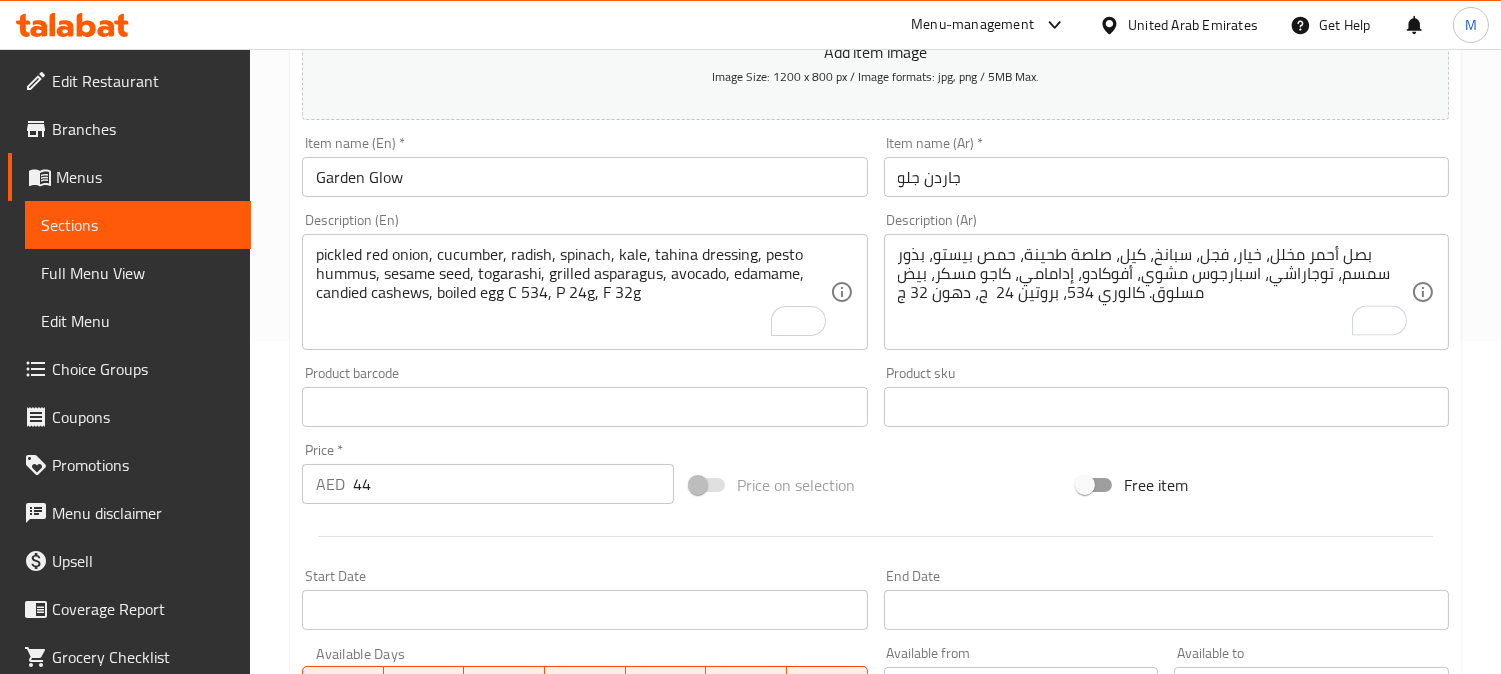 click on "جاردن جلو" at bounding box center [1166, 177] 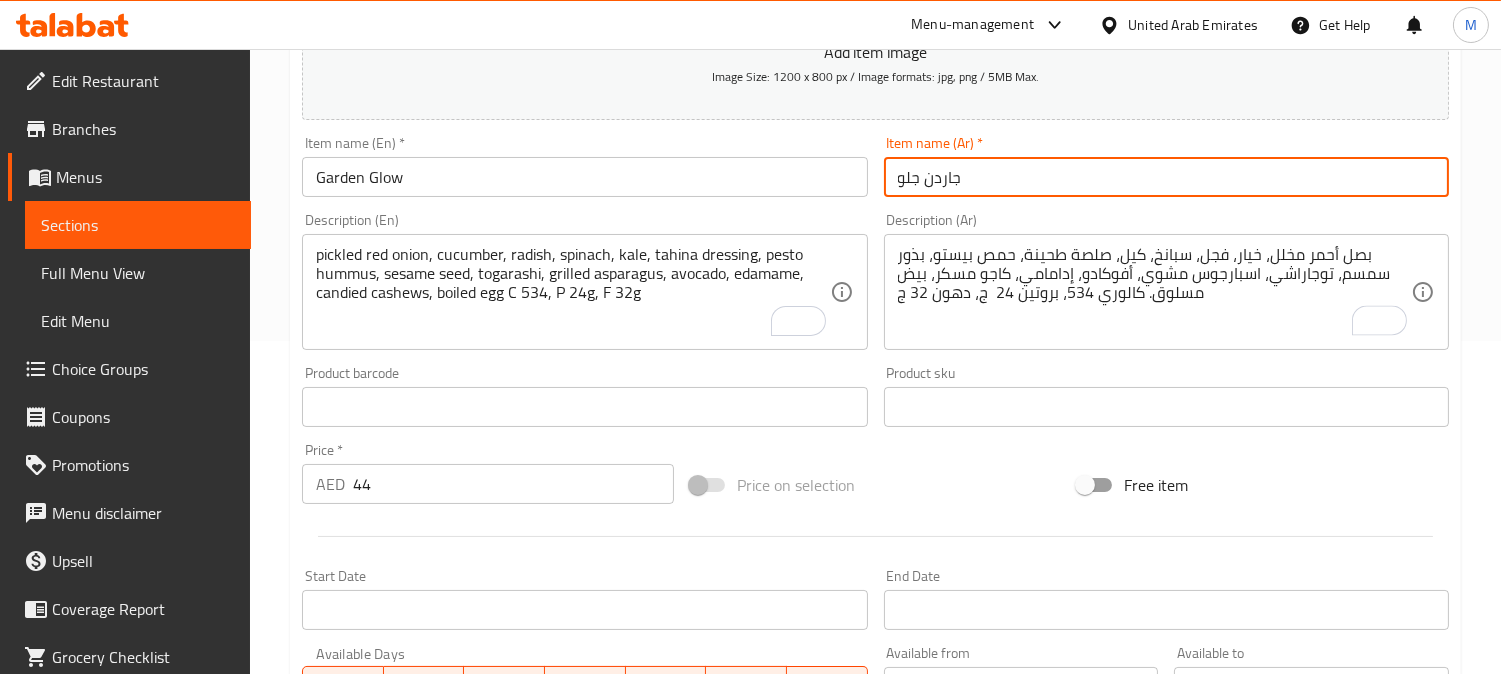click on "Update" at bounding box center (439, 993) 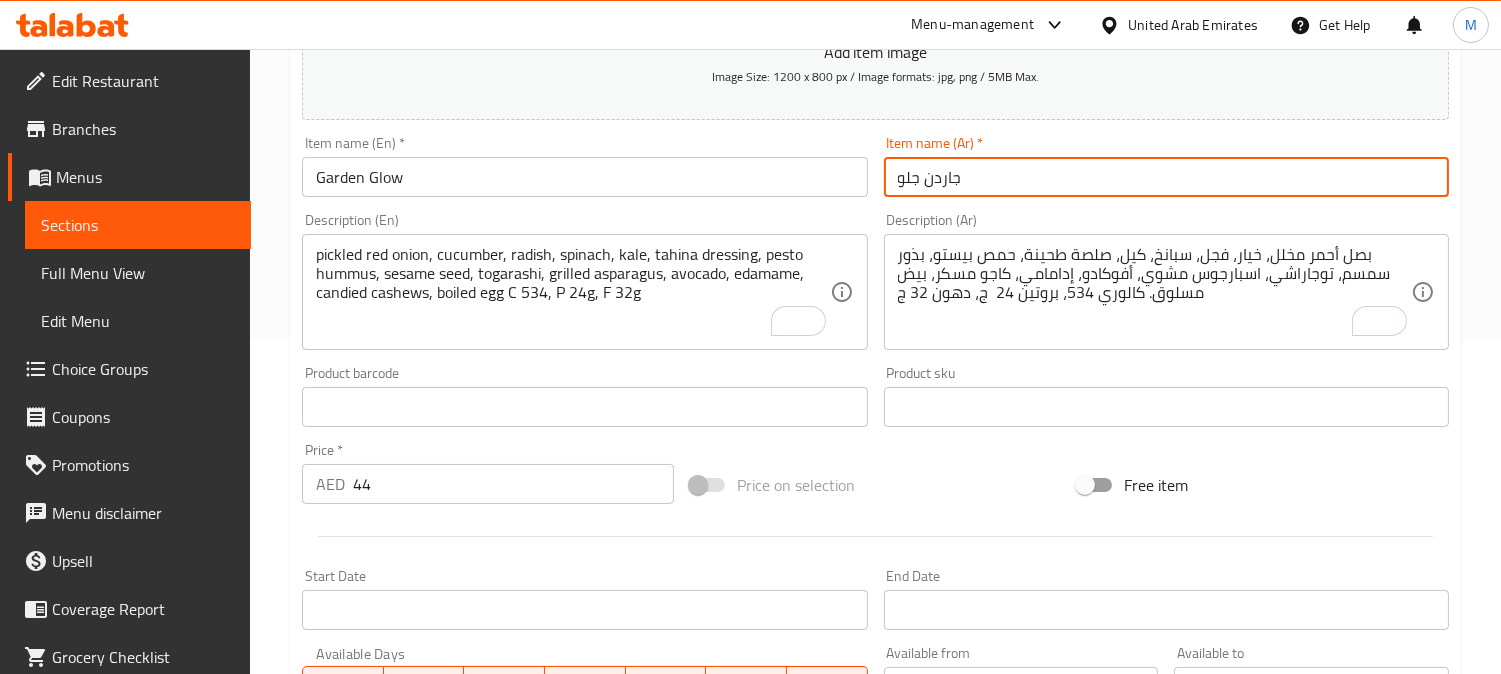 click on "Update" at bounding box center (439, 993) 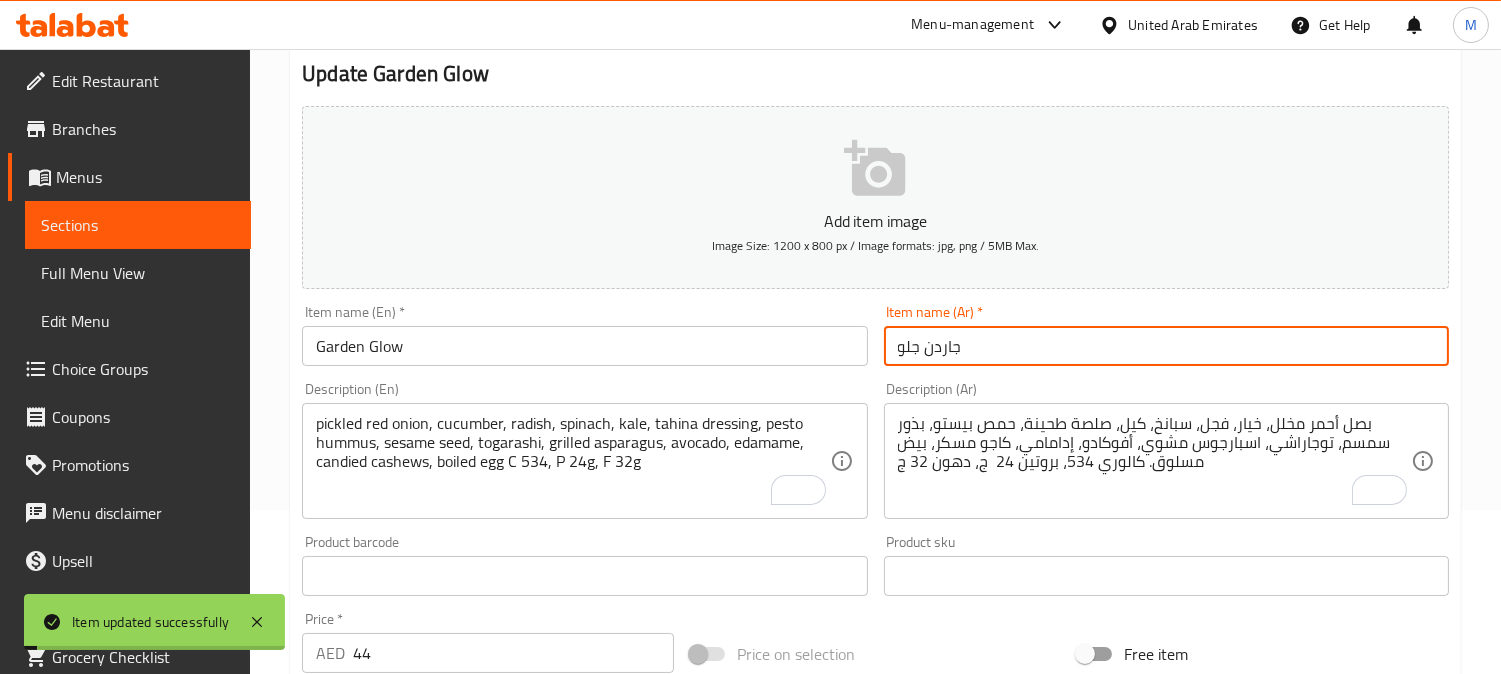 scroll, scrollTop: 0, scrollLeft: 0, axis: both 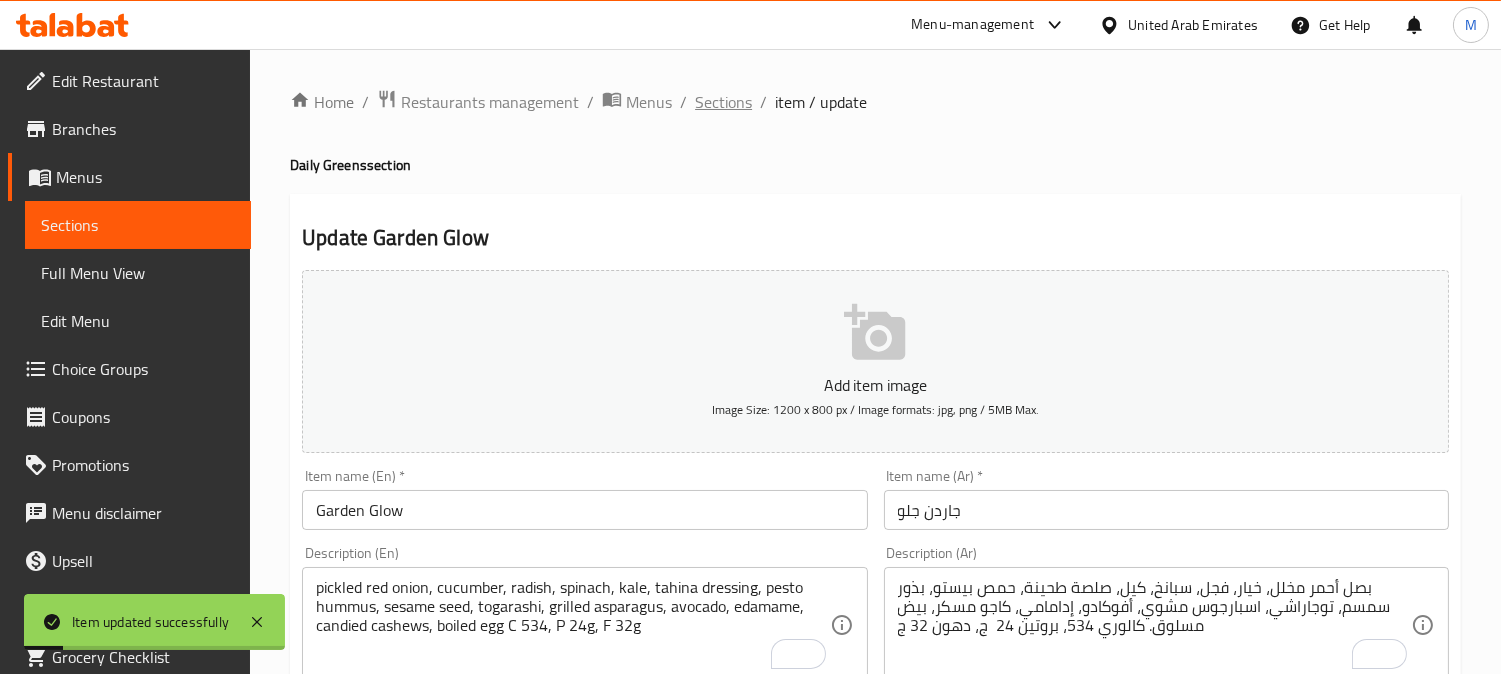 click on "Sections" at bounding box center (723, 102) 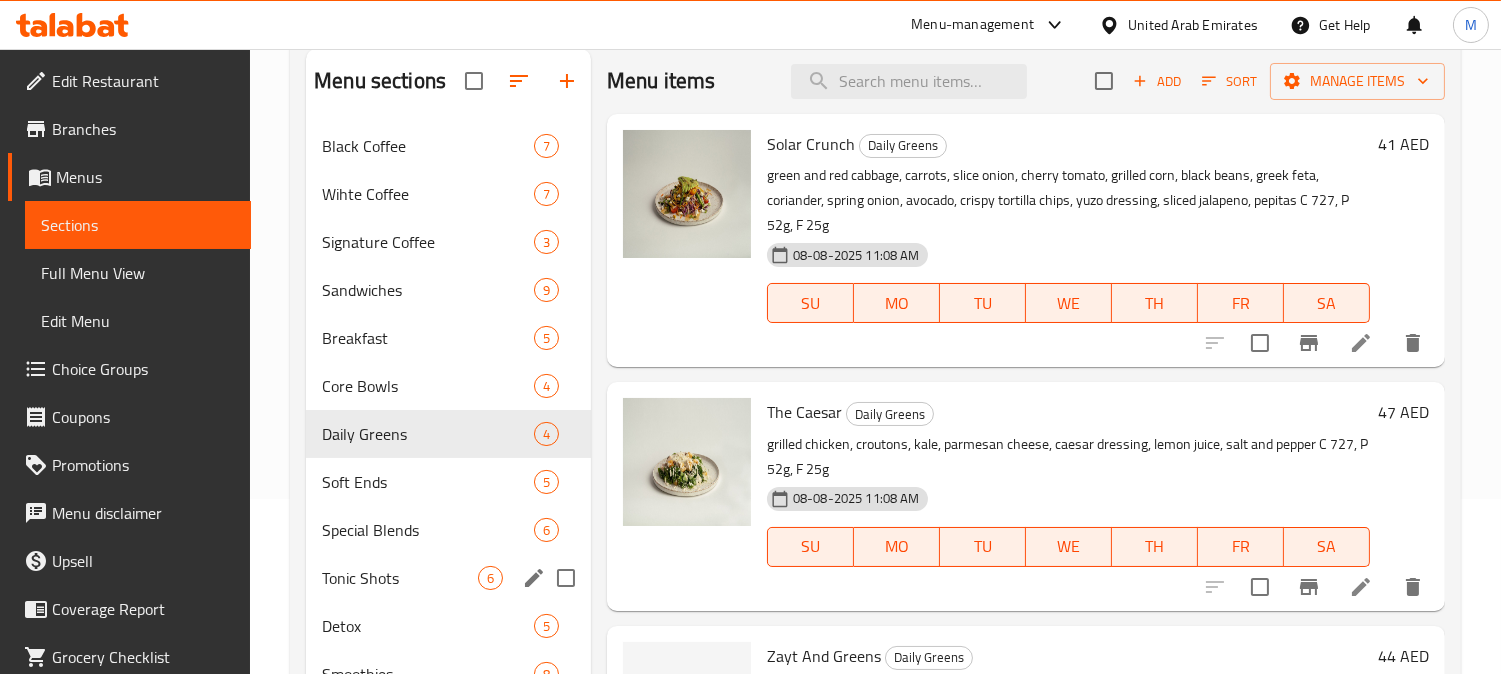scroll, scrollTop: 222, scrollLeft: 0, axis: vertical 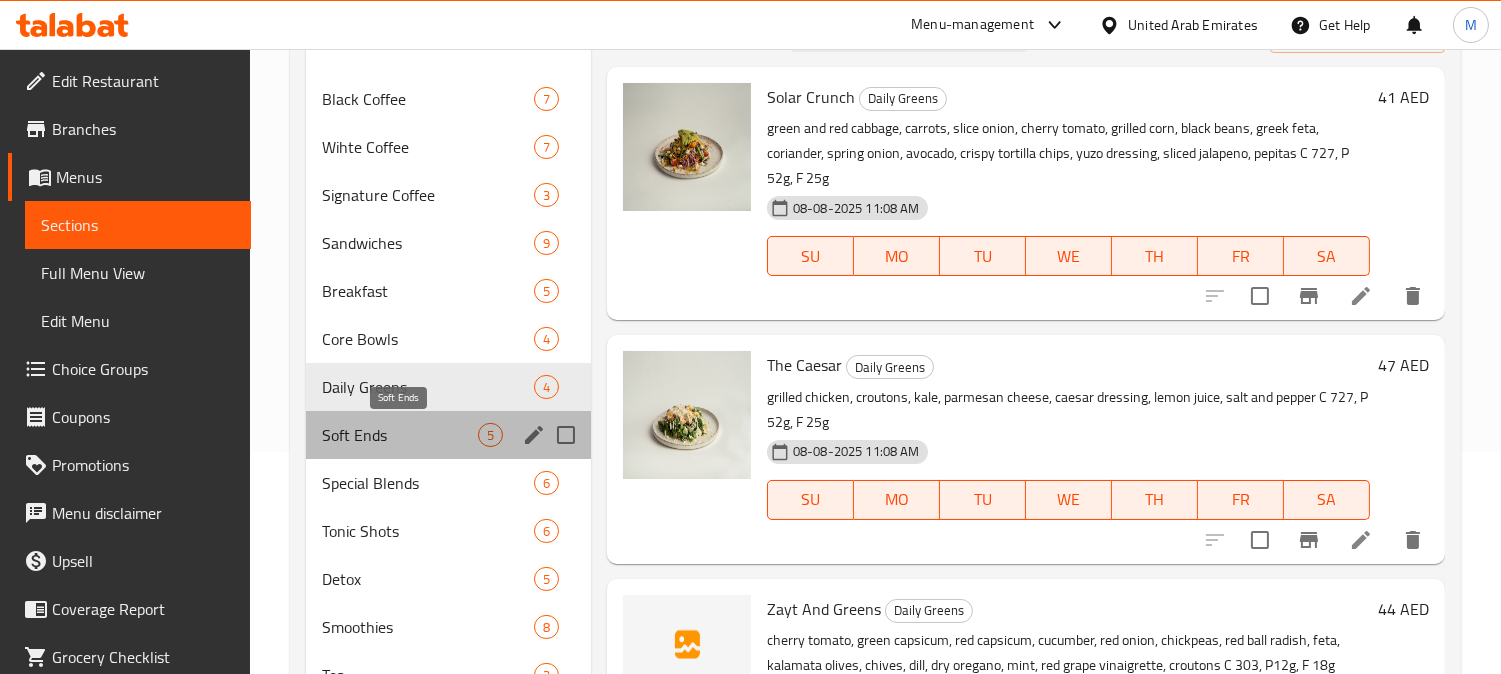 click on "Soft Ends" at bounding box center (400, 435) 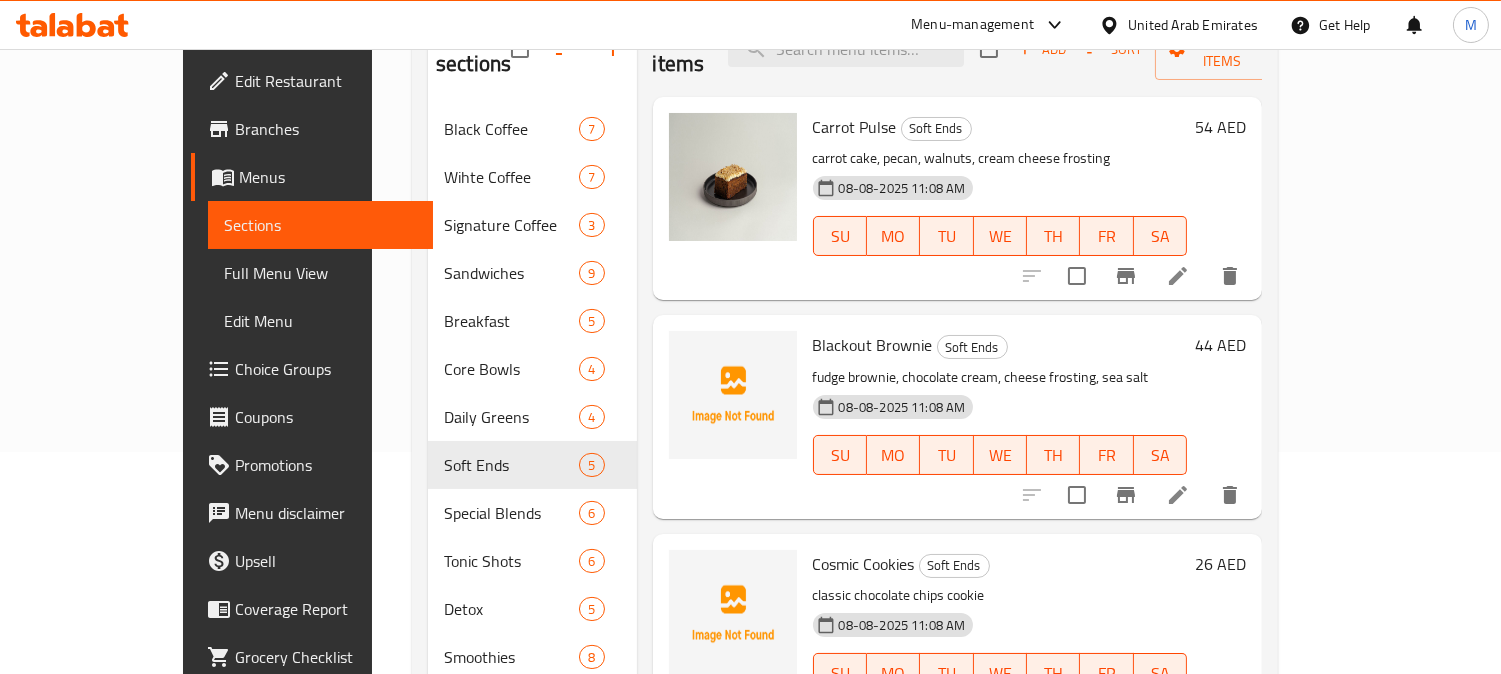 click 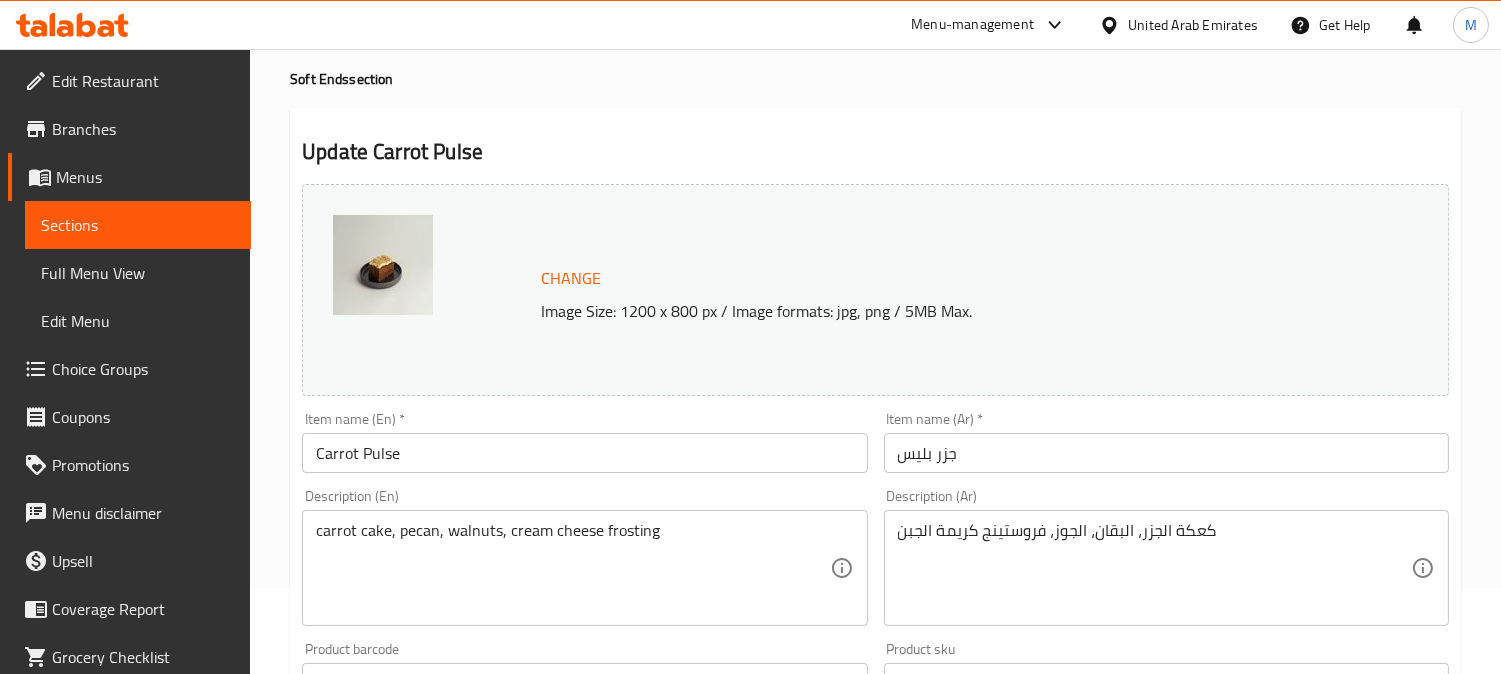scroll, scrollTop: 111, scrollLeft: 0, axis: vertical 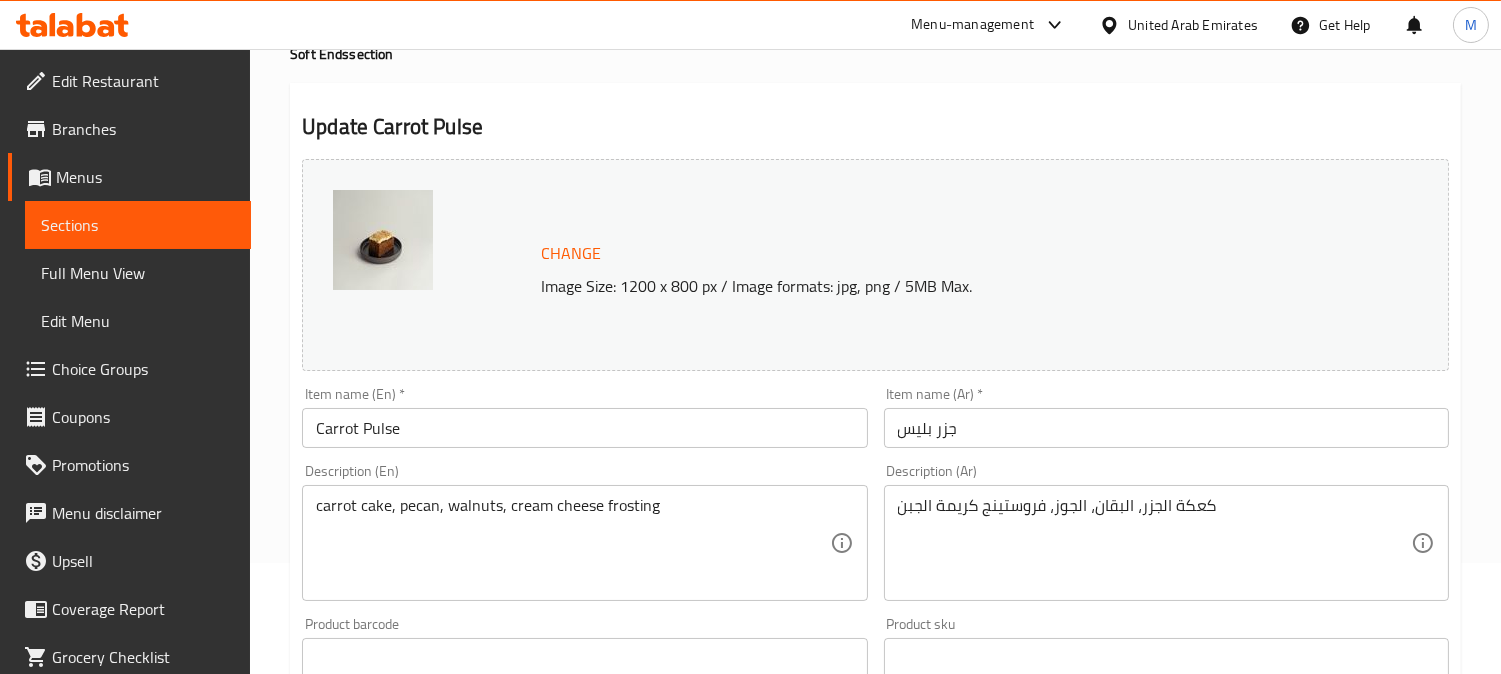 click on "جزر بليس" at bounding box center [1166, 428] 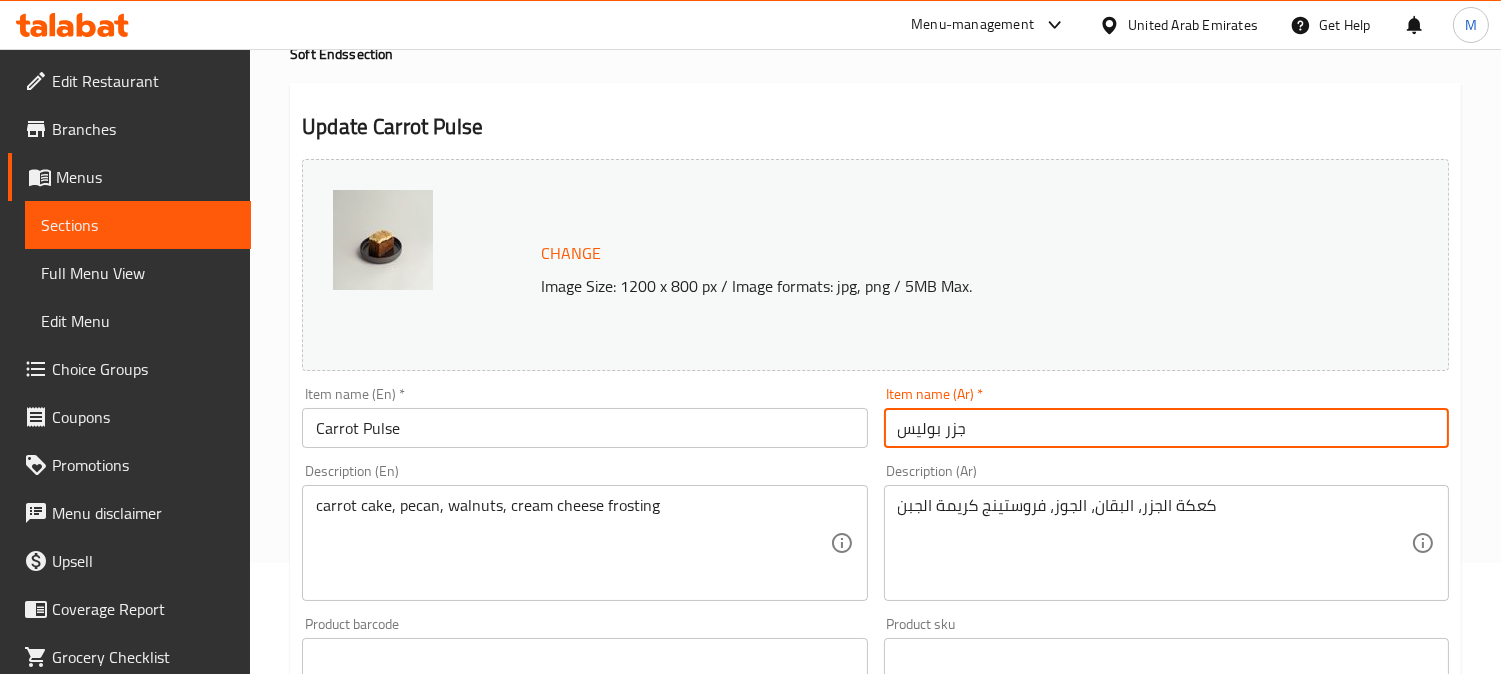 click on "جزر بوليس" at bounding box center (1166, 428) 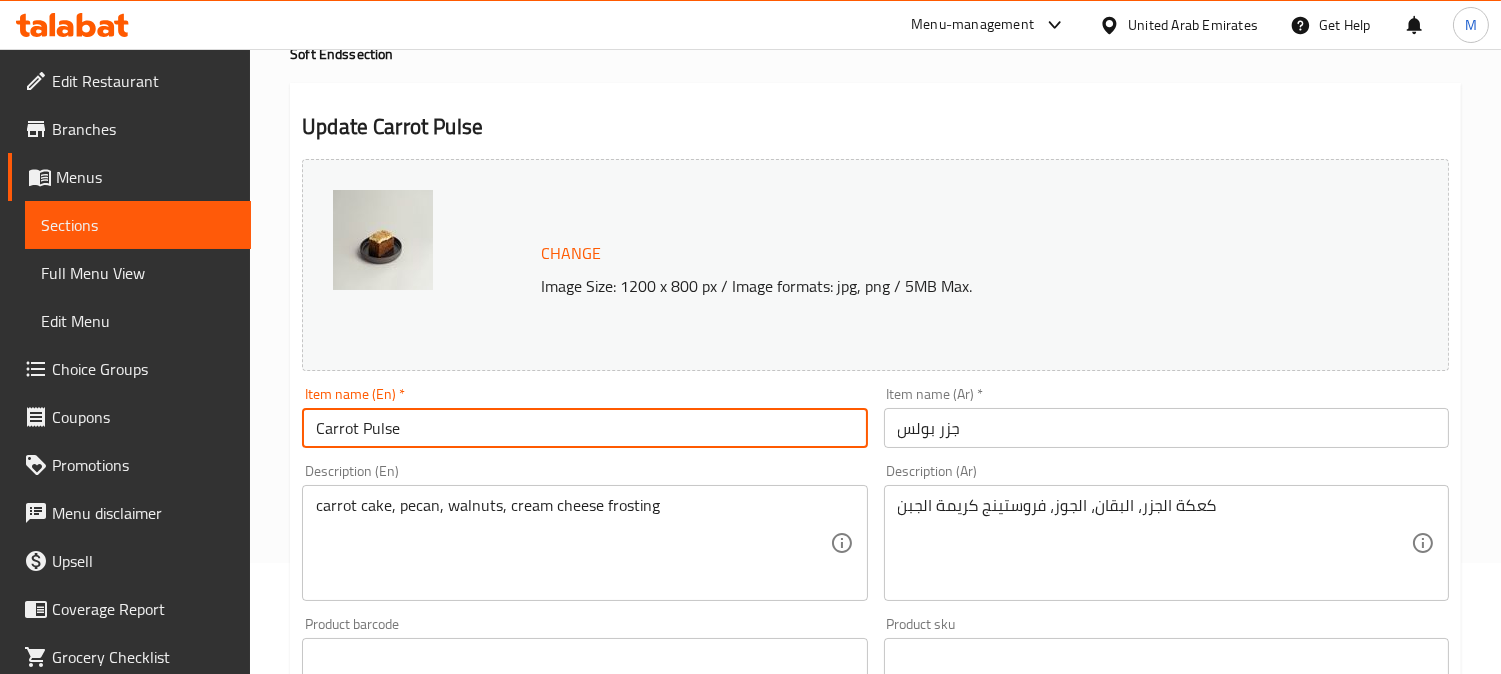 click on "Carrot Pulse" at bounding box center [584, 428] 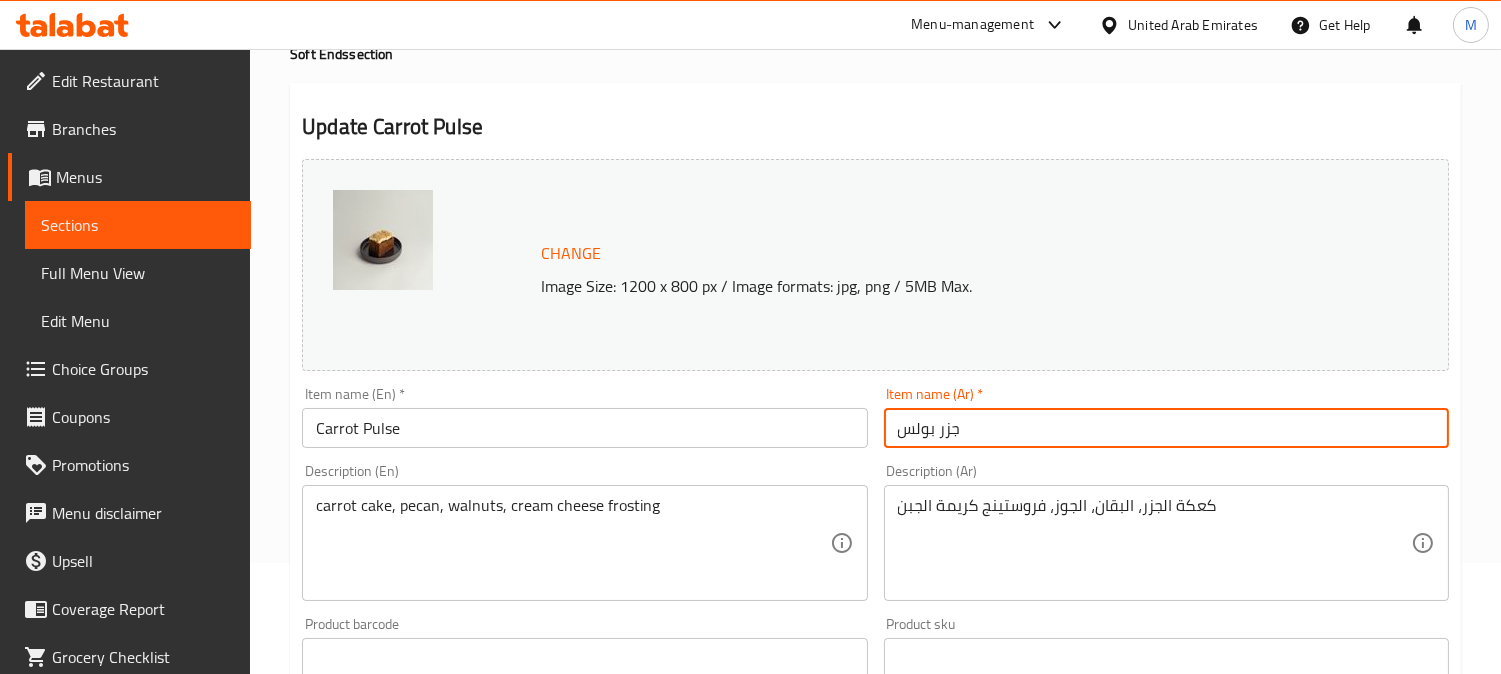 drag, startPoint x: 926, startPoint y: 427, endPoint x: 892, endPoint y: 435, distance: 34.928497 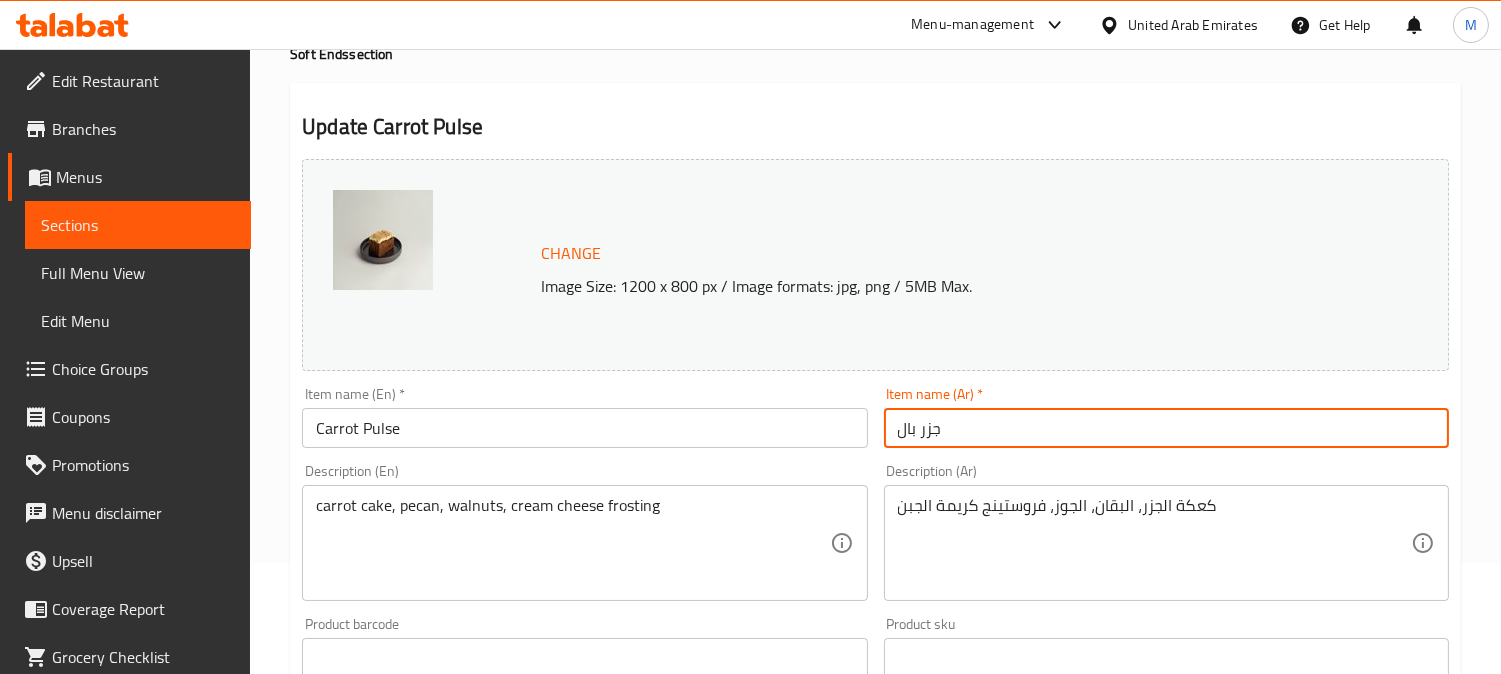 type on "جزر بالص" 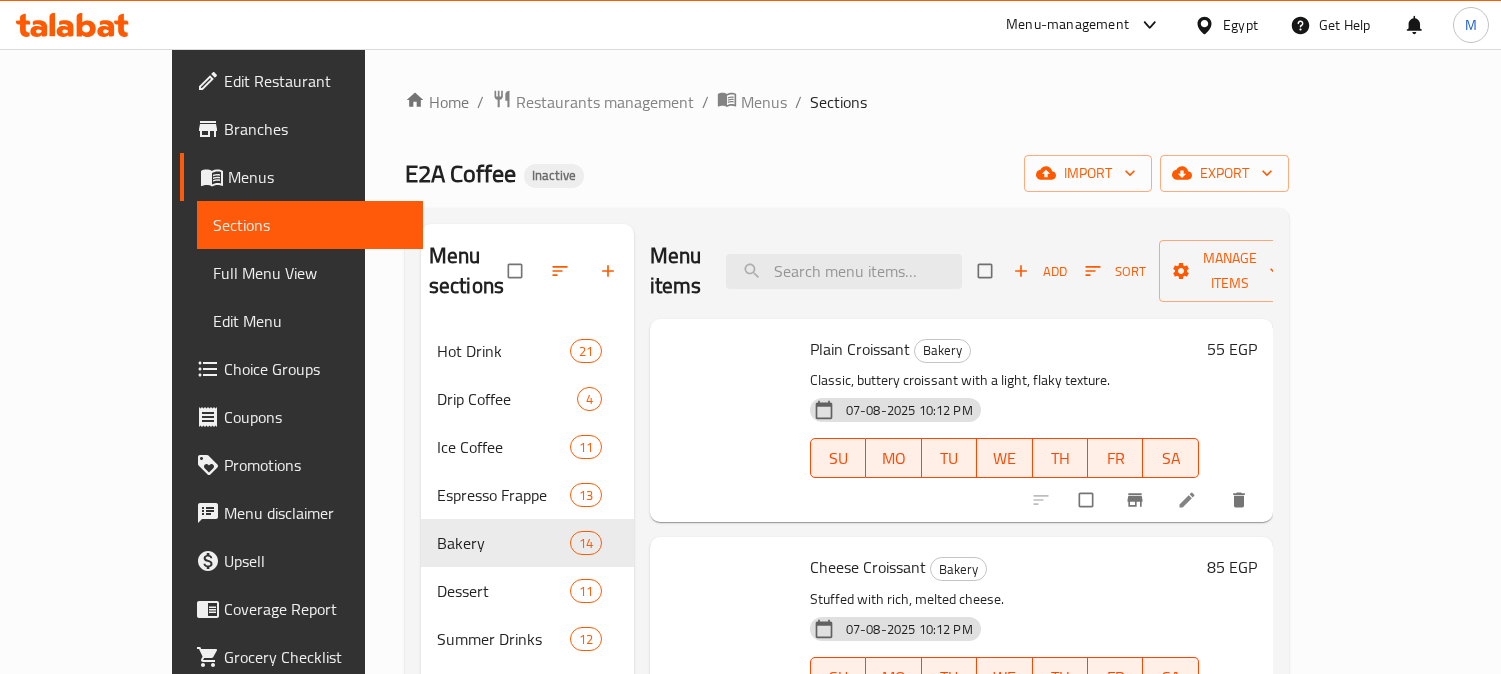 scroll, scrollTop: 0, scrollLeft: 0, axis: both 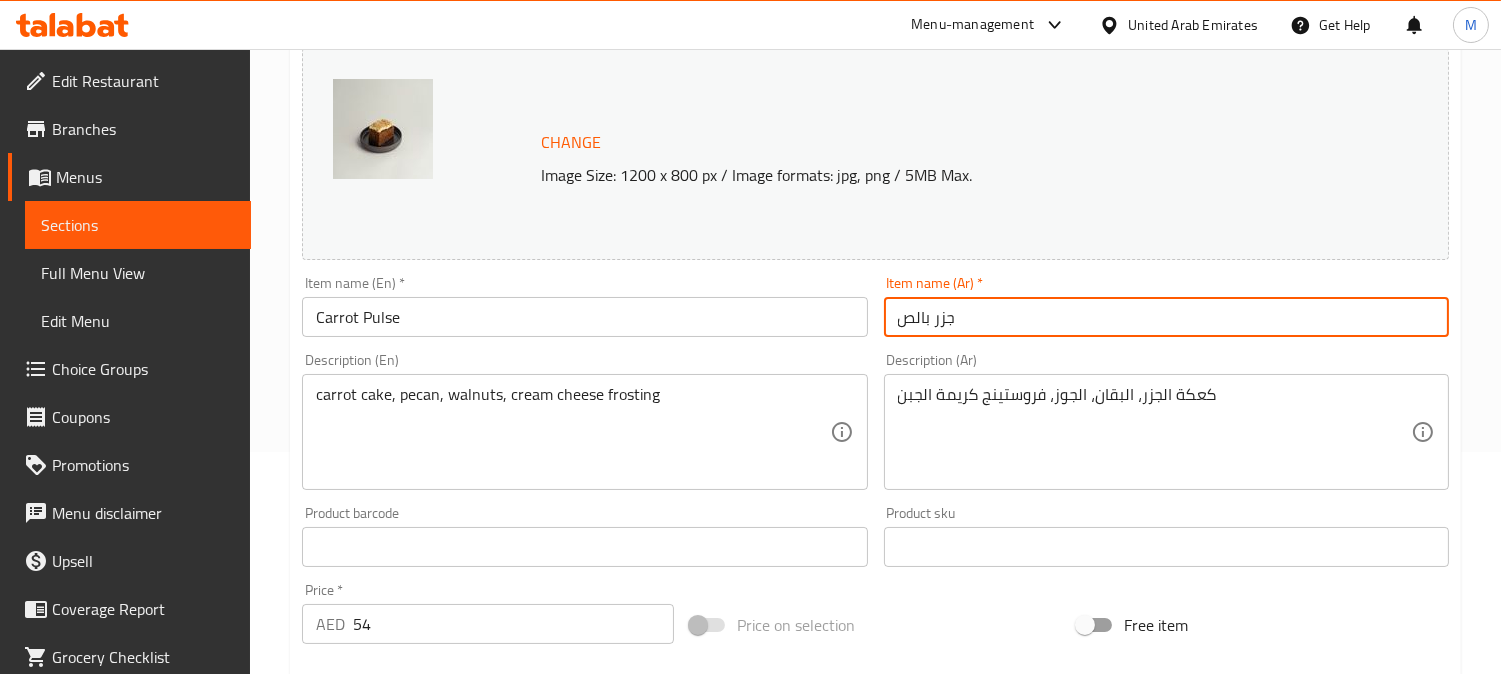 click on "جزر بالص" at bounding box center [1166, 317] 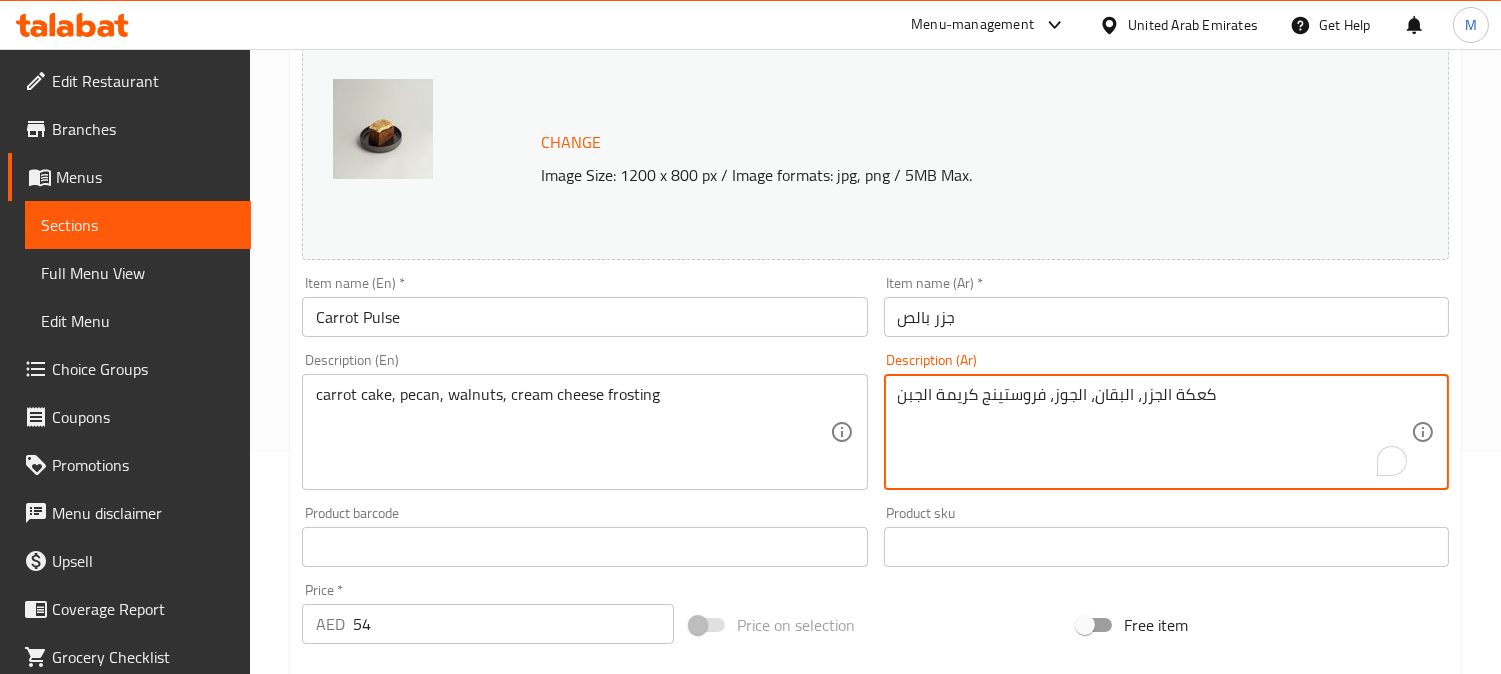 click on "كعكة الجزر، البقان، الجوز، فروستينج كريمة الجبن" at bounding box center (1154, 432) 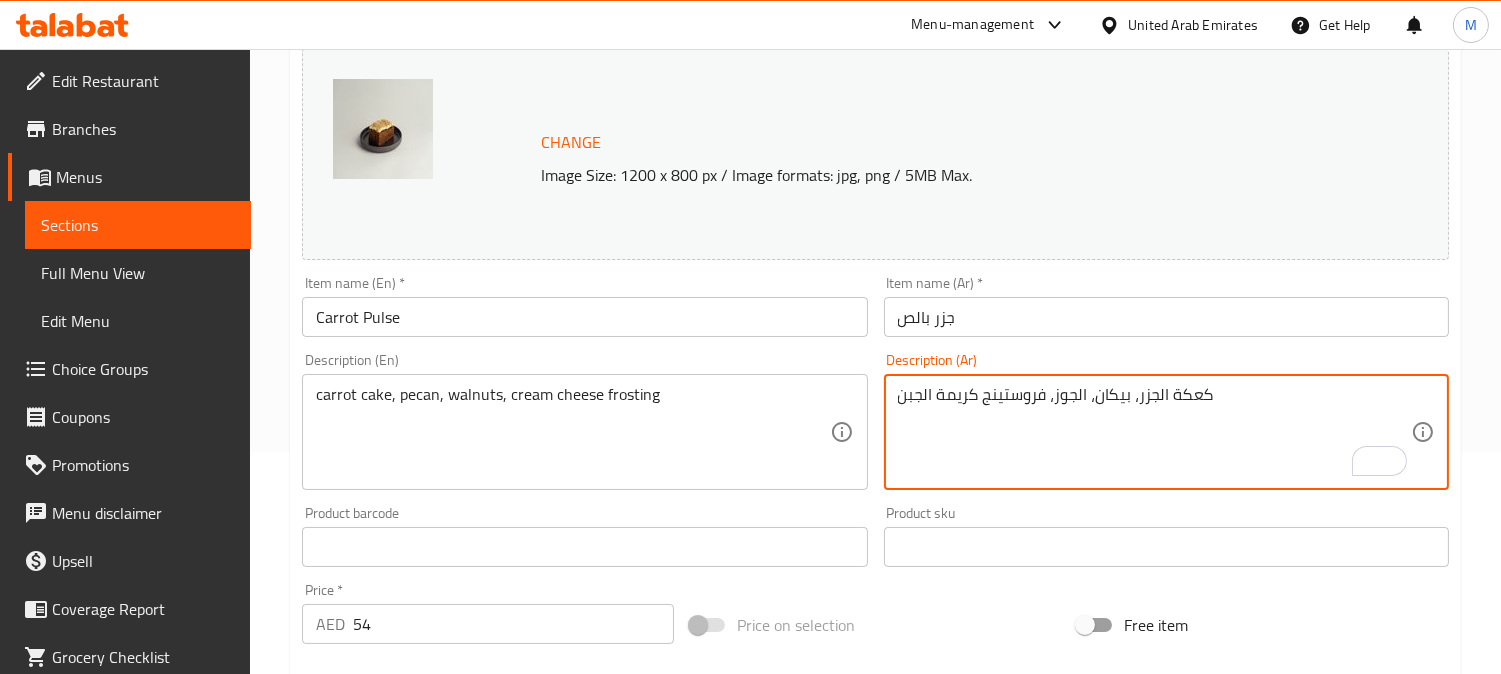 type on "كعكة الجزر، بيكان، الجوز، فروستينج كريمة الجبن" 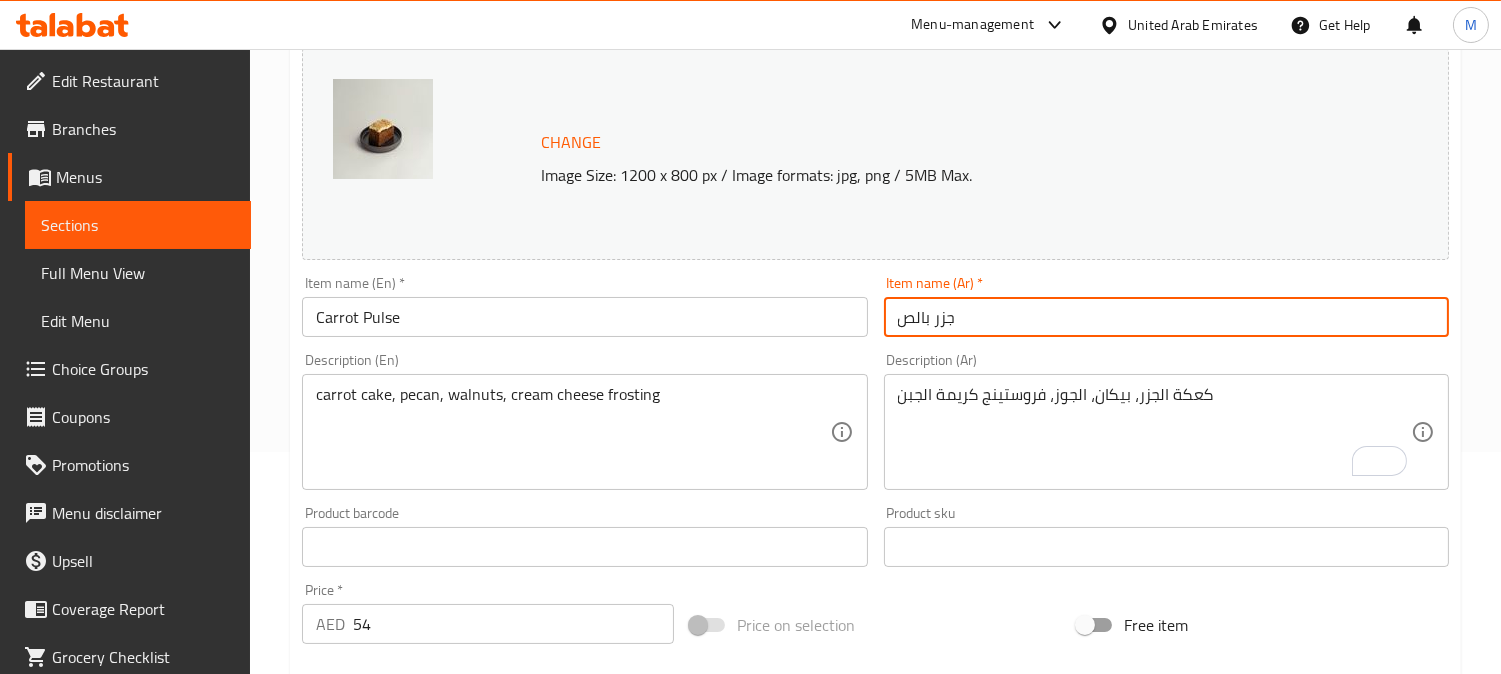 click on "جزر بالص" at bounding box center (1166, 317) 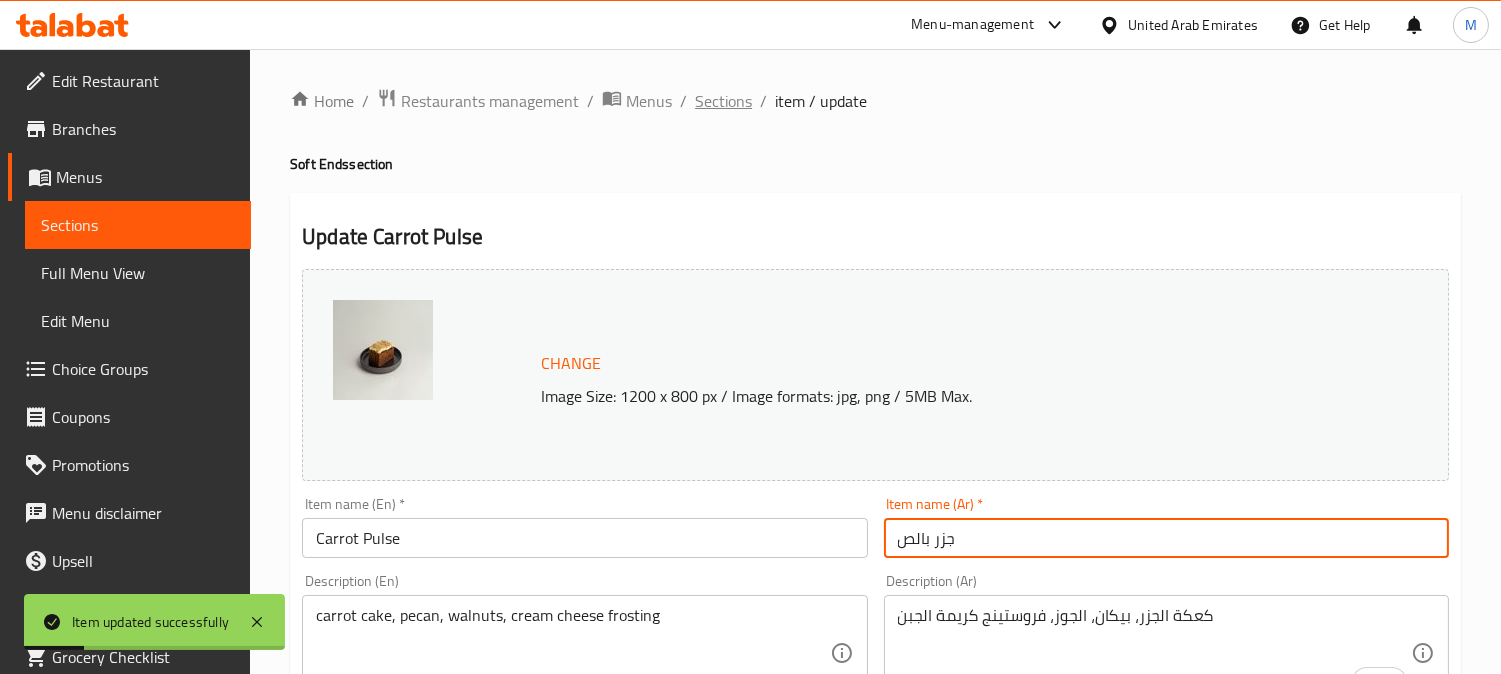 scroll, scrollTop: 0, scrollLeft: 0, axis: both 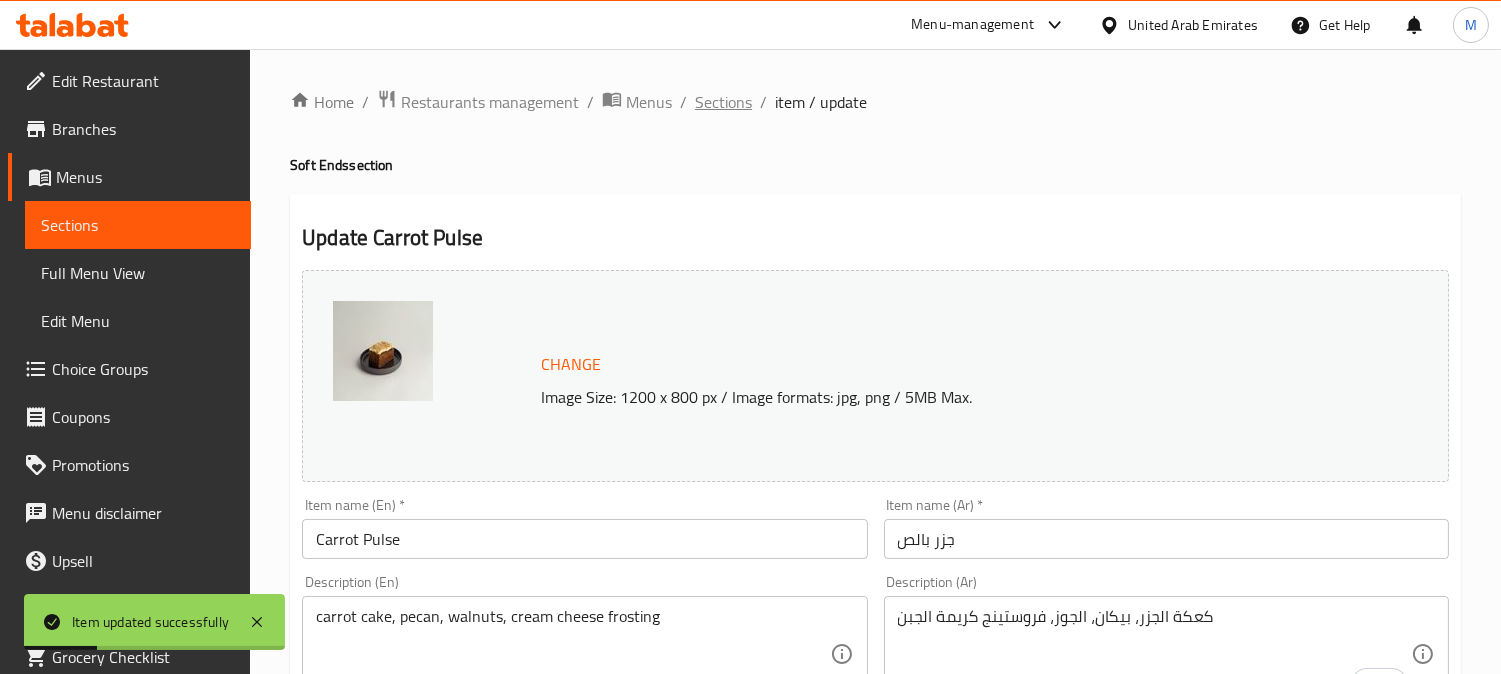 click on "Sections" at bounding box center (723, 102) 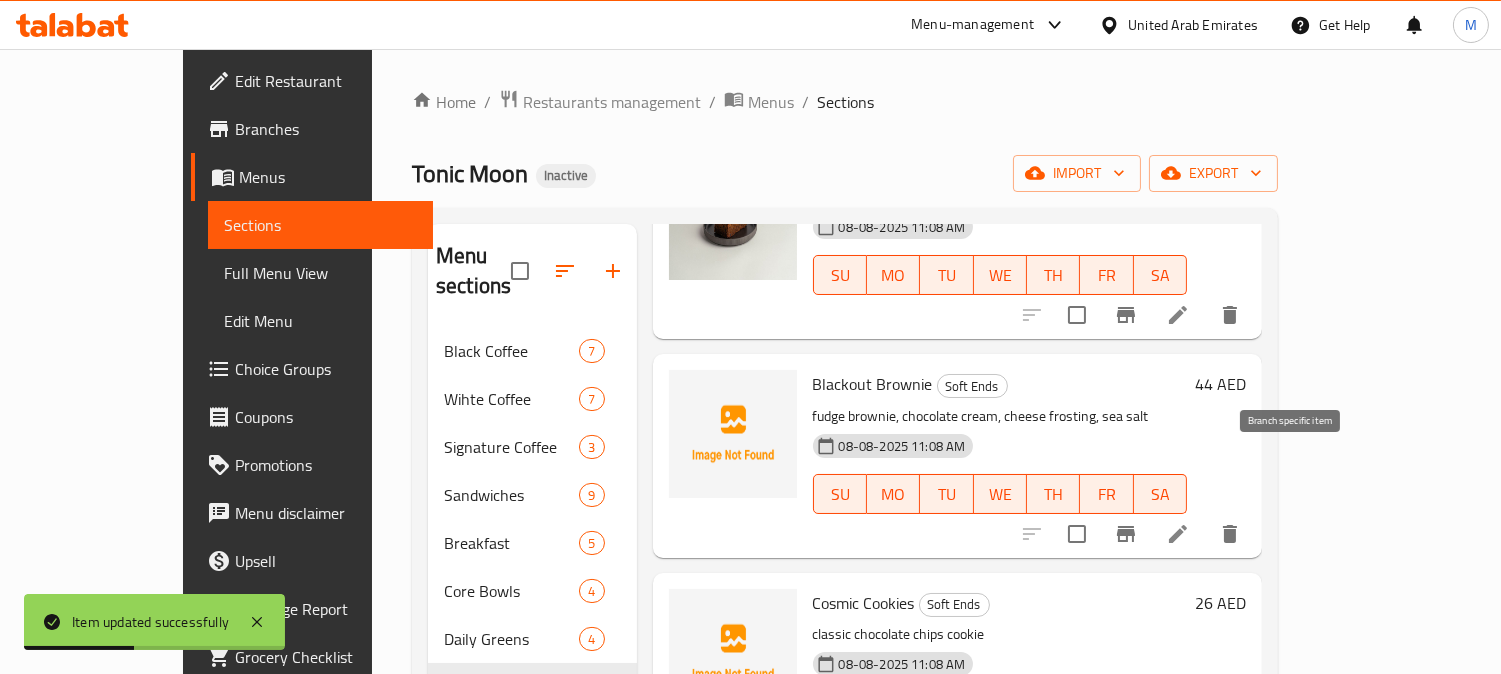 scroll, scrollTop: 222, scrollLeft: 0, axis: vertical 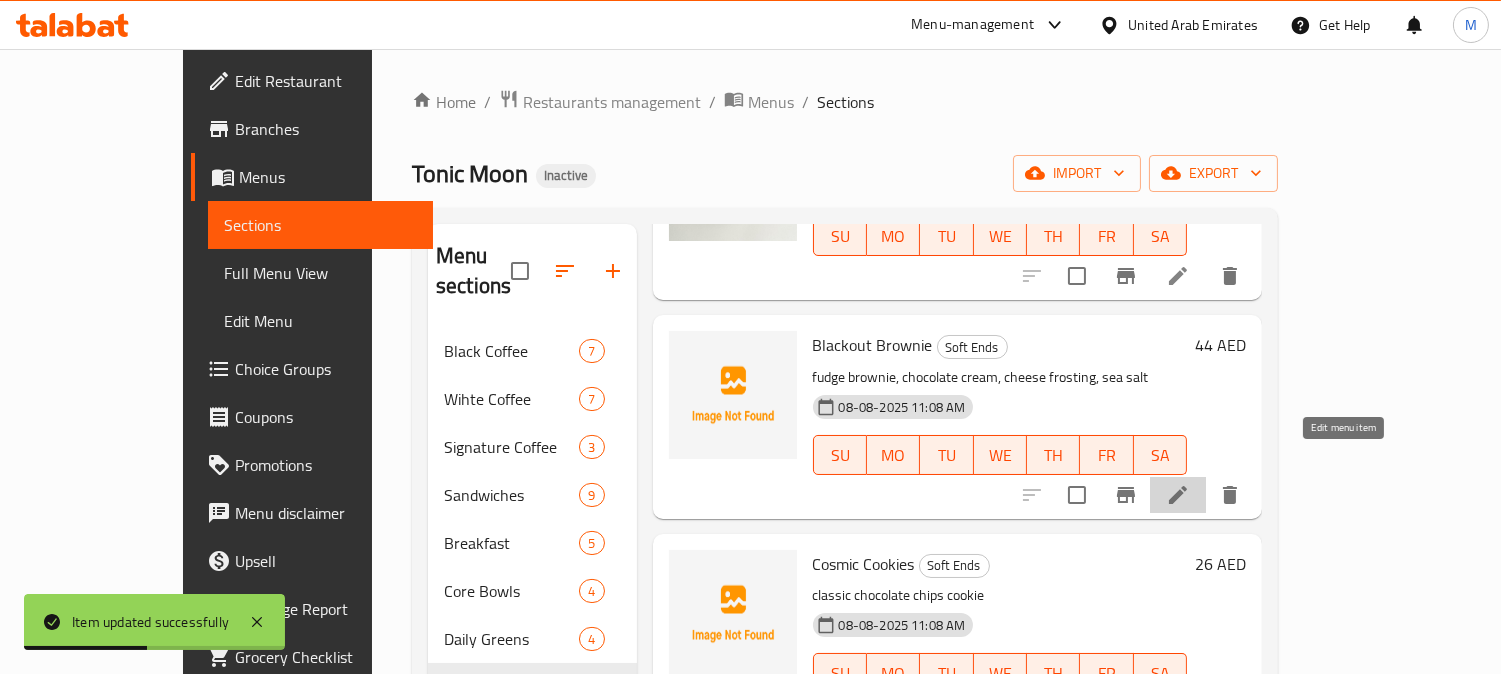 click 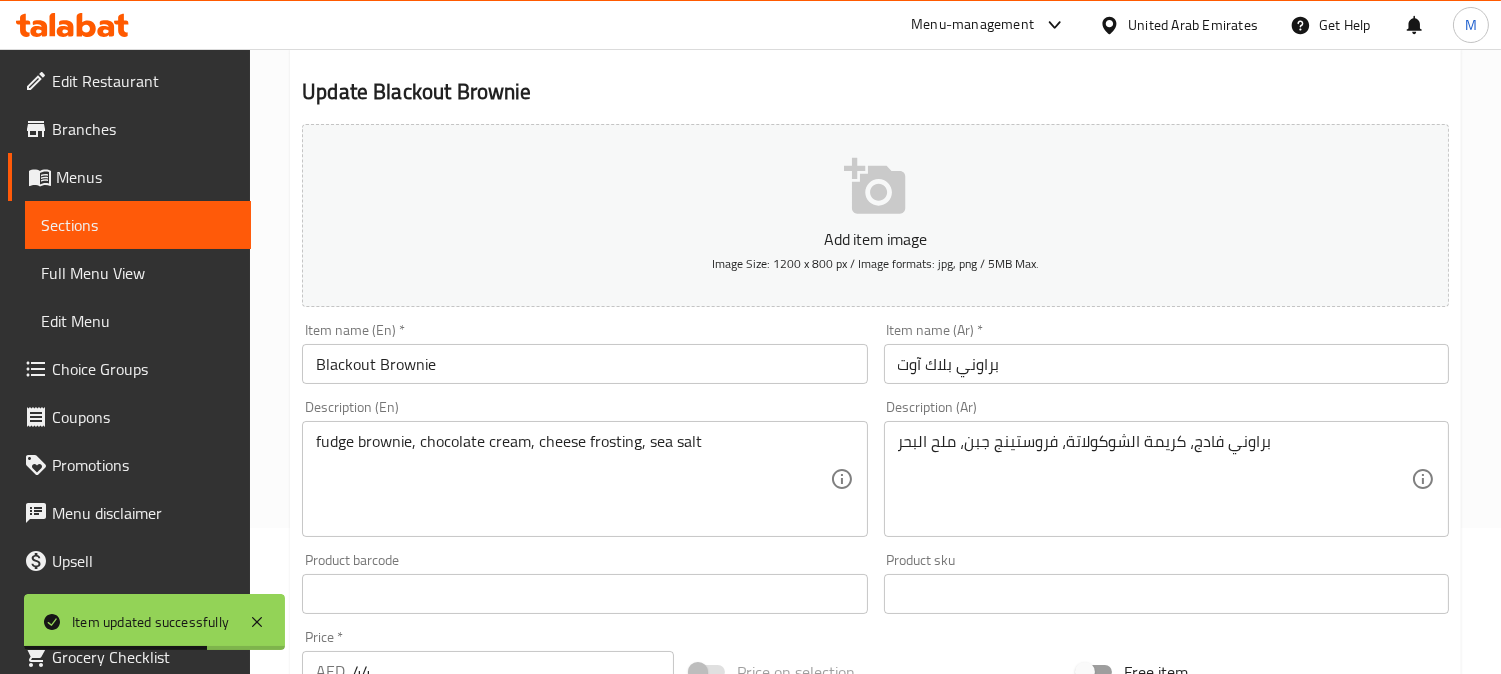 scroll, scrollTop: 333, scrollLeft: 0, axis: vertical 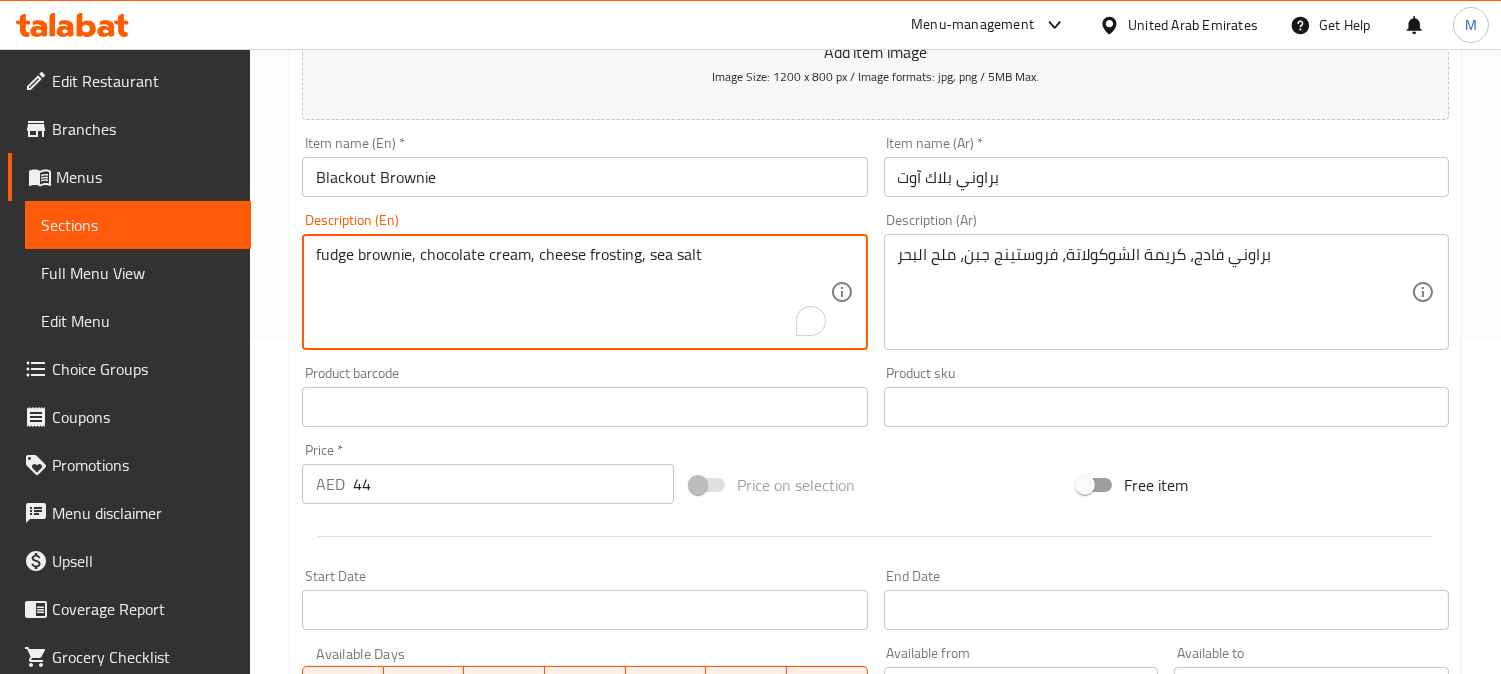 click on "fudge brownie, chocolate cream, cheese frosting, sea salt" at bounding box center (572, 292) 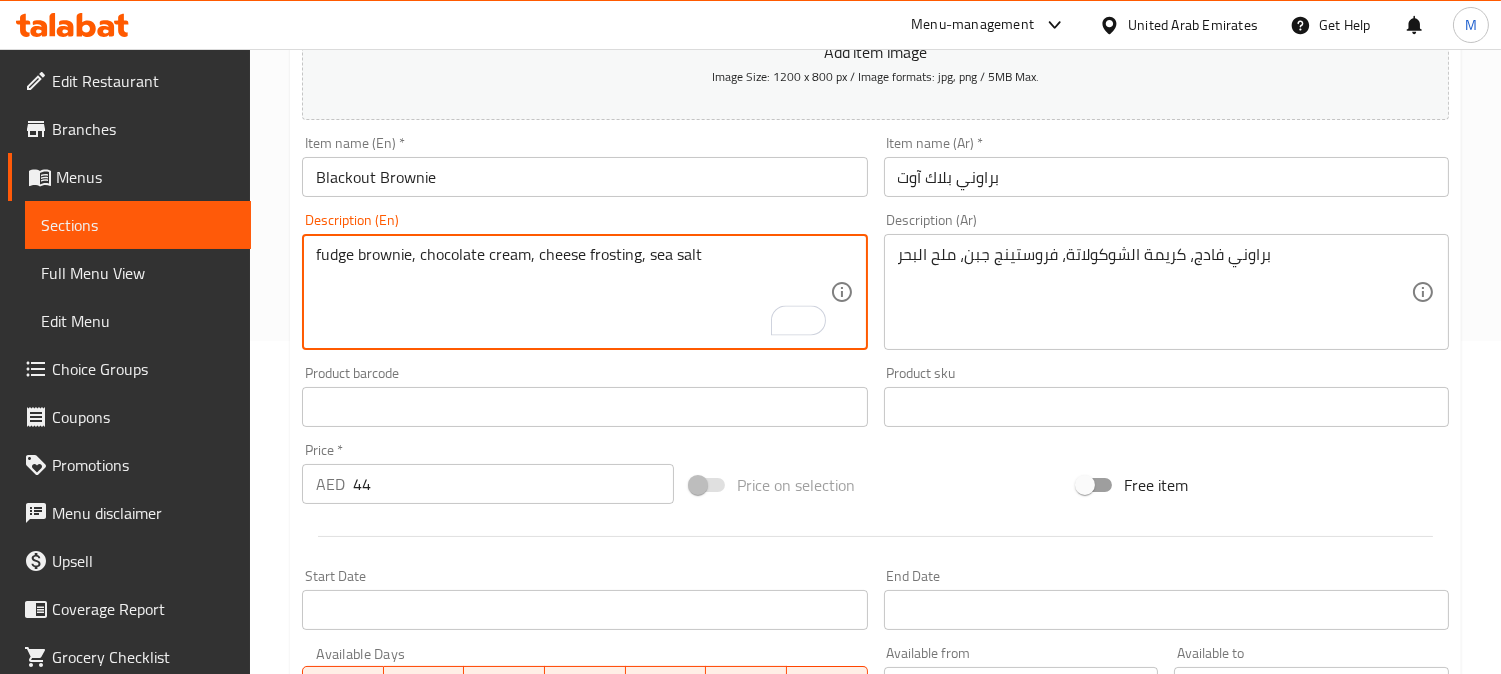 click on "fudge brownie, chocolate cream, cheese frosting, sea salt" at bounding box center (572, 292) 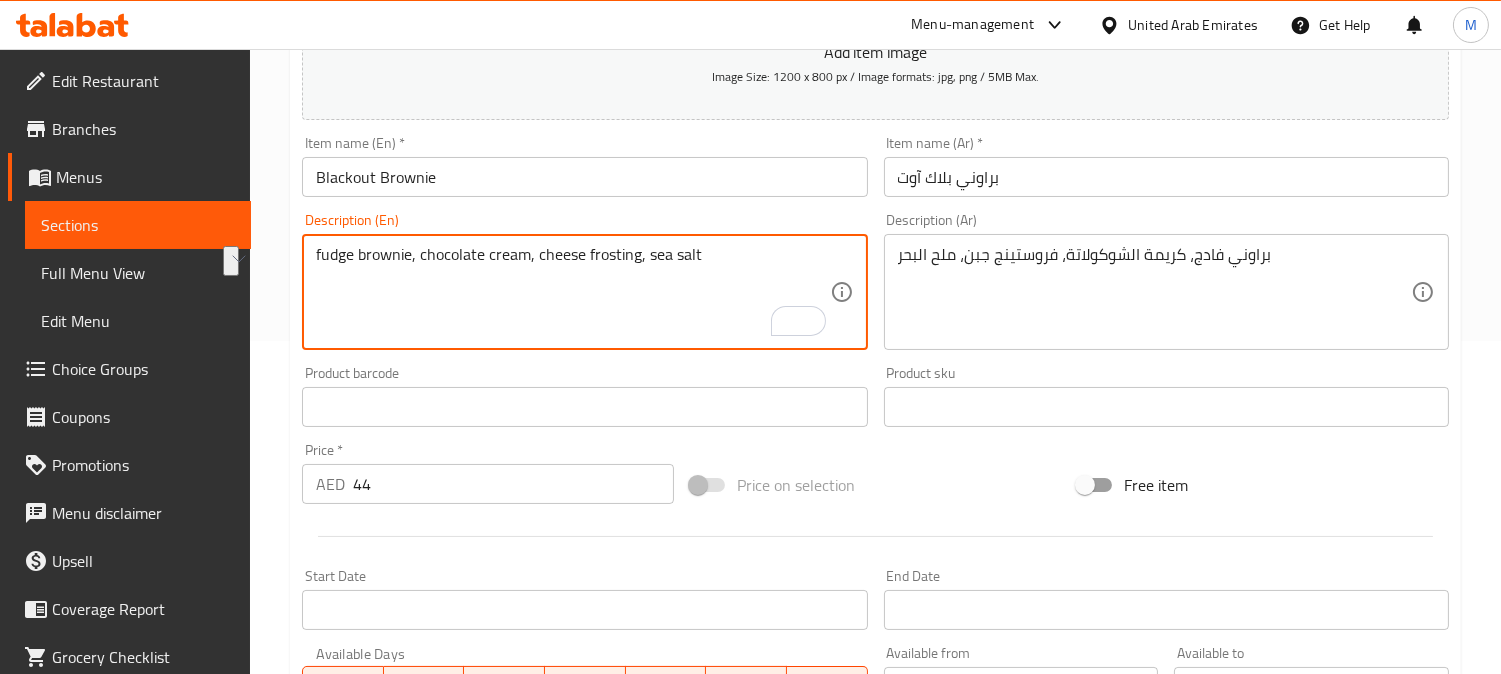 drag, startPoint x: 413, startPoint y: 257, endPoint x: 295, endPoint y: 245, distance: 118.6086 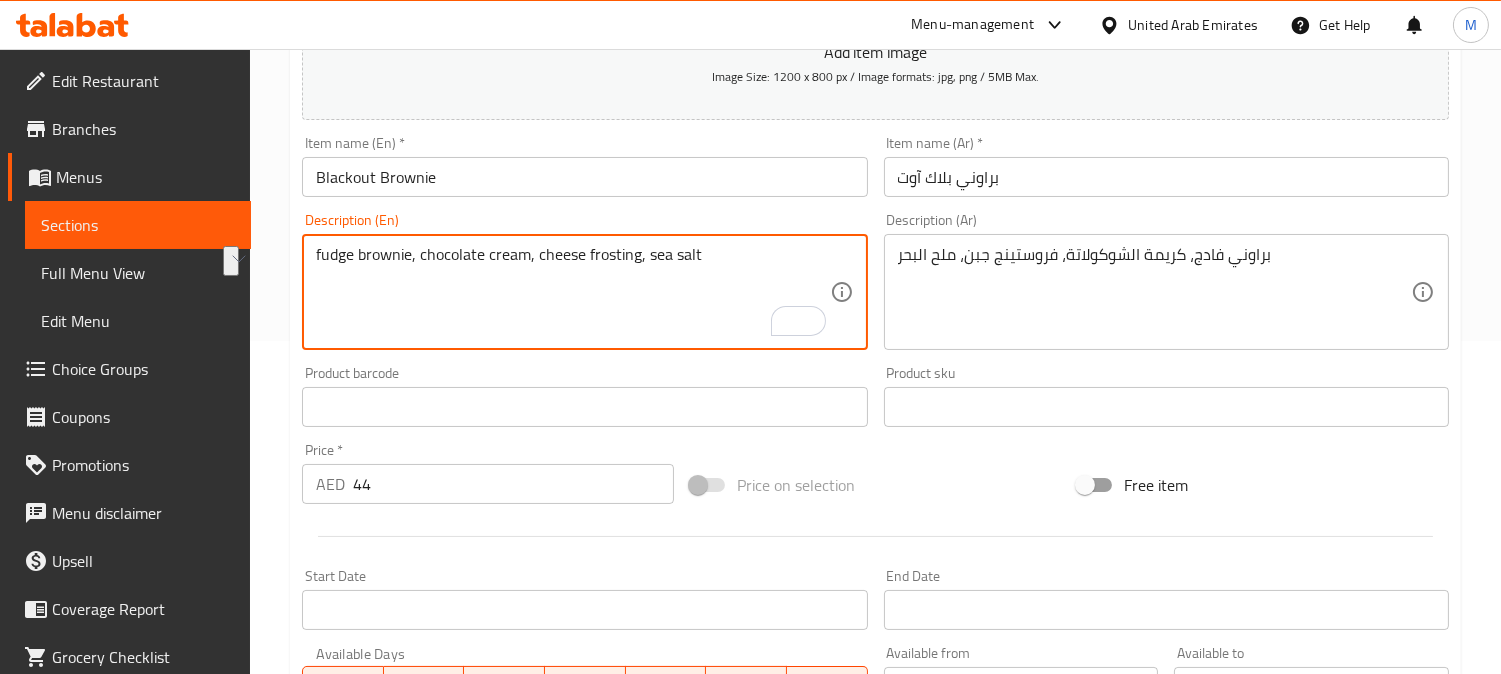 drag, startPoint x: 407, startPoint y: 250, endPoint x: 323, endPoint y: 247, distance: 84.05355 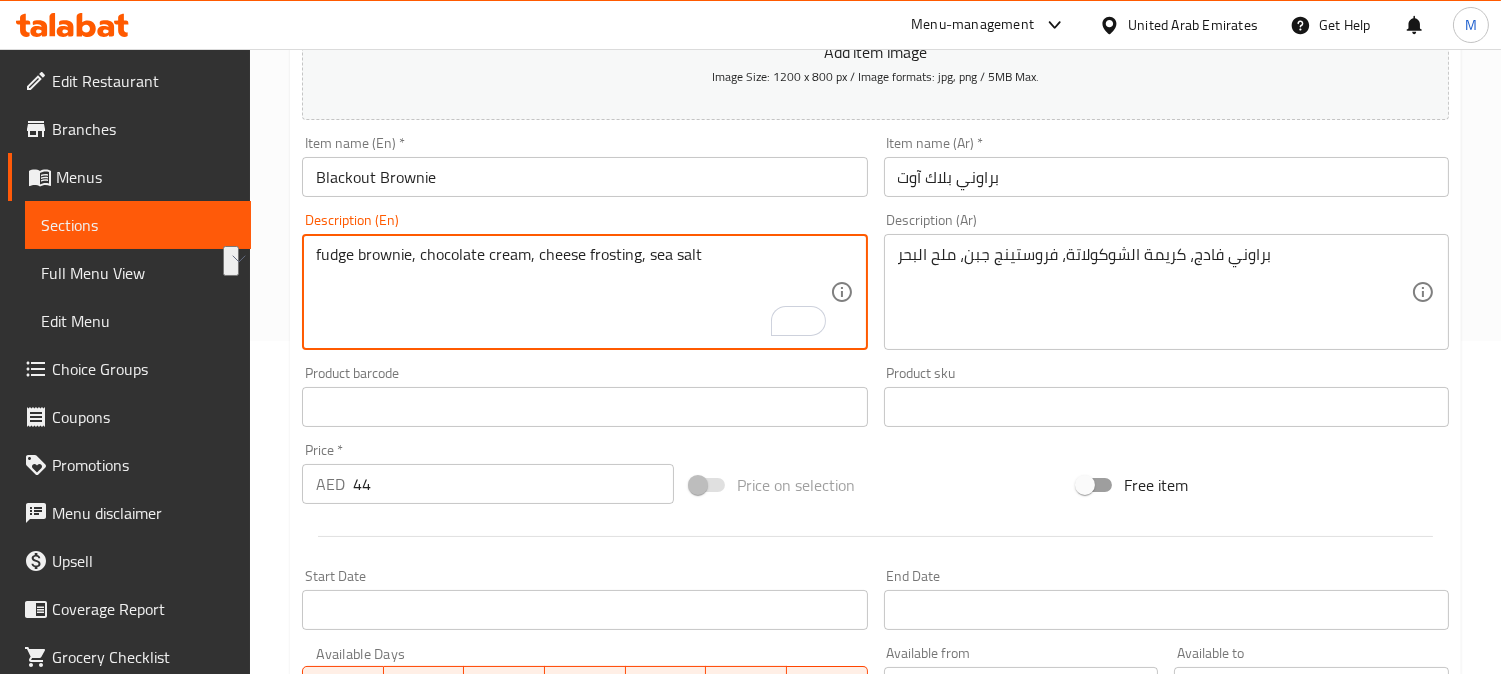 drag, startPoint x: 526, startPoint y: 257, endPoint x: 420, endPoint y: 273, distance: 107.200745 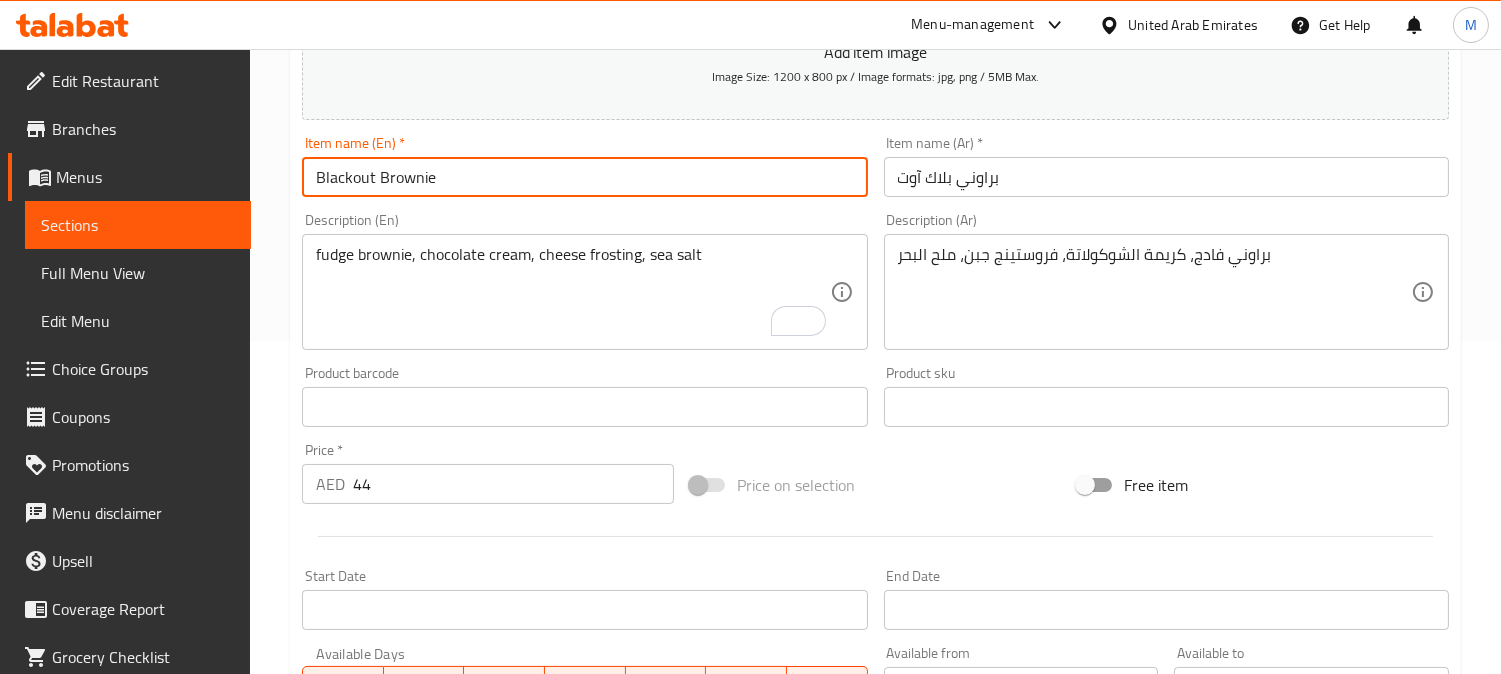 click on "Update" at bounding box center [439, 993] 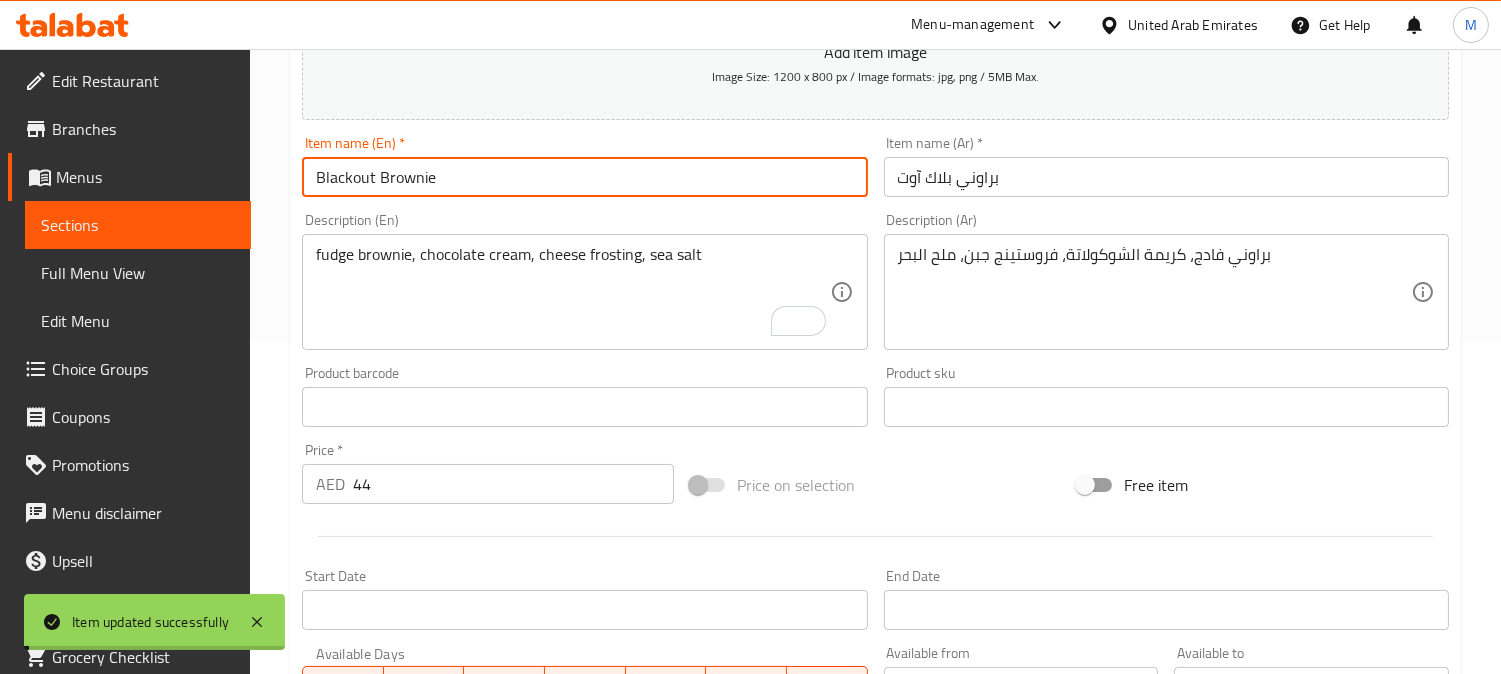 scroll, scrollTop: 0, scrollLeft: 0, axis: both 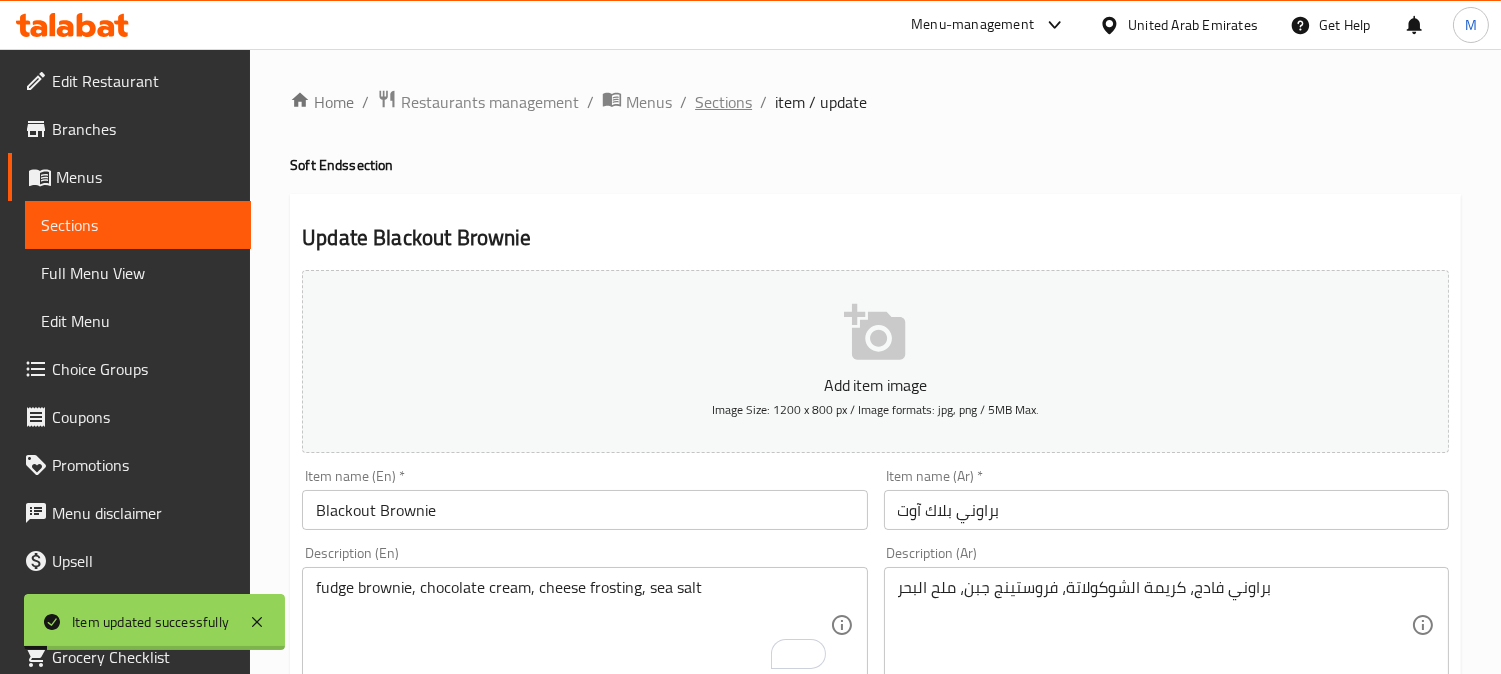 click on "Sections" at bounding box center [723, 102] 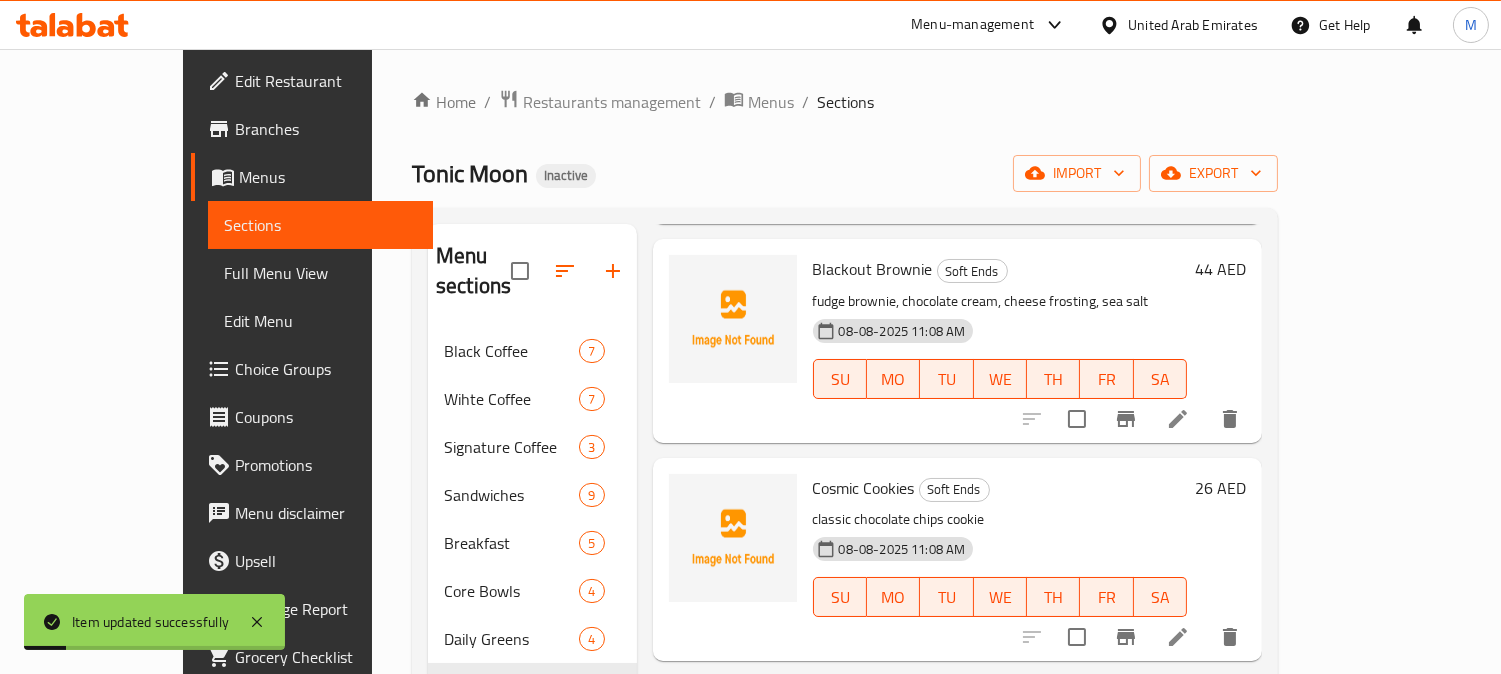 scroll, scrollTop: 333, scrollLeft: 0, axis: vertical 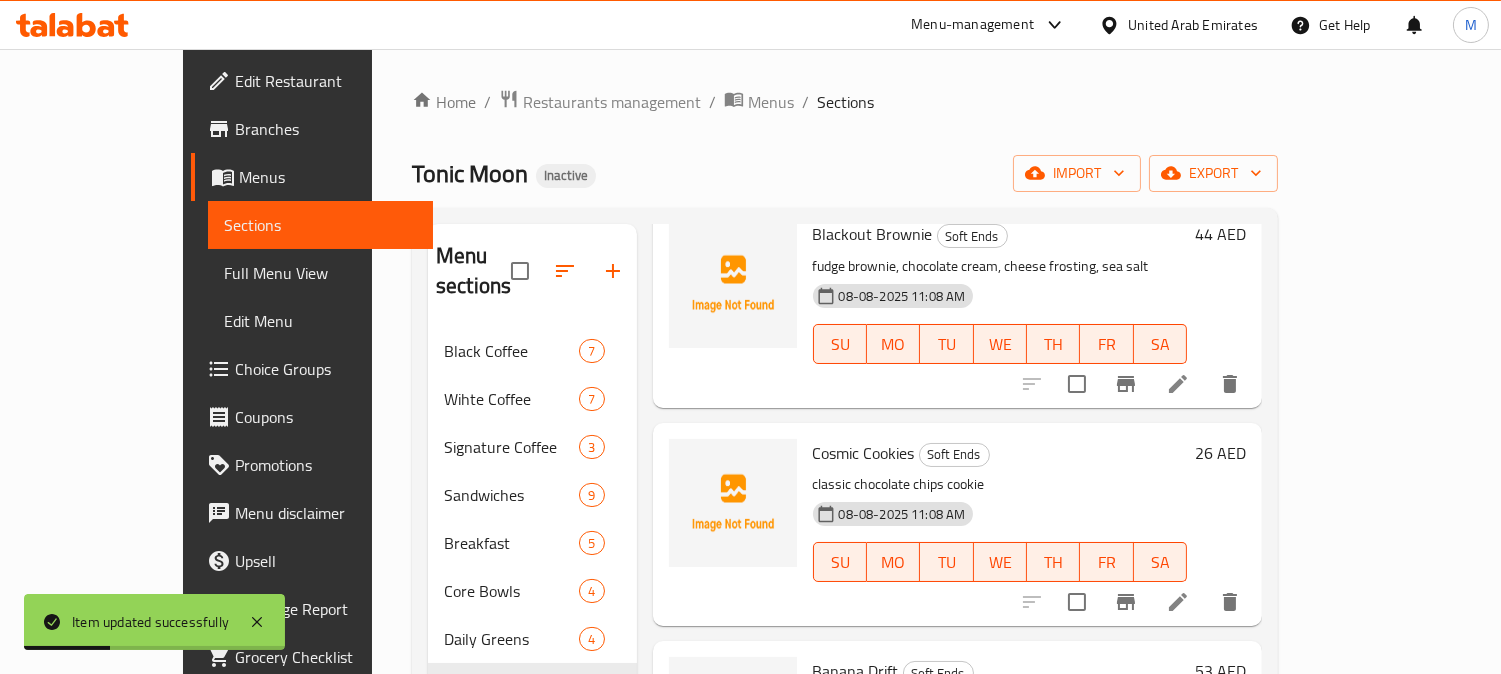 click at bounding box center (1178, 602) 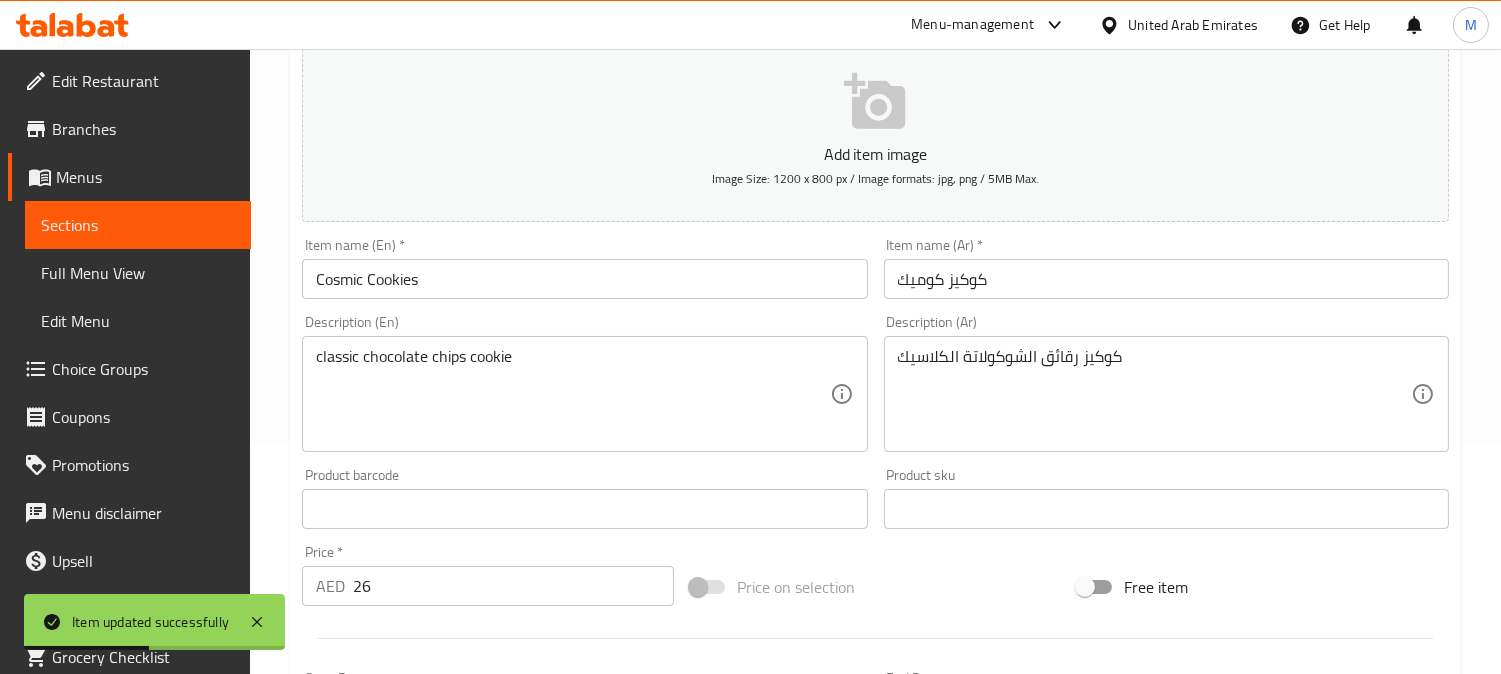scroll, scrollTop: 222, scrollLeft: 0, axis: vertical 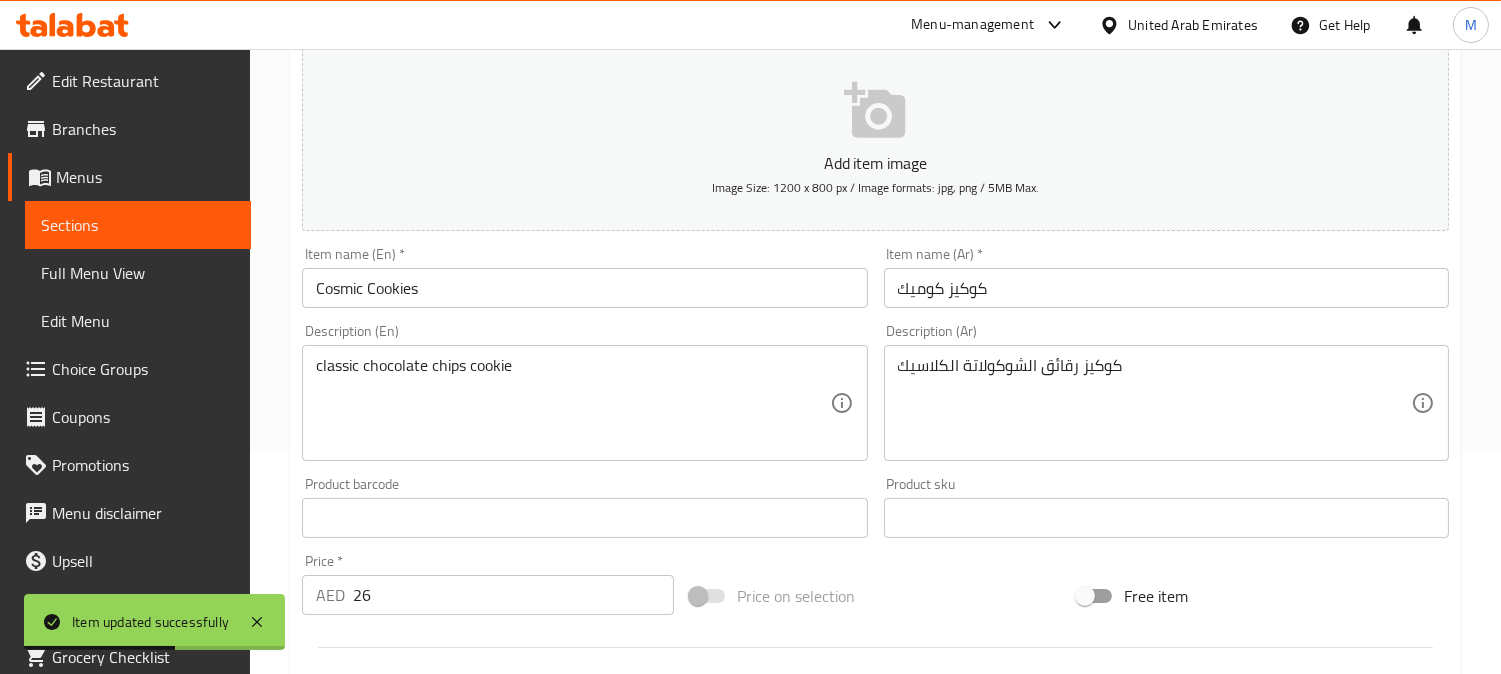 click on "Cosmic Cookies" at bounding box center [584, 288] 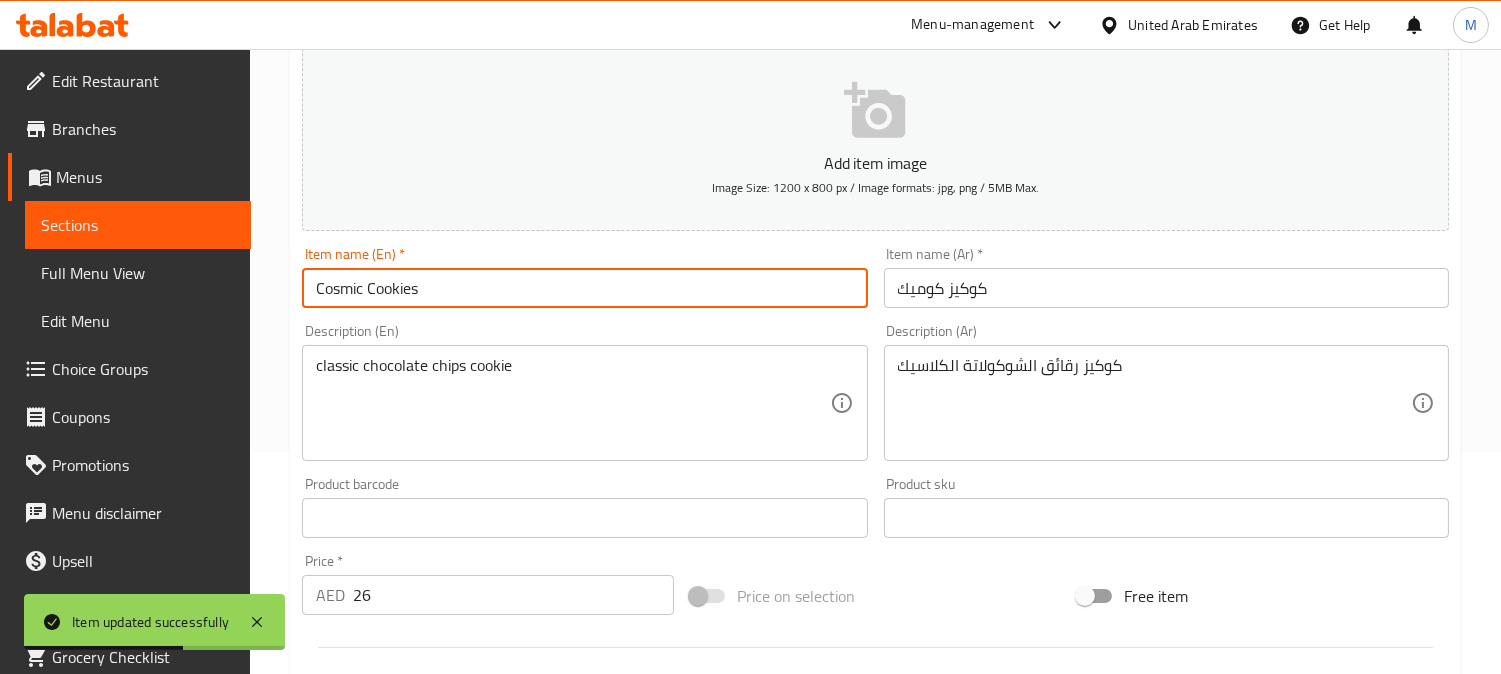 click on "Cosmic Cookies" at bounding box center [584, 288] 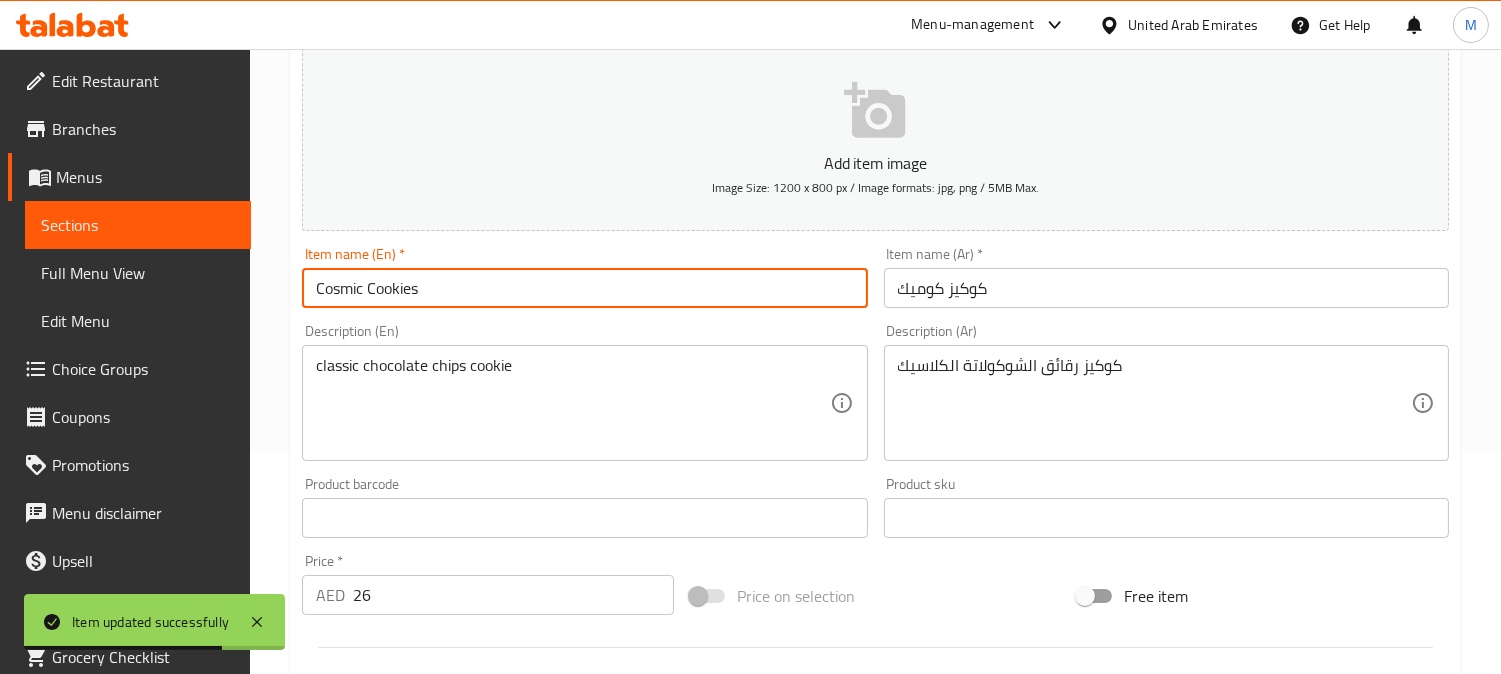 click on "Cosmic Cookies" at bounding box center (584, 288) 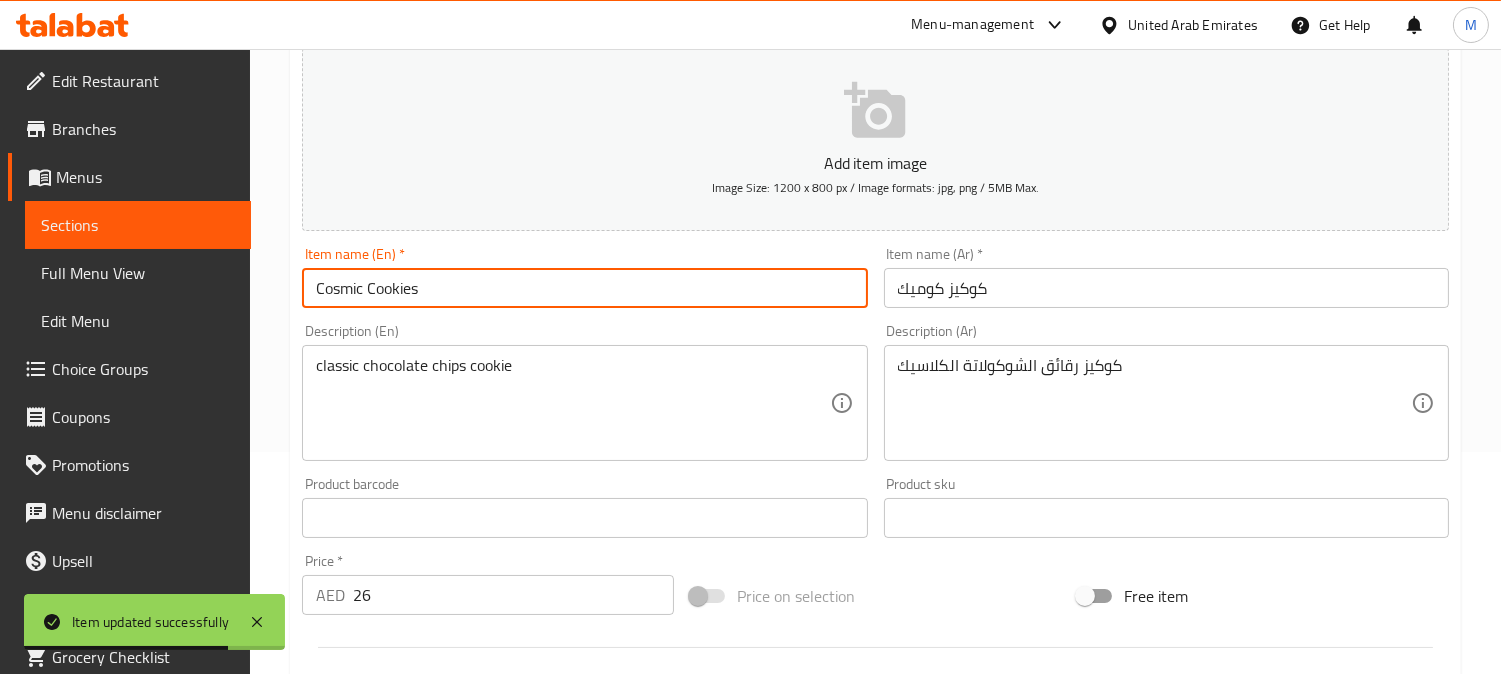 click on "Cosmic Cookies" at bounding box center [584, 288] 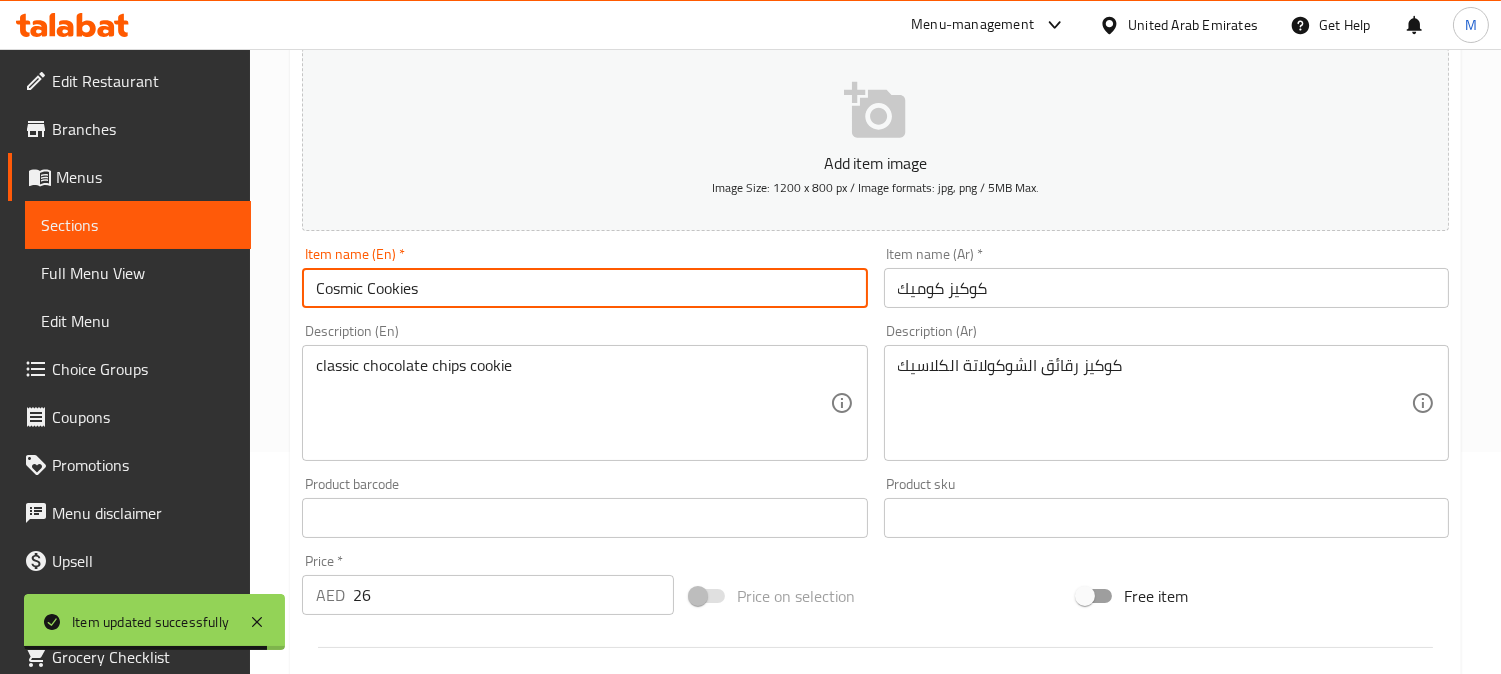 click on "كوكيز كوميك" at bounding box center (1166, 288) 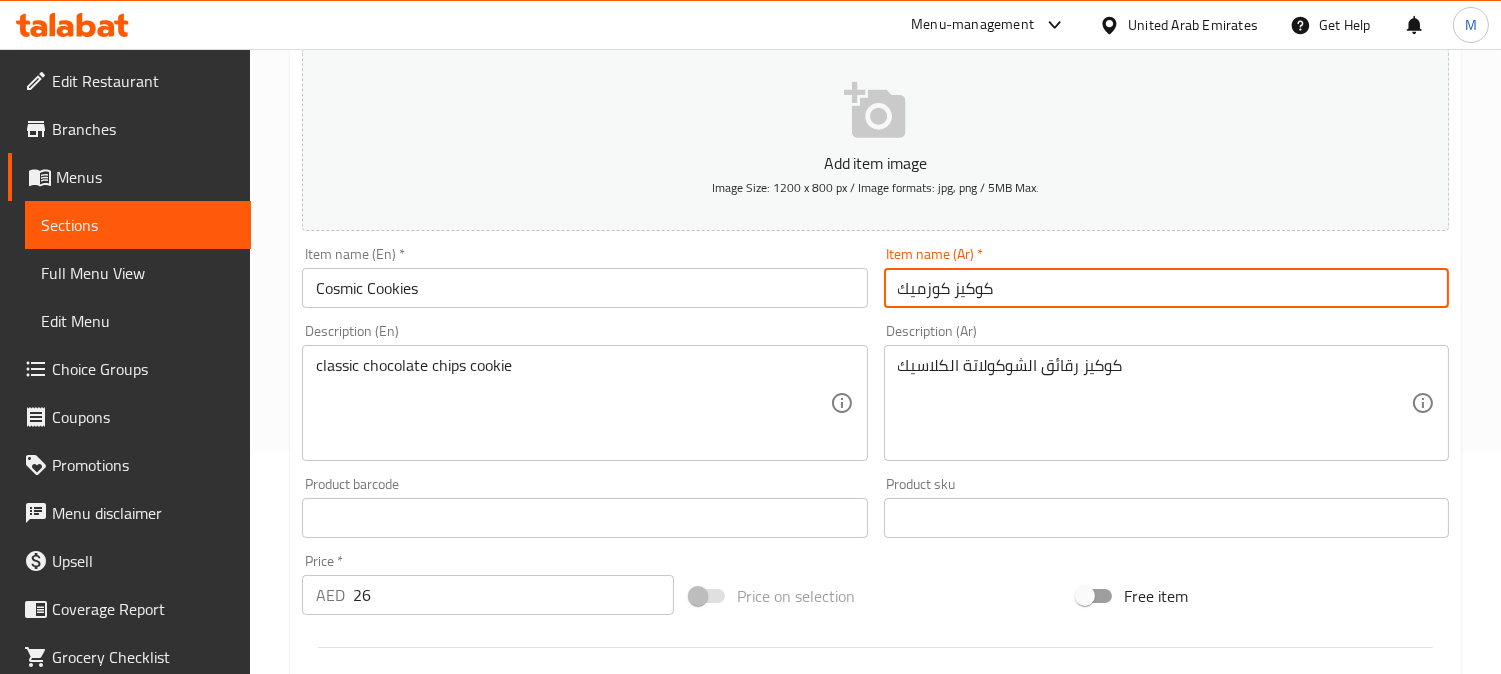 type on "كوكيز كوزميك" 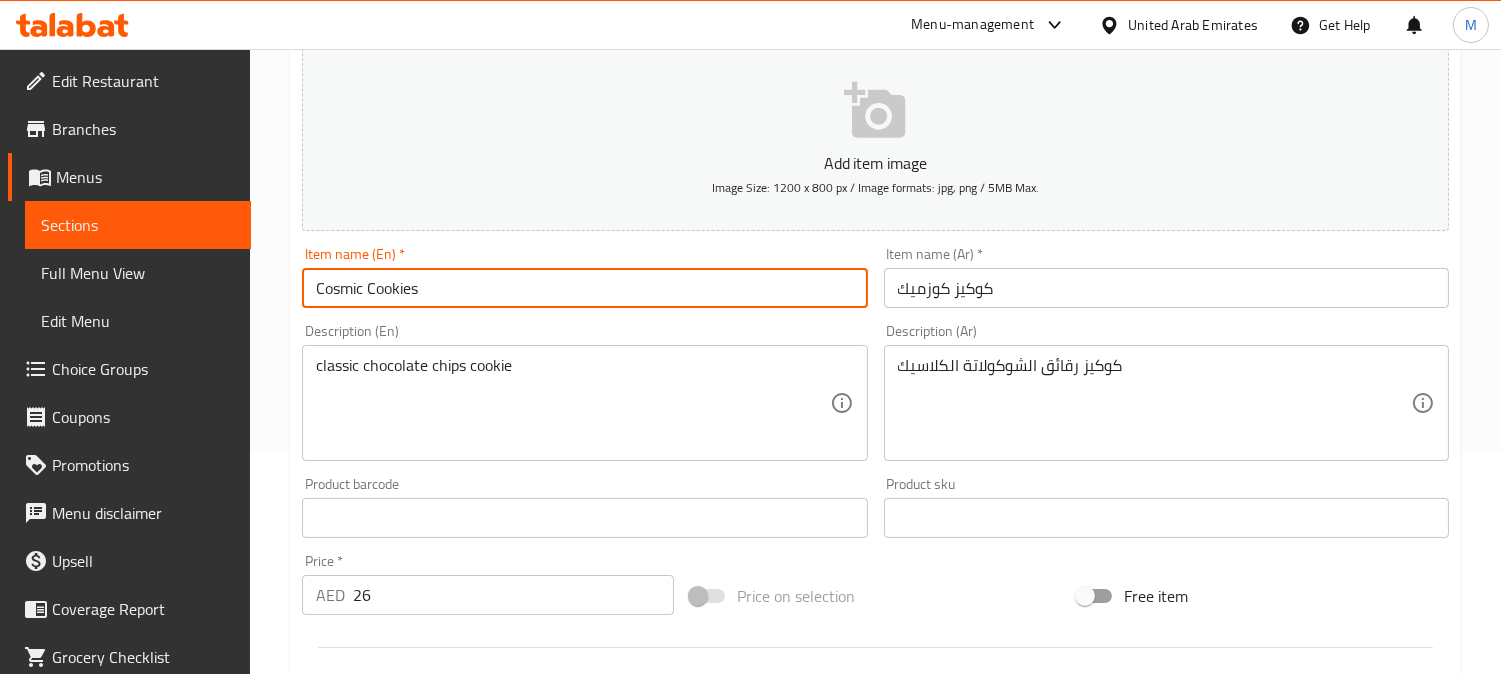 click on "Cosmic Cookies" at bounding box center [584, 288] 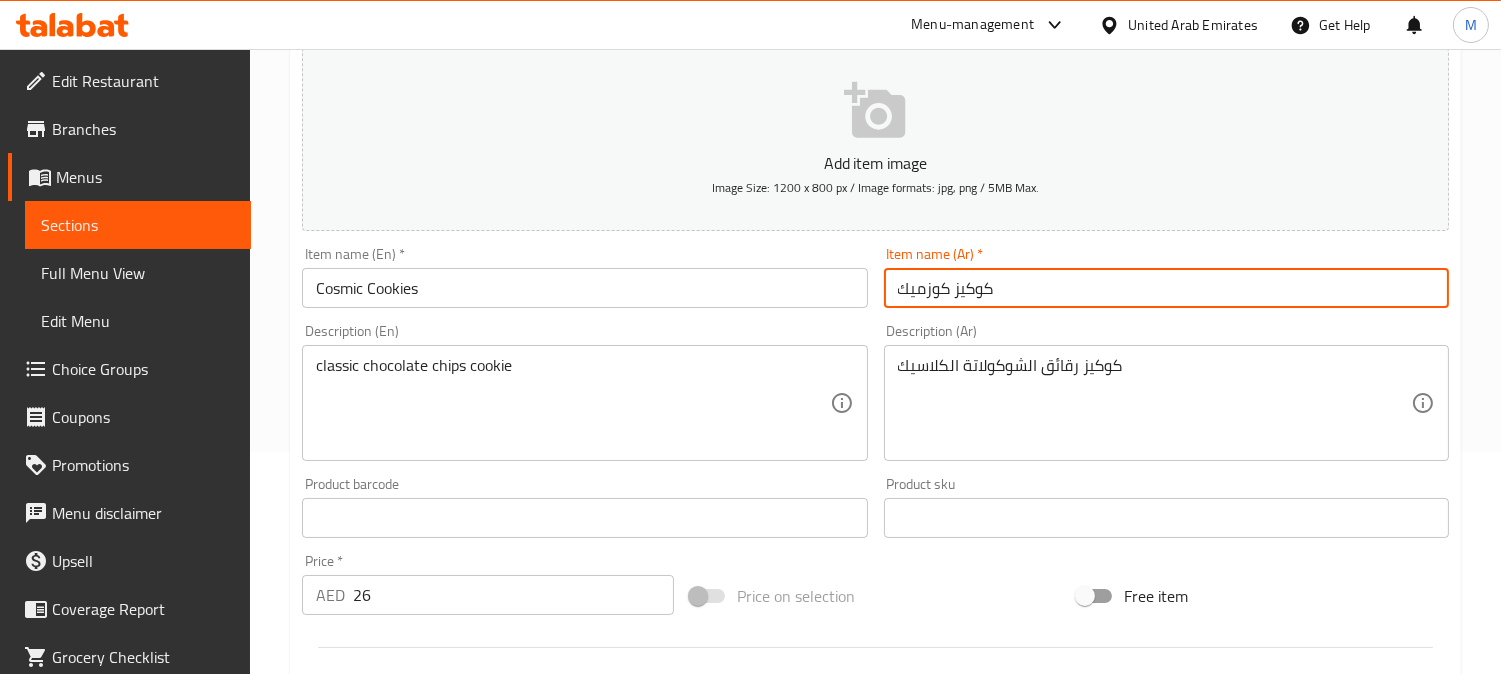 click on "كوكيز كوزميك" at bounding box center (1166, 288) 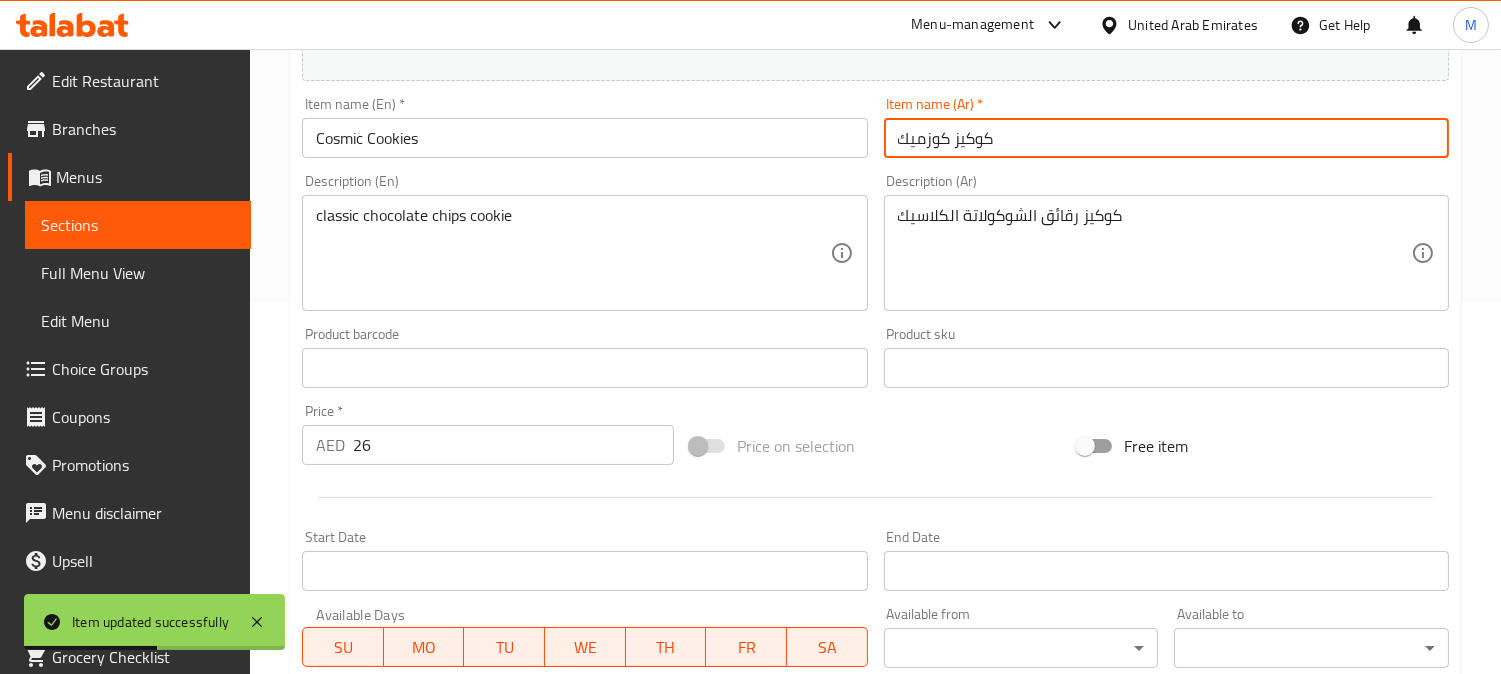 scroll, scrollTop: 333, scrollLeft: 0, axis: vertical 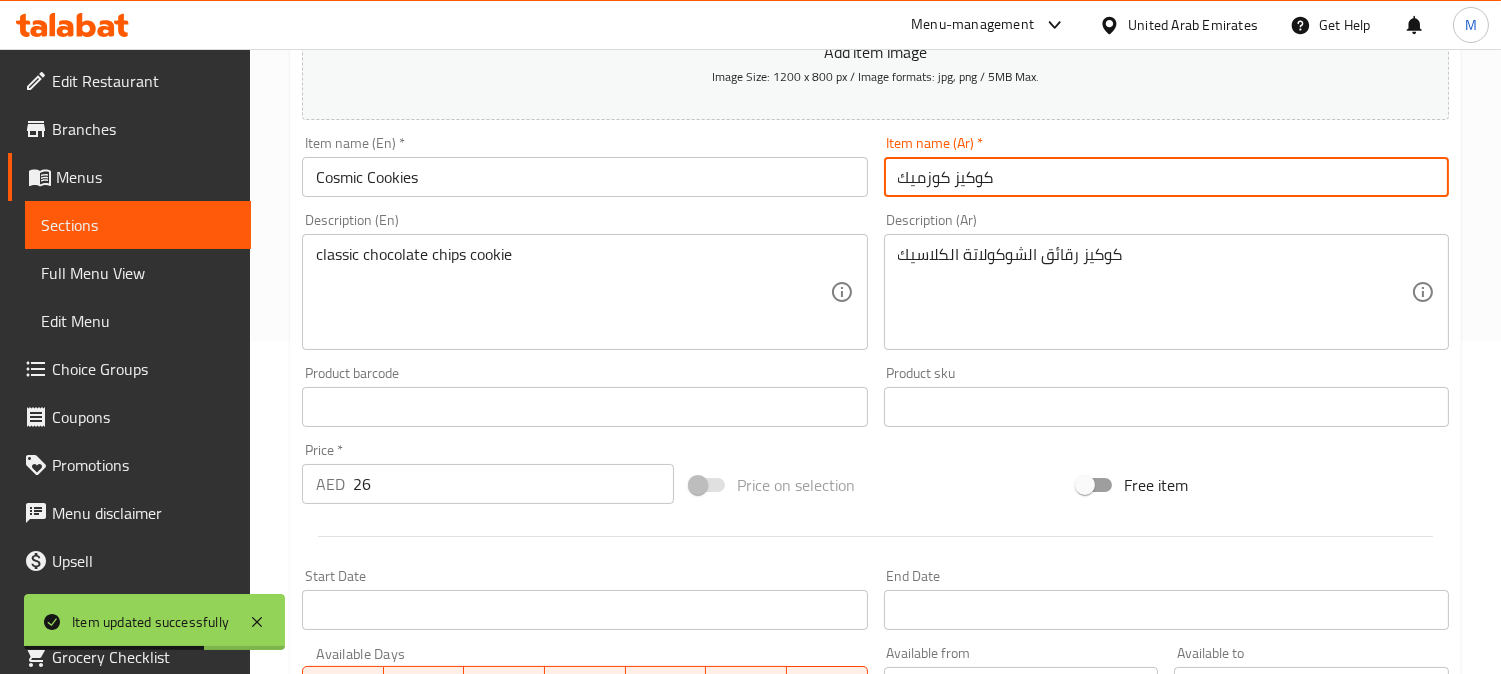 click on "Update" at bounding box center (439, 993) 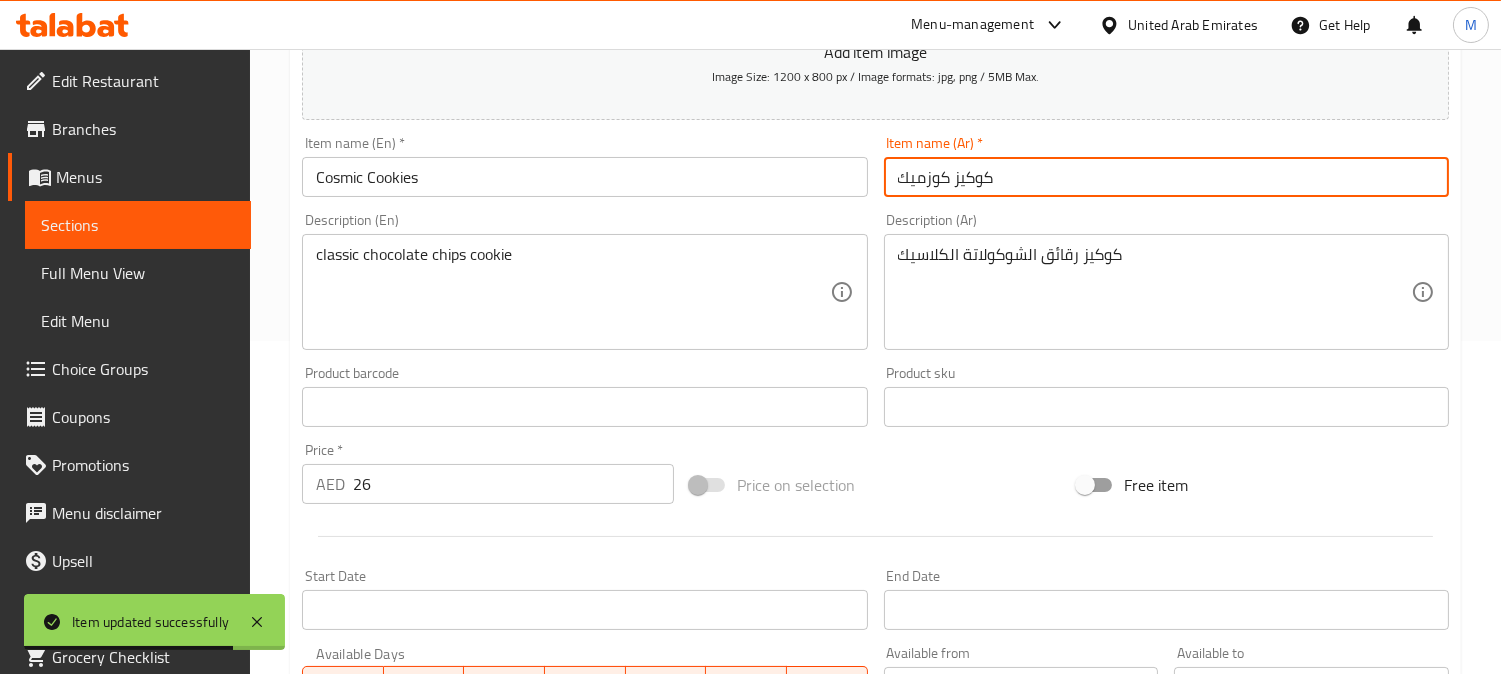 scroll, scrollTop: 0, scrollLeft: 0, axis: both 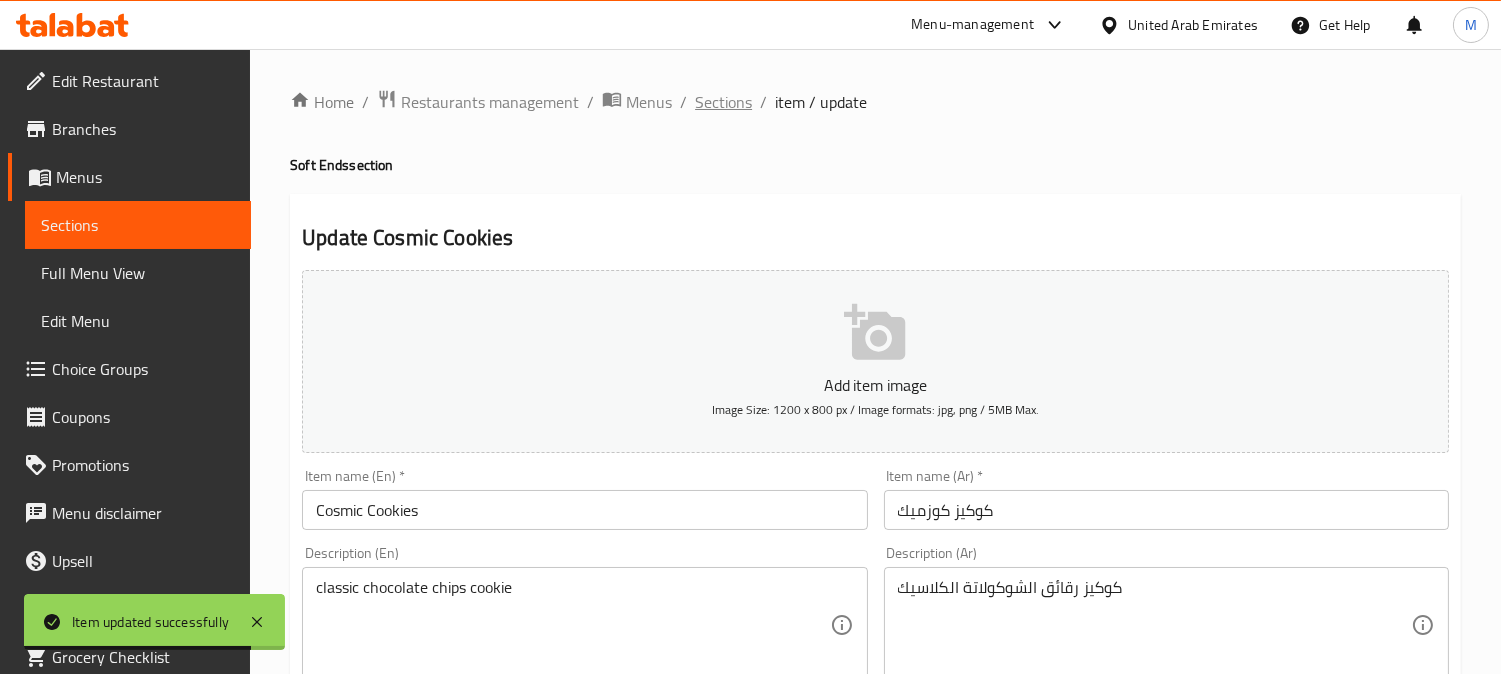 click on "Sections" at bounding box center [723, 102] 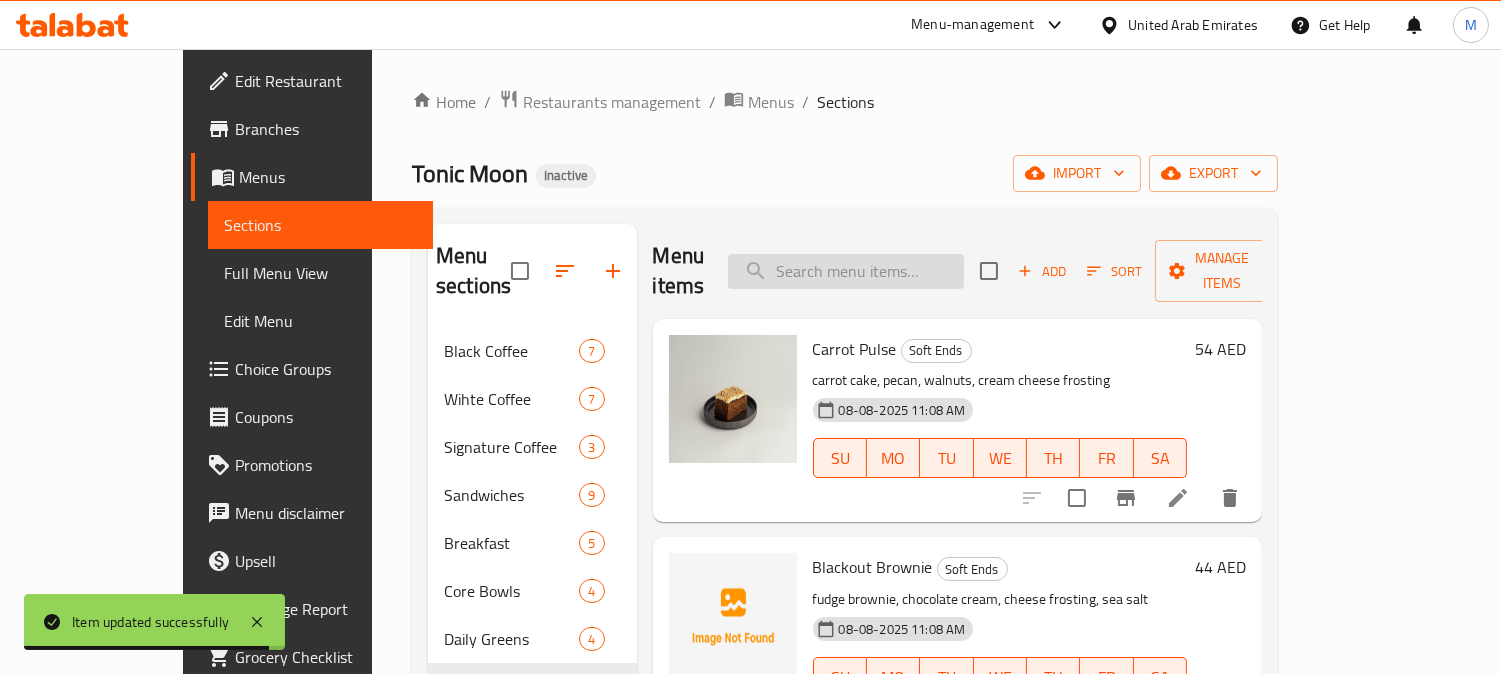 click at bounding box center (846, 271) 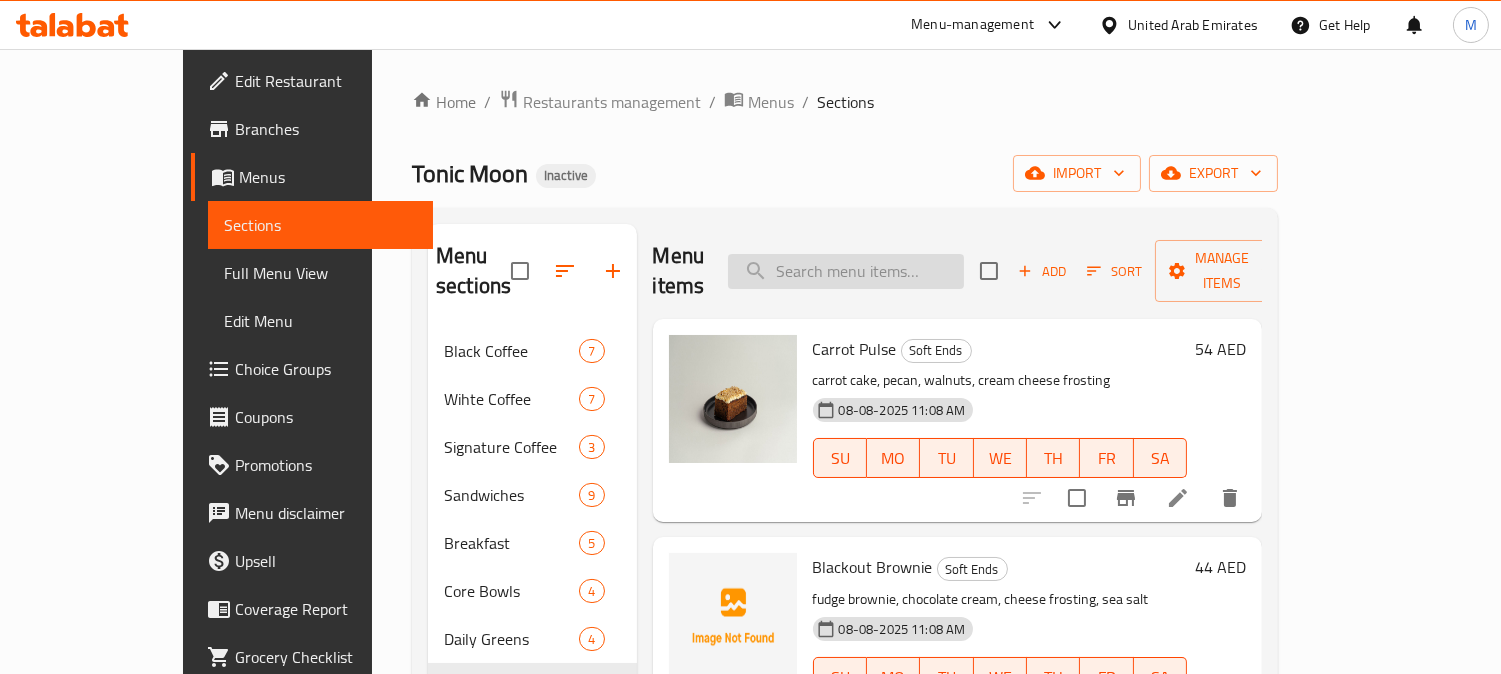 paste on "Cream Cloud" 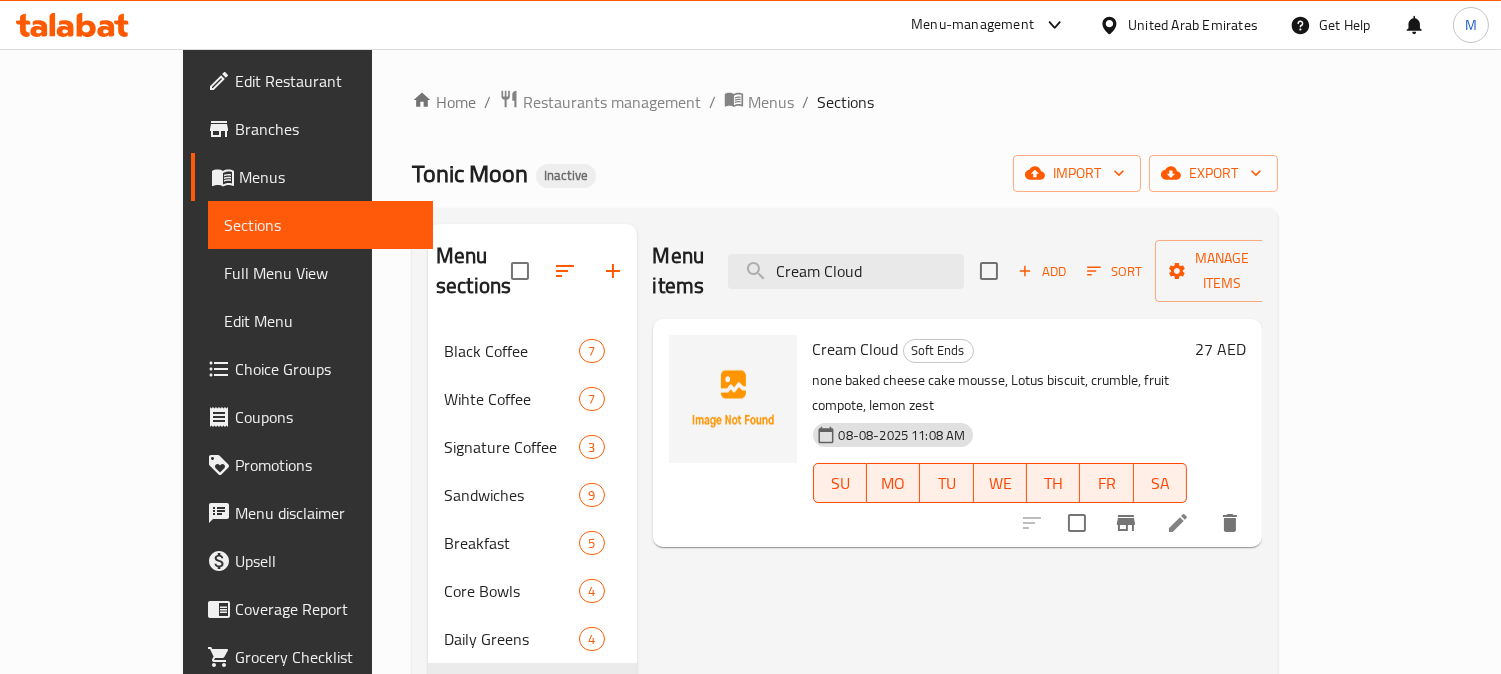 type on "Cream Cloud" 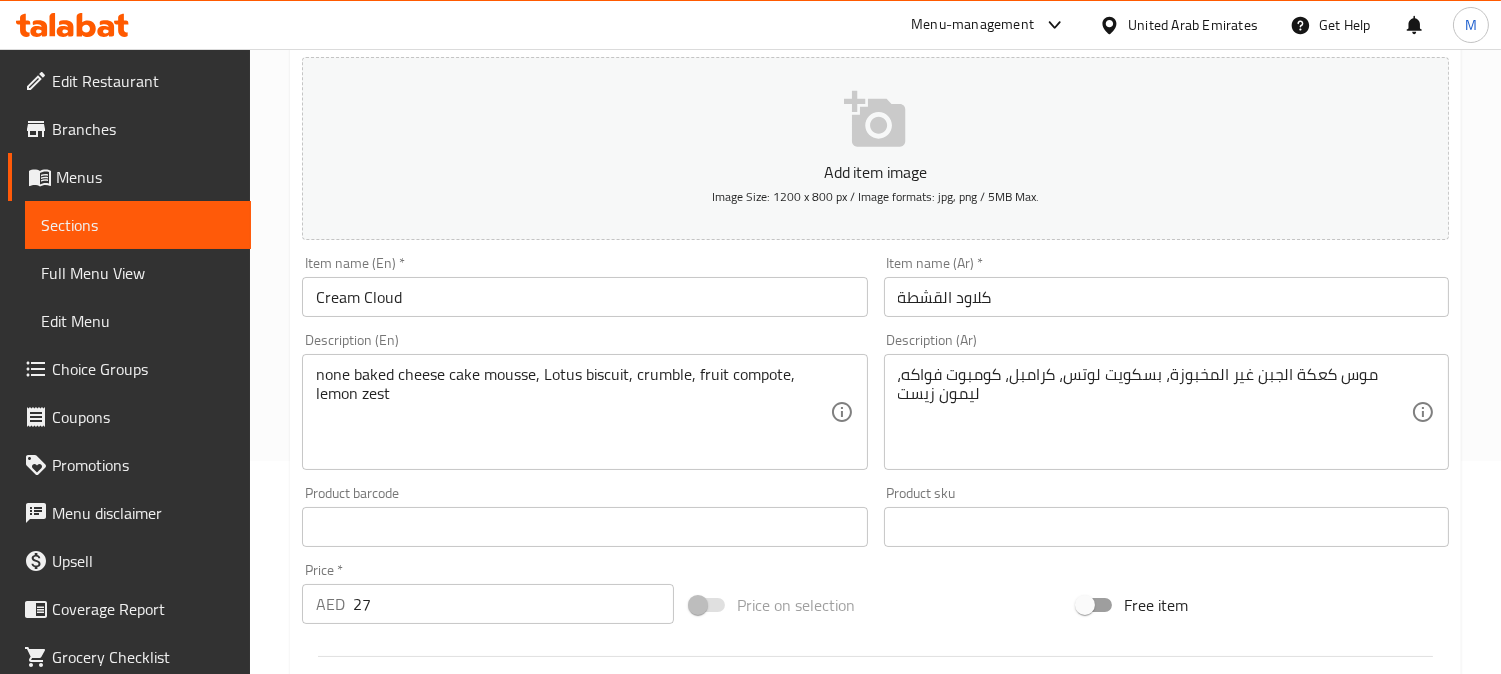 scroll, scrollTop: 222, scrollLeft: 0, axis: vertical 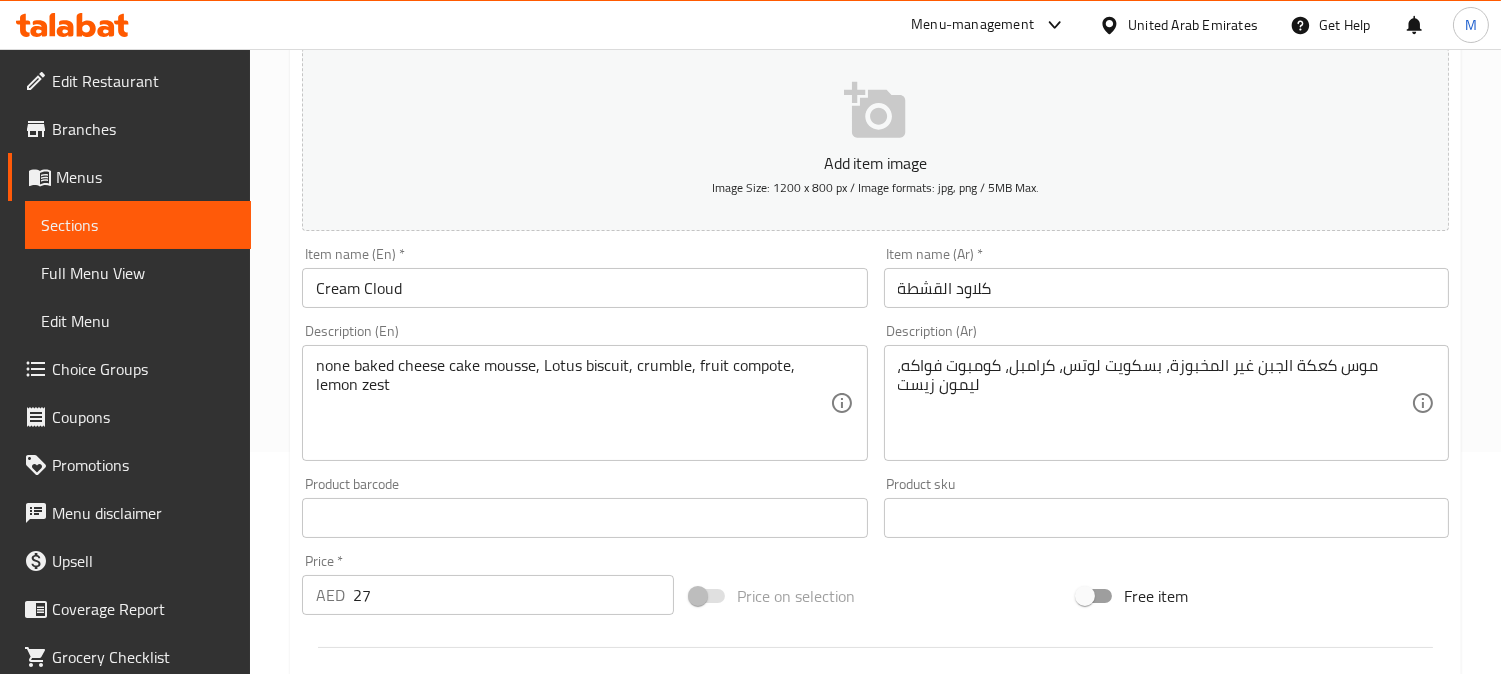 click on "كلاود القشطة" at bounding box center [1166, 288] 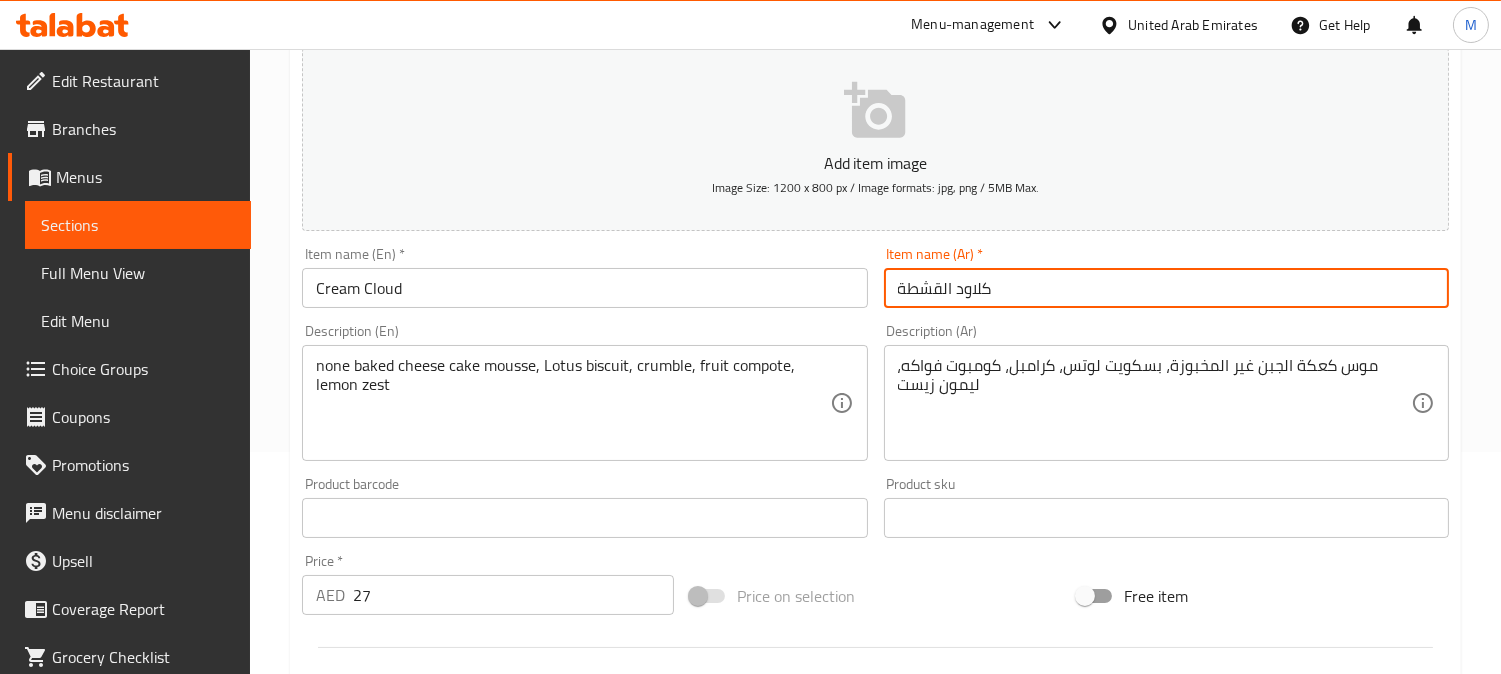 click on "كلاود القشطة" at bounding box center [1166, 288] 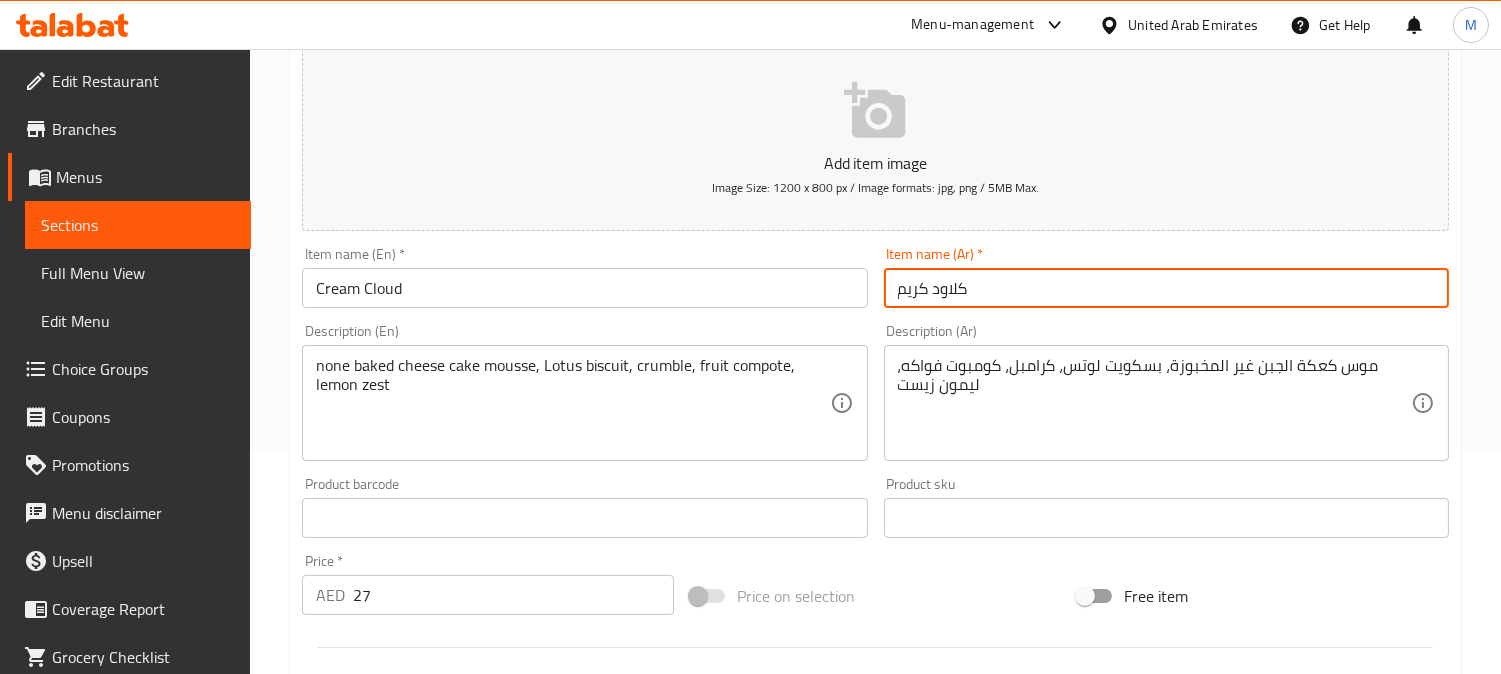 type on "كلاود كريم" 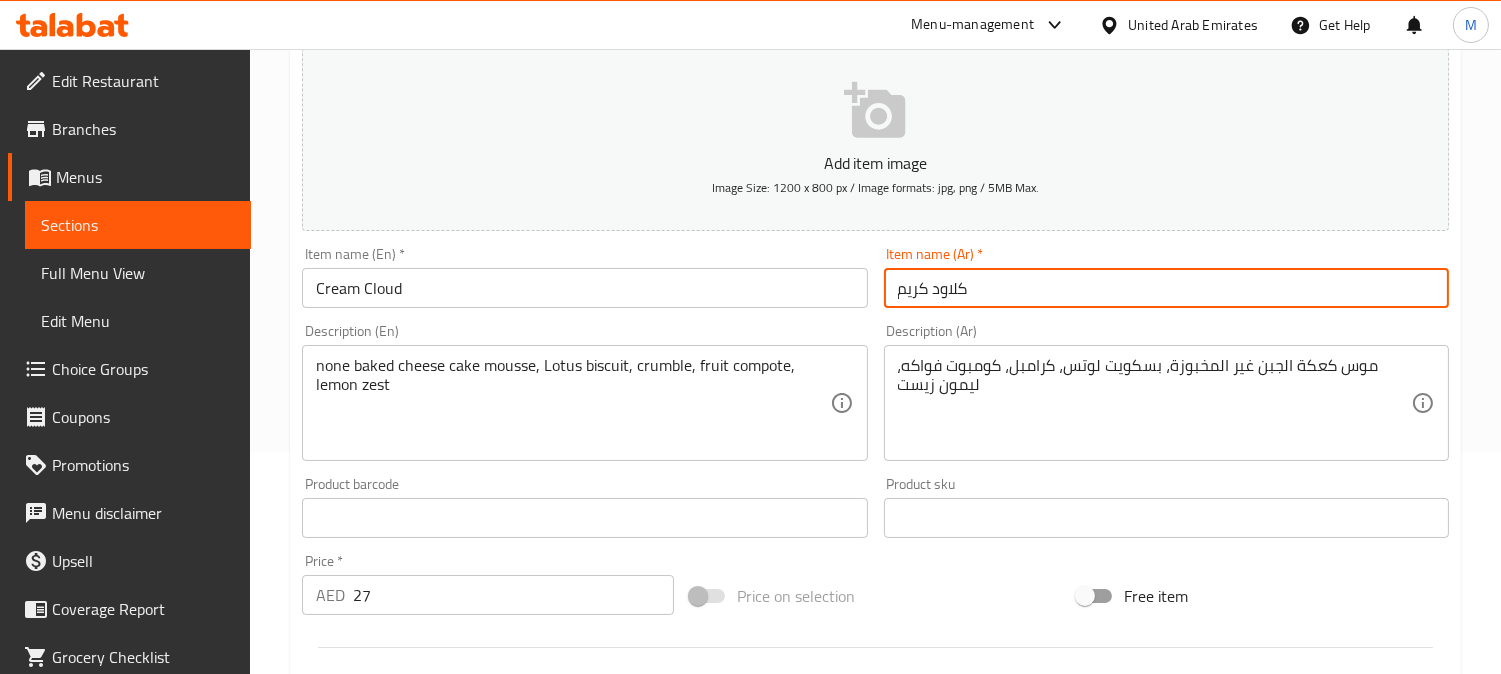 click on "Update" at bounding box center (439, 1104) 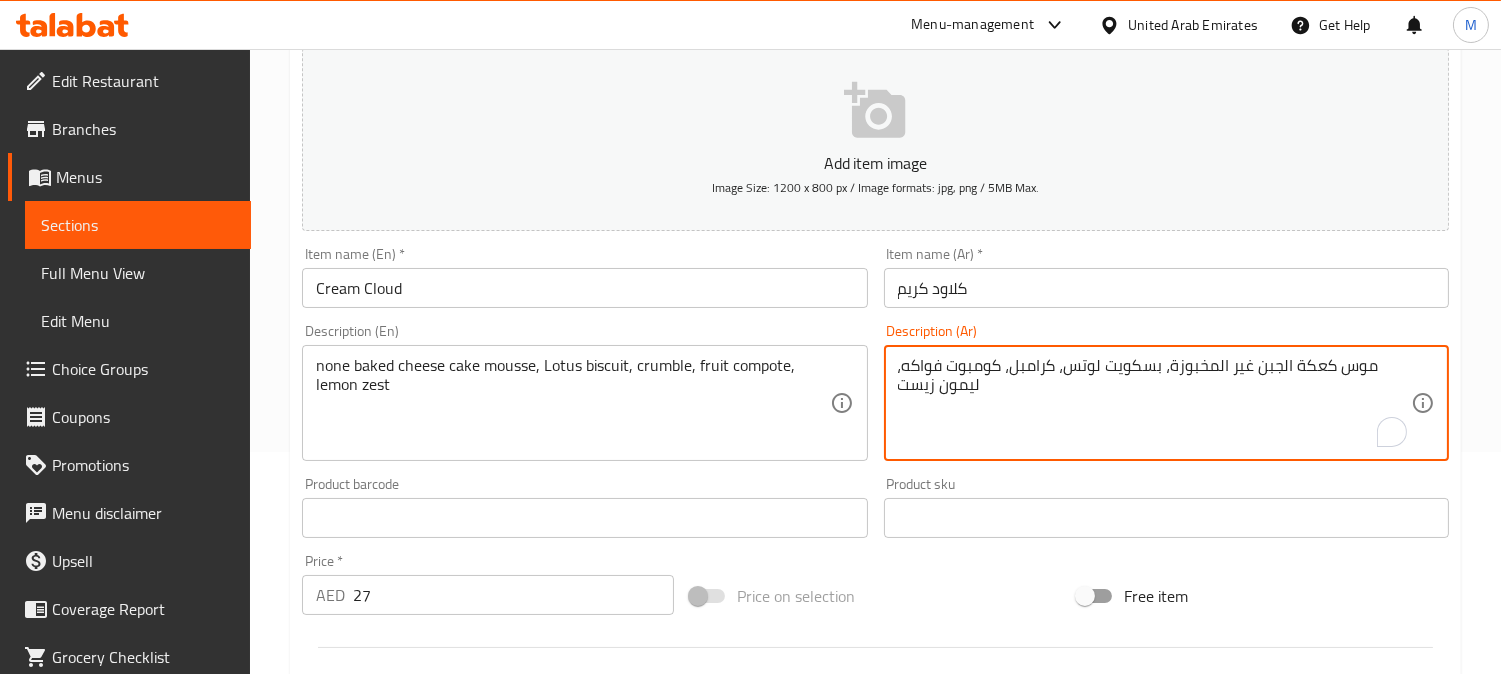 drag, startPoint x: 1328, startPoint y: 372, endPoint x: 1256, endPoint y: 372, distance: 72 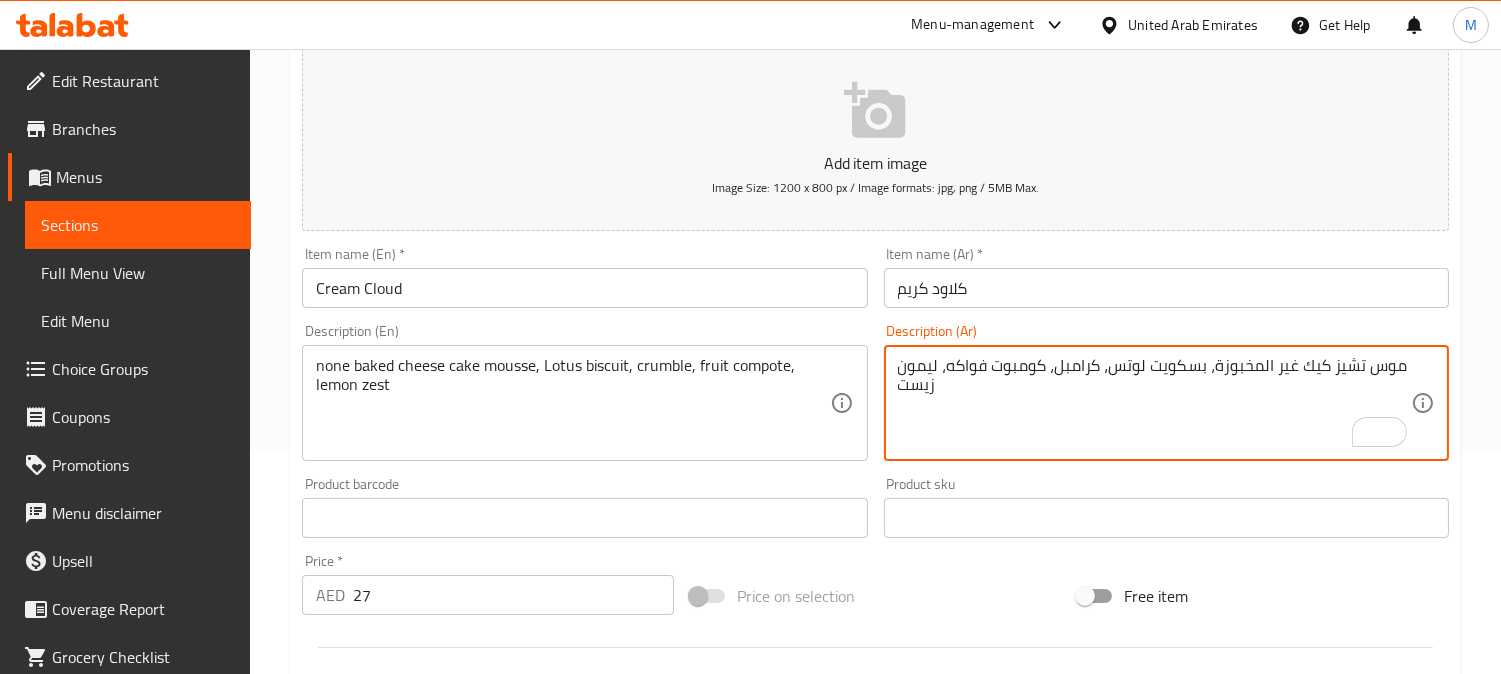 type on "موس تشيز كيك غير المخبوزة، بسكويت لوتس، كرامبل، كومبوت فواكه، ليمون زيست" 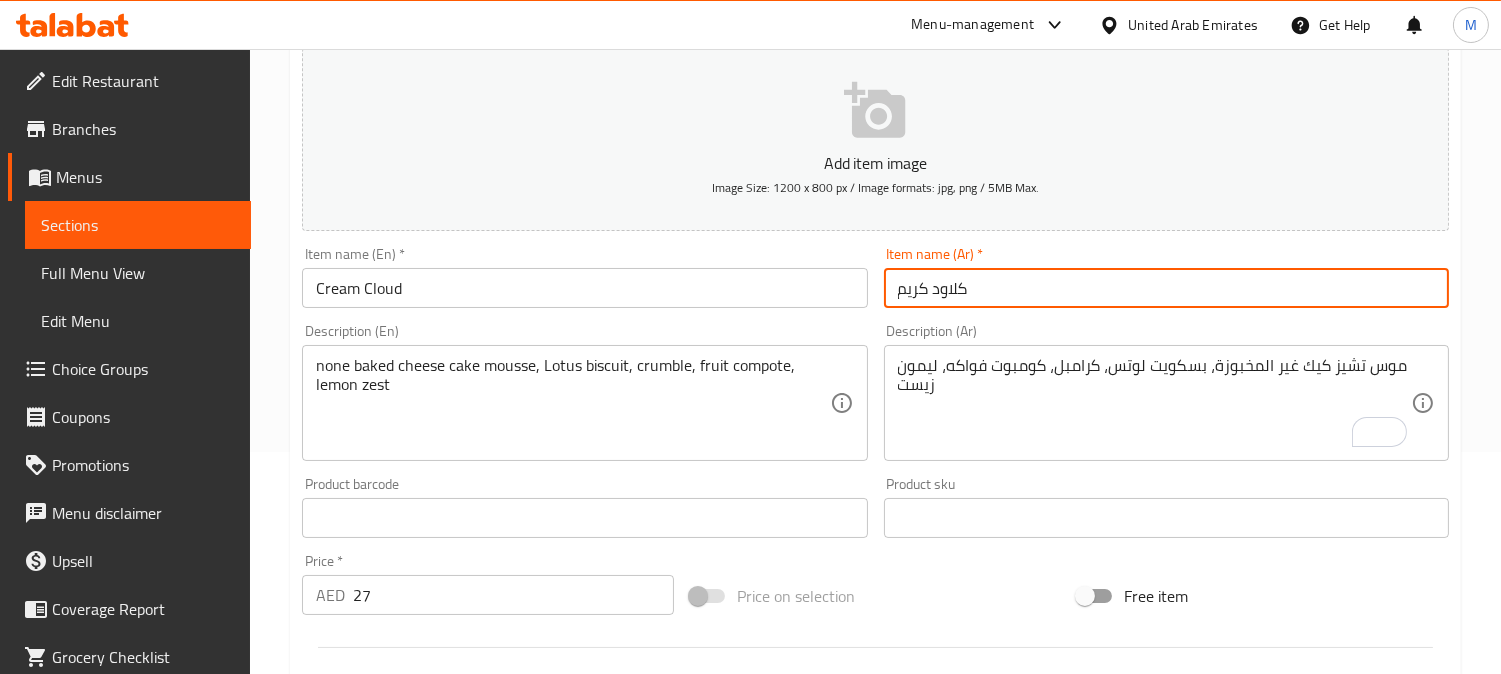 click on "كلاود كريم" at bounding box center [1166, 288] 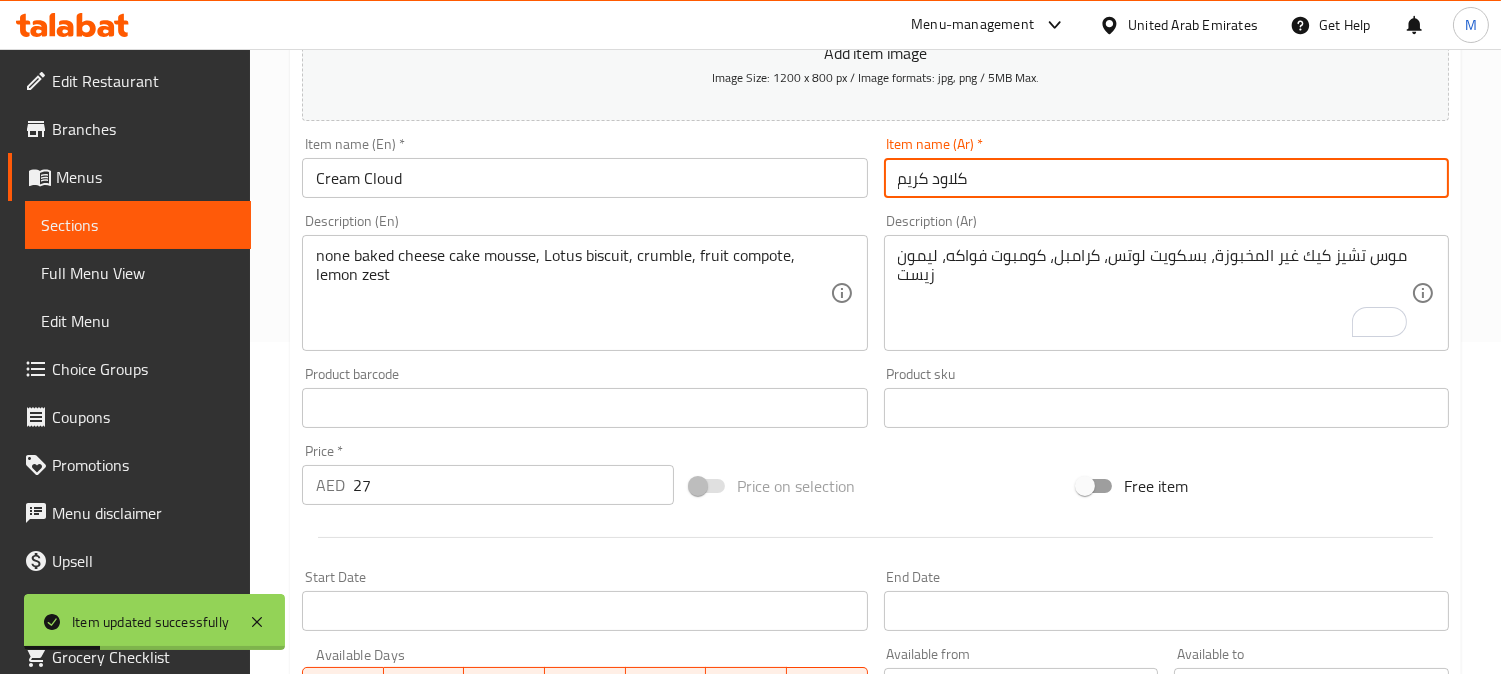 scroll, scrollTop: 333, scrollLeft: 0, axis: vertical 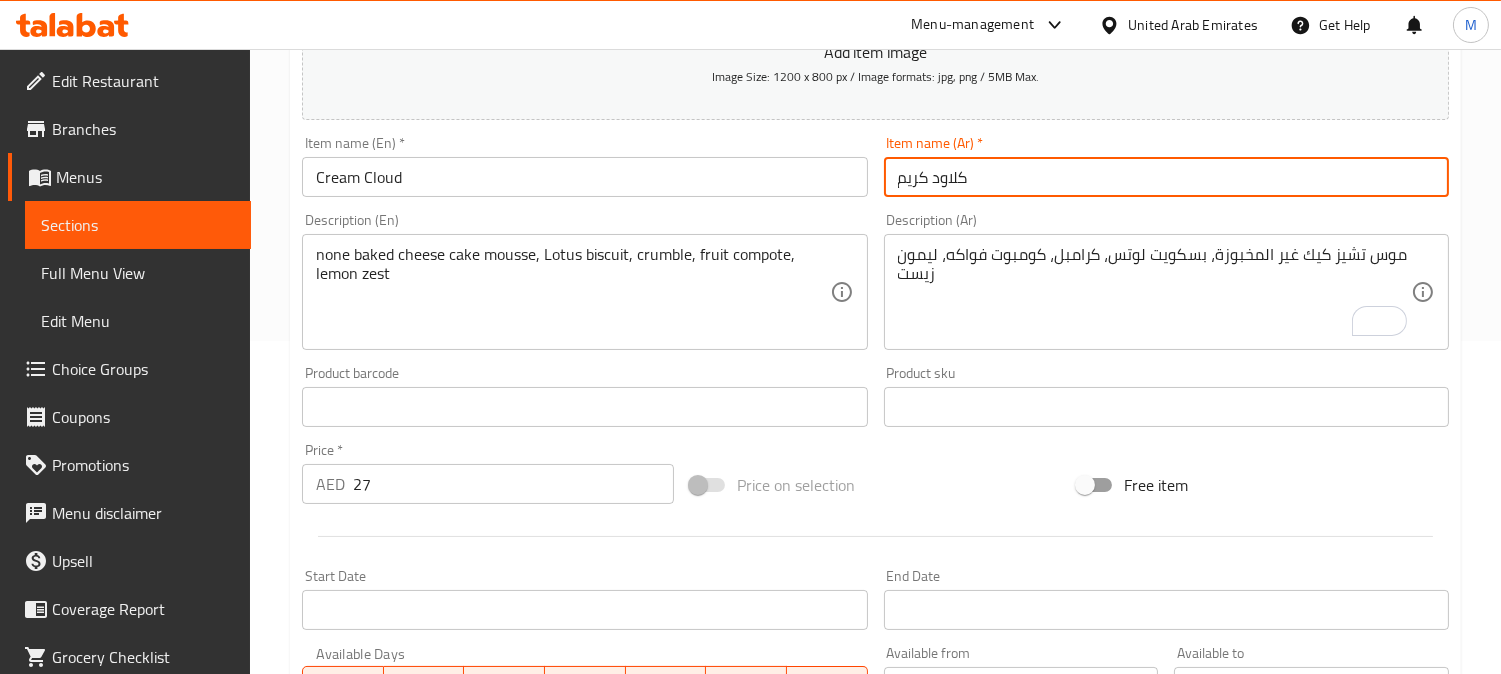 click on "Update" at bounding box center [439, 993] 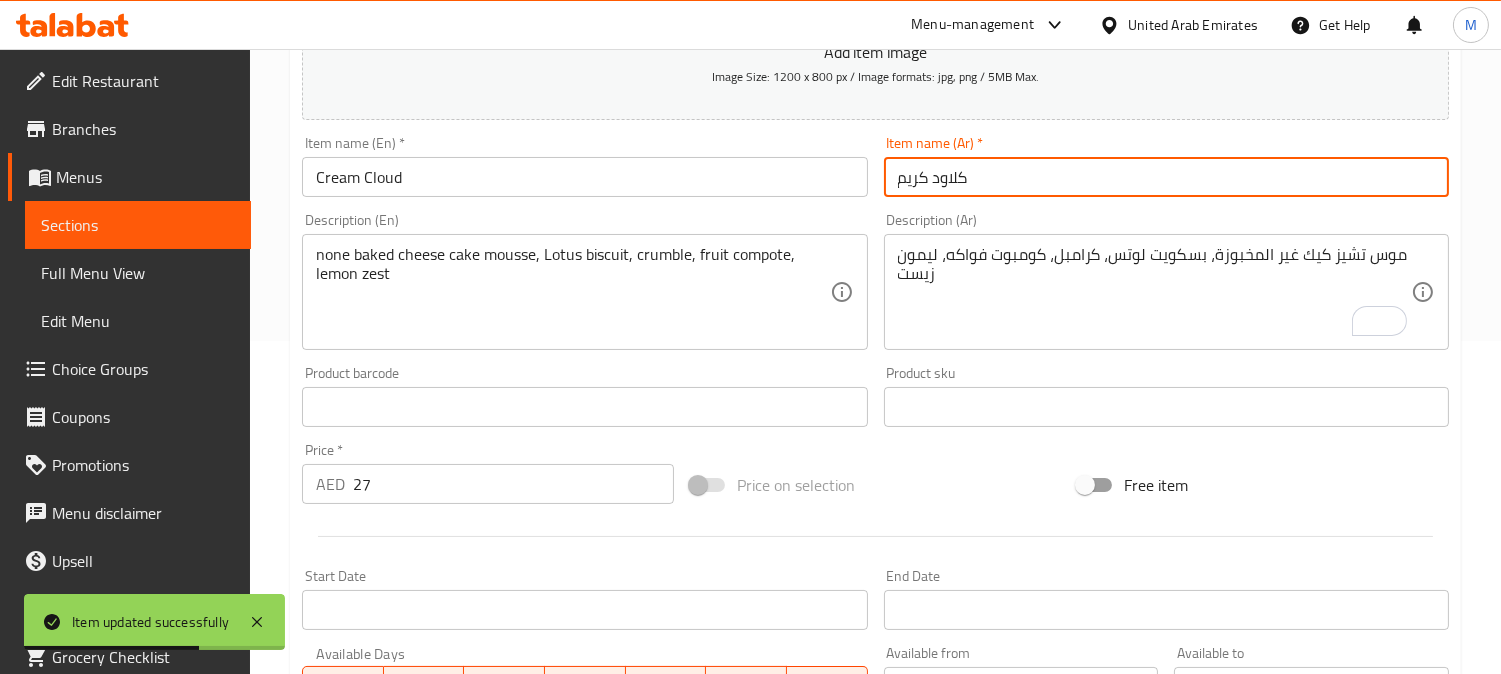 click on "Update" at bounding box center (439, 993) 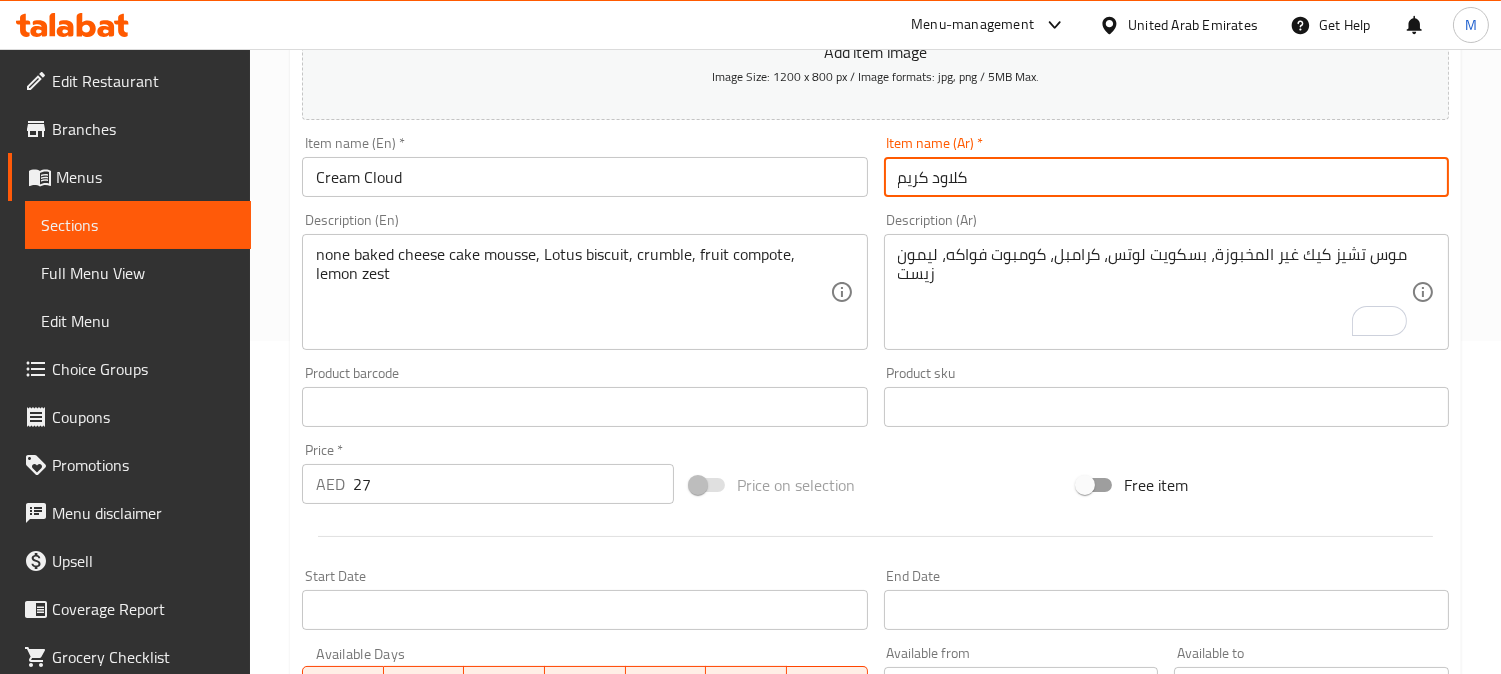 click on "كلاود كريم" at bounding box center (1166, 177) 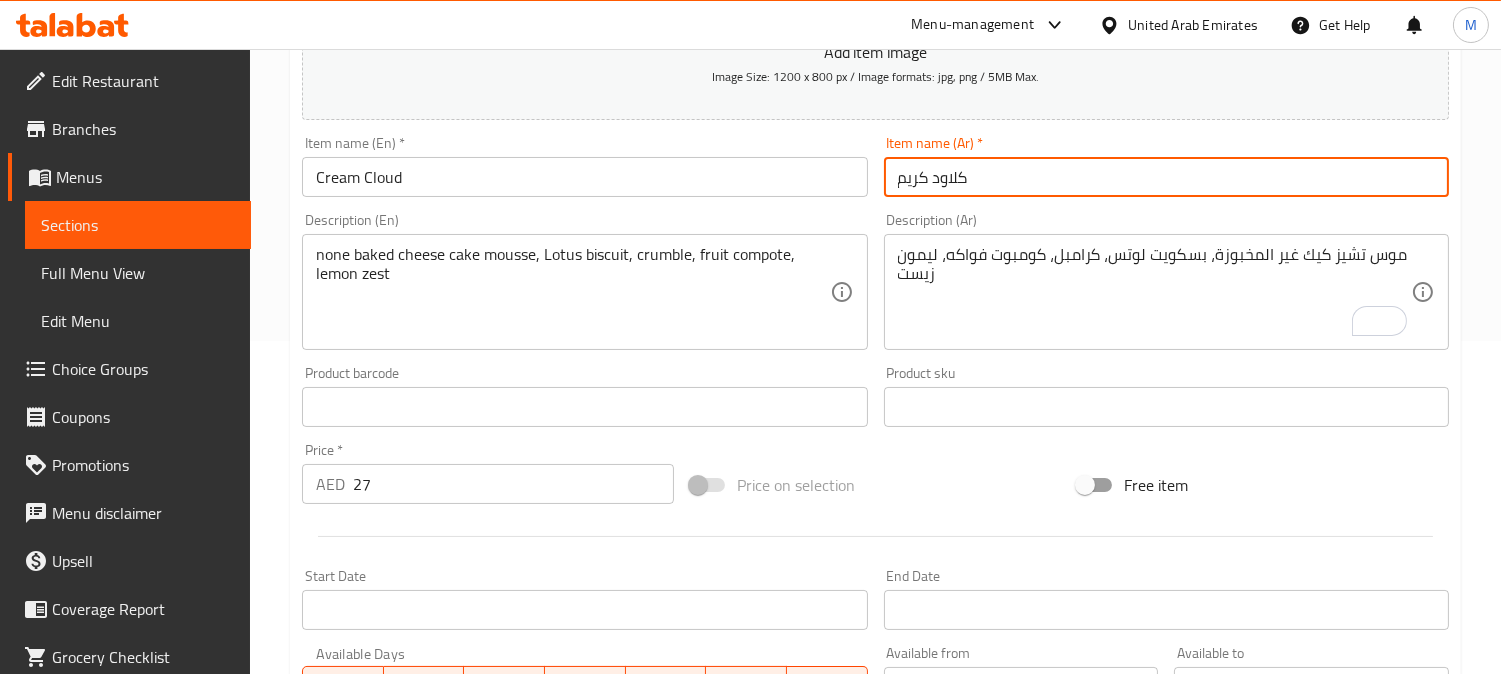 click on "Update" at bounding box center [439, 993] 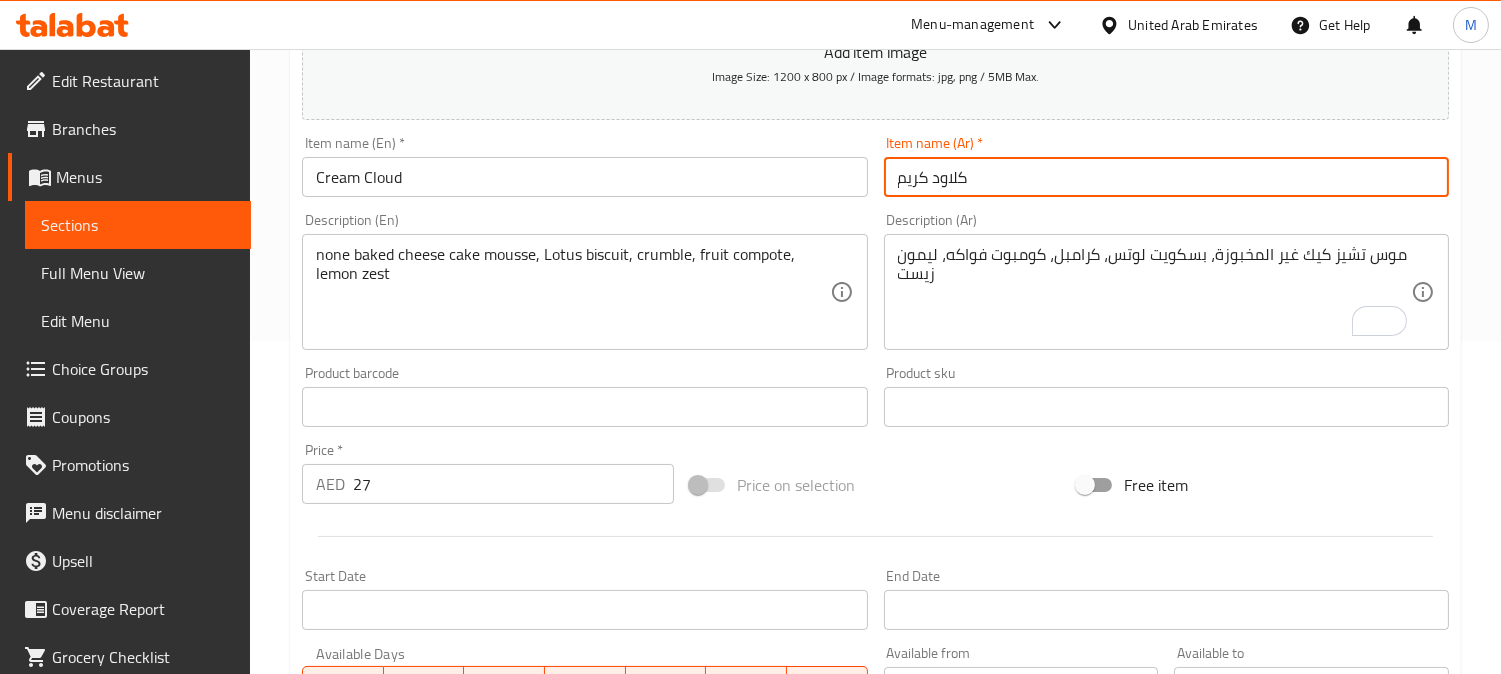 click on "كلاود كريم" at bounding box center [1166, 177] 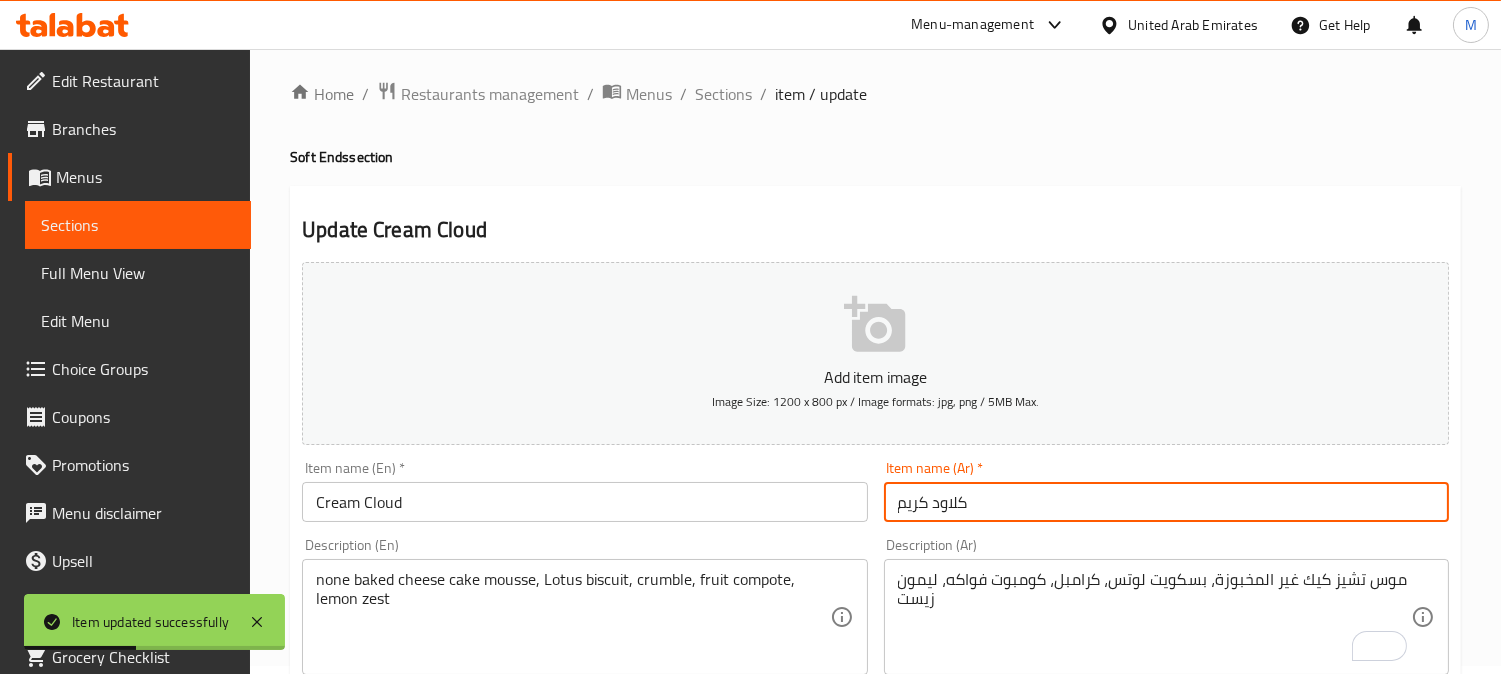 scroll, scrollTop: 0, scrollLeft: 0, axis: both 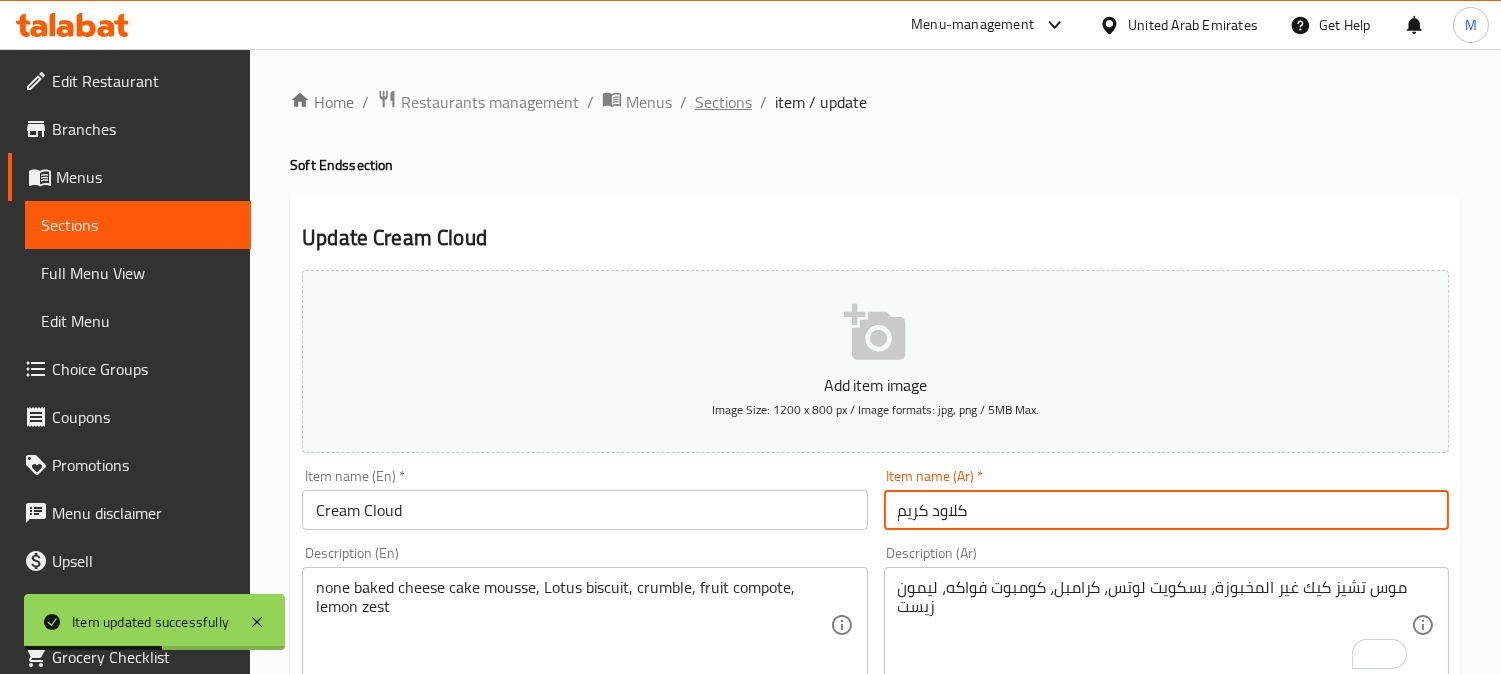 click on "Sections" at bounding box center [723, 102] 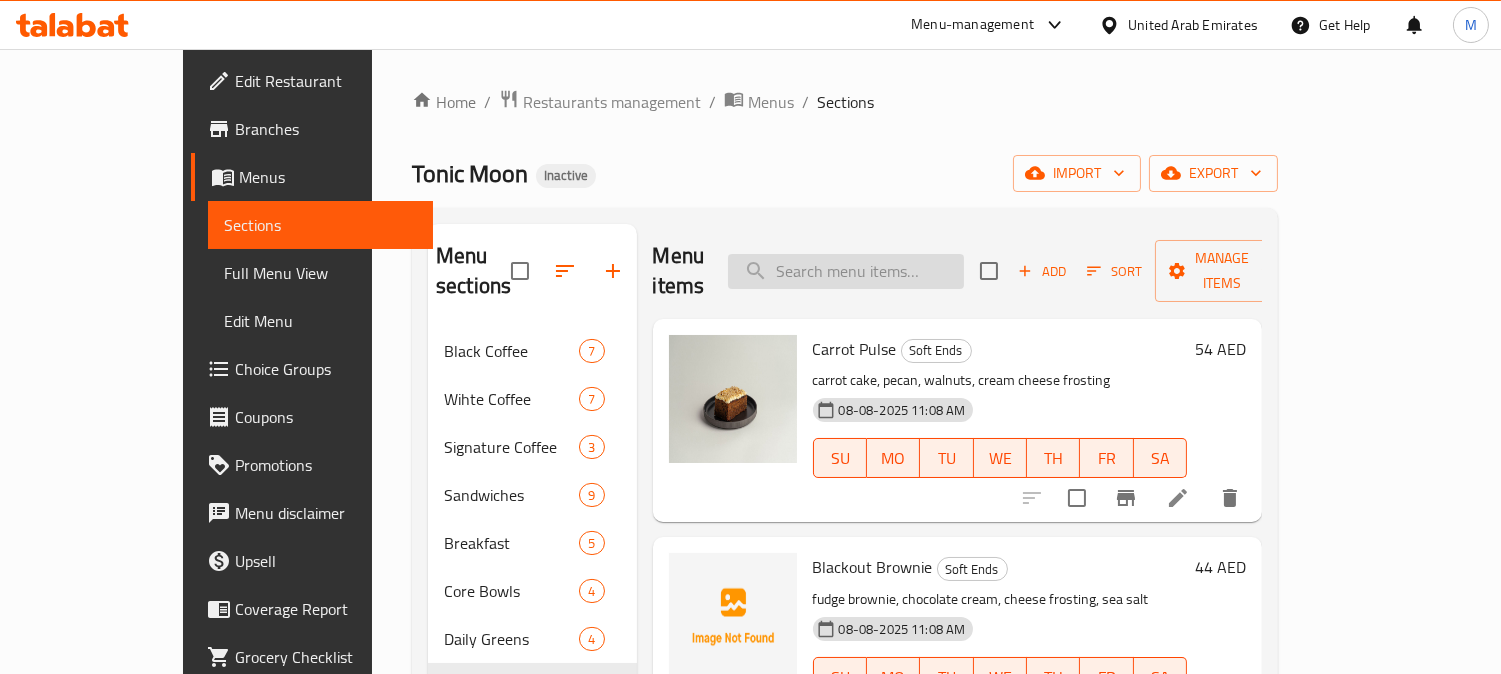 click at bounding box center (846, 271) 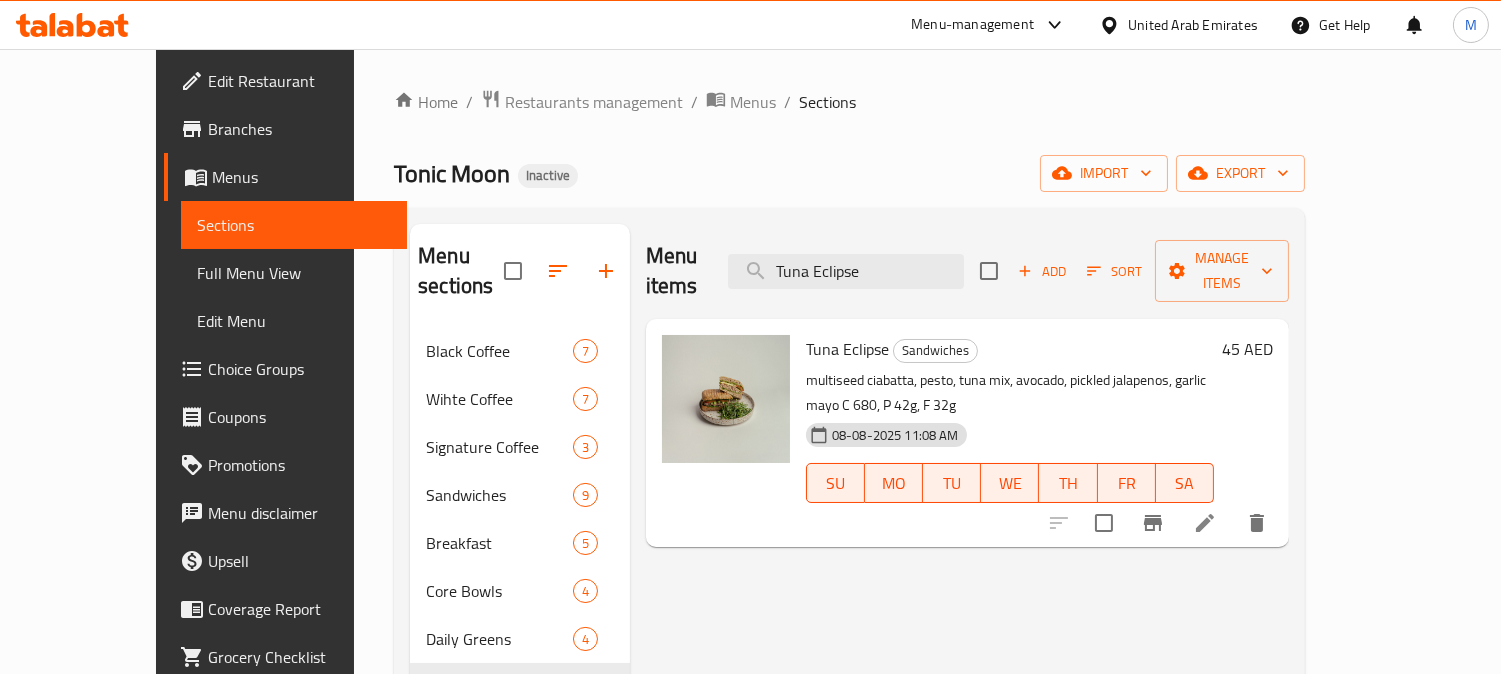 type on "Tuna Eclipse" 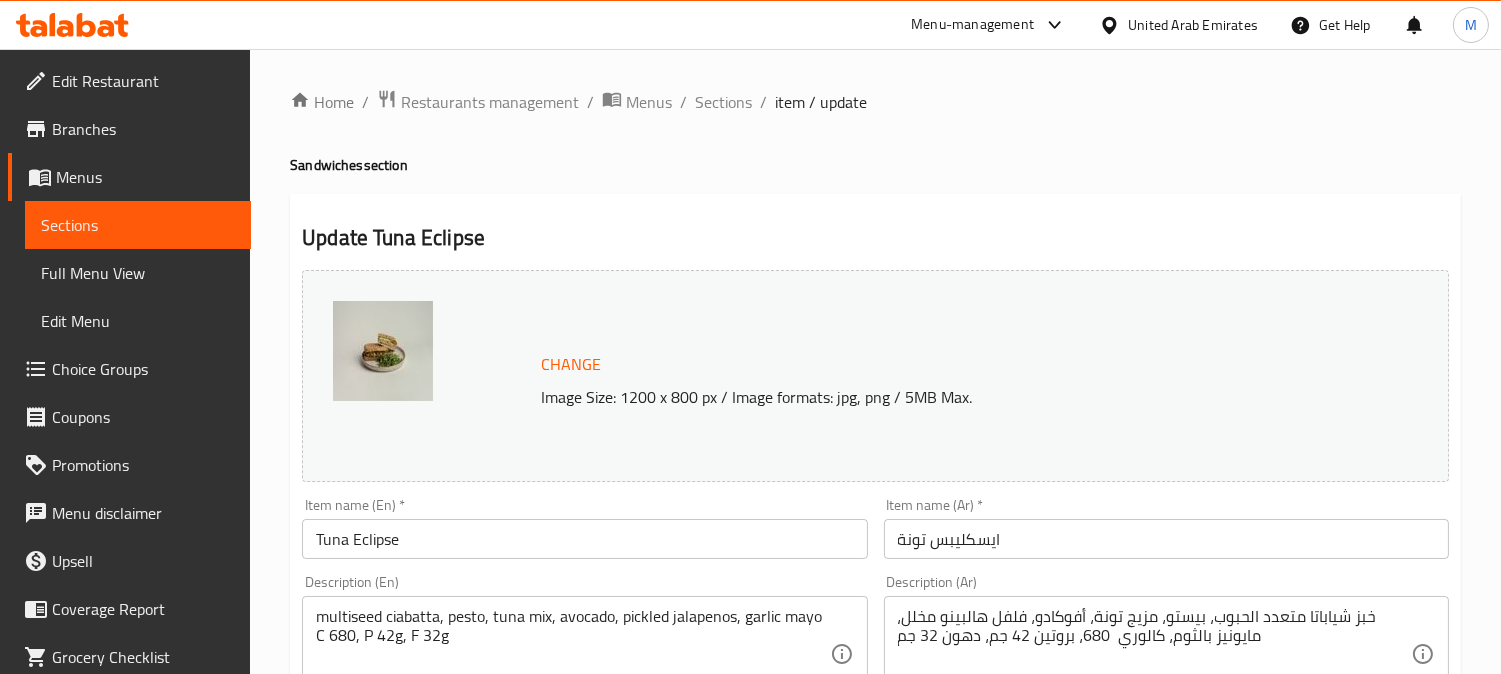 scroll, scrollTop: 333, scrollLeft: 0, axis: vertical 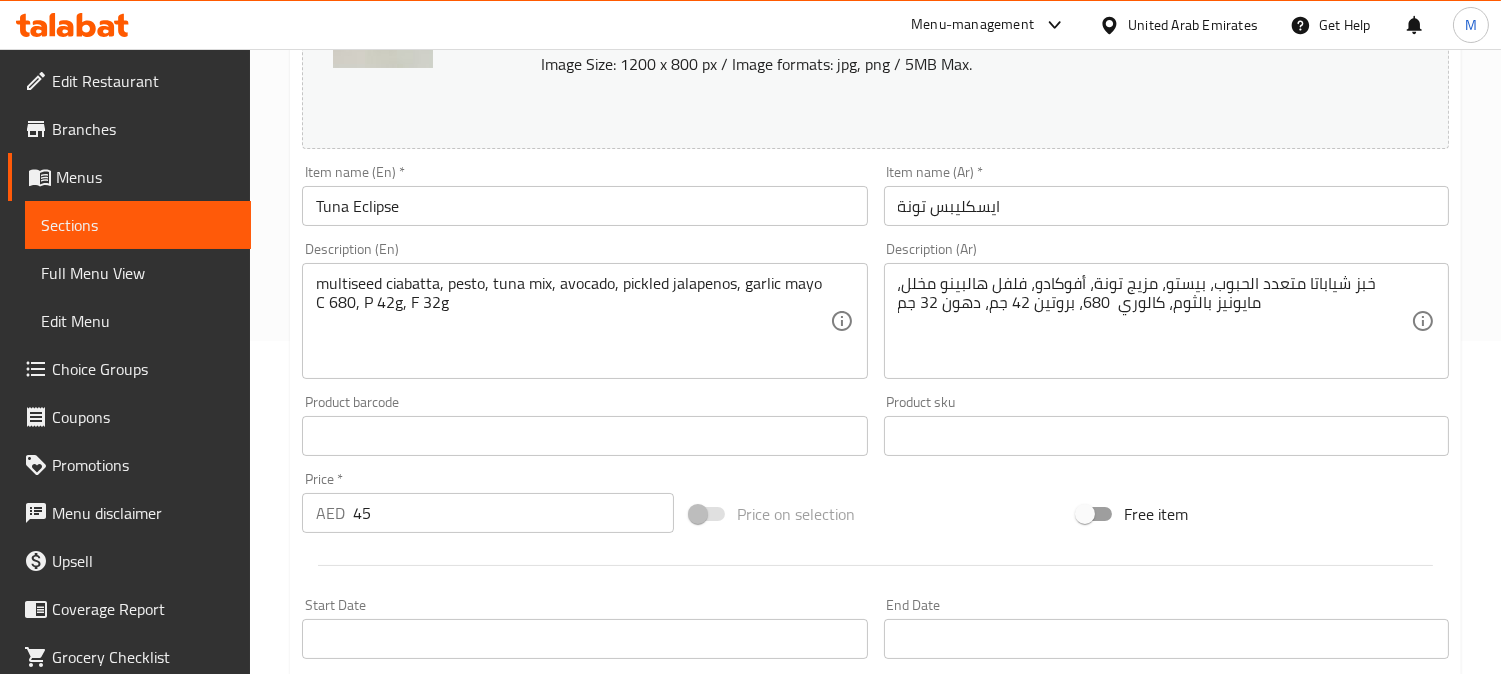 click on "ايسكليبس تونة" at bounding box center [1166, 206] 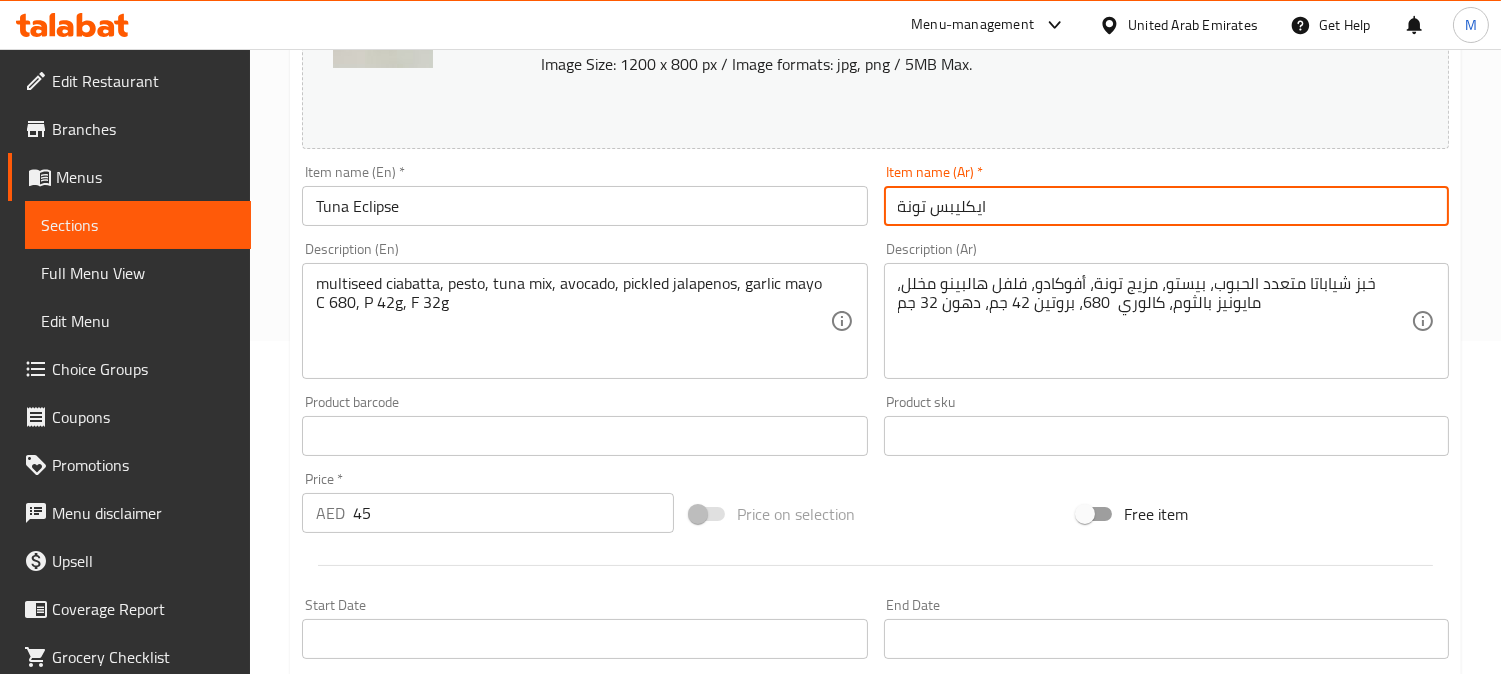 click on "ايكليبس تونة" at bounding box center [1166, 206] 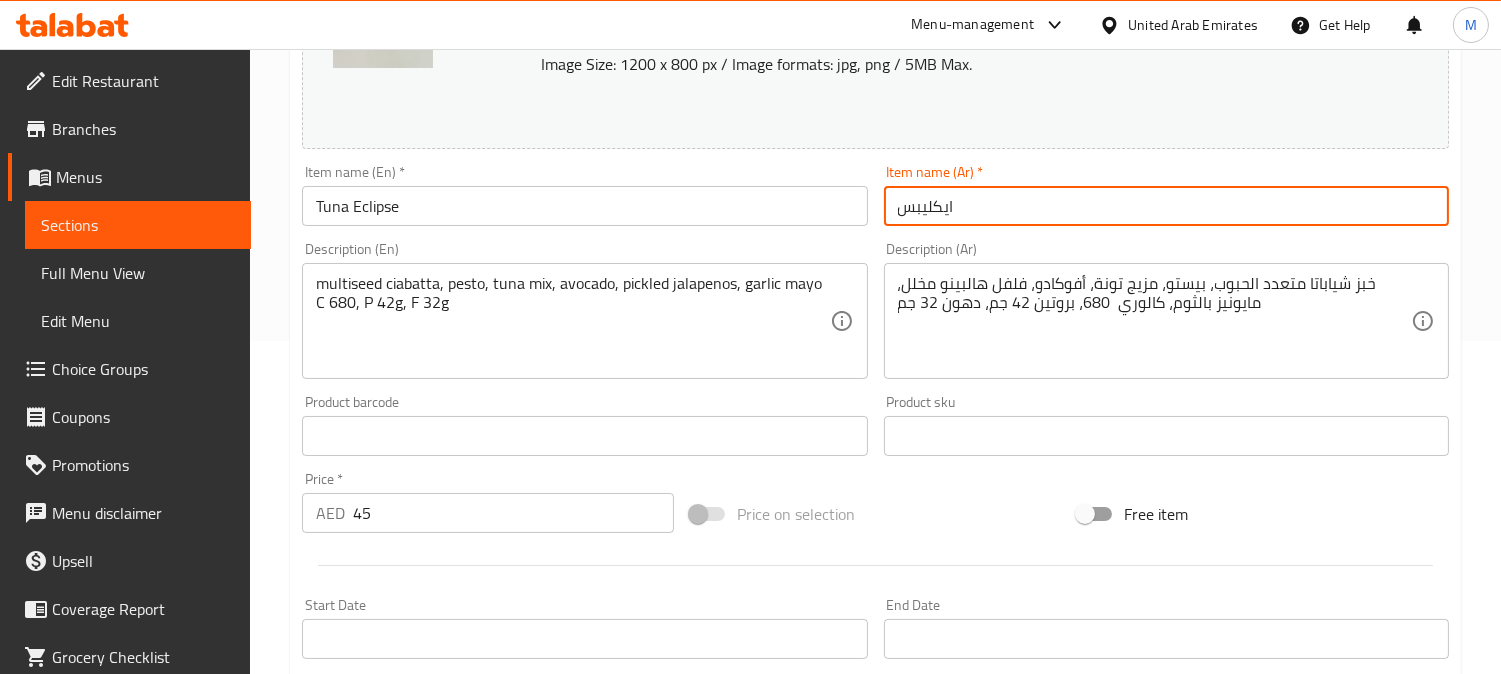drag, startPoint x: 898, startPoint y: 204, endPoint x: 941, endPoint y: 233, distance: 51.86521 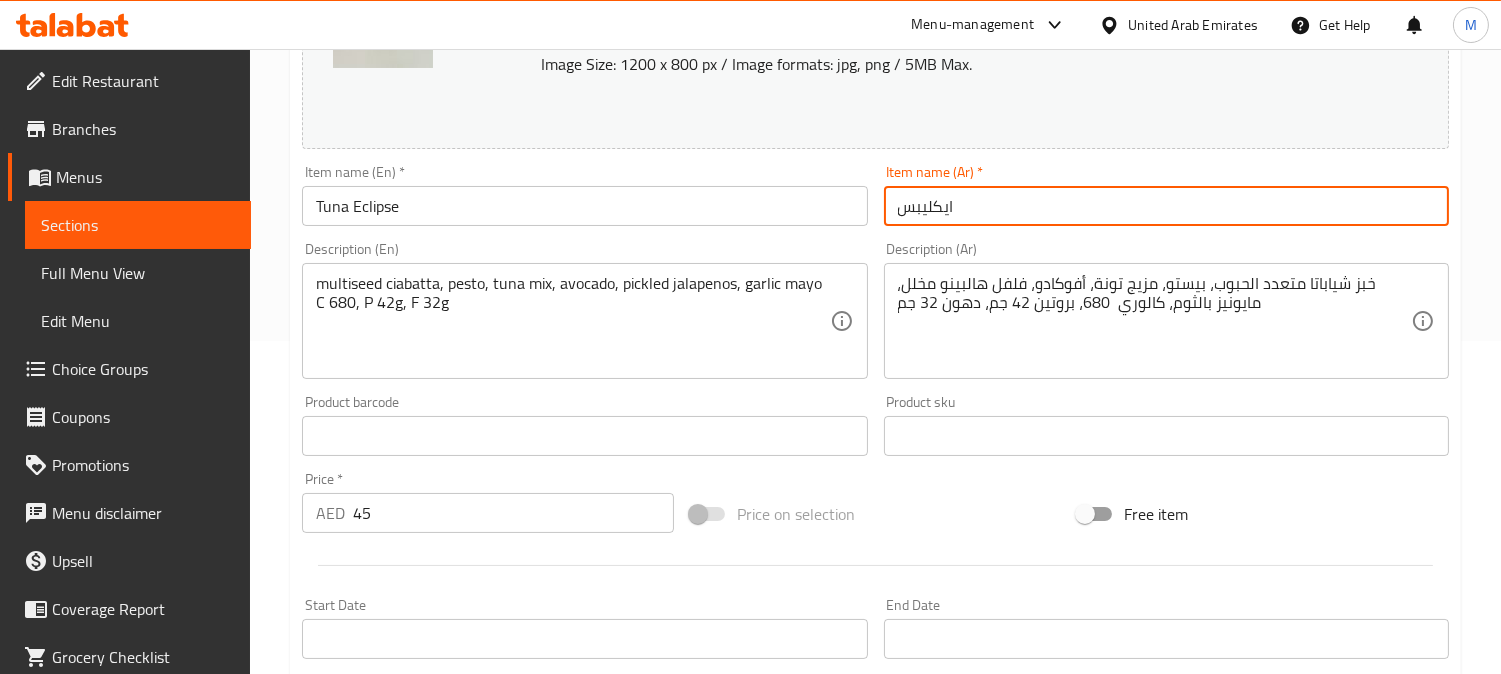 paste on "تونة" 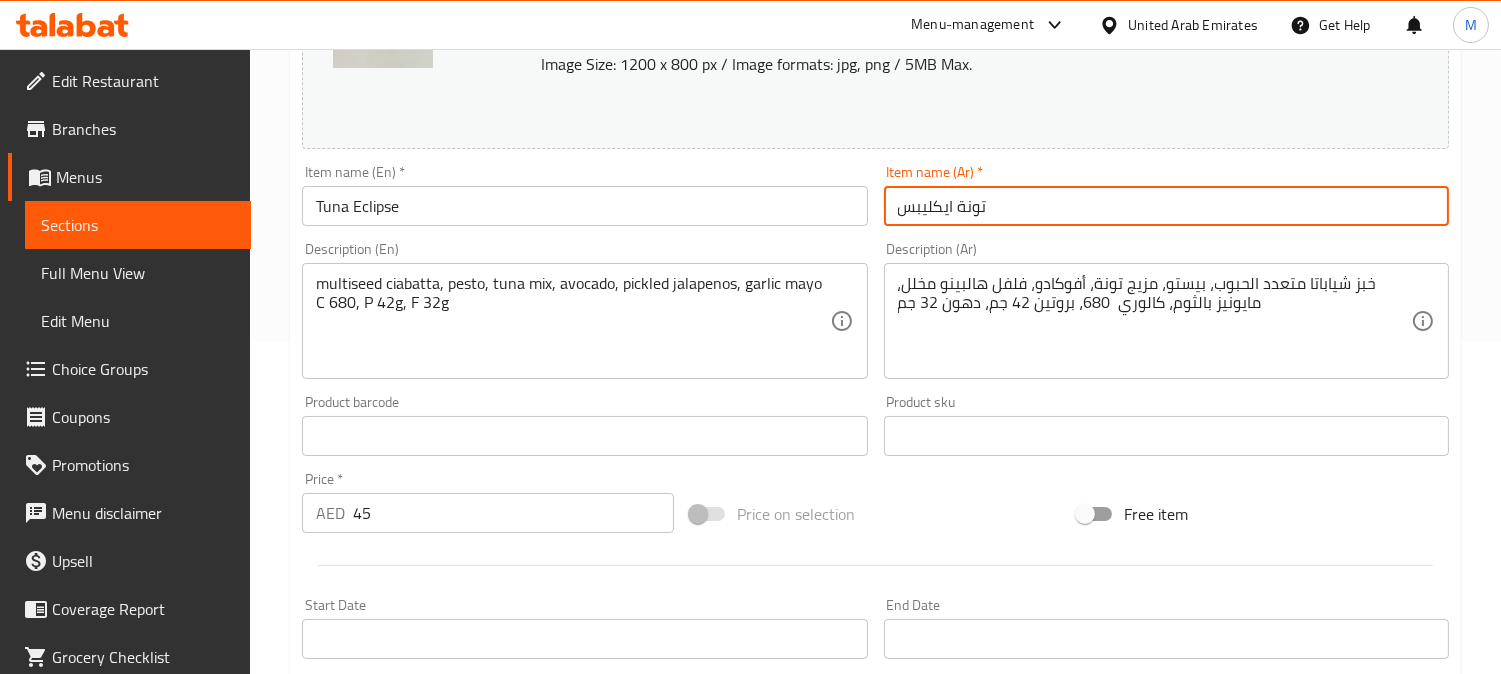 type on "تونة ايكليبس" 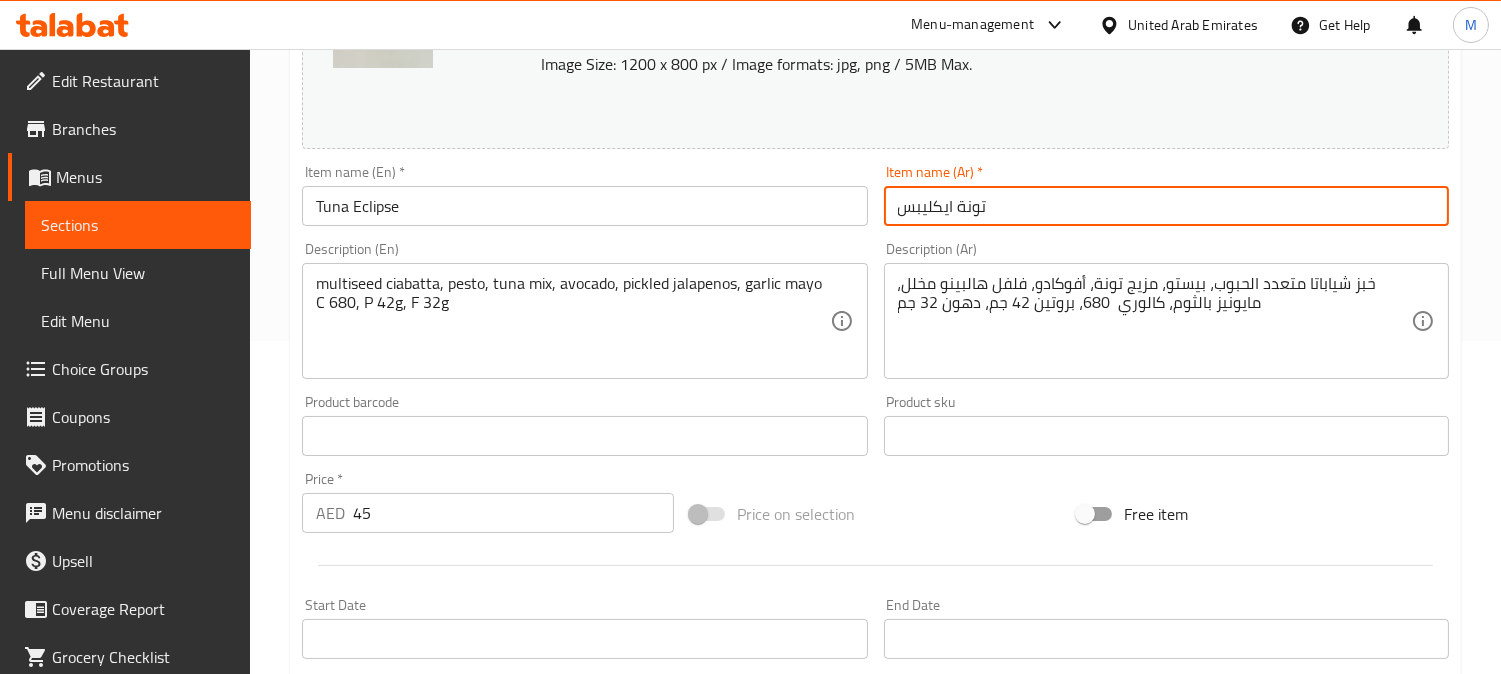 click on "Update" at bounding box center (439, 1022) 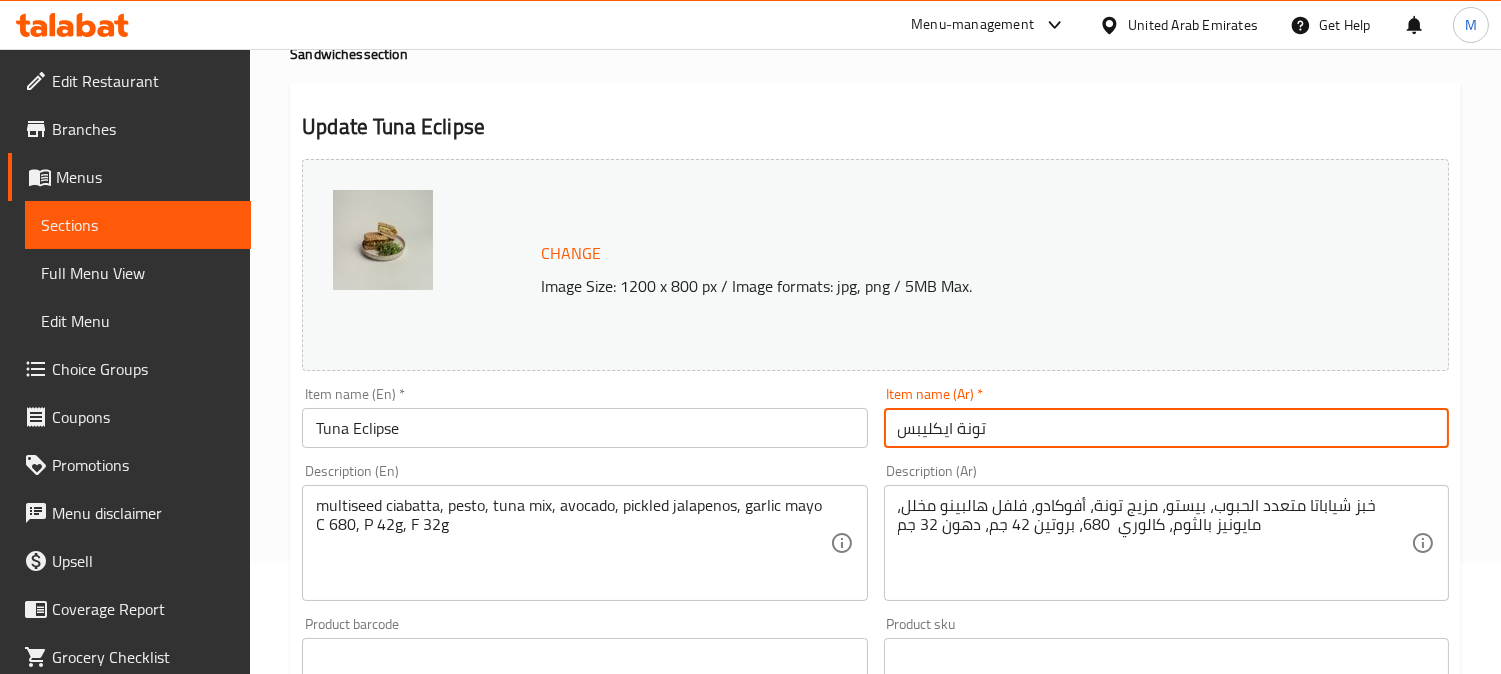 scroll, scrollTop: 0, scrollLeft: 0, axis: both 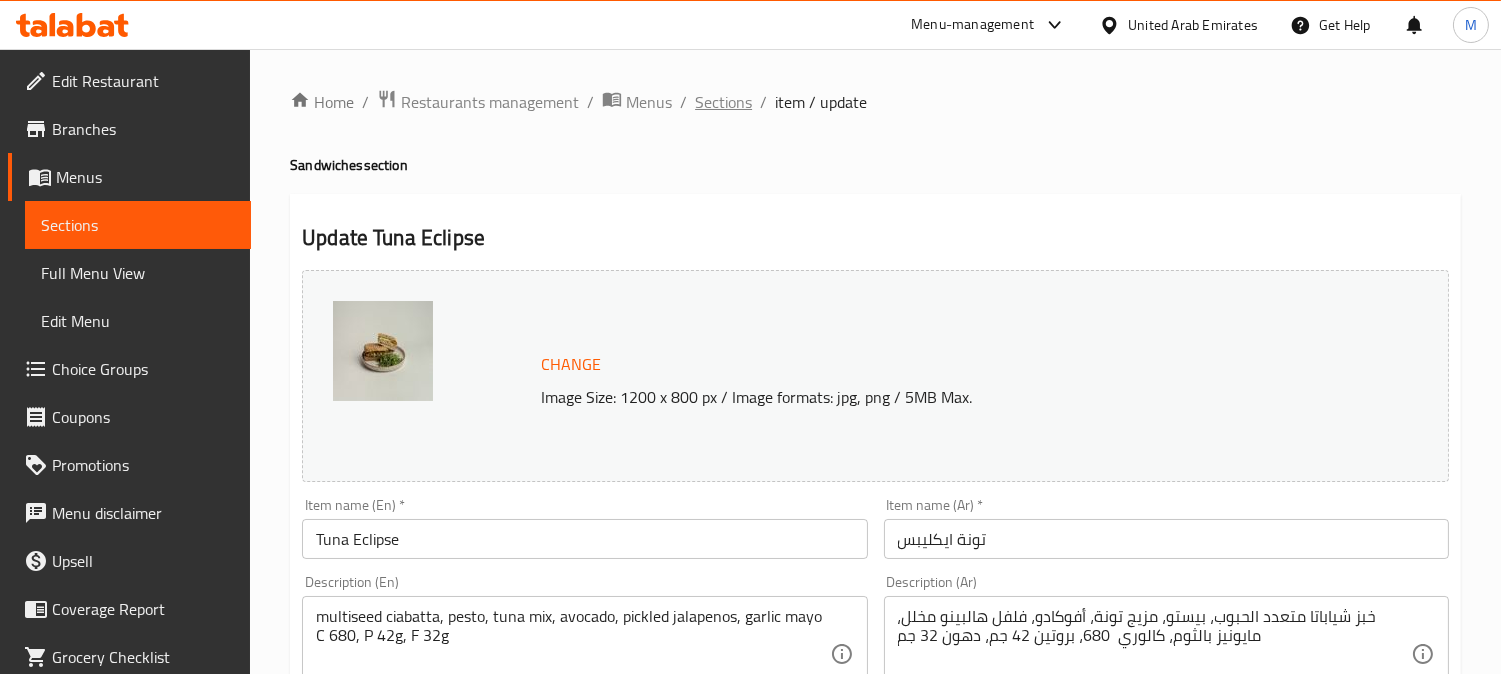 click on "Sections" at bounding box center [723, 102] 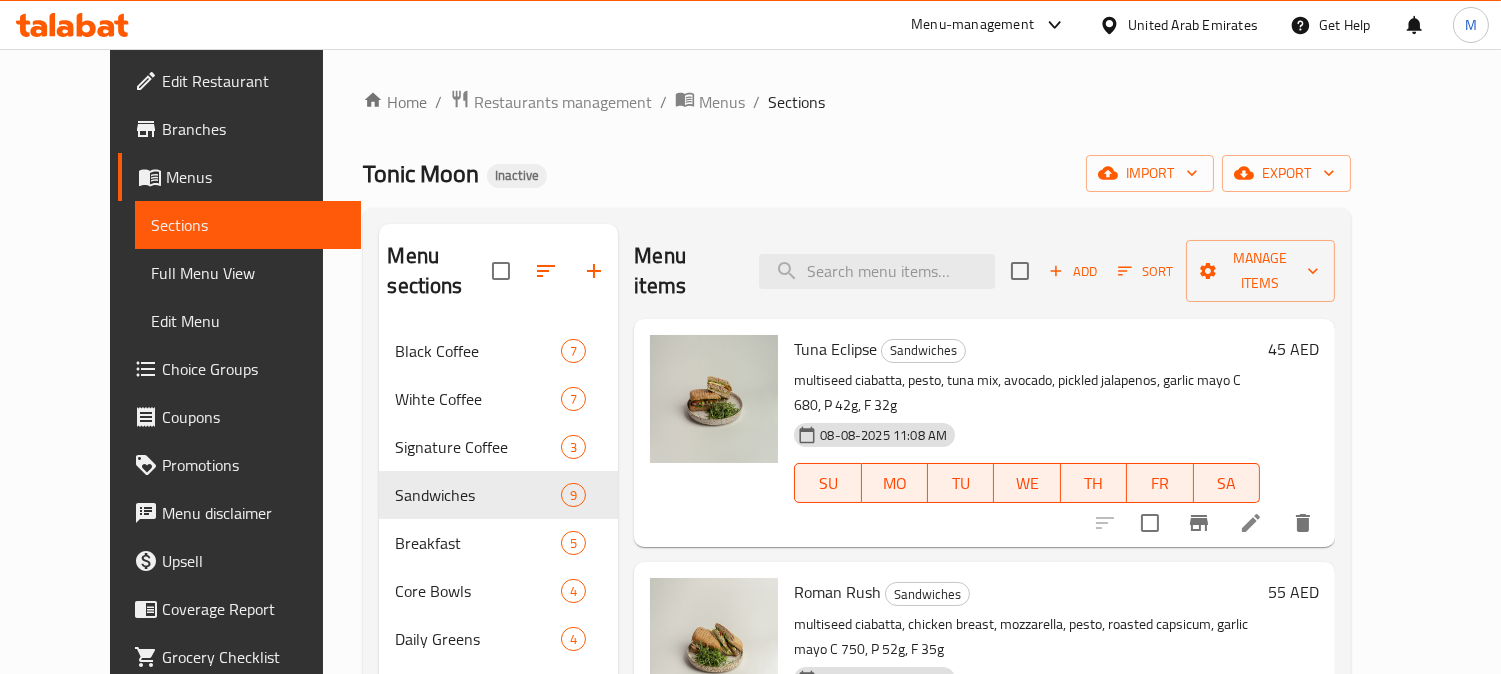 click on "Sandwiches 9" at bounding box center (498, 495) 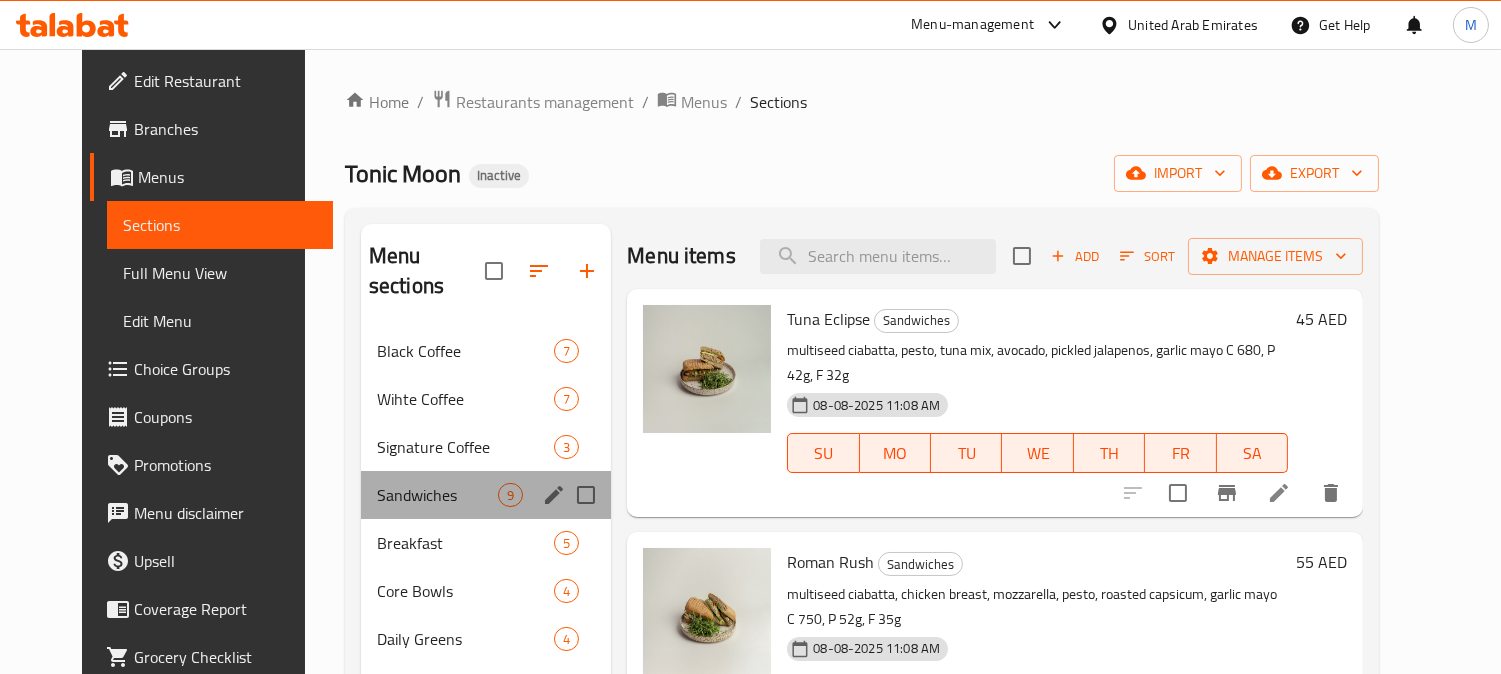 click on "Sandwiches" at bounding box center (437, 495) 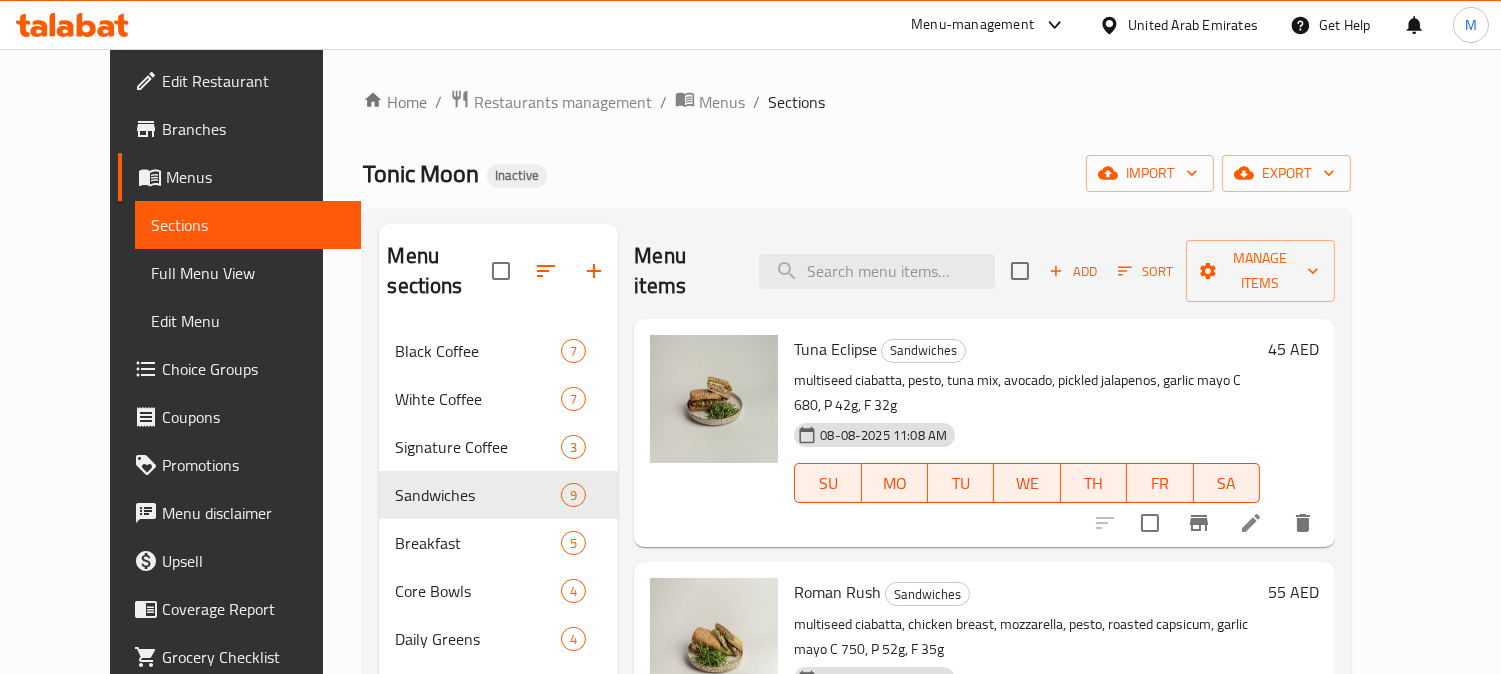 click at bounding box center (1204, 523) 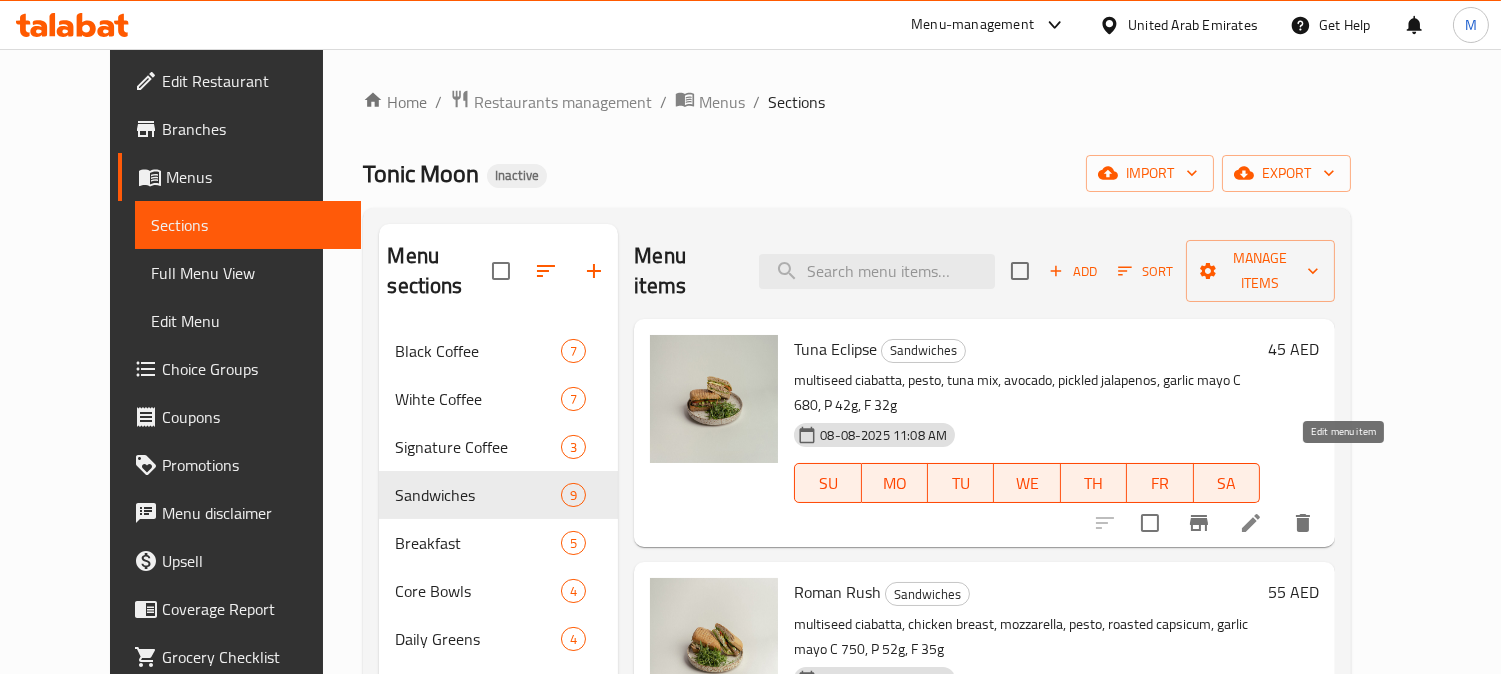 click 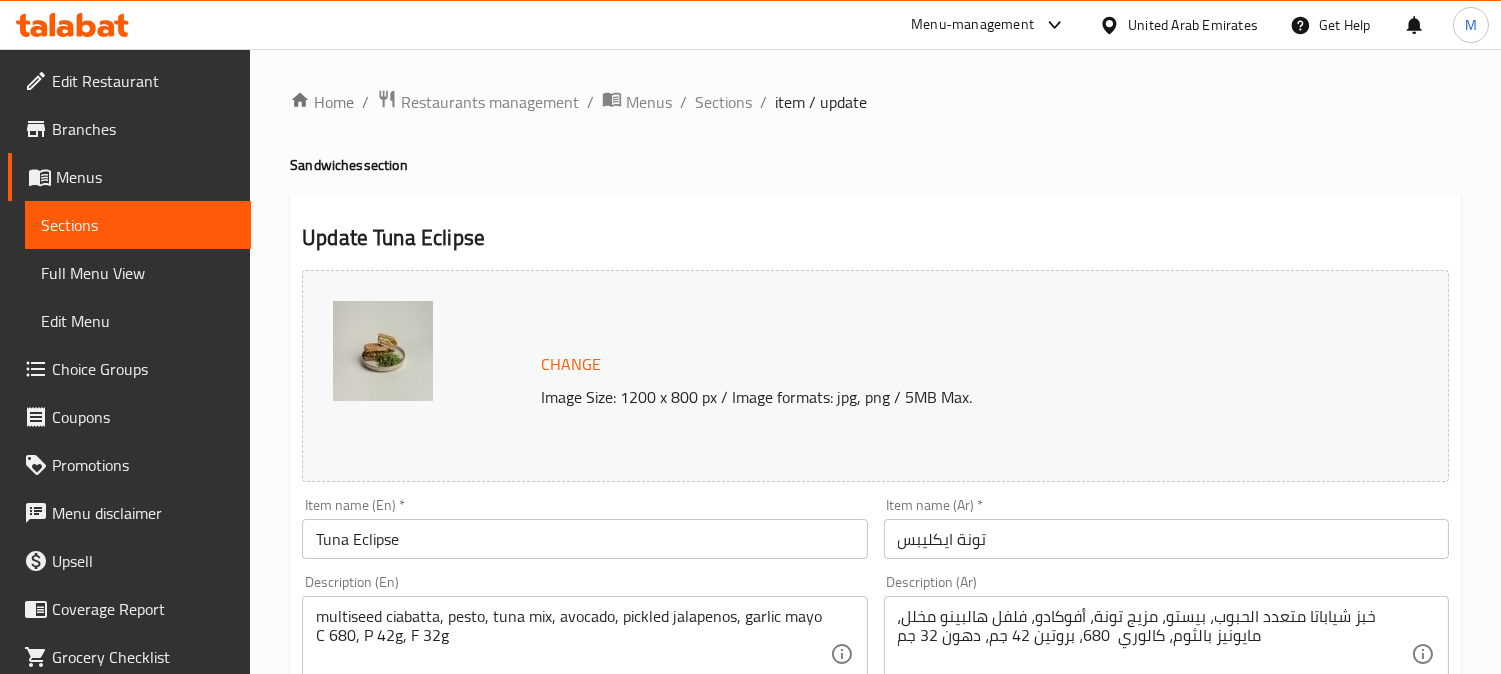 scroll, scrollTop: 111, scrollLeft: 0, axis: vertical 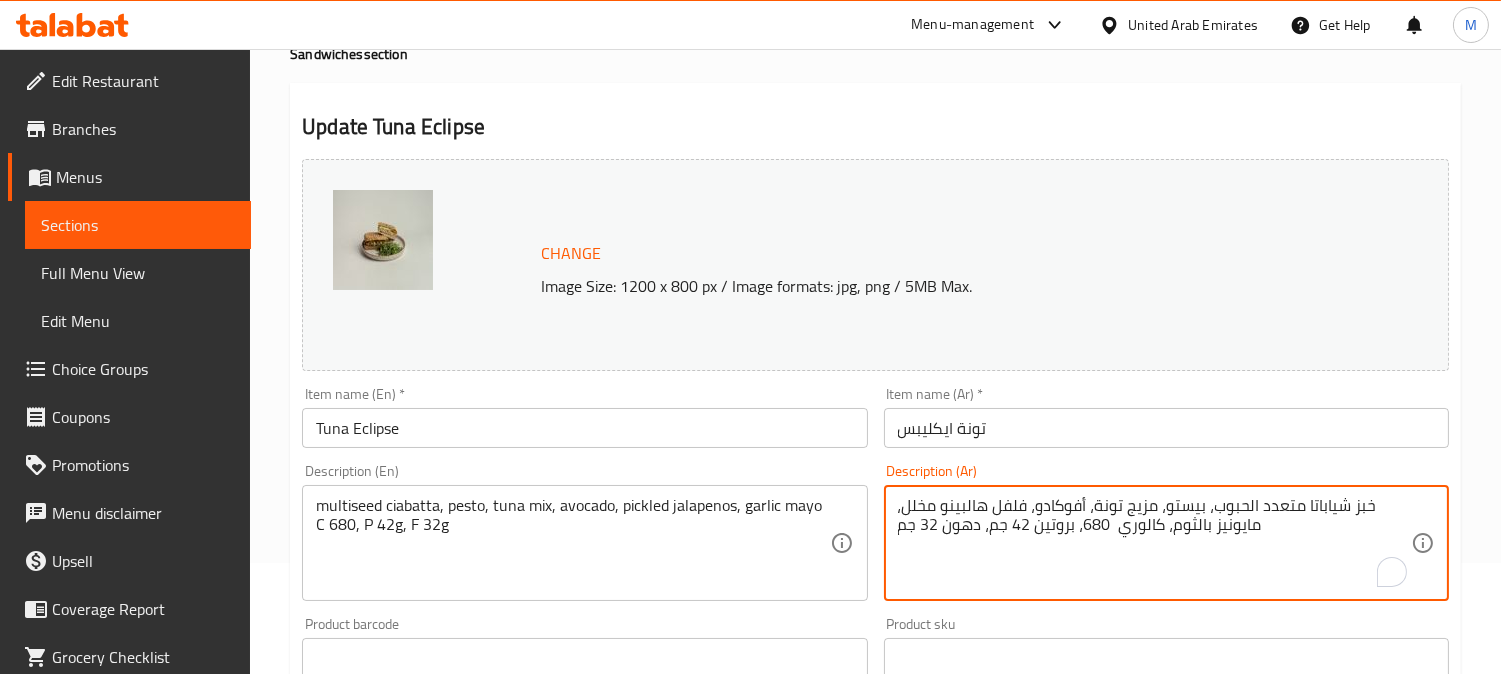 click on "خبز شياباتا متعدد الحبوب، بيستو، مزيج تونة، أفوكادو، فلفل هالبينو مخلل، مايونيز بالثوم، كالوري  680، بروتين 42 جم، دهون 32 جم" at bounding box center (1154, 543) 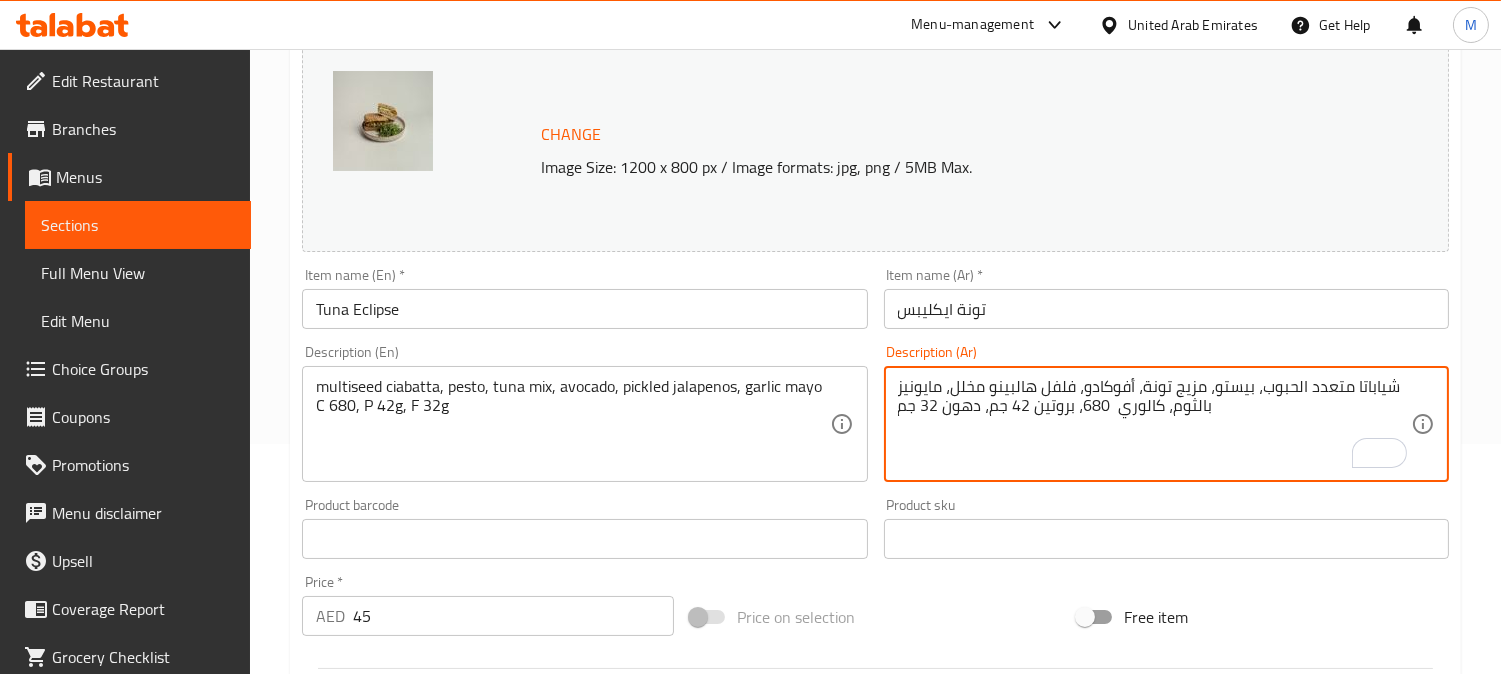 scroll, scrollTop: 333, scrollLeft: 0, axis: vertical 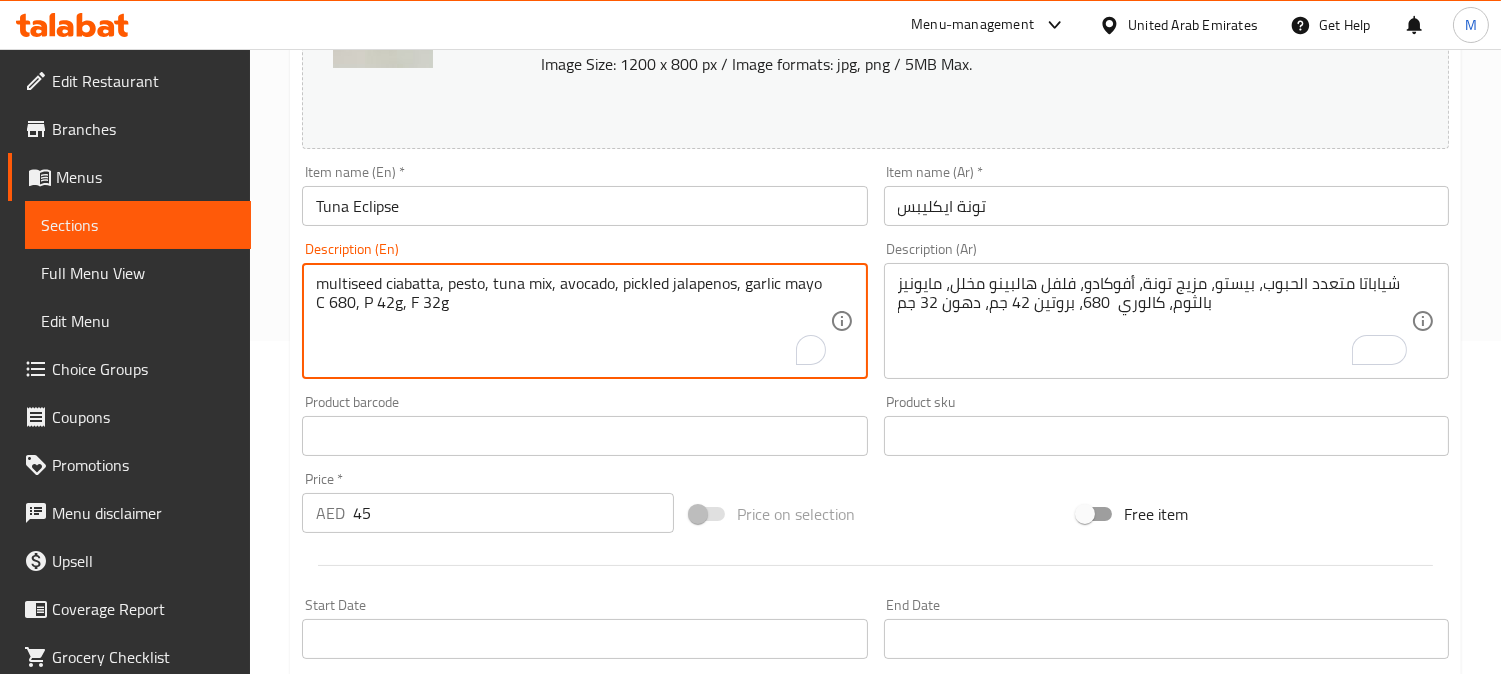 click on "multiseed ciabatta, pesto, tuna mix, avocado, pickled jalapenos, garlic mayo C 680, P 42g, F 32g" at bounding box center (572, 321) 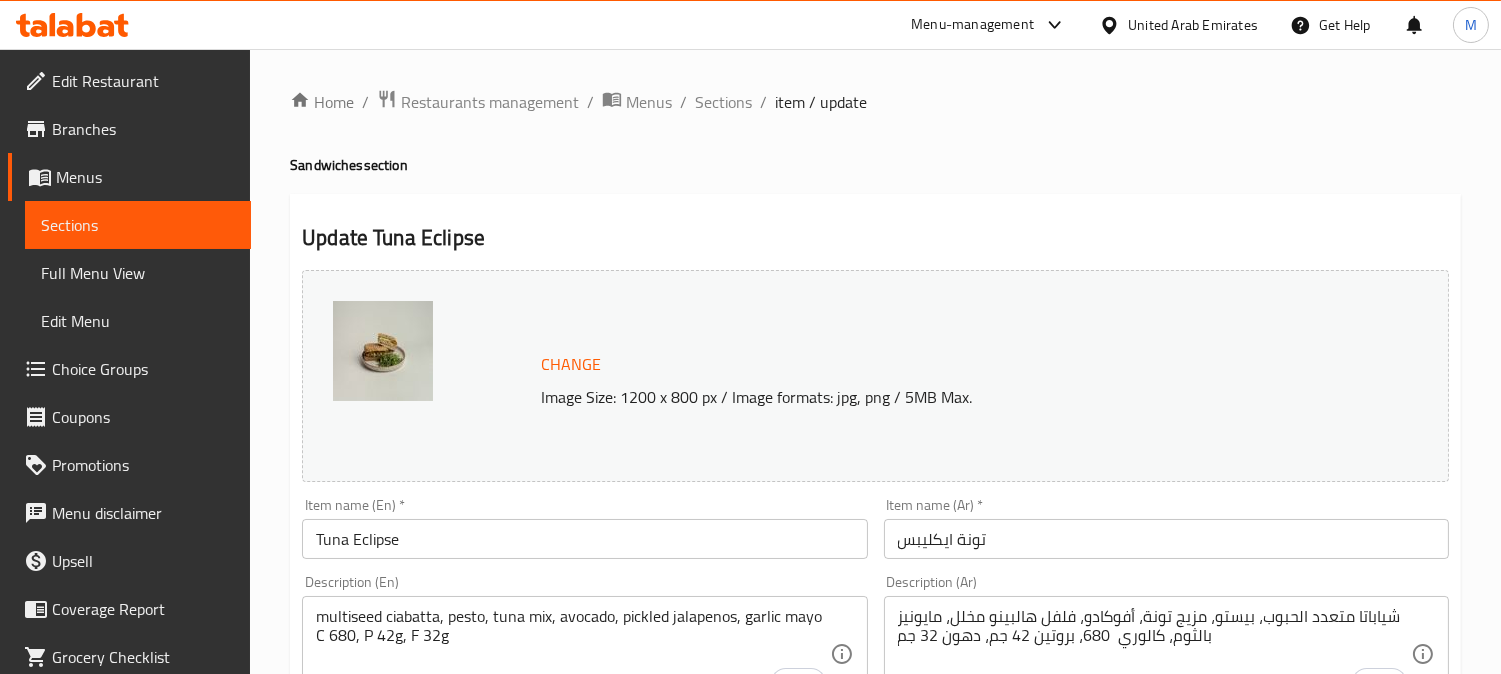 scroll, scrollTop: 111, scrollLeft: 0, axis: vertical 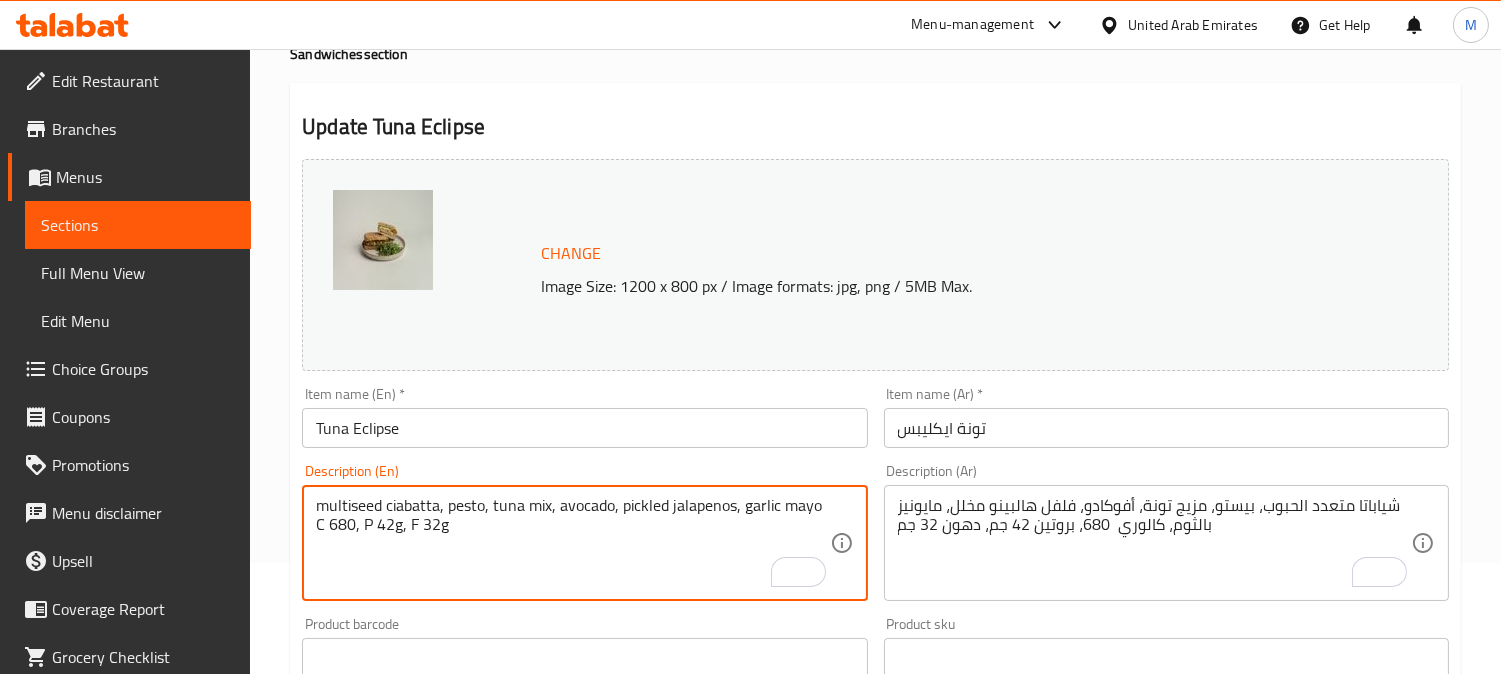 click on "multiseed ciabatta, pesto, tuna mix, avocado, pickled jalapenos, garlic mayo C 680, P 42g, F 32g" at bounding box center (572, 543) 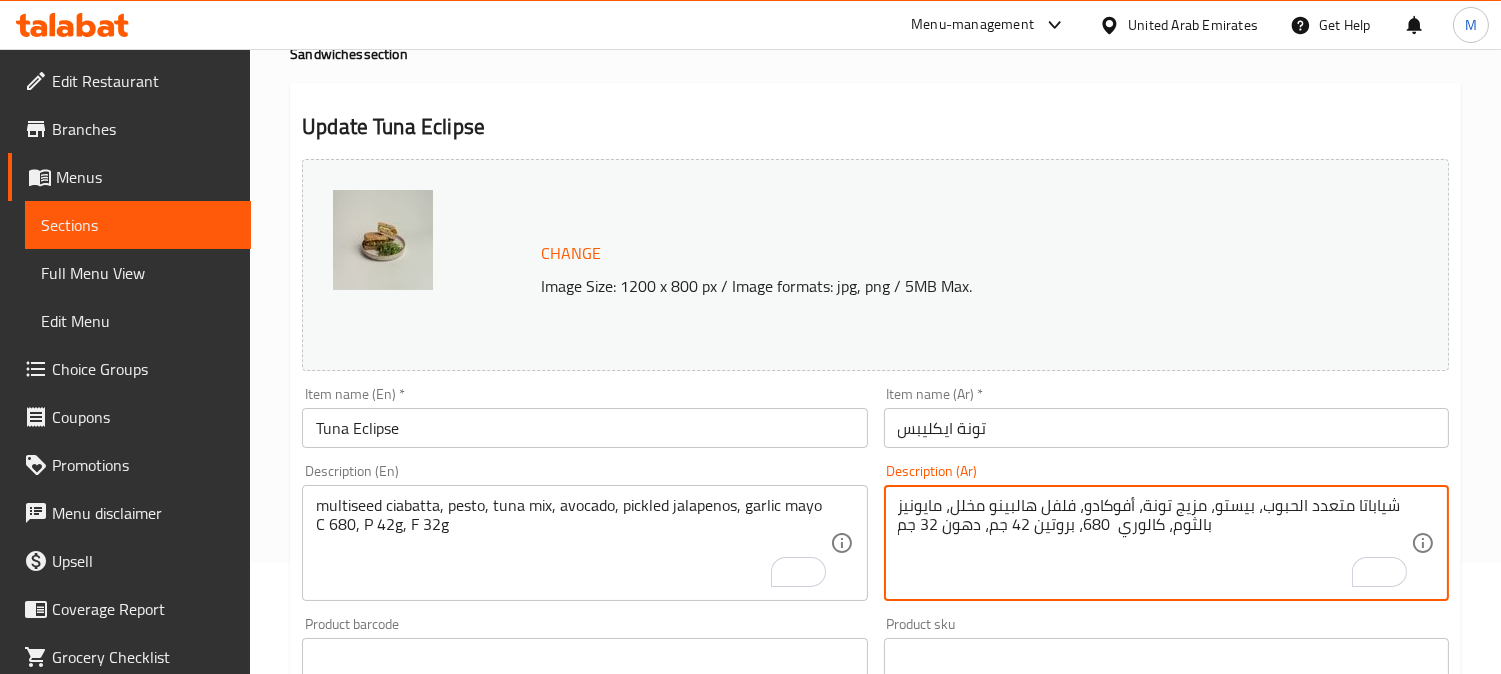 click on "شياباتا متعدد الحبوب، بيستو، مزيج تونة، أفوكادو، فلفل هالبينو مخلل، مايونيز بالثوم، كالوري  680، بروتين 42 جم، دهون 32 جم" at bounding box center (1154, 543) 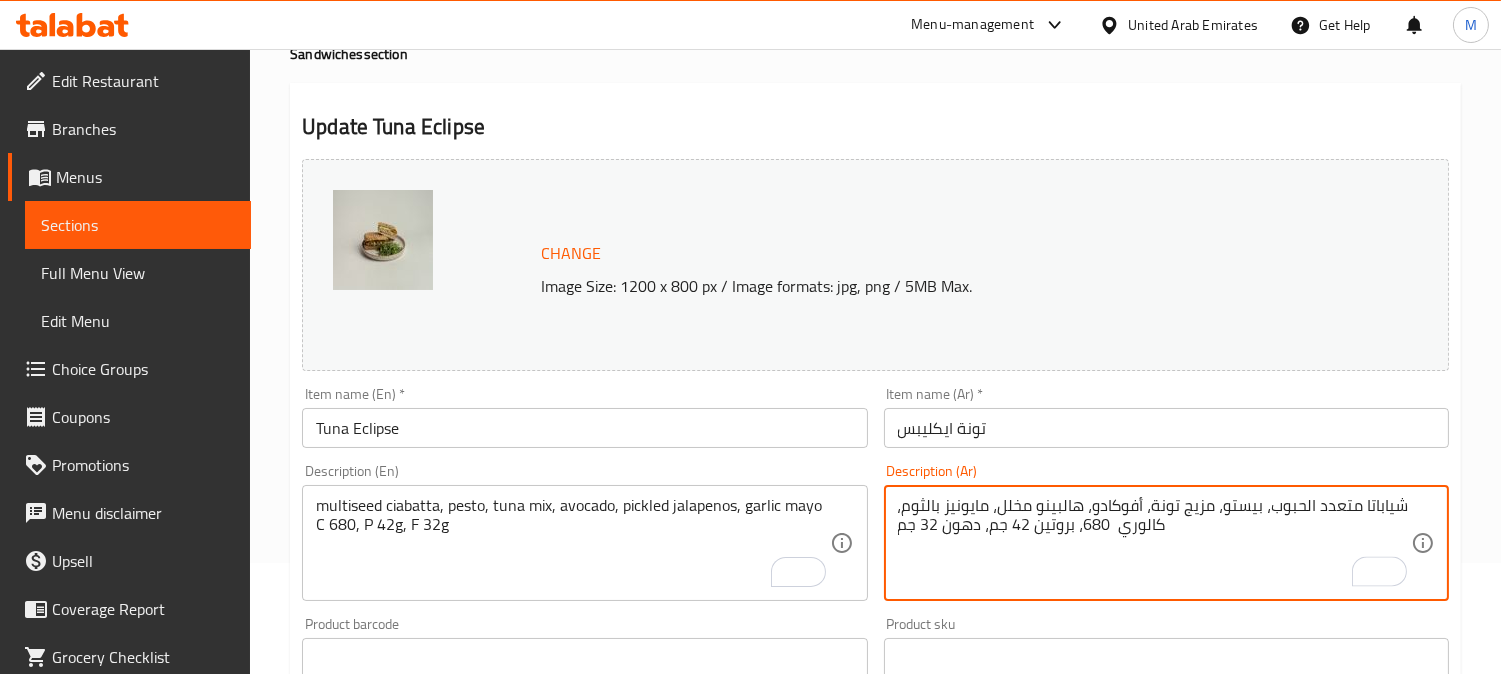 type on "شياباتا متعدد الحبوب، بيستو، مزيج تونة، أفوكادو، هالبينو مخلل، مايونيز بالثوم، كالوري  680، بروتين 42 جم، دهون 32 جم" 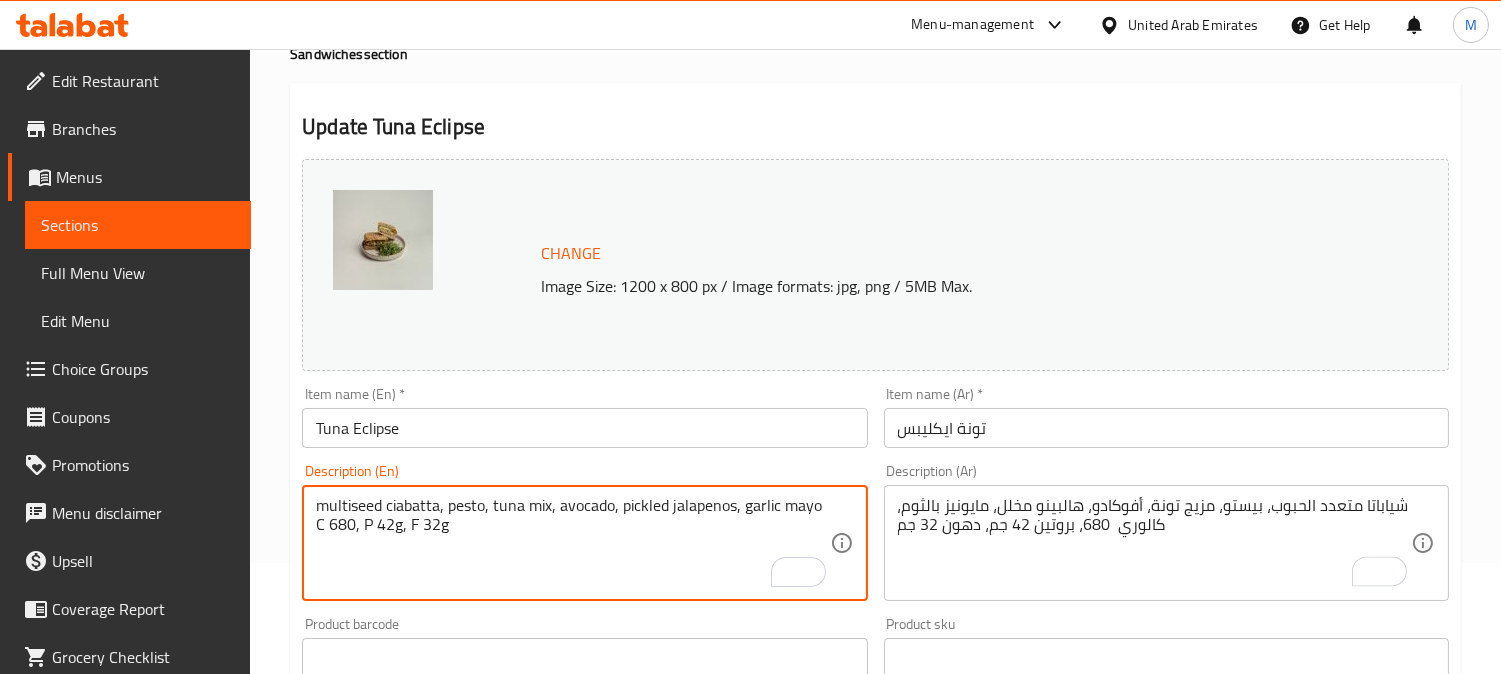 click on "multiseed ciabatta, pesto, tuna mix, avocado, pickled jalapenos, garlic mayo C 680, P 42g, F 32g" at bounding box center [572, 543] 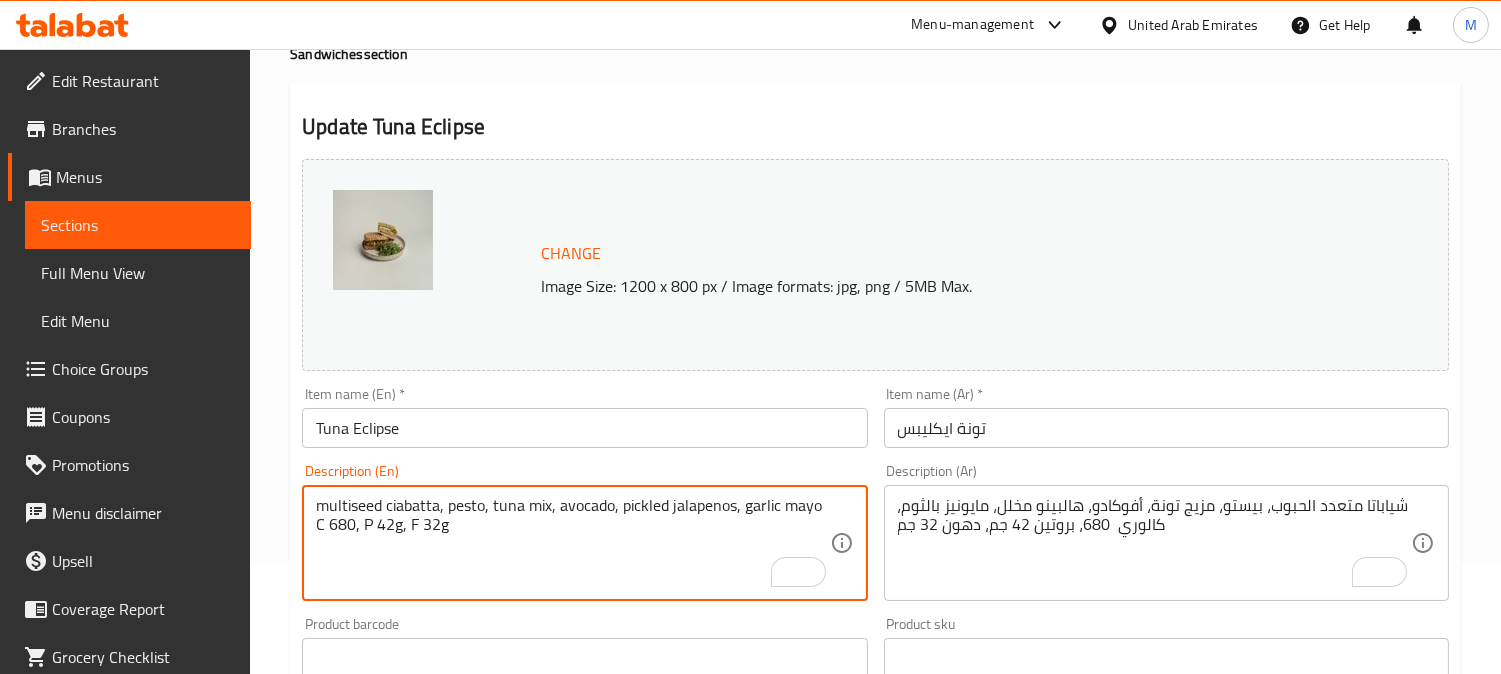click on "multiseed ciabatta, pesto, tuna mix, avocado, pickled jalapenos, garlic mayo C 680, P 42g, F 32g" at bounding box center [572, 543] 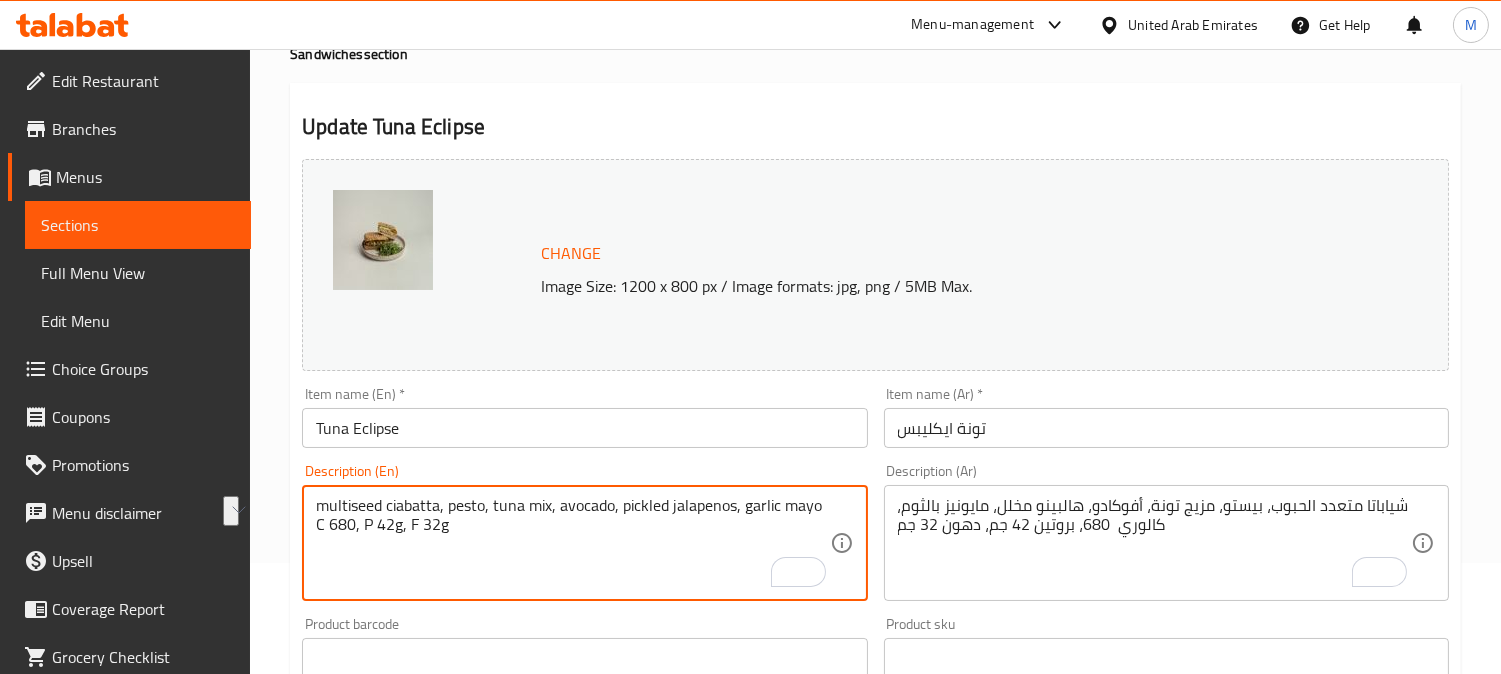 drag, startPoint x: 480, startPoint y: 535, endPoint x: 305, endPoint y: 540, distance: 175.07141 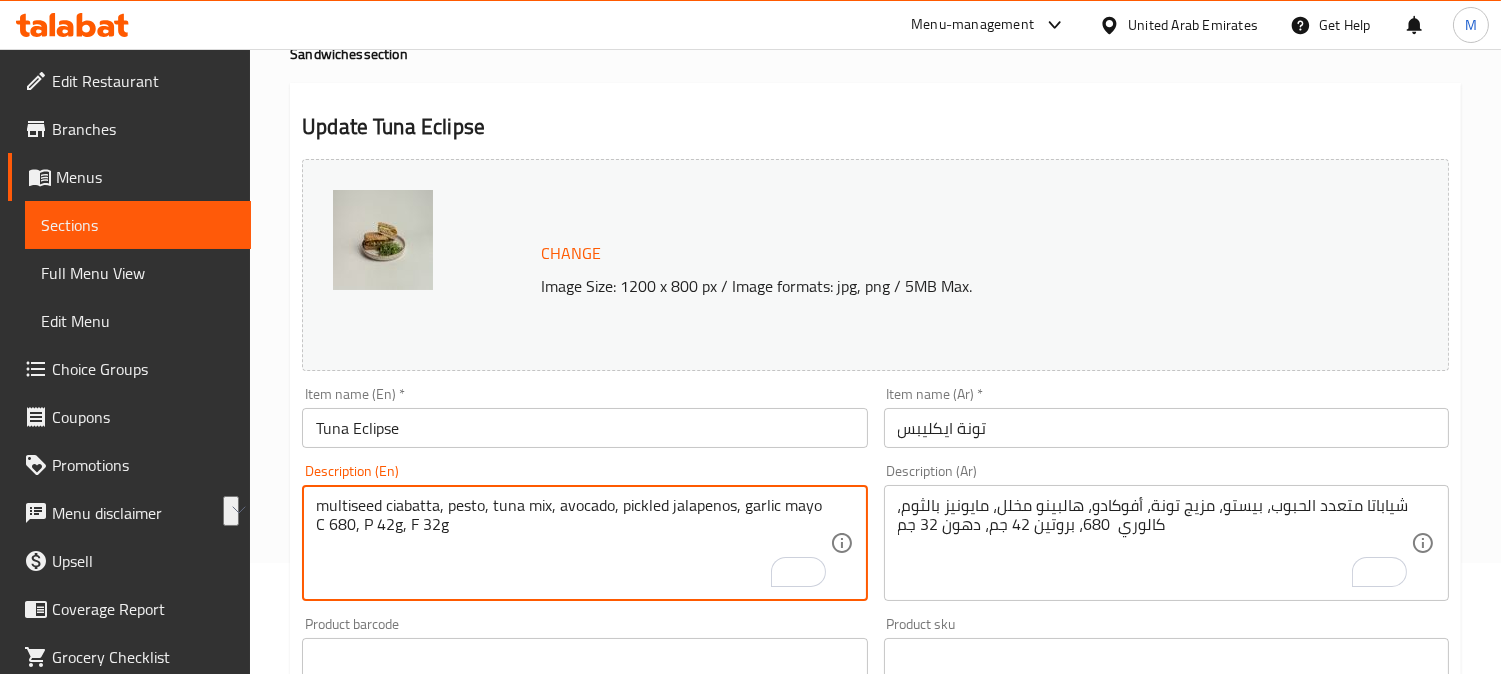 click on "multiseed ciabatta, pesto, tuna mix, avocado, pickled jalapenos, garlic mayo C 680, P 42g, F 32g Description (En)" at bounding box center [584, 543] 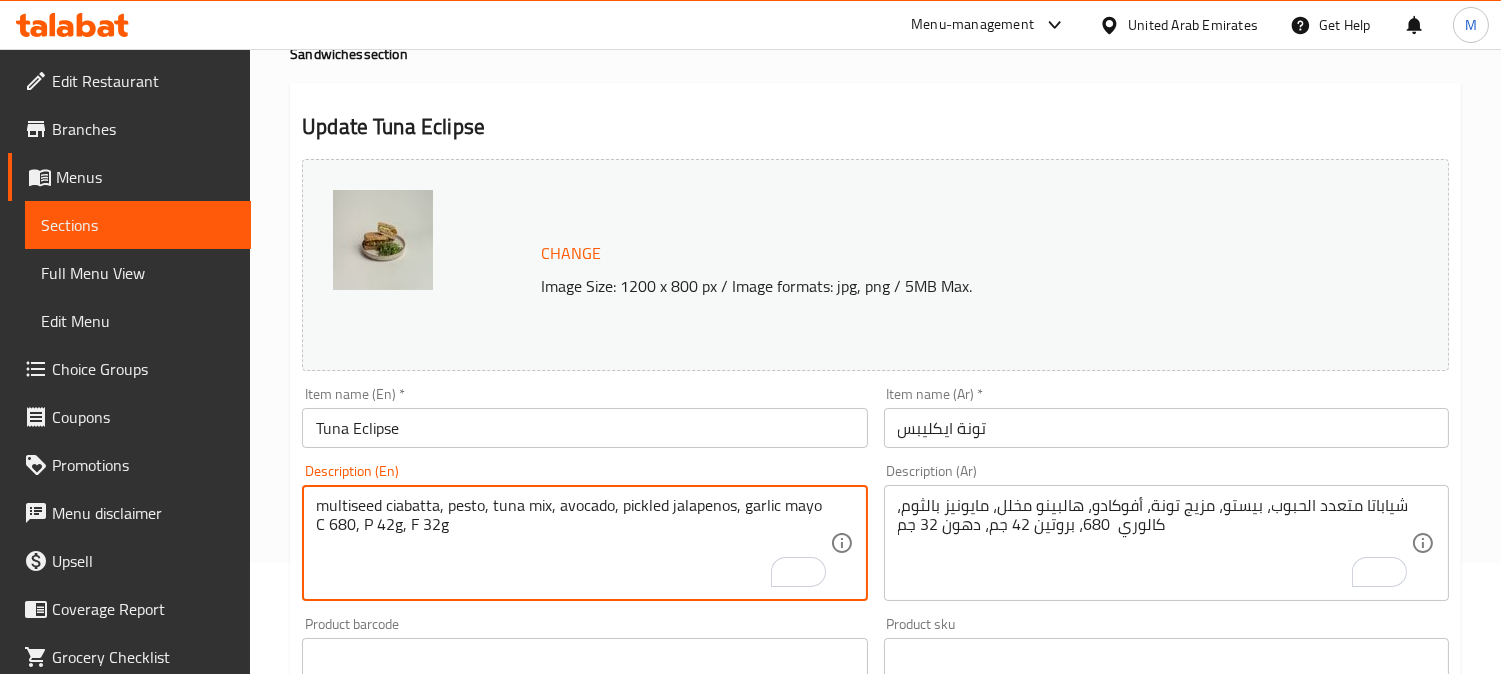 click on "multiseed ciabatta, pesto, tuna mix, avocado, pickled jalapenos, garlic mayo C 680, P 42g, F 32g" at bounding box center [572, 543] 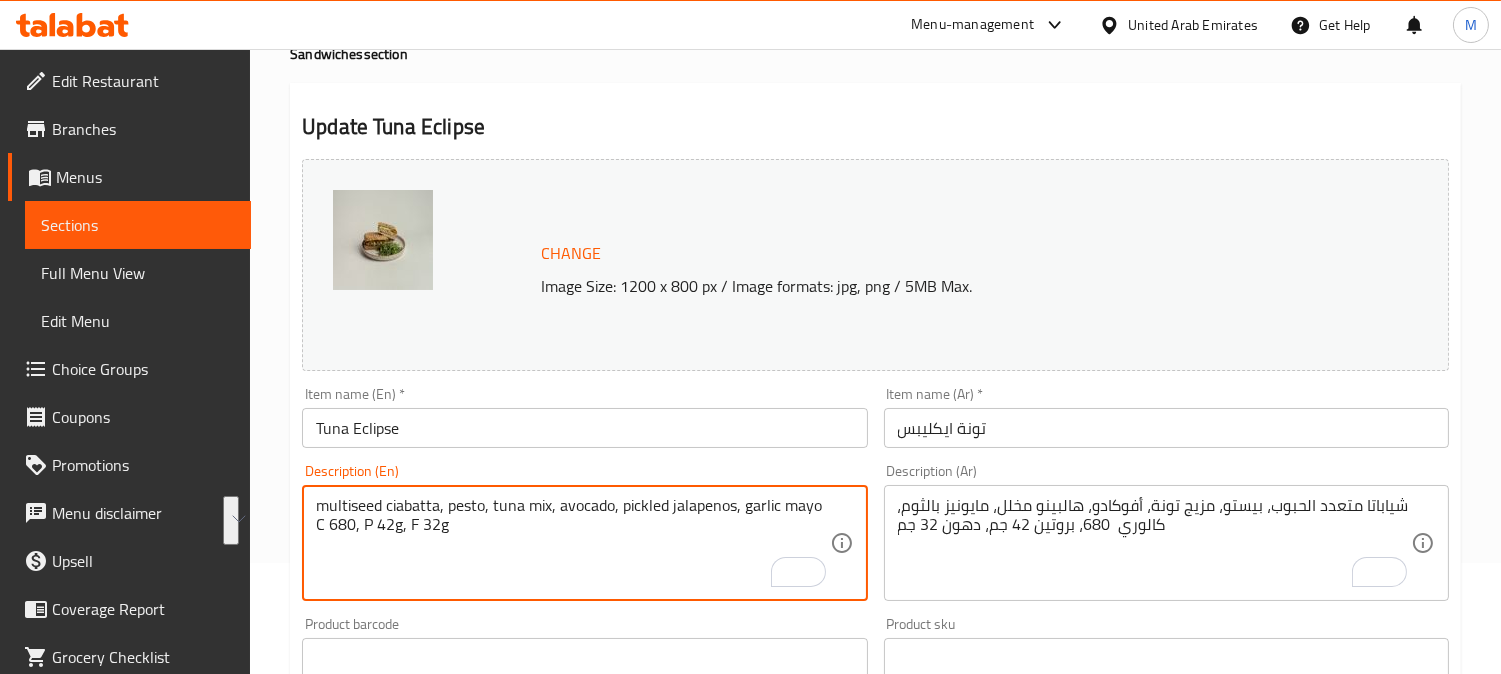 click on "multiseed ciabatta, pesto, tuna mix, avocado, pickled jalapenos, garlic mayo C 680, P 42g, F 32g" at bounding box center (572, 543) 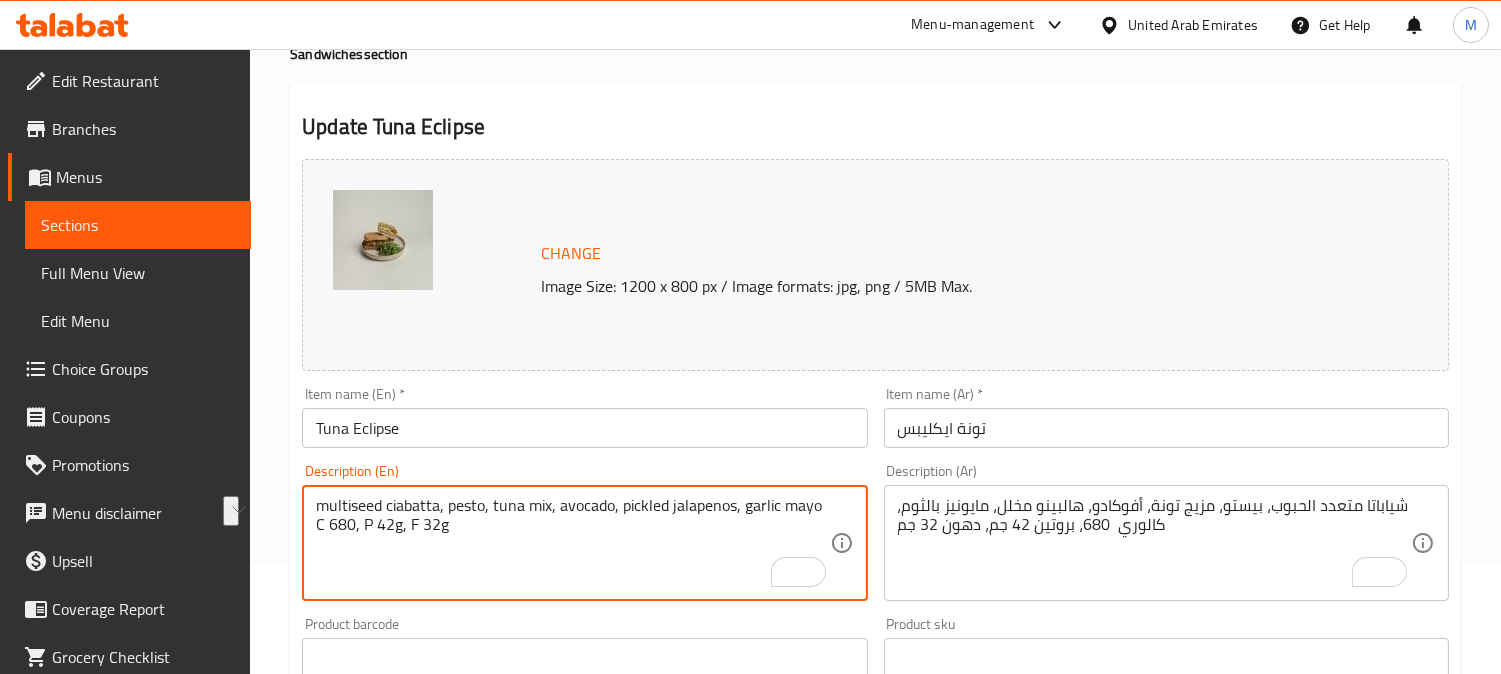drag, startPoint x: 520, startPoint y: 533, endPoint x: 297, endPoint y: 526, distance: 223.10983 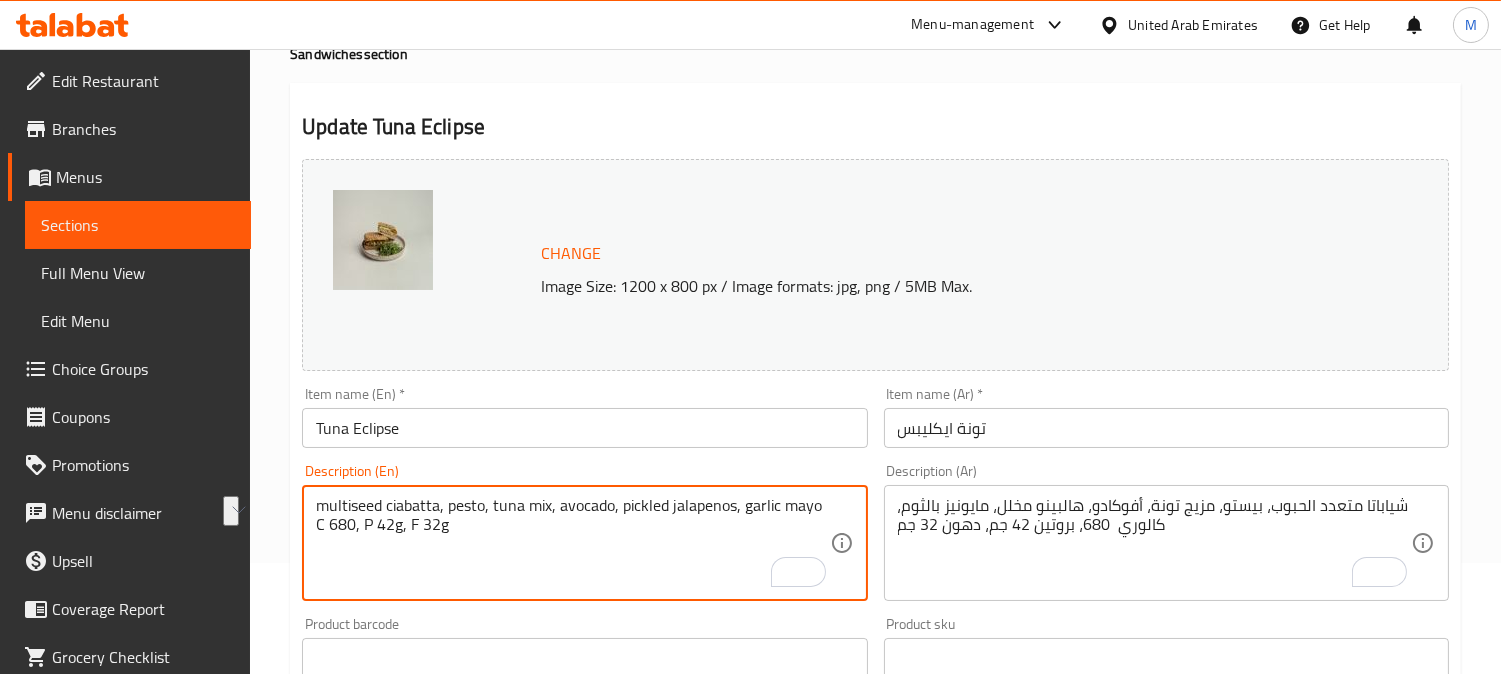 click on "Description (En) multiseed ciabatta, pesto, tuna mix, avocado, pickled jalapenos, garlic mayo C 680, P 42g, F 32g Description (En)" at bounding box center (584, 532) 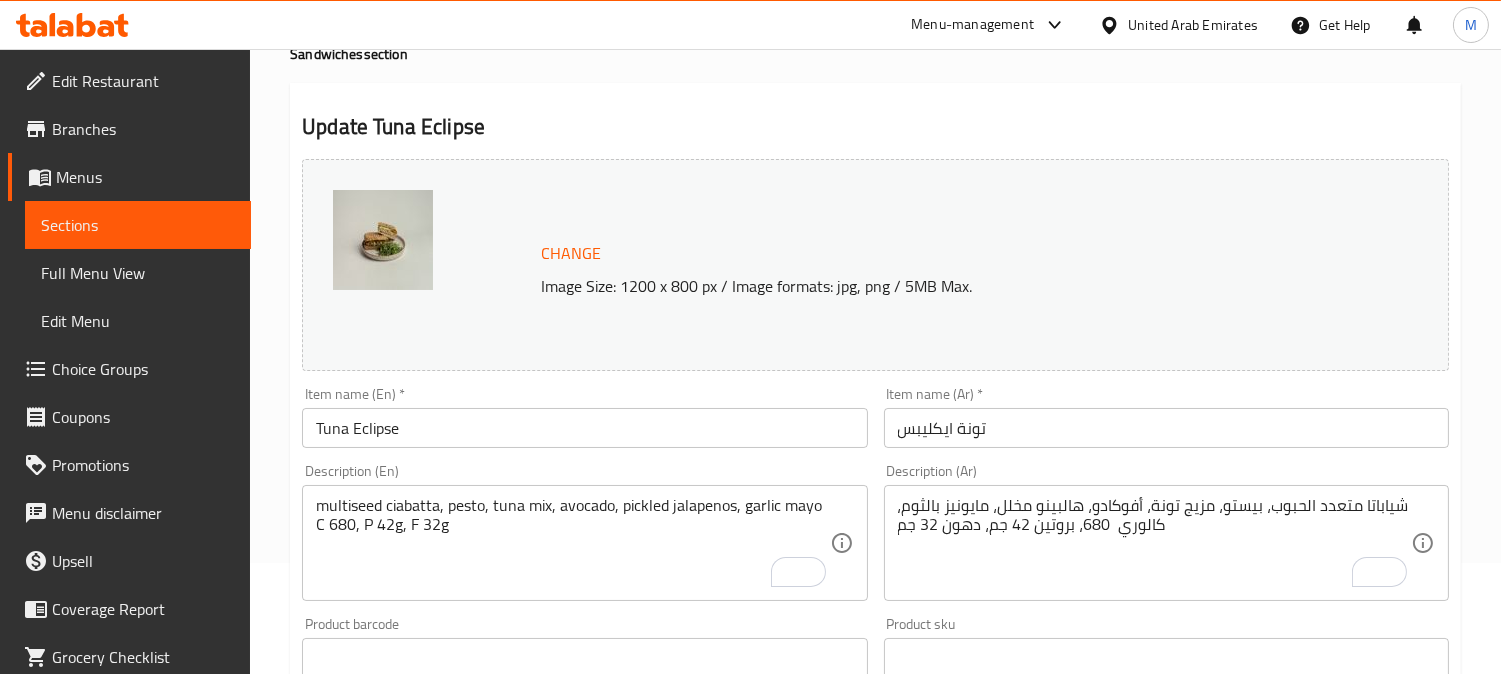 drag, startPoint x: 1074, startPoint y: 415, endPoint x: 1071, endPoint y: 434, distance: 19.235384 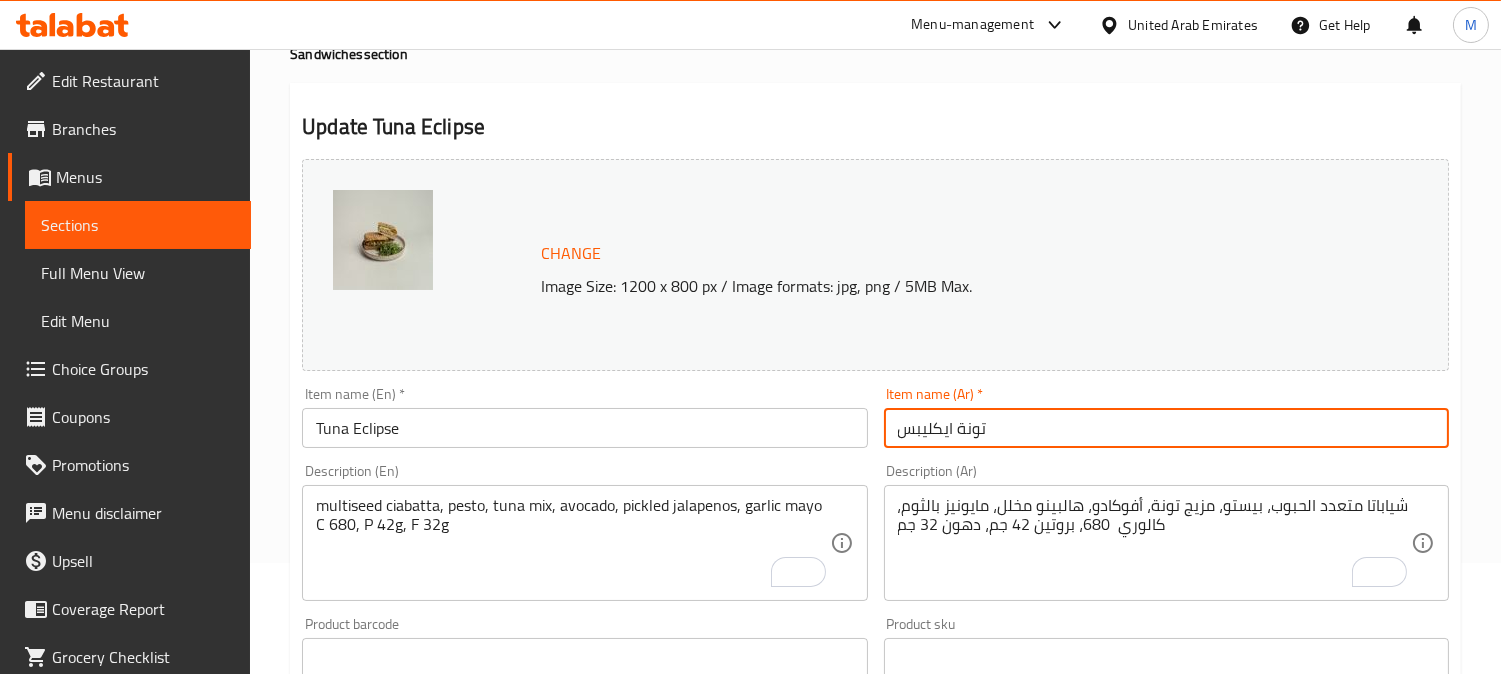 click on "تونة ايكليبس" at bounding box center (1166, 428) 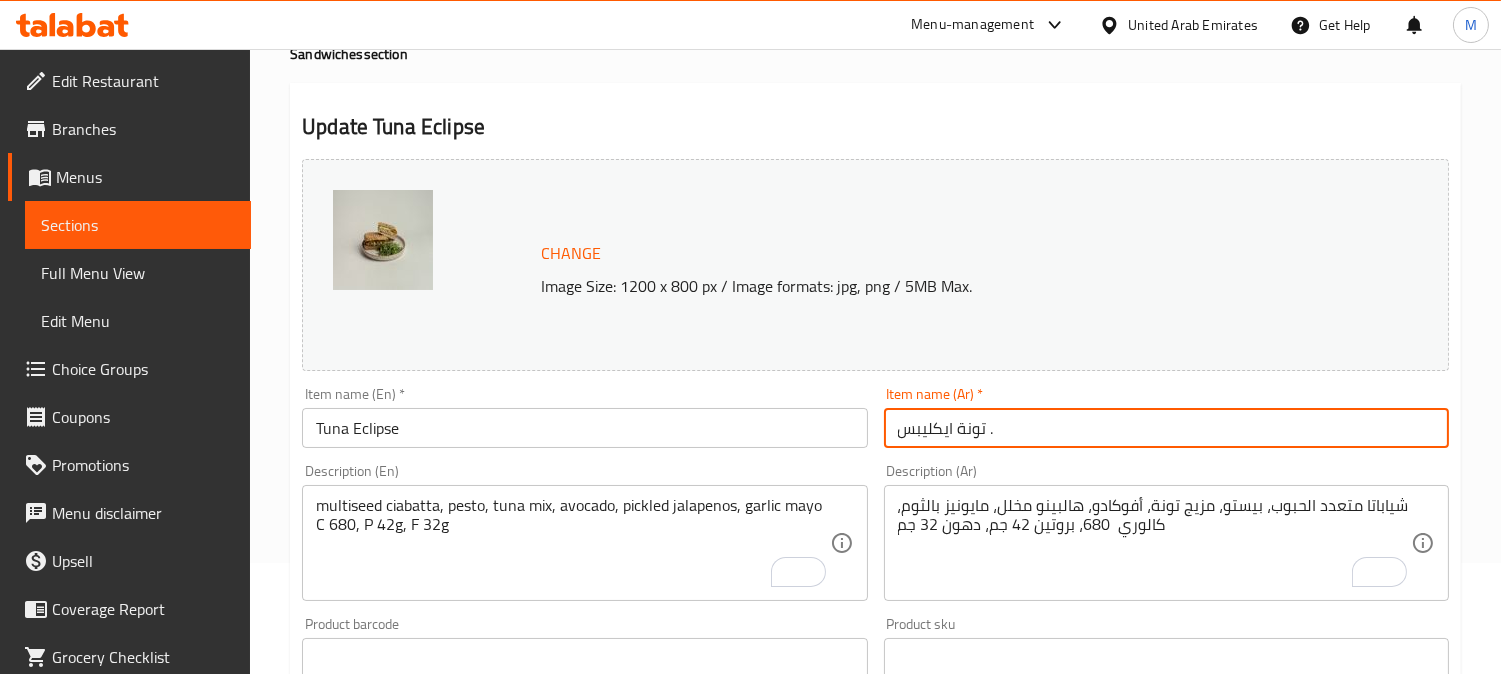 click on "Update" at bounding box center (439, 1244) 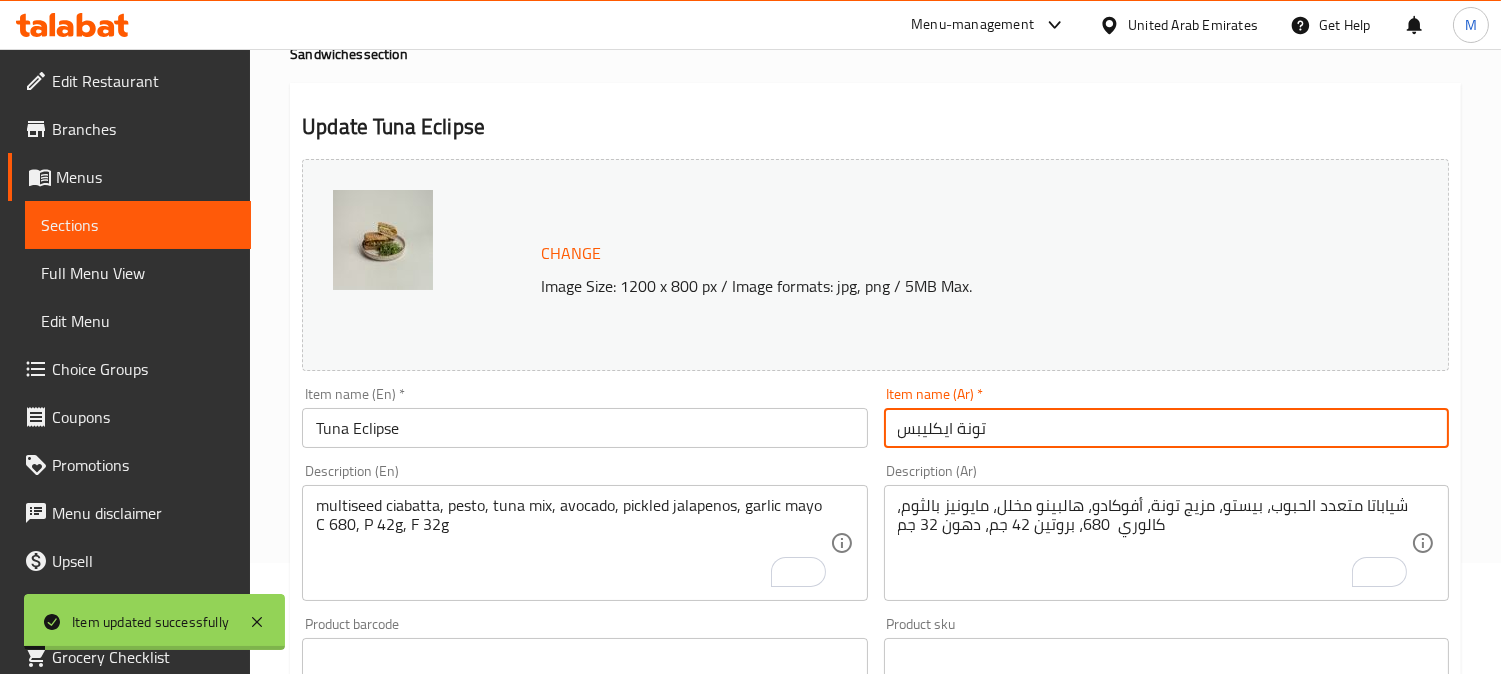 type on "تونة ايكليبس" 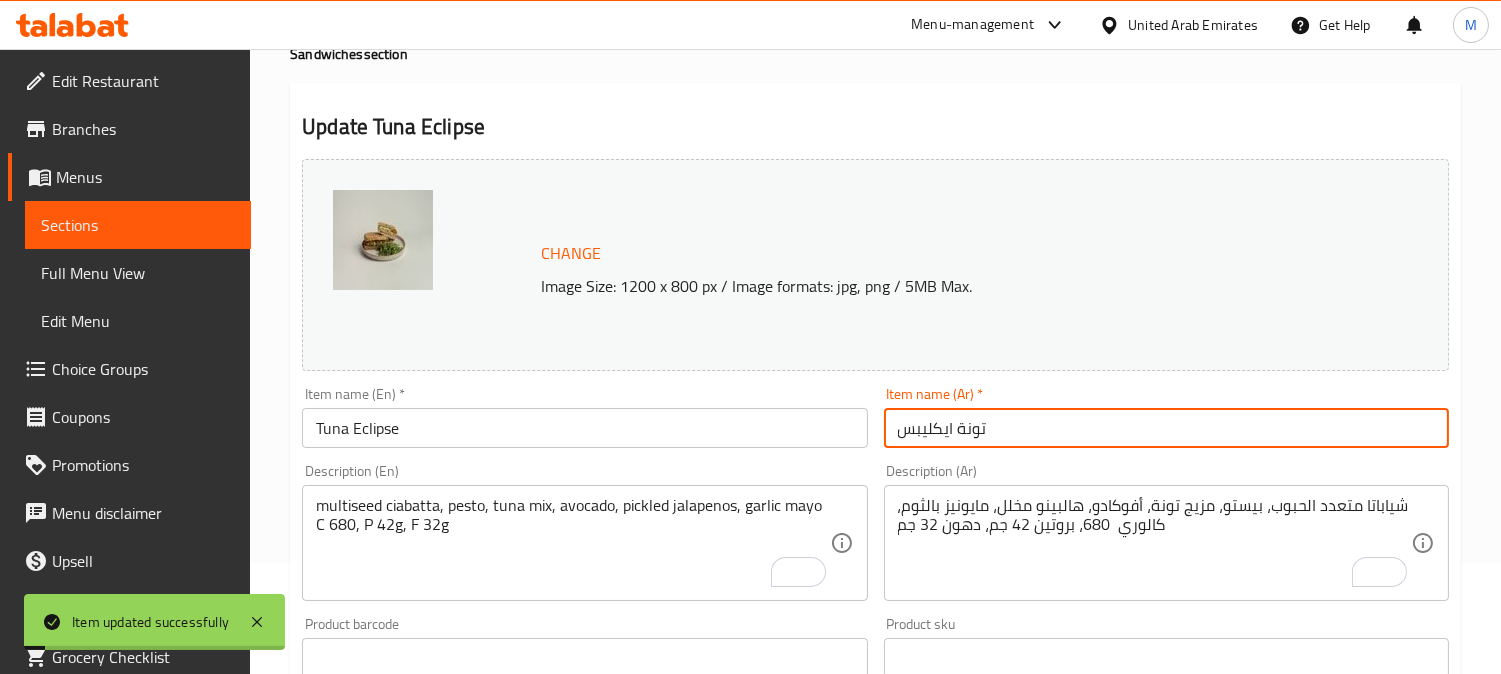 click on "Update" at bounding box center (439, 1244) 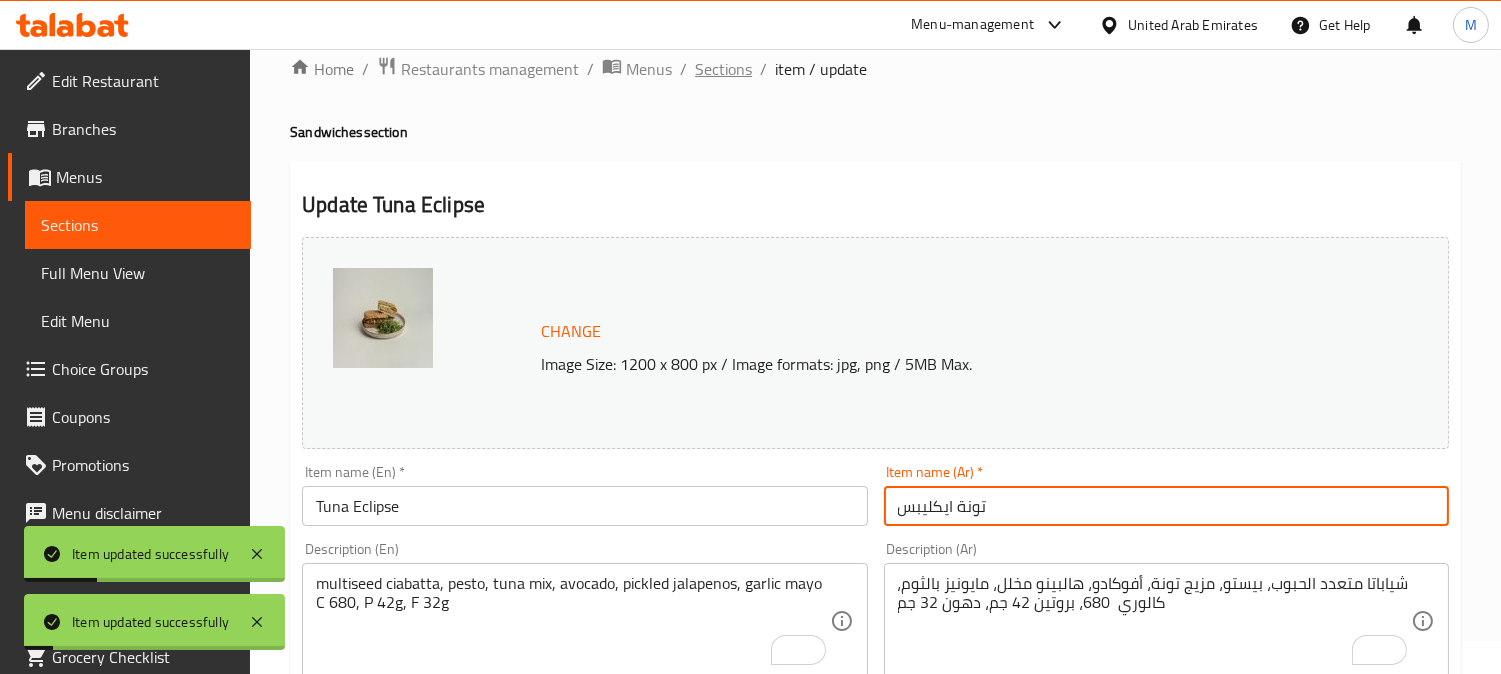 scroll, scrollTop: 0, scrollLeft: 0, axis: both 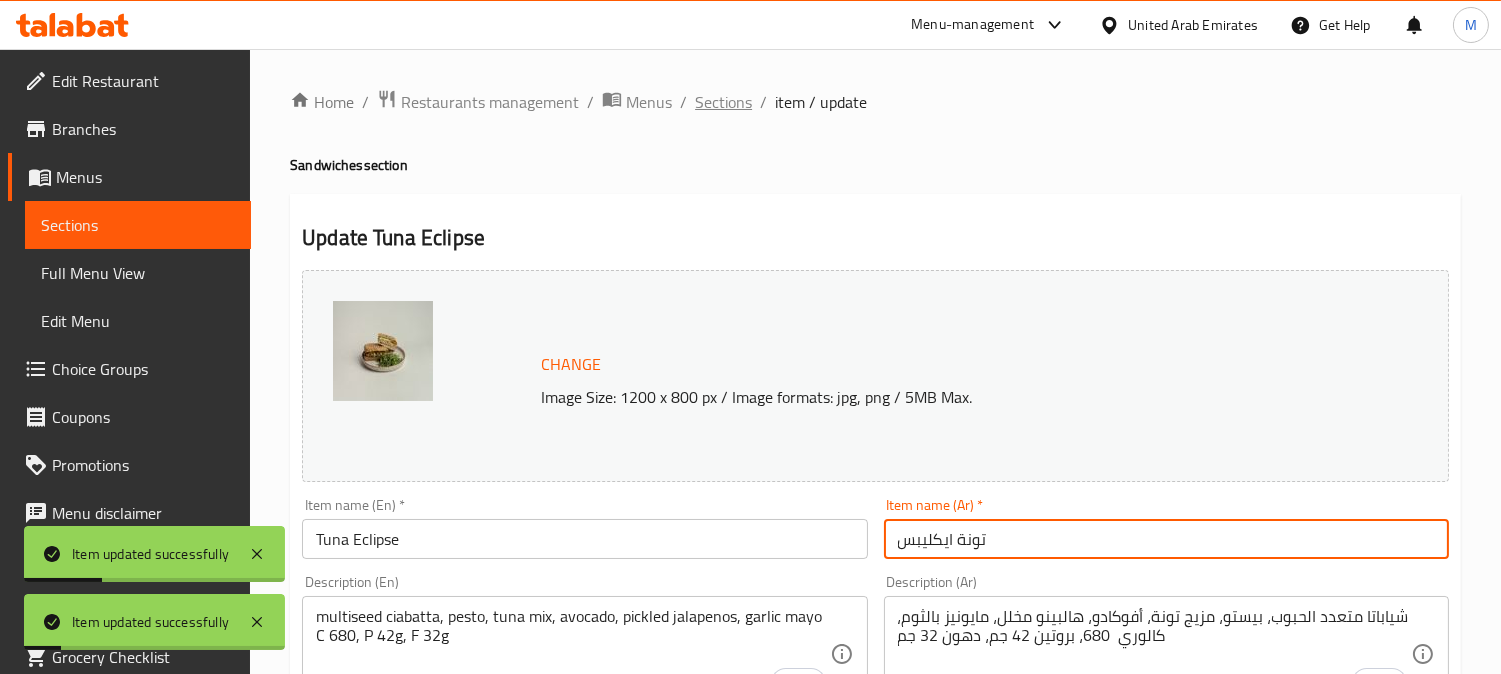 click on "Sections" at bounding box center (723, 102) 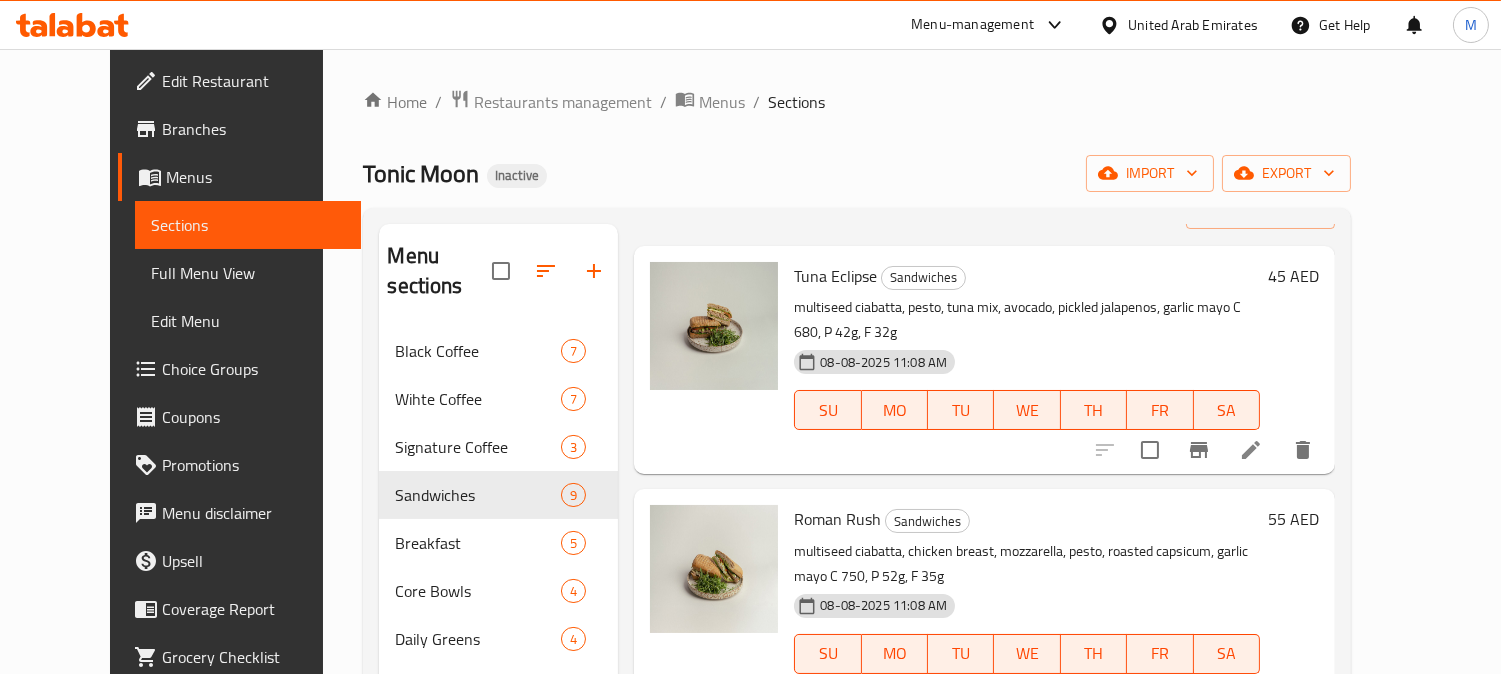 scroll, scrollTop: 111, scrollLeft: 0, axis: vertical 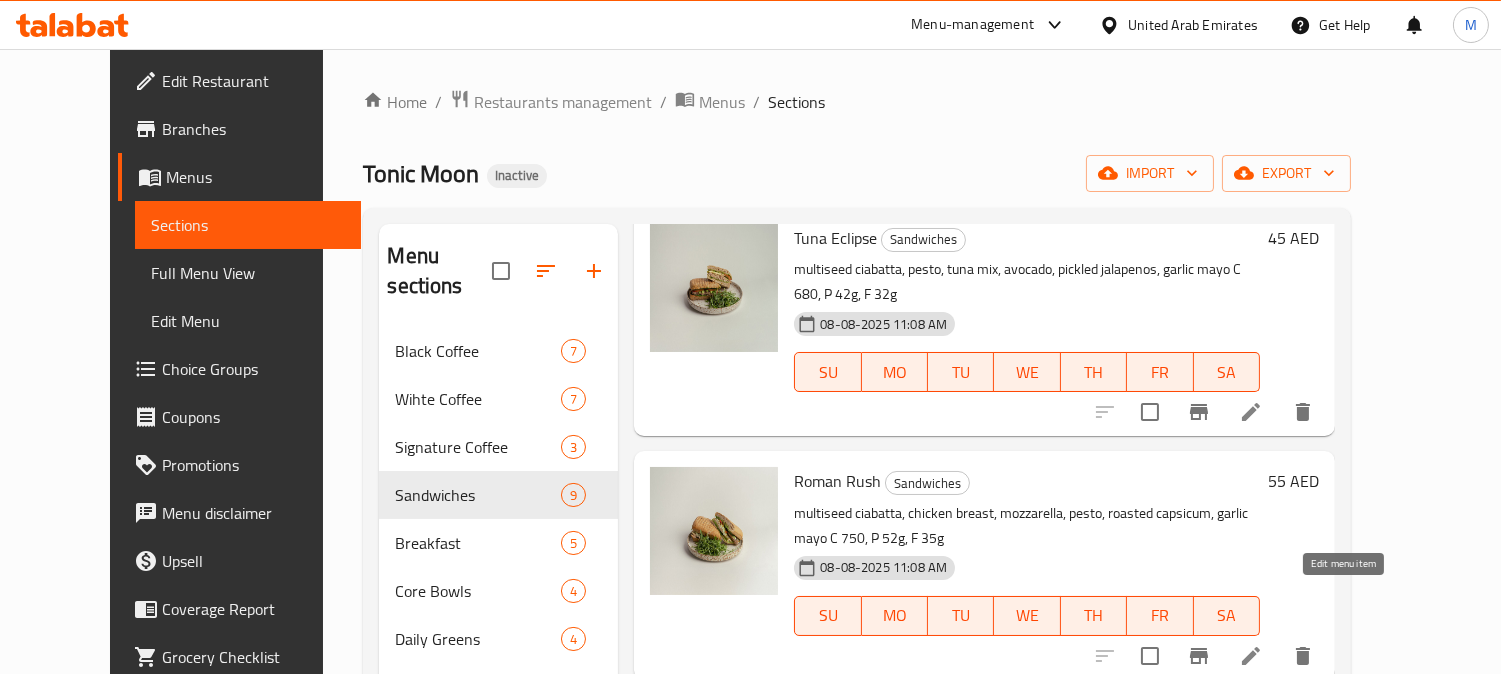 click 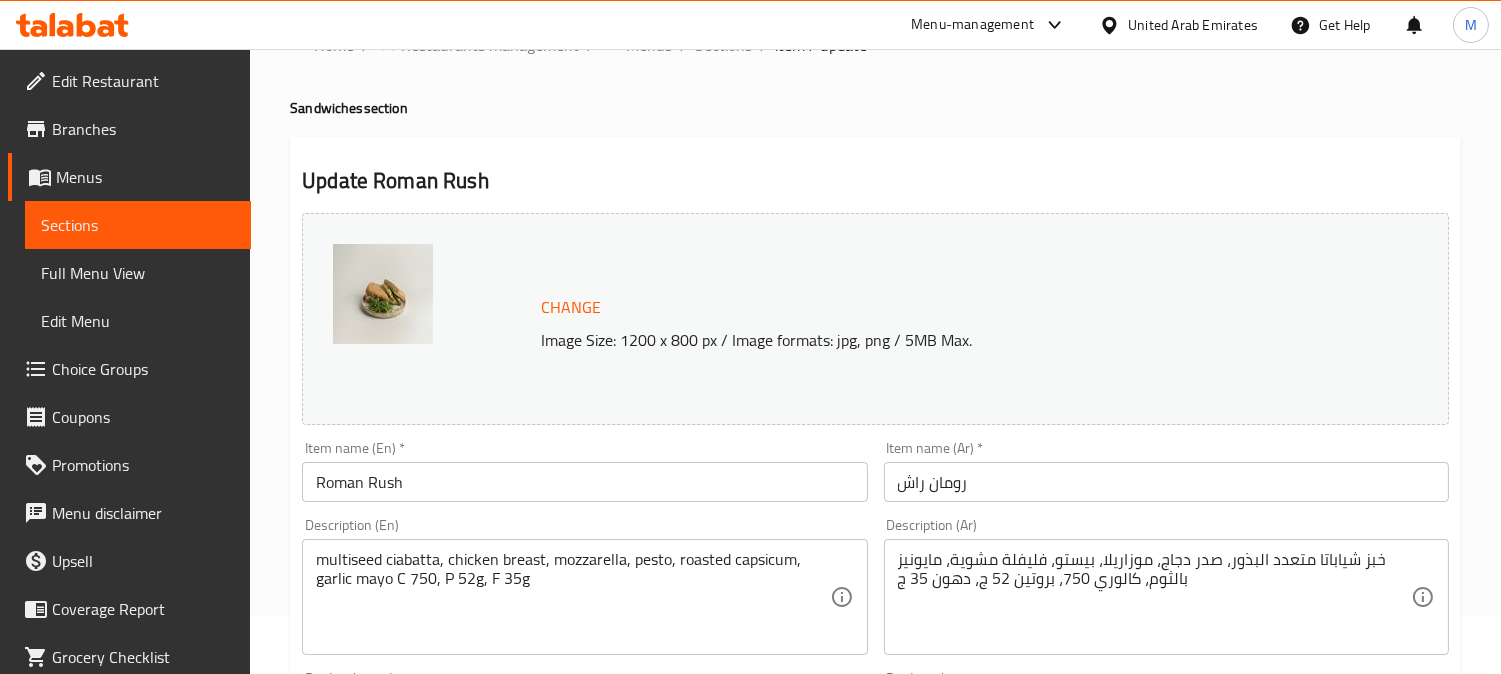 scroll, scrollTop: 111, scrollLeft: 0, axis: vertical 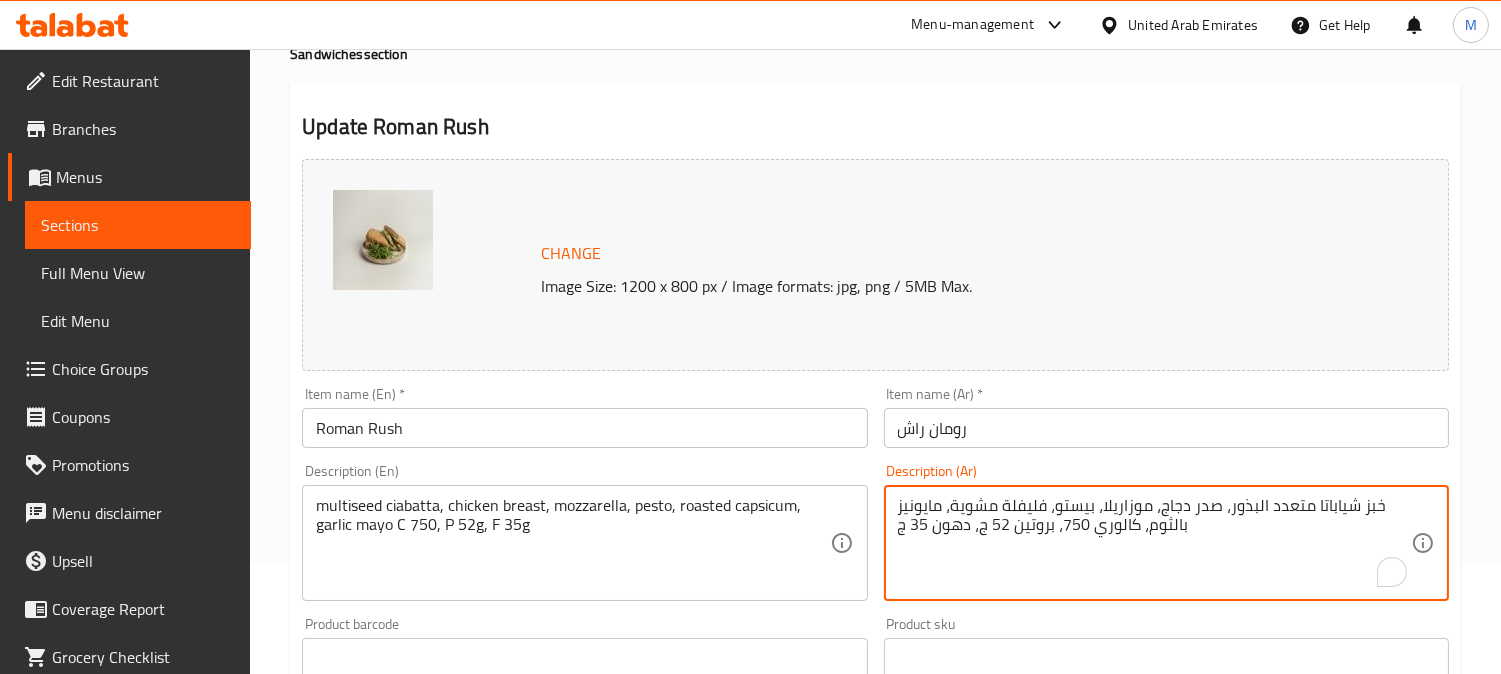 click on "خبز شياباتا متعدد البذور، صدر دجاج، موزاريلا، بيستو، فليفلة مشوية، مايونيز بالثوم، كالوري 750، بروتين 52 ج، دهون 35 ج" at bounding box center [1154, 543] 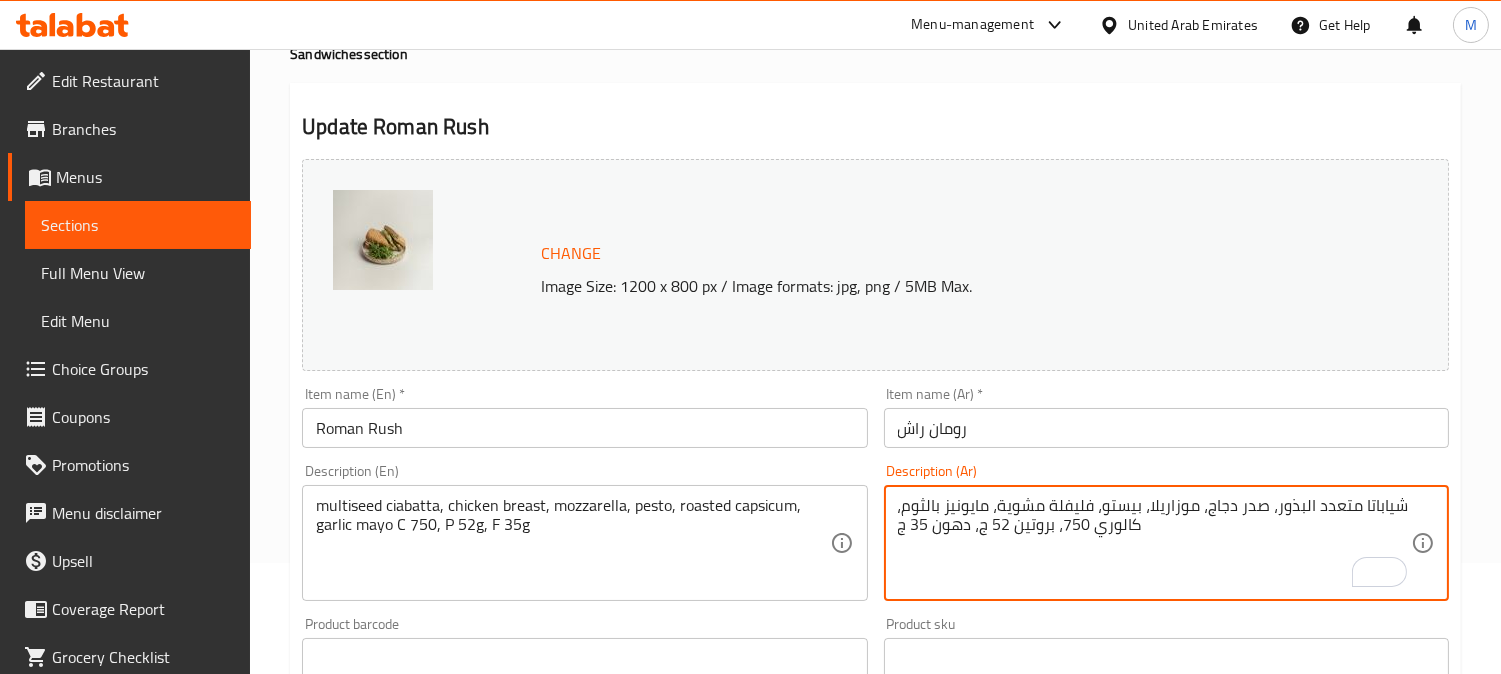 type on "شياباتا متعدد البذور، صدر دجاج، موزاريلا، بيستو، فليفلة مشوية، مايونيز بالثوم، كالوري 750، بروتين 52 ج، دهون 35 ج" 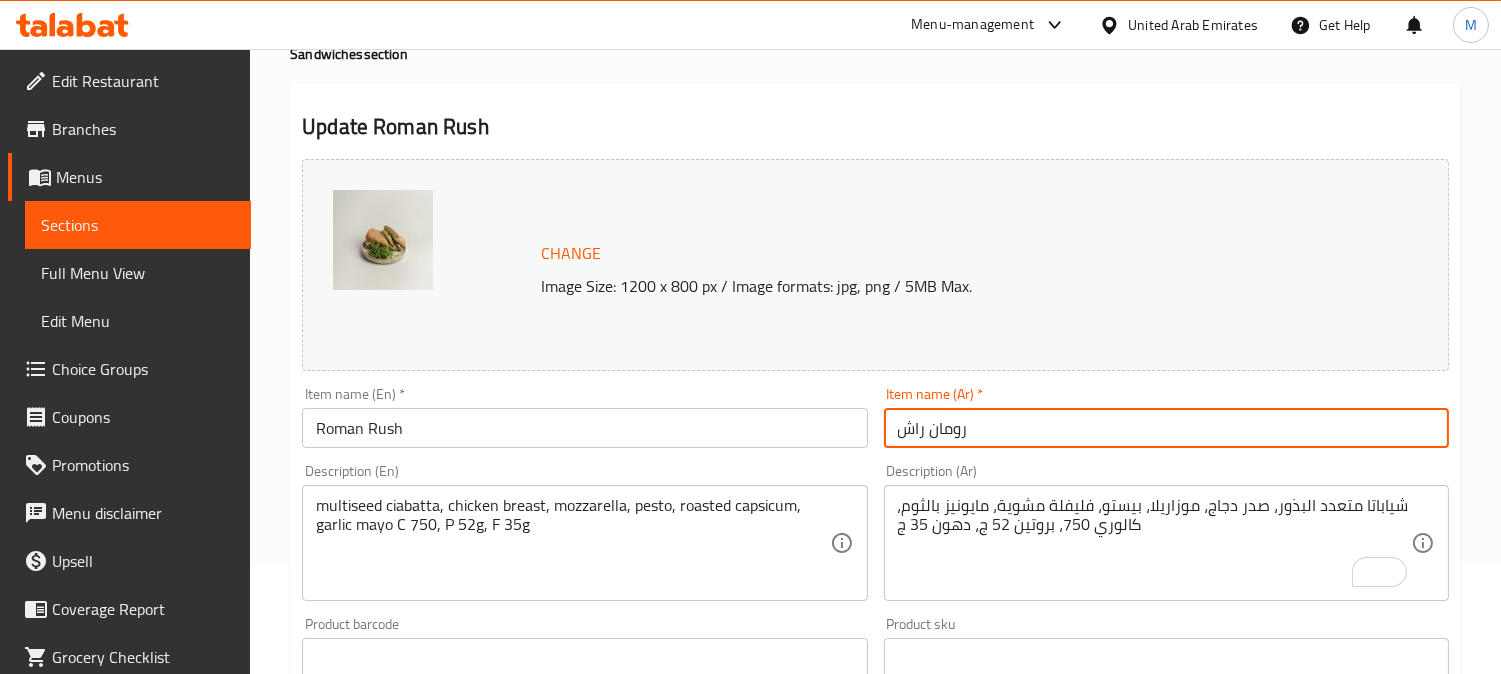click on "رومان راش" at bounding box center (1166, 428) 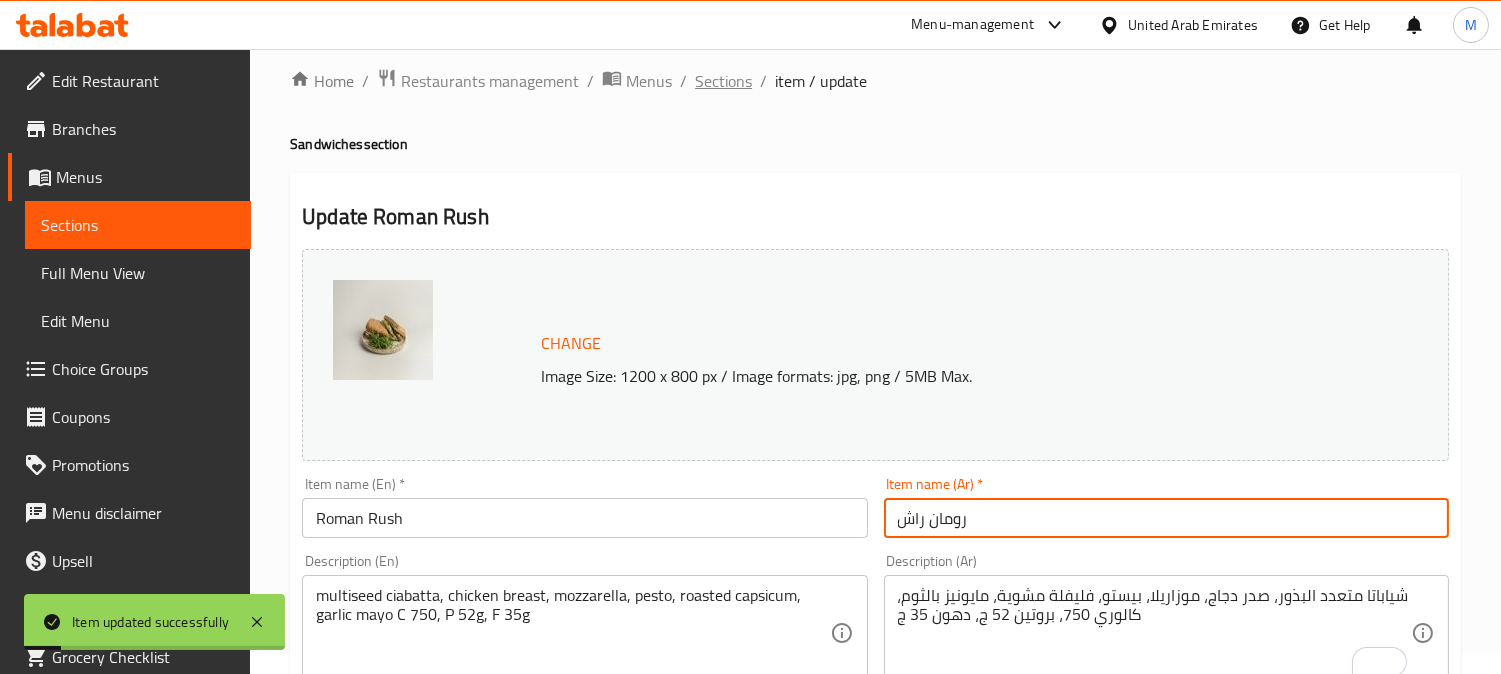 scroll, scrollTop: 0, scrollLeft: 0, axis: both 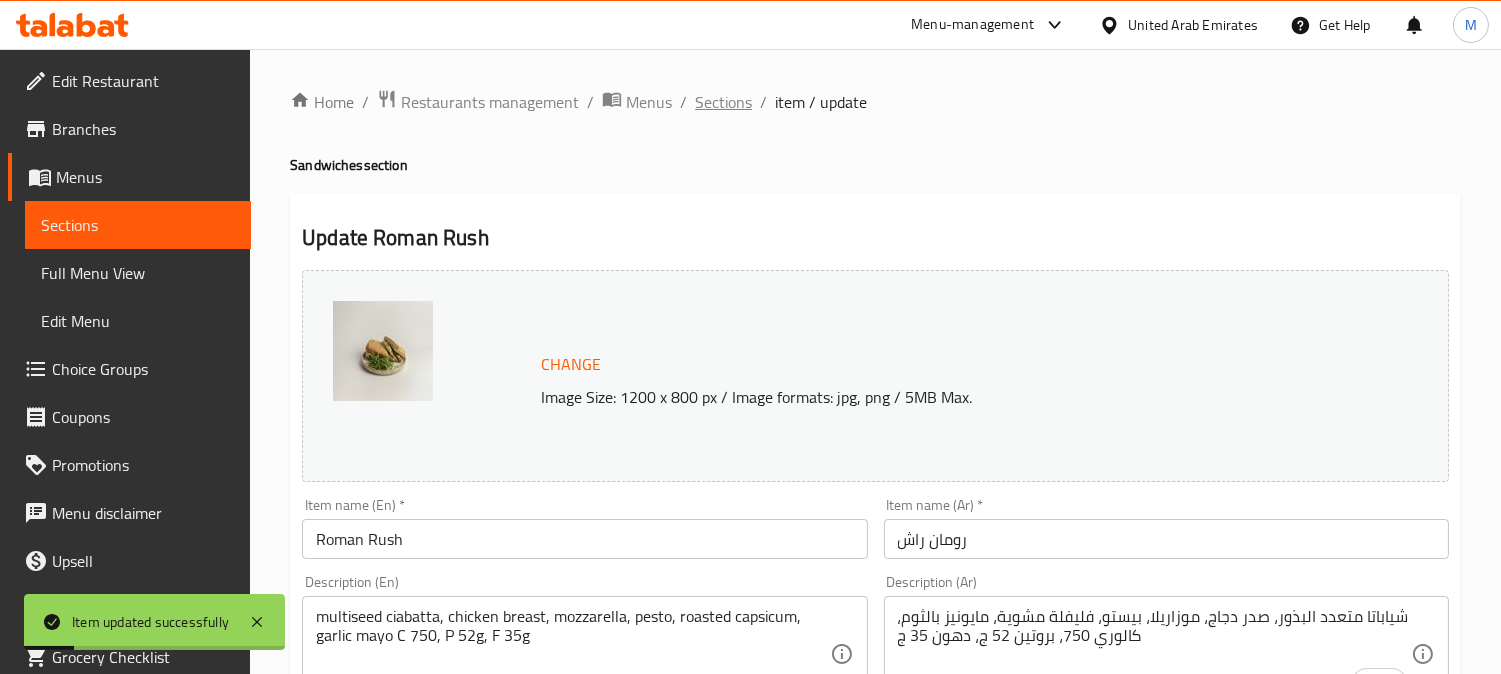 click on "Sections" at bounding box center (723, 102) 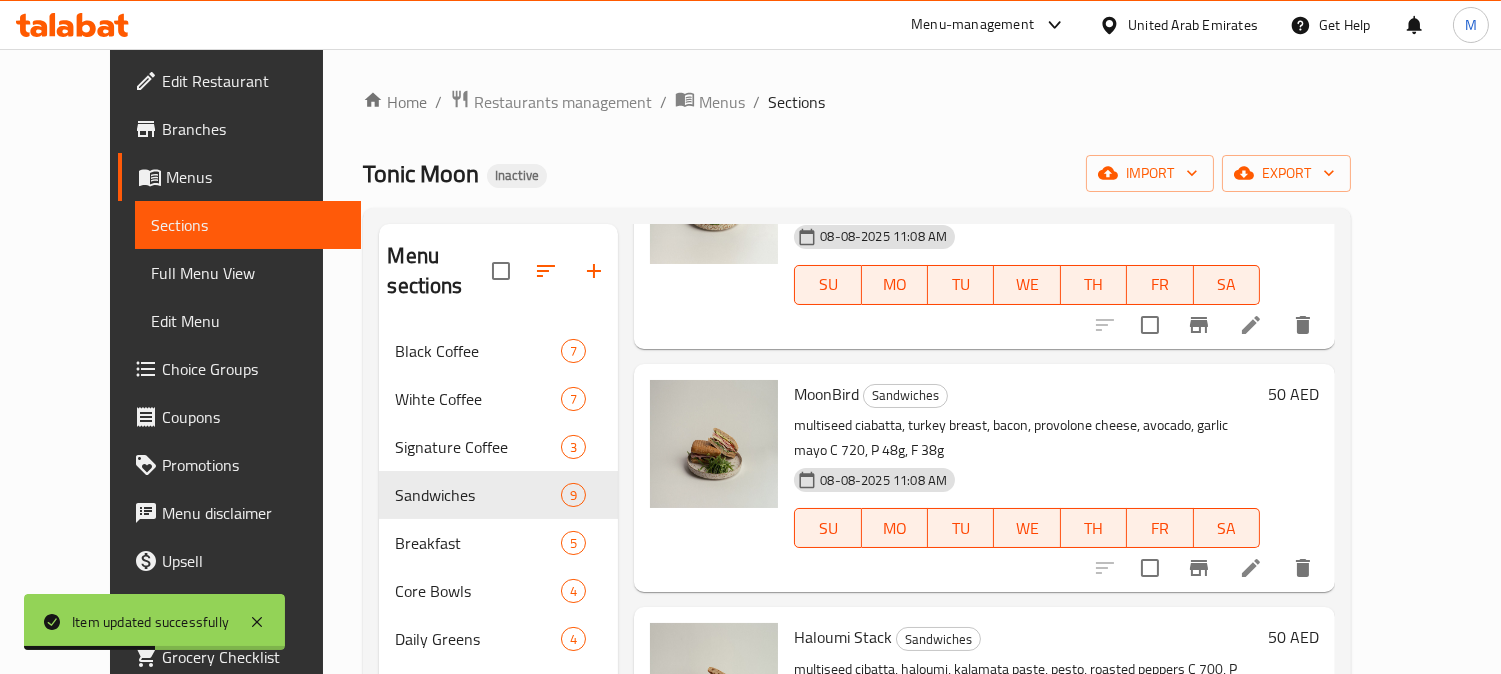 scroll, scrollTop: 444, scrollLeft: 0, axis: vertical 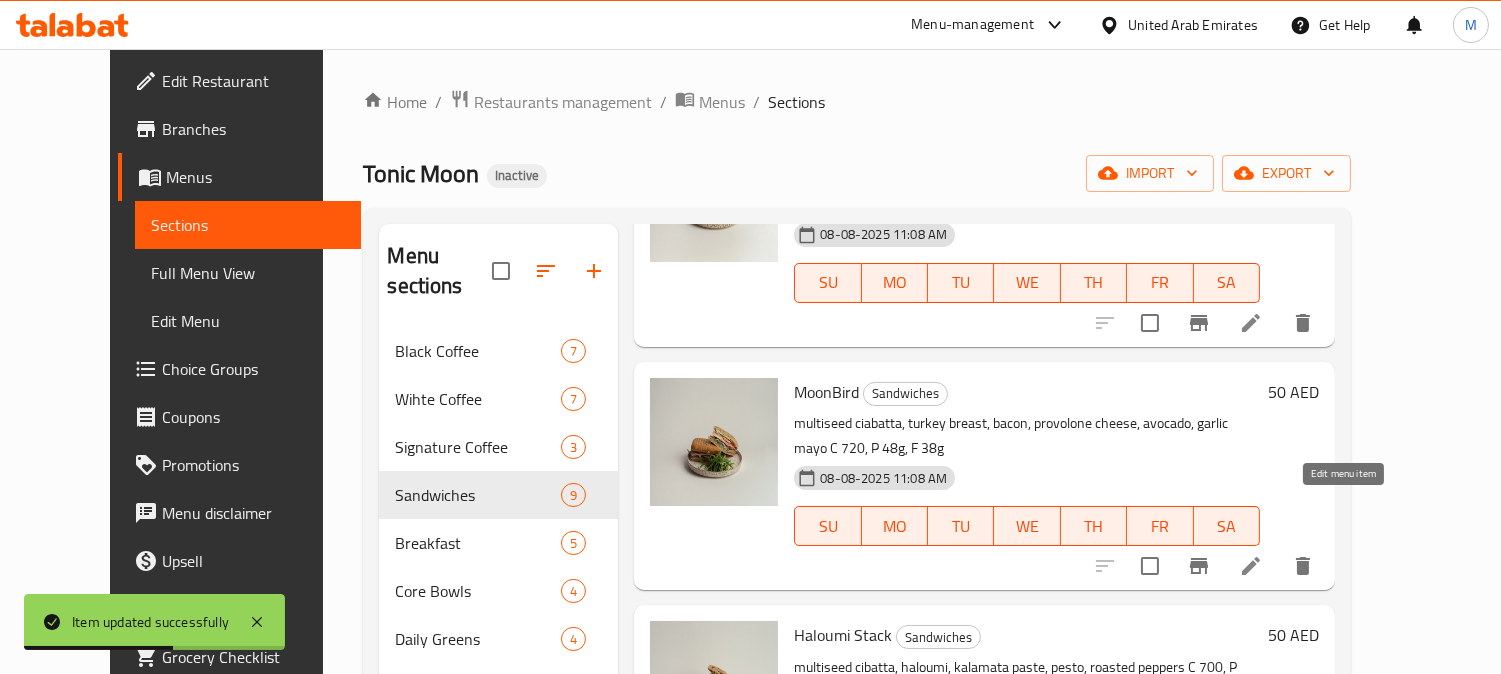 click 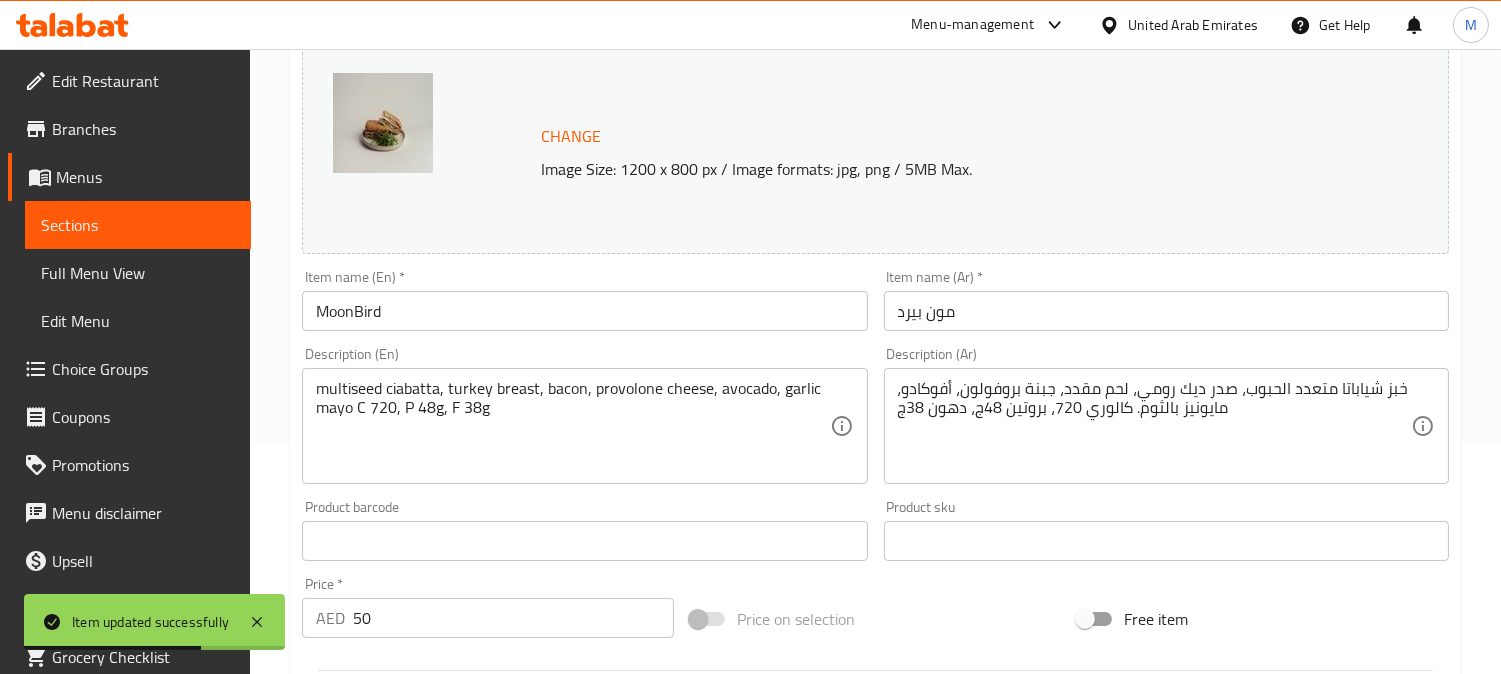 scroll, scrollTop: 222, scrollLeft: 0, axis: vertical 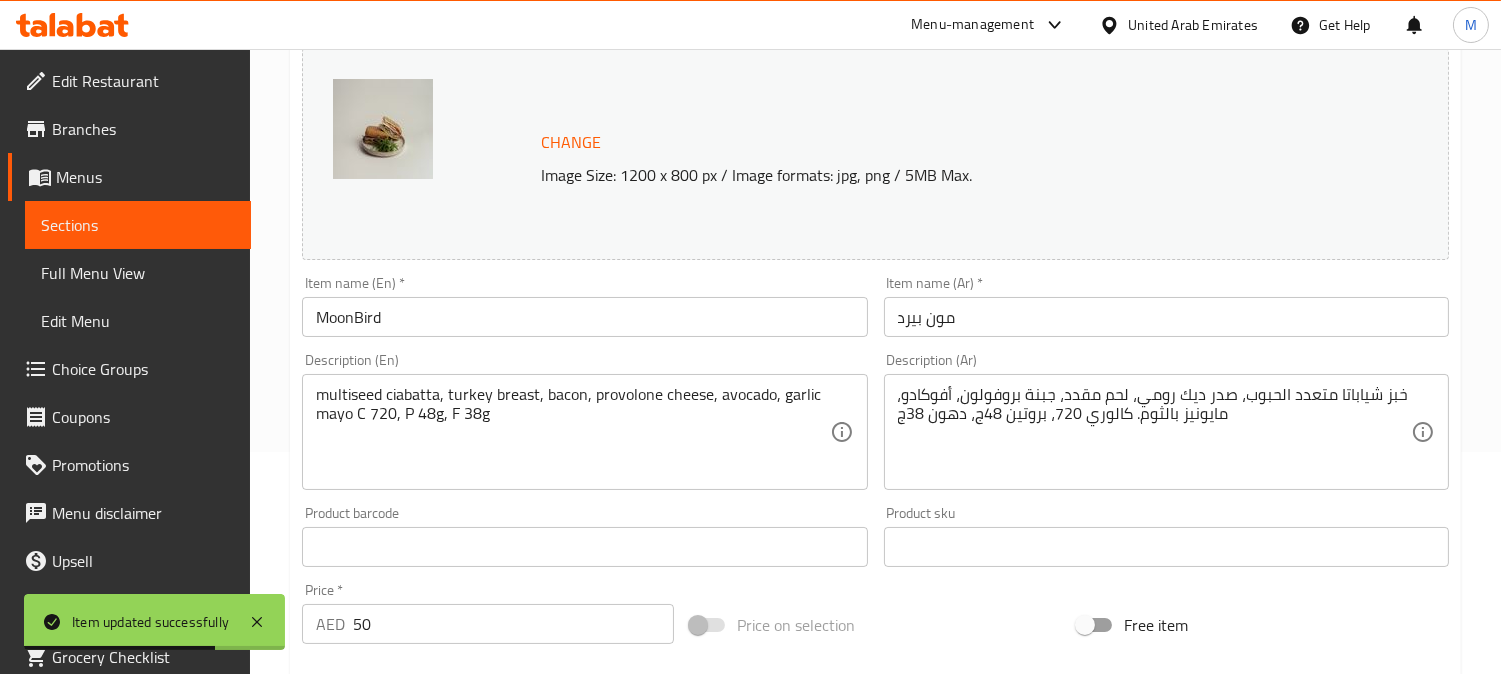 click on "مون بيرد" at bounding box center [1166, 317] 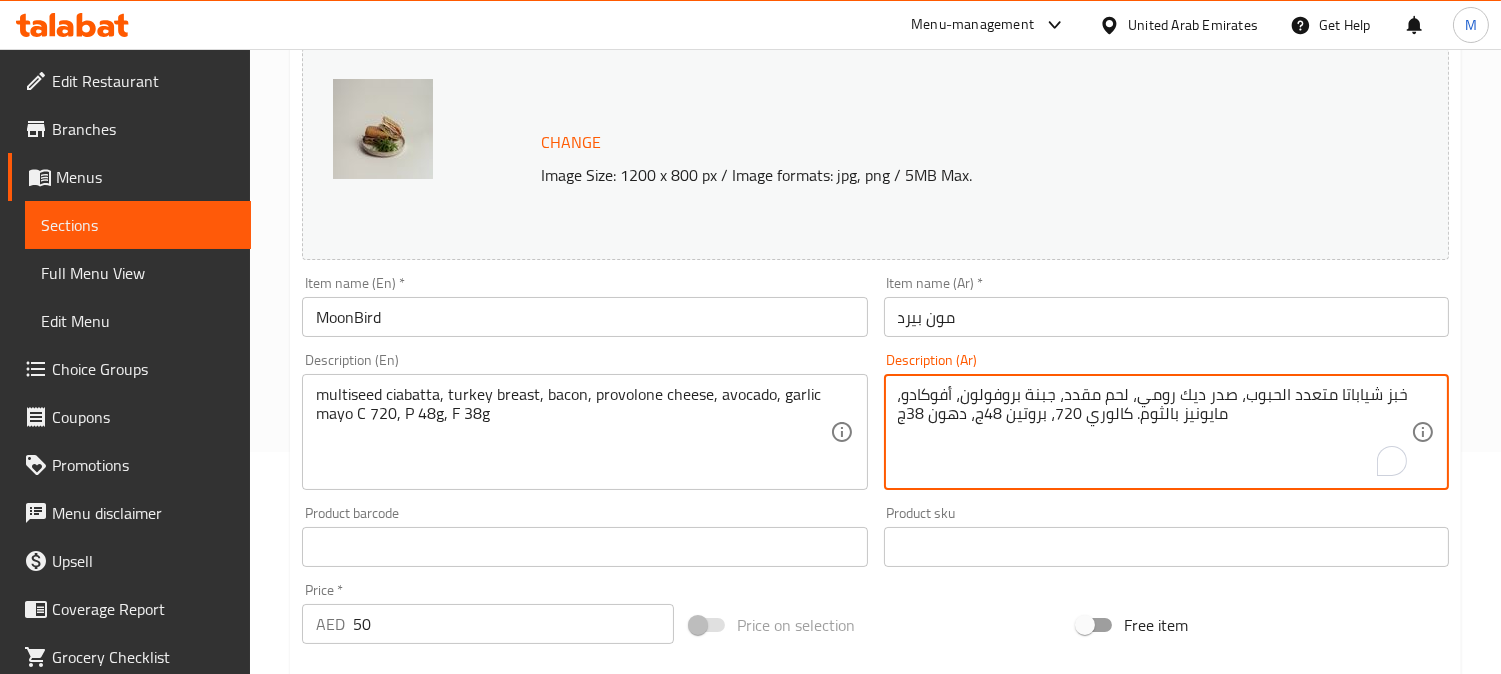 click on "خبز شياباتا متعدد الحبوب، صدر ديك رومي، لحم مقدد، جبنة بروفولون، أفوكادو، مايونيز بالثوم. كالوري 720، بروتين 48ج، دهون 38ج" at bounding box center [1154, 432] 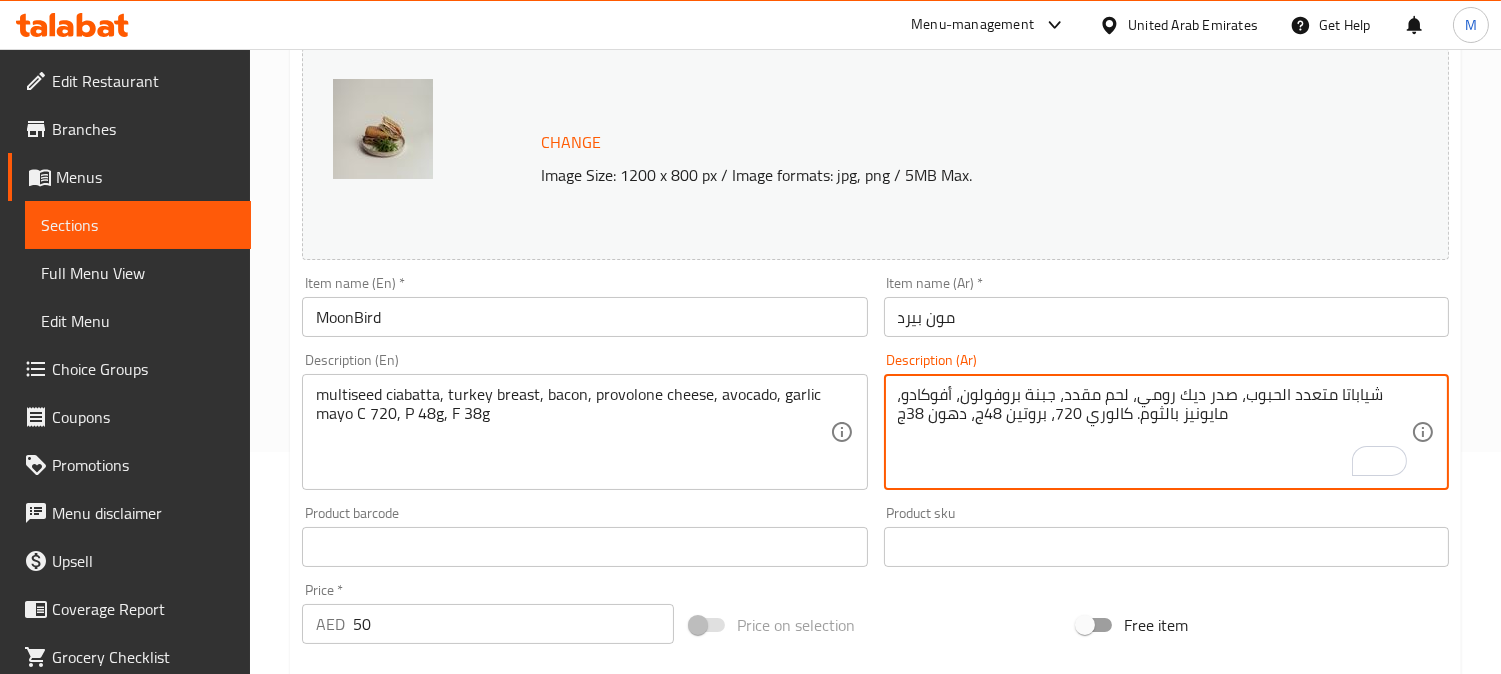type on "شياباتا متعدد الحبوب، صدر ديك رومي، لحم مقدد، جبنة بروفولون، أفوكادو، مايونيز بالثوم. كالوري 720، بروتين 48ج، دهون 38ج" 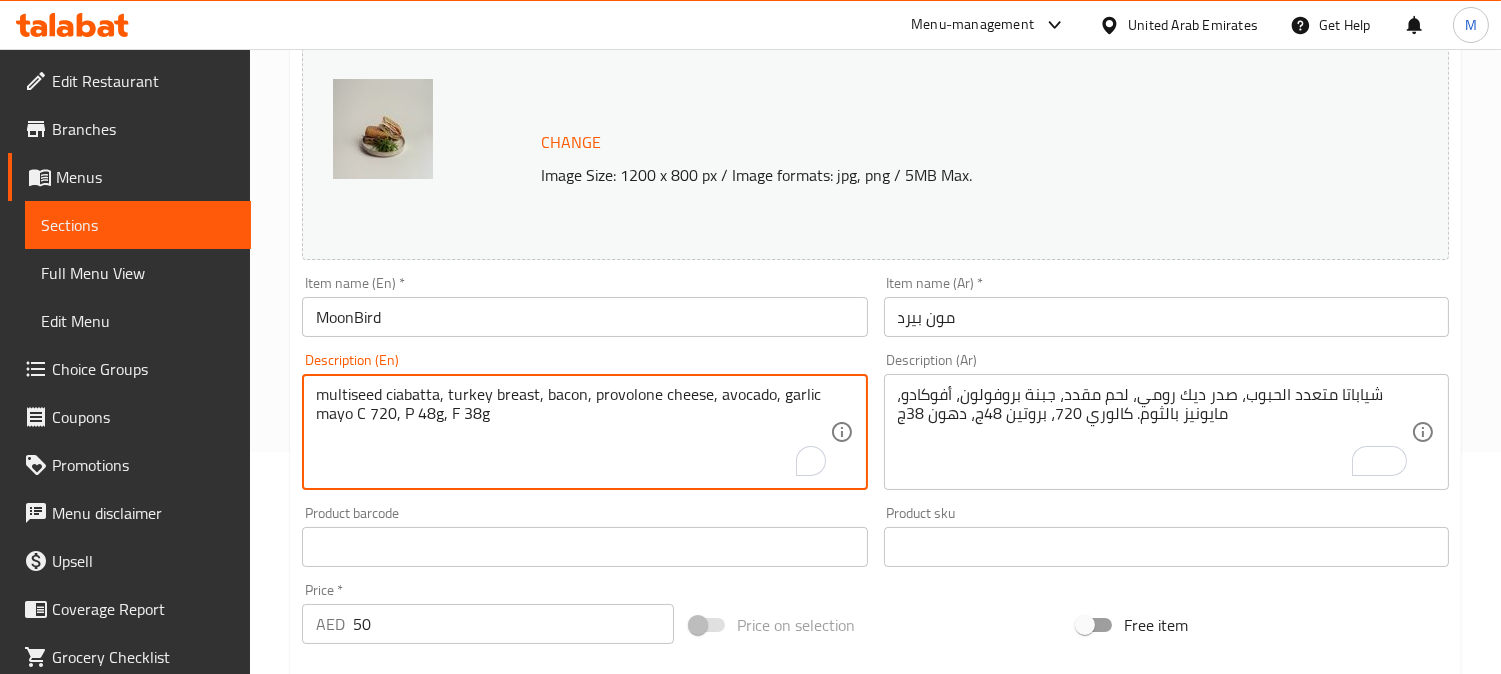 click on "multiseed ciabatta, turkey breast, bacon, provolone cheese, avocado, garlic mayo C 720, P 48g, F 38g" at bounding box center [572, 432] 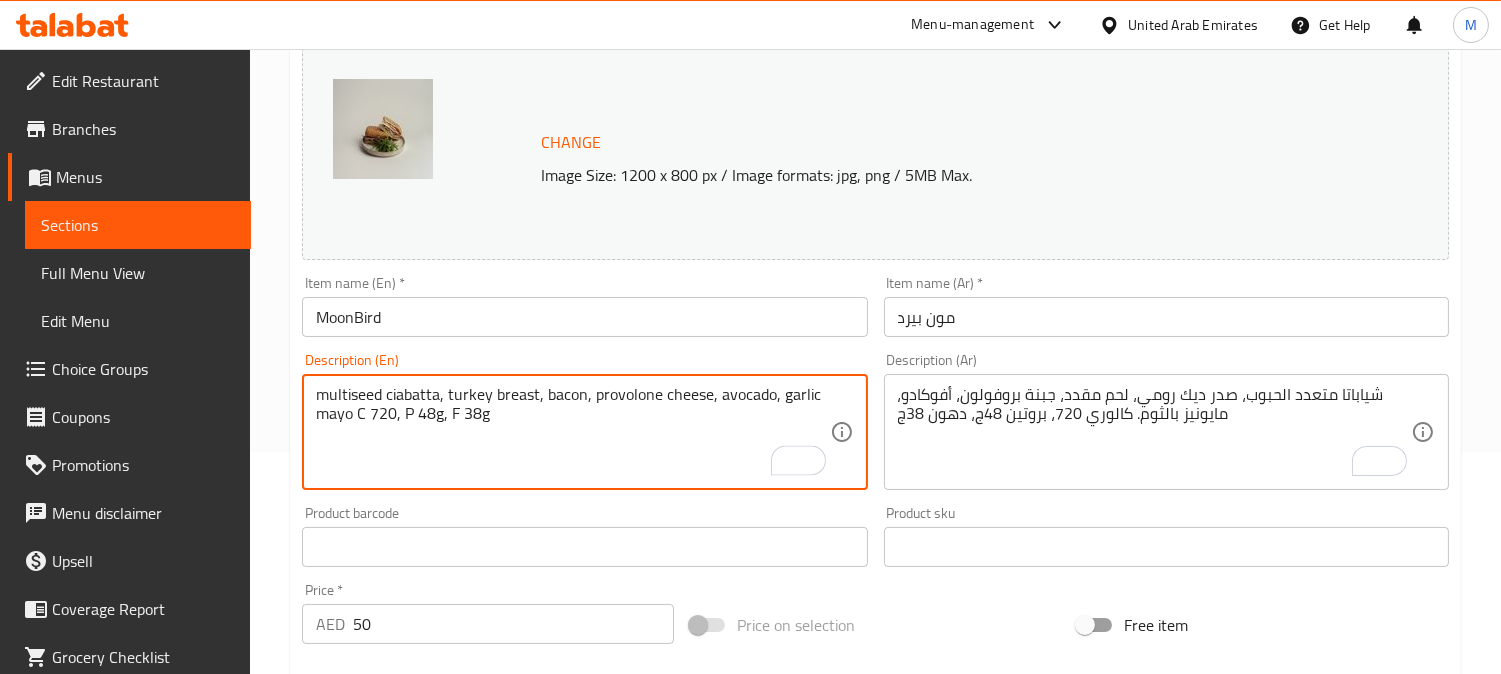 click on "multiseed ciabatta, turkey breast, bacon, provolone cheese, avocado, garlic mayo C 720, P 48g, F 38g" at bounding box center (572, 432) 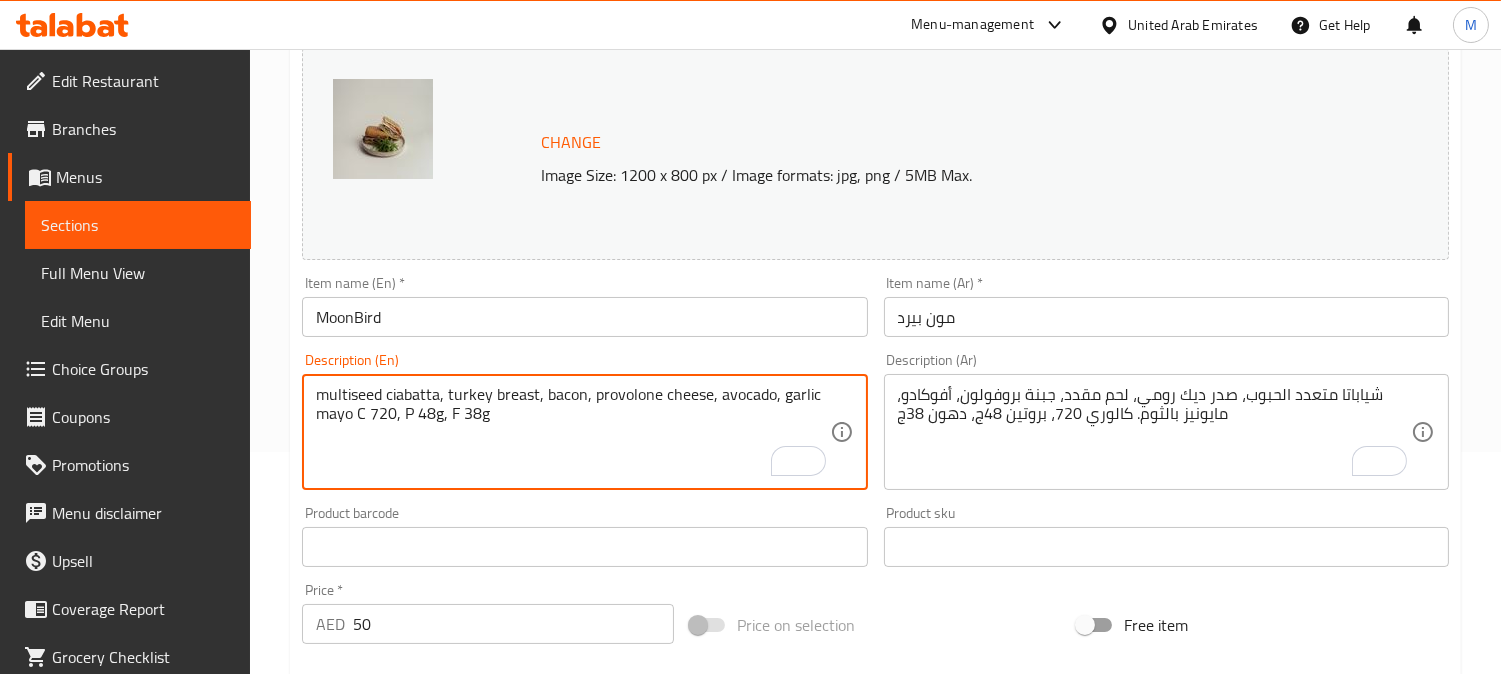 click on "multiseed ciabatta, turkey breast, bacon, provolone cheese, avocado, garlic mayo C 720, P 48g, F 38g" at bounding box center [572, 432] 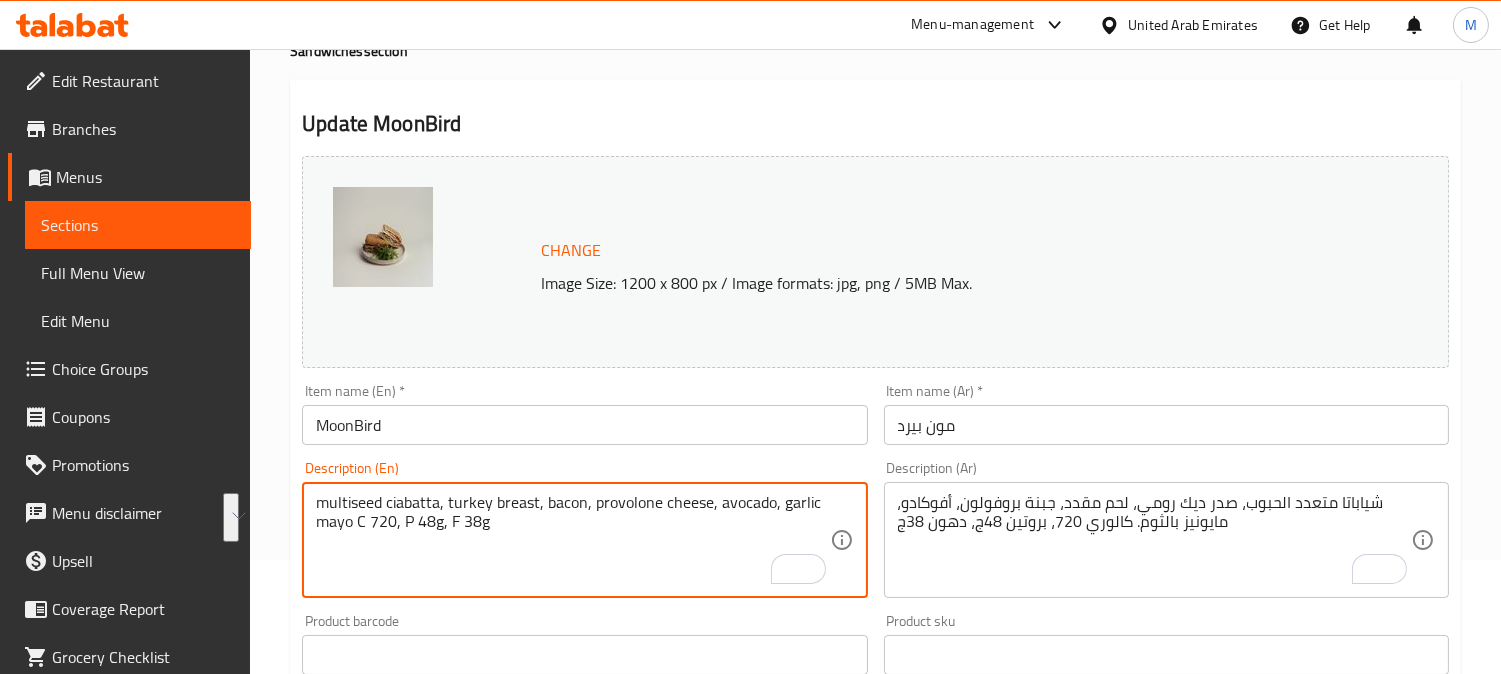 scroll, scrollTop: 0, scrollLeft: 0, axis: both 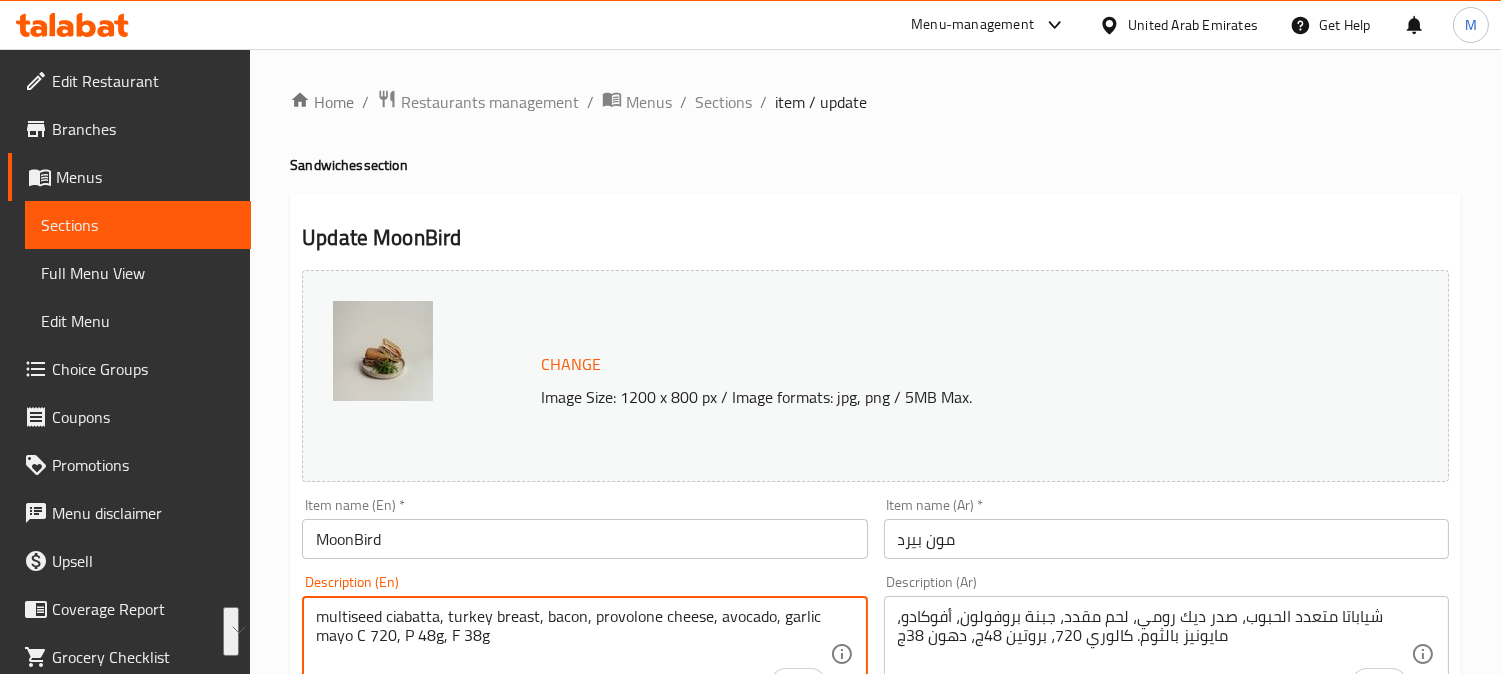 click on "MoonBird" at bounding box center (584, 539) 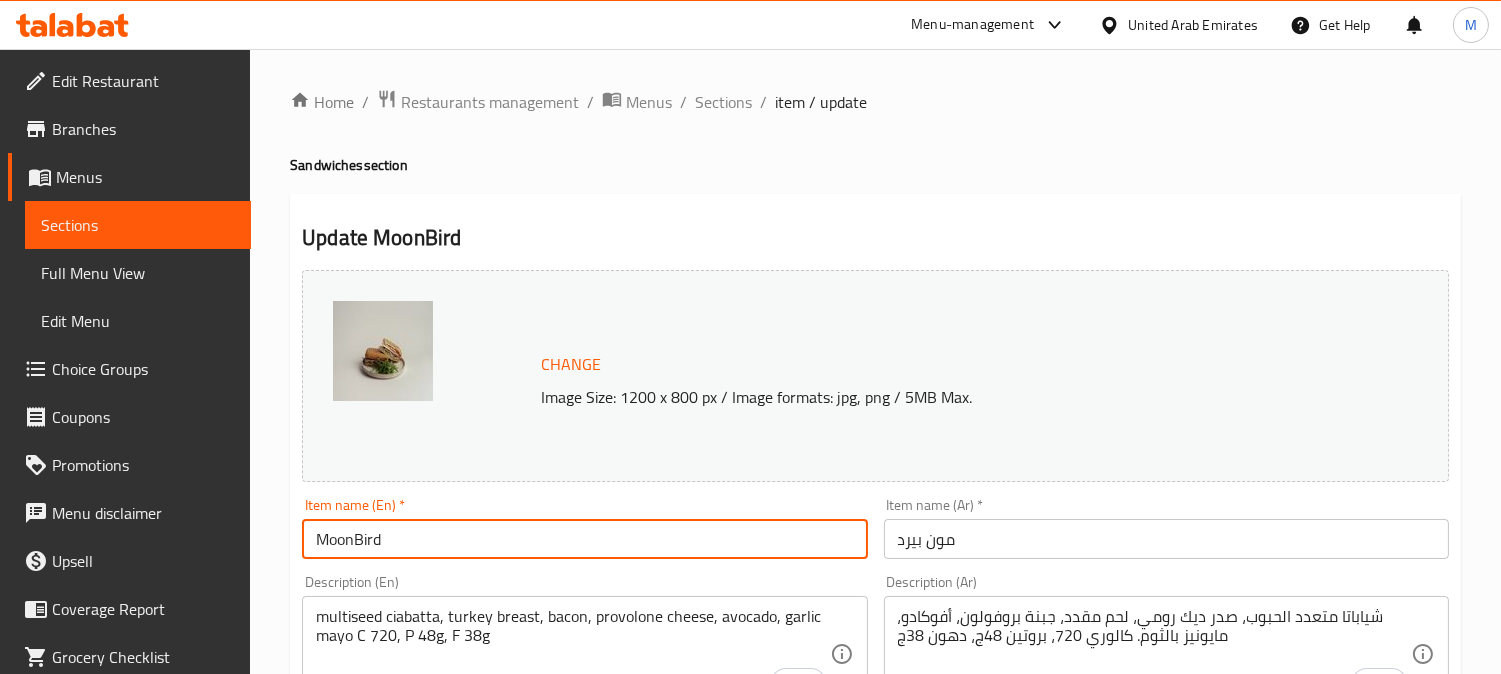 click on "MoonBird" at bounding box center [584, 539] 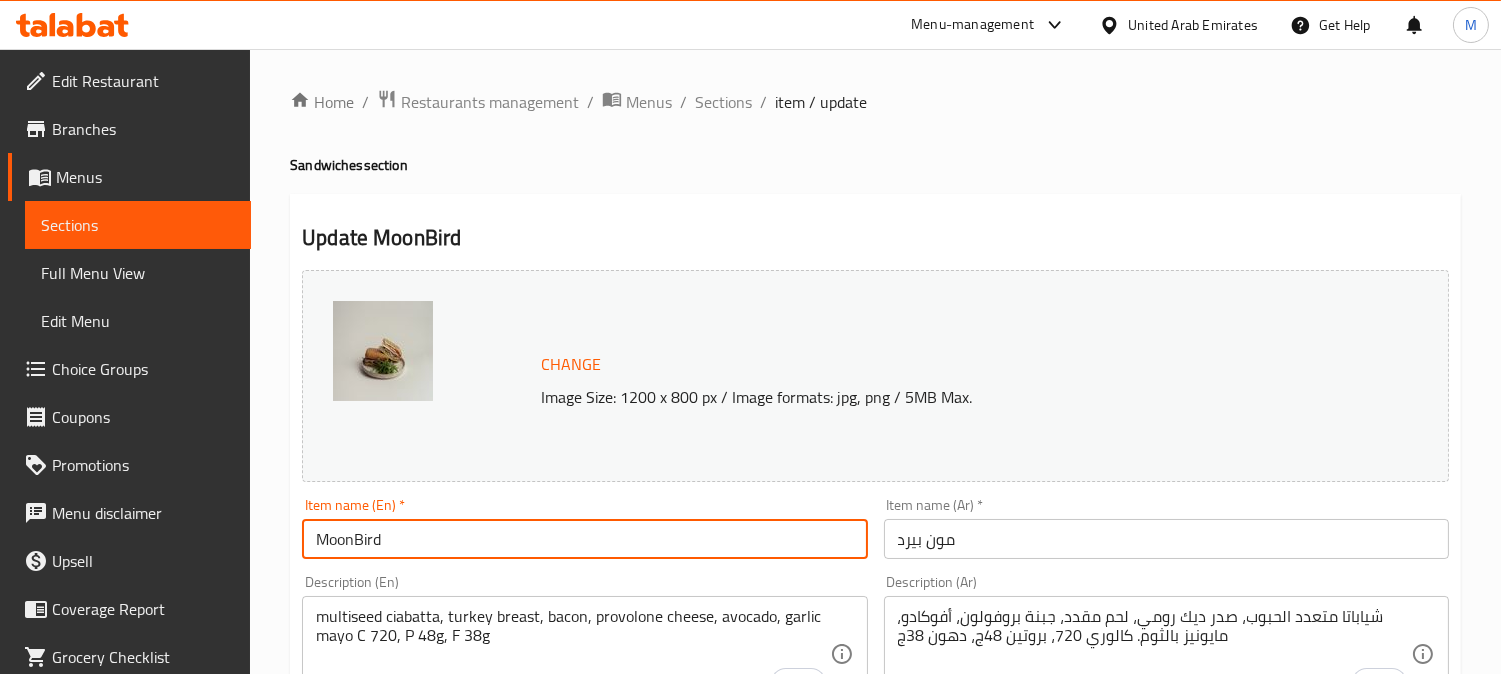 click on "MoonBird" at bounding box center (584, 539) 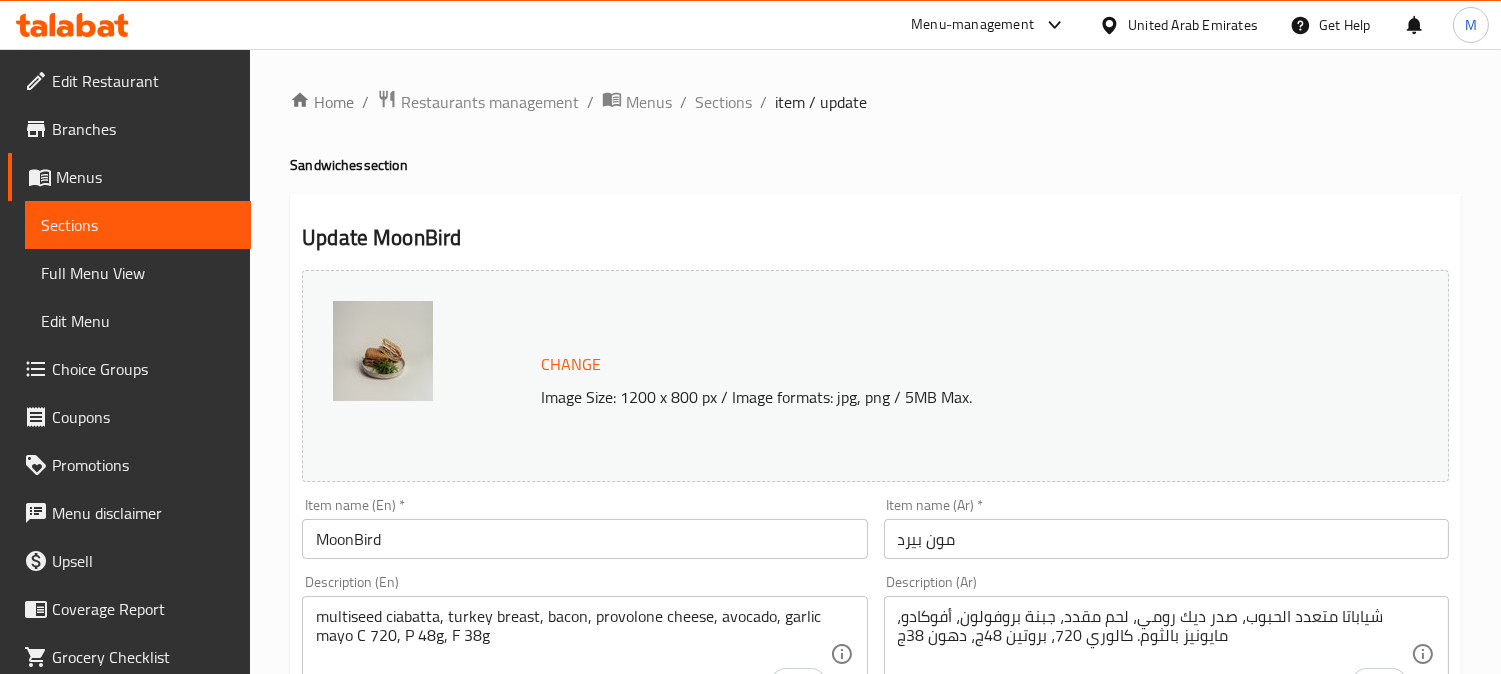 click on "MoonBird" at bounding box center [584, 539] 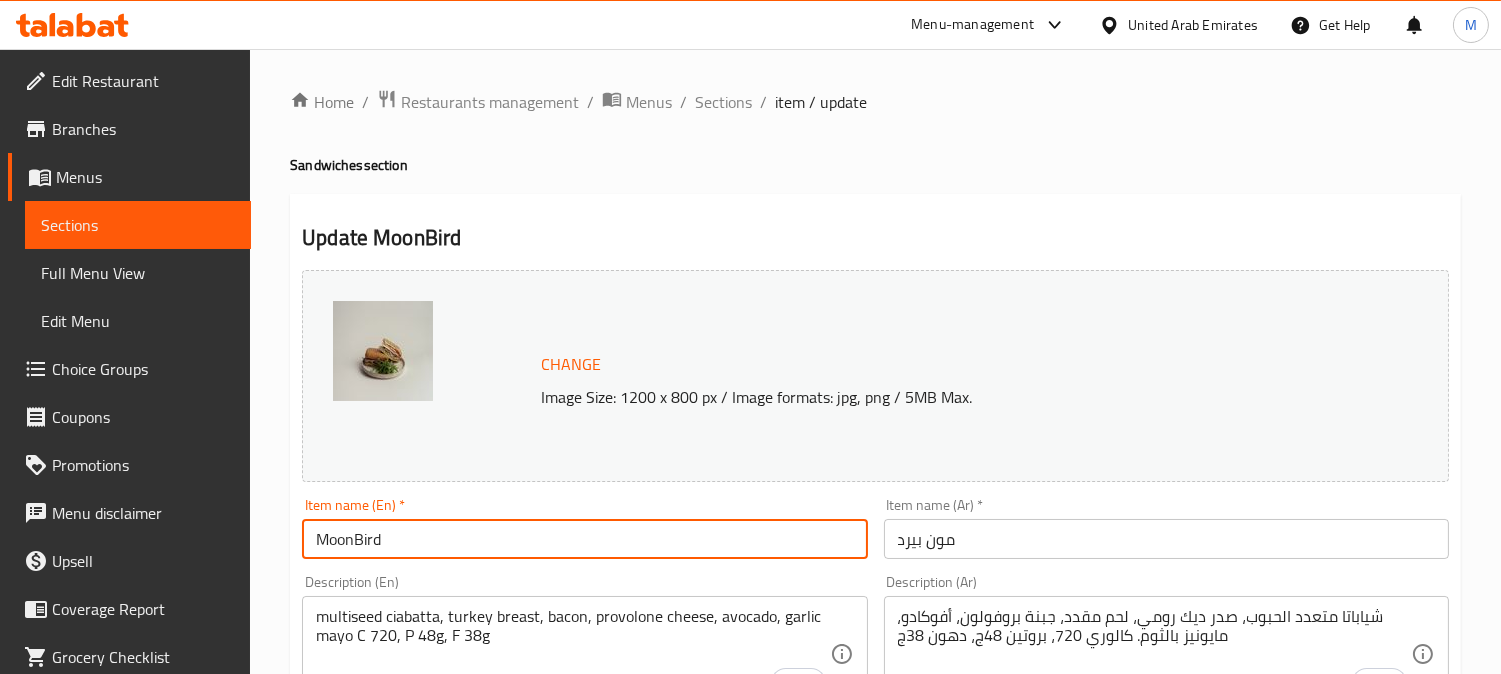 click on "MoonBird" at bounding box center (584, 539) 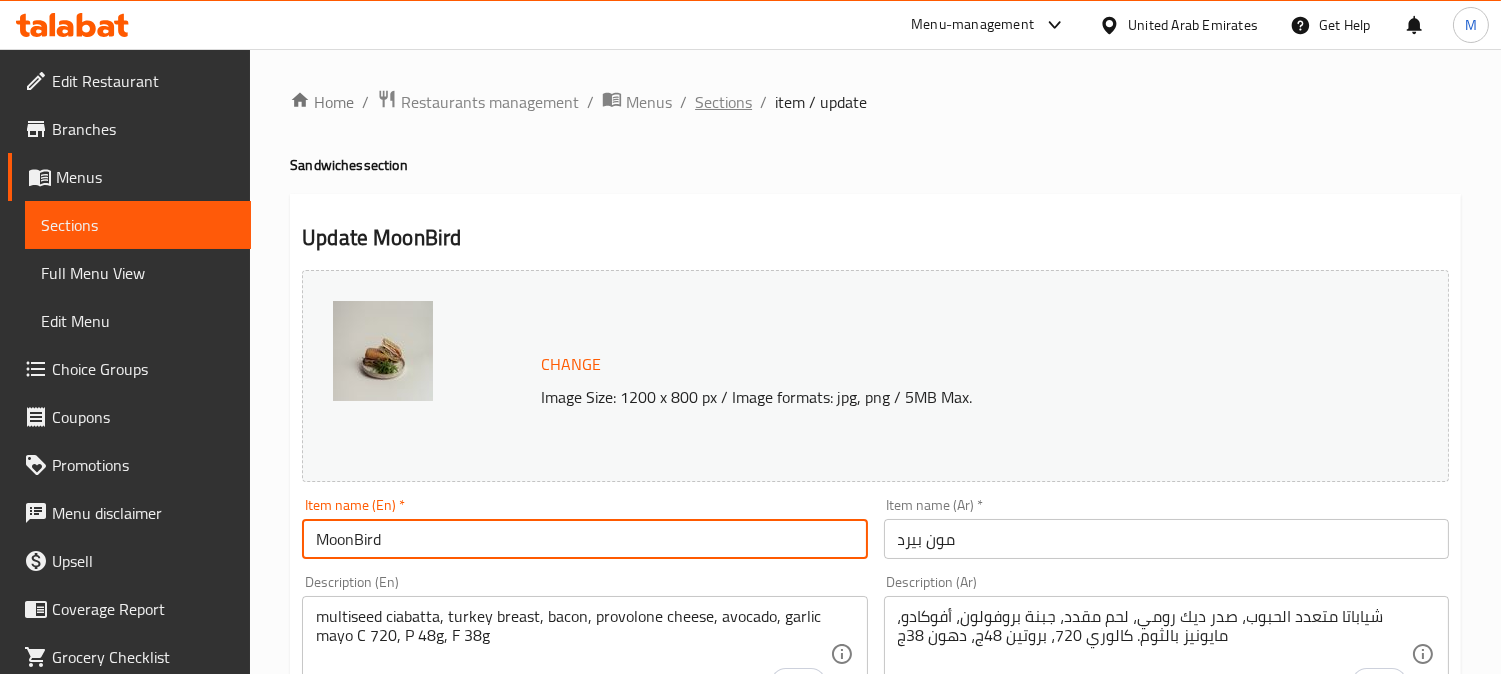 click on "Sections" at bounding box center (723, 102) 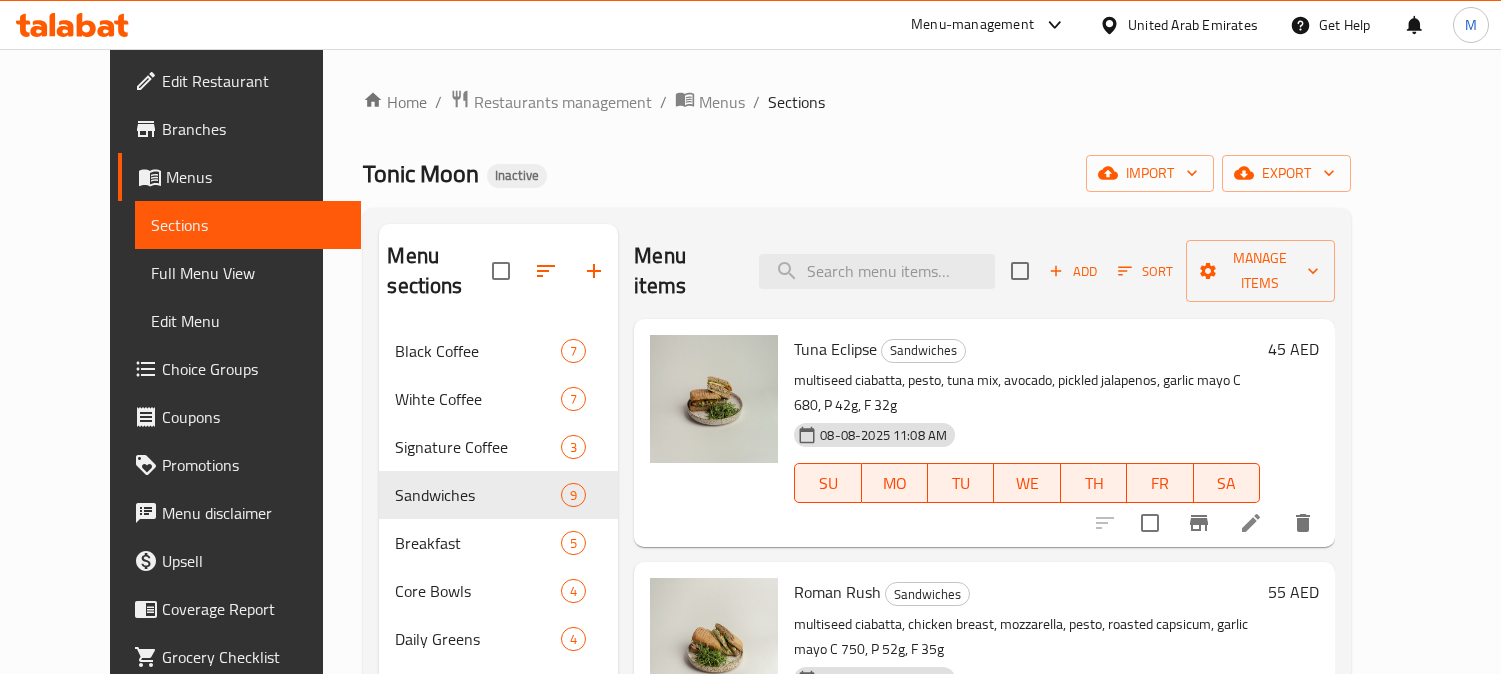 scroll, scrollTop: 0, scrollLeft: 0, axis: both 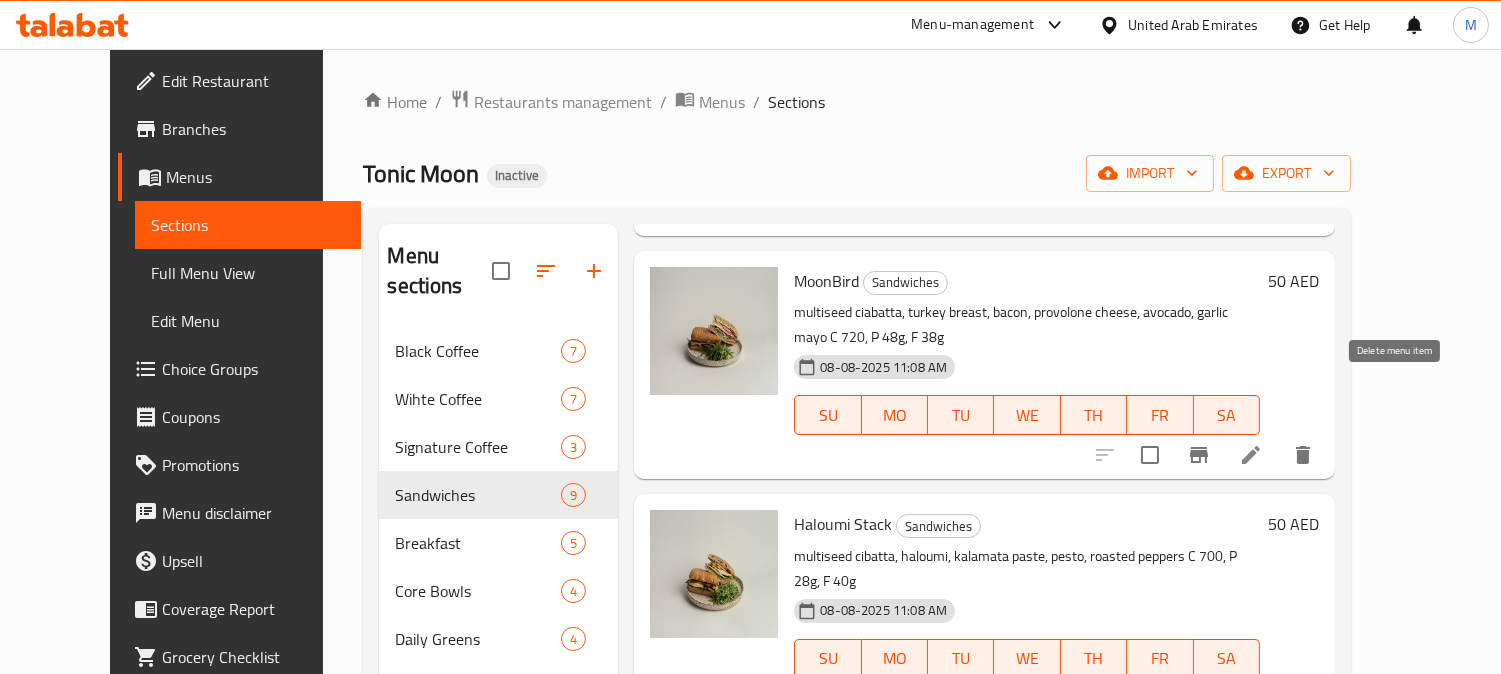 click 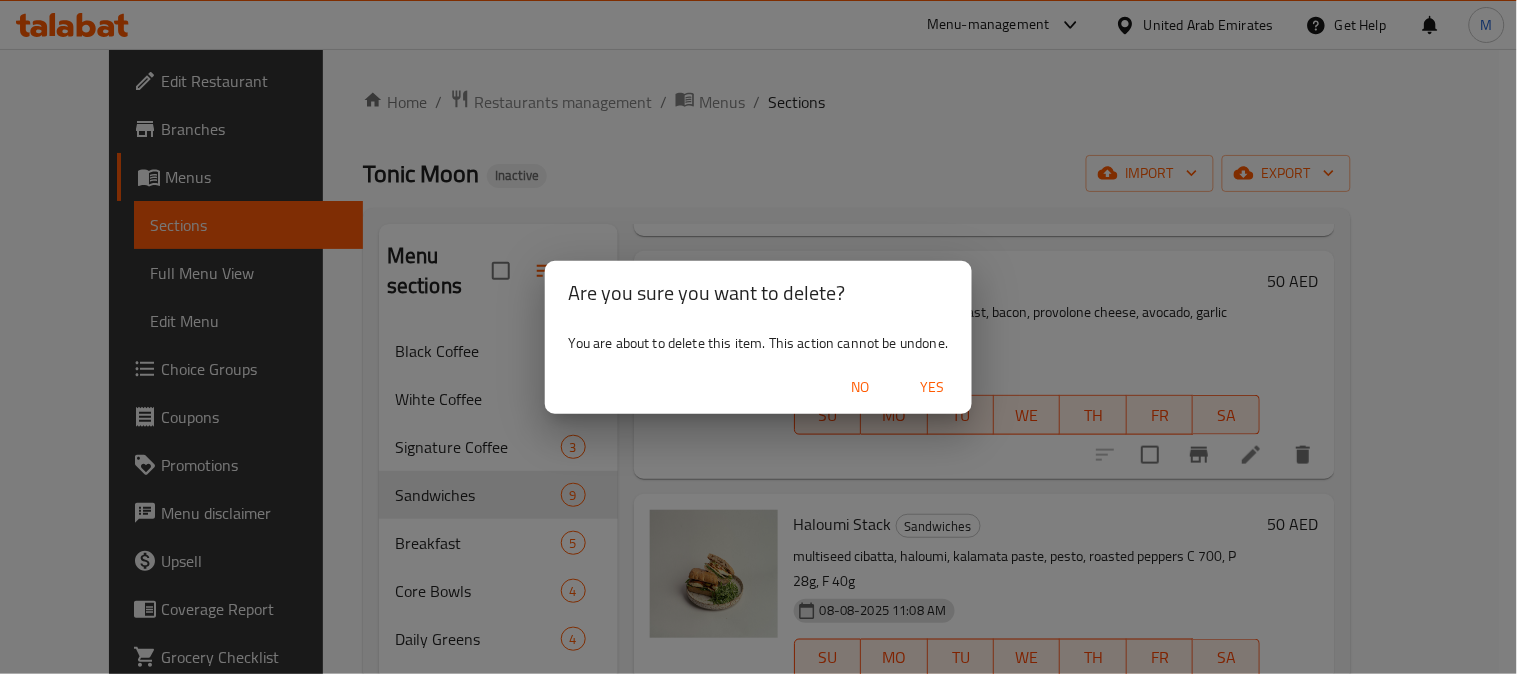 click on "Yes" at bounding box center (932, 387) 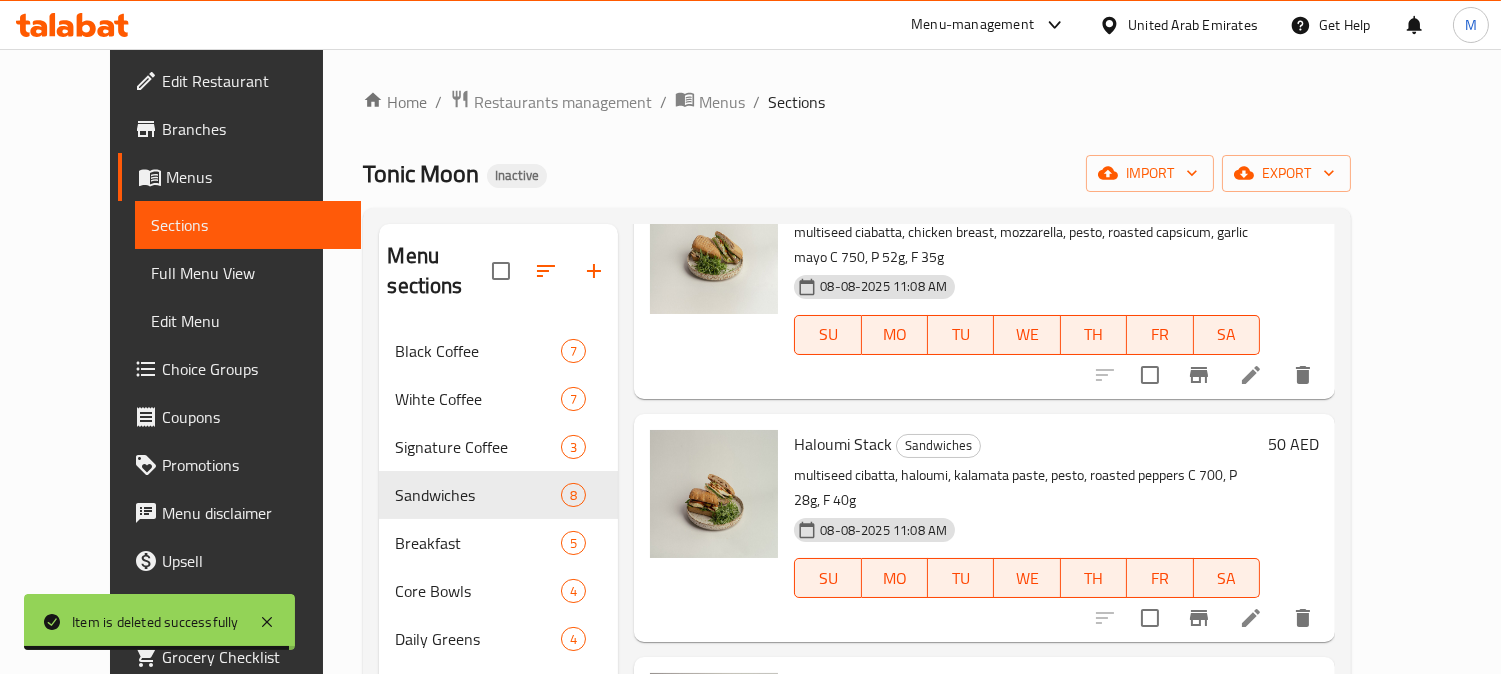scroll, scrollTop: 444, scrollLeft: 0, axis: vertical 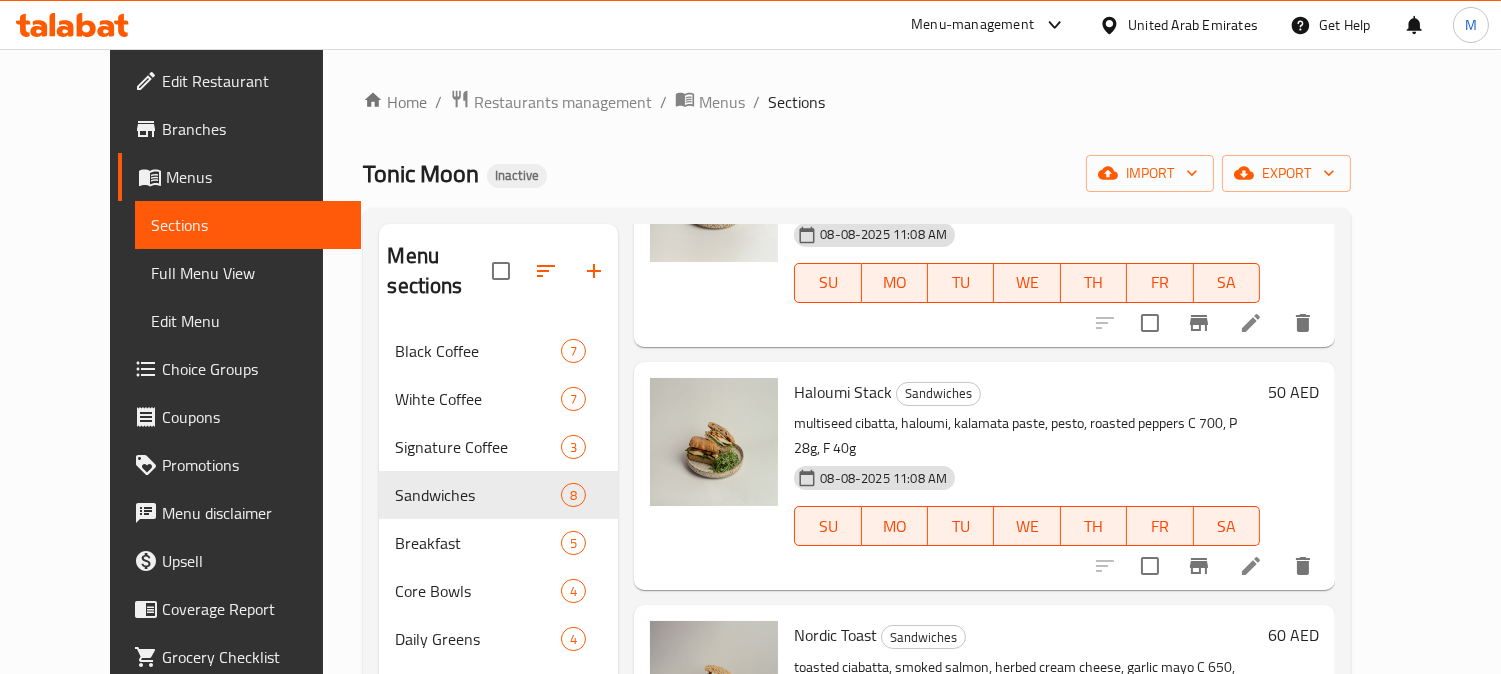 click 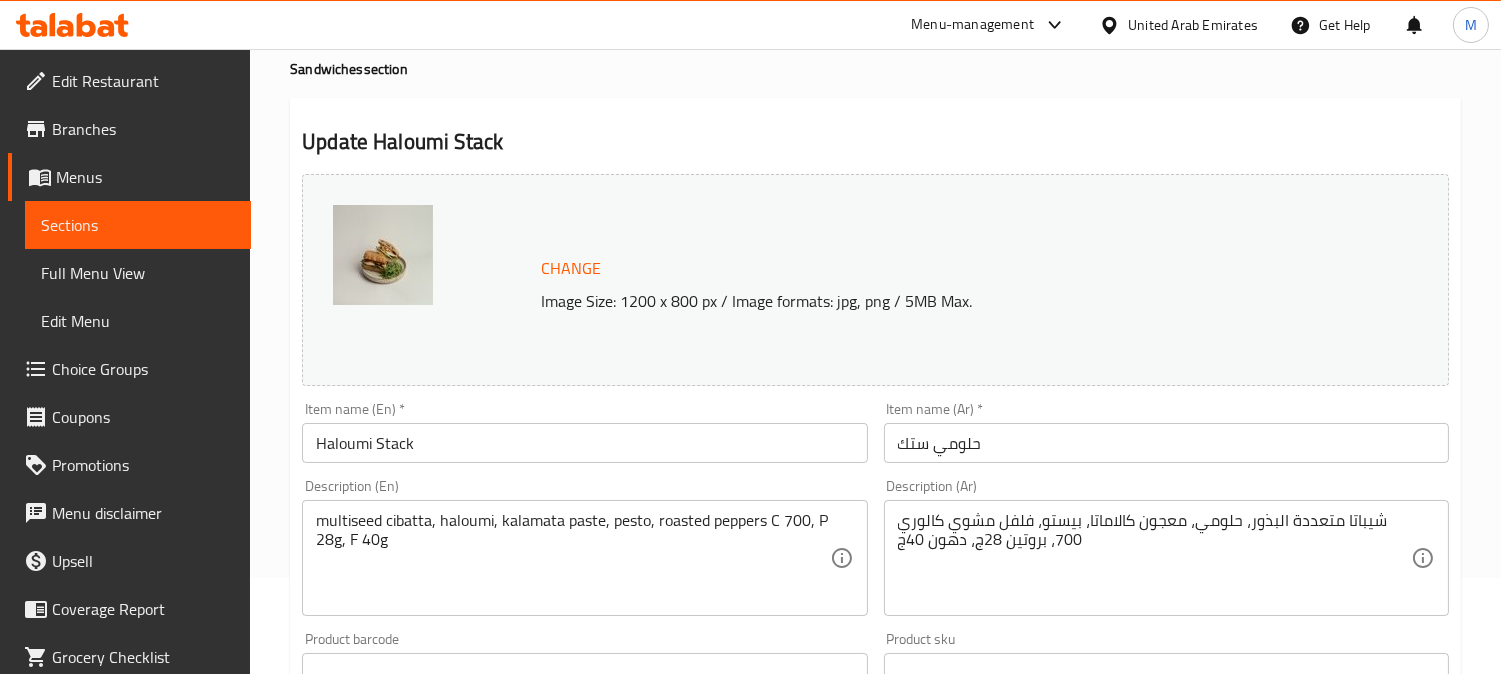 scroll, scrollTop: 111, scrollLeft: 0, axis: vertical 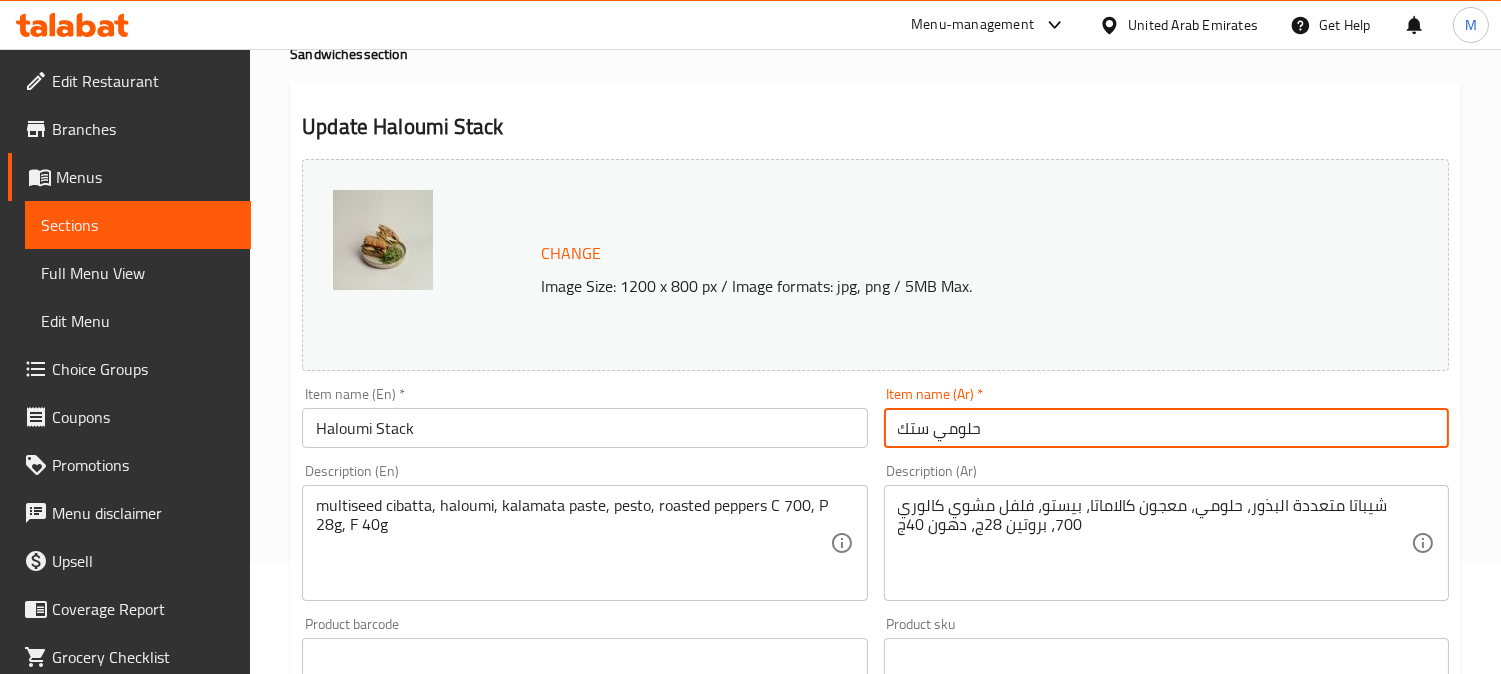 click on "حلومي ستك" at bounding box center [1166, 428] 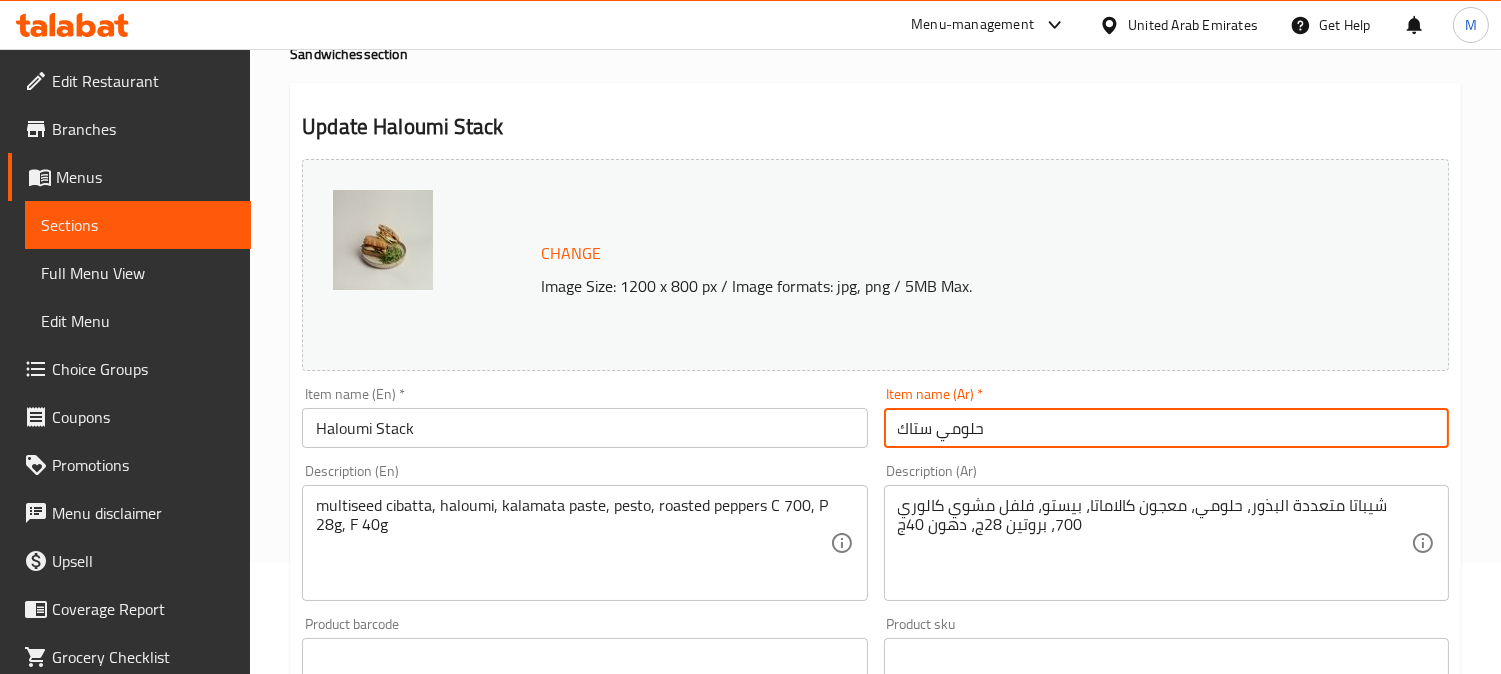 click on "حلومي ستاك" at bounding box center (1166, 428) 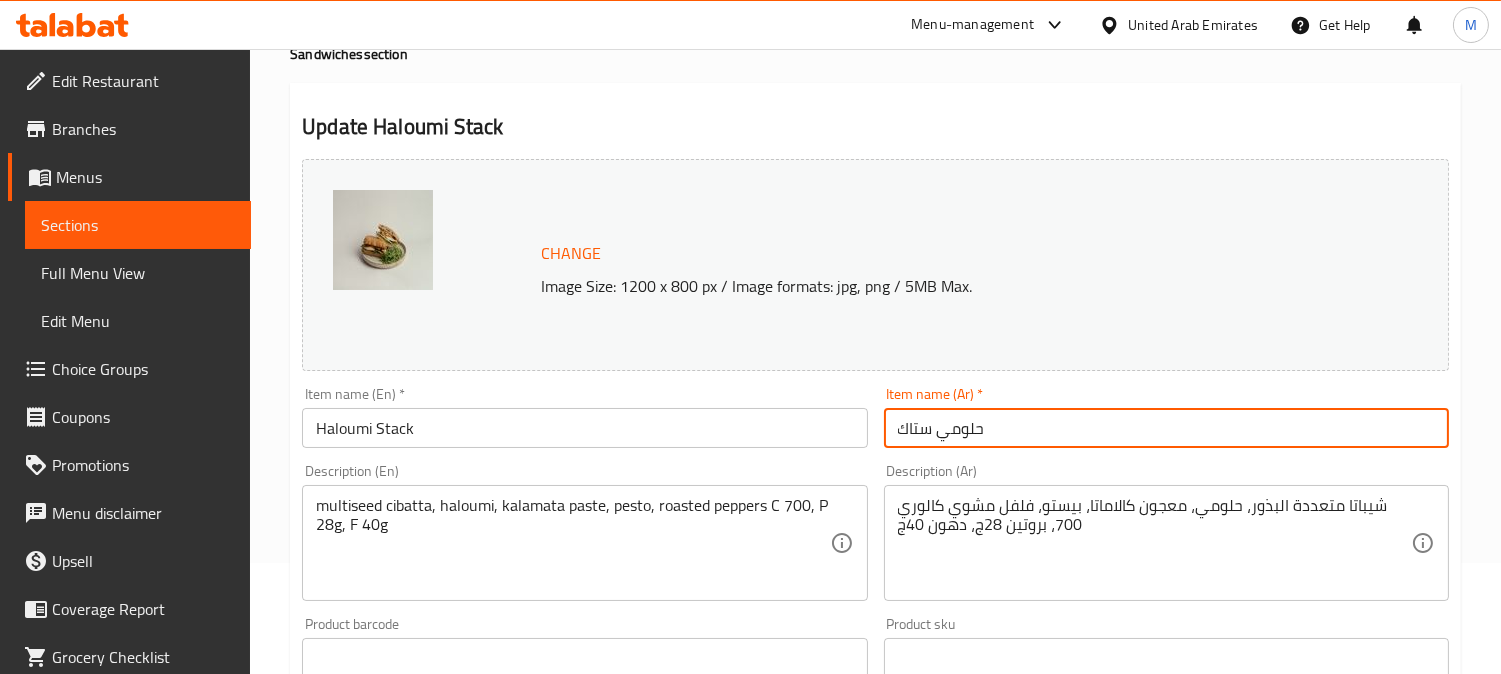 type on "حلومي ستاك" 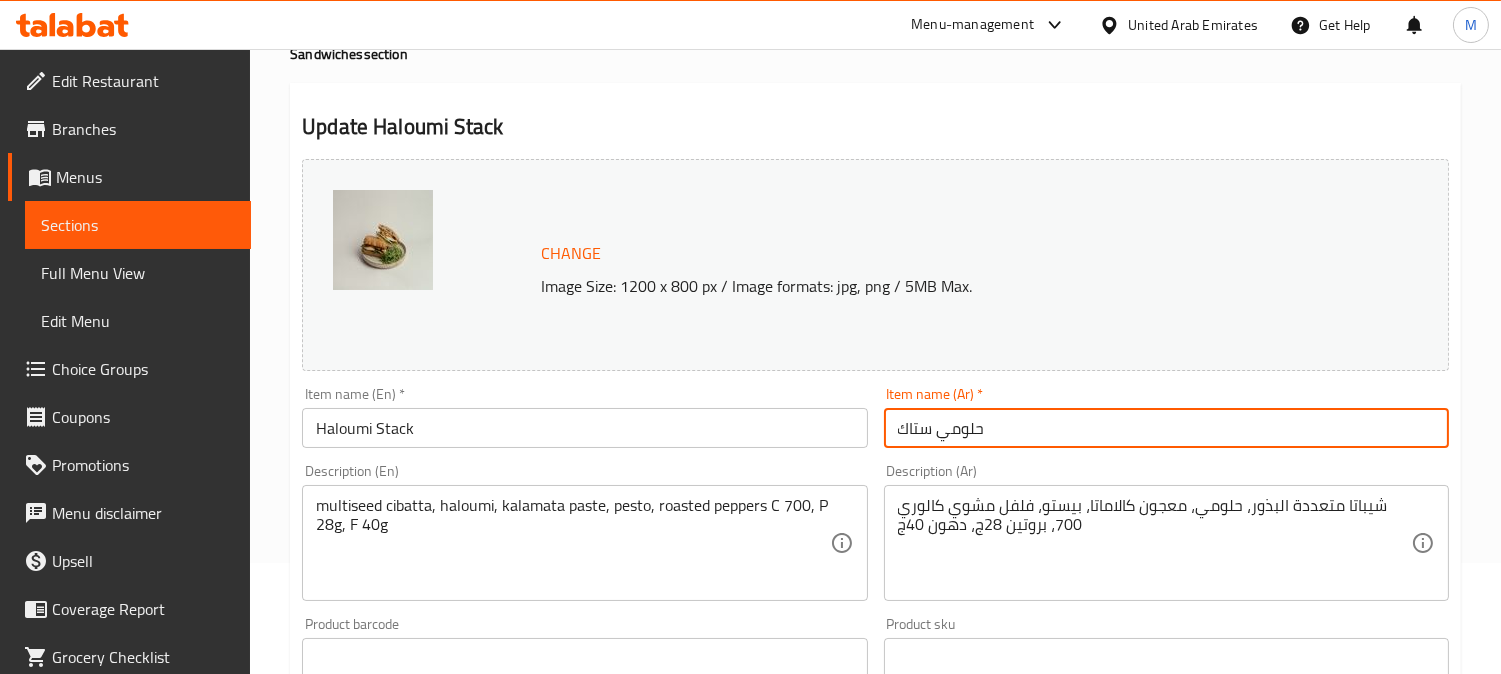 click on "حلومي ستاك" at bounding box center (1166, 428) 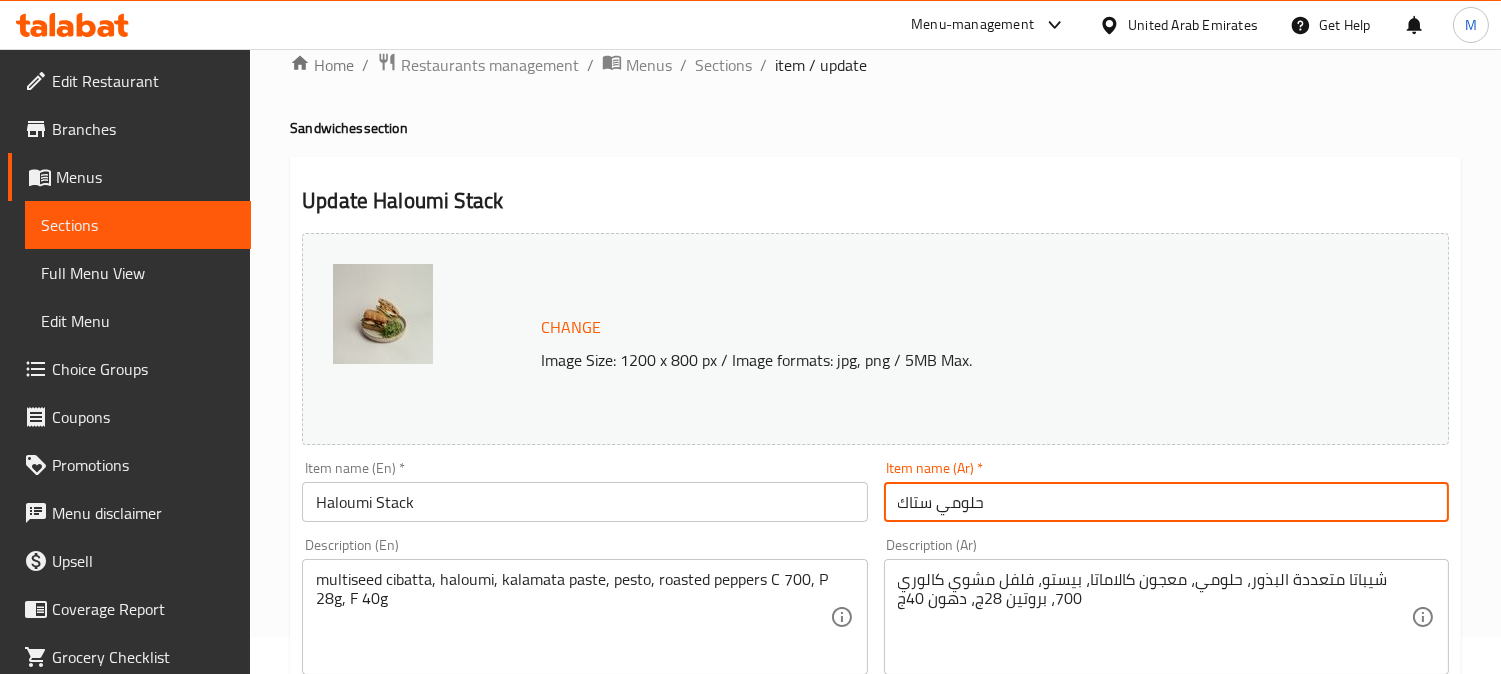 scroll, scrollTop: 0, scrollLeft: 0, axis: both 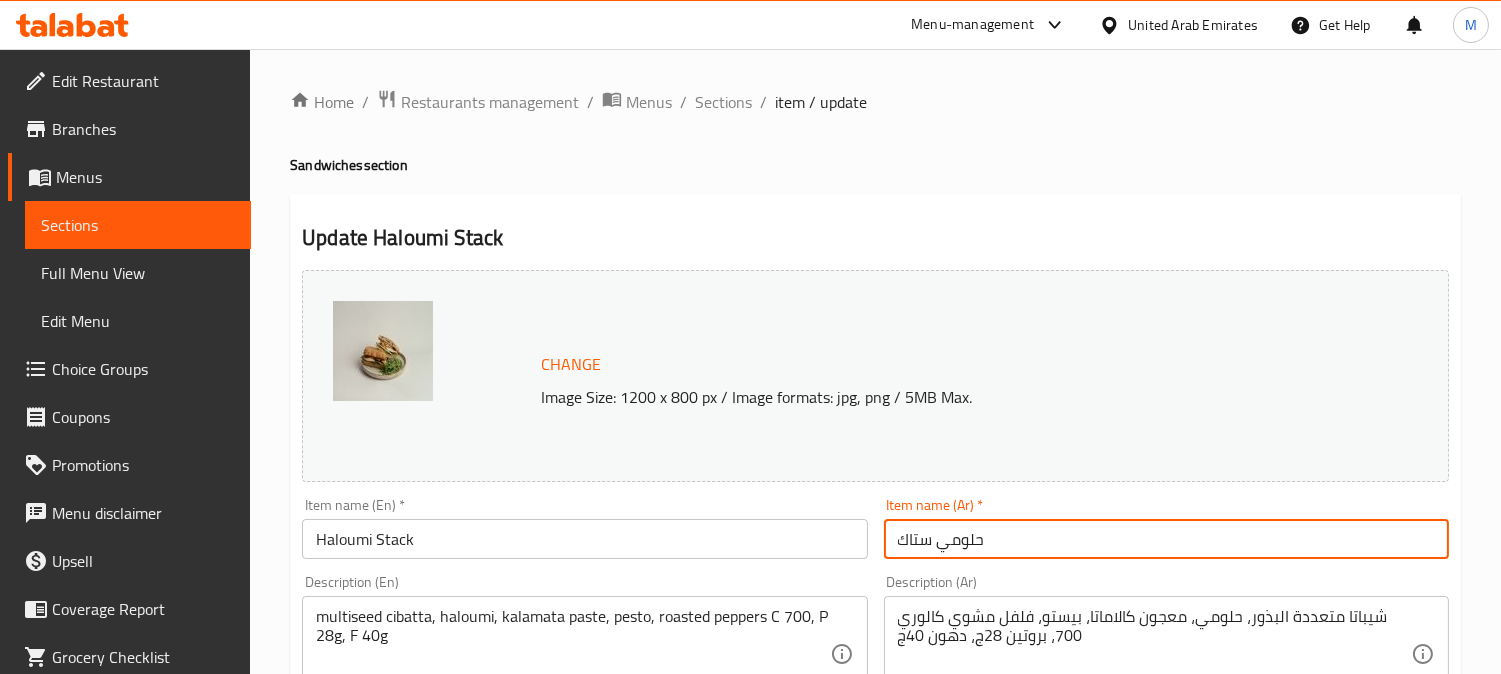 click on "Update" at bounding box center (439, 1355) 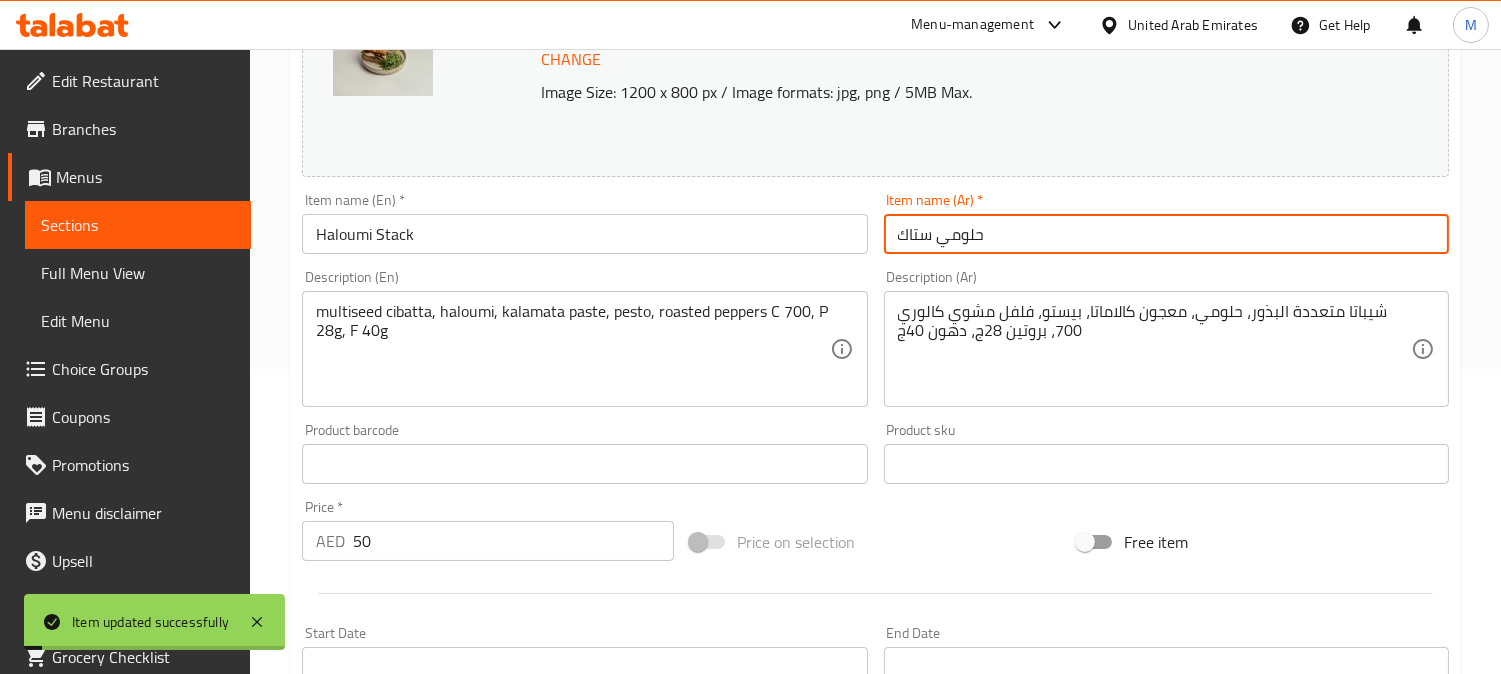 scroll, scrollTop: 0, scrollLeft: 0, axis: both 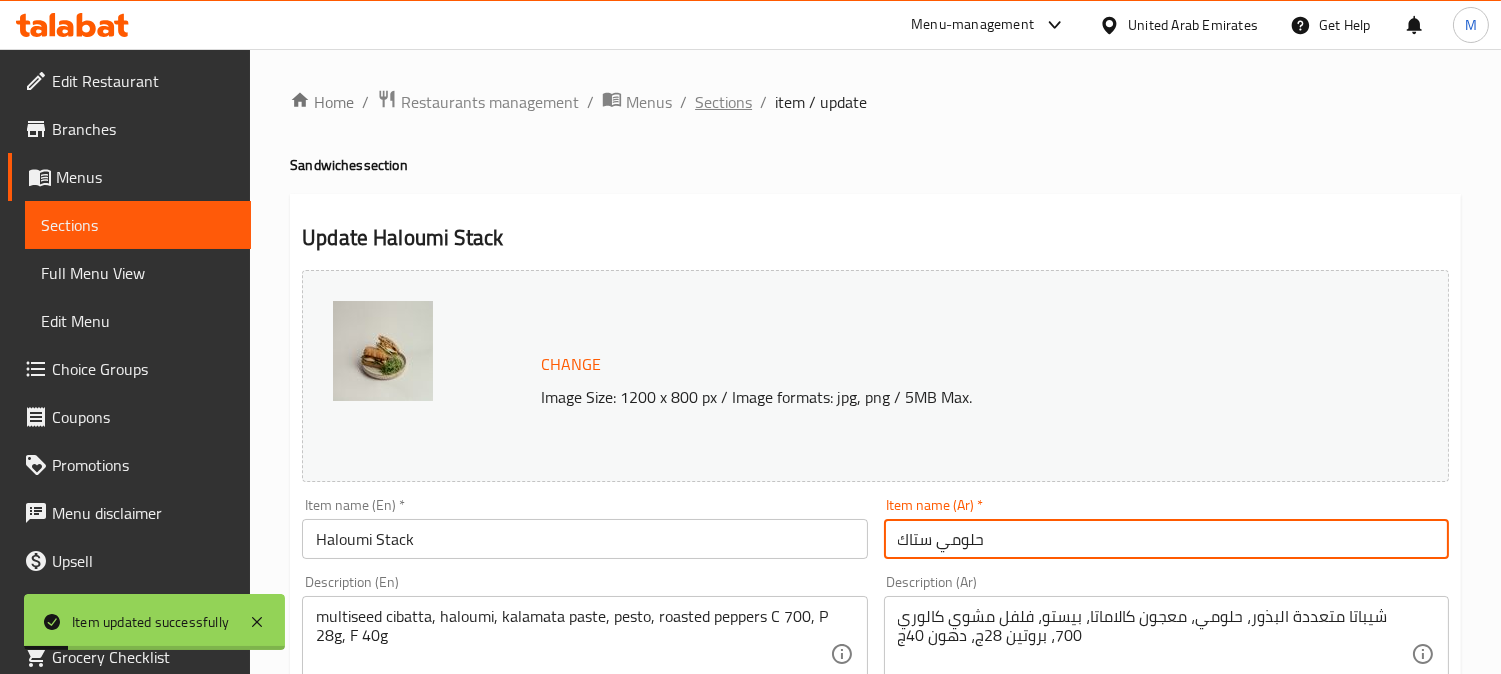 click on "Sections" at bounding box center (723, 102) 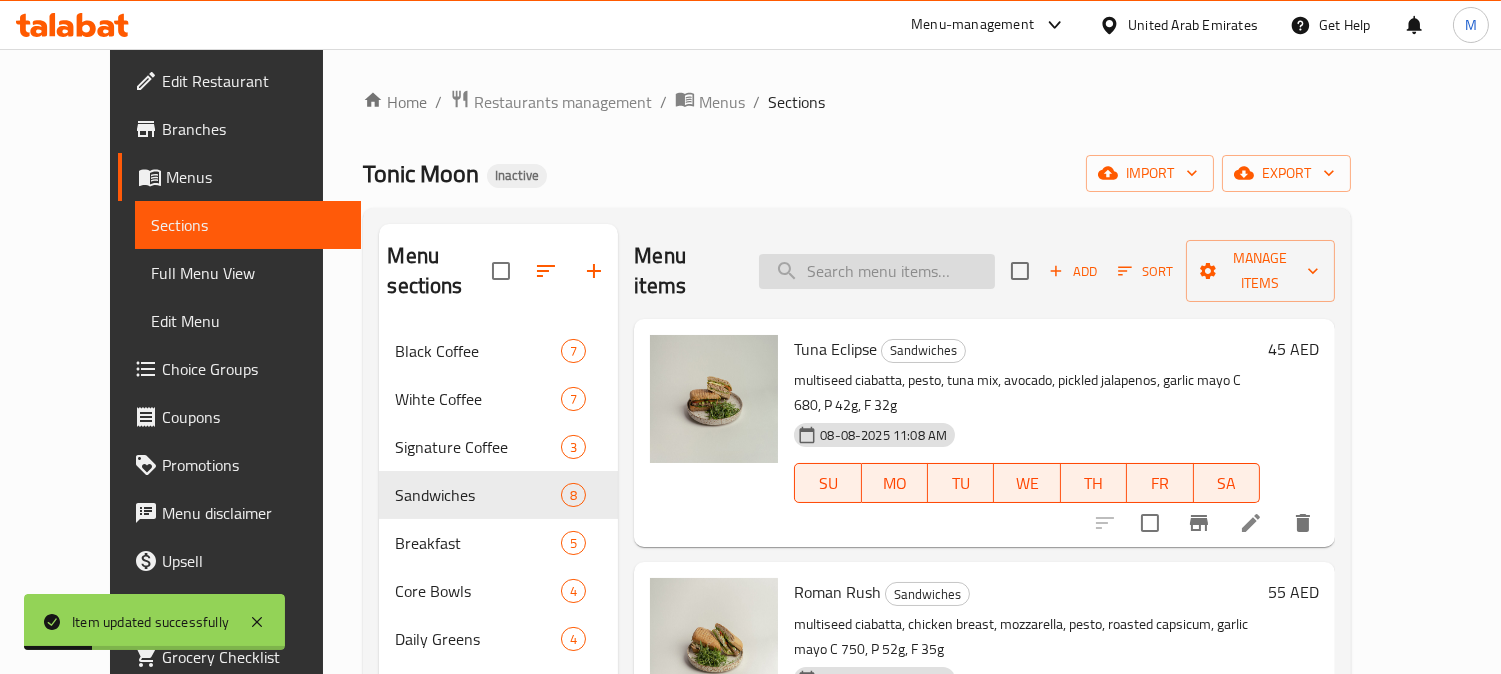 click at bounding box center (877, 271) 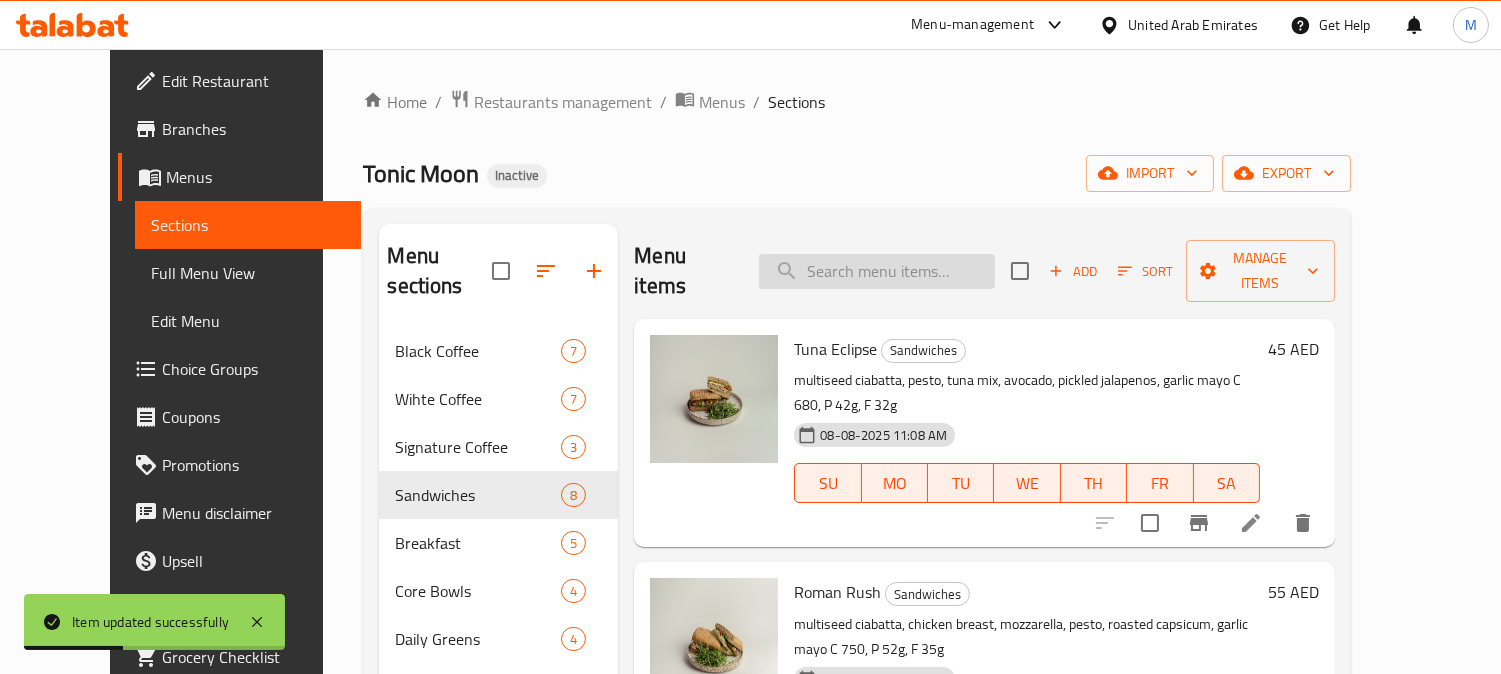 paste on "Nordic Toast" 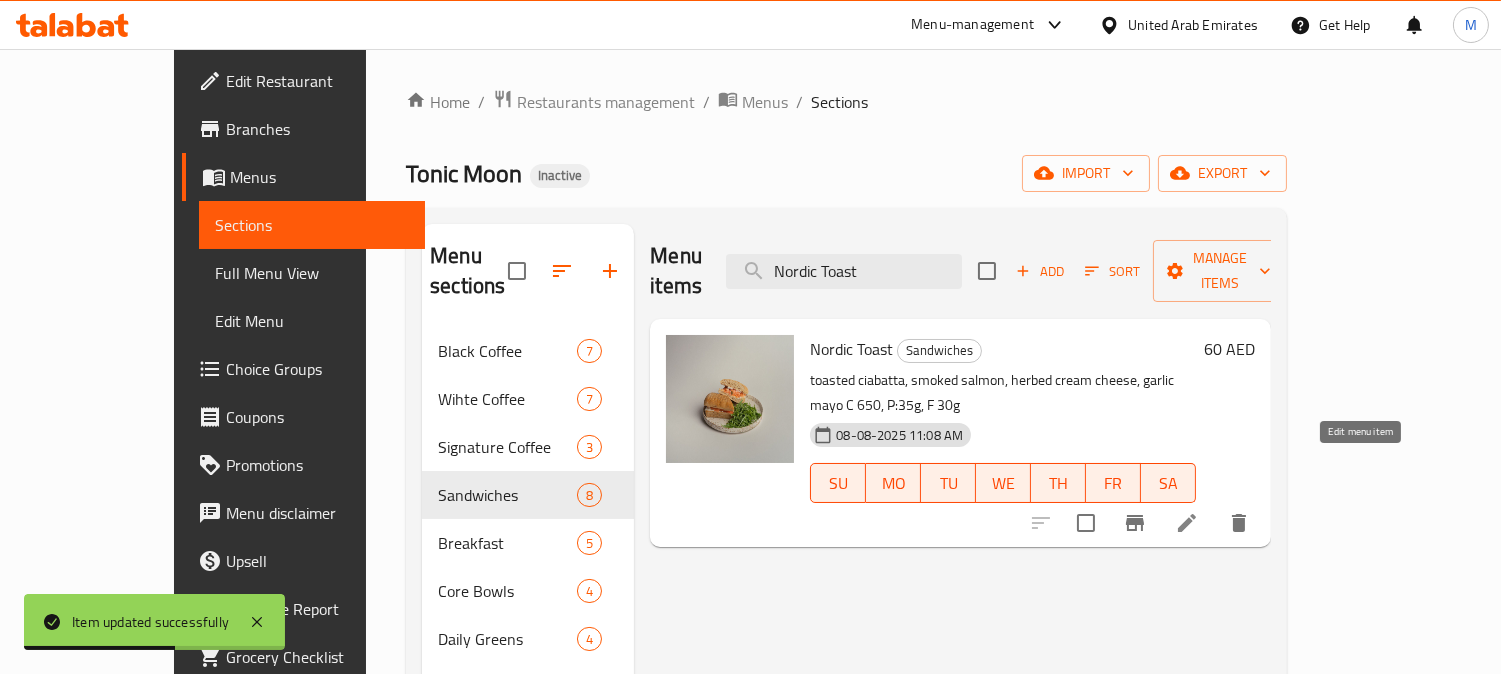 type on "Nordic Toast" 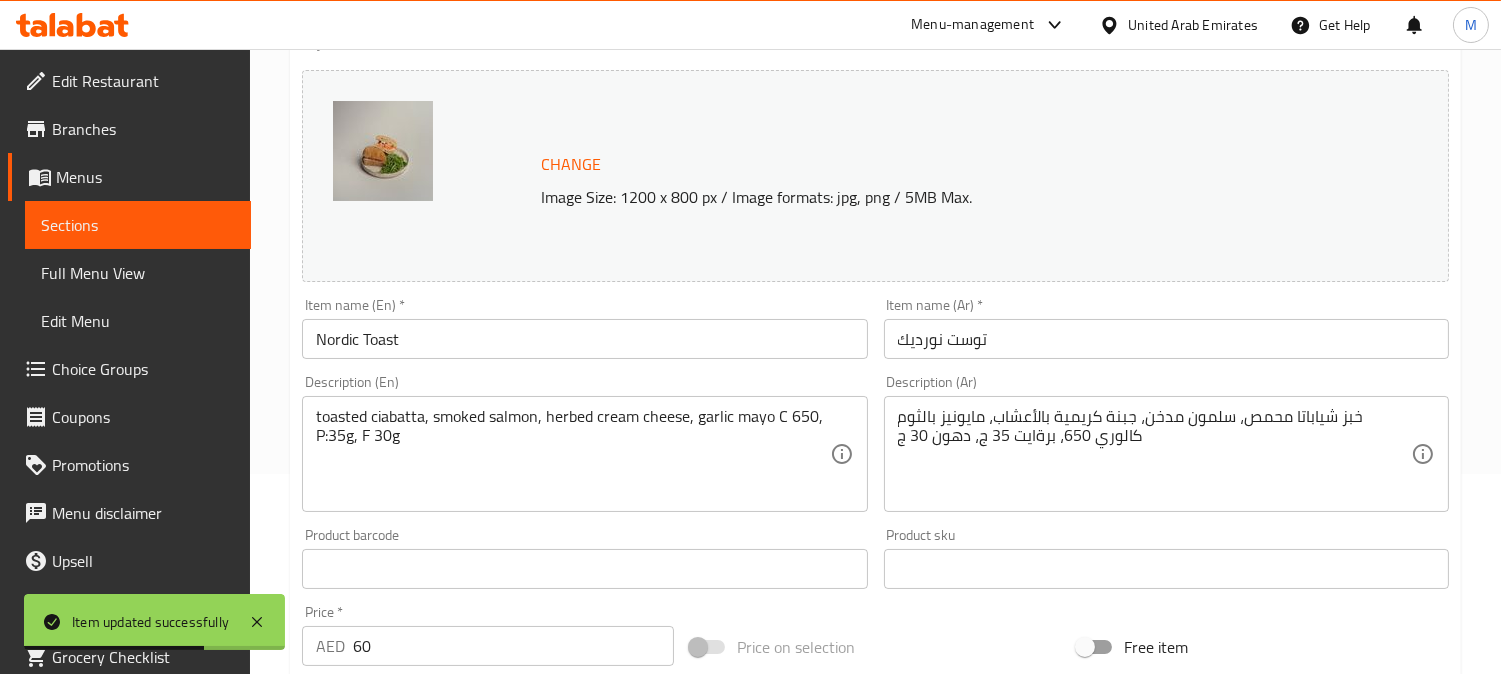 scroll, scrollTop: 222, scrollLeft: 0, axis: vertical 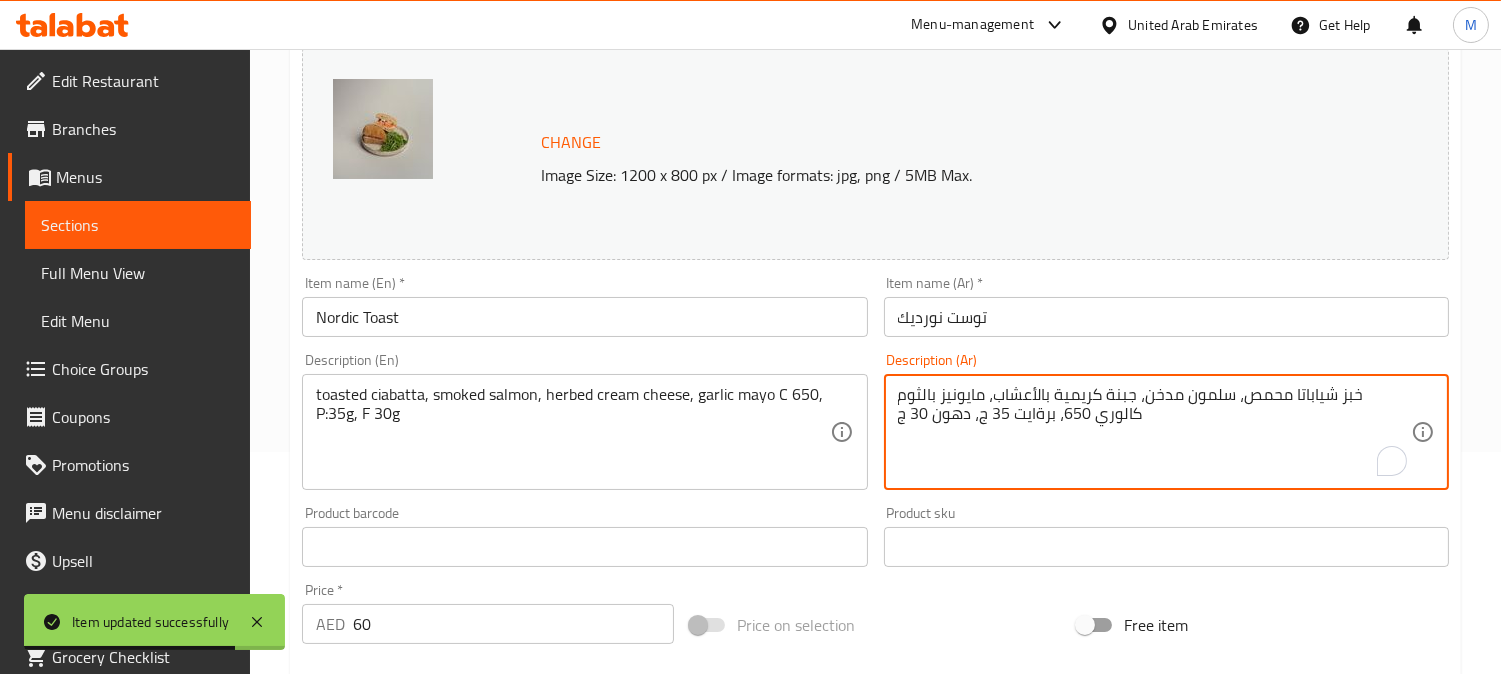 click on "خبز شياباتا محمص، سلمون مدخن، جبنة كريمية بالأعشاب، مايونيز بالثوم كالوري 650، برةايت 35 ج، دهون 30 ج" at bounding box center (1154, 432) 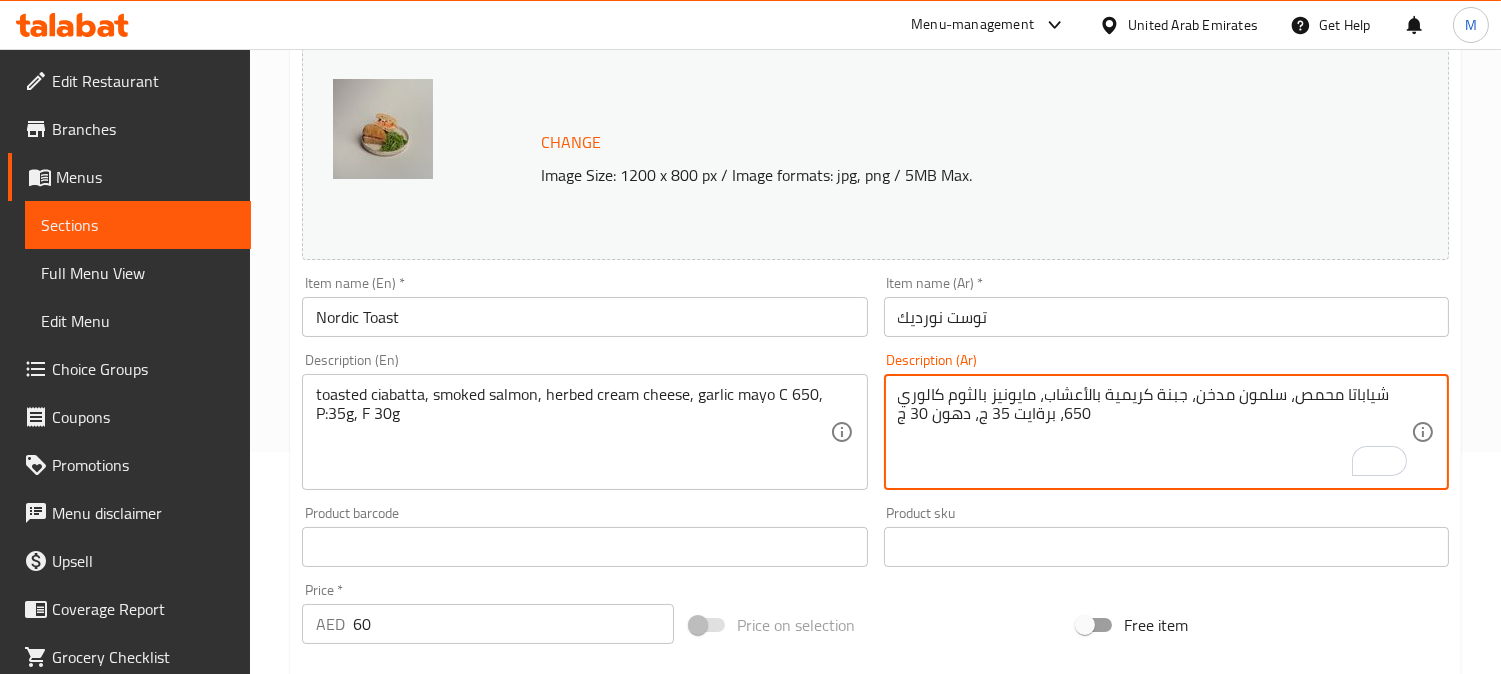 type on "شياباتا محمص، سلمون مدخن، جبنة كريمية بالأعشاب، مايونيز بالثوم كالوري 650، برةايت 35 ج، دهون 30 ج" 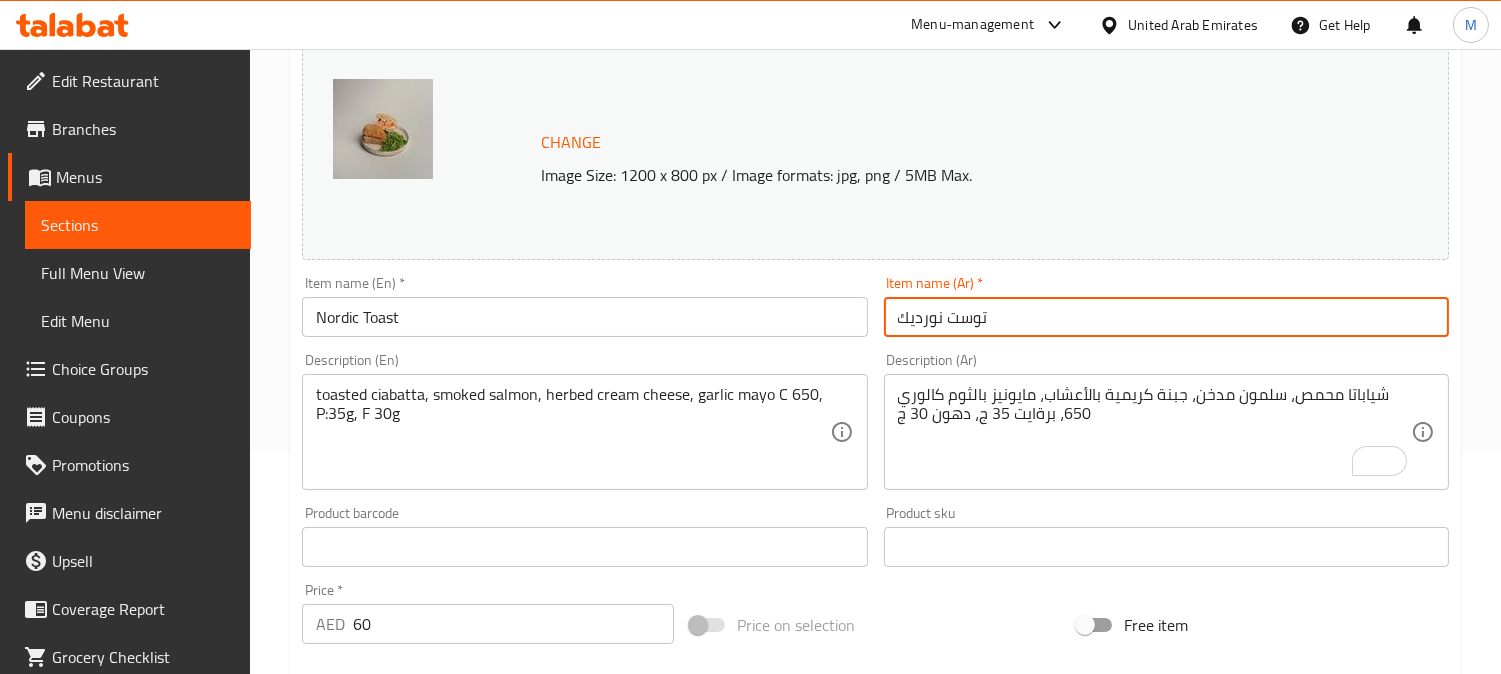 click on "توست نورديك" at bounding box center [1166, 317] 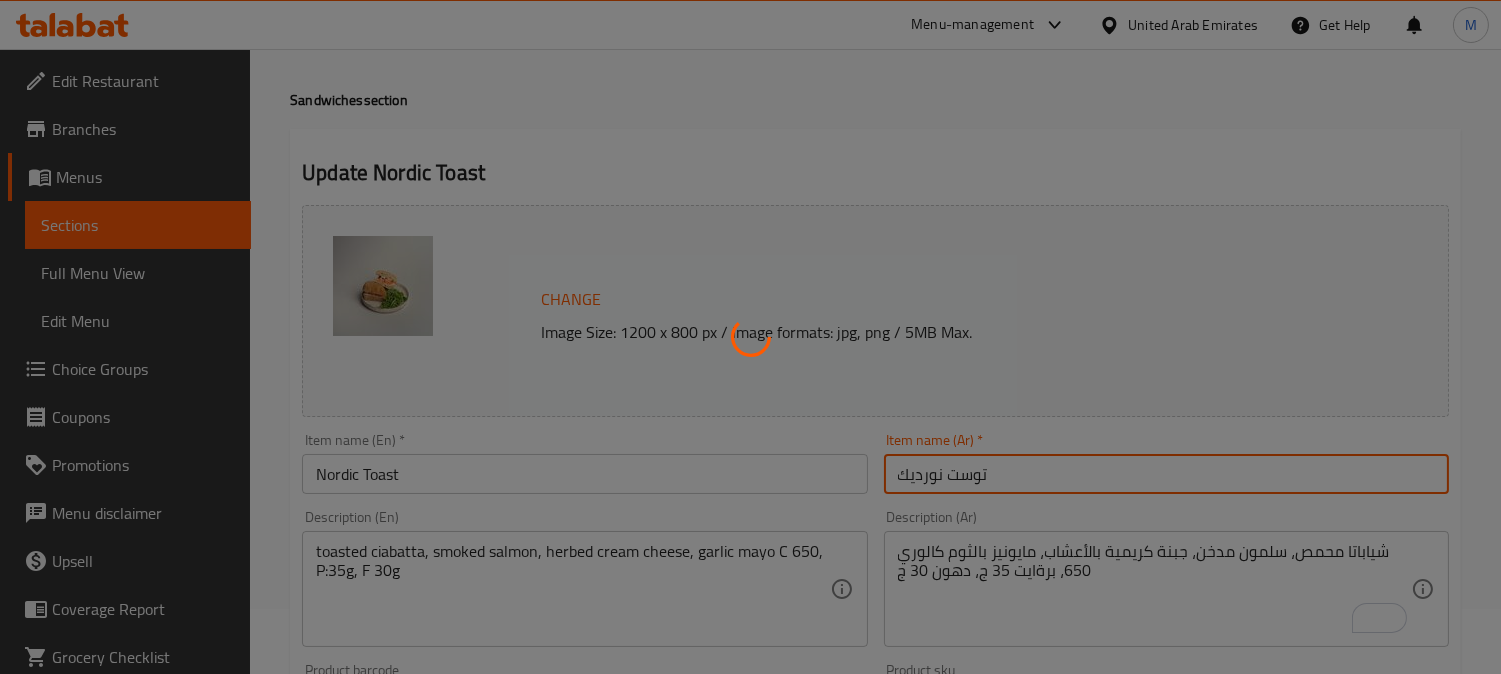 scroll, scrollTop: 0, scrollLeft: 0, axis: both 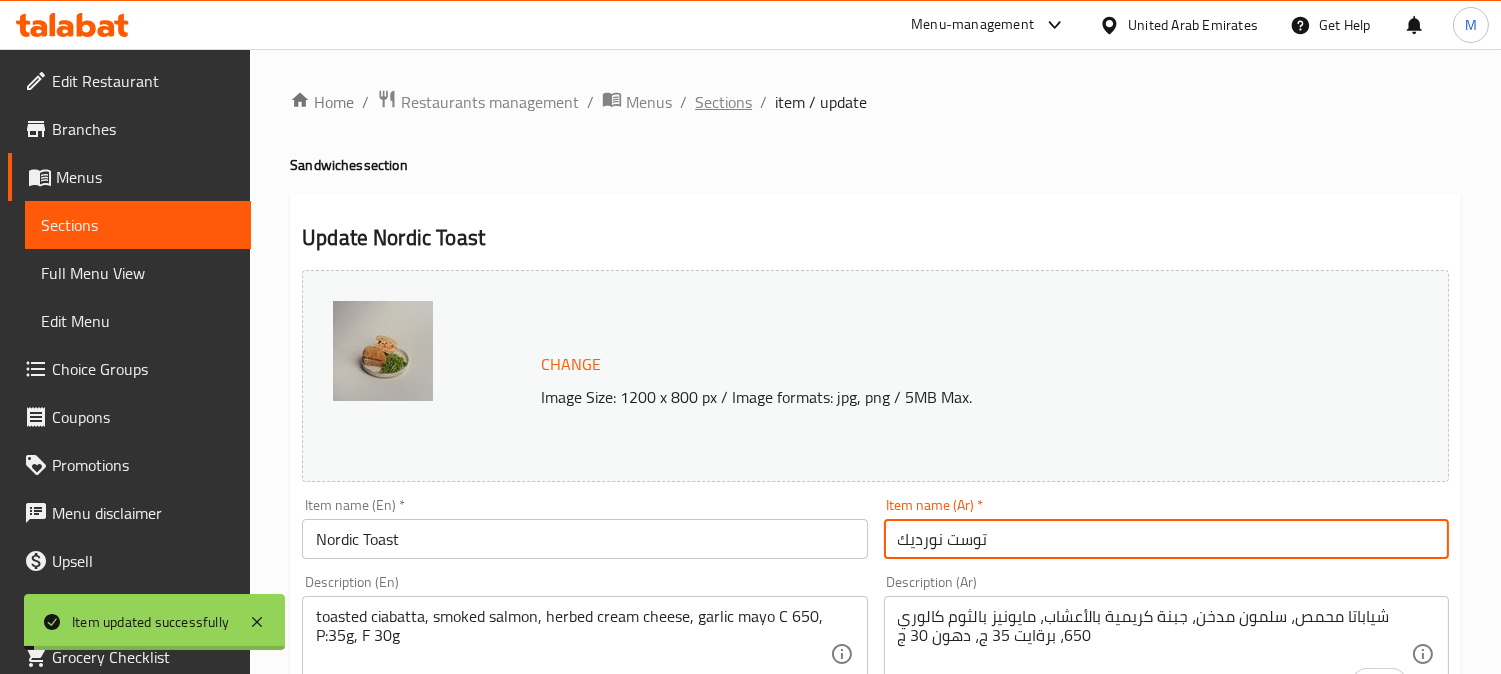 click on "Sections" at bounding box center (723, 102) 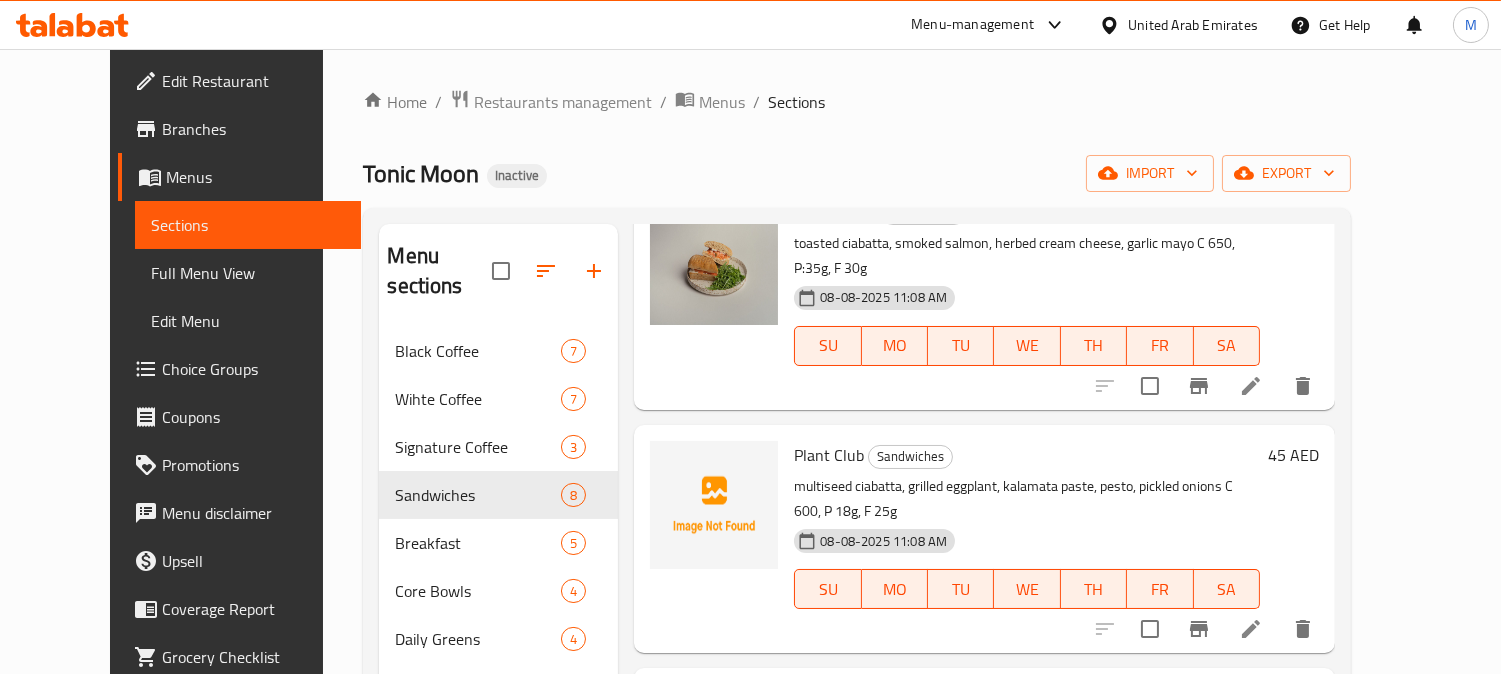 scroll, scrollTop: 888, scrollLeft: 0, axis: vertical 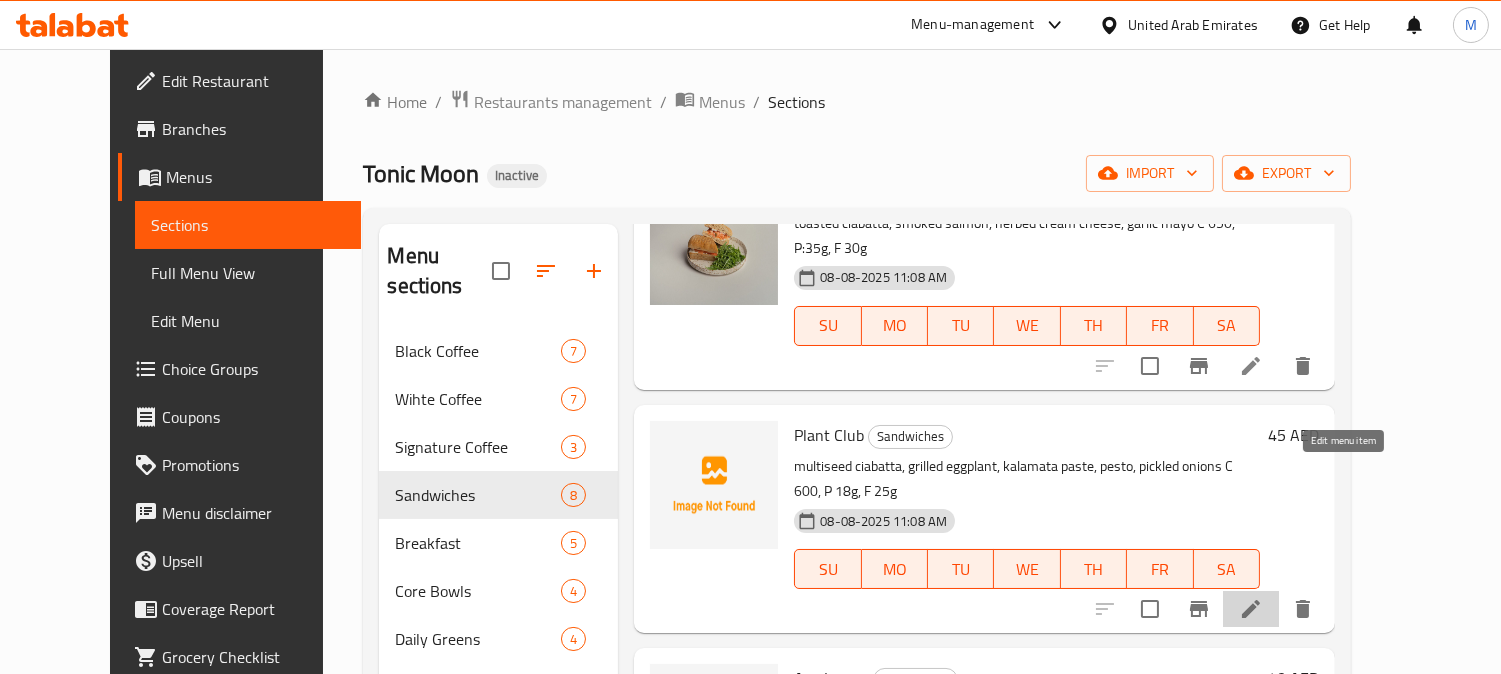 click 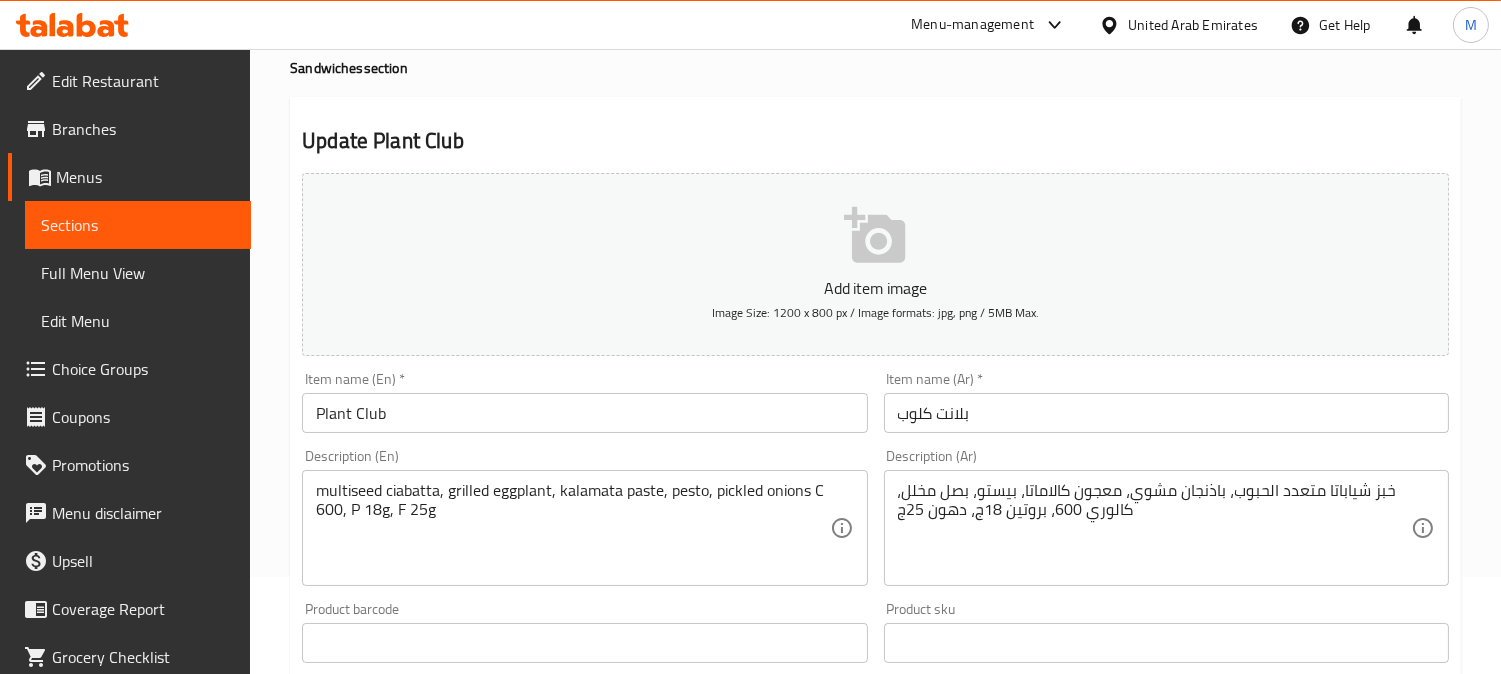 scroll, scrollTop: 222, scrollLeft: 0, axis: vertical 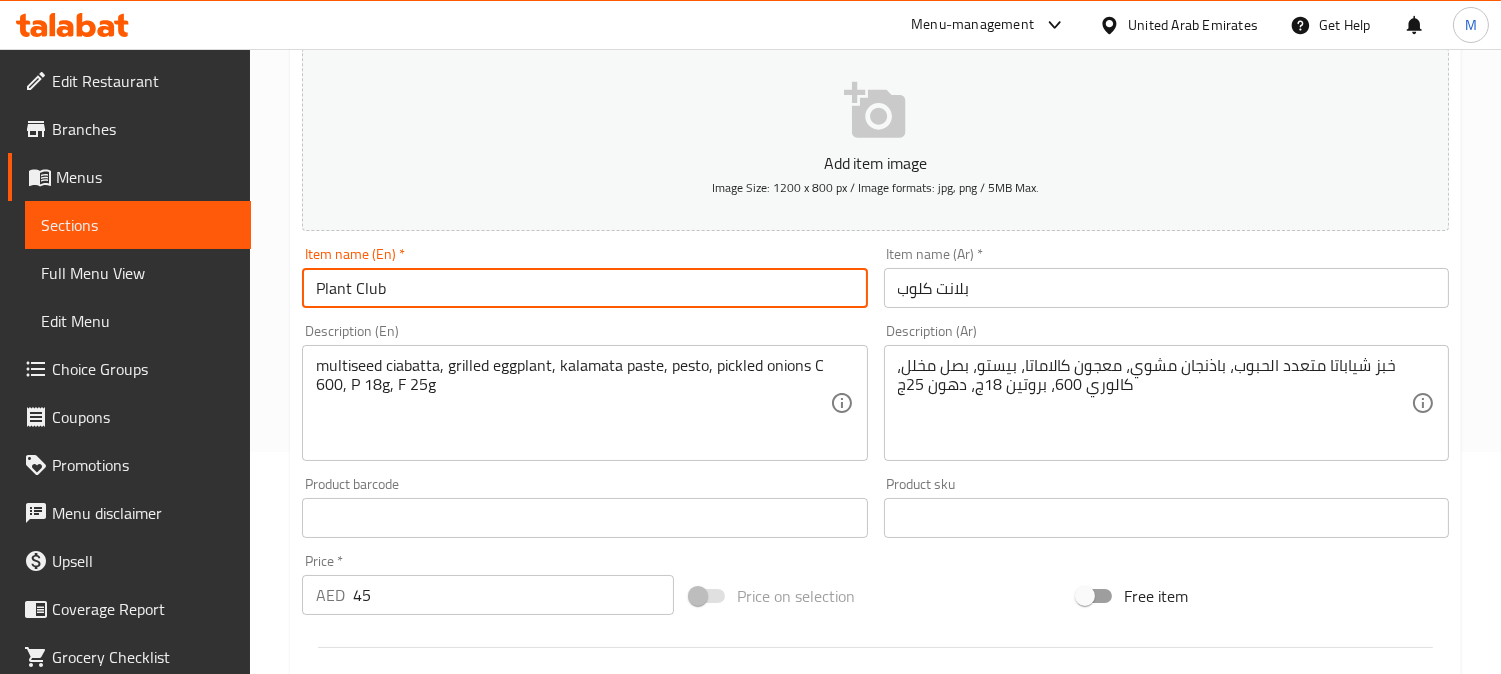 click on "Plant Club" at bounding box center [584, 288] 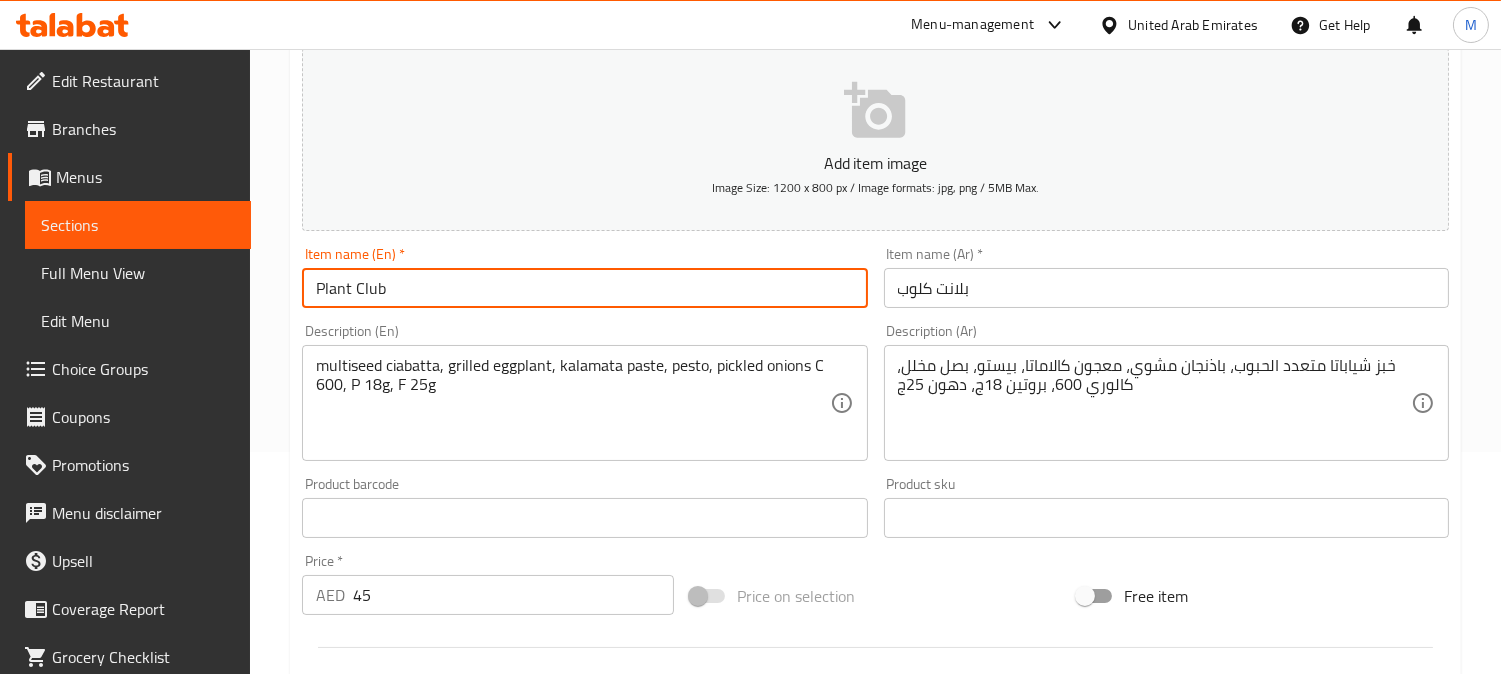 click on "Update" at bounding box center (439, 1104) 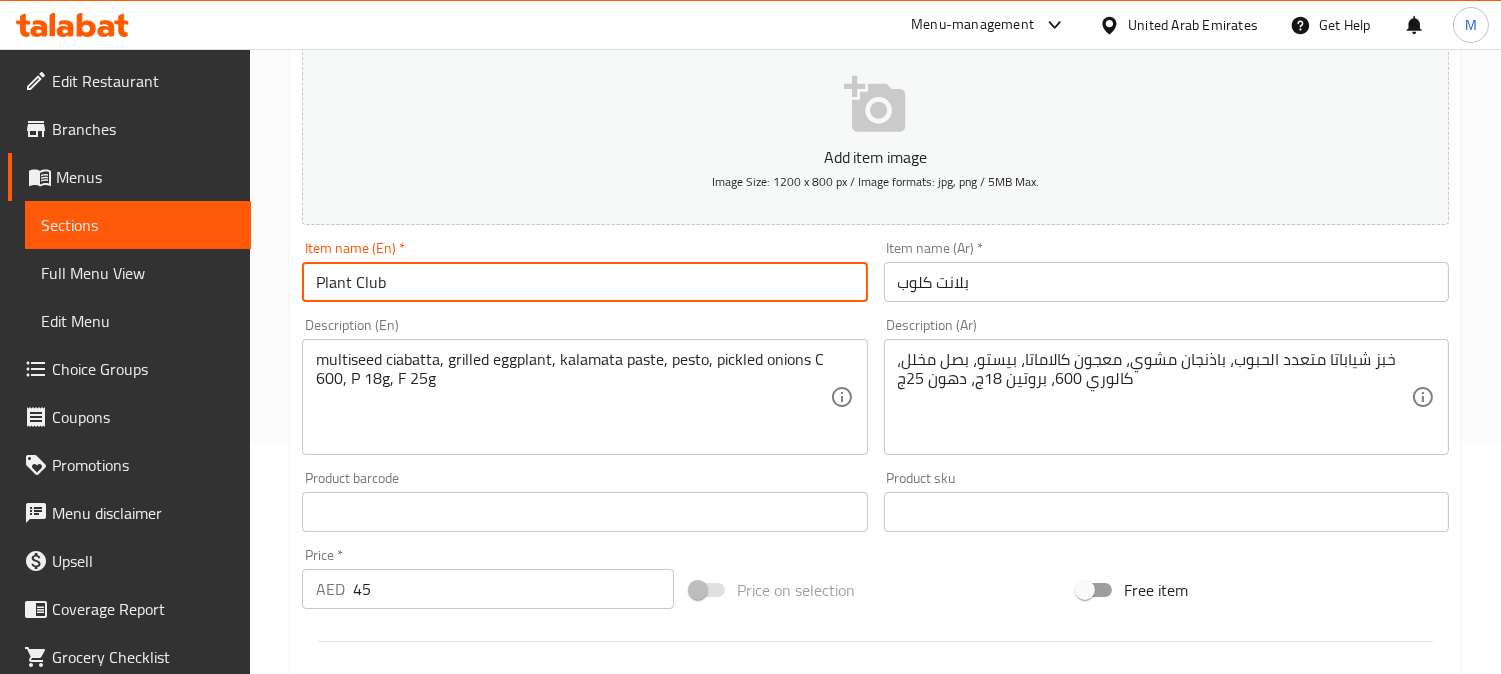 scroll, scrollTop: 333, scrollLeft: 0, axis: vertical 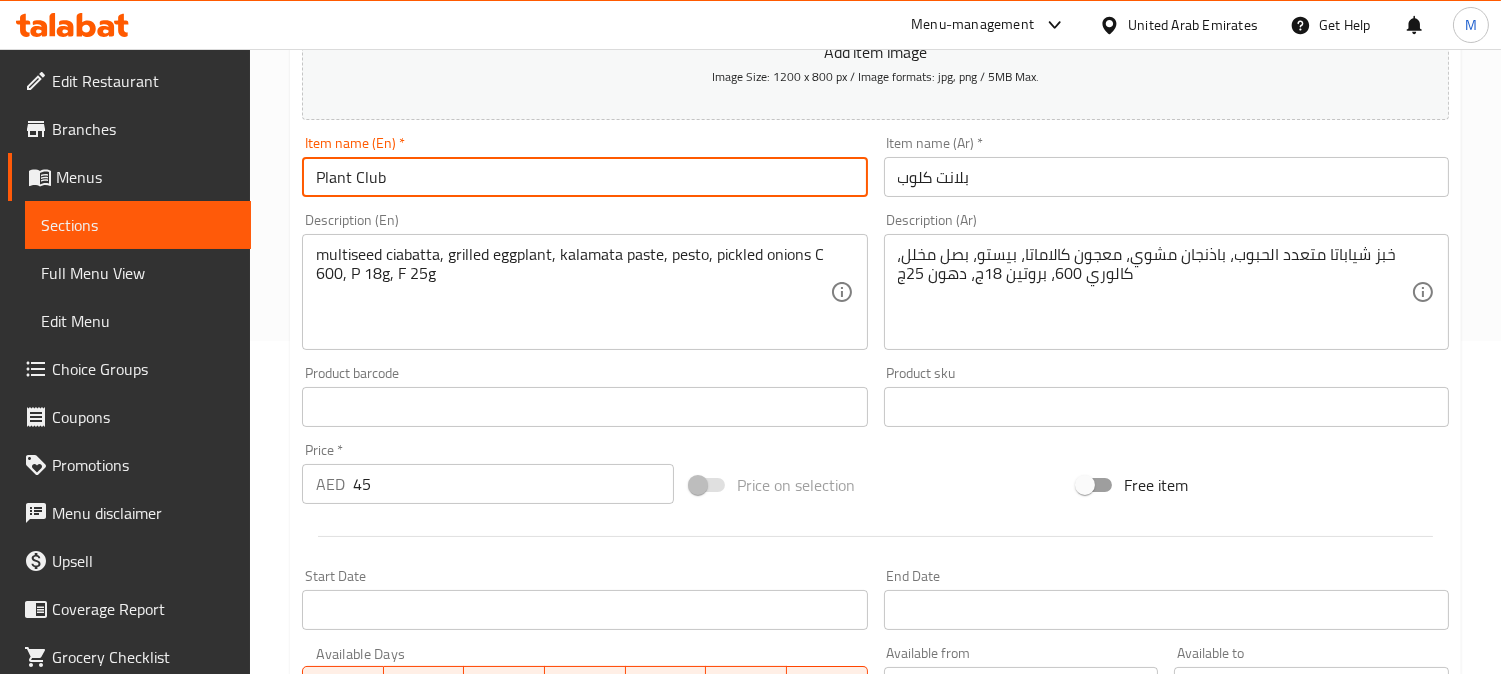 click on "بلانت كلوب" at bounding box center [1166, 177] 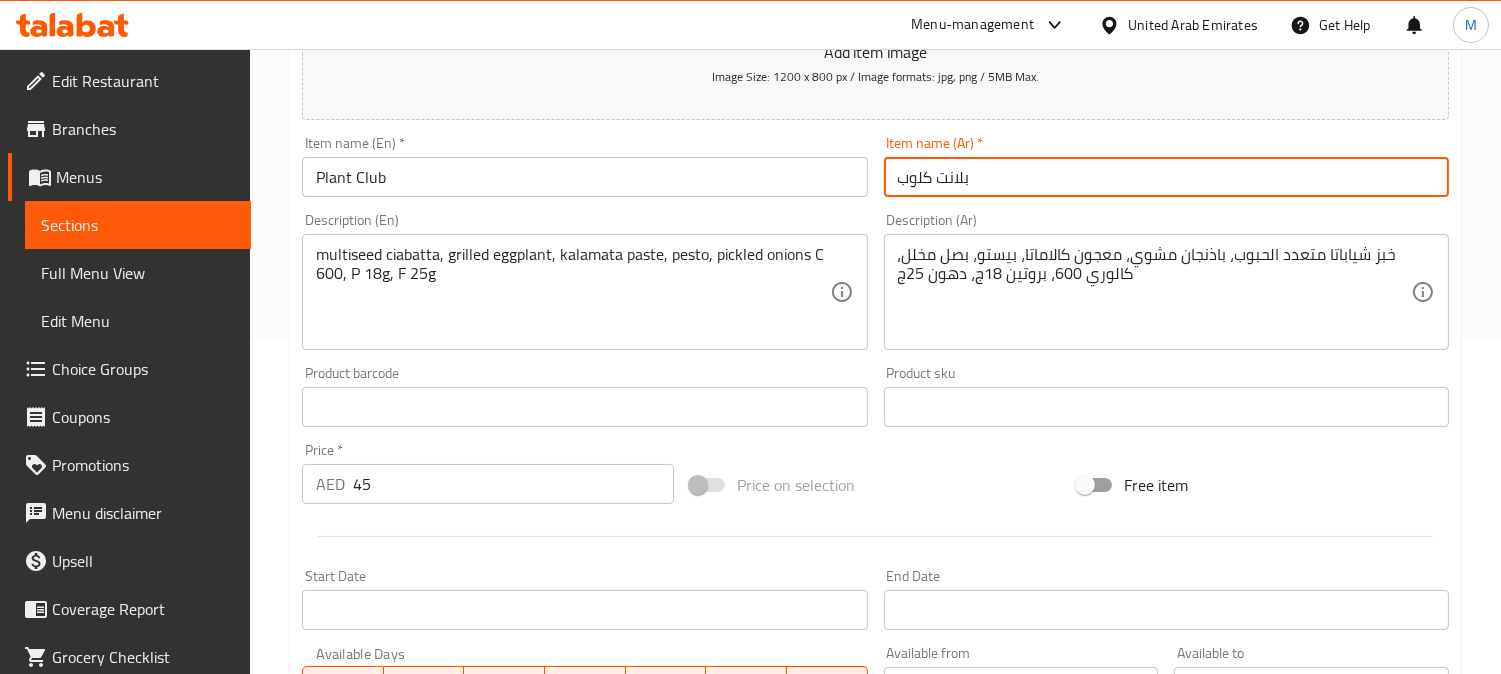 click on "Update" at bounding box center [439, 993] 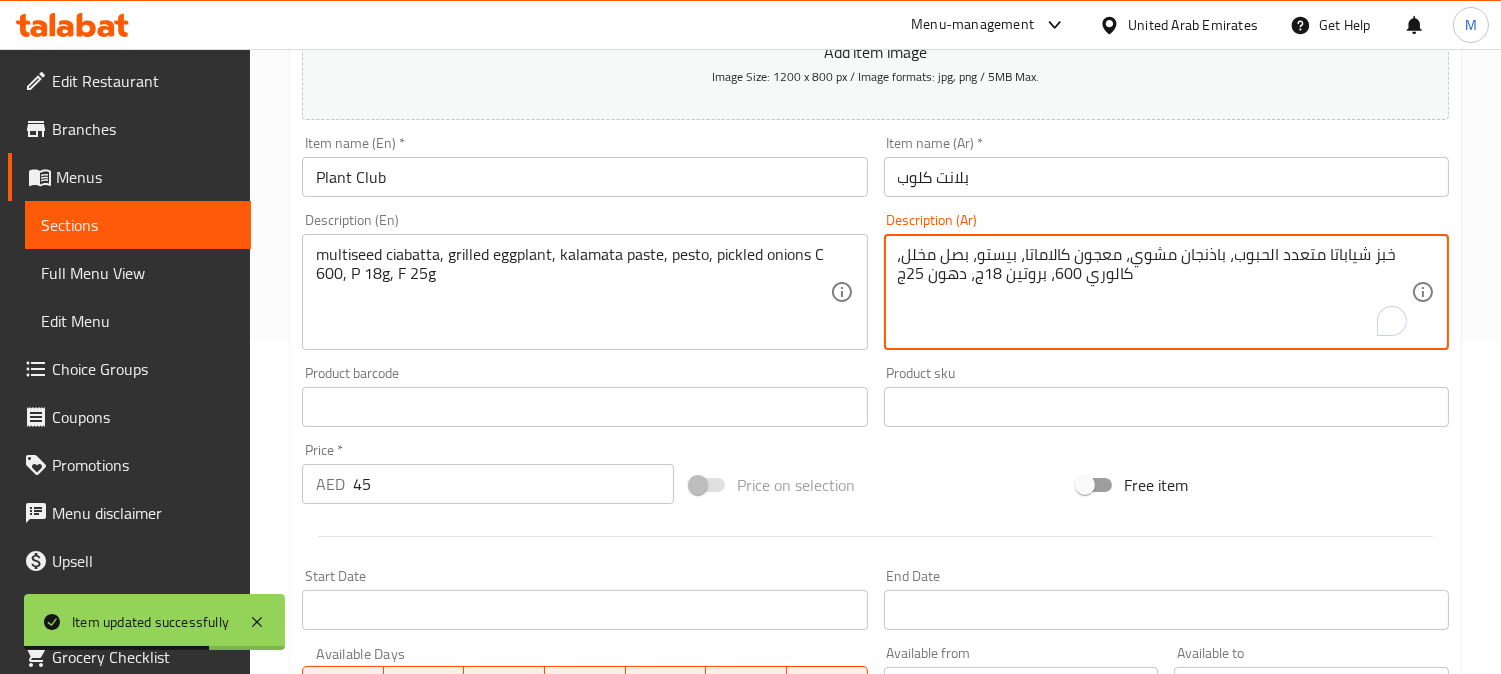 click on "خبز شياباتا متعدد الحبوب، باذنجان مشوي، معجون كالاماتا، بيستو، بصل مخلل،  كالوري 600، بروتين 18ج، دهون 25ج" at bounding box center (1154, 292) 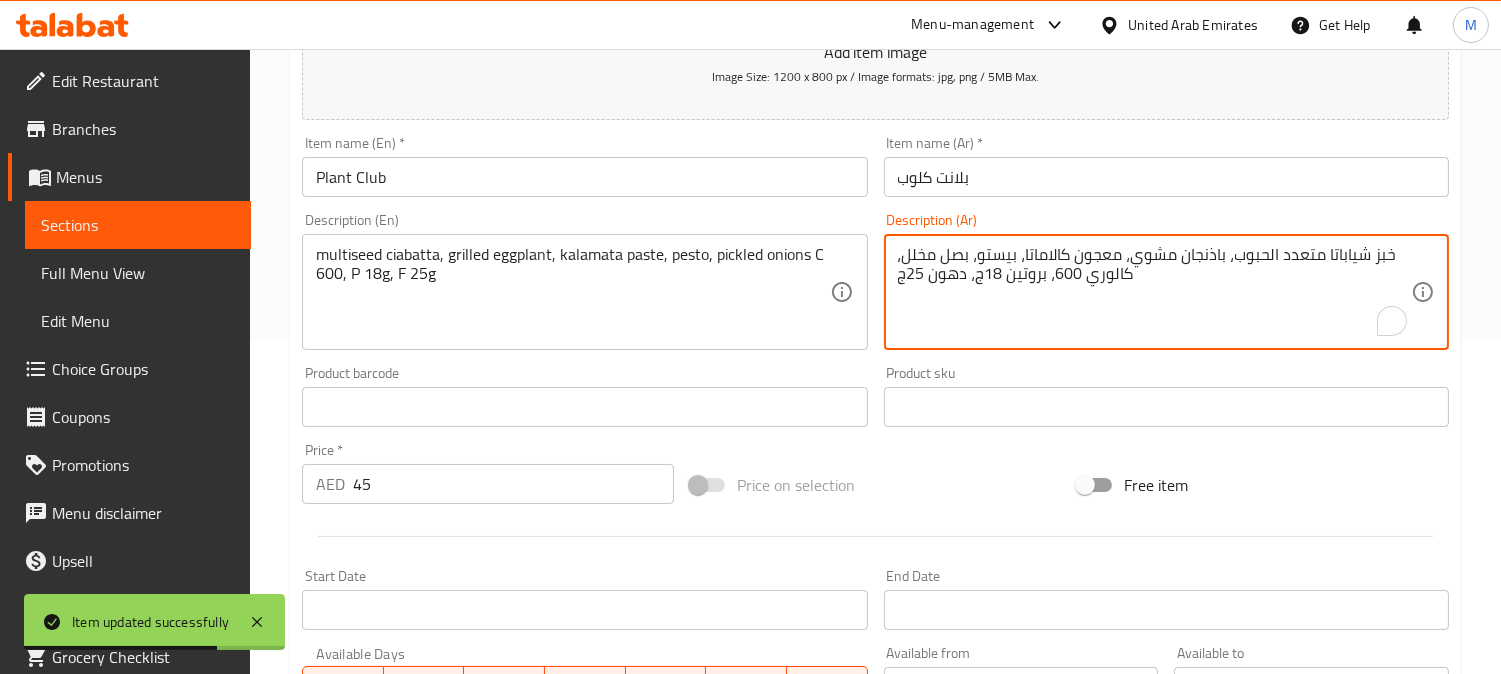 click on "خبز شياباتا متعدد الحبوب، باذنجان مشوي، معجون كالاماتا، بيستو، بصل مخلل،  كالوري 600، بروتين 18ج، دهون 25ج" at bounding box center [1154, 292] 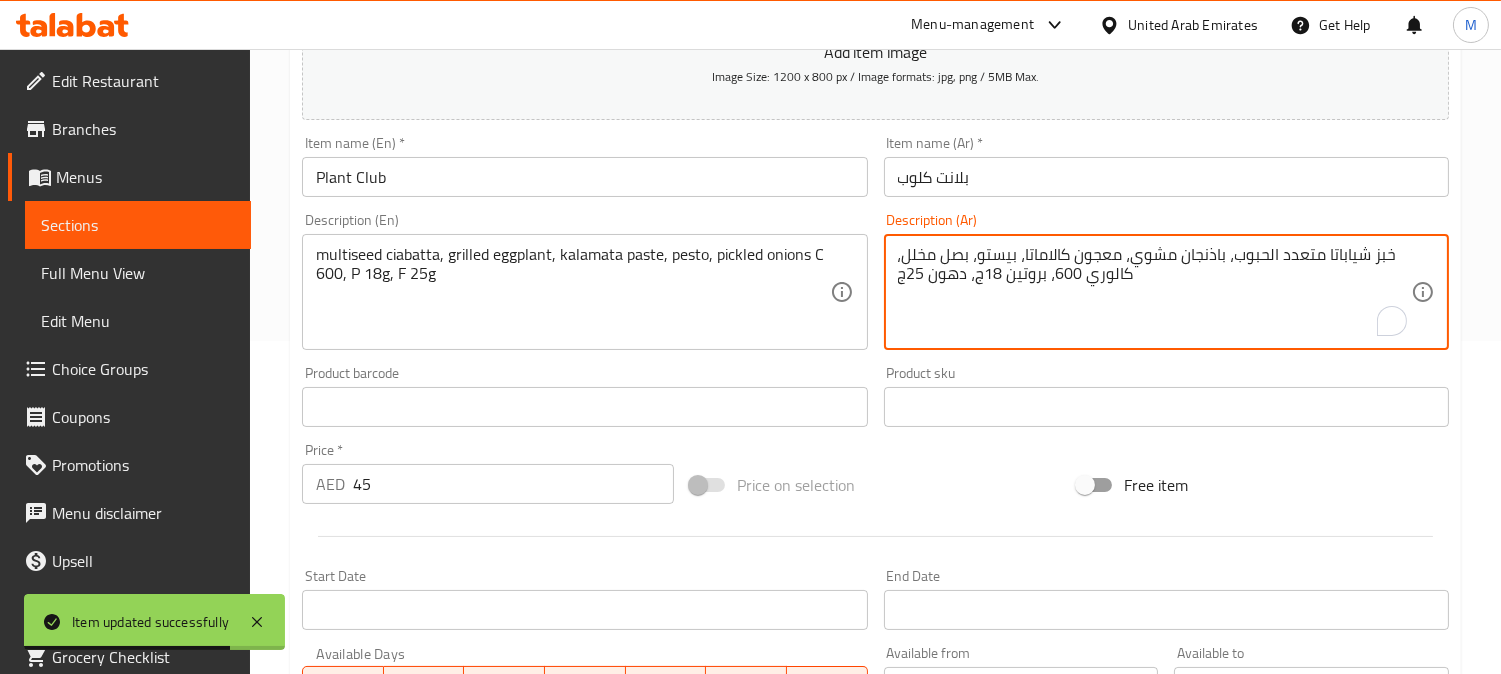 click on "خبز شياباتا متعدد الحبوب، باذنجان مشوي، معجون كالاماتا، بيستو، بصل مخلل،  كالوري 600، بروتين 18ج، دهون 25ج" at bounding box center [1154, 292] 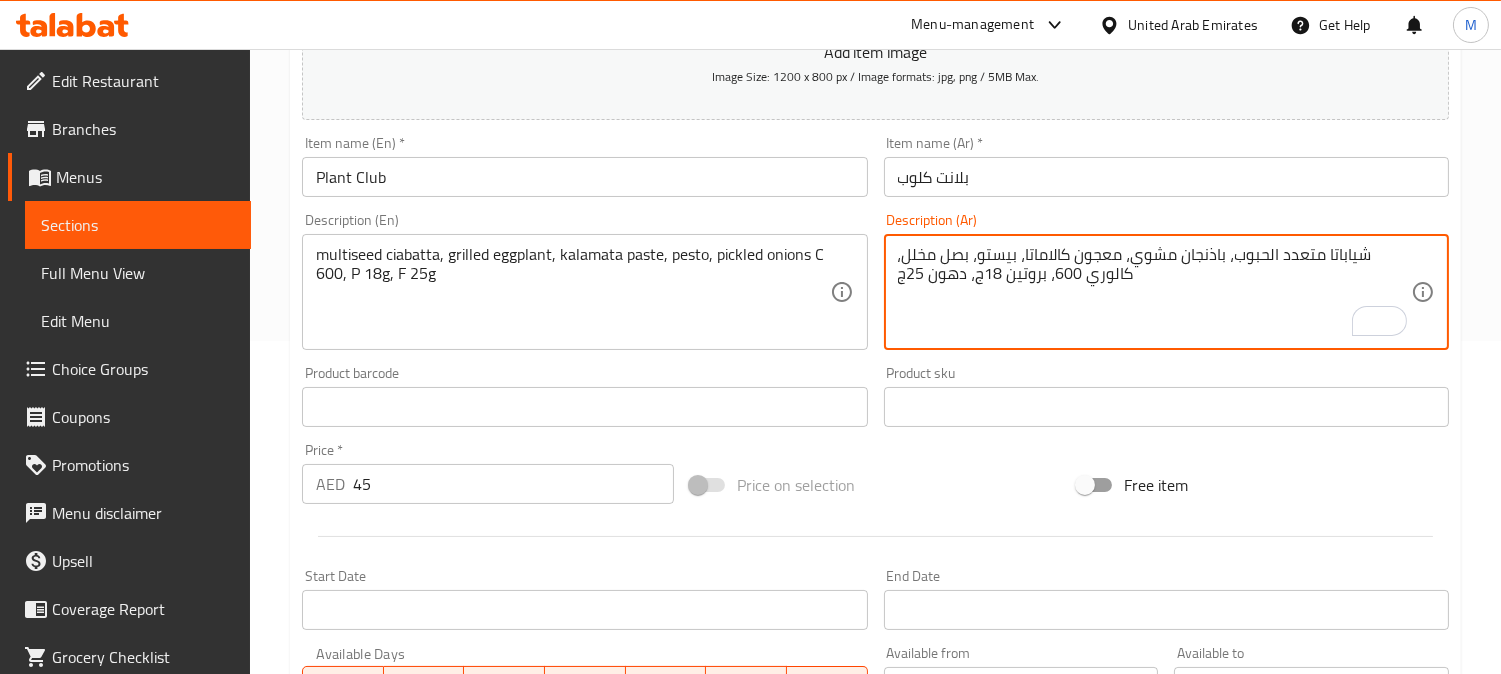 type on "شياباتا متعدد الحبوب، باذنجان مشوي، معجون كالاماتا، بيستو، بصل مخلل،  كالوري 600، بروتين 18ج، دهون 25ج" 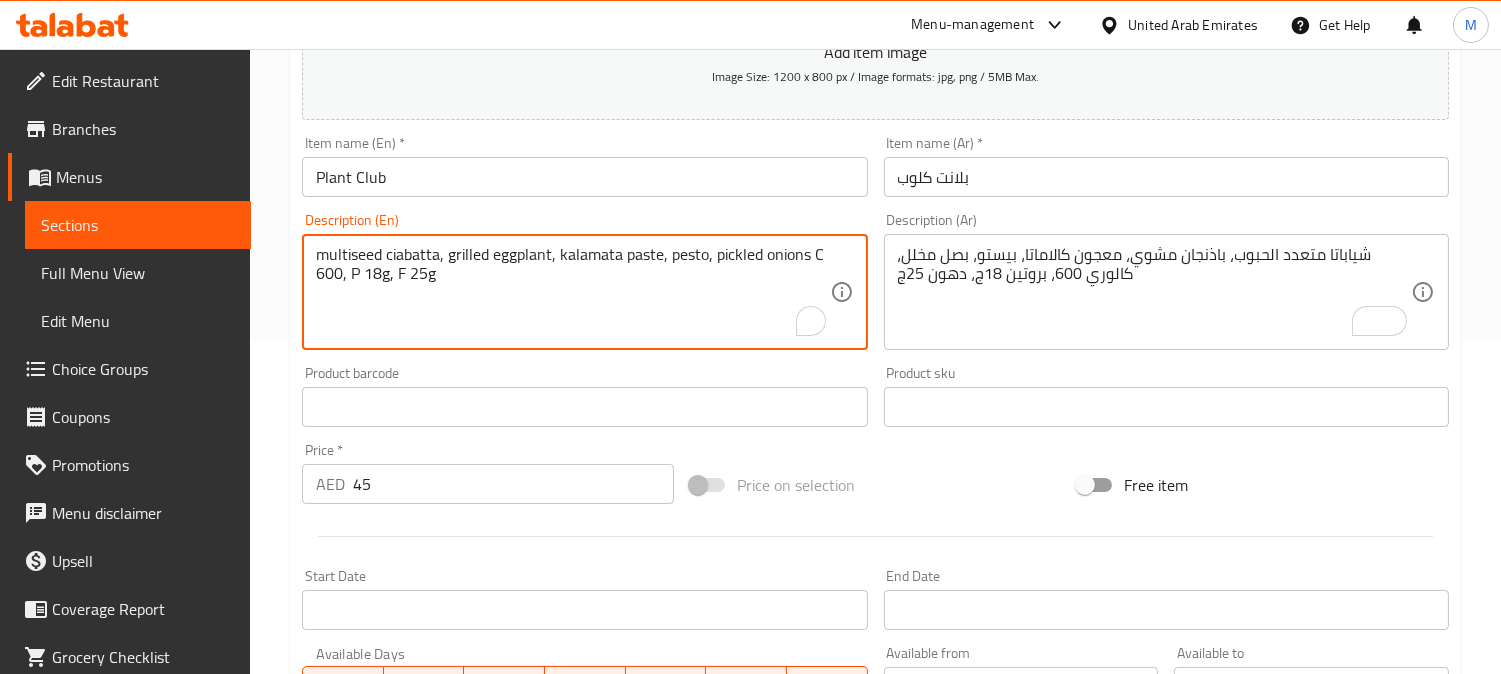 click on "multiseed ciabatta, grilled eggplant, kalamata paste, pesto, pickled onions C 600, P 18g, F 25g" at bounding box center (572, 292) 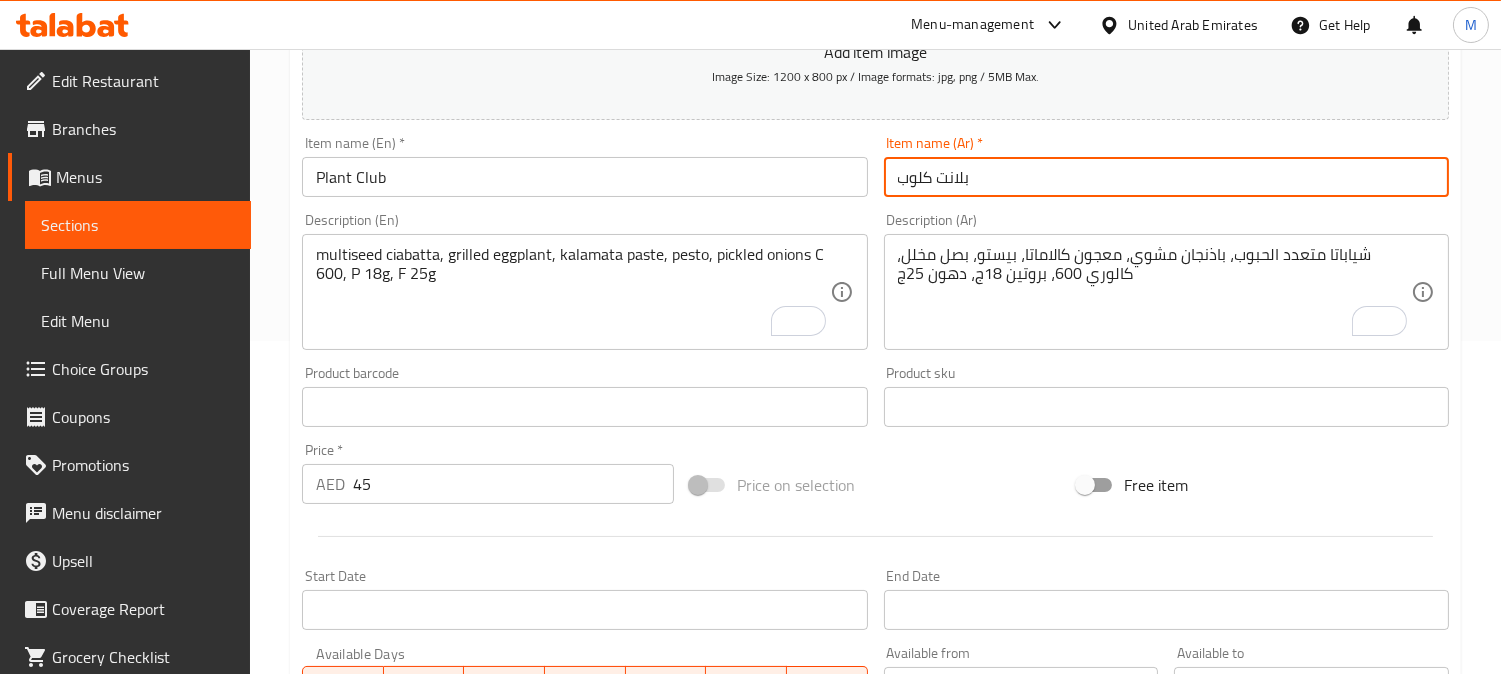 click on "بلانت كلوب" at bounding box center [1166, 177] 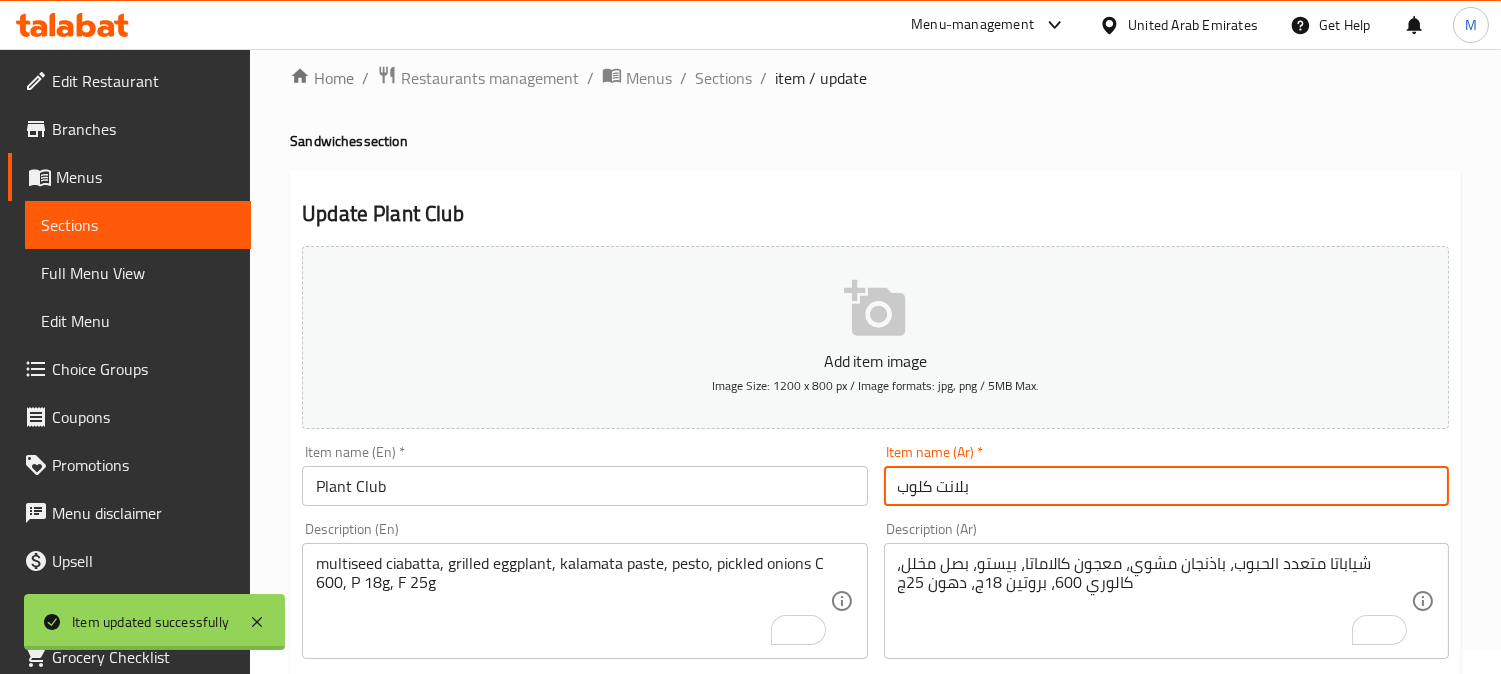 scroll, scrollTop: 0, scrollLeft: 0, axis: both 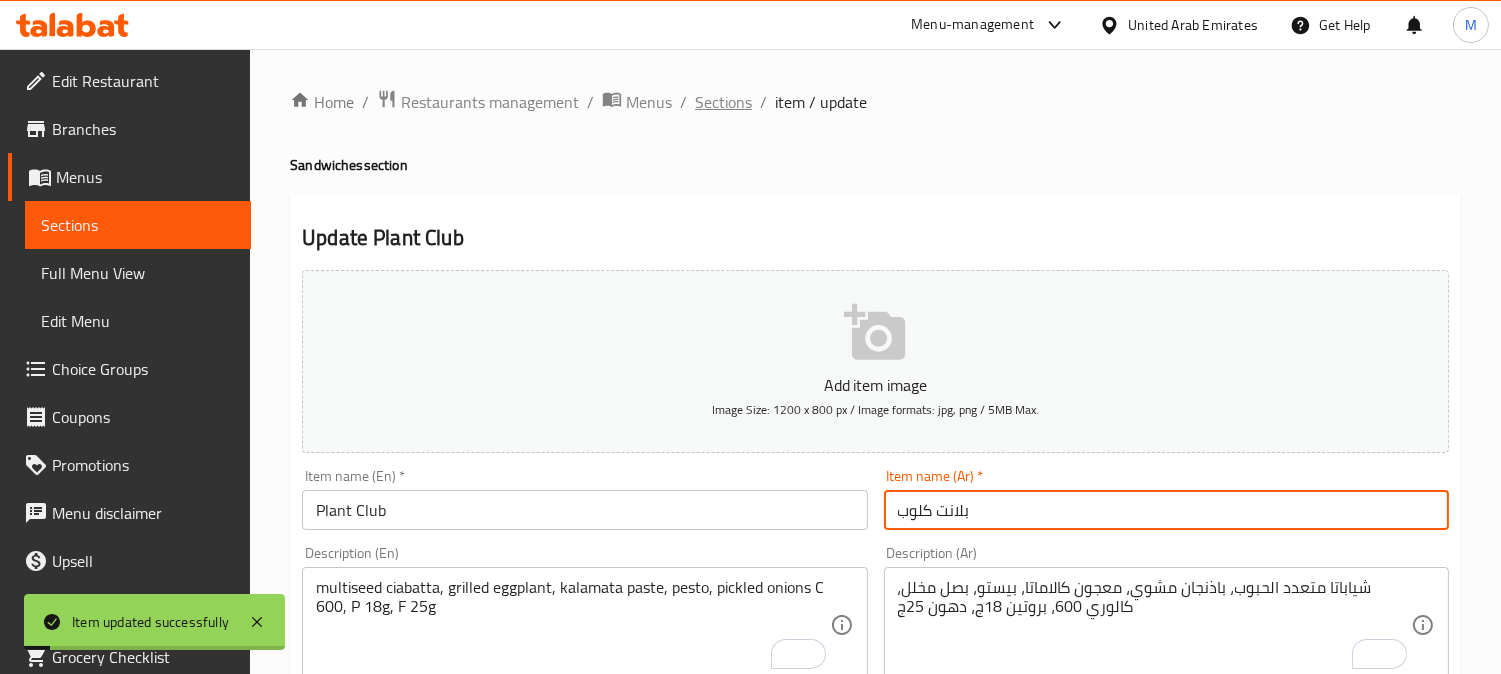 click on "Sections" at bounding box center [723, 102] 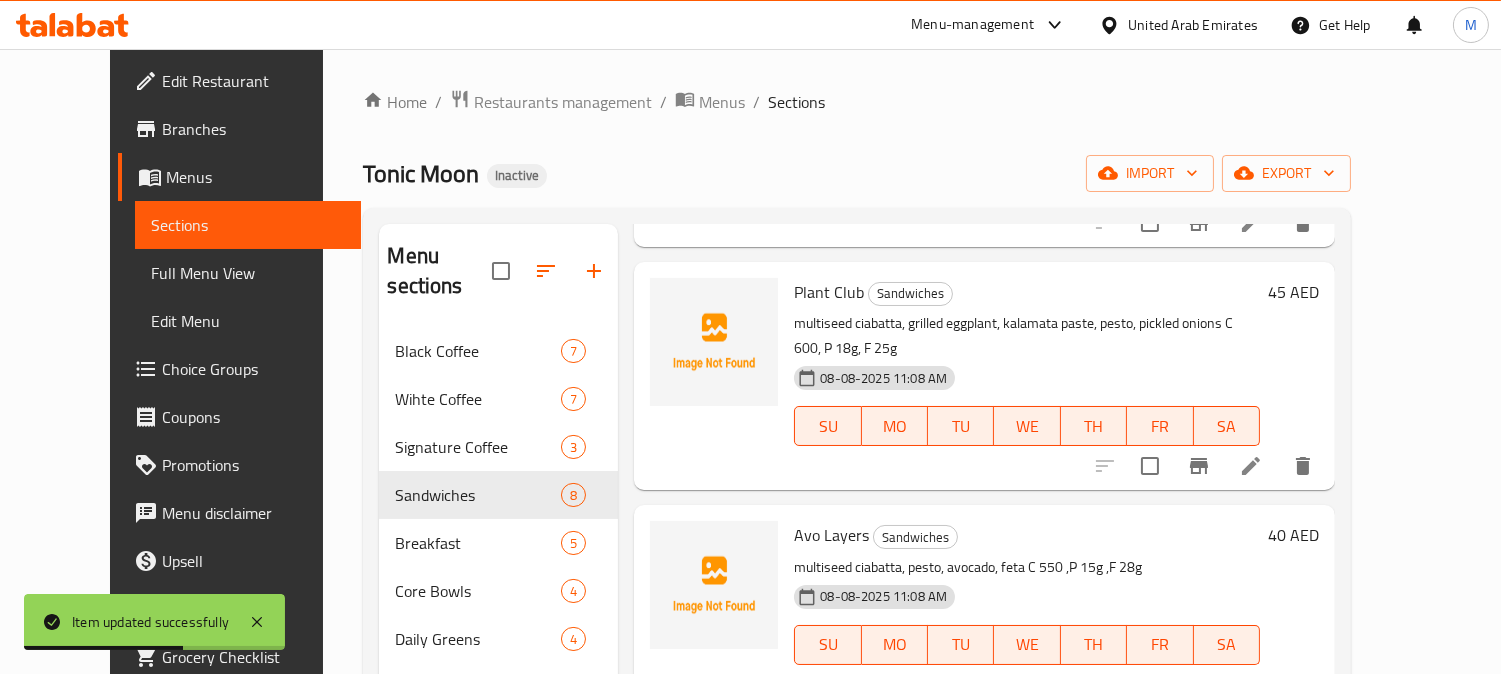 scroll, scrollTop: 1046, scrollLeft: 0, axis: vertical 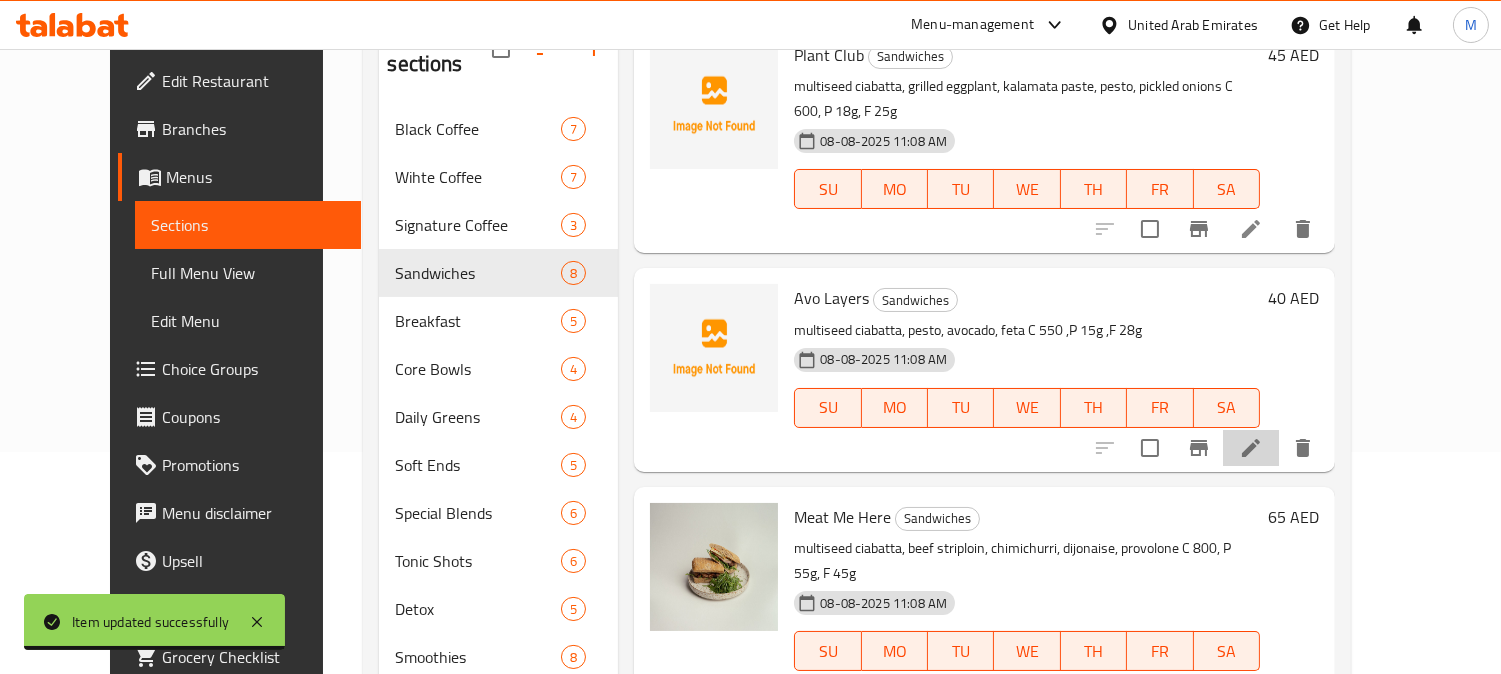 click at bounding box center (1251, 448) 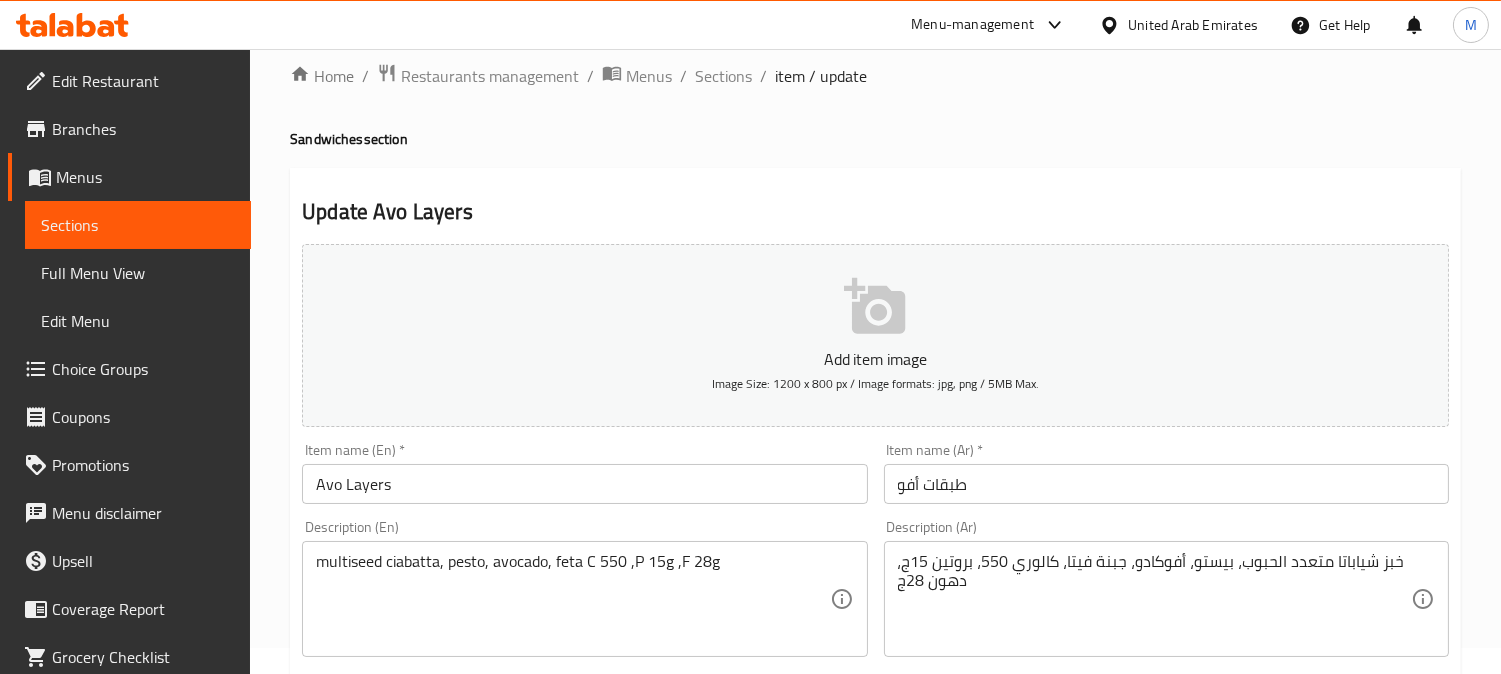 scroll, scrollTop: 111, scrollLeft: 0, axis: vertical 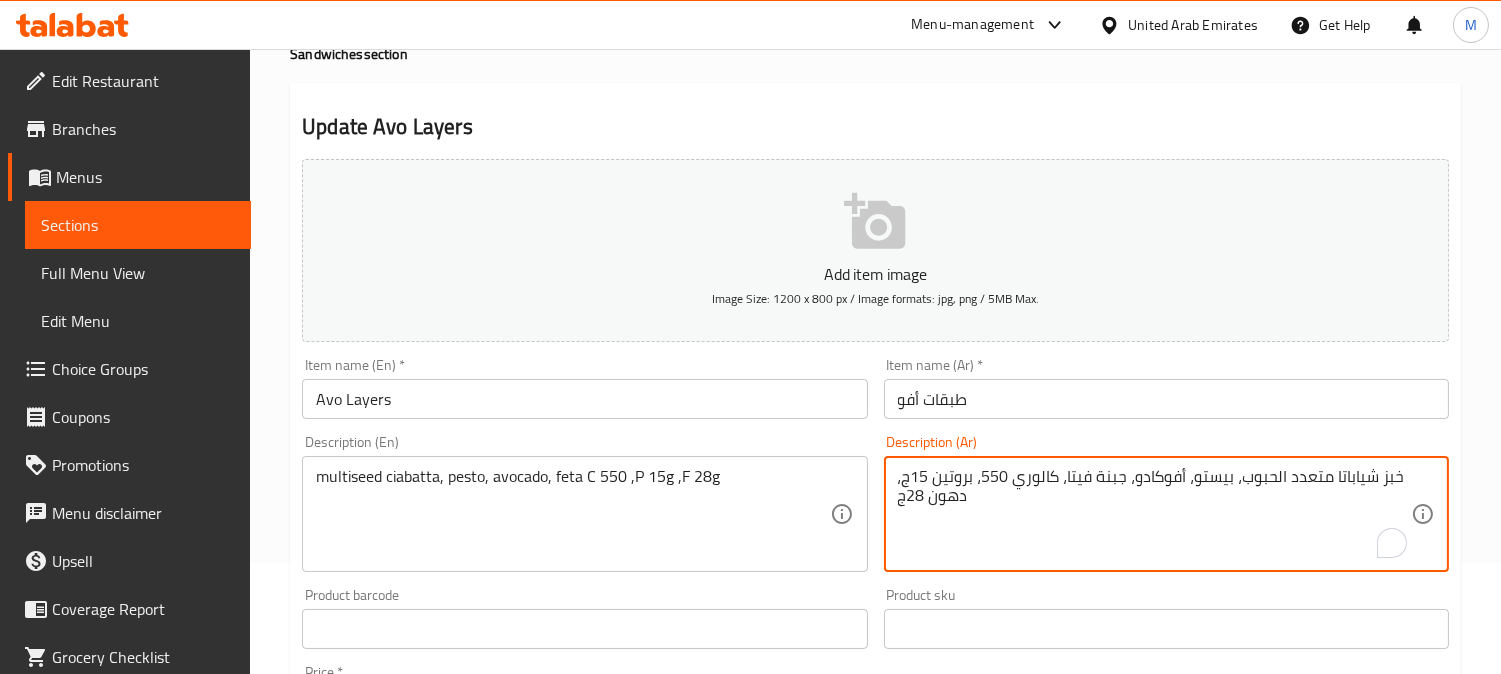 click on "خبز شياباتا متعدد الحبوب، بيستو، أفوكادو، جبنة فيتا، كالوري 550، بروتين 15ج، دهون 28ج" at bounding box center [1154, 514] 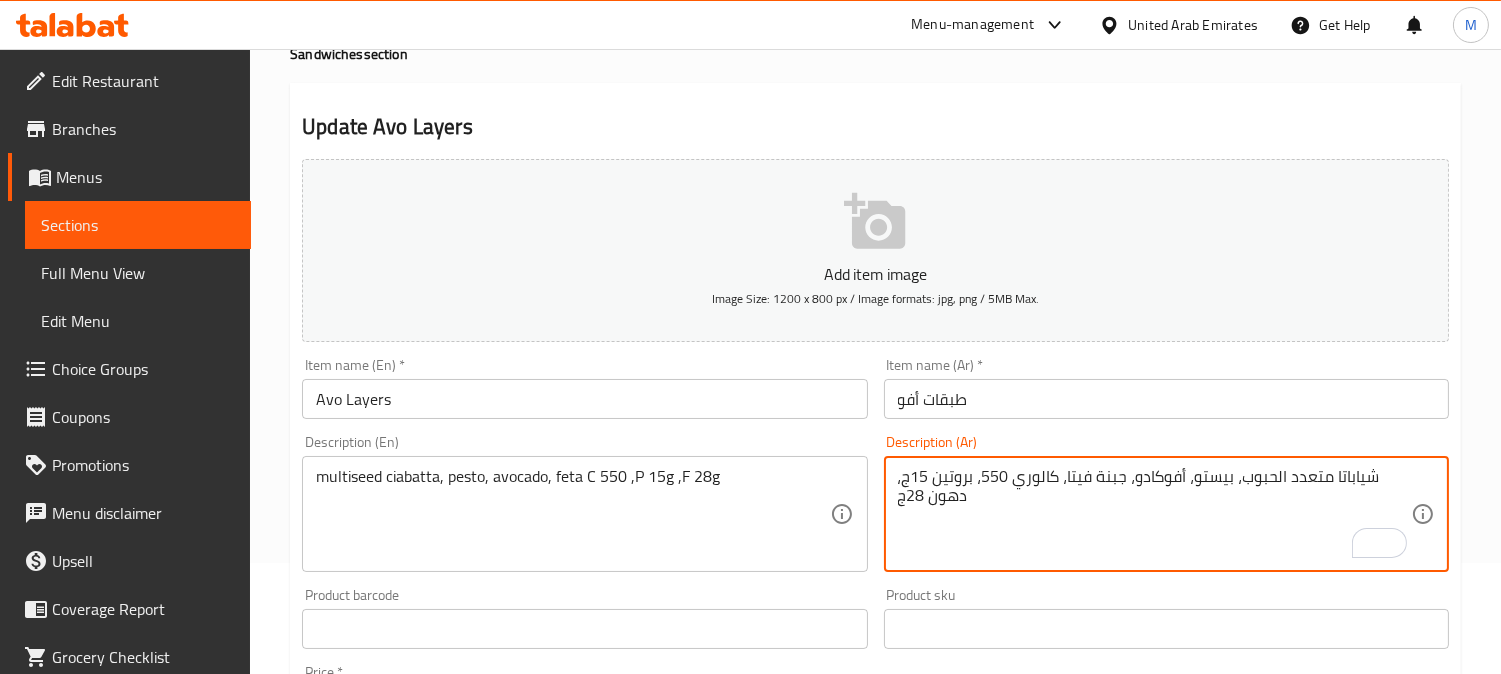 click on "شياباتا متعدد الحبوب، بيستو، أفوكادو، جبنة فيتا، كالوري 550، بروتين 15ج، دهون 28ج" at bounding box center (1154, 514) 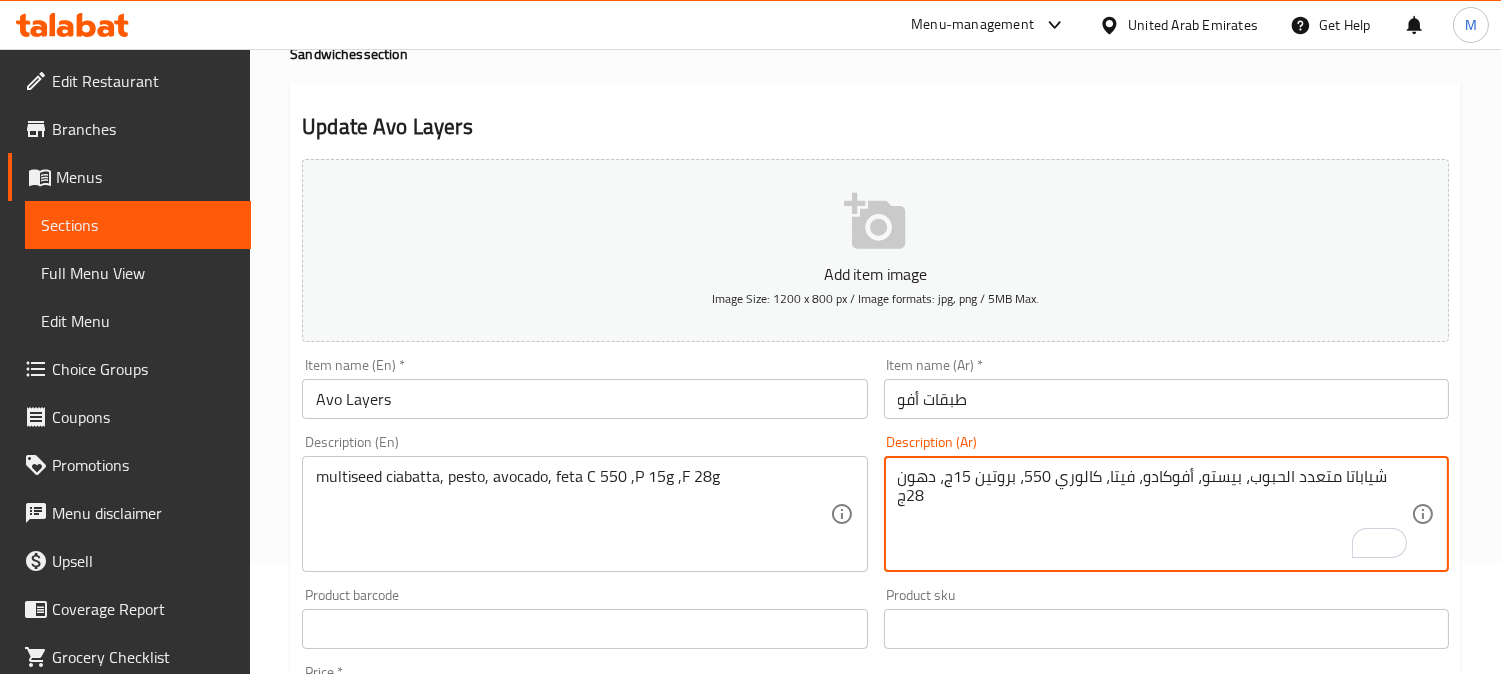 type on "شياباتا متعدد الحبوب، بيستو، أفوكادو، فيتا، كالوري 550، بروتين 15ج، دهون 28ج" 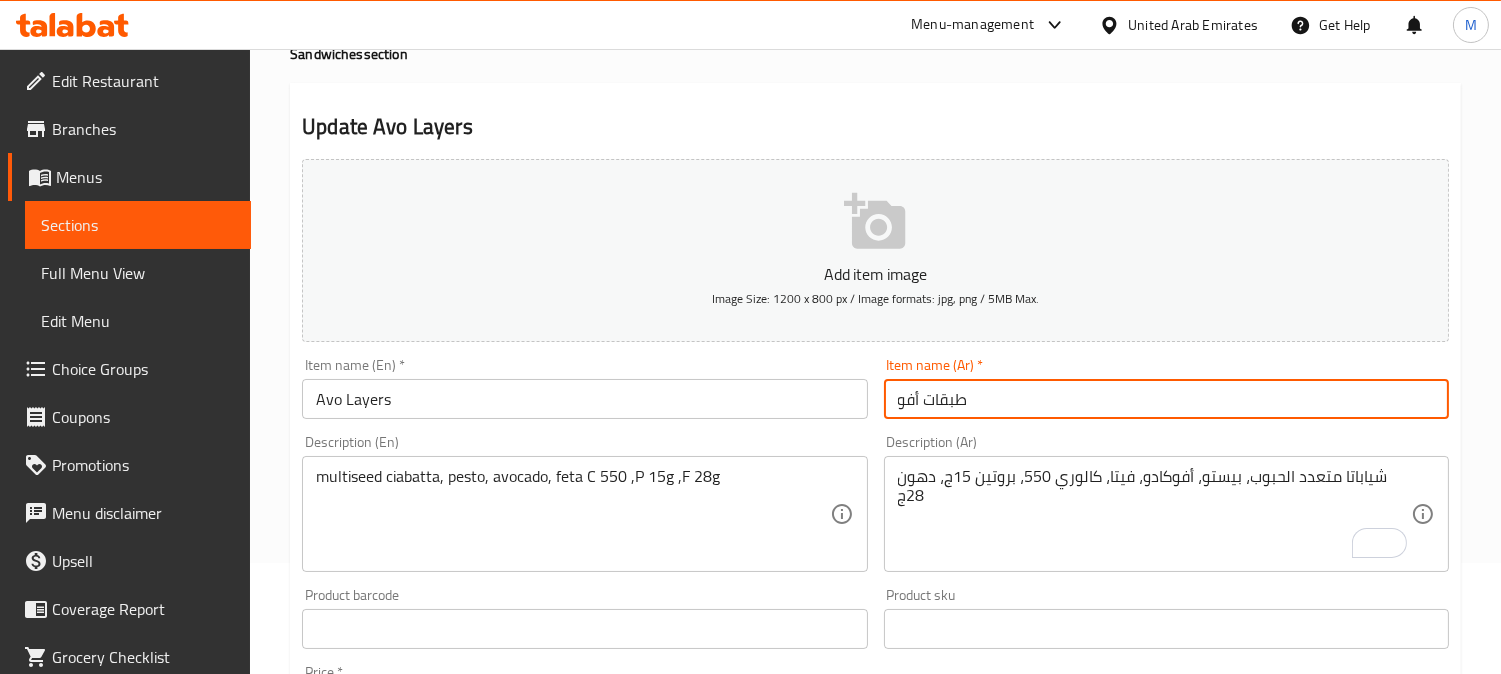 click on "Update" at bounding box center [439, 1215] 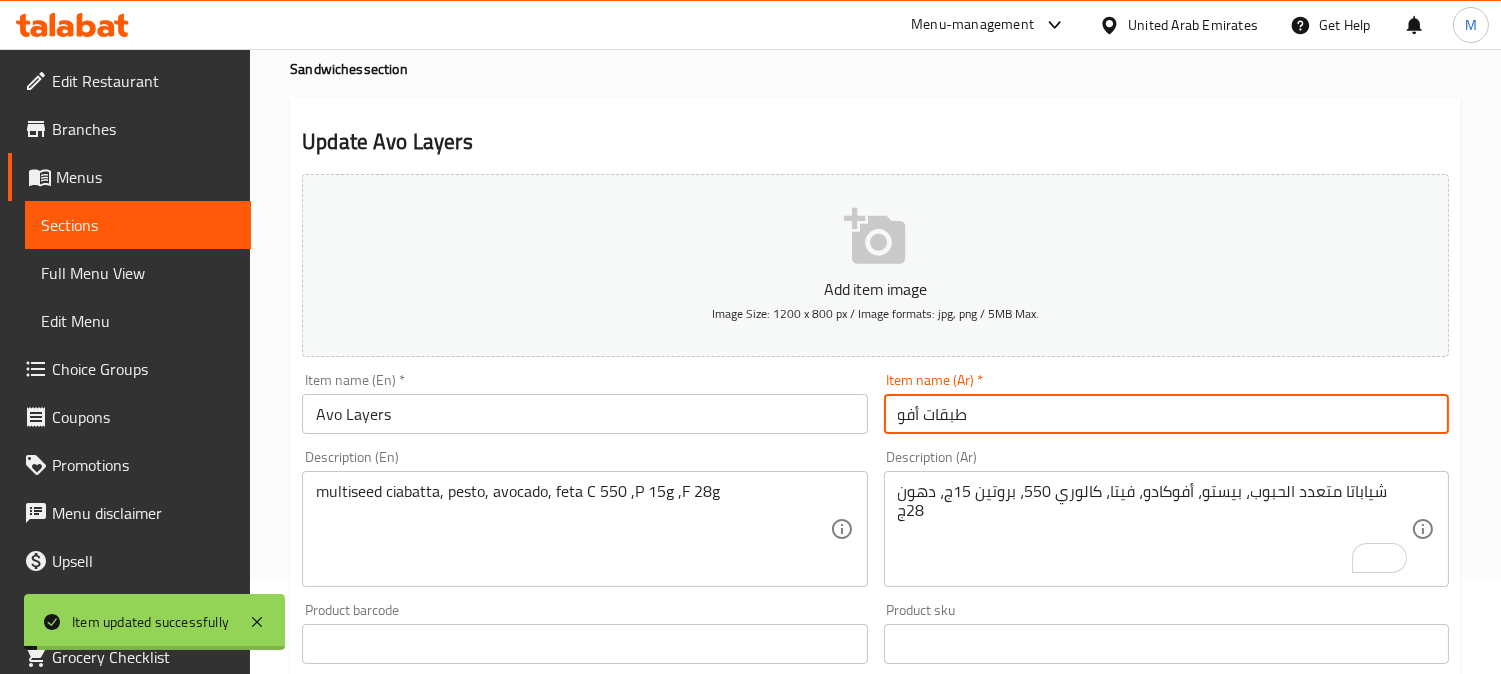 scroll, scrollTop: 0, scrollLeft: 0, axis: both 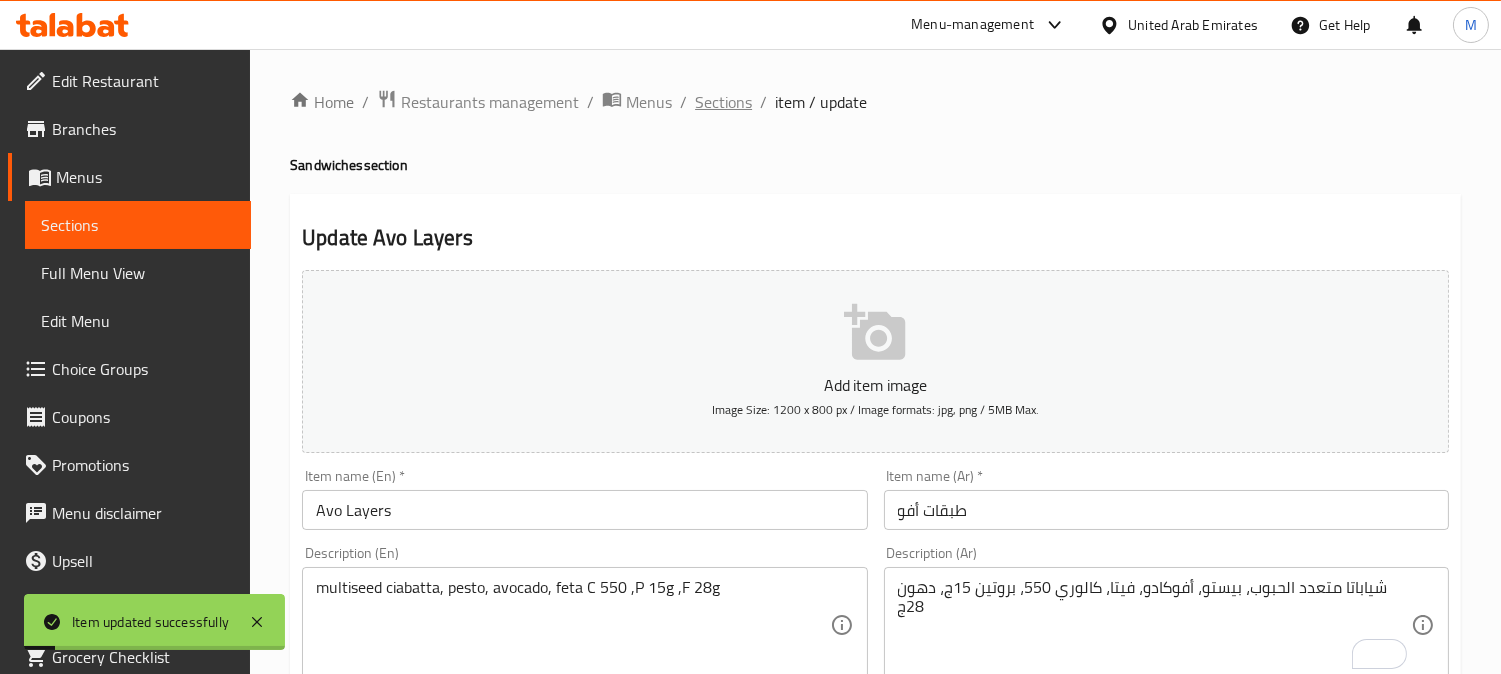 click on "Sections" at bounding box center [723, 102] 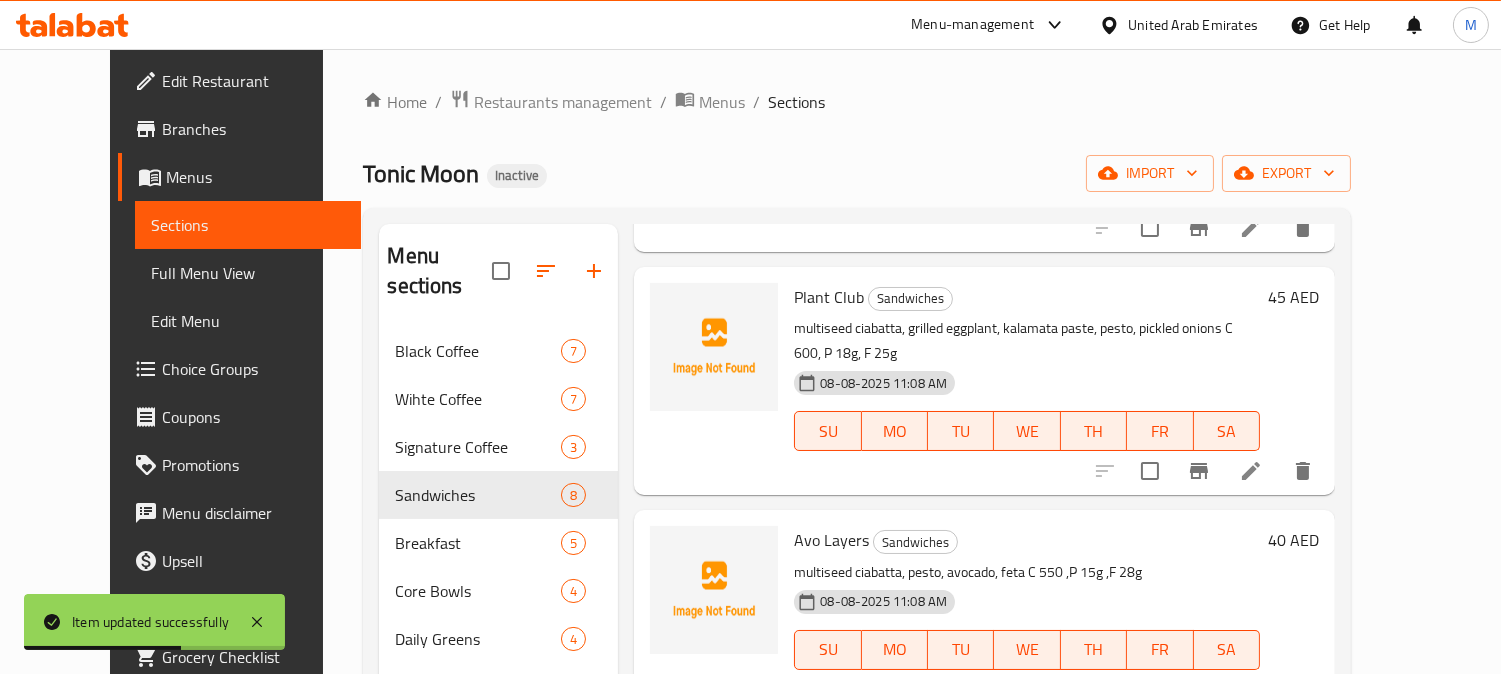 scroll, scrollTop: 1046, scrollLeft: 0, axis: vertical 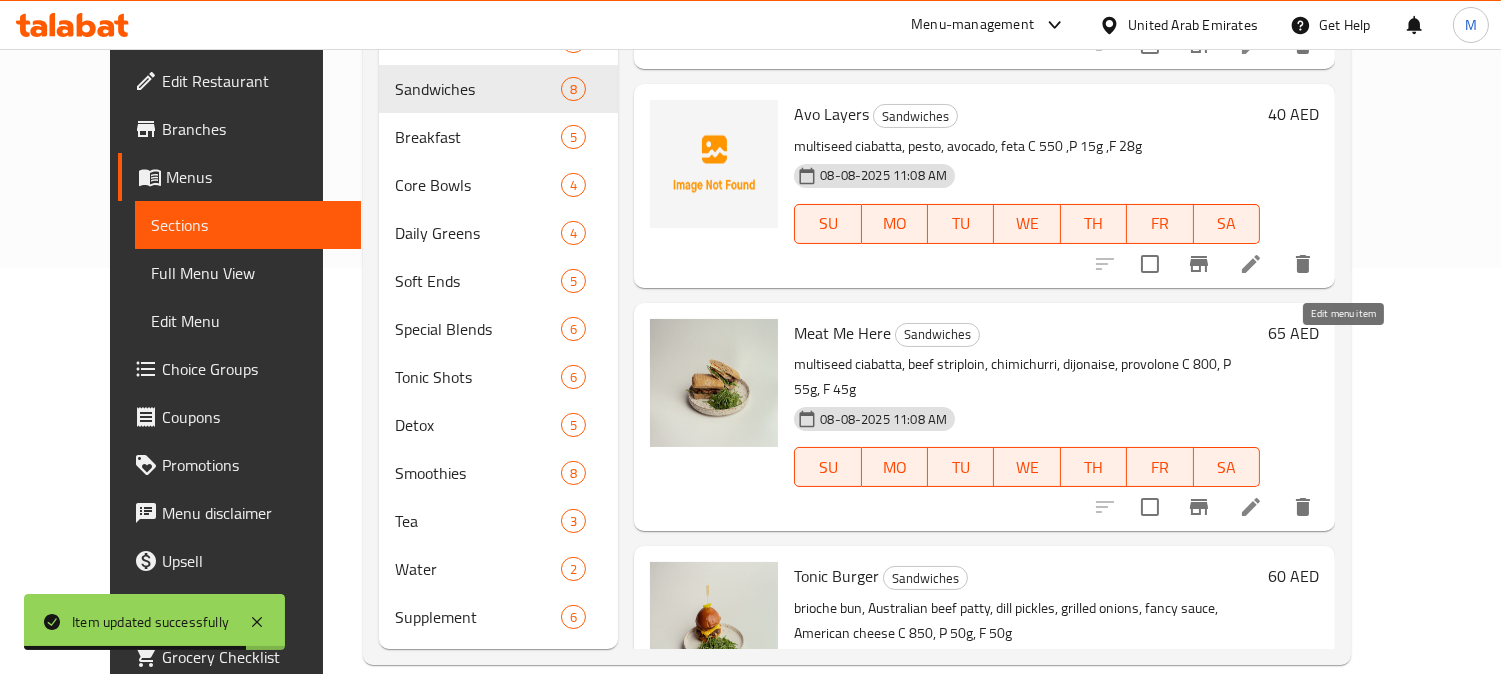 click 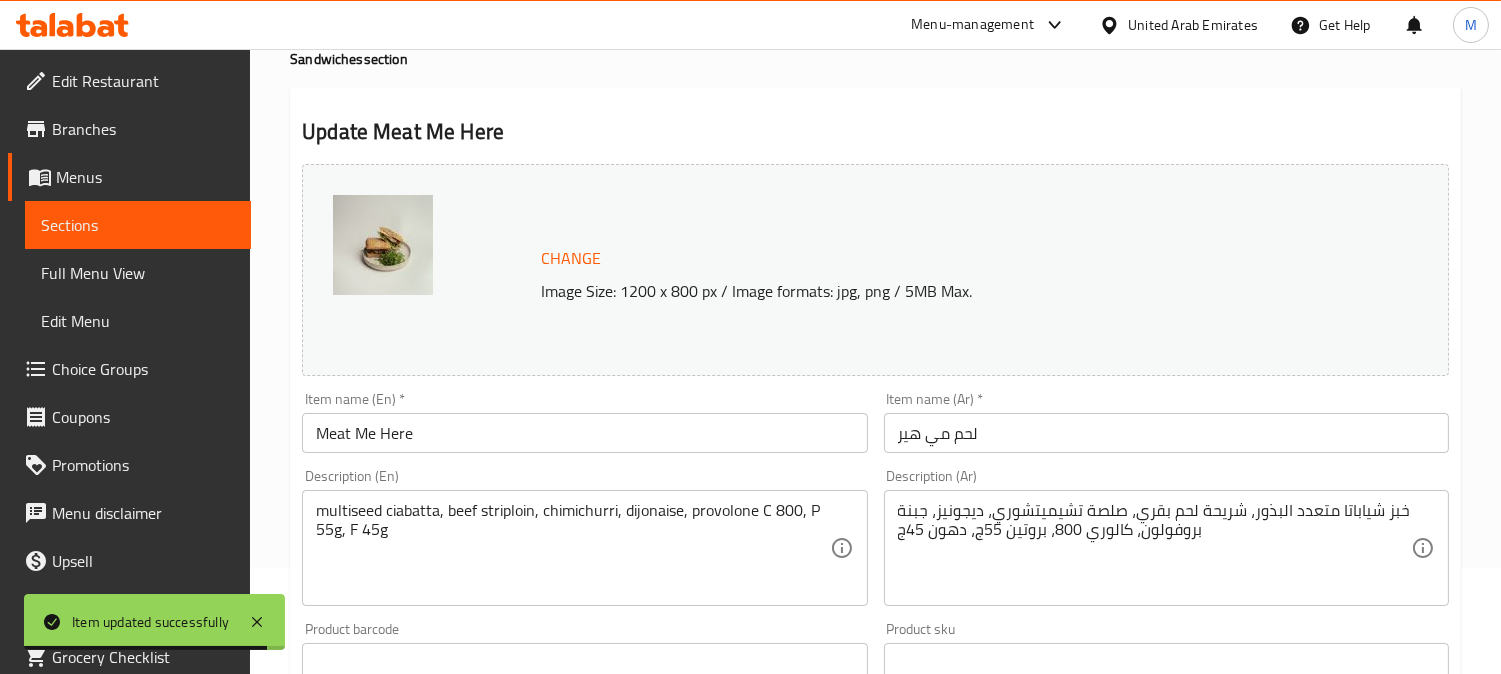 scroll, scrollTop: 333, scrollLeft: 0, axis: vertical 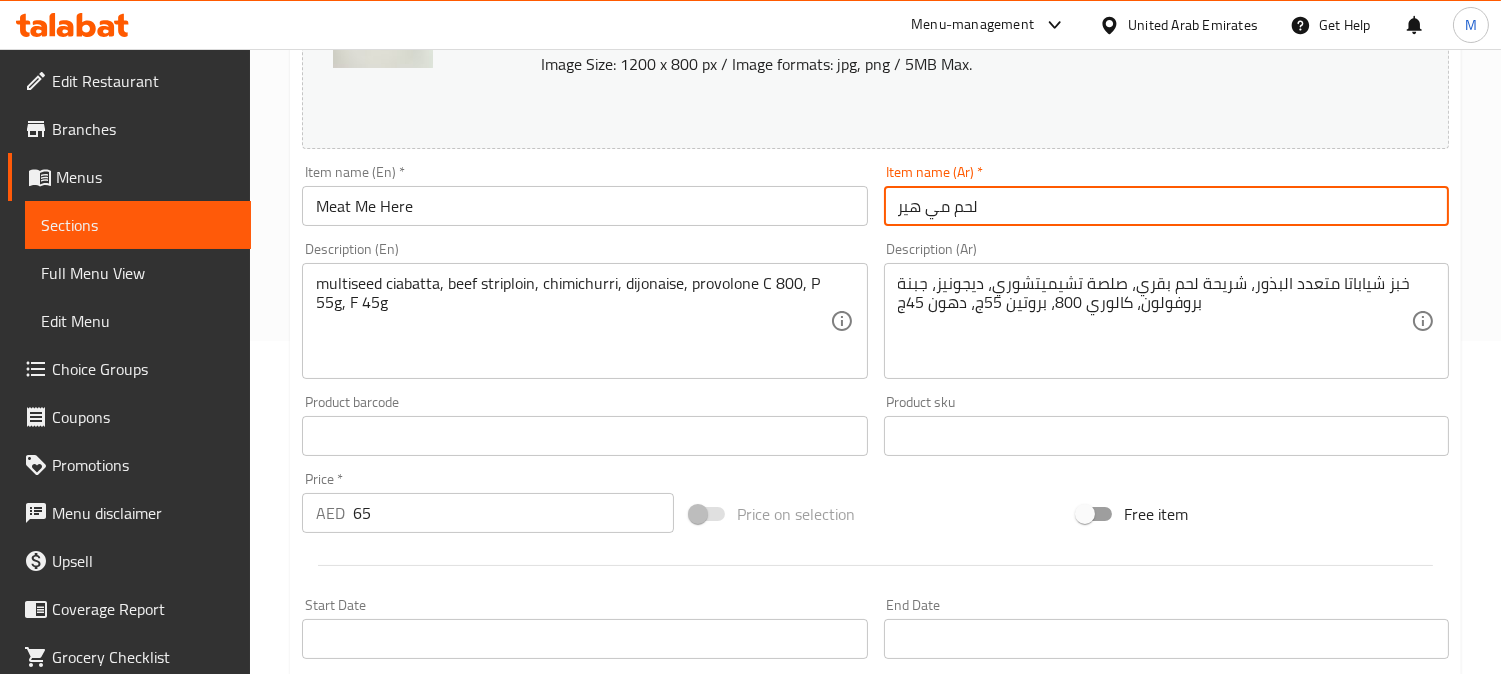 click on "لحم مي هير" at bounding box center [1166, 206] 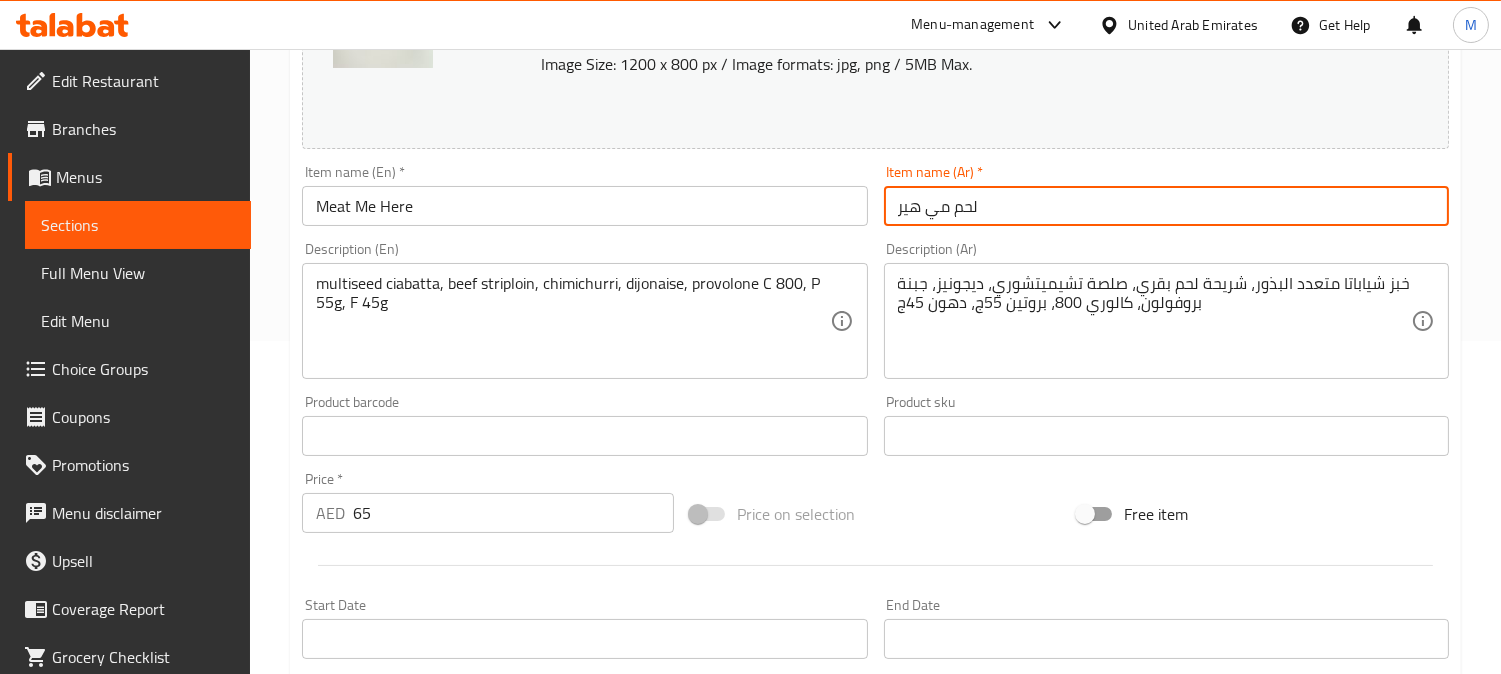 click on "لحم مي هير" at bounding box center [1166, 206] 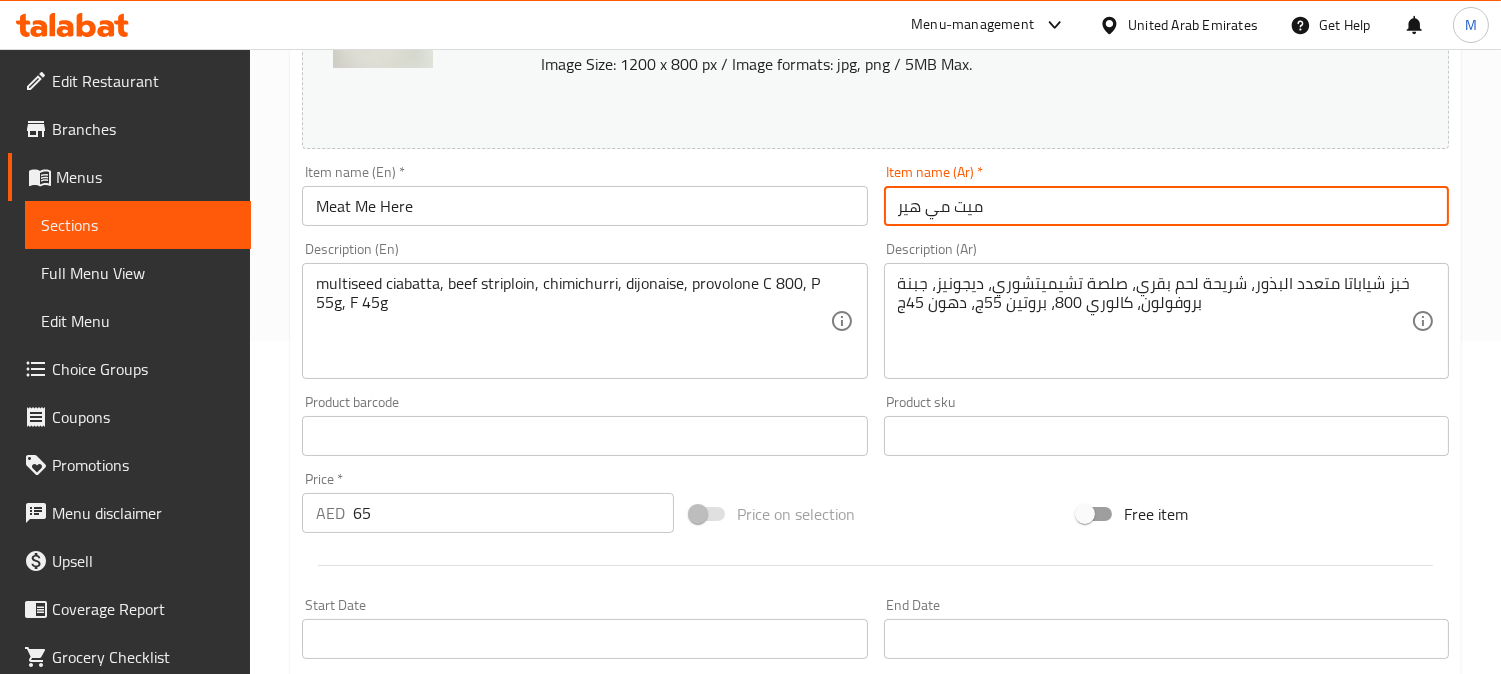 type on "ميت مي هير" 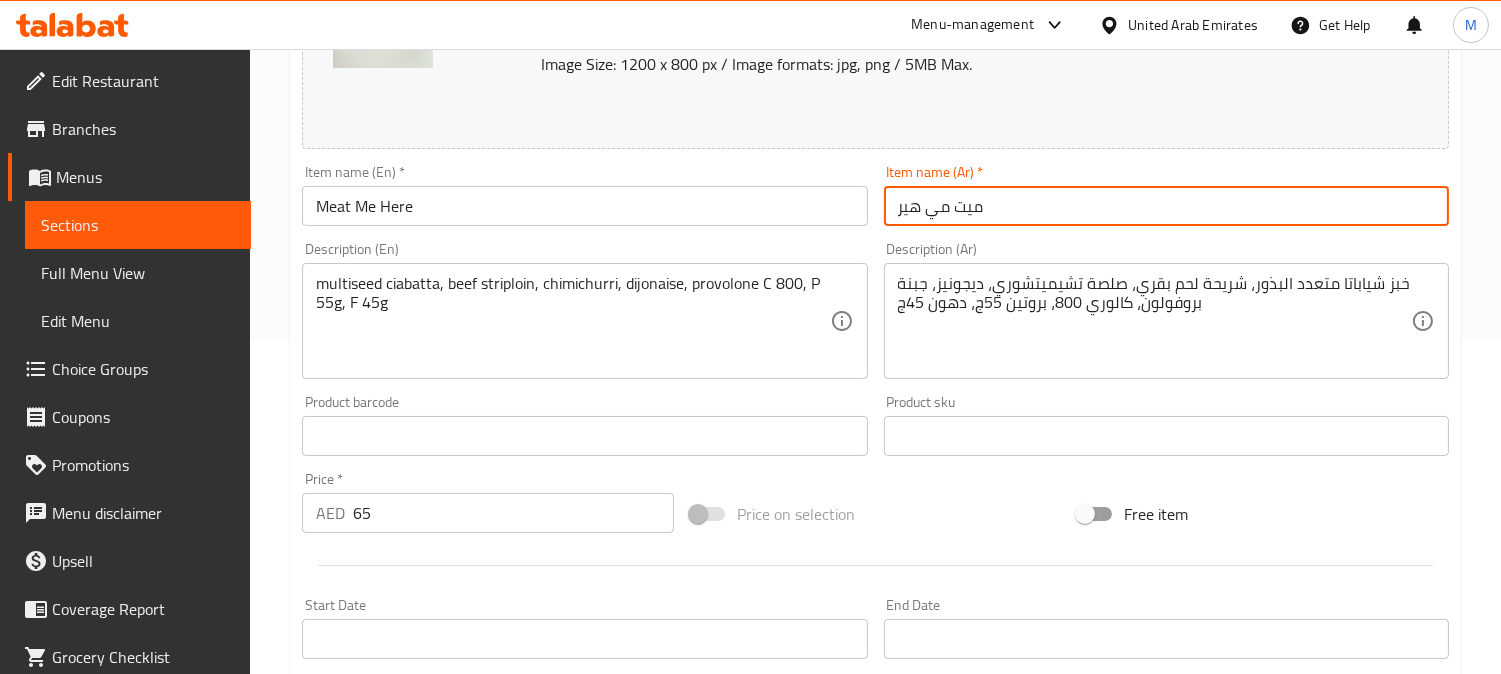 click on "Update" at bounding box center [439, 1022] 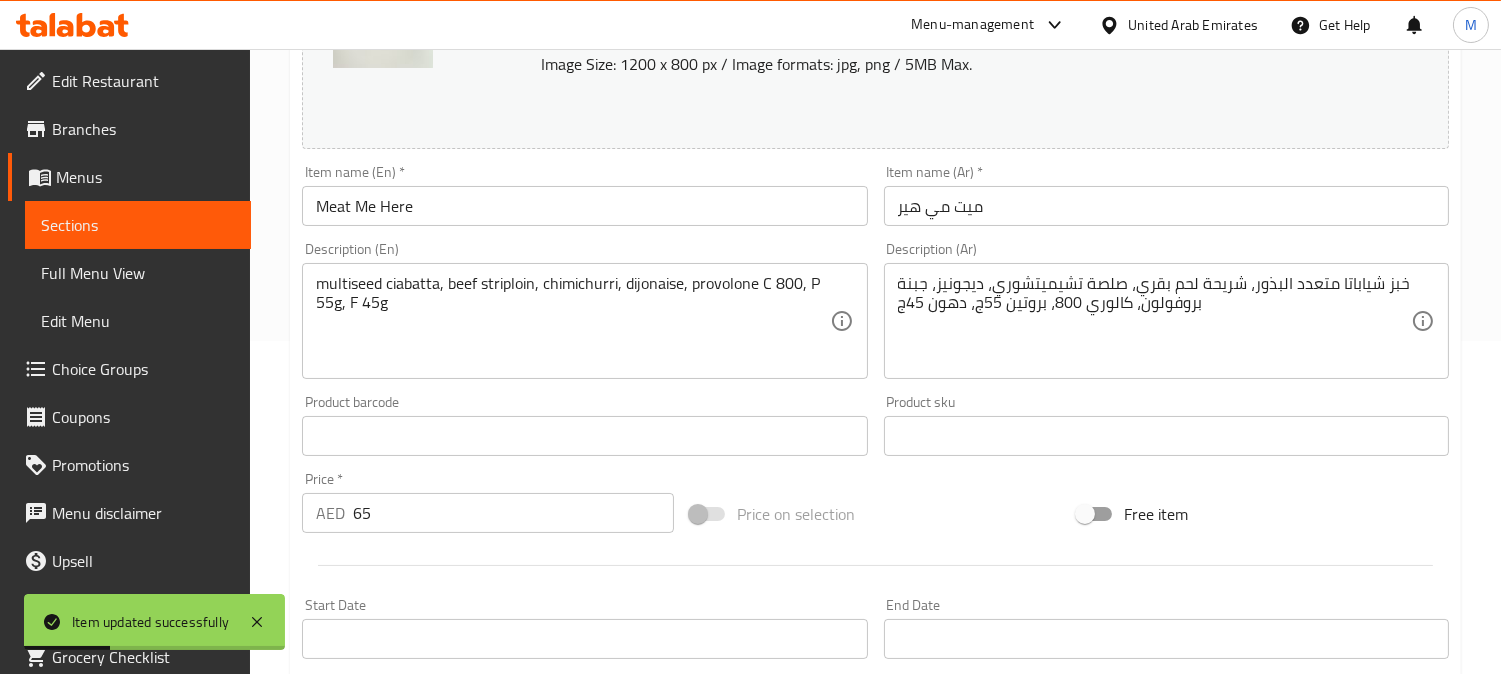 click on "خبز شياباتا متعدد البذور، شريحة لحم بقري، صلصة تشيميتشوري، ديجونيز، جبنة بروفولون، كالوري 800، بروتين 55ج، دهون 45ج Description (Ar)" at bounding box center (1166, 321) 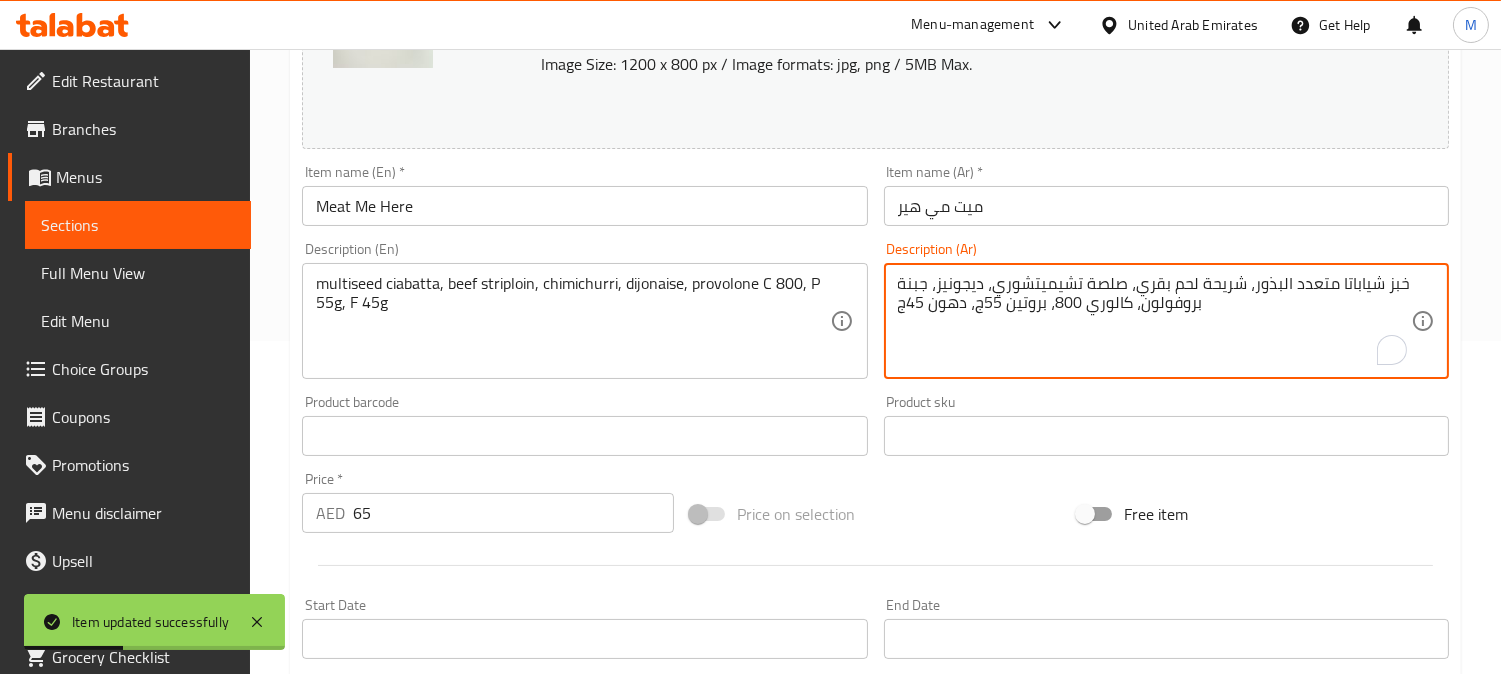 click on "خبز شياباتا متعدد البذور، شريحة لحم بقري، صلصة تشيميتشوري، ديجونيز، جبنة بروفولون، كالوري 800، بروتين 55ج، دهون 45ج" at bounding box center [1154, 321] 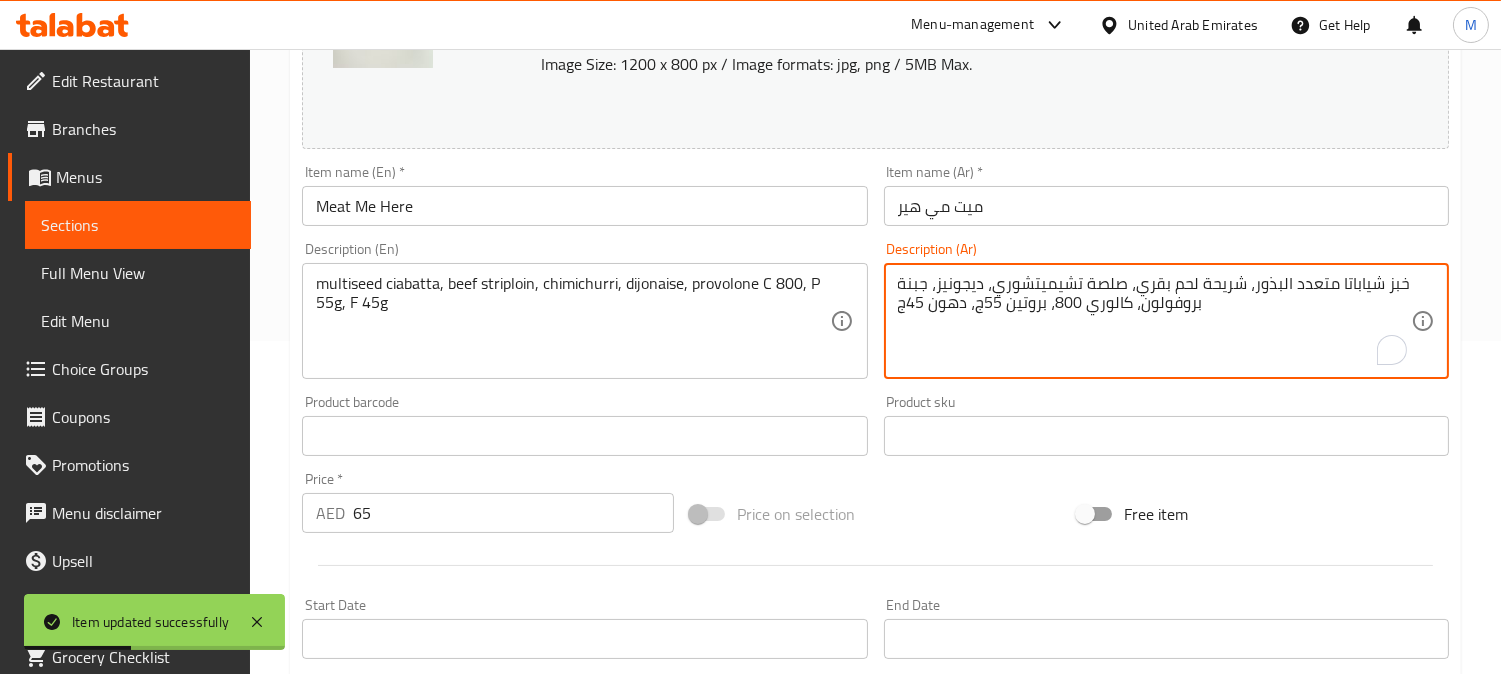 click on "خبز شياباتا متعدد البذور، شريحة لحم بقري، صلصة تشيميتشوري، ديجونيز، جبنة بروفولون، كالوري 800، بروتين 55ج، دهون 45ج" at bounding box center (1154, 321) 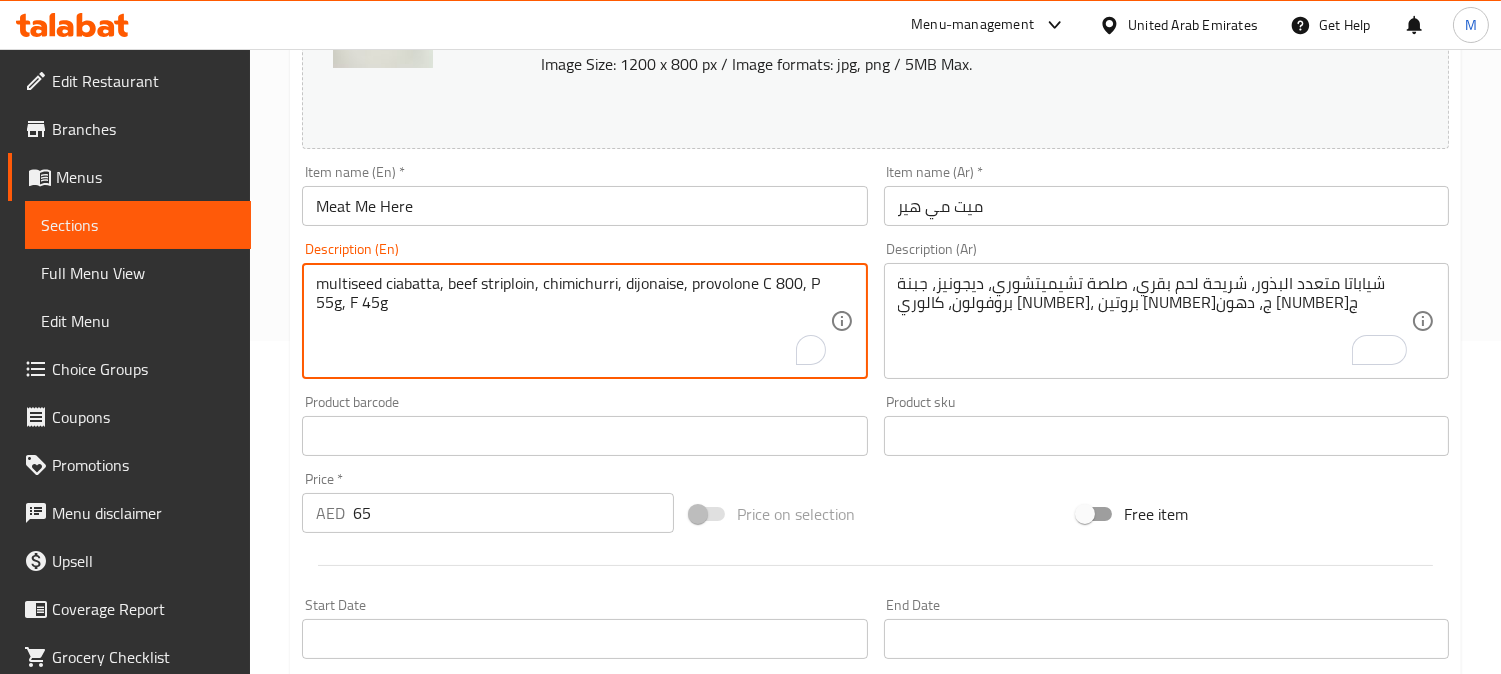 click on "multiseed ciabatta, beef striploin, chimichurri, dijonaise, provolone C 800, P 55g, F 45g" at bounding box center [572, 321] 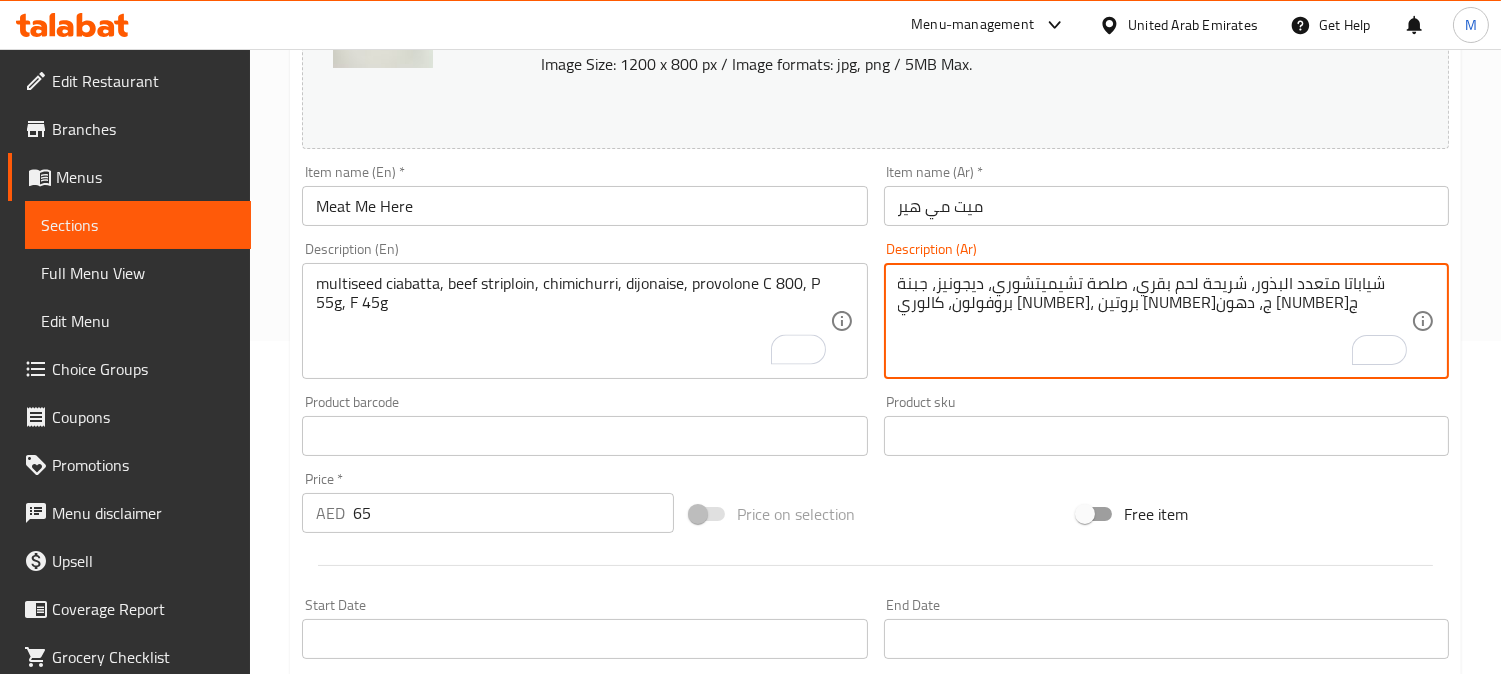 click on "شياباتا متعدد البذور، شريحة لحم بقري، صلصة تشيميتشوري، ديجونيز، جبنة بروفولون، كالوري [NUMBER]، بروتين [NUMBER]ج، دهون [NUMBER]ج" at bounding box center [1154, 321] 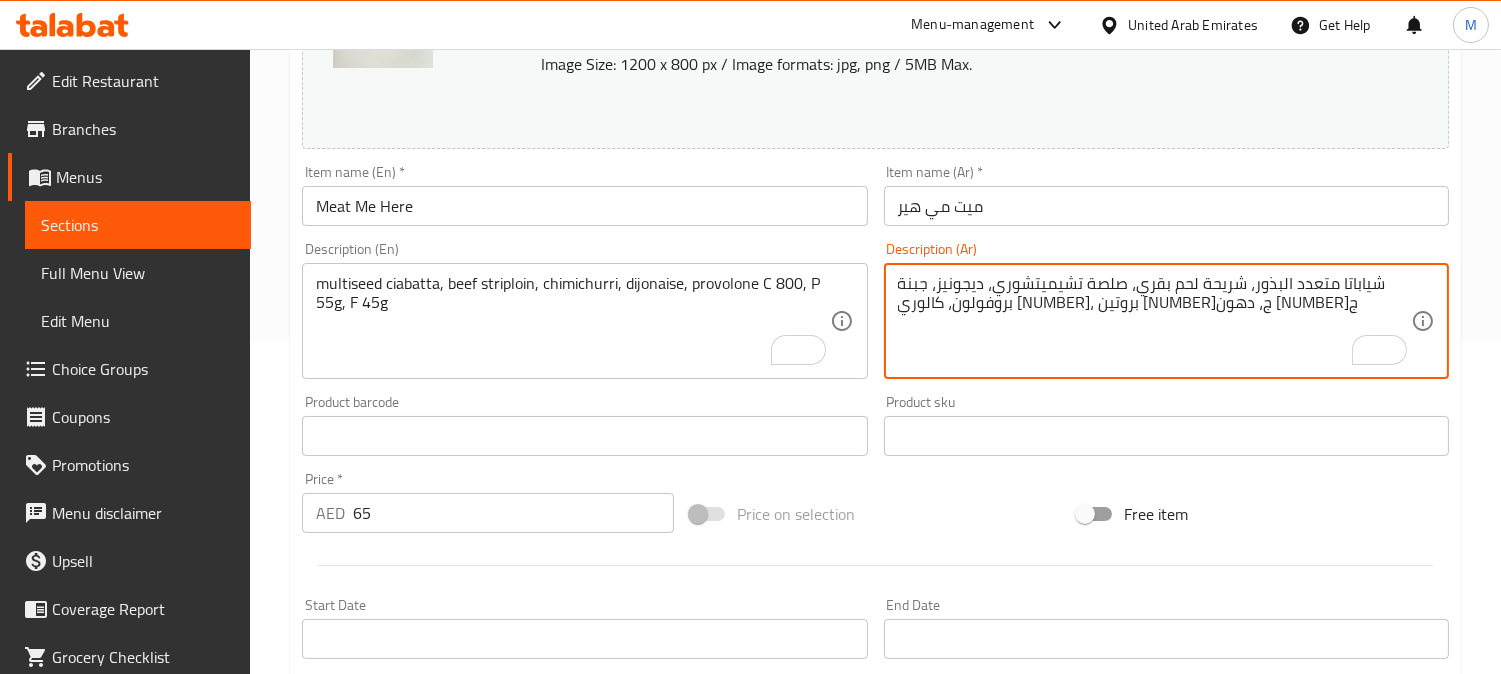 click on "شياباتا متعدد البذور، شريحة لحم بقري، صلصة تشيميتشوري، ديجونيز، جبنة بروفولون، كالوري [NUMBER]، بروتين [NUMBER]ج، دهون [NUMBER]ج" at bounding box center (1154, 321) 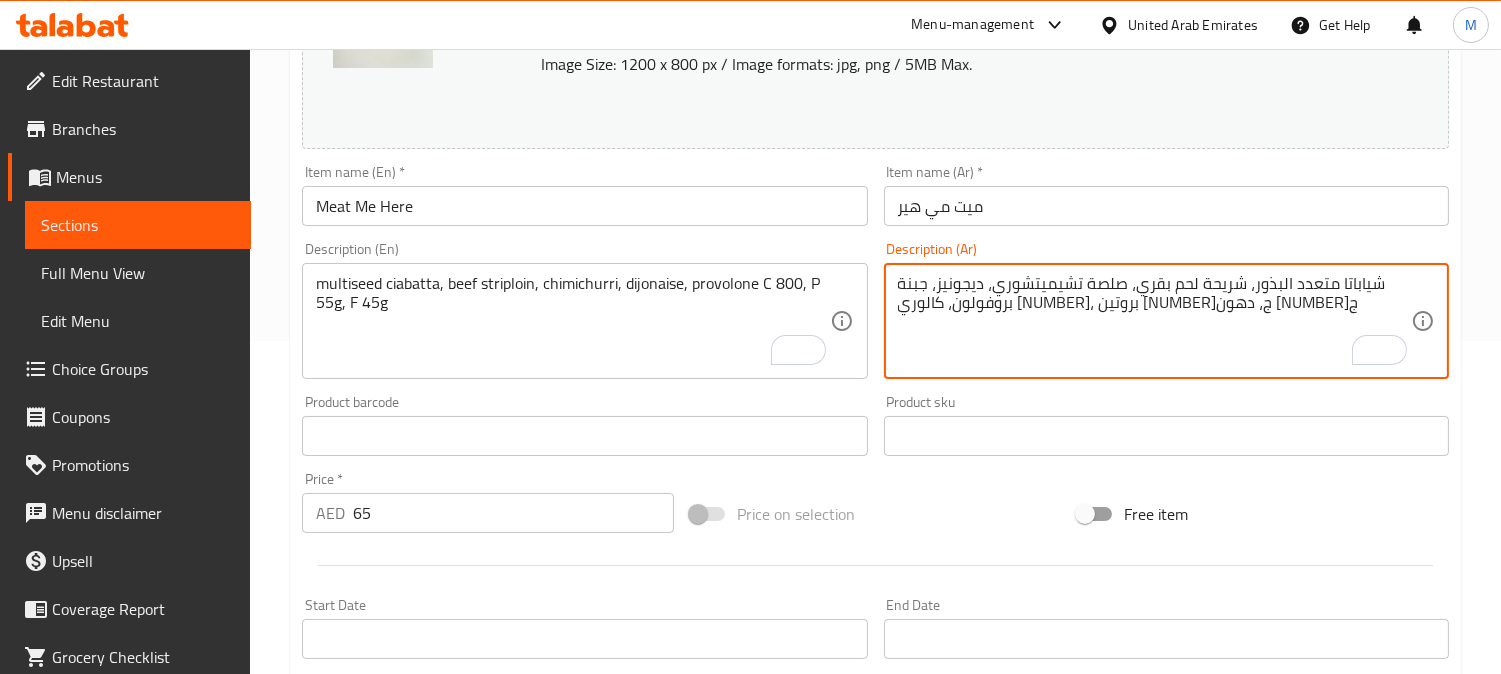 paste on "[NAME]" 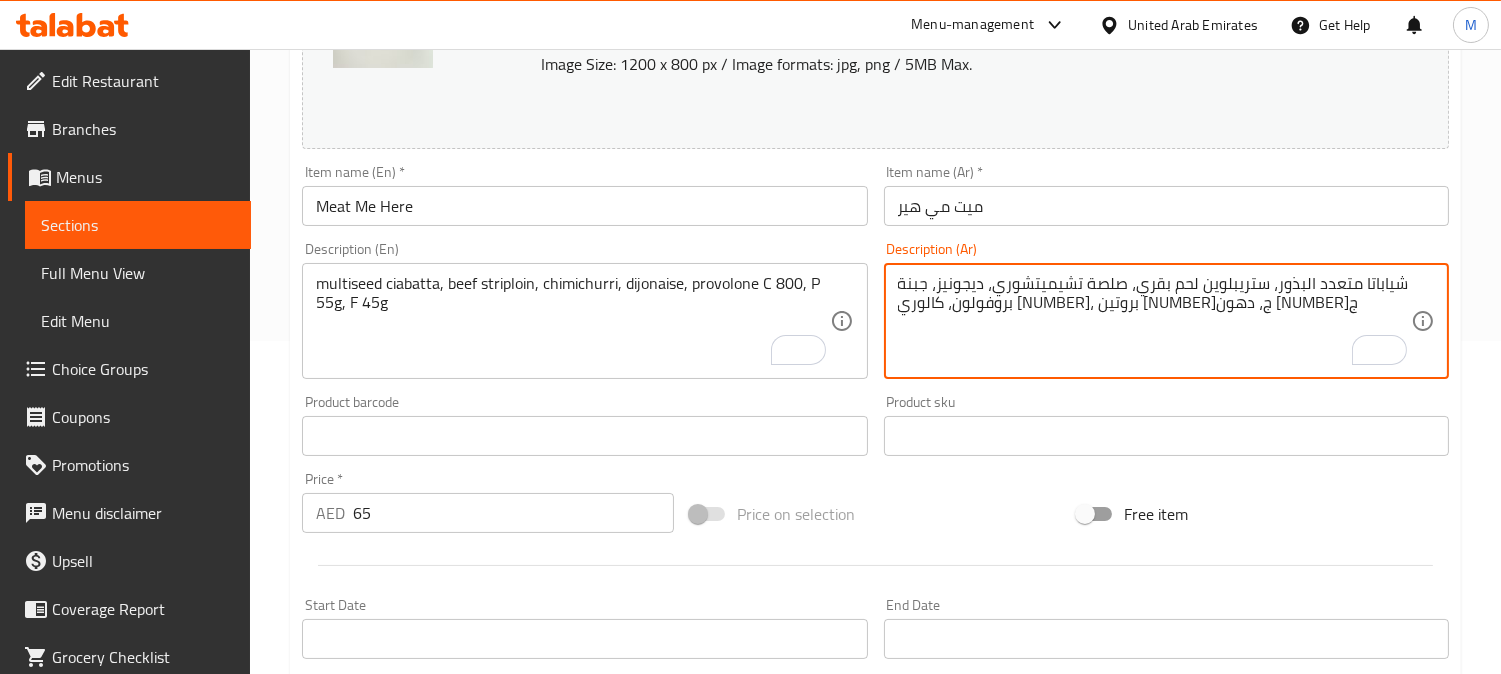 click on "شياباتا متعدد البذور، ستريبلوين لحم بقري، صلصة تشيميتشوري، ديجونيز، جبنة بروفولون، كالوري [NUMBER]، بروتين [NUMBER]ج، دهون [NUMBER]ج" at bounding box center (1154, 321) 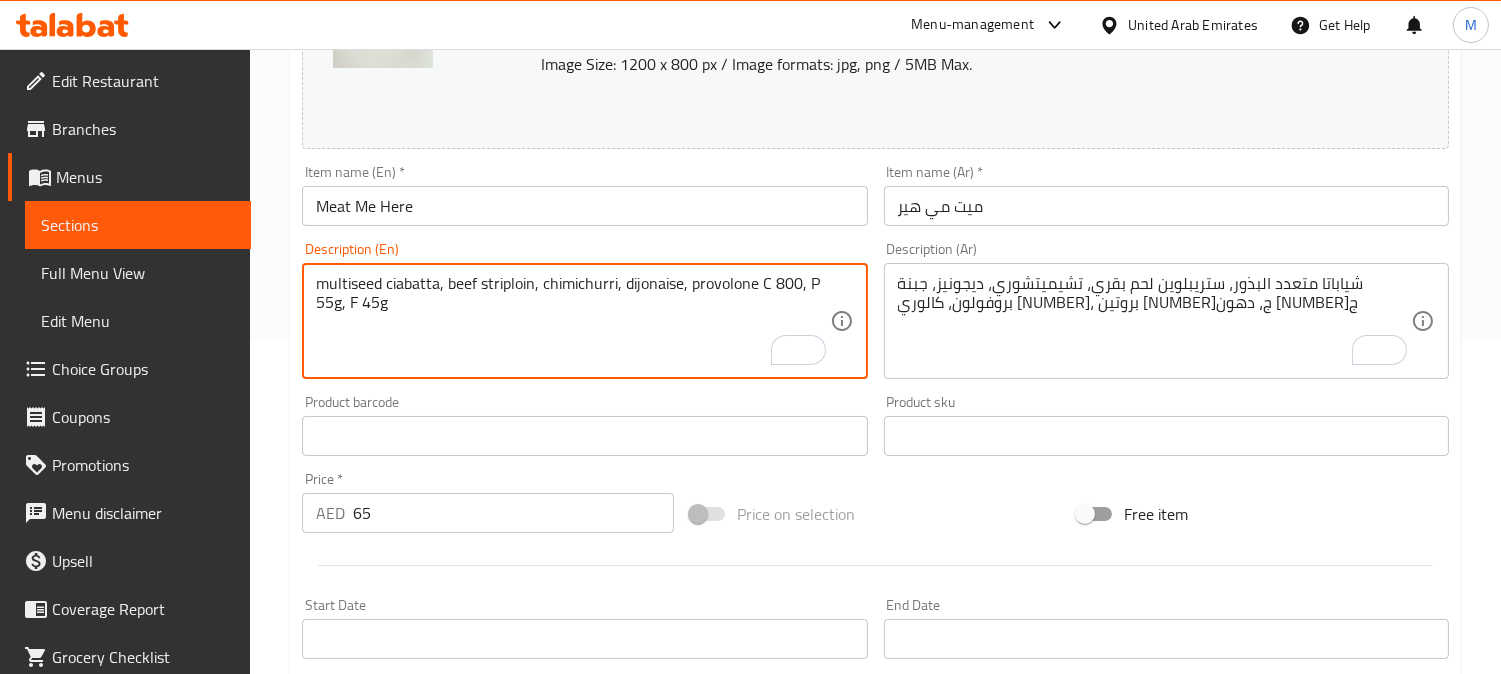 click on "multiseed ciabatta, beef striploin, chimichurri, dijonaise, provolone C 800, P 55g, F 45g" at bounding box center [572, 321] 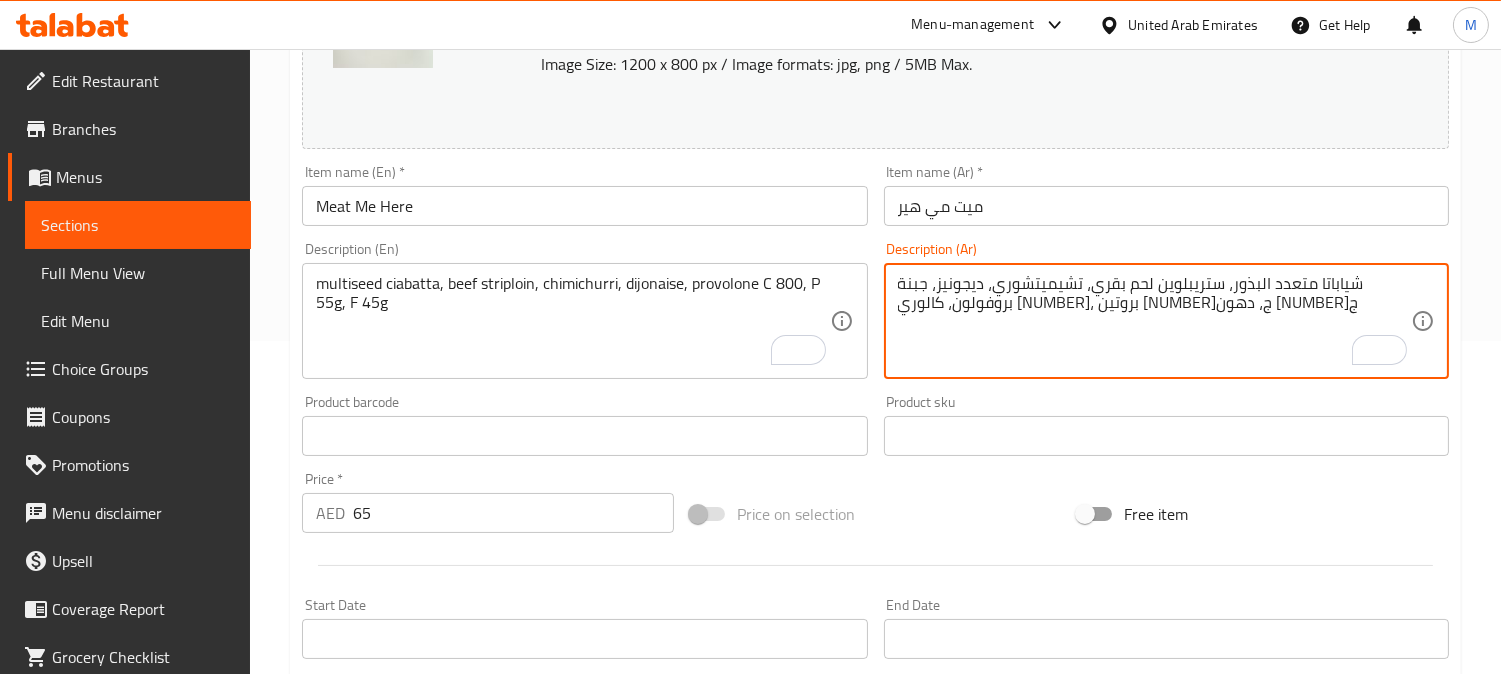 click on "شياباتا متعدد البذور، ستريبلوين لحم بقري، تشيميتشوري، ديجونيز، جبنة بروفولون، كالوري [NUMBER]، بروتين [NUMBER]ج، دهون [NUMBER]ج" at bounding box center [1154, 321] 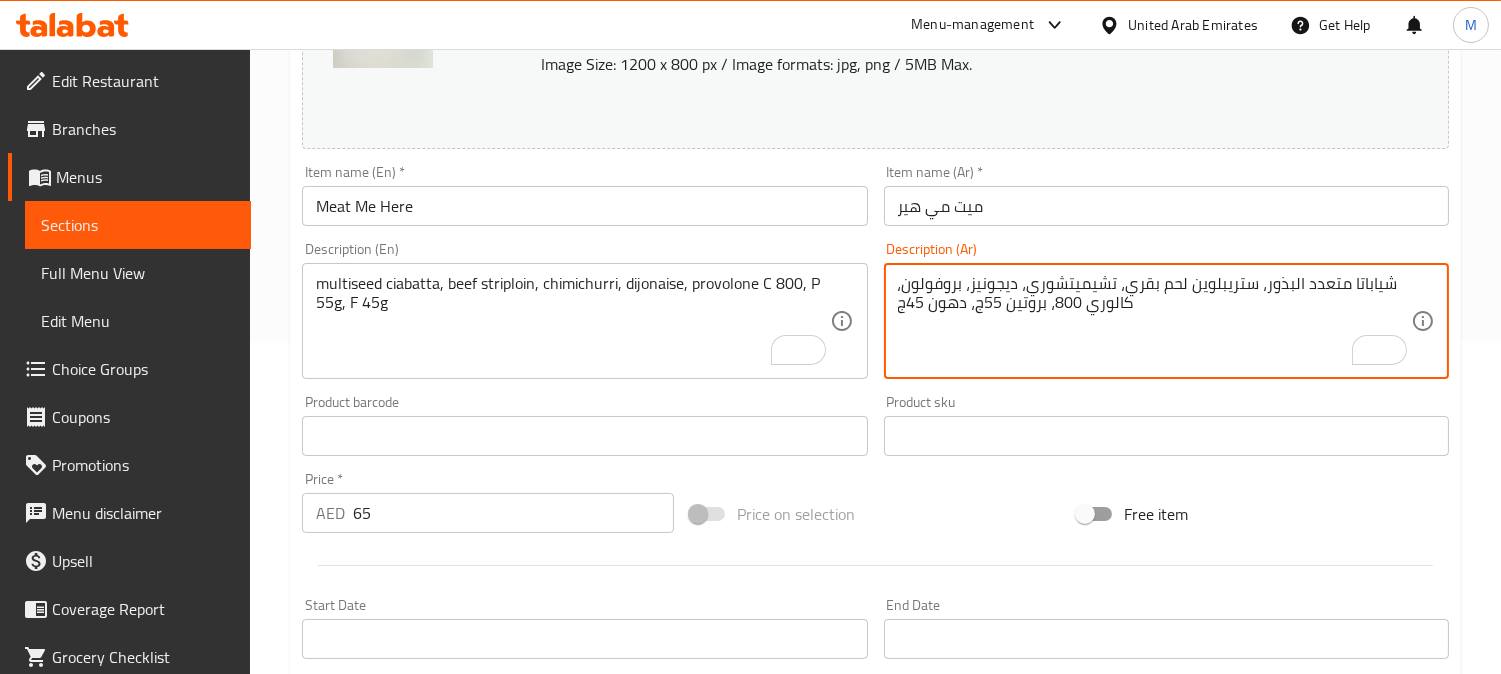 type on "شياباتا متعدد البذور، ستريبلوين لحم بقري، تشيميتشوري، ديجونيز، بروفولون، كالوري 800، بروتين 55ج، دهون 45ج" 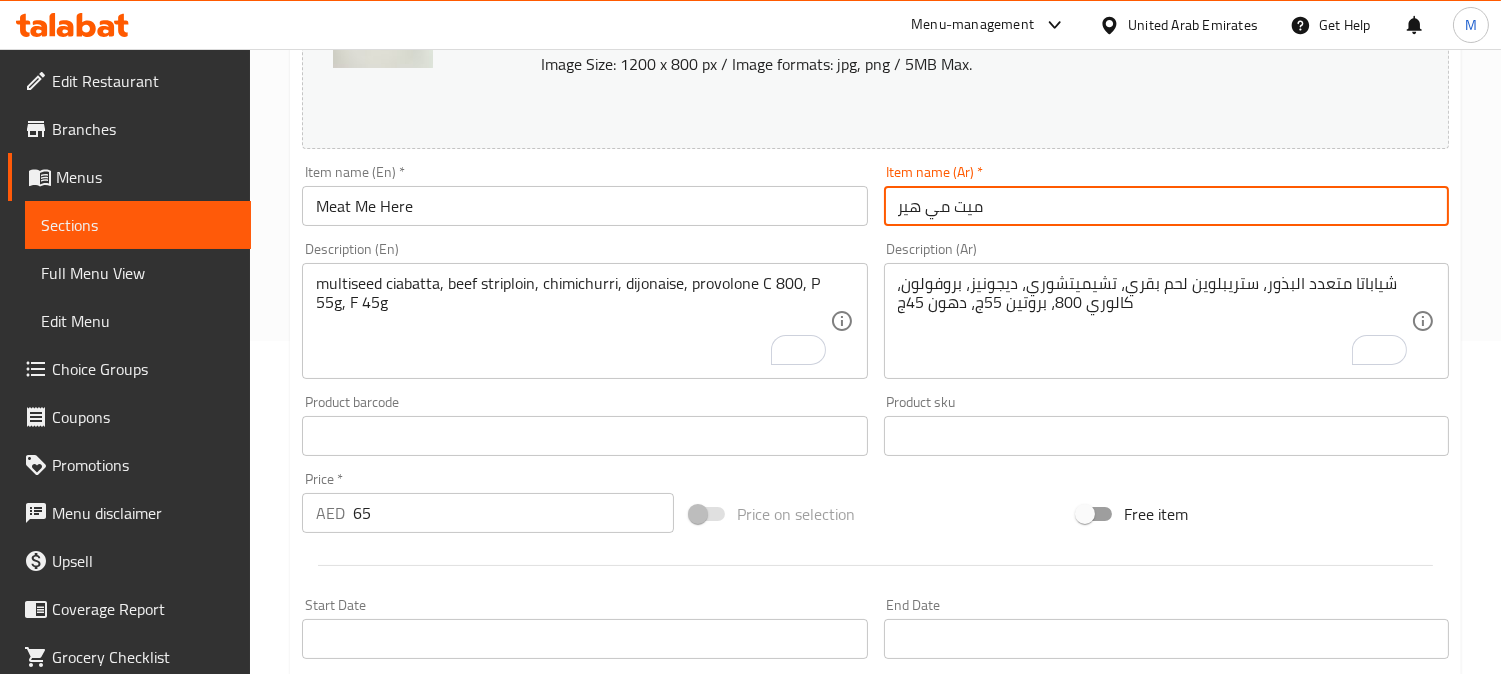 click on "Update" at bounding box center (439, 1022) 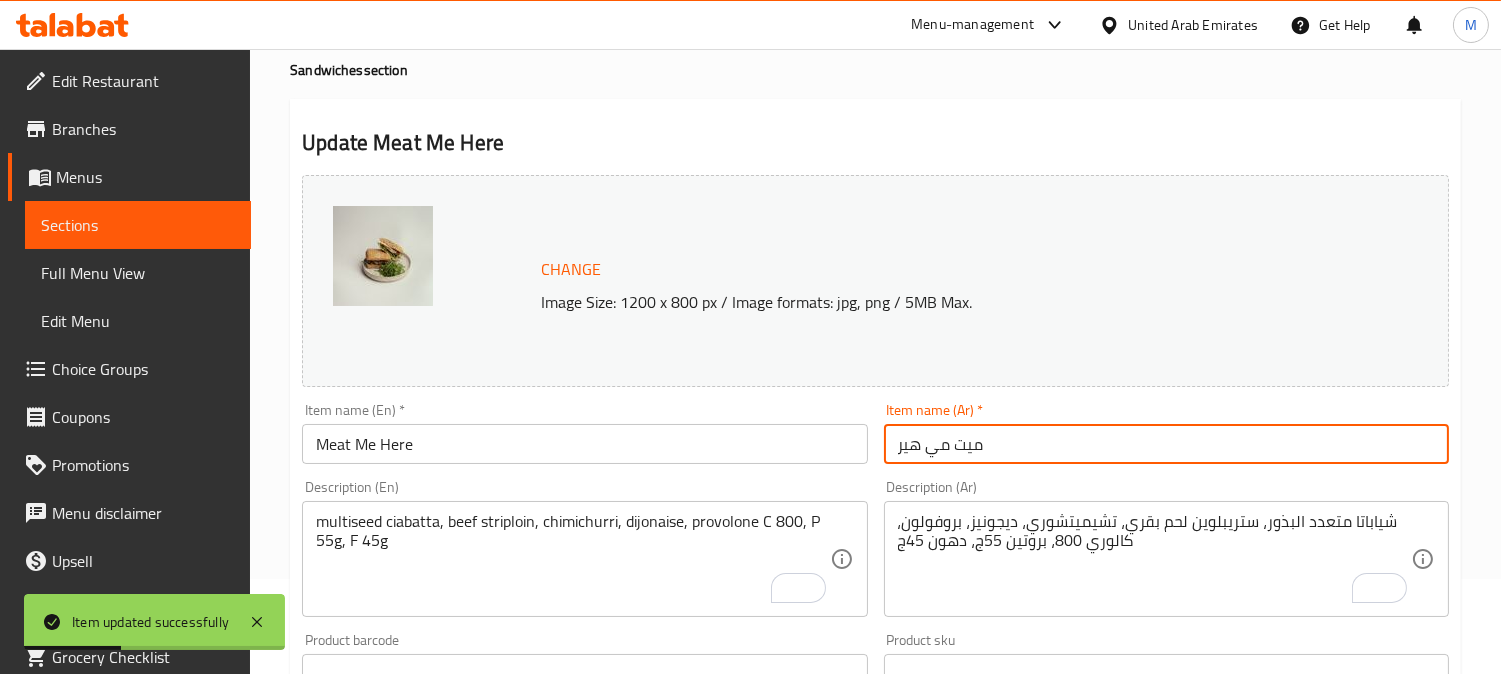 scroll, scrollTop: 0, scrollLeft: 0, axis: both 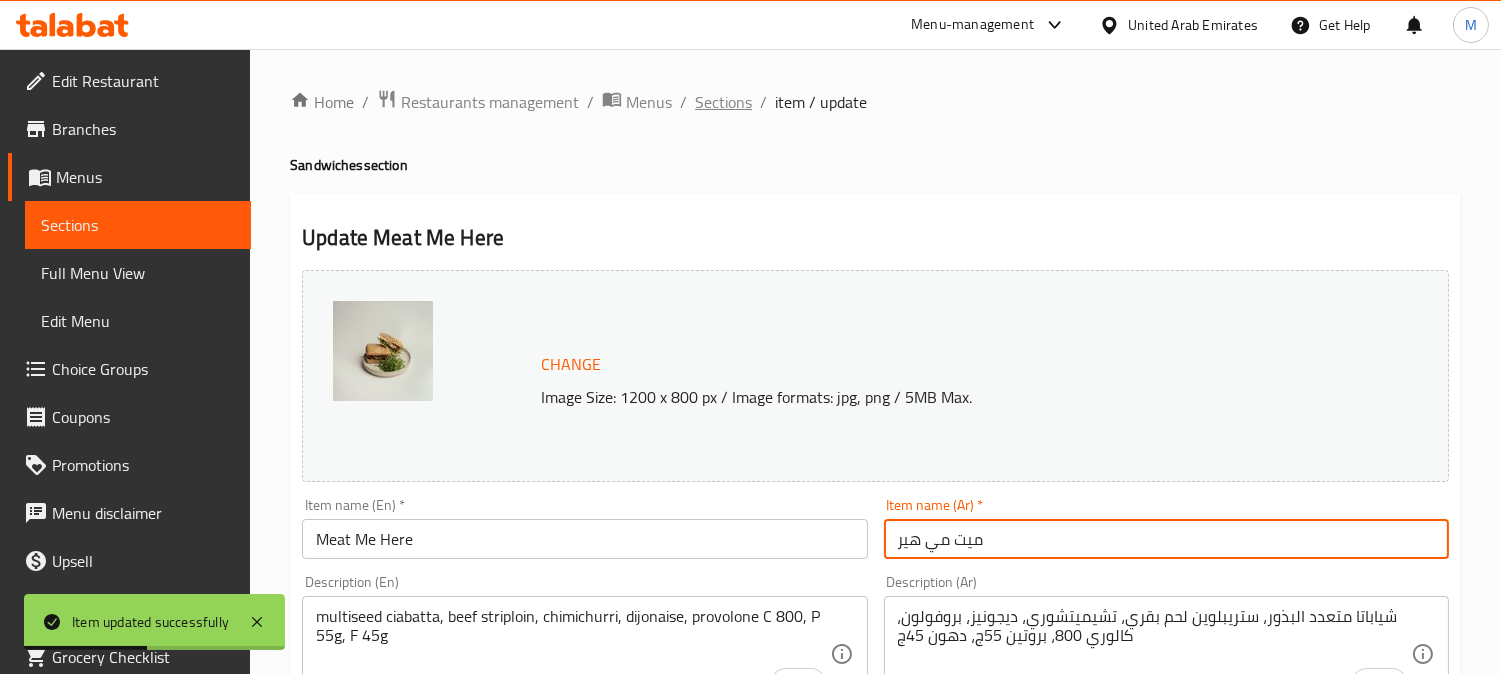 click on "Sections" at bounding box center [723, 102] 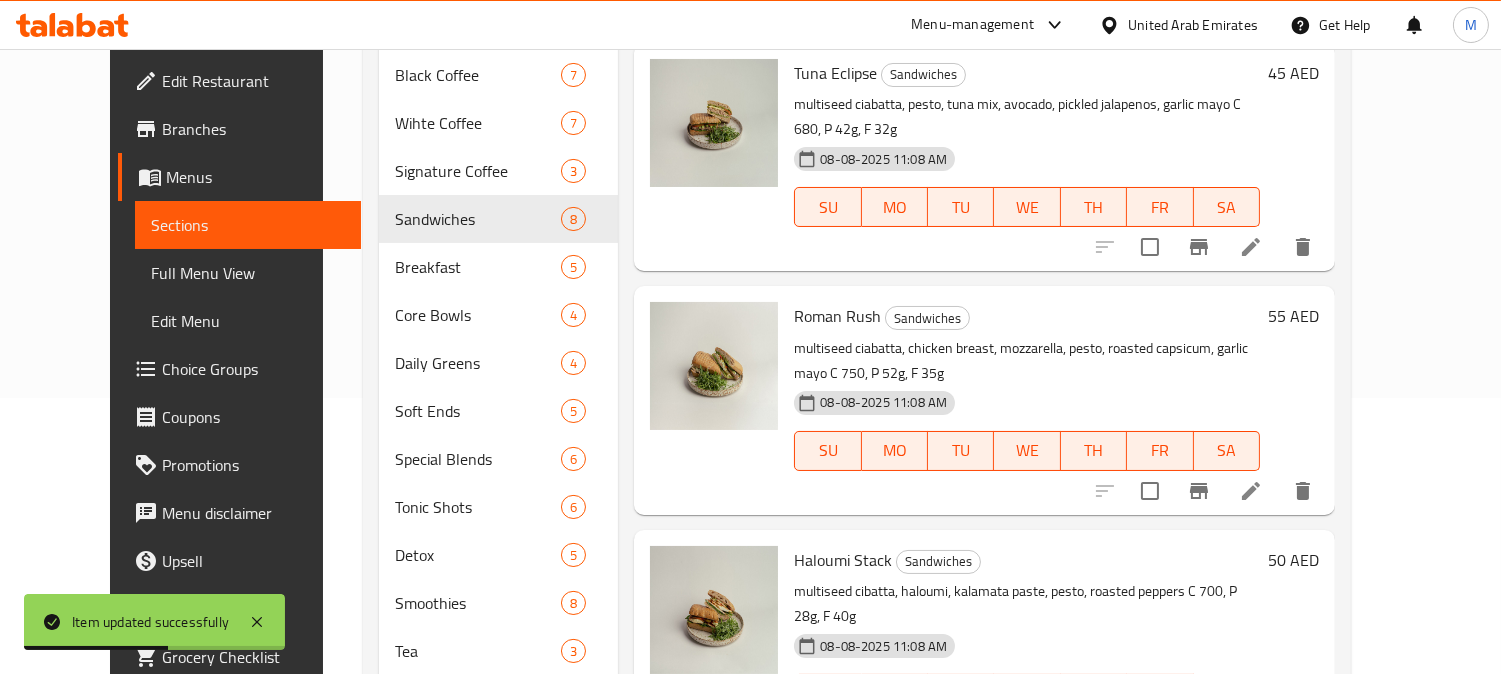 scroll, scrollTop: 333, scrollLeft: 0, axis: vertical 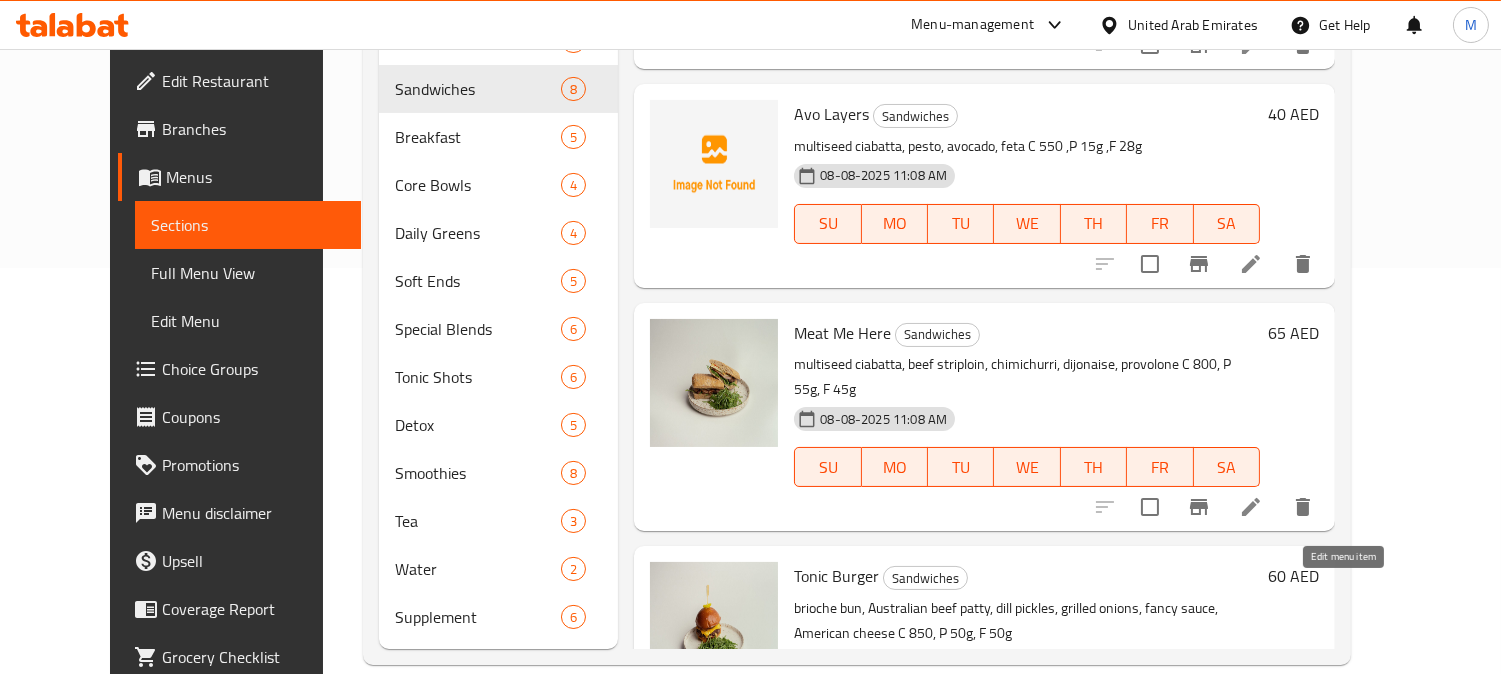 click 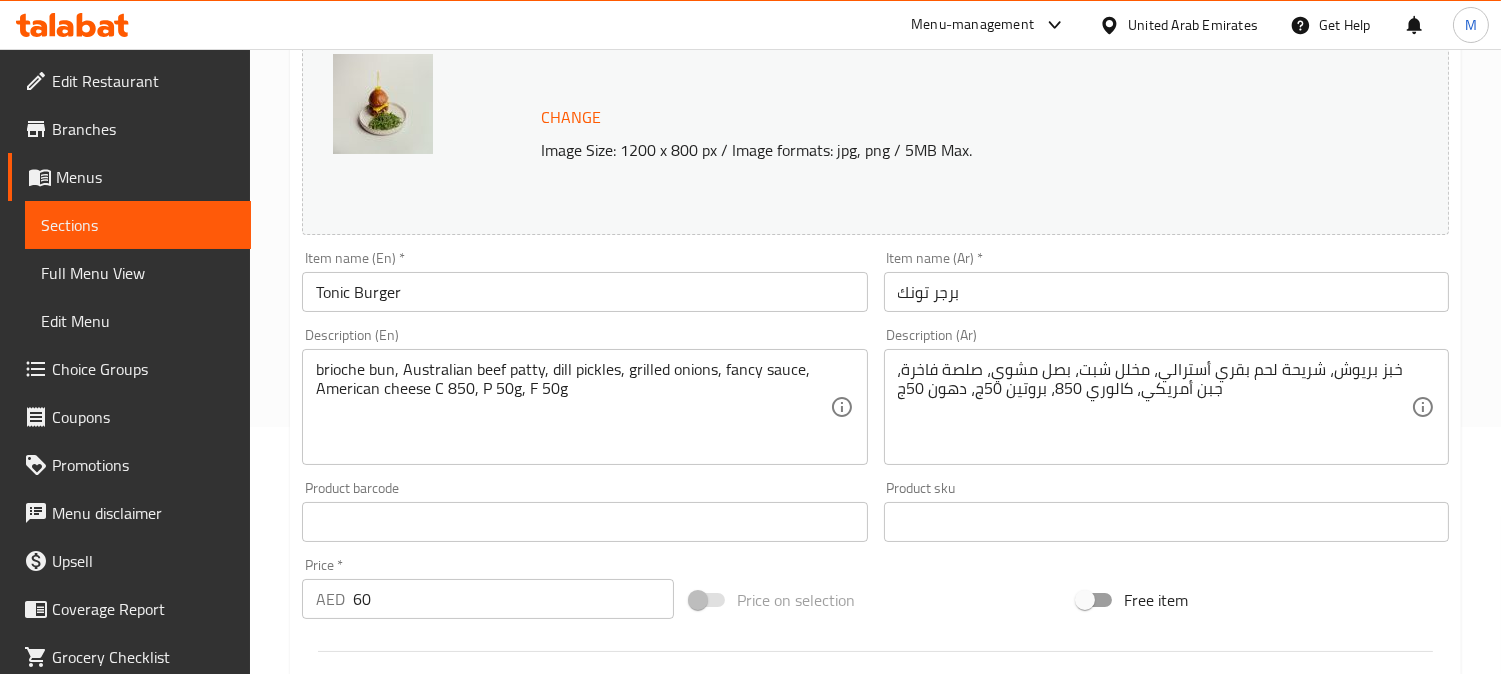 scroll, scrollTop: 444, scrollLeft: 0, axis: vertical 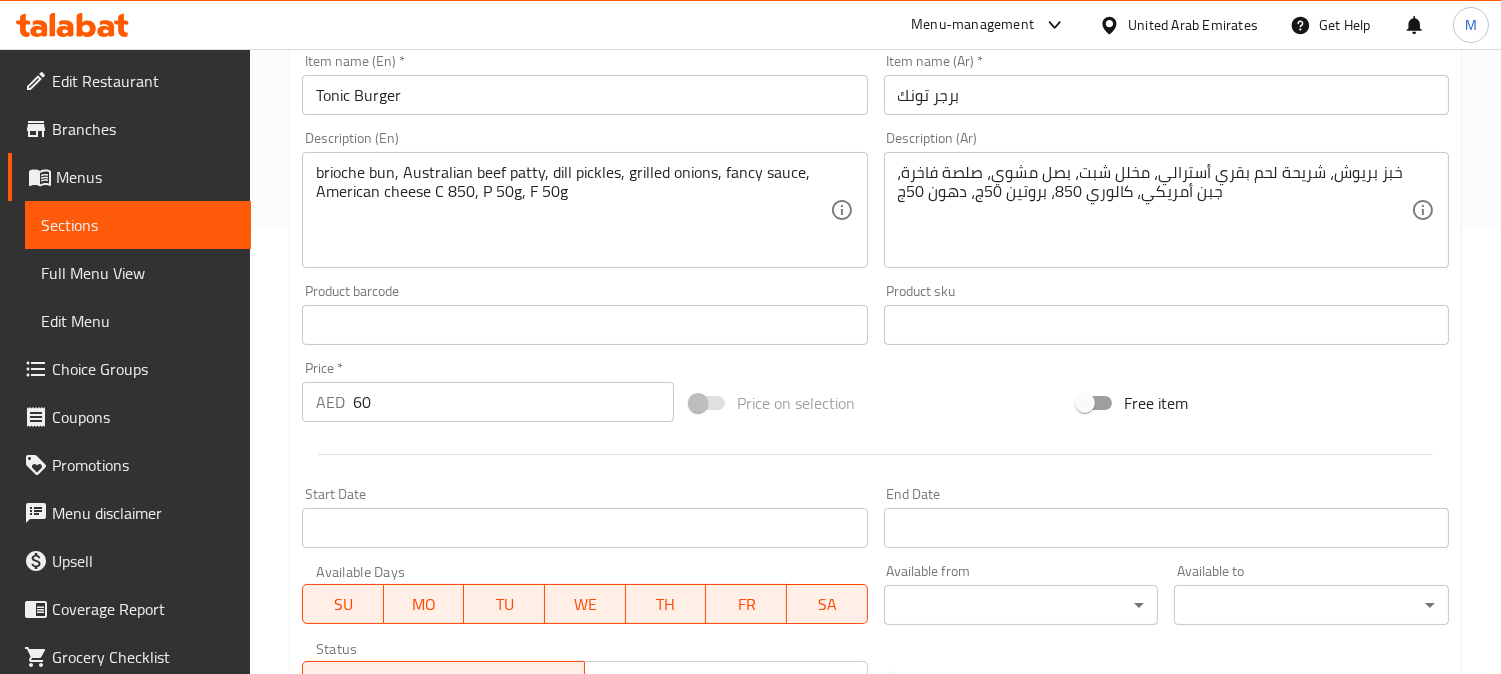 click at bounding box center (875, 454) 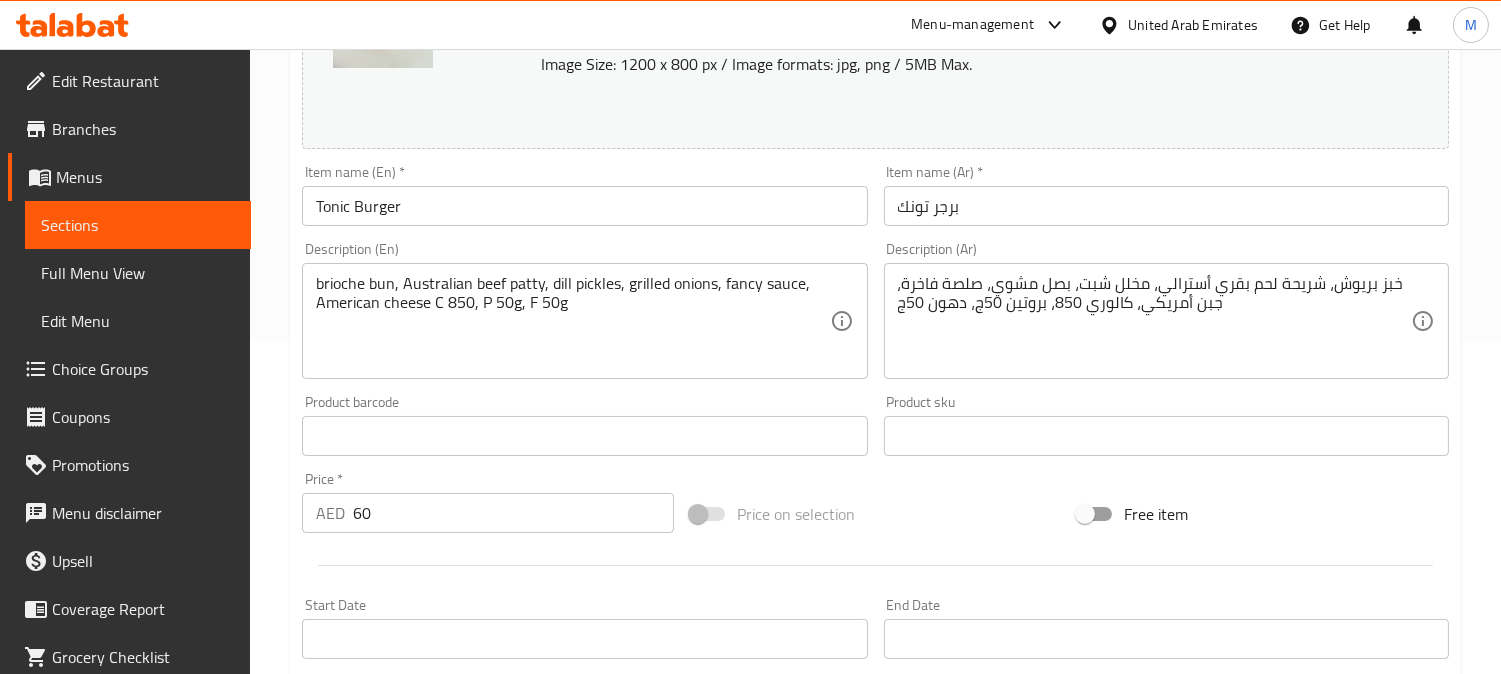 scroll, scrollTop: 444, scrollLeft: 0, axis: vertical 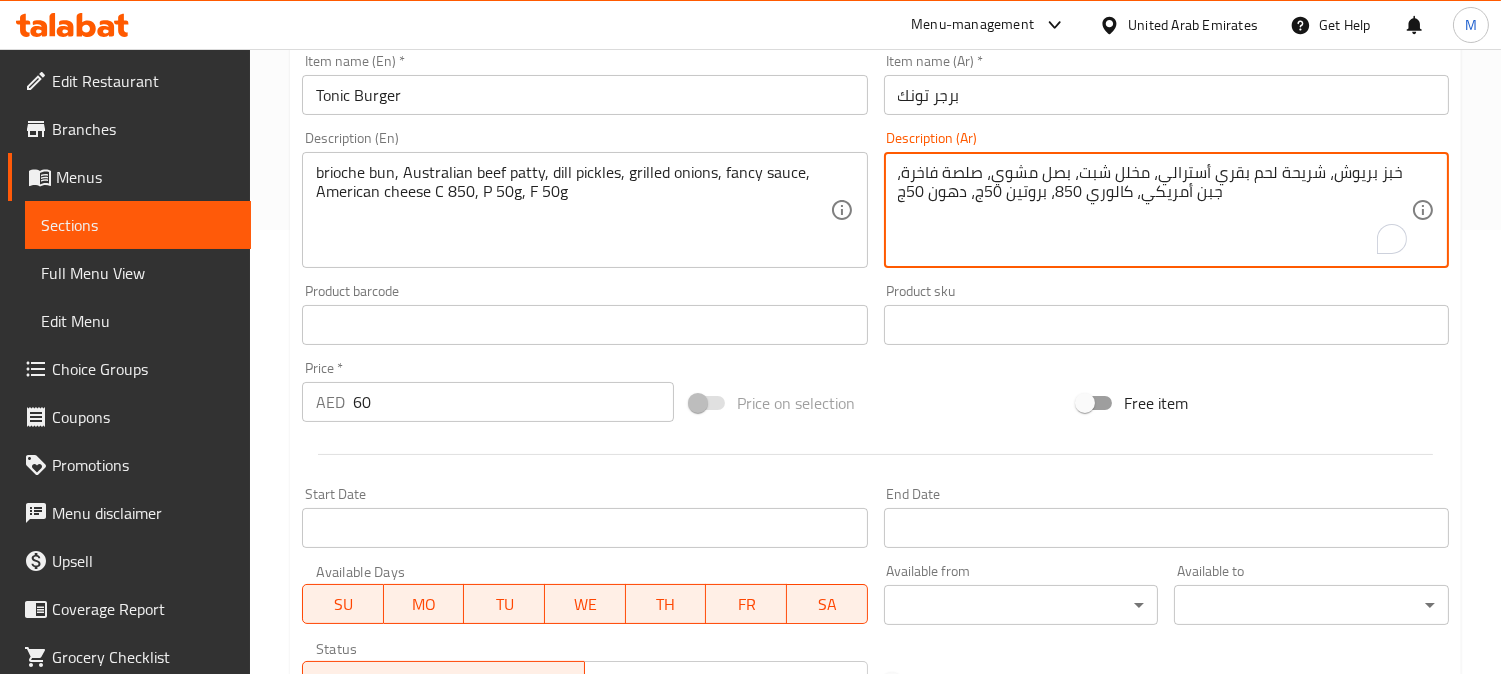 click on "خبز بريوش، شريحة لحم بقري أسترالي، مخلل شبت، بصل مشوي، صلصة فاخرة، جبن أمريكي، كالوري 850، بروتين 50ج، دهون 50ج" at bounding box center (1154, 210) 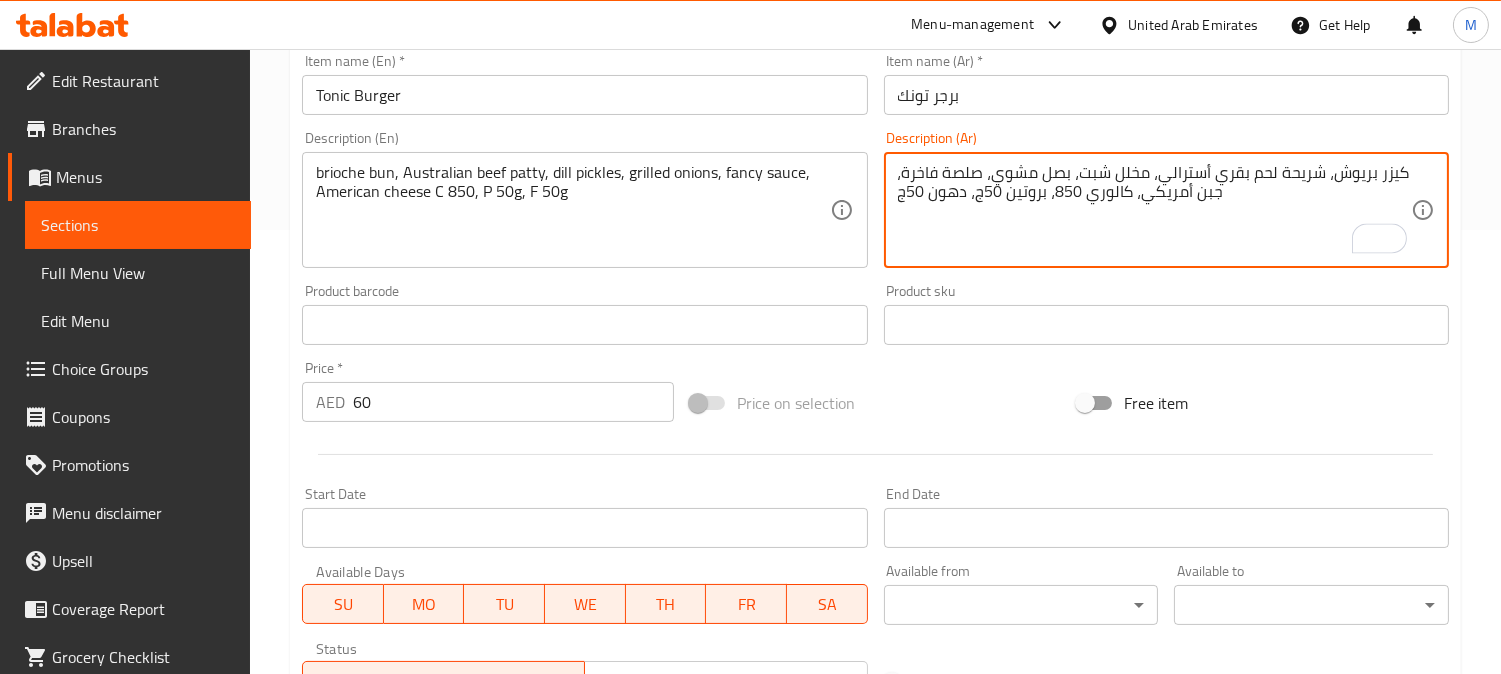 type on "كيزر بريوش، شريحة لحم بقري أسترالي، مخلل شبت، بصل مشوي، صلصة فاخرة، جبن أمريكي، كالوري 850، بروتين 50ج، دهون 50ج" 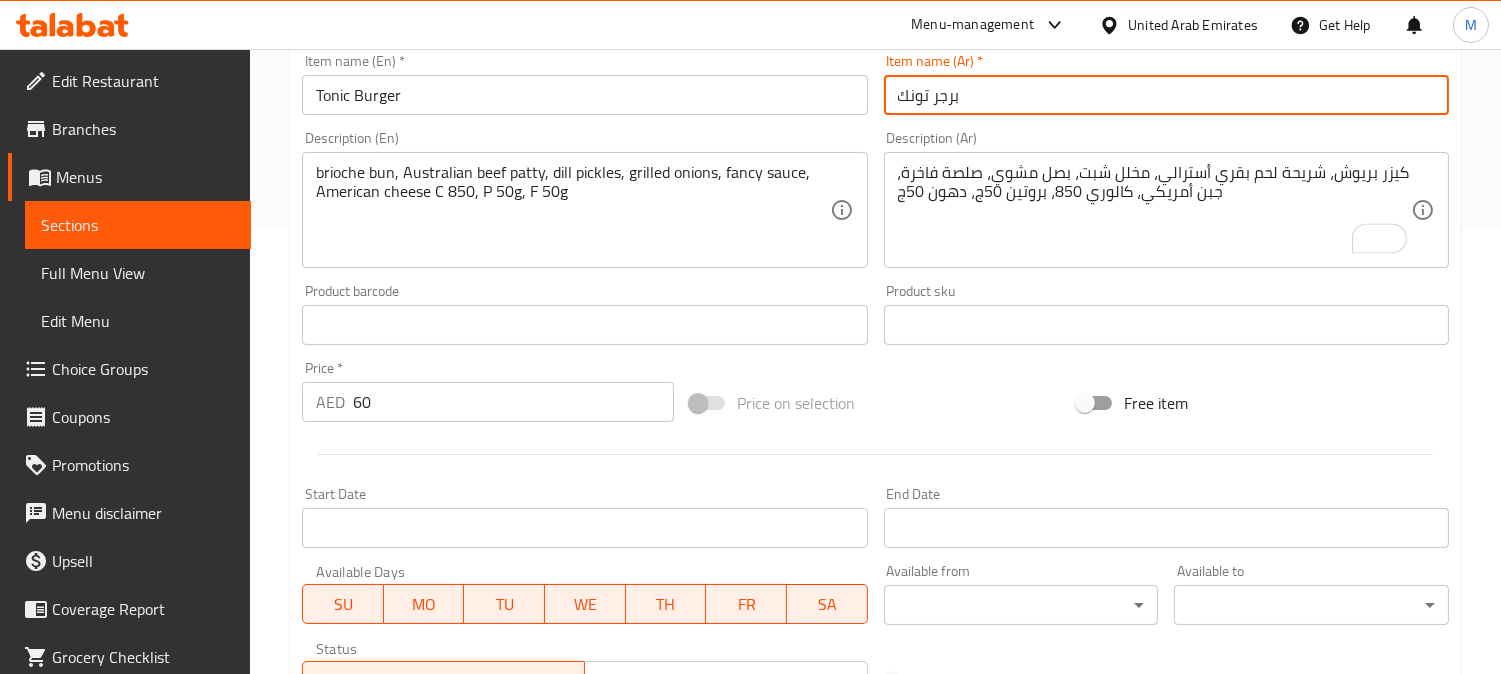 click on "Update" at bounding box center (439, 911) 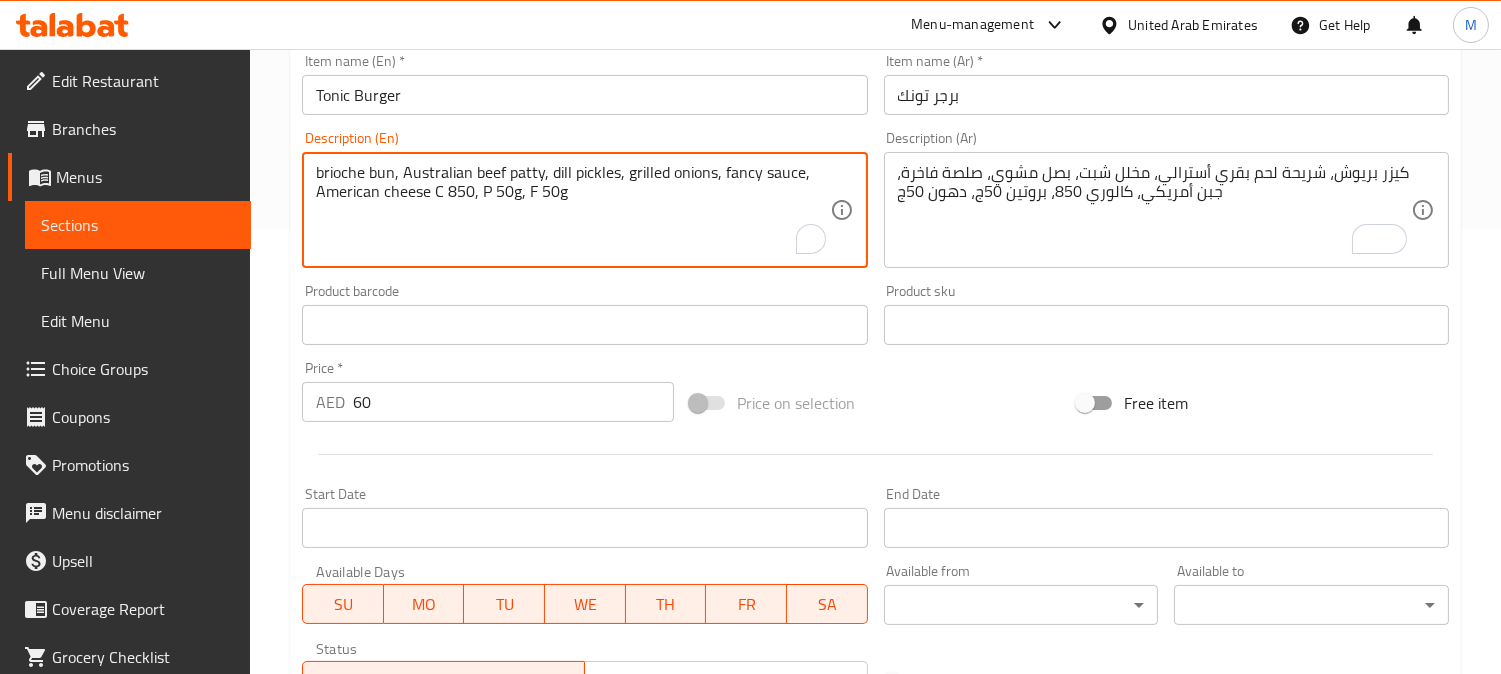 click on "brioche bun, Australian beef patty, dill pickles, grilled onions, fancy sauce, American cheese C 850, P 50g, F 50g" at bounding box center (572, 210) 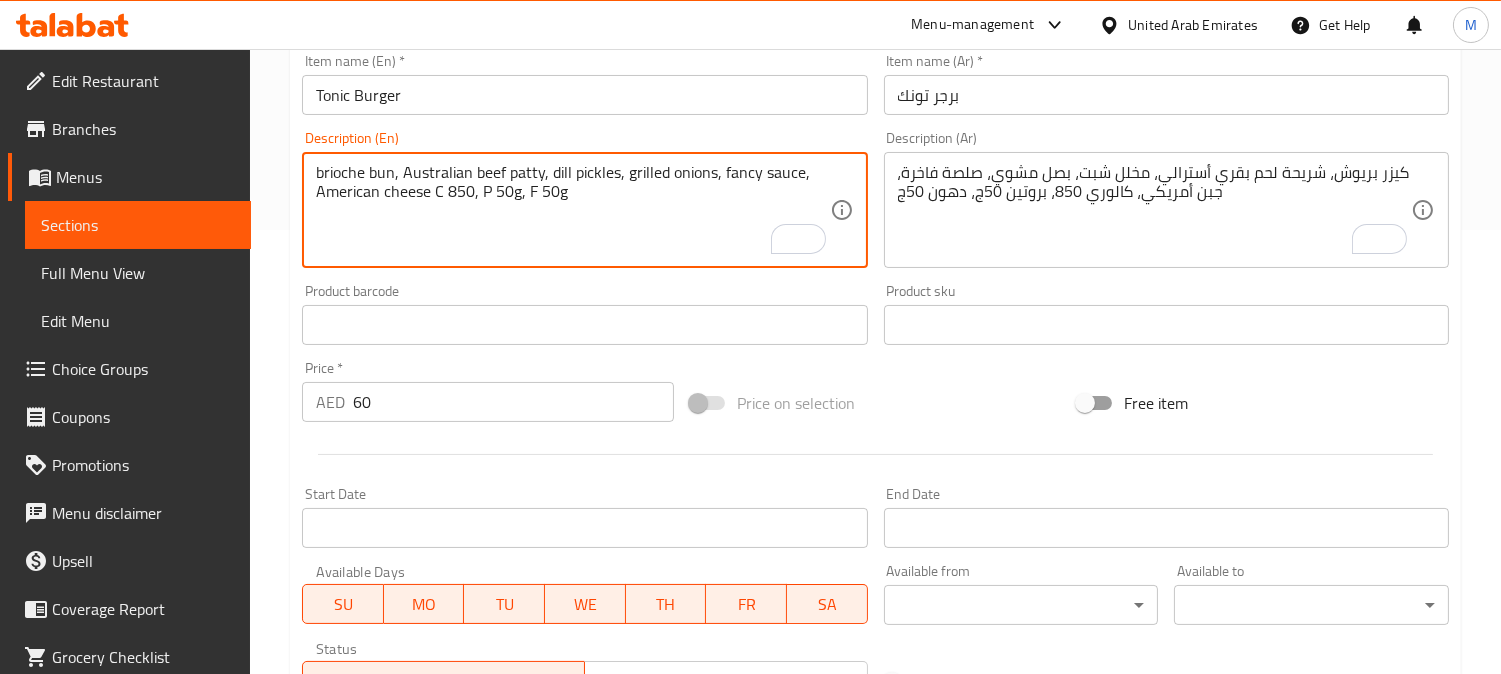 click on "brioche bun, Australian beef patty, dill pickles, grilled onions, fancy sauce, American cheese C 850, P 50g, F 50g" at bounding box center (572, 210) 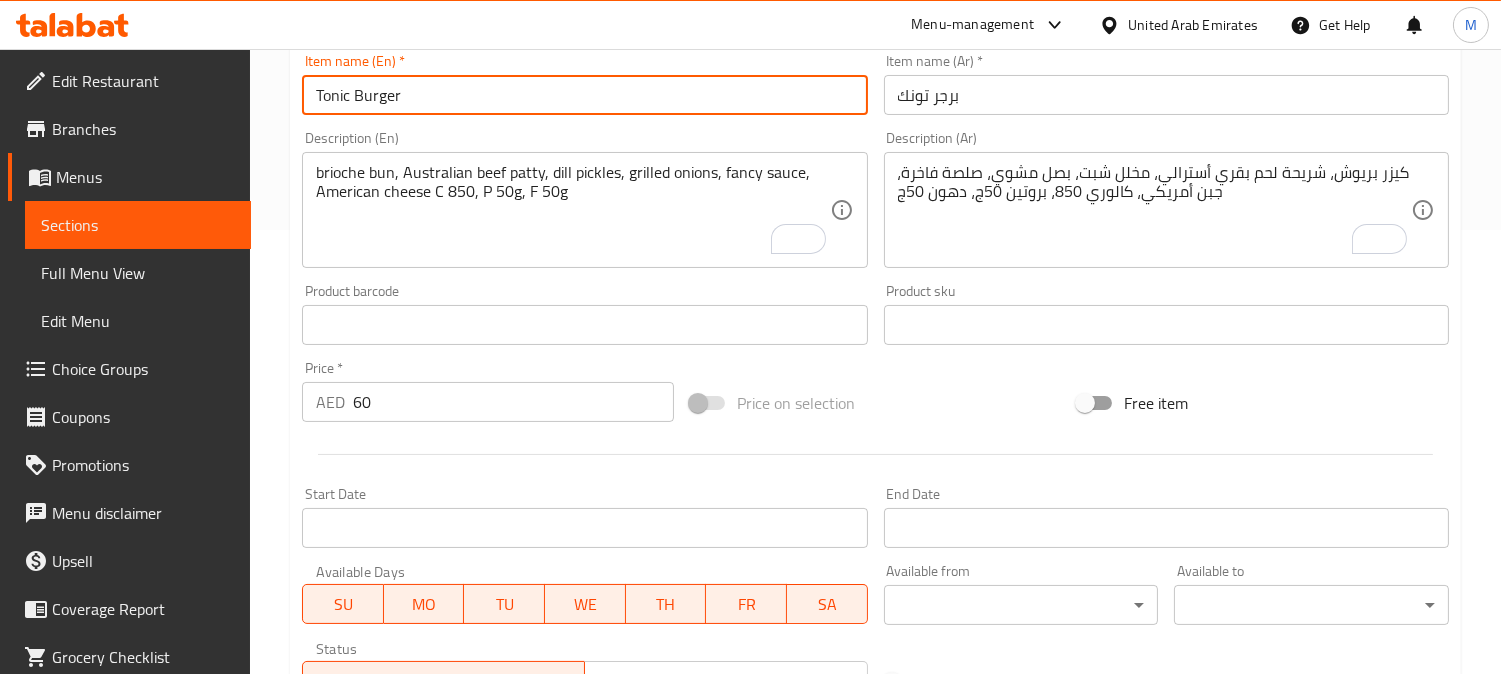 click on "Update" at bounding box center (439, 911) 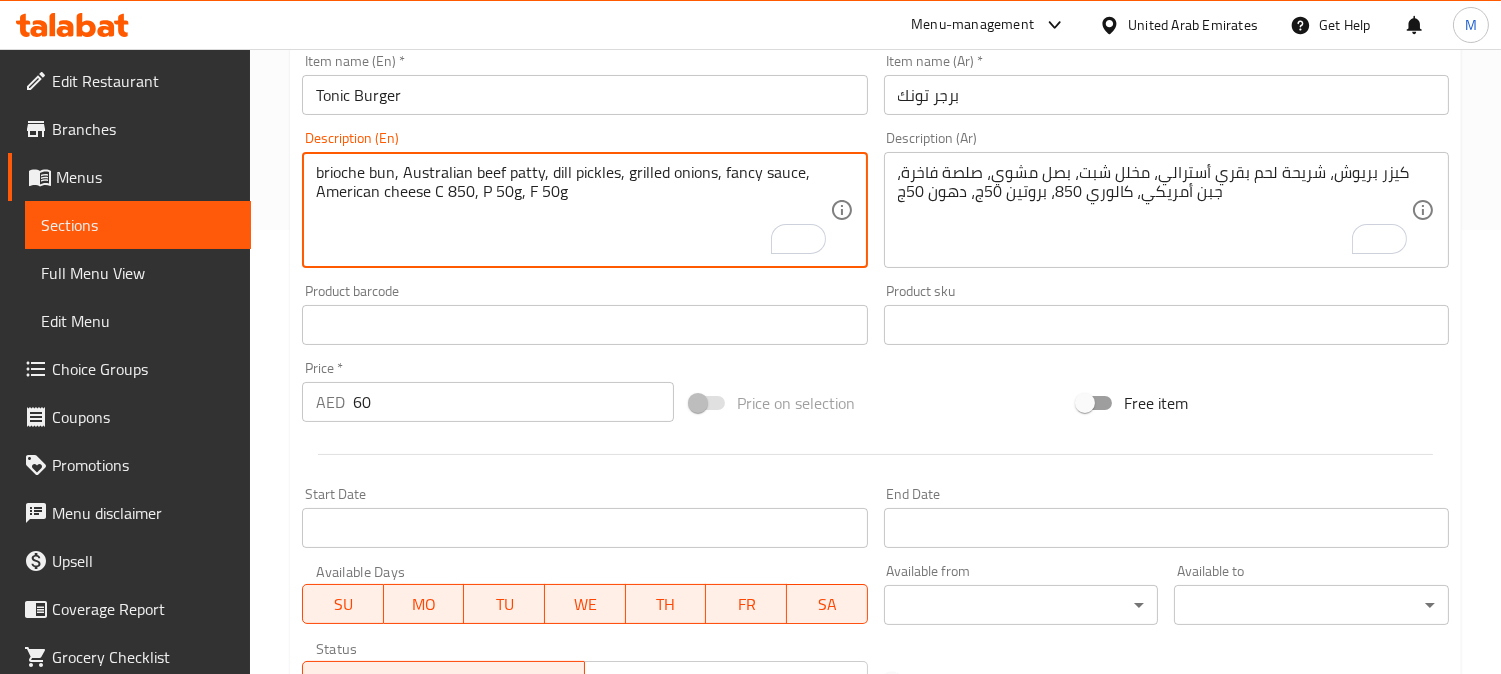 click on "brioche bun, Australian beef patty, dill pickles, grilled onions, fancy sauce, American cheese C 850, P 50g, F 50g" at bounding box center [572, 210] 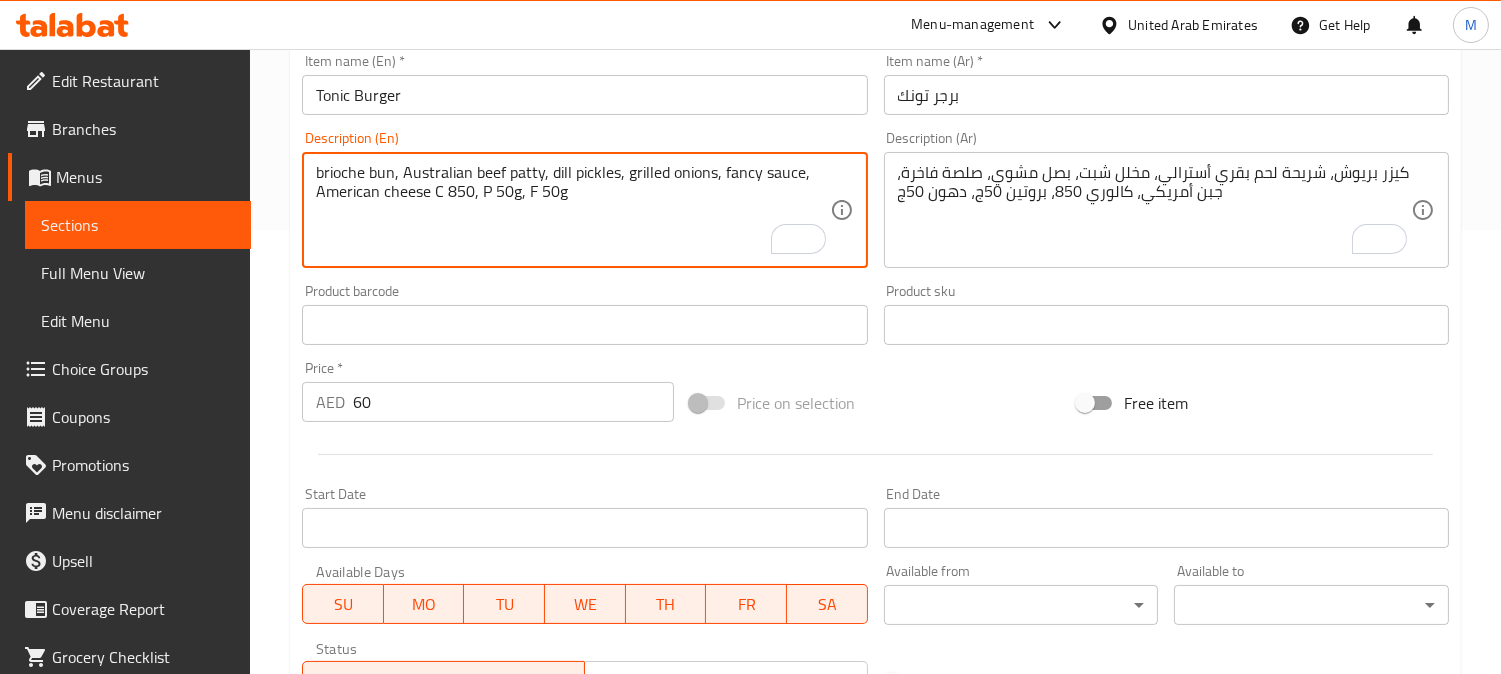 click on "brioche bun, Australian beef patty, dill pickles, grilled onions, fancy sauce, American cheese C 850, P 50g, F 50g" at bounding box center [572, 210] 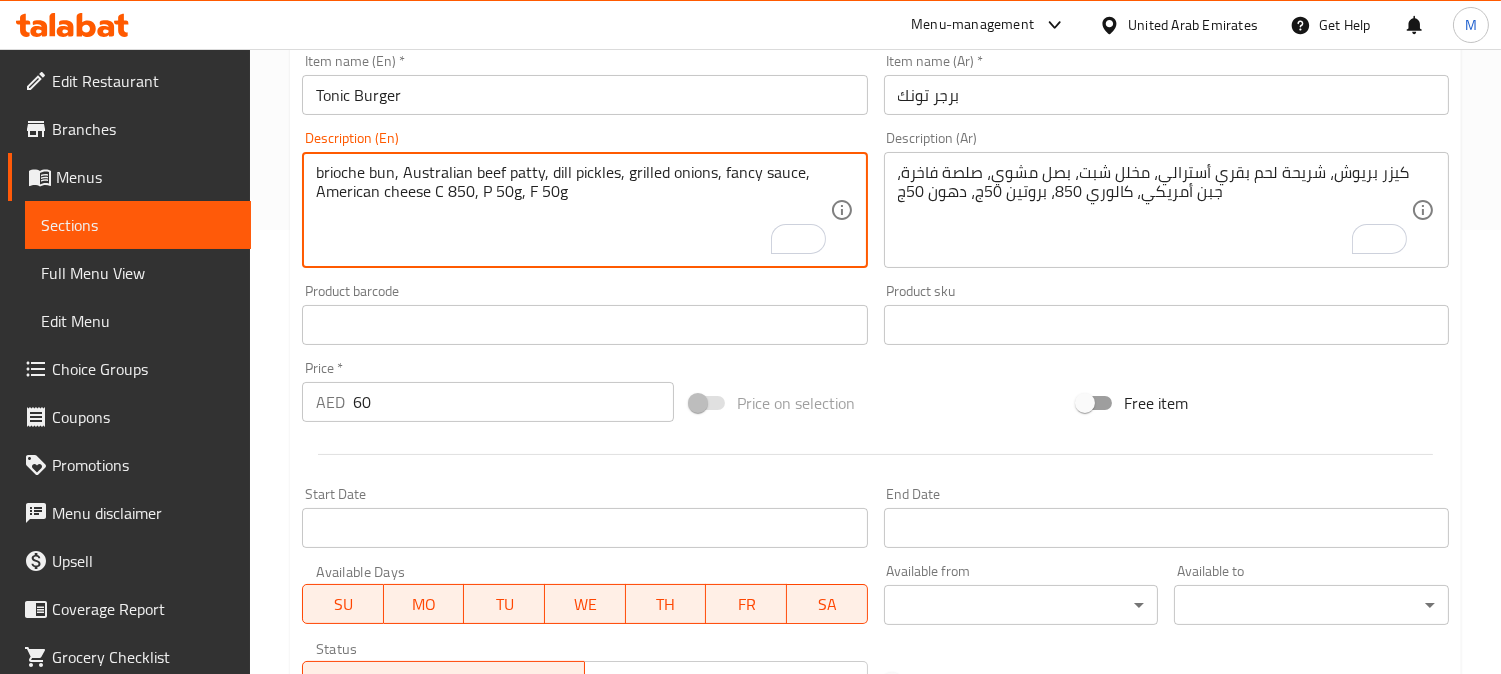 click on "brioche bun, Australian beef patty, dill pickles, grilled onions, fancy sauce, American cheese C 850, P 50g, F 50g" at bounding box center (572, 210) 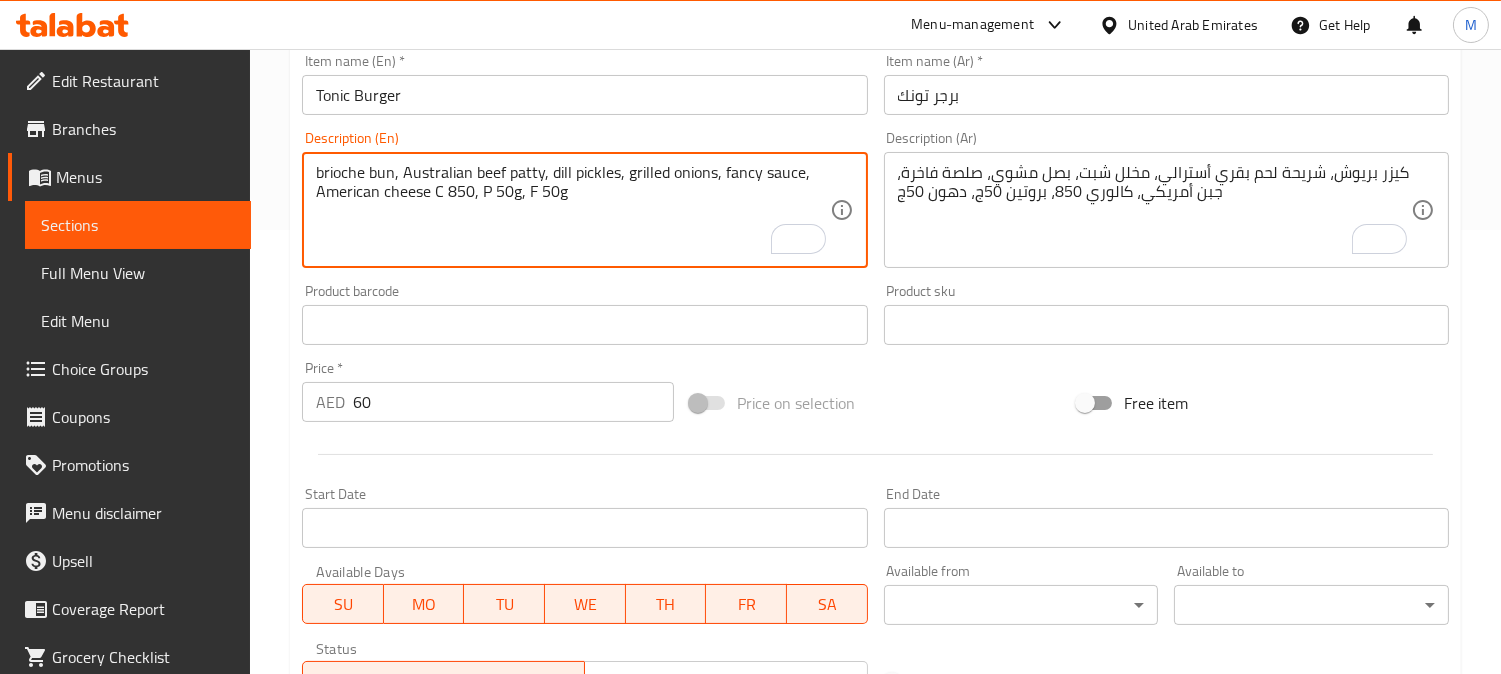 click on "brioche bun, Australian beef patty, dill pickles, grilled onions, fancy sauce, American cheese C 850, P 50g, F 50g" at bounding box center [572, 210] 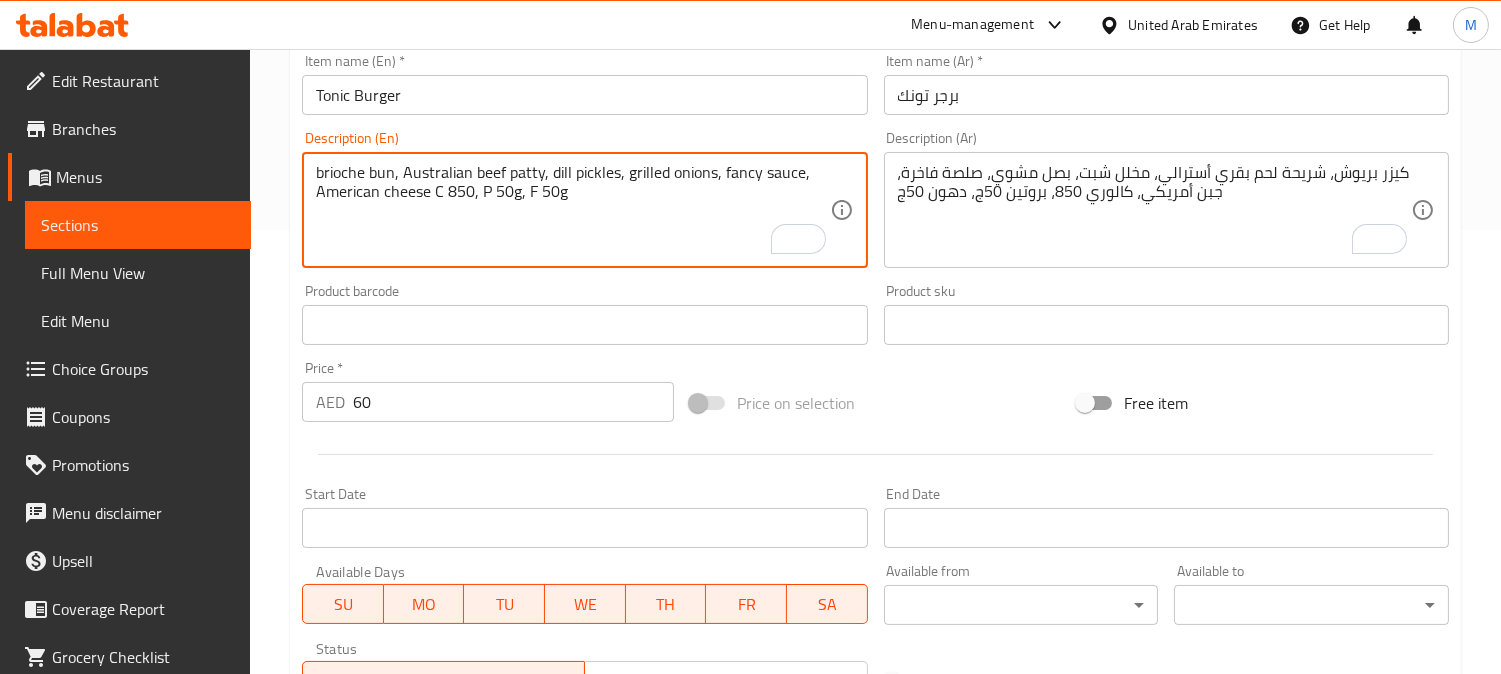 click on "brioche bun, Australian beef patty, dill pickles, grilled onions, fancy sauce, American cheese C 850, P 50g, F 50g" at bounding box center (572, 210) 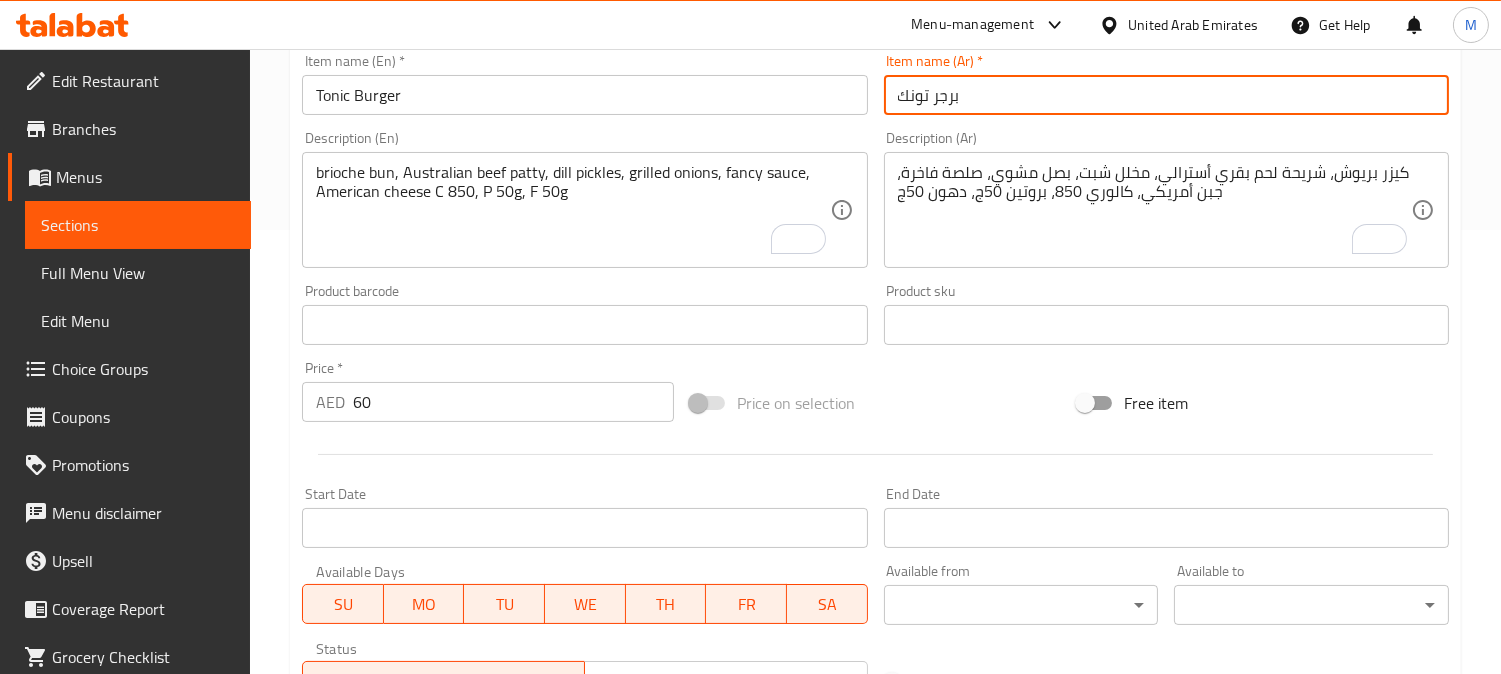click on "برجر تونك" at bounding box center [1166, 95] 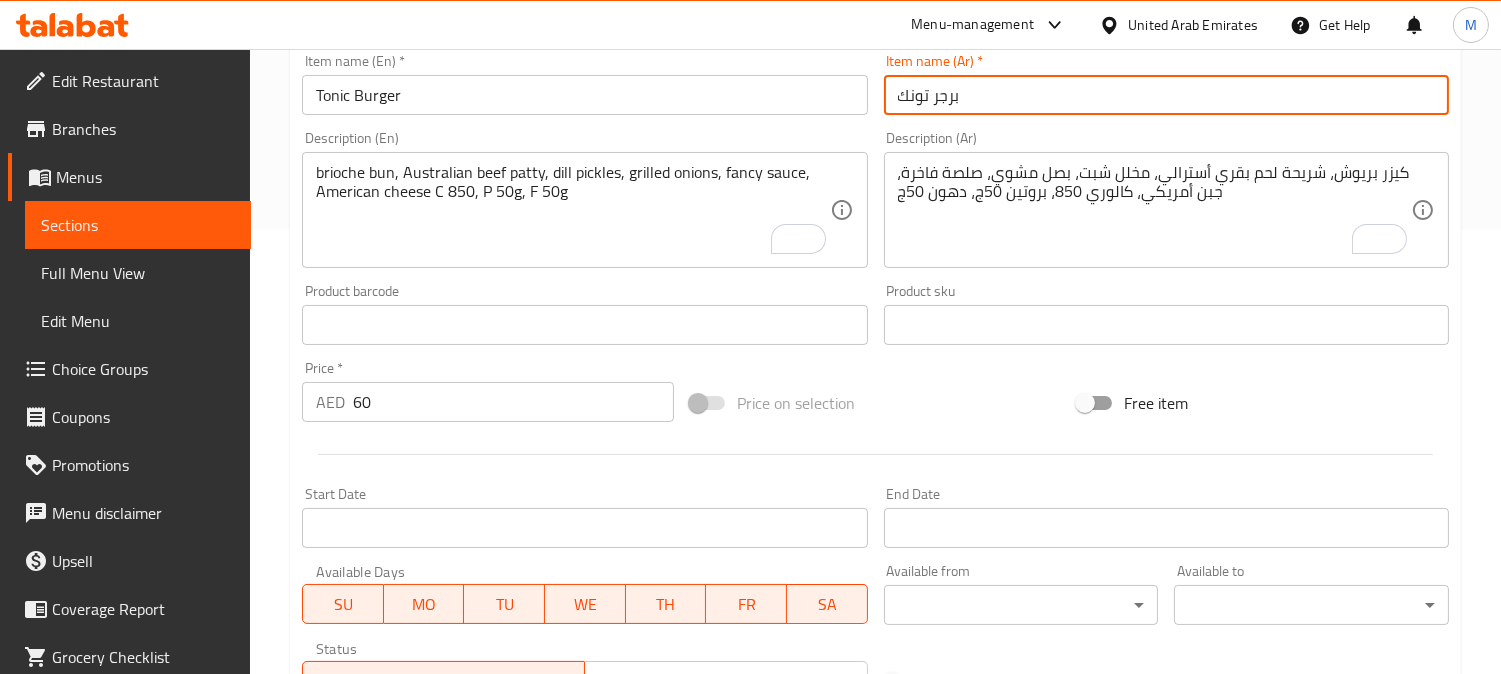 click on "برجر تونك" at bounding box center (1166, 95) 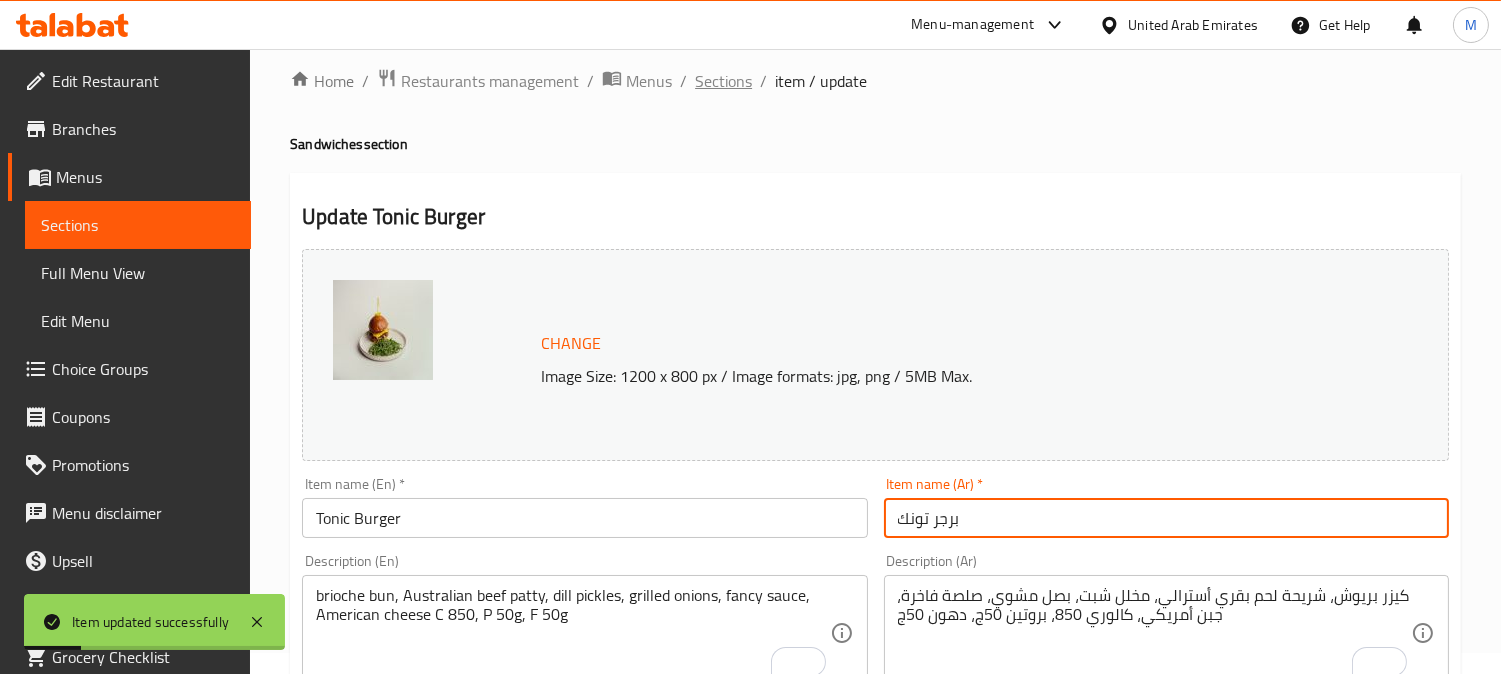 scroll, scrollTop: 0, scrollLeft: 0, axis: both 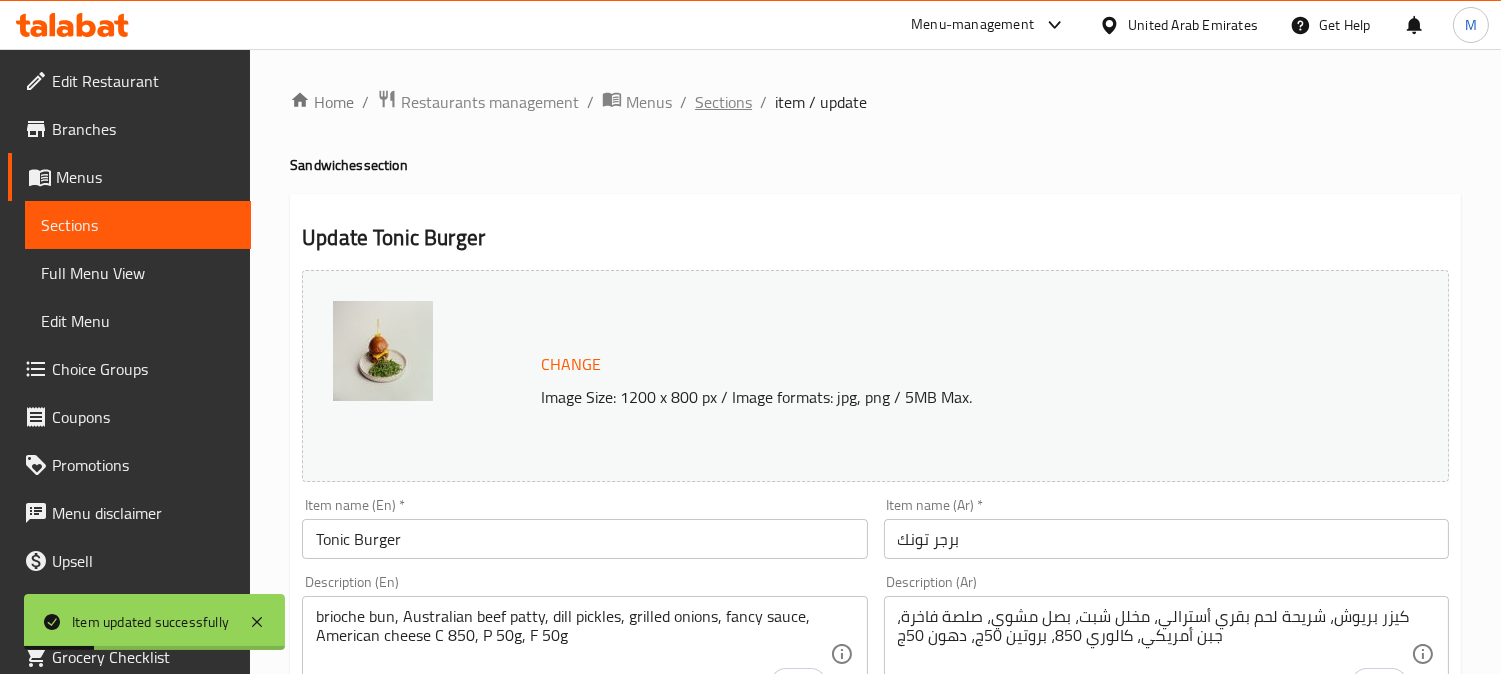 click on "Sections" at bounding box center (723, 102) 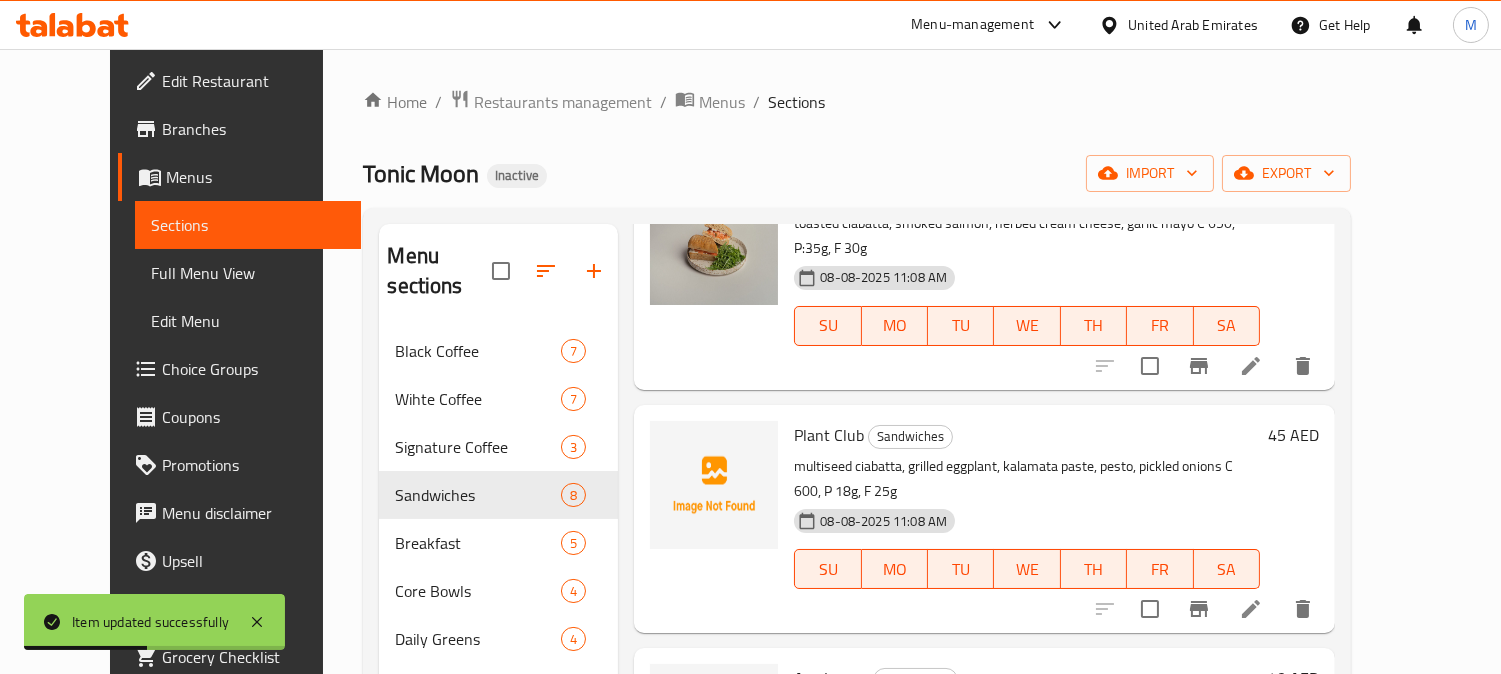 scroll, scrollTop: 1046, scrollLeft: 0, axis: vertical 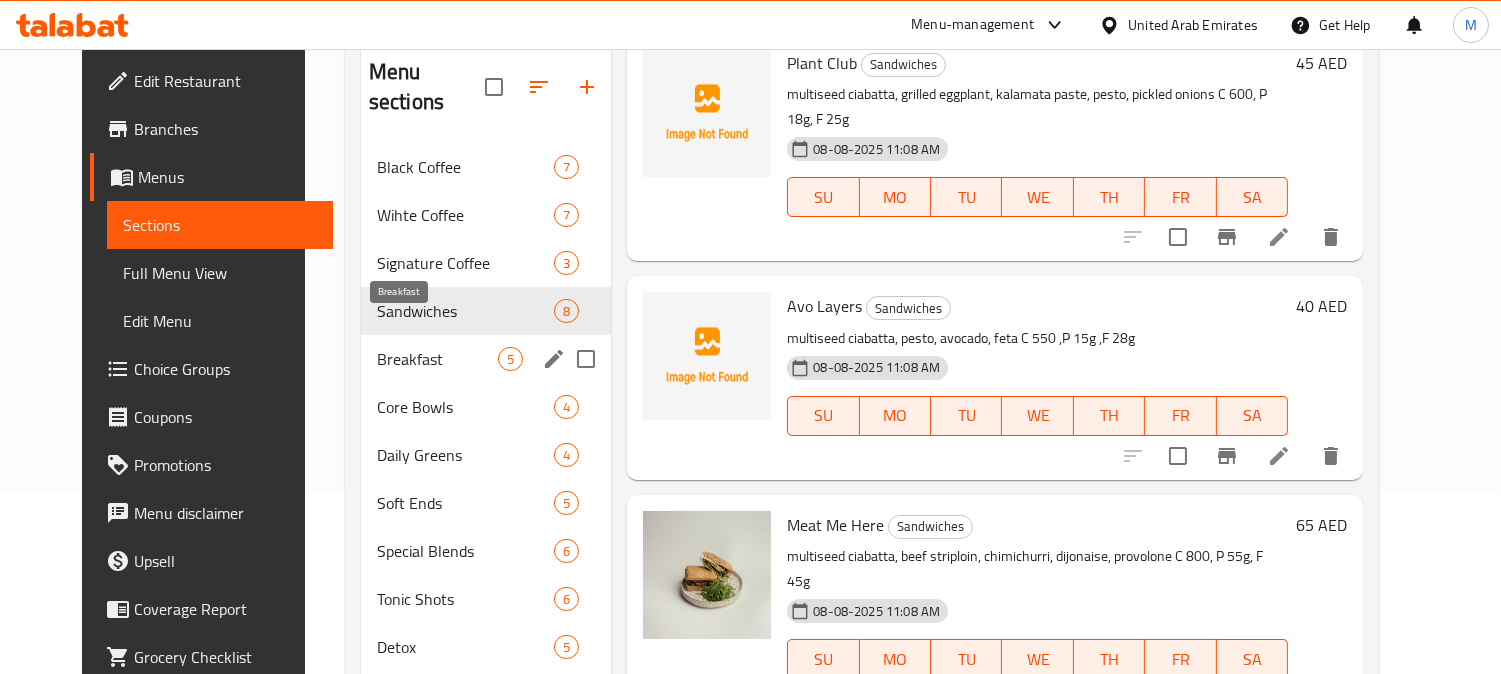 click on "Breakfast" at bounding box center [437, 359] 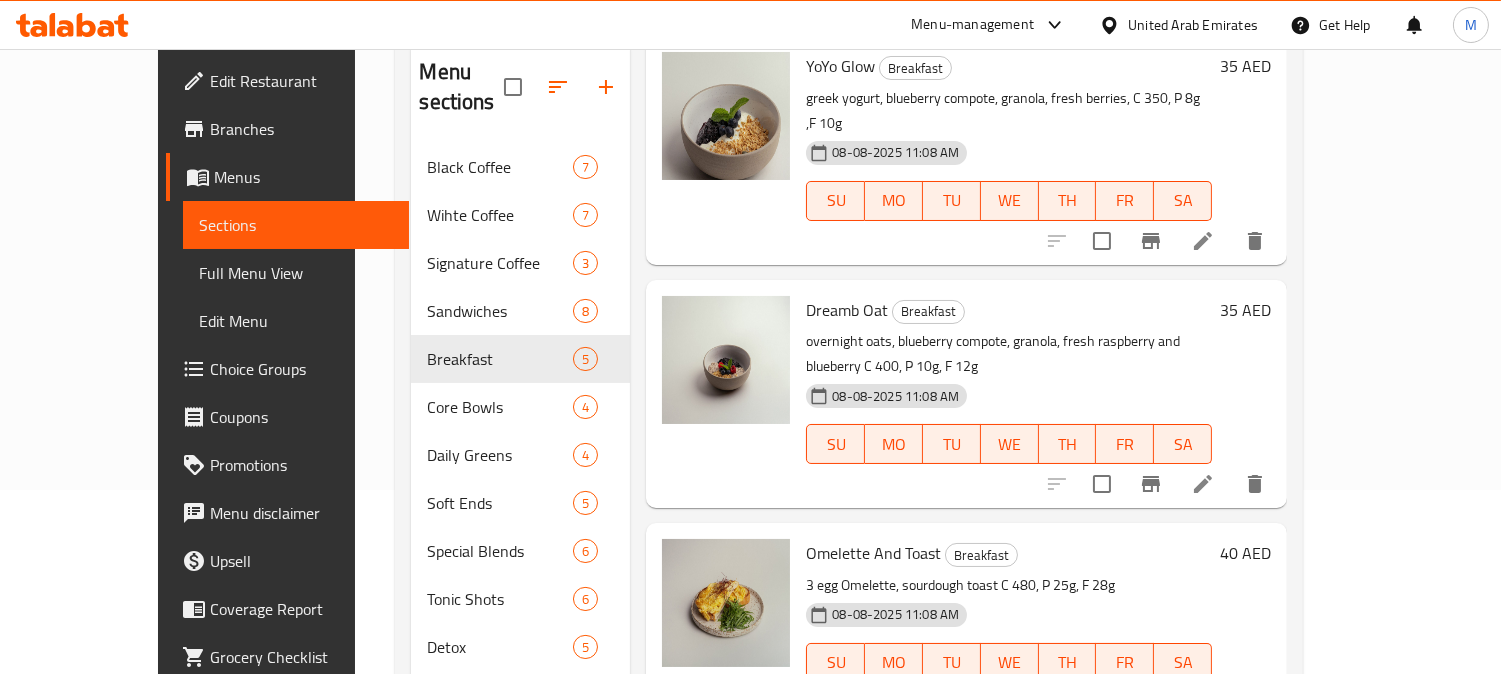 scroll, scrollTop: 0, scrollLeft: 0, axis: both 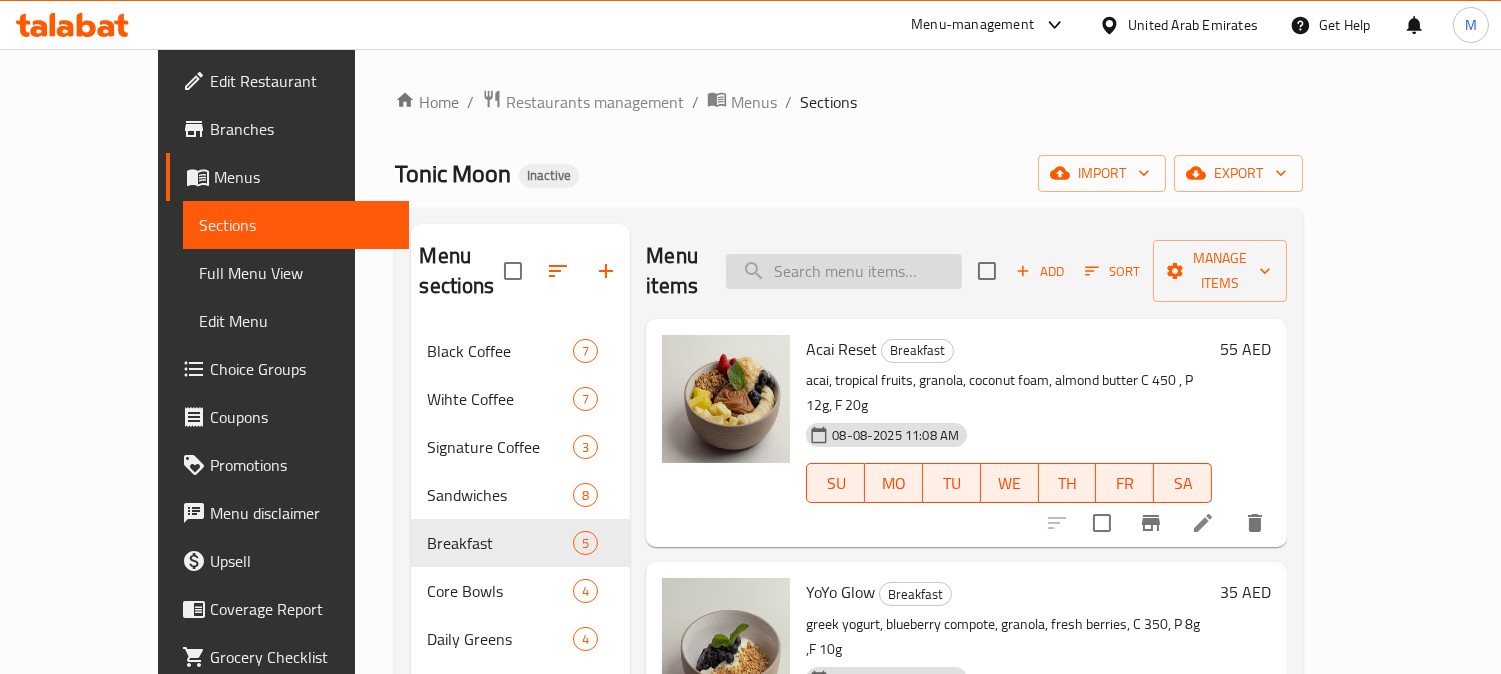 paste on "Dreamb Oat" 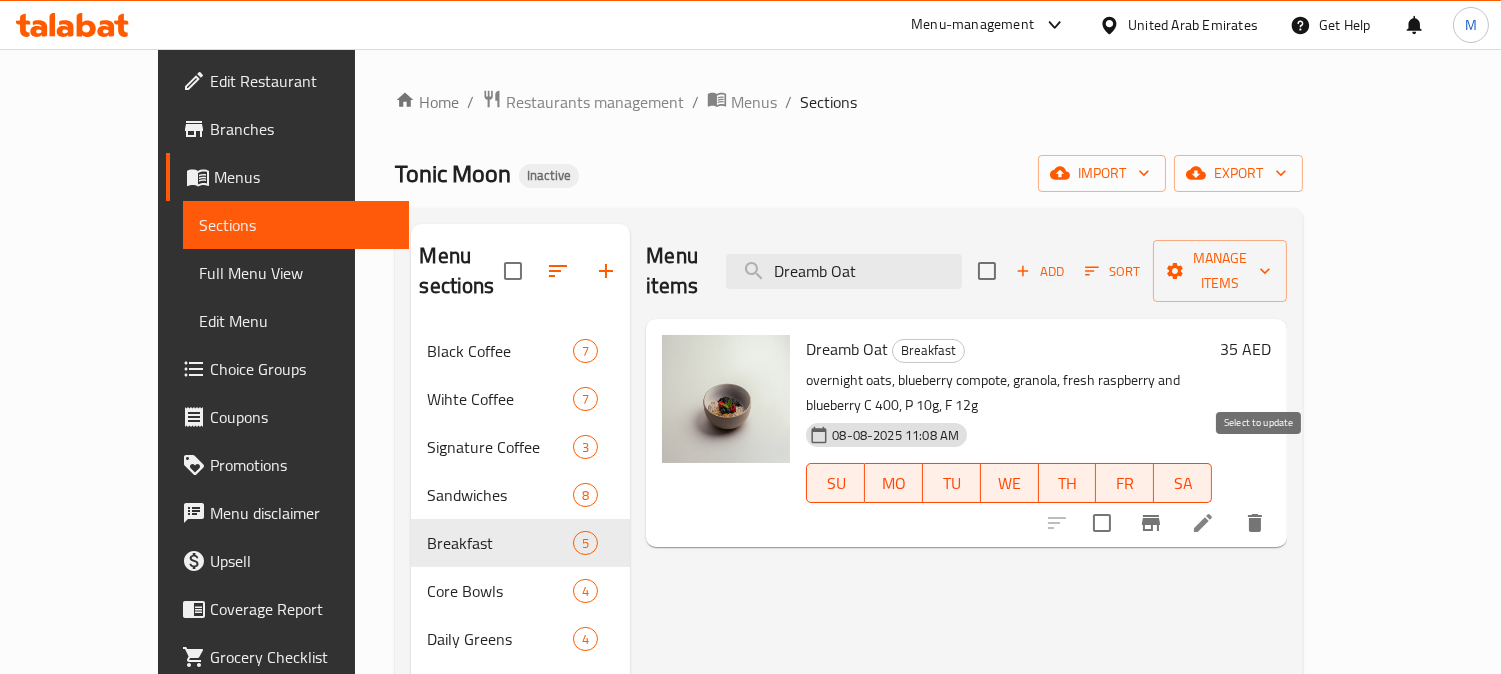 type on "Dreamb Oat" 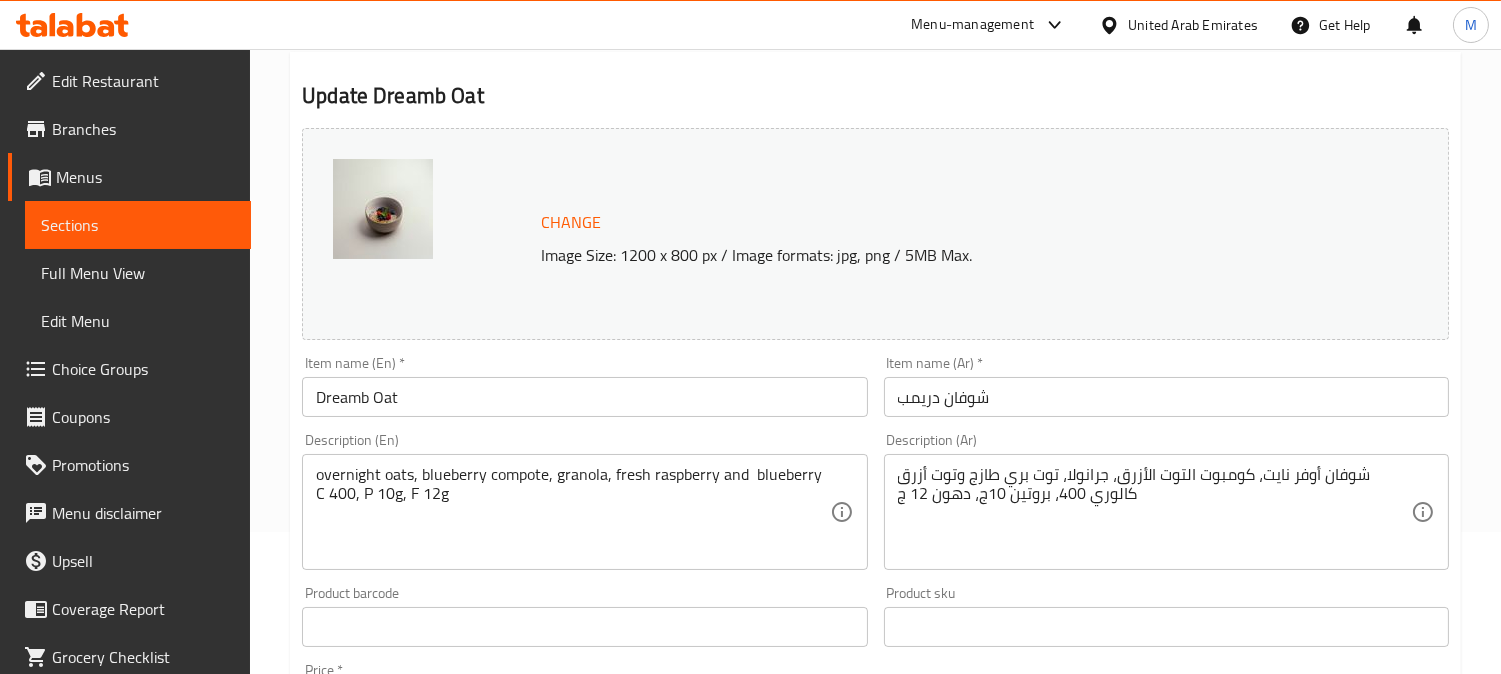scroll, scrollTop: 222, scrollLeft: 0, axis: vertical 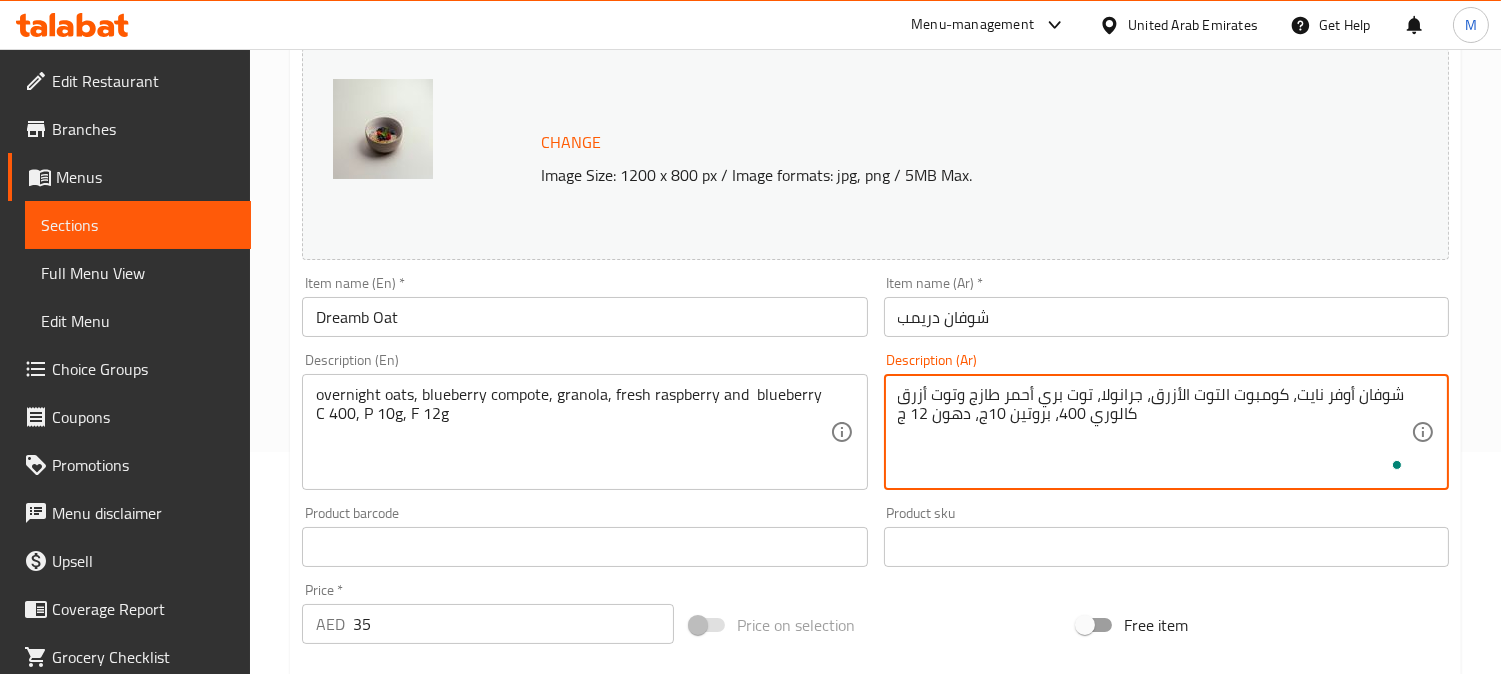 type on "شوفان أوفر نايت، كومبوت التوت الأزرق، جرانولا، توت بري أحمر طازج وتوت أزرق كالوري 400، بروتين 10ج، دهون 12 ج" 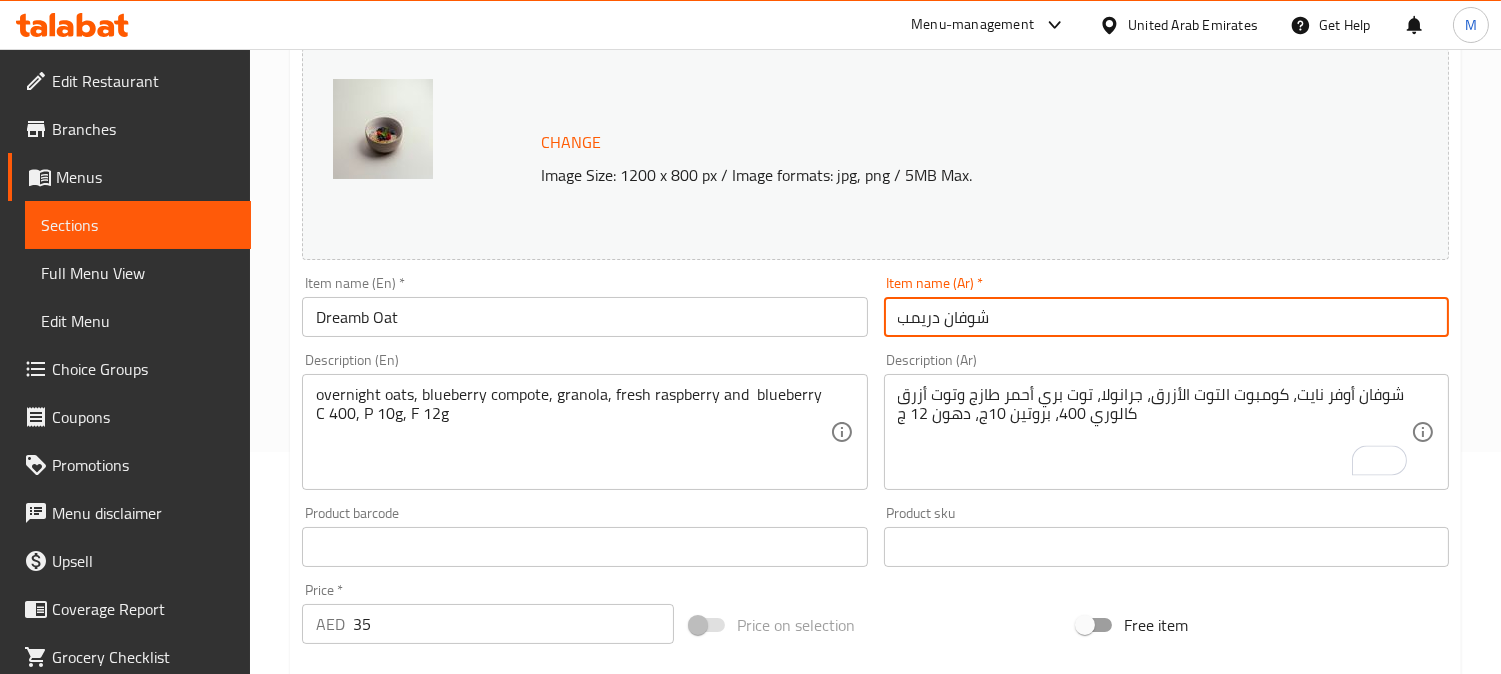 click on "شوفان دريمب" at bounding box center (1166, 317) 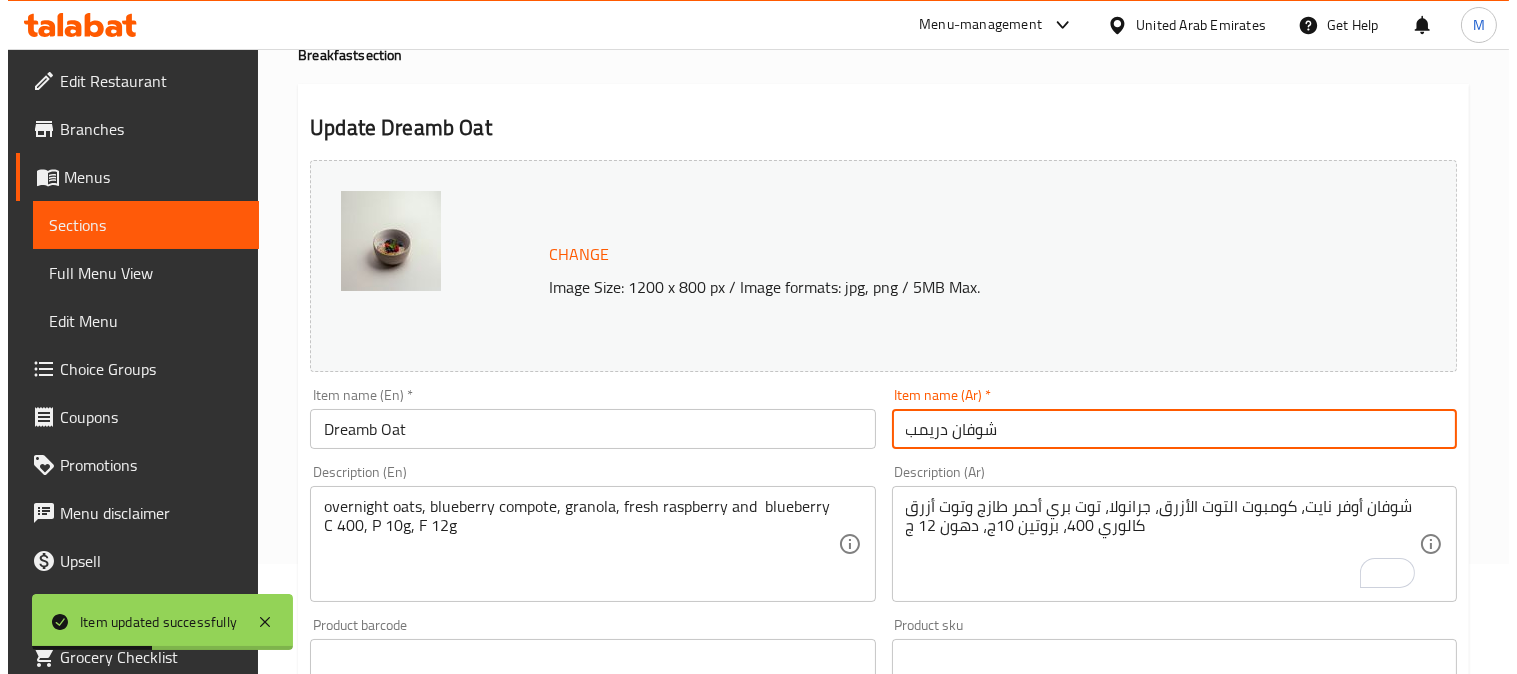 scroll, scrollTop: 0, scrollLeft: 0, axis: both 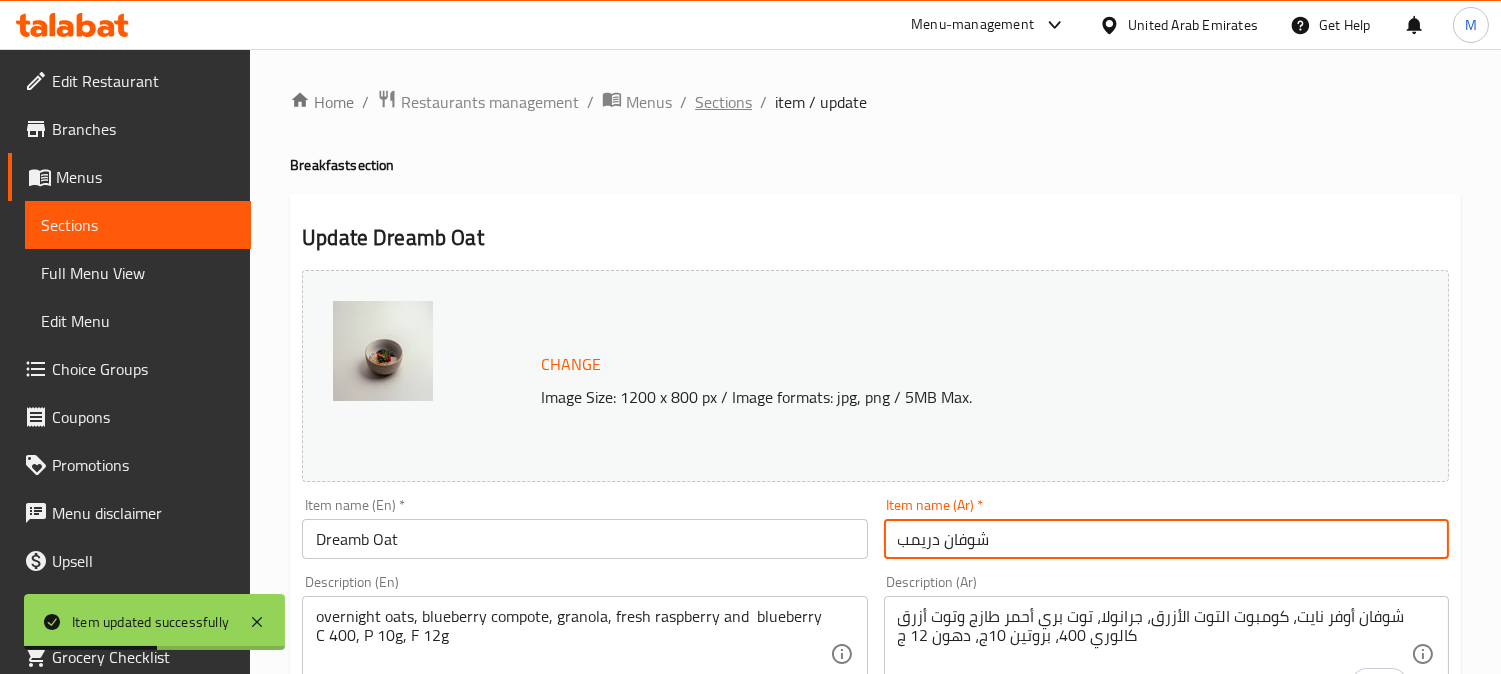 click on "Sections" at bounding box center [723, 102] 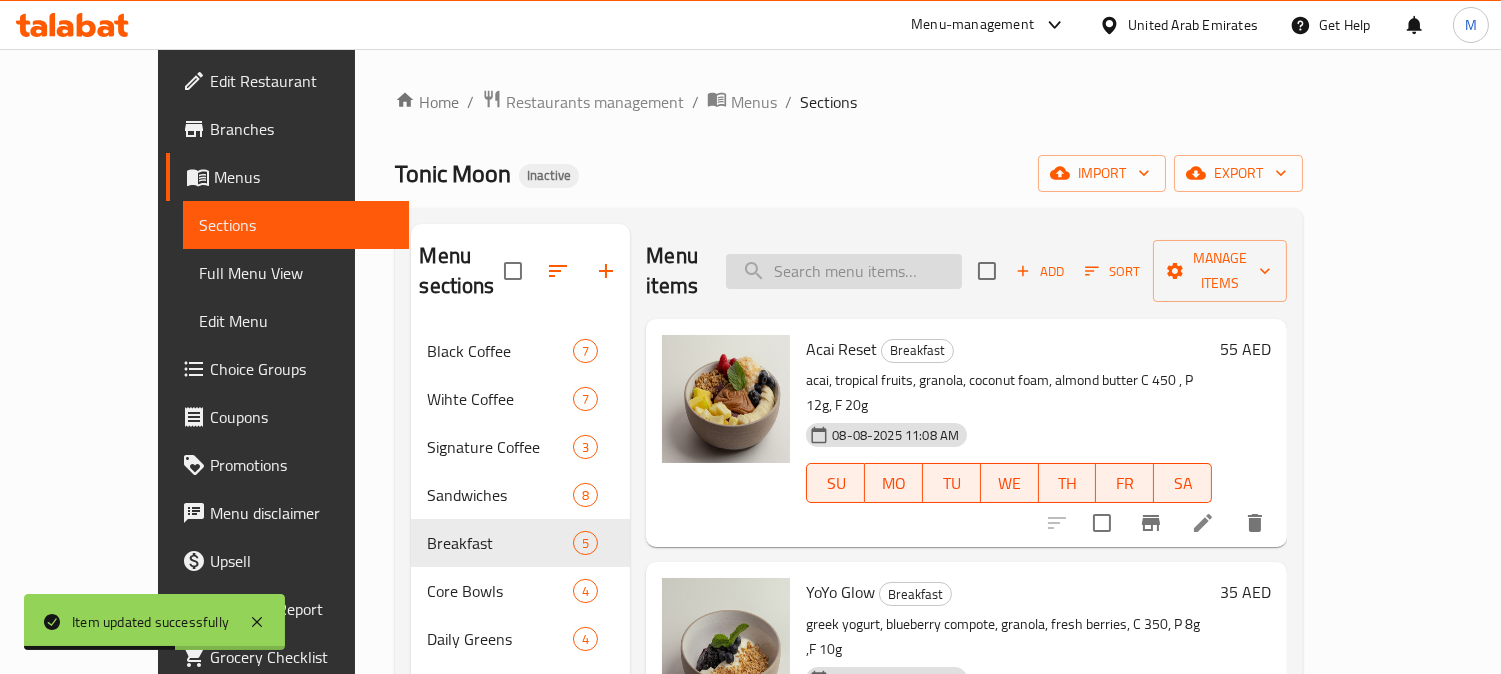 paste on "Omelette And Toast" 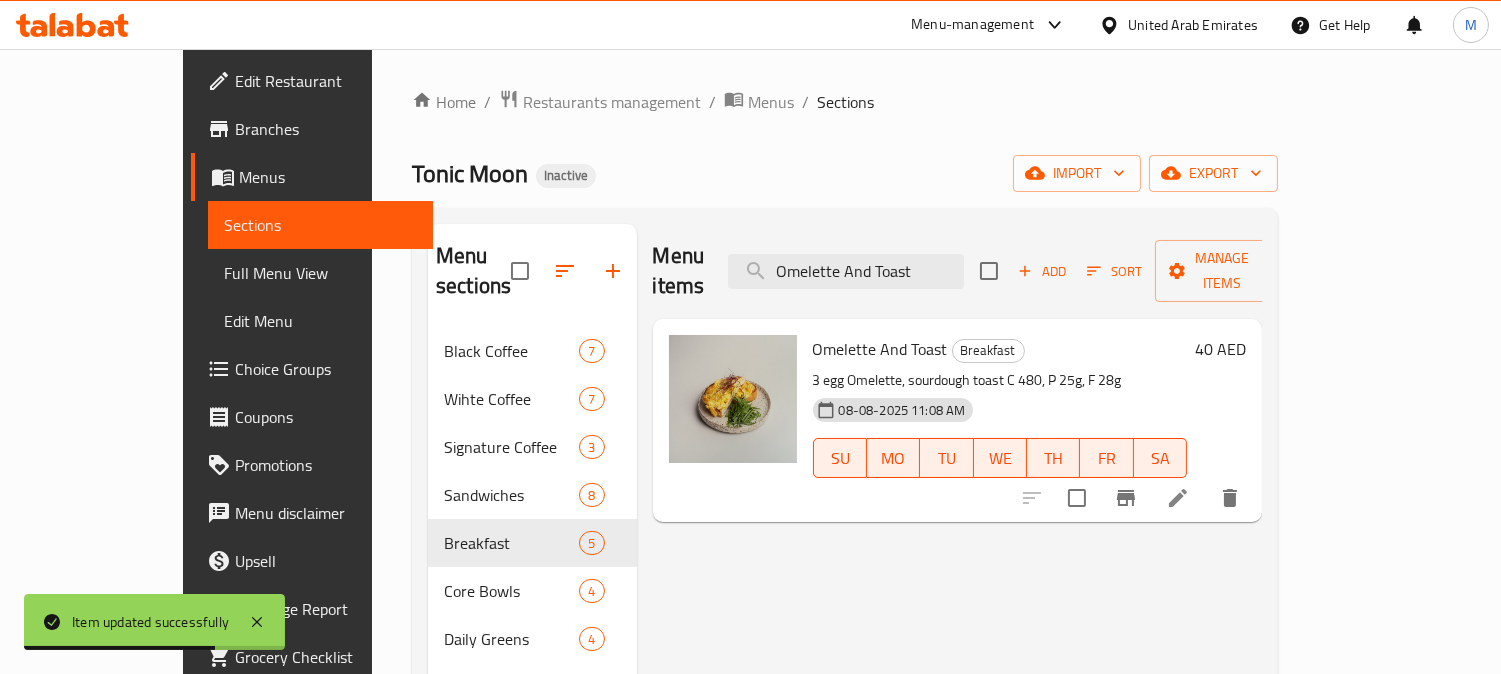 type on "Omelette And Toast" 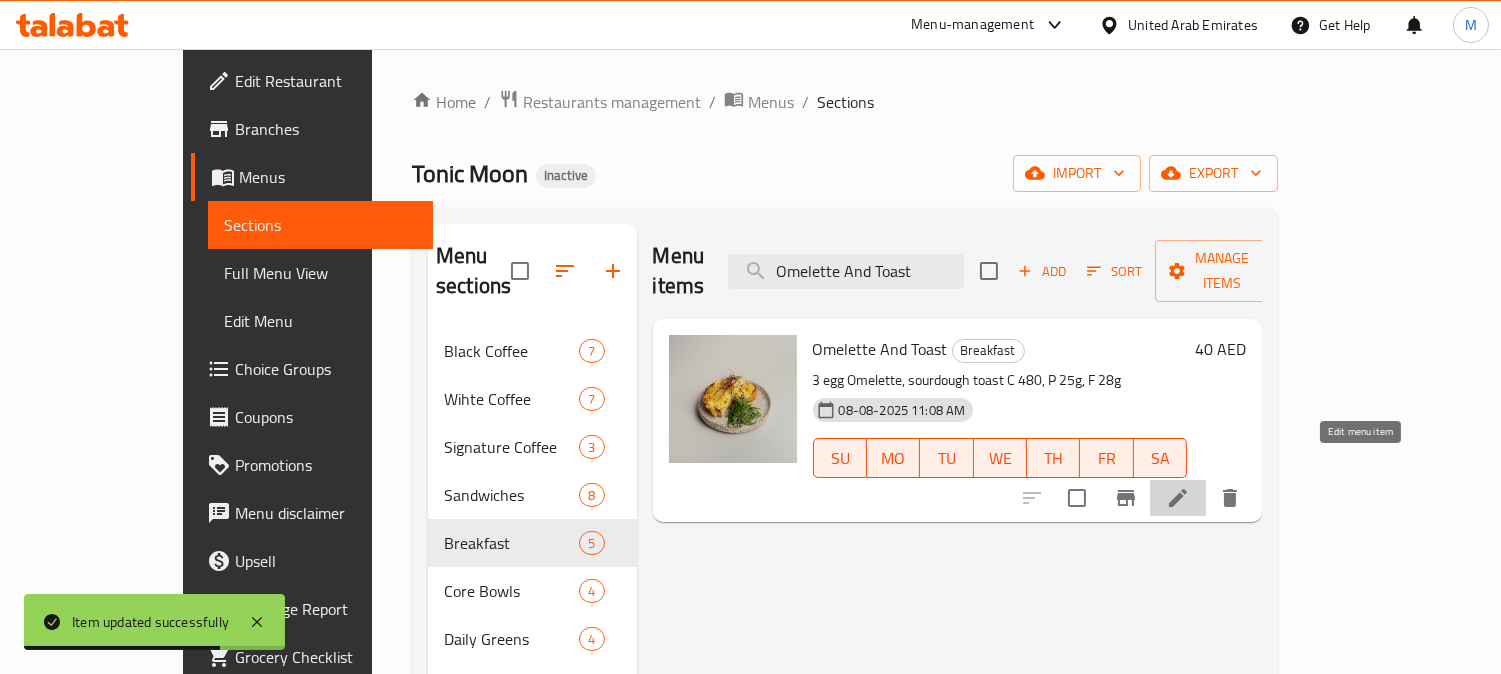 click 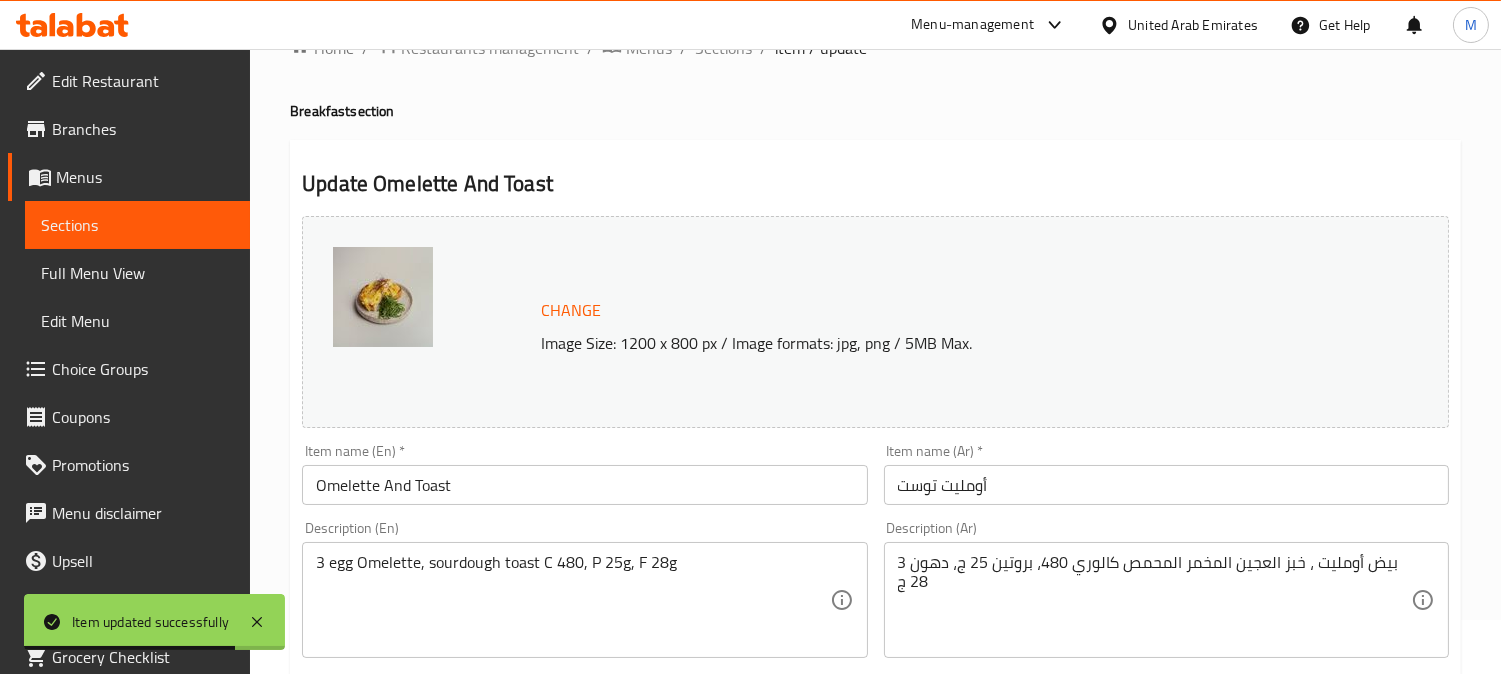 scroll, scrollTop: 222, scrollLeft: 0, axis: vertical 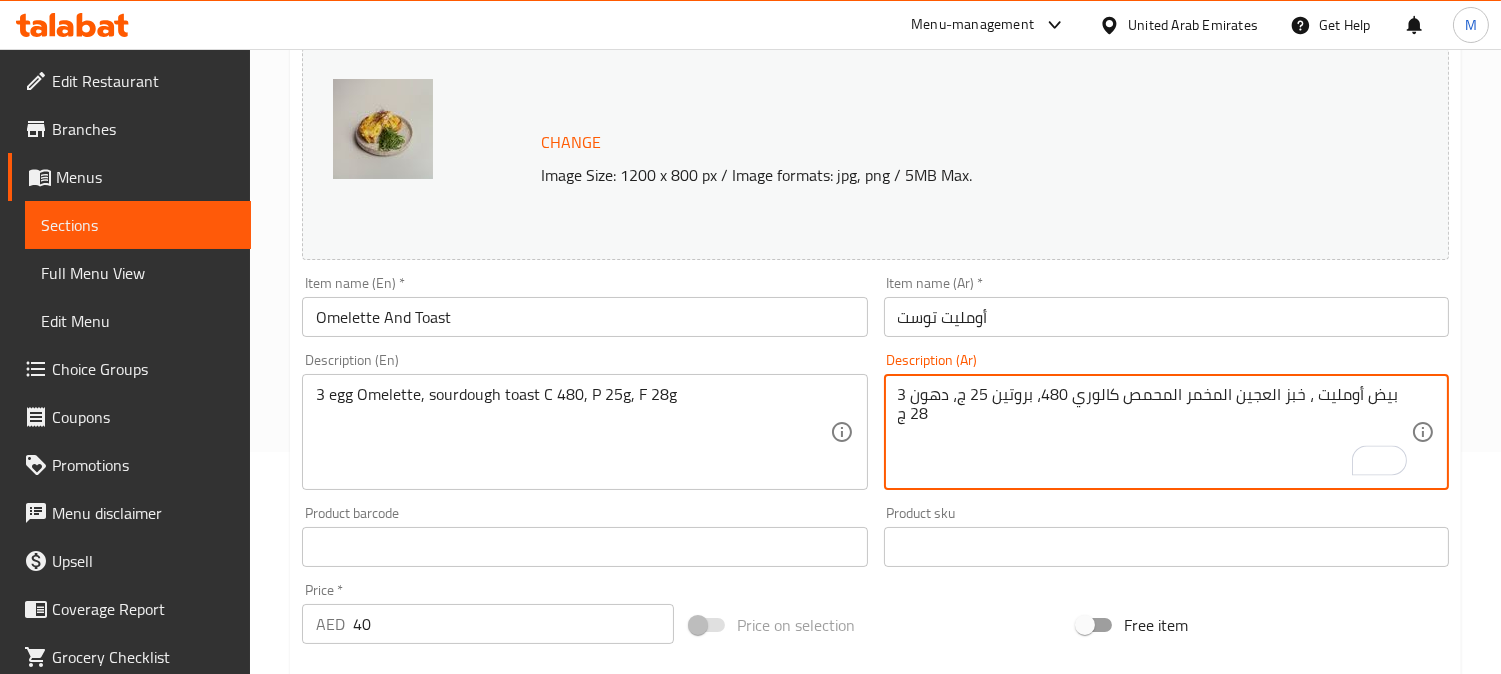 drag, startPoint x: 1302, startPoint y: 400, endPoint x: 1125, endPoint y: 400, distance: 177 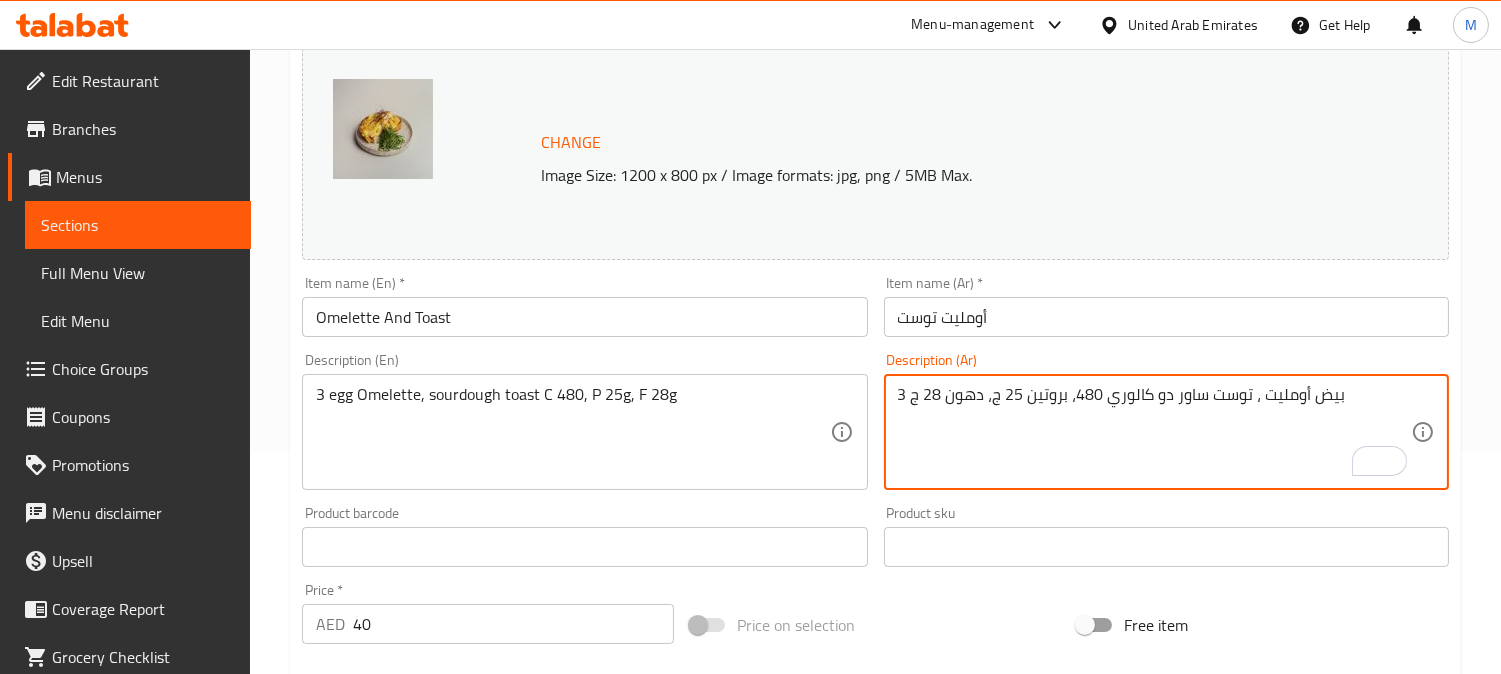 type on "3 بيض أومليت ، توست ساور دو كالوري 480، بروتين 25 ج، دهون 28 ج" 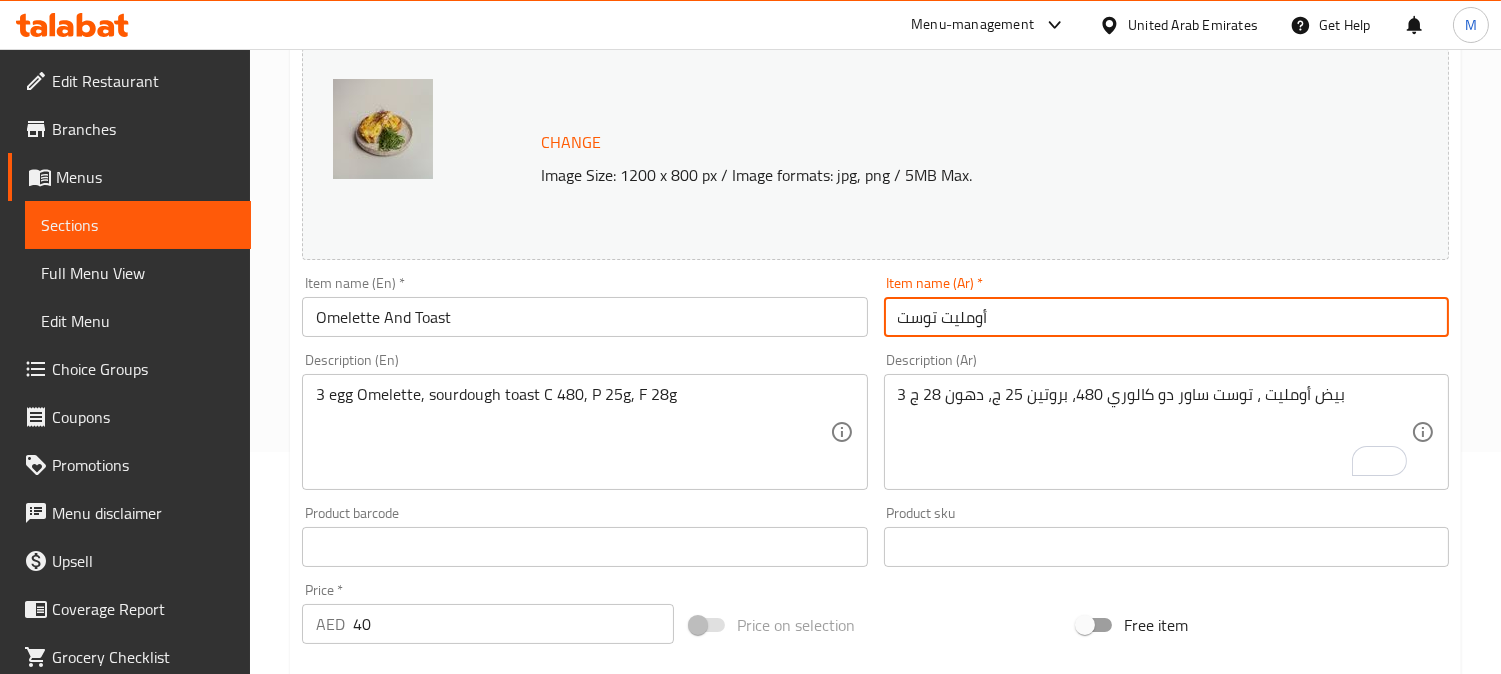 click on "Update" at bounding box center [439, 1133] 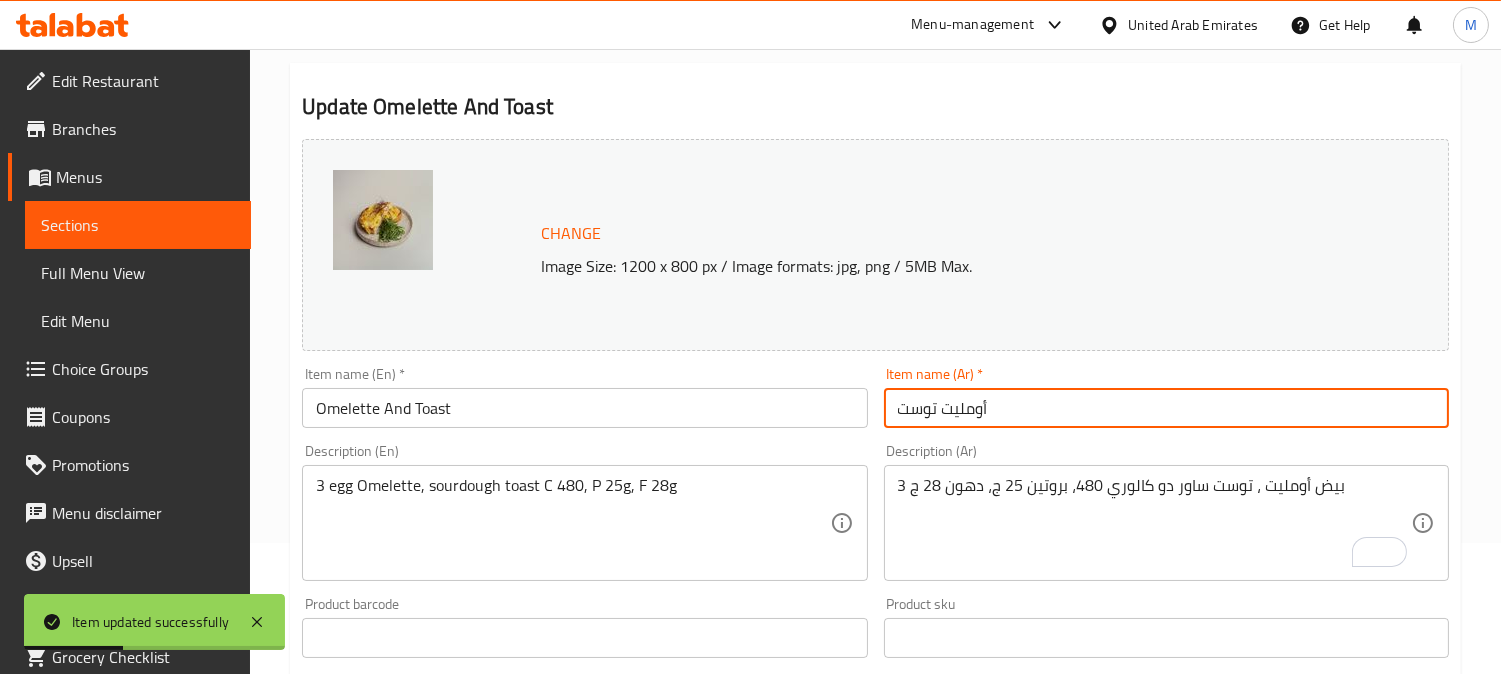 scroll, scrollTop: 0, scrollLeft: 0, axis: both 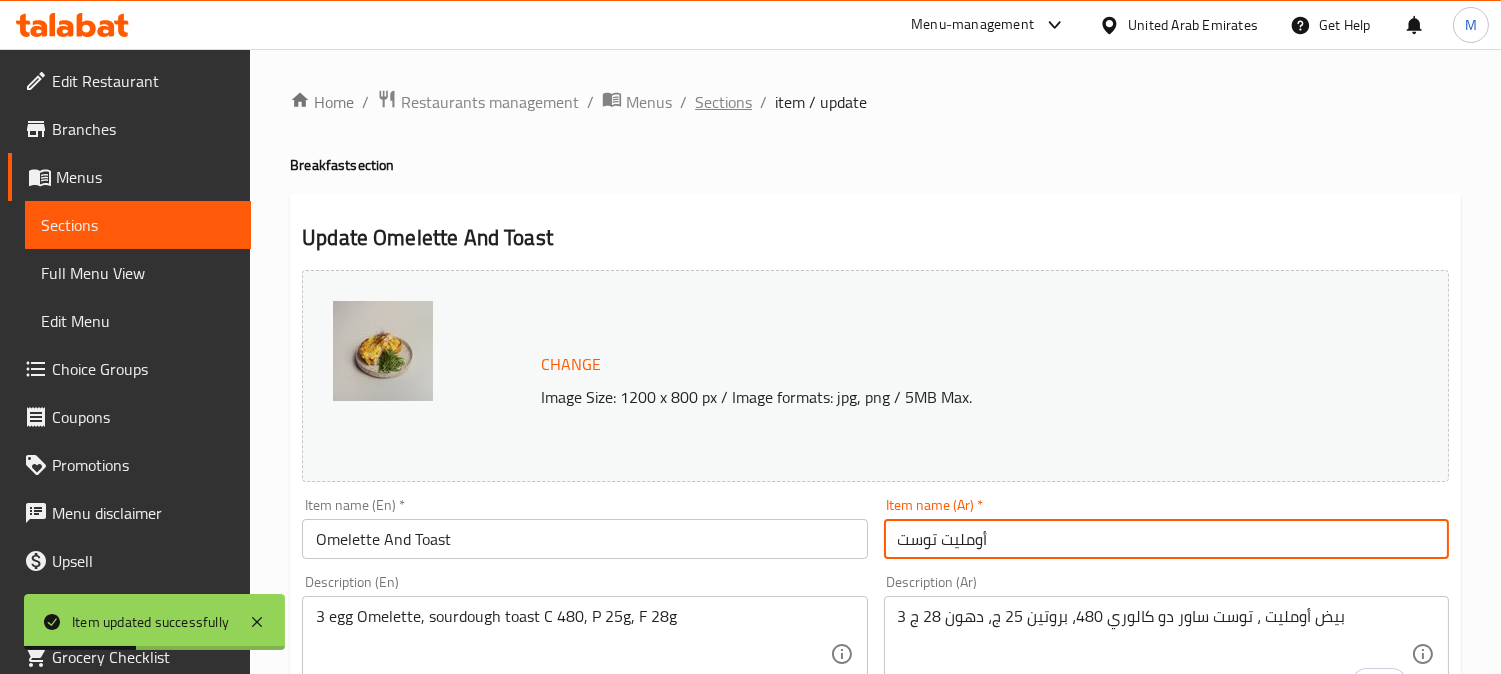 click on "Sections" at bounding box center (723, 102) 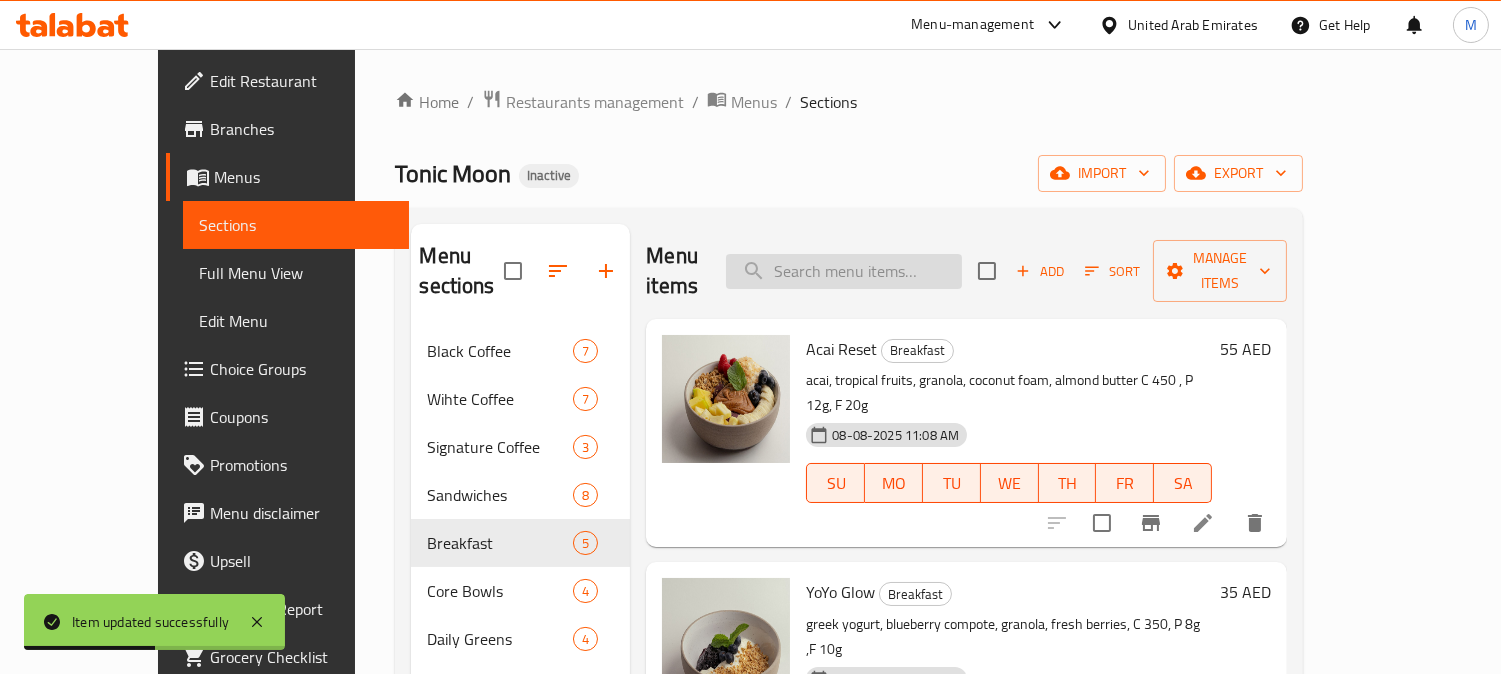 click at bounding box center [844, 271] 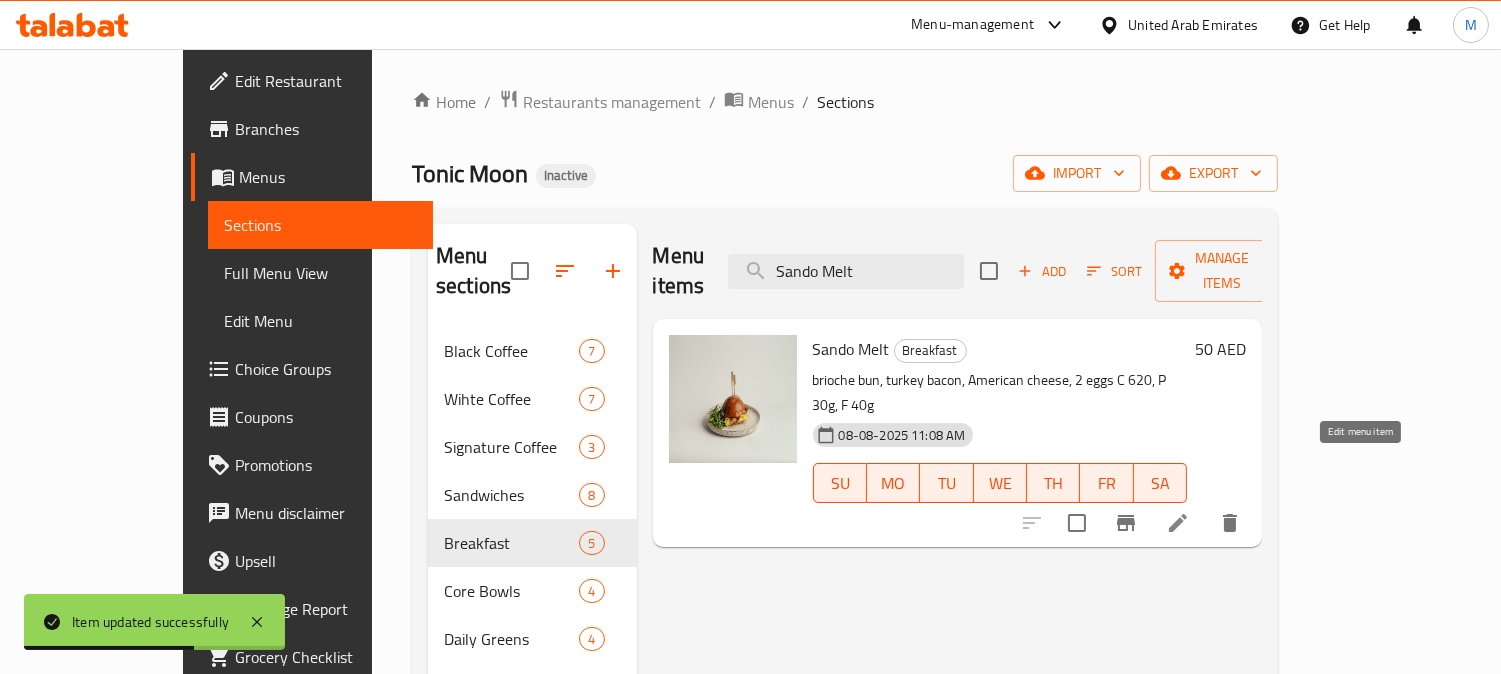type on "Sando Melt" 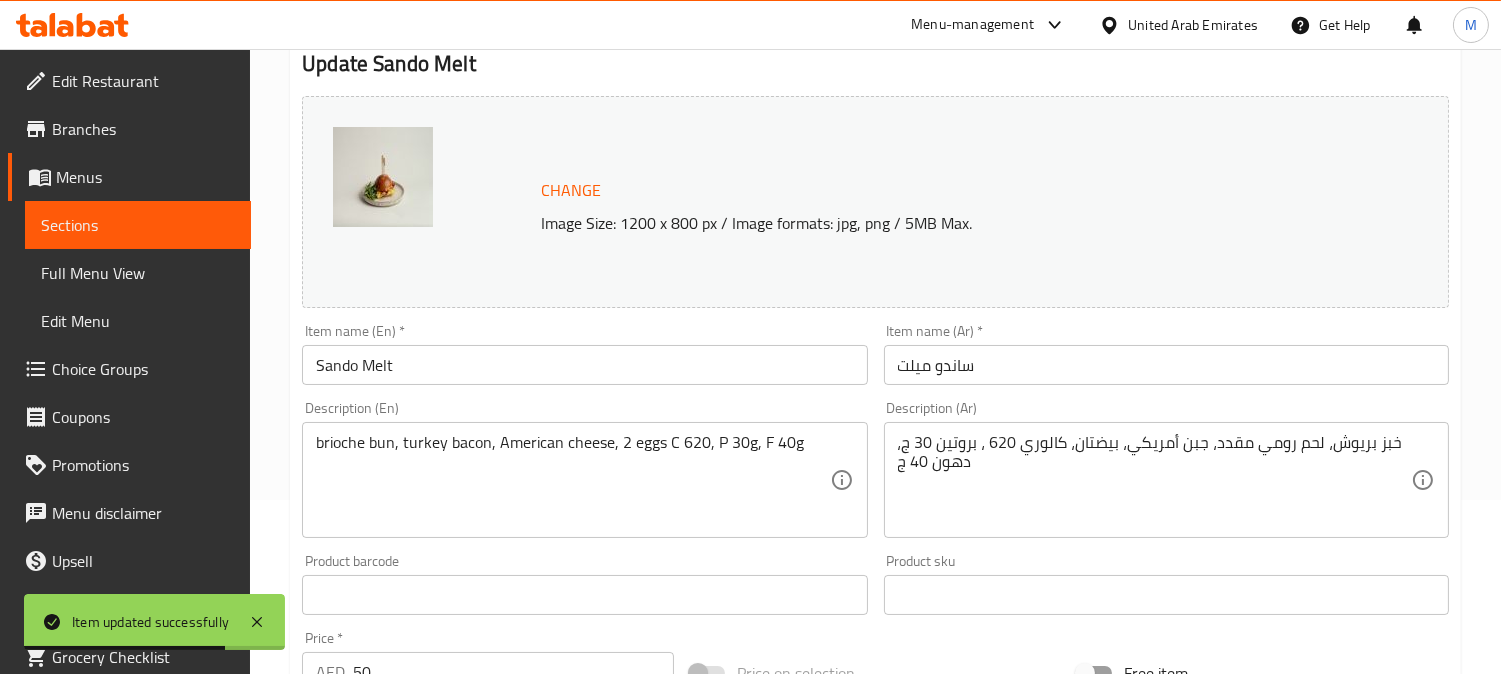scroll, scrollTop: 333, scrollLeft: 0, axis: vertical 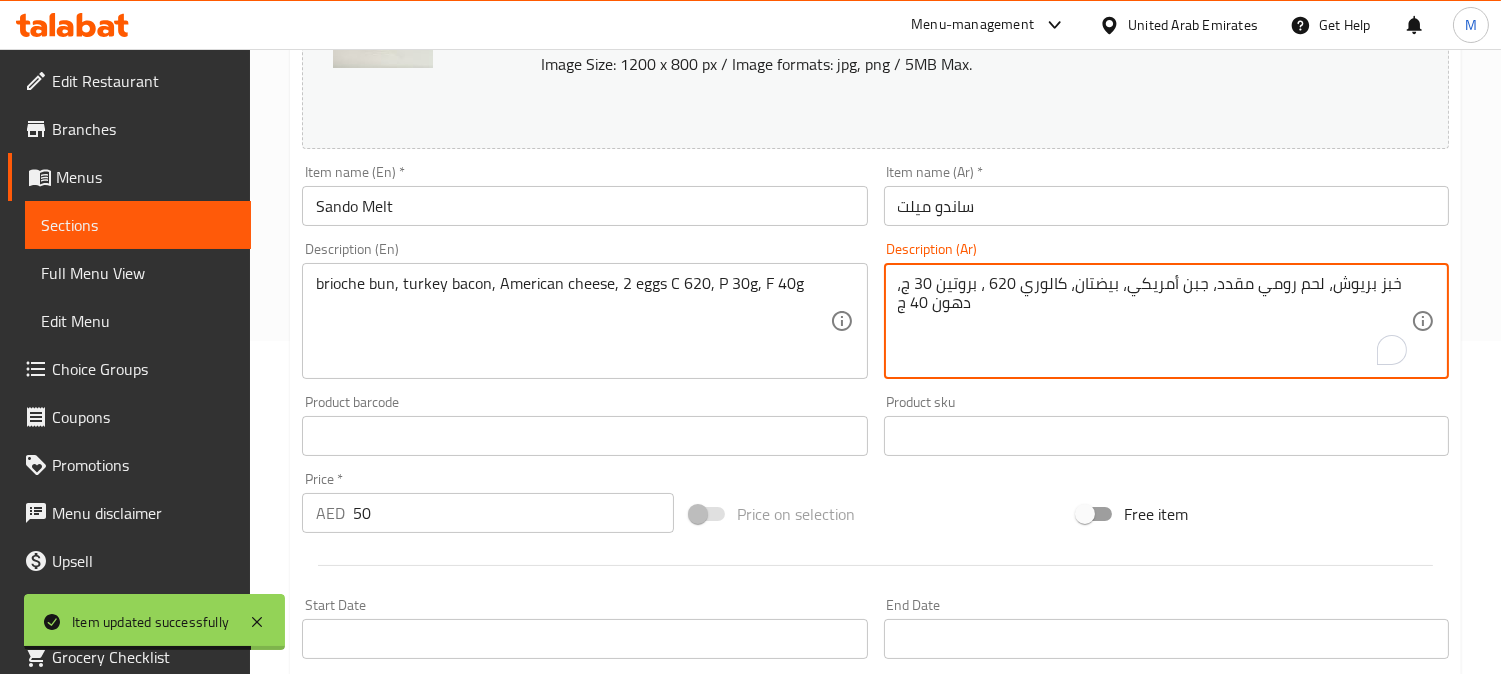 click on "خبز بريوش، لحم رومي مقدد، جبن أمريكي، بيضتان، كالوري 620 ، بروتين 30 ج، دهون 40 ج" at bounding box center (1154, 321) 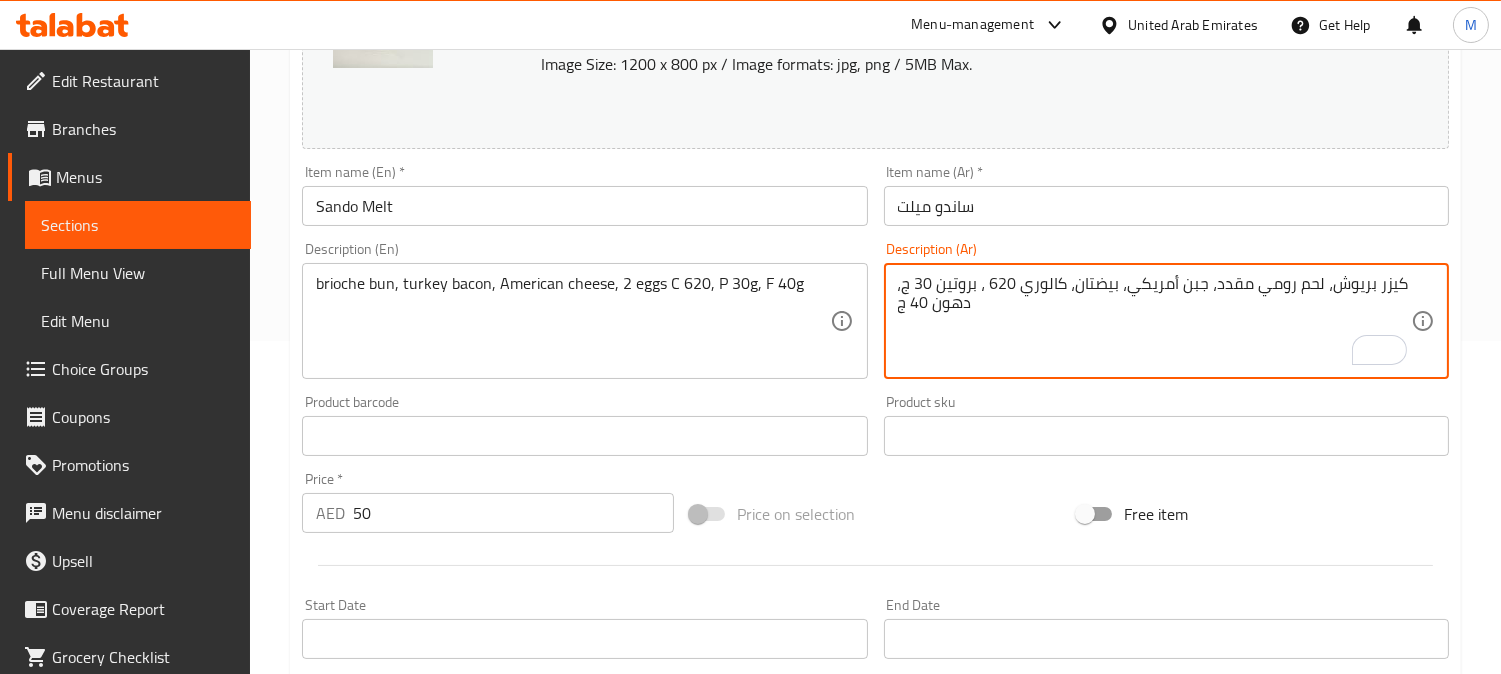 click on "كيزر بريوش، لحم رومي مقدد، جبن أمريكي، بيضتان، كالوري 620 ، بروتين 30 ج، دهون 40 ج" at bounding box center (1154, 321) 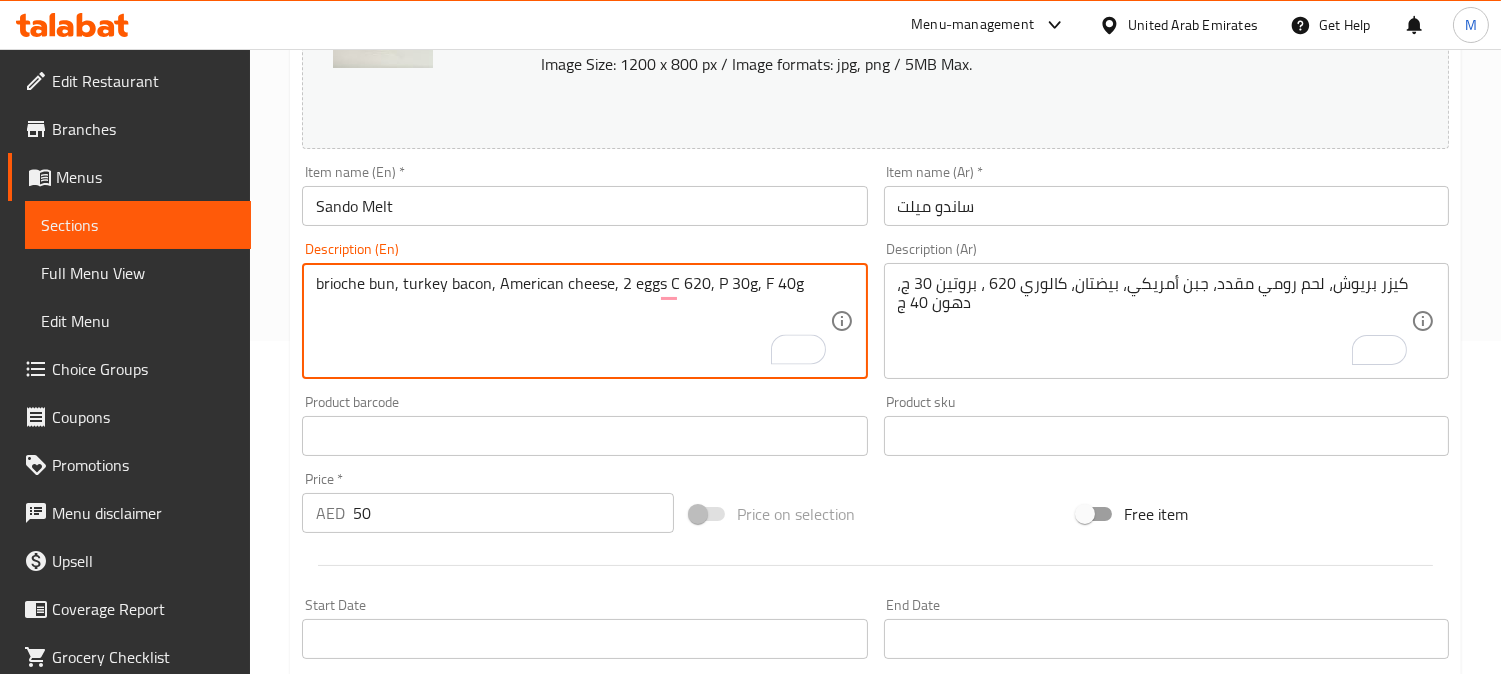 drag, startPoint x: 485, startPoint y: 284, endPoint x: 402, endPoint y: 294, distance: 83.60024 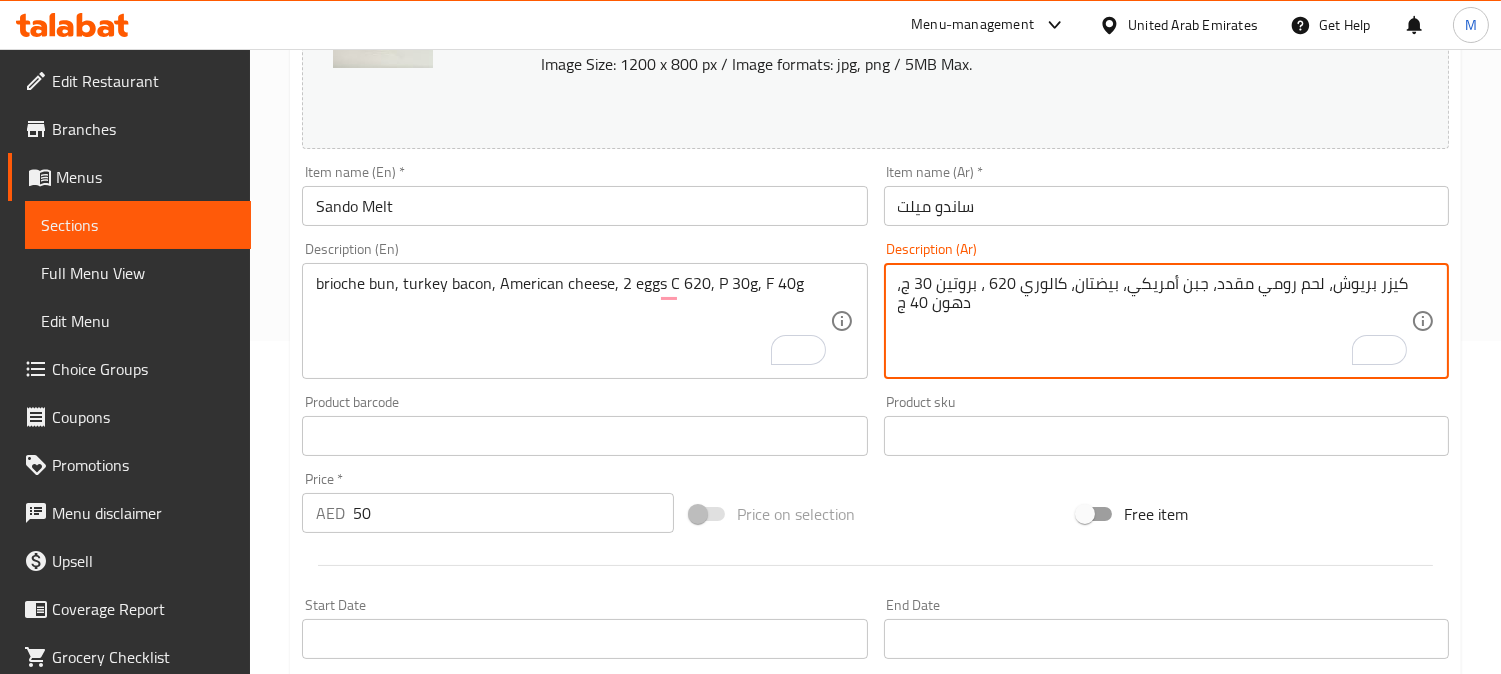 paste on "يك" 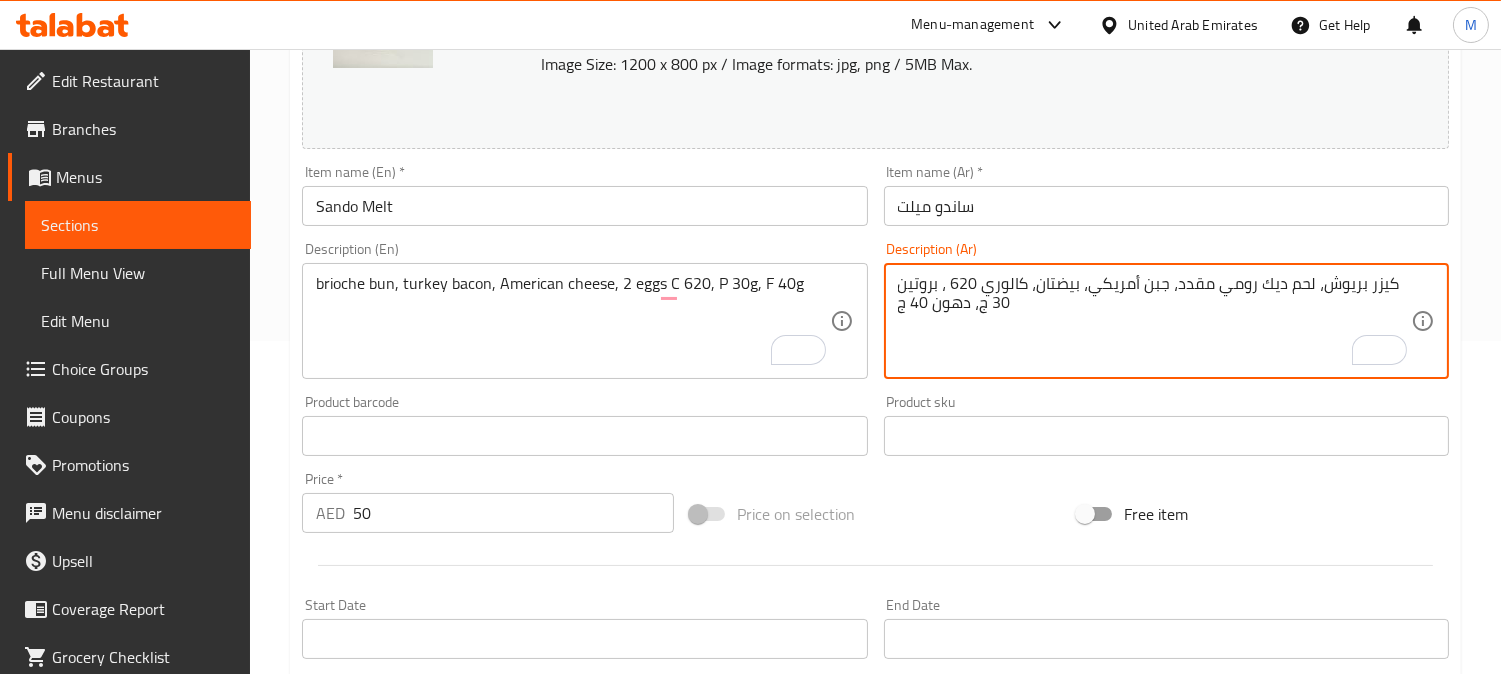 type on "كيزر بريوش، لحم ديك رومي مقدد، جبن أمريكي، بيضتان، كالوري 620 ، بروتين 30 ج، دهون 40 ج" 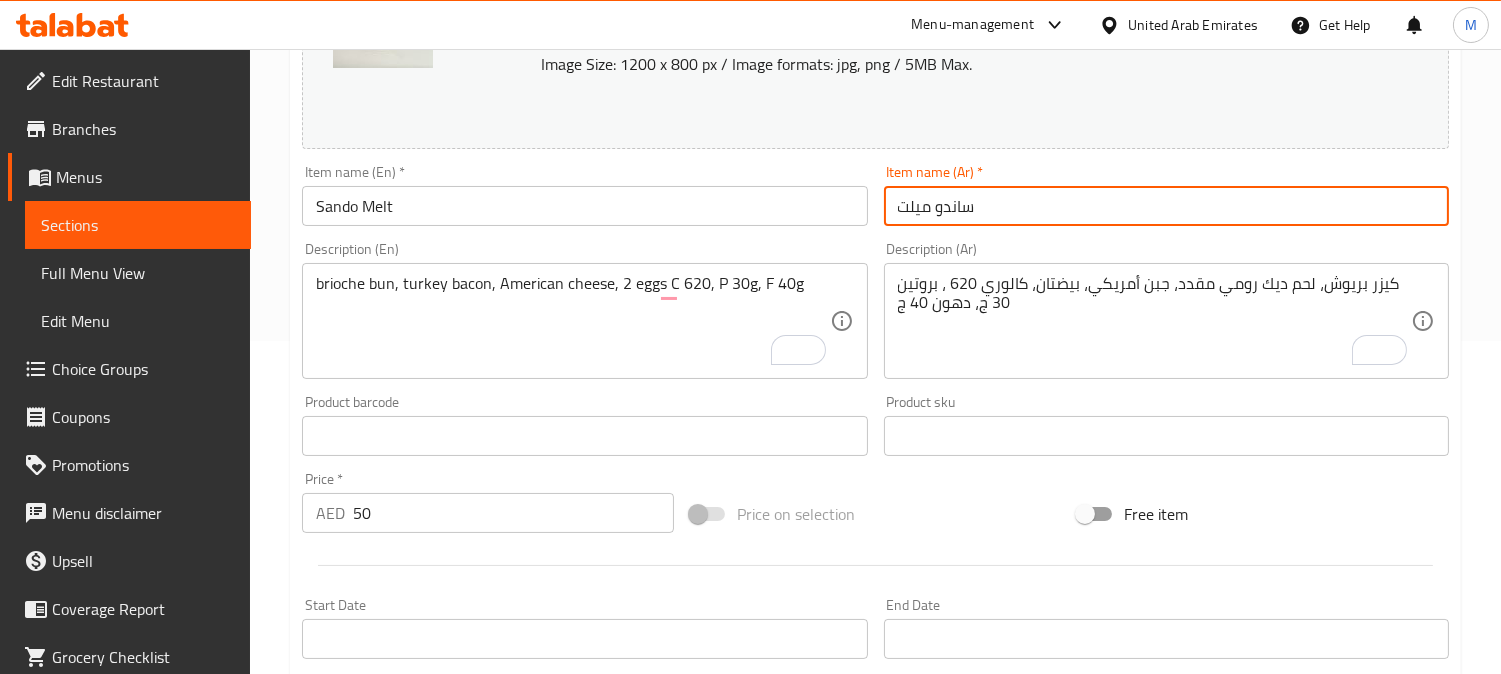 click on "ساندو ميلت" at bounding box center [1166, 206] 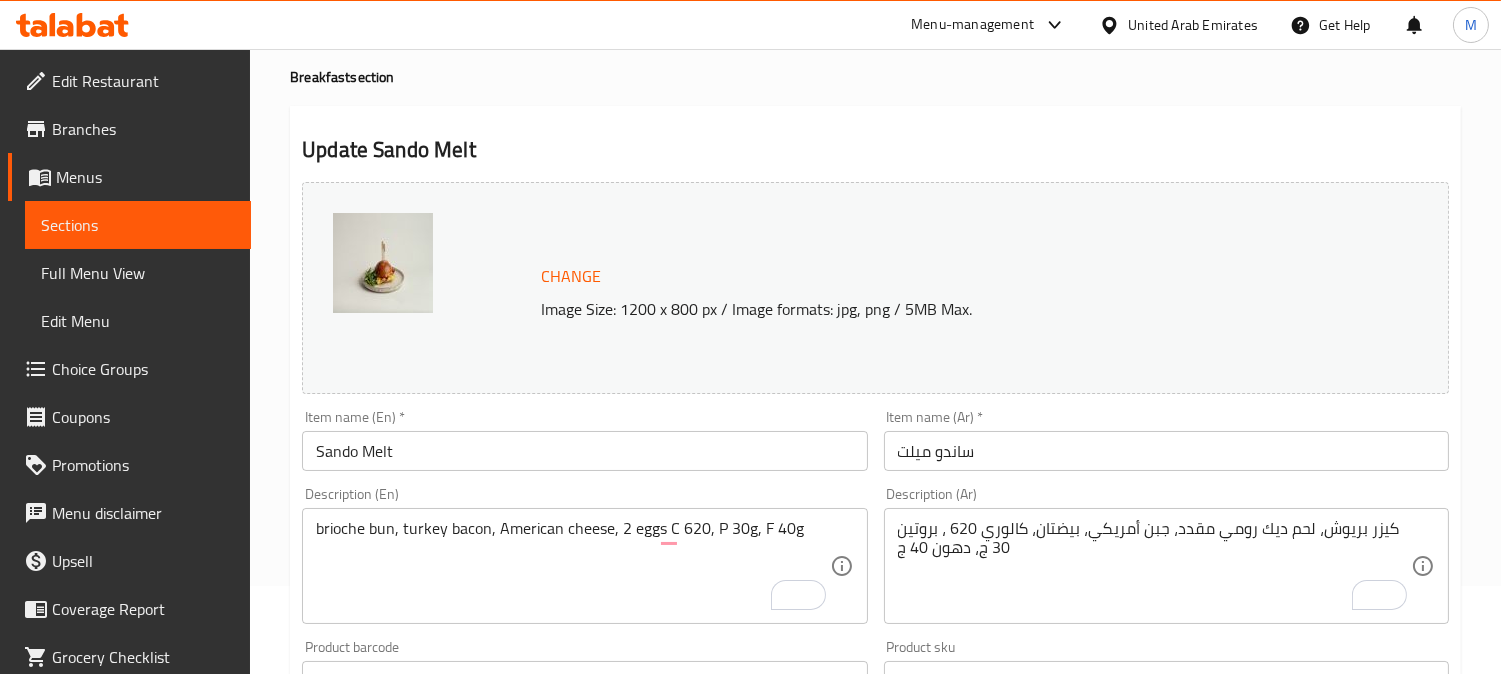 scroll, scrollTop: 0, scrollLeft: 0, axis: both 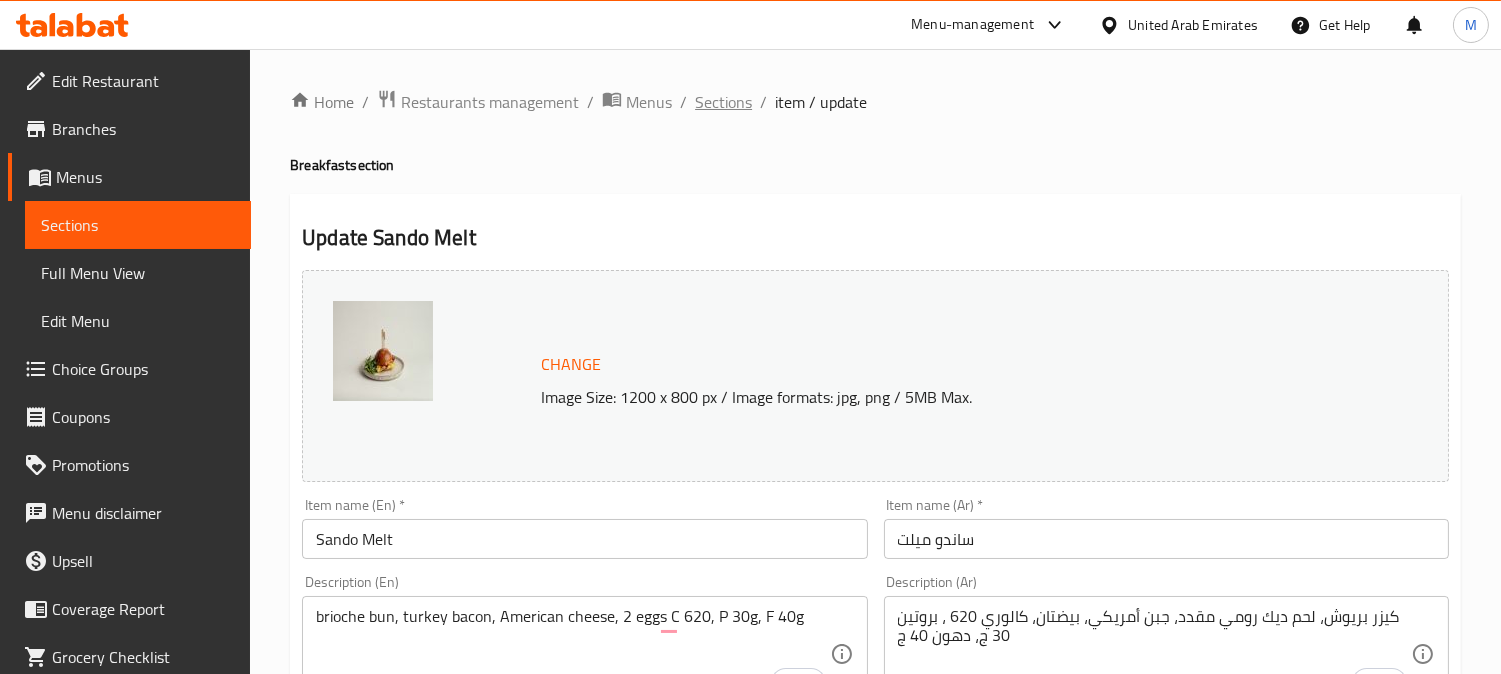 click on "Sections" at bounding box center [723, 102] 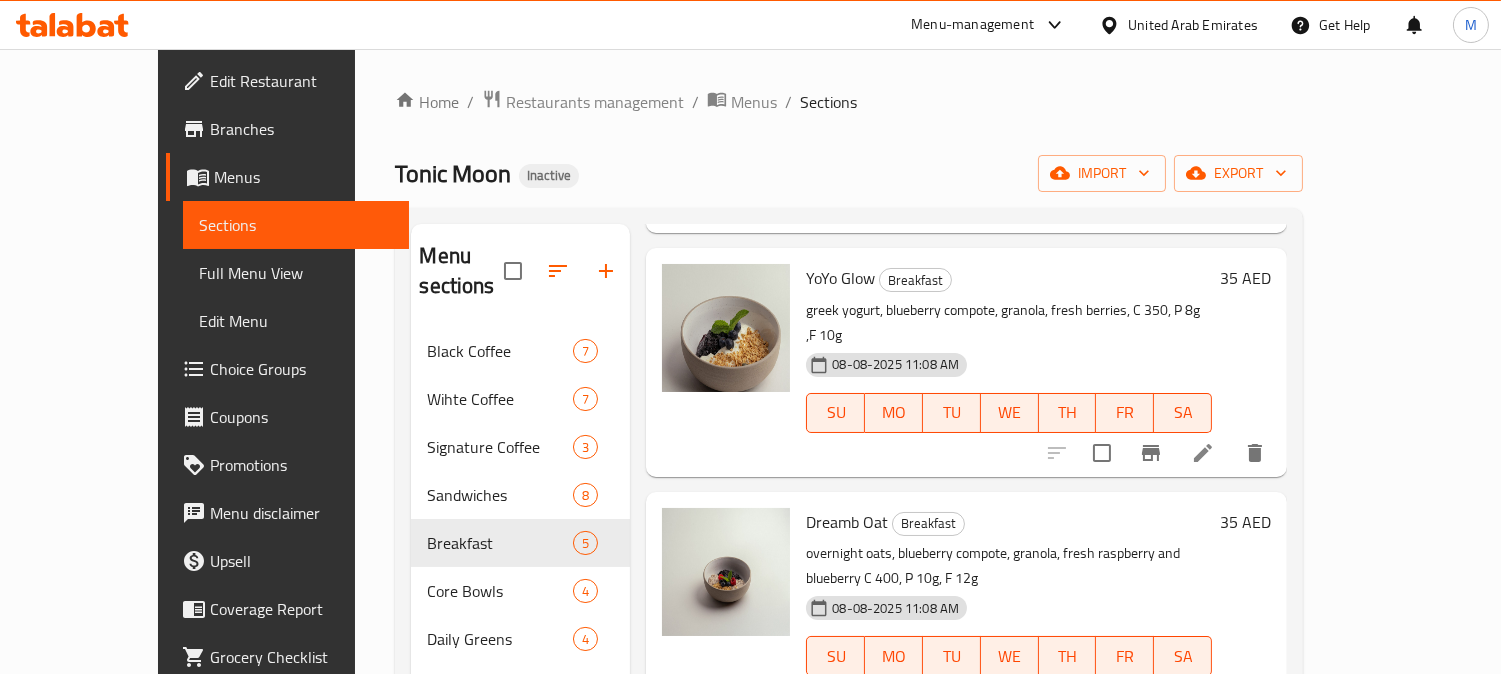 scroll, scrollTop: 341, scrollLeft: 0, axis: vertical 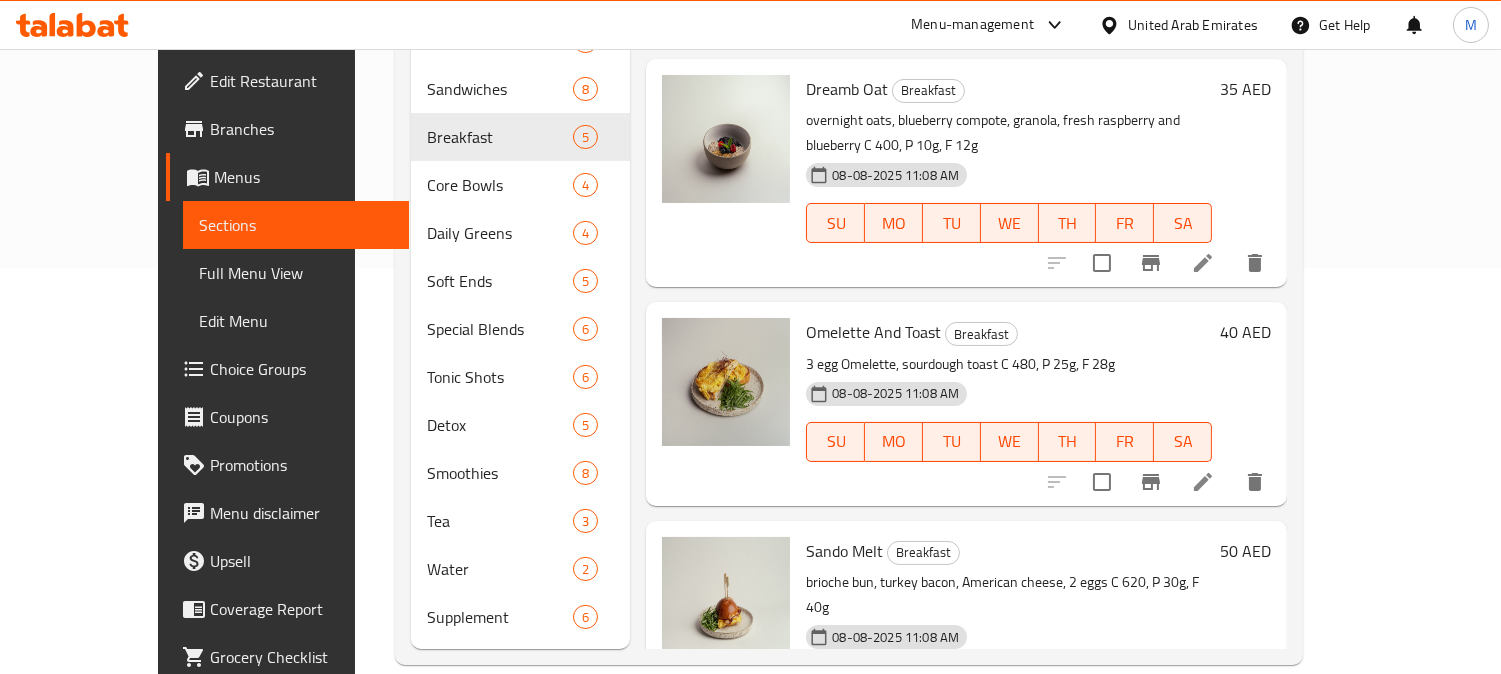 click on "40   AED" at bounding box center [1241, 403] 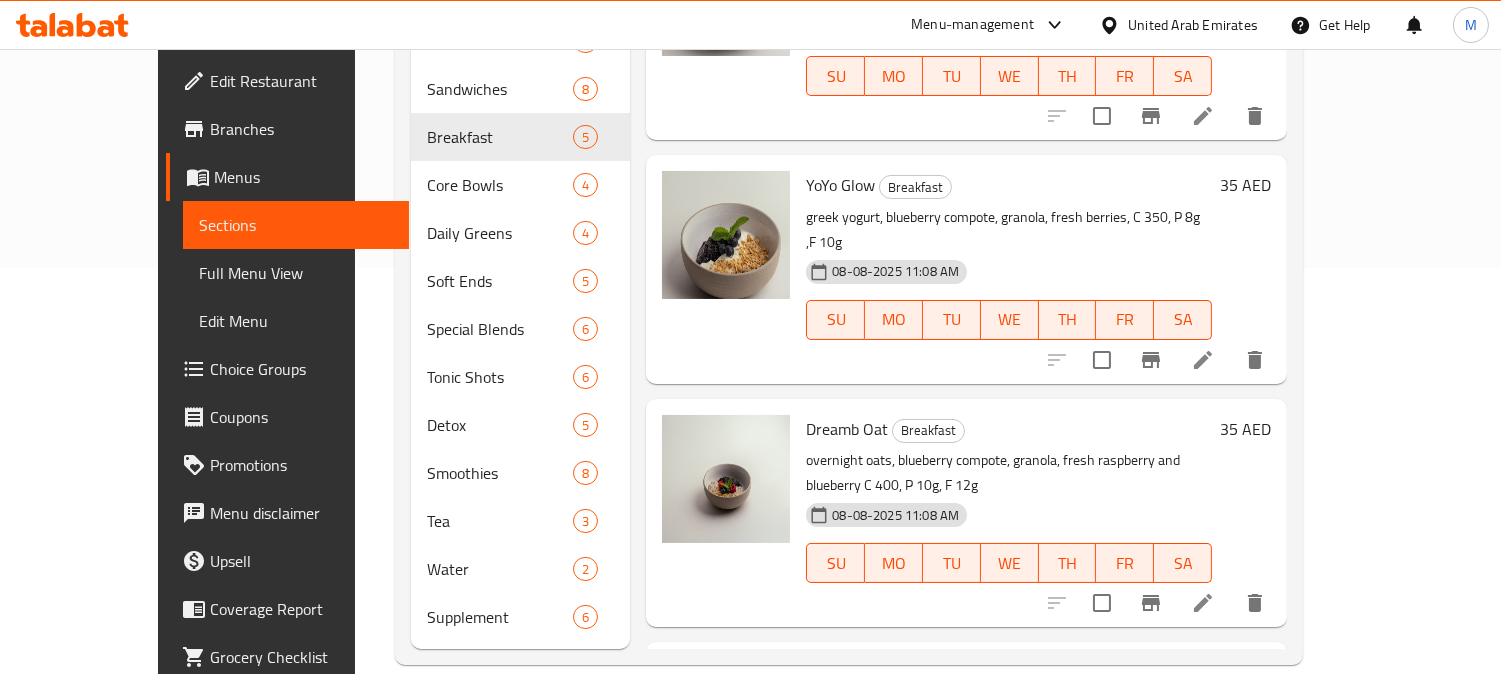 scroll, scrollTop: 0, scrollLeft: 0, axis: both 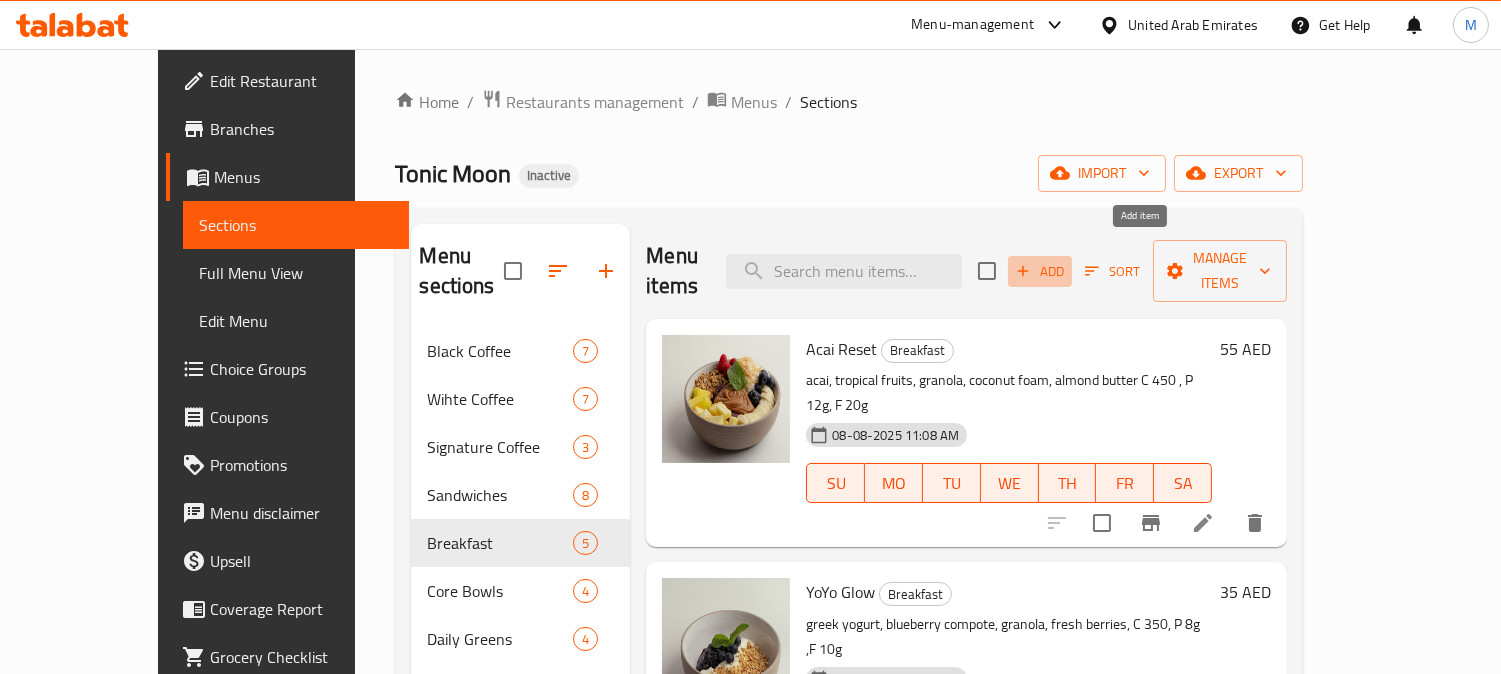 click 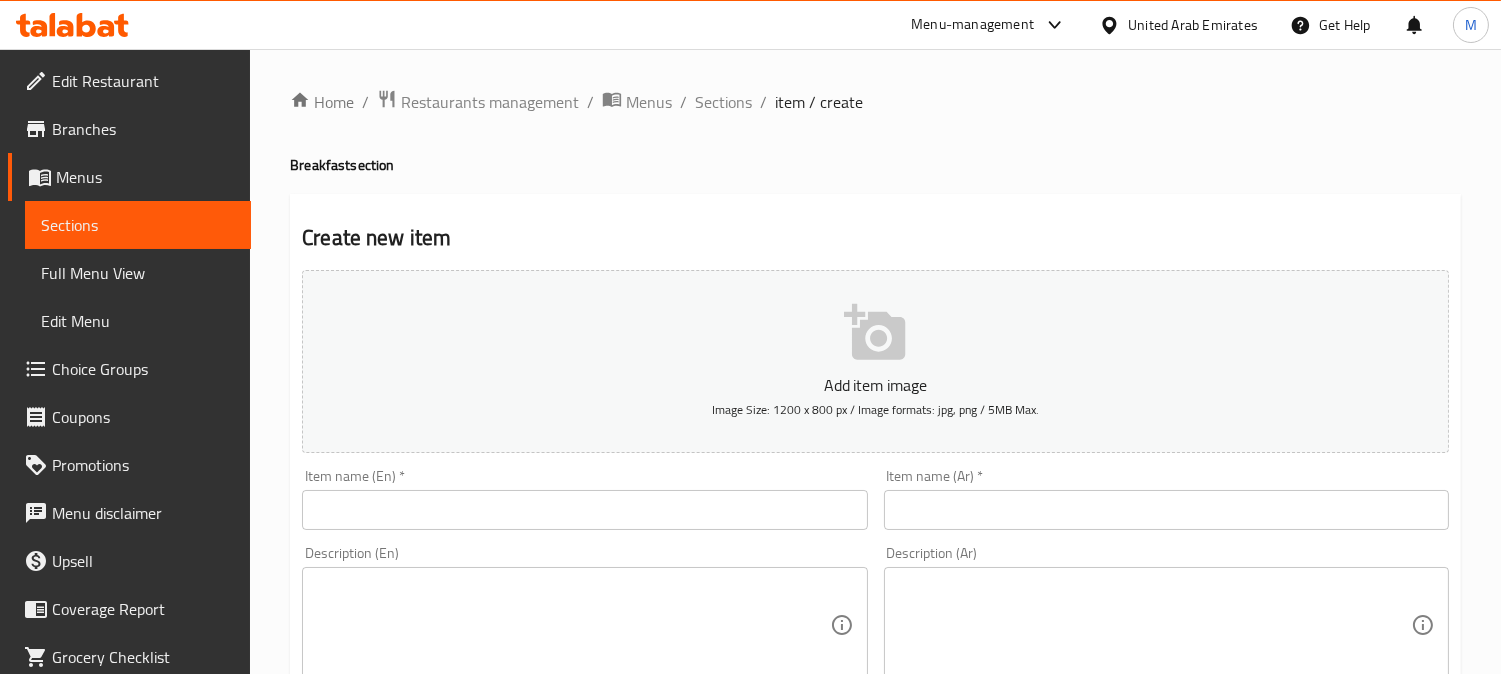paste on "Zaatar Crust" 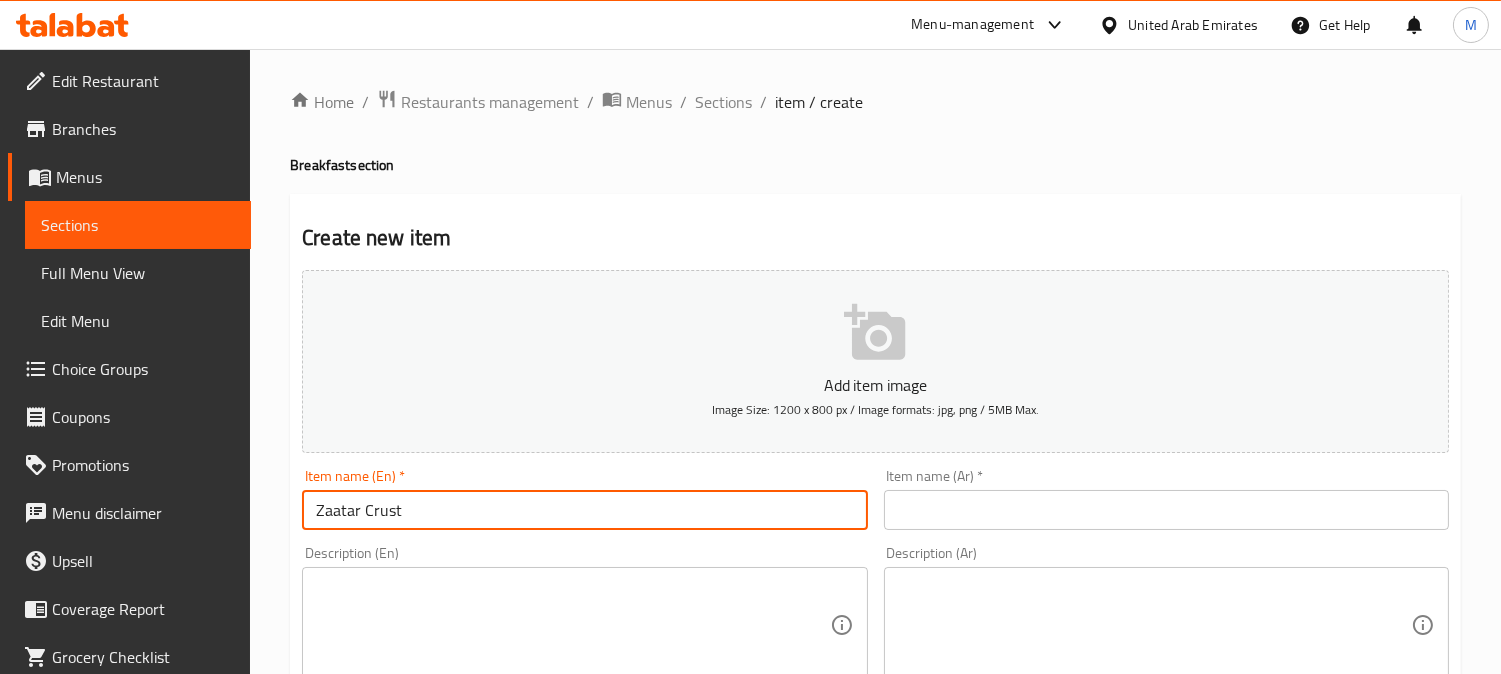 type on "Zaatar Crust" 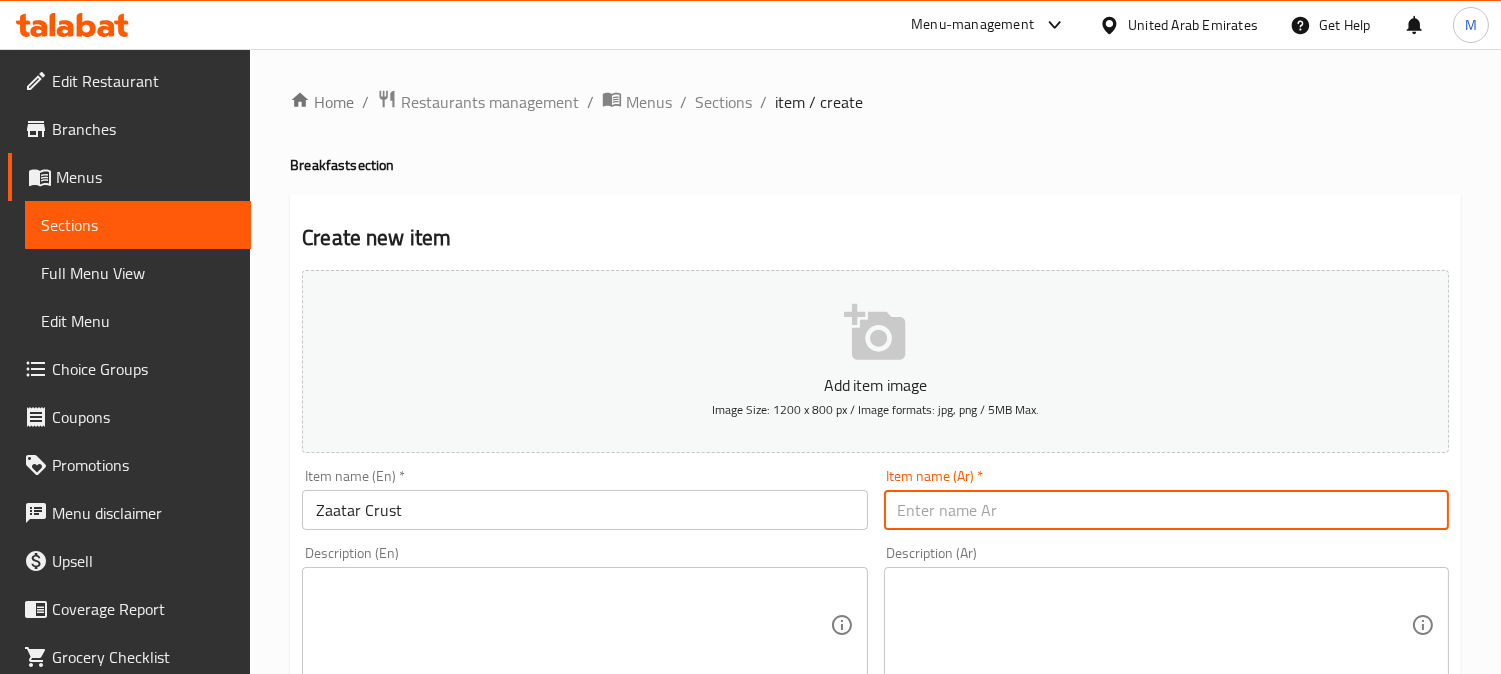 click at bounding box center (1166, 510) 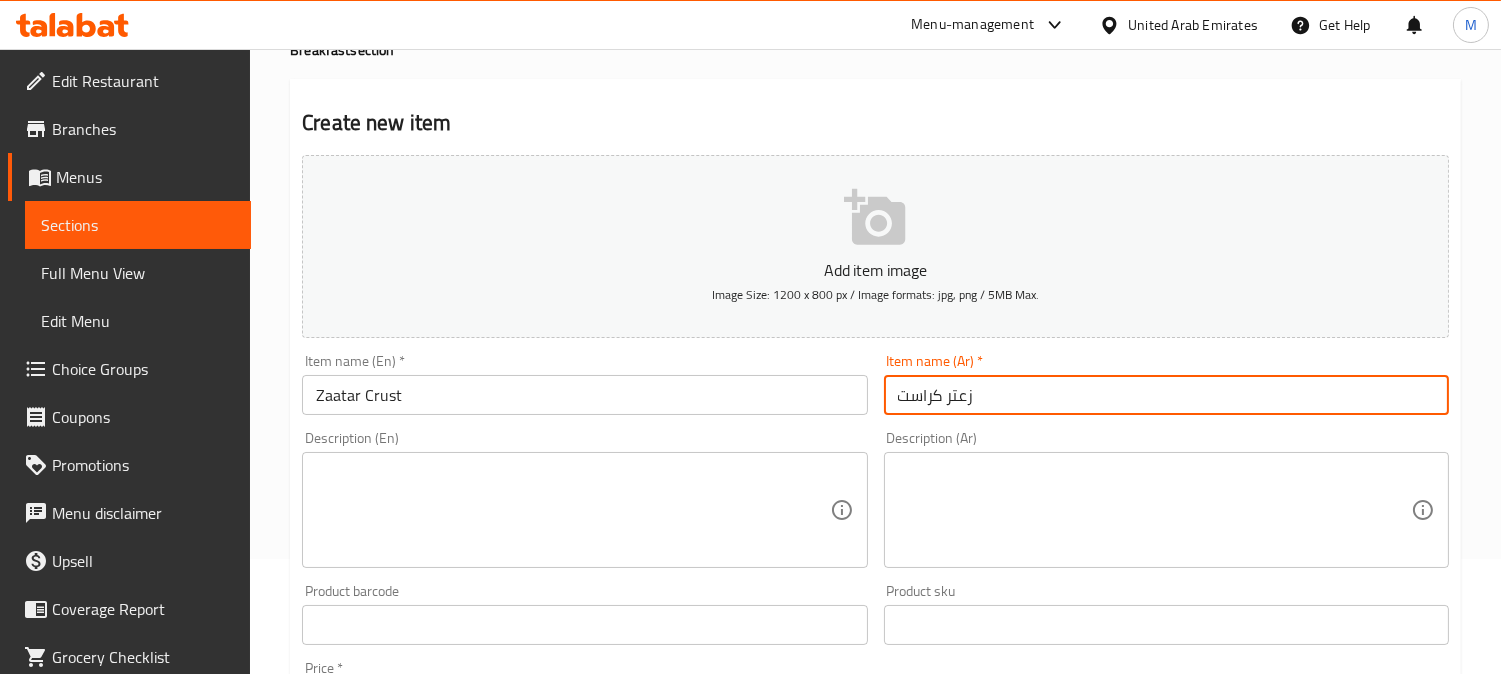 scroll, scrollTop: 222, scrollLeft: 0, axis: vertical 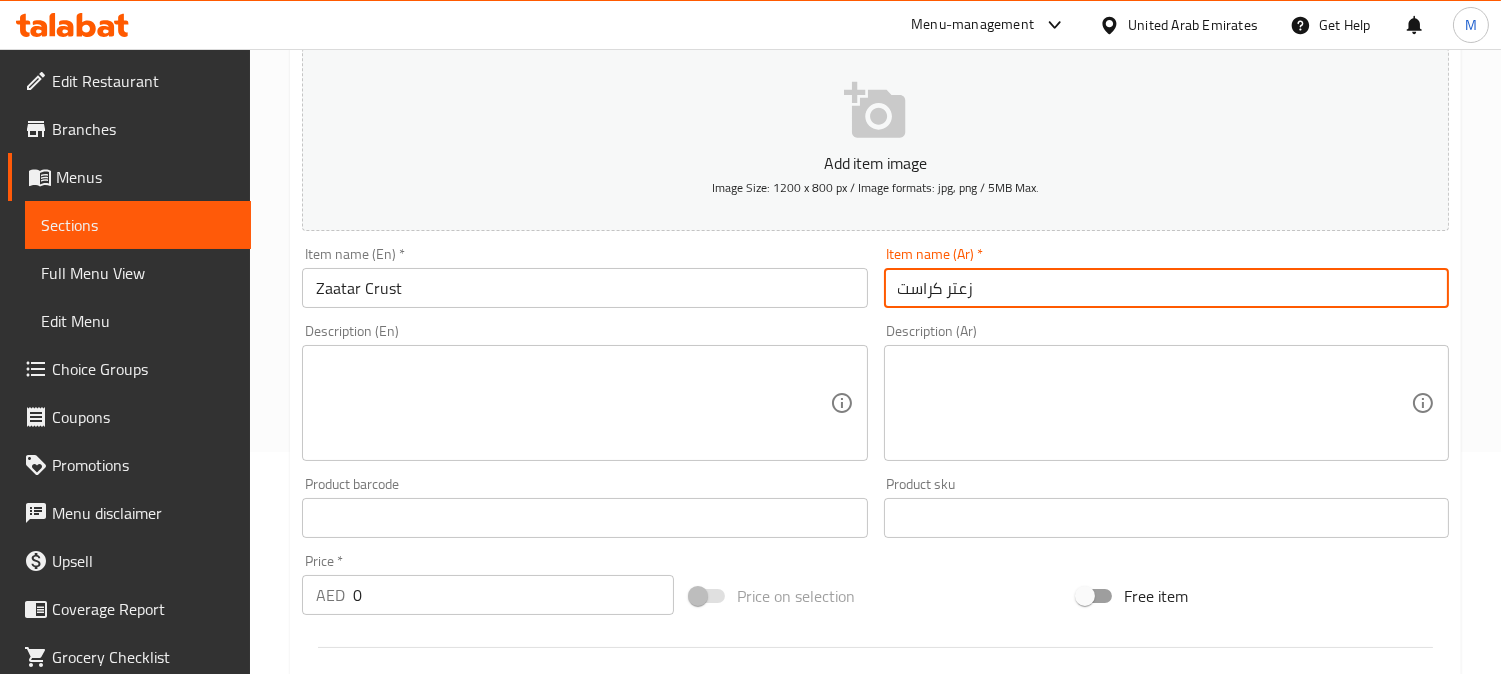 type on "زعتر كراست" 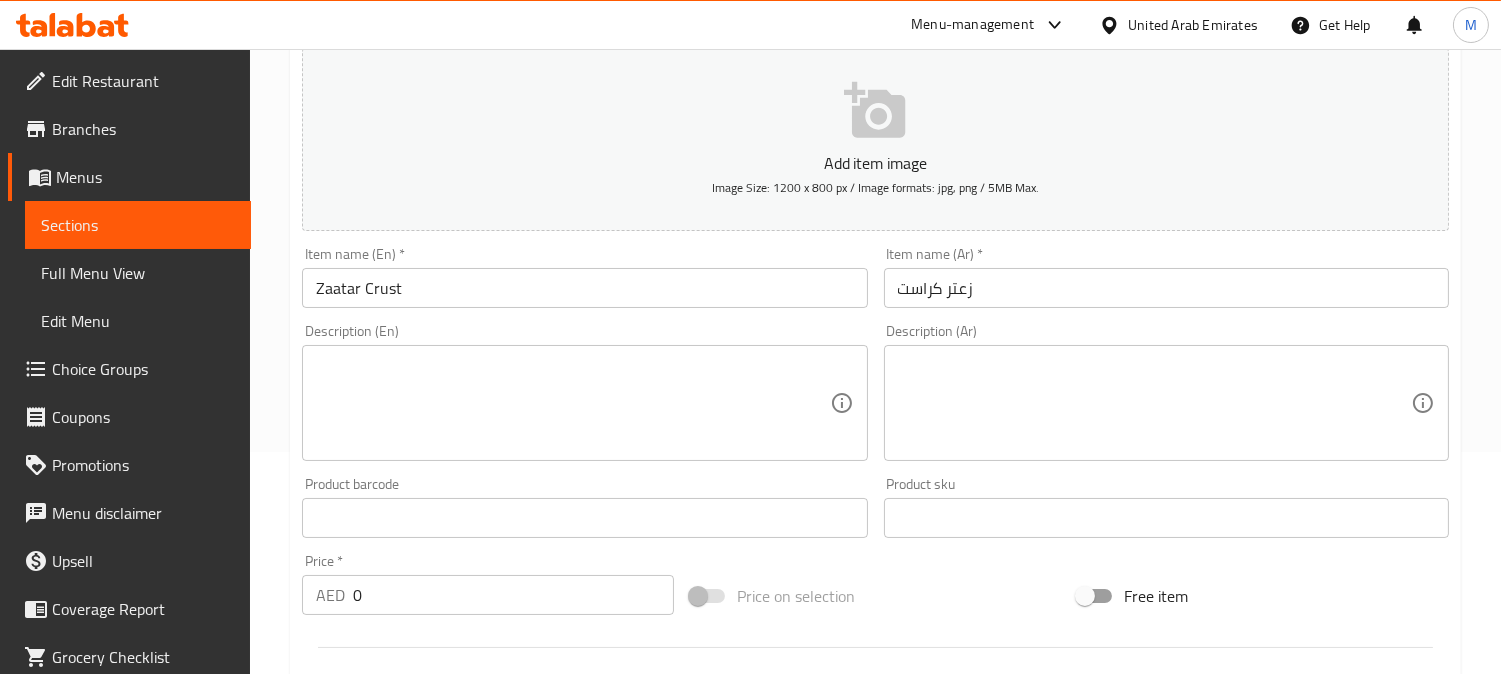 paste on "ciabbata bread, mozzarella, feta, garlic mayo
C: 550 | P: 25g | F: 30g" 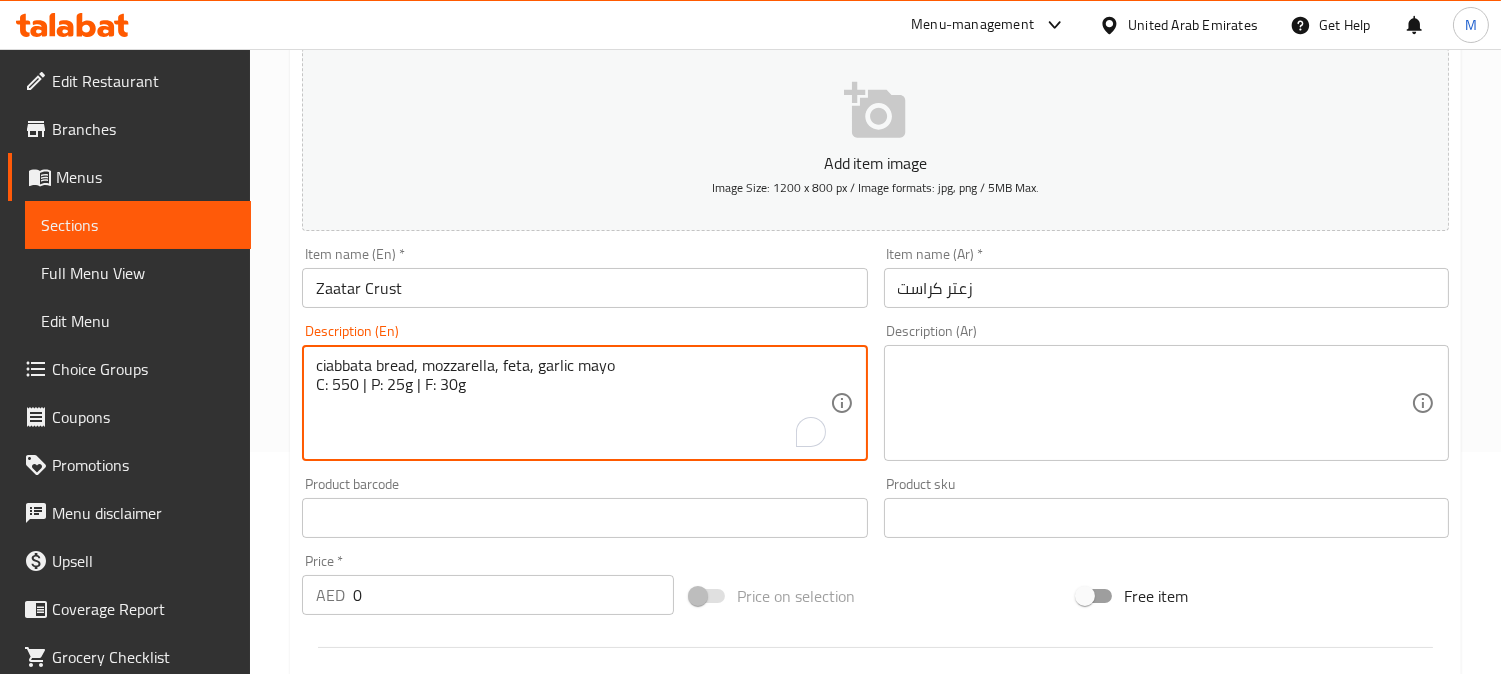 type on "ciabbata bread, mozzarella, feta, garlic mayo
C: 550 | P: 25g | F: 30g" 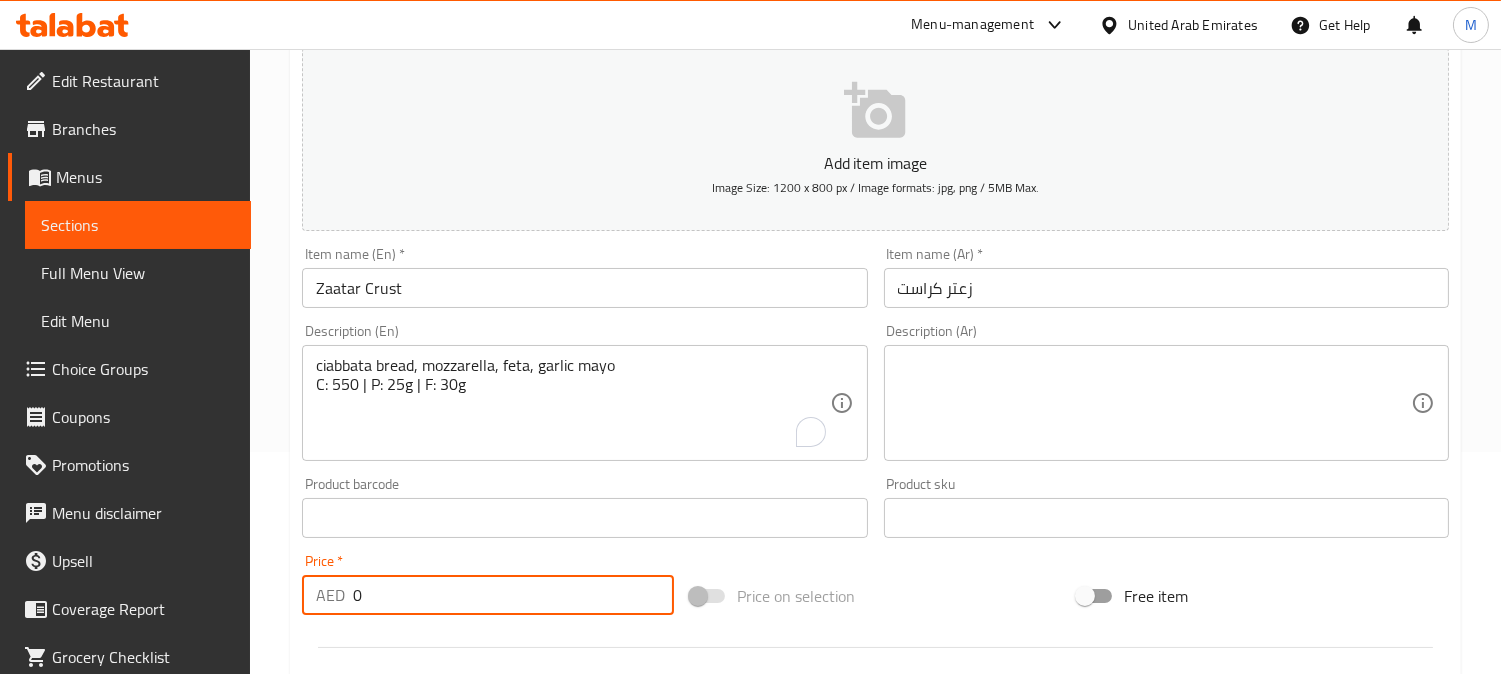 drag, startPoint x: 337, startPoint y: 588, endPoint x: 322, endPoint y: 593, distance: 15.811388 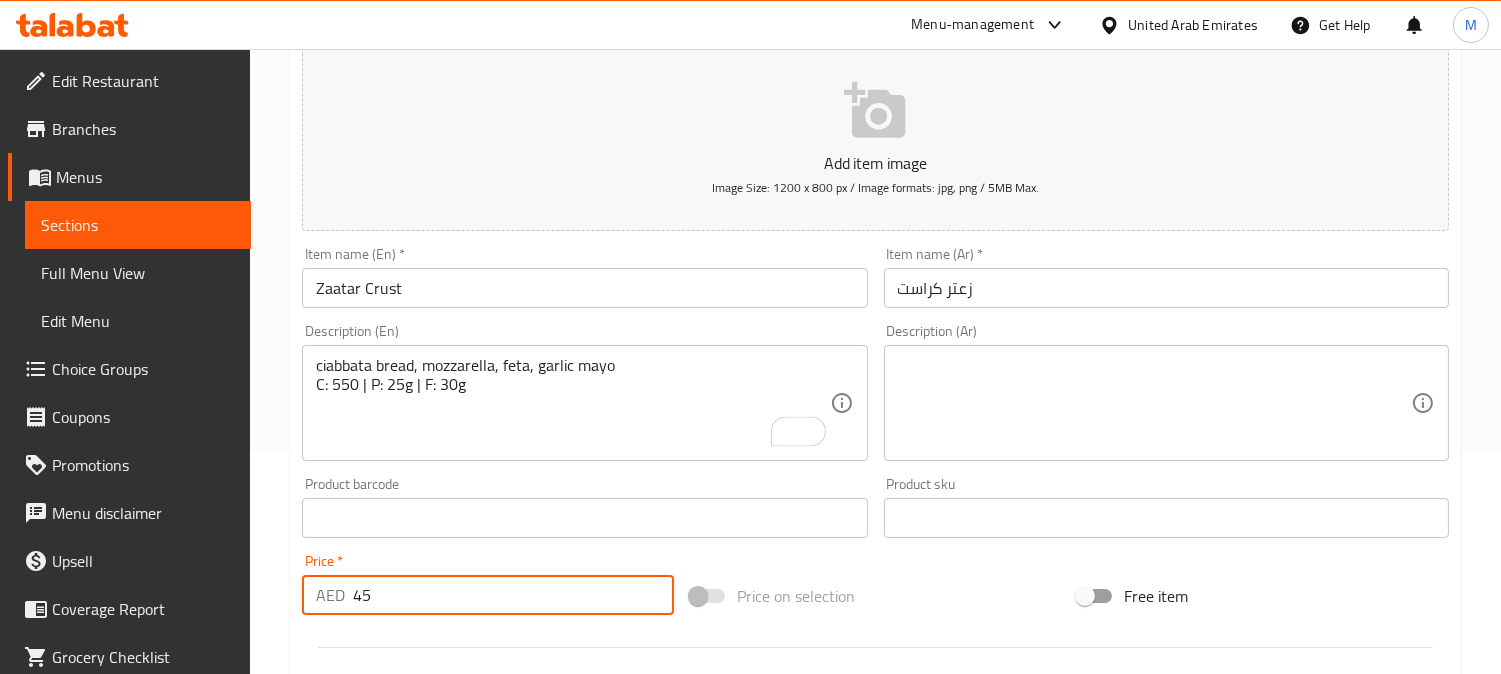 type on "45" 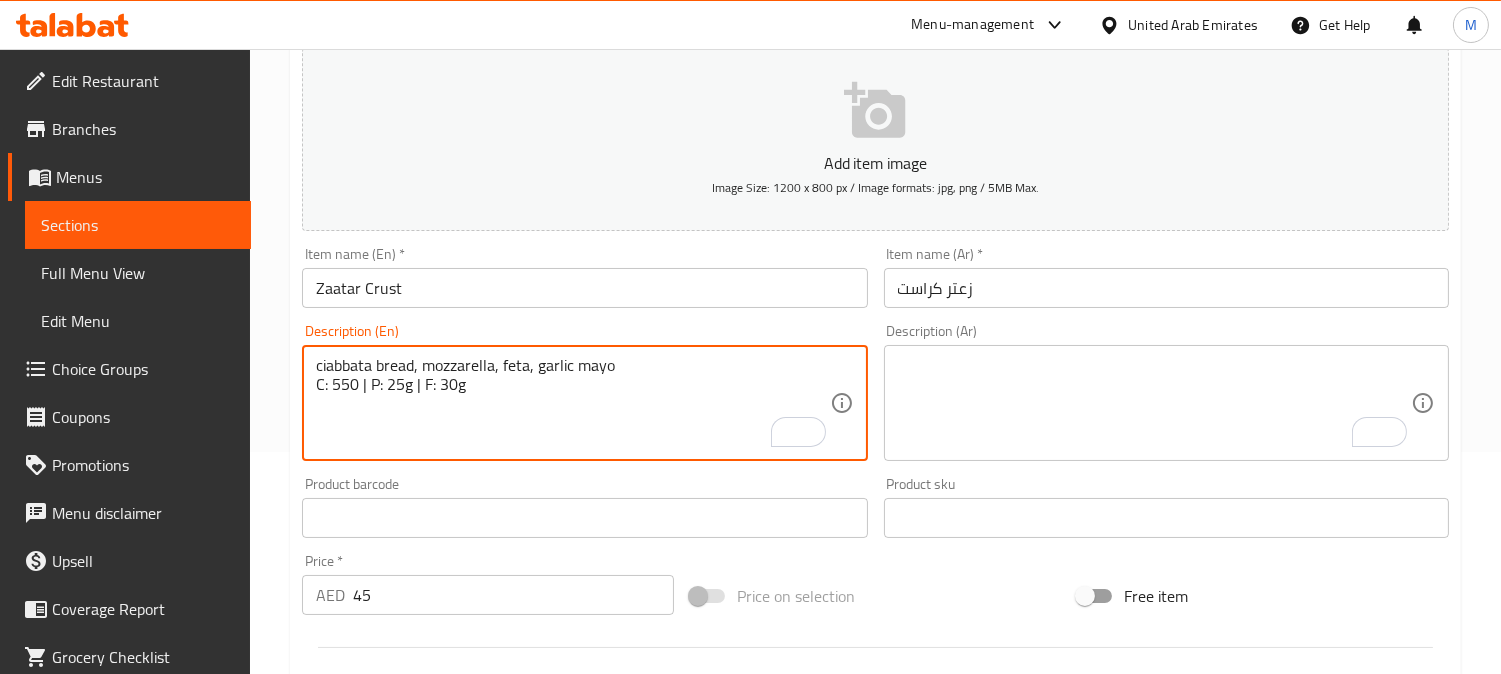 click on "ciabbata bread, mozzarella, feta, garlic mayo
C: 550 | P: 25g | F: 30g" at bounding box center [572, 403] 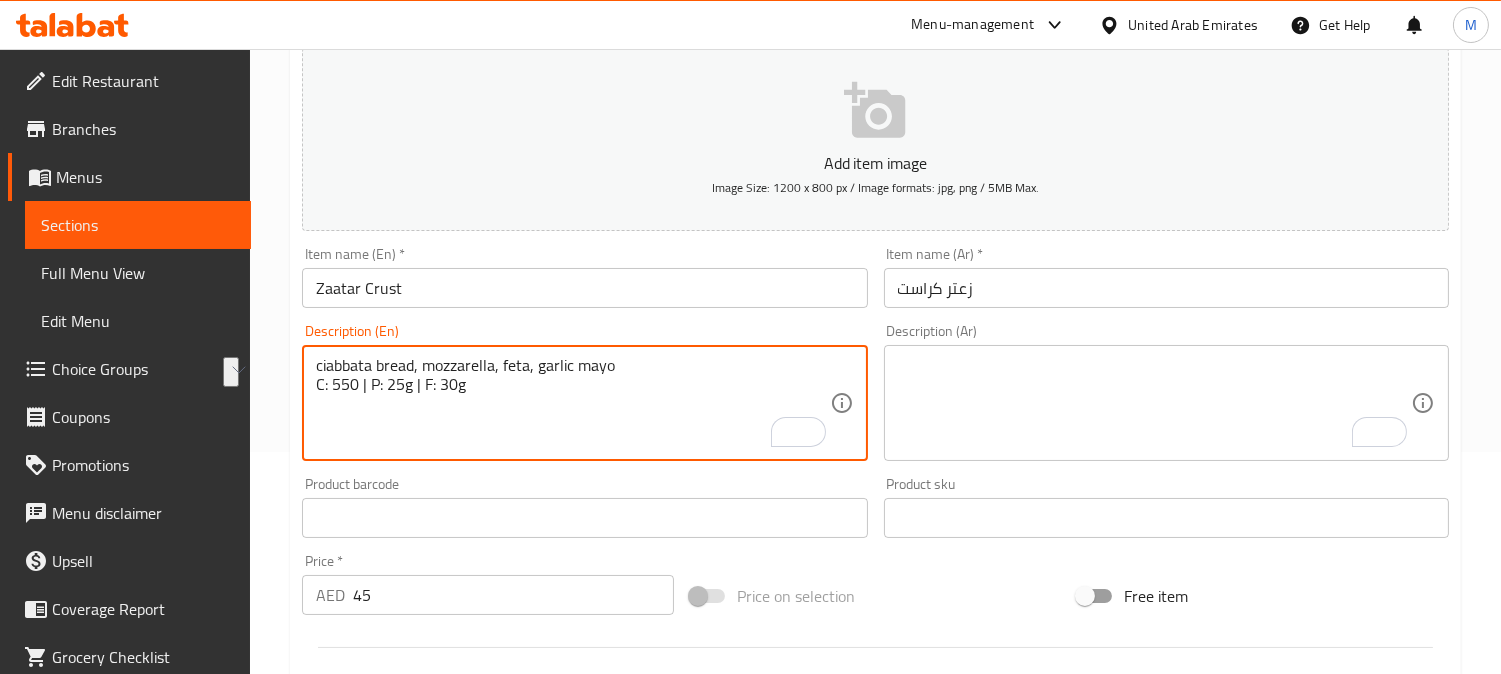 click on "ciabbata bread, mozzarella, feta, garlic mayo
C: 550 | P: 25g | F: 30g" at bounding box center (572, 403) 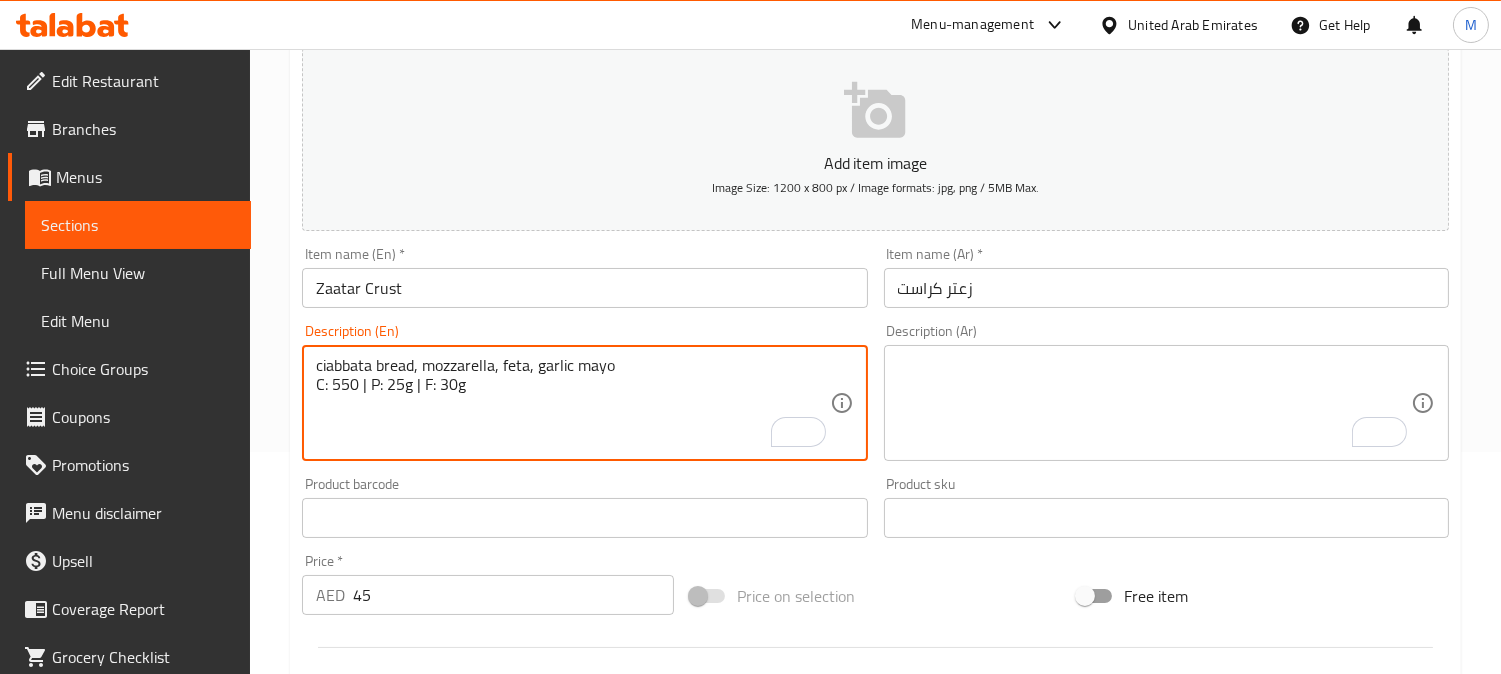 click on "ciabbata bread, mozzarella, feta, garlic mayo
C: 550 | P: 25g | F: 30g" at bounding box center (572, 403) 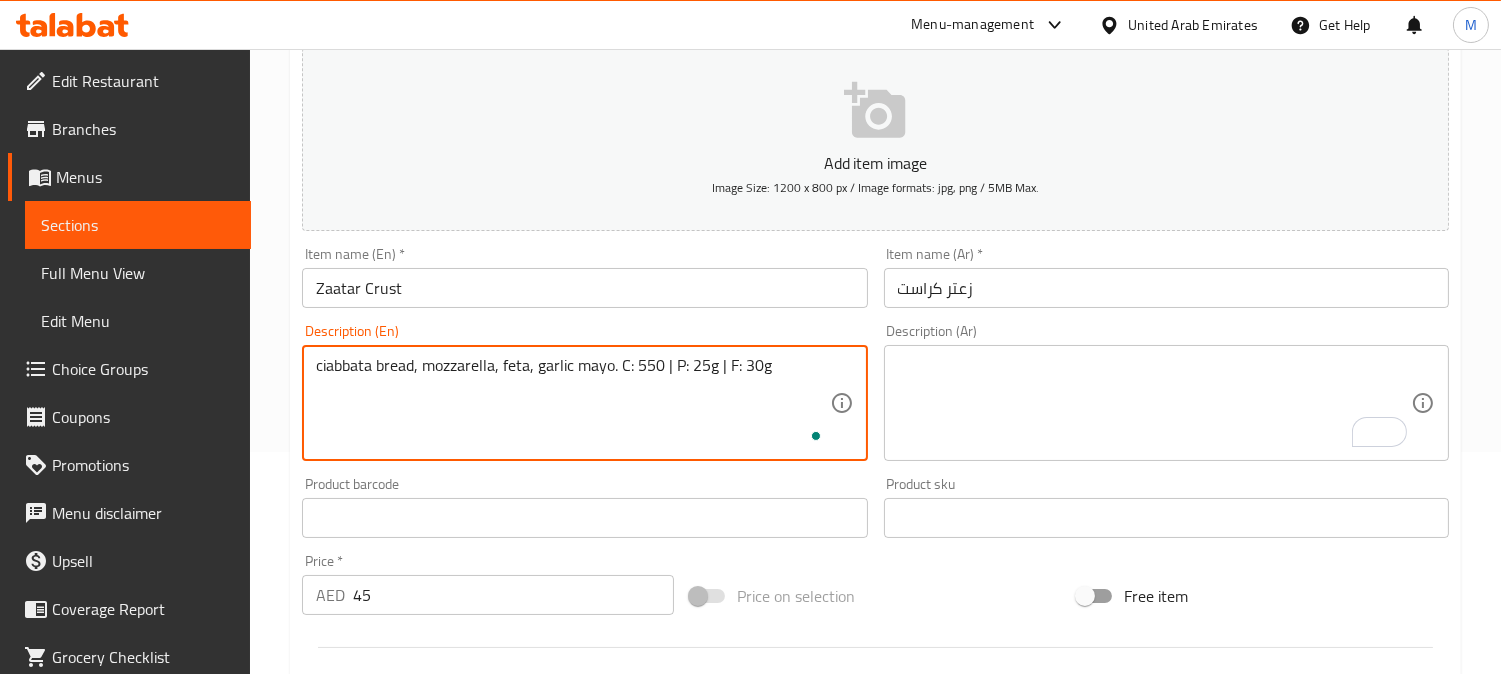 click on "ciabbata bread, mozzarella, feta, garlic mayo. C: 550 | P: 25g | F: 30g" at bounding box center (572, 403) 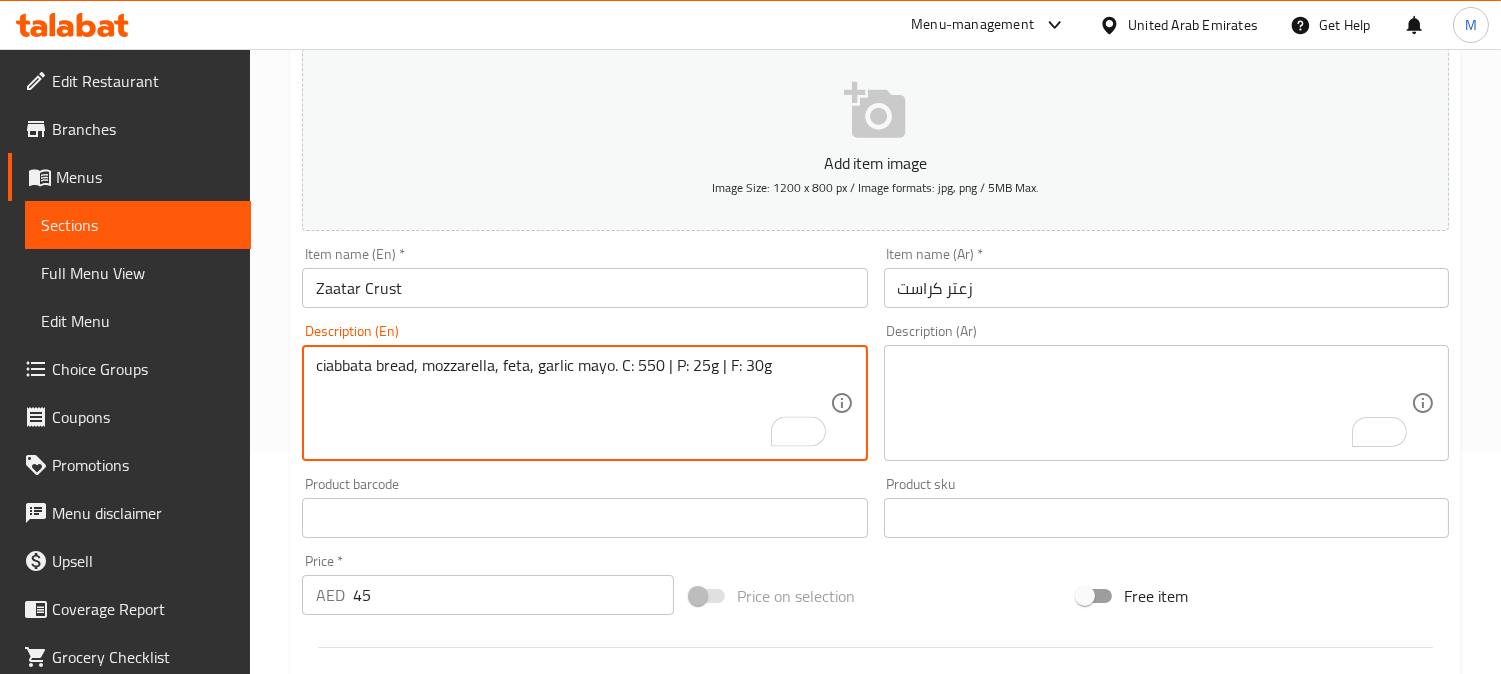 click on "ciabbata bread, mozzarella, feta, garlic mayo. C: 550 | P: 25g | F: 30g" at bounding box center [572, 403] 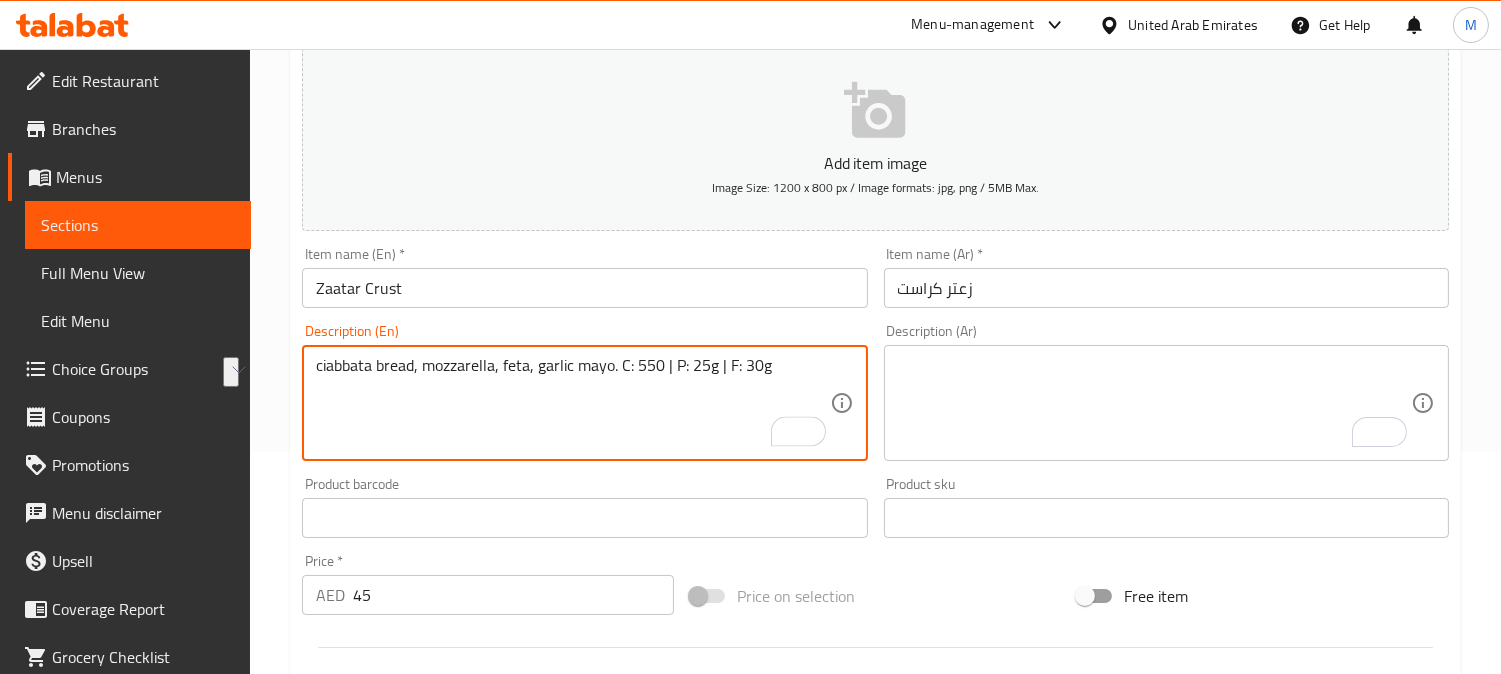 type on "ciabbata bread, mozzarella, feta, garlic mayo. C: 550 | P: 25g | F: 30g" 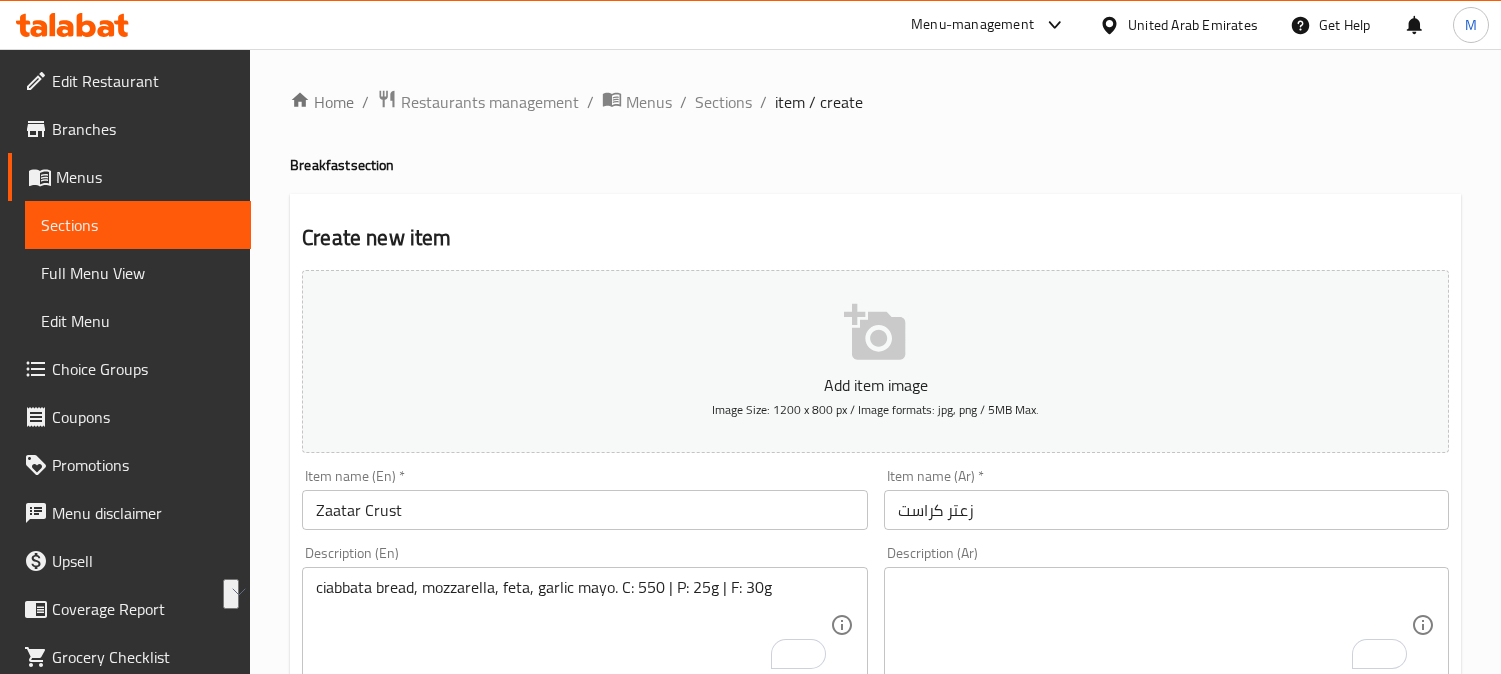scroll, scrollTop: 222, scrollLeft: 0, axis: vertical 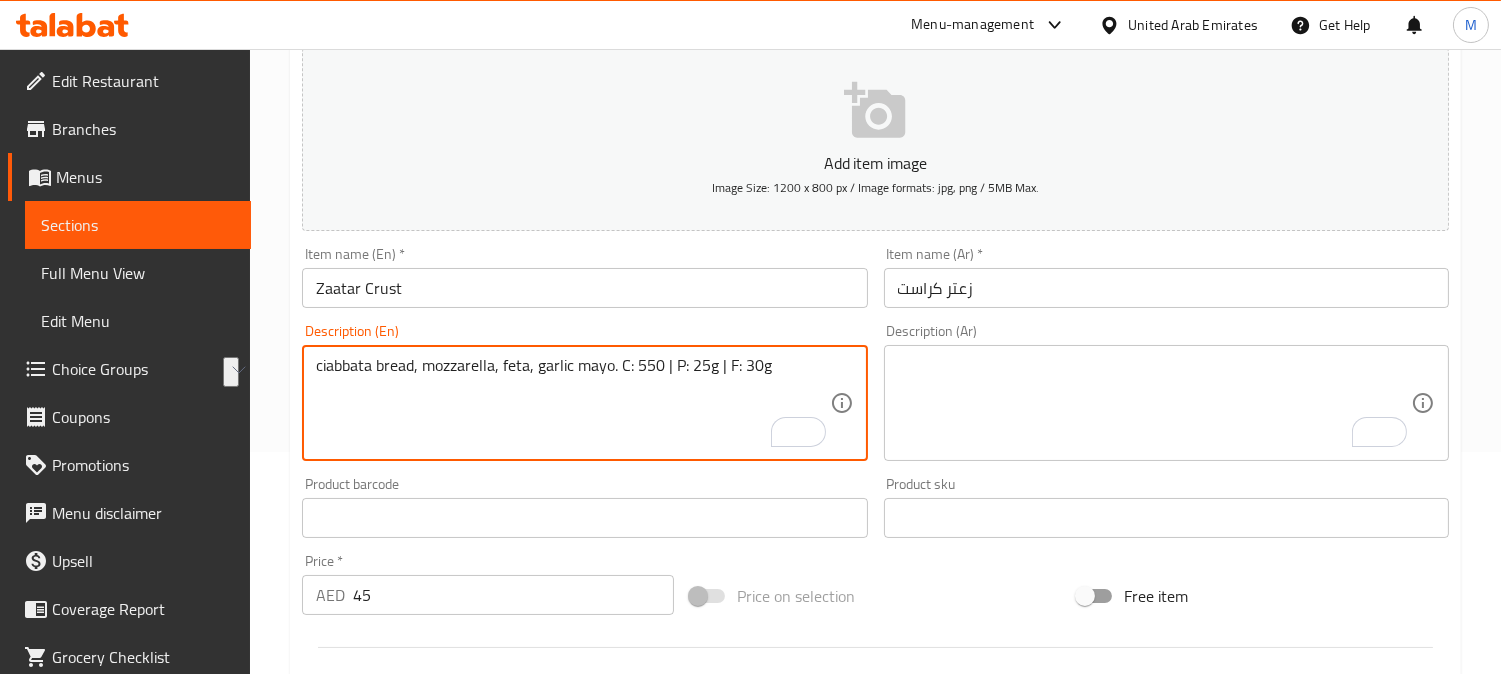 click at bounding box center (1154, 403) 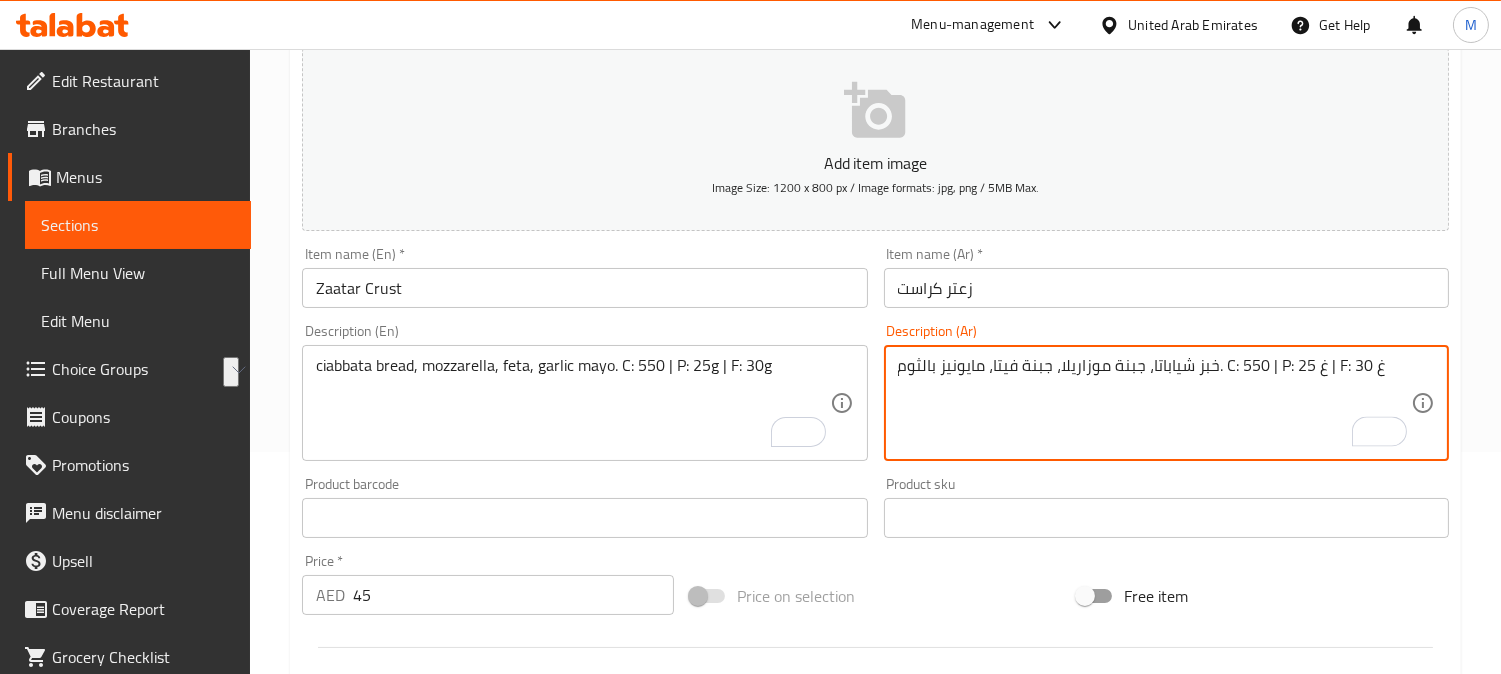 drag, startPoint x: 1224, startPoint y: 364, endPoint x: 1448, endPoint y: 364, distance: 224 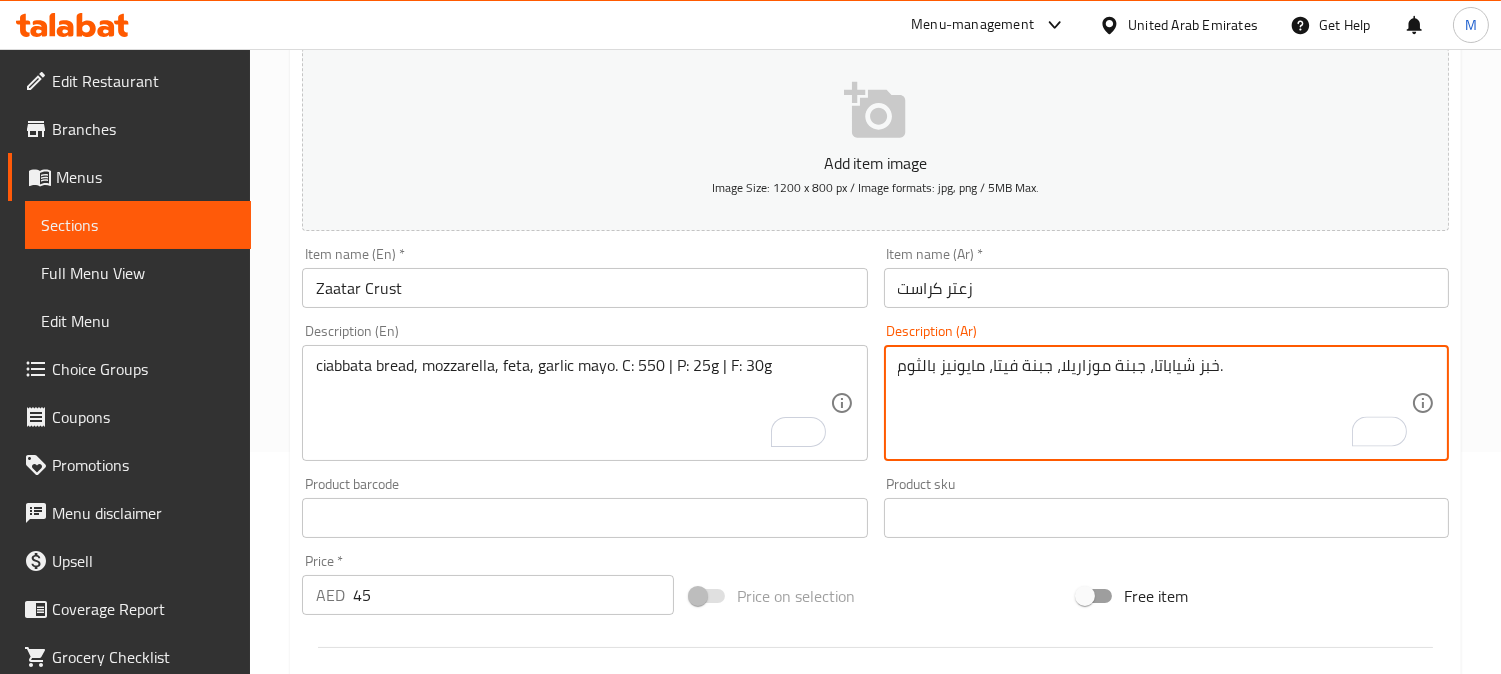 click on "خبز شياباتا، جبنة موزاريلا، جبنة فيتا، مايونيز بالثوم." at bounding box center (1154, 403) 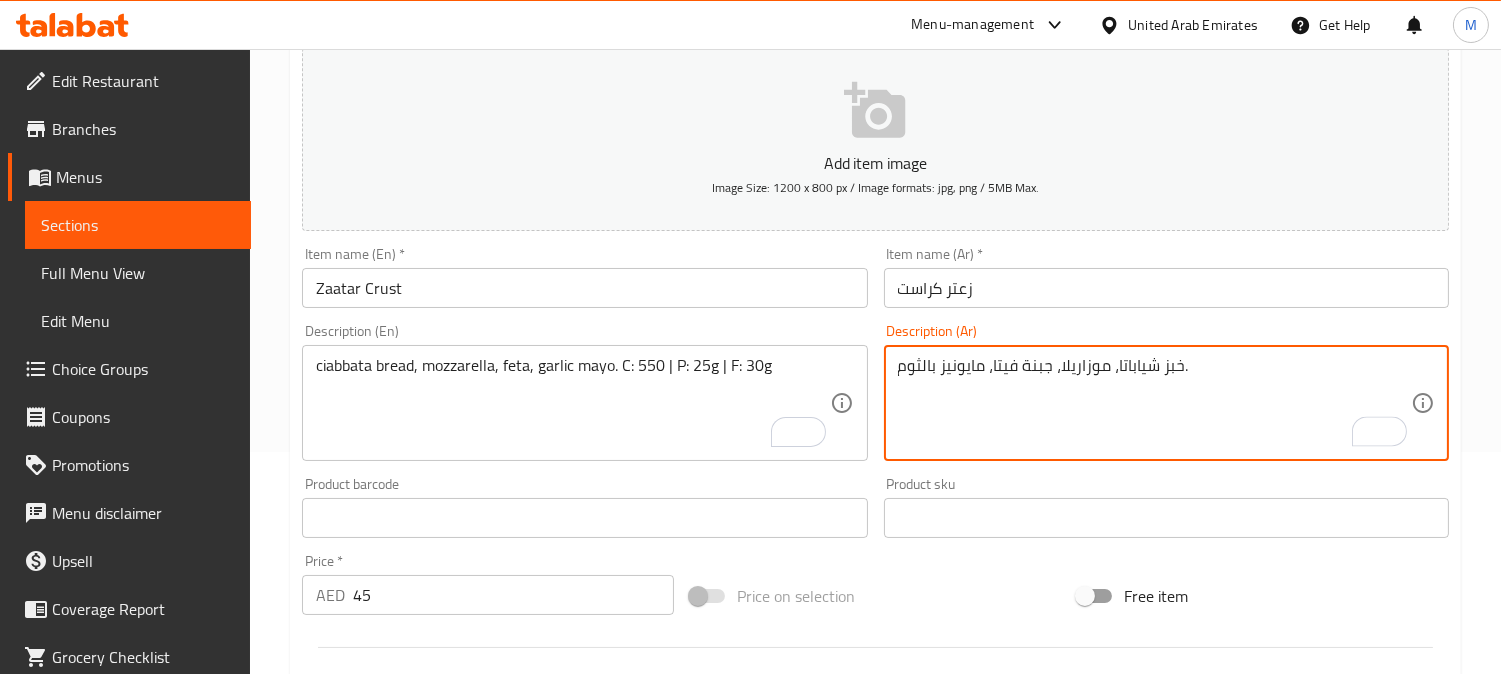 click on "خبز شياباتا، موزاريلا، جبنة فيتا، مايونيز بالثوم." at bounding box center [1154, 403] 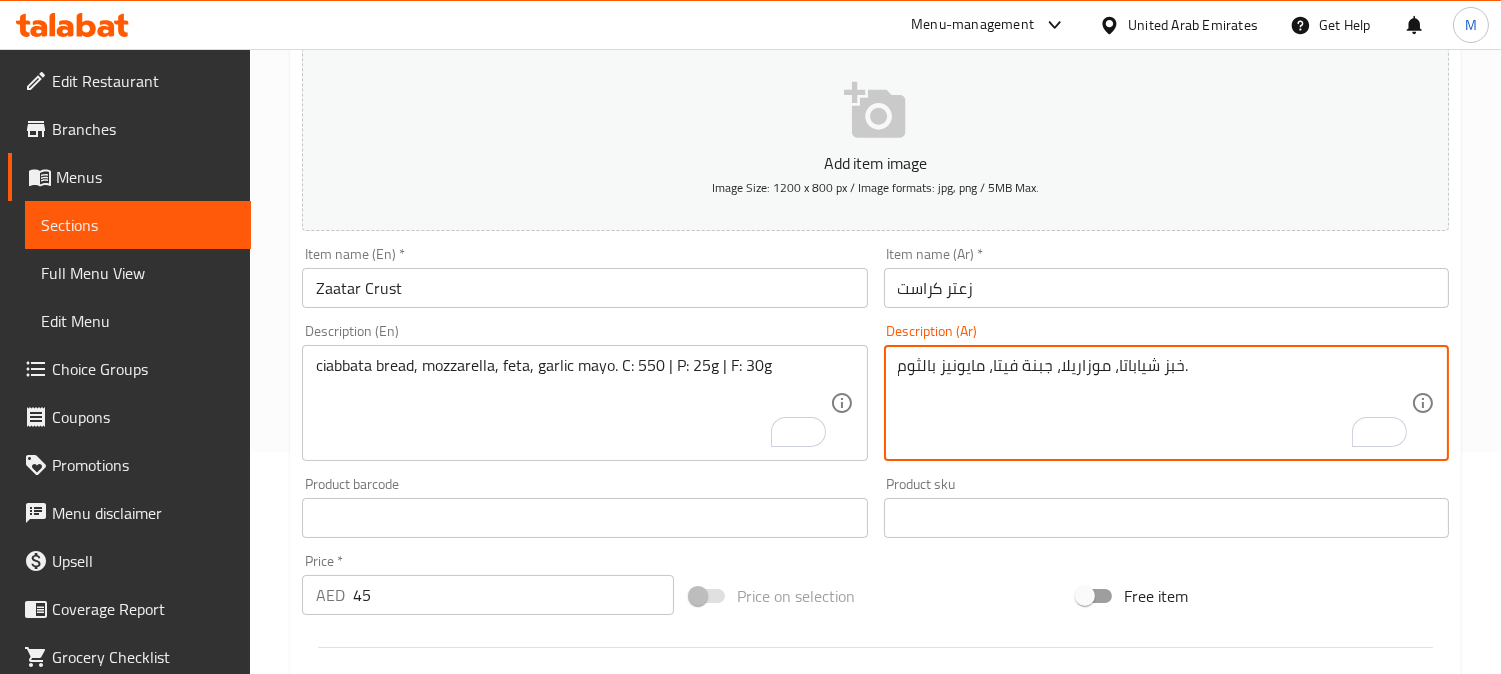 click on "خبز شياباتا، موزاريلا، جبنة فيتا، مايونيز بالثوم." at bounding box center (1154, 403) 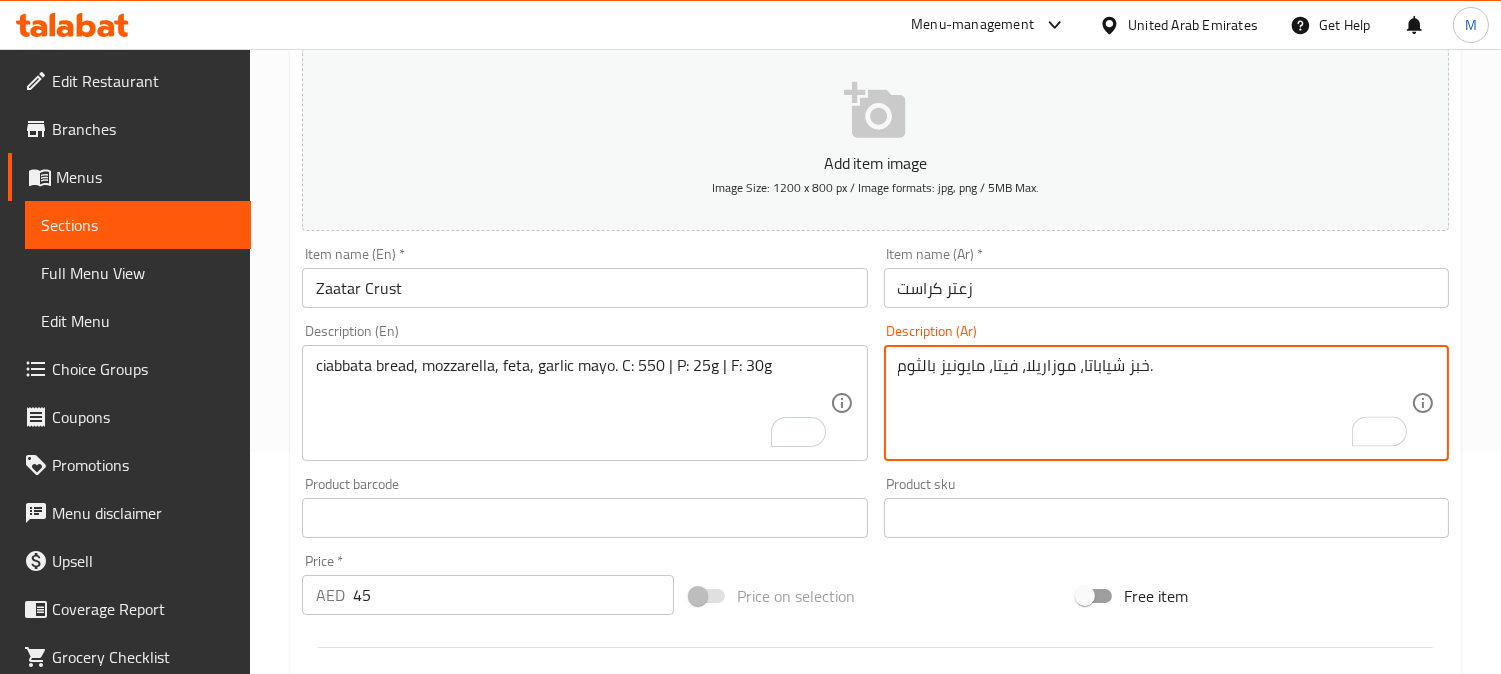 click on "خبز شياباتا، موزاريلا، فيتا، مايونيز بالثوم." at bounding box center [1154, 403] 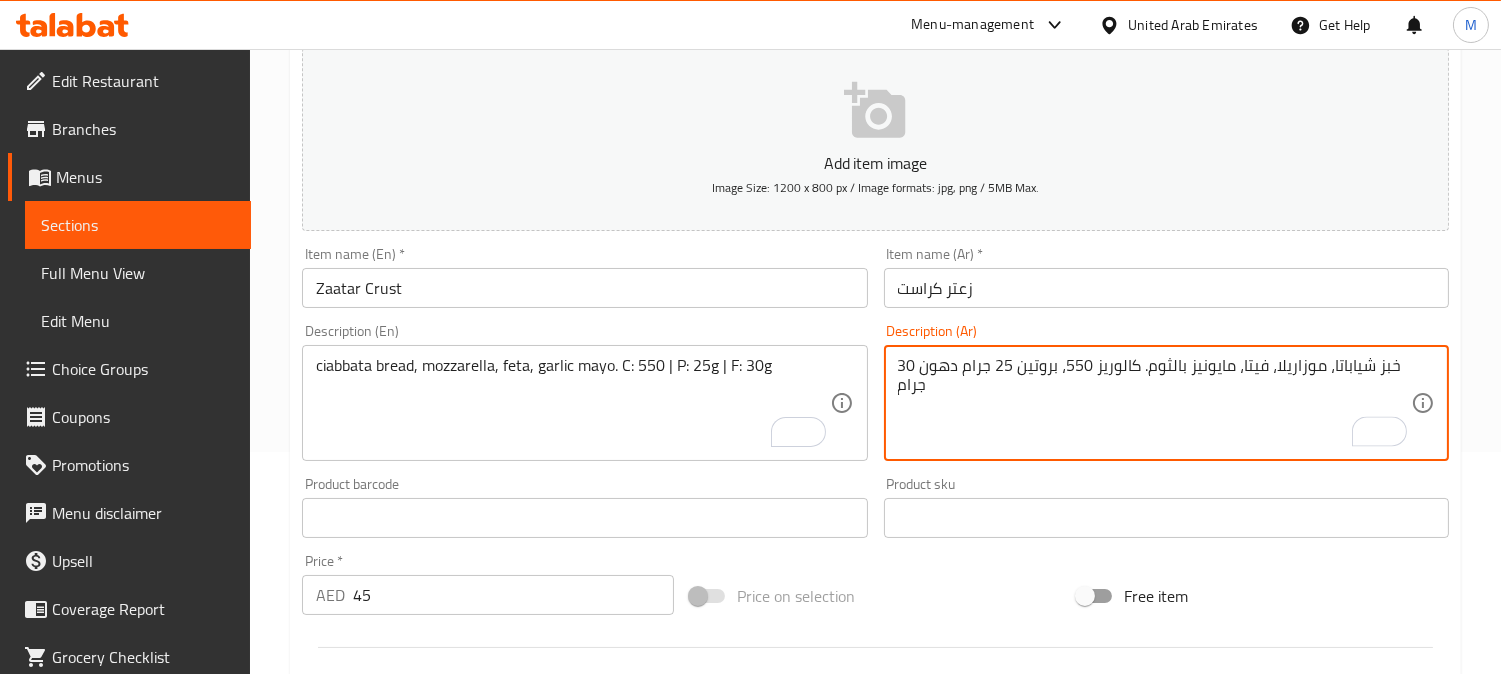 type on "خبز شياباتا، موزاريلا، فيتا، مايونيز بالثوم. كالوريز 550، بروتين 25 جرام دهون 30 جرام" 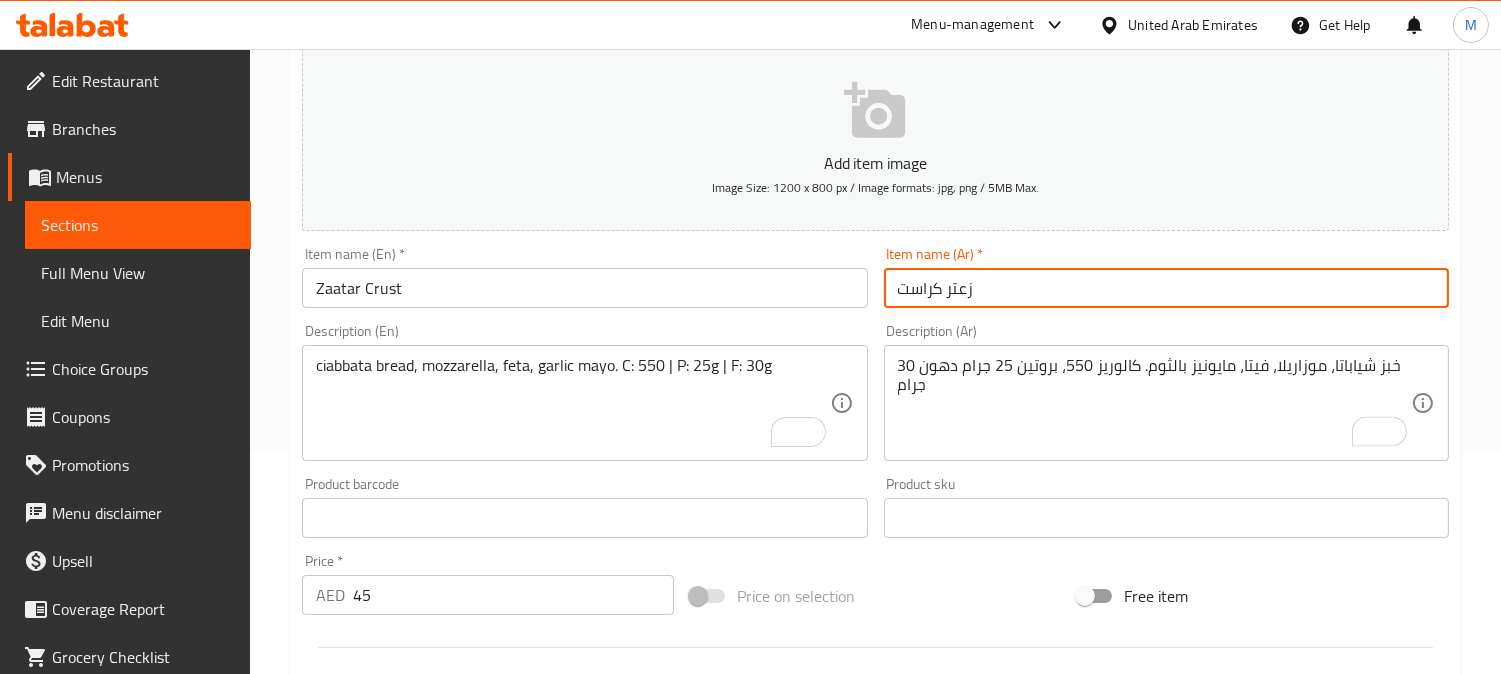 click on "Create" at bounding box center [439, 1104] 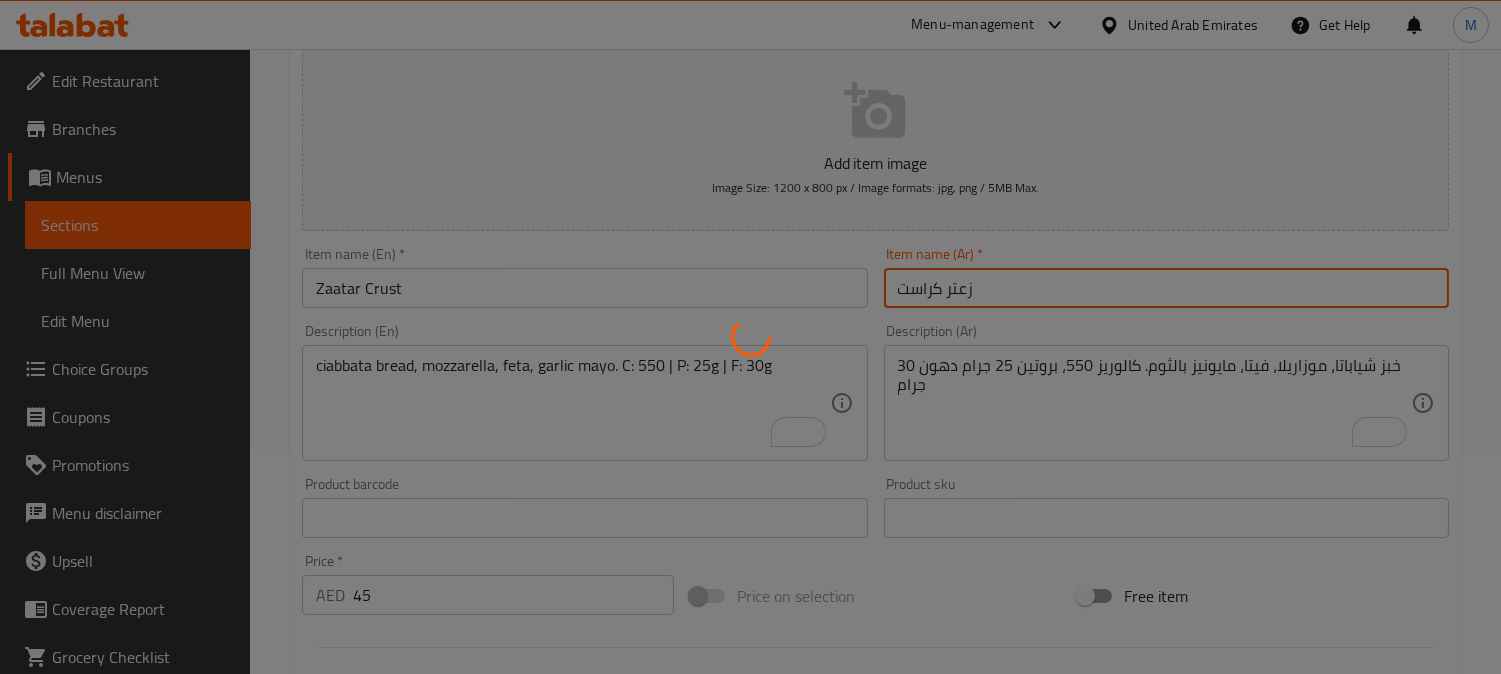 type 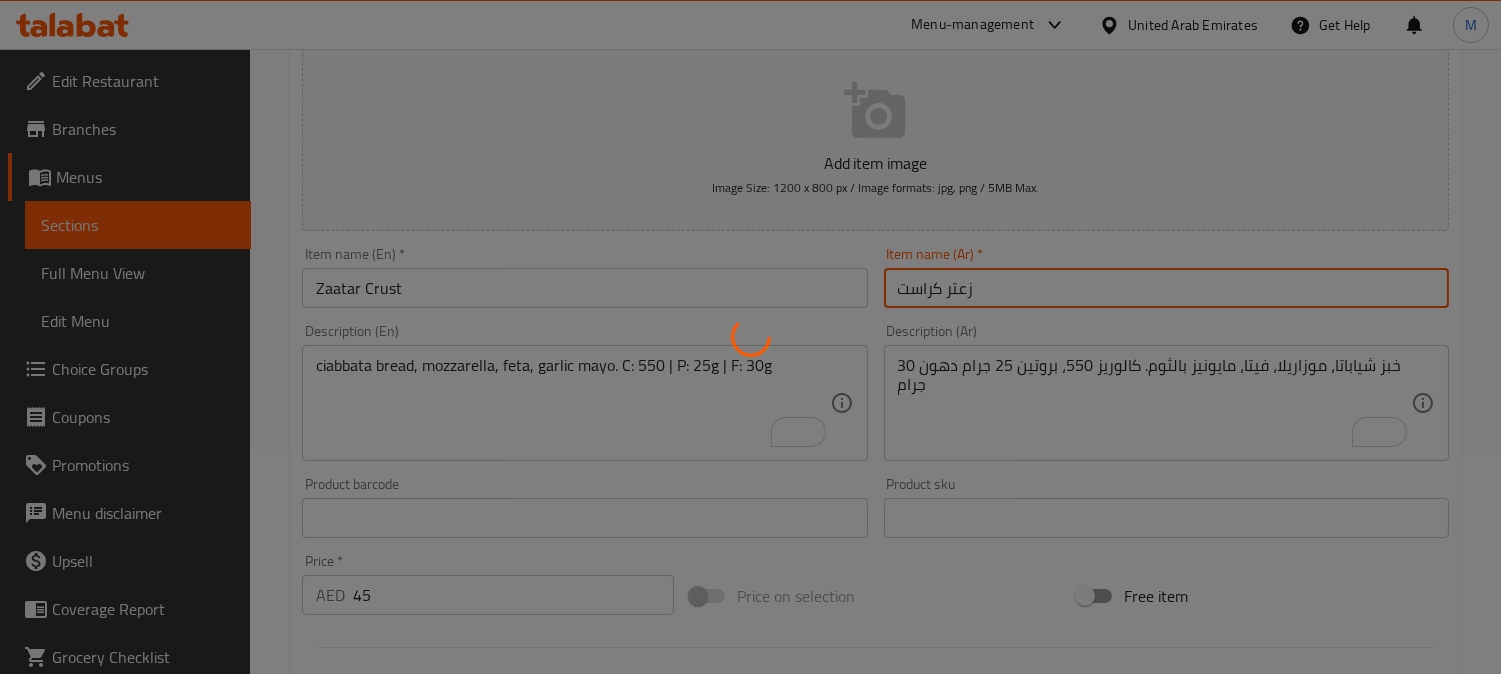 type 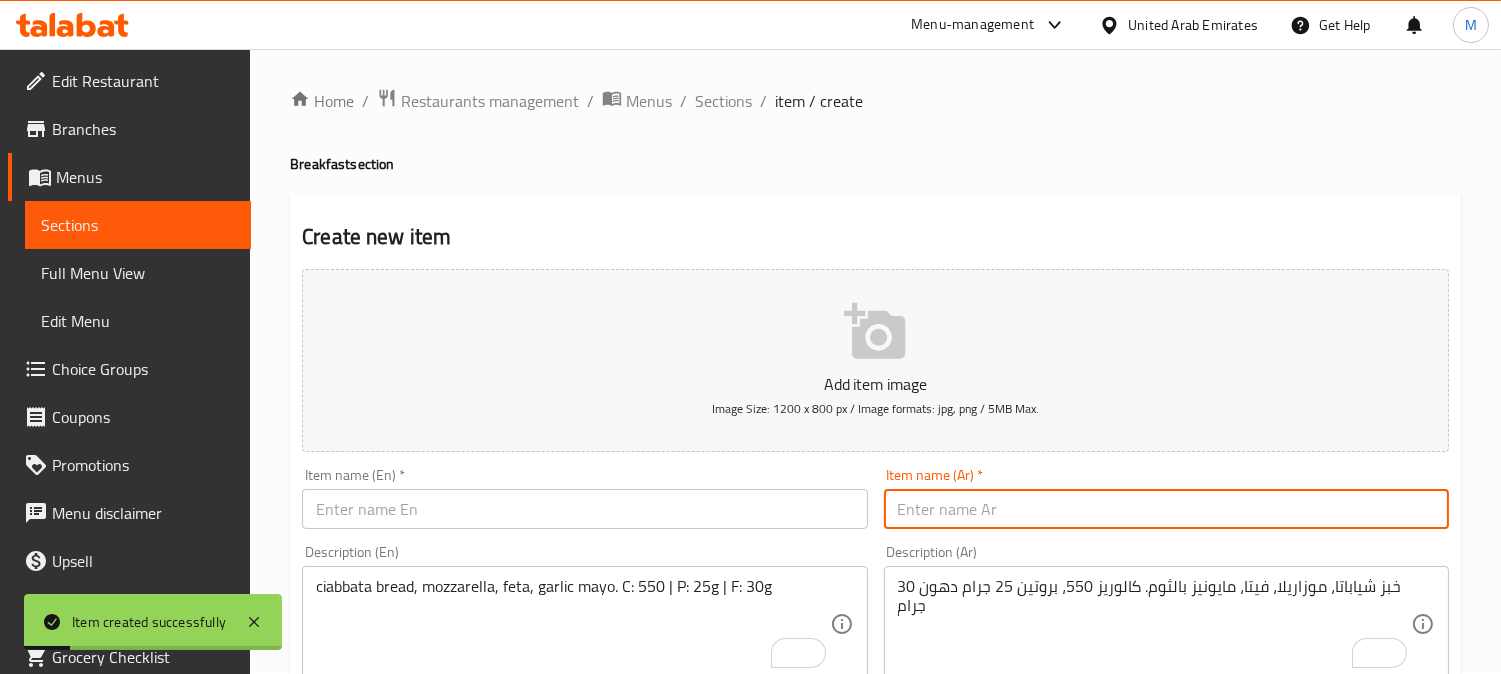 scroll, scrollTop: 0, scrollLeft: 0, axis: both 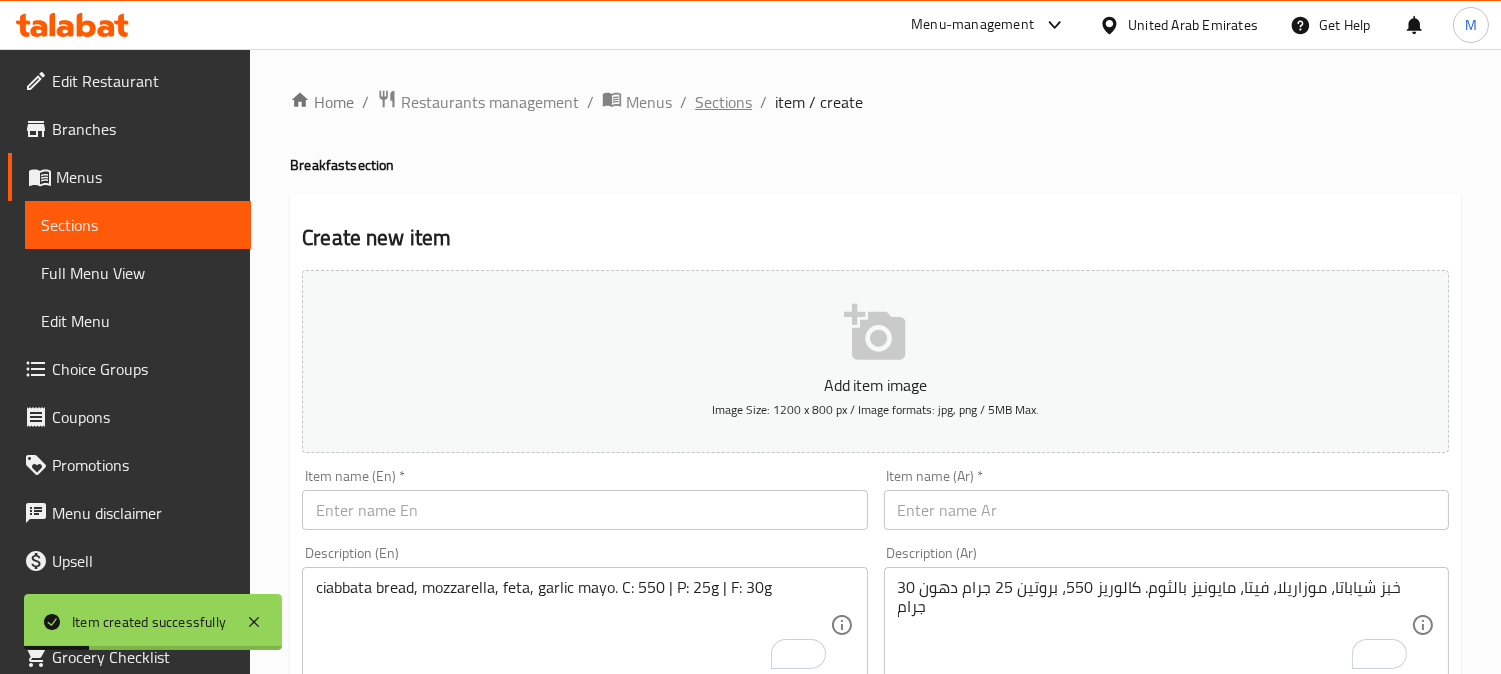 click on "Sections" at bounding box center [723, 102] 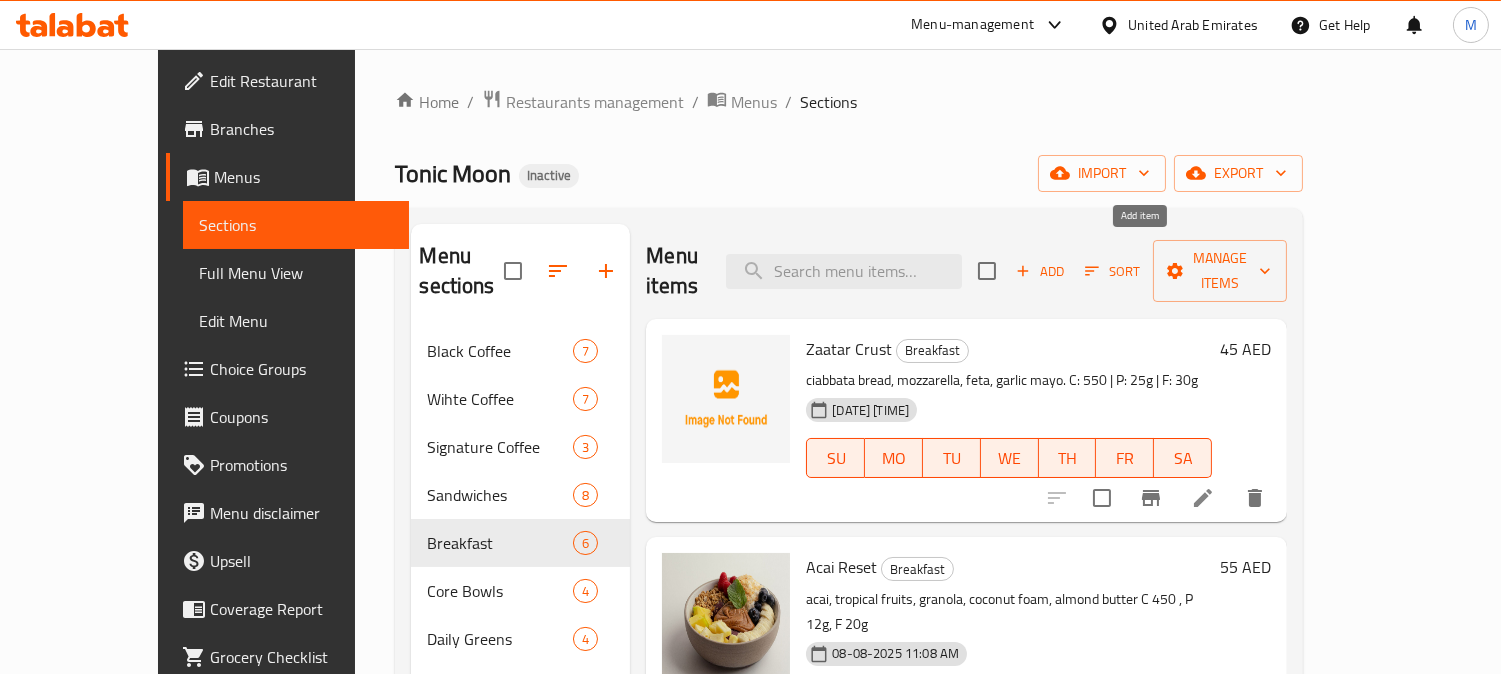 click 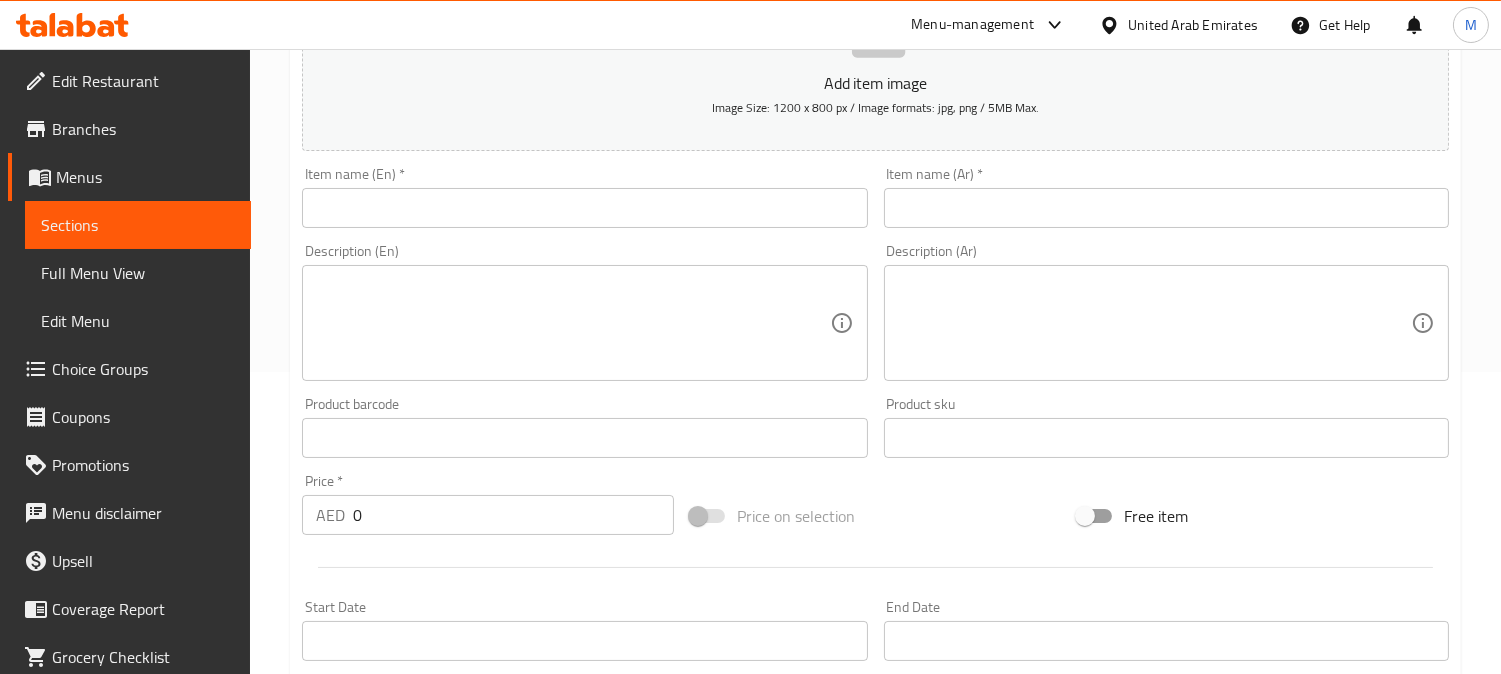 scroll, scrollTop: 333, scrollLeft: 0, axis: vertical 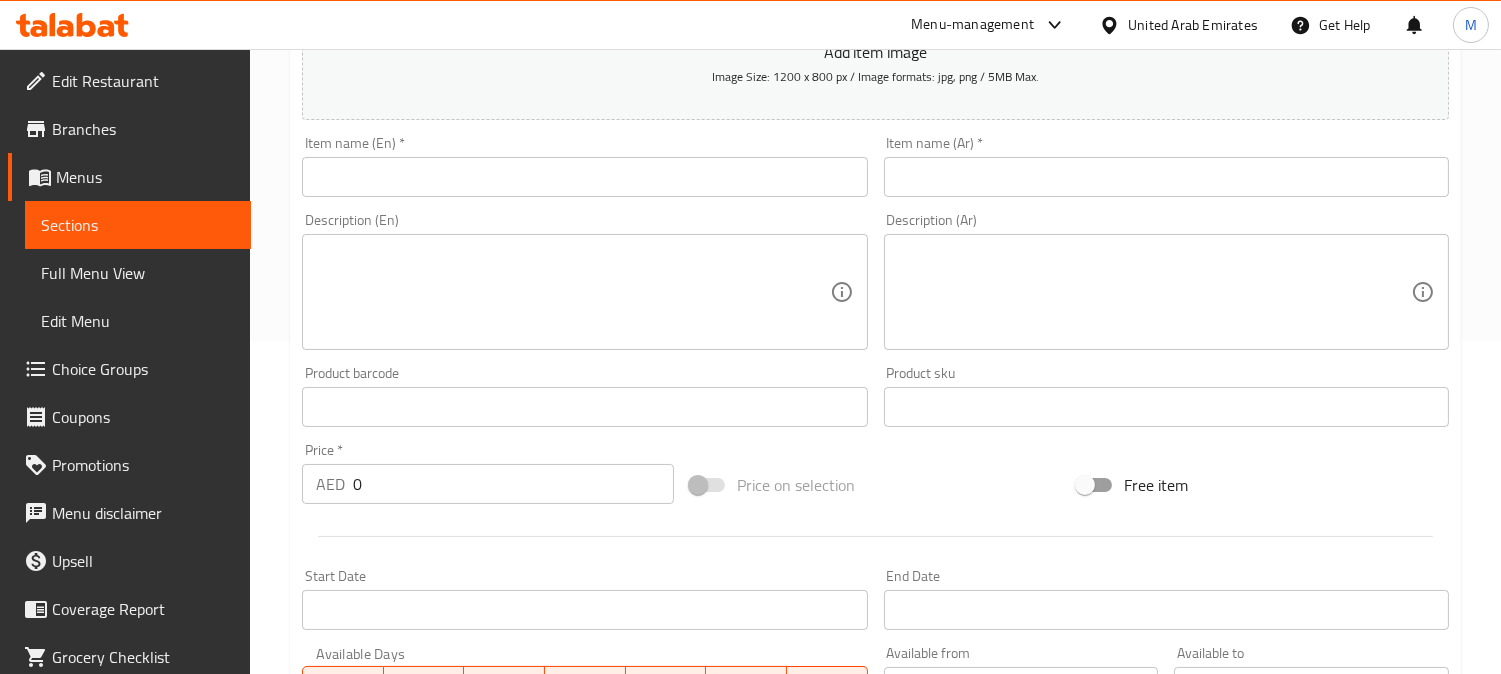 click on "Item name (En)   * Item name (En)  *" at bounding box center [584, 166] 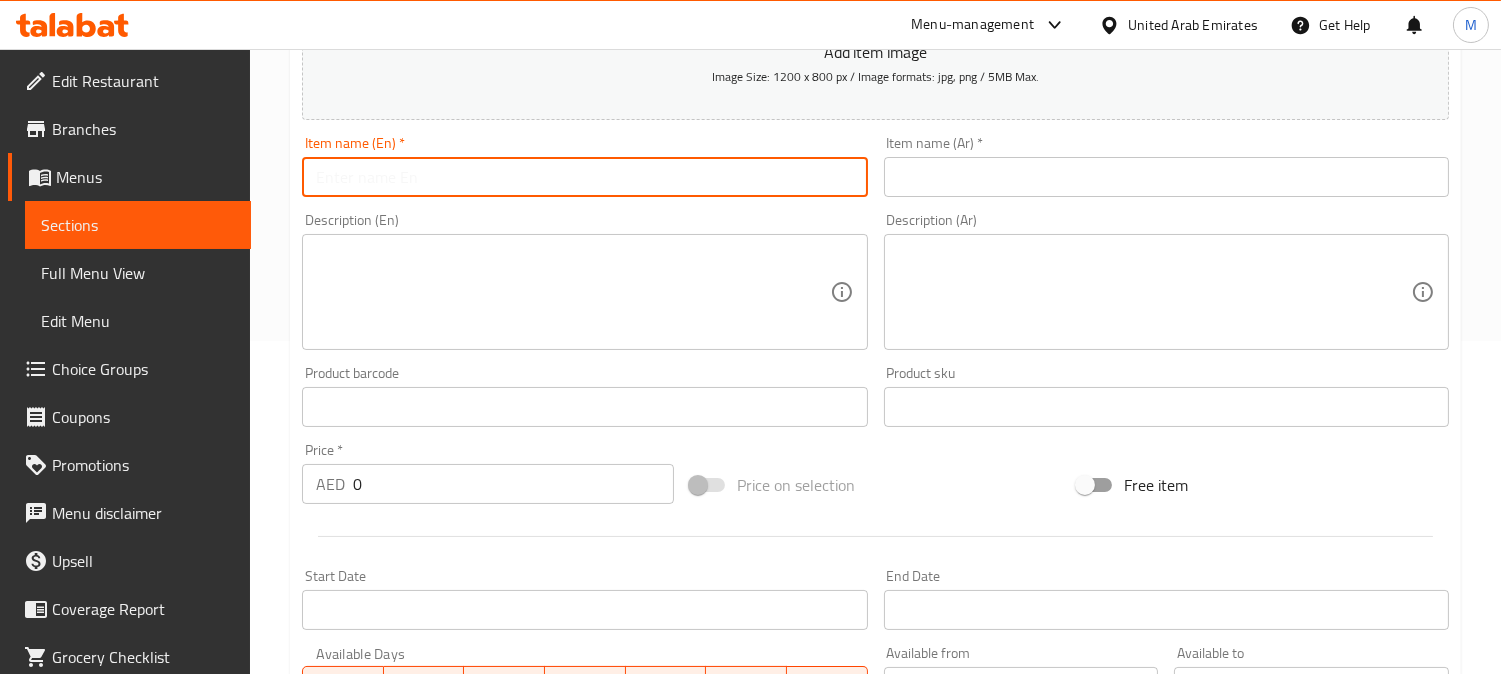 paste on "Avocado Mood" 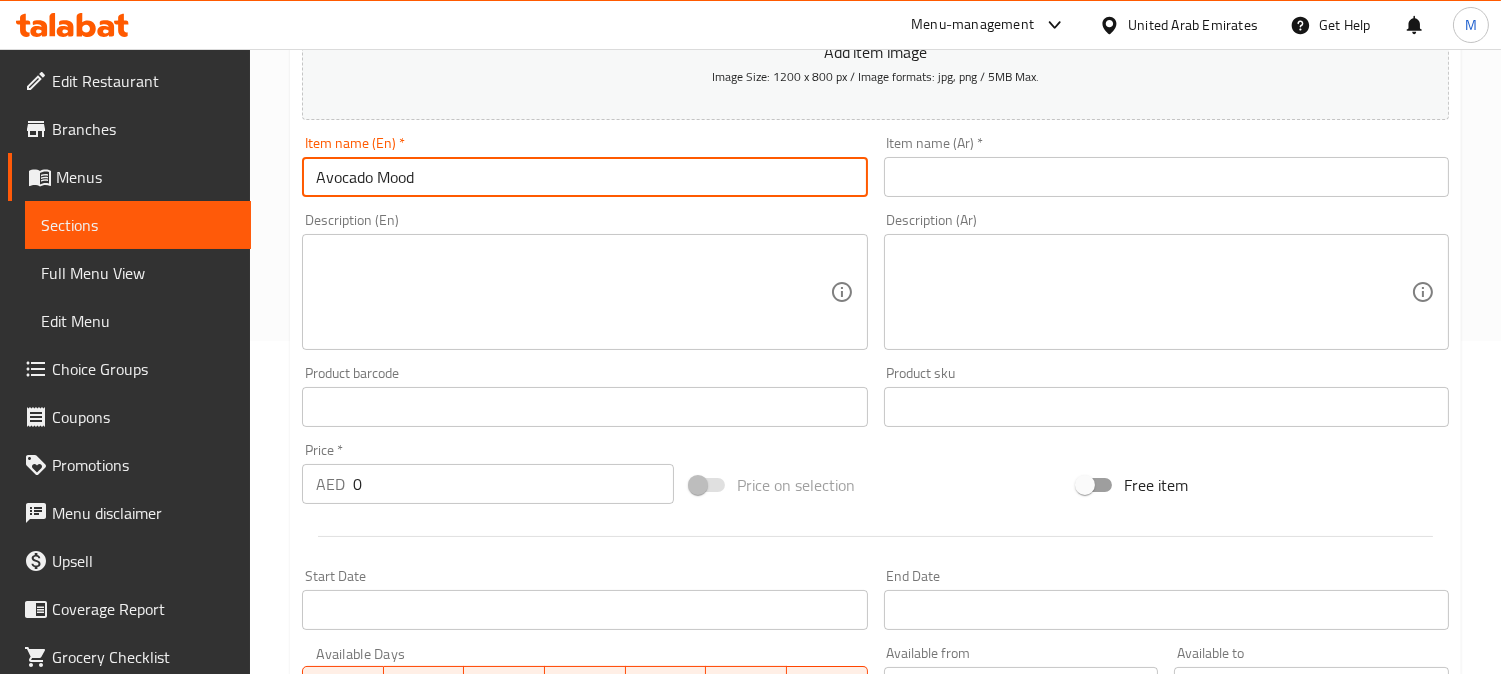 click on "Avocado Mood" at bounding box center (584, 177) 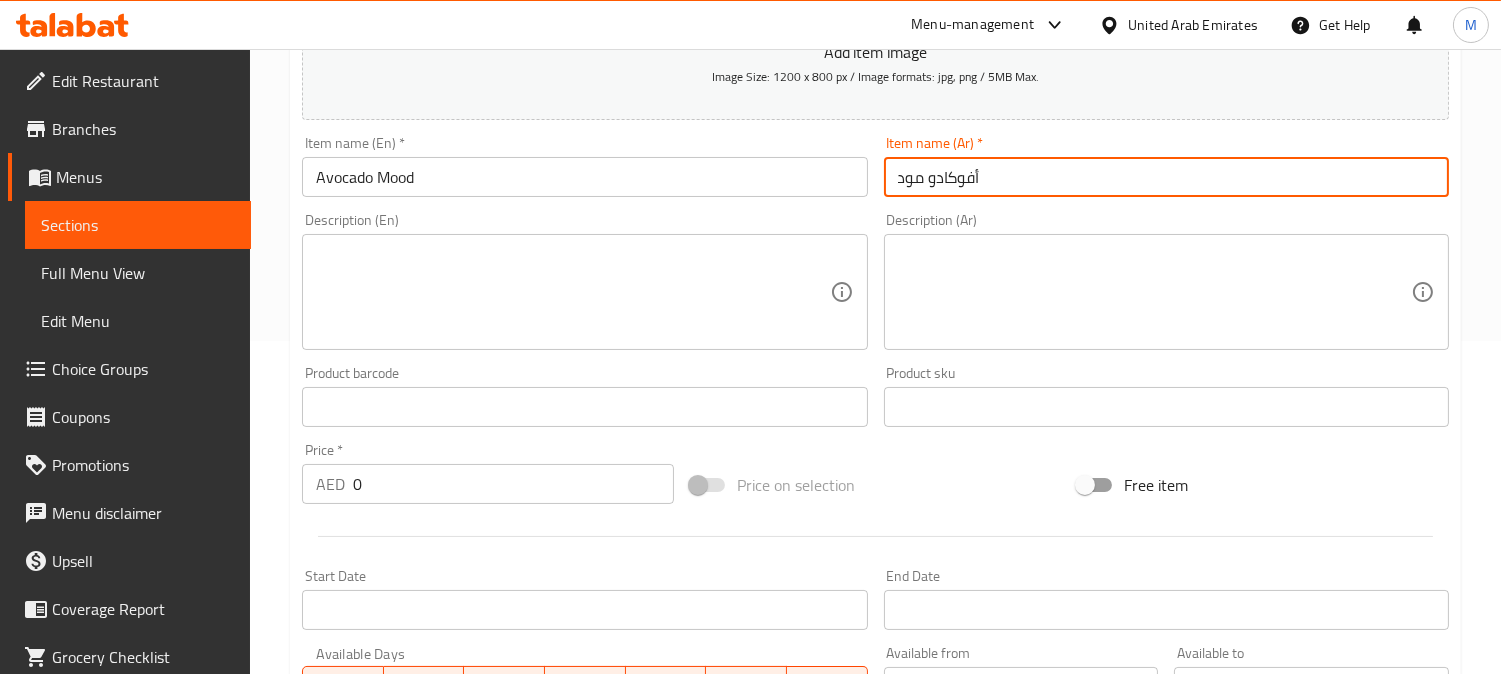 click on "أفوكادو مود" at bounding box center [1166, 177] 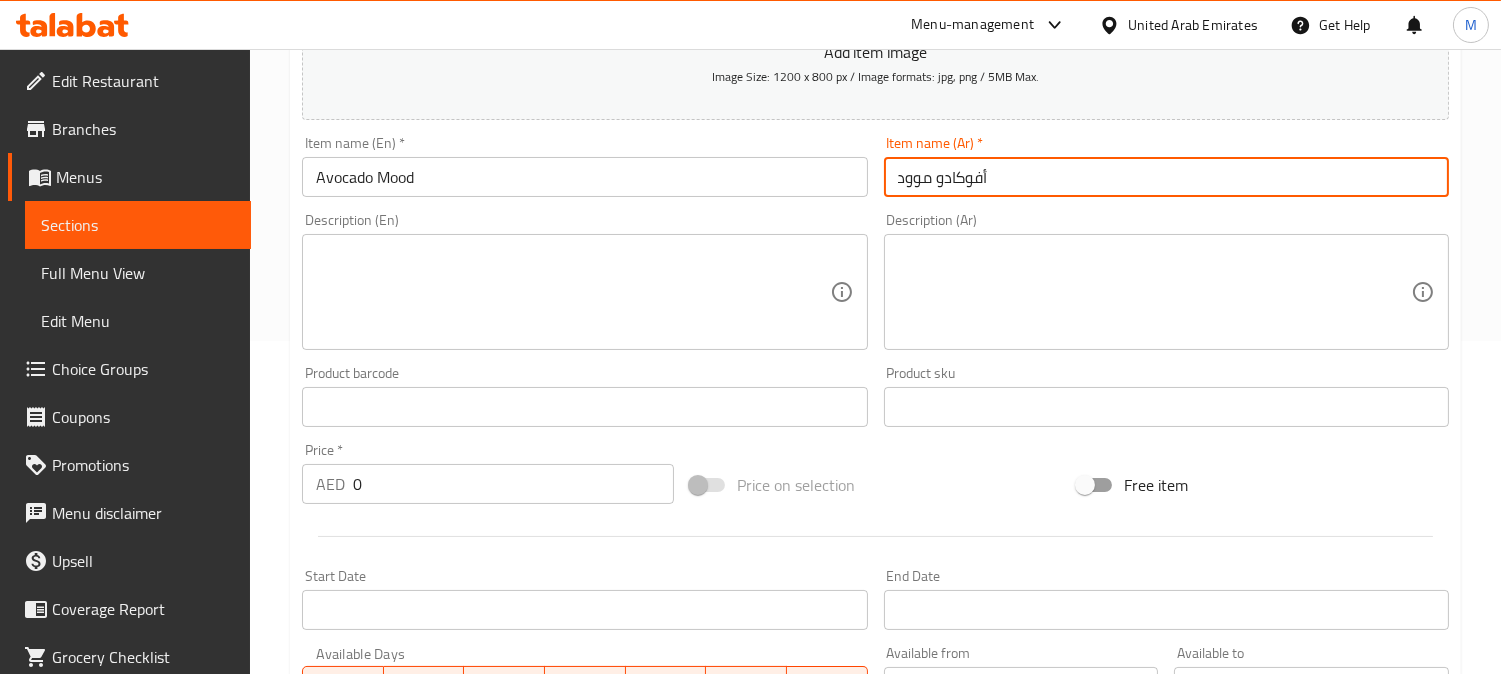 type on "أفوكادو موود" 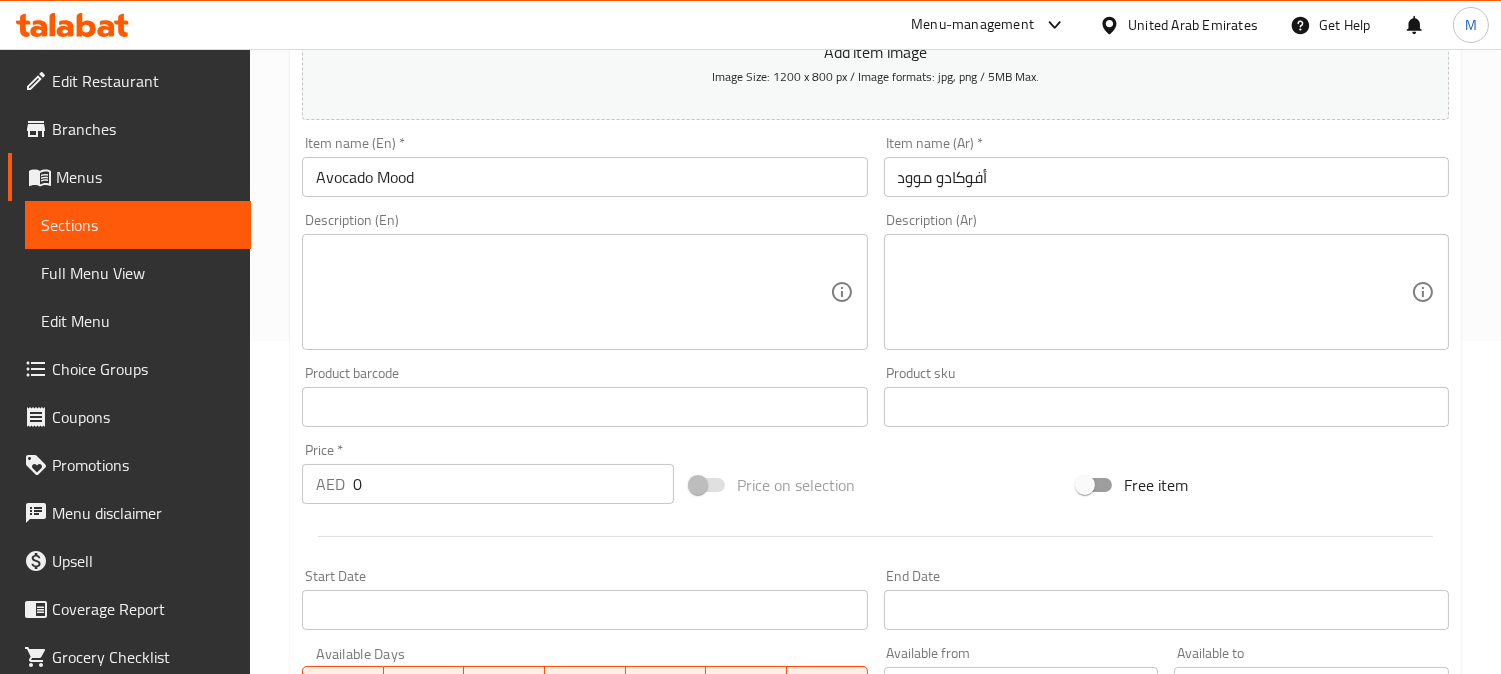 click at bounding box center [572, 292] 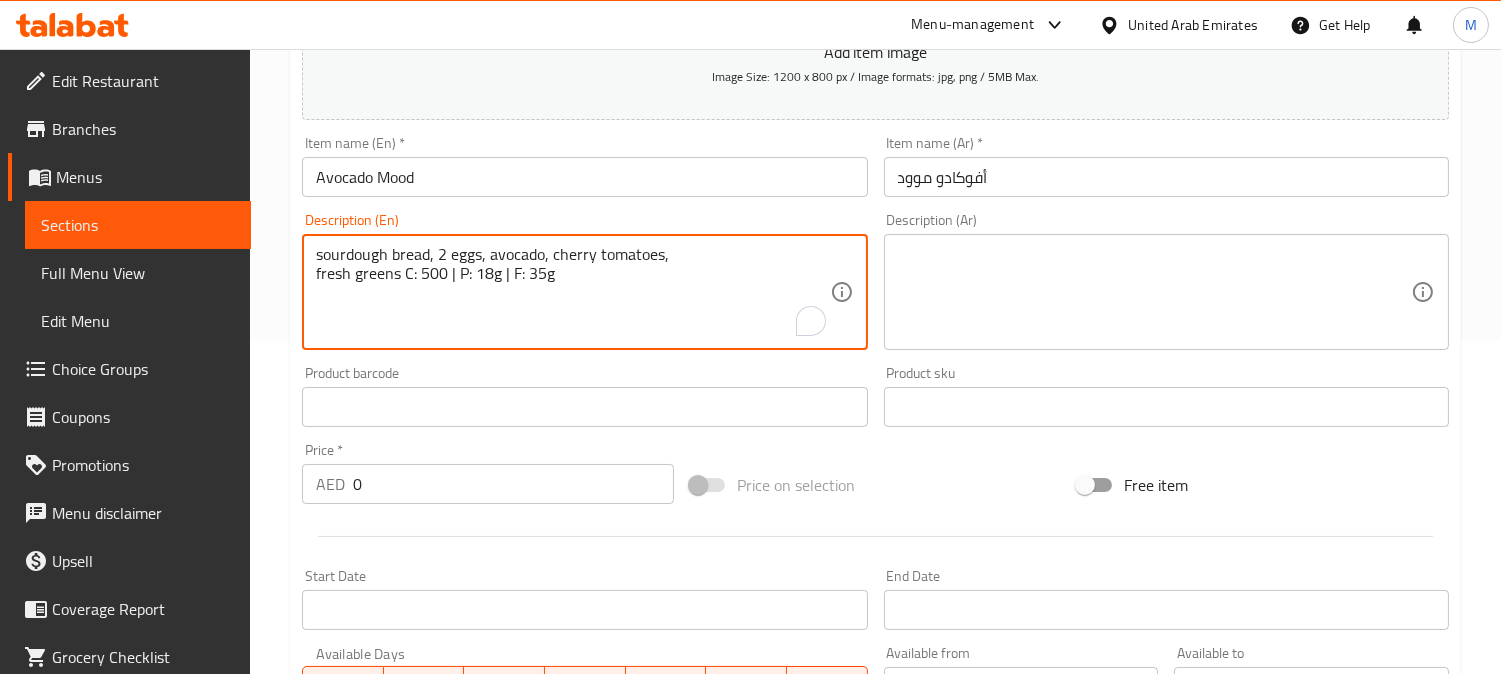 type on "sourdough bread, 2 eggs, avocado, cherry tomatoes,
fresh greens C: 500 | P: 18g | F: 35g" 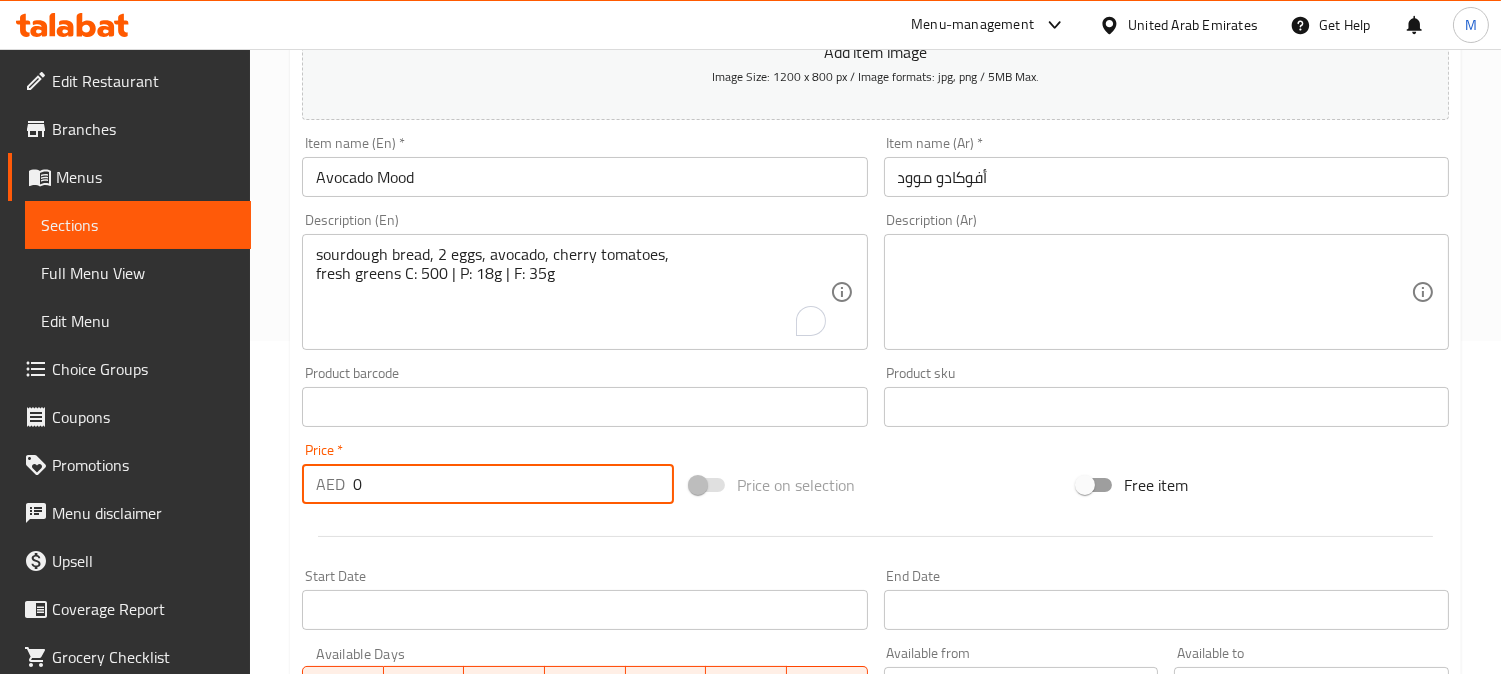 drag, startPoint x: 378, startPoint y: 486, endPoint x: 267, endPoint y: 491, distance: 111.11256 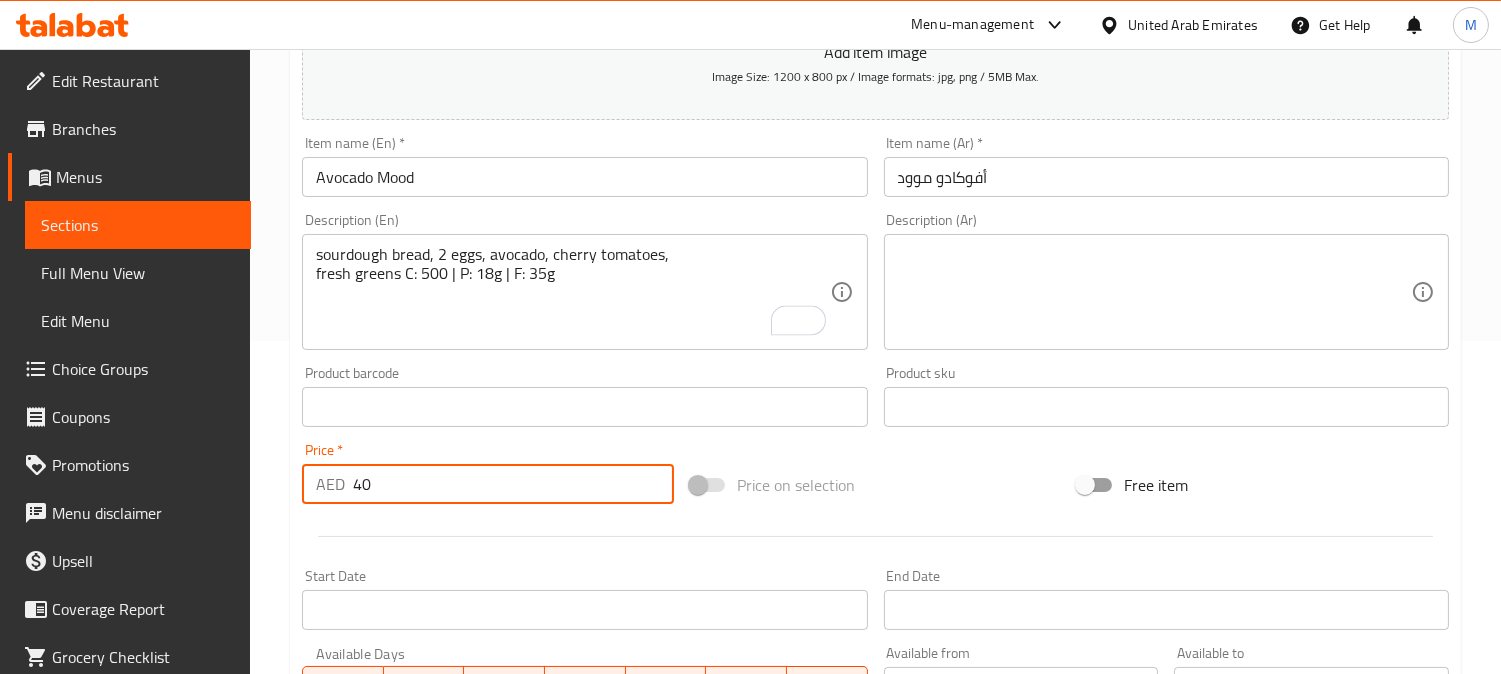 type on "40" 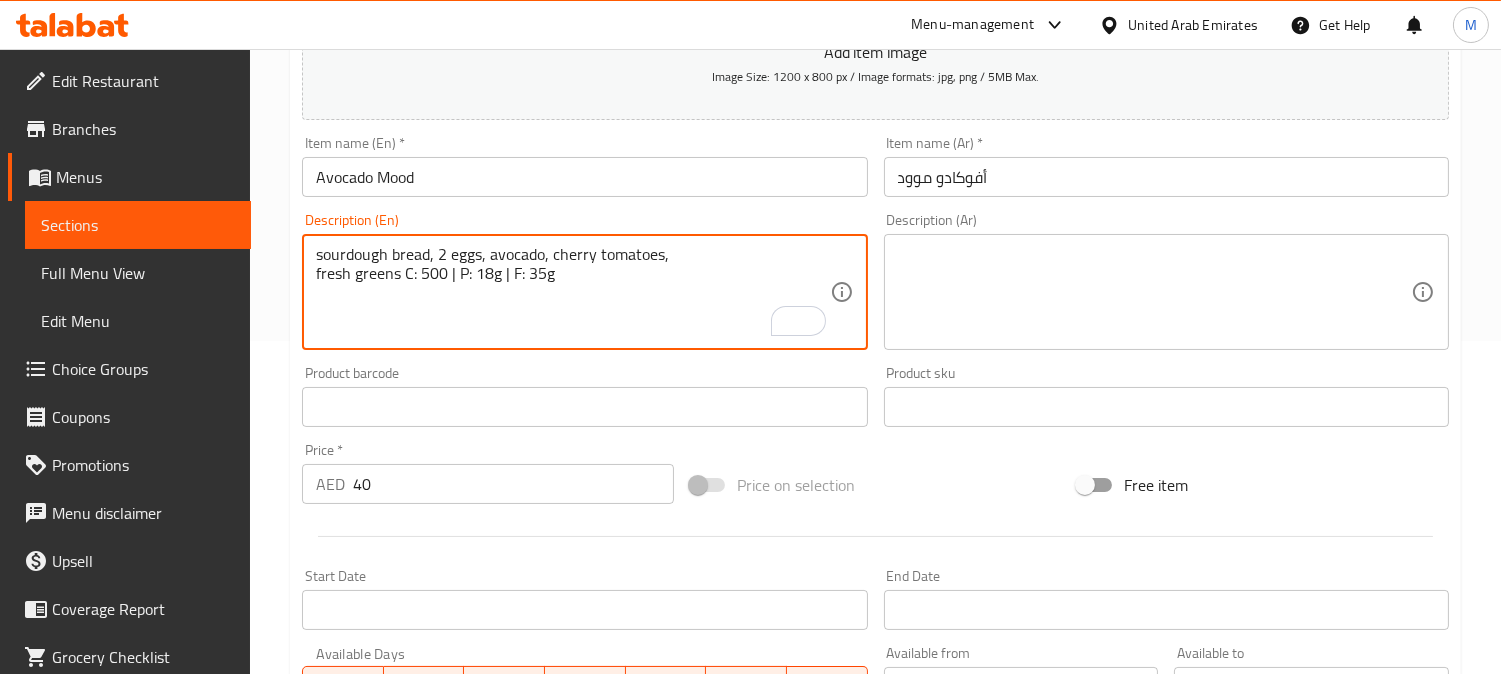 click at bounding box center (1154, 292) 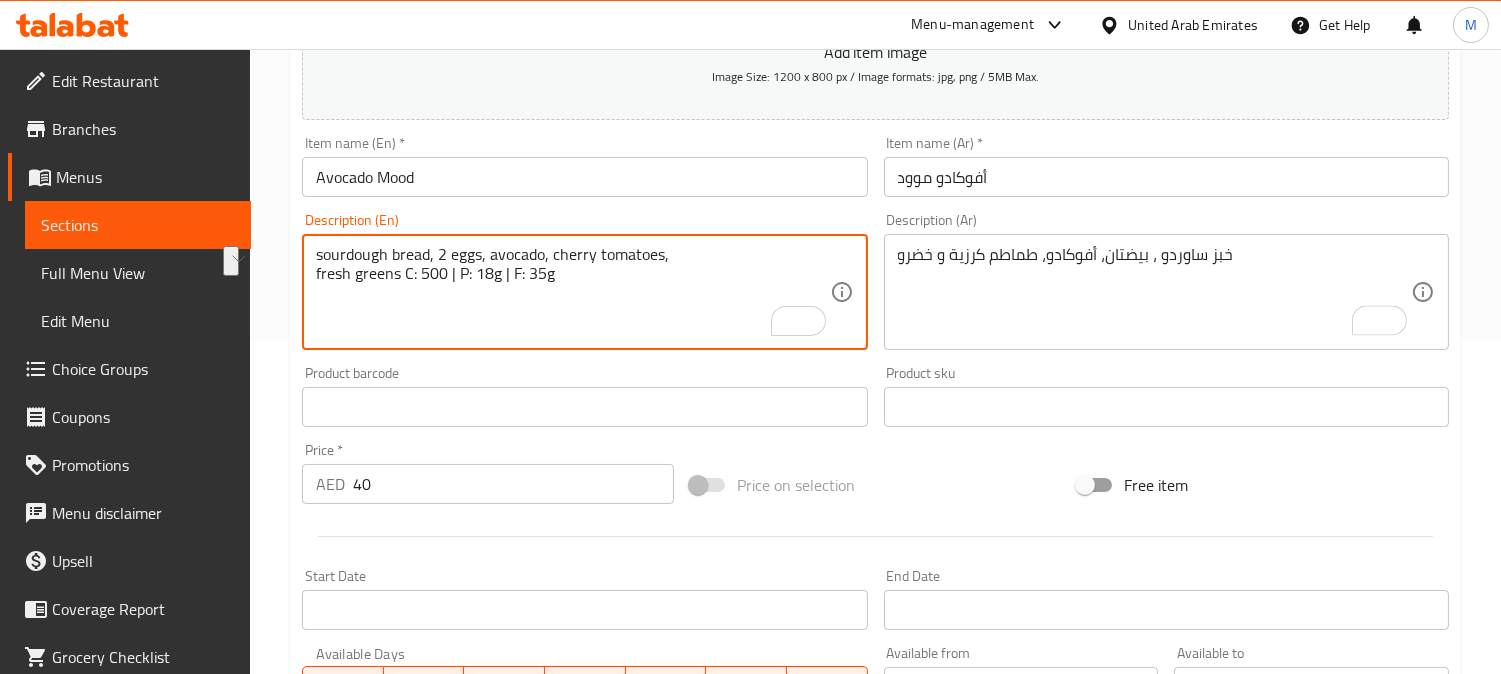 drag, startPoint x: 386, startPoint y: 276, endPoint x: 290, endPoint y: 266, distance: 96.519424 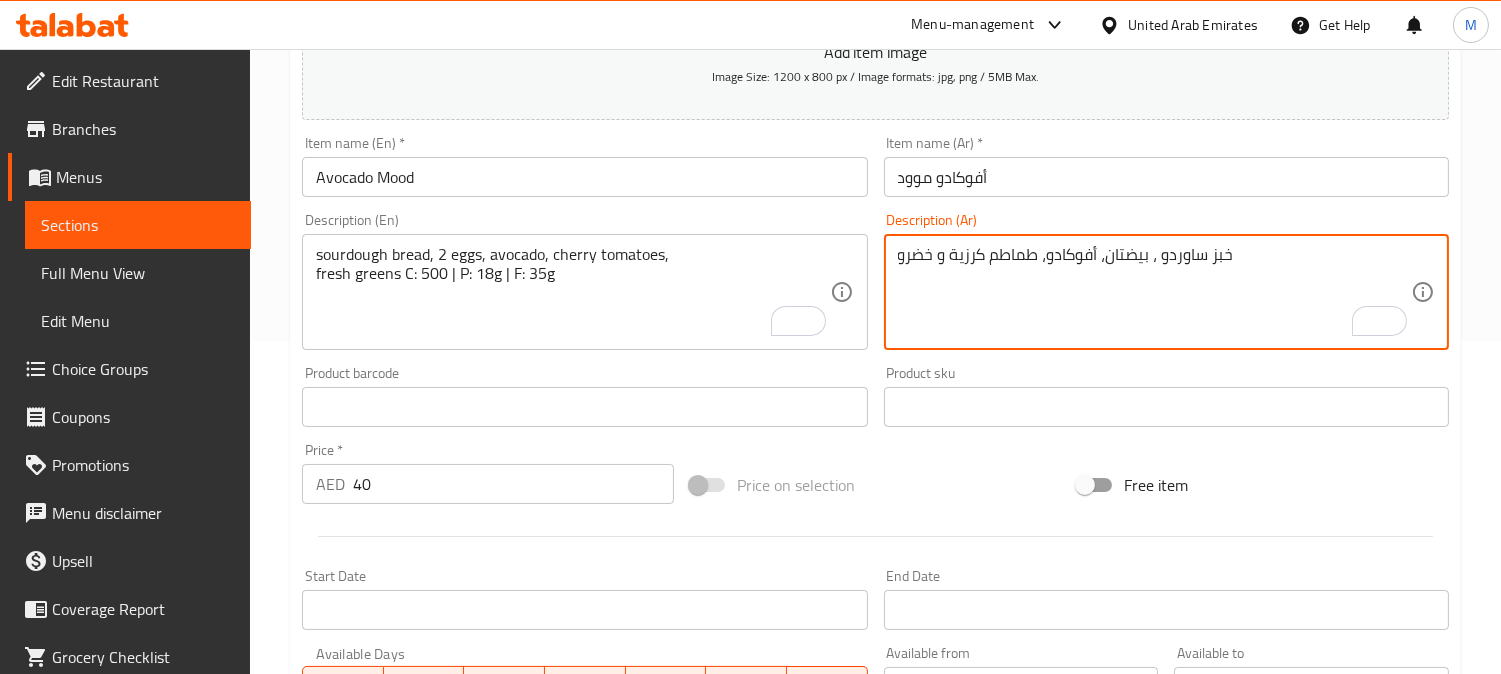 click on "خبز ساوردو ، بيضتان، أفوكادو، طماطم كرزية و خضرو" at bounding box center (1154, 292) 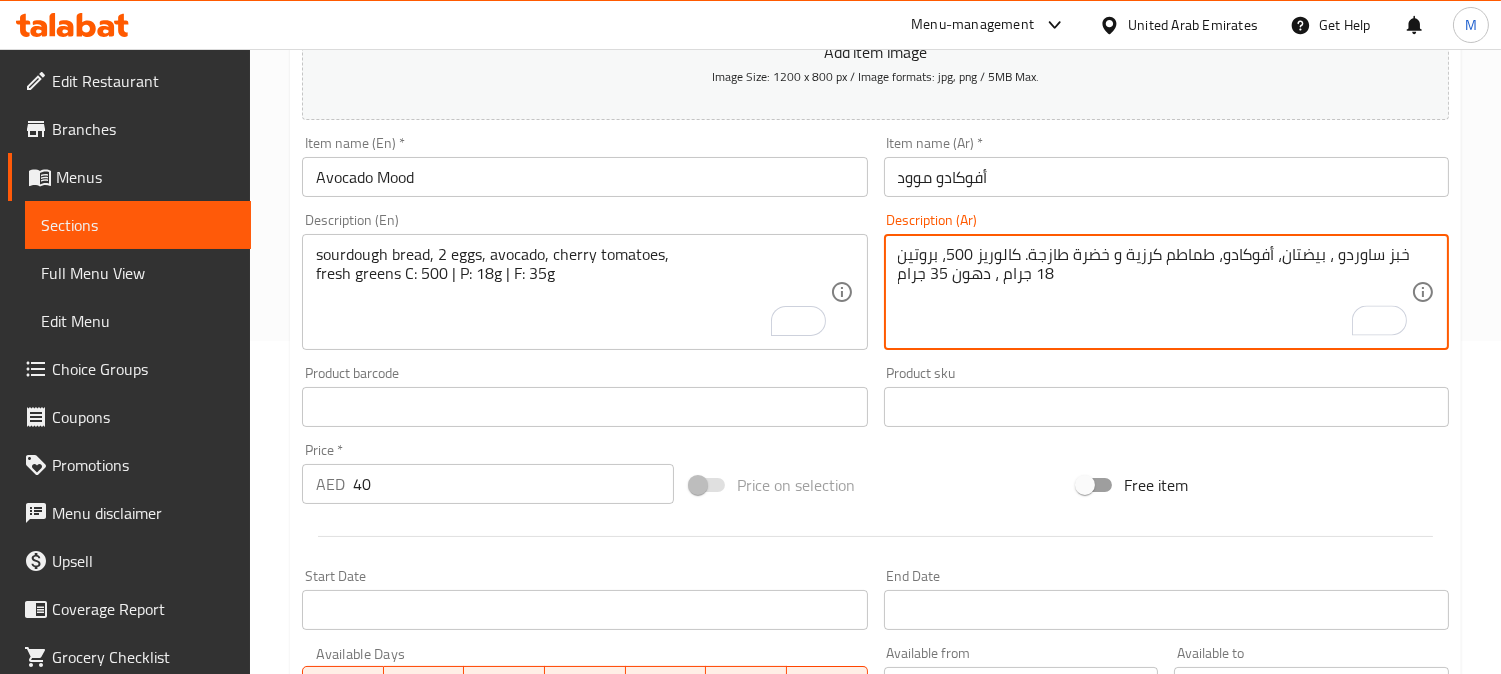 type on "خبز ساوردو ، بيضتان، أفوكادو، طماطم كرزية و خضرة طازجة. كالوريز 500، بروتين 18 جرام ، دهون 35 جرام" 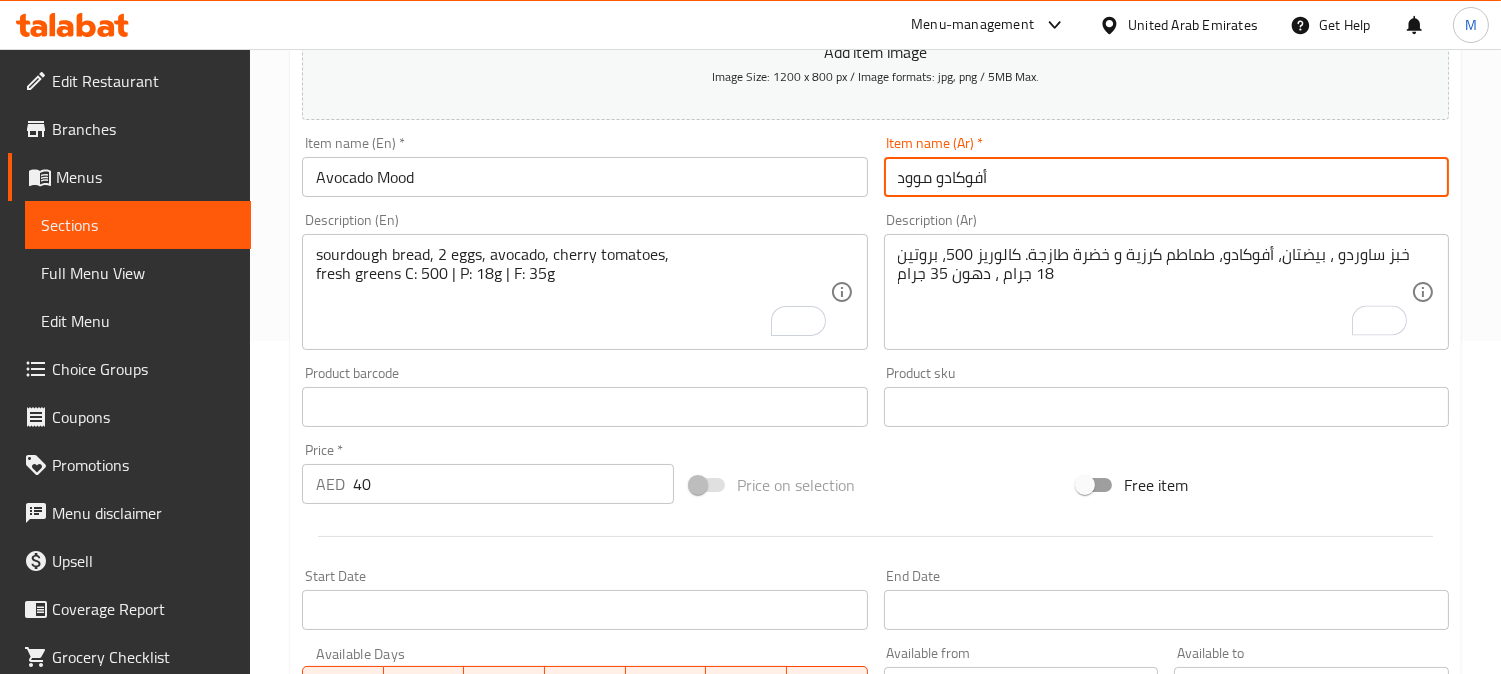 click on "أفوكادو موود" at bounding box center [1166, 177] 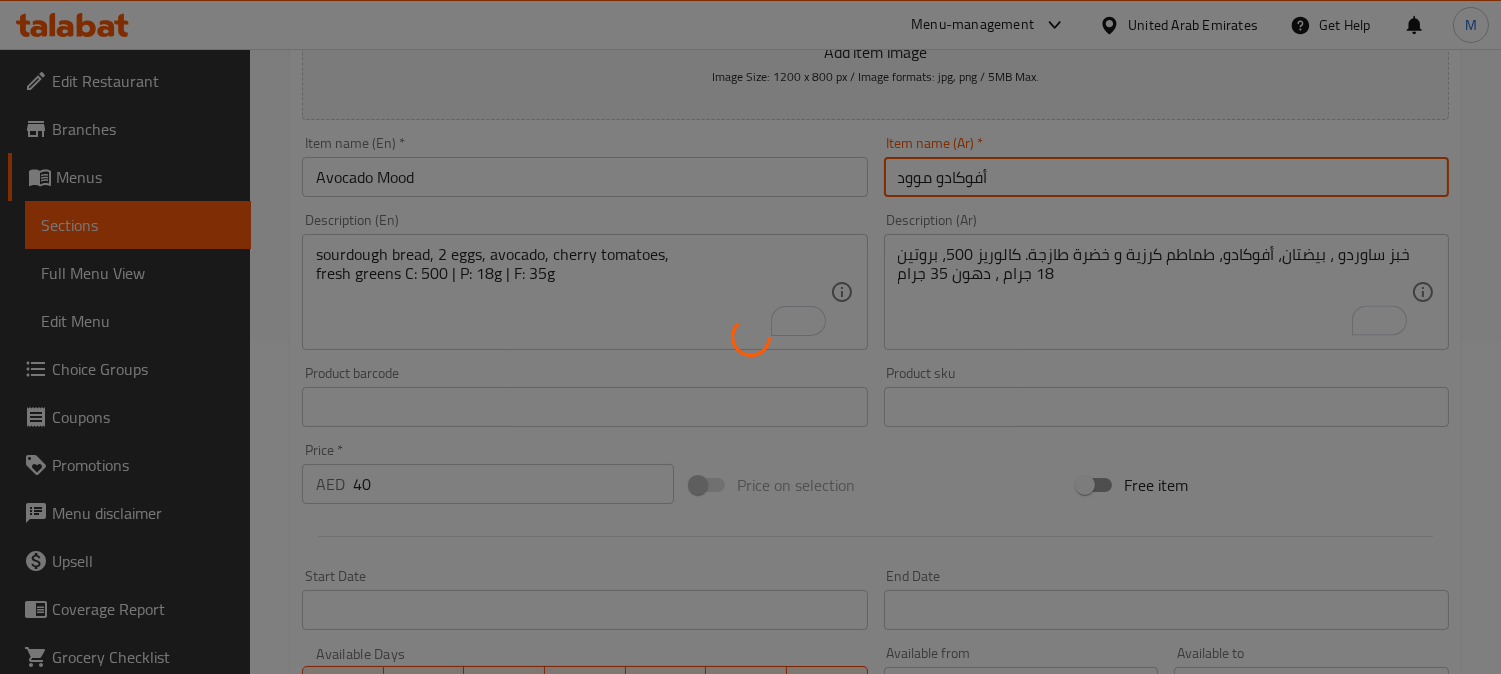 click on "Create" at bounding box center (439, 993) 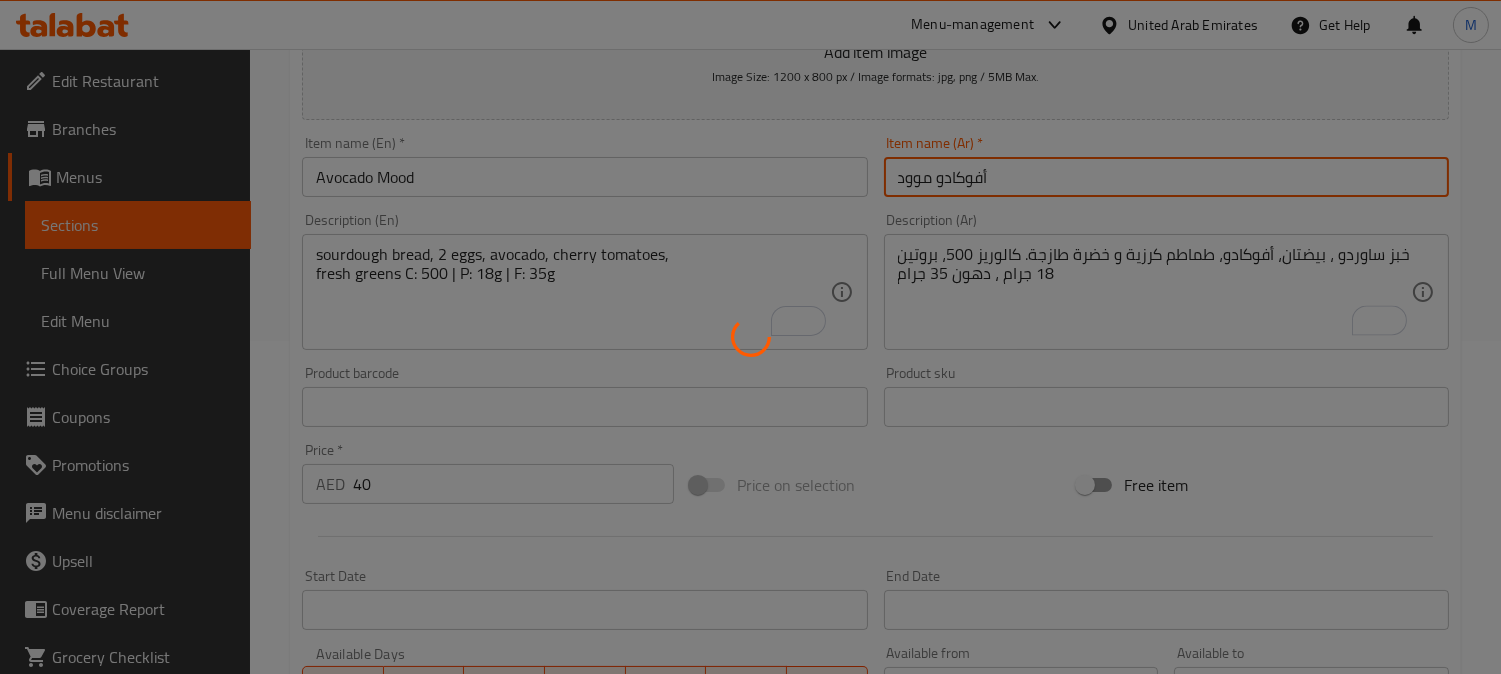 type 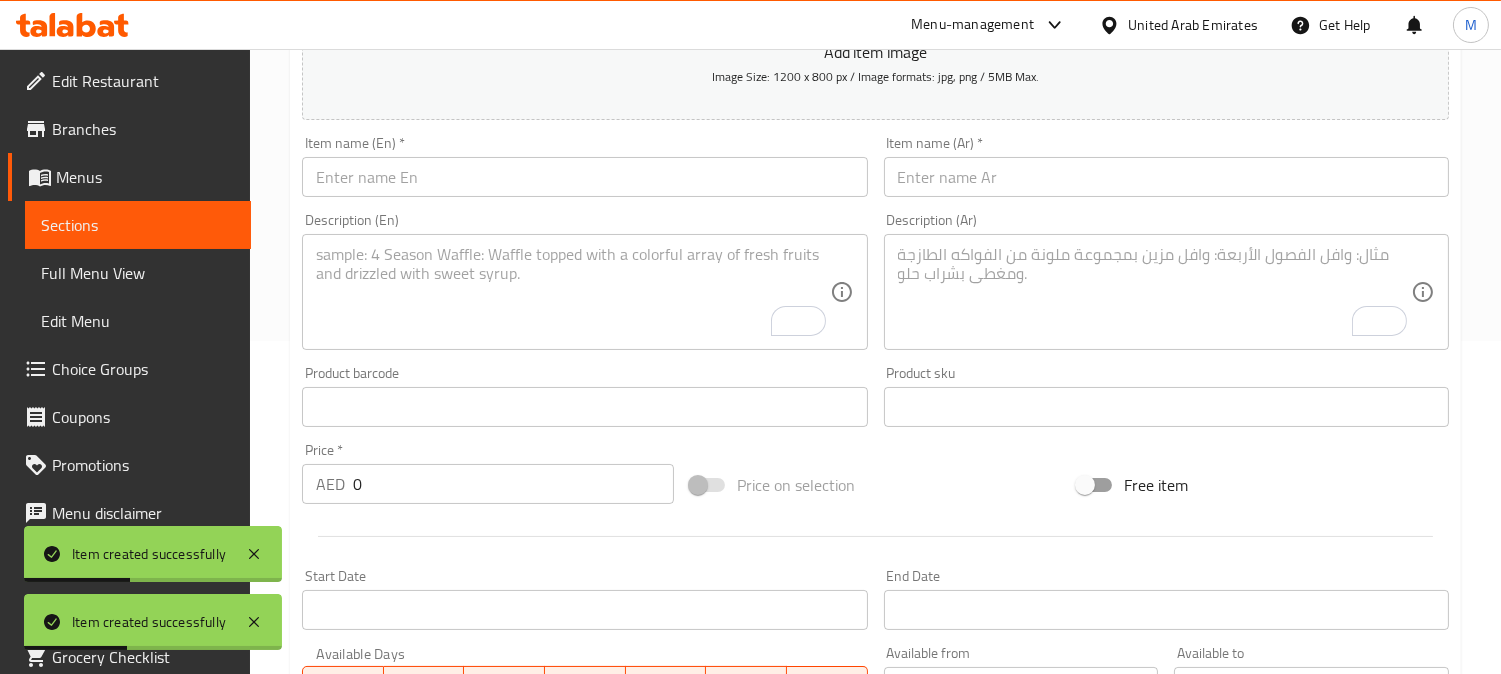 drag, startPoint x: 1040, startPoint y: 182, endPoint x: 1025, endPoint y: 181, distance: 15.033297 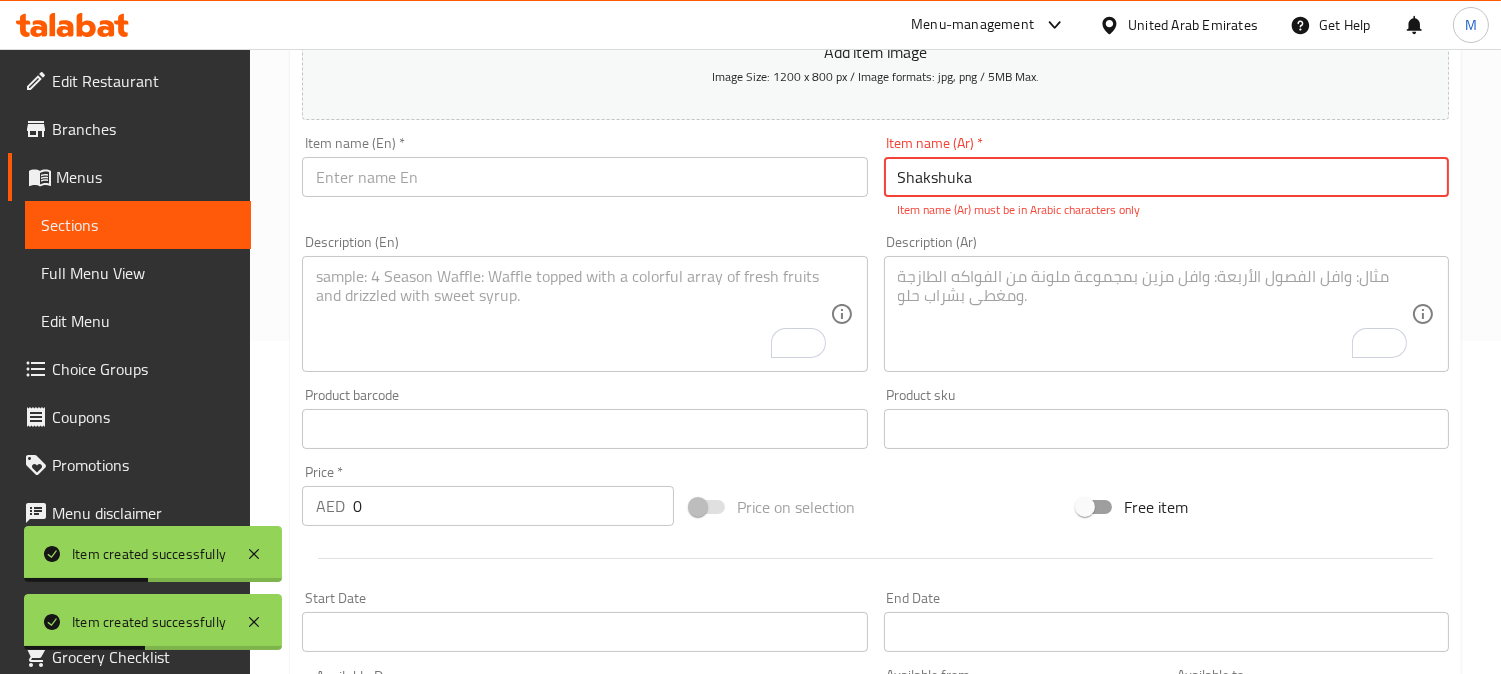 type on "Shakshuka" 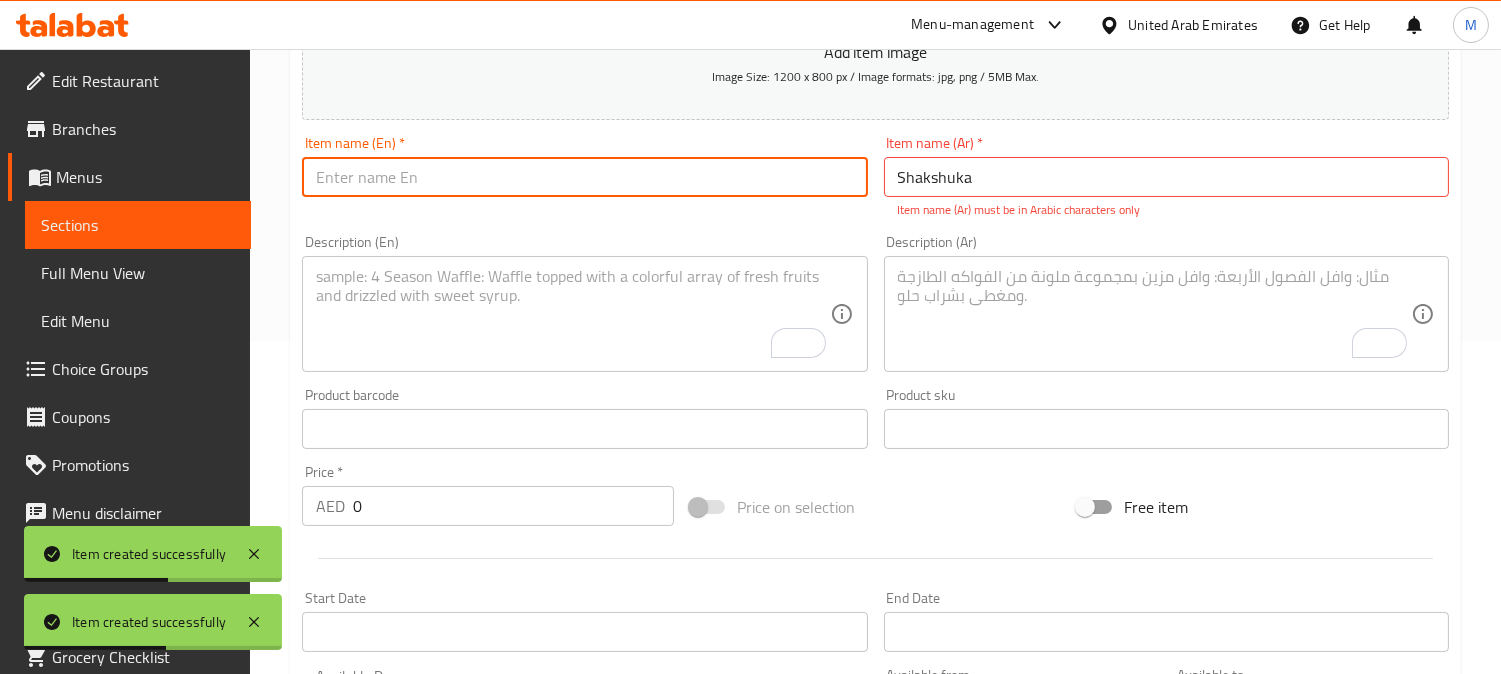paste on "Shakshuka" 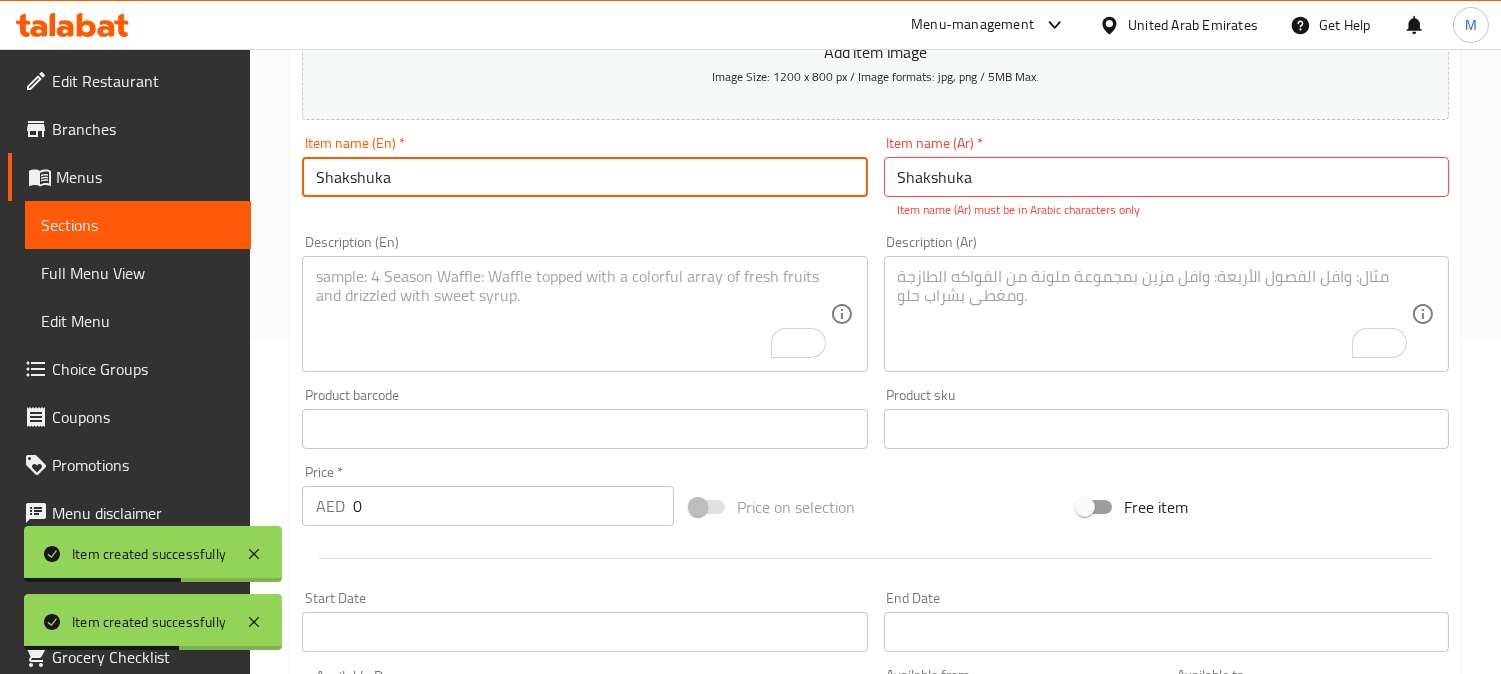 type on "Shakshuka" 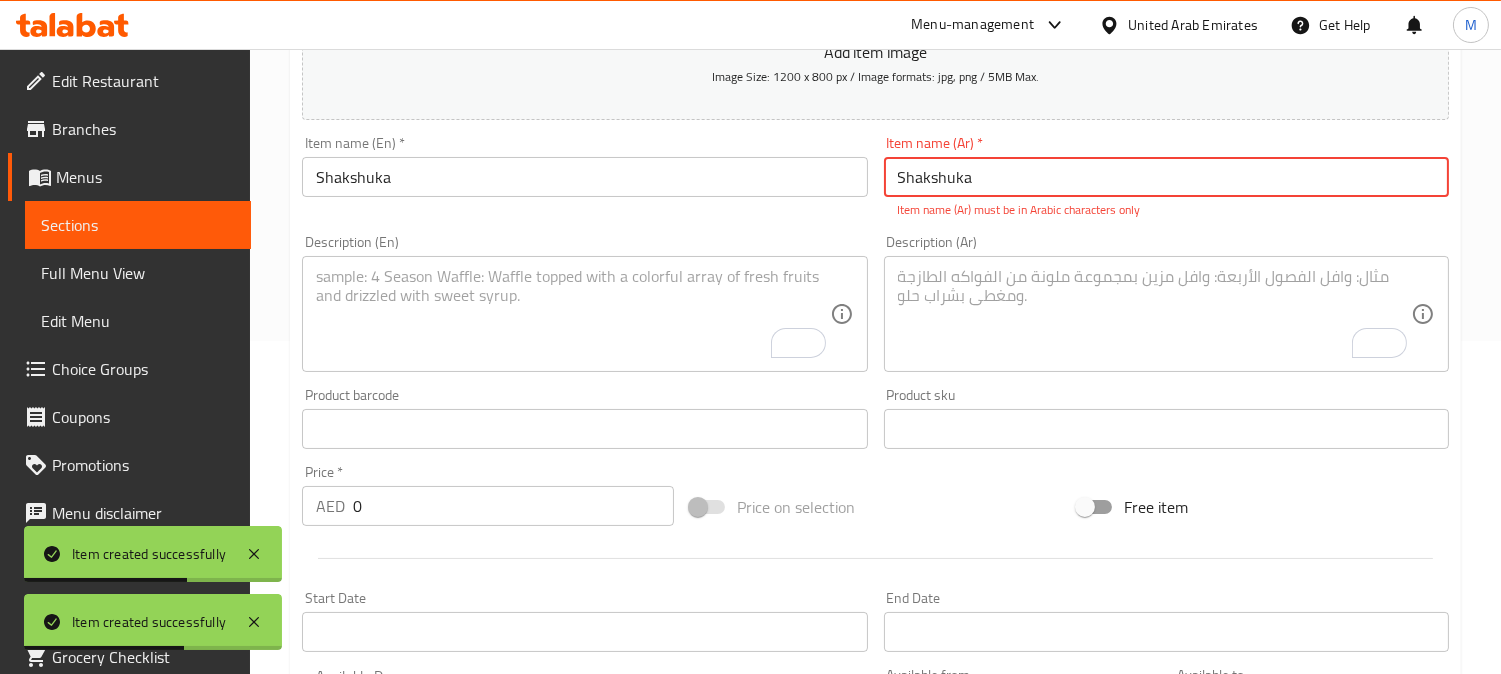 click on "Shakshuka" at bounding box center (1166, 177) 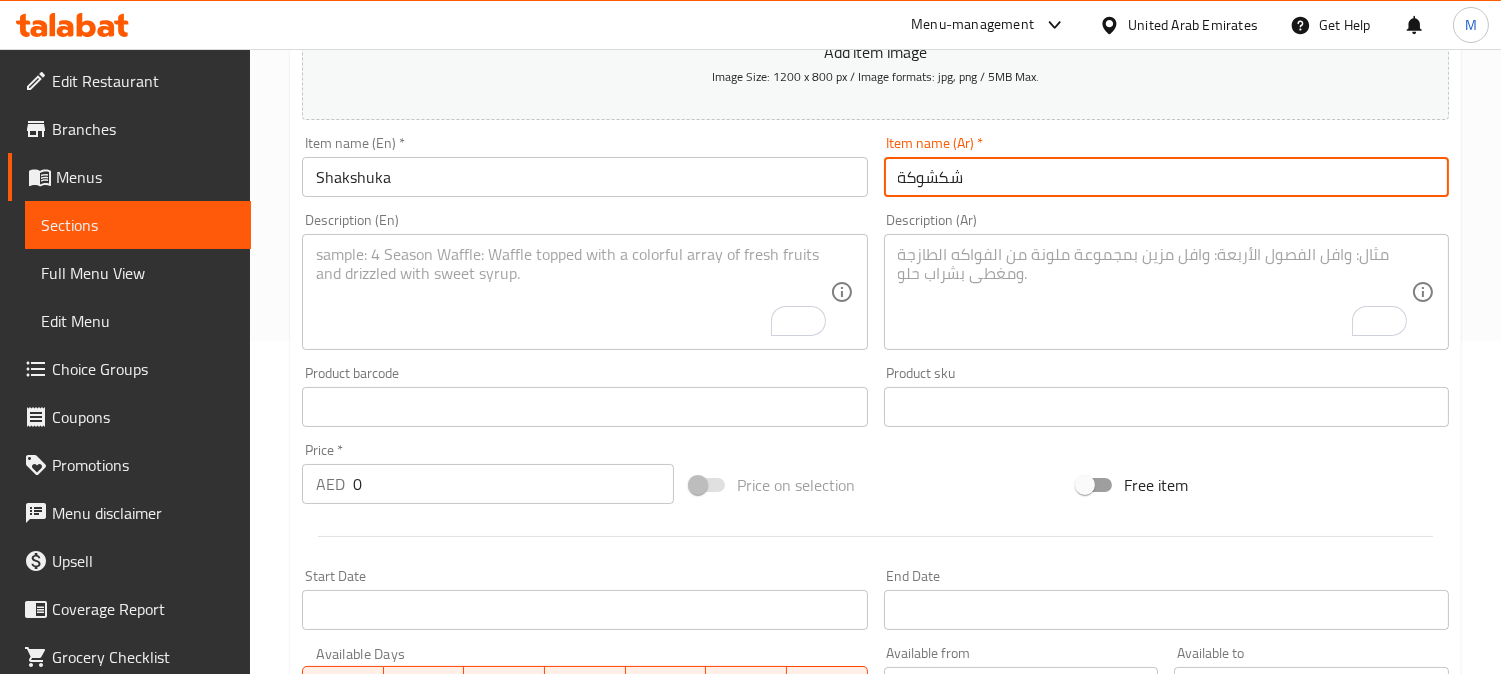type on "شكشوكة" 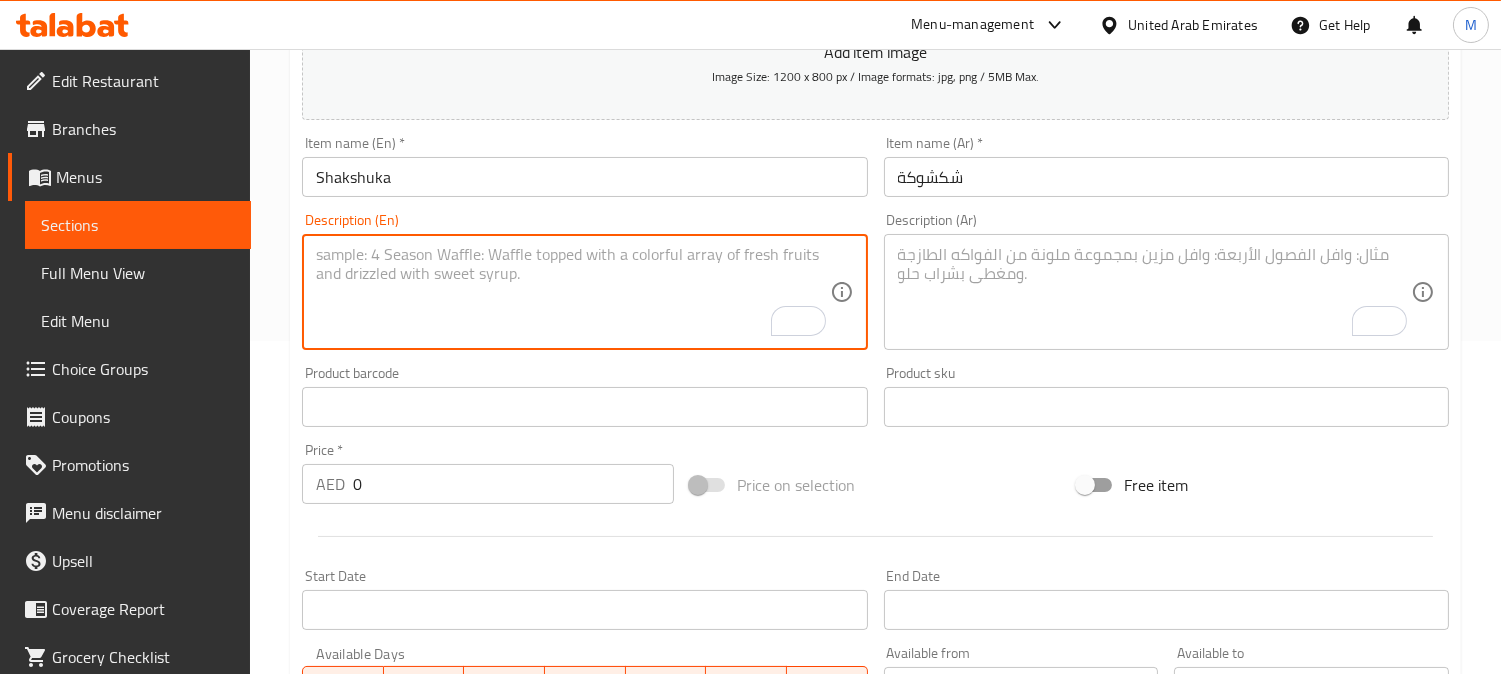 click at bounding box center (572, 292) 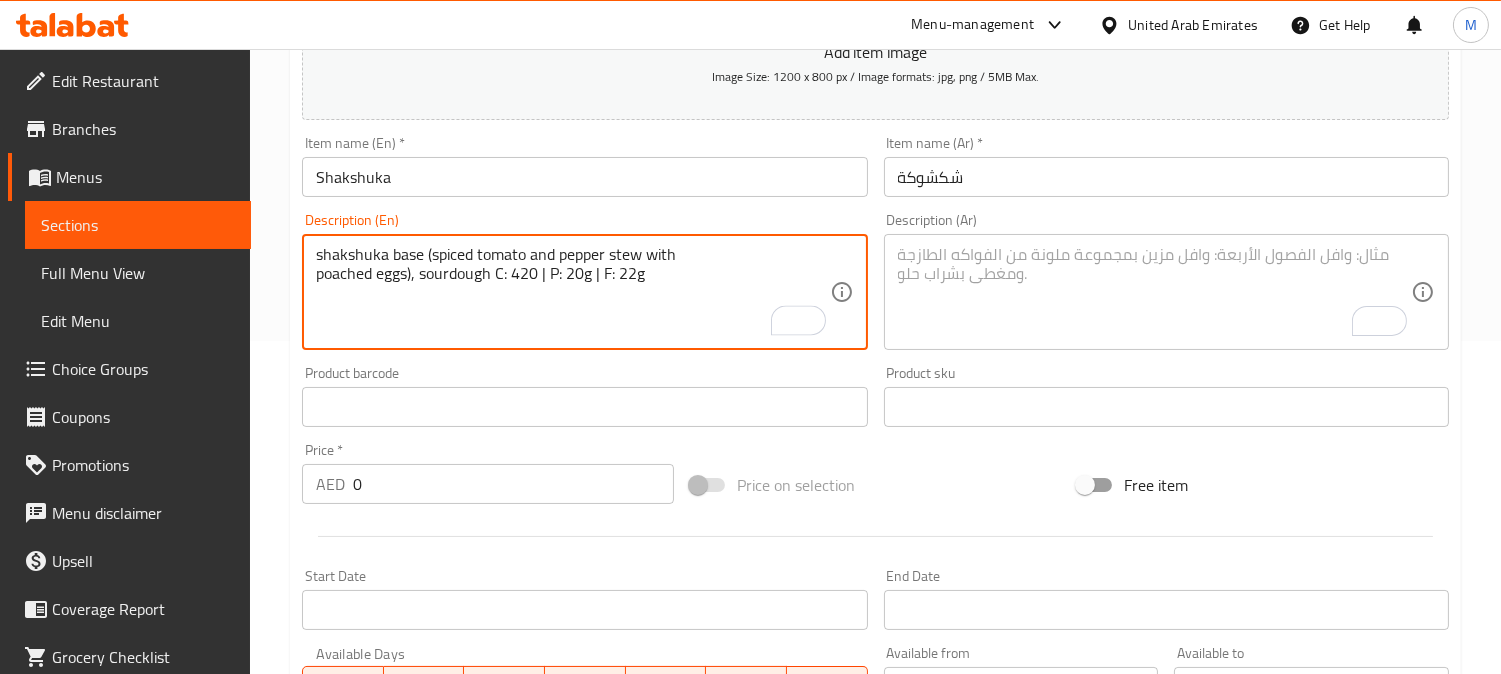 type on "shakshuka base (spiced tomato and pepper stew with
poached eggs), sourdough C: 420 | P: 20g | F: 22g" 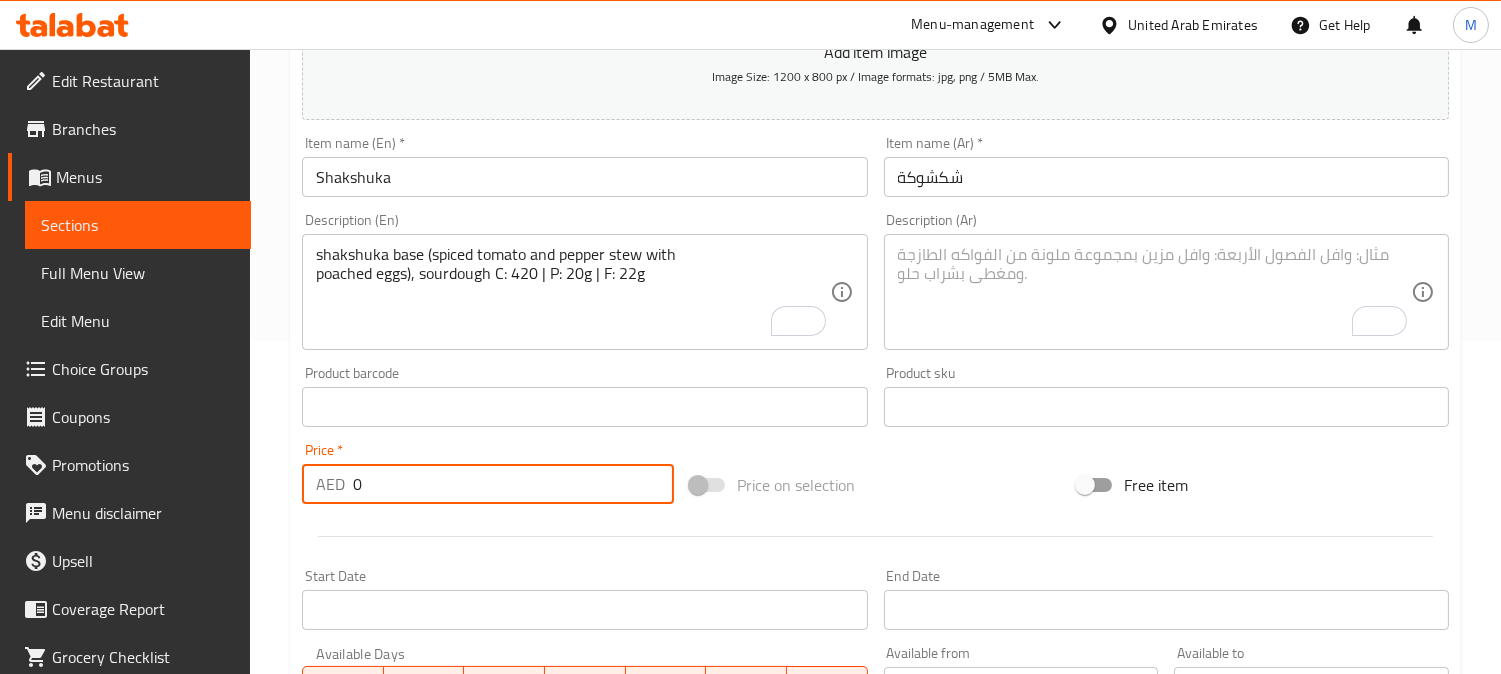 drag, startPoint x: 368, startPoint y: 495, endPoint x: 313, endPoint y: 500, distance: 55.226807 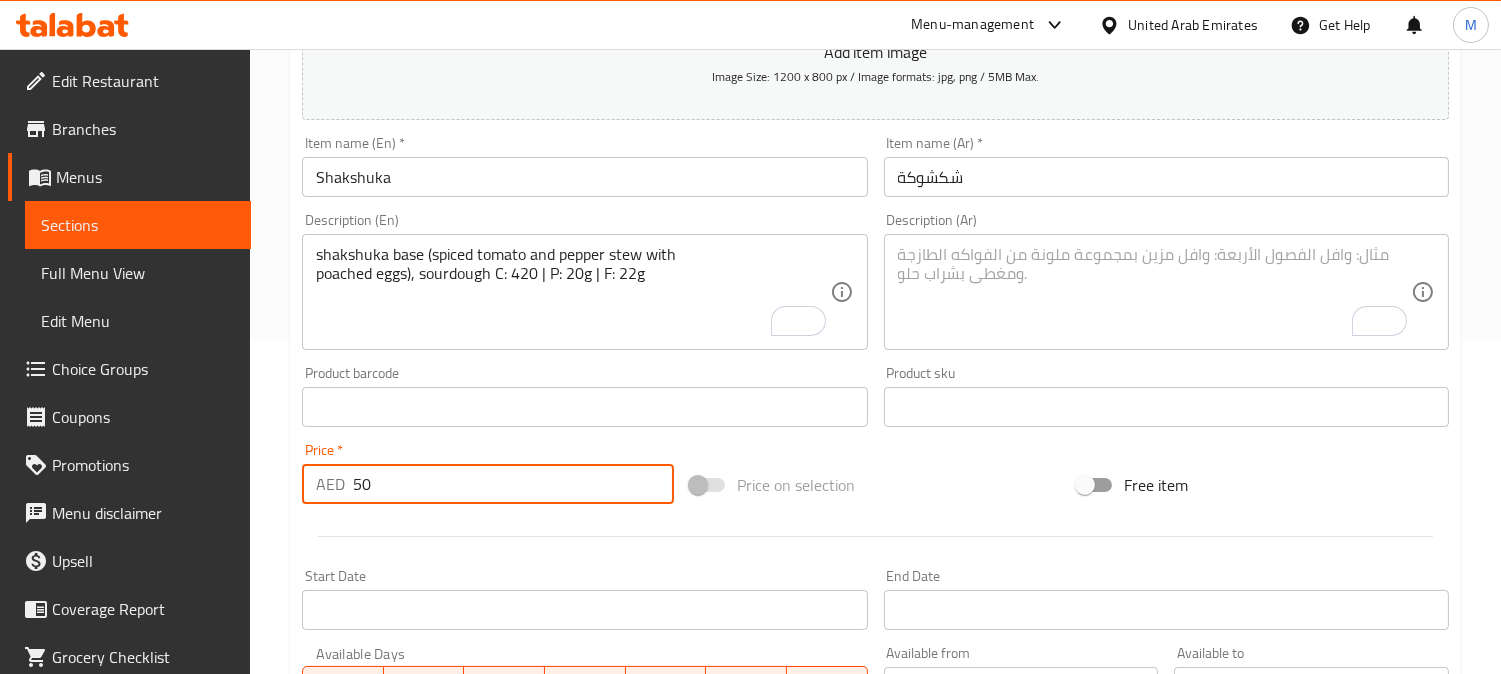 type on "50" 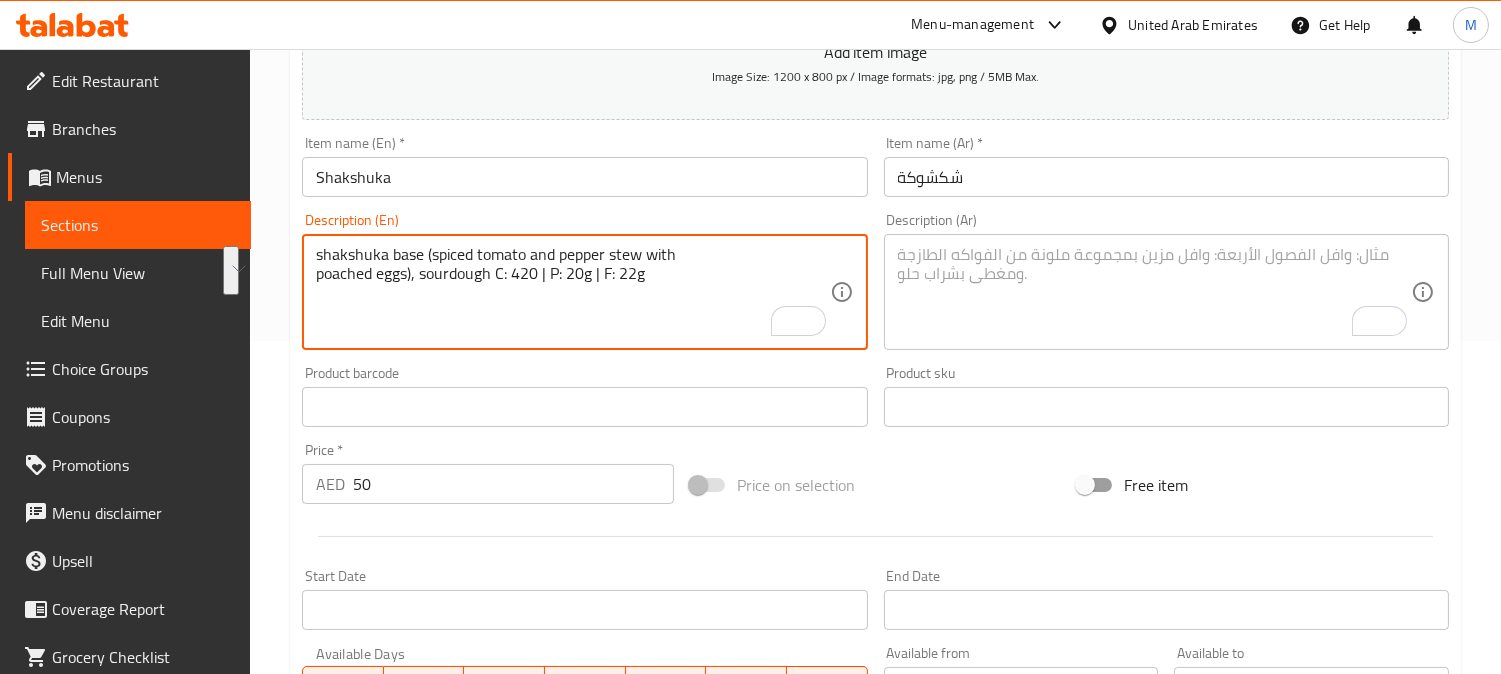 drag, startPoint x: 490, startPoint y: 274, endPoint x: 306, endPoint y: 241, distance: 186.93582 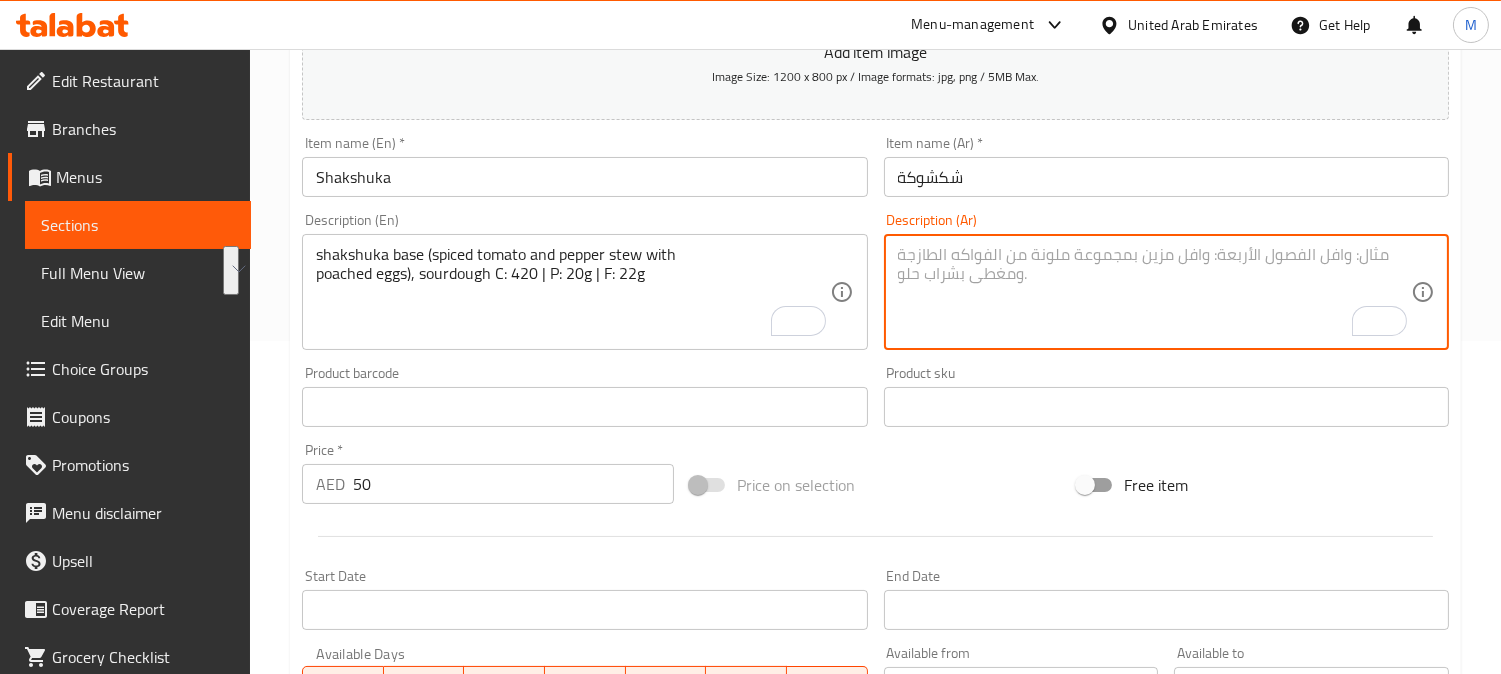 click at bounding box center [1154, 292] 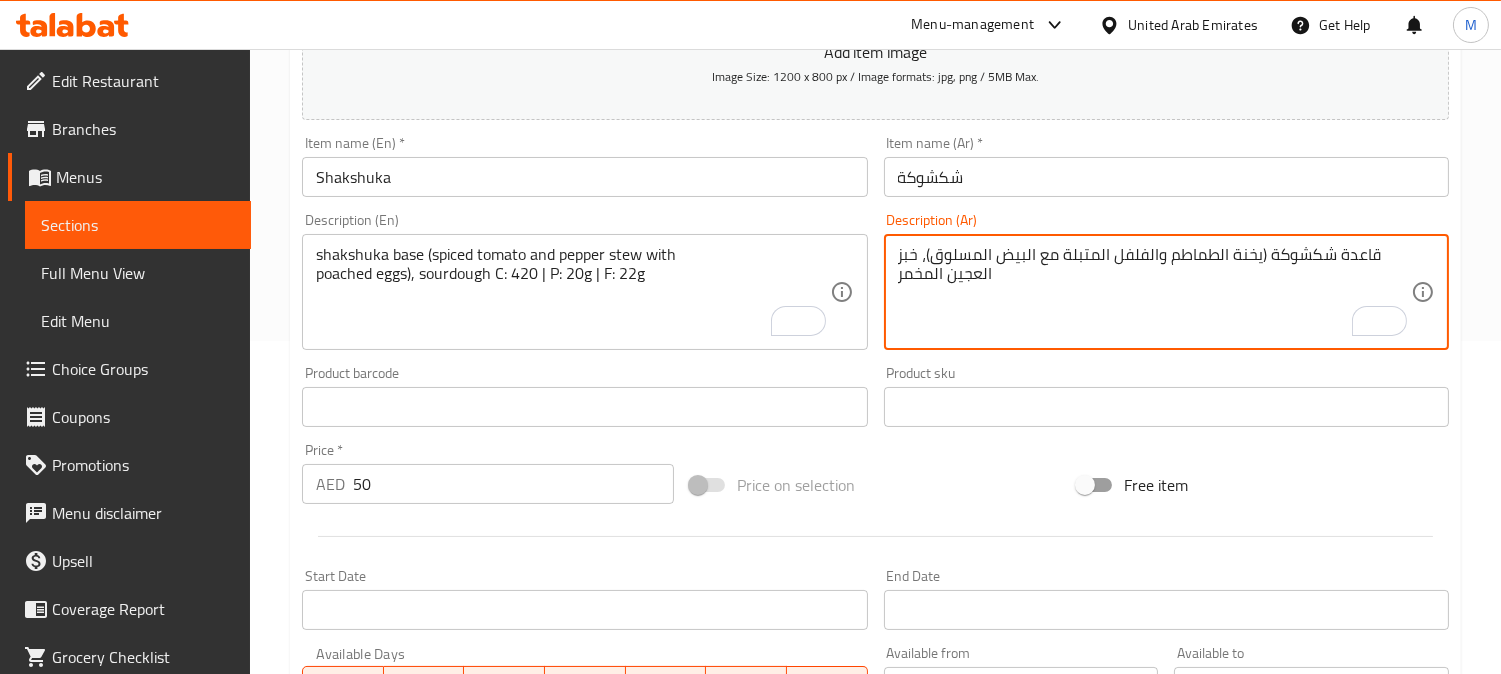 click on "قاعدة شكشوكة (يخنة الطماطم والفلفل المتبلة مع البيض المسلوق)، خبز العجين المخمر" at bounding box center [1154, 292] 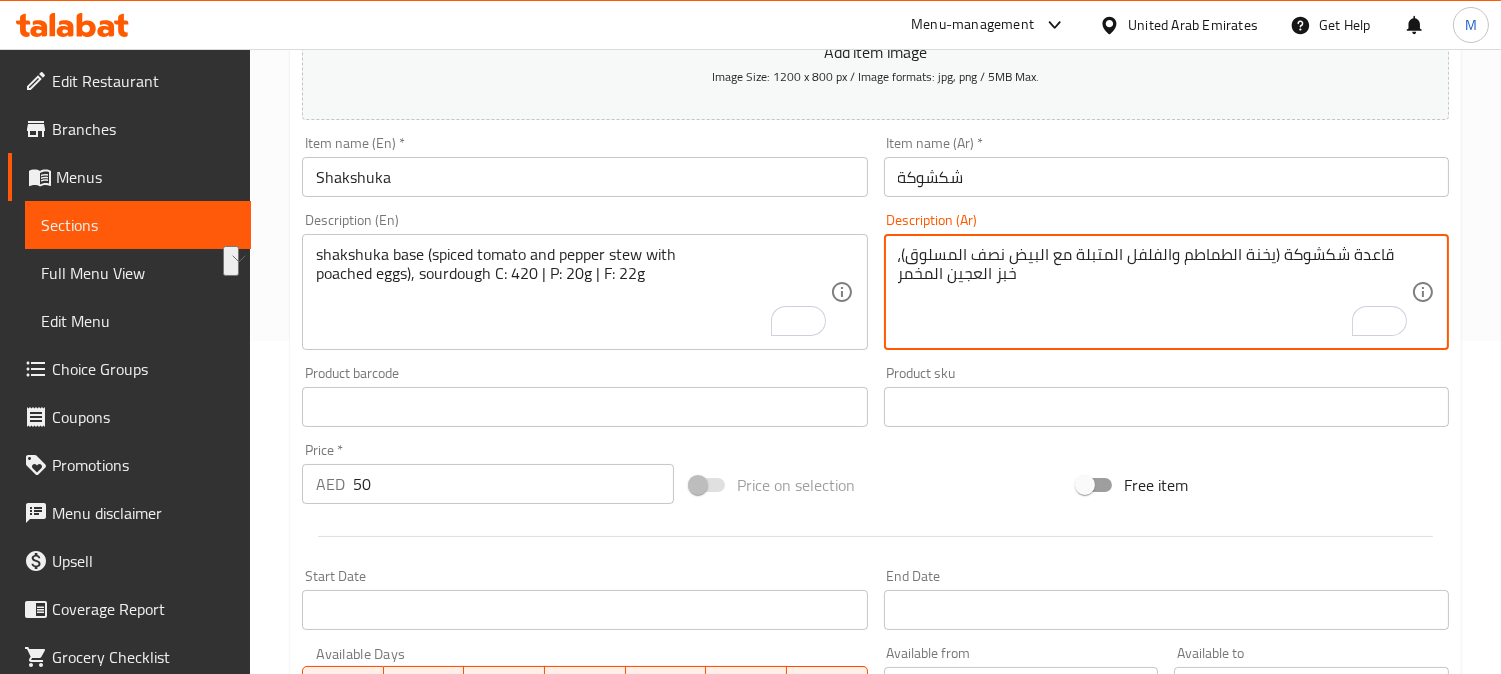 drag, startPoint x: 1017, startPoint y: 280, endPoint x: 893, endPoint y: 278, distance: 124.01613 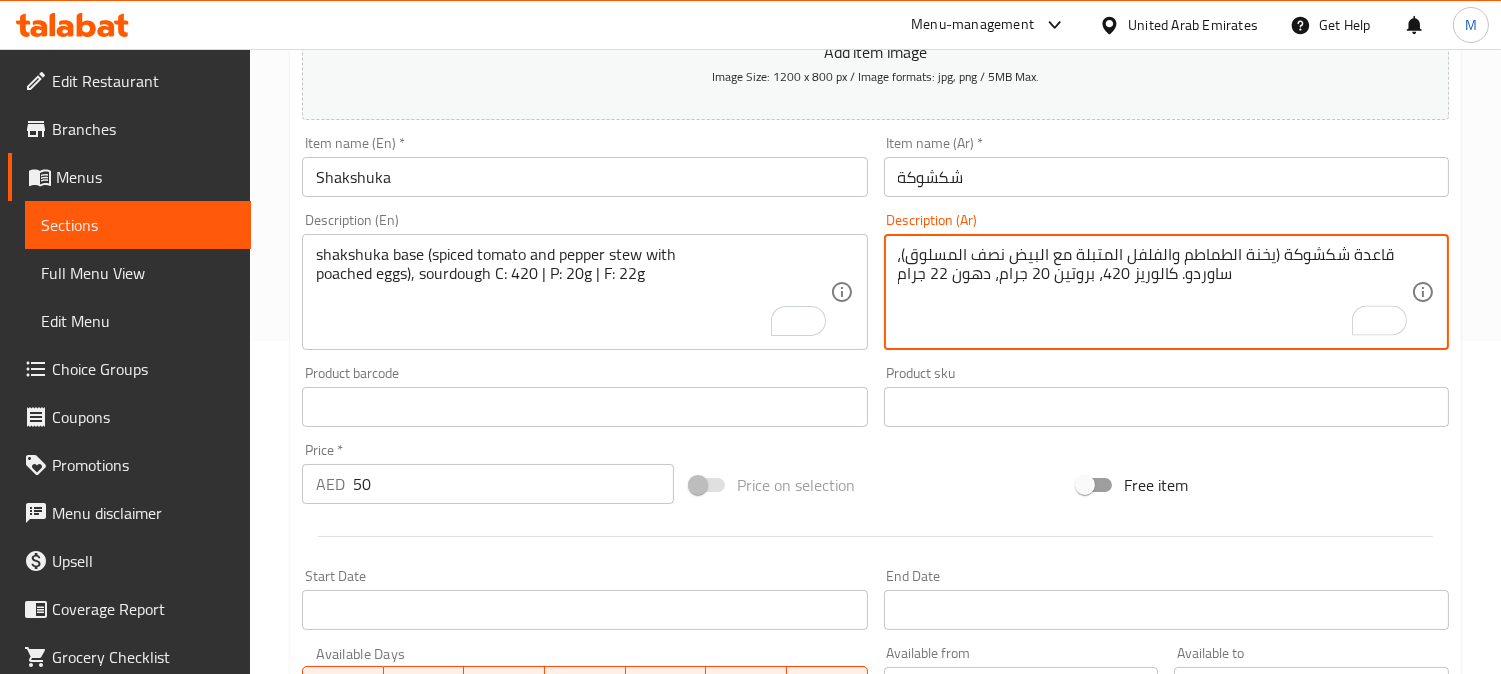 type on "قاعدة شكشوكة (يخنة الطماطم والفلفل المتبلة مع البيض نصف المسلوق)، ساوردو. كالوريز 420، بروتين 20 جرام، دهون 22 جرام" 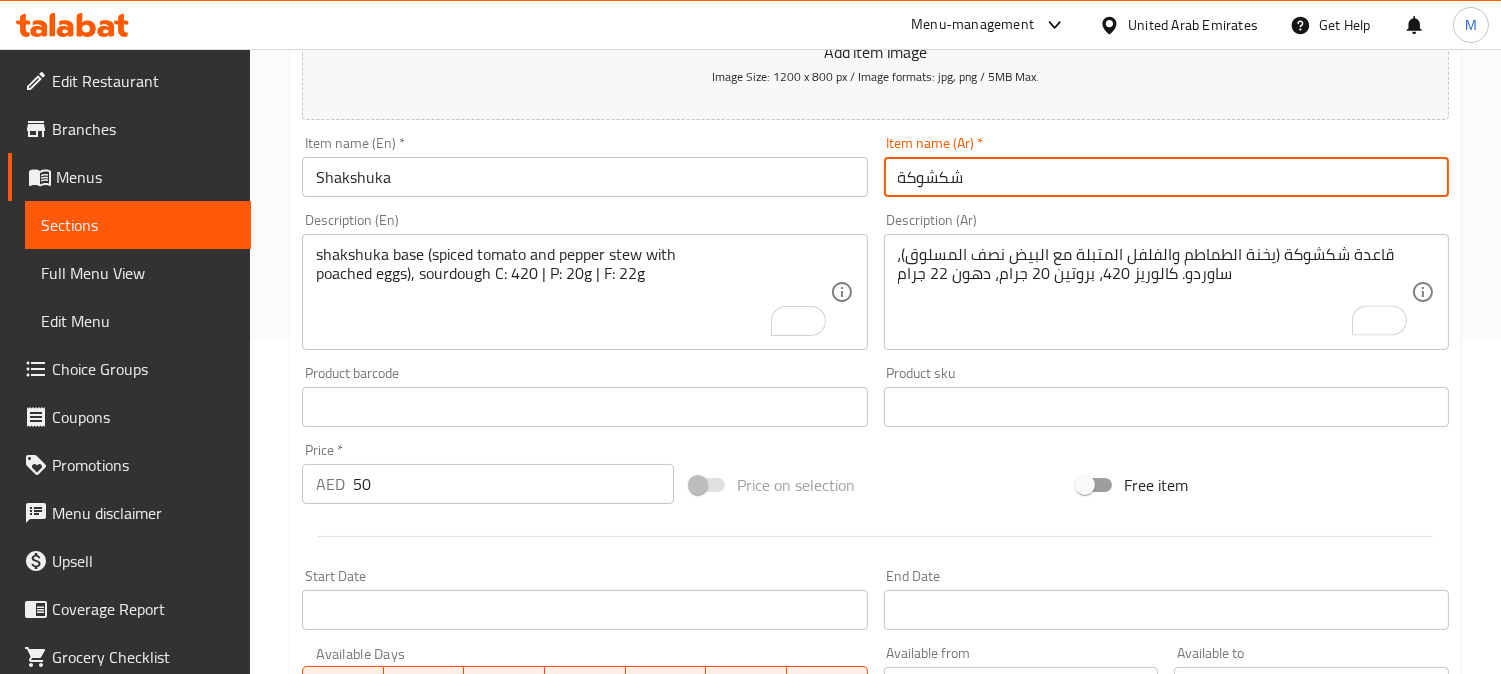 click on "Create" at bounding box center (439, 993) 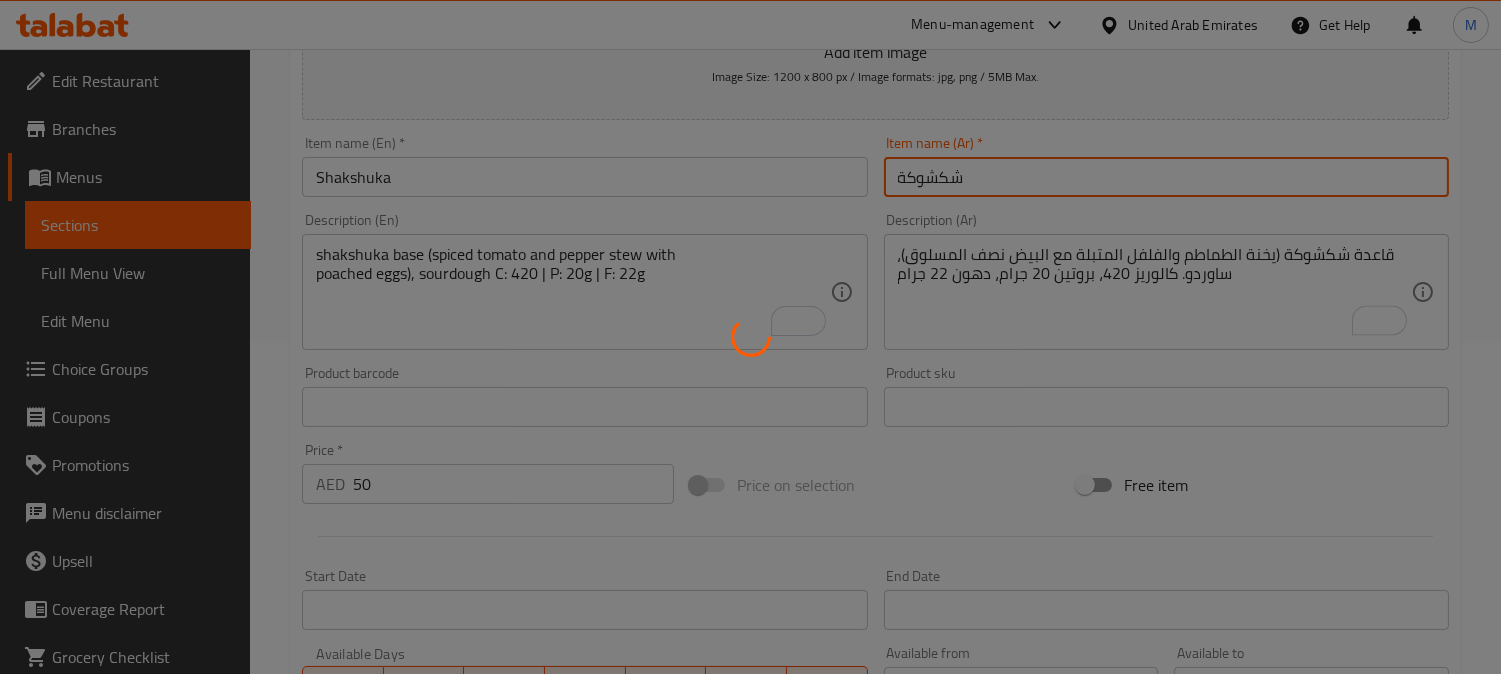 type 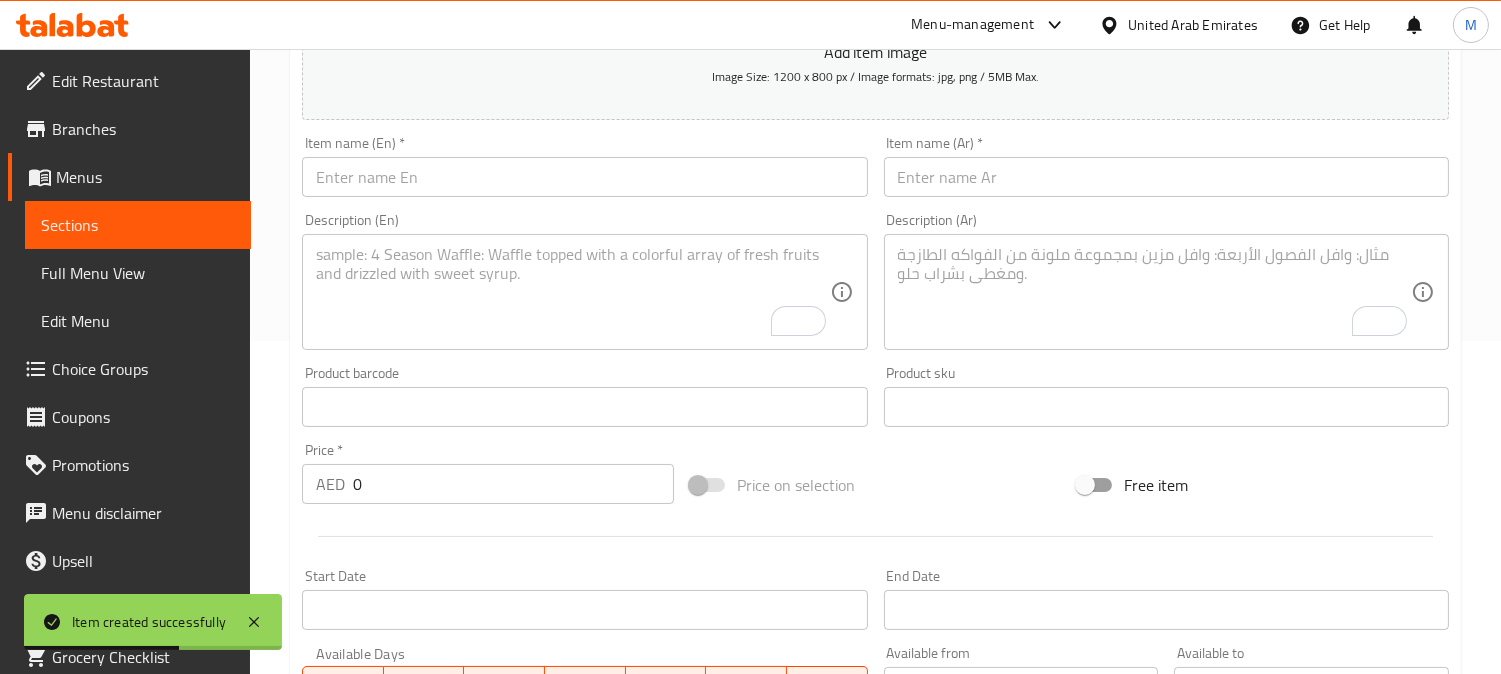 click on "Item name (En)   * Item name (En)  *" at bounding box center (584, 166) 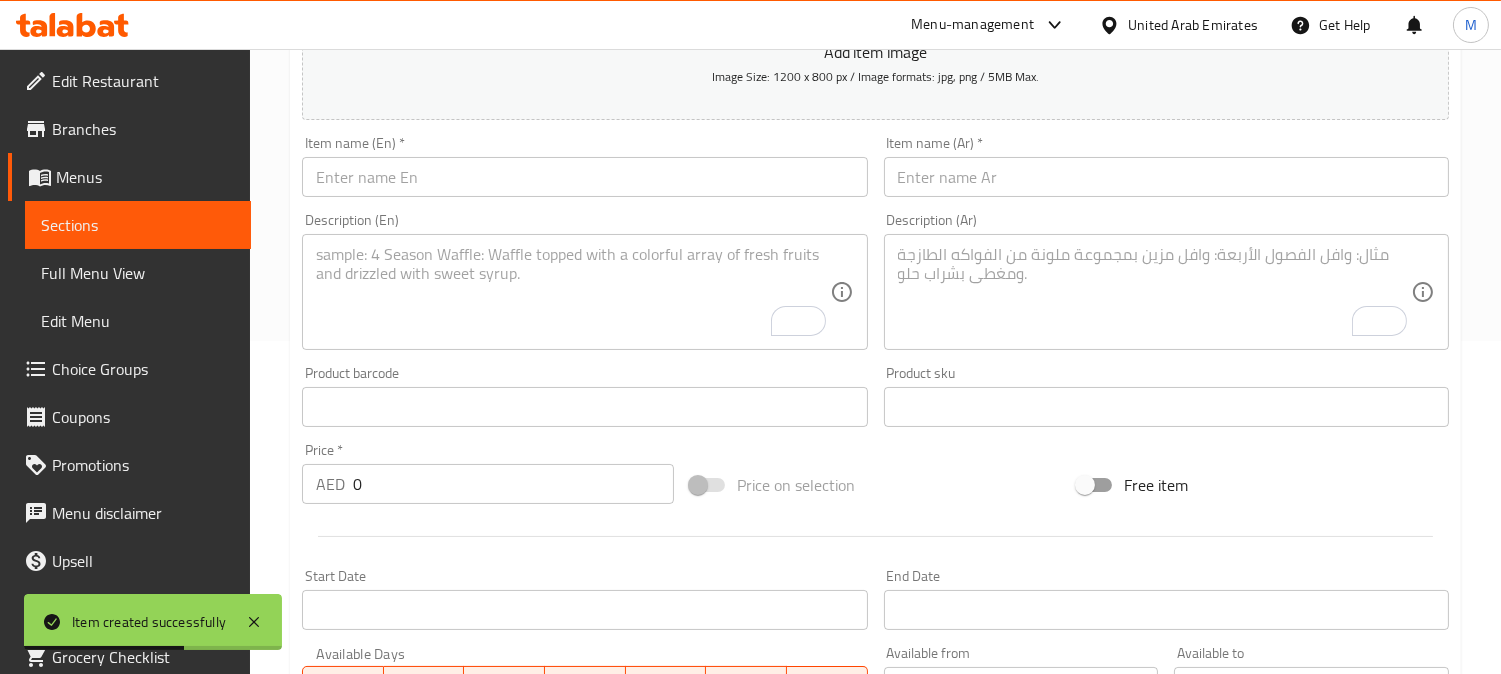 click at bounding box center (584, 177) 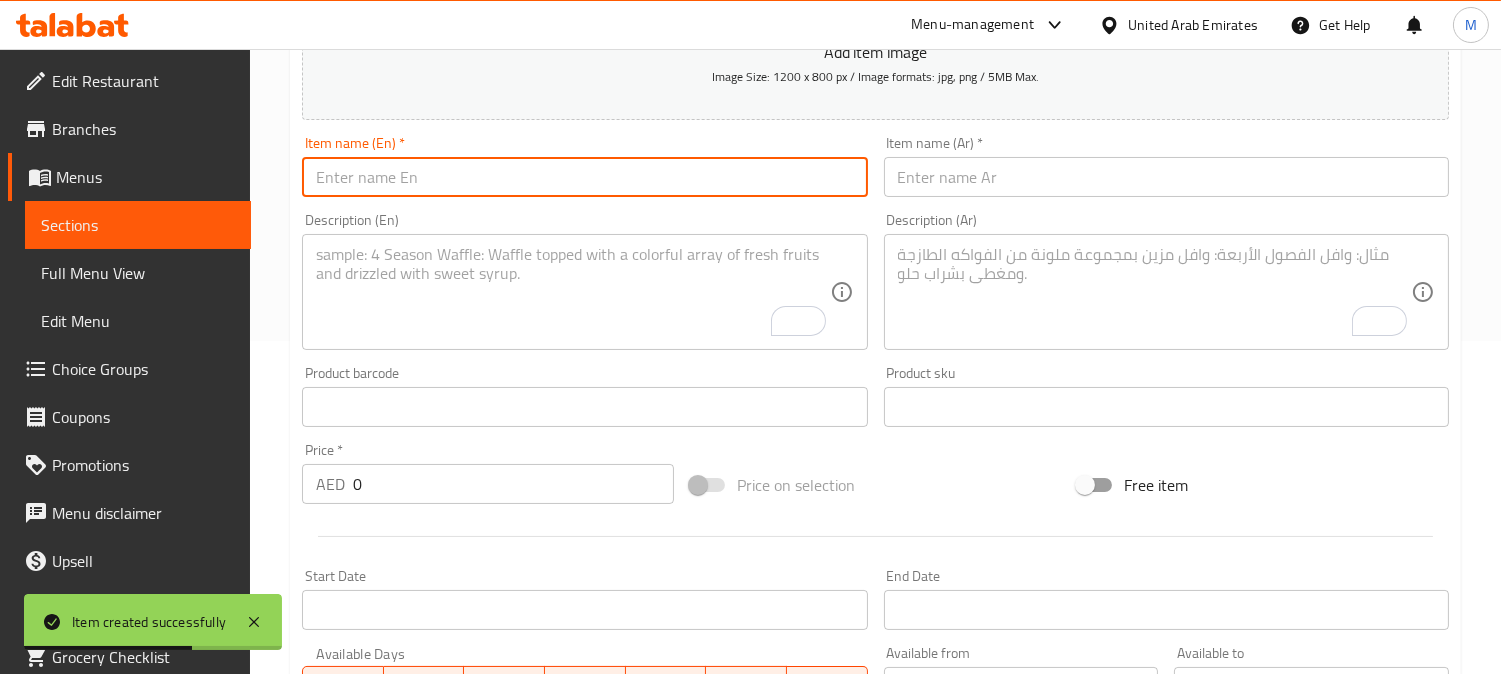 paste on "Fluffy Cakes" 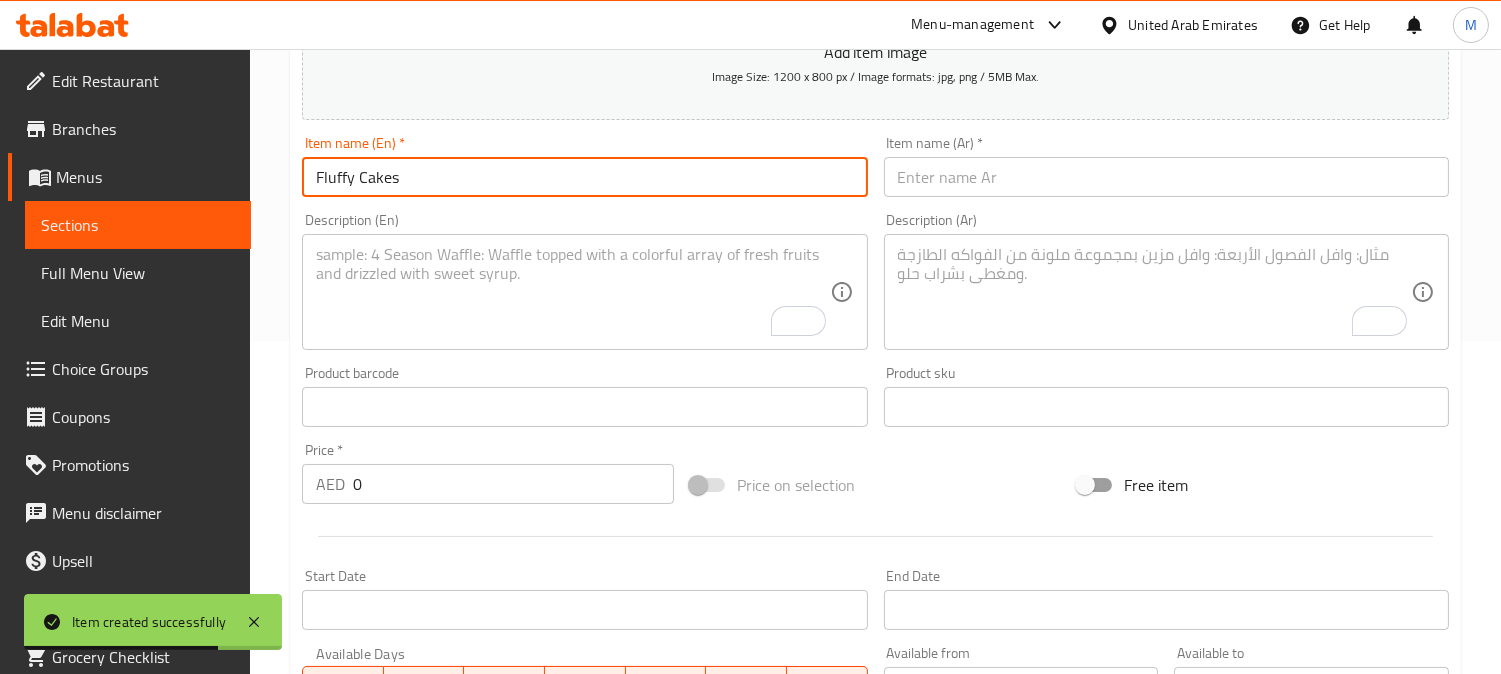 type on "Fluffy Cakes" 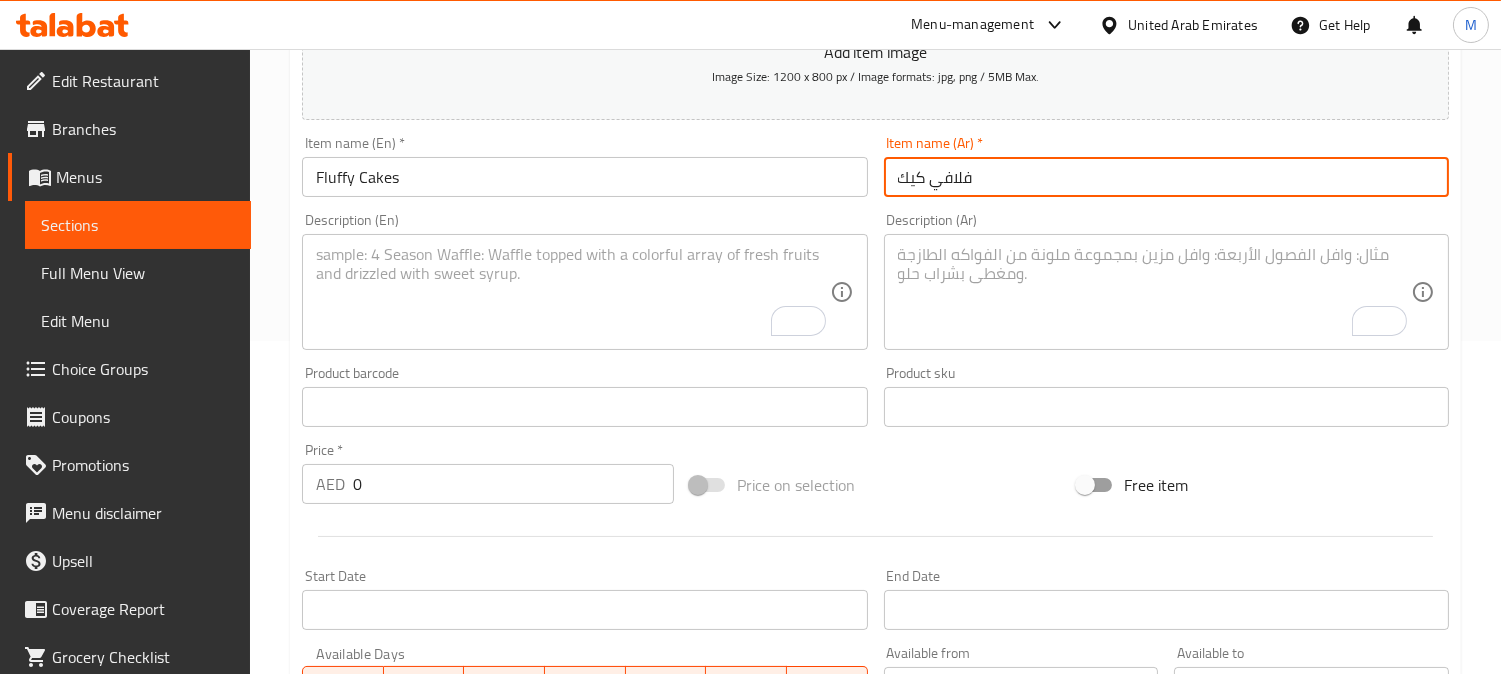 type on "فلافي كيك" 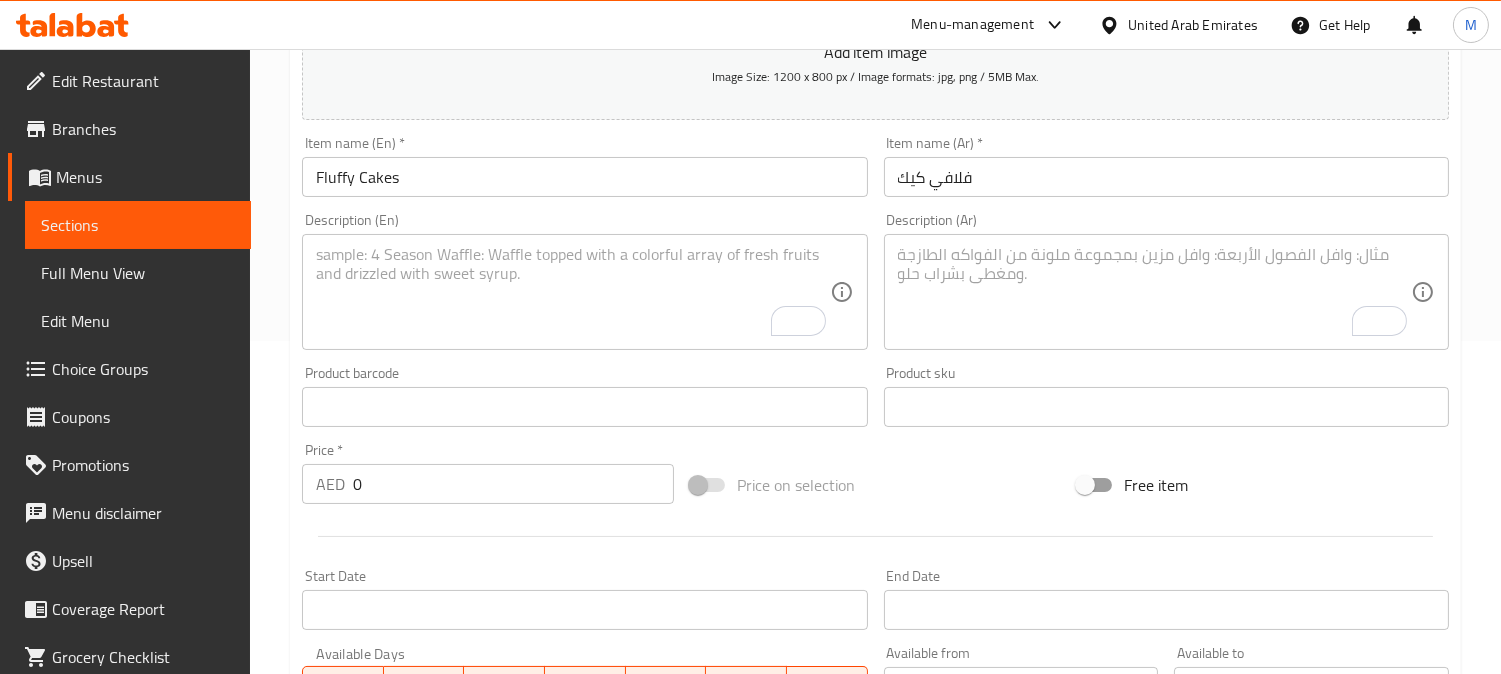 click at bounding box center (572, 292) 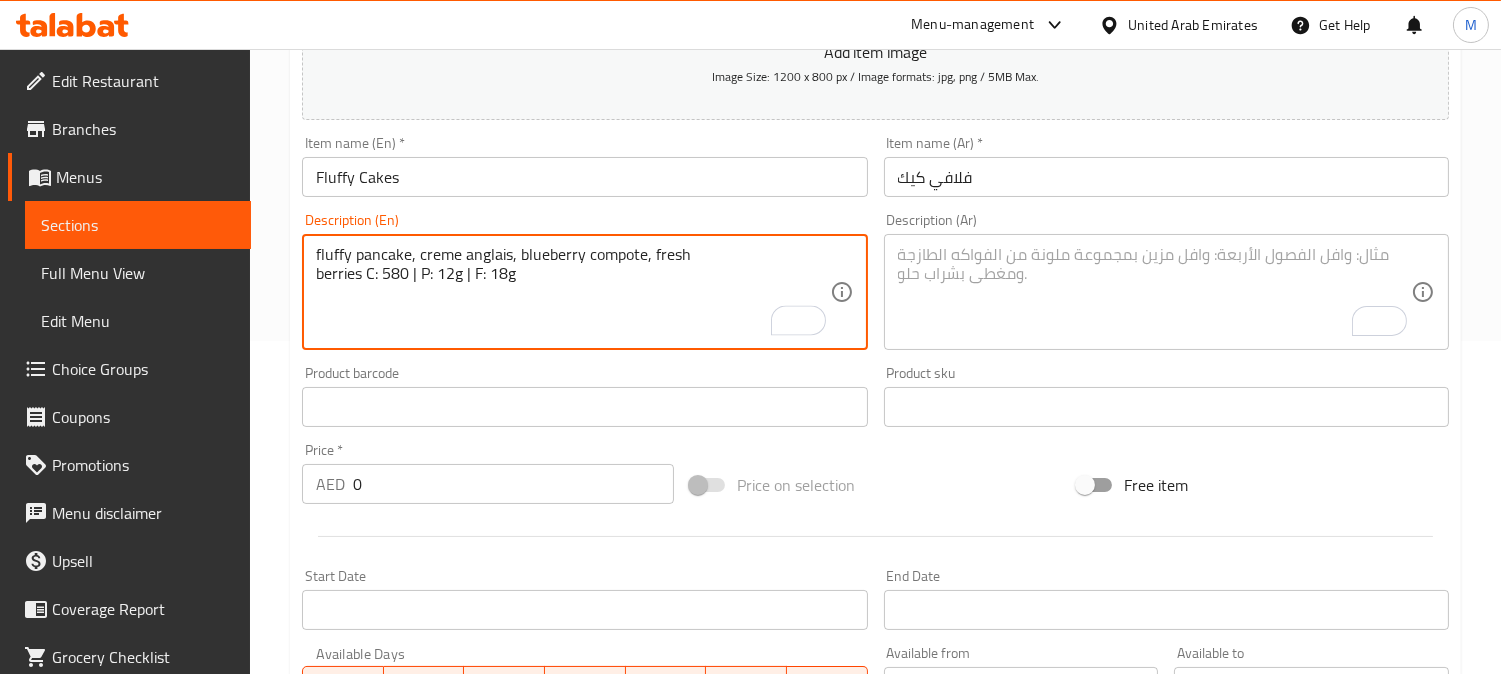 type on "fluffy pancake, creme anglais, blueberry compote, fresh
berries C: 580 | P: 12g | F: 18g" 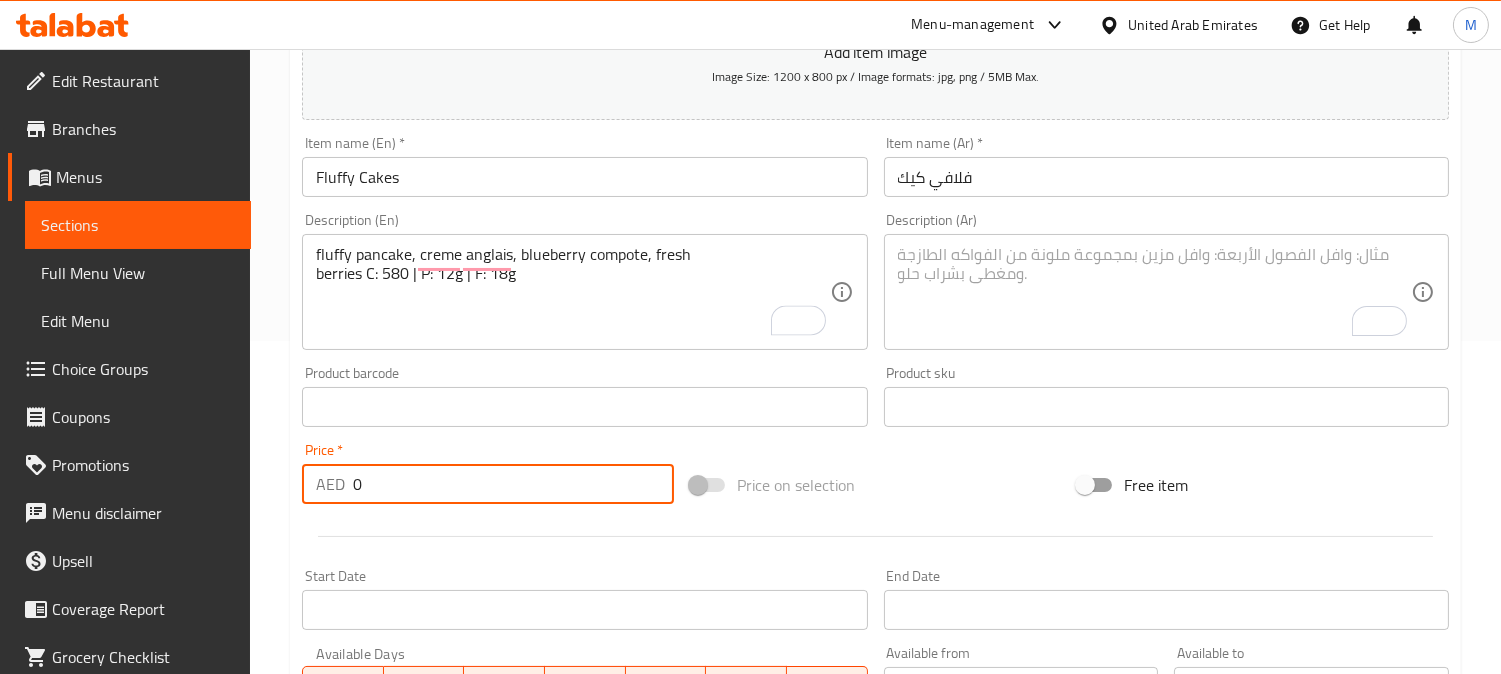 click on "0" at bounding box center [513, 484] 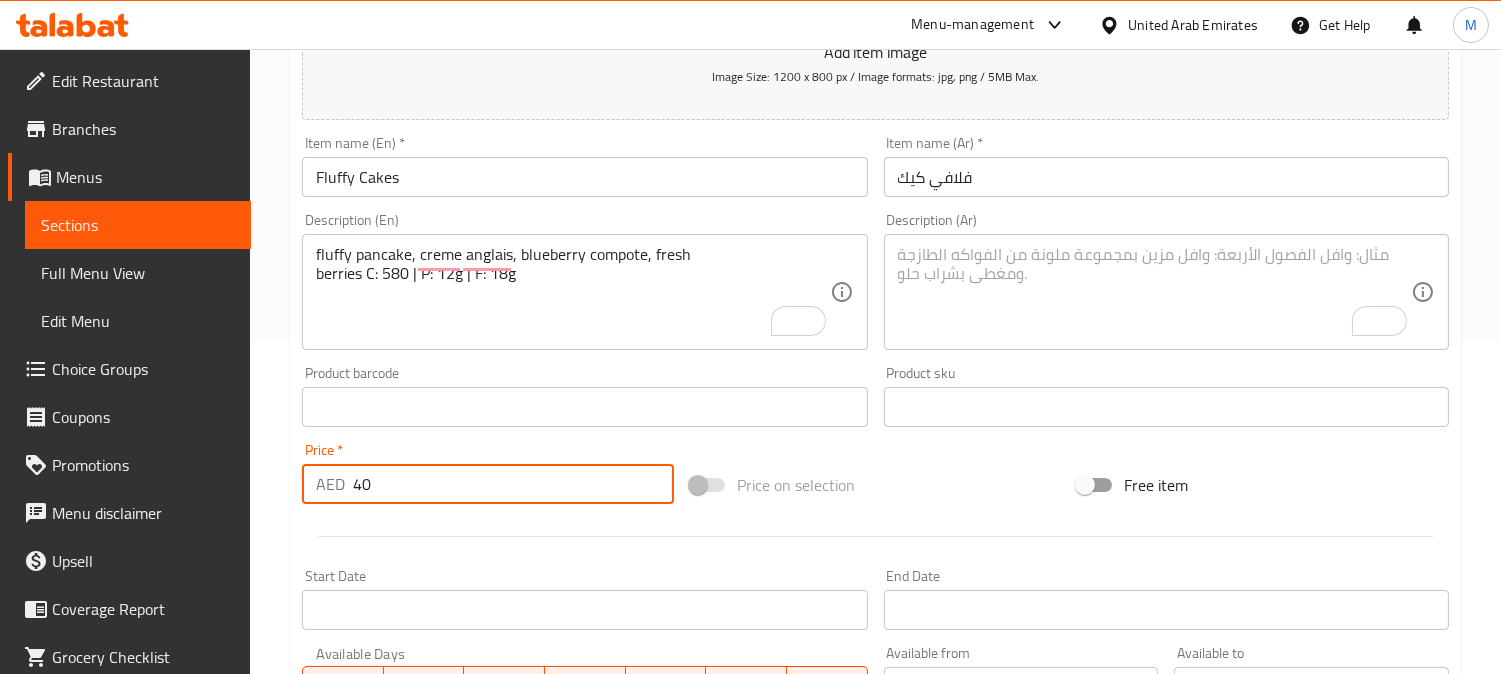 type on "40" 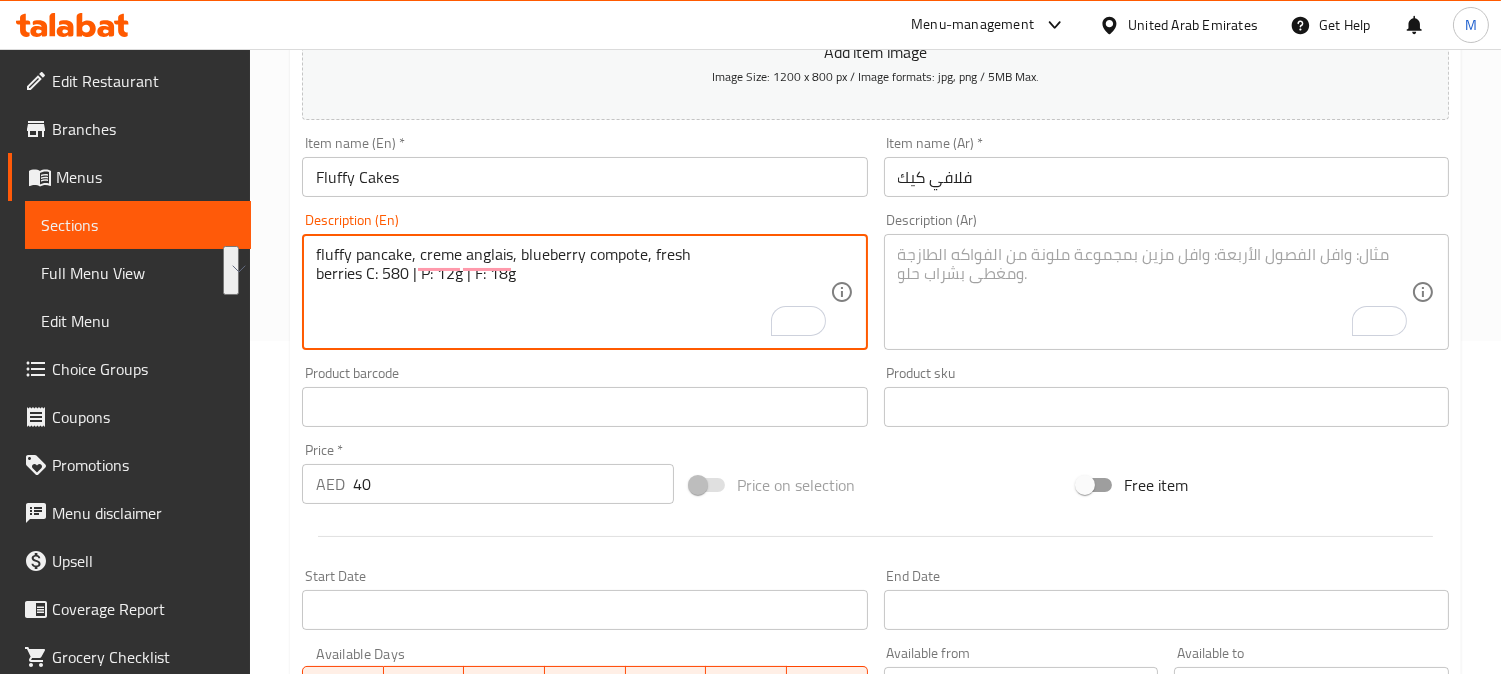drag, startPoint x: 361, startPoint y: 277, endPoint x: 305, endPoint y: 255, distance: 60.166435 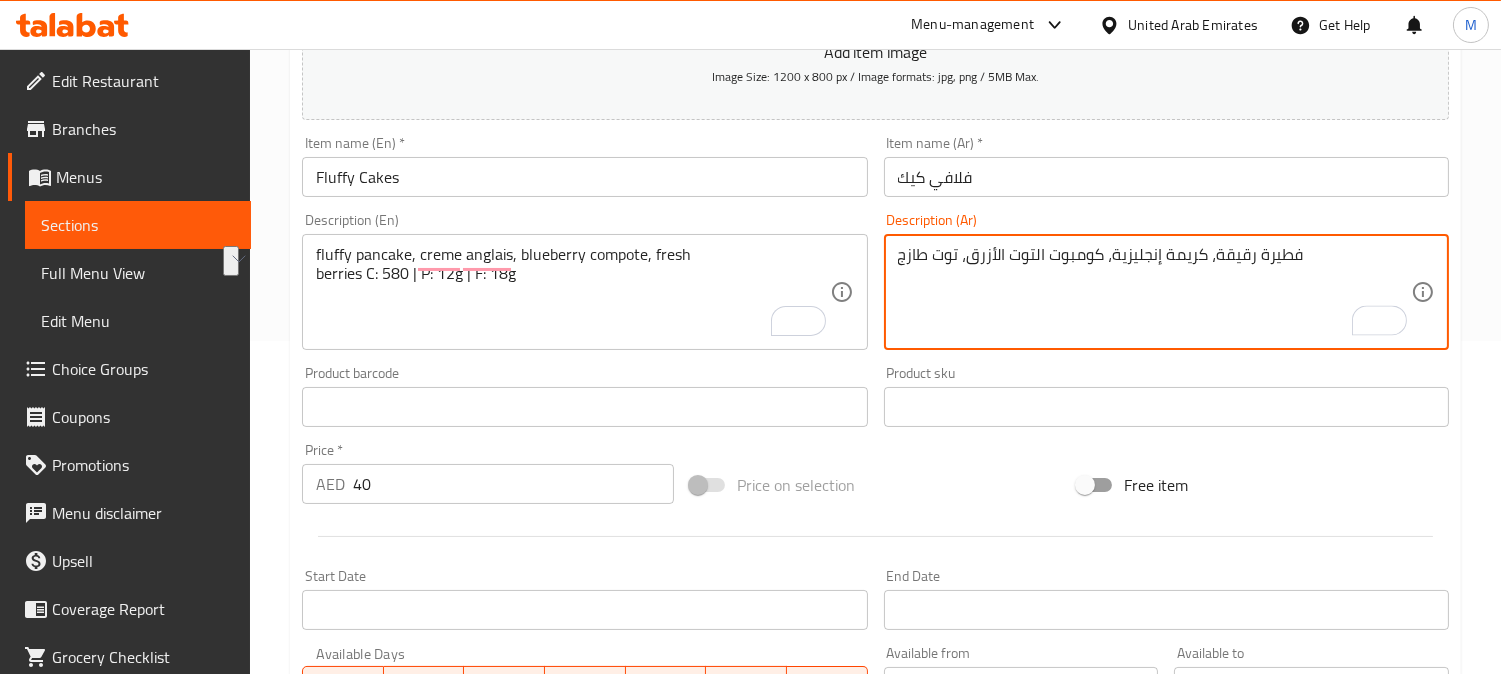 drag, startPoint x: 1304, startPoint y: 254, endPoint x: 1214, endPoint y: 248, distance: 90.199776 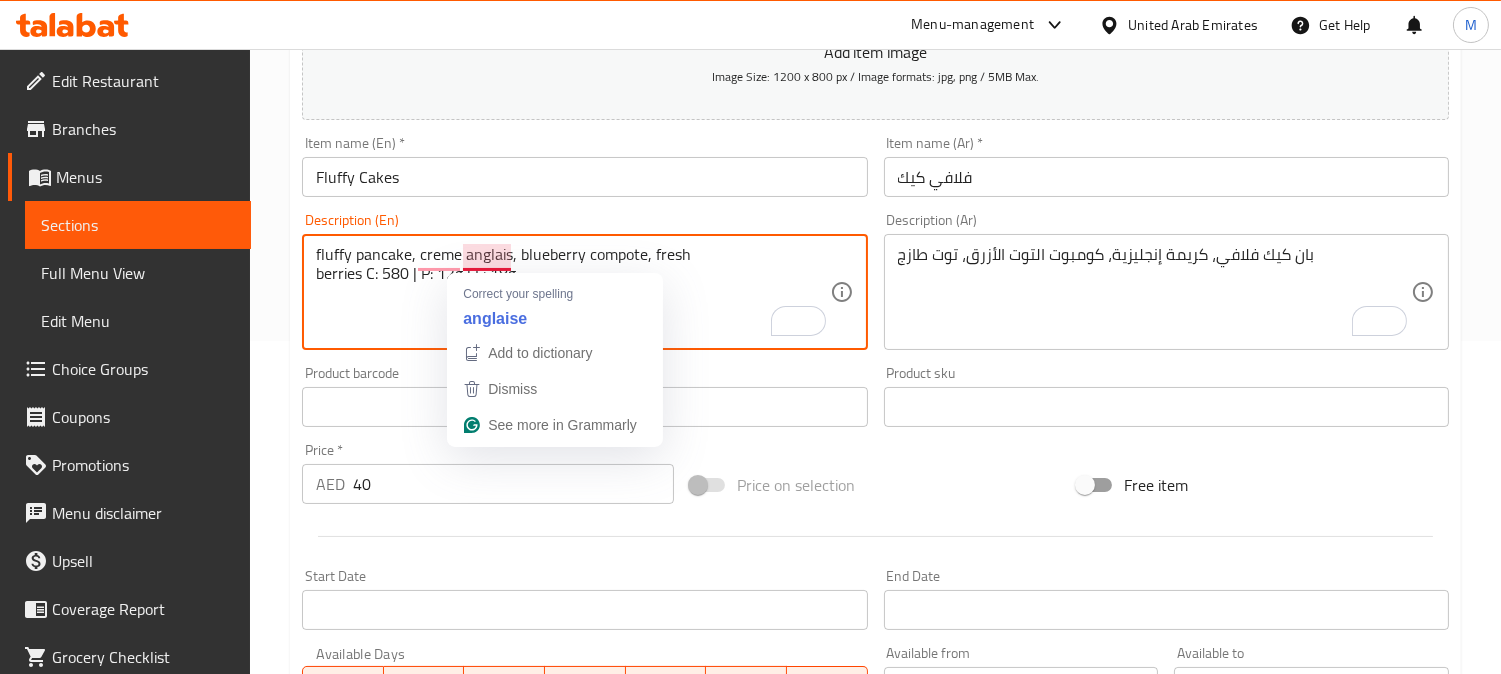 click on "fluffy pancake, creme anglais, blueberry compote, fresh
berries C: 580 | P: 12g | F: 18g" at bounding box center (572, 292) 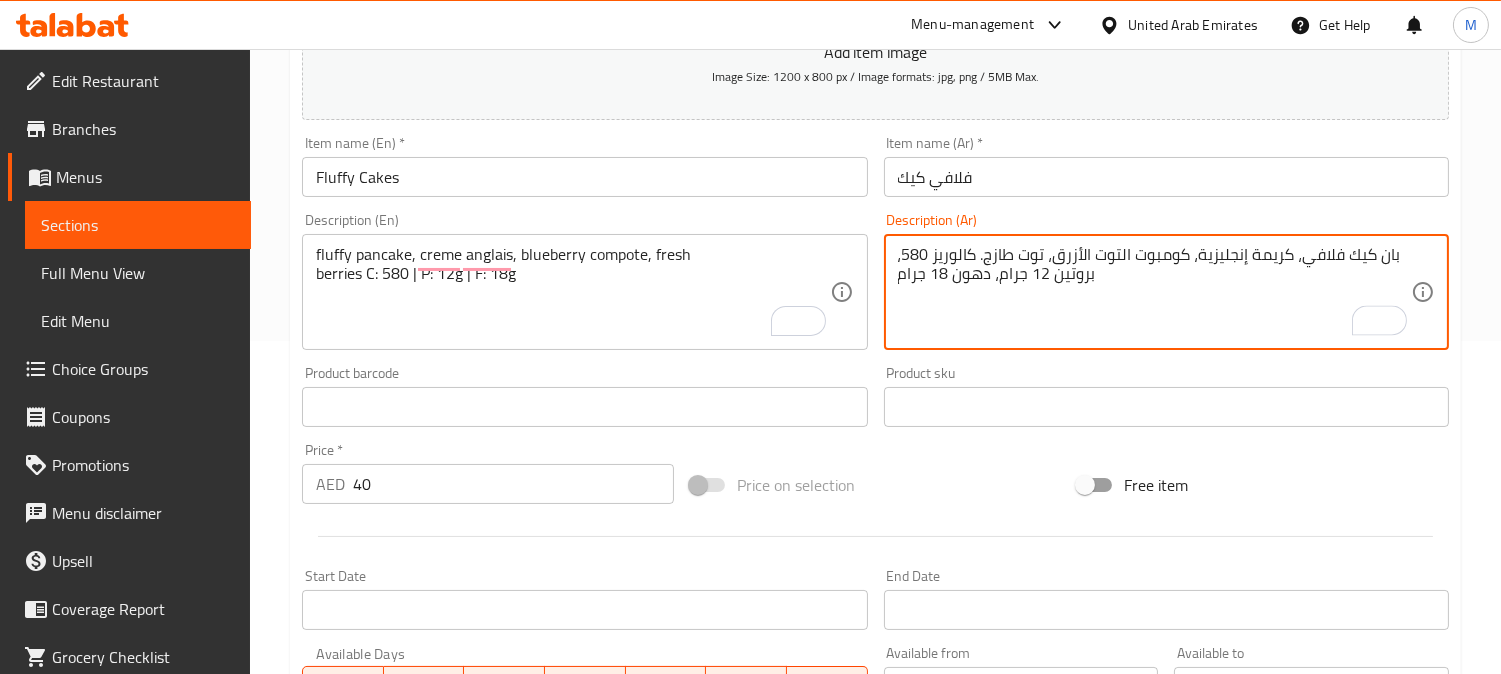type on "بان كيك فلافي، كريمة إنجليزية، كومبوت التوت الأزرق، توت طازج. كالوريز 580، بروتين 12 جرام، دهون 18 جرام" 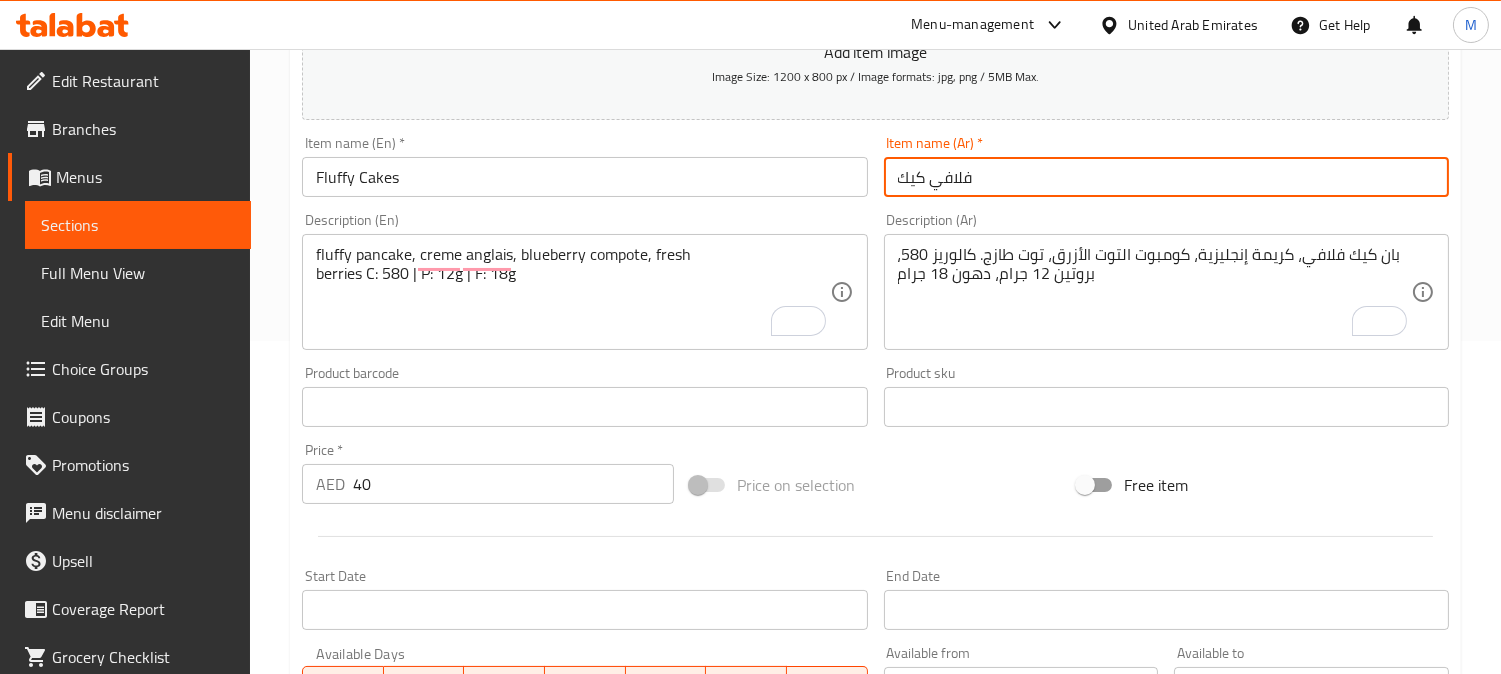 click on "Create" at bounding box center (439, 993) 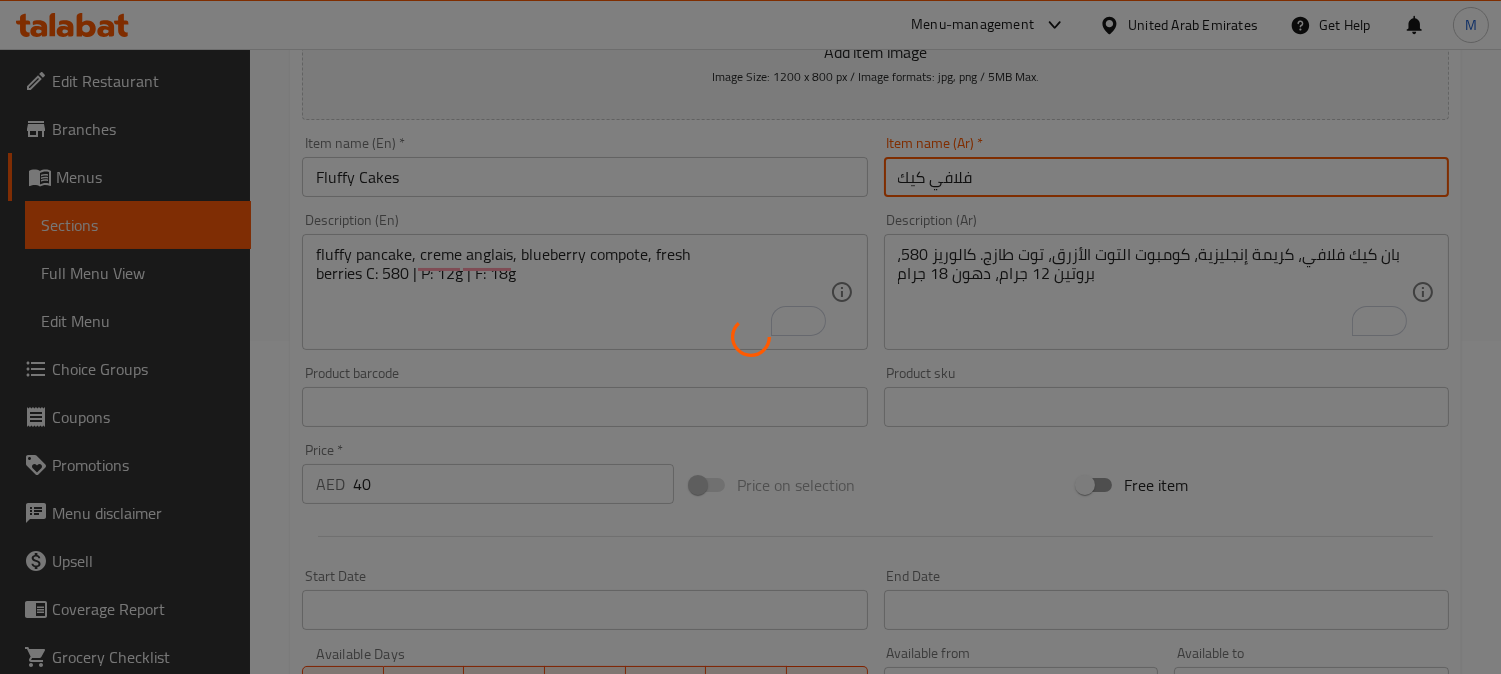 type 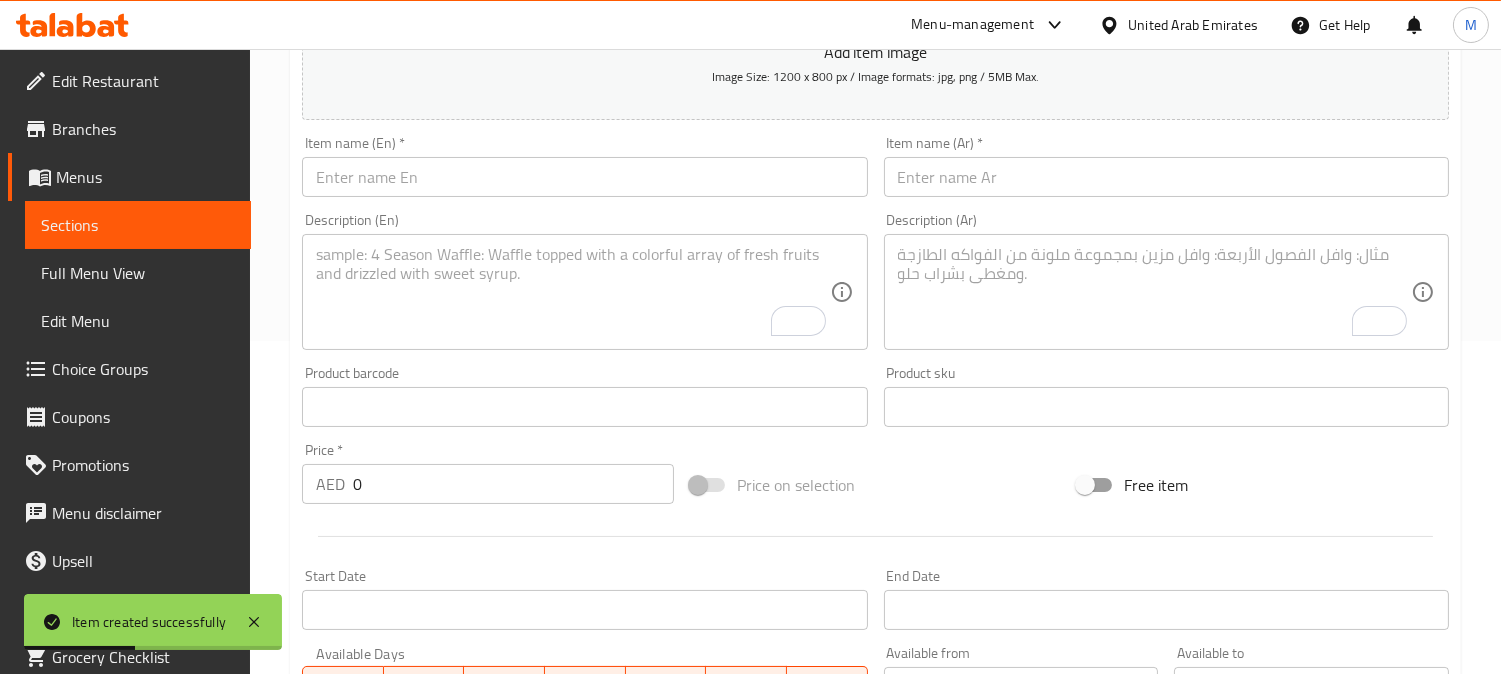click at bounding box center (584, 177) 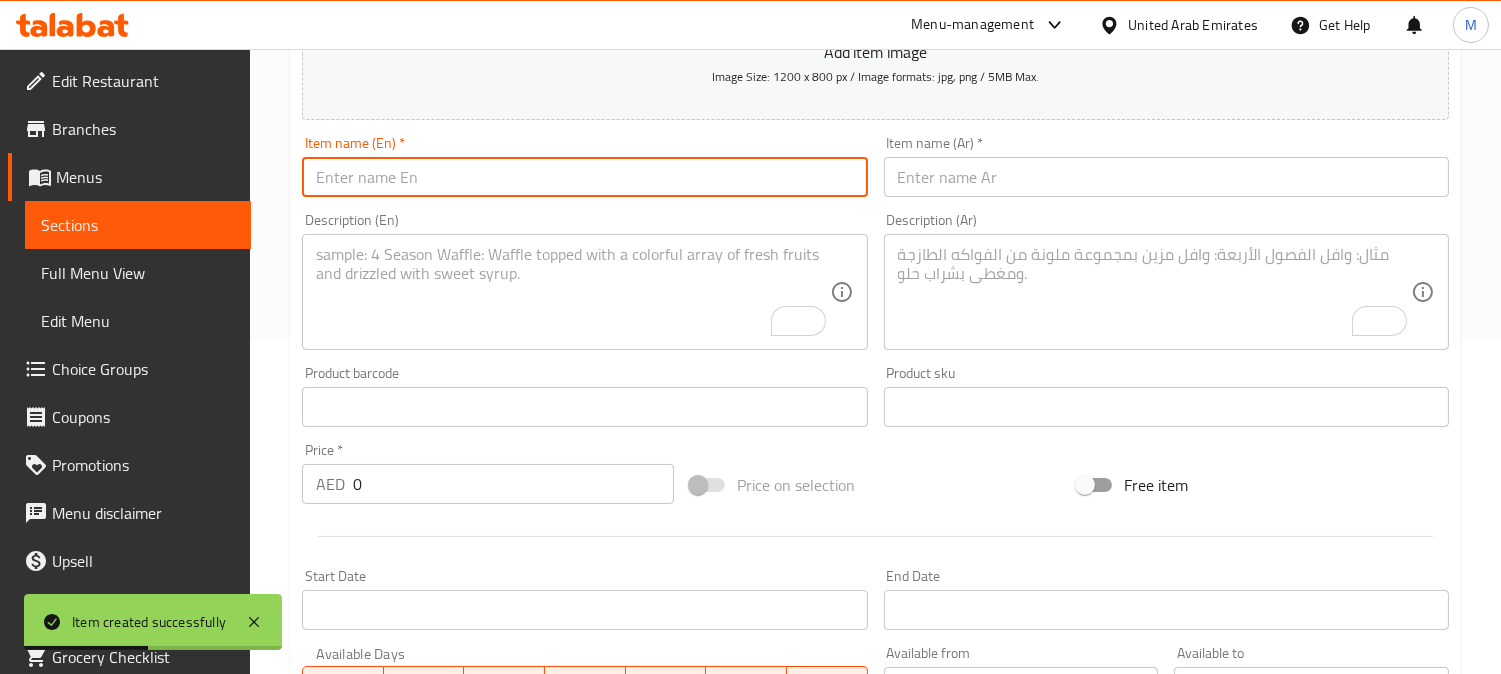 paste on "French Toast" 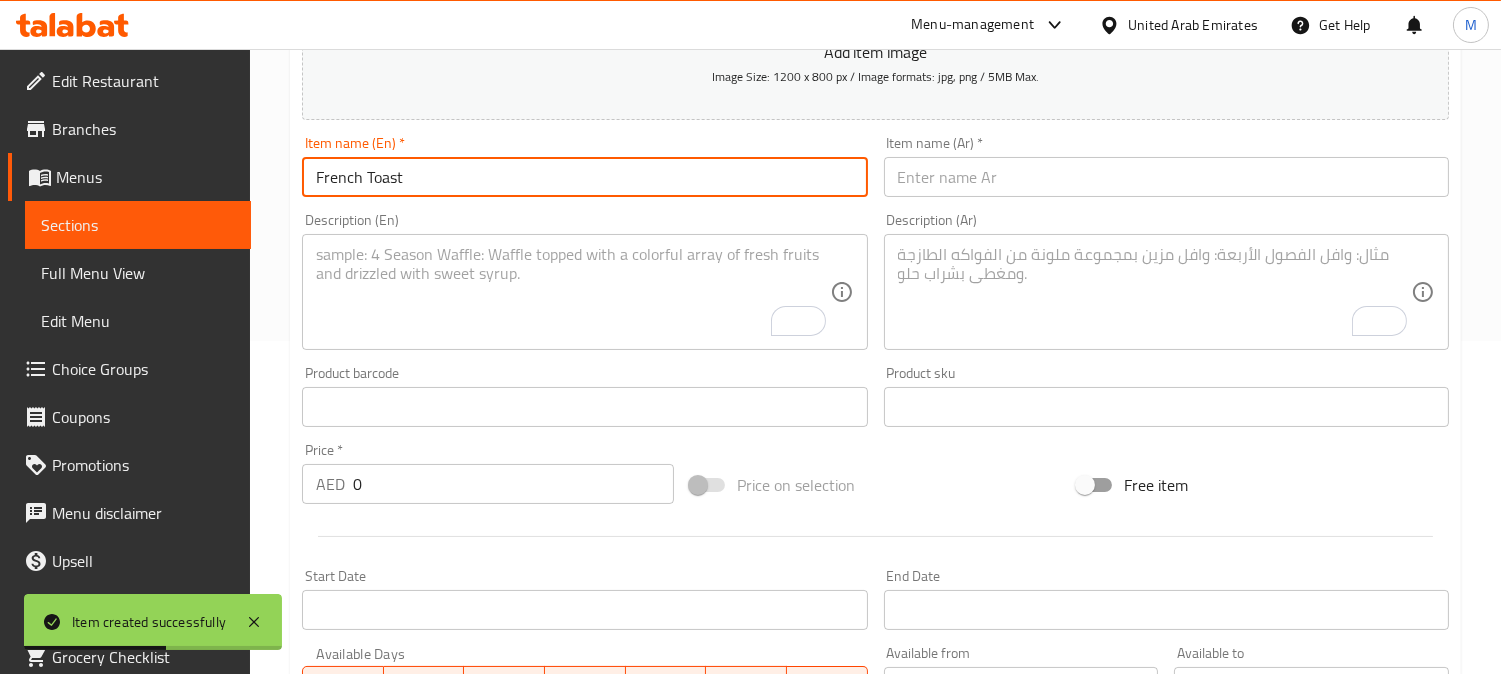type on "French Toast" 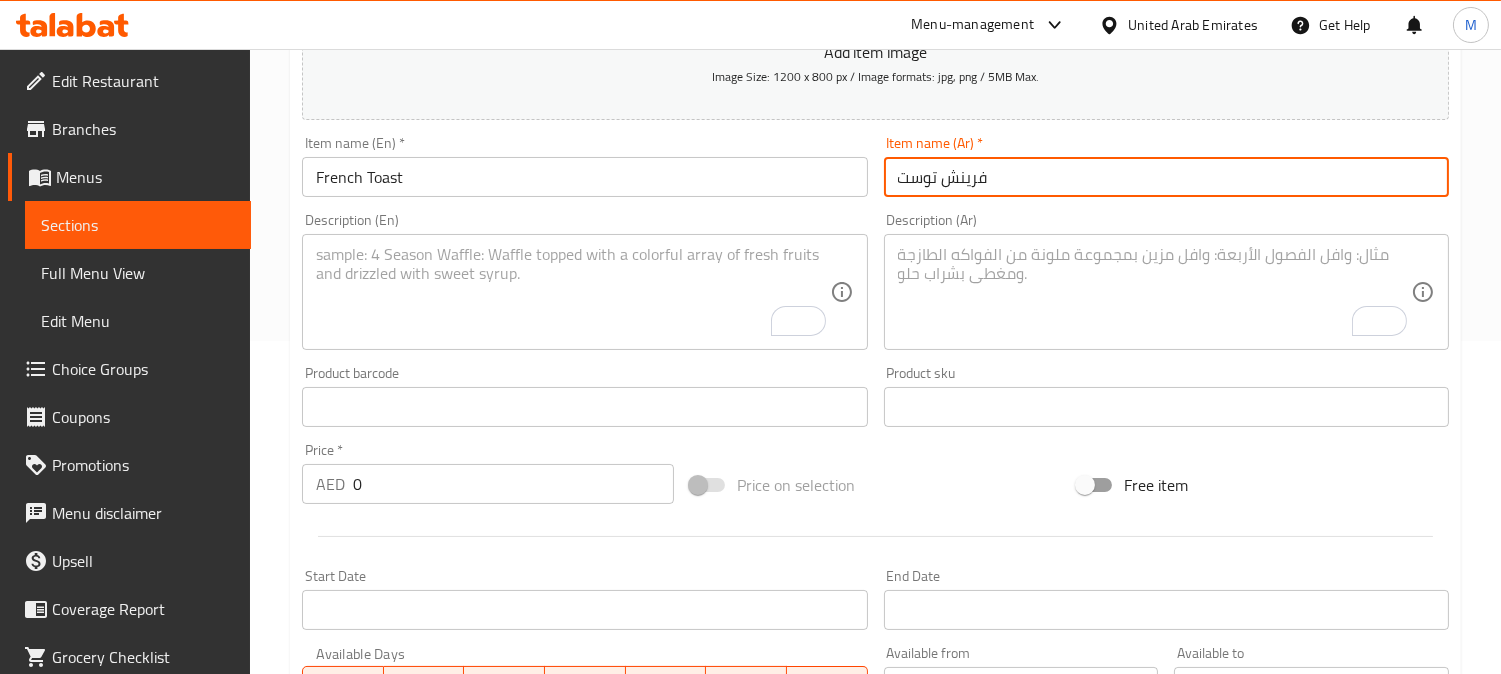 type on "فرينش توست" 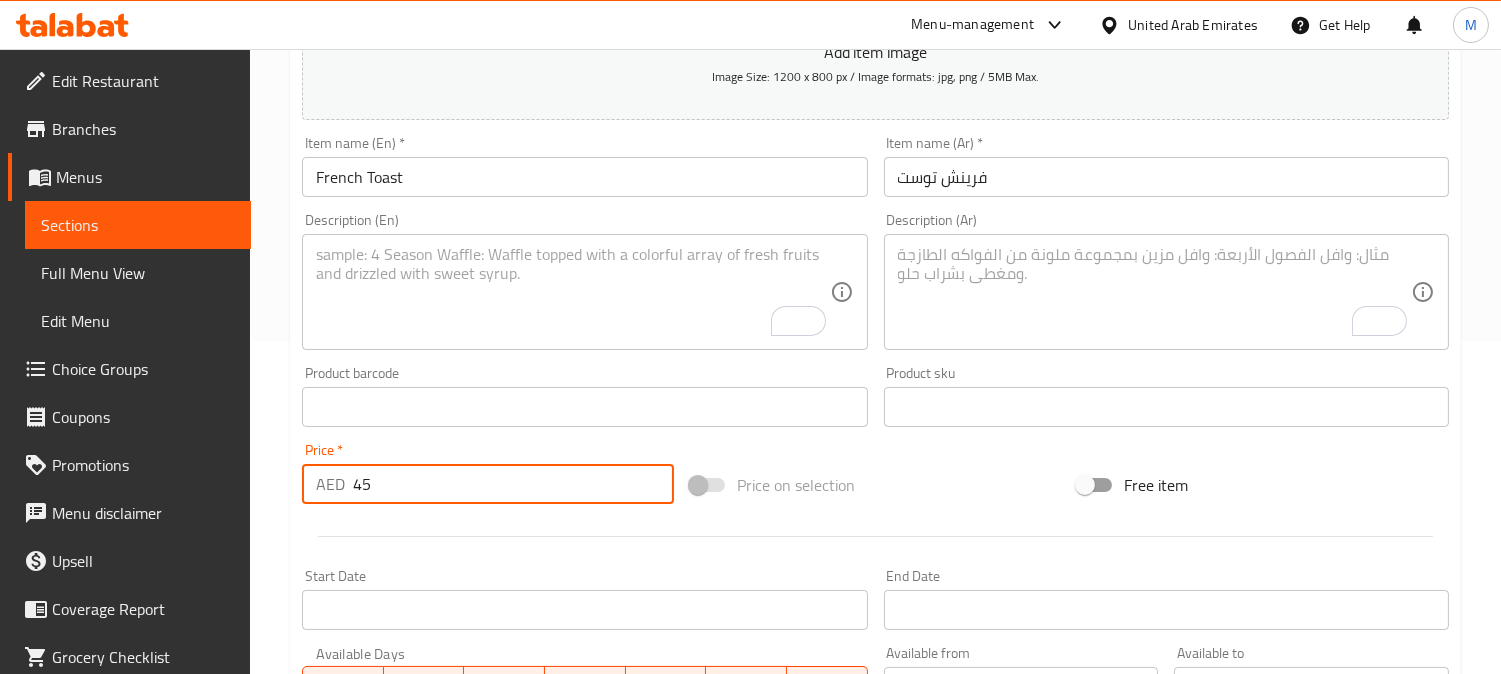 type on "45" 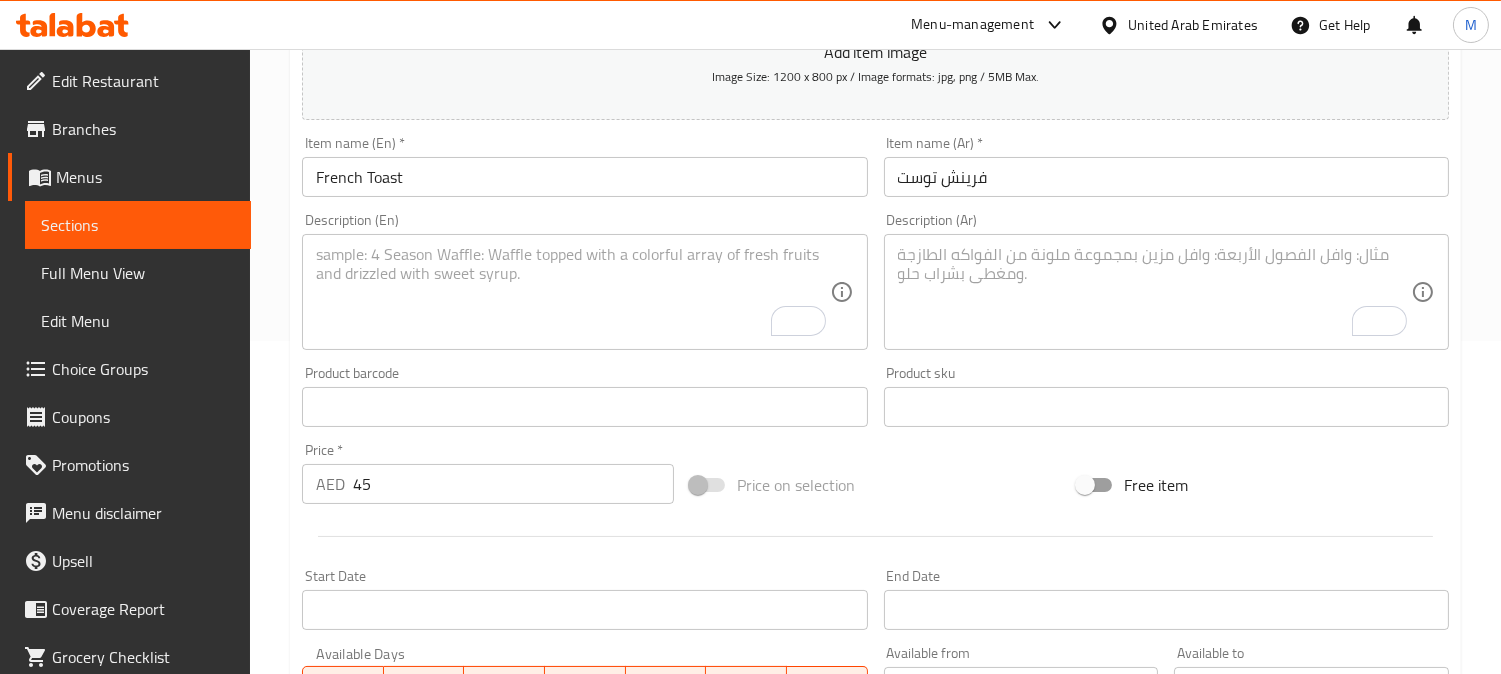 click at bounding box center (572, 292) 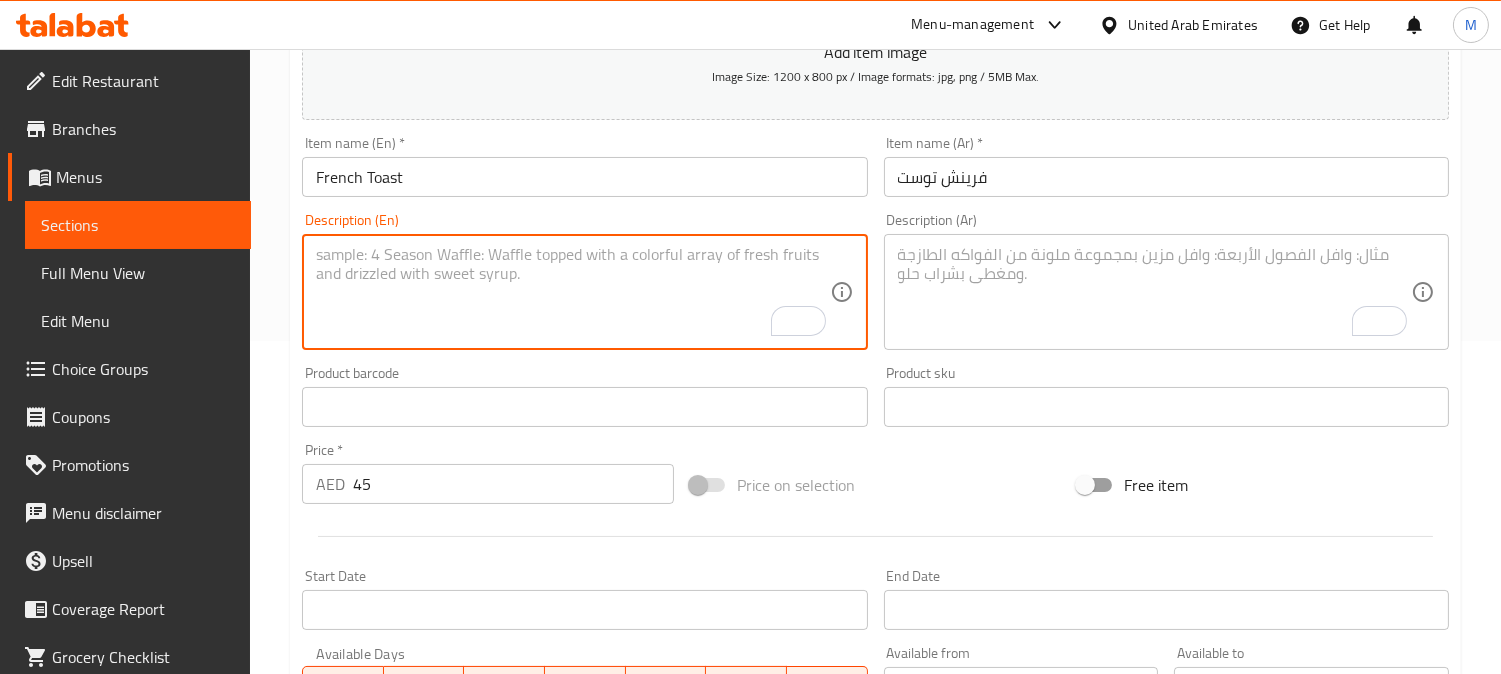 paste on "[PRODUCT_NAME], [PRODUCT_NAME], [PRODUCT_NAME], [PRODUCT_NAME],
[PRODUCT_NAME] C: 650 | P: 15g | F: 25g" 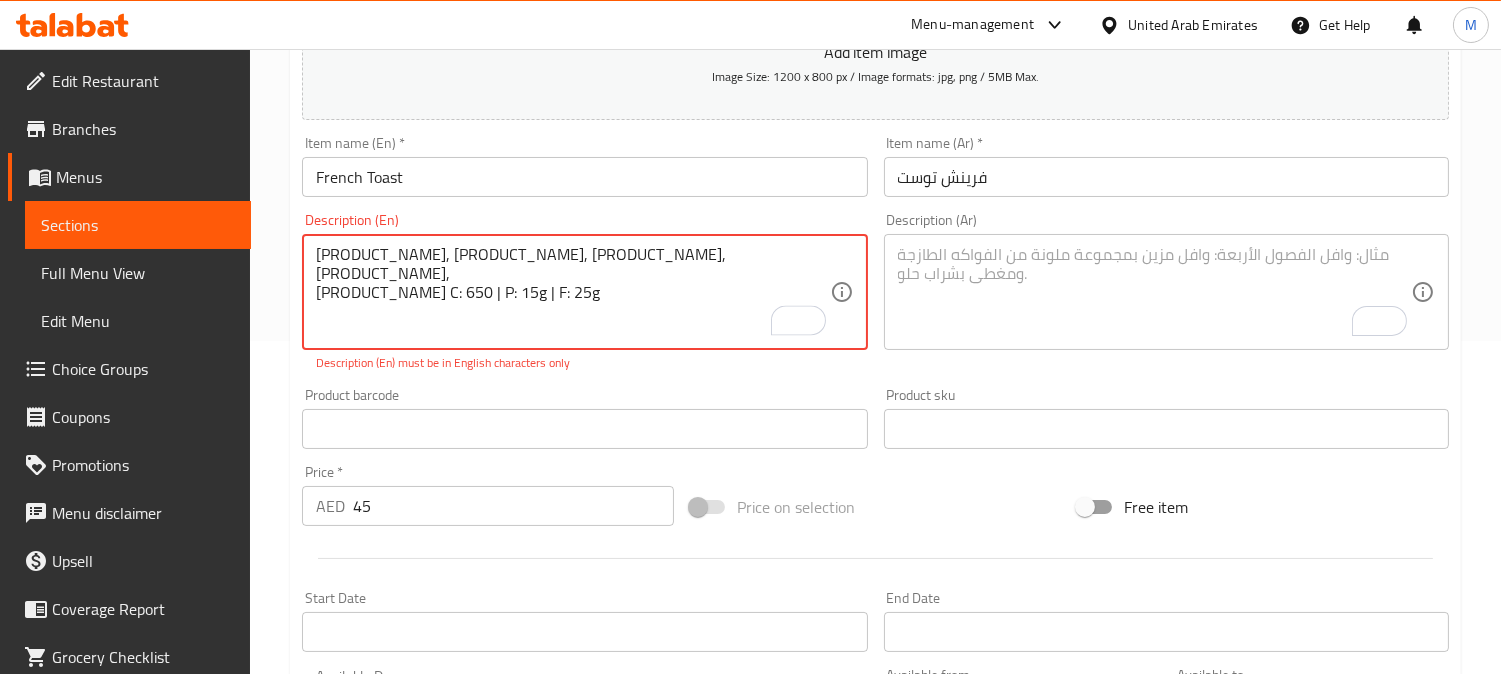 drag, startPoint x: 534, startPoint y: 260, endPoint x: 512, endPoint y: 255, distance: 22.561028 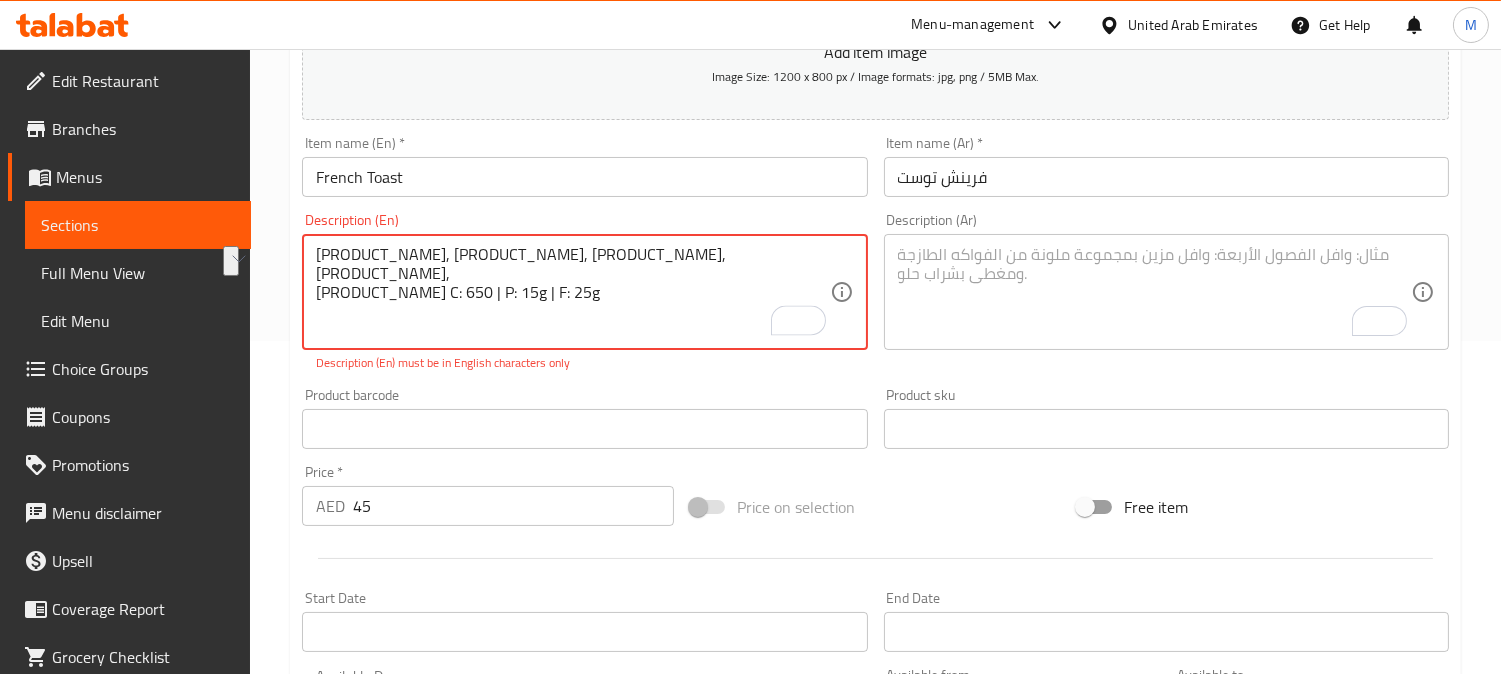 click on "[PRODUCT_NAME], [PRODUCT_NAME], [PRODUCT_NAME], [PRODUCT_NAME],
[PRODUCT_NAME] C: 650 | P: 15g | F: 25g" at bounding box center (572, 292) 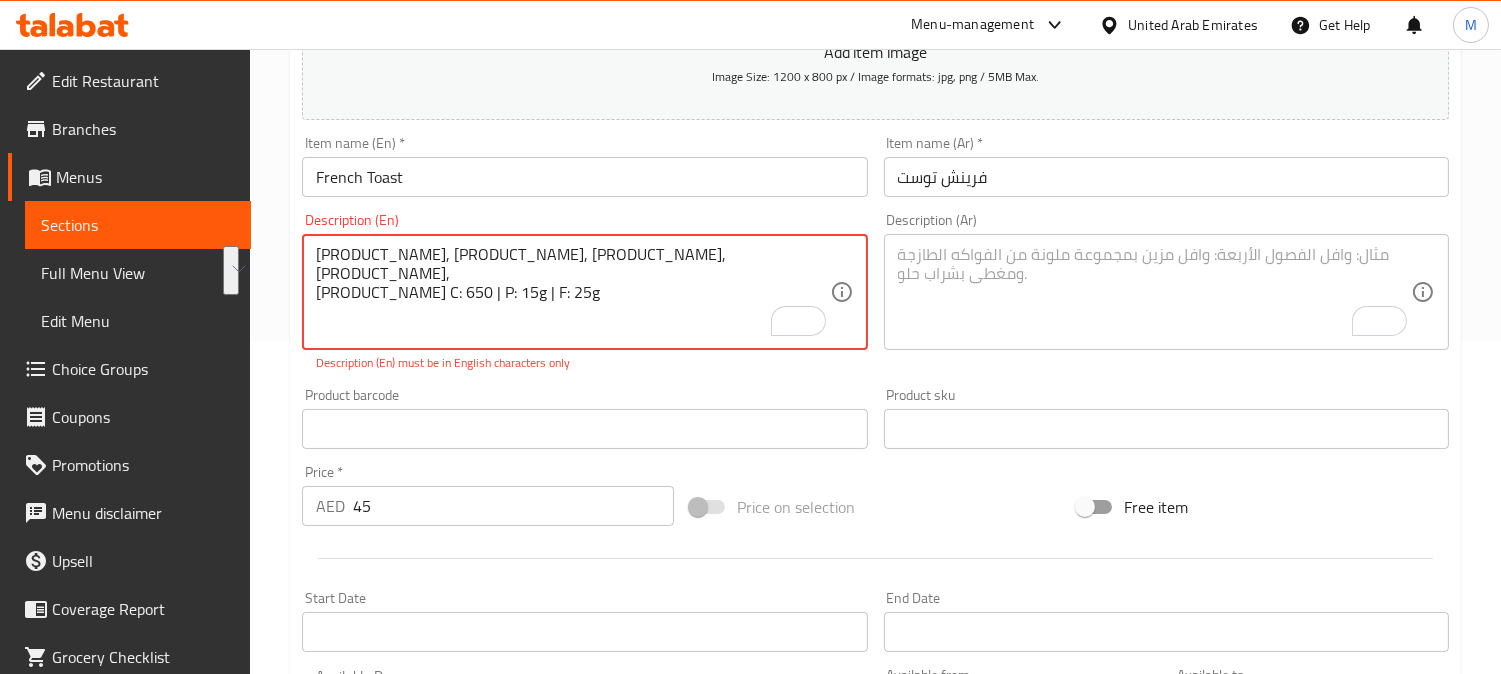 click on "[PRODUCT_NAME], [PRODUCT_NAME], [PRODUCT_NAME], [PRODUCT_NAME],
[PRODUCT_NAME] C: 650 | P: 15g | F: 25g" at bounding box center [572, 292] 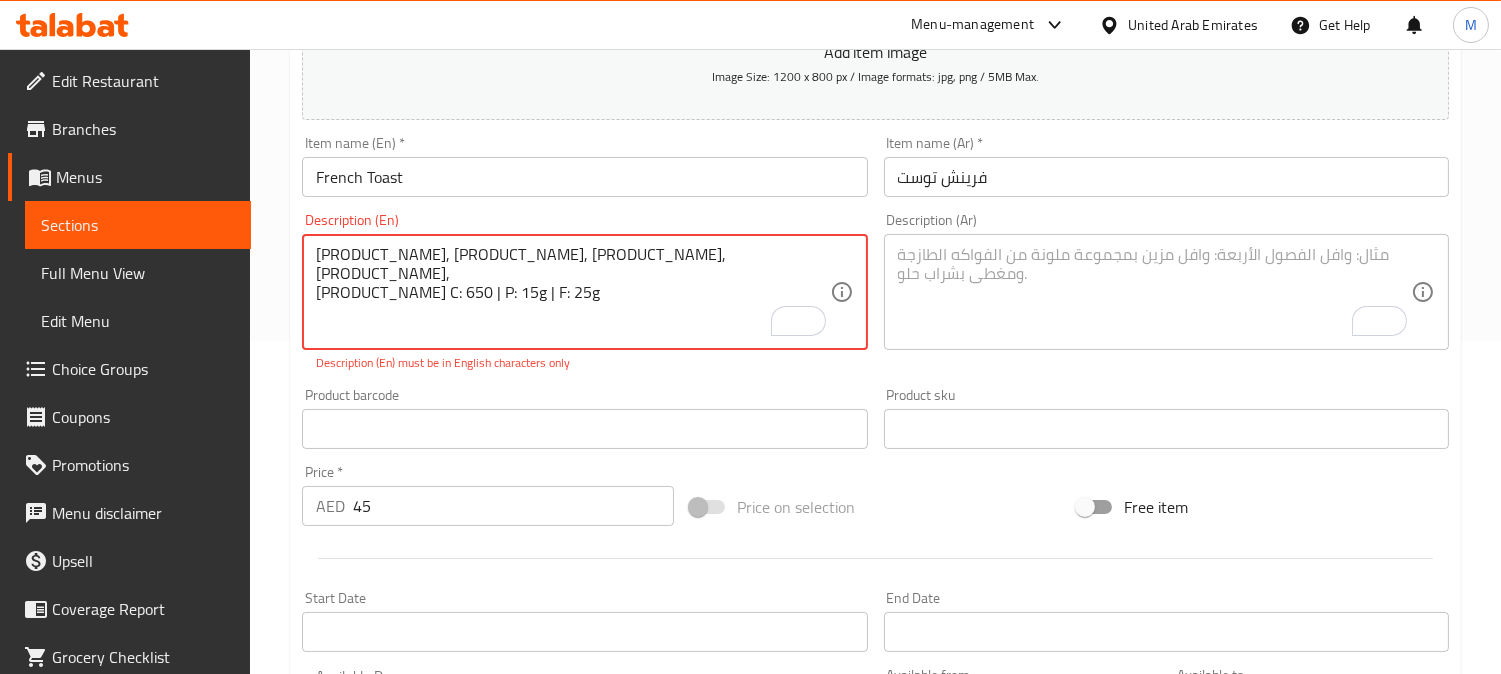 click on "[PRODUCT_NAME], [PRODUCT_NAME], [PRODUCT_NAME], [PRODUCT_NAME],
[PRODUCT_NAME] C: 650 | P: 15g | F: 25g" at bounding box center [572, 292] 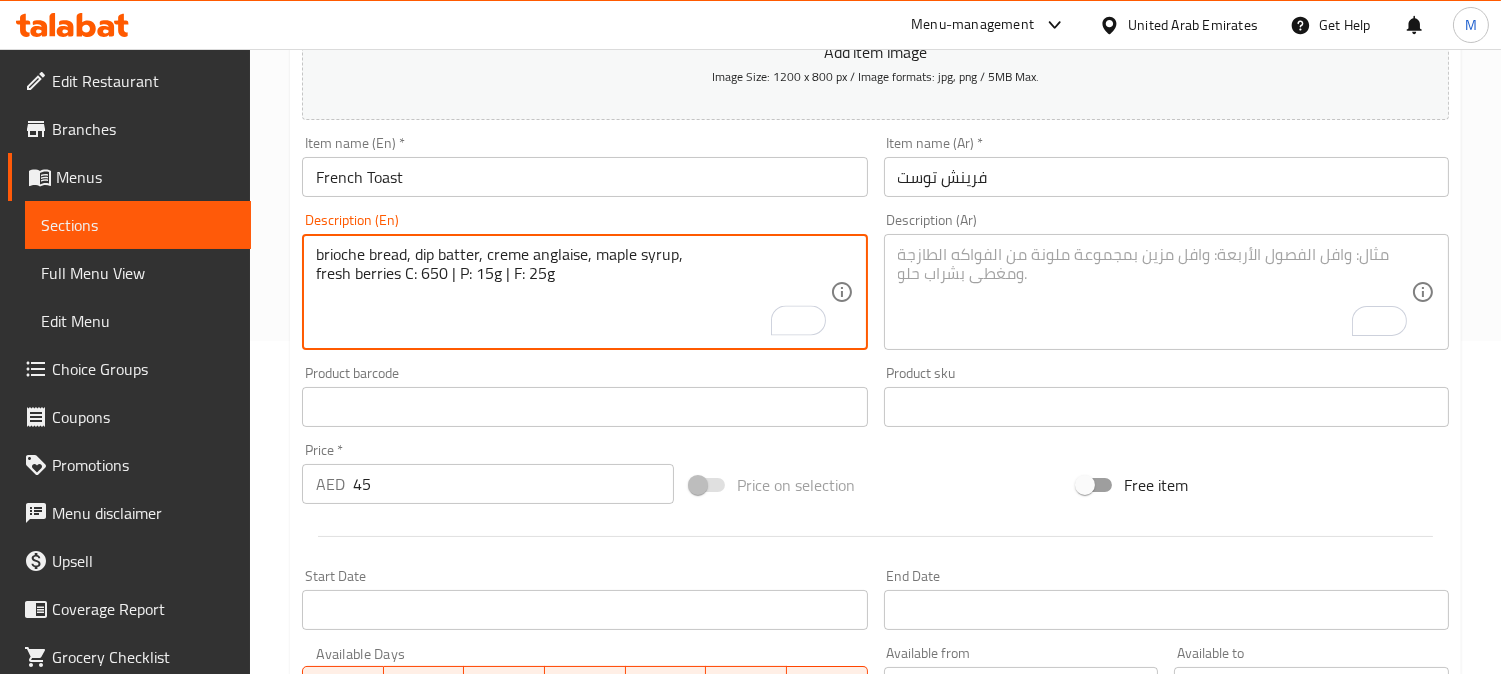 drag, startPoint x: 577, startPoint y: 287, endPoint x: 337, endPoint y: 256, distance: 241.9938 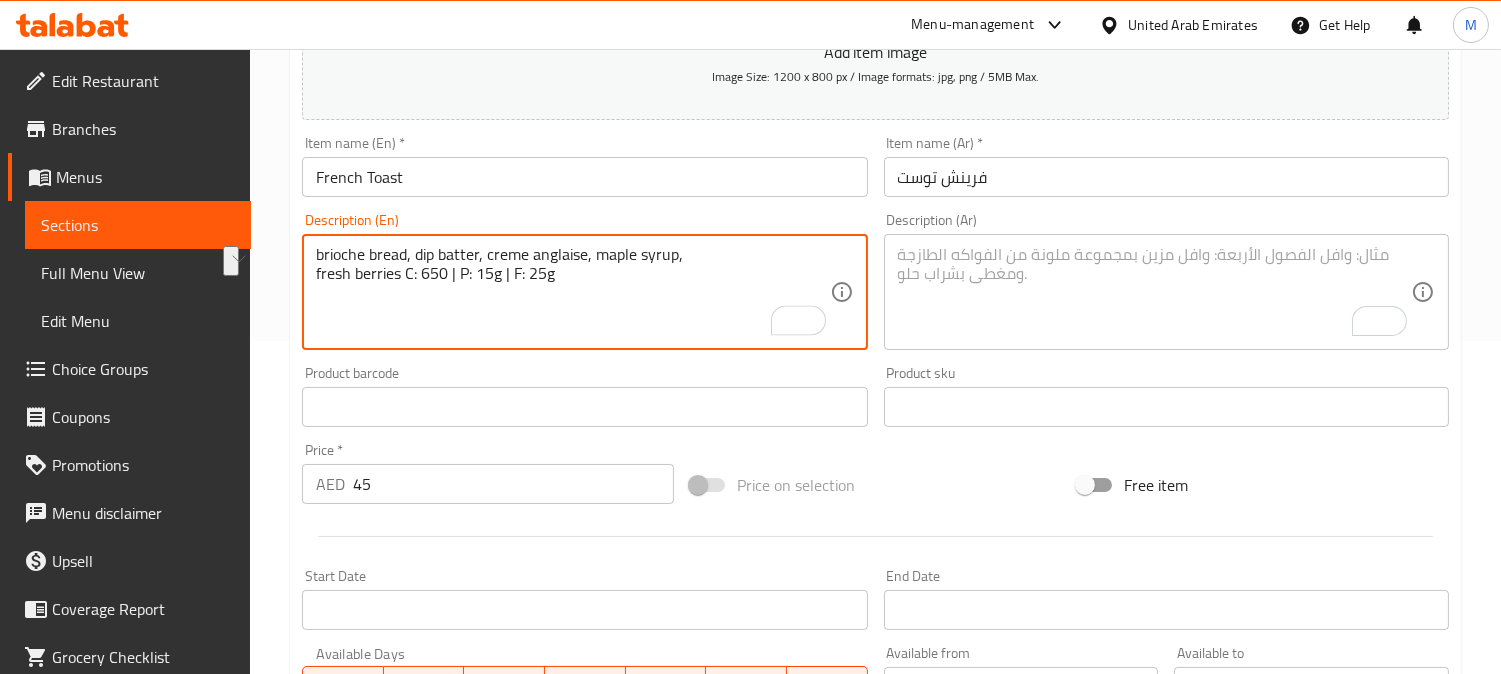 click on "brioche bread, dip batter, creme anglaise, maple syrup,
fresh berries C: 650 | P: 15g | F: 25g" at bounding box center (572, 292) 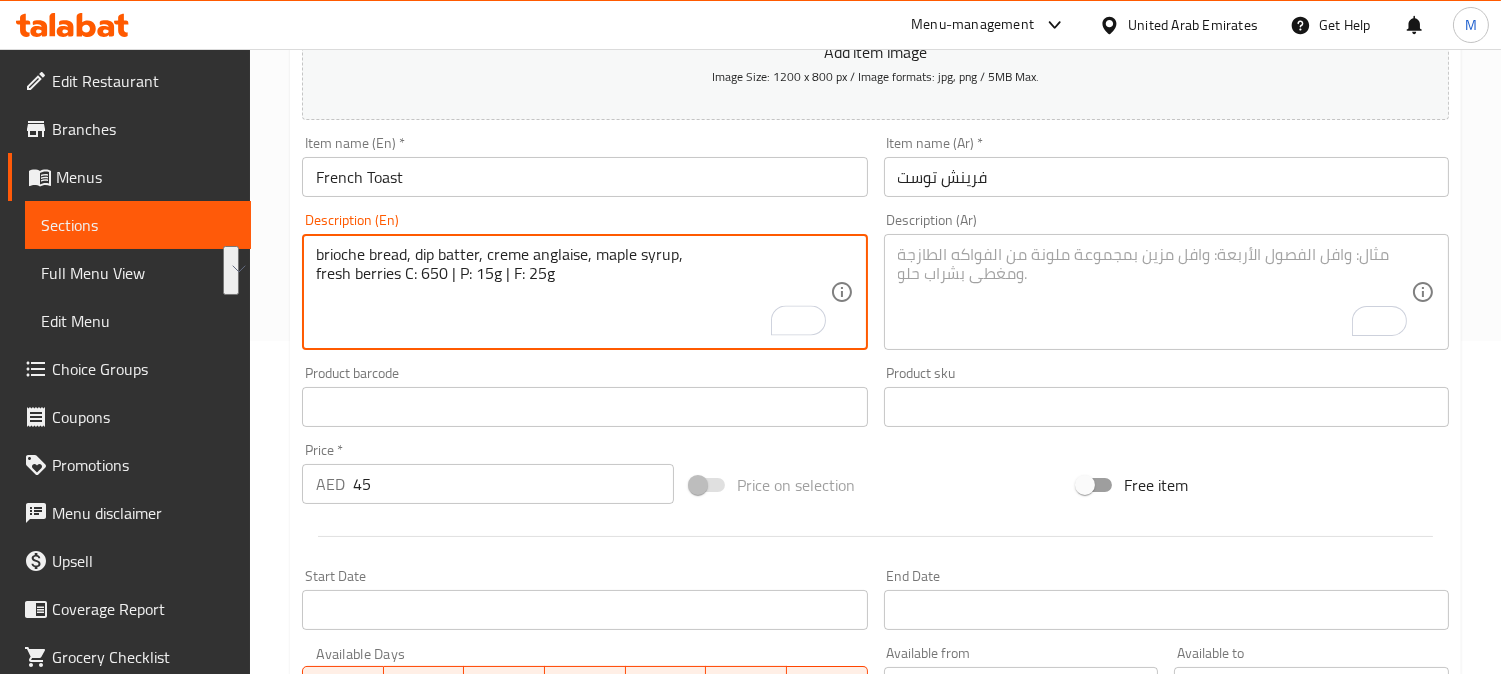 drag, startPoint x: 398, startPoint y: 277, endPoint x: 311, endPoint y: 254, distance: 89.98889 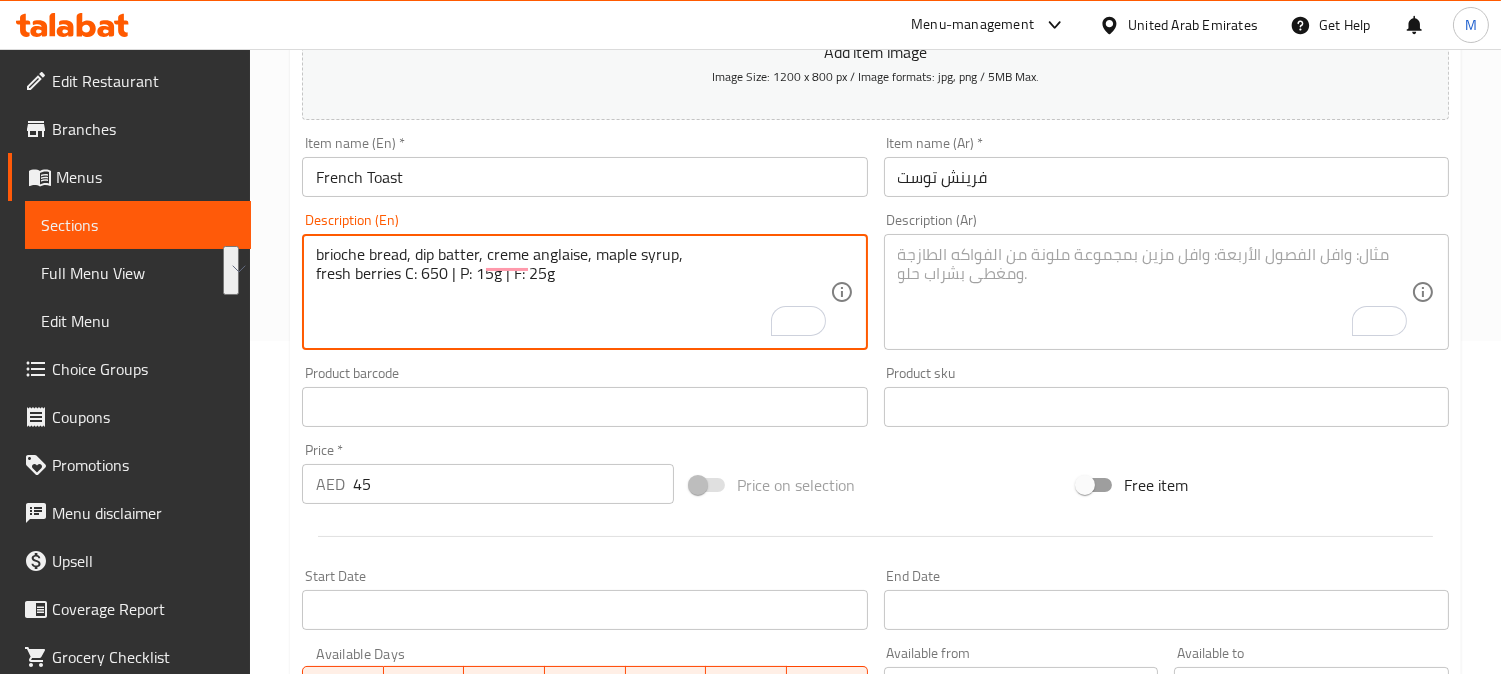 drag, startPoint x: 1080, startPoint y: 237, endPoint x: 1107, endPoint y: 282, distance: 52.478565 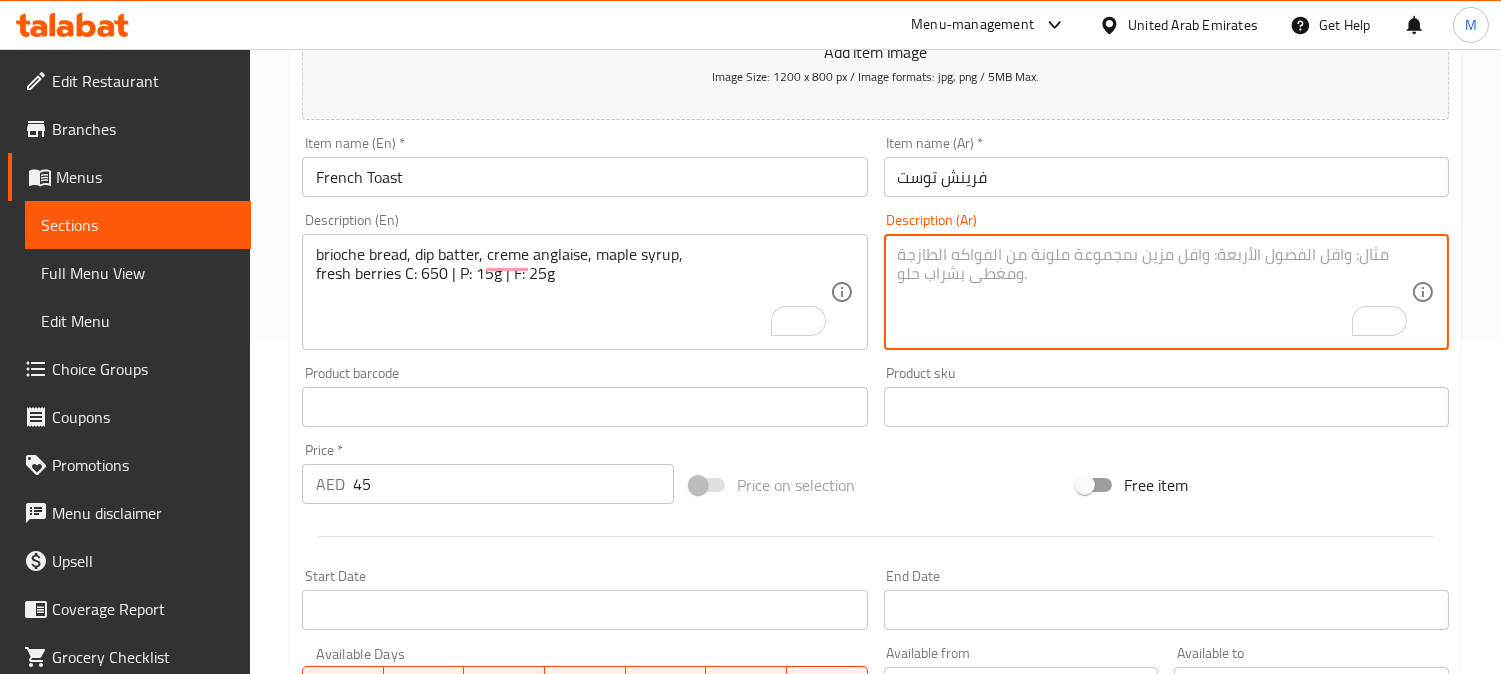 paste on "خبز بريوش، عجينة غمس، كريمة إنجليزية، شراب القيقب، توت طازج" 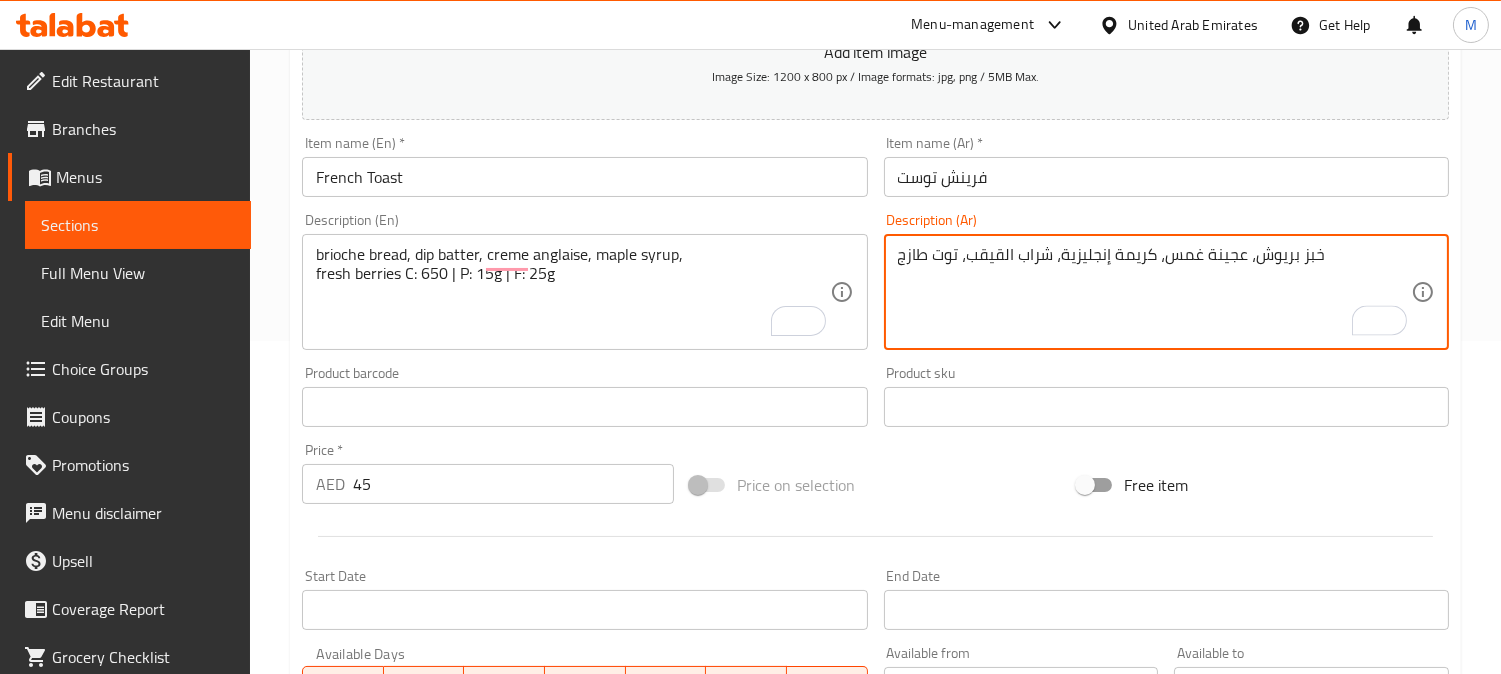 click on "خبز بريوش، عجينة غمس، كريمة إنجليزية، شراب القيقب، توت طازج" at bounding box center (1154, 292) 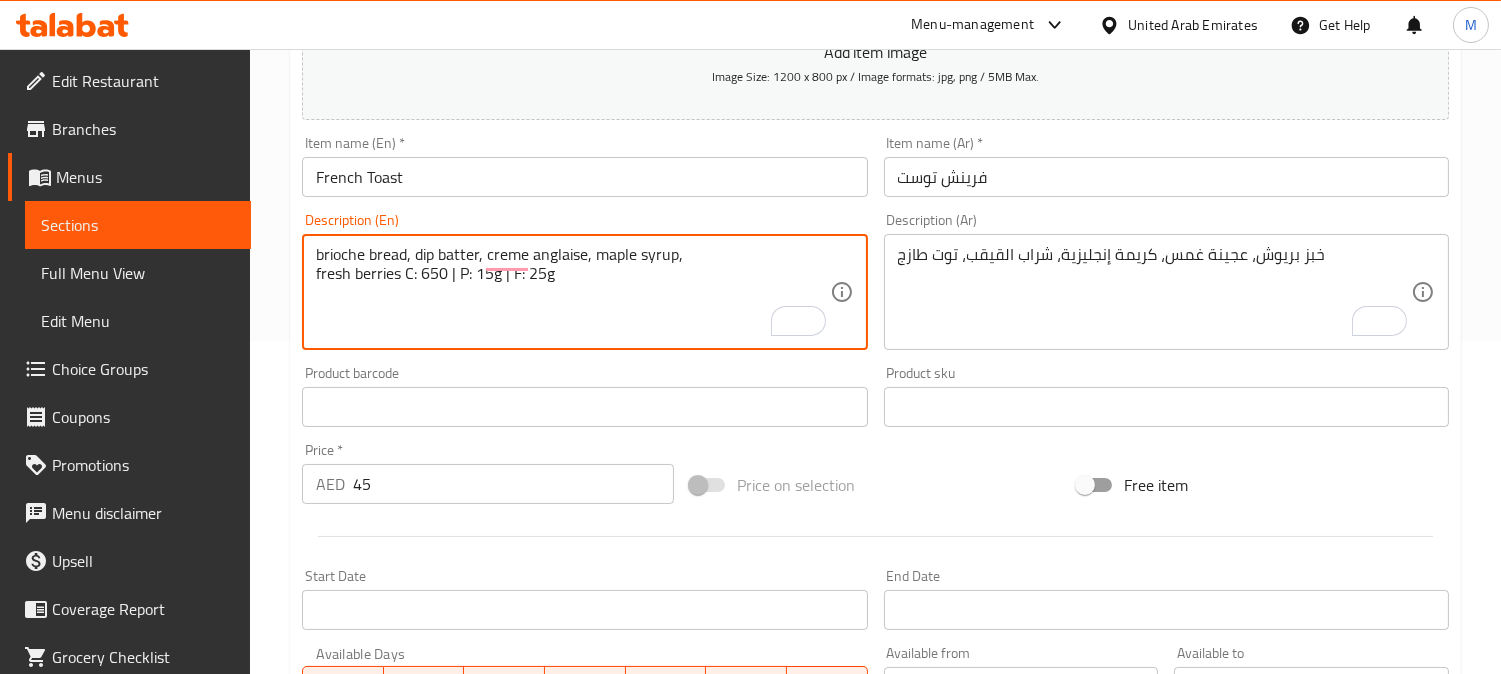 click on "brioche bread, dip batter, creme anglaise, maple syrup,
fresh berries C: 650 | P: 15g | F: 25g" at bounding box center [572, 292] 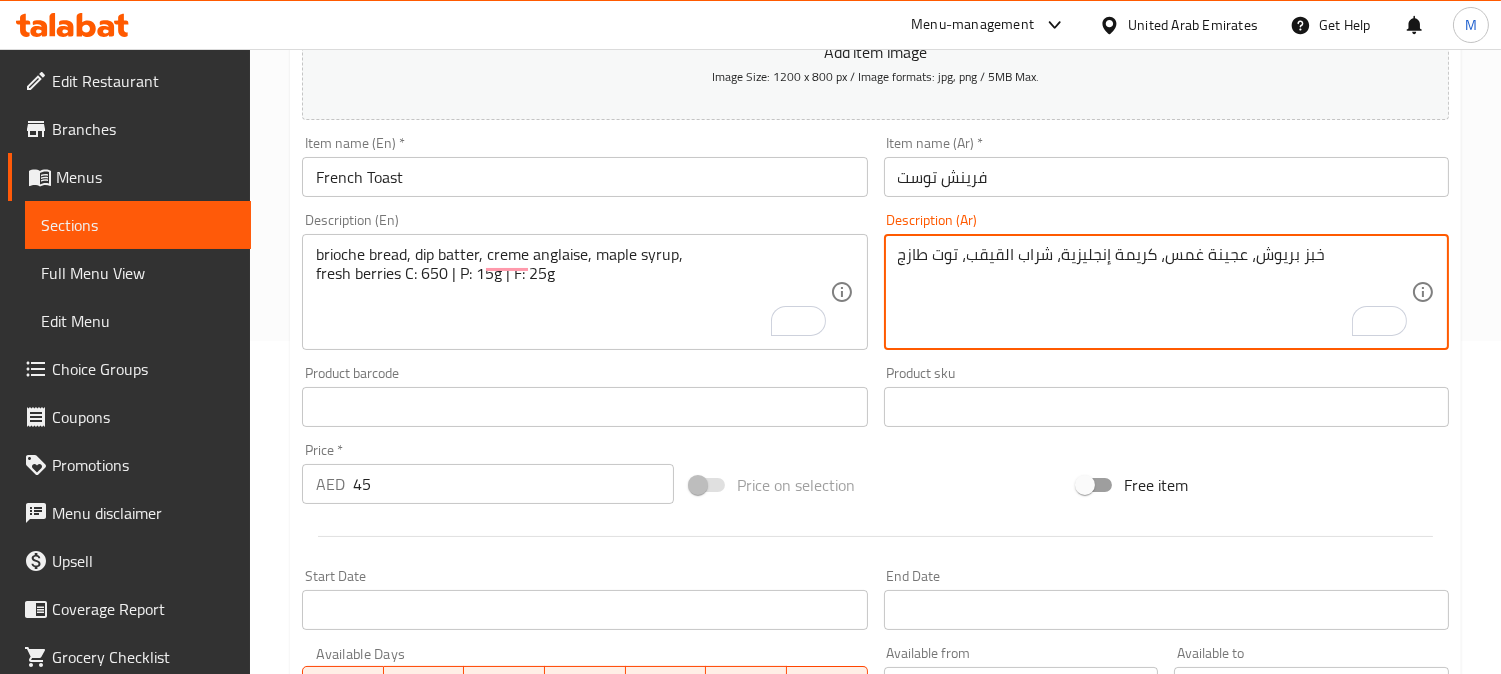 click on "خبز بريوش، عجينة غمس، كريمة إنجليزية، شراب القيقب، توت طازج" at bounding box center (1154, 292) 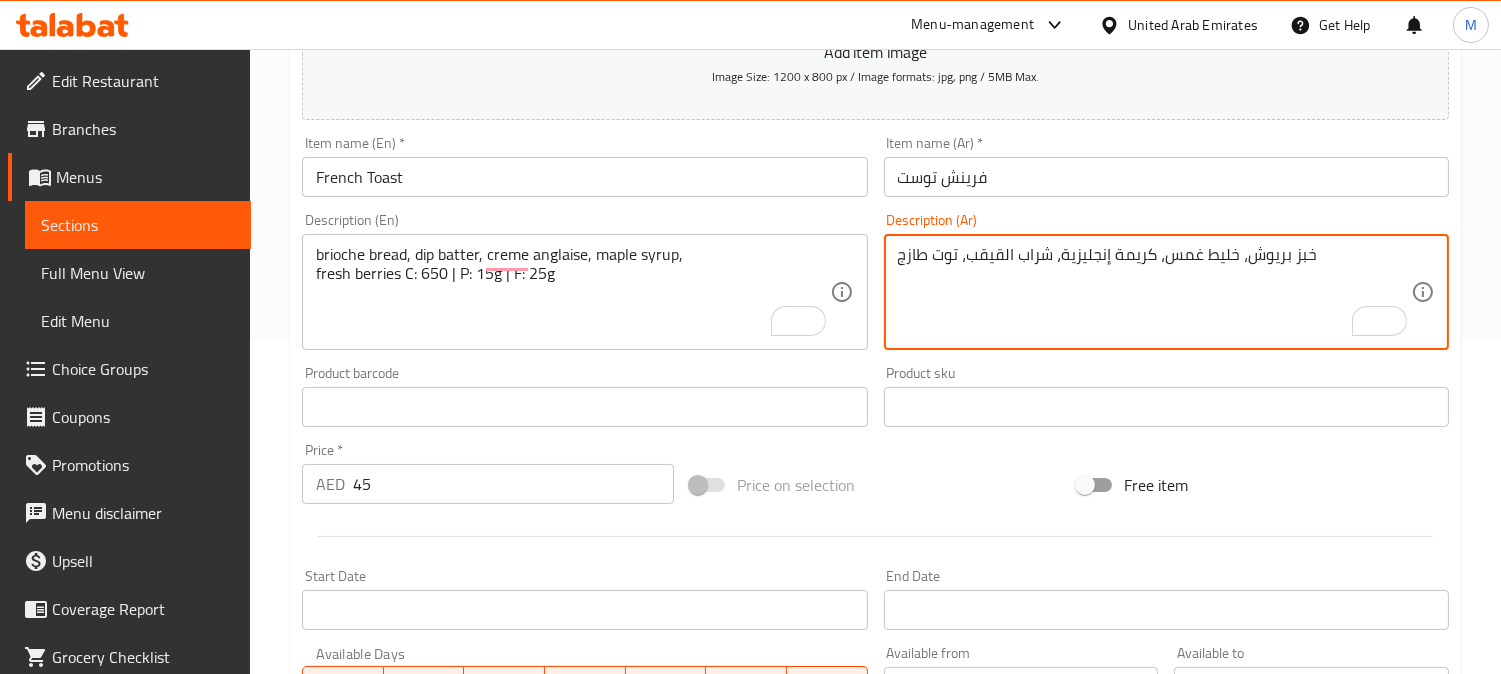 click on "خبز بريوش، خليط غمس، كريمة إنجليزية، شراب القيقب، توت طازج" at bounding box center [1154, 292] 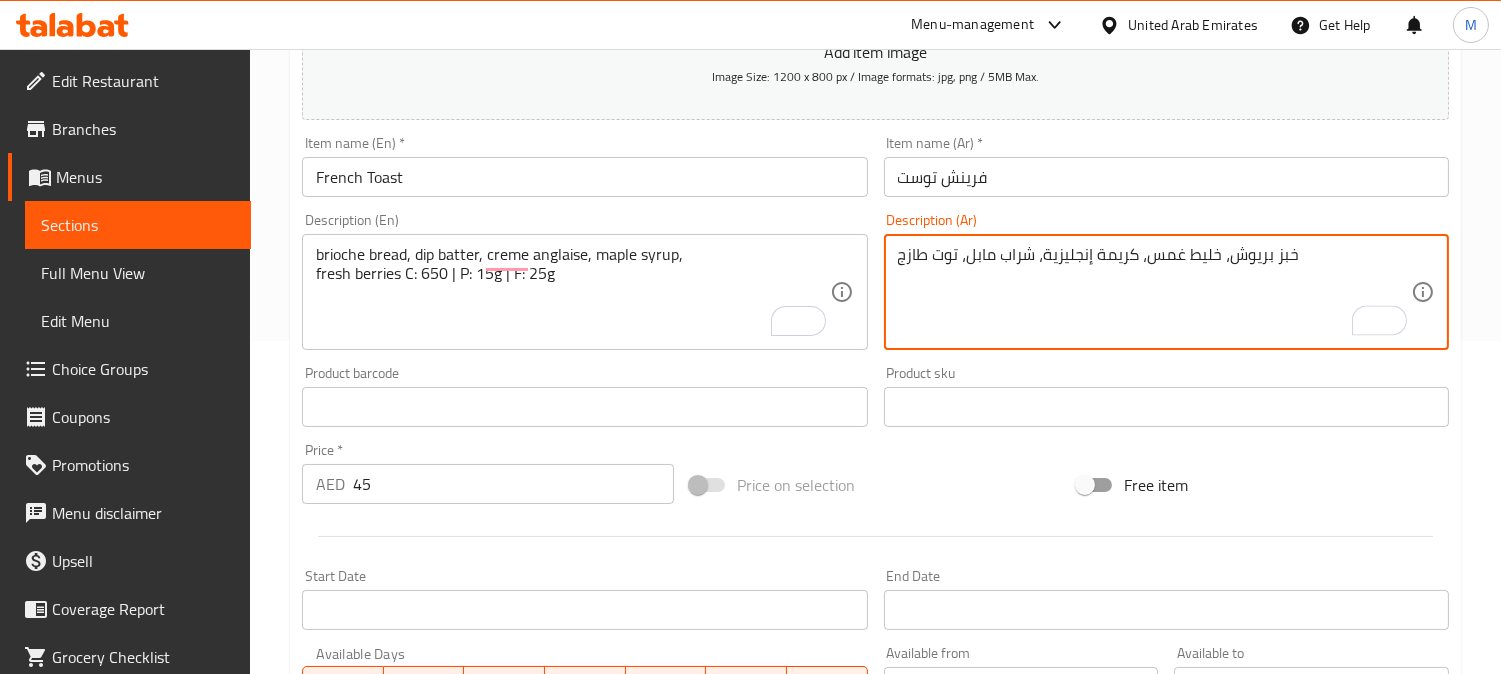 click on "خبز بريوش، خليط غمس، كريمة إنجليزية، شراب مابل، توت طازج" at bounding box center (1154, 292) 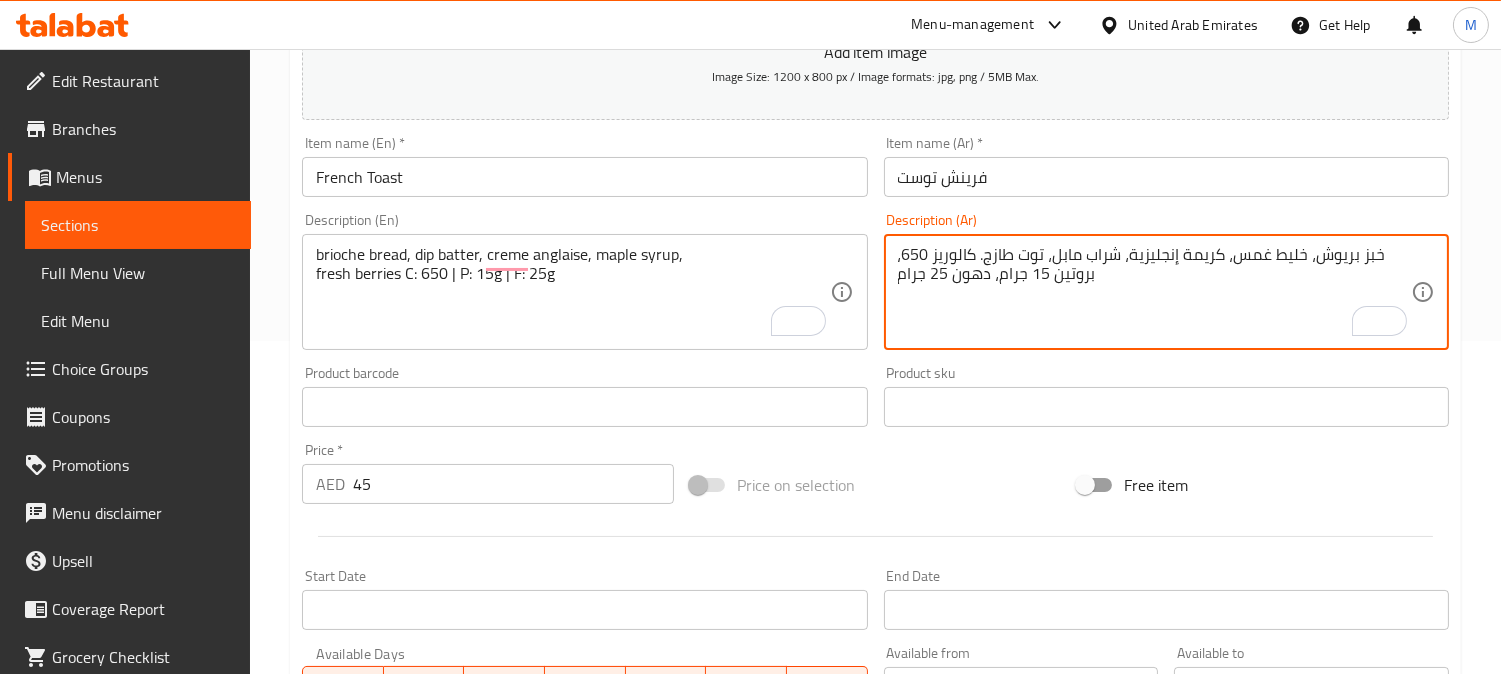 type on "خبز بريوش، خليط غمس، كريمة إنجليزية، شراب مابل، توت طازج. كالوريز 650، بروتين 15 جرام، دهون 25 جرام" 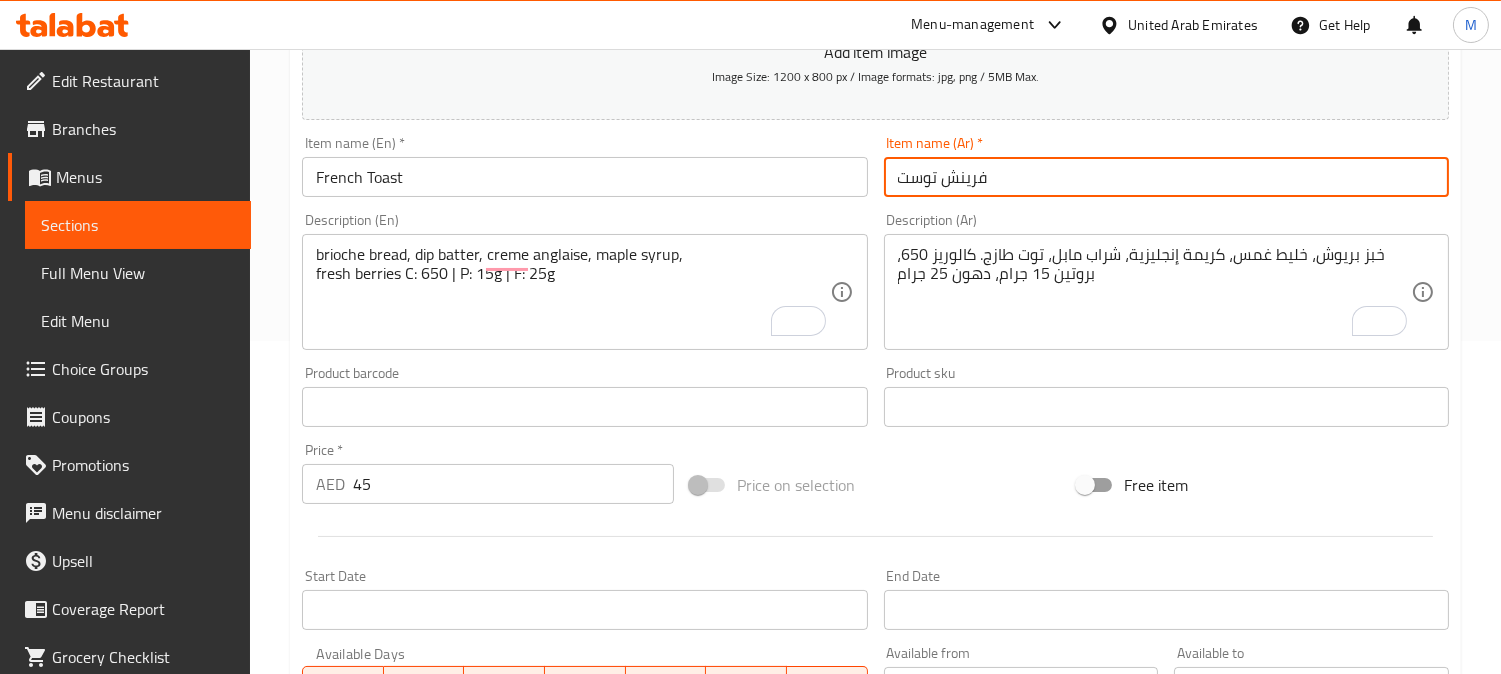 click on "Create" at bounding box center (439, 993) 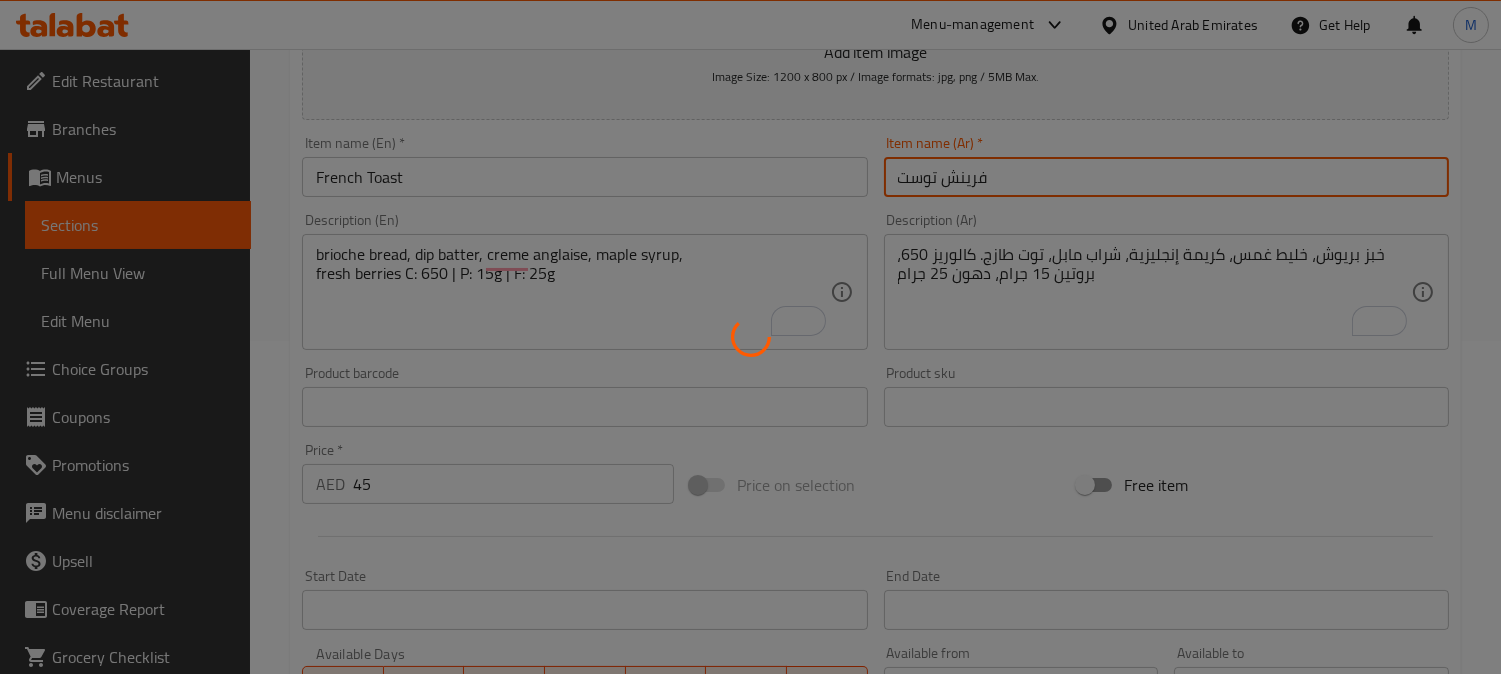 type 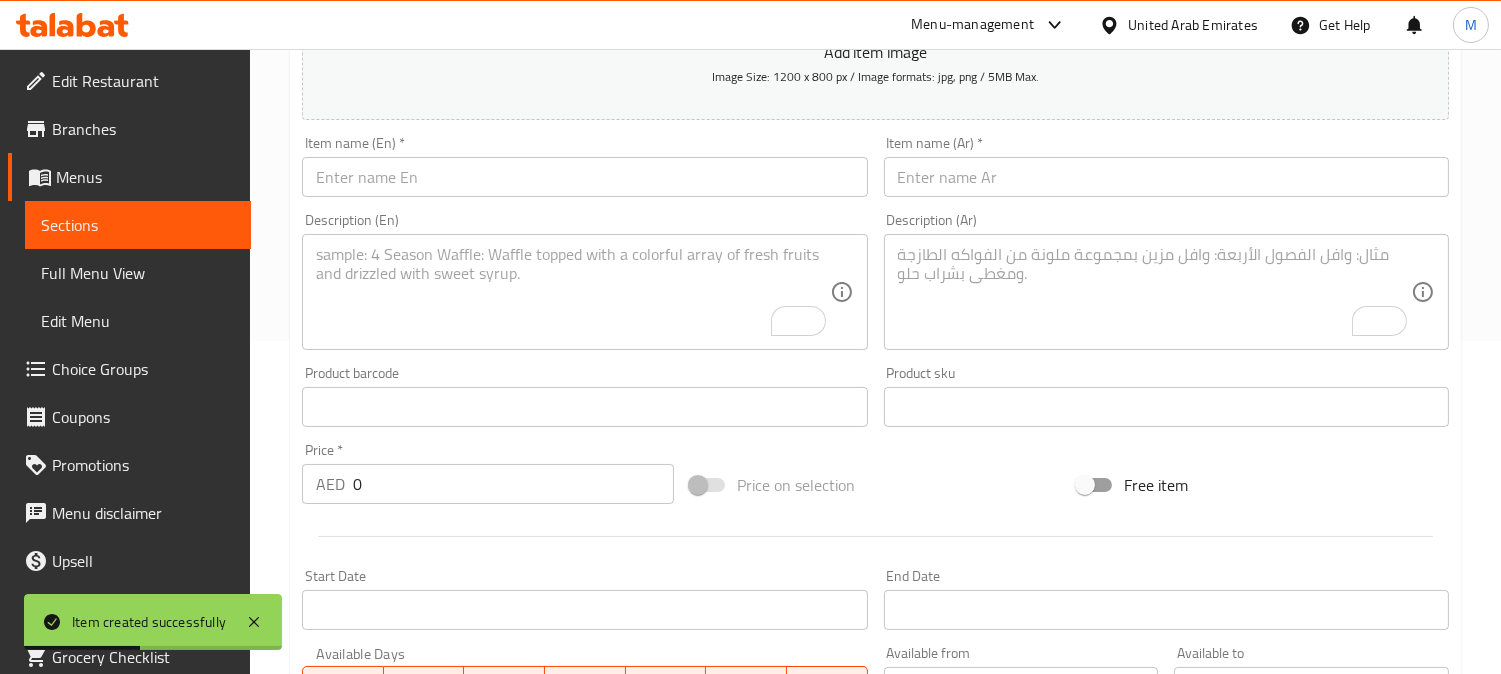 click at bounding box center (584, 177) 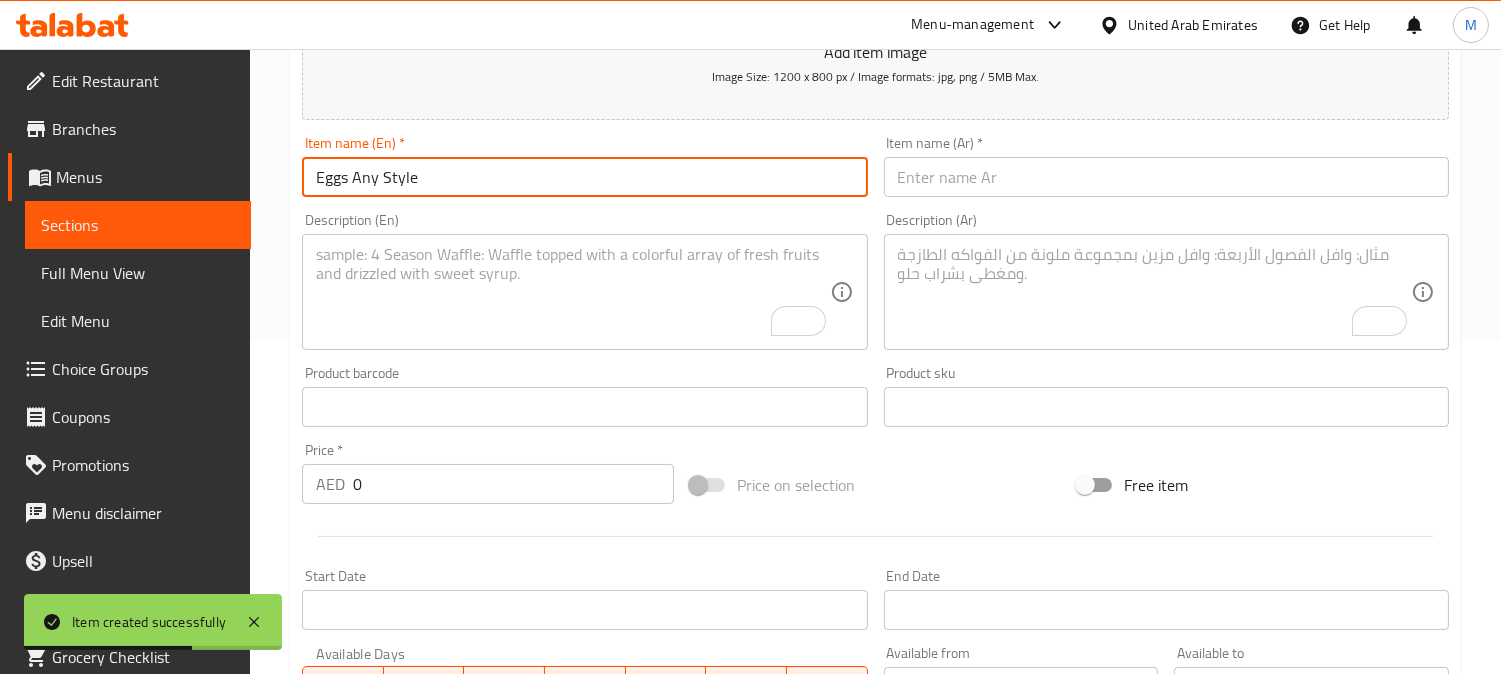 type on "Eggs Any Style" 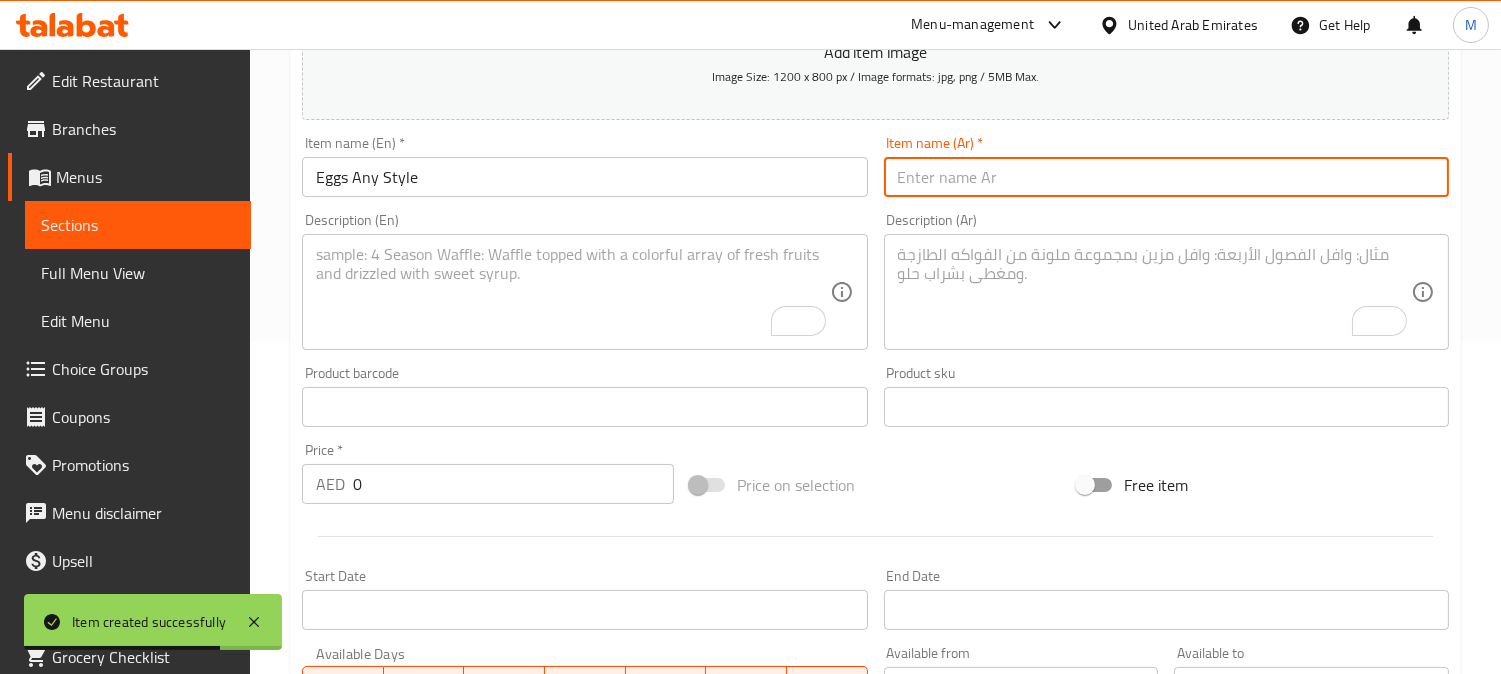 click at bounding box center (1166, 177) 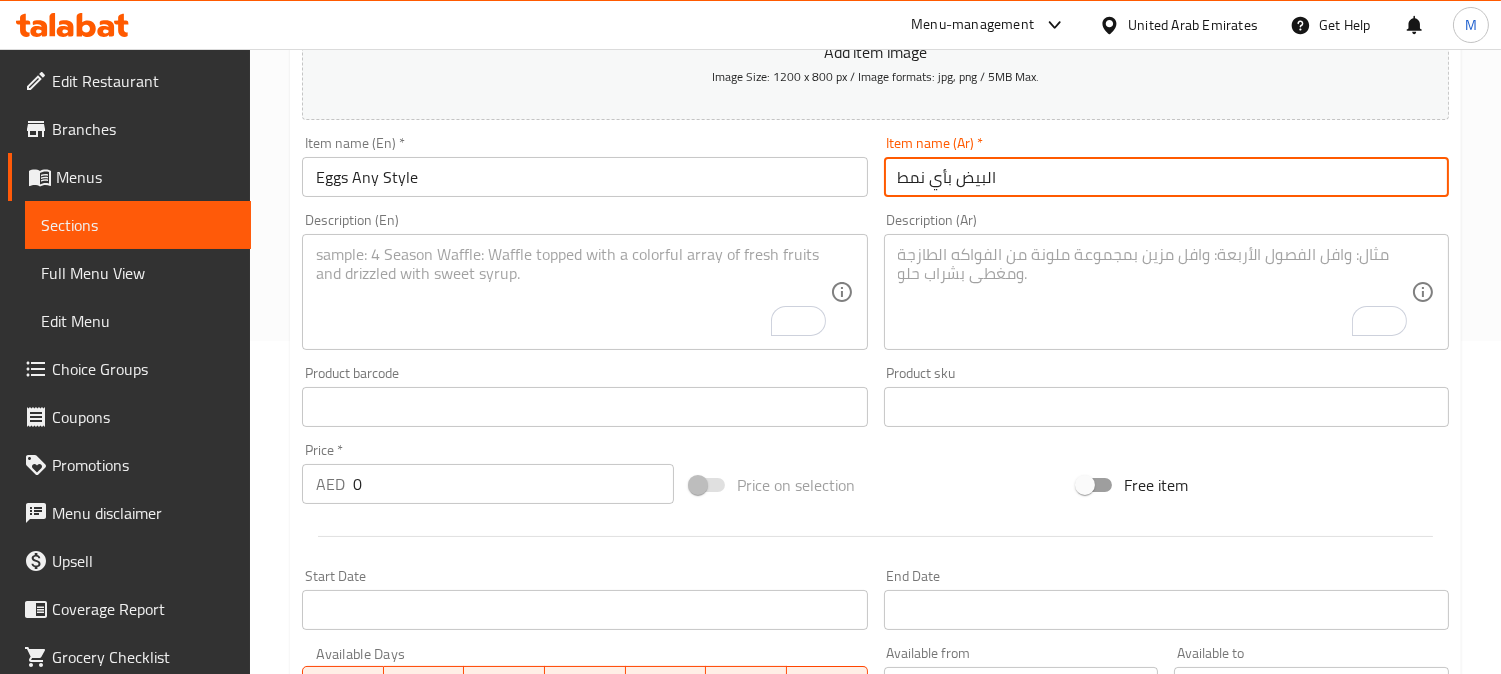 click on "البيض بأي نمط" at bounding box center [1166, 177] 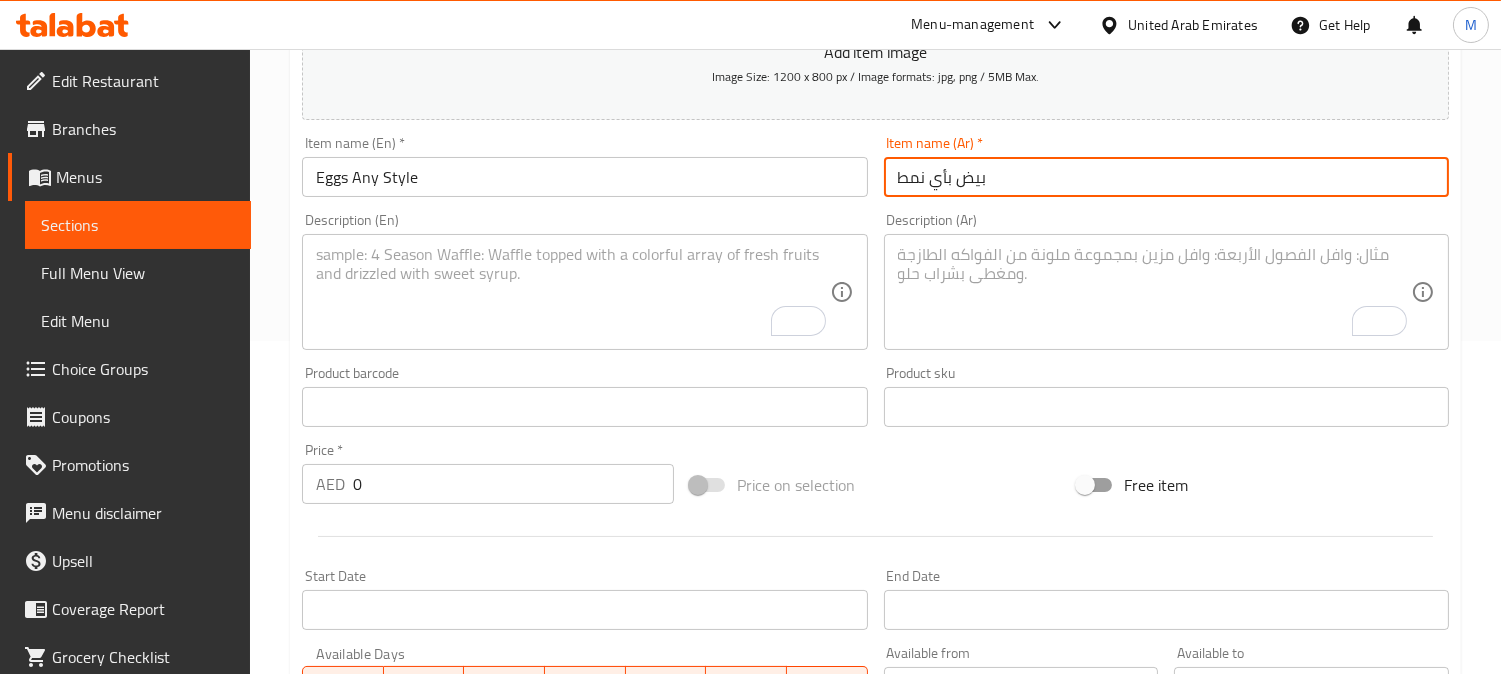click on "بيض بأي نمط" at bounding box center (1166, 177) 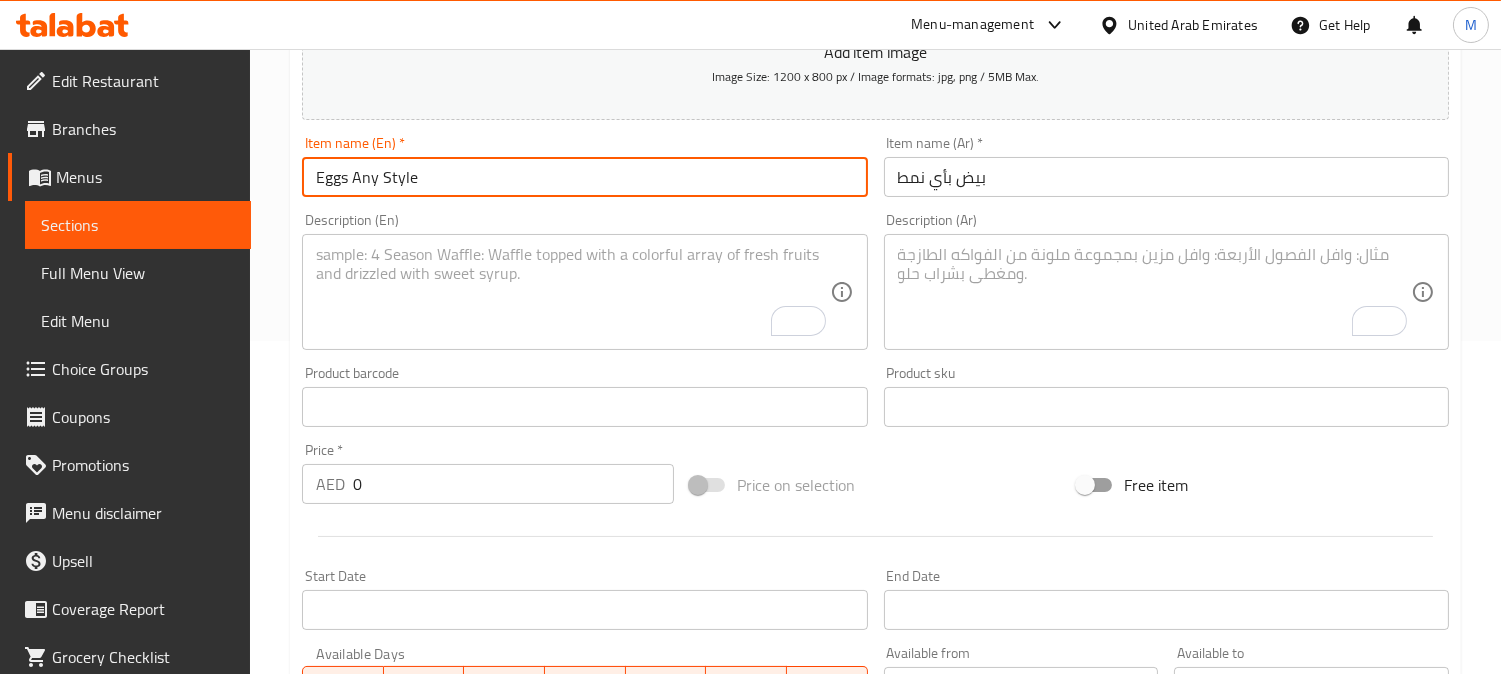 click on "بيض بأي نمط" at bounding box center (1166, 177) 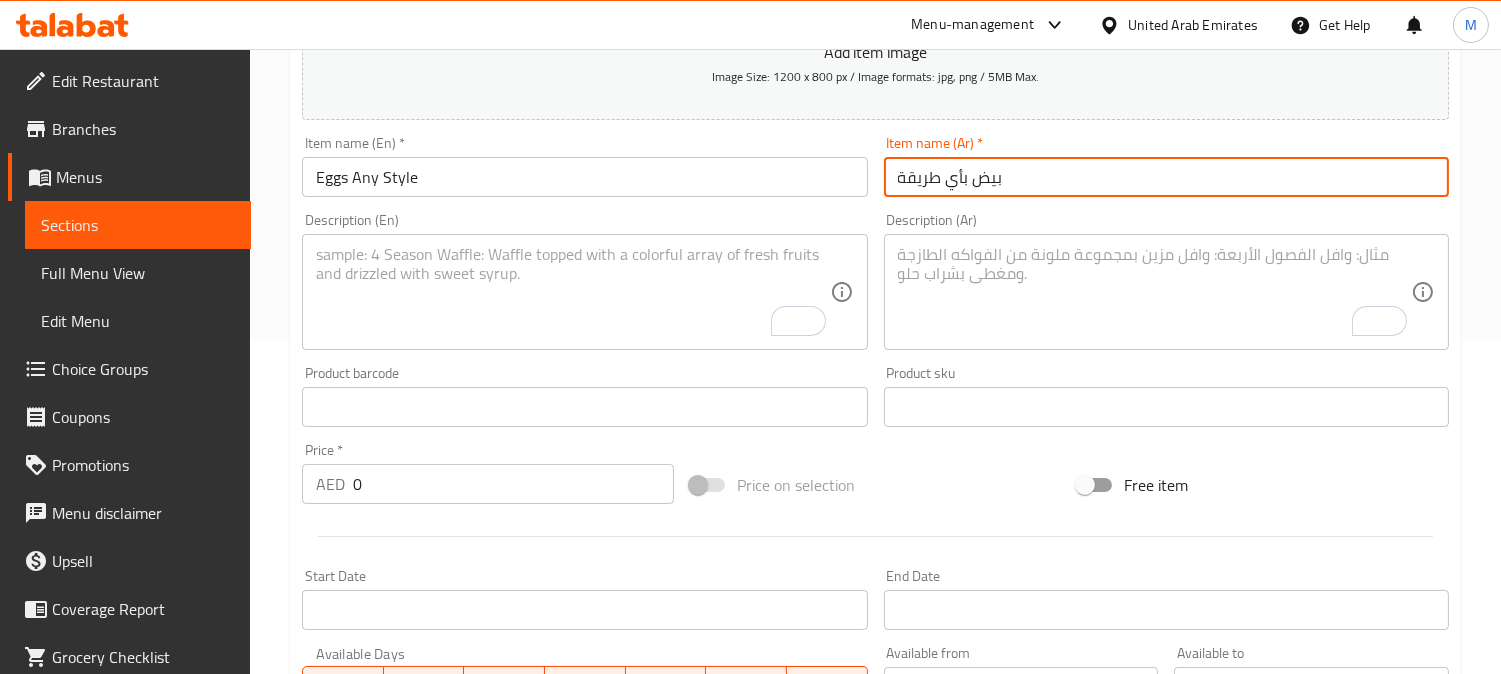 click on "بيض بأي طريقة" at bounding box center (1166, 177) 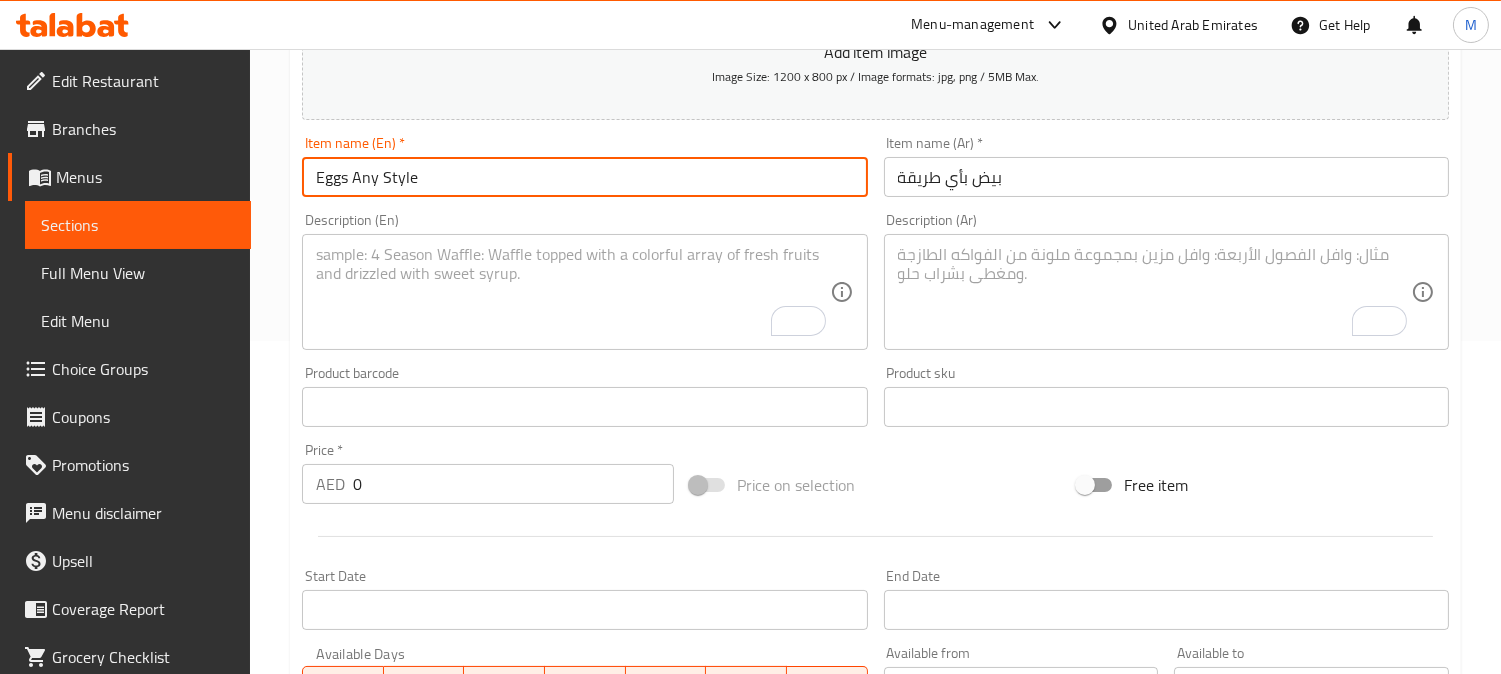 click on "بيض بأي طريقة" at bounding box center [1166, 177] 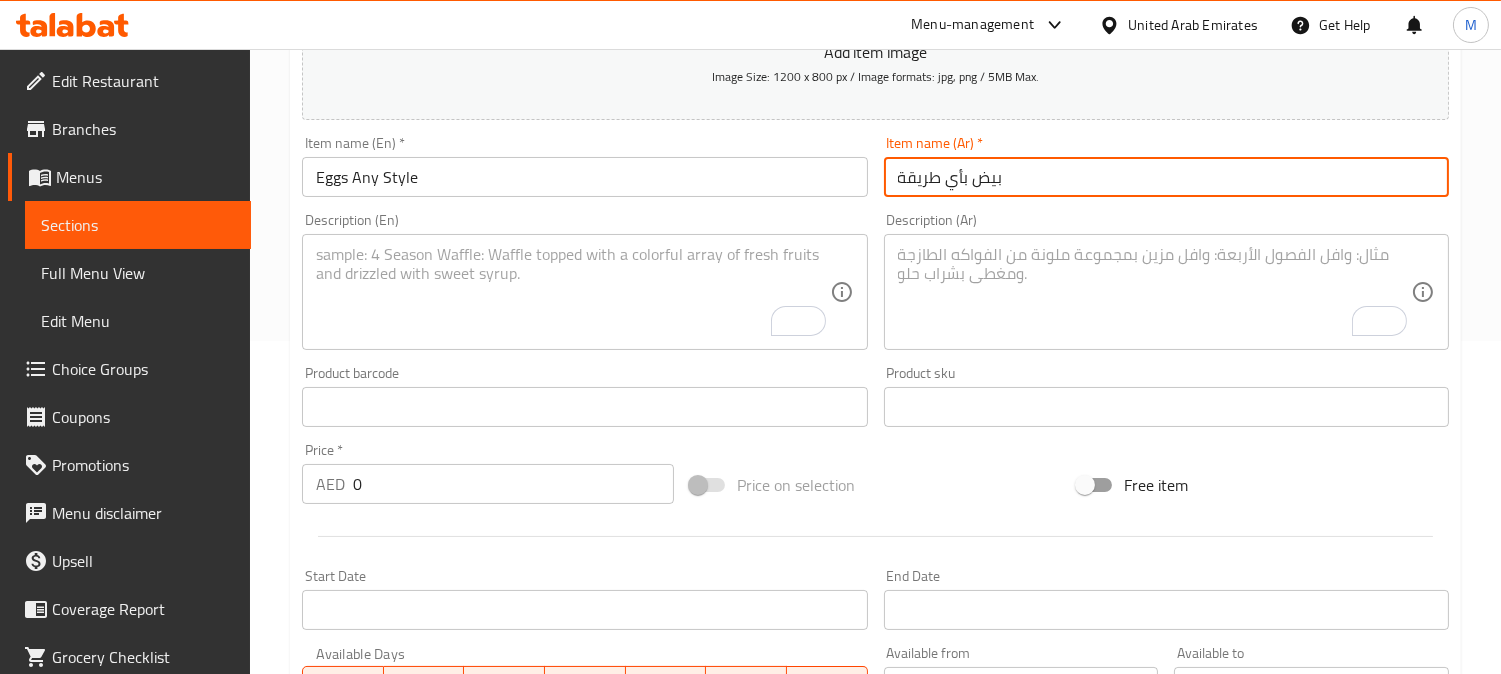 click on "بيض بأي طريقة" at bounding box center [1166, 177] 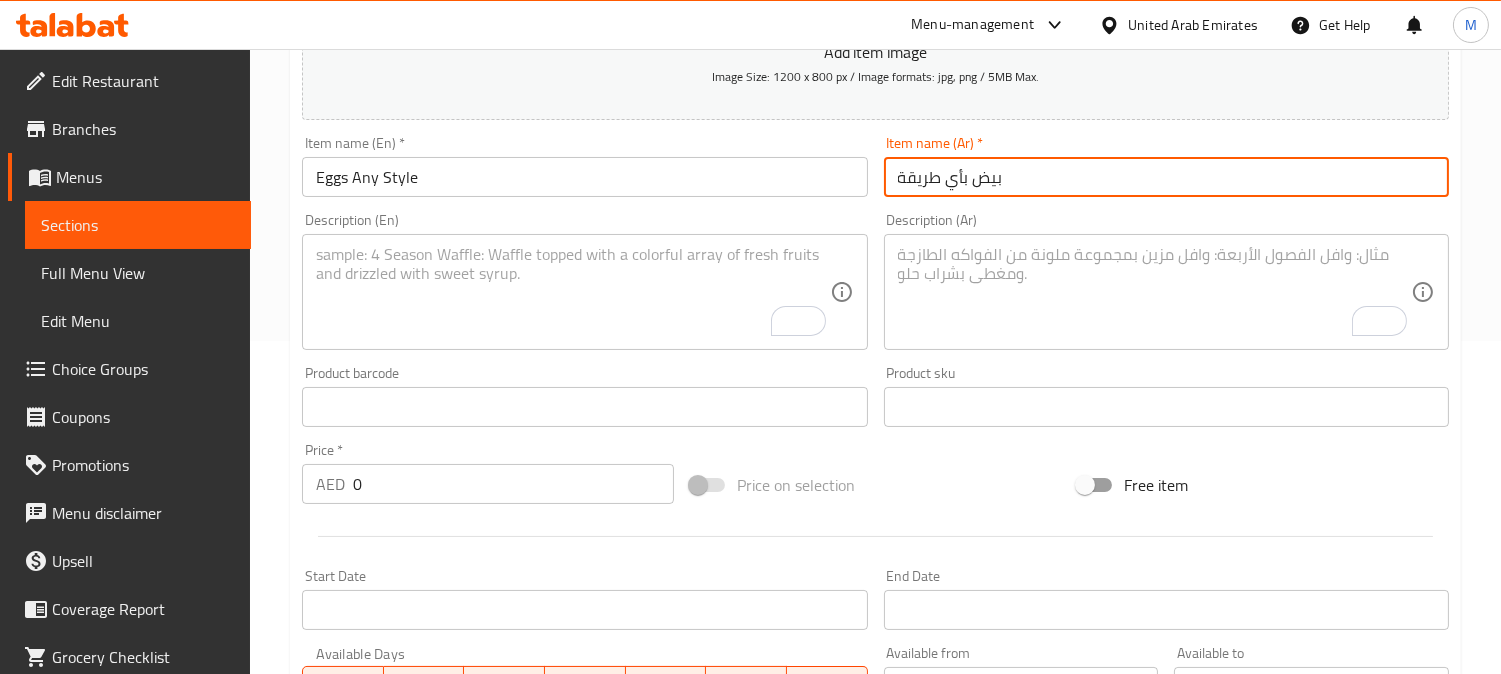 paste on "سلوب" 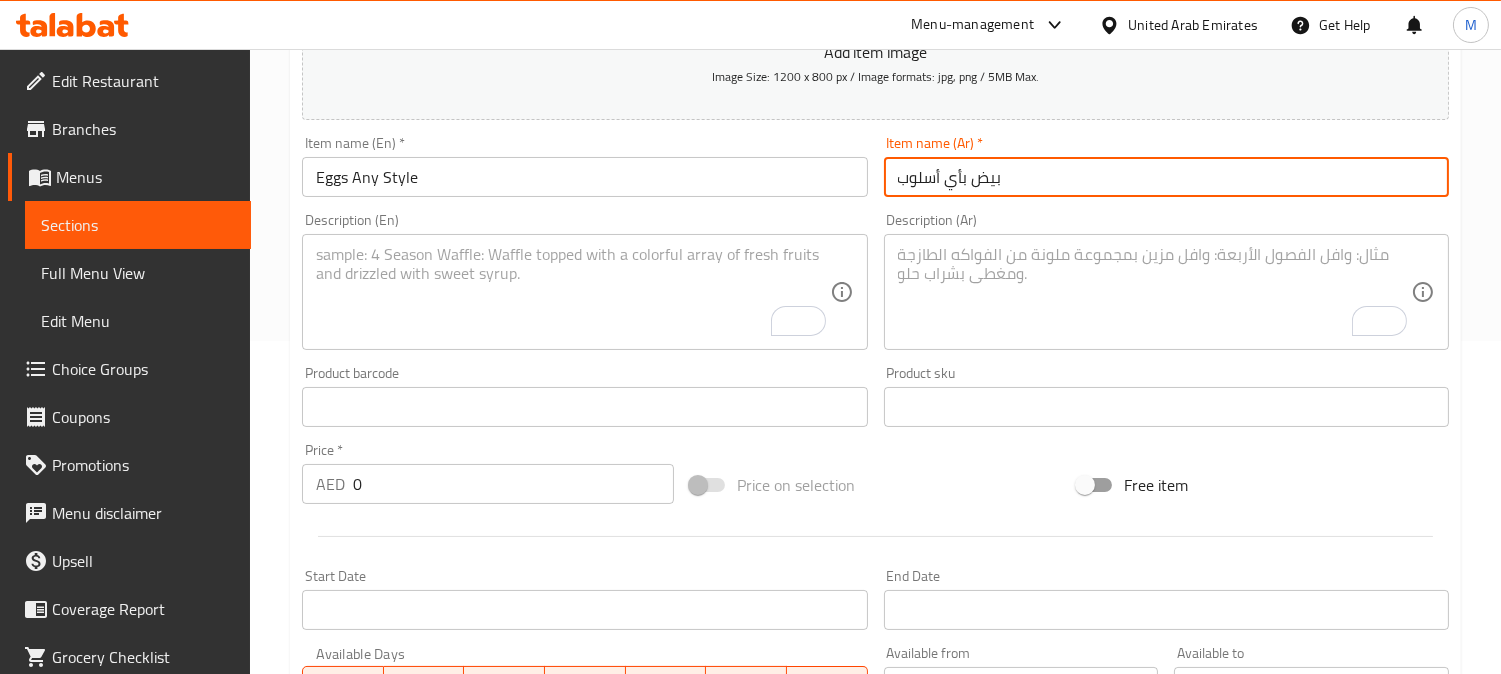 type on "بيض بأي طريقة" 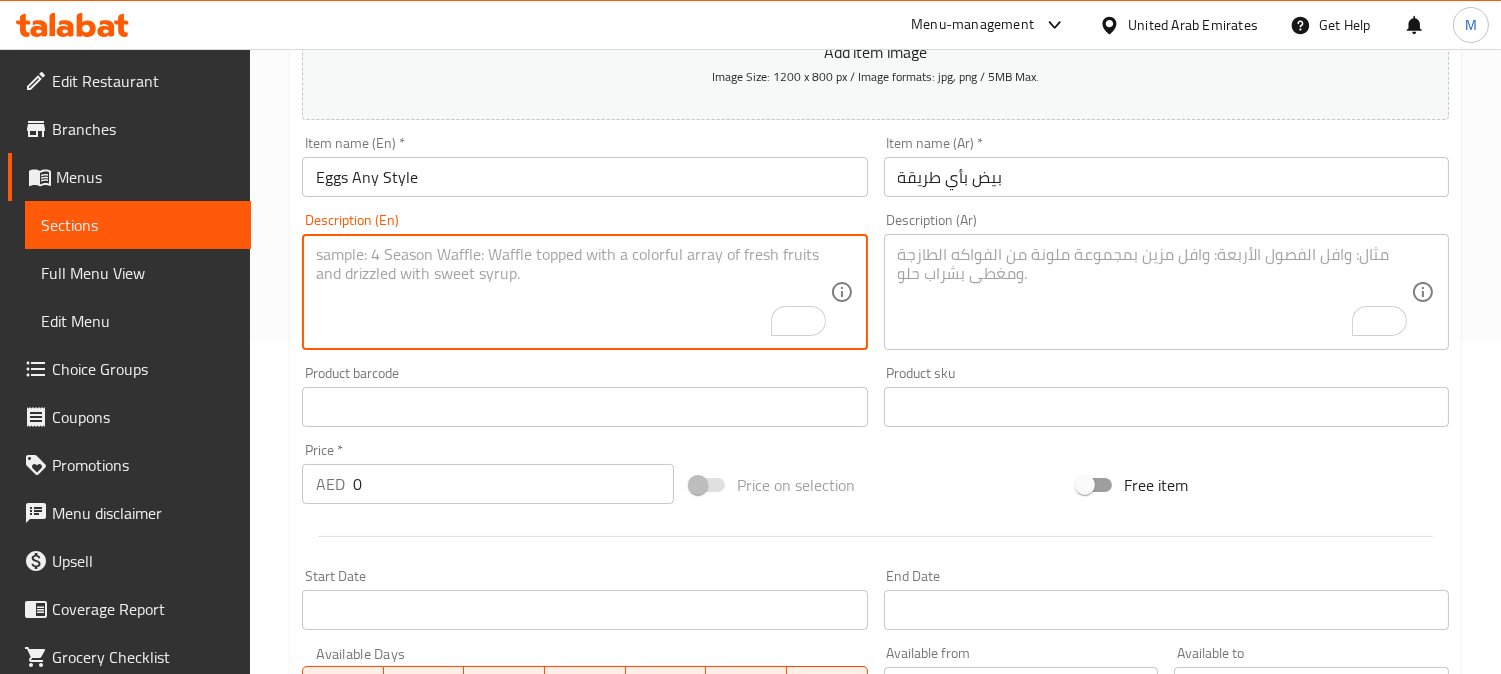 click at bounding box center (572, 292) 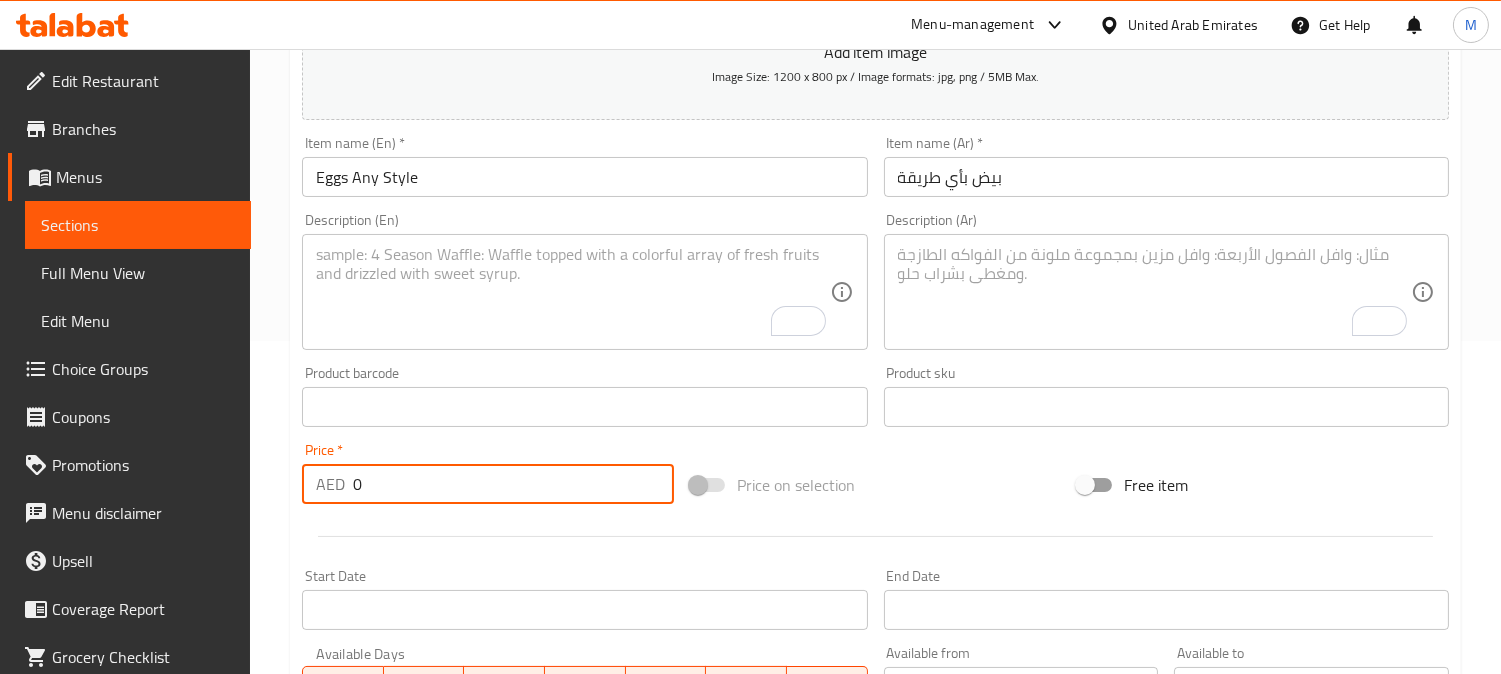 click on "AED 0 Price  *" at bounding box center (488, 484) 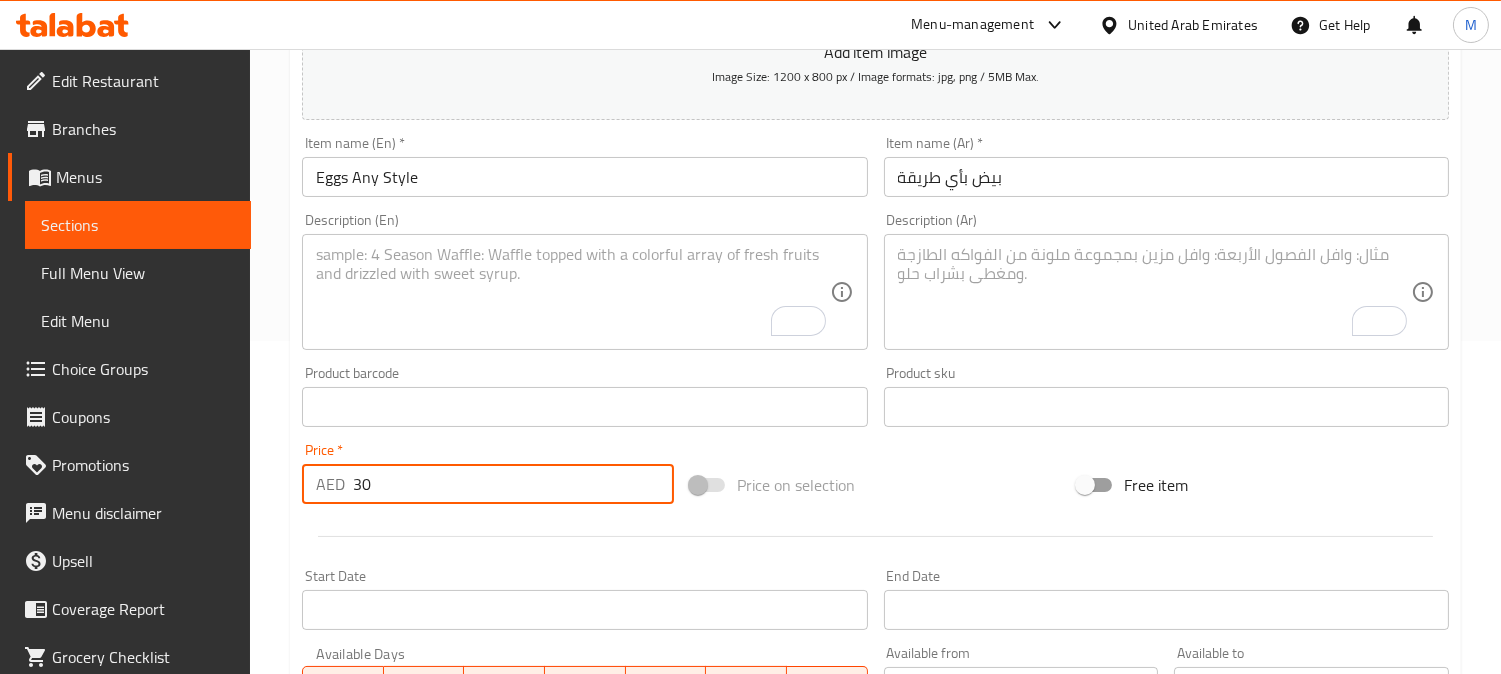 type on "30" 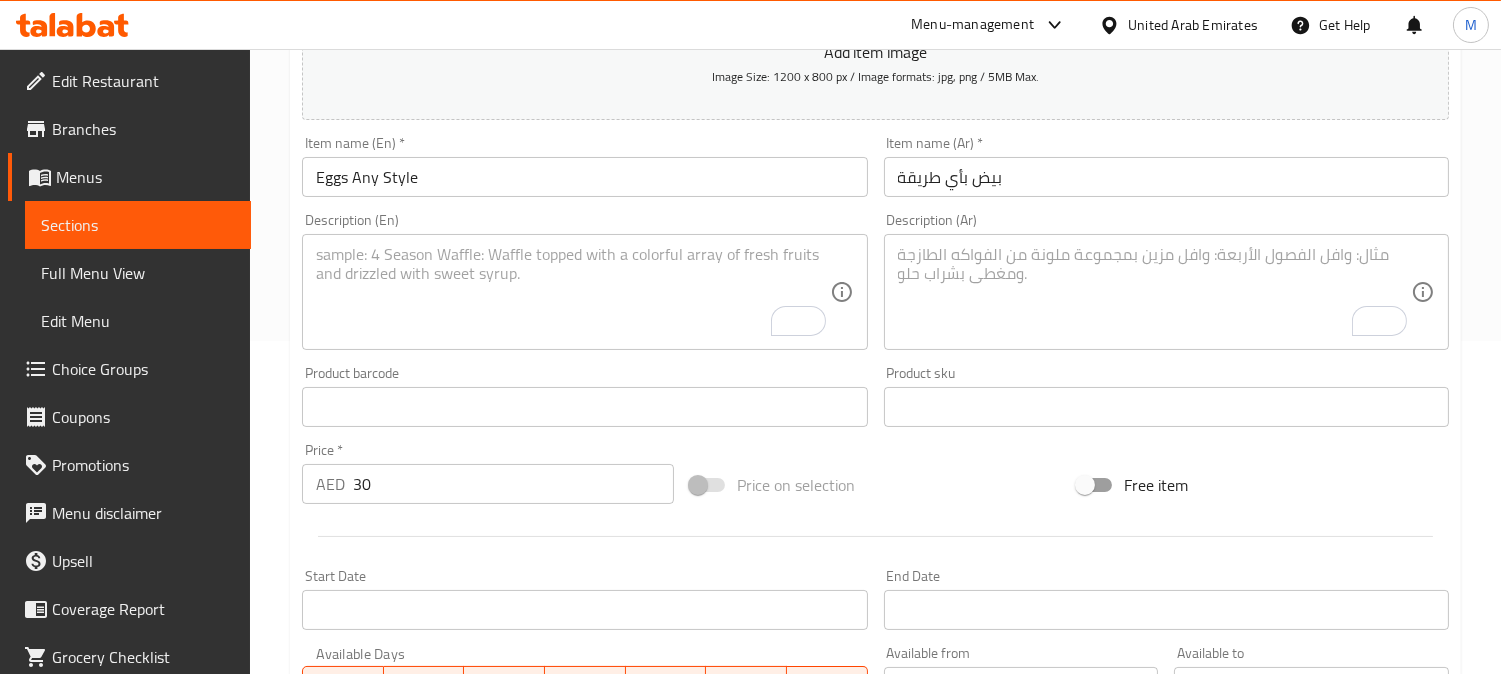click at bounding box center [572, 292] 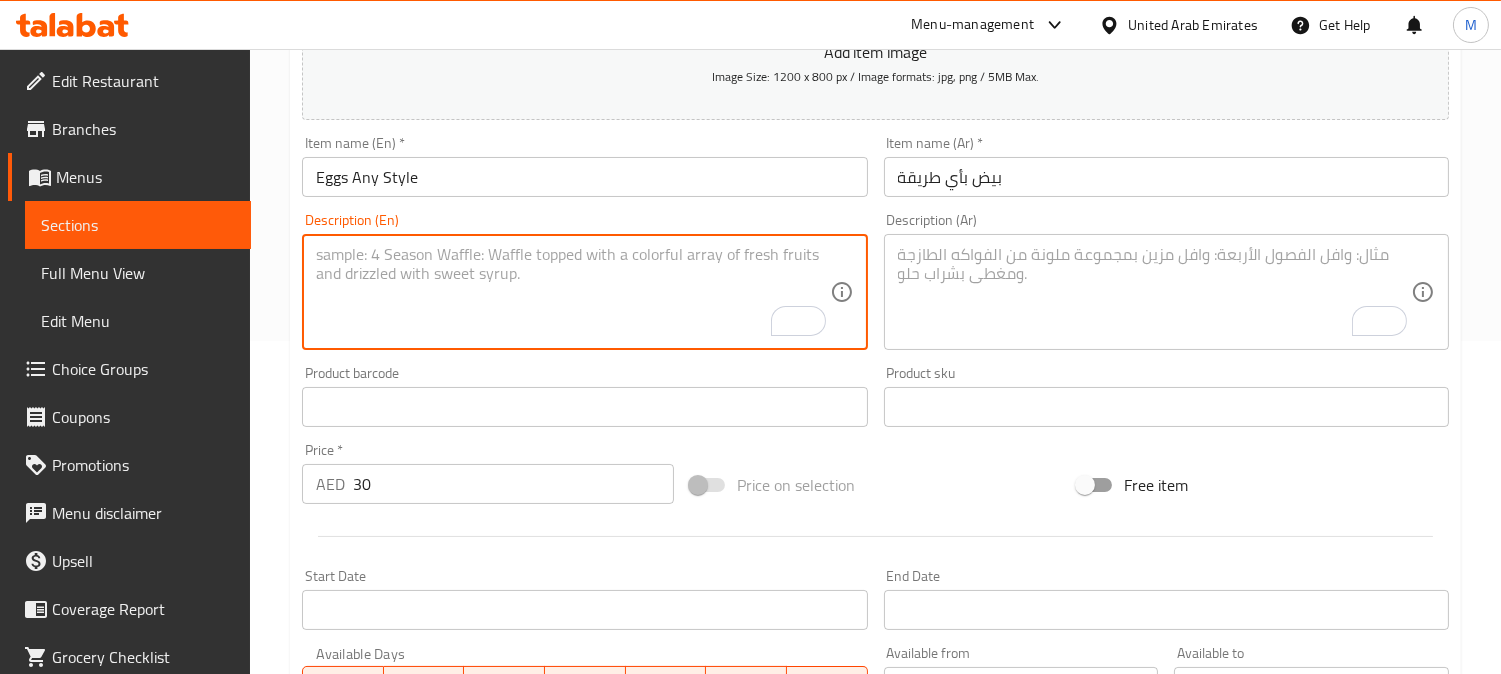 paste on "2 eggs, poached or fried, sourdough bread
C: 300 | P: 15g | F: 12g" 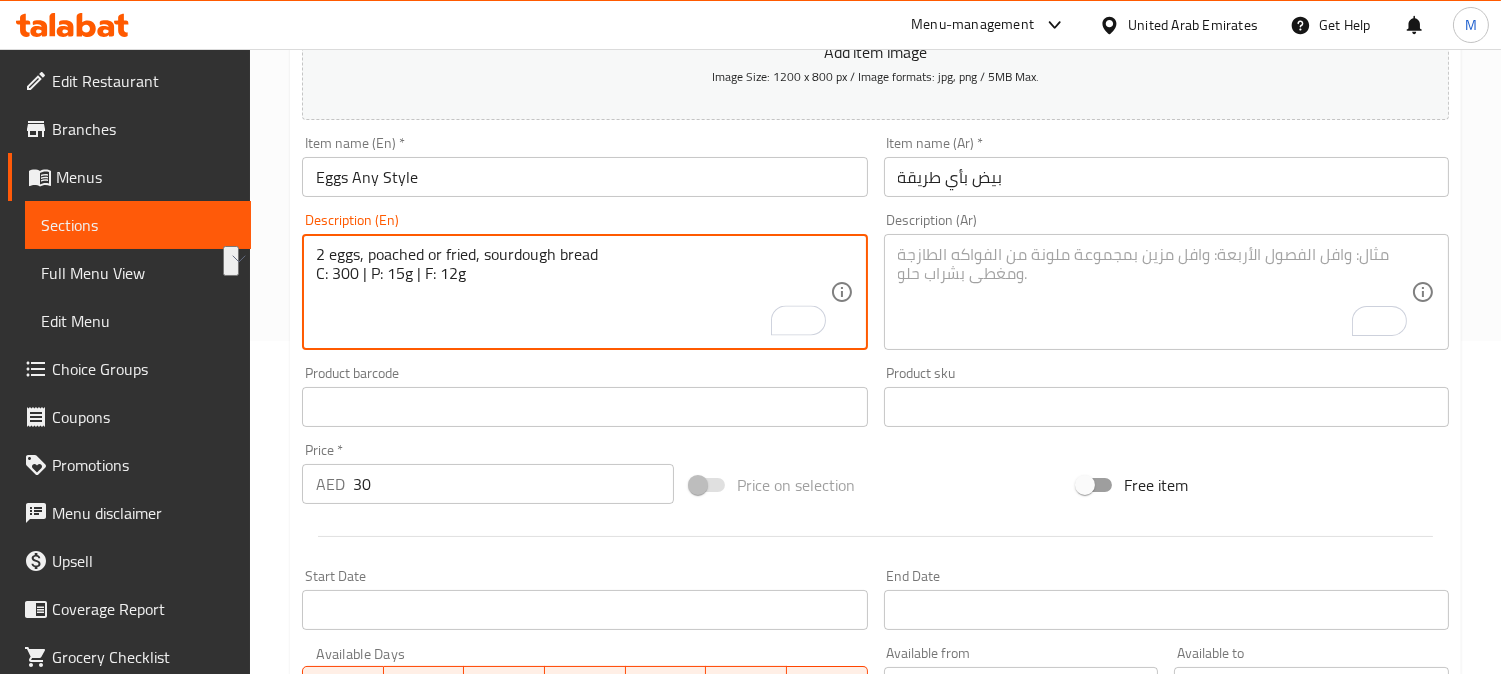 drag, startPoint x: 443, startPoint y: 242, endPoint x: 310, endPoint y: 245, distance: 133.03383 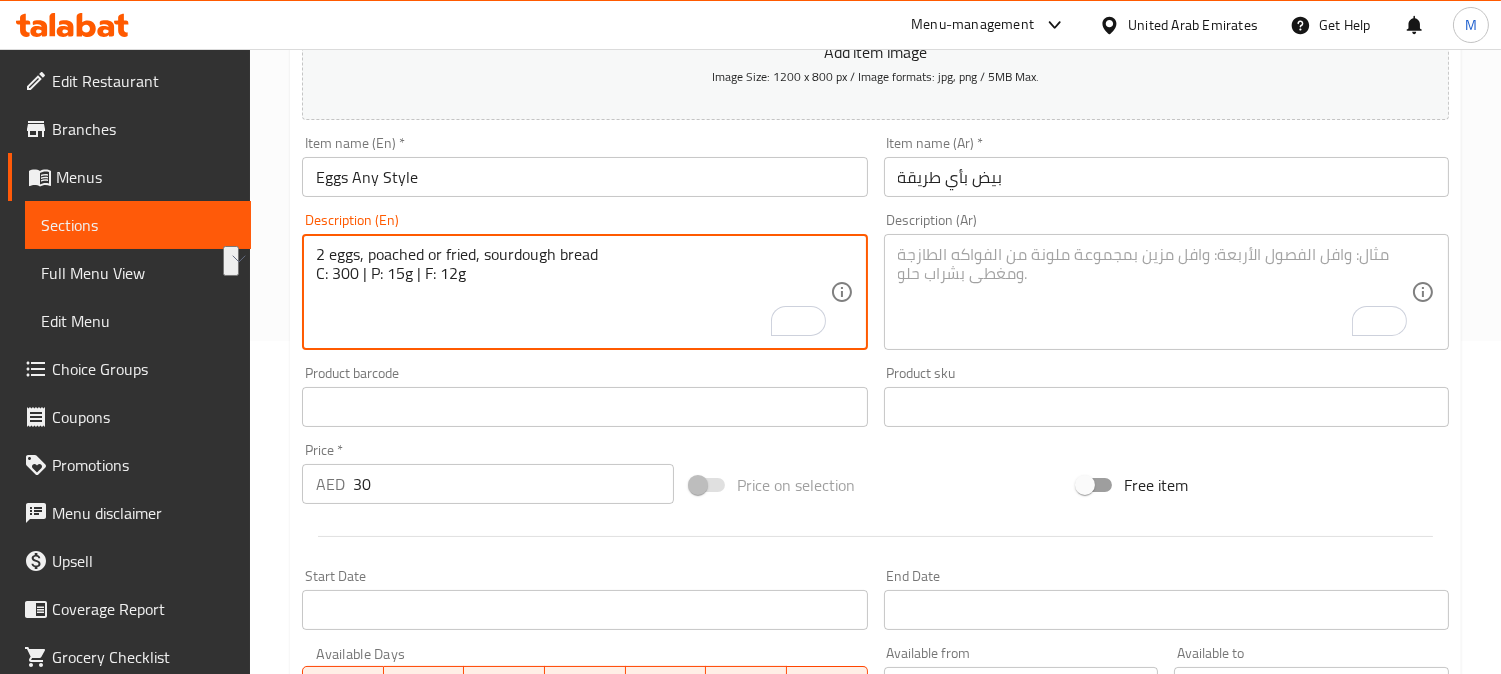 click at bounding box center (1154, 292) 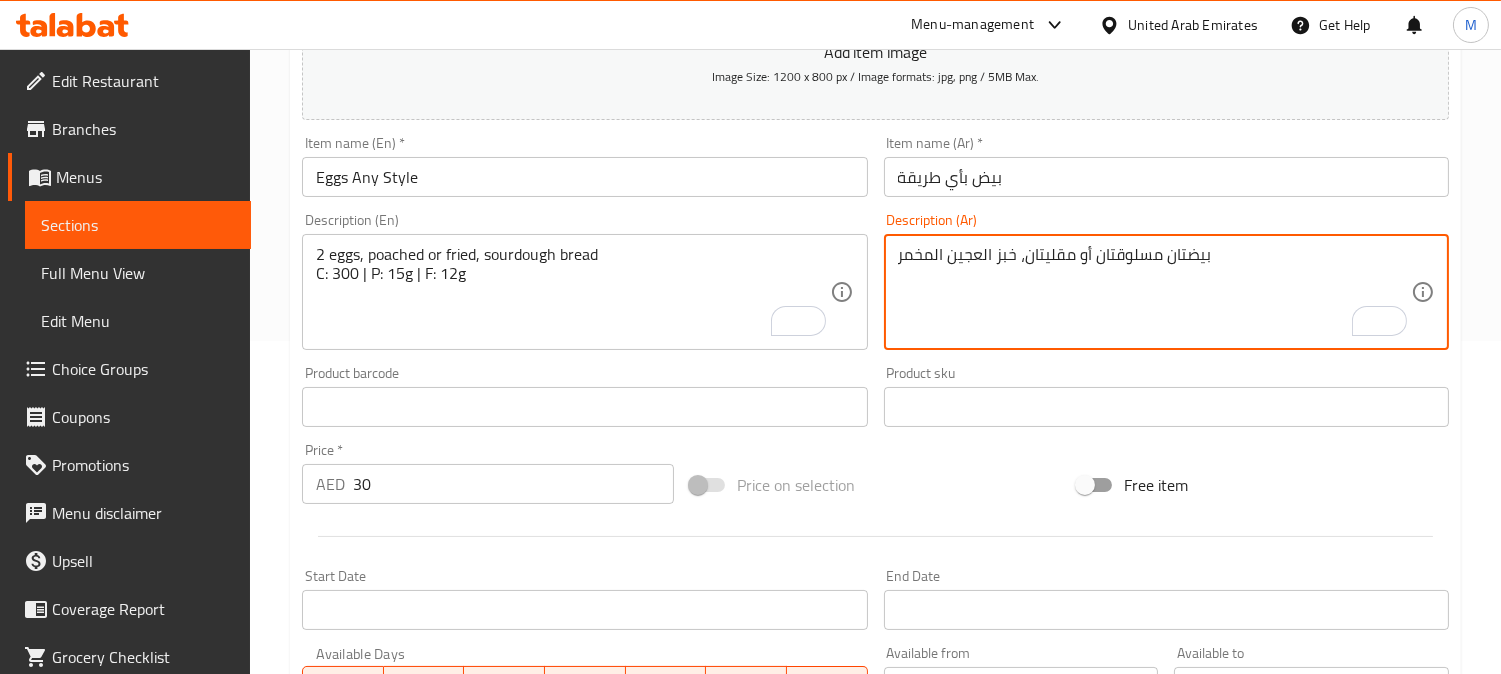 click on "بيضتان مسلوقتان أو مقليتان، خبز العجين المخمر" at bounding box center (1154, 292) 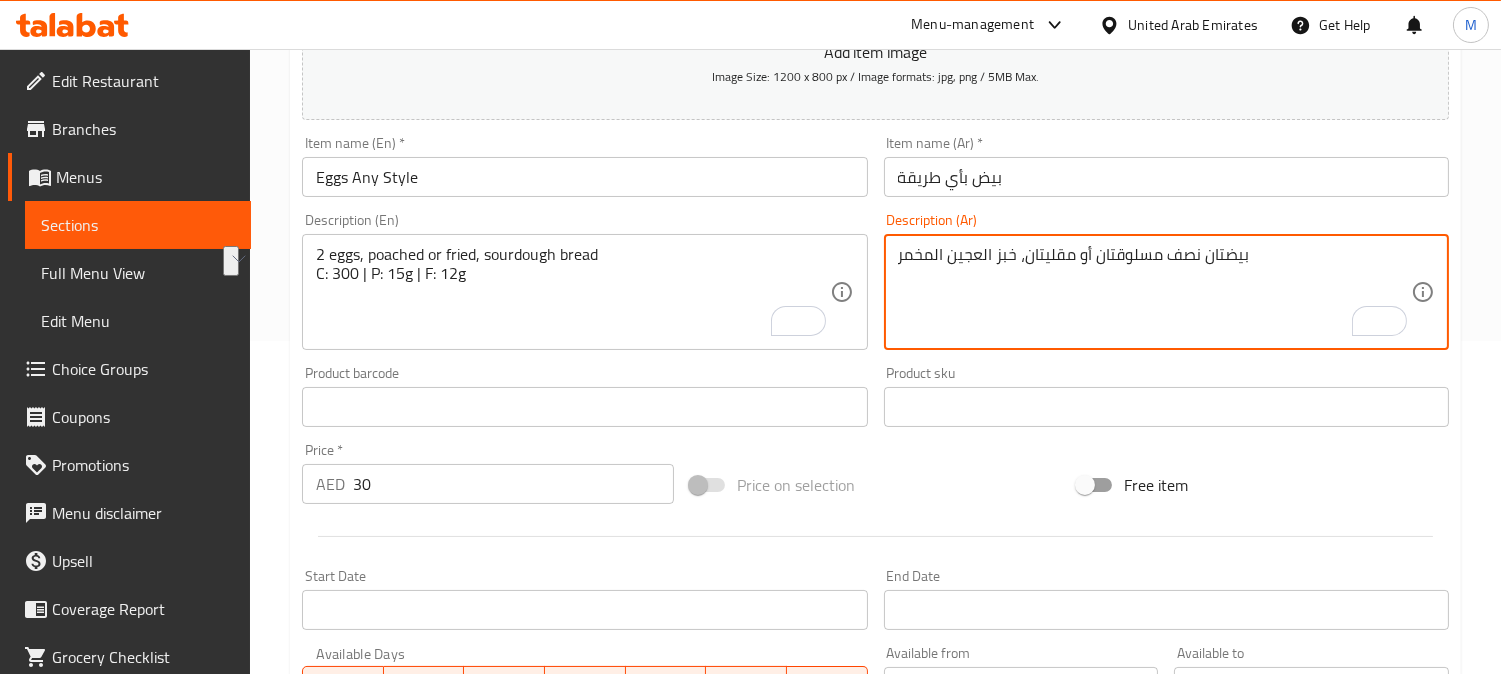drag, startPoint x: 992, startPoint y: 256, endPoint x: 867, endPoint y: 250, distance: 125.14392 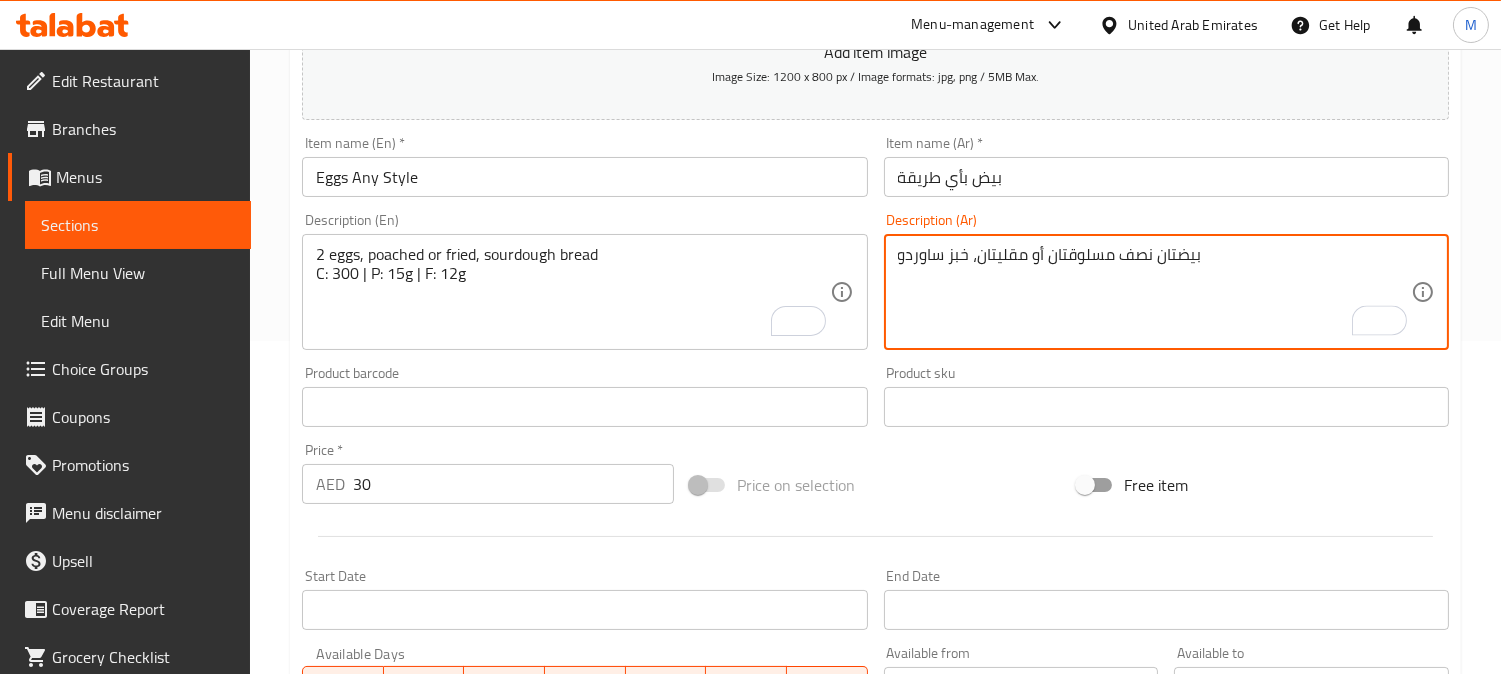 click on "بيضتان نصف مسلوقتان أو مقليتان، خبز ساوردو" at bounding box center (1154, 292) 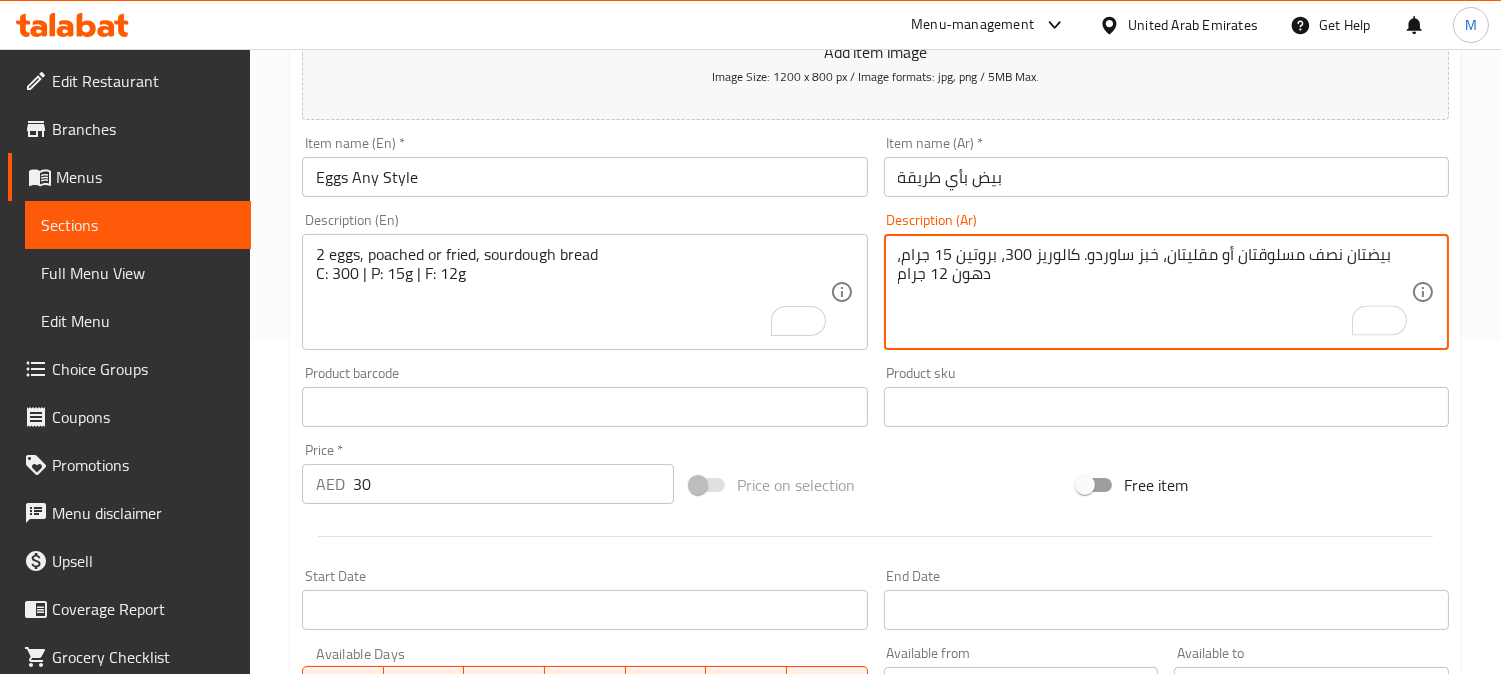 type on "بيضتان نصف مسلوقتان أو مقليتان، خبز ساوردو. كالوريز 300، بروتين 15 جرام، دهون 12 جرام" 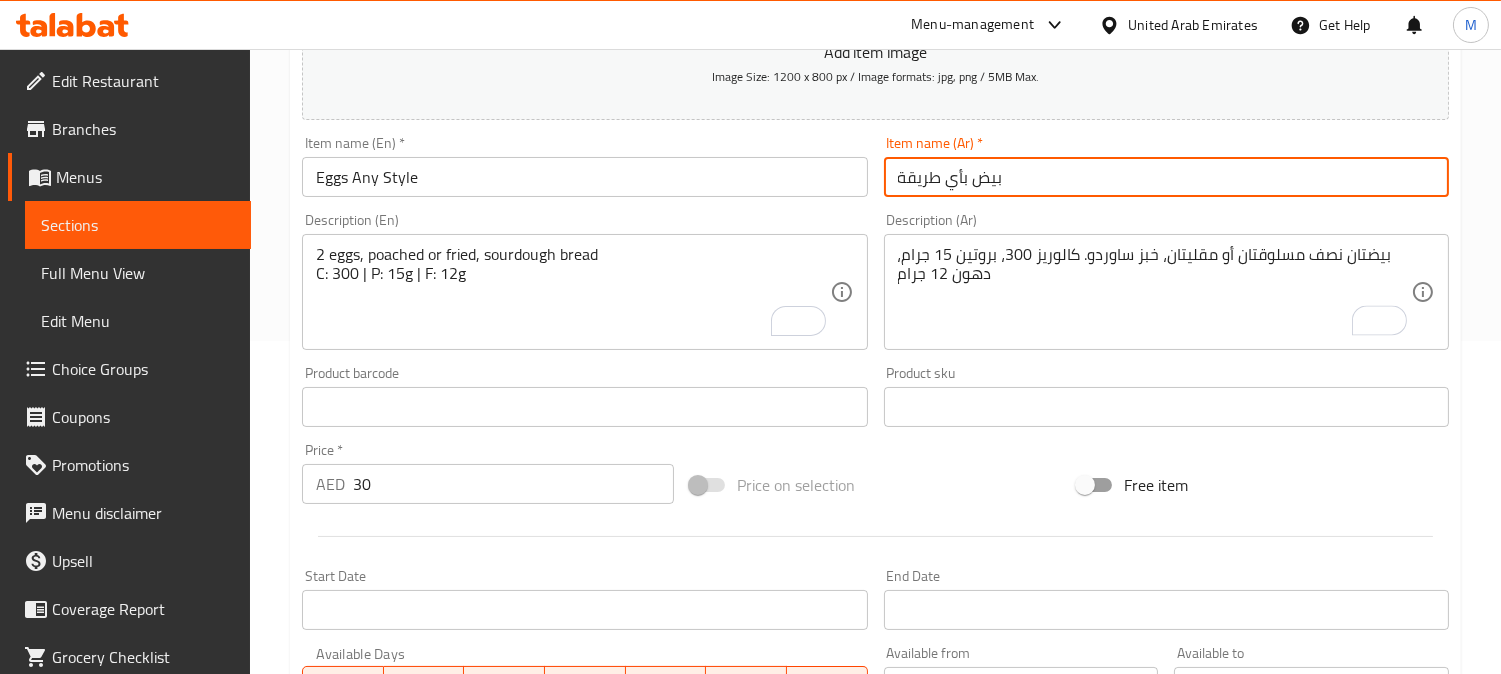 click on "Create" at bounding box center (439, 993) 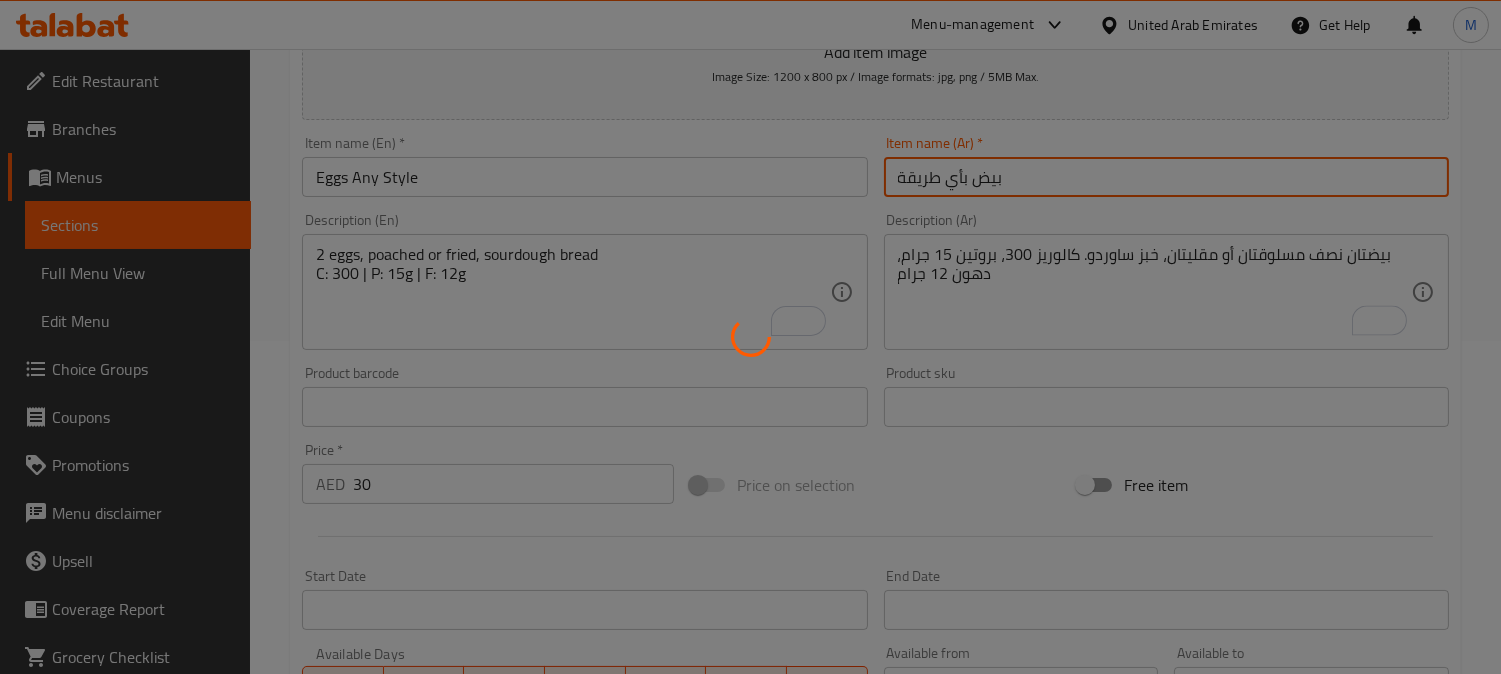 type 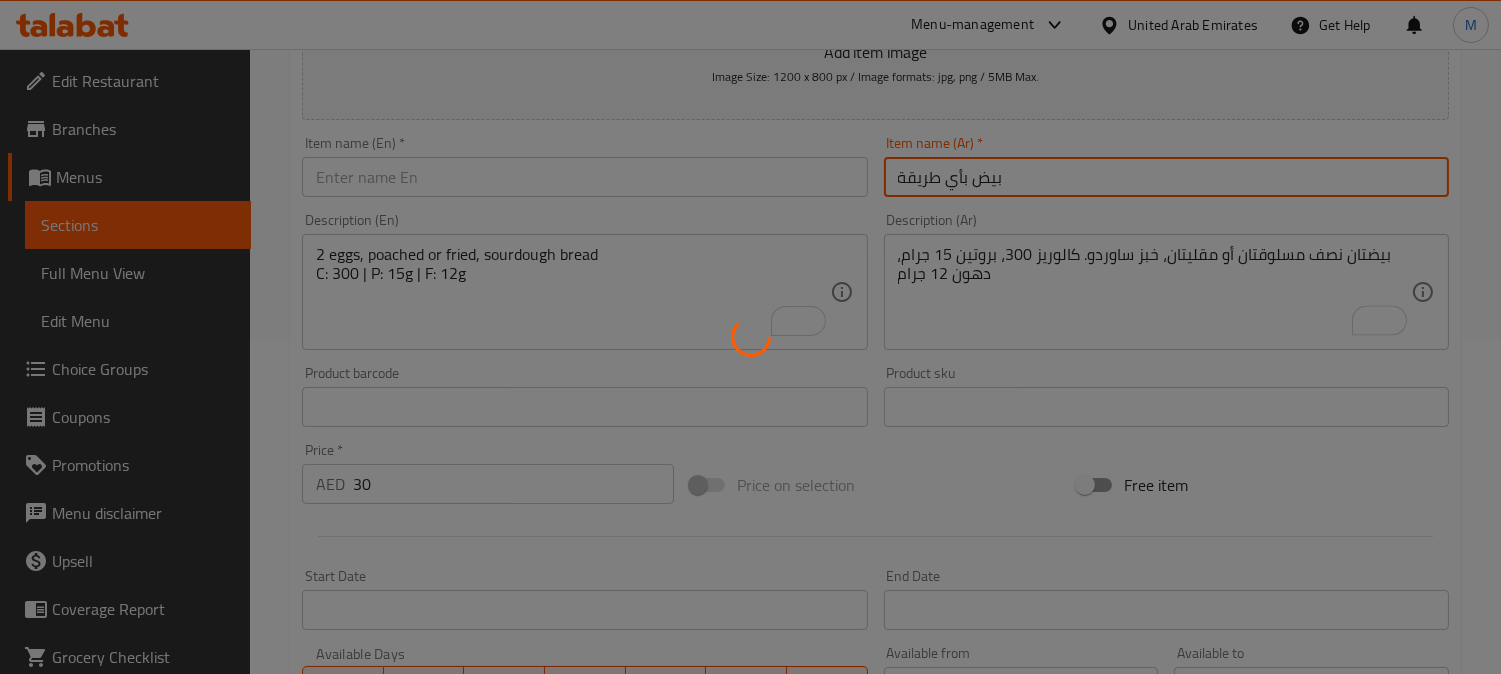 type 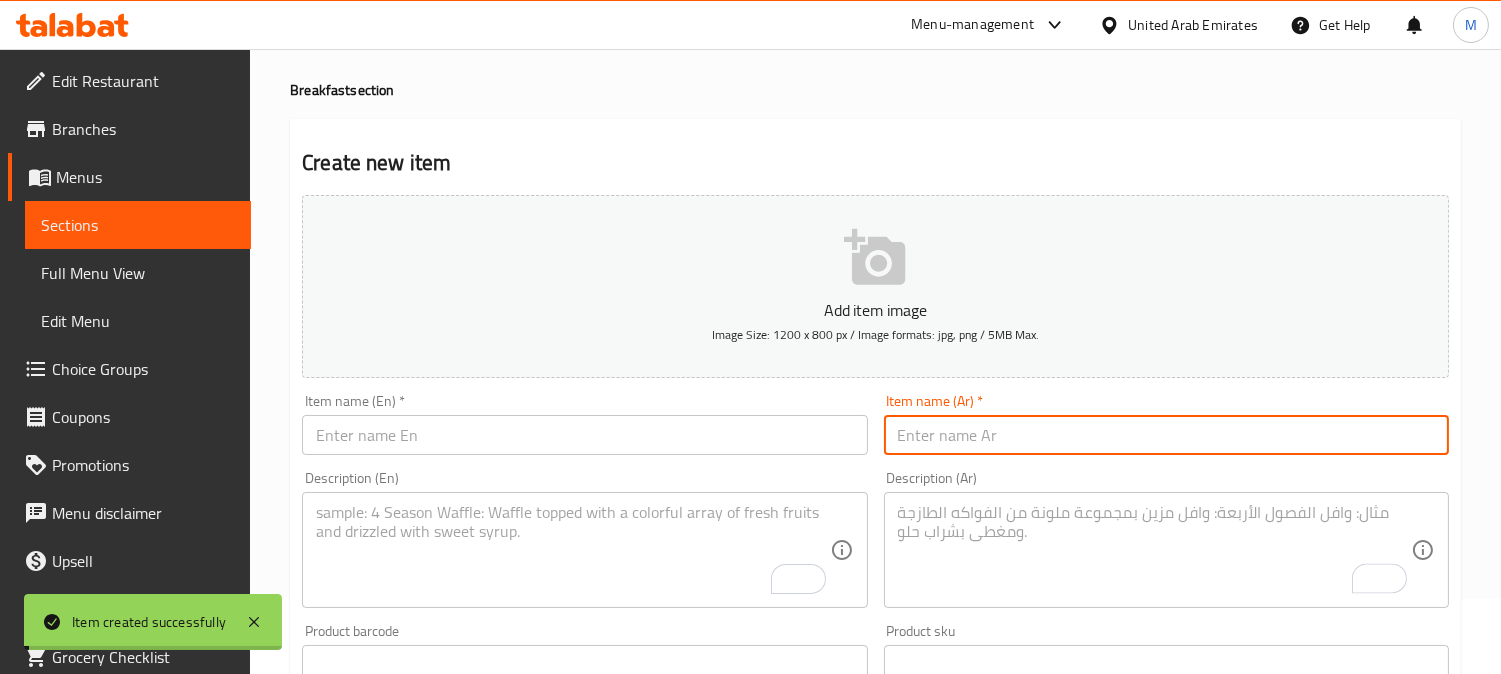 scroll, scrollTop: 0, scrollLeft: 0, axis: both 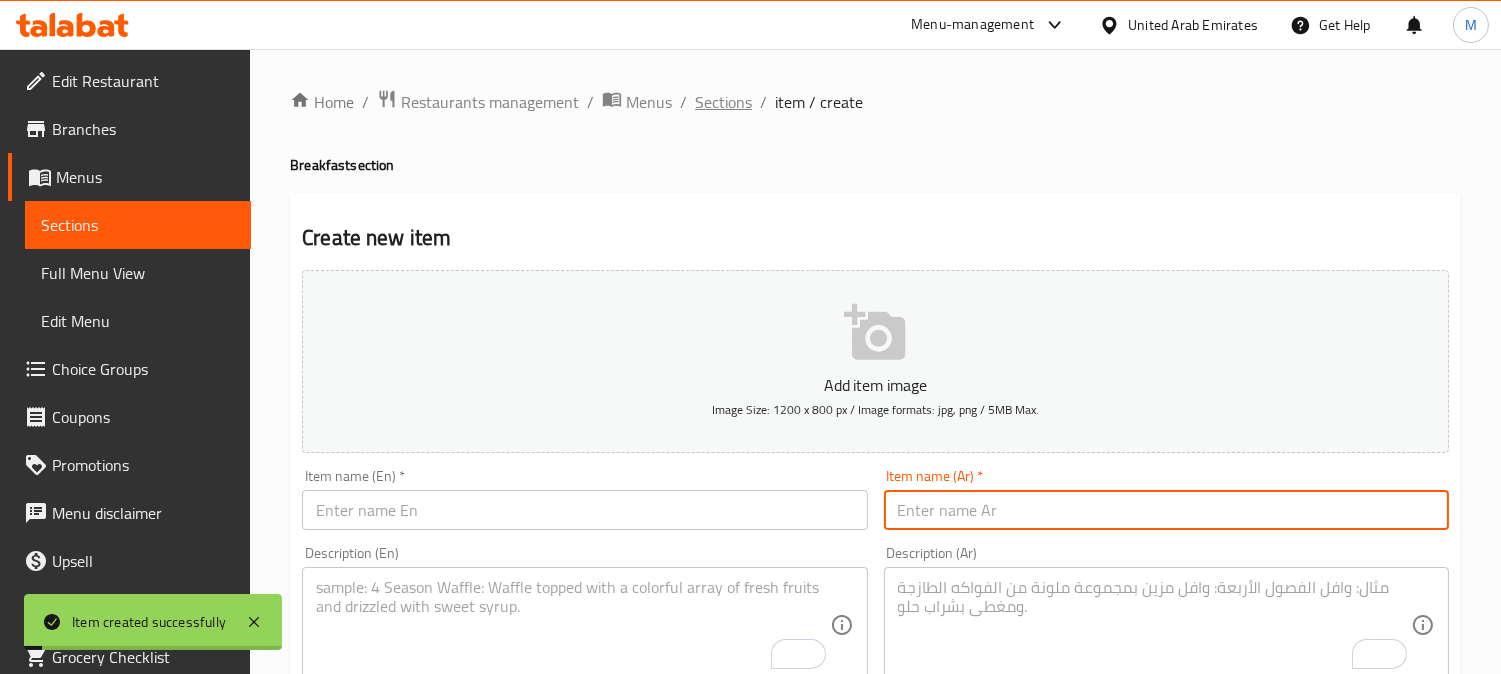 click on "Sections" at bounding box center (723, 102) 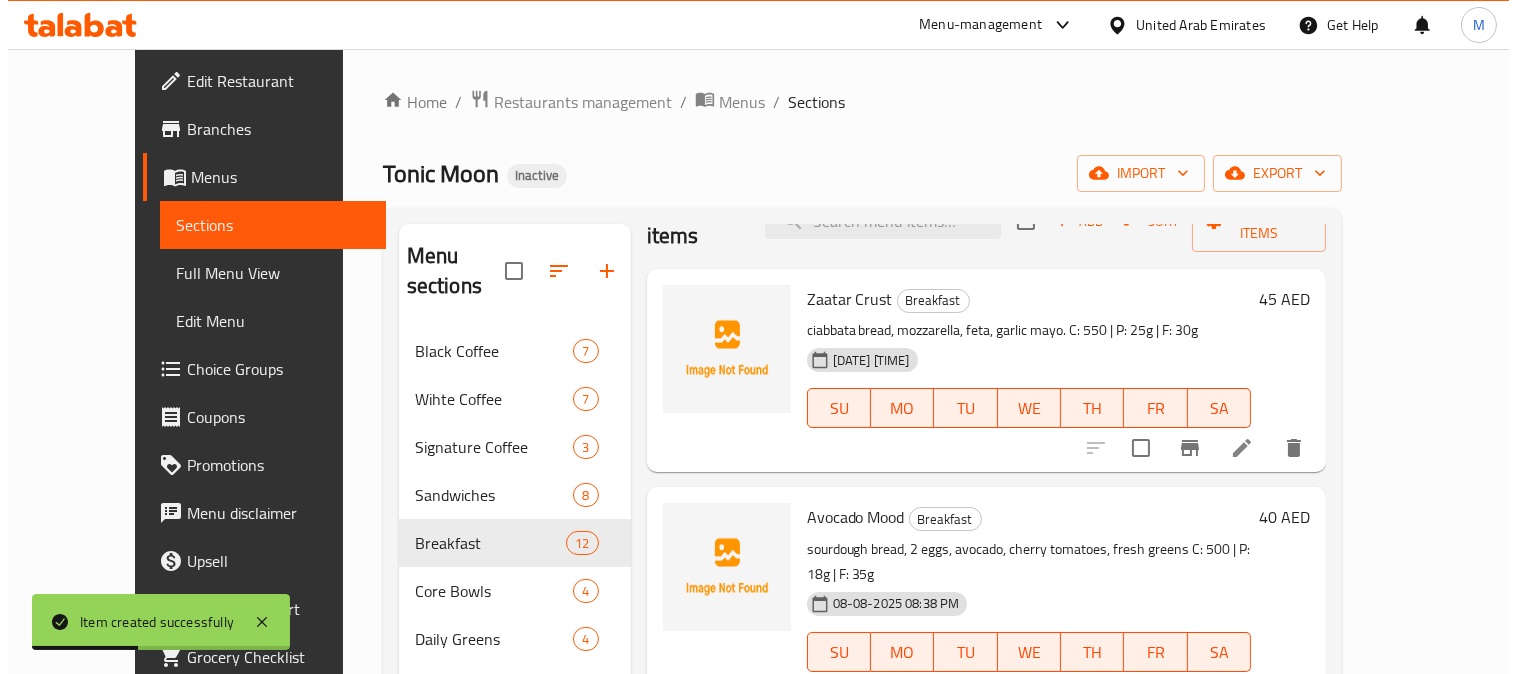 scroll, scrollTop: 0, scrollLeft: 0, axis: both 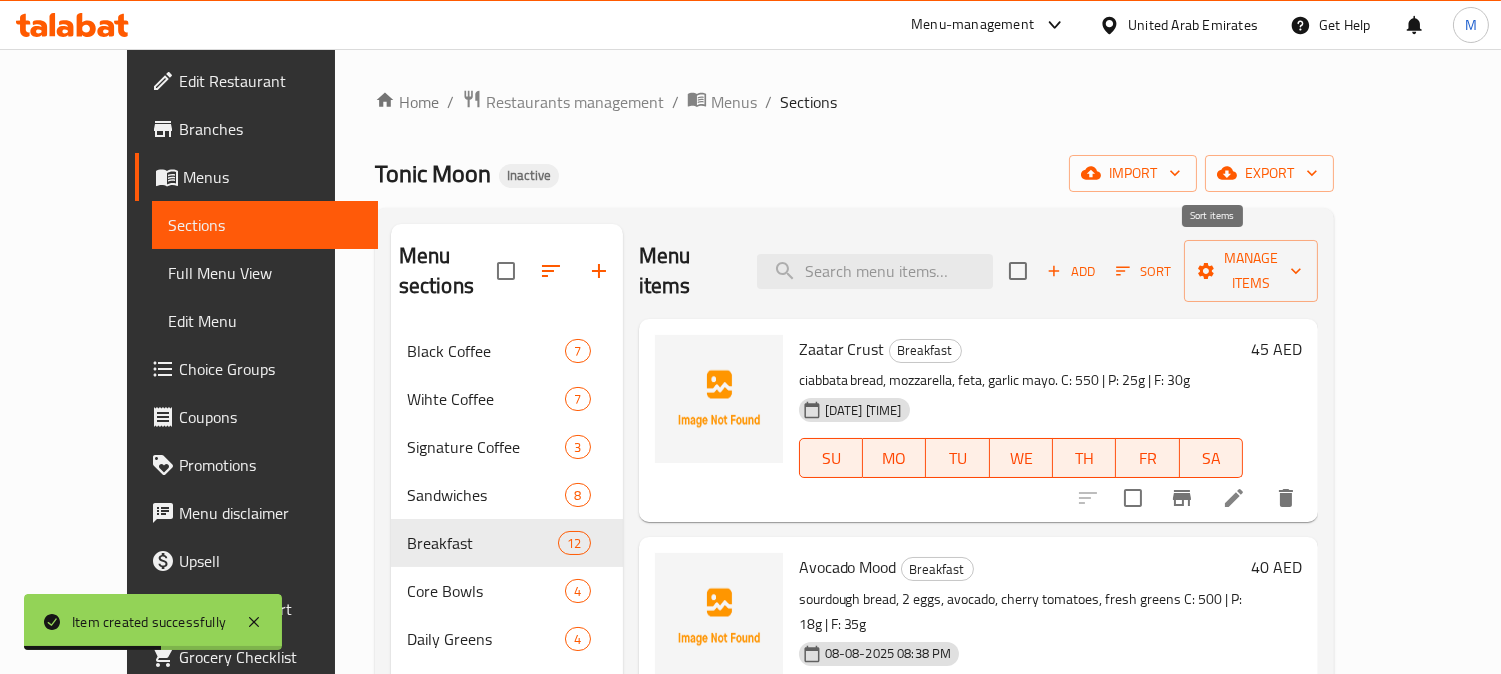 click 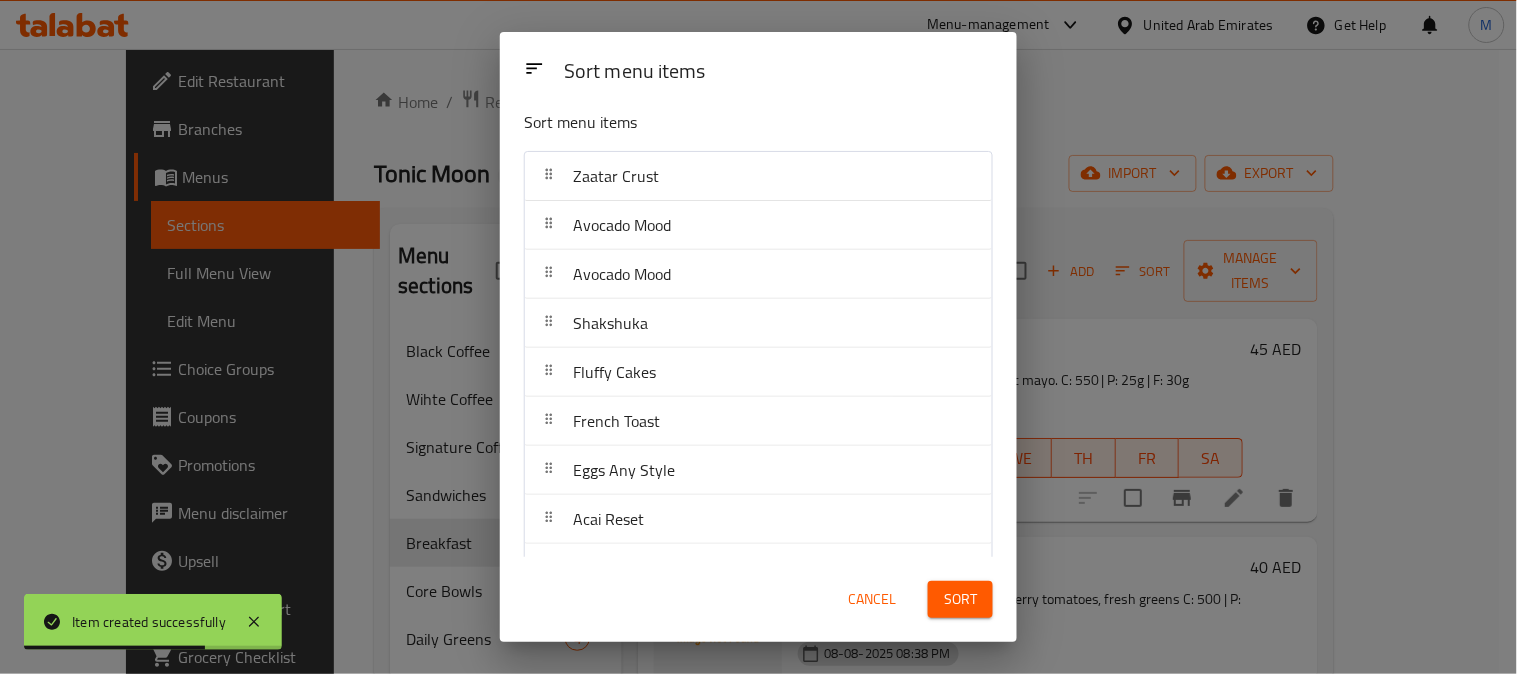 scroll, scrollTop: 0, scrollLeft: 0, axis: both 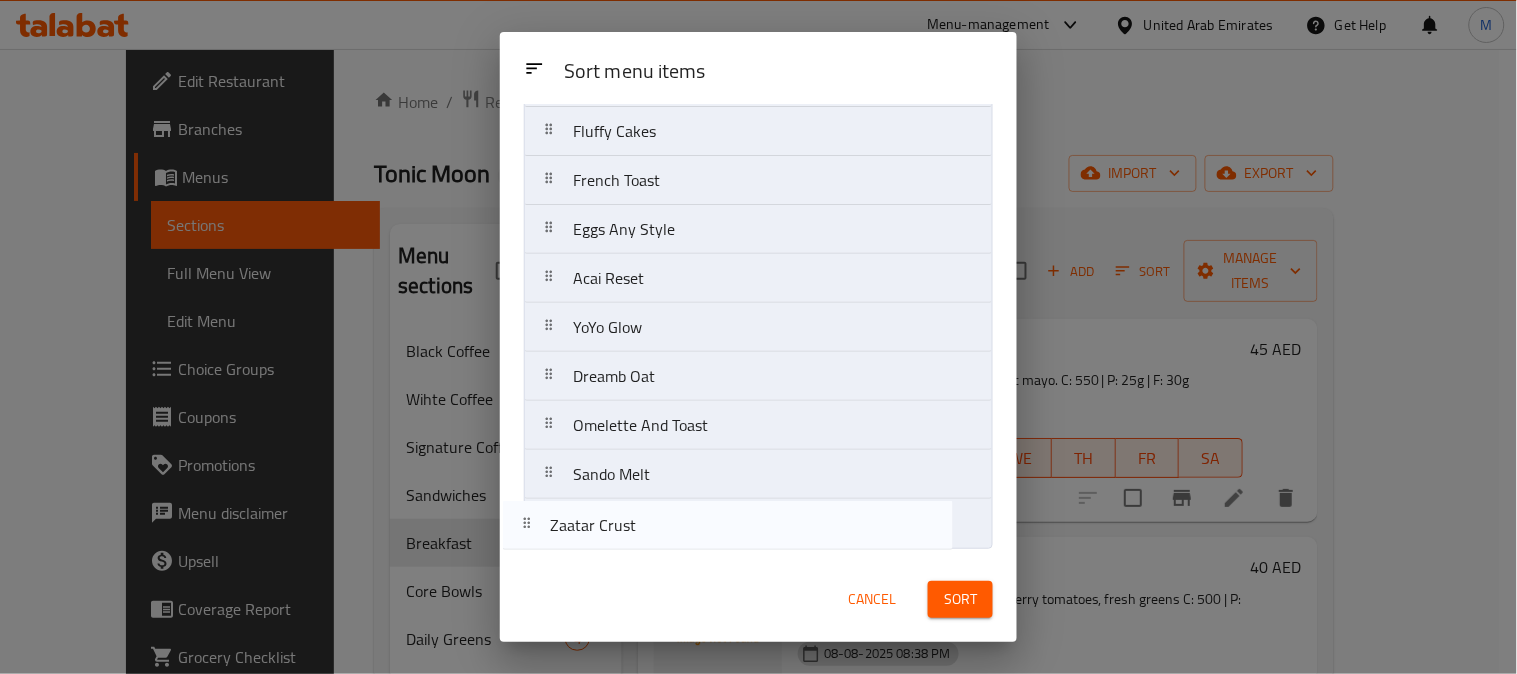 drag, startPoint x: 721, startPoint y: 188, endPoint x: 698, endPoint y: 534, distance: 346.7636 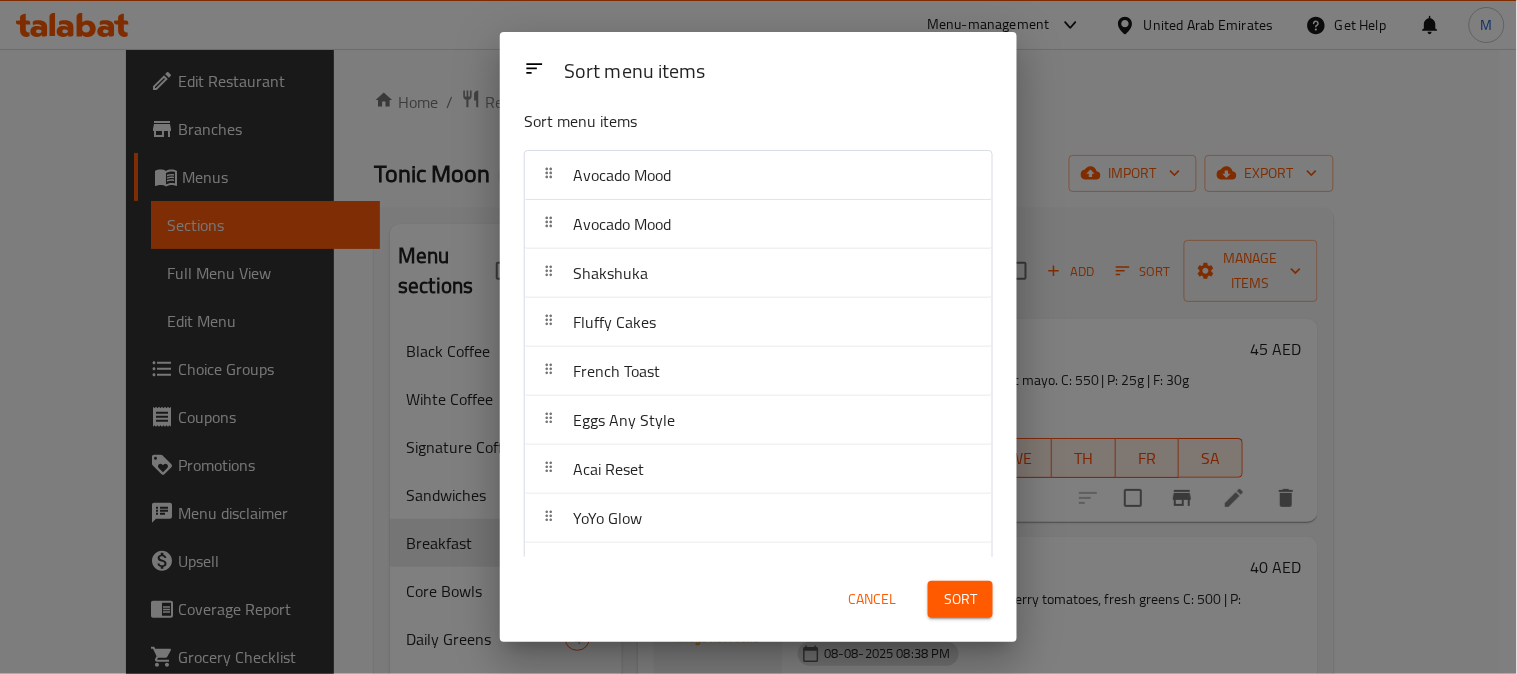 scroll, scrollTop: 0, scrollLeft: 0, axis: both 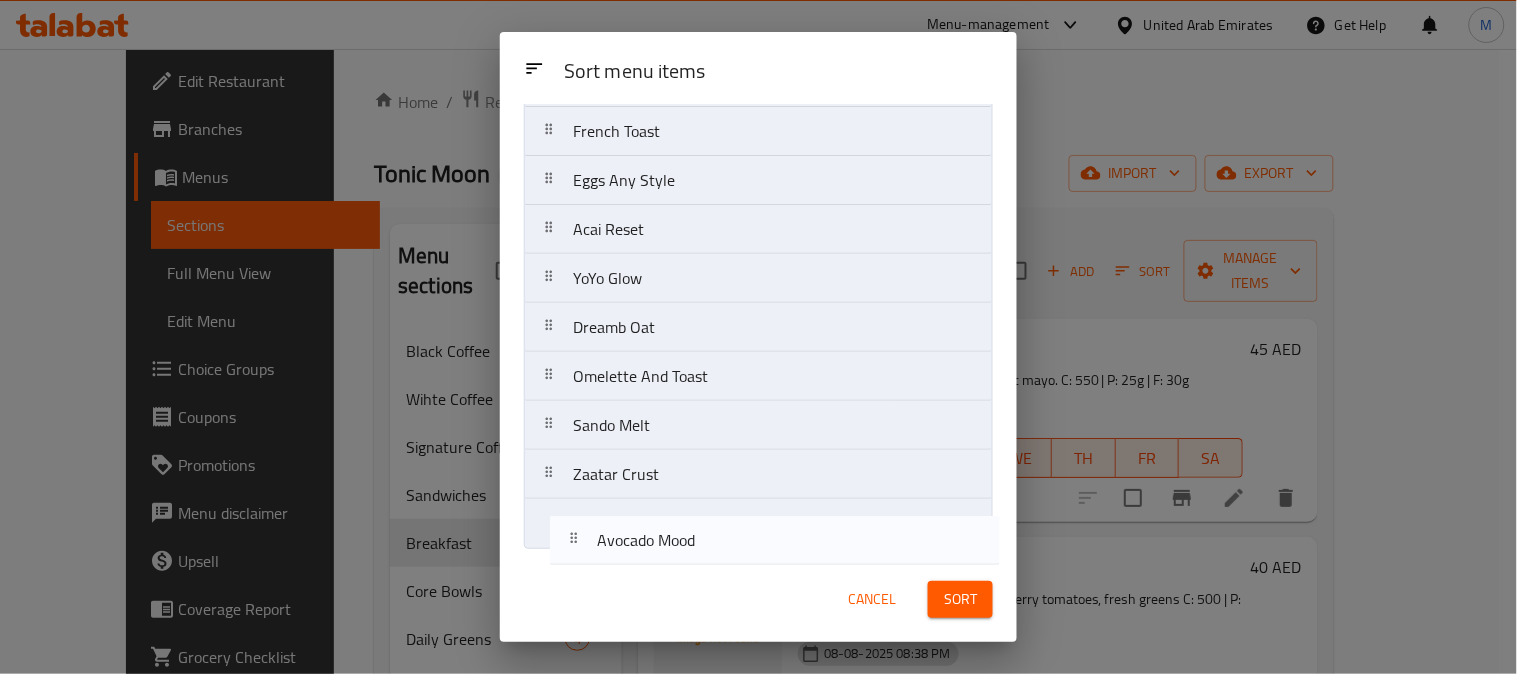 drag, startPoint x: 730, startPoint y: 185, endPoint x: 754, endPoint y: 546, distance: 361.7969 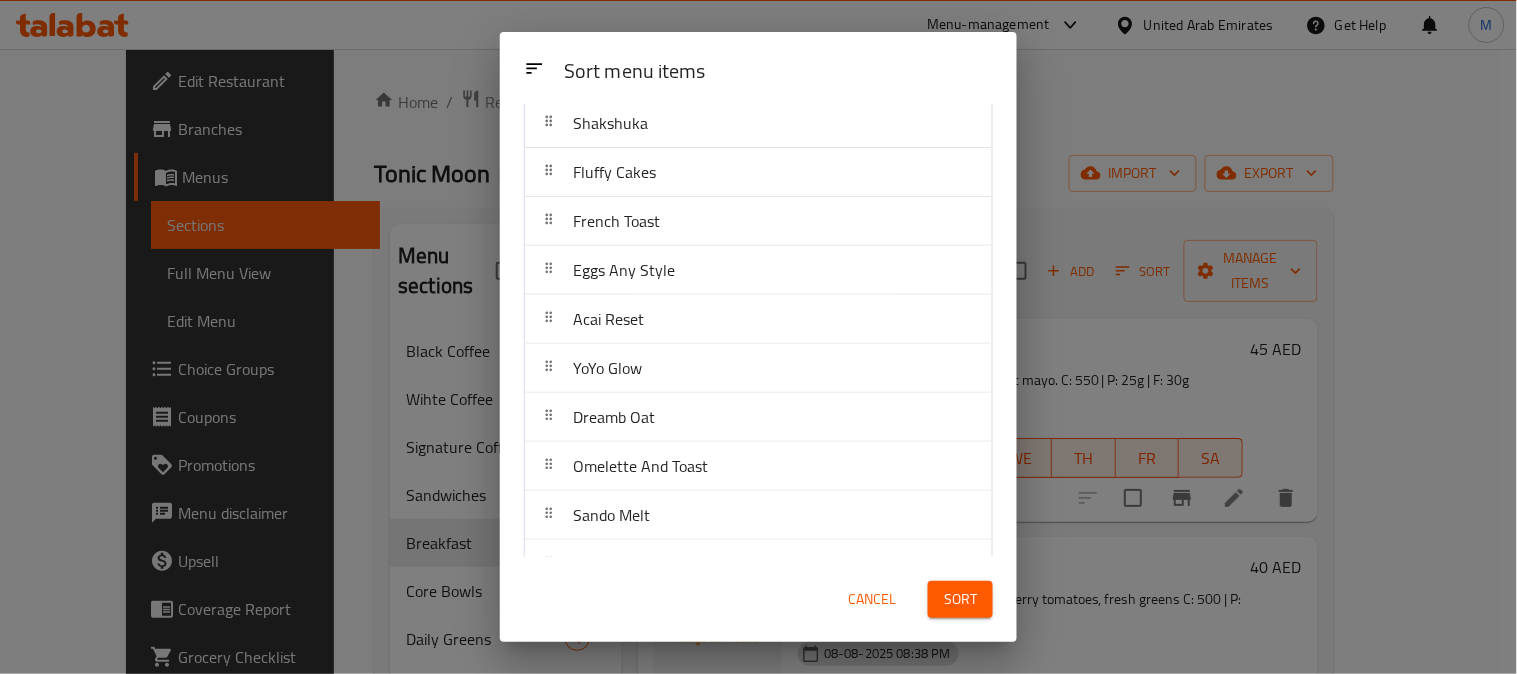scroll, scrollTop: 0, scrollLeft: 0, axis: both 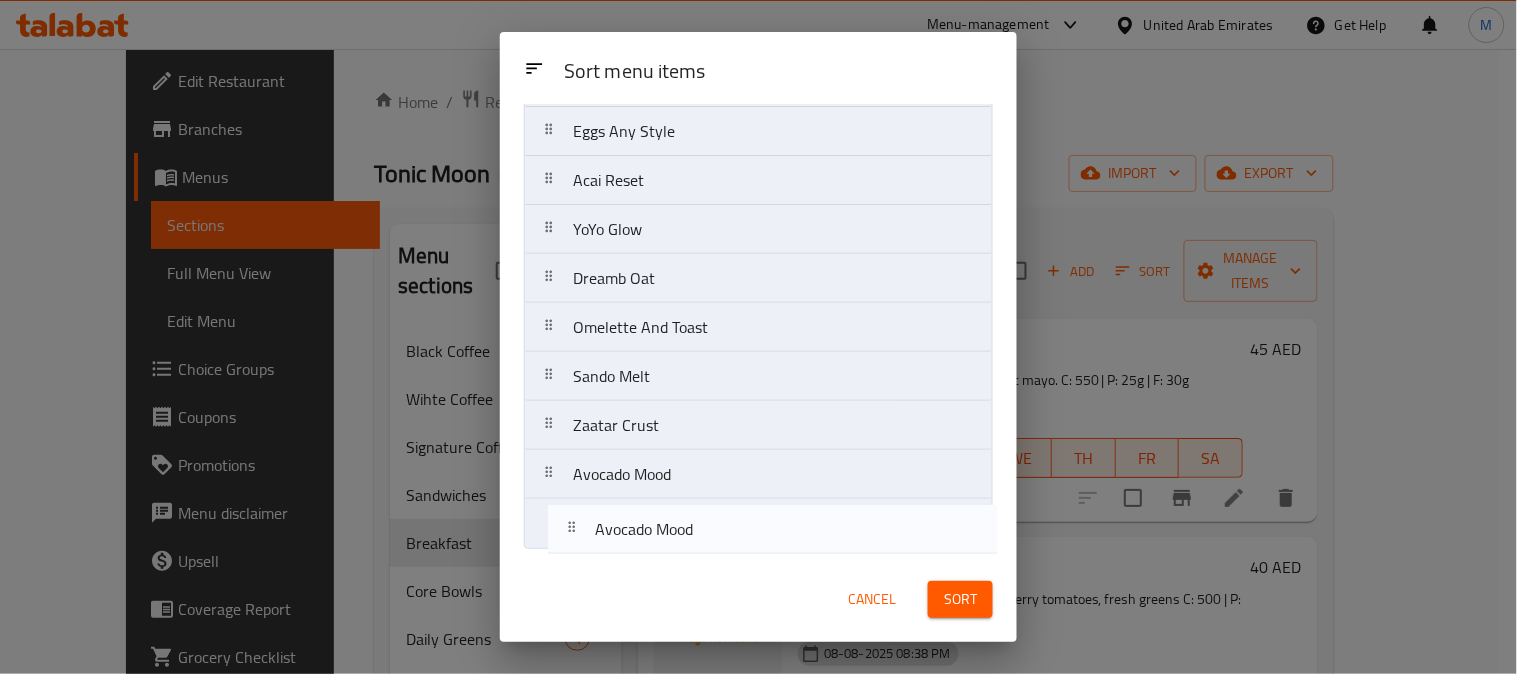drag, startPoint x: 730, startPoint y: 183, endPoint x: 752, endPoint y: 523, distance: 340.71103 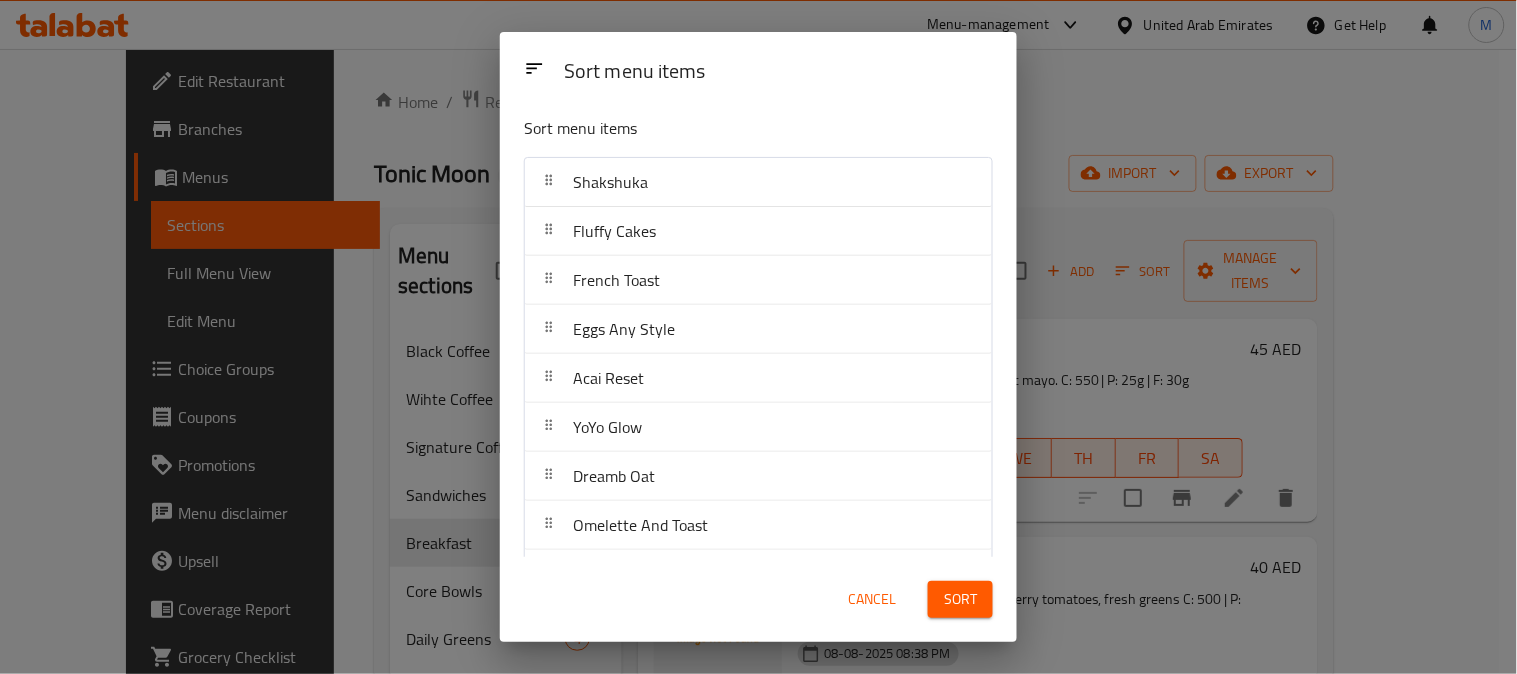 scroll, scrollTop: 0, scrollLeft: 0, axis: both 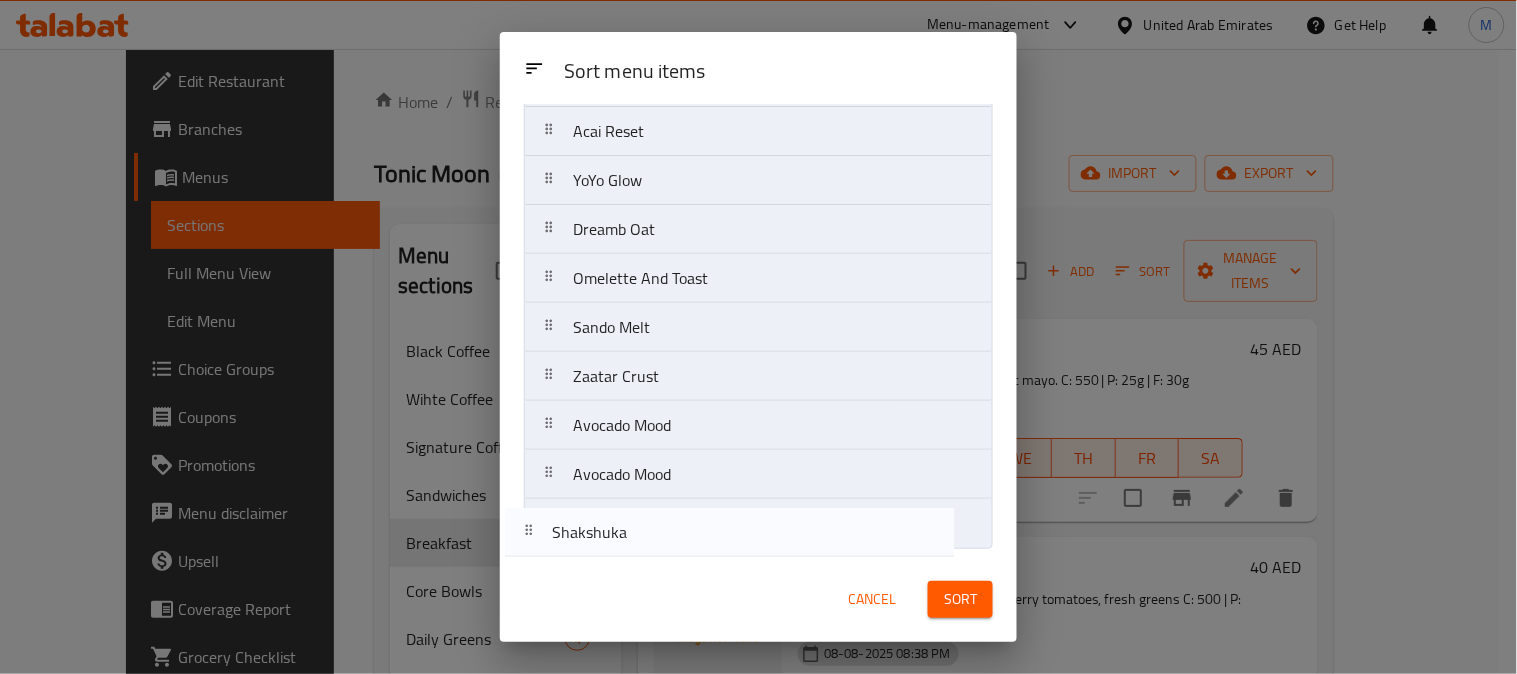 drag, startPoint x: 711, startPoint y: 197, endPoint x: 694, endPoint y: 521, distance: 324.44568 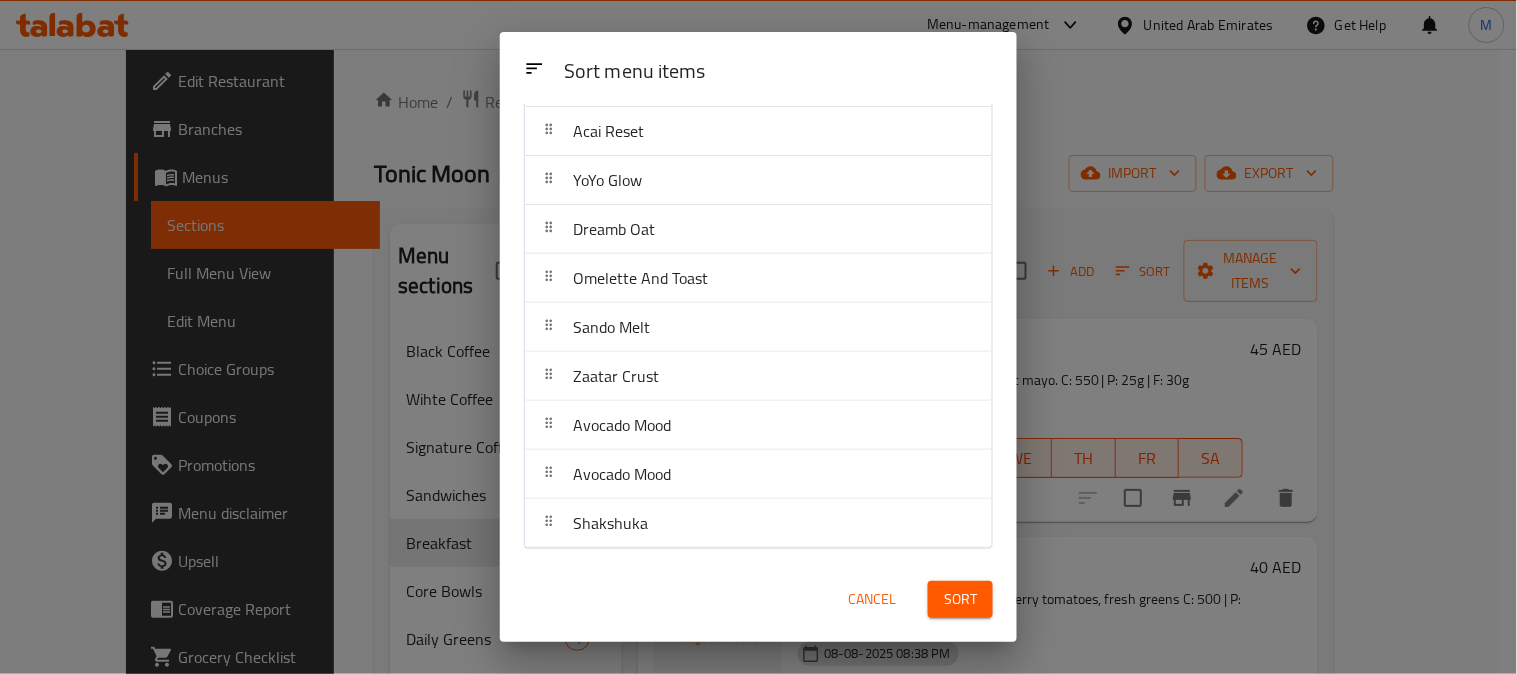 scroll, scrollTop: 0, scrollLeft: 0, axis: both 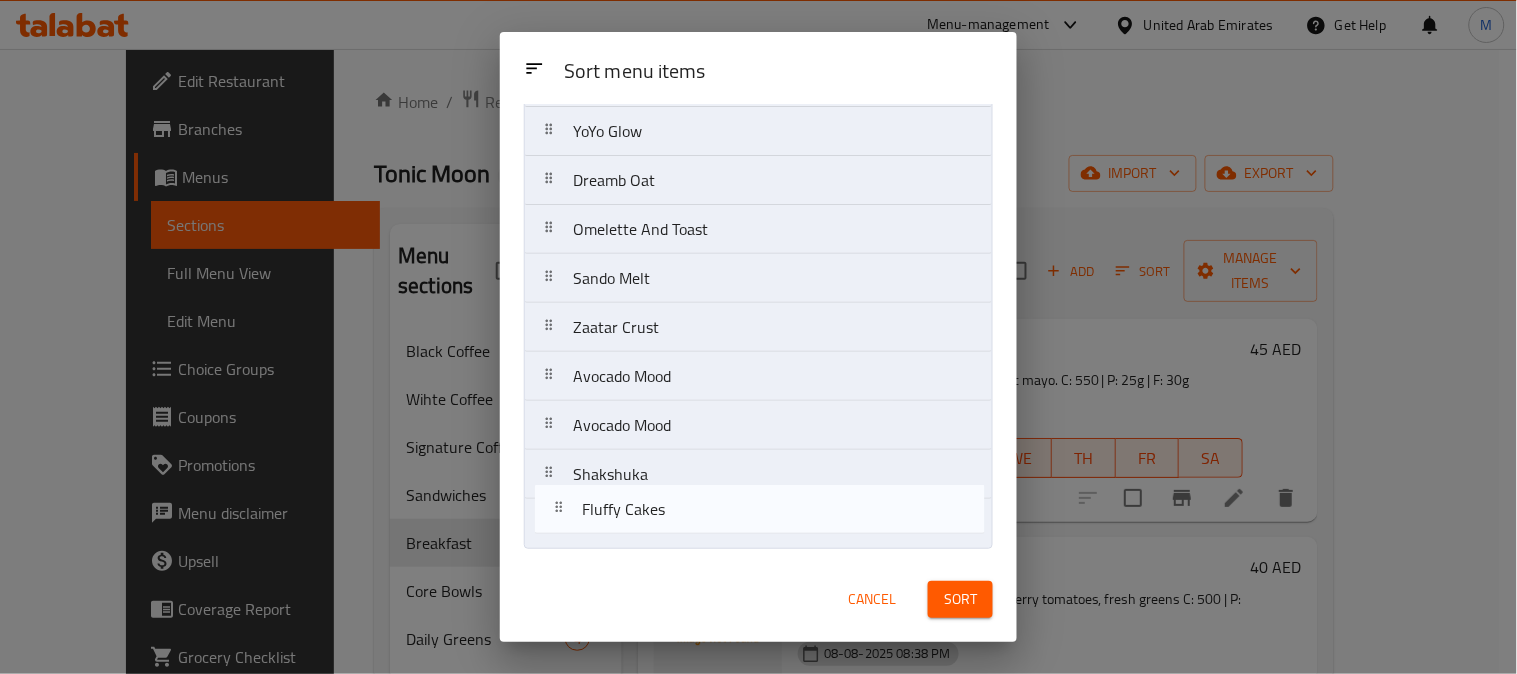 drag, startPoint x: 732, startPoint y: 194, endPoint x: 745, endPoint y: 528, distance: 334.2529 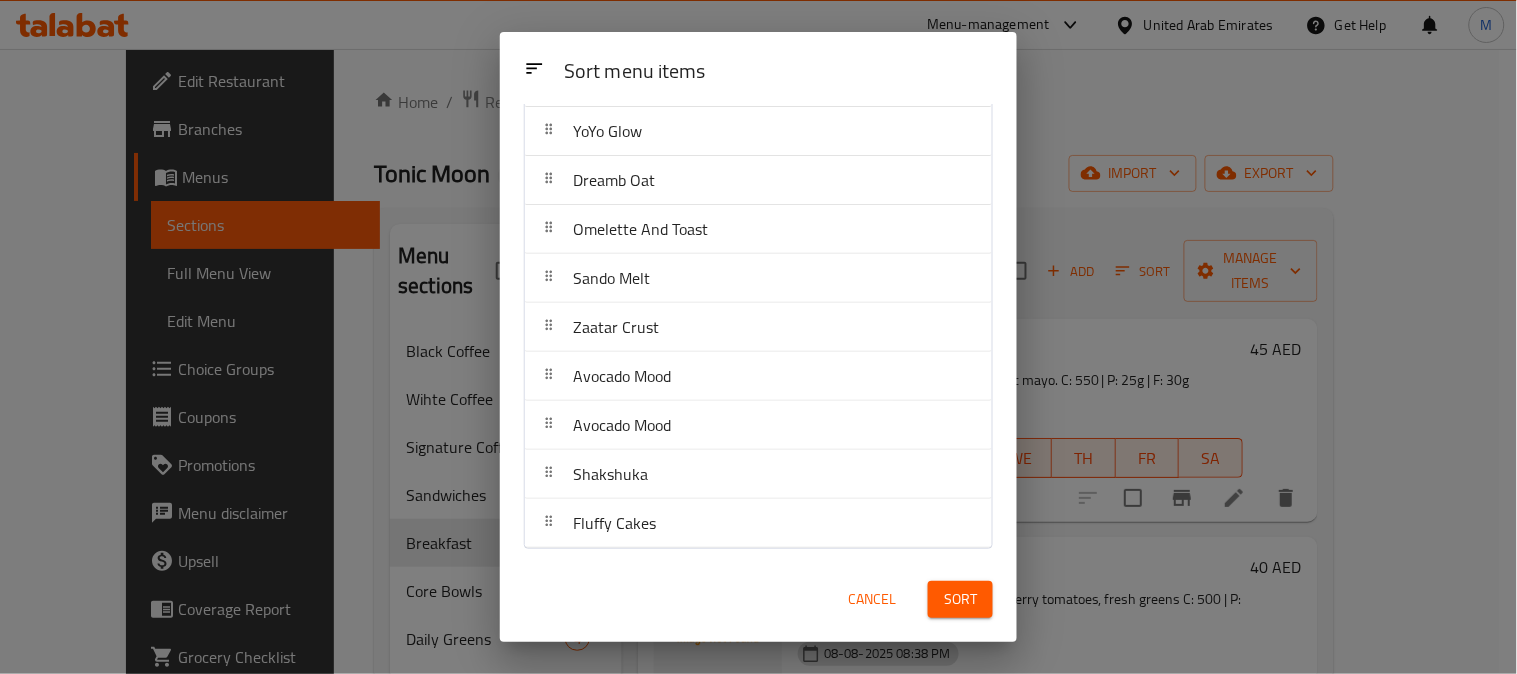 scroll, scrollTop: 0, scrollLeft: 0, axis: both 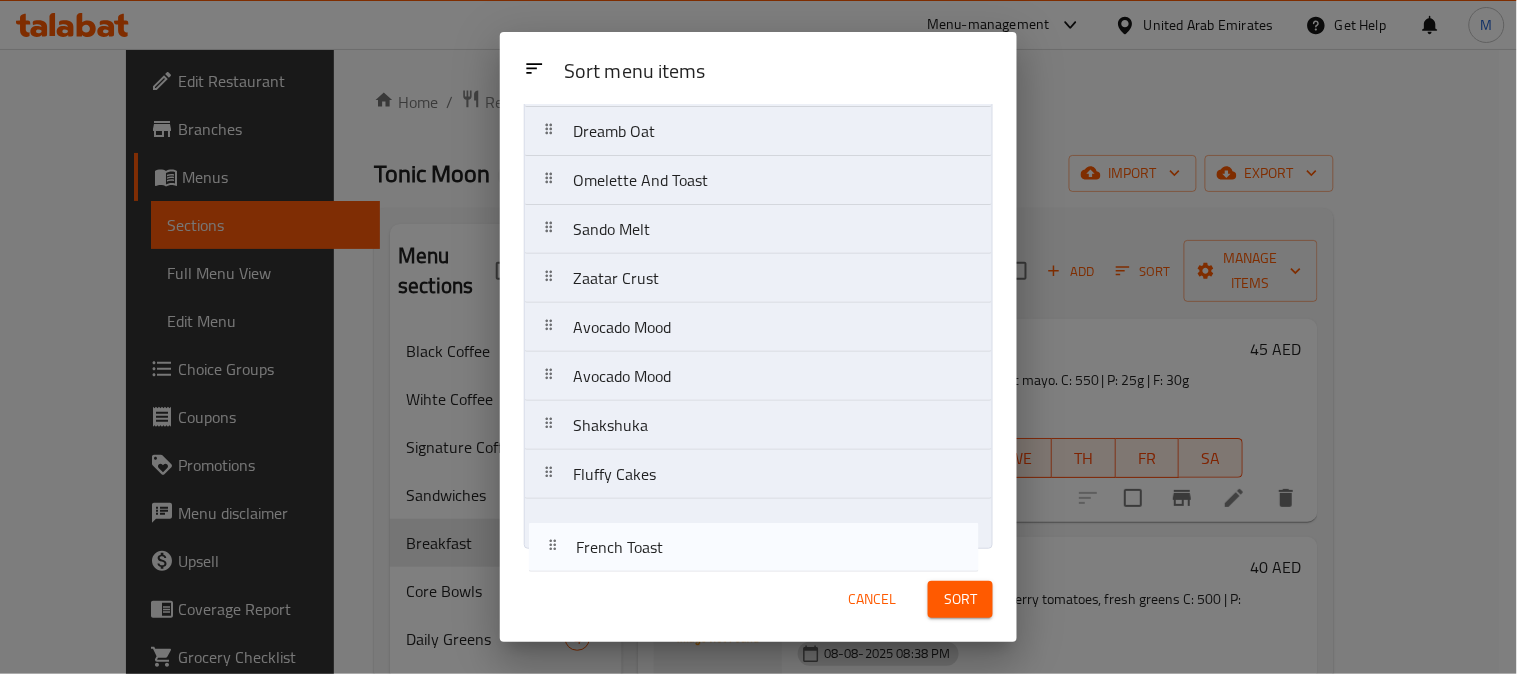 drag, startPoint x: 683, startPoint y: 185, endPoint x: 691, endPoint y: 534, distance: 349.09167 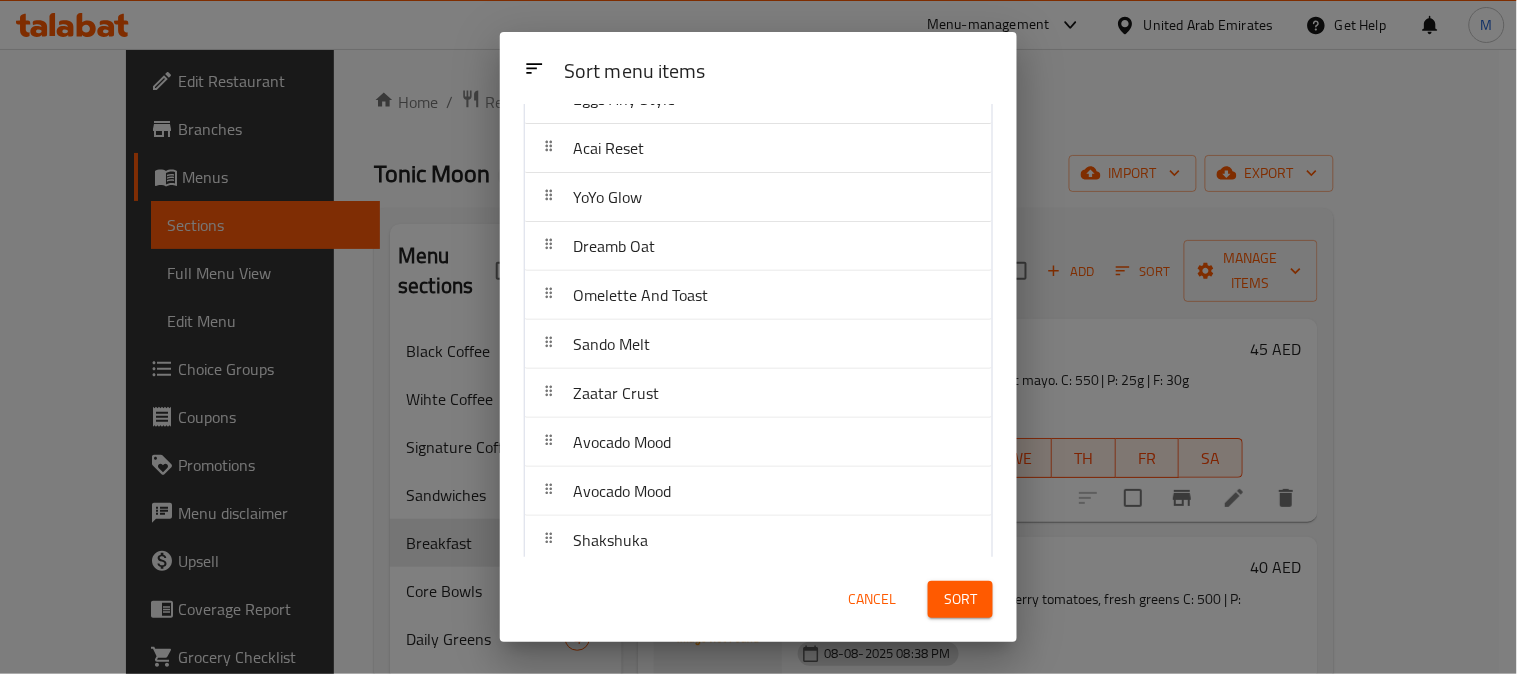 scroll, scrollTop: 0, scrollLeft: 0, axis: both 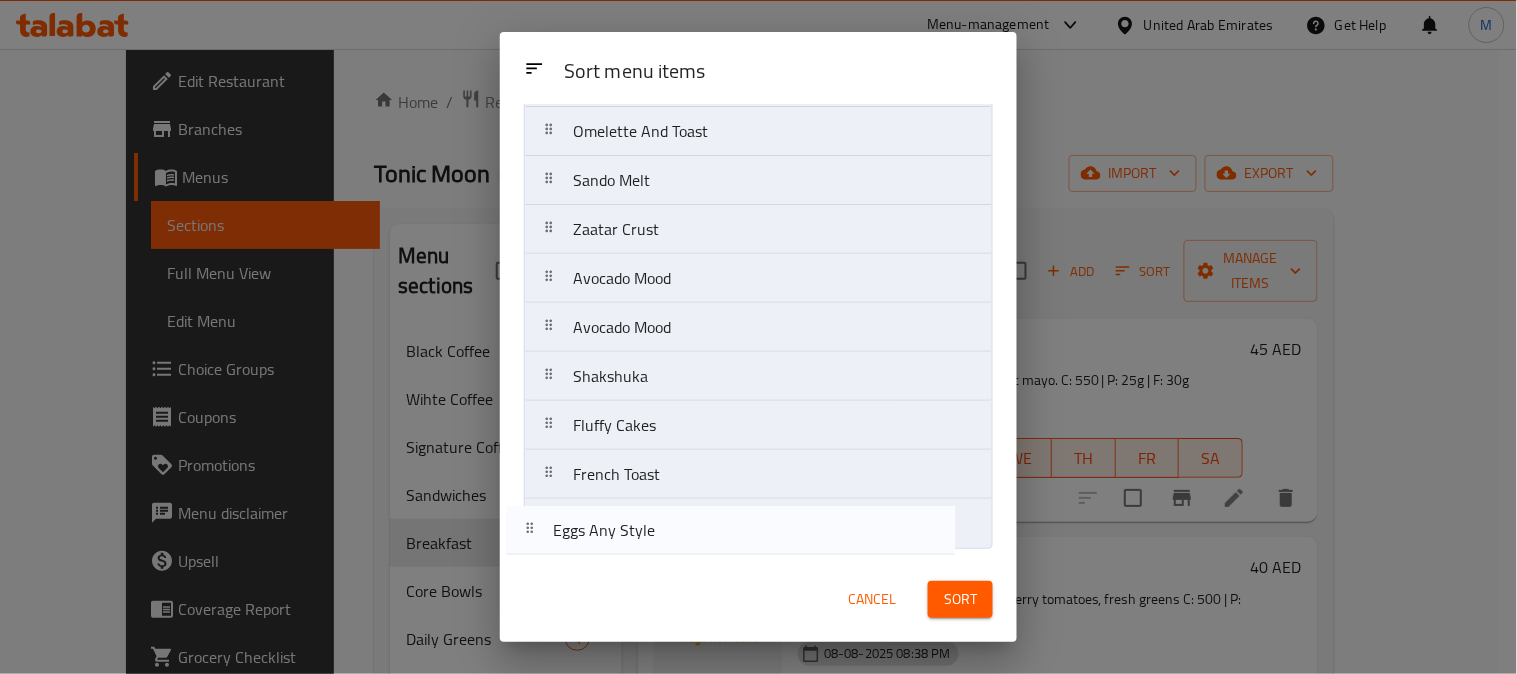 drag, startPoint x: 696, startPoint y: 193, endPoint x: 677, endPoint y: 558, distance: 365.49417 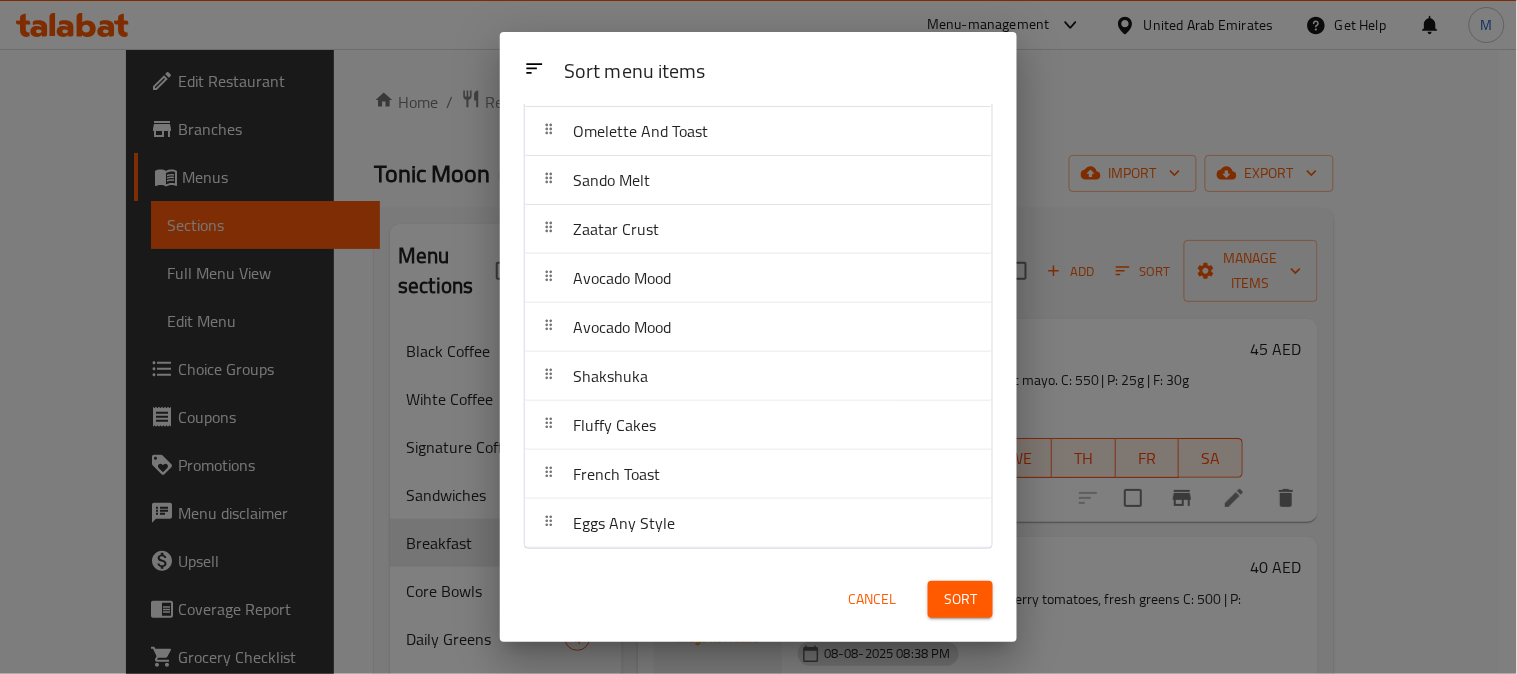 click on "Sort" at bounding box center (960, 599) 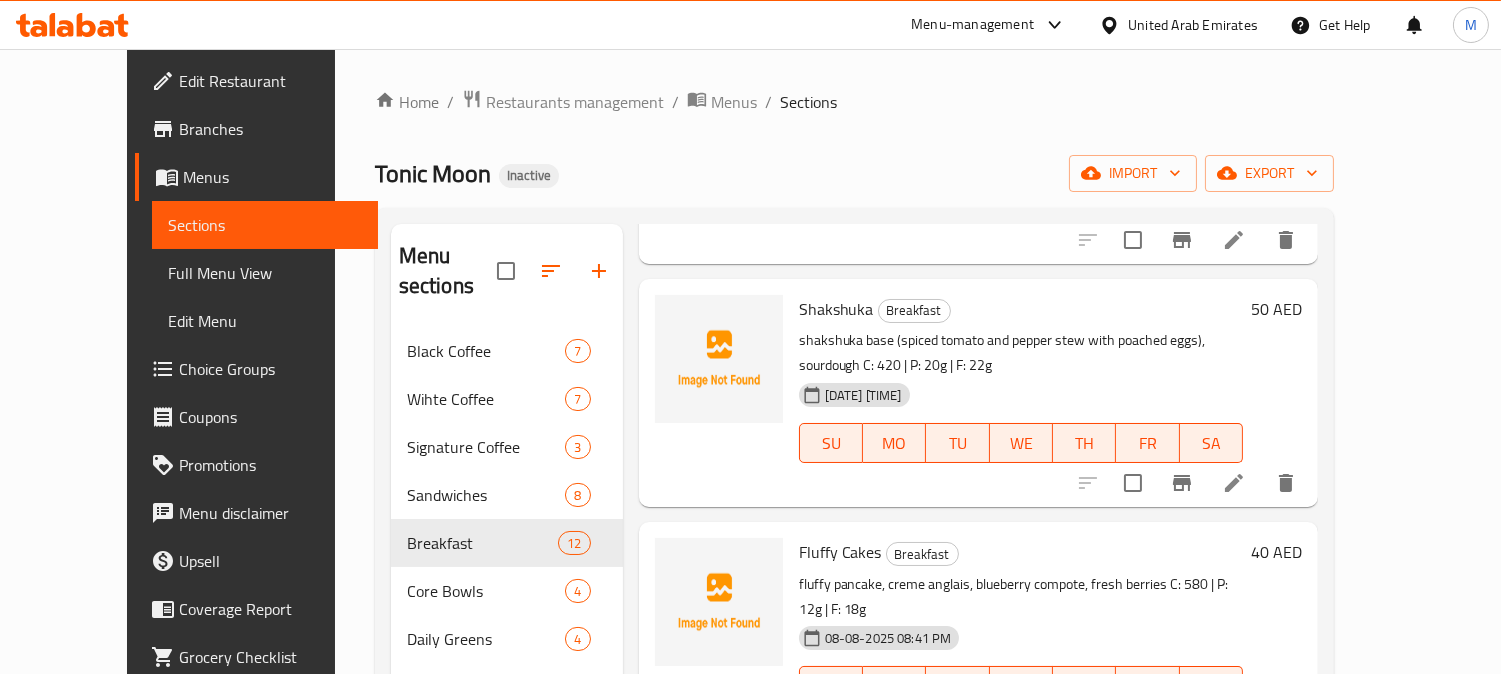 scroll, scrollTop: 1895, scrollLeft: 0, axis: vertical 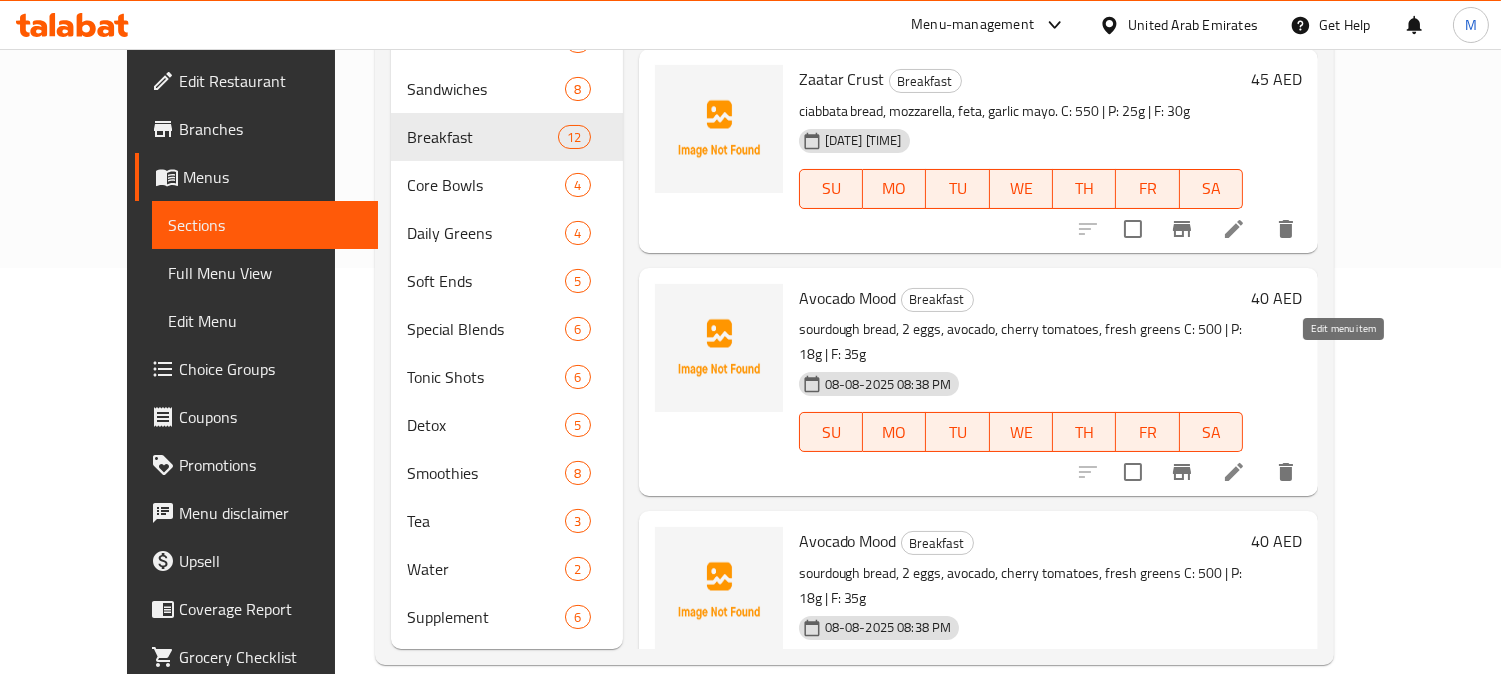 click 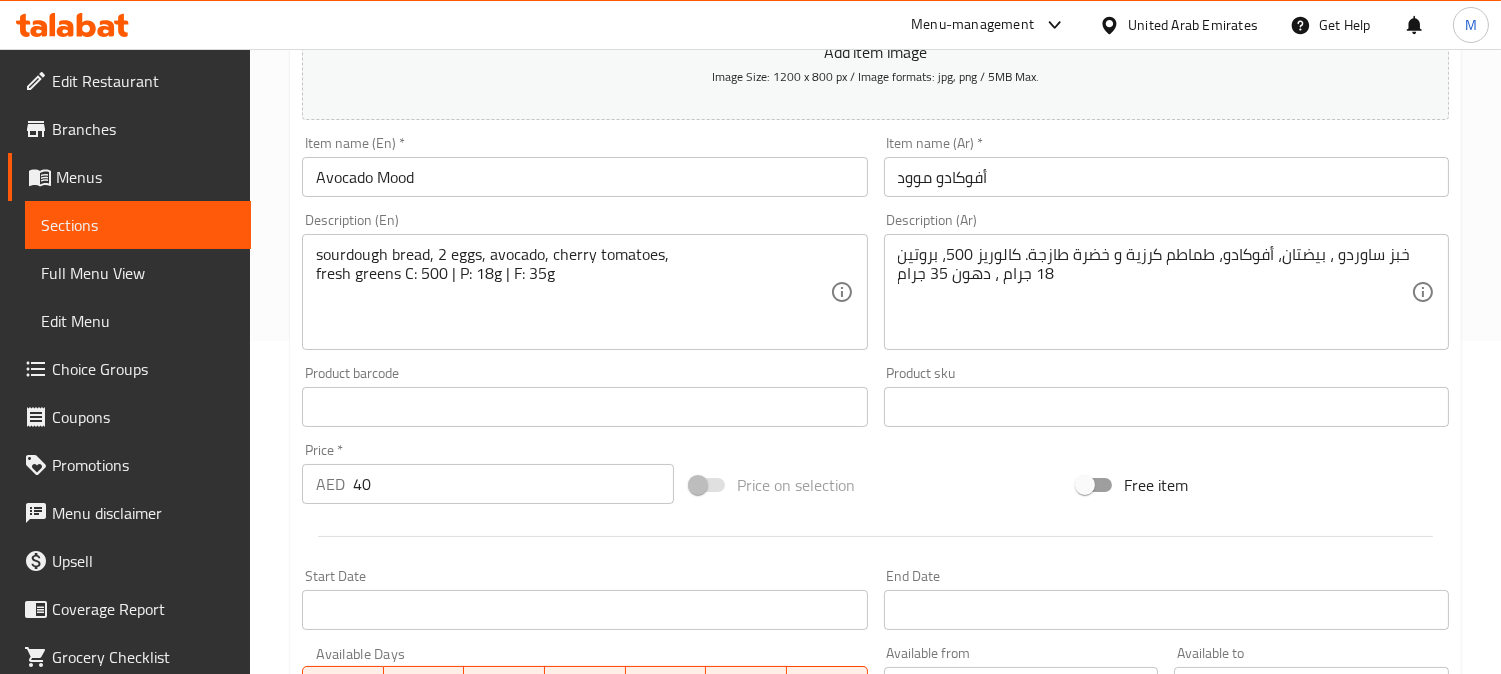scroll, scrollTop: 0, scrollLeft: 0, axis: both 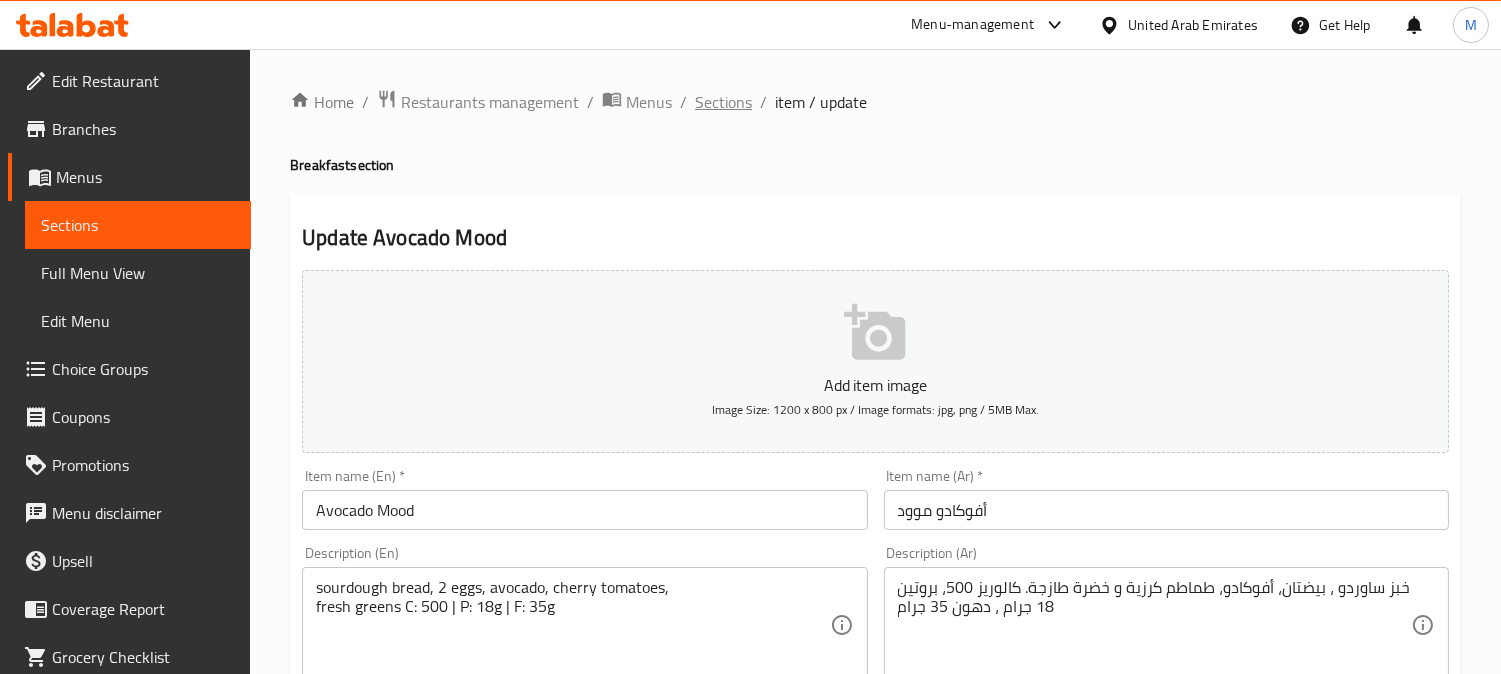 click on "Sections" at bounding box center [723, 102] 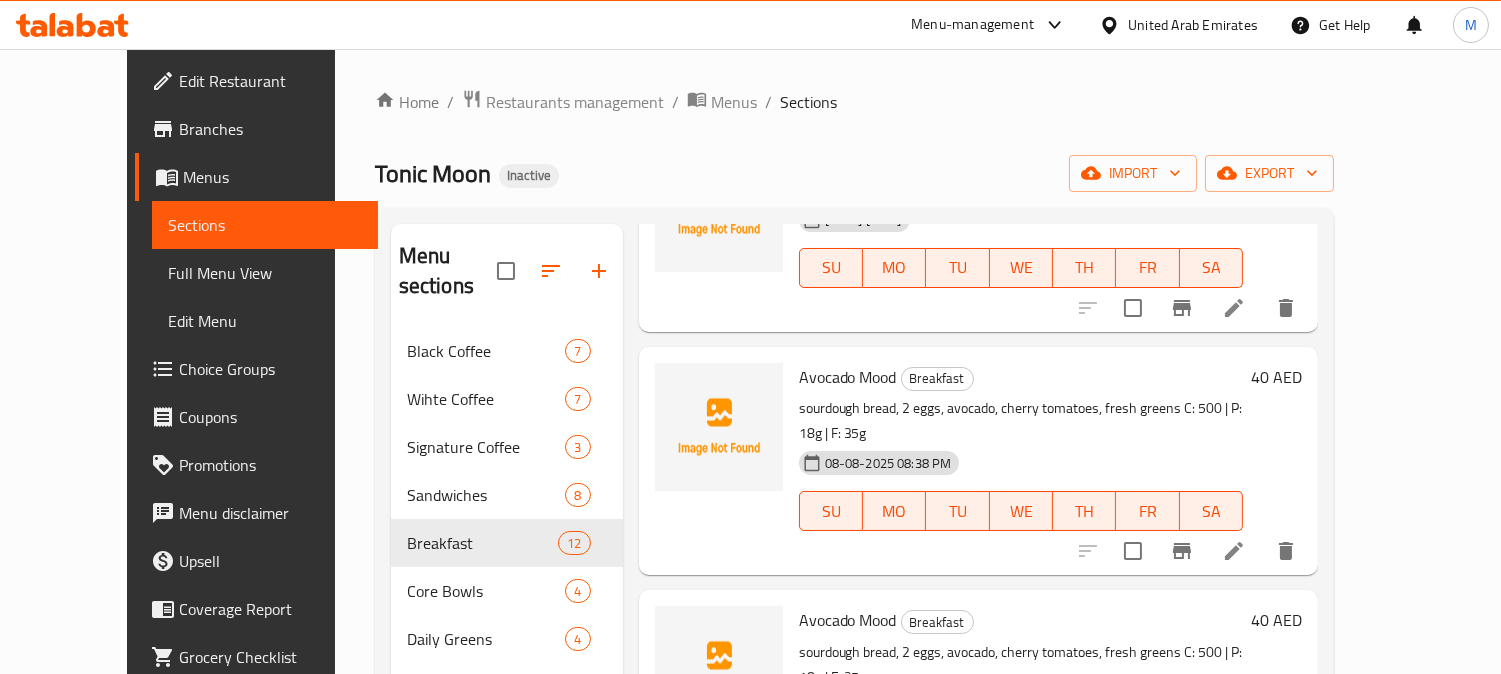 scroll, scrollTop: 1444, scrollLeft: 0, axis: vertical 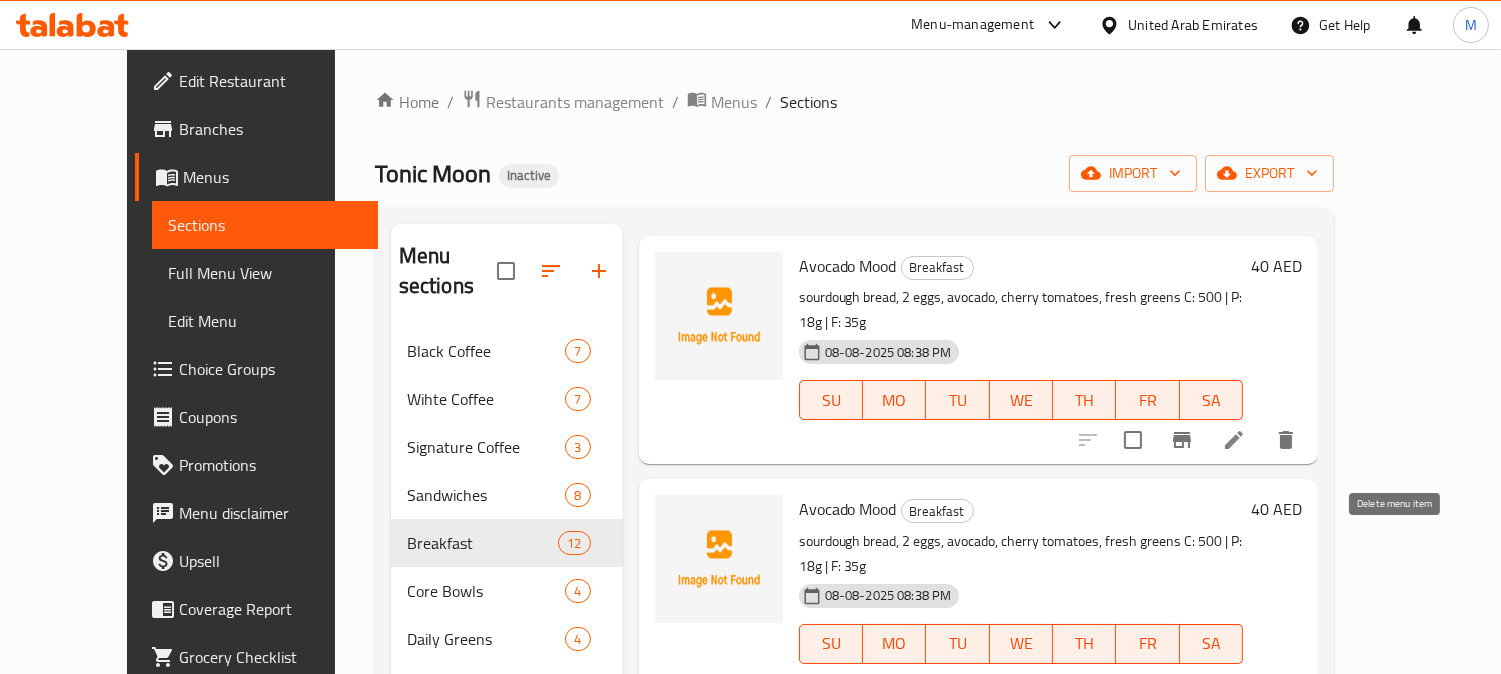 click 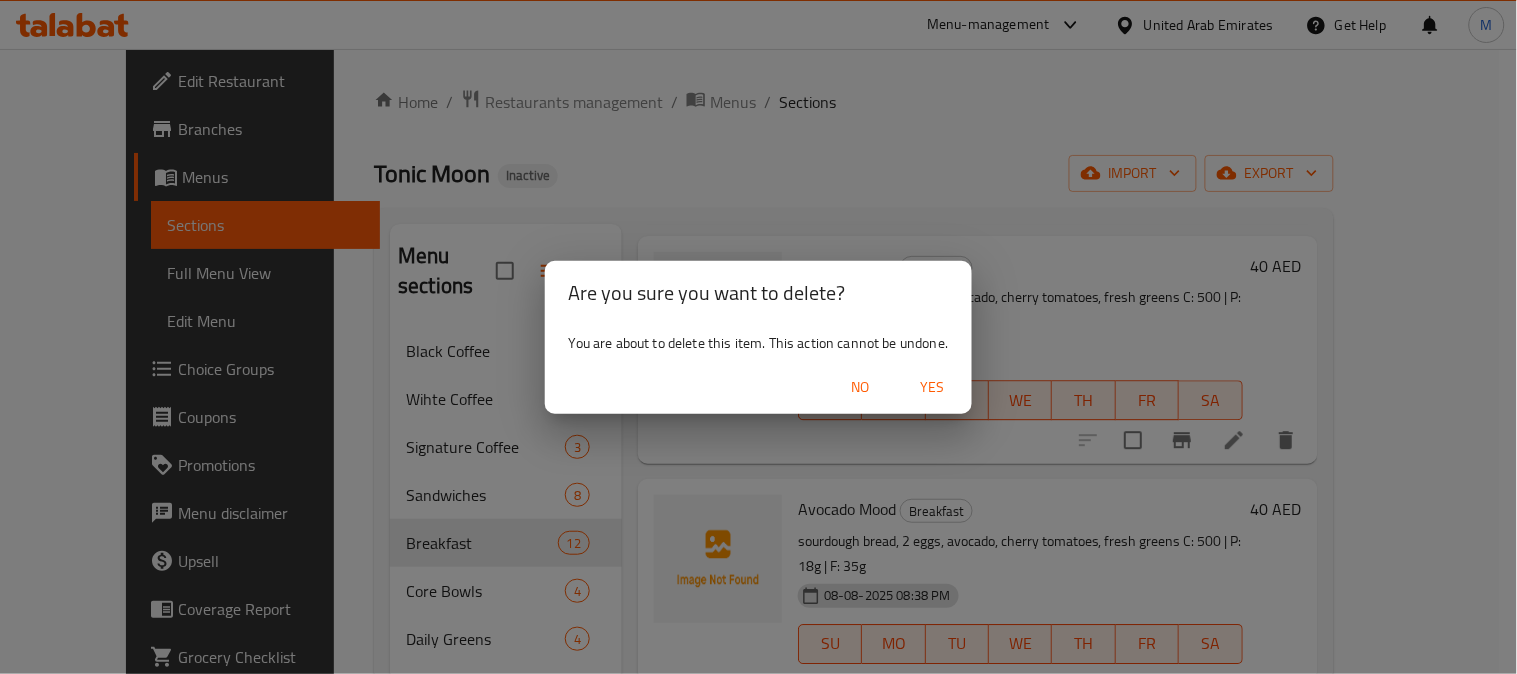 click on "Yes" at bounding box center [932, 387] 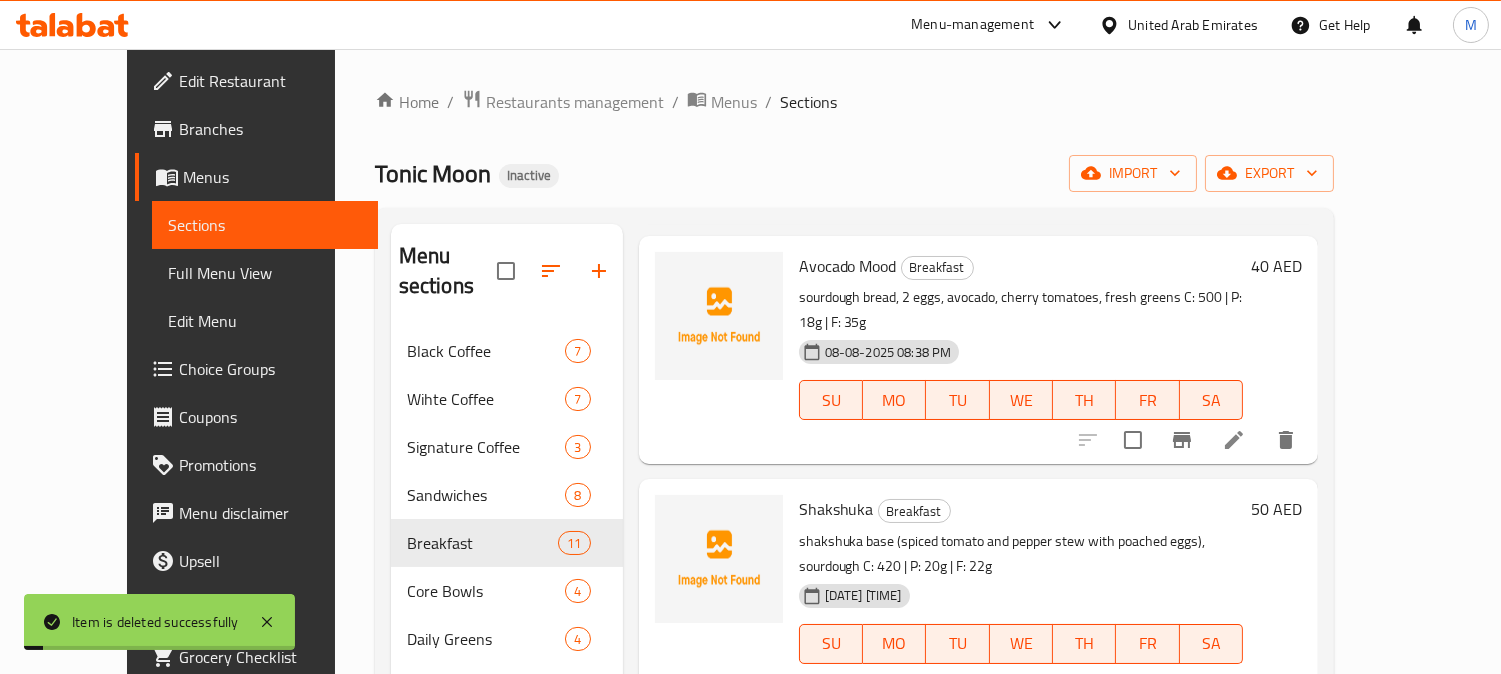 click 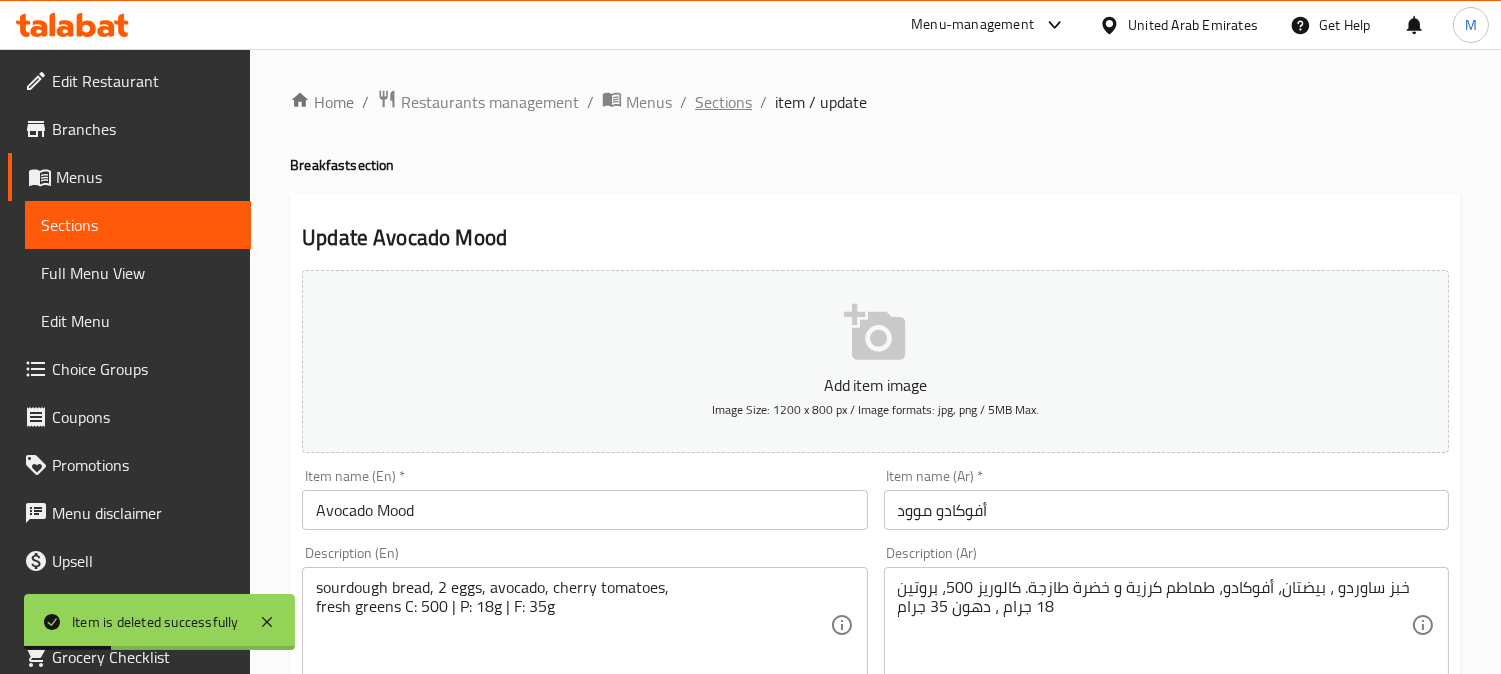 click on "Sections" at bounding box center (723, 102) 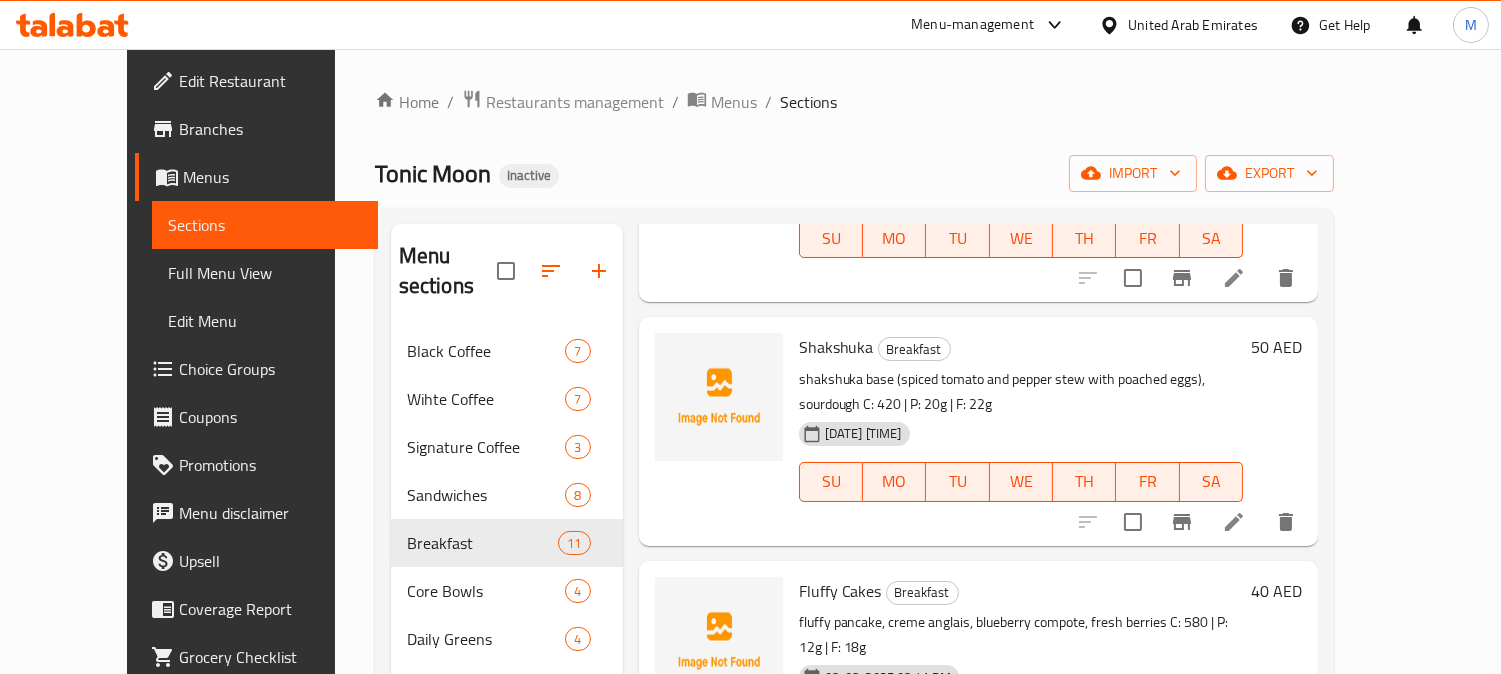 scroll, scrollTop: 1676, scrollLeft: 0, axis: vertical 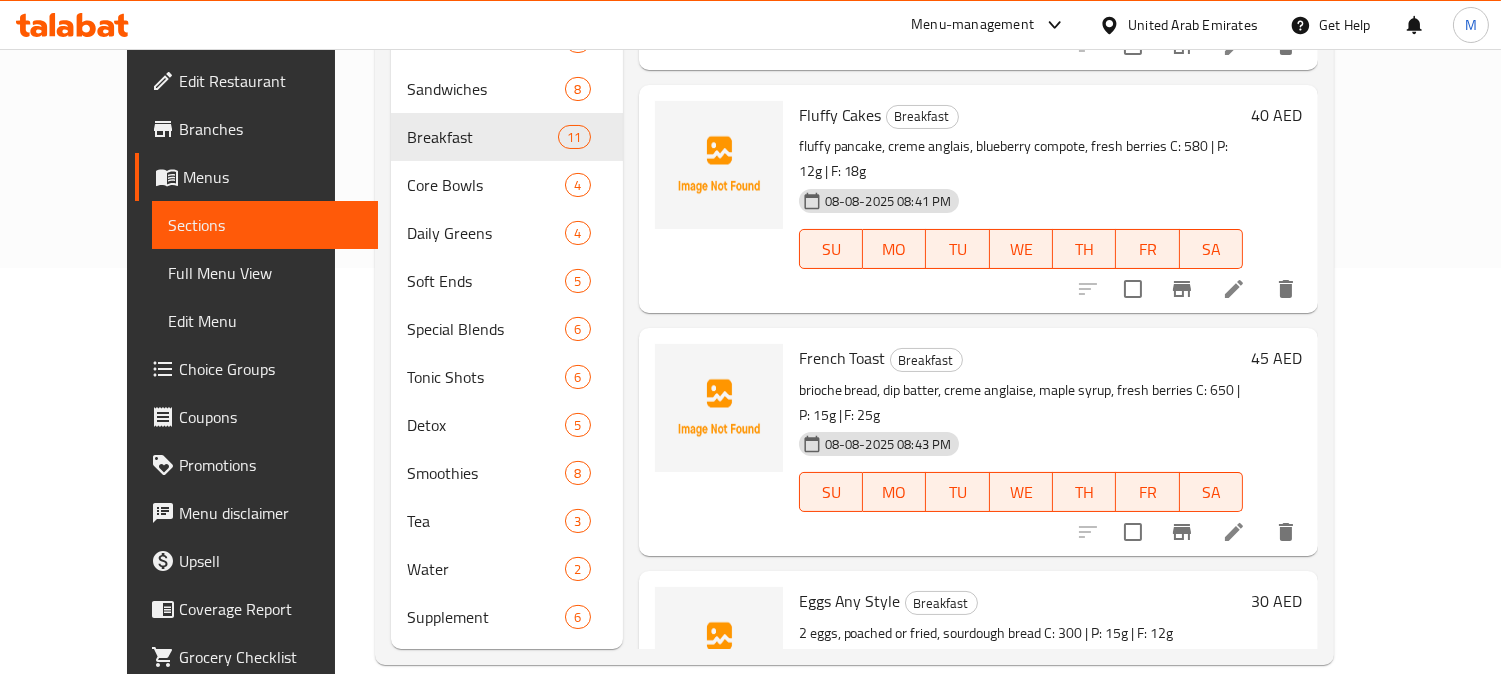 click at bounding box center [1234, 751] 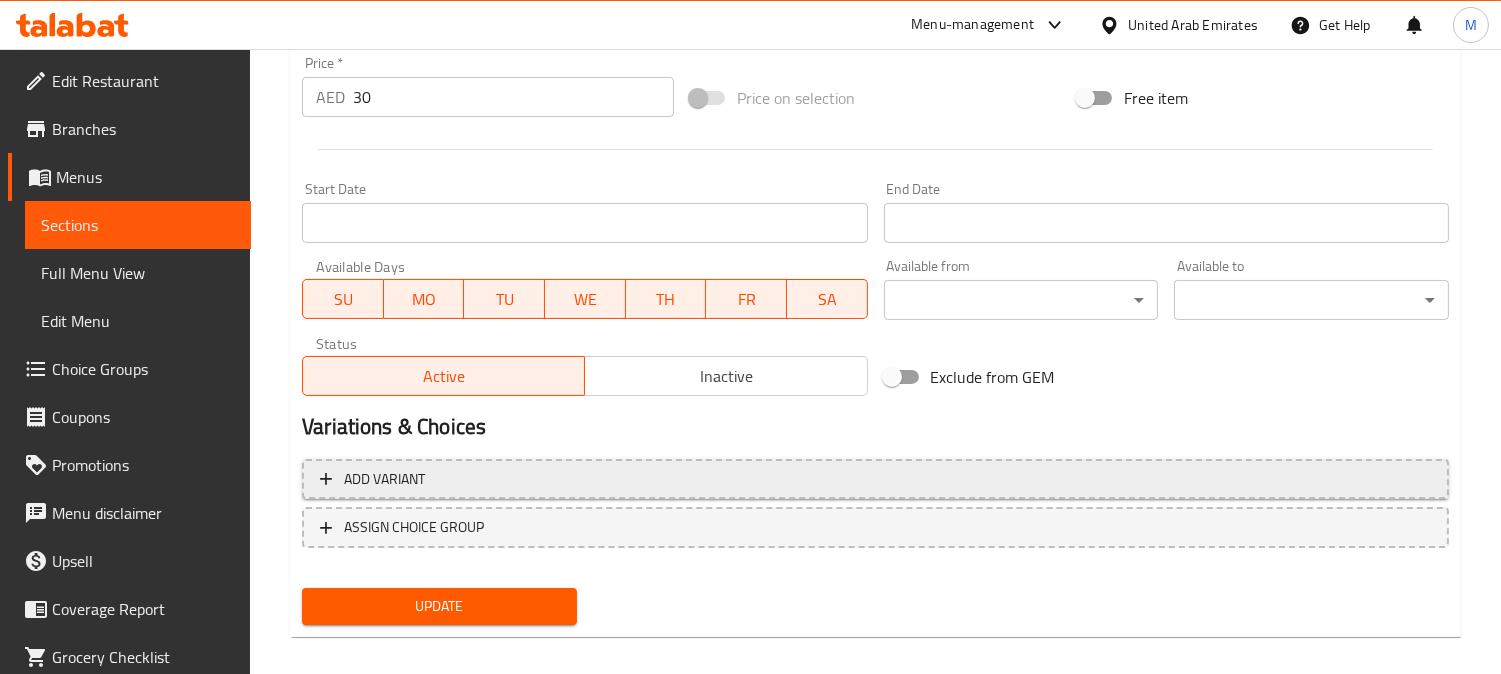 scroll, scrollTop: 735, scrollLeft: 0, axis: vertical 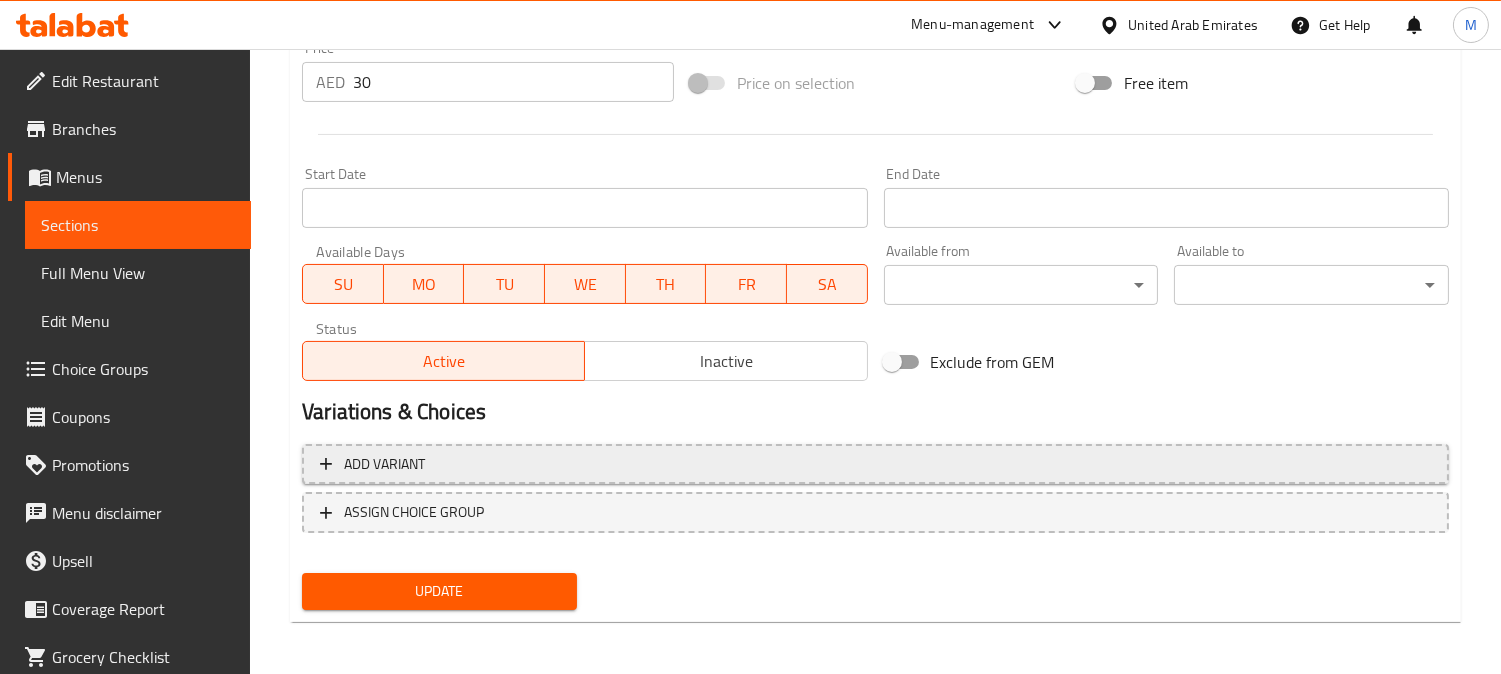 click on "Add variant" at bounding box center [875, 464] 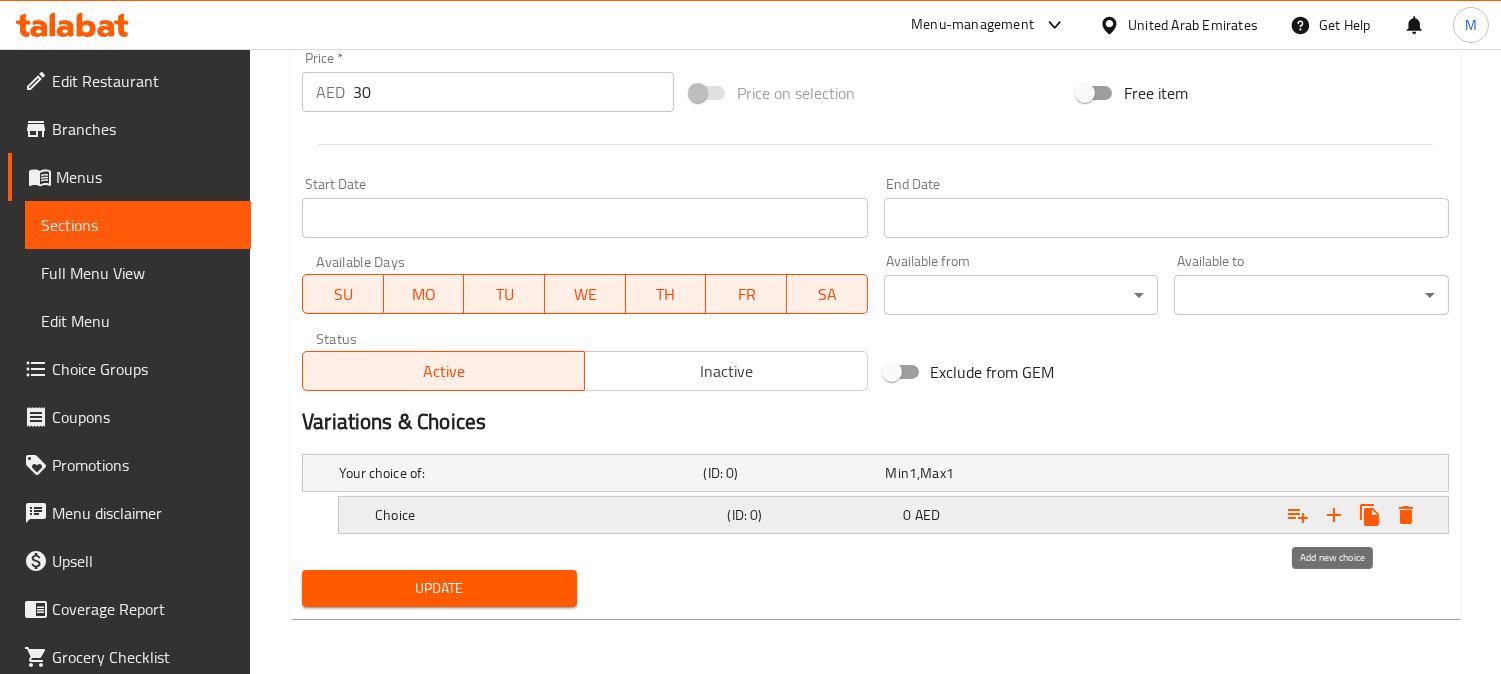 click 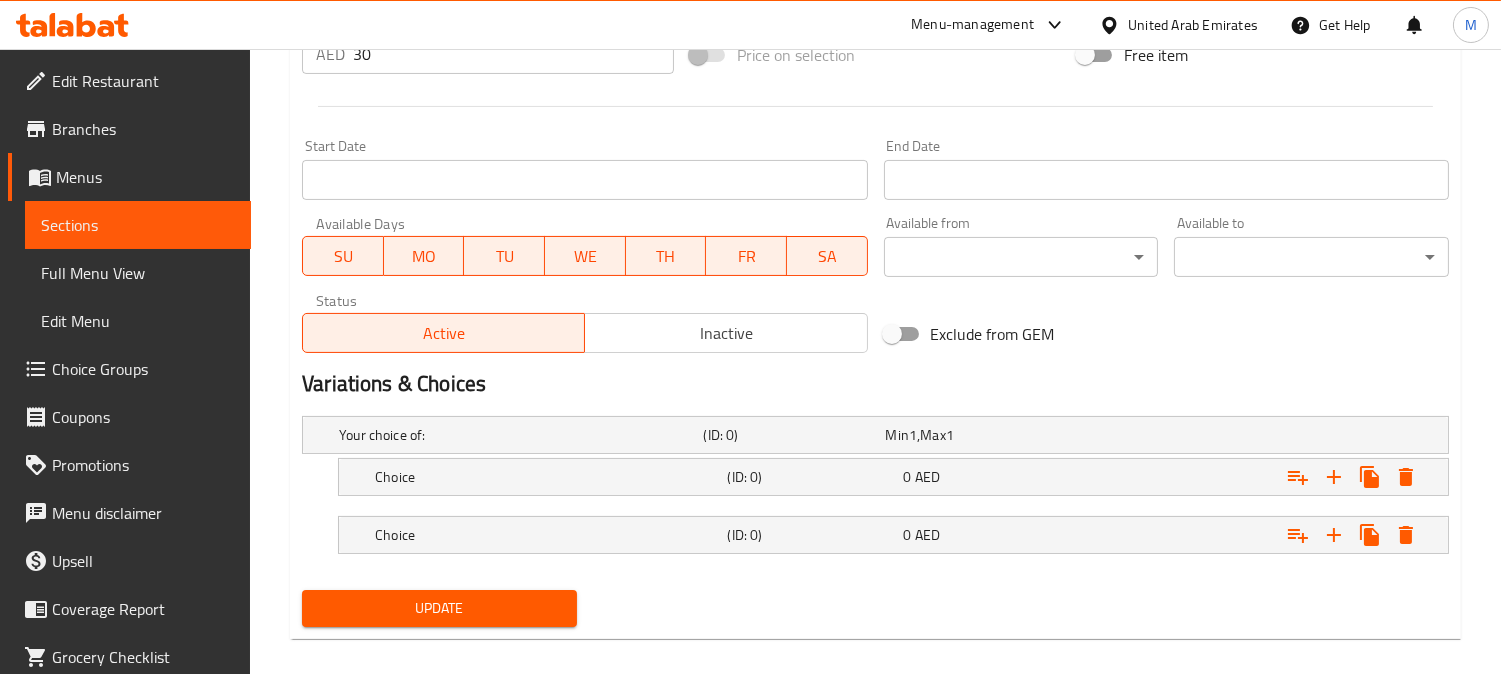 scroll, scrollTop: 783, scrollLeft: 0, axis: vertical 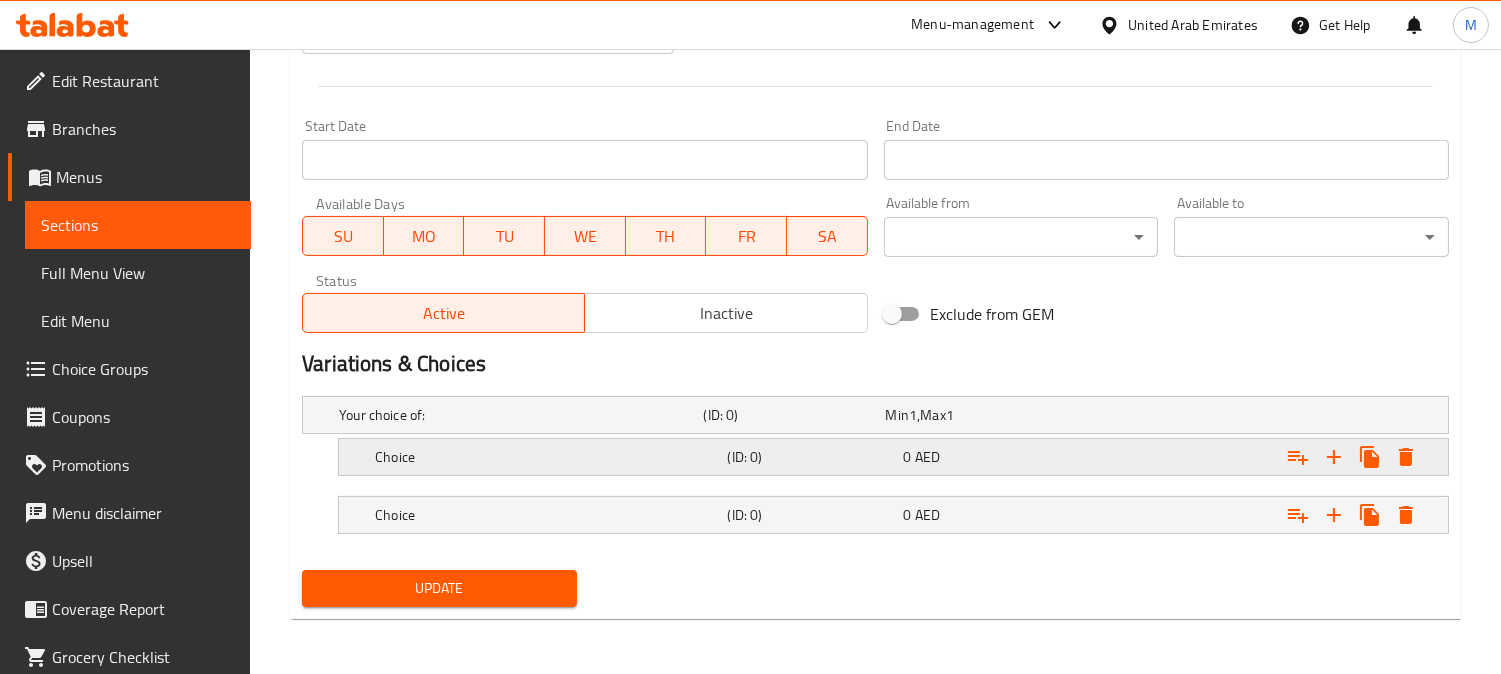 click on "(ID: 0)" at bounding box center [790, 415] 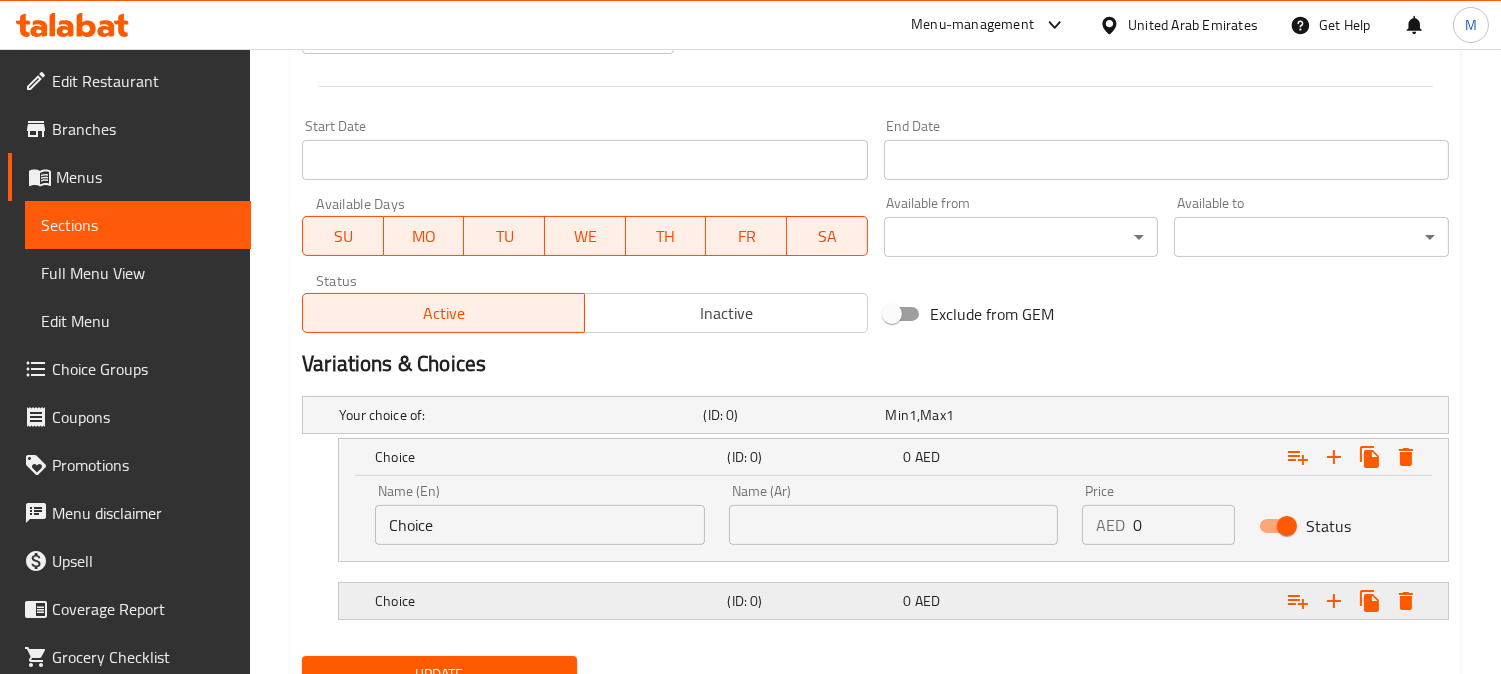 click on "Choice" at bounding box center (517, 415) 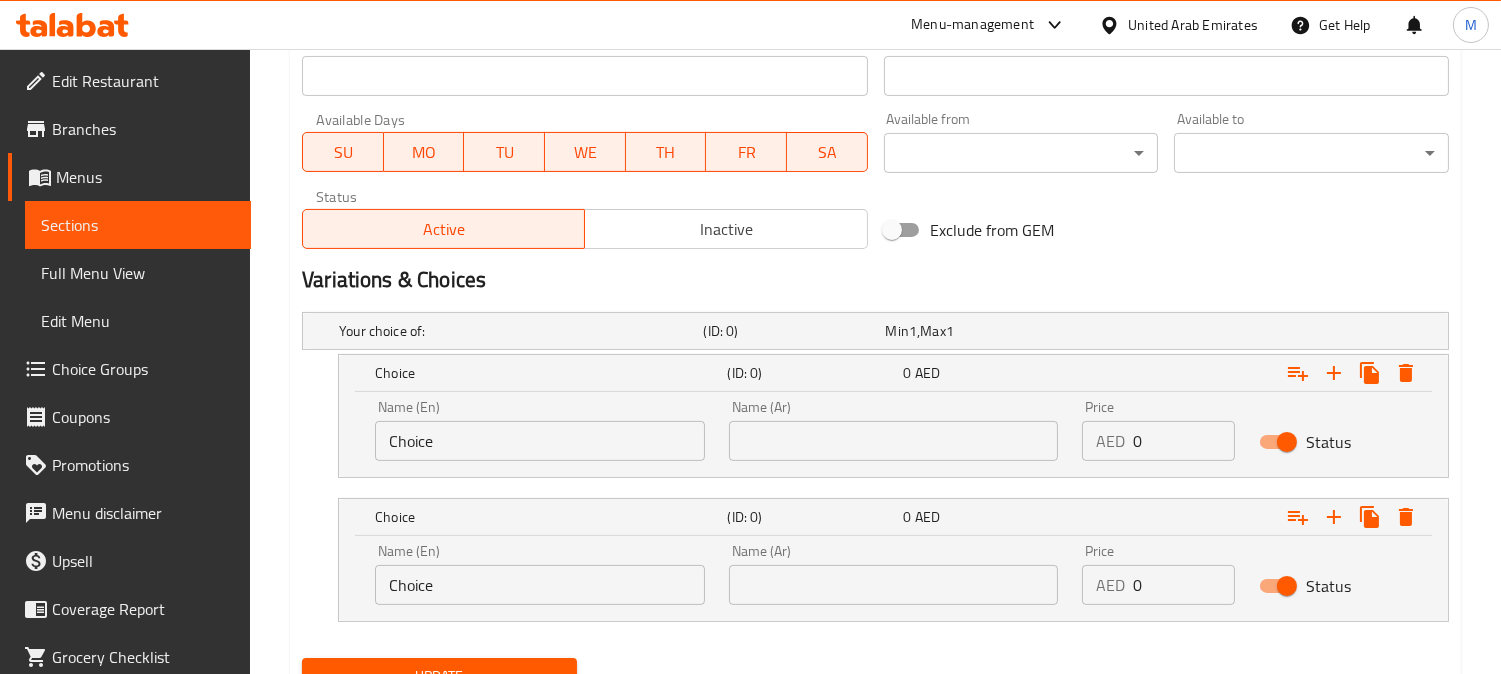 scroll, scrollTop: 955, scrollLeft: 0, axis: vertical 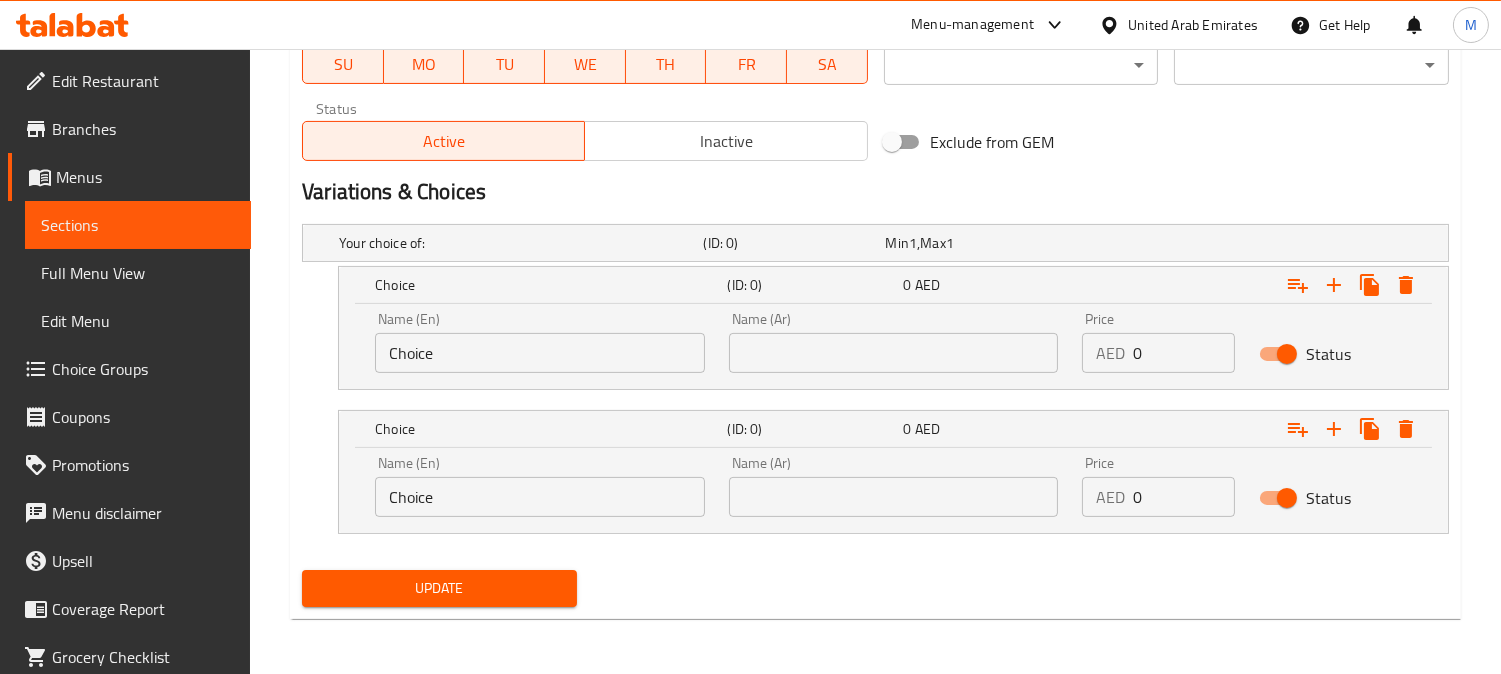click on "Choice" at bounding box center (540, 353) 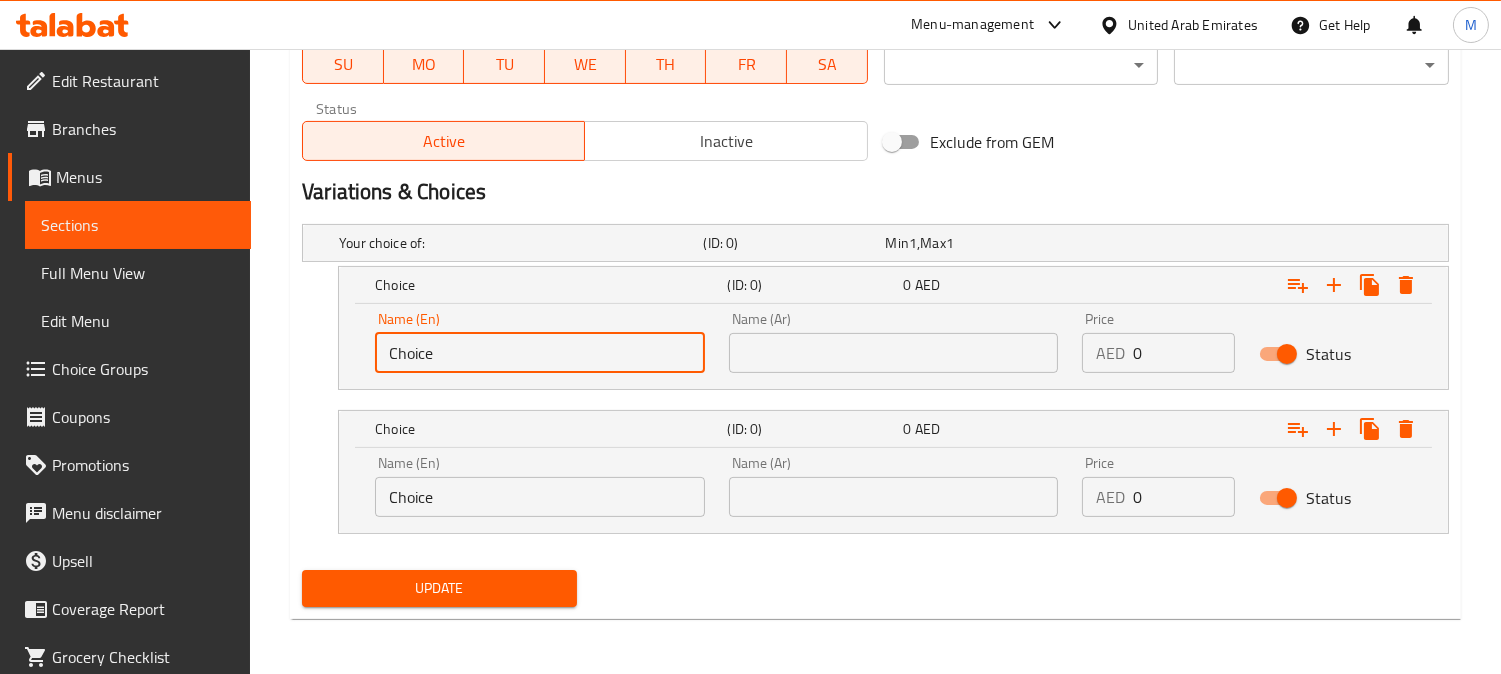 click on "Choice" at bounding box center (540, 353) 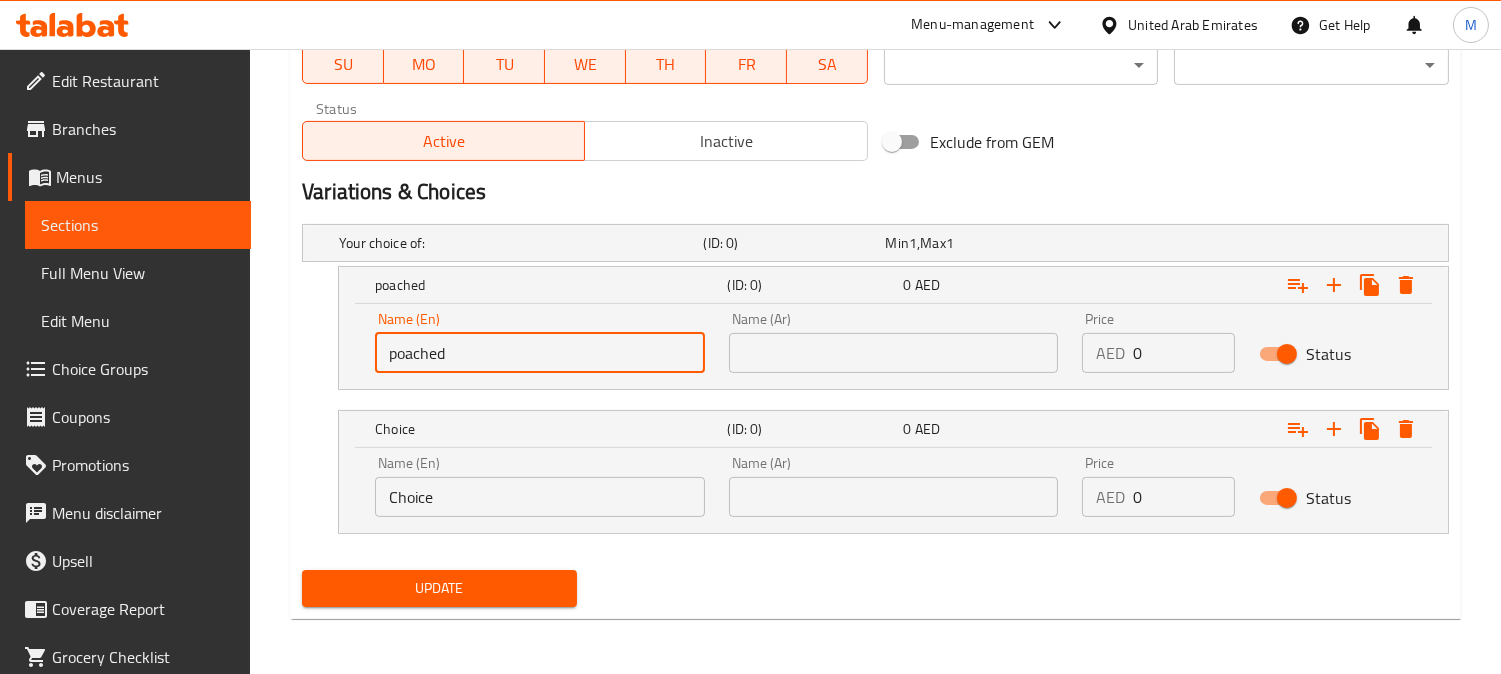 type on "poached" 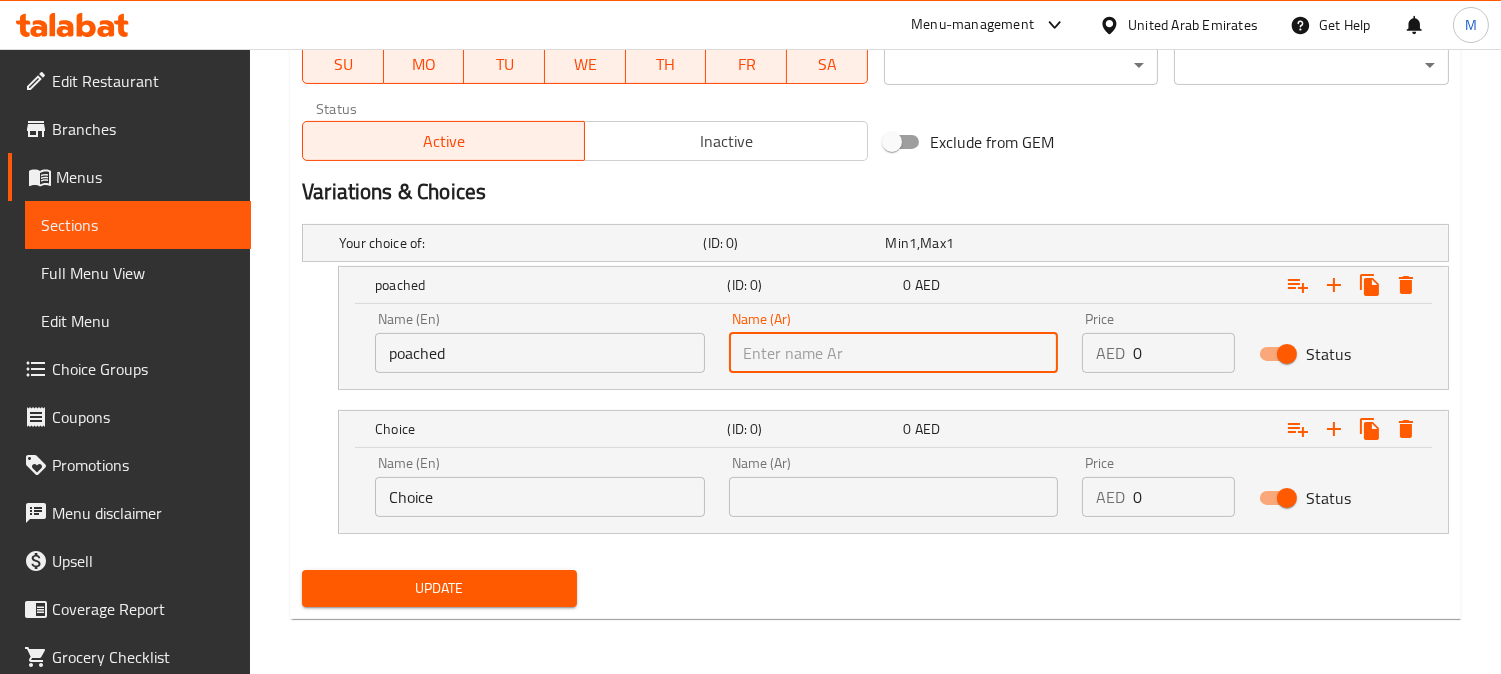 click at bounding box center [894, 353] 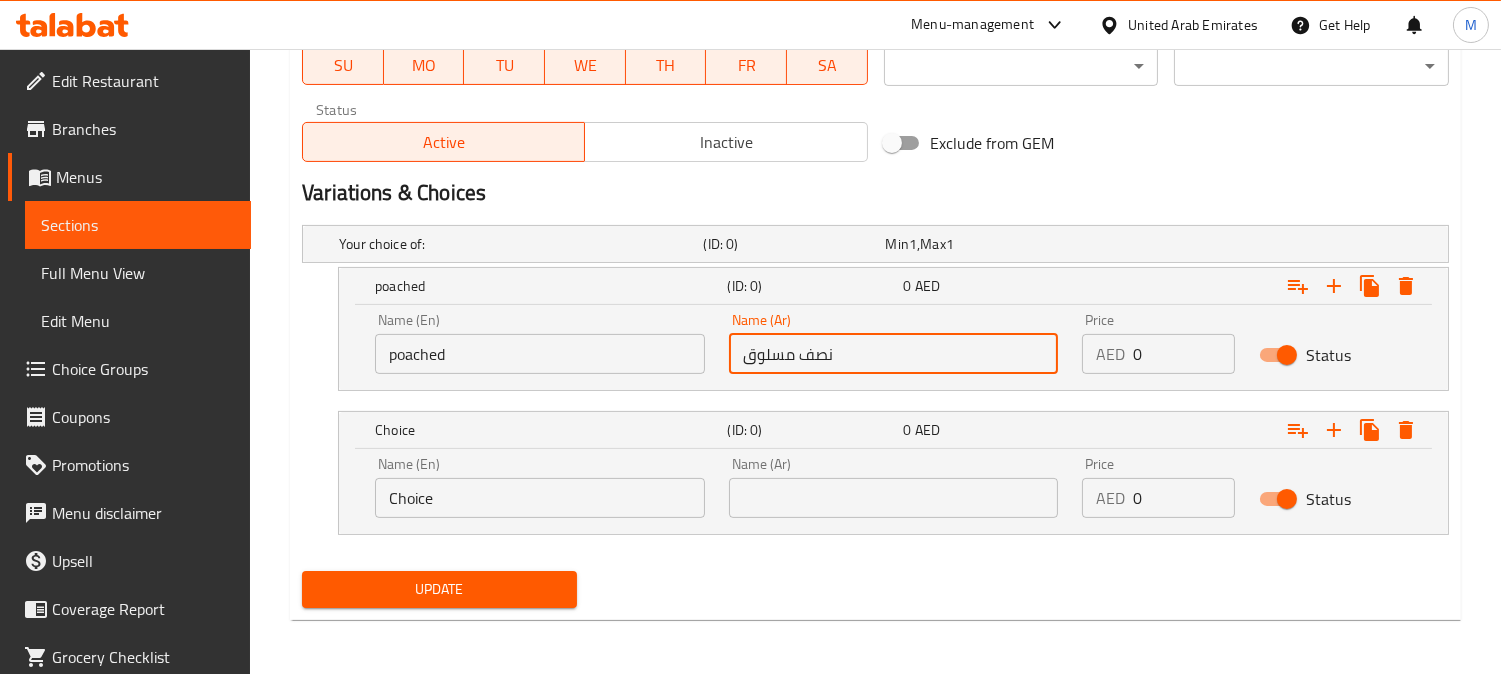 scroll, scrollTop: 955, scrollLeft: 0, axis: vertical 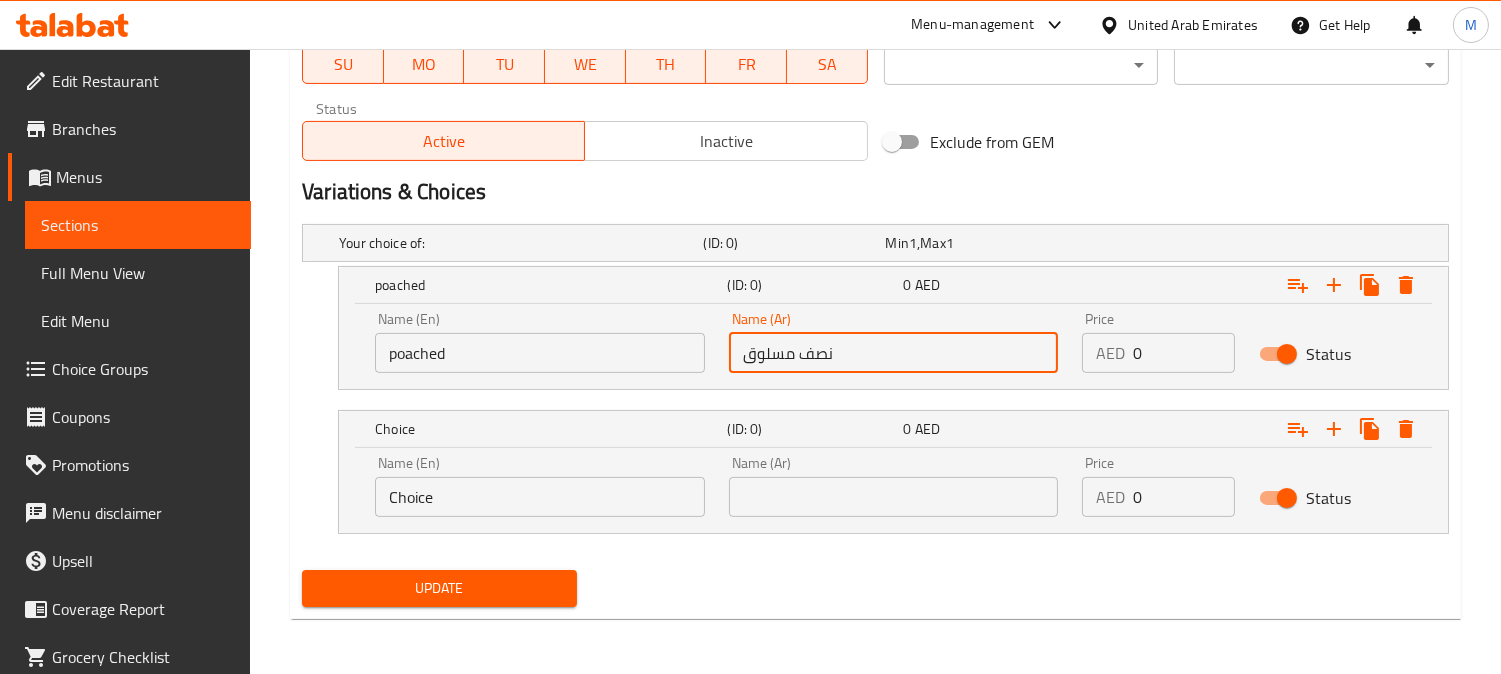 type on "نصف مسلوق" 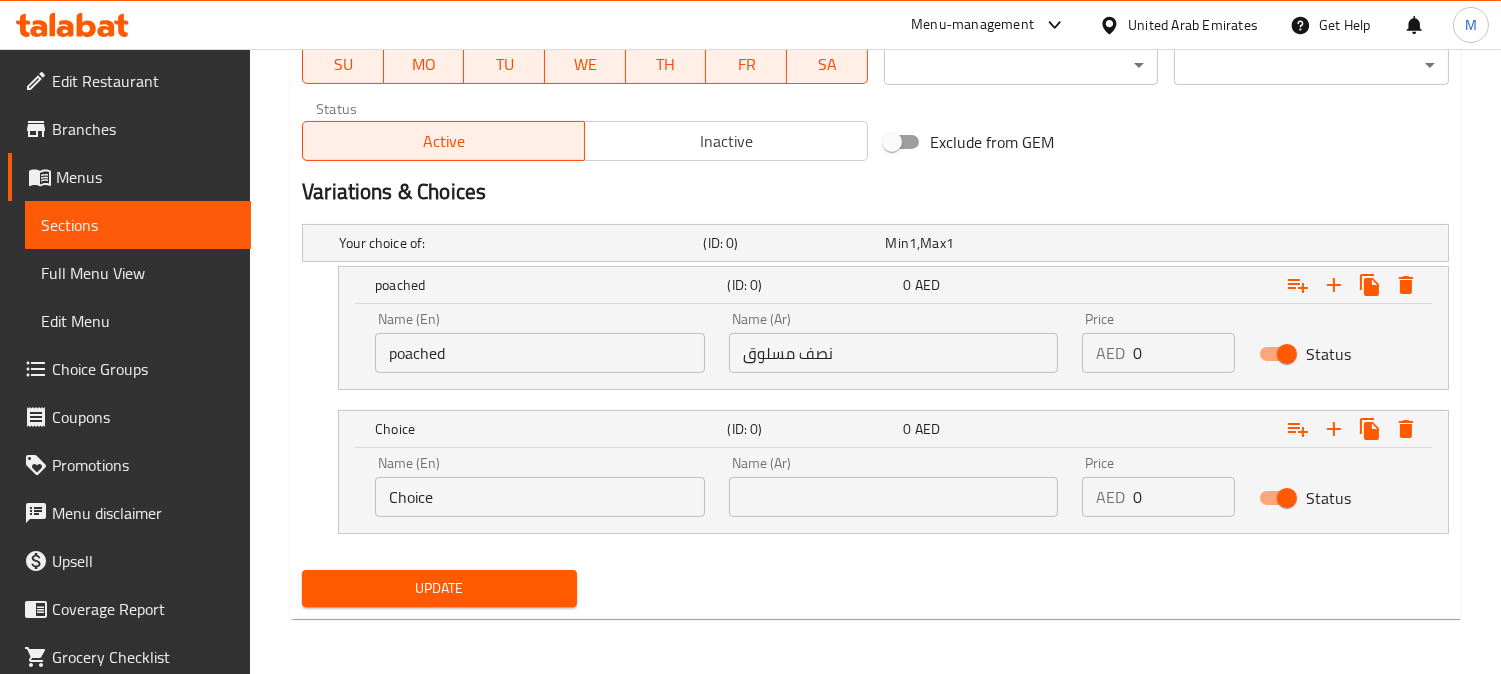 click on "Choice" at bounding box center (540, 497) 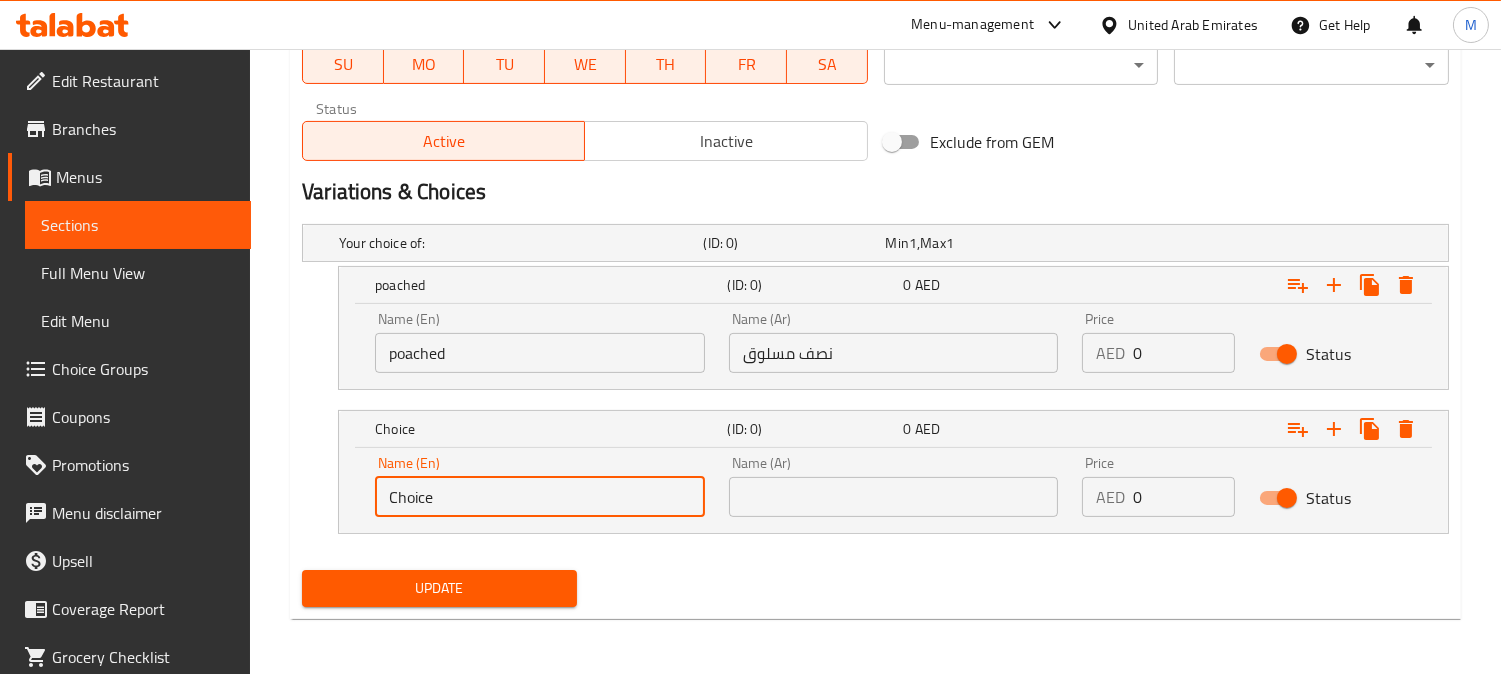 click on "Choice" at bounding box center (540, 497) 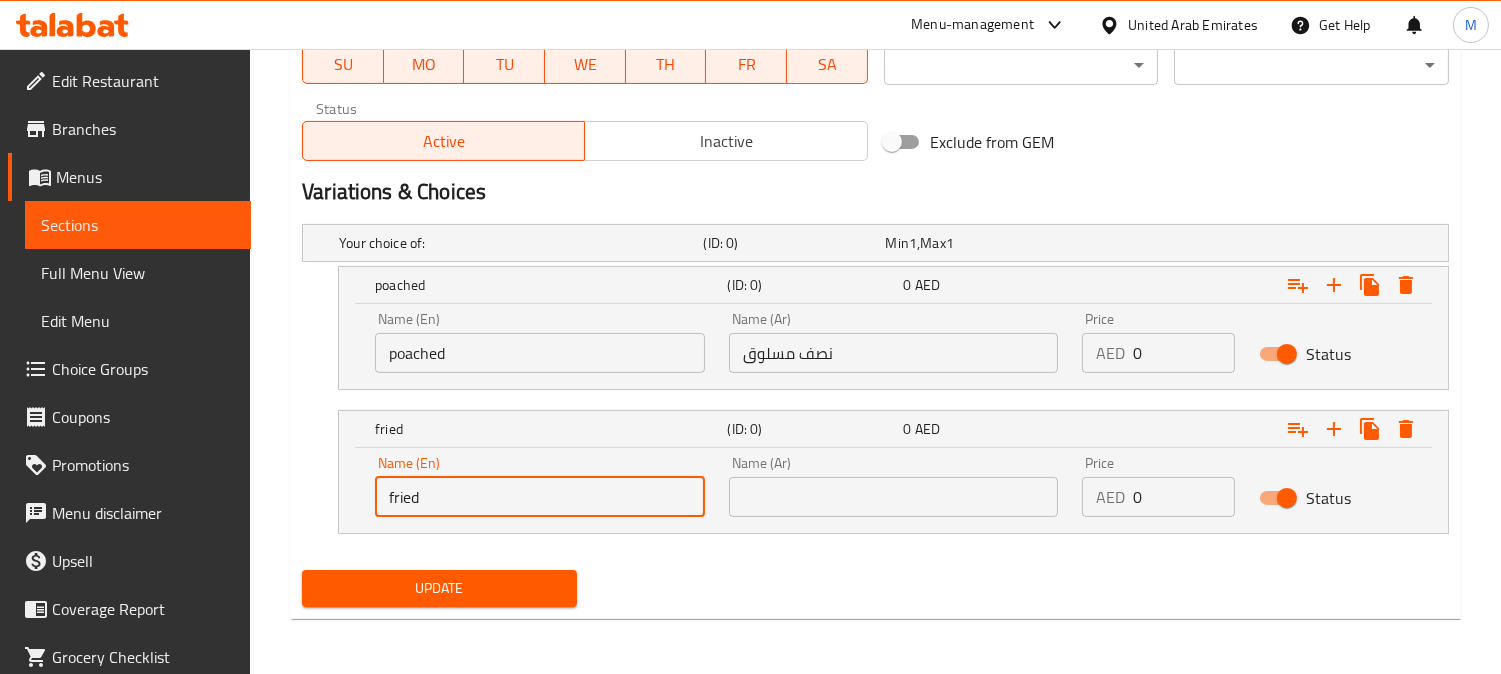 type on "fried" 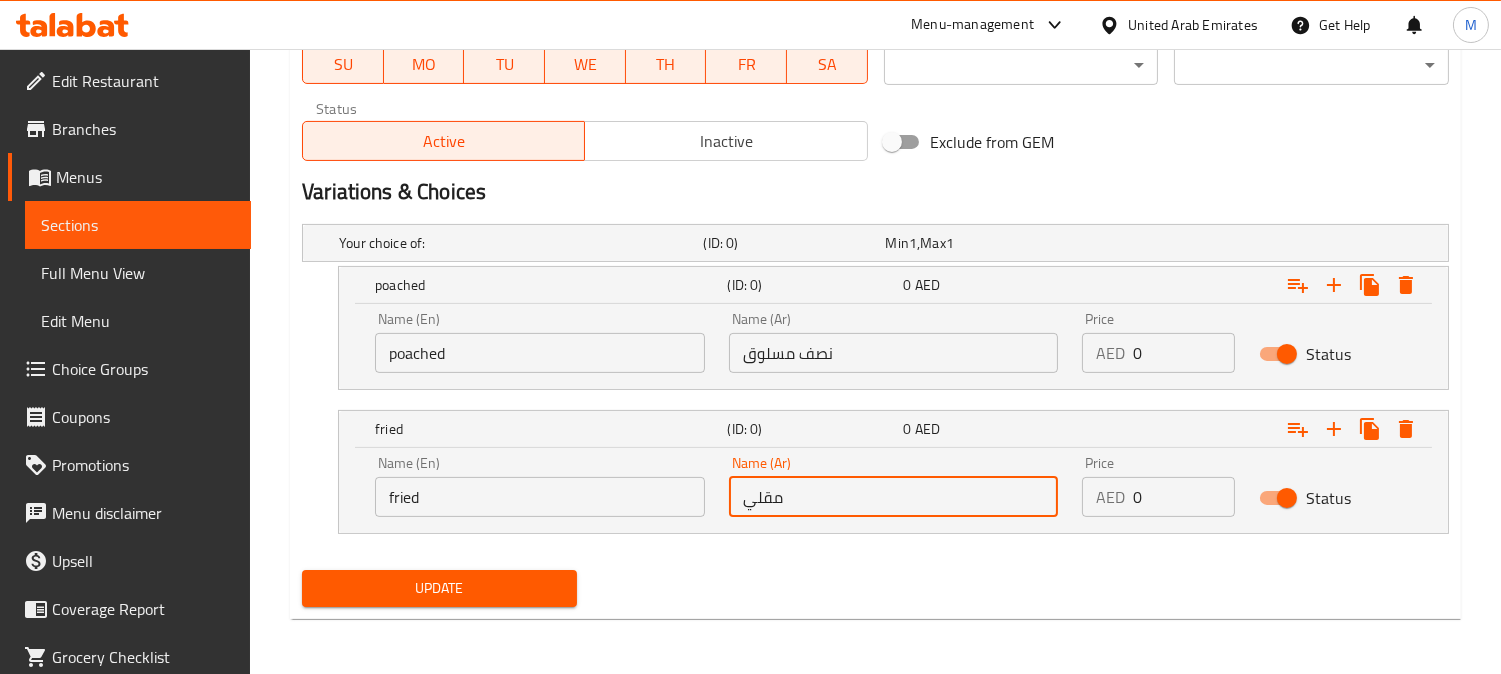 type on "مقلي" 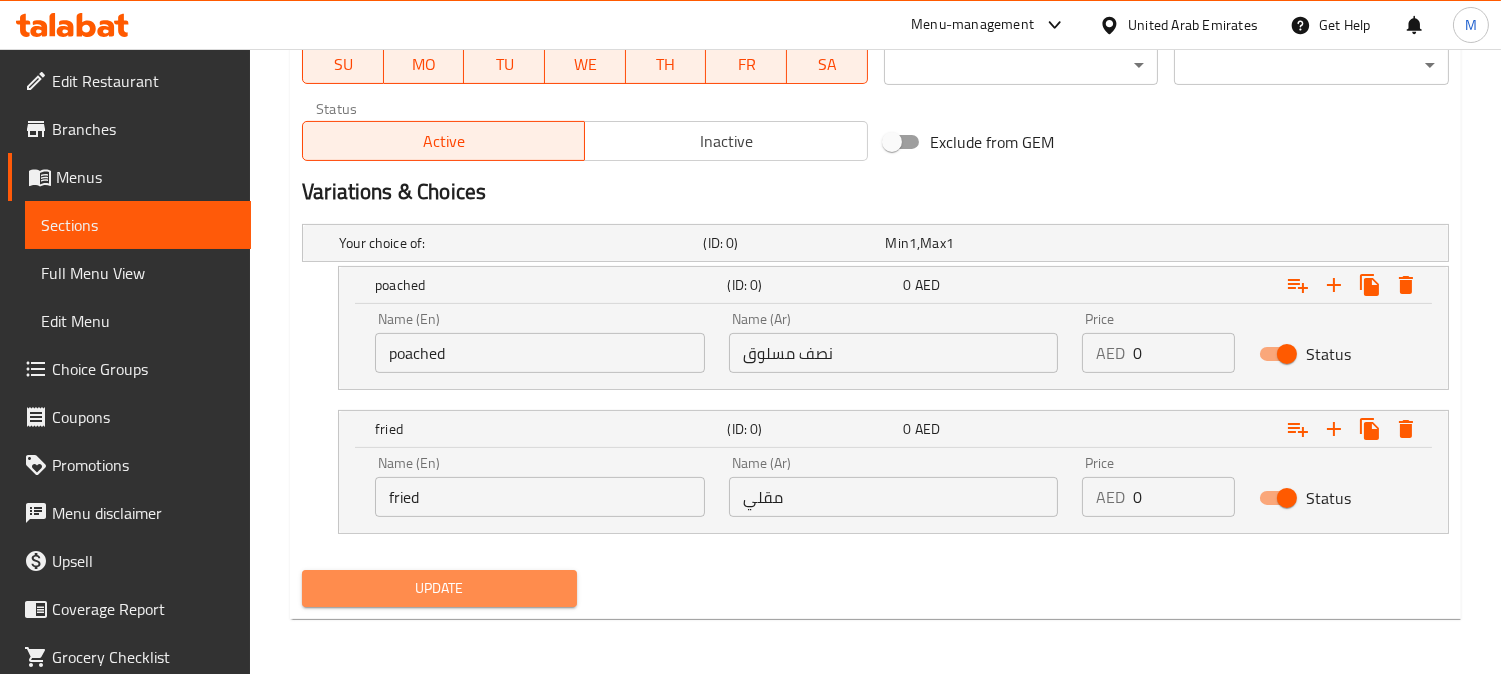 click on "Update" at bounding box center [439, 588] 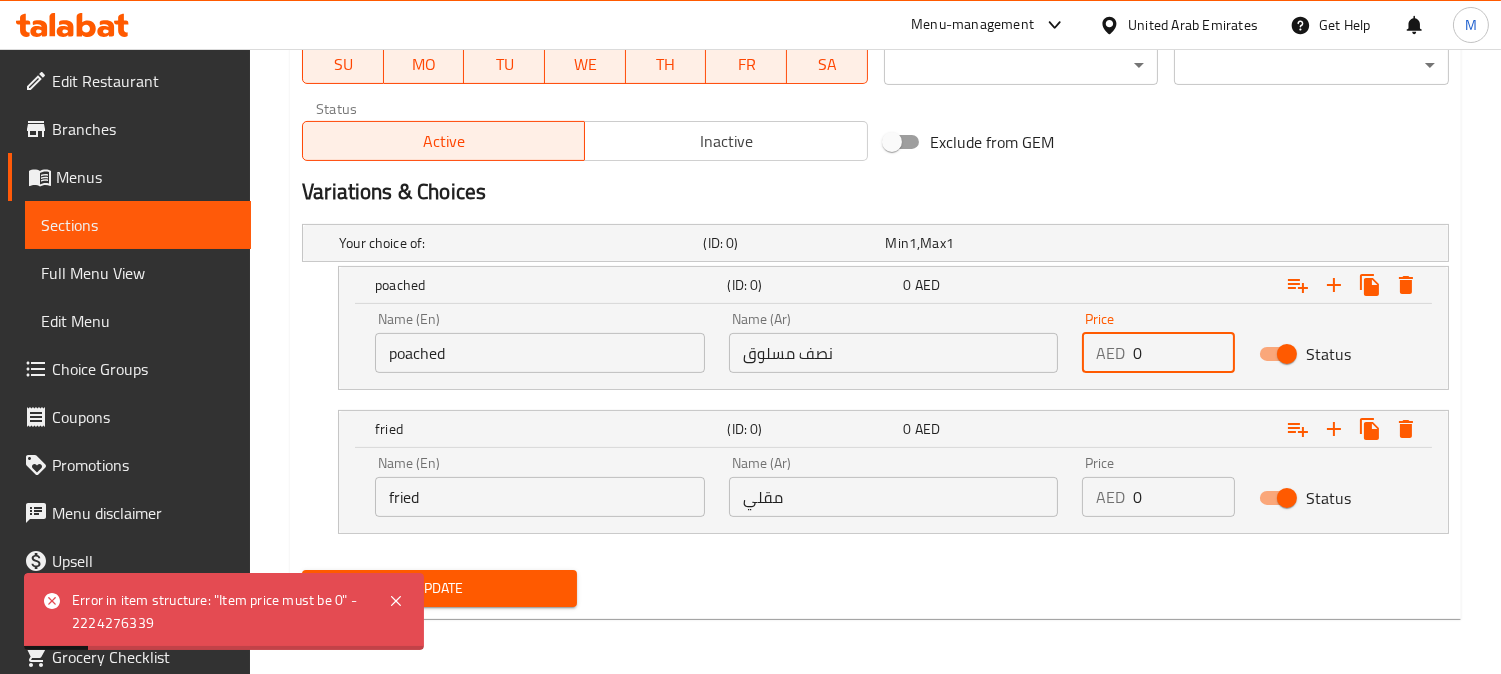 drag, startPoint x: 1153, startPoint y: 341, endPoint x: 1121, endPoint y: 341, distance: 32 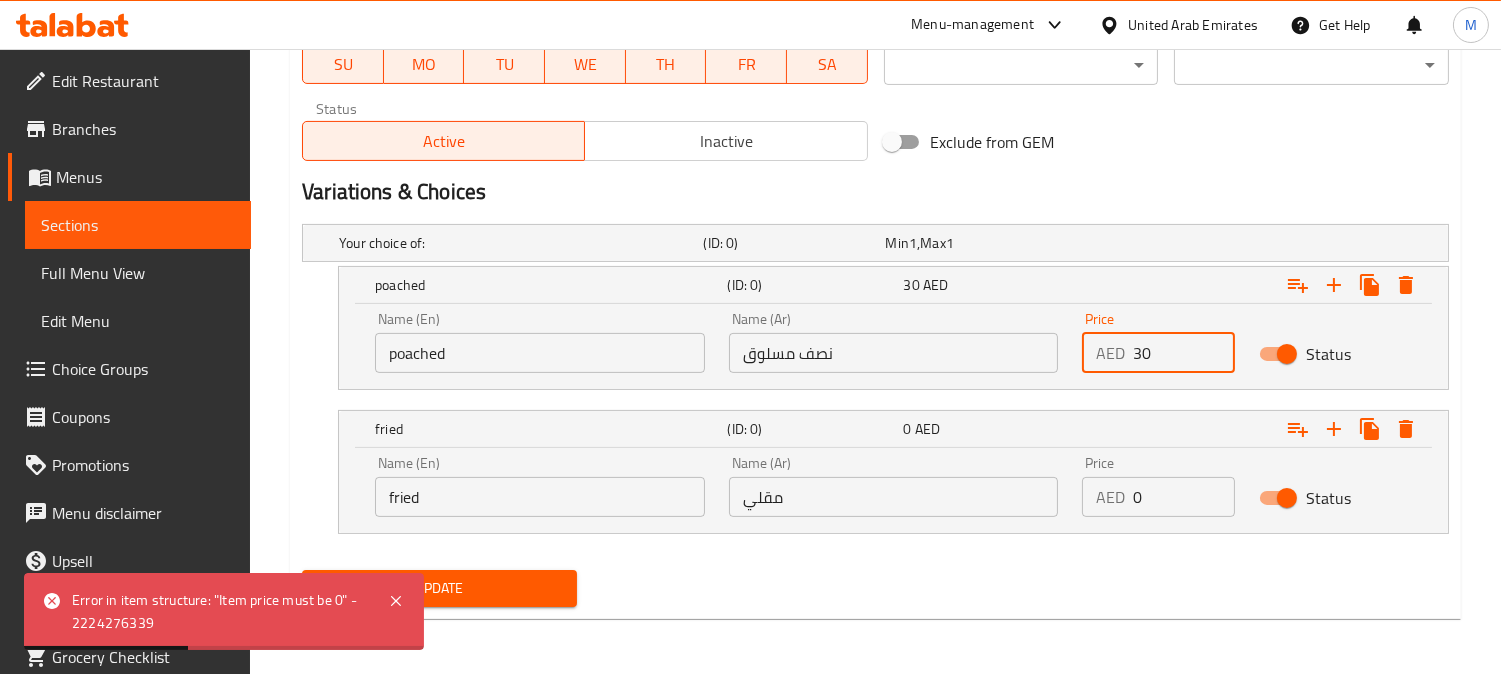 click on "30" at bounding box center [1184, 353] 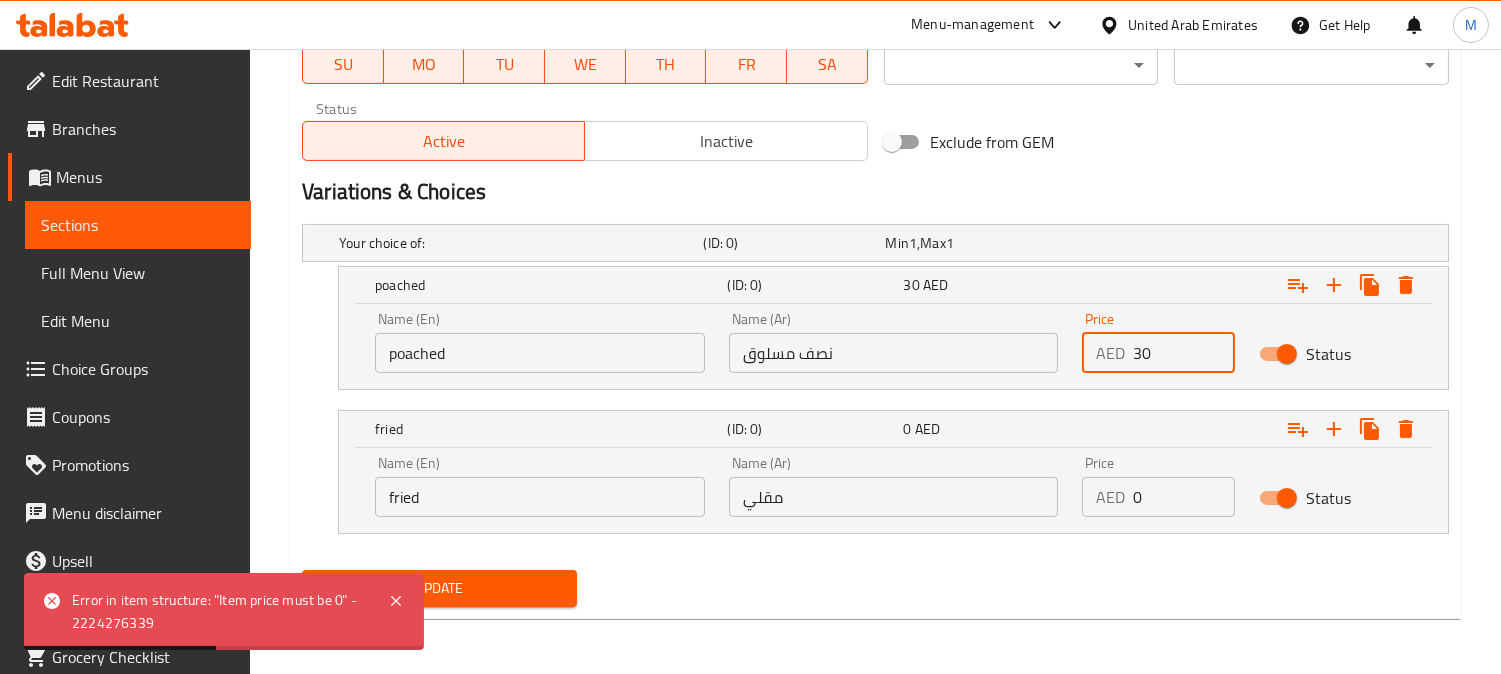 click on "30" at bounding box center [1184, 353] 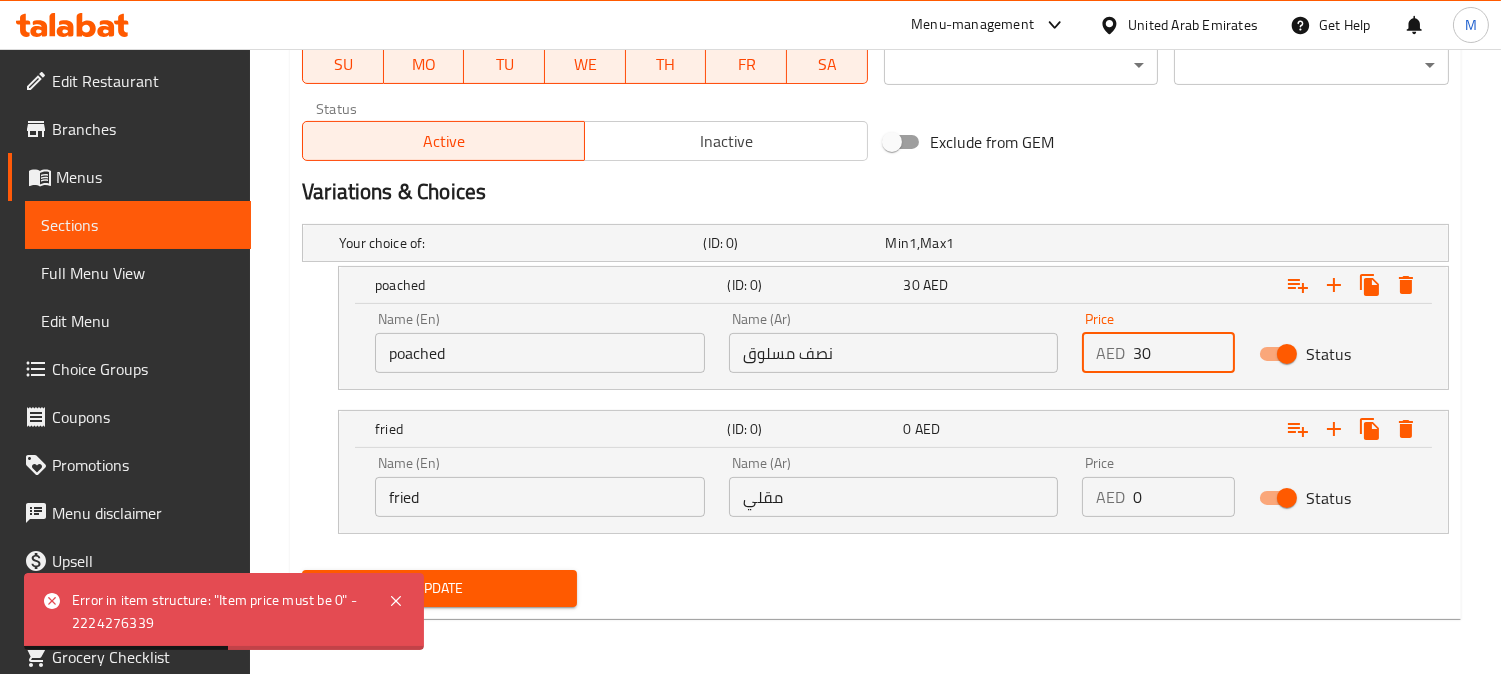 click on "30" at bounding box center [1184, 353] 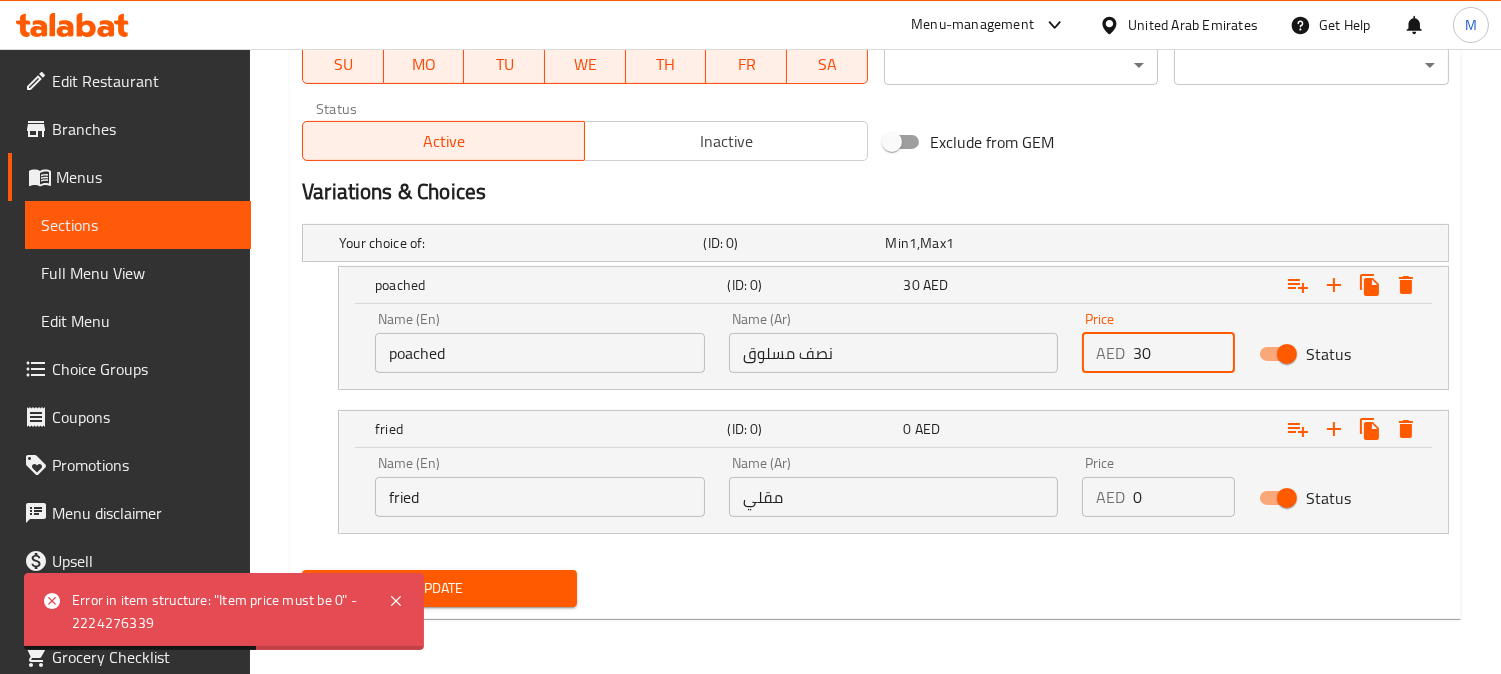 click on "30" at bounding box center [1184, 353] 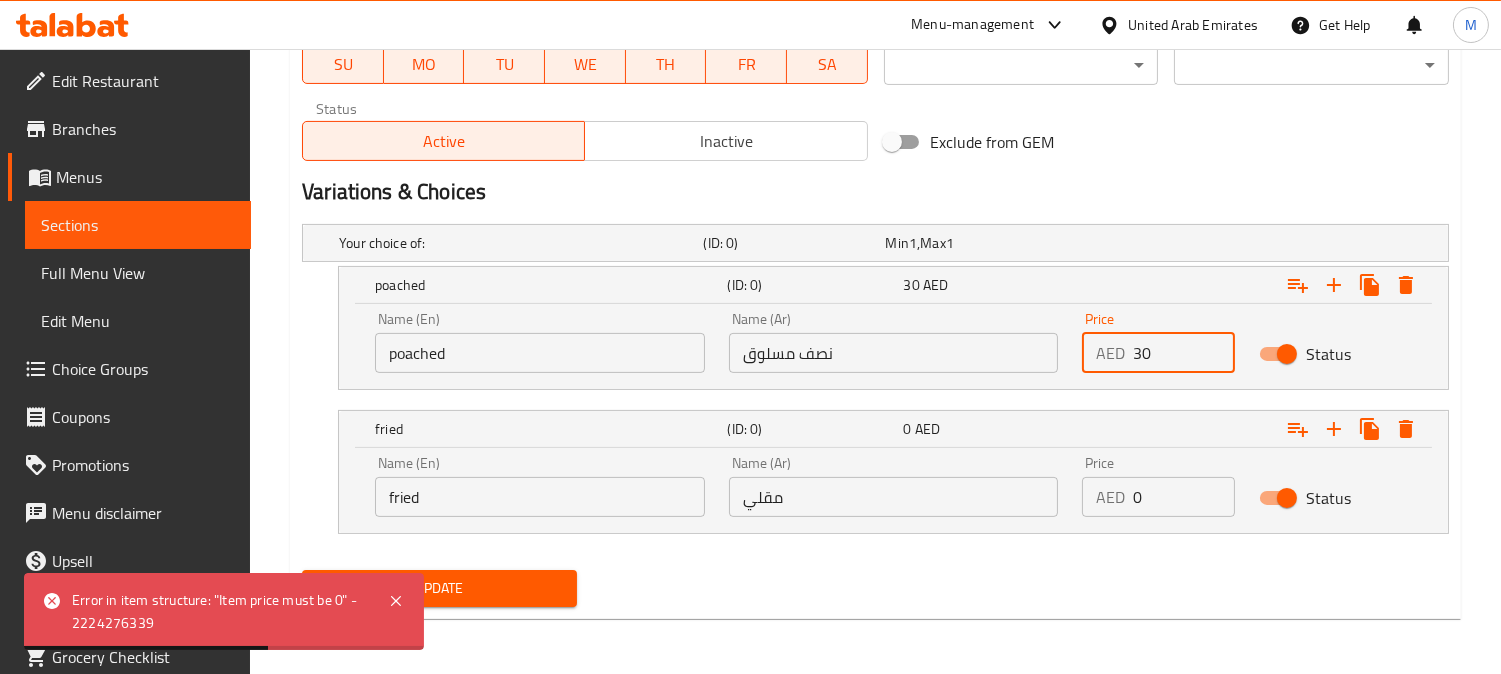 click on "30" at bounding box center [1184, 353] 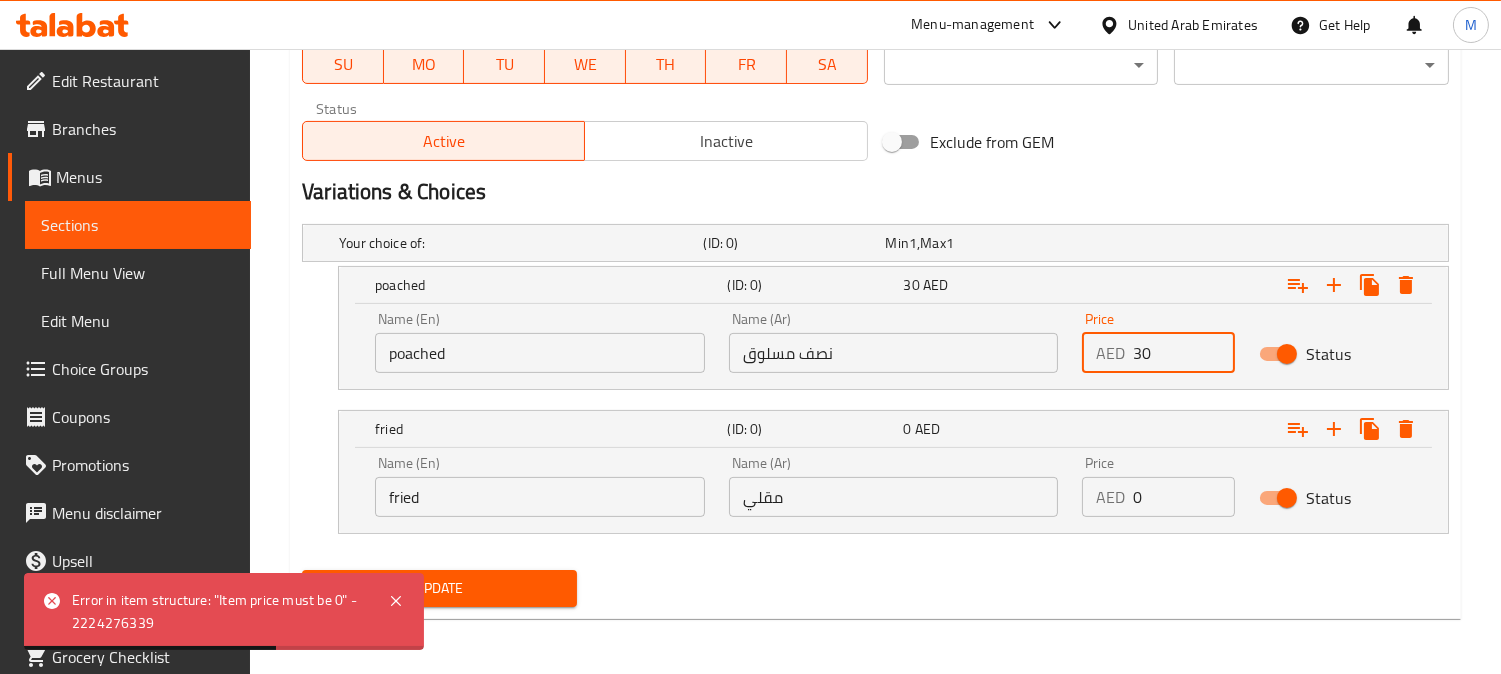 click on "30" at bounding box center (1184, 353) 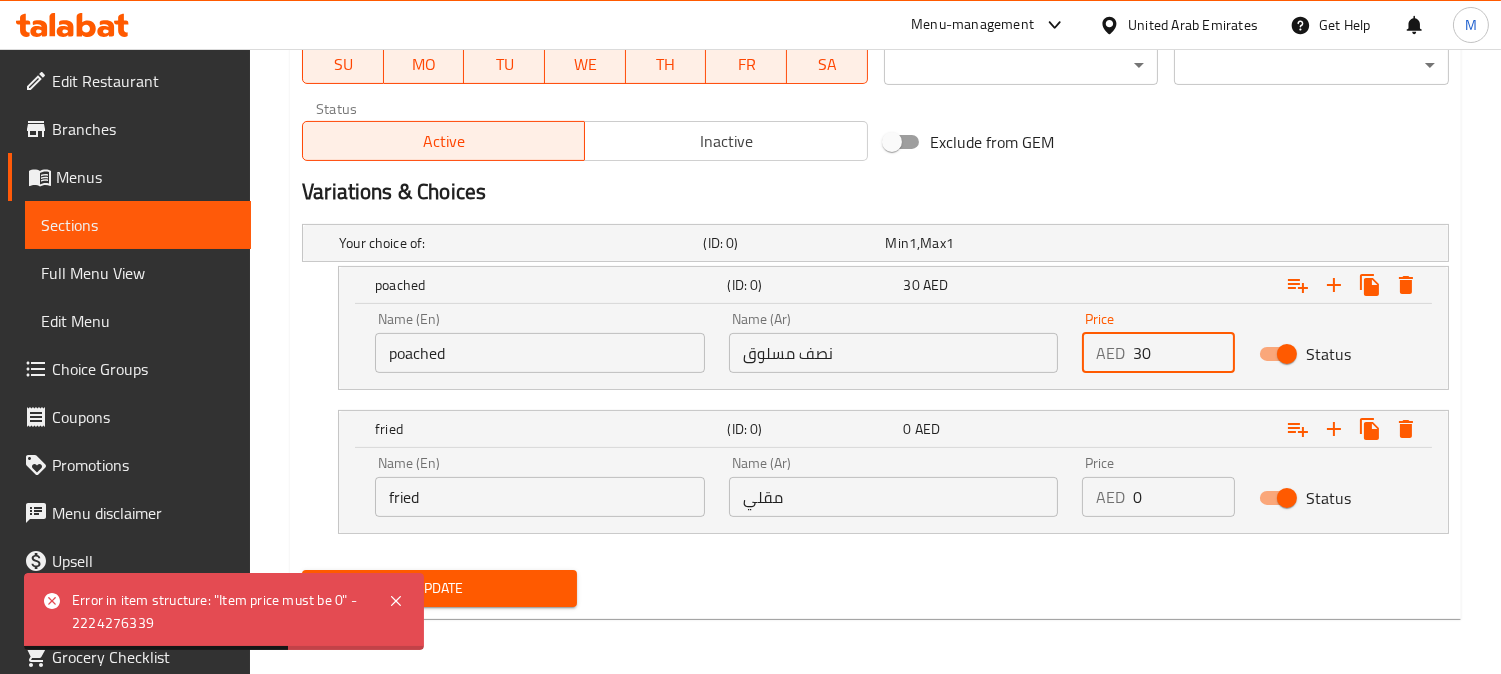 click on "30" at bounding box center (1184, 353) 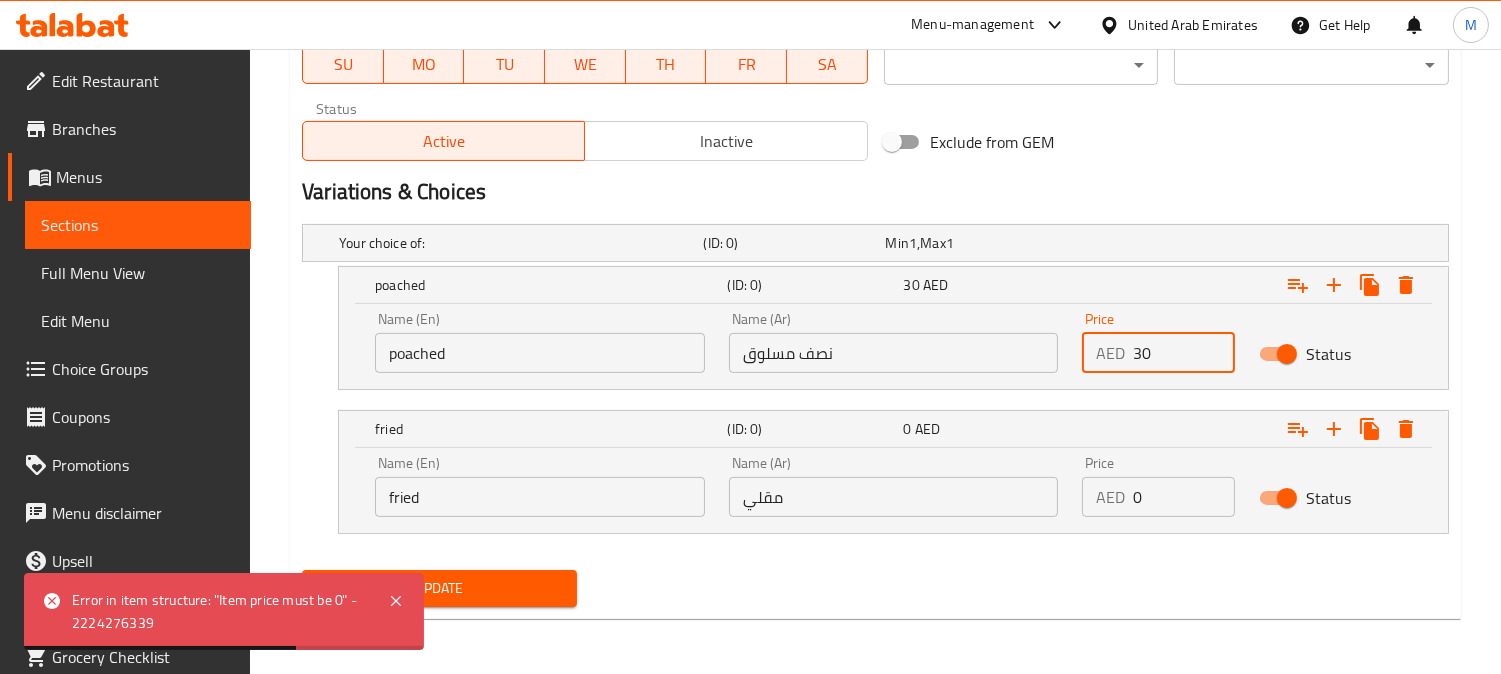 click on "30" at bounding box center (1184, 353) 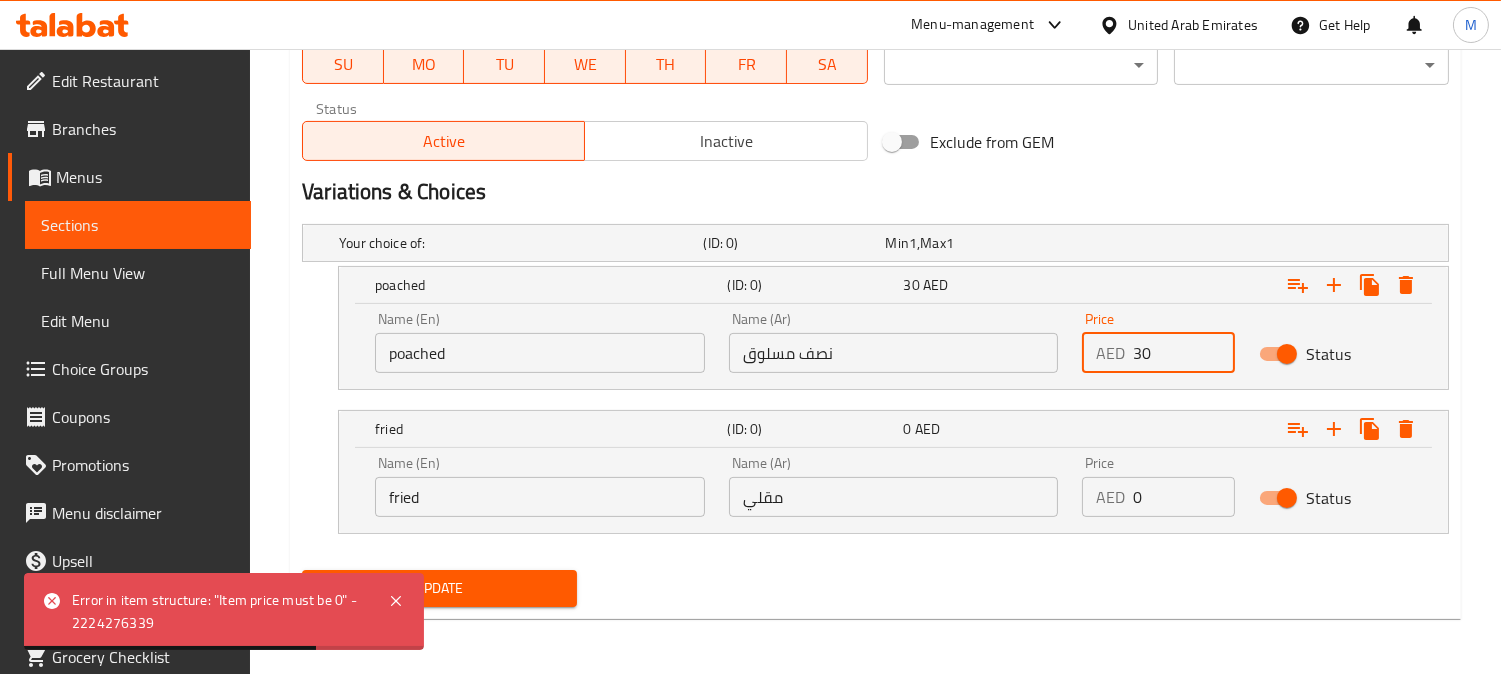 type on "30" 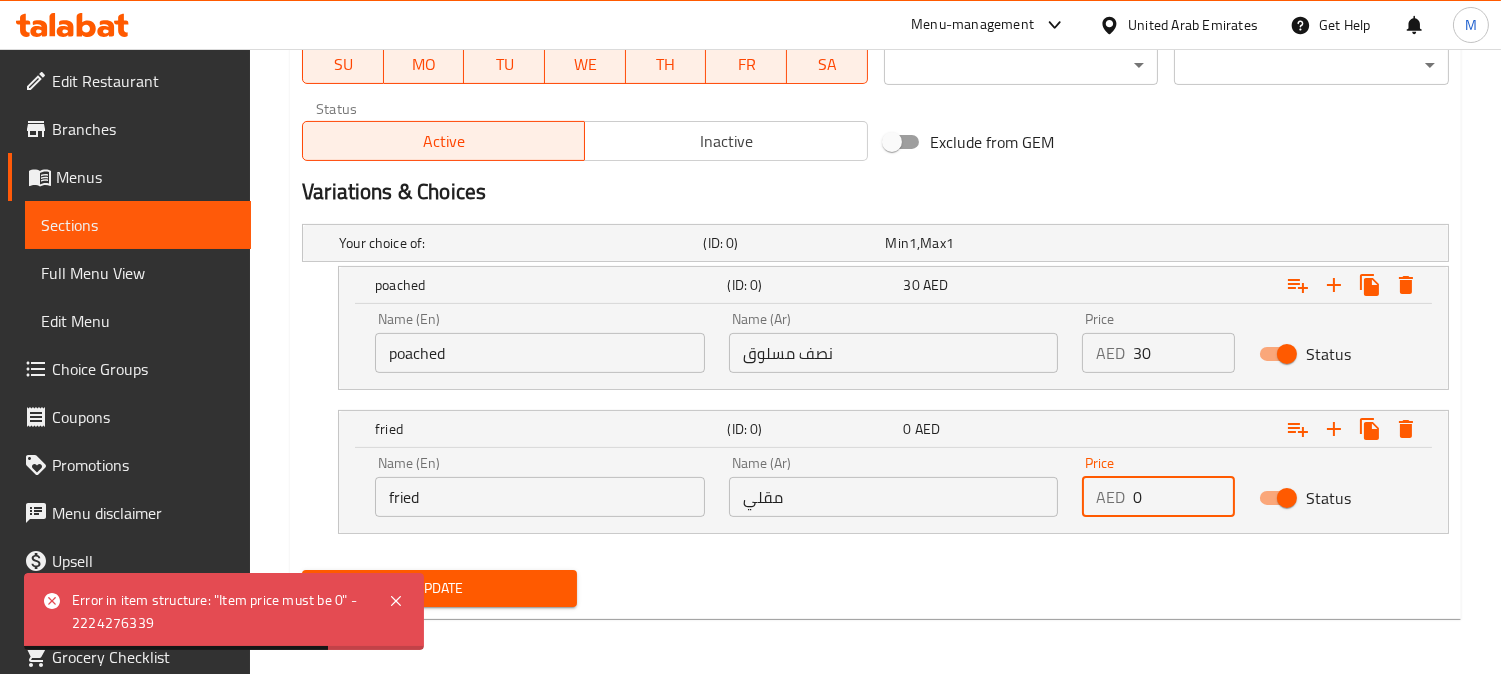 click on "0" at bounding box center (1184, 497) 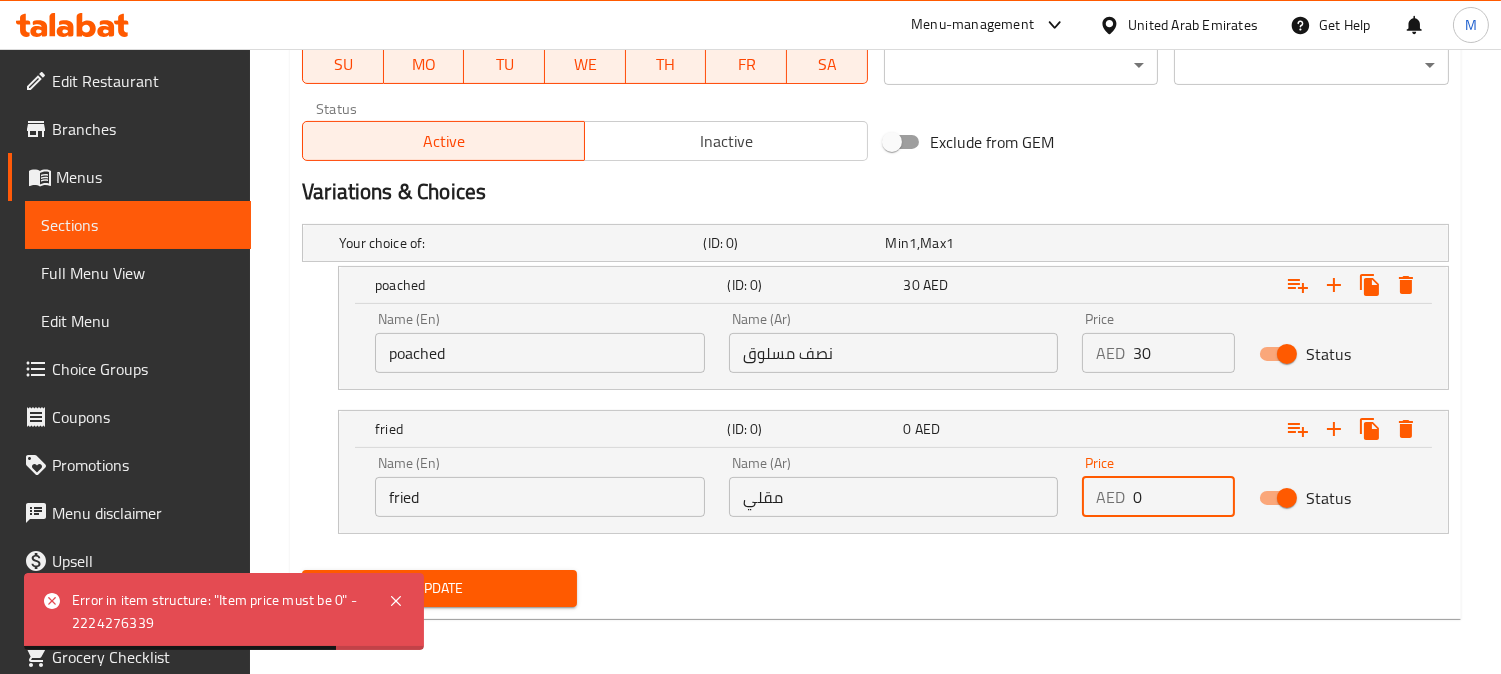 click on "0" at bounding box center (1184, 497) 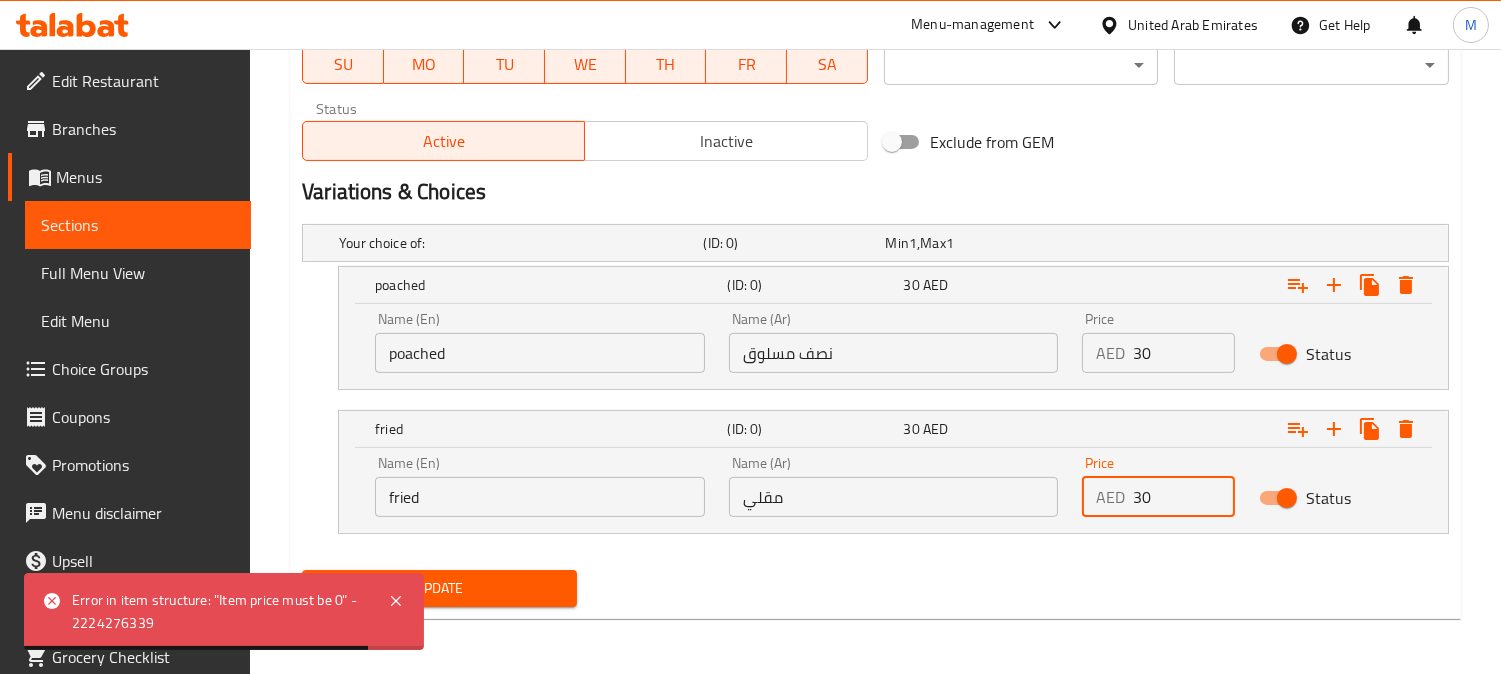 type on "30" 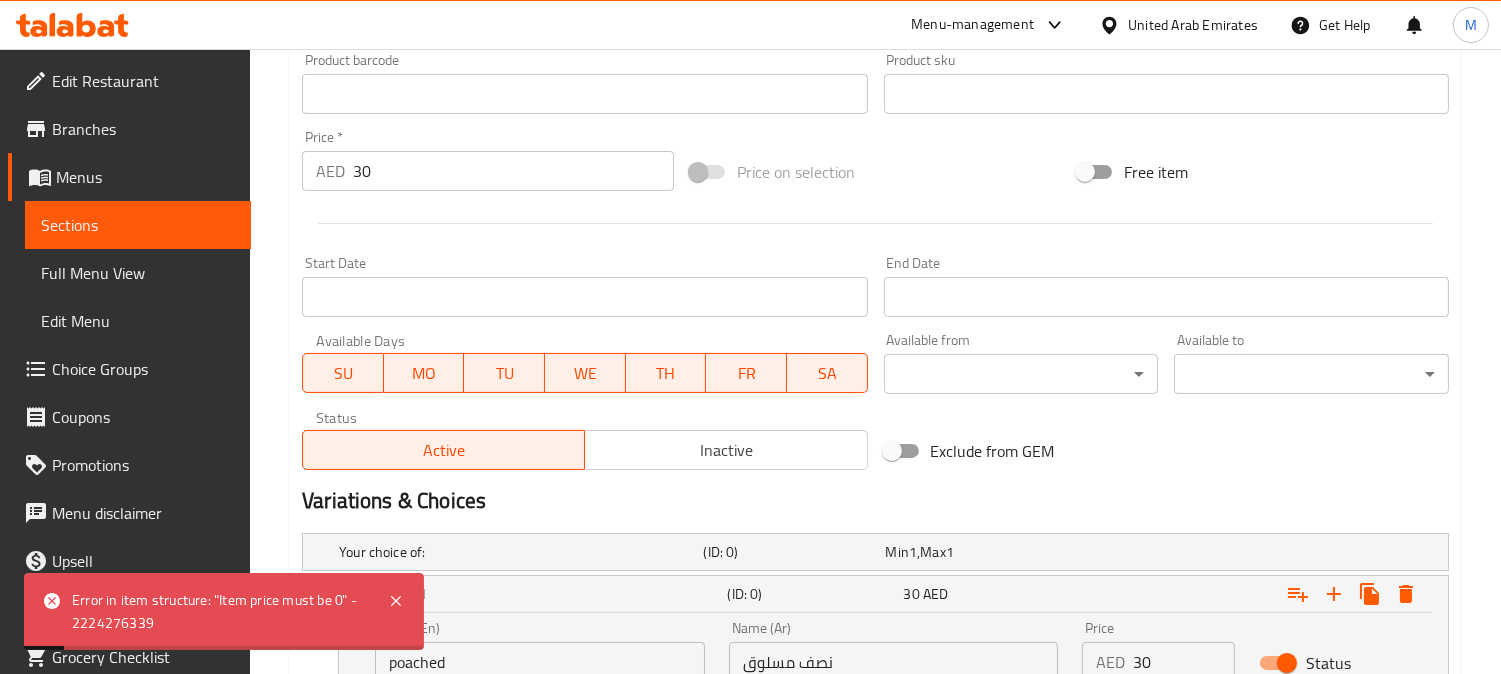 scroll, scrollTop: 622, scrollLeft: 0, axis: vertical 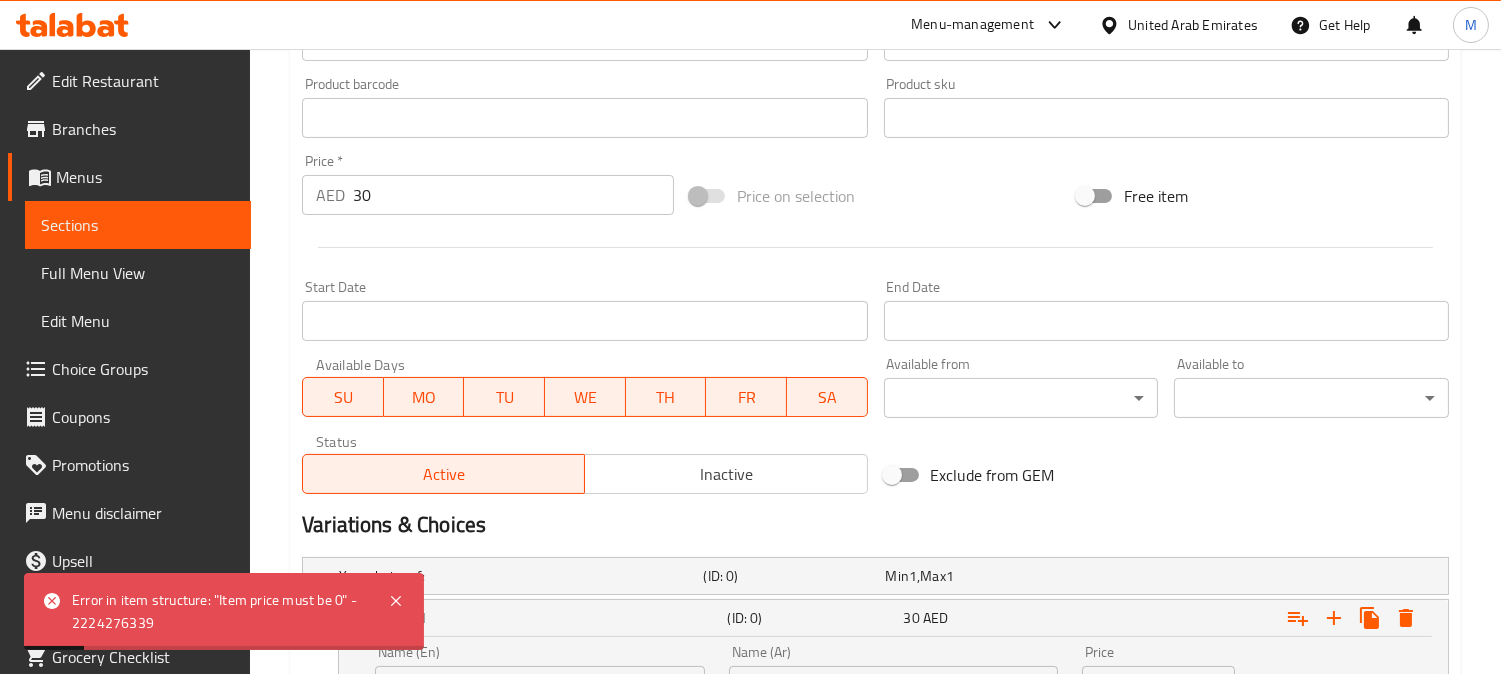 click on "AED 30 Price  *" at bounding box center [488, 195] 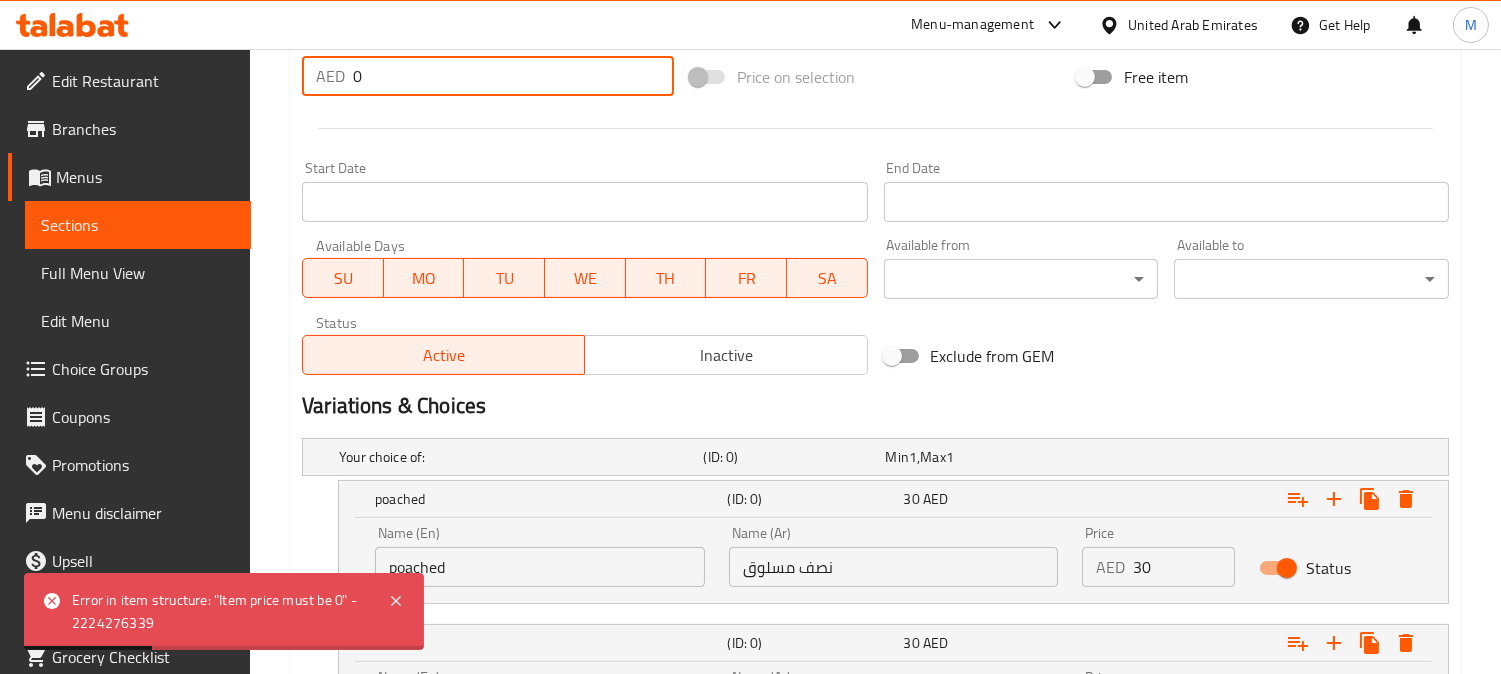scroll, scrollTop: 955, scrollLeft: 0, axis: vertical 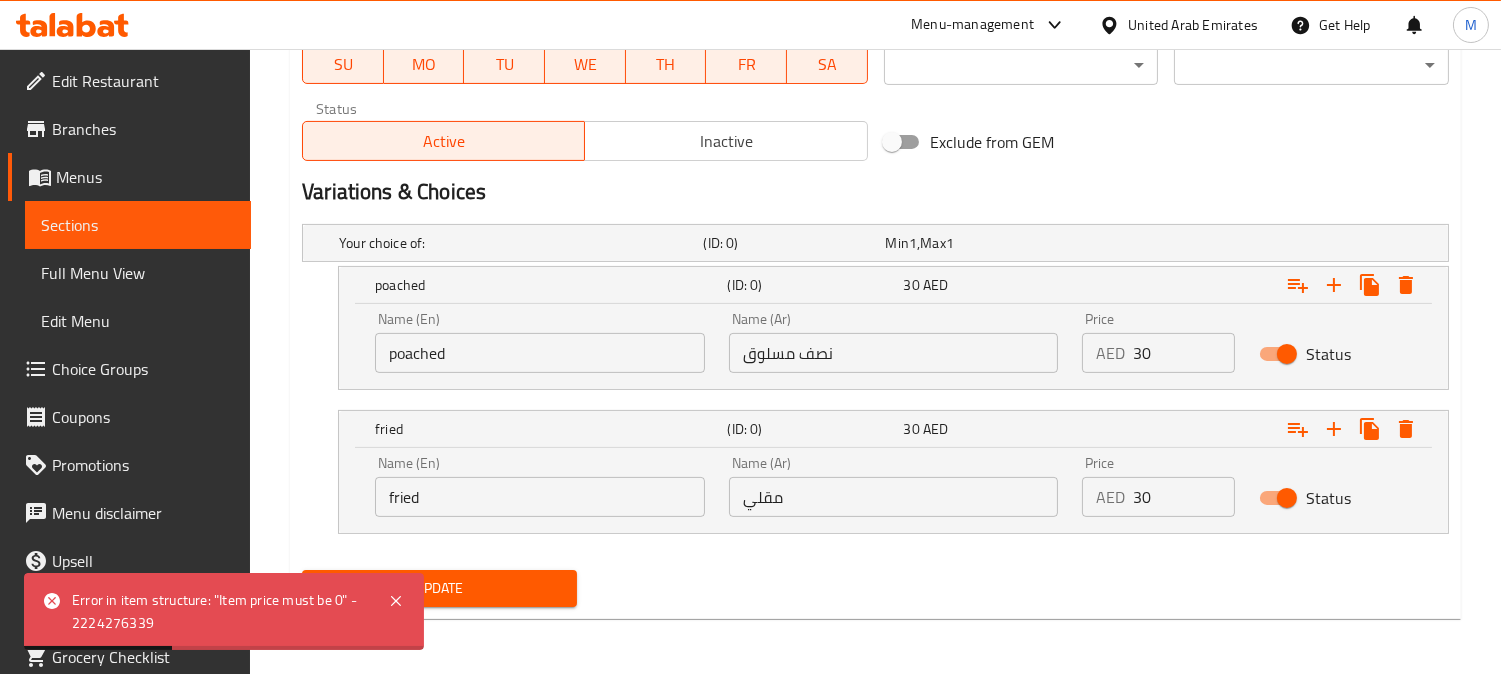 type on "0" 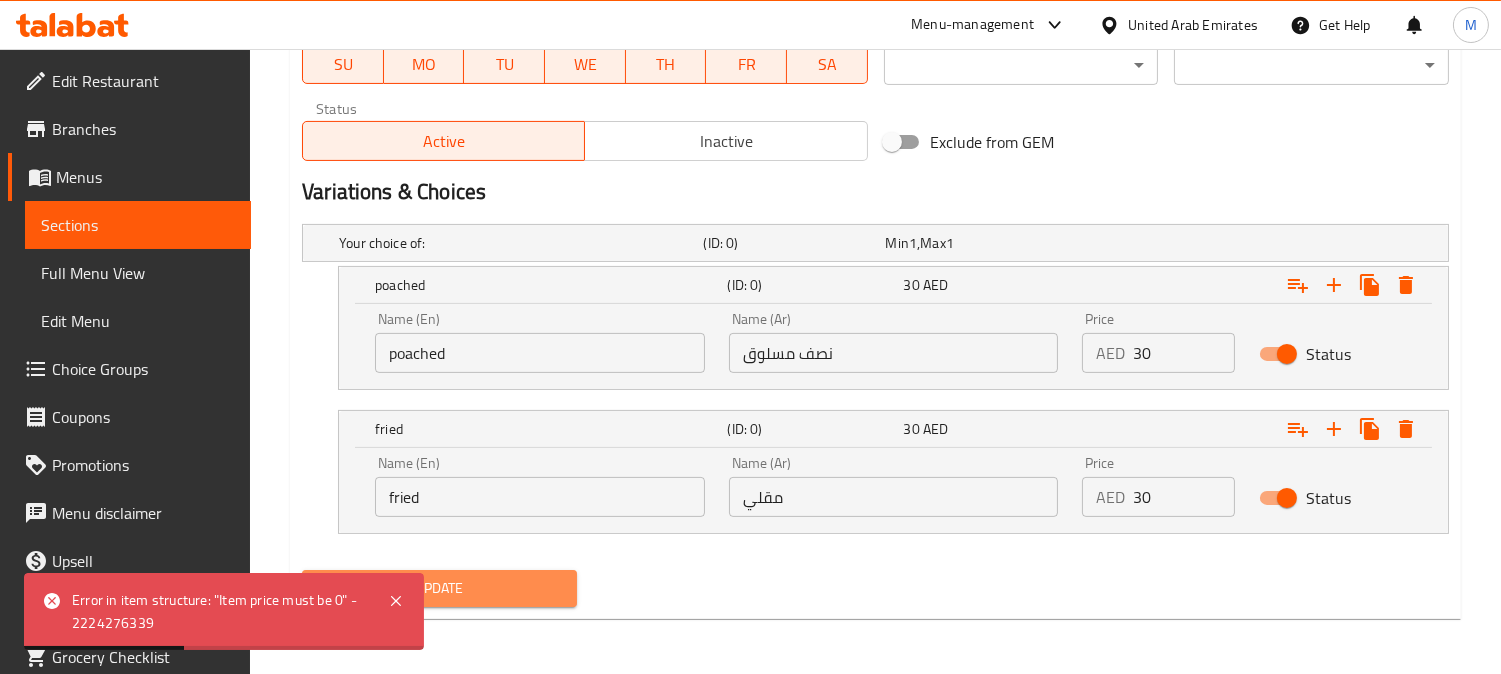 click on "Update" at bounding box center [439, 588] 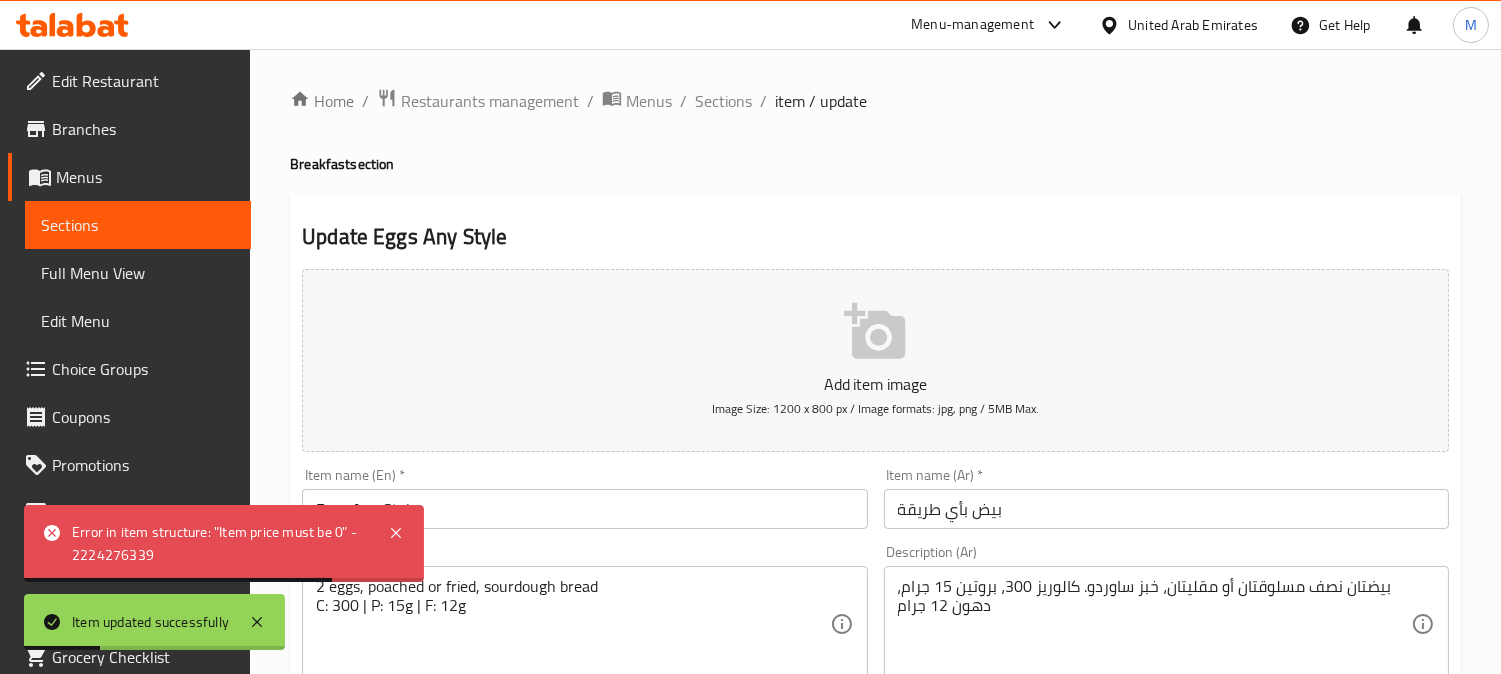 scroll, scrollTop: 0, scrollLeft: 0, axis: both 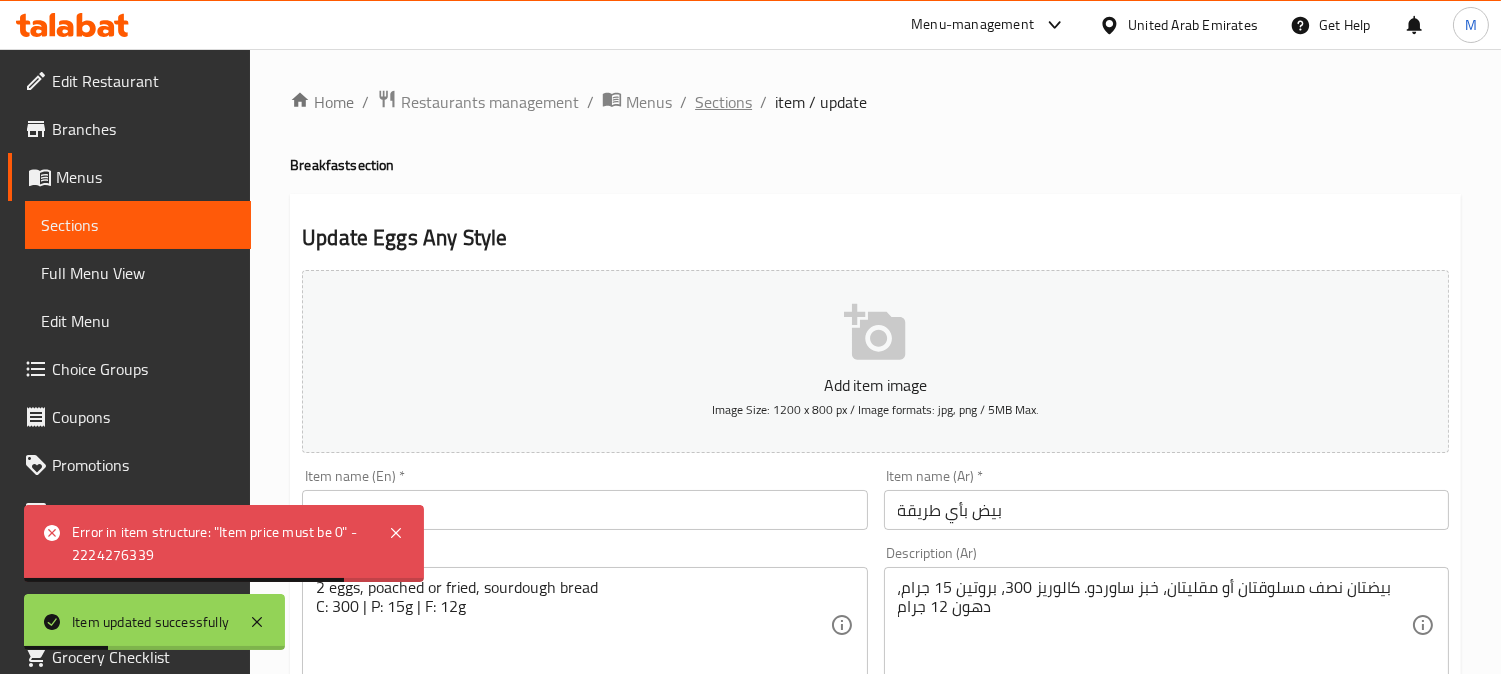 click on "Sections" at bounding box center [723, 102] 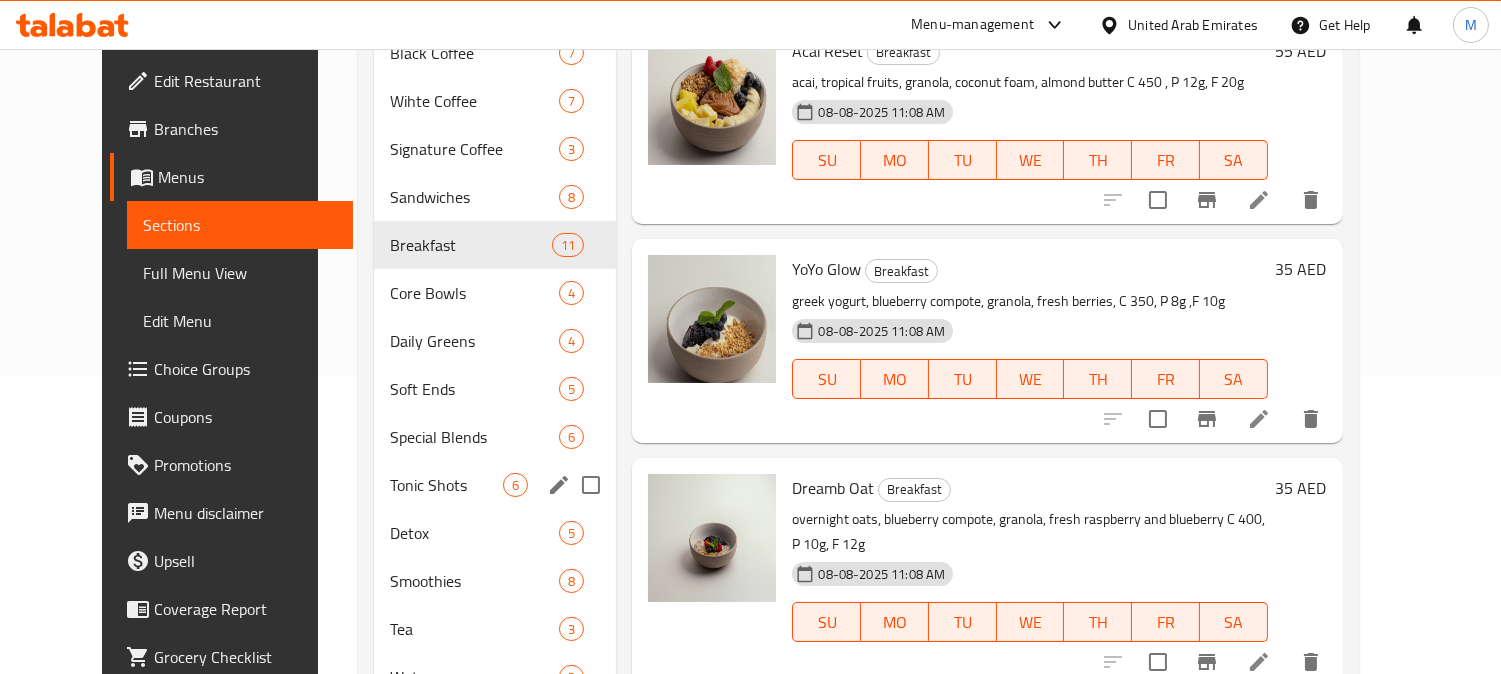 scroll, scrollTop: 333, scrollLeft: 0, axis: vertical 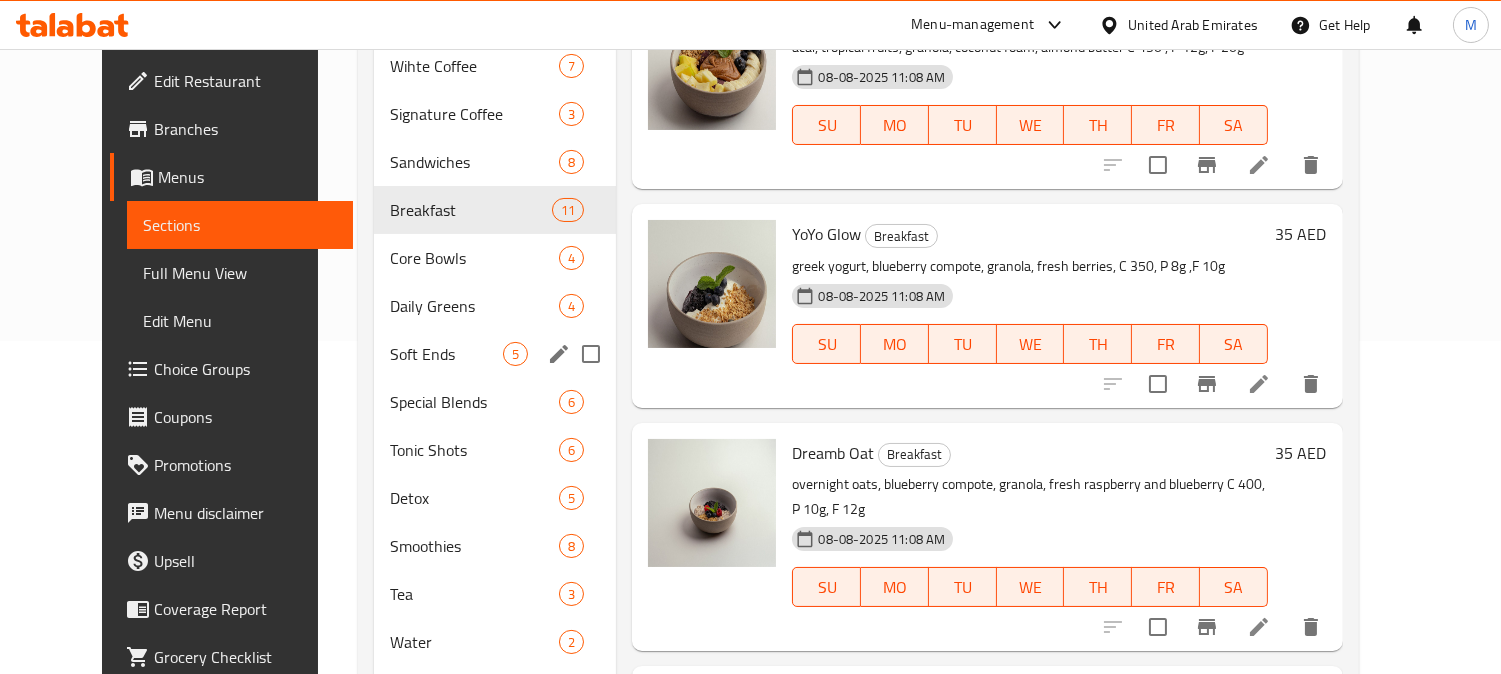 click on "Soft Ends 5" at bounding box center [495, 354] 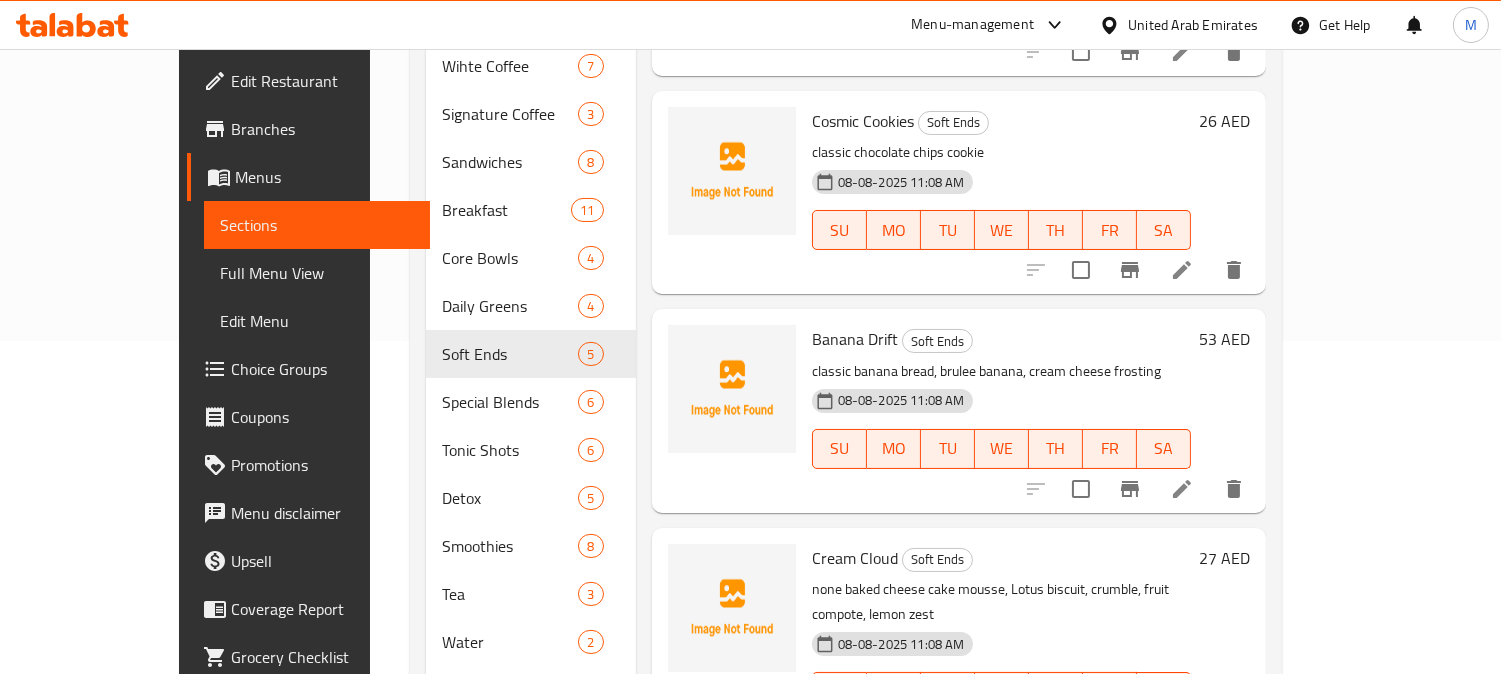 scroll, scrollTop: 341, scrollLeft: 0, axis: vertical 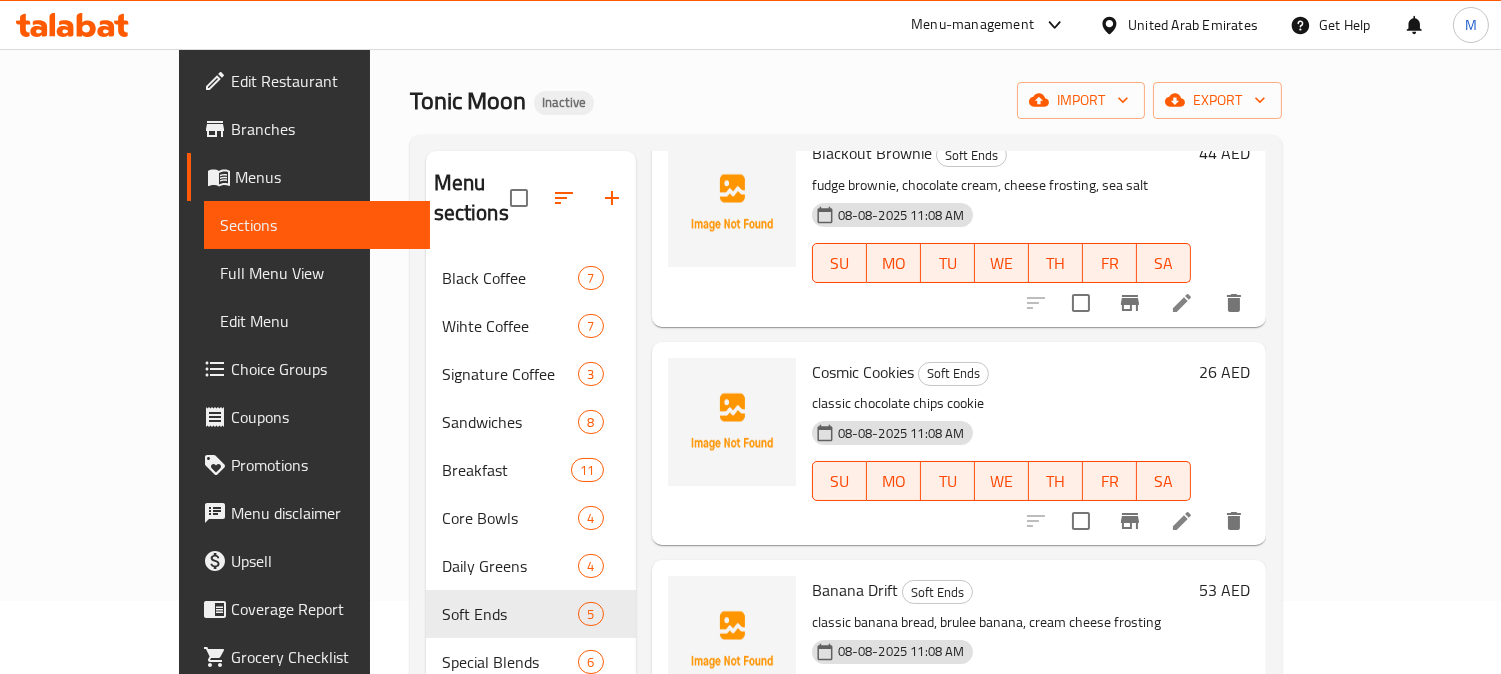 click on "Edit Restaurant" at bounding box center [322, 81] 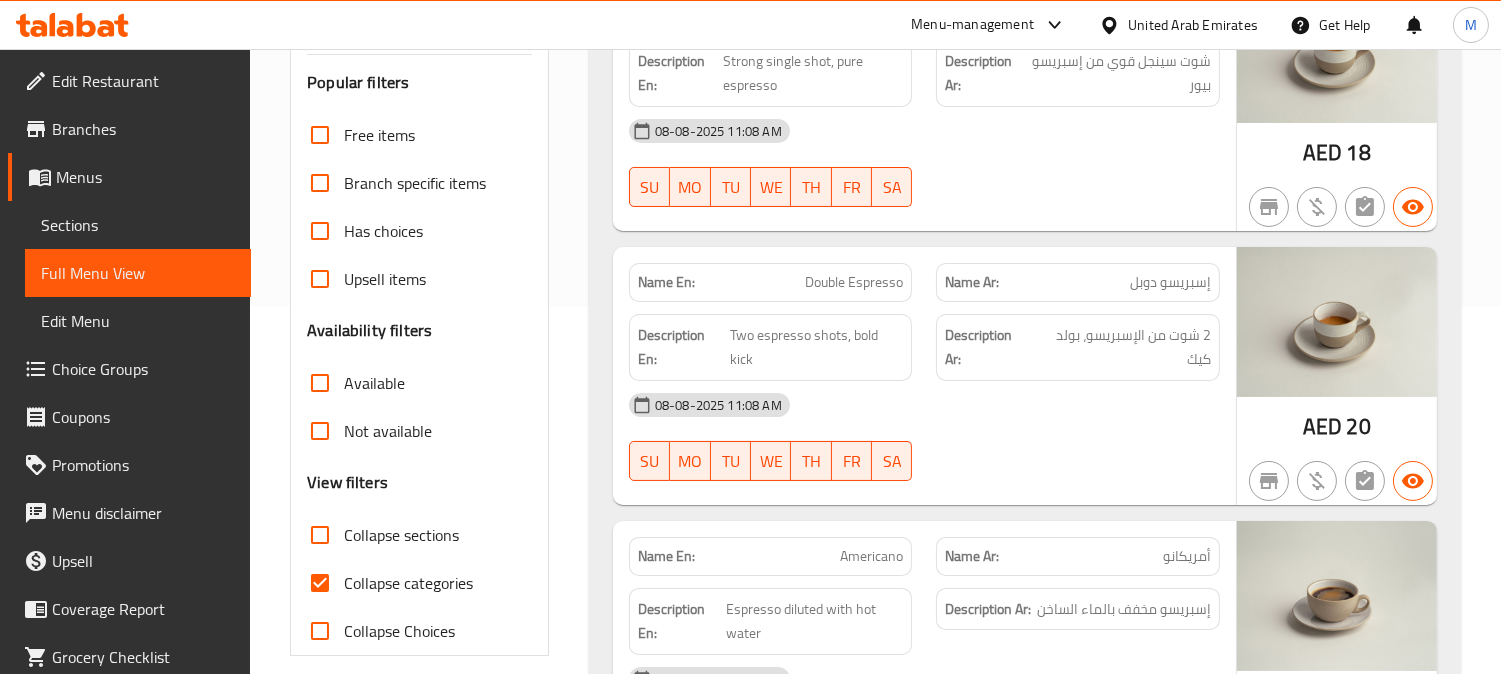 scroll, scrollTop: 555, scrollLeft: 0, axis: vertical 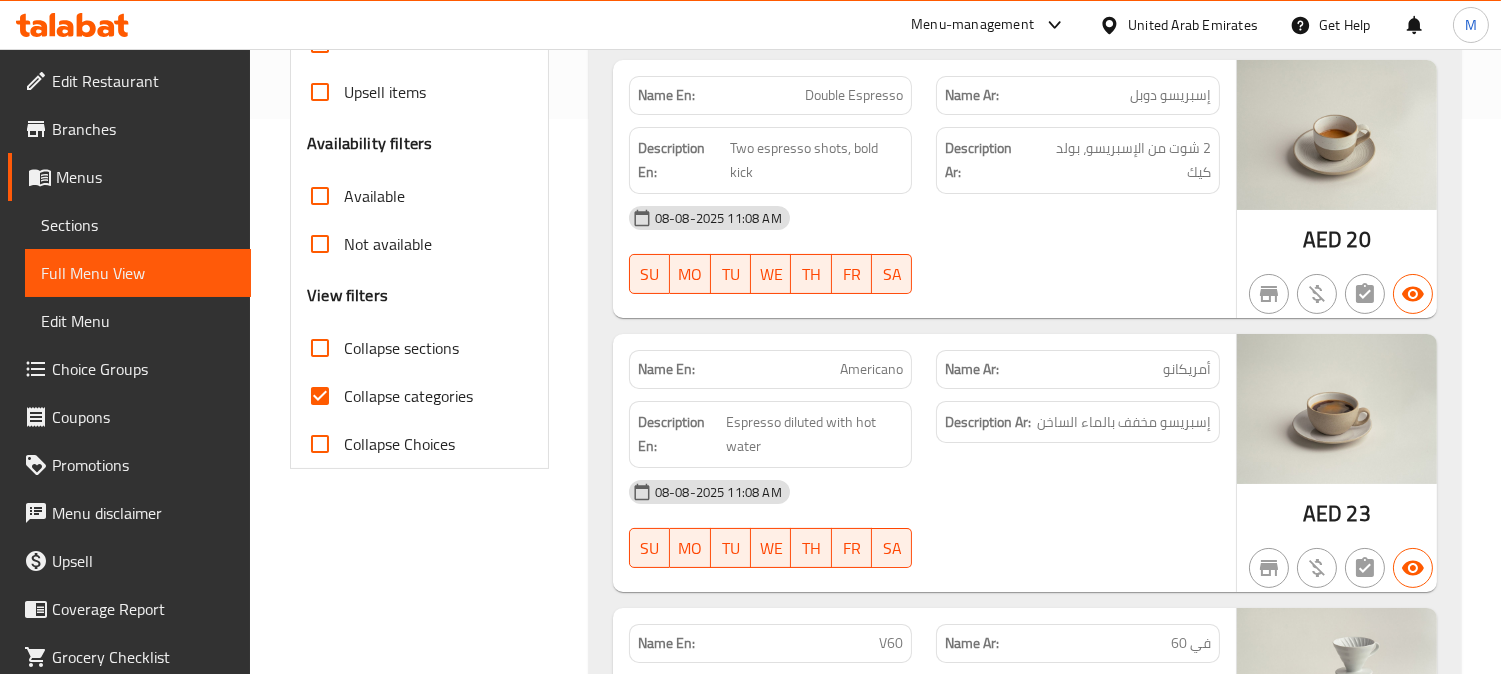 click on "Collapse sections" at bounding box center (320, 348) 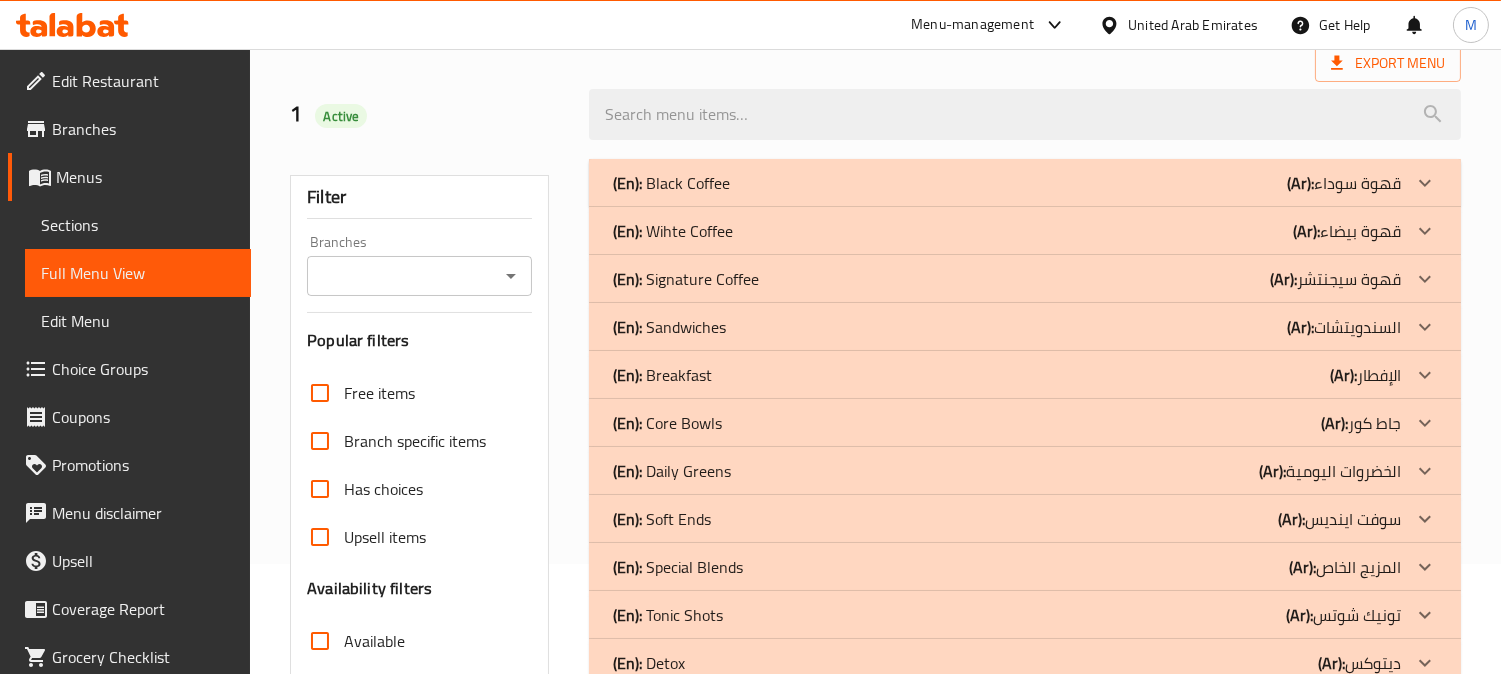 scroll, scrollTop: 56, scrollLeft: 0, axis: vertical 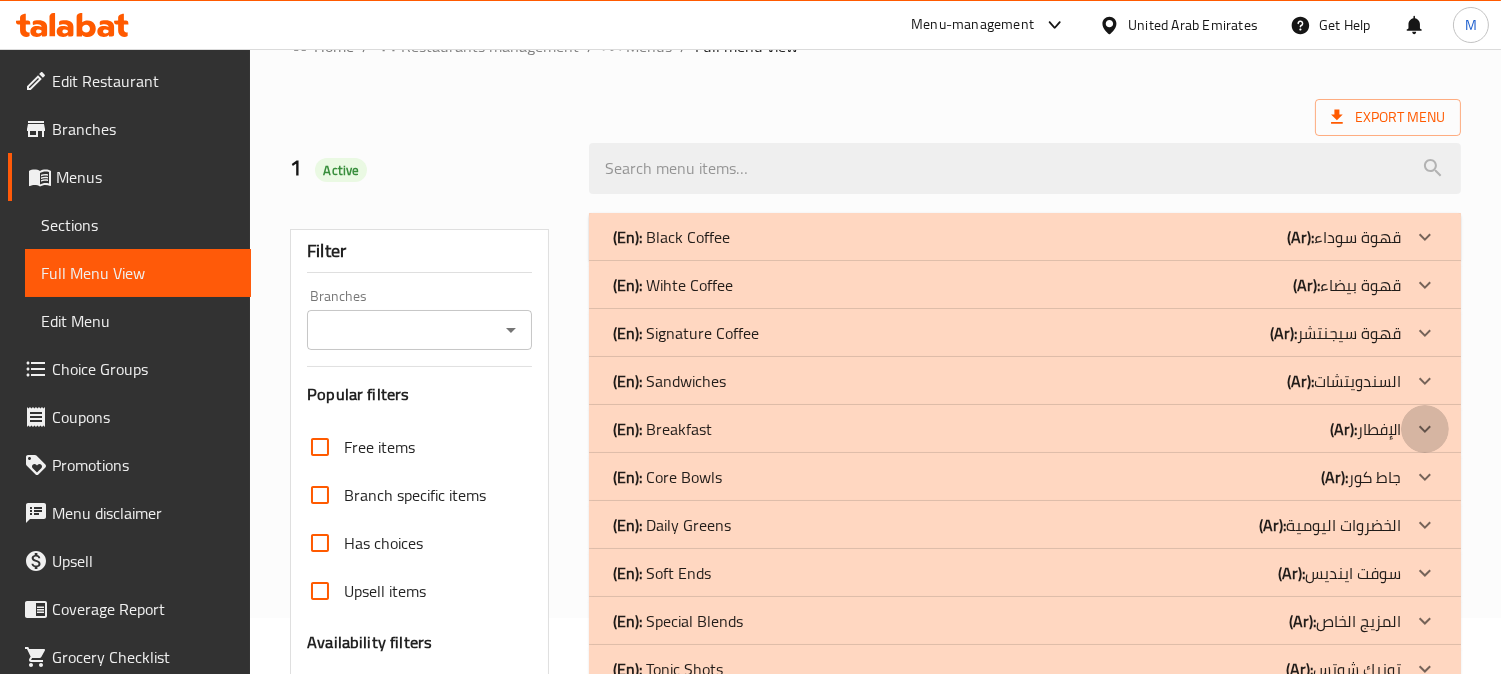click at bounding box center (1425, 237) 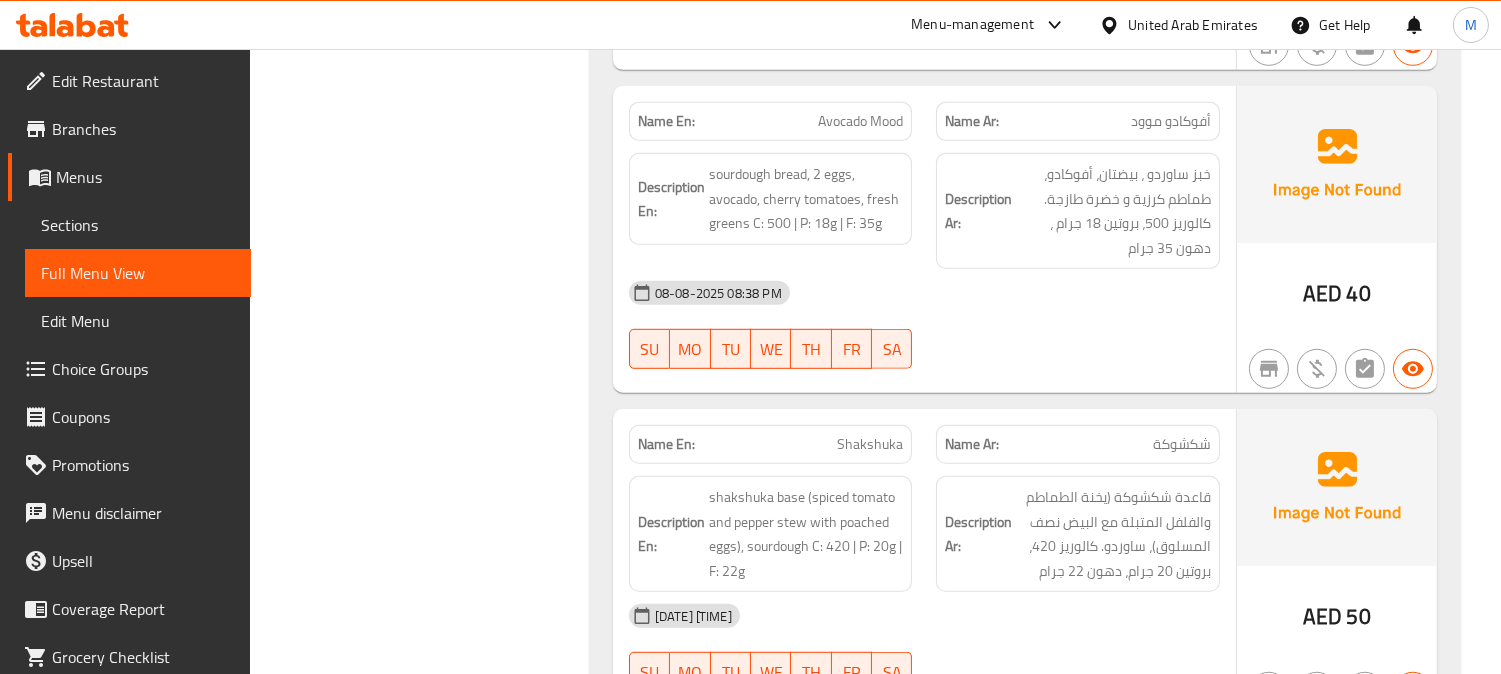 scroll, scrollTop: 2501, scrollLeft: 0, axis: vertical 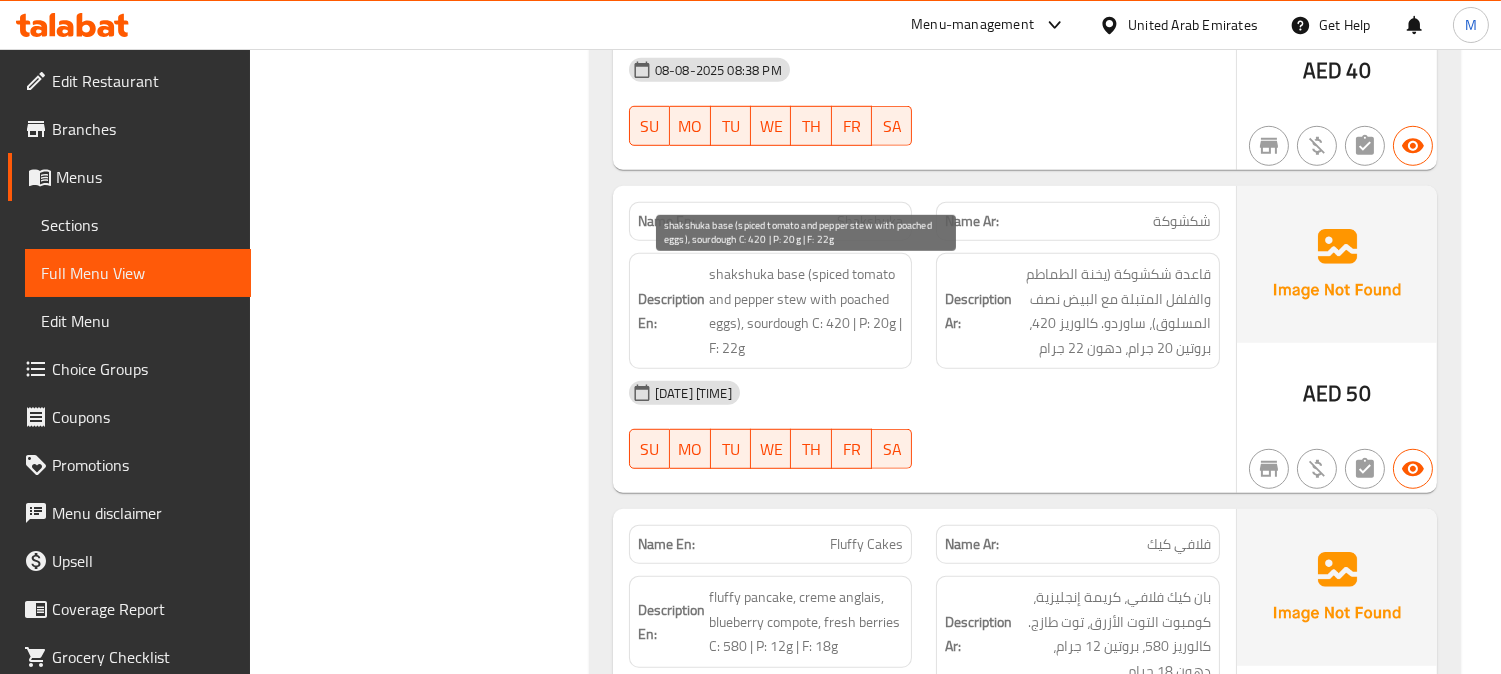 click on "shakshuka base (spiced tomato and pepper stew with
poached eggs), sourdough C: 420 | P: 20g | F: 22g" at bounding box center [806, 311] 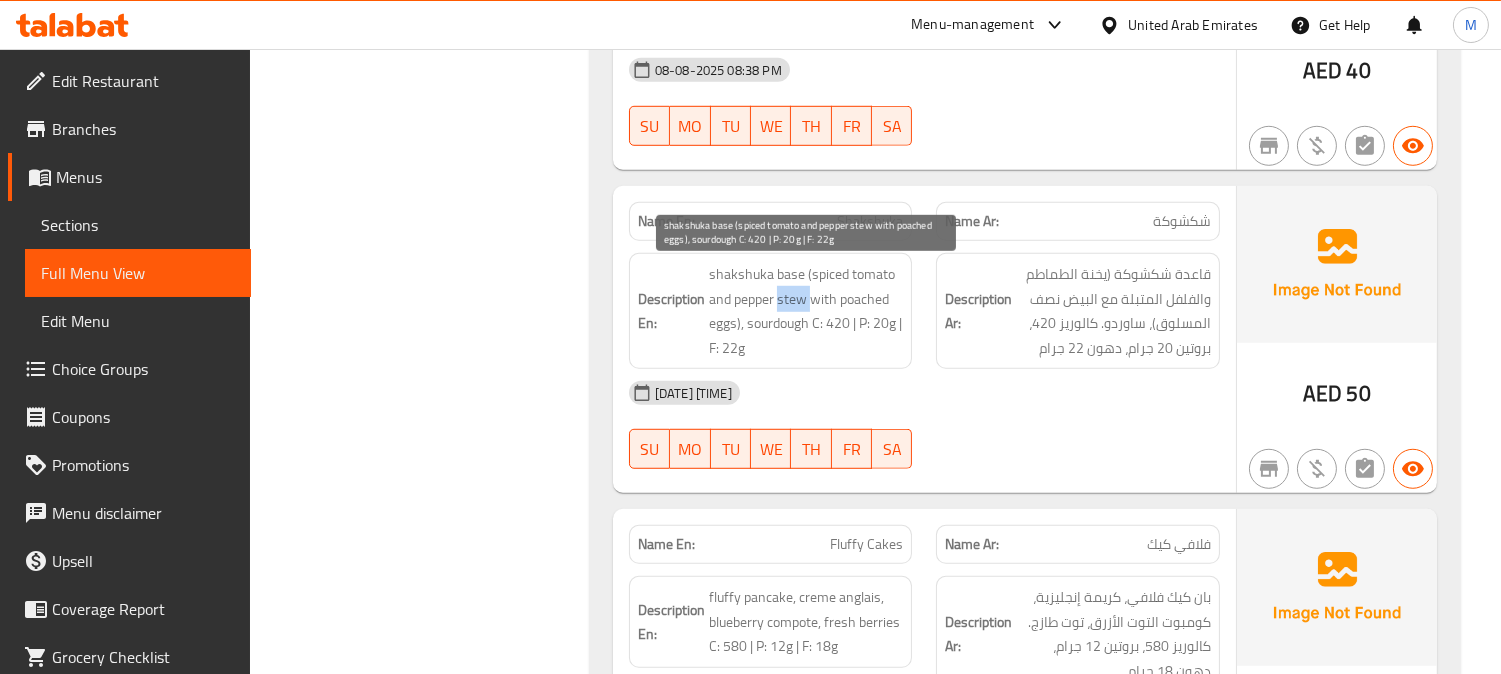 click on "shakshuka base (spiced tomato and pepper stew with
poached eggs), sourdough C: 420 | P: 20g | F: 22g" at bounding box center (806, 311) 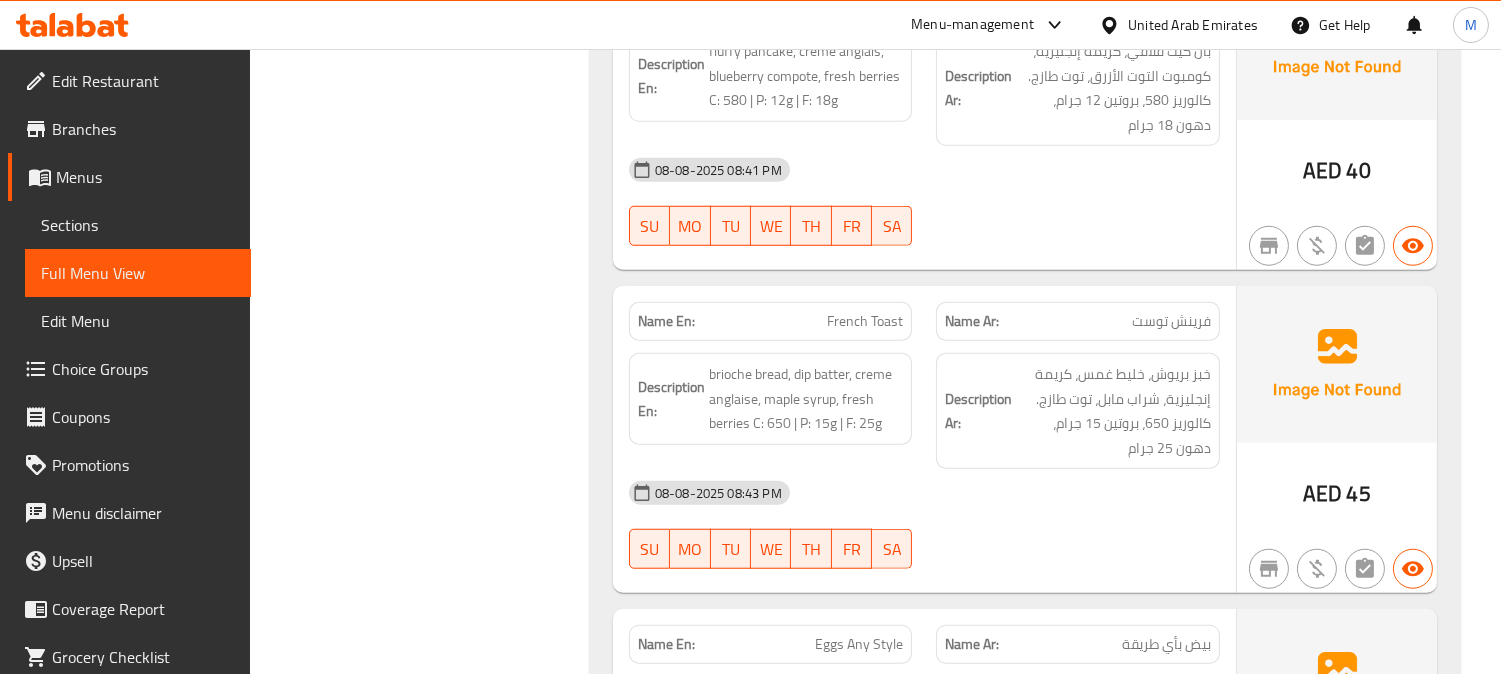 scroll, scrollTop: 3056, scrollLeft: 0, axis: vertical 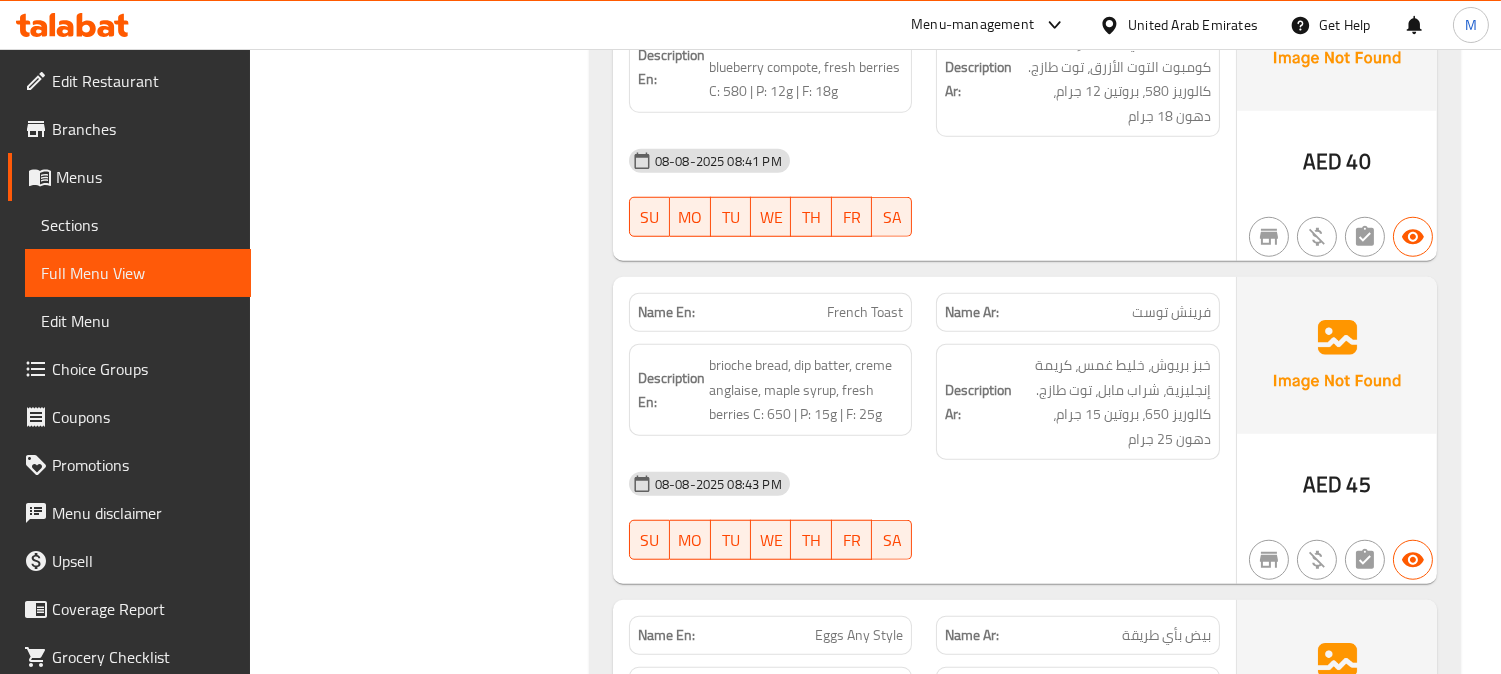 click on "فرينش توست" at bounding box center [1171, 312] 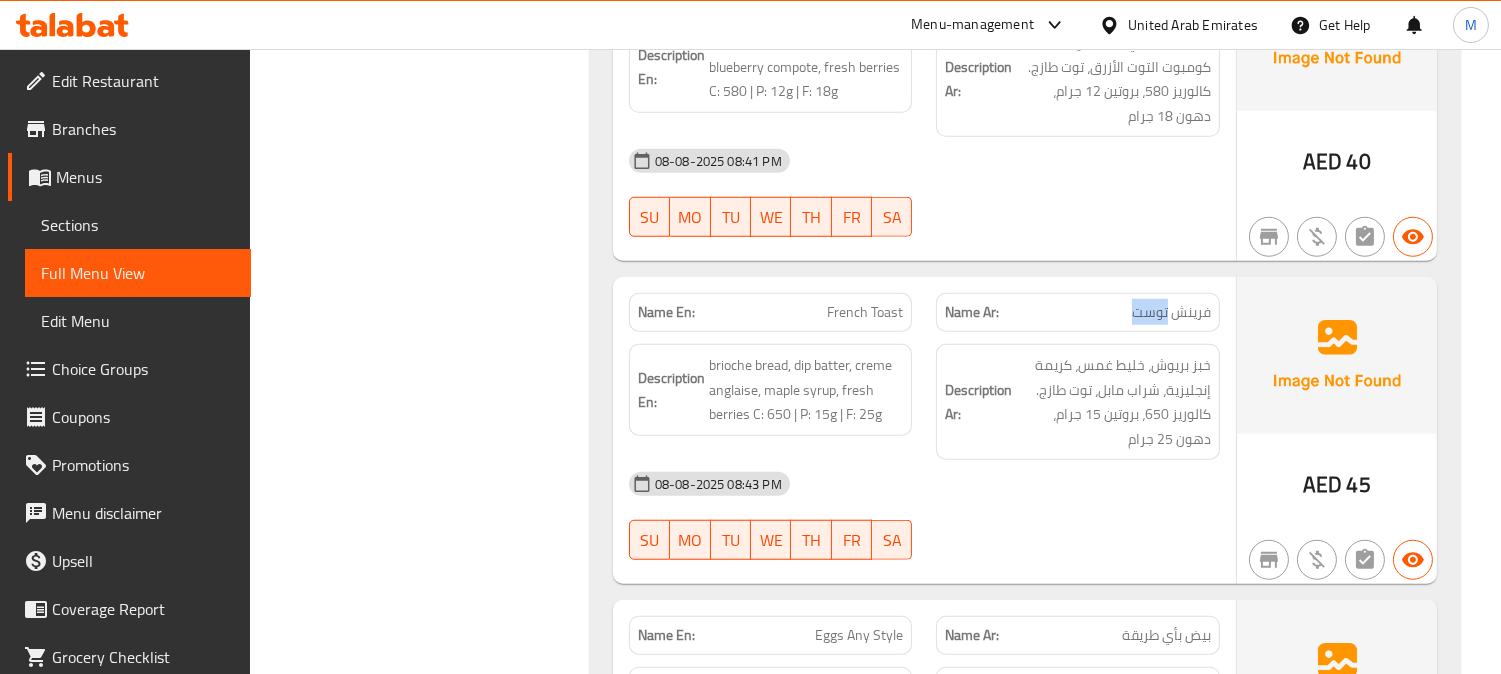 click on "فرينش توست" at bounding box center (1171, 312) 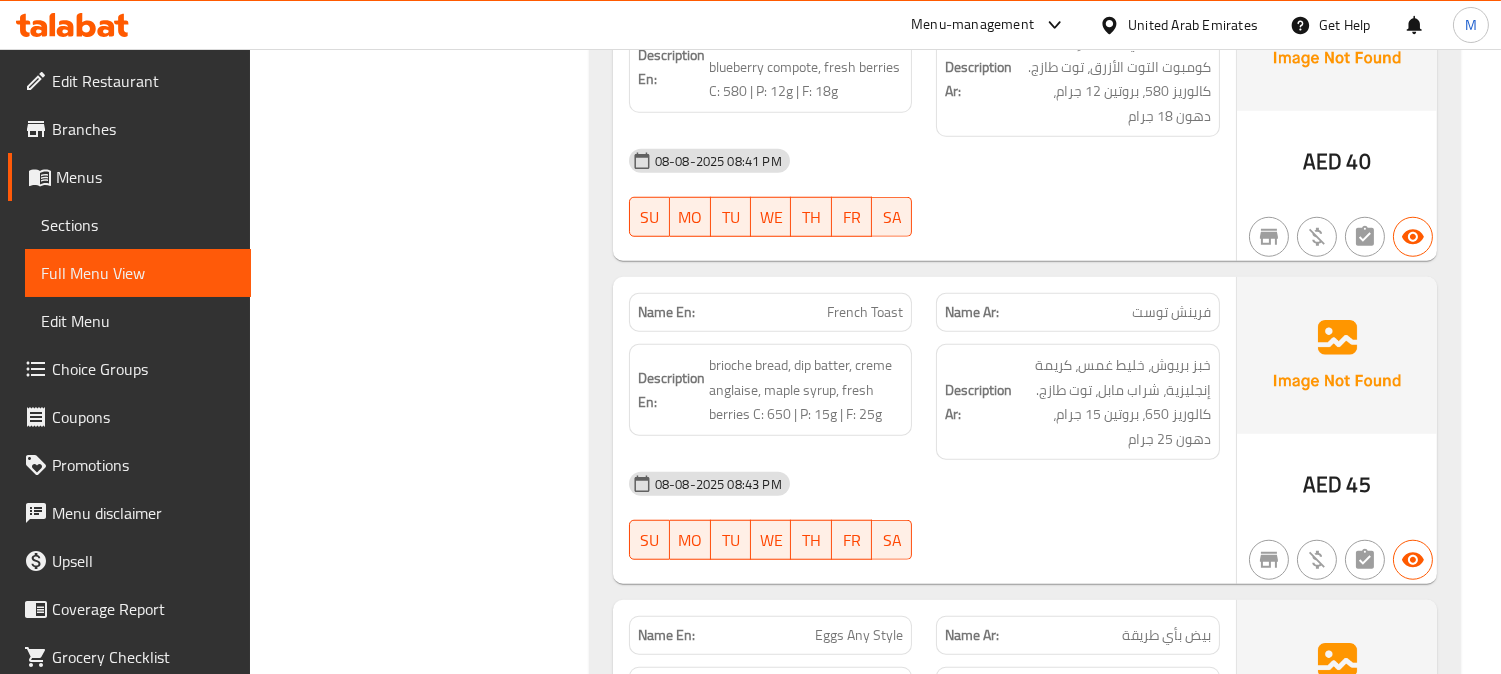 click on "فرينش توست" at bounding box center (1171, 312) 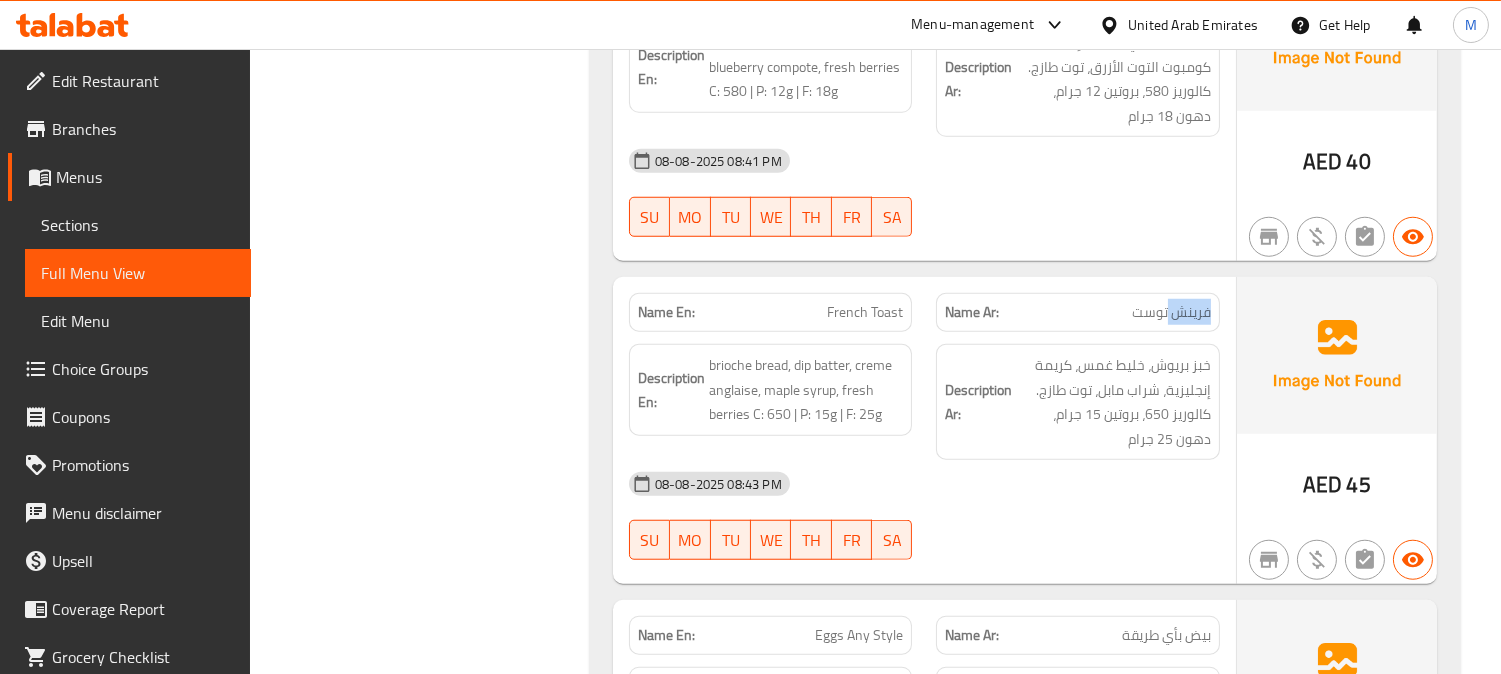click on "فرينش توست" at bounding box center [1171, 312] 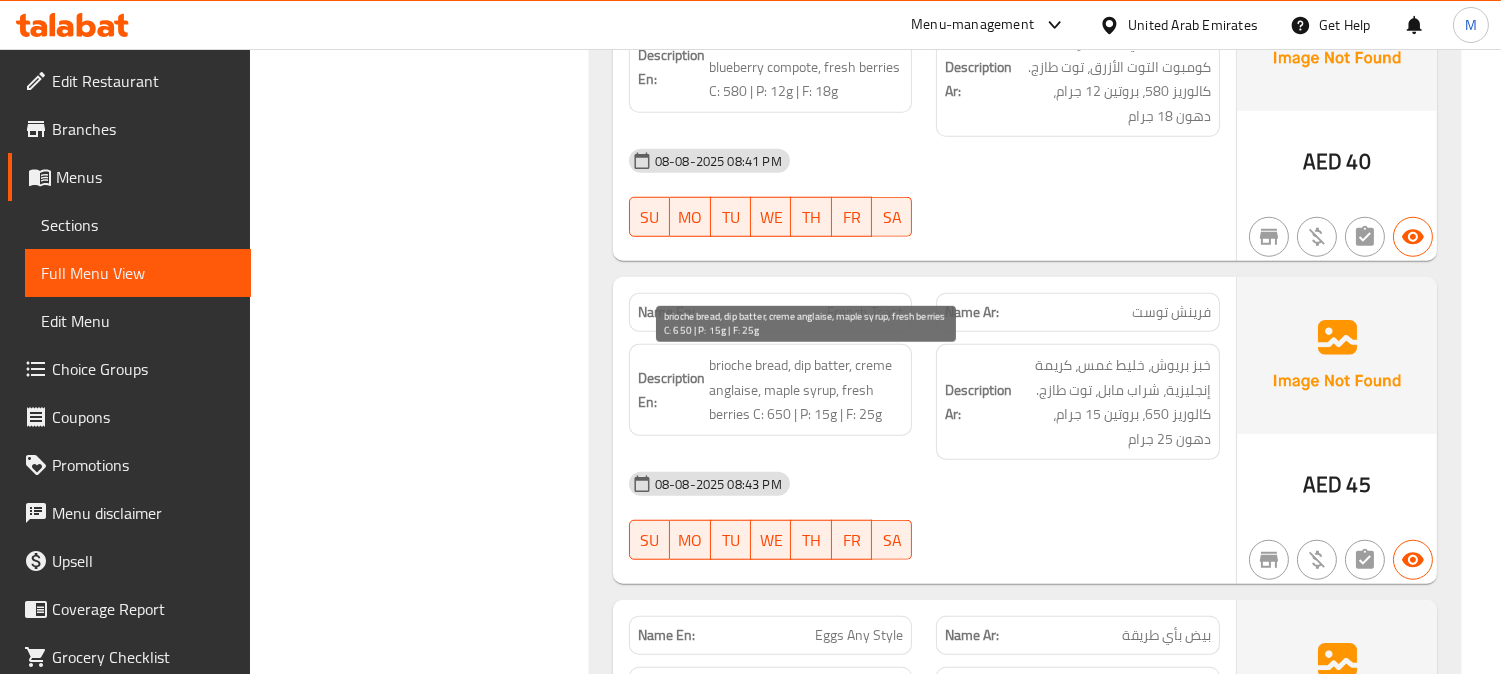 click on "brioche bread, dip batter, creme anglaise, maple syrup,
fresh berries C: 650 | P: 15g | F: 25g" at bounding box center [806, 390] 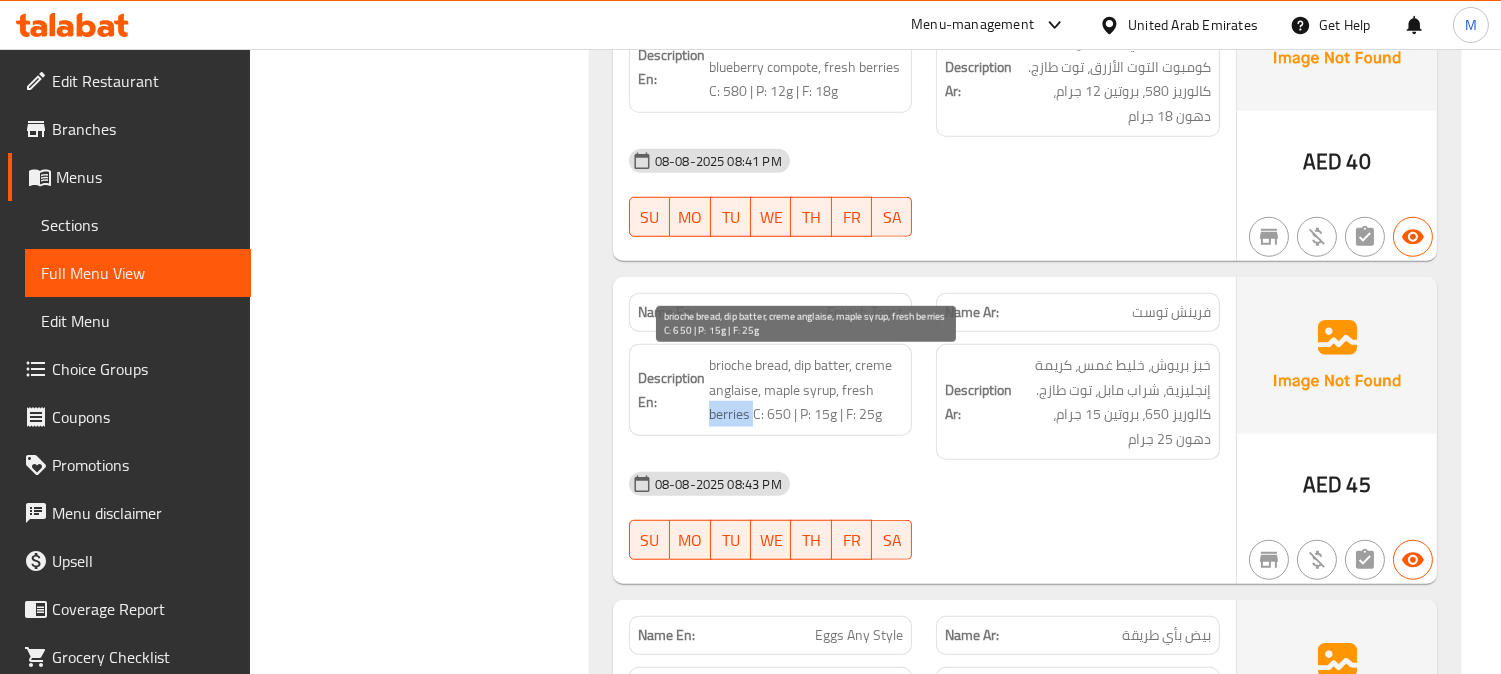 click on "brioche bread, dip batter, creme anglaise, maple syrup,
fresh berries C: 650 | P: 15g | F: 25g" at bounding box center (806, 390) 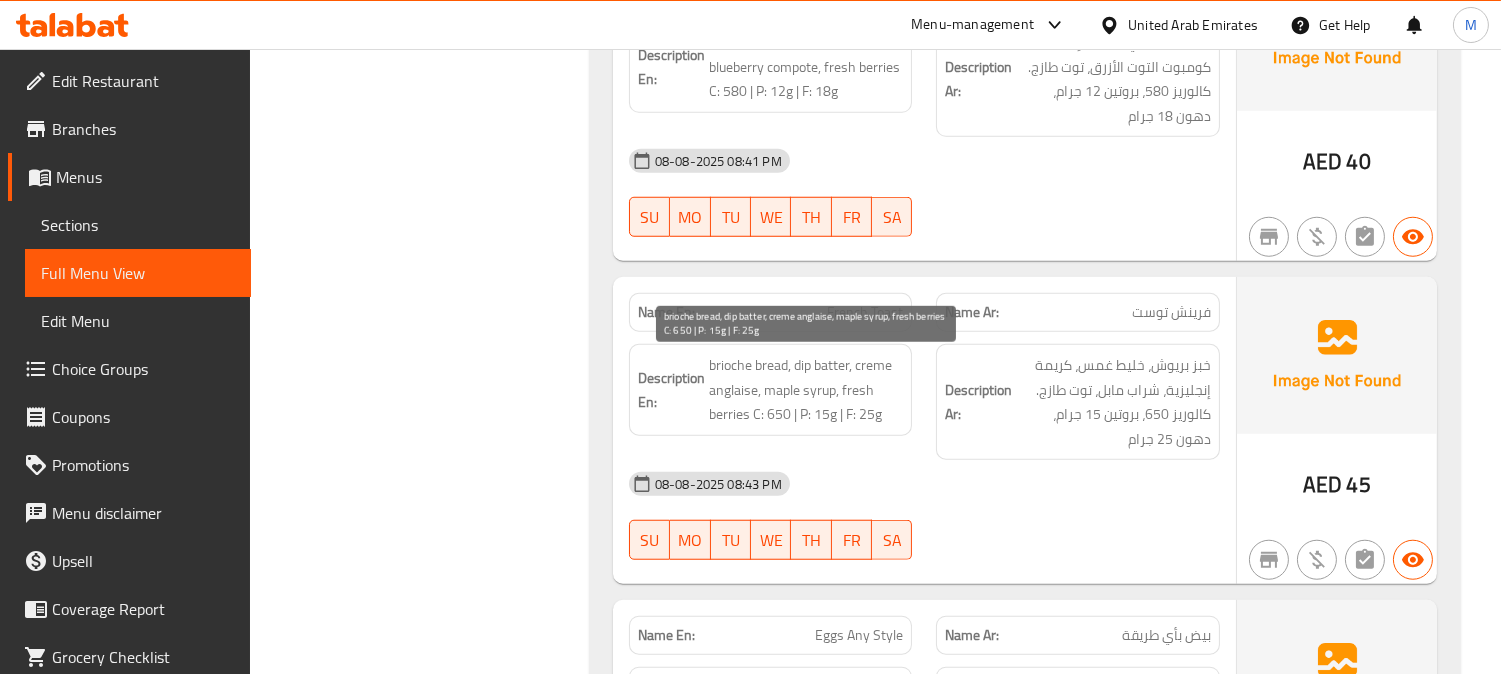 click on "brioche bread, dip batter, creme anglaise, maple syrup,
fresh berries C: 650 | P: 15g | F: 25g" at bounding box center [806, 390] 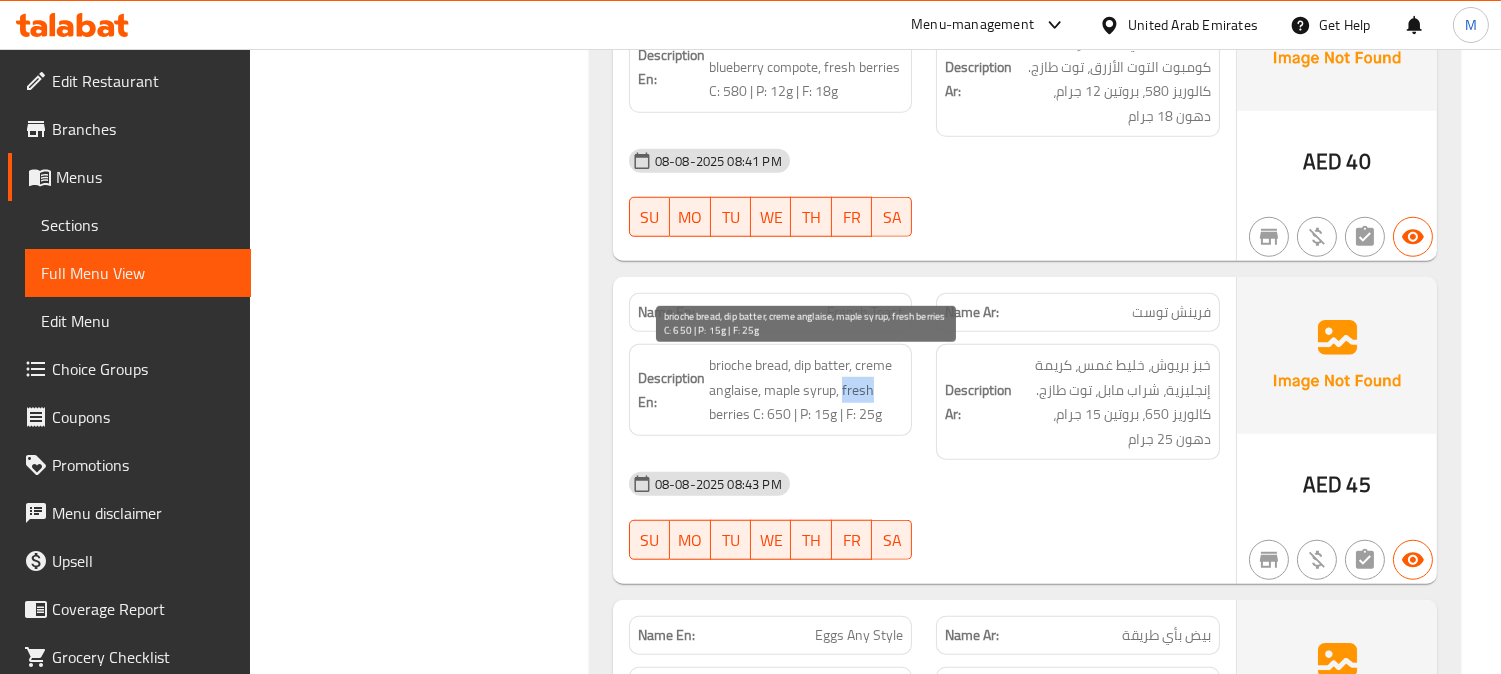 click on "brioche bread, dip batter, creme anglaise, maple syrup,
fresh berries C: 650 | P: 15g | F: 25g" at bounding box center [806, 390] 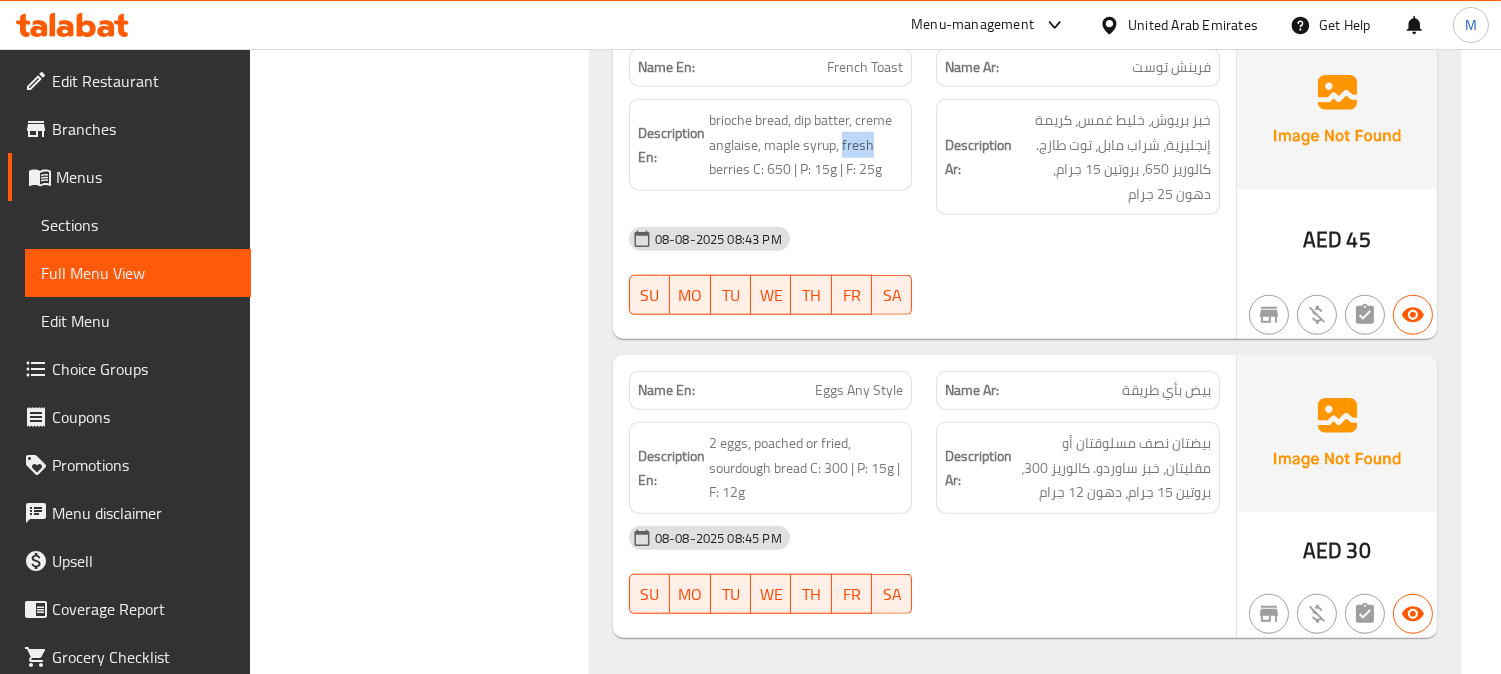 scroll, scrollTop: 3390, scrollLeft: 0, axis: vertical 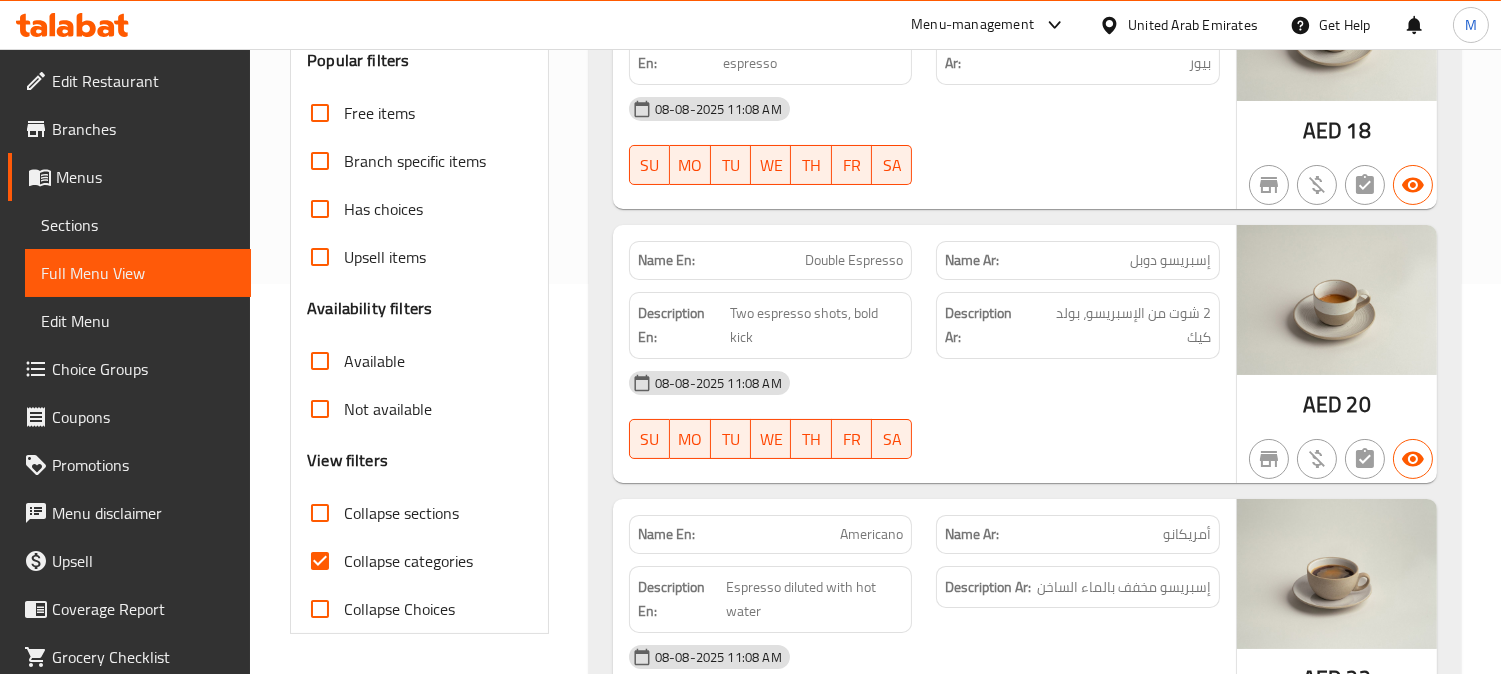 click on "Collapse sections" at bounding box center [401, 513] 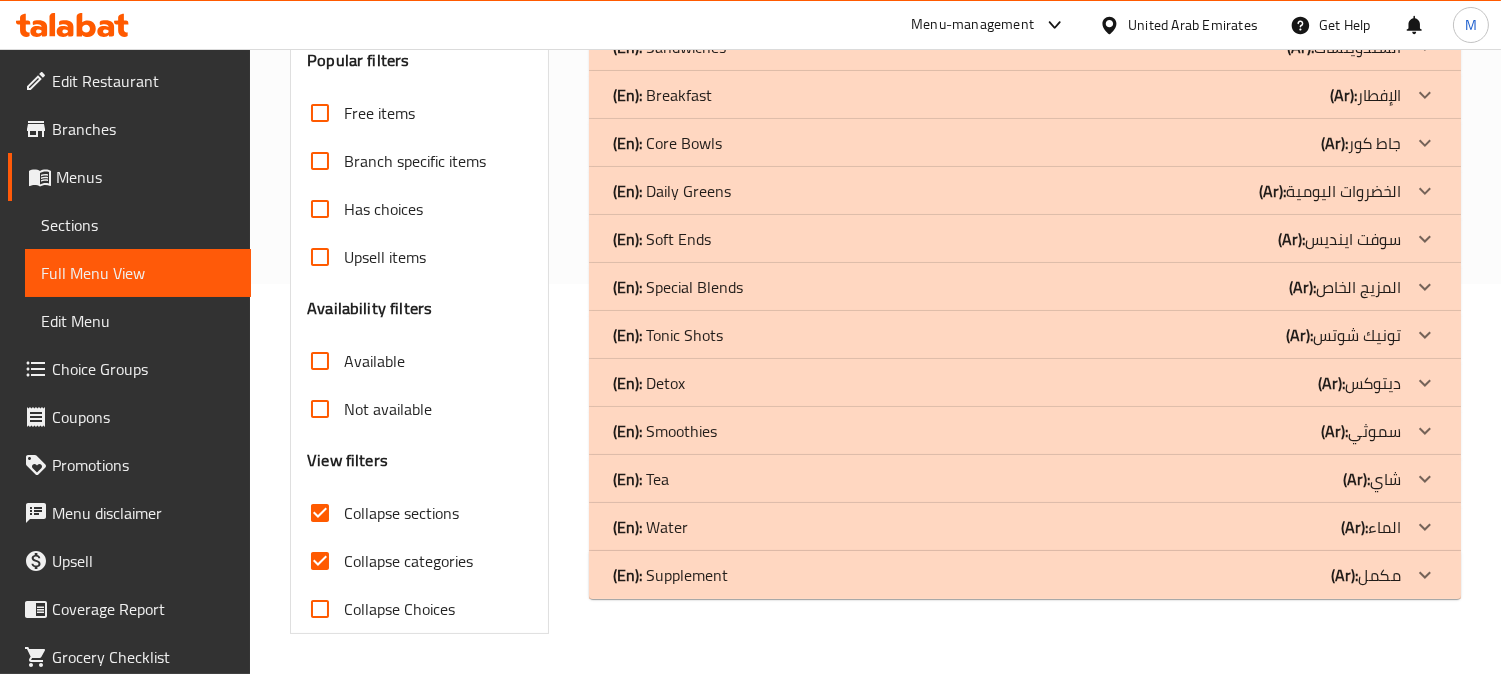 click on "(Ar): الإفطار" at bounding box center (1344, -97) 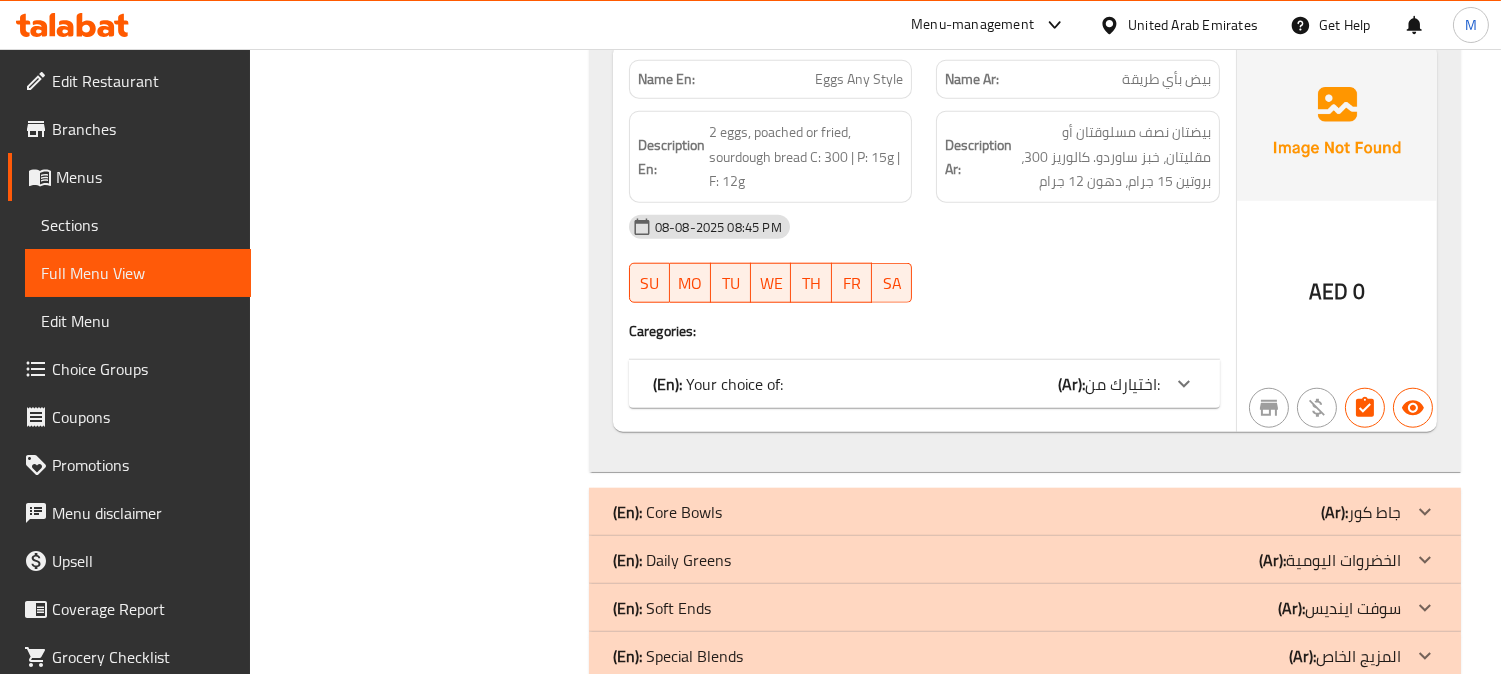 scroll, scrollTop: 3723, scrollLeft: 0, axis: vertical 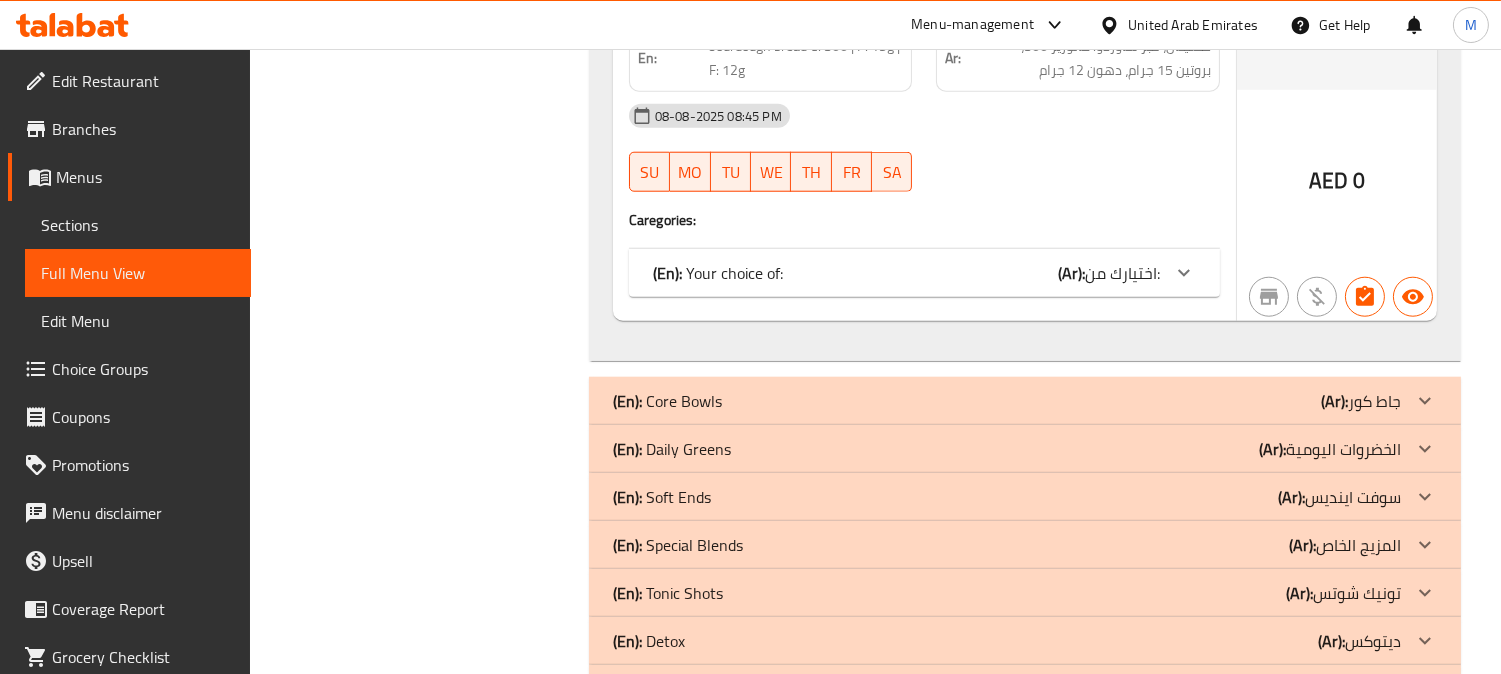 click on "اختيارك من:" at bounding box center (1122, 273) 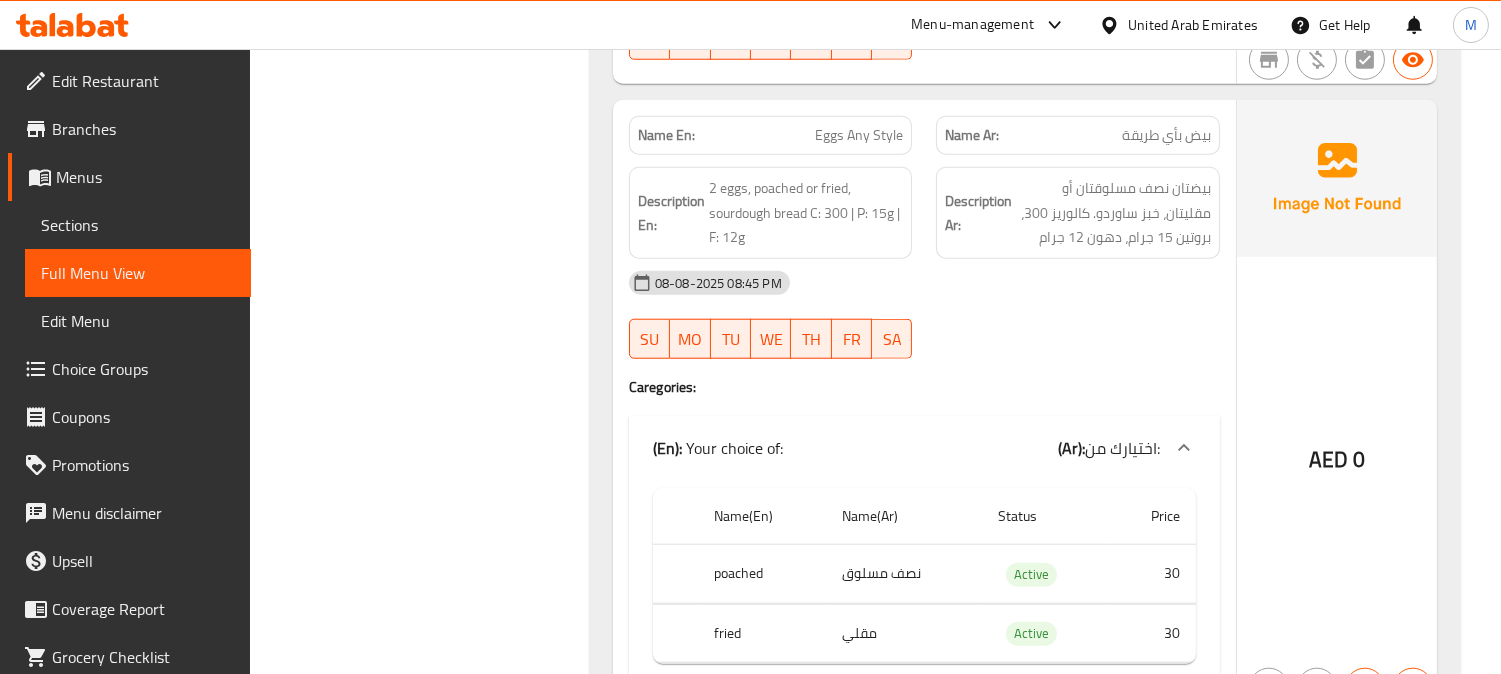 scroll, scrollTop: 3278, scrollLeft: 0, axis: vertical 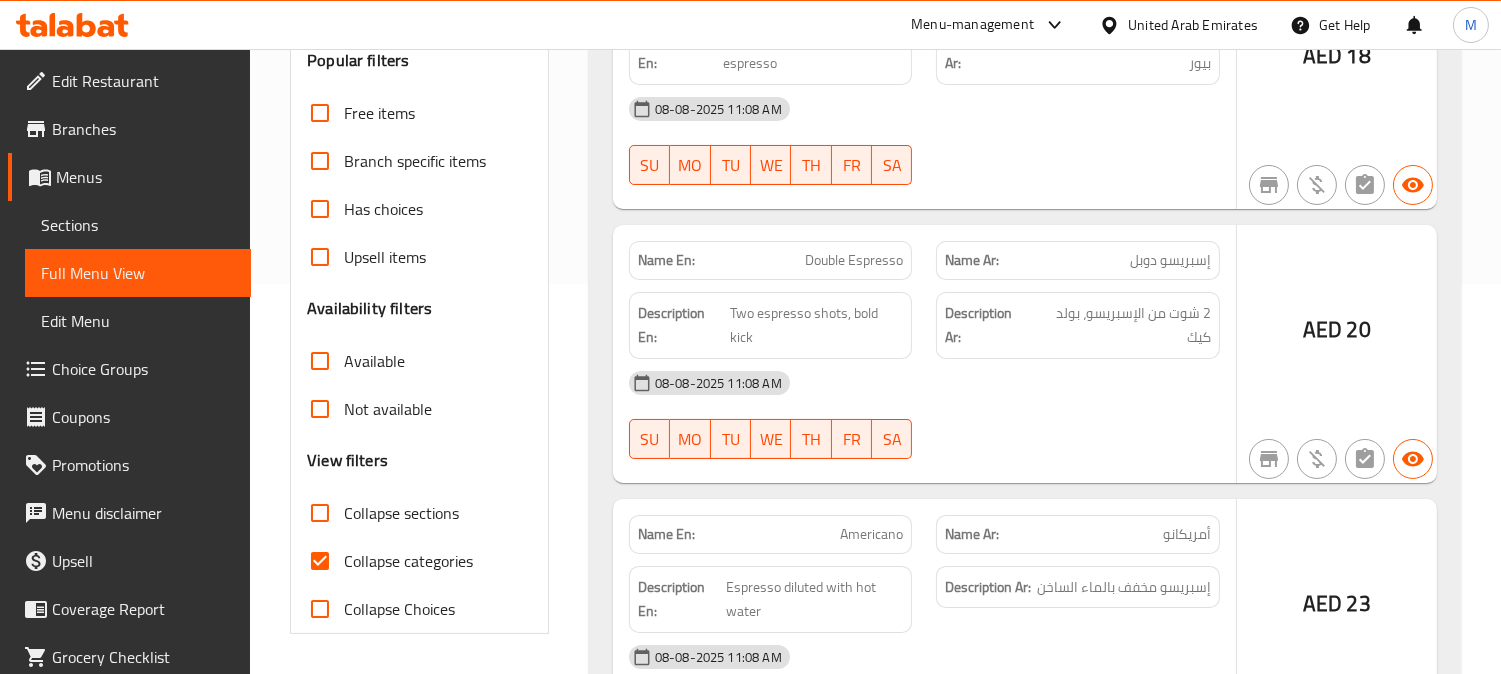 click at bounding box center (750, 337) 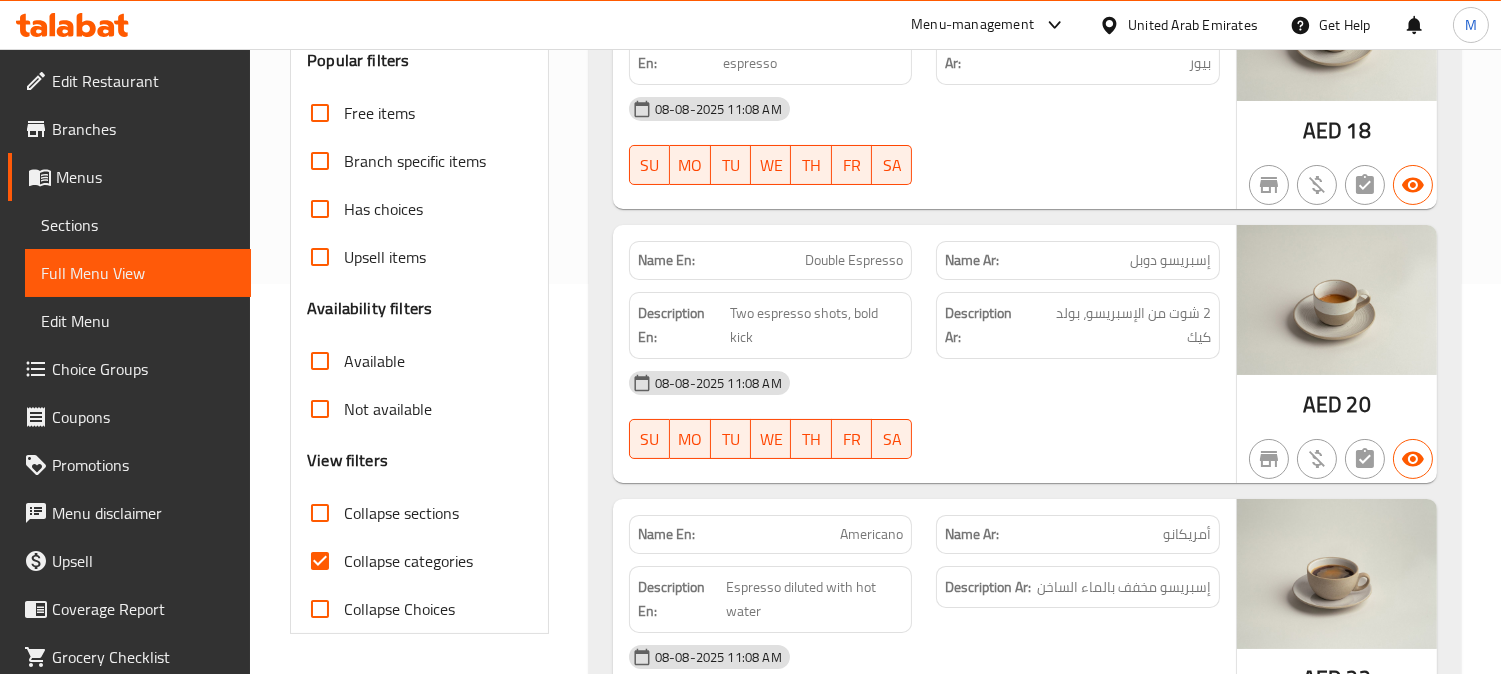 click on "Collapse categories" at bounding box center (320, 561) 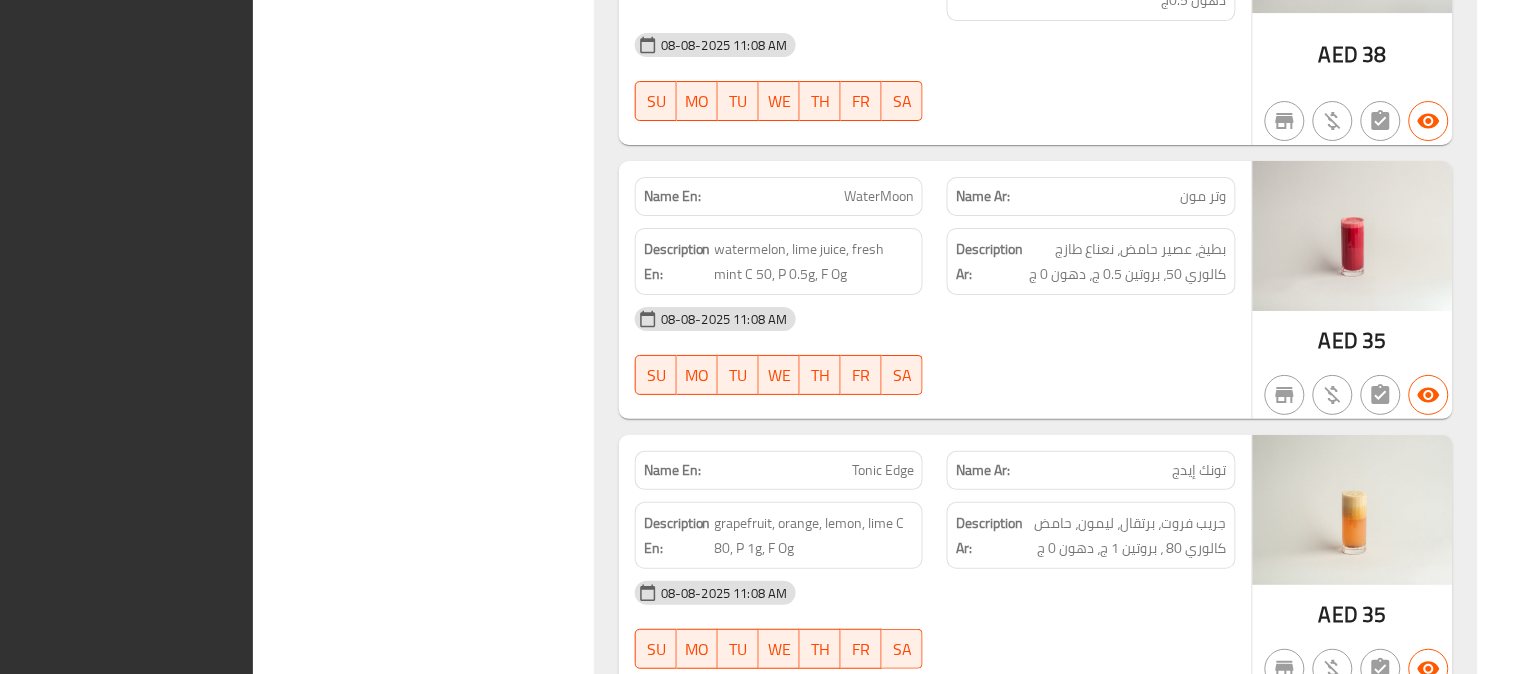scroll, scrollTop: 19824, scrollLeft: 0, axis: vertical 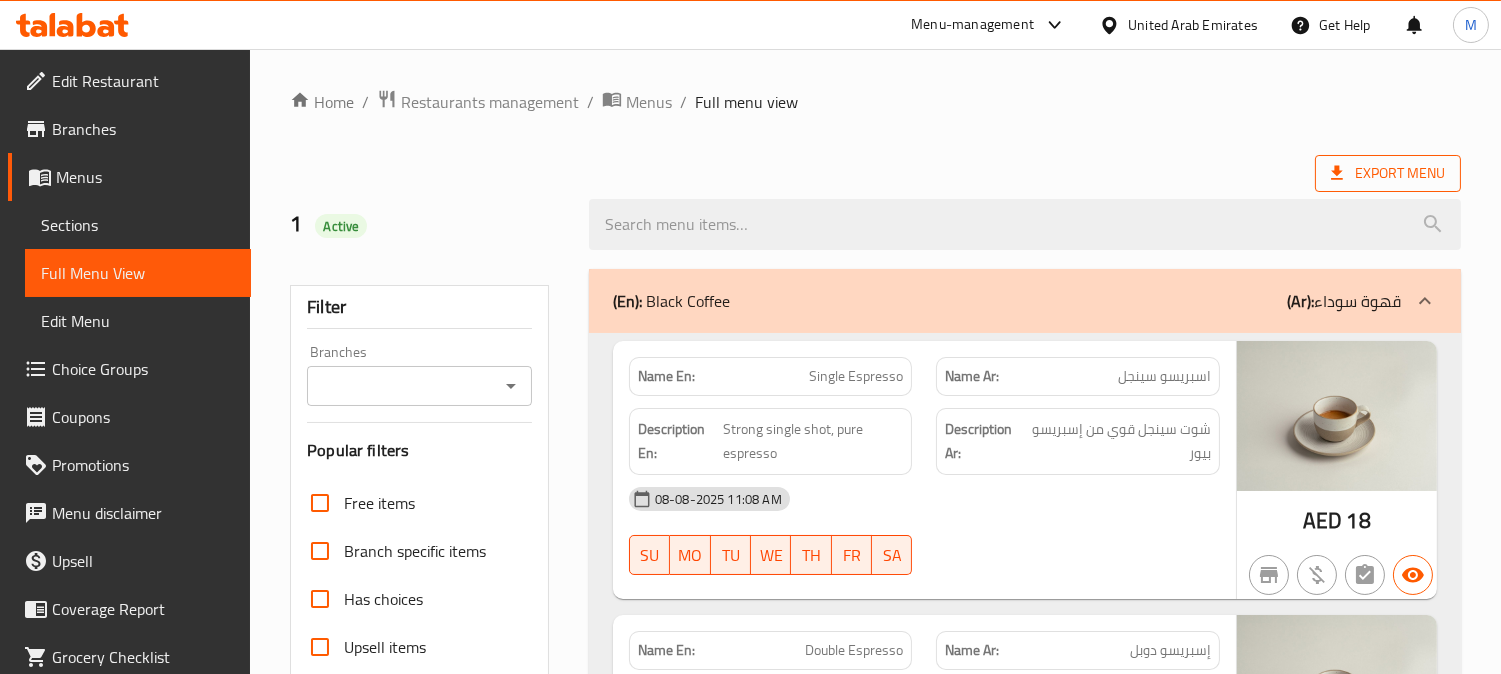 click on "Export Menu" at bounding box center (1388, 173) 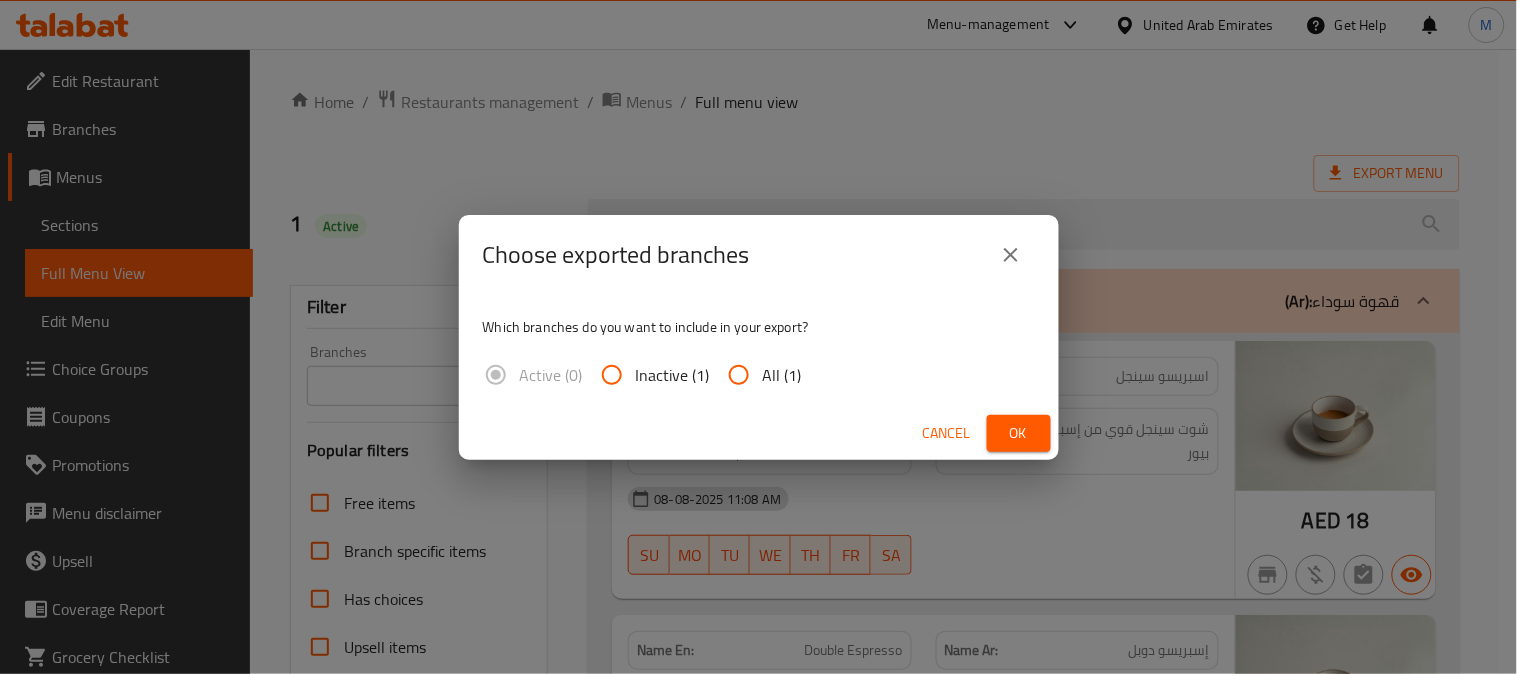 click on "All (1)" at bounding box center (739, 375) 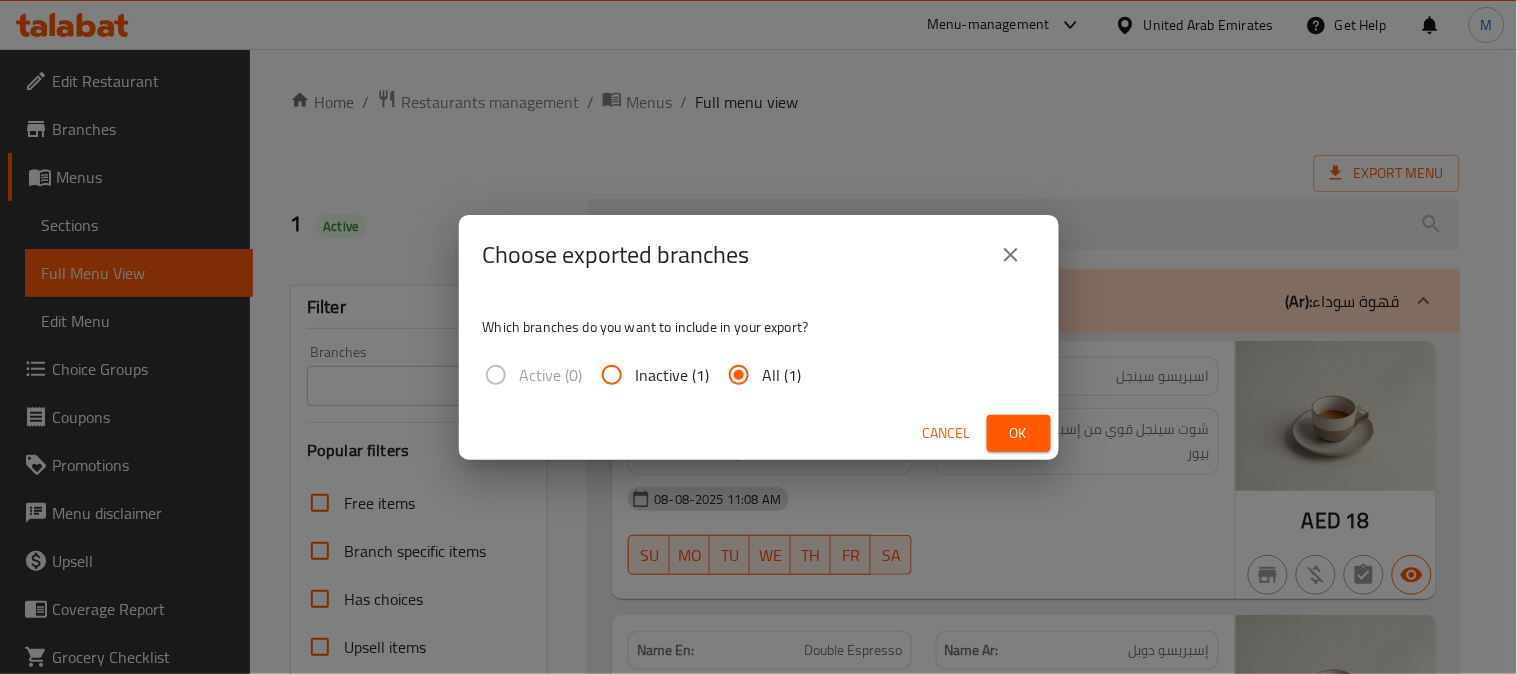 click on "Ok" at bounding box center [1019, 433] 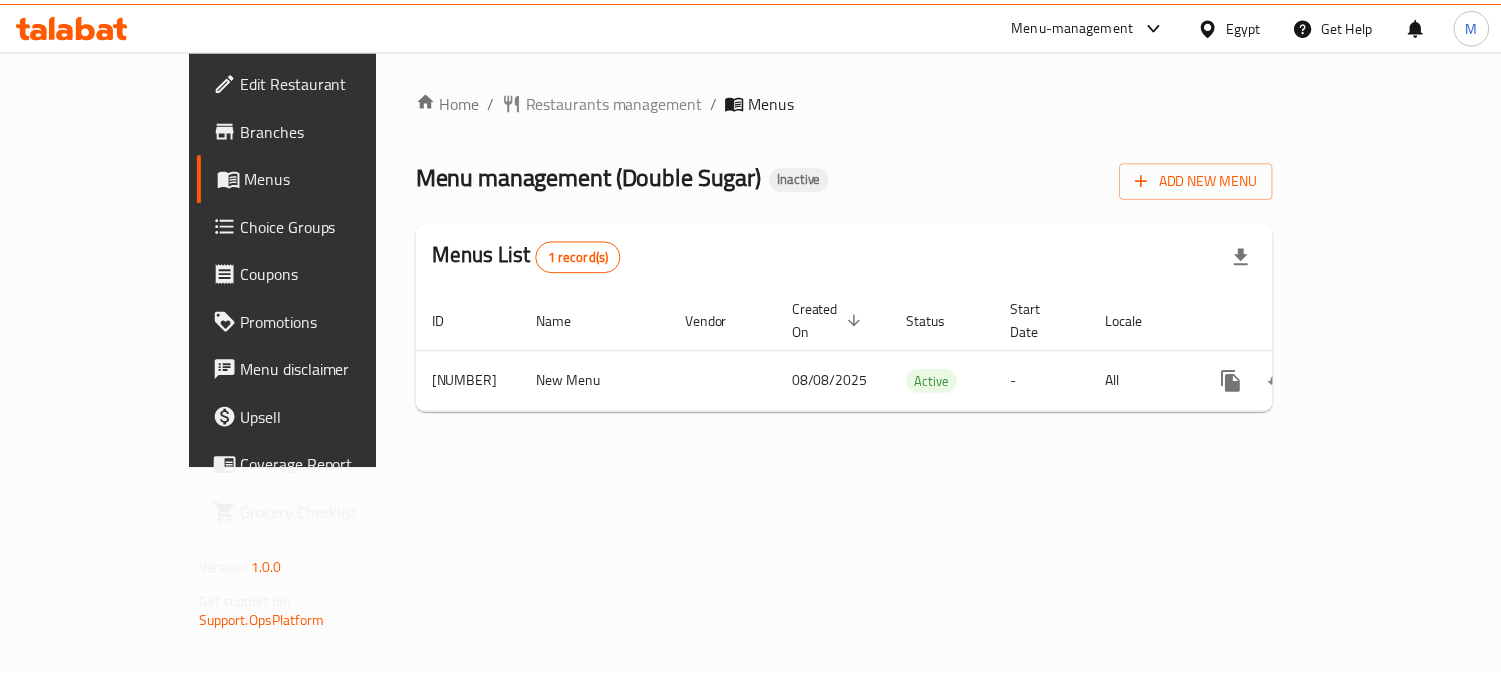 scroll, scrollTop: 0, scrollLeft: 0, axis: both 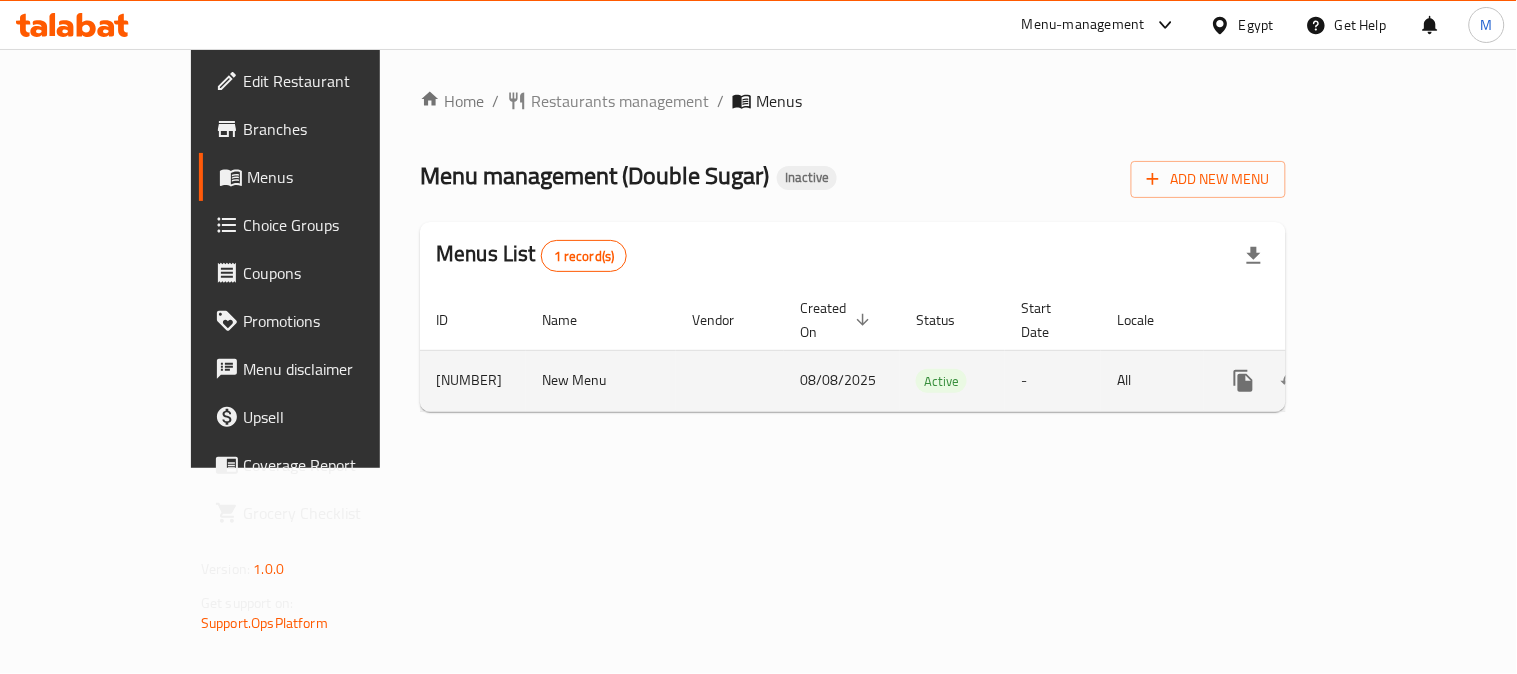 click 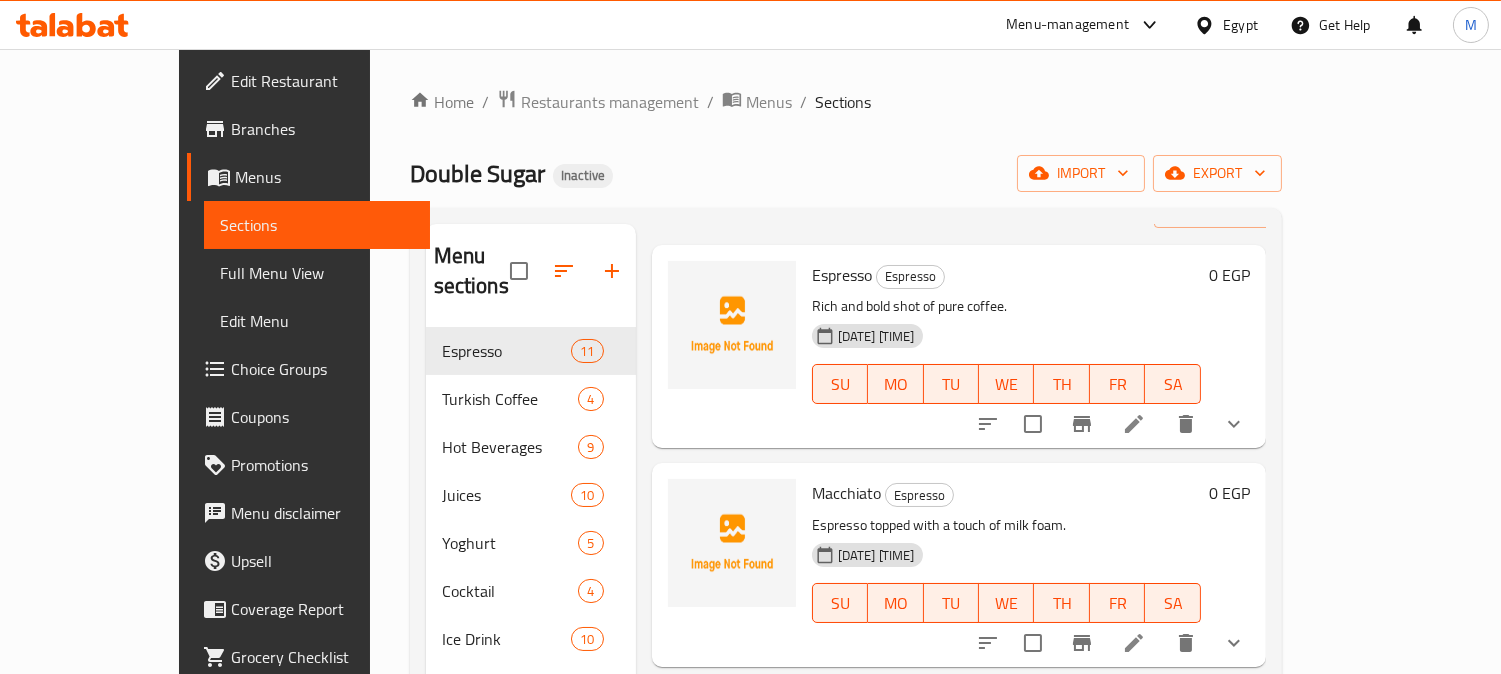 scroll, scrollTop: 111, scrollLeft: 0, axis: vertical 